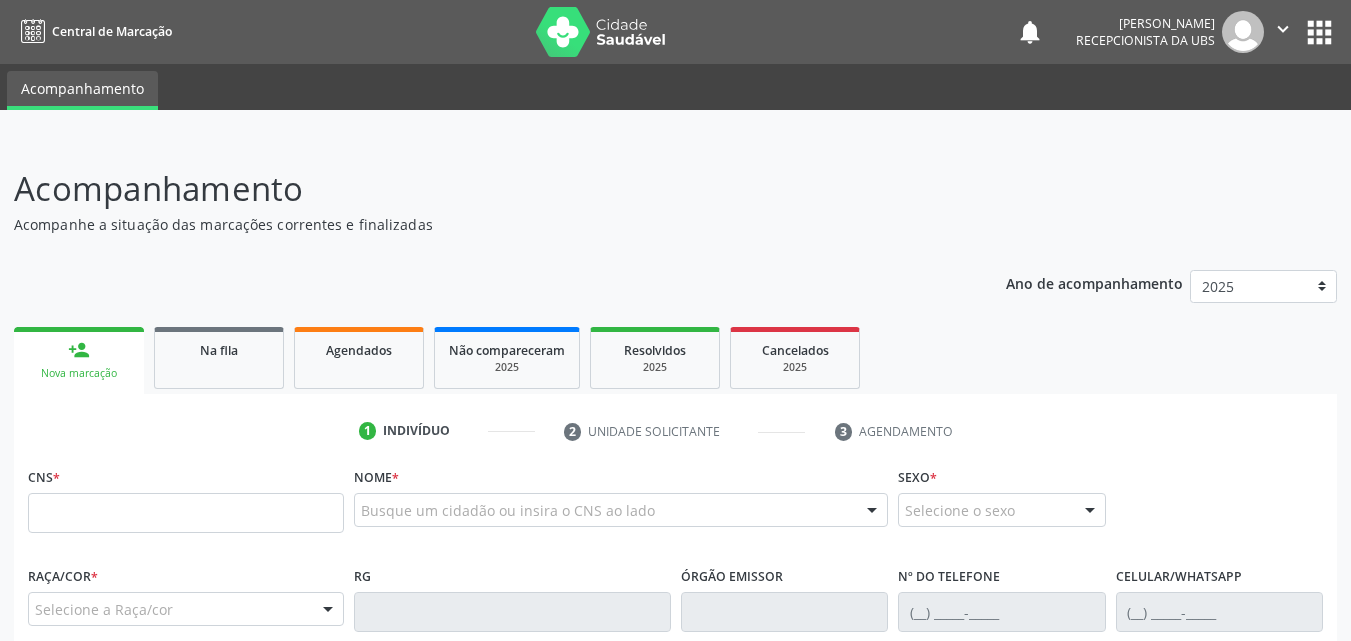 scroll, scrollTop: 0, scrollLeft: 0, axis: both 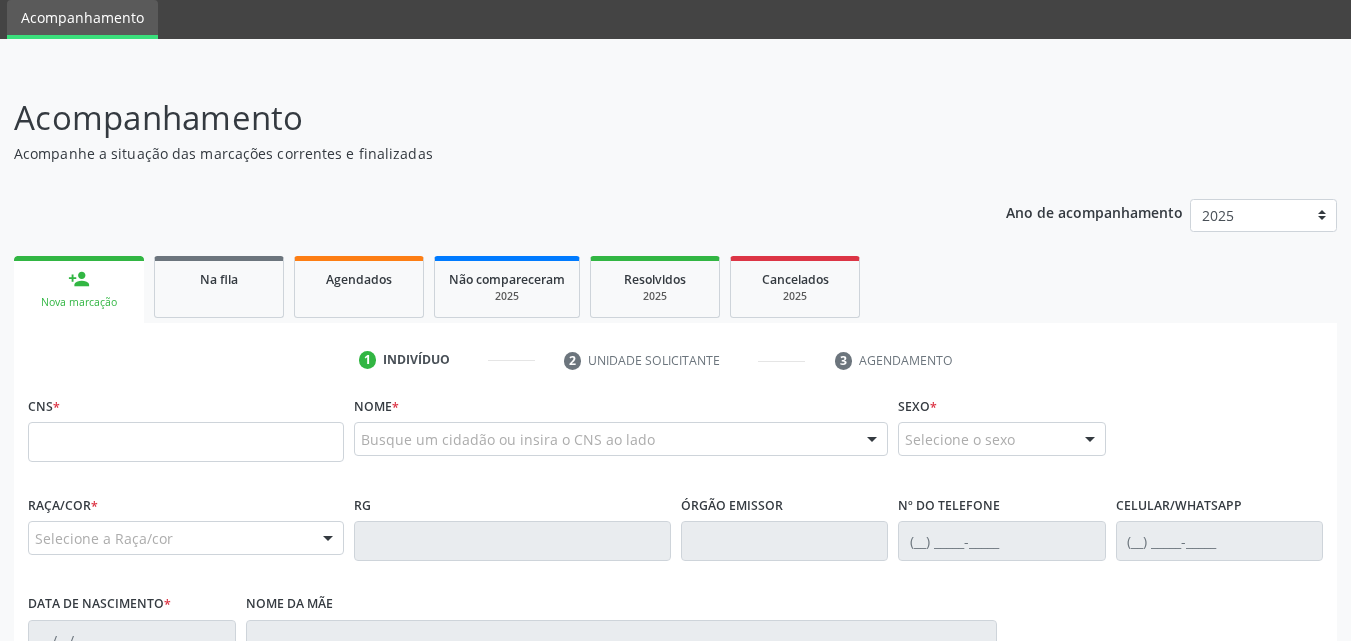 drag, startPoint x: 693, startPoint y: 163, endPoint x: 585, endPoint y: 133, distance: 112.08925 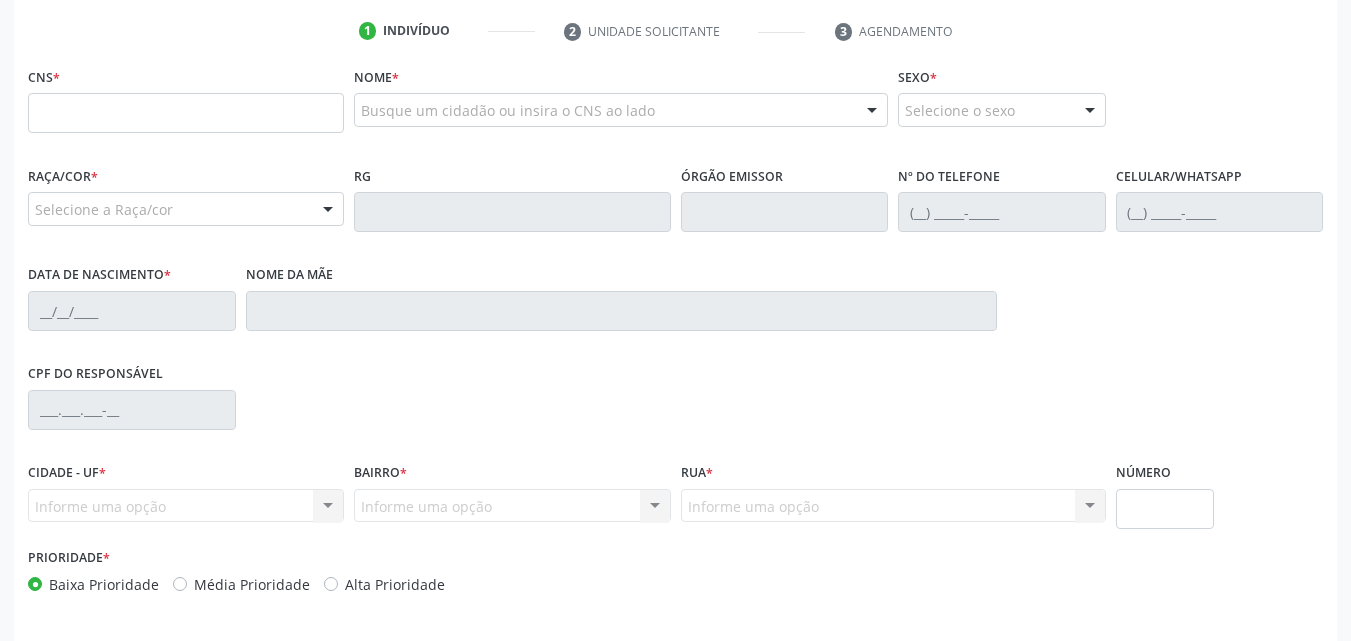 scroll, scrollTop: 300, scrollLeft: 0, axis: vertical 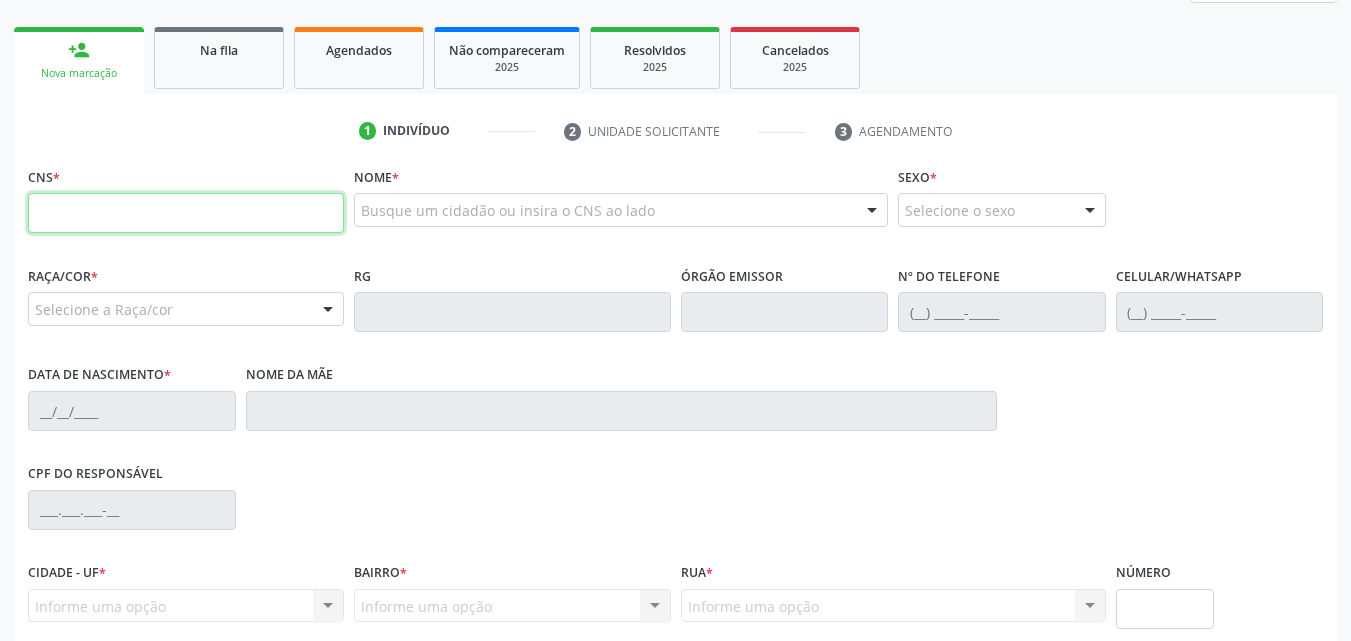 click at bounding box center [186, 213] 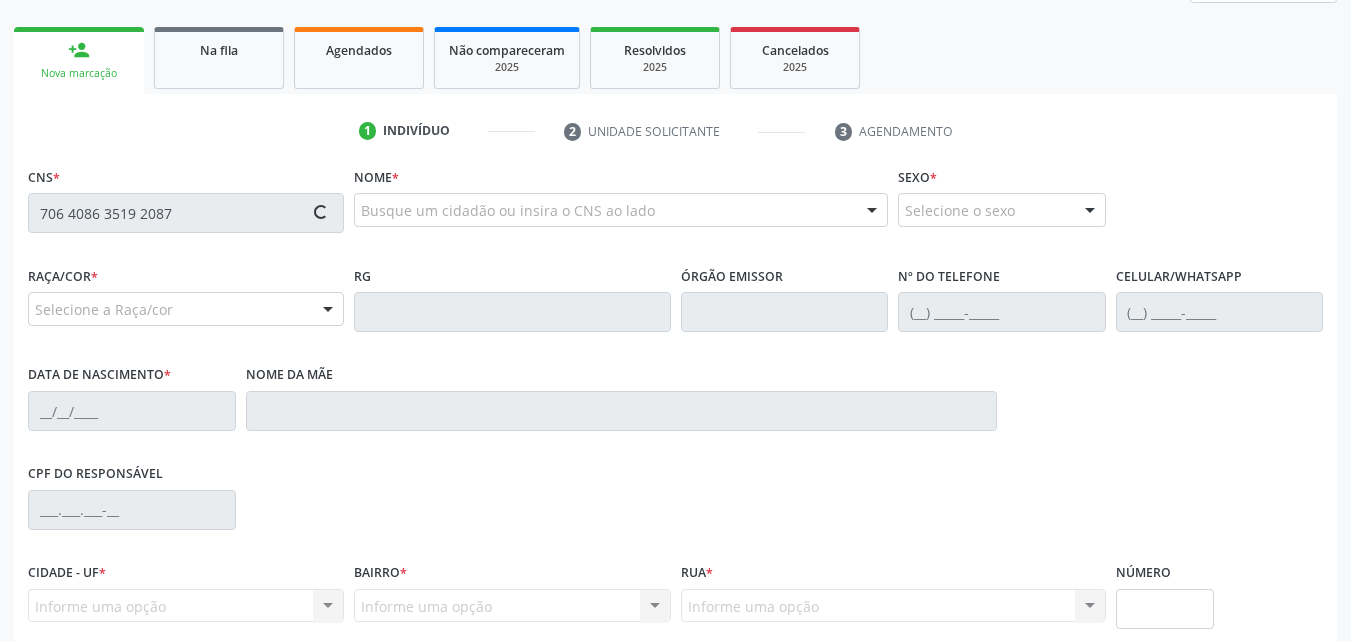 type on "706 4086 3519 2087" 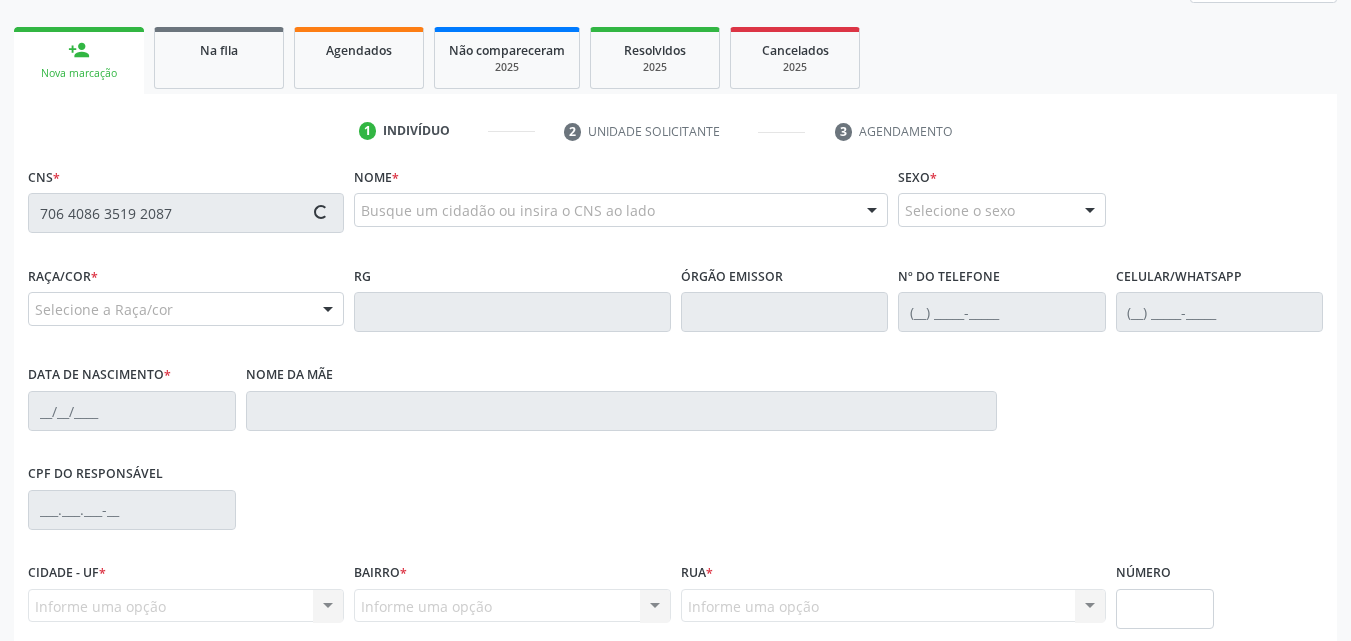 type 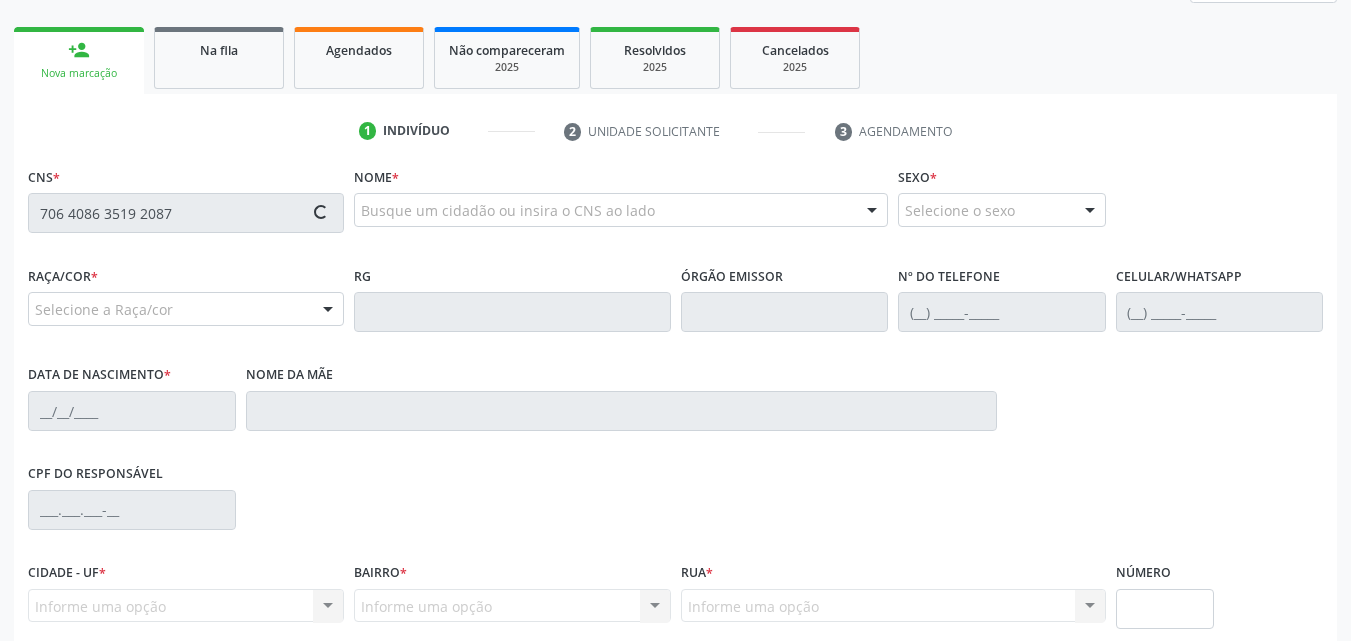 type 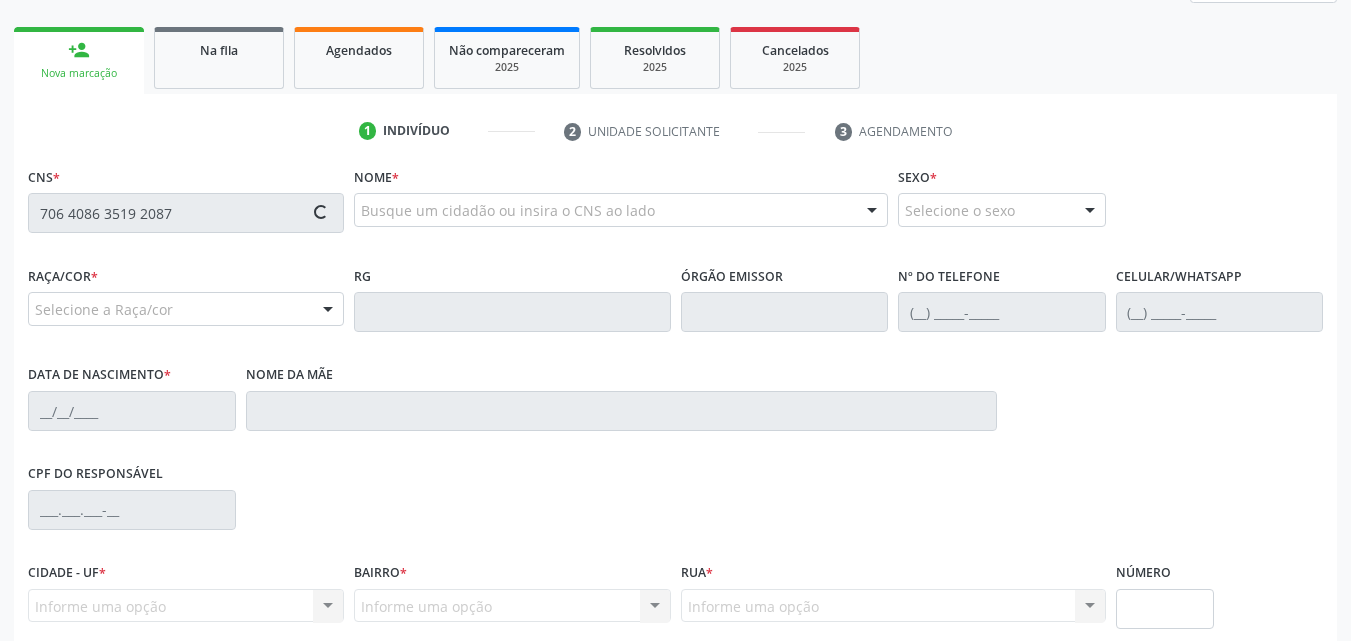 type 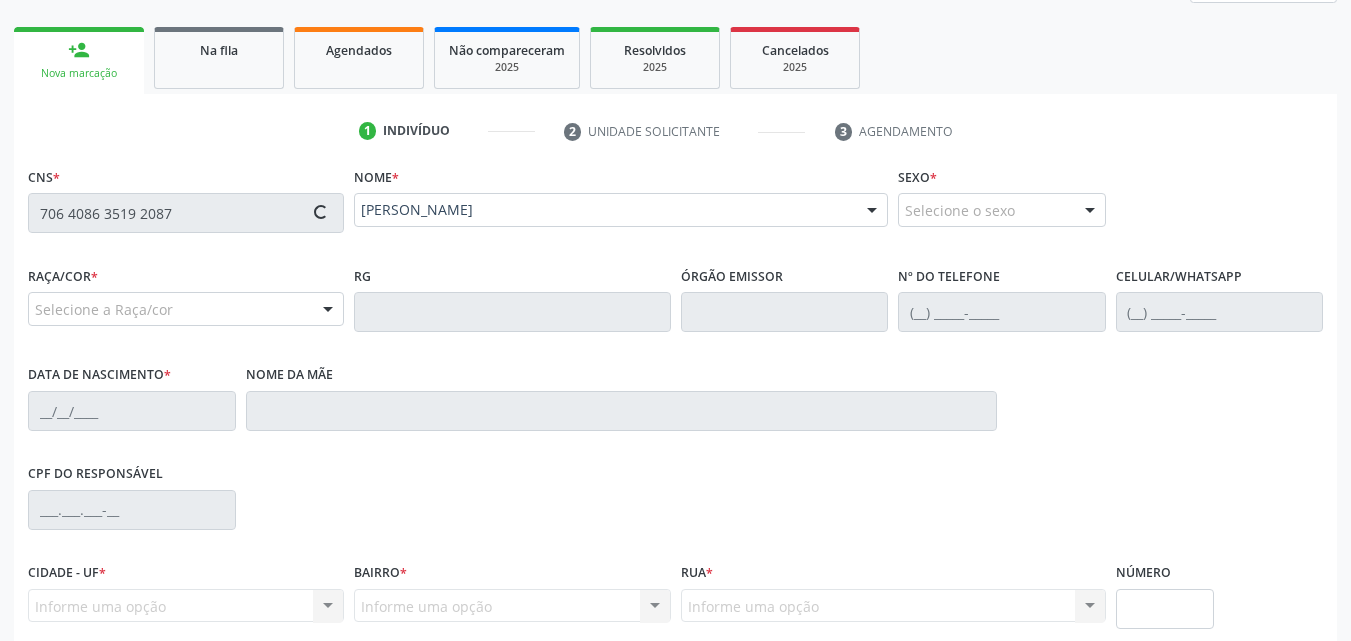 type on "(82) 98834-7844" 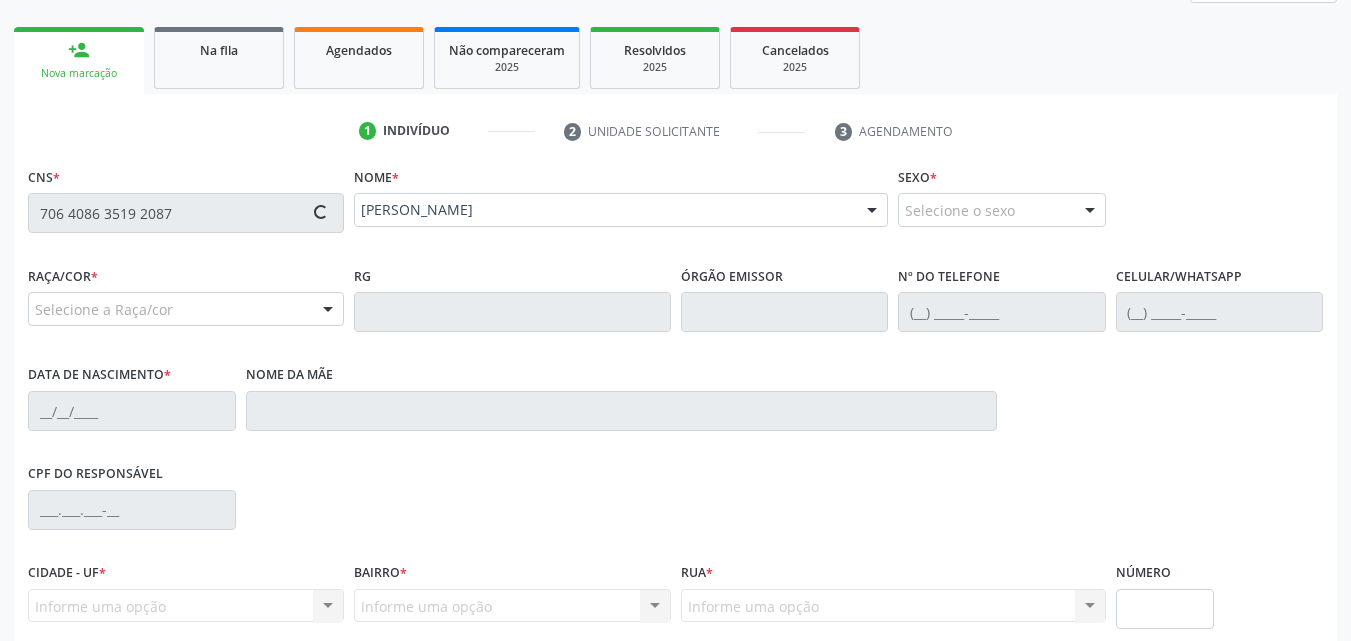 type on "03/03/2005" 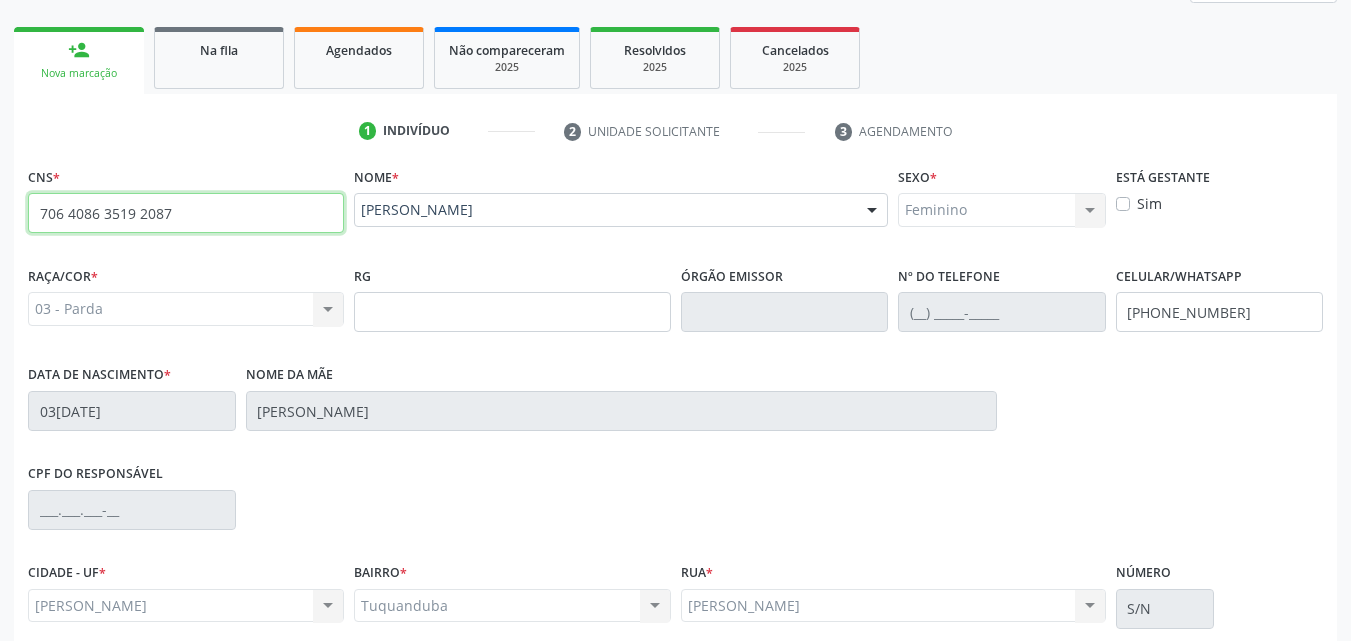 drag, startPoint x: 181, startPoint y: 217, endPoint x: 18, endPoint y: 214, distance: 163.0276 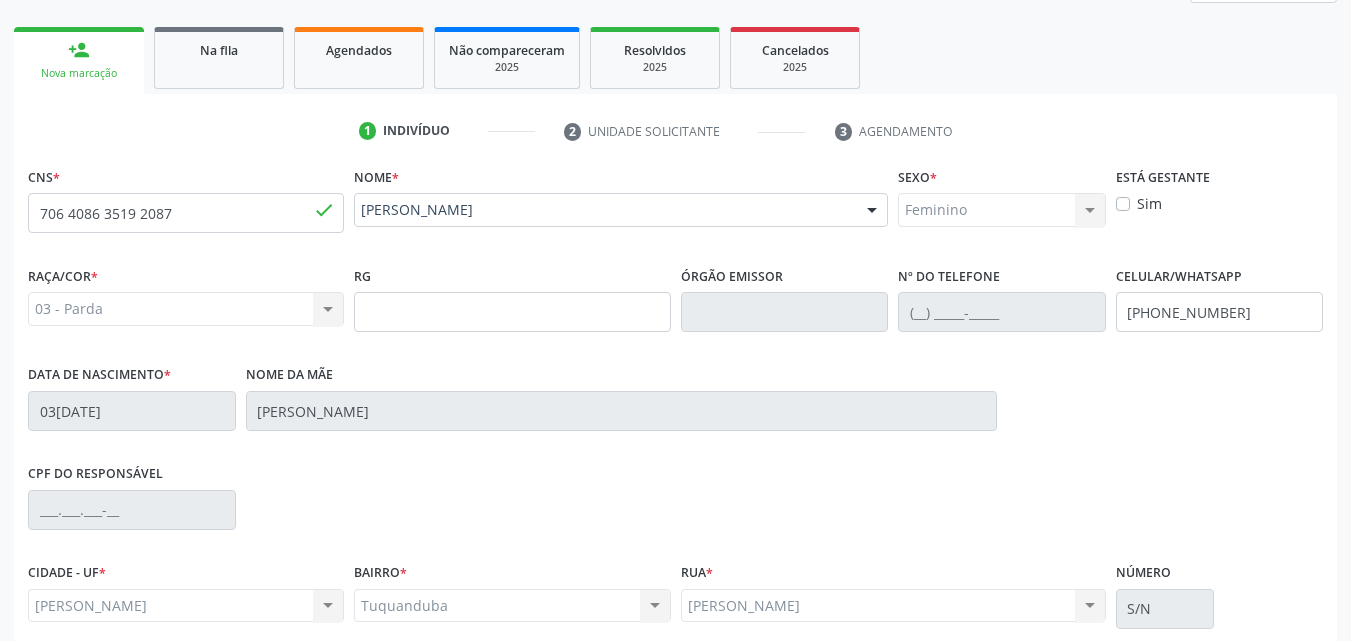 click on "CNS
*
706 4086 3519 2087       done" at bounding box center [186, 211] 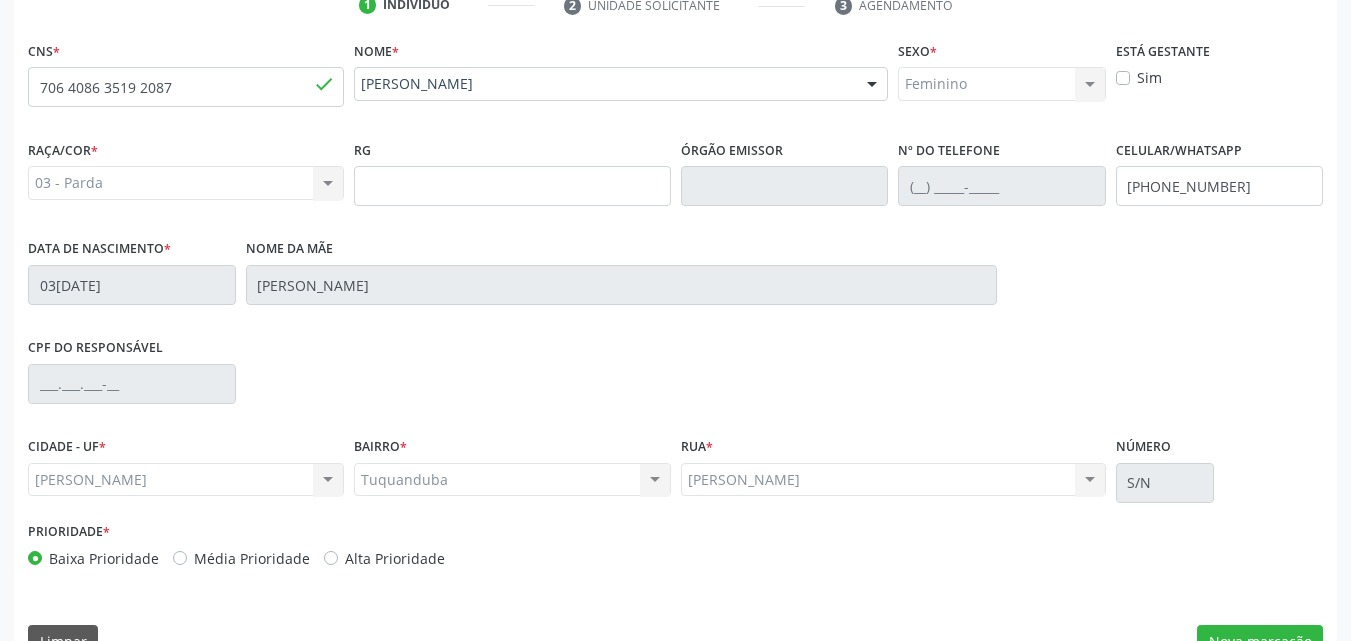 scroll, scrollTop: 471, scrollLeft: 0, axis: vertical 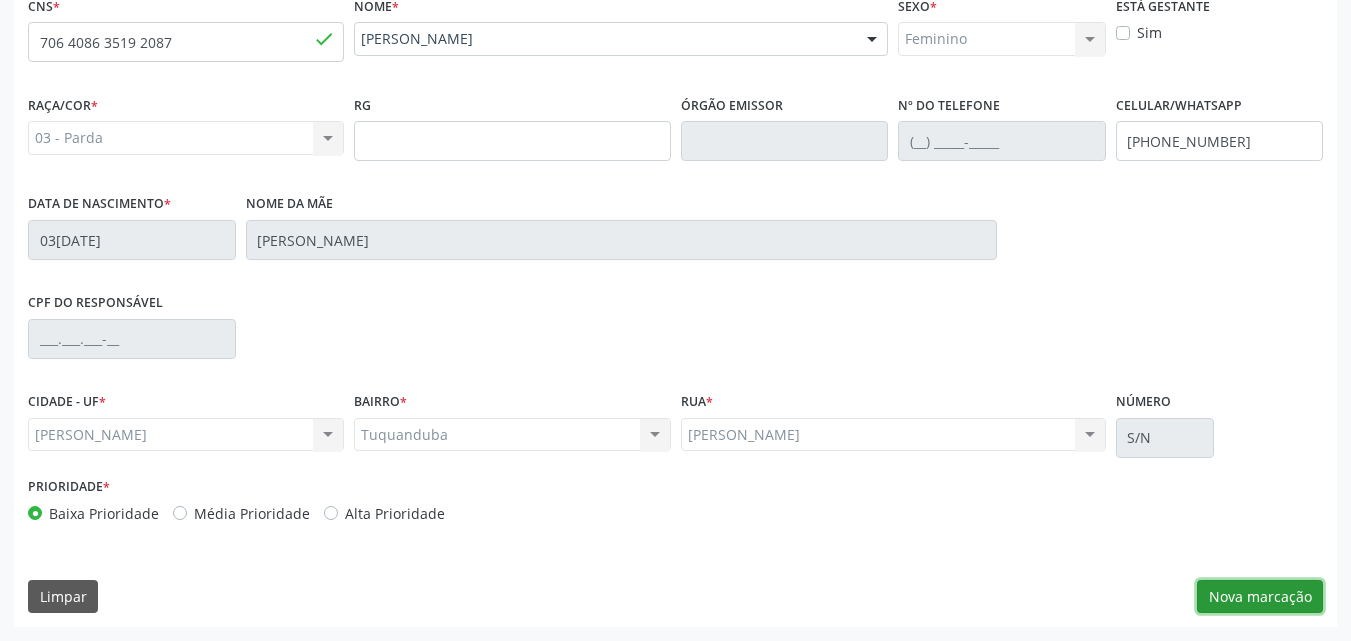 click on "Nova marcação" at bounding box center [1260, 597] 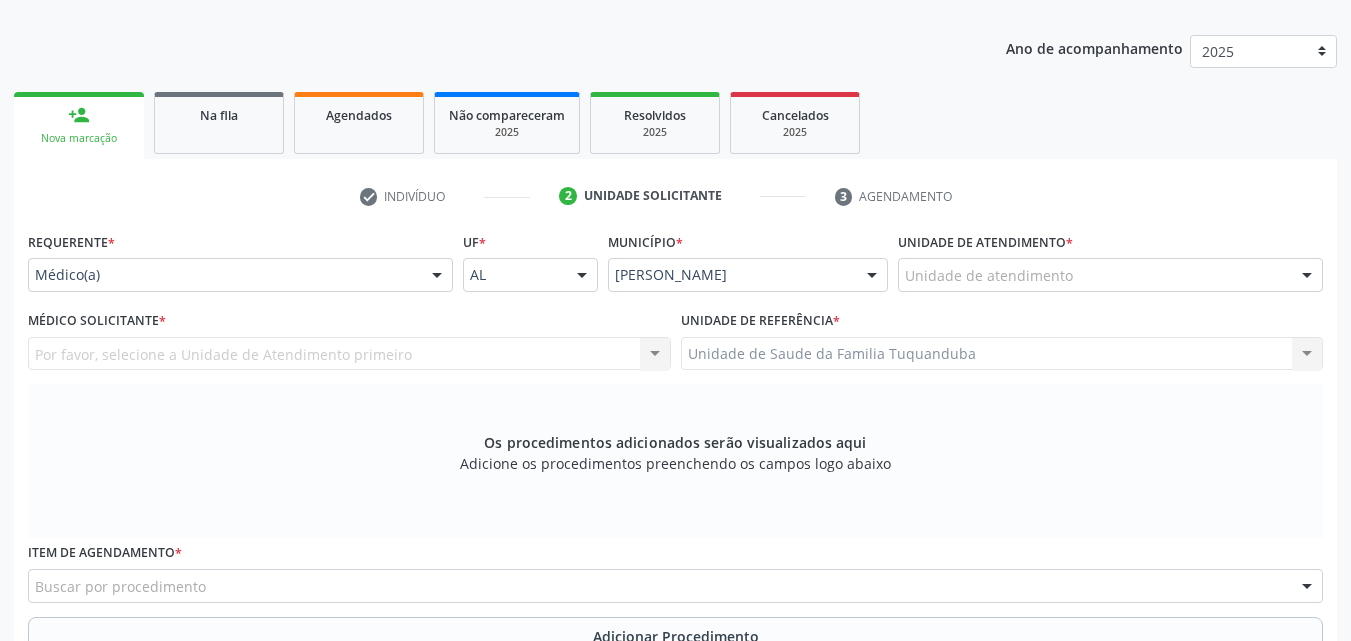 scroll, scrollTop: 271, scrollLeft: 0, axis: vertical 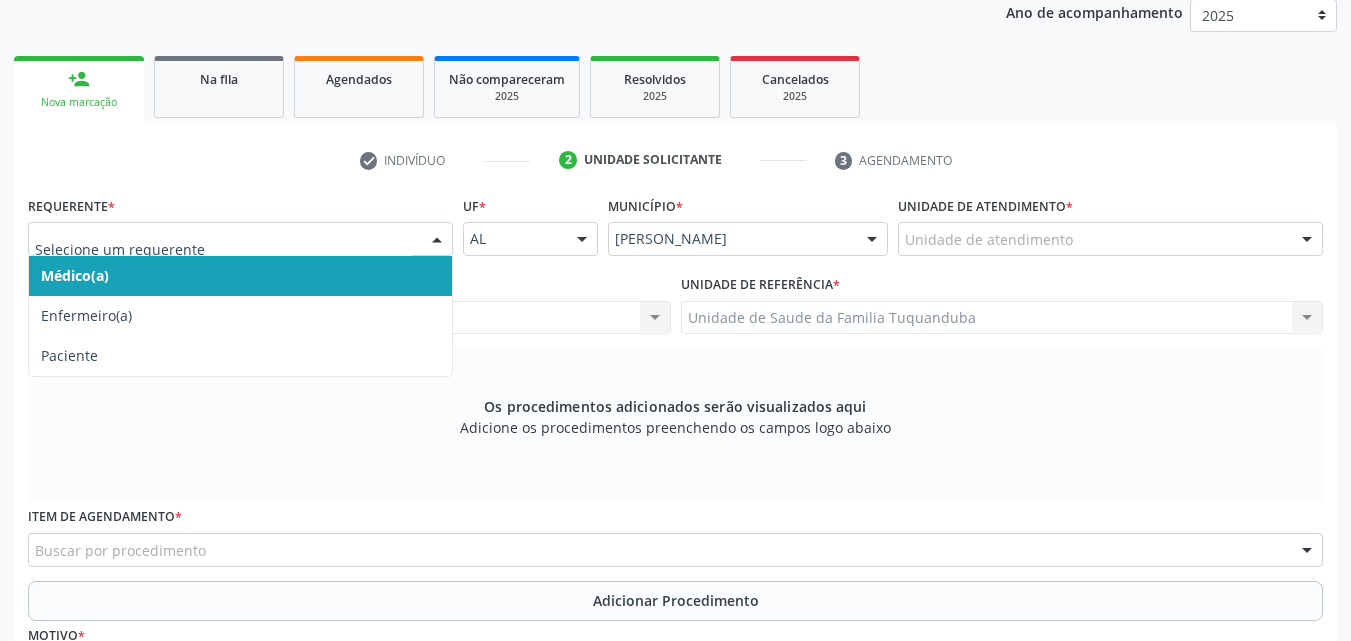 click at bounding box center (437, 240) 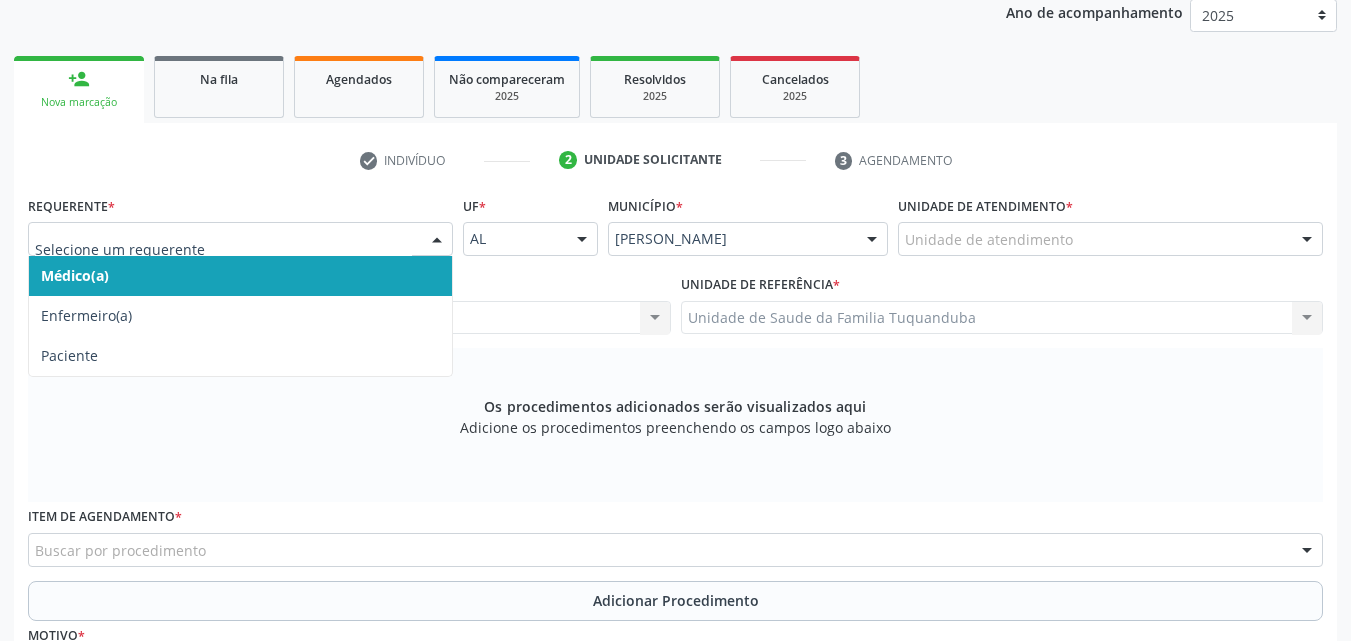 click at bounding box center (437, 240) 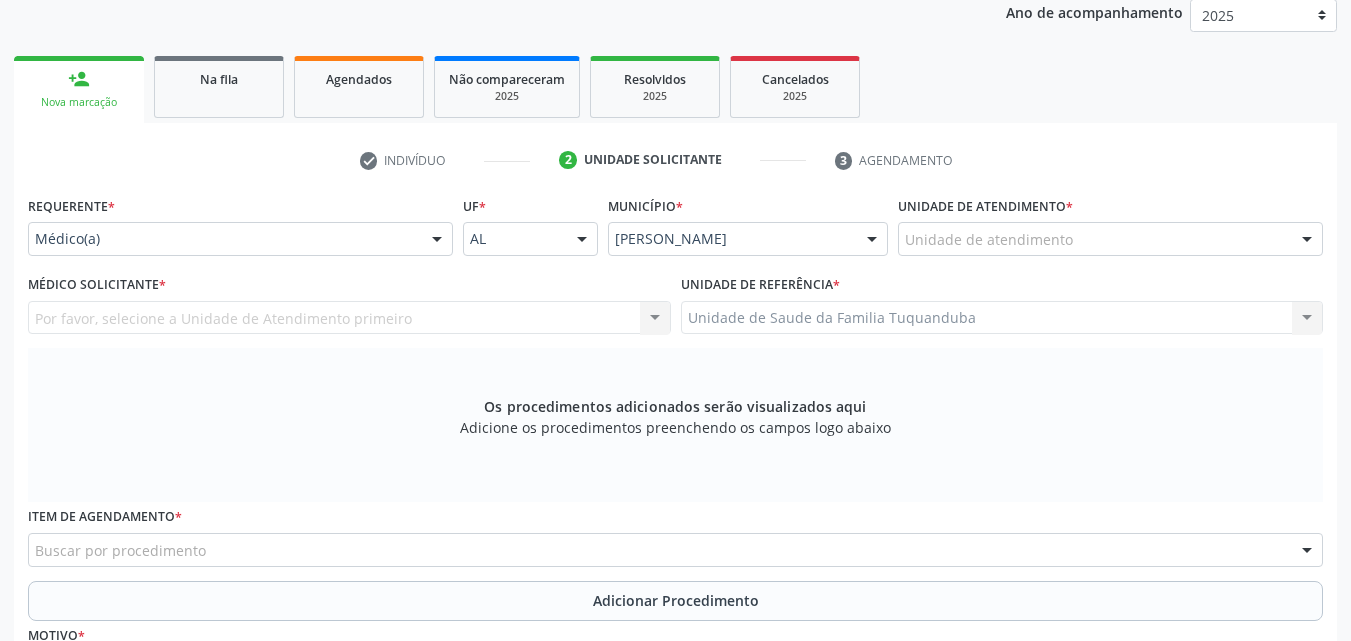 click on "Unidade de atendimento" at bounding box center (1110, 239) 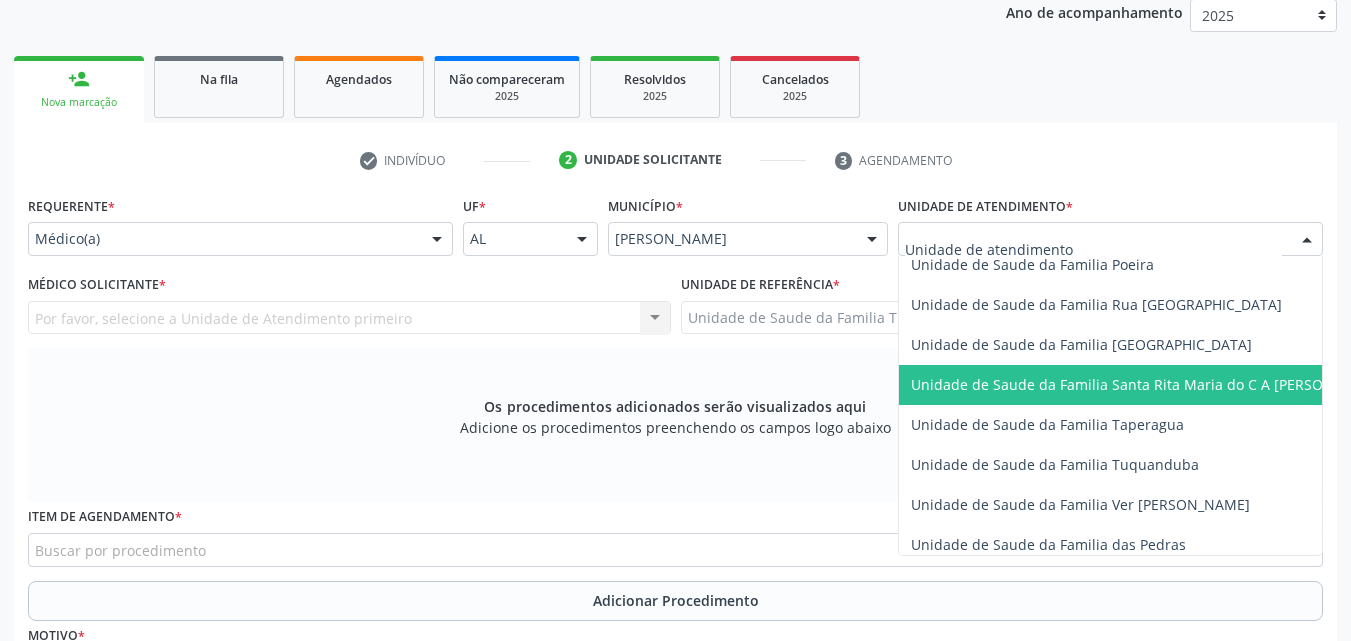 scroll, scrollTop: 1300, scrollLeft: 0, axis: vertical 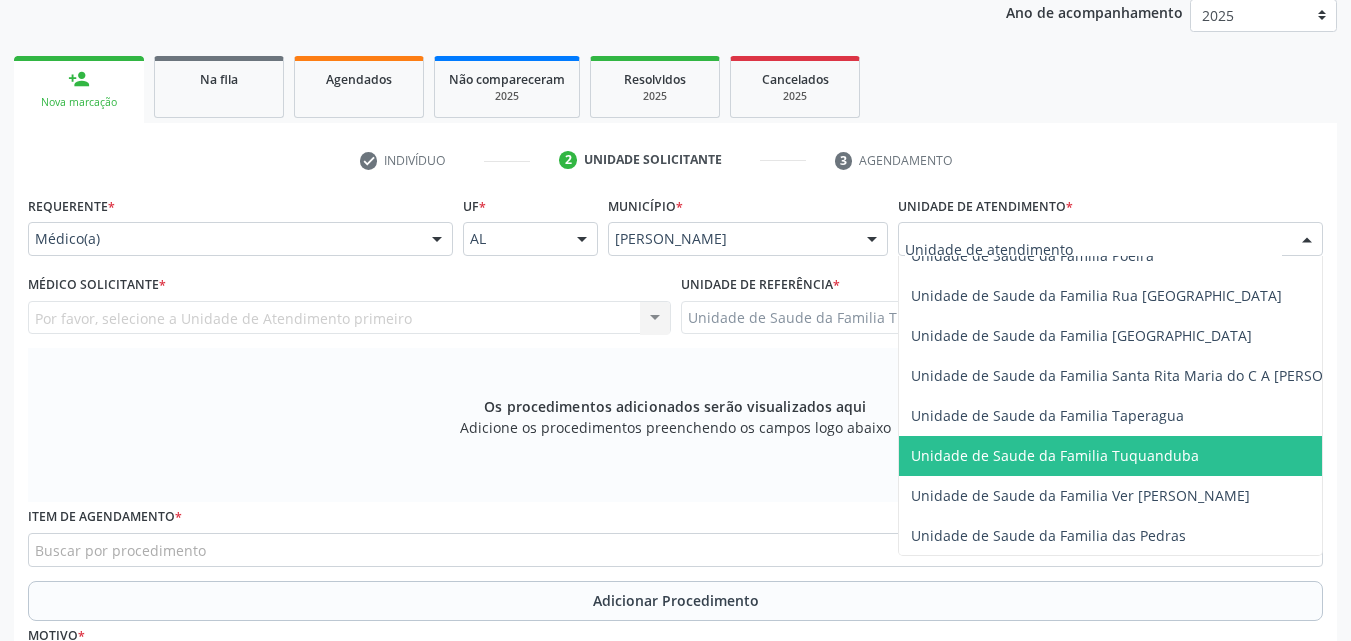 click on "Unidade de Saude da Familia Tuquanduba" at bounding box center (1055, 455) 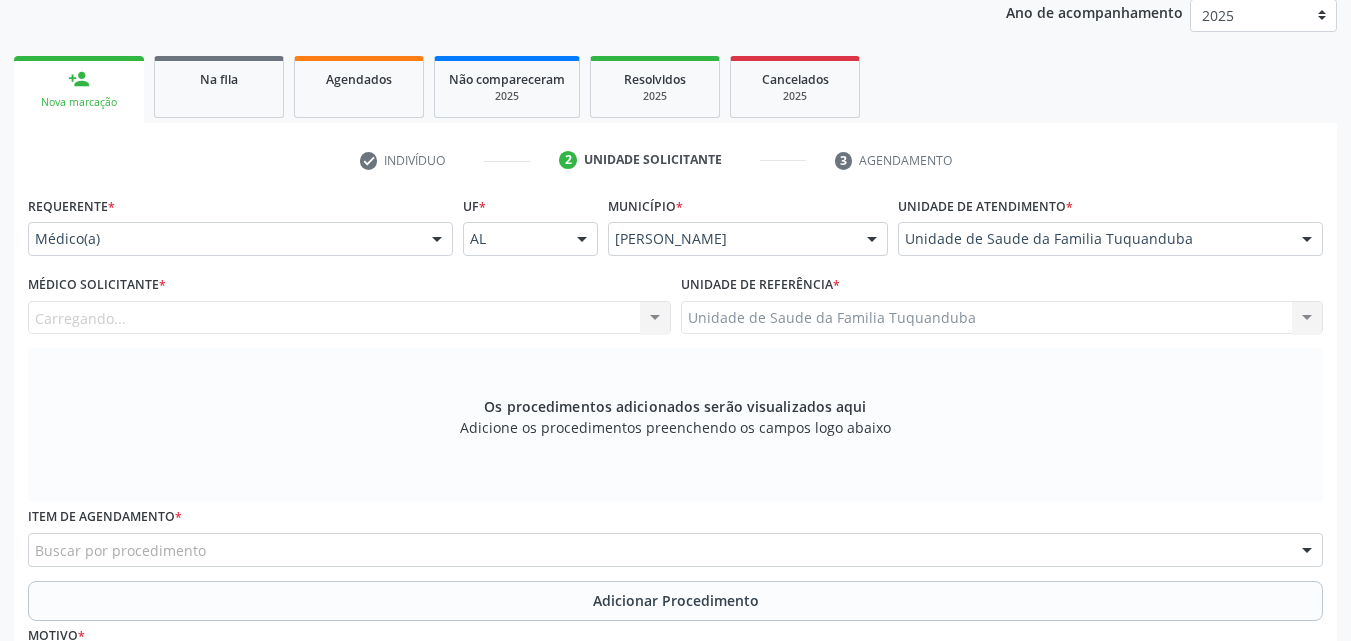 click at bounding box center [1307, 240] 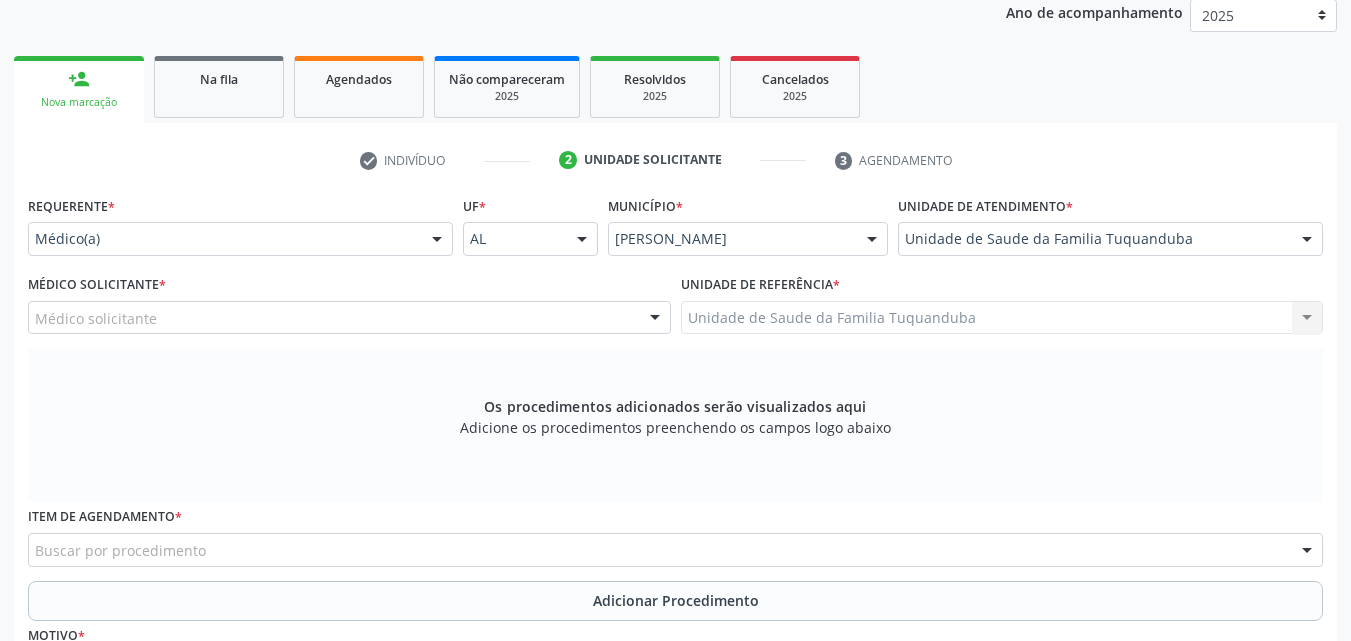 click at bounding box center (1307, 240) 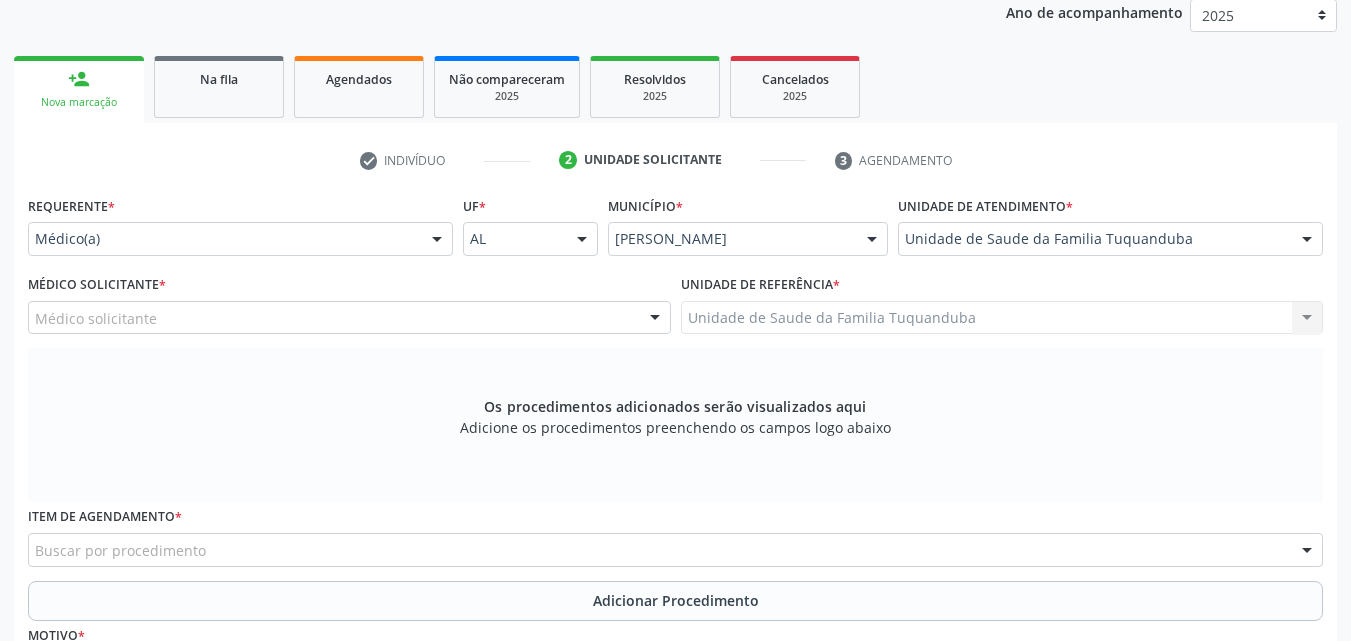 click on "Médico solicitante" at bounding box center (349, 318) 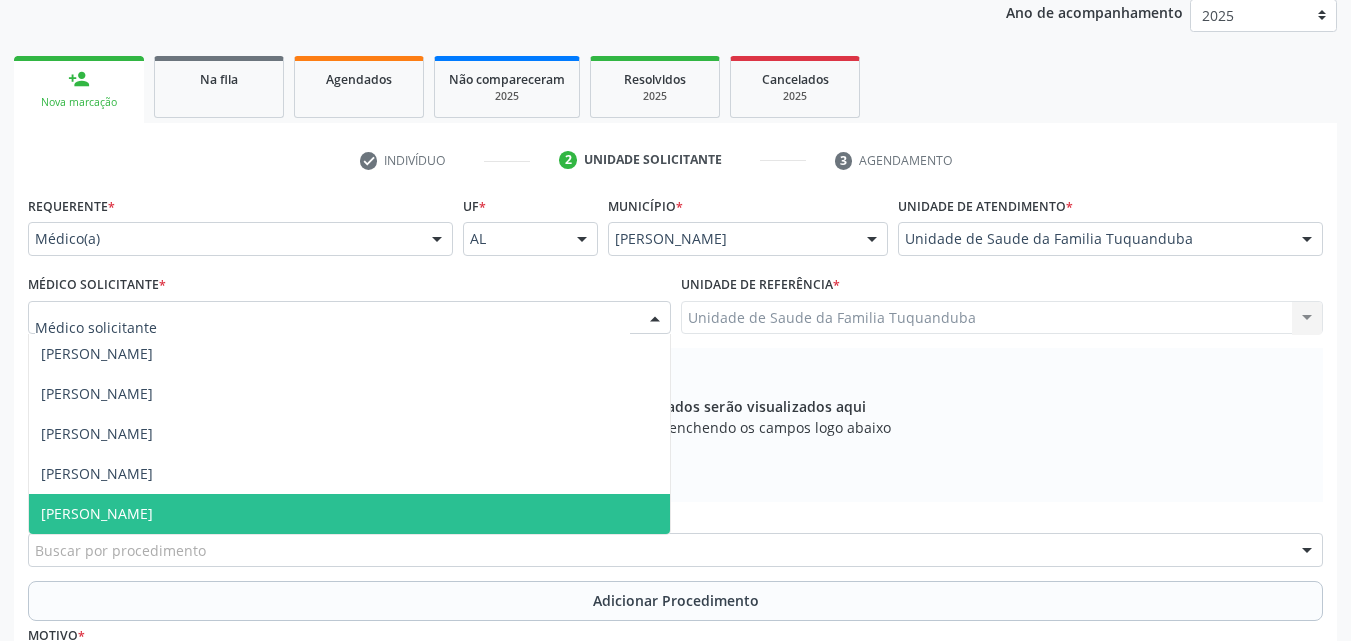 click on "[PERSON_NAME]" at bounding box center [349, 514] 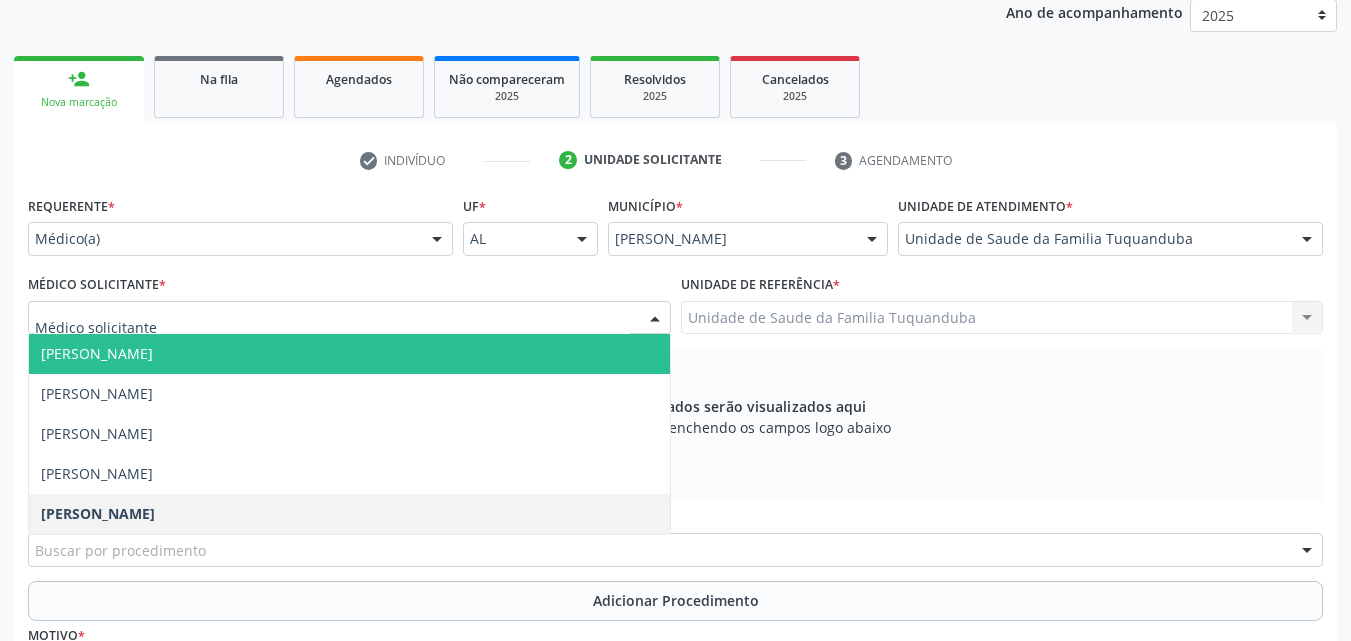 click on "[PERSON_NAME]" at bounding box center (349, 354) 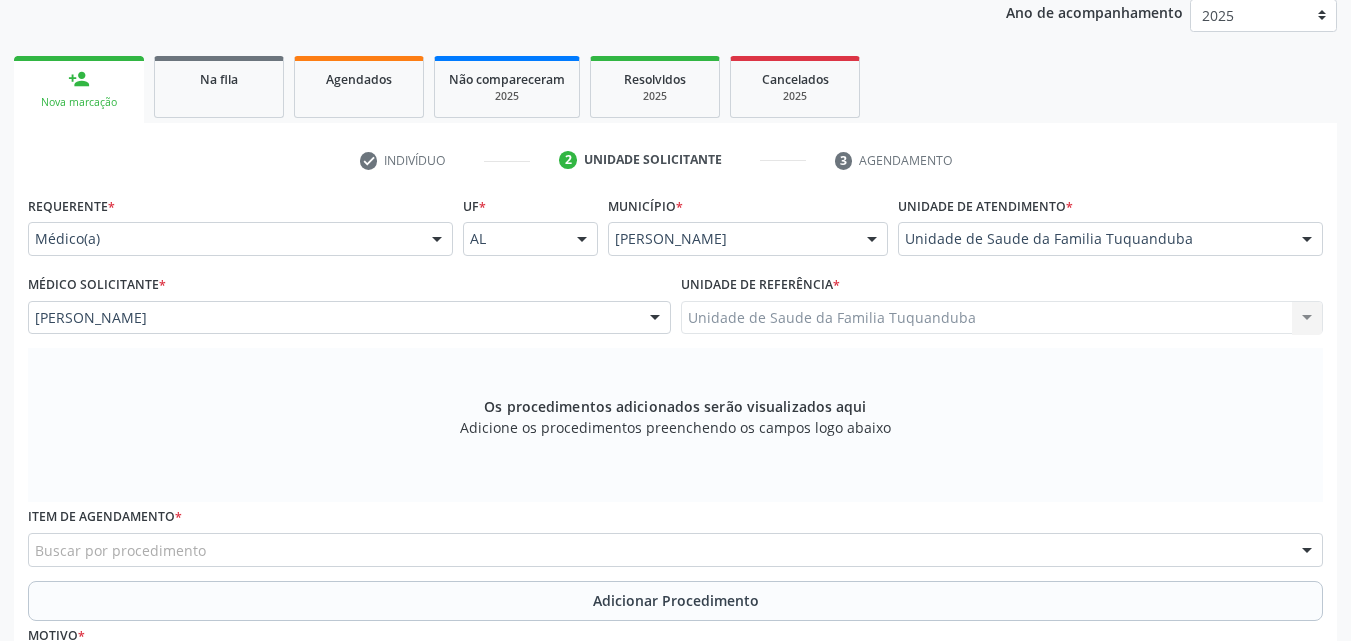 click on "Unidade de Saude da Familia Tuquanduba         Unidade de Saude da Familia Tuquanduba
Nenhum resultado encontrado para: "   "
Não há nenhuma opção para ser exibida." at bounding box center (1002, 318) 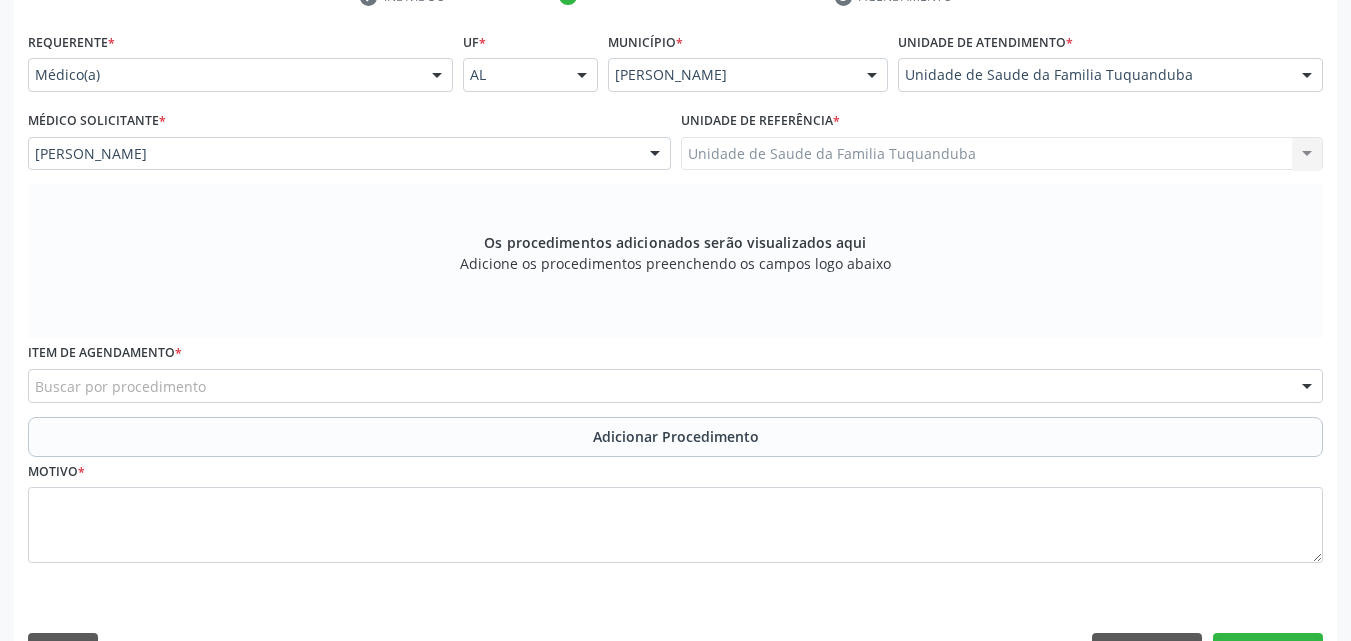 scroll, scrollTop: 471, scrollLeft: 0, axis: vertical 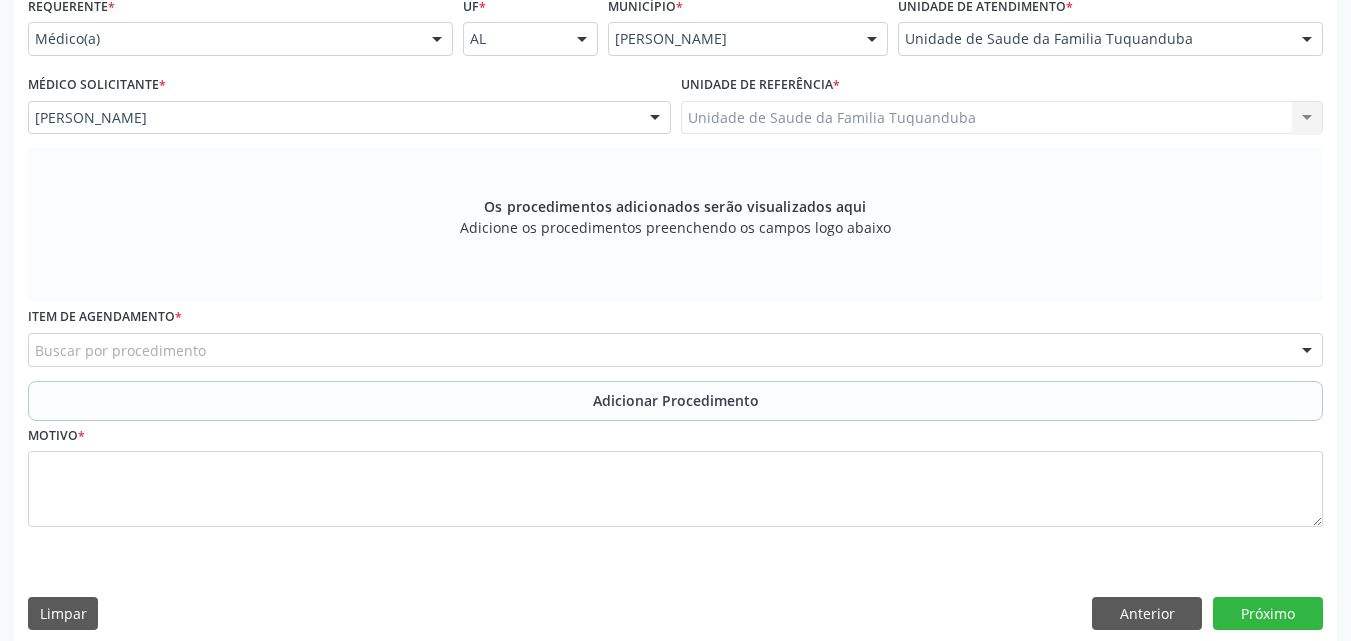 click on "Buscar por procedimento" at bounding box center [675, 350] 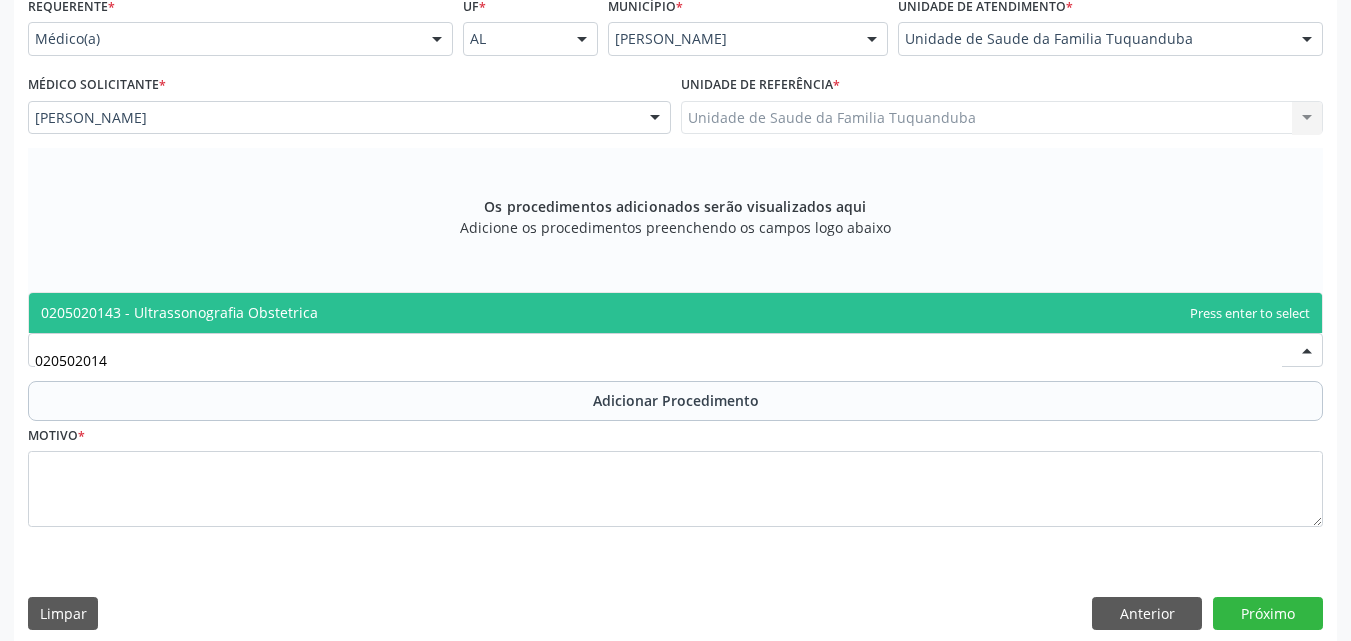 type on "0205020143" 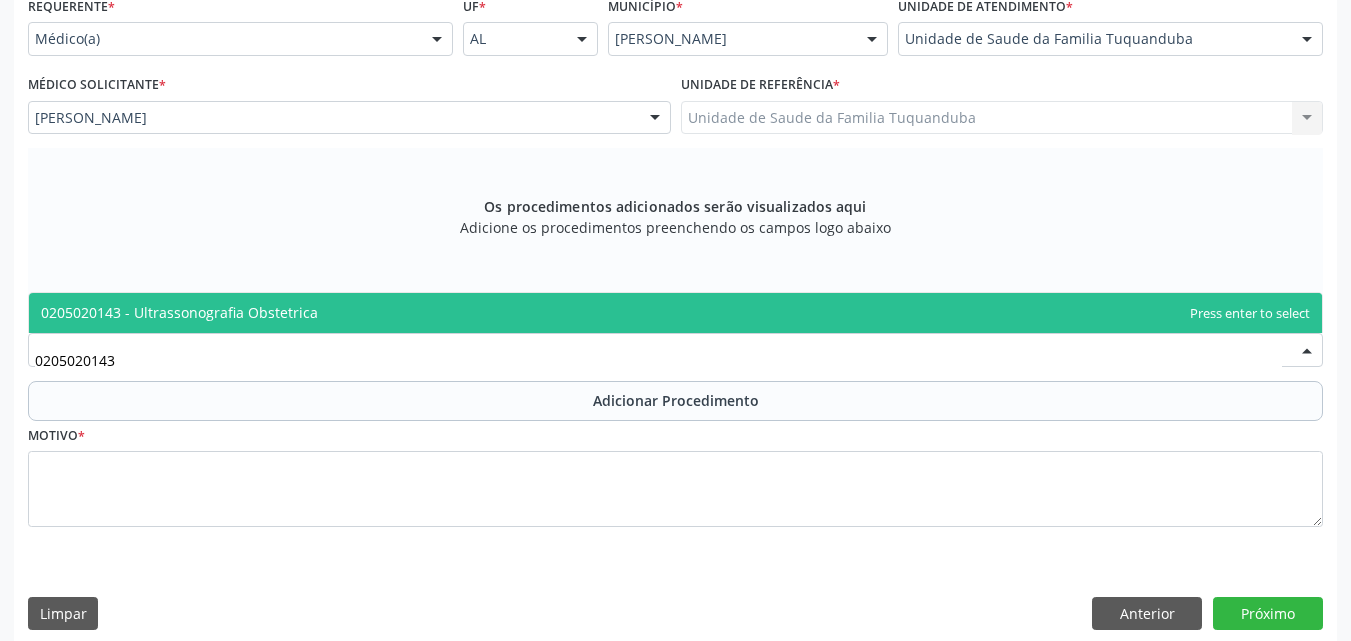 click on "0205020143 - Ultrassonografia Obstetrica" at bounding box center (179, 312) 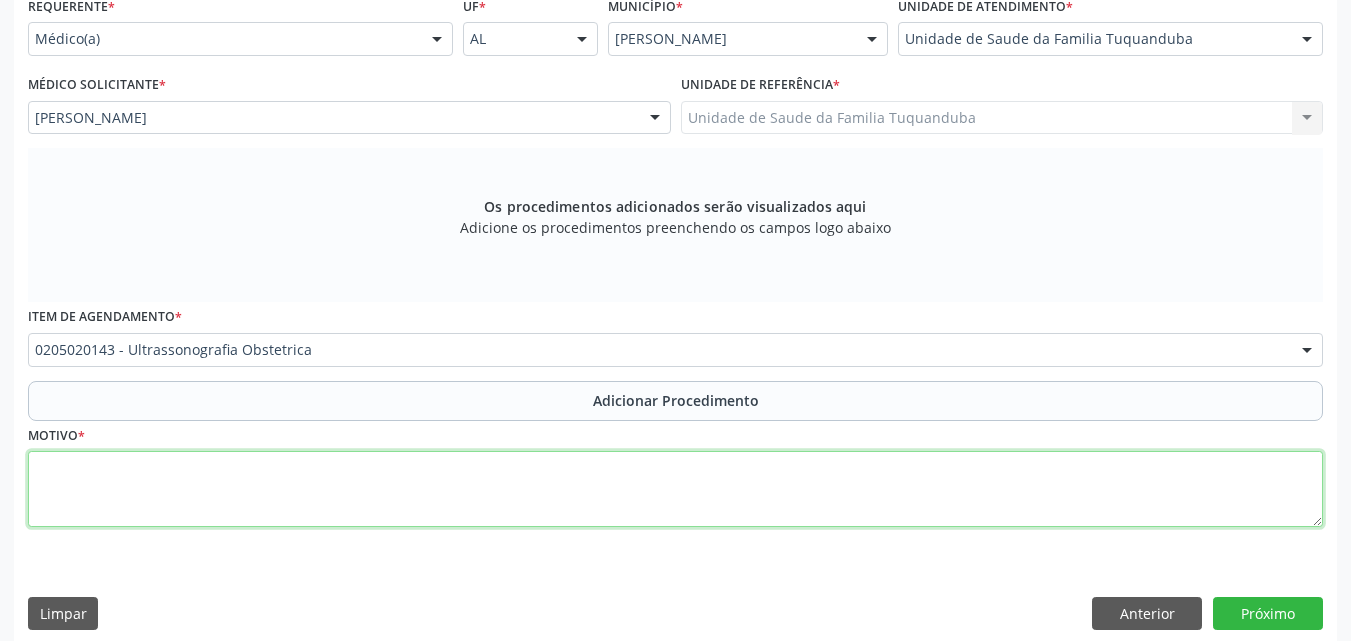 click at bounding box center (675, 489) 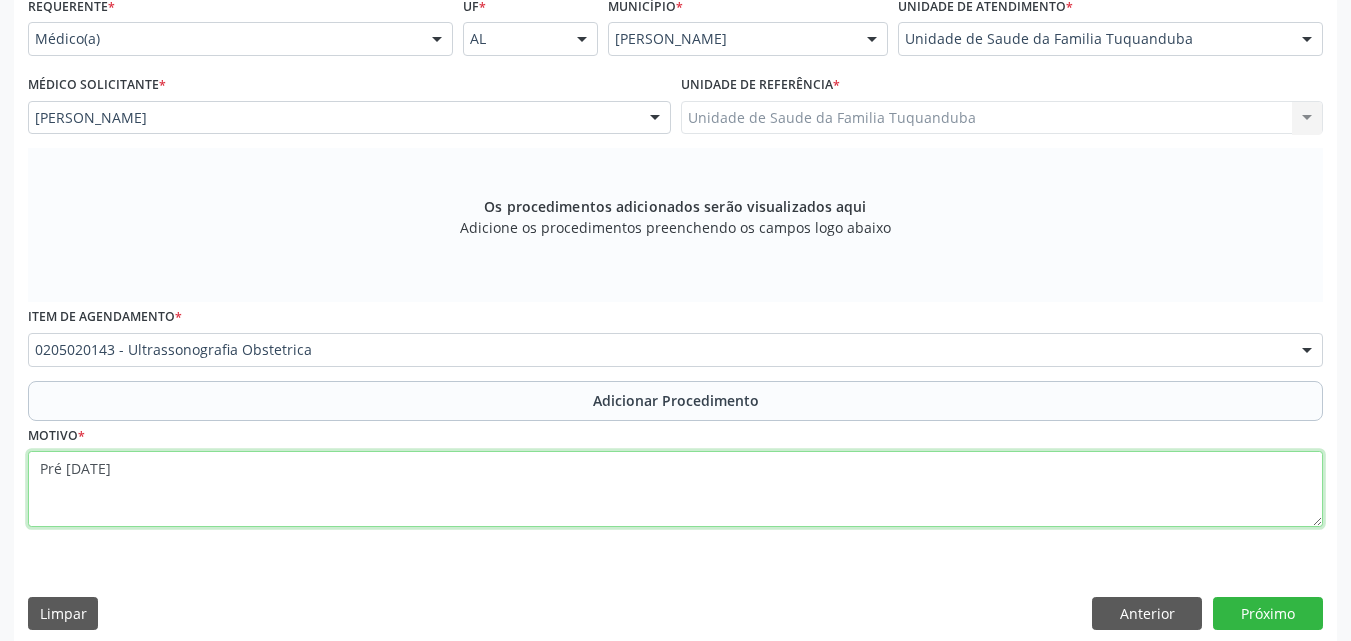 scroll, scrollTop: 488, scrollLeft: 0, axis: vertical 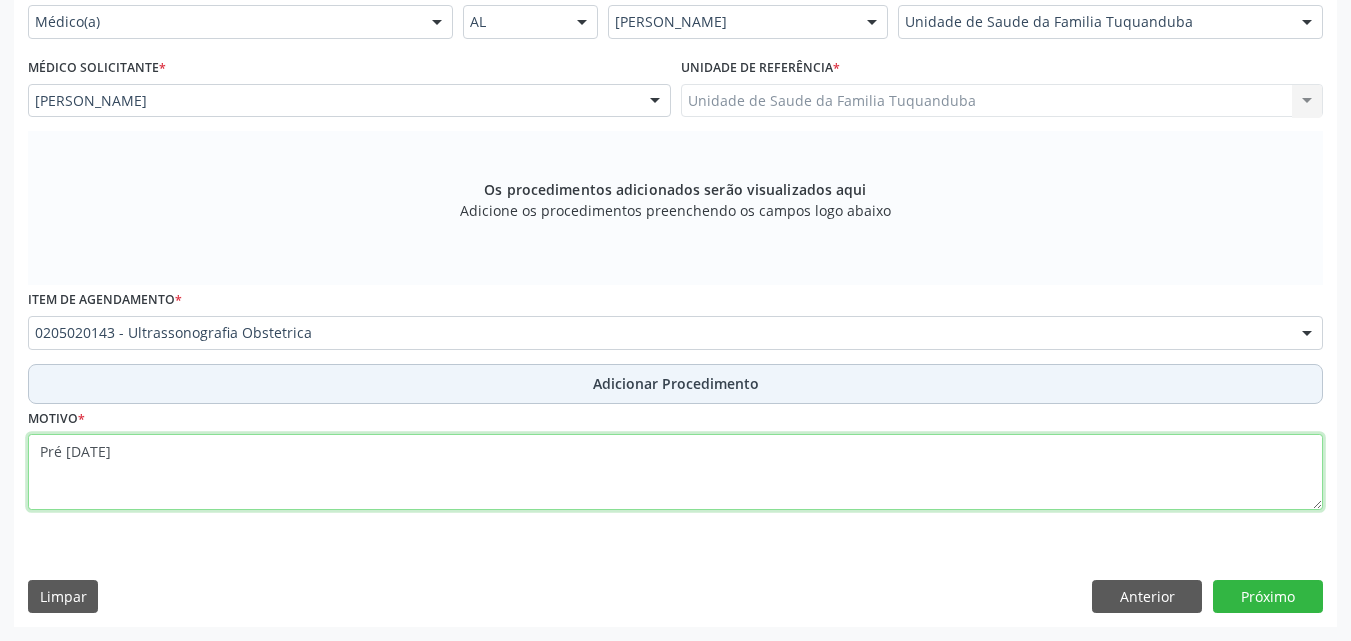 type on "Pré [DATE]" 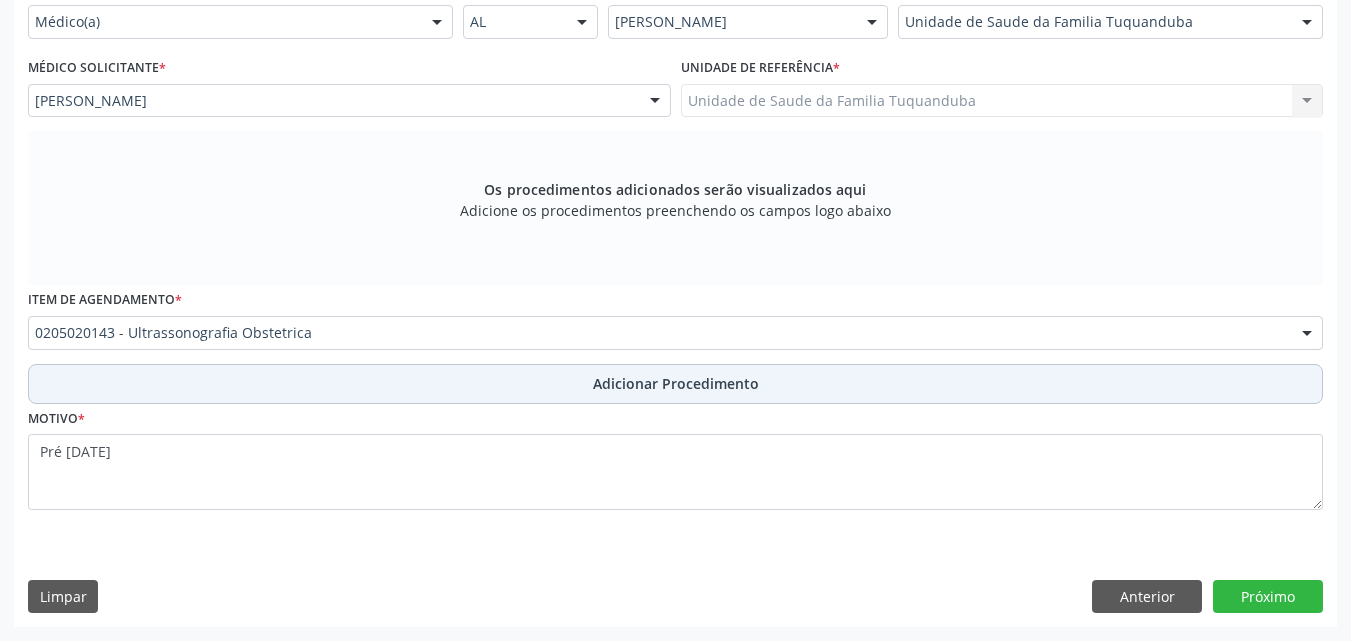 click on "Adicionar Procedimento" at bounding box center (676, 383) 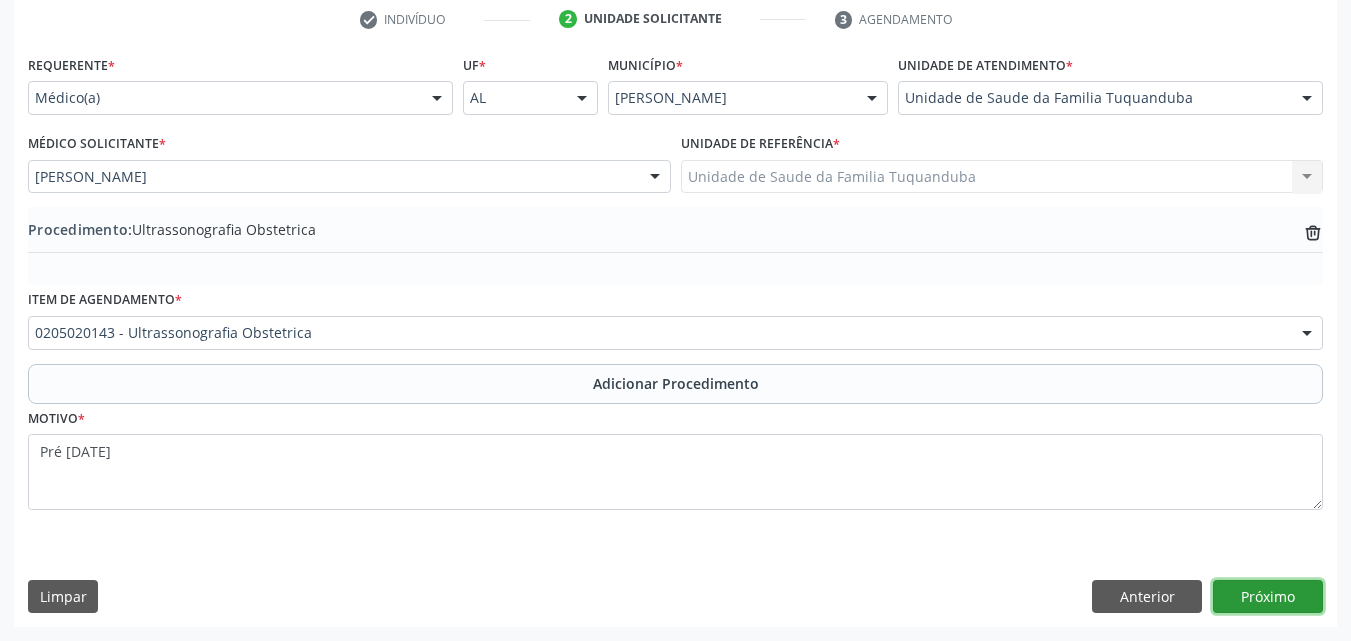 click on "Próximo" at bounding box center [1268, 597] 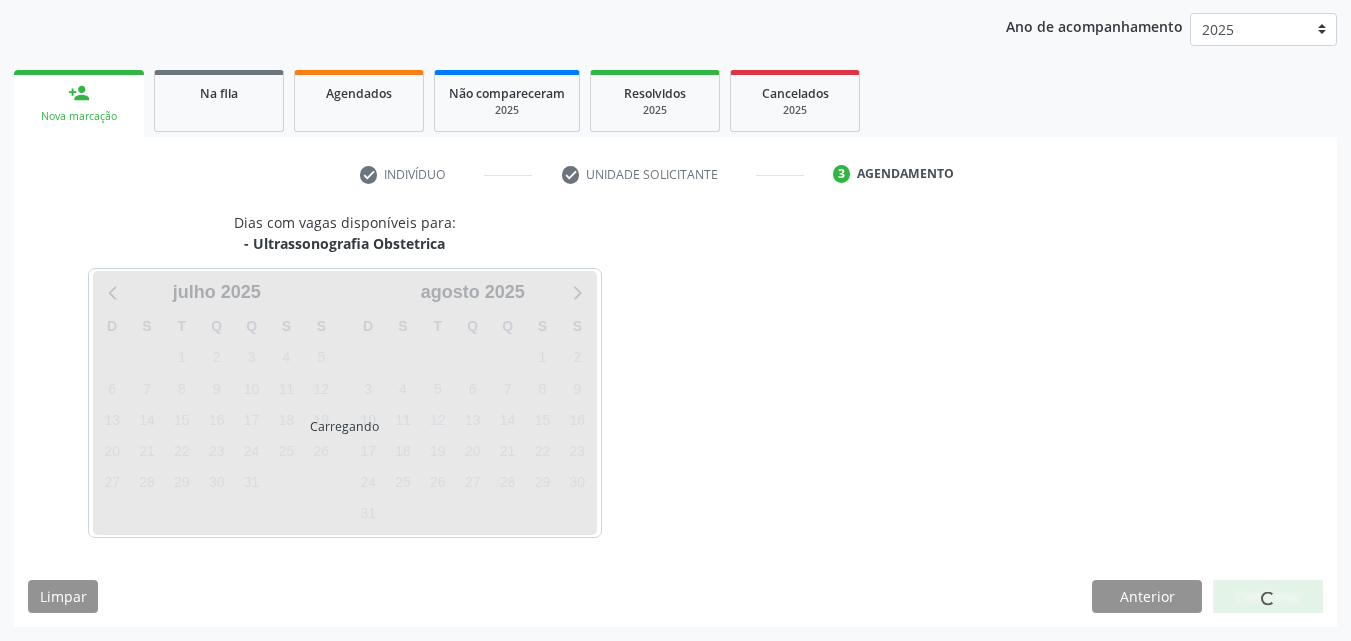 scroll, scrollTop: 257, scrollLeft: 0, axis: vertical 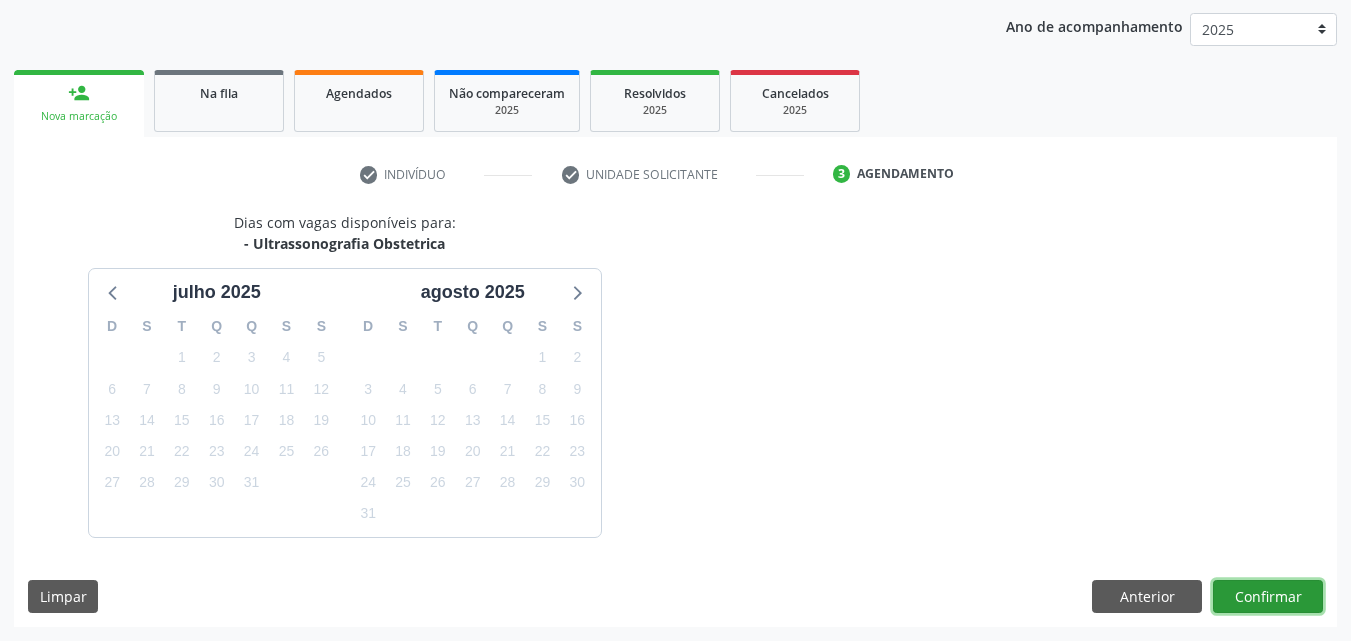 click on "Confirmar" at bounding box center (1268, 597) 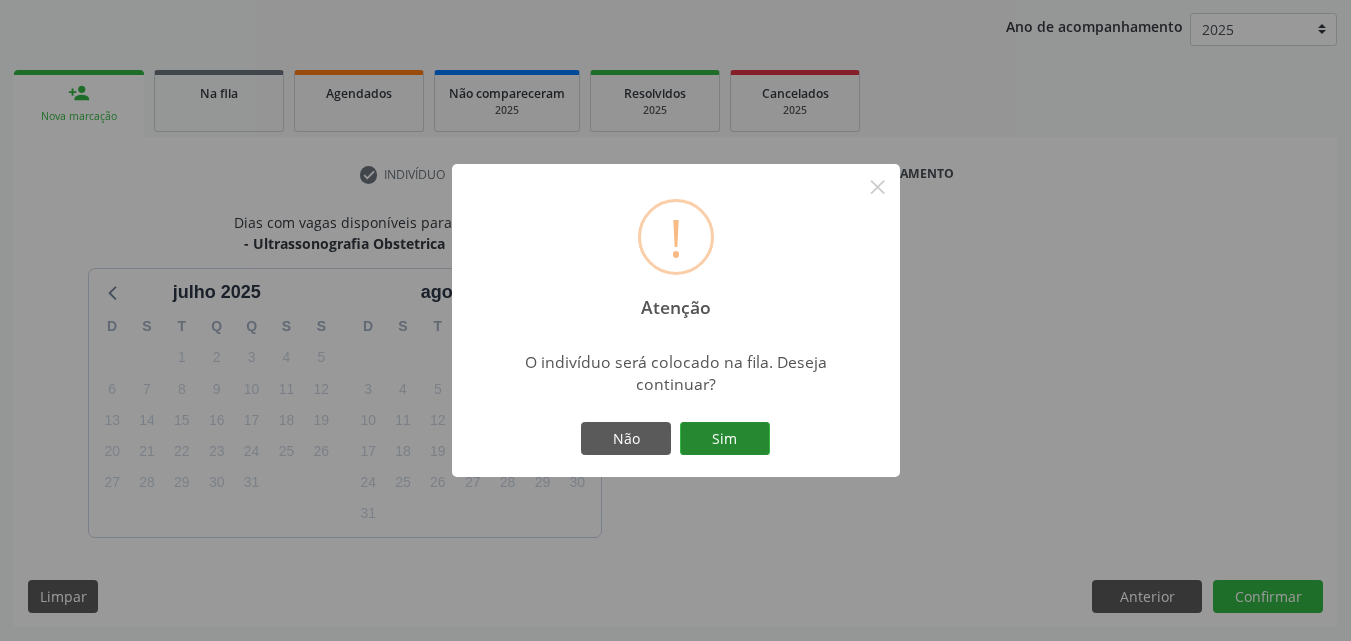 click on "Sim" at bounding box center [725, 439] 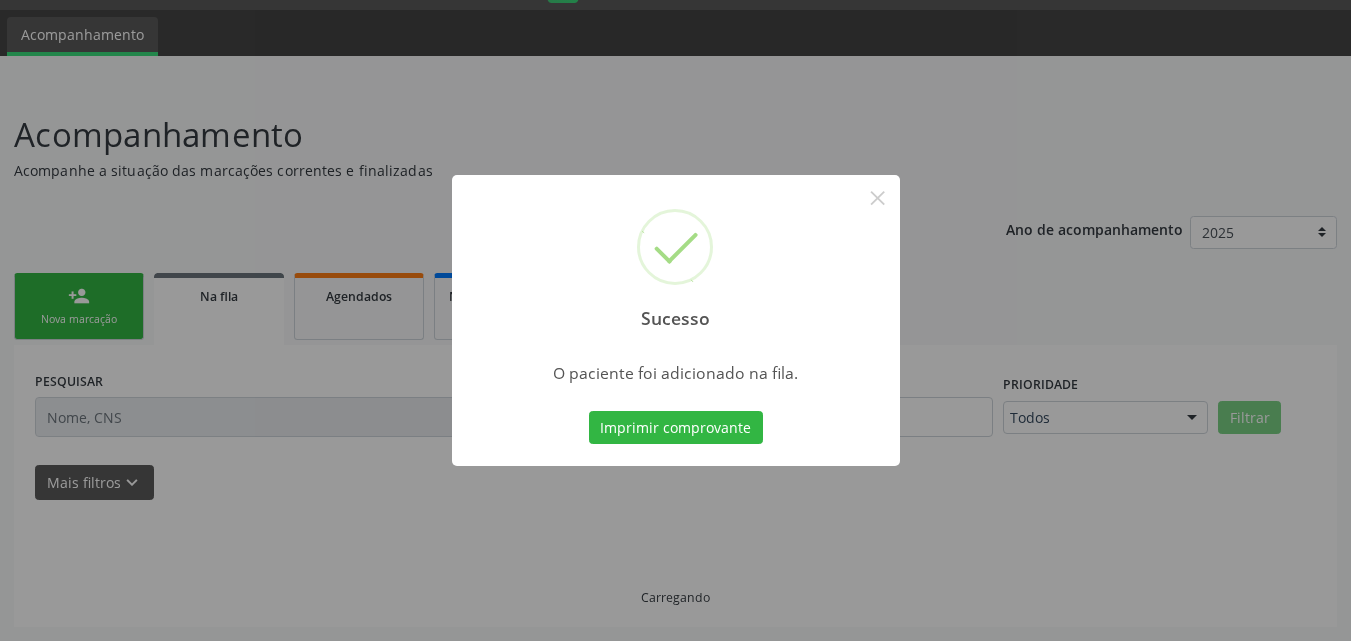 scroll, scrollTop: 6, scrollLeft: 0, axis: vertical 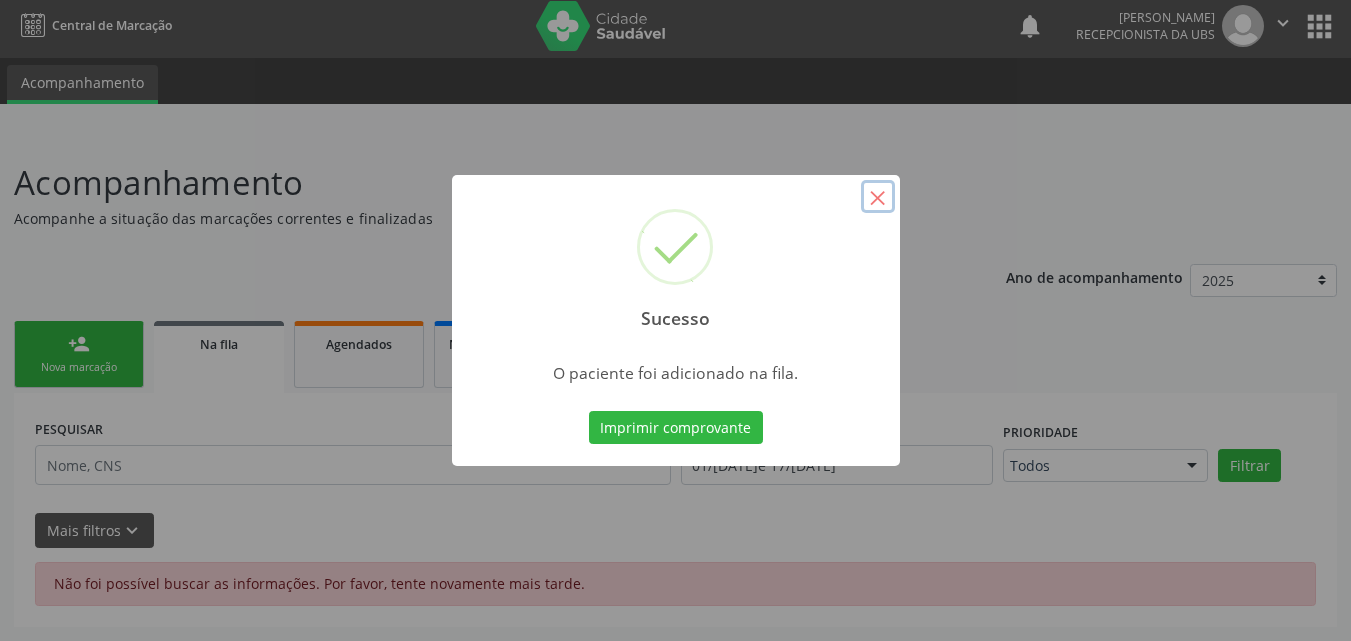 click on "×" at bounding box center [878, 197] 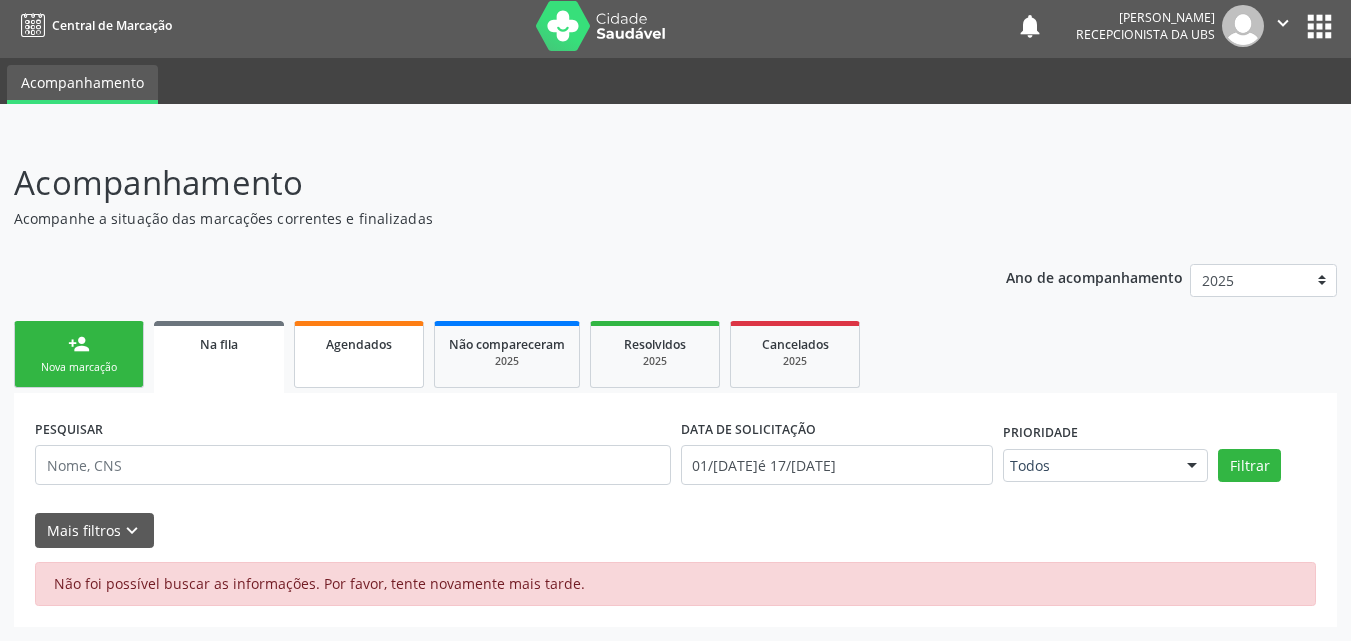 click on "Agendados" at bounding box center (359, 354) 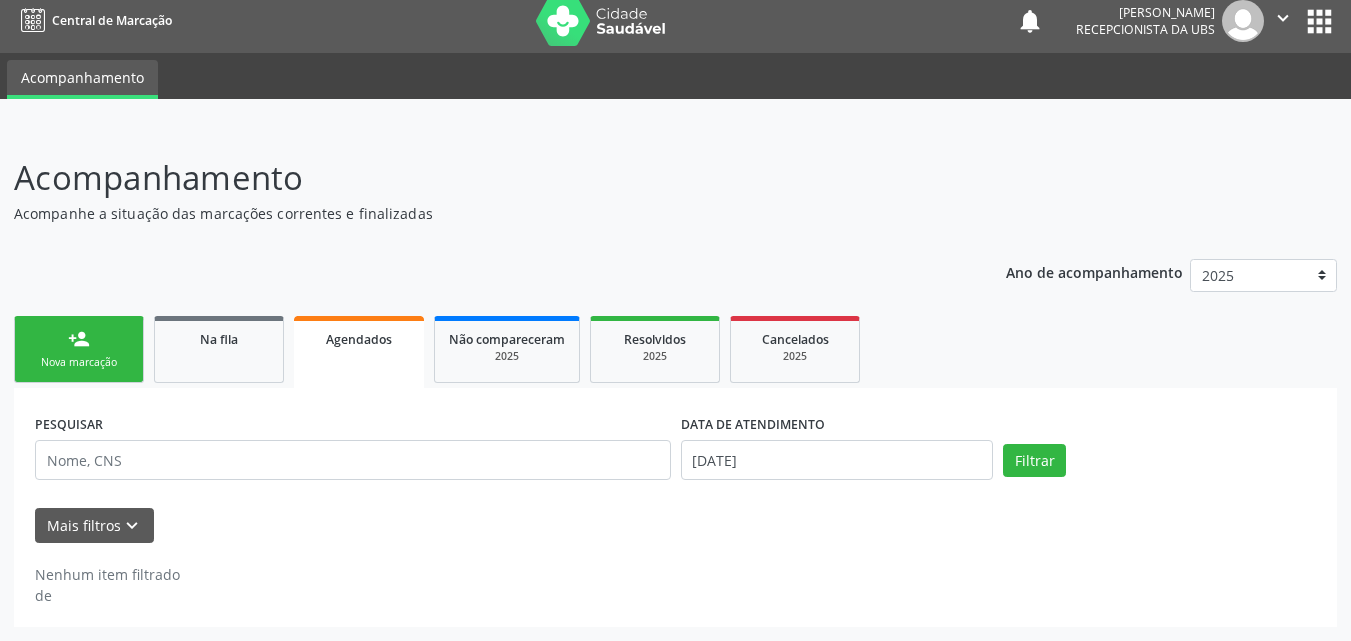 scroll, scrollTop: 0, scrollLeft: 0, axis: both 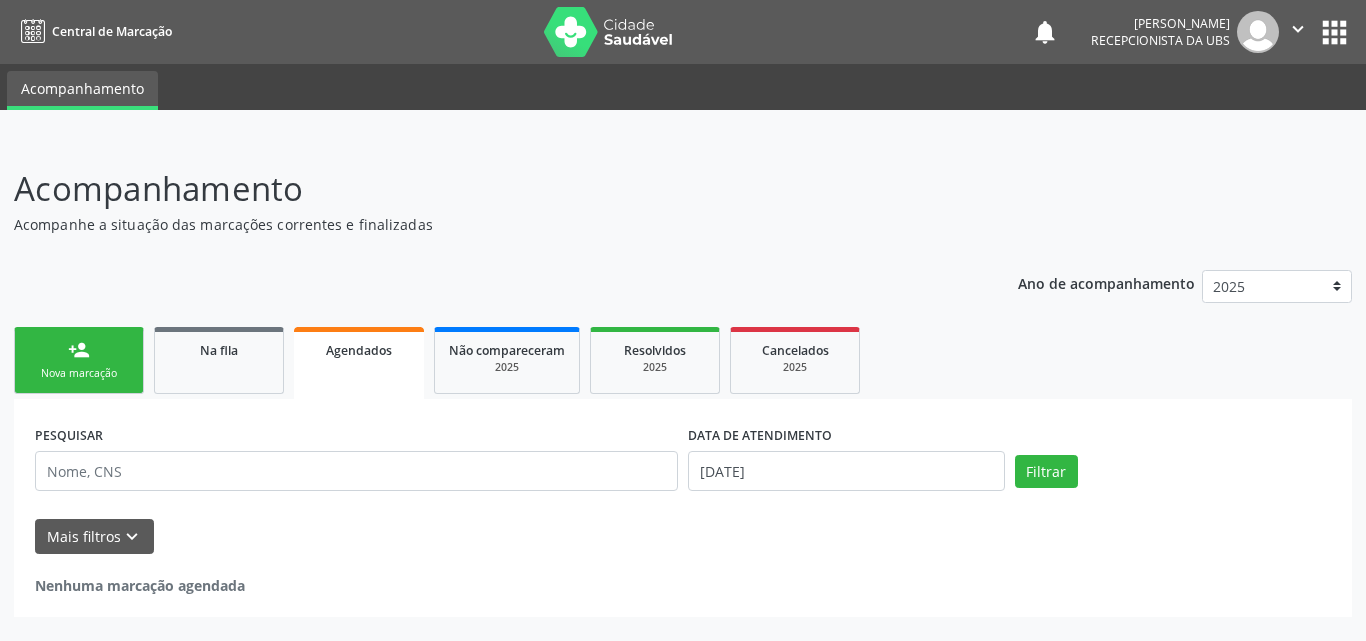 click on "Na fila" at bounding box center (219, 360) 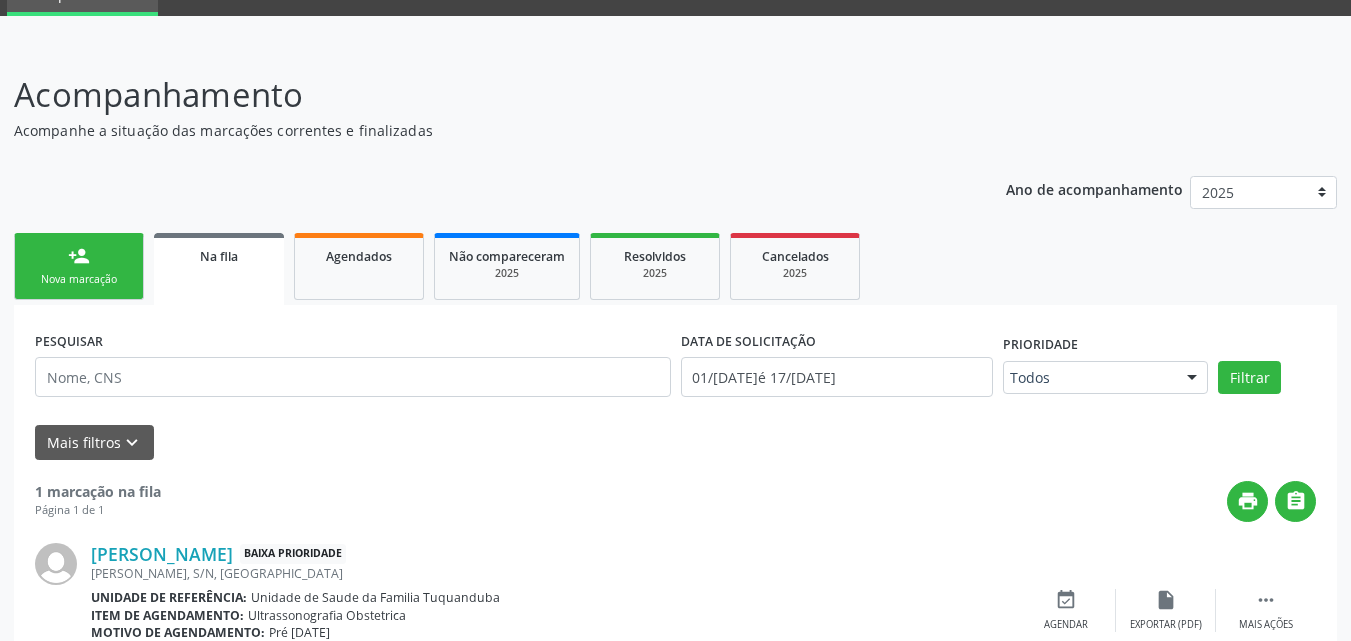 scroll, scrollTop: 188, scrollLeft: 0, axis: vertical 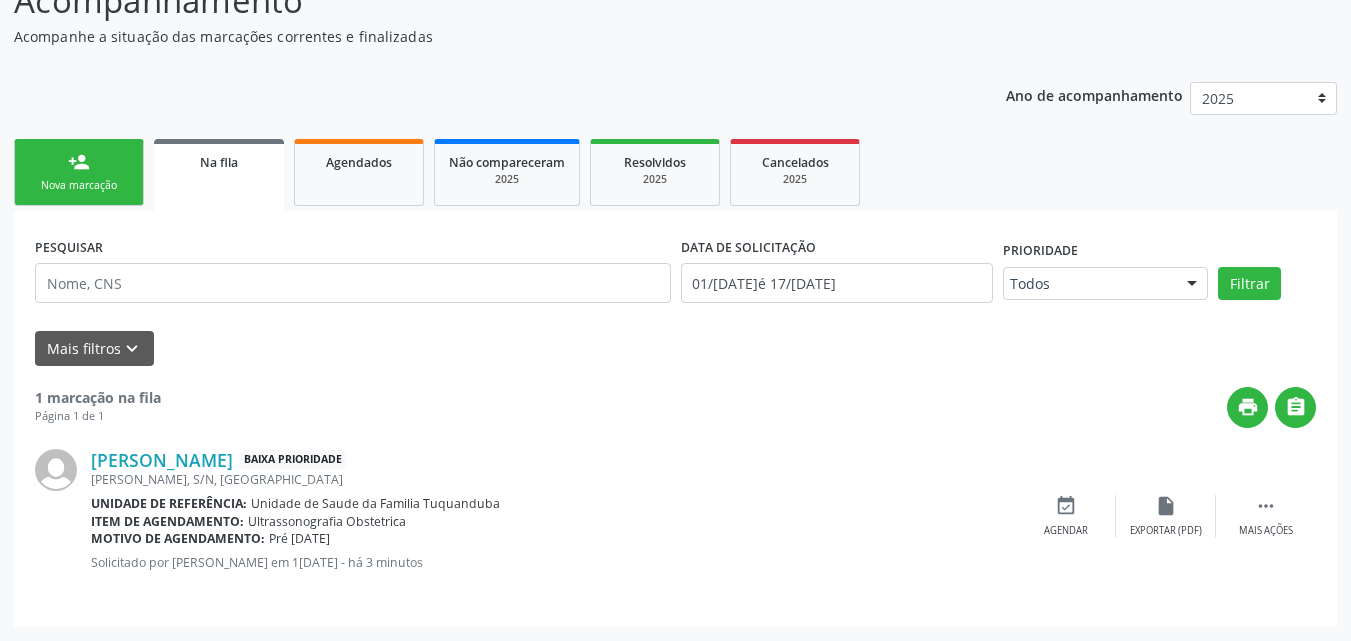 click on "person_add
Nova marcação" at bounding box center [79, 172] 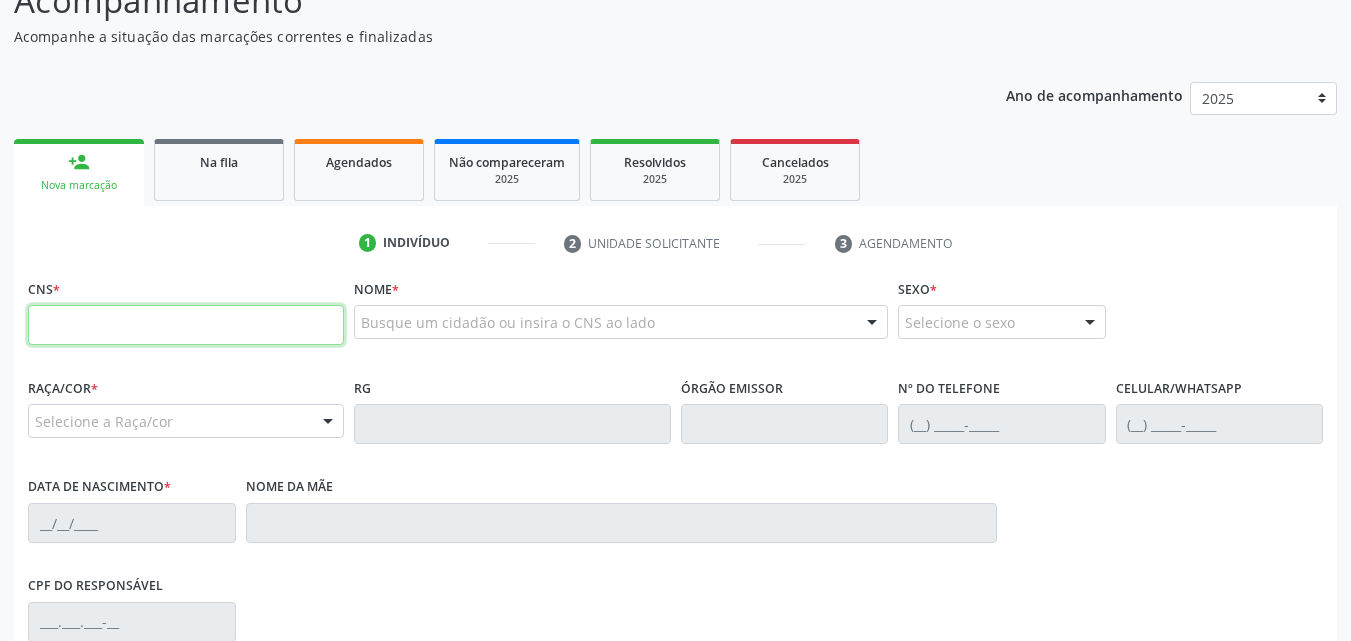 click at bounding box center [186, 325] 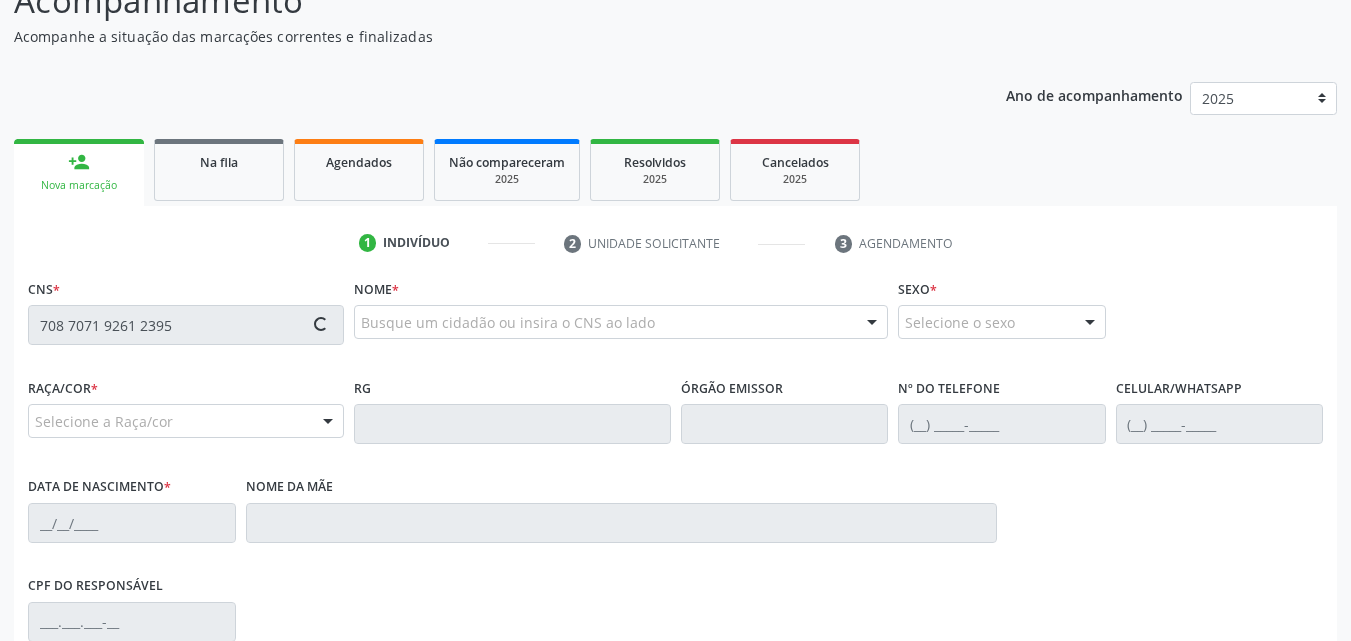 type on "708 7071 9261 2395" 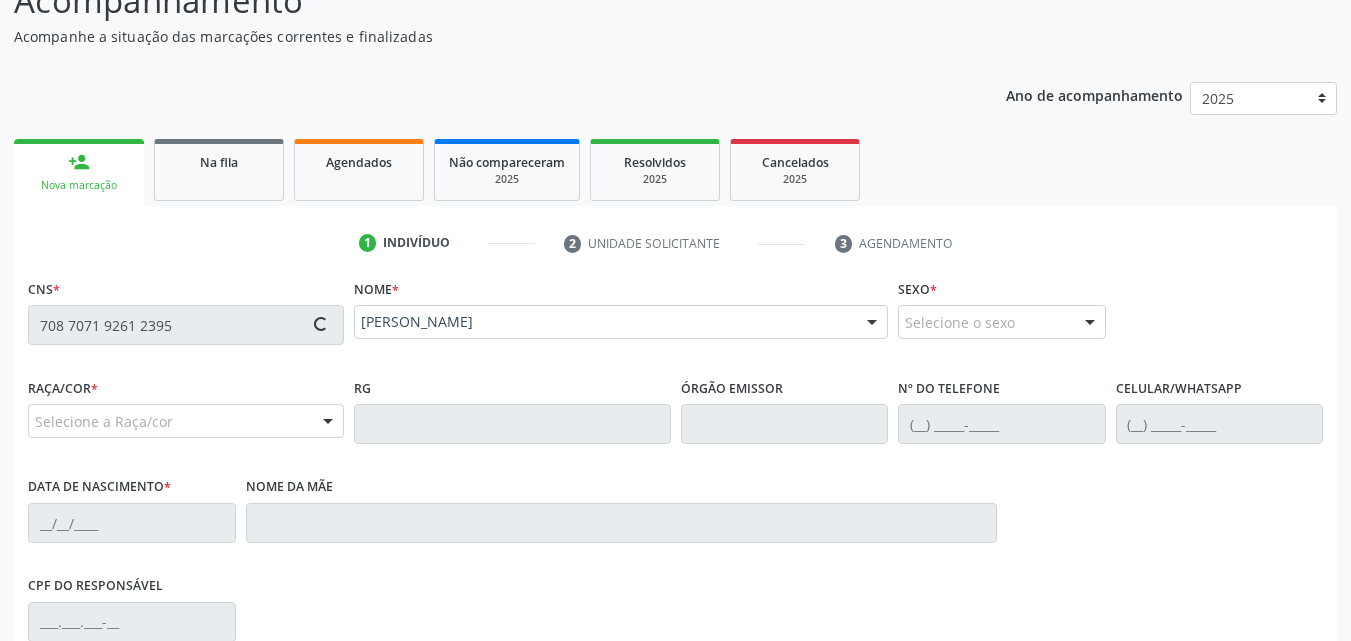 type on "[PHONE_NUMBER]" 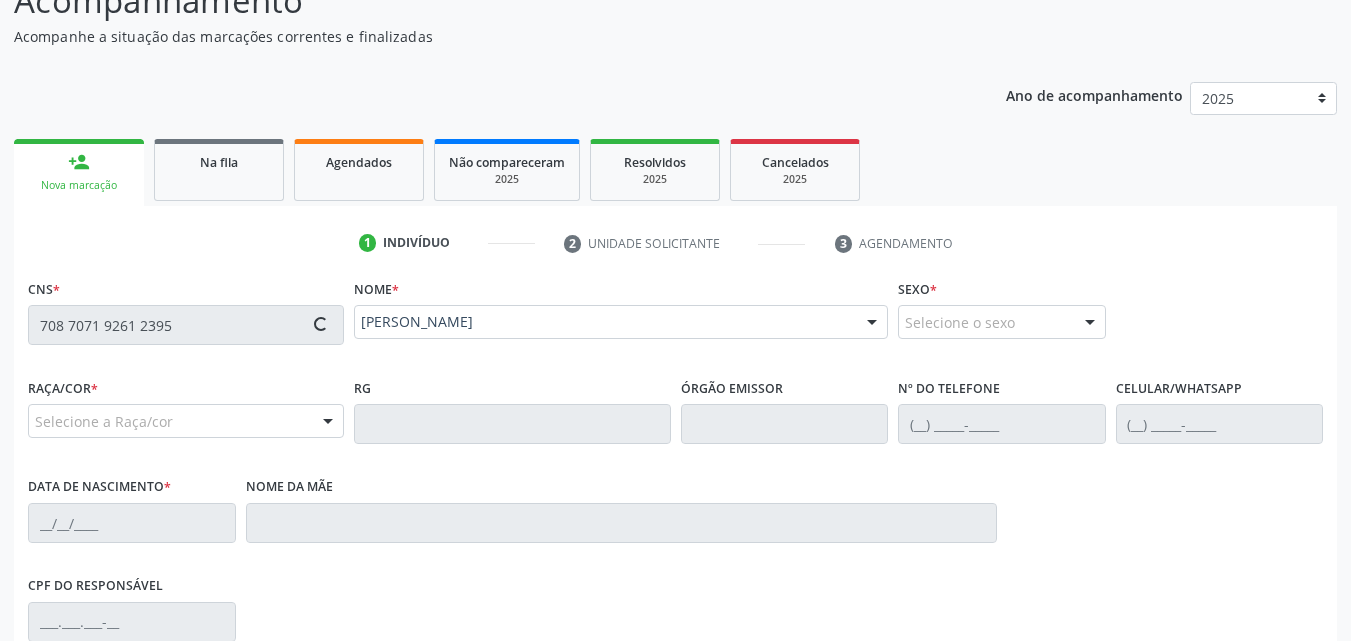 type on "0[DATE]" 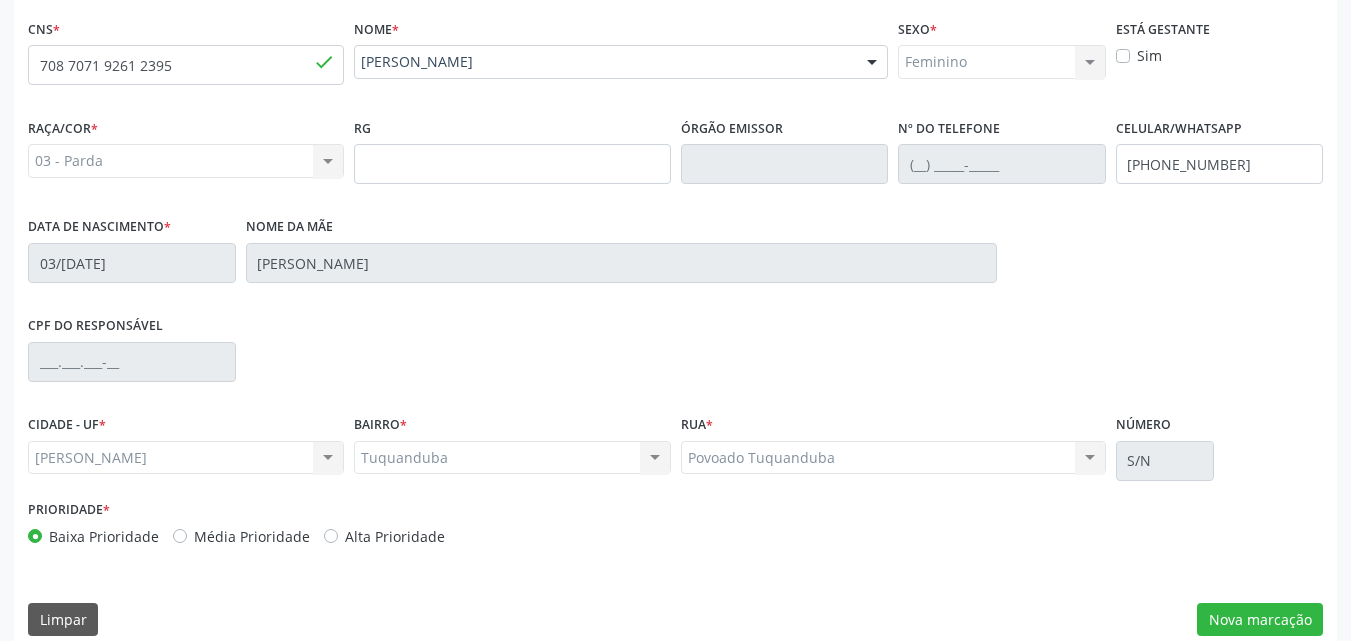 scroll, scrollTop: 471, scrollLeft: 0, axis: vertical 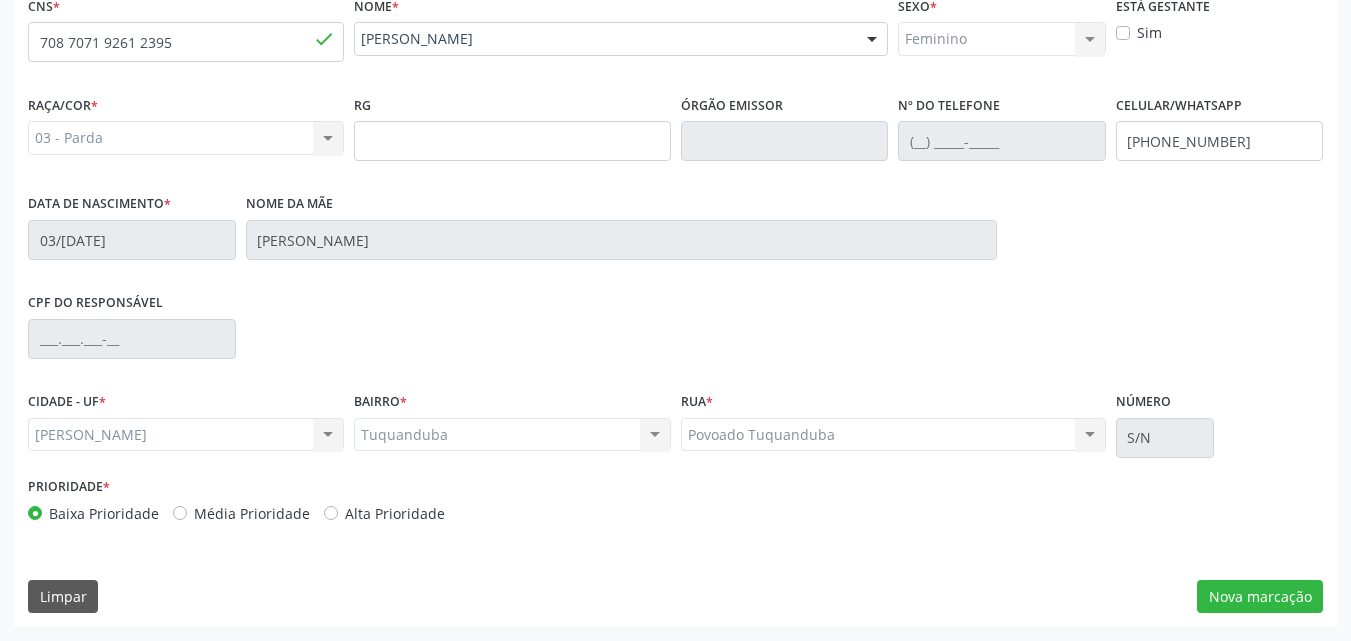 click on "Alta Prioridade" at bounding box center [395, 513] 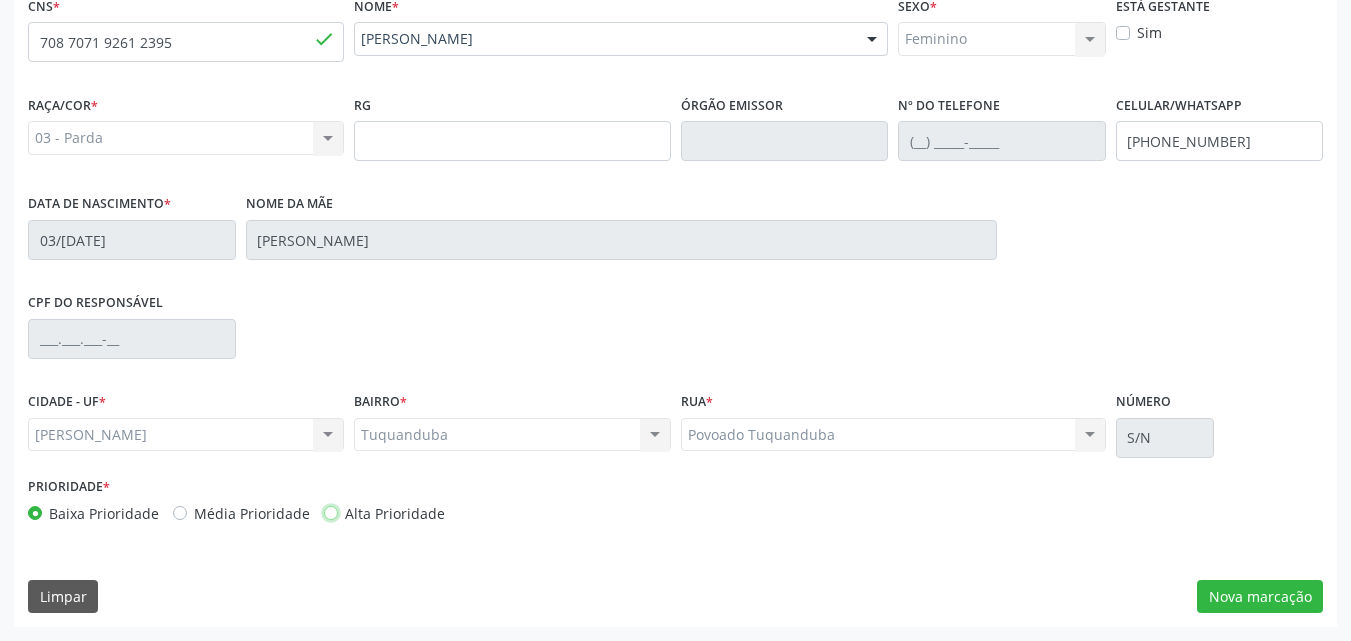 click on "Alta Prioridade" at bounding box center (331, 512) 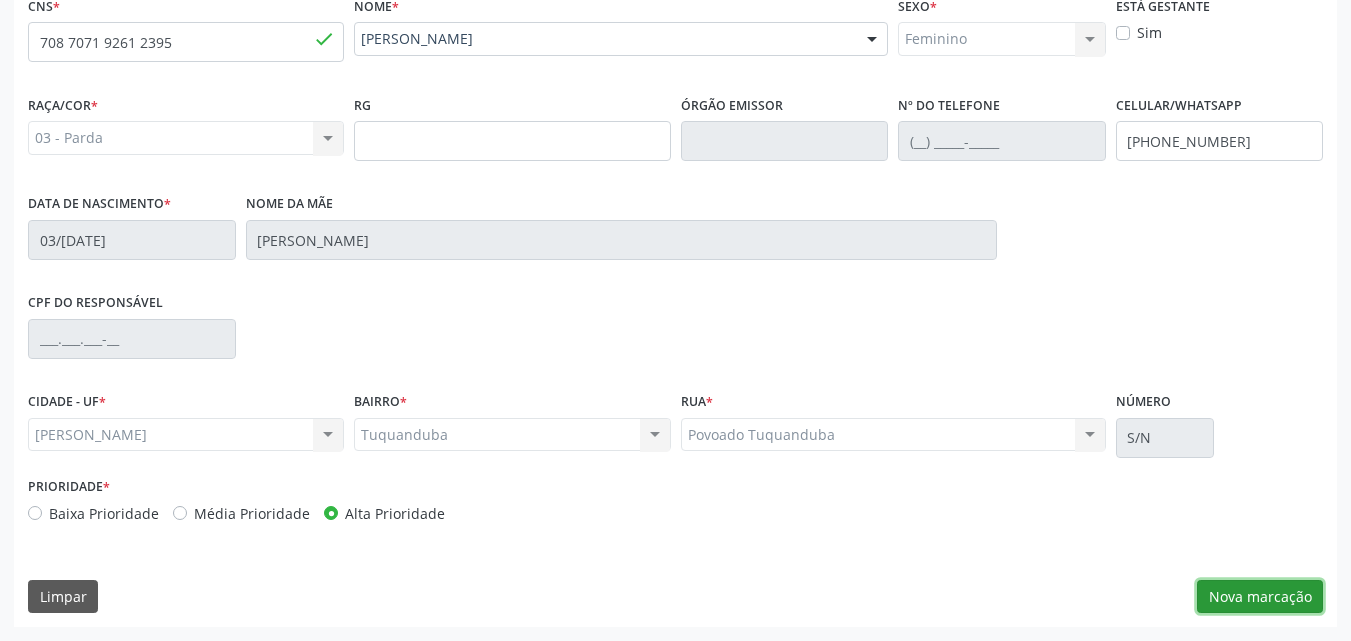 click on "Nova marcação" at bounding box center [1260, 597] 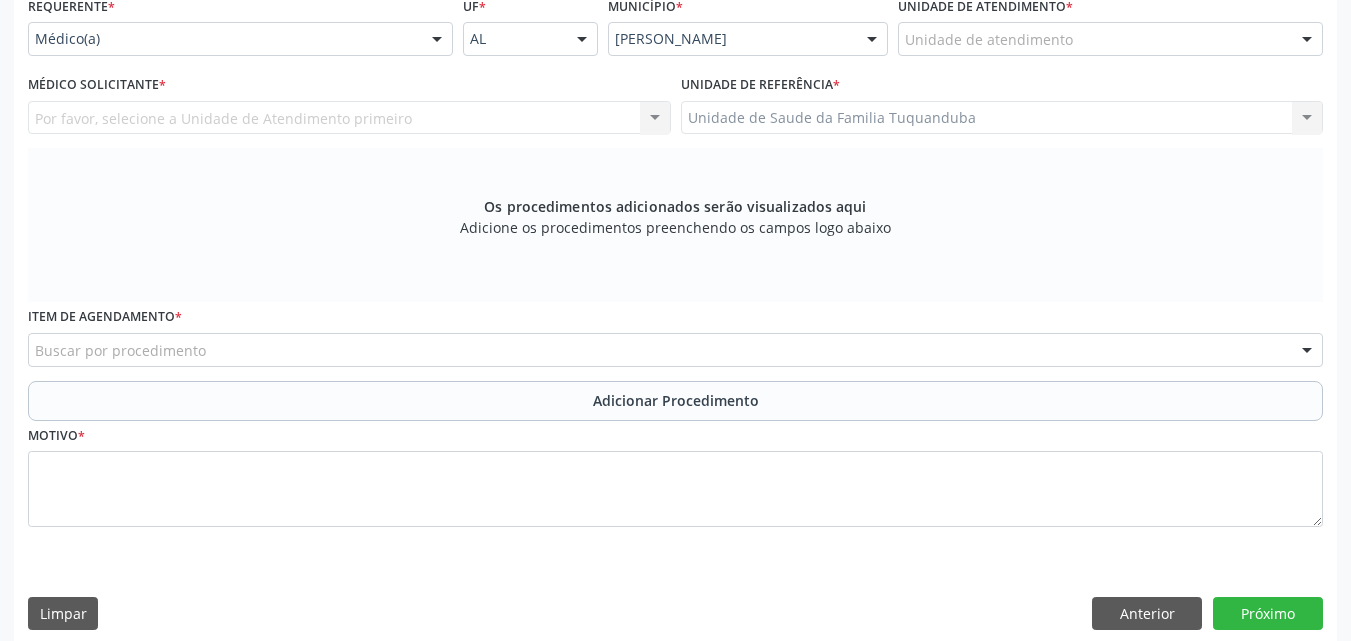 click on "Buscar por procedimento" at bounding box center (675, 350) 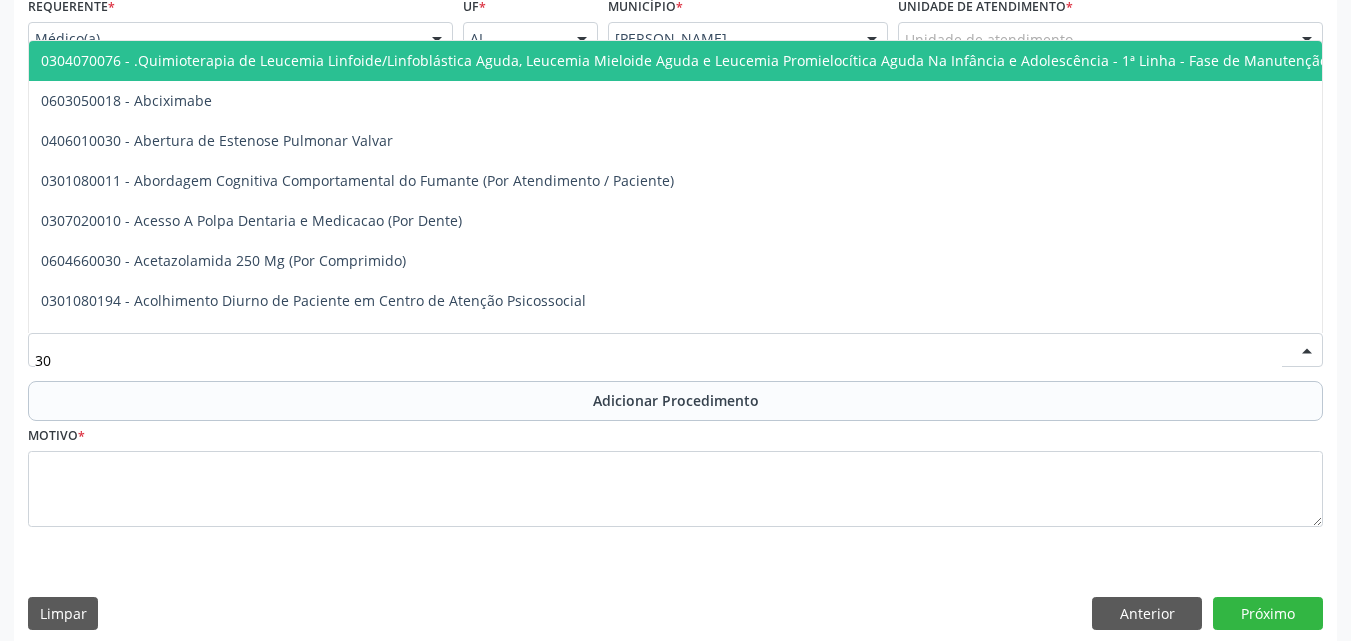 type on "3" 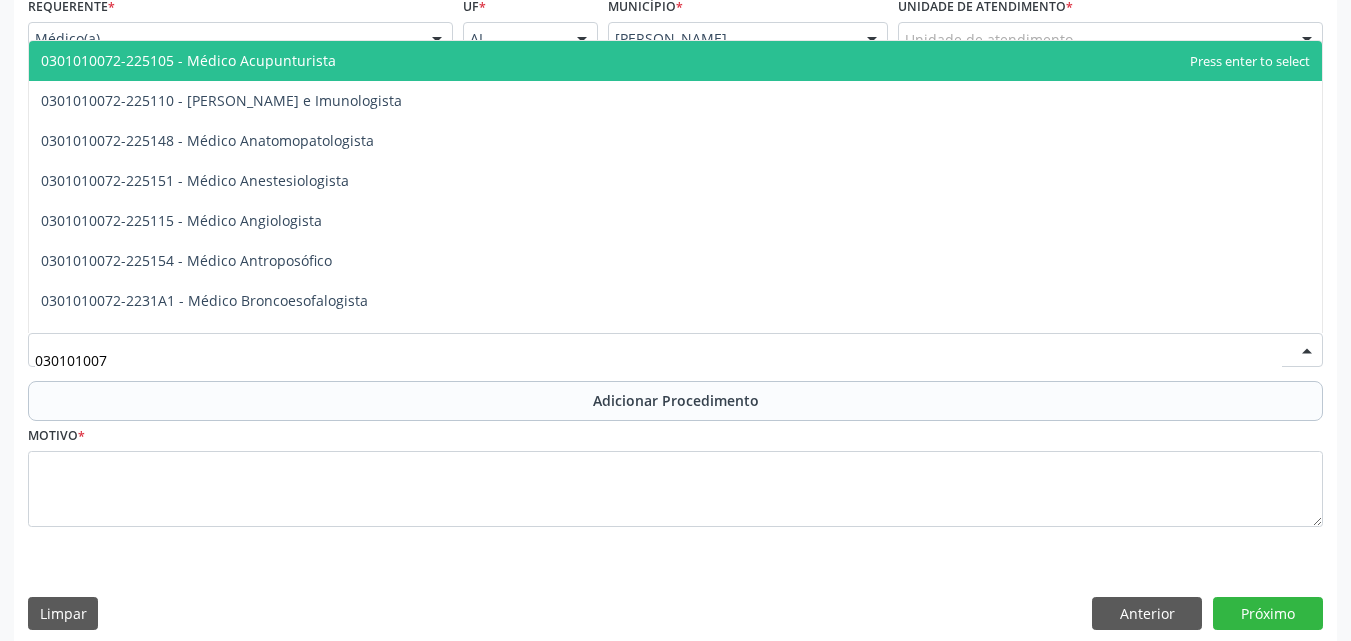 type on "0301010072" 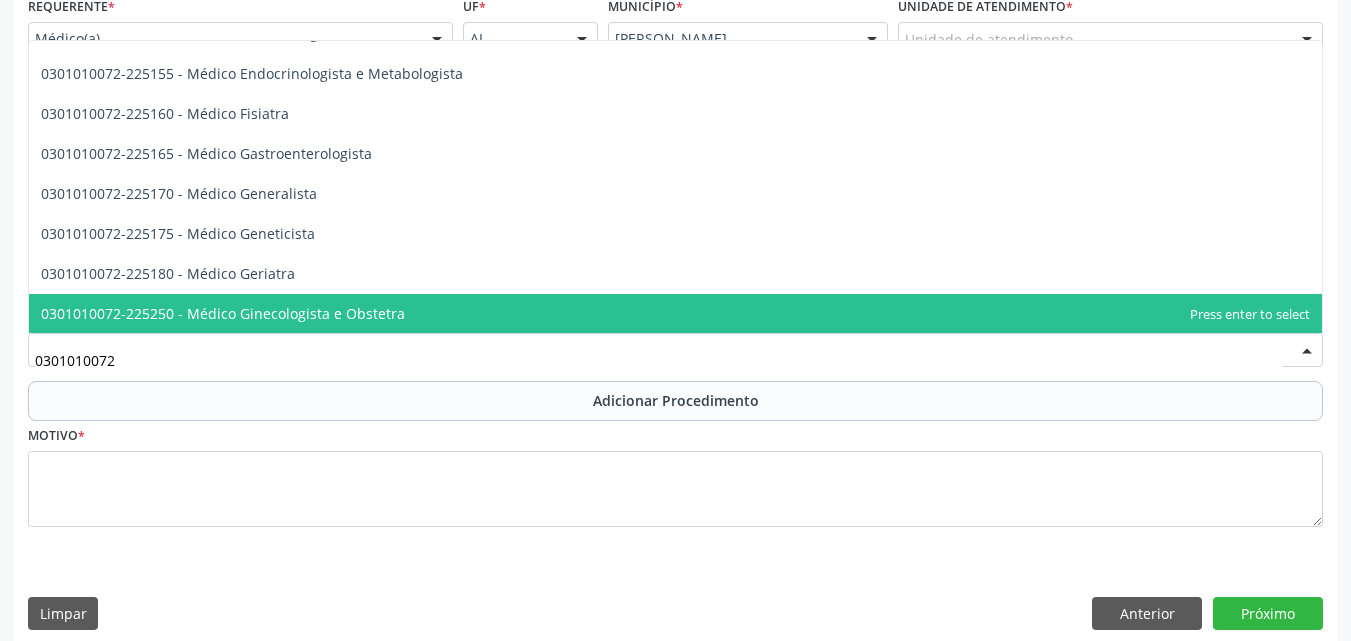 scroll, scrollTop: 987, scrollLeft: 0, axis: vertical 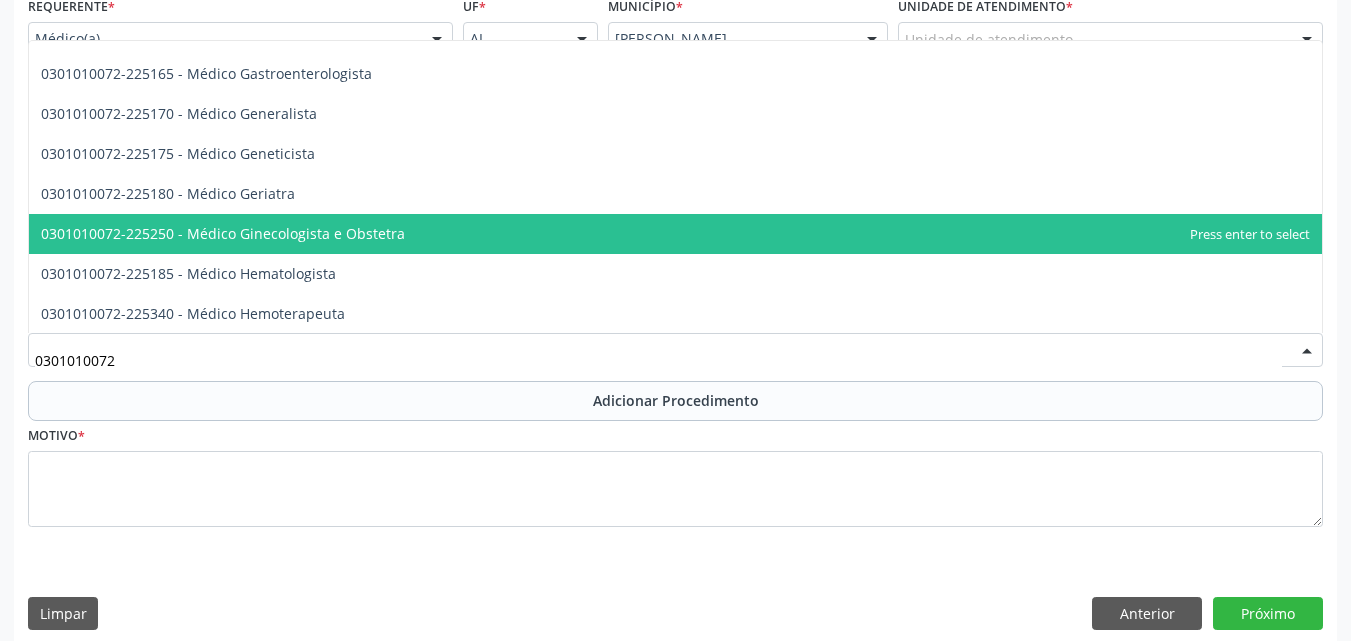 click on "0301010072-225250 - Médico Ginecologista e Obstetra" at bounding box center (675, 234) 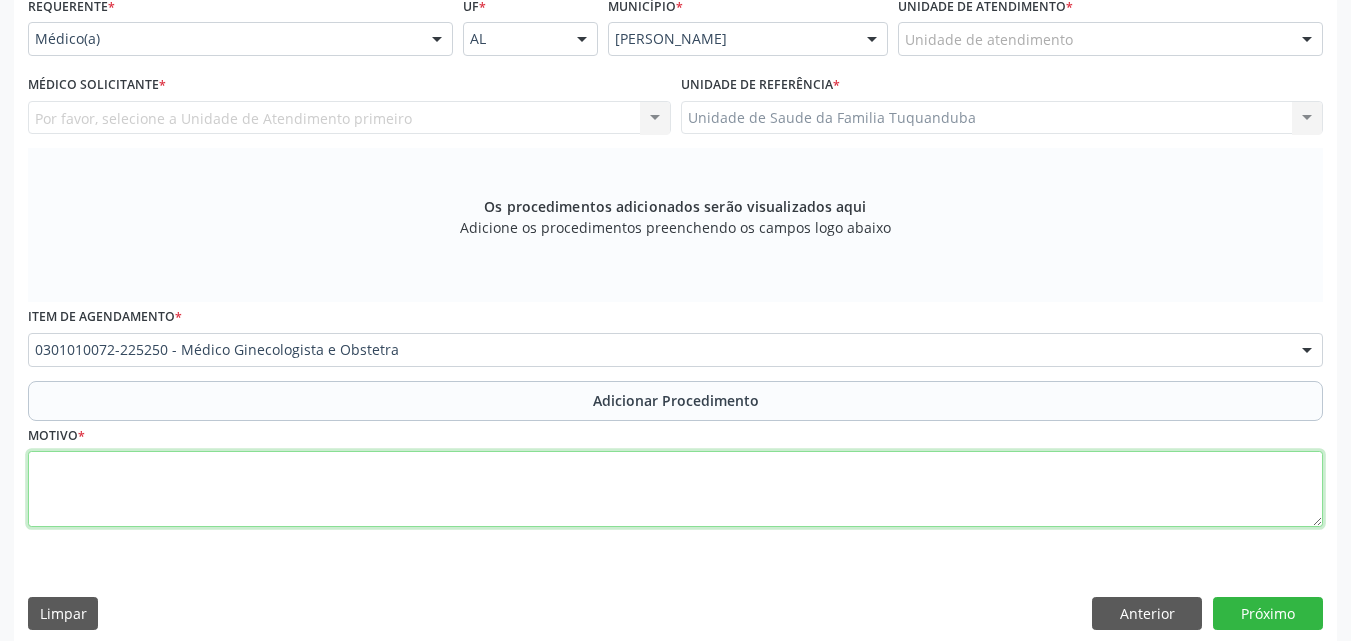 click at bounding box center (675, 489) 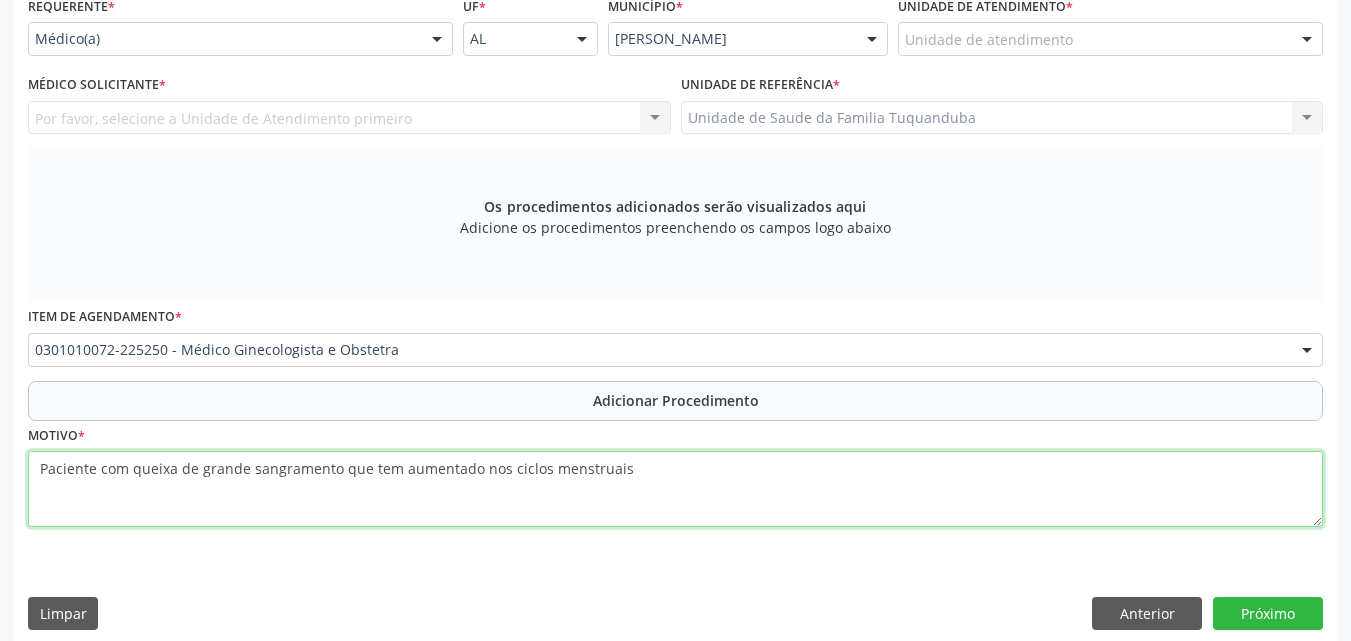 type on "Paciente com queixa de grande sangramento que tem aumentado nos ciclos menstruais" 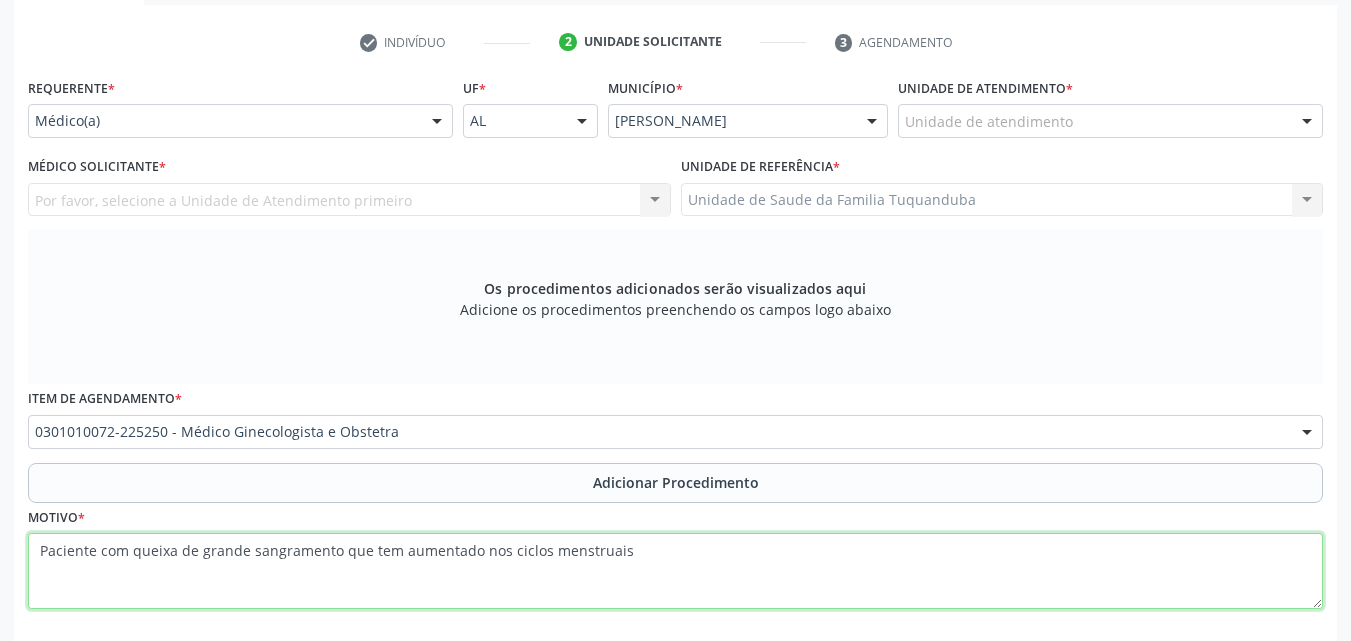 scroll, scrollTop: 271, scrollLeft: 0, axis: vertical 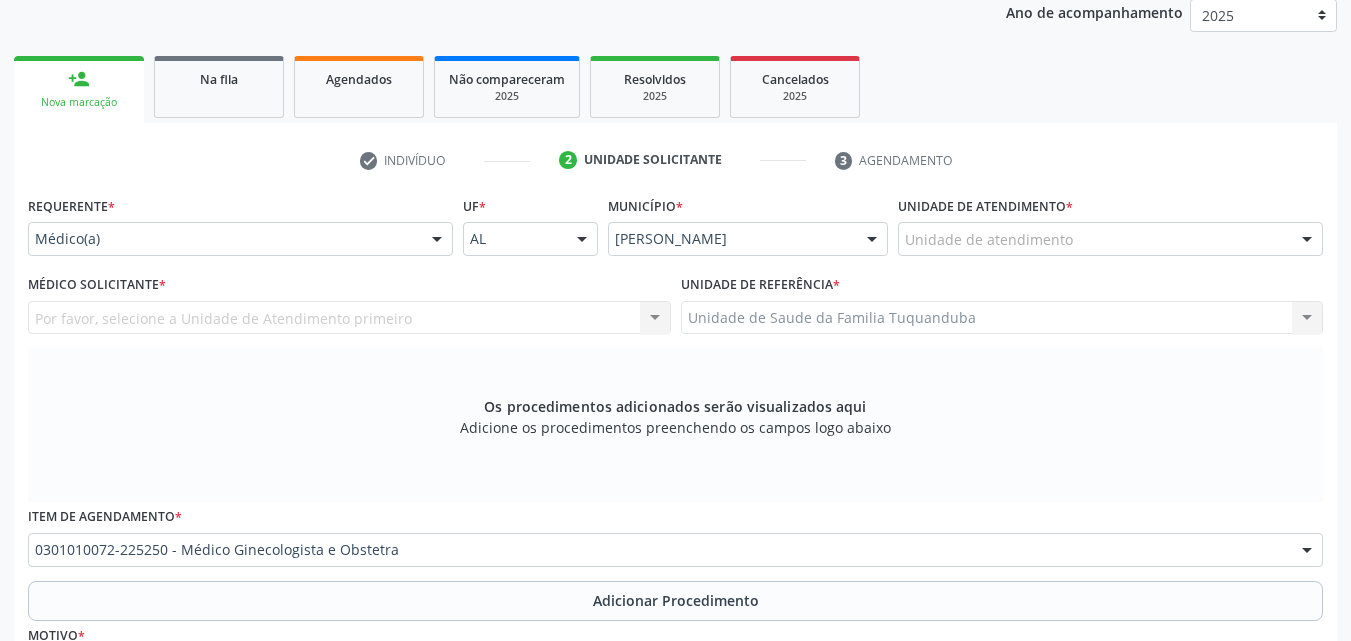 click on "Por favor, selecione a Unidade de Atendimento primeiro
Nenhum resultado encontrado para: "   "
Não há nenhuma opção para ser exibida." at bounding box center (349, 318) 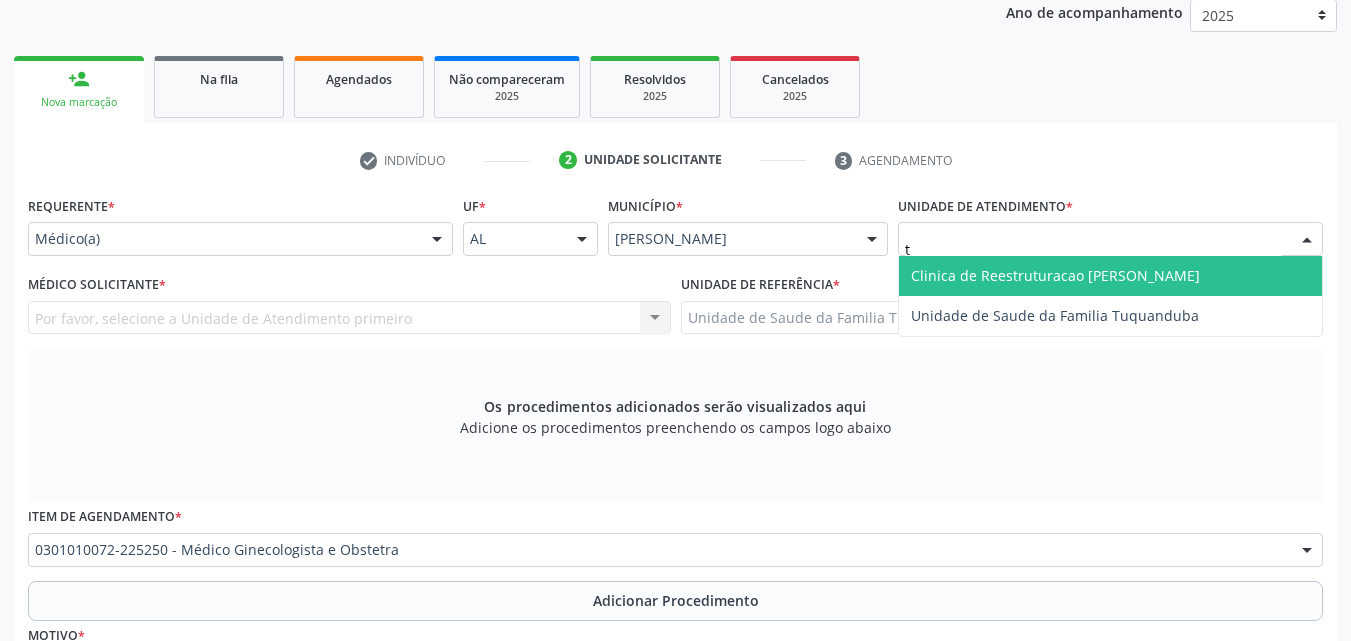 type on "tu" 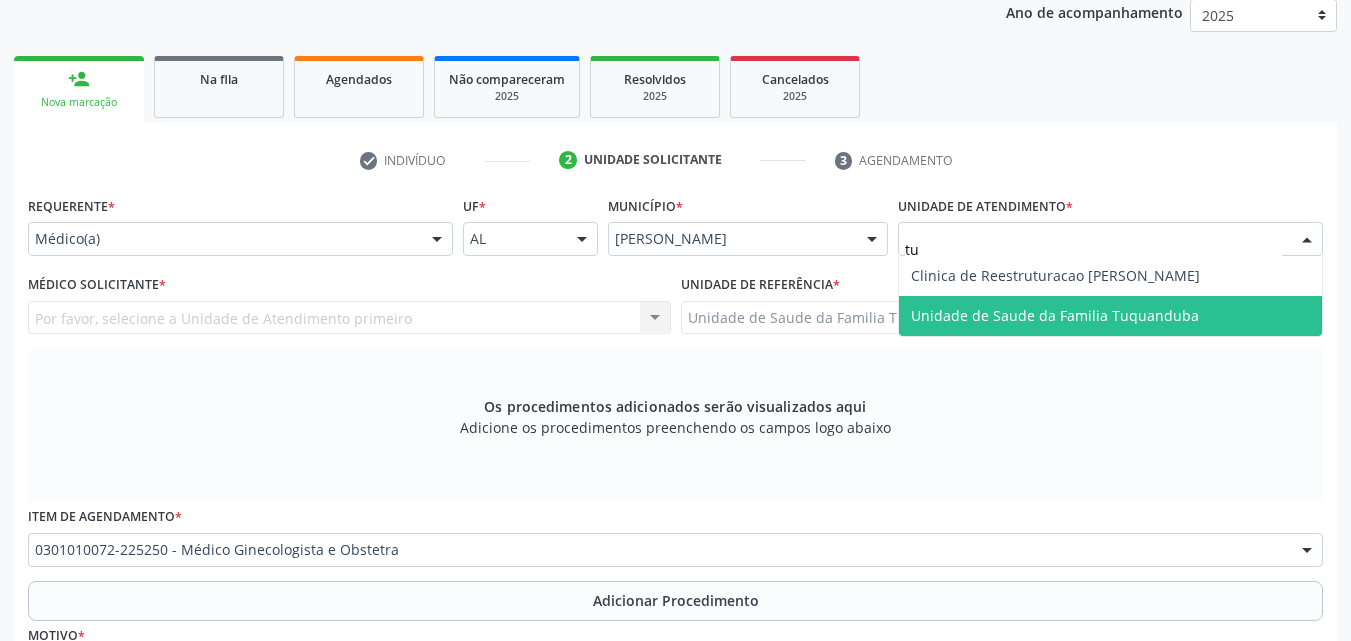 click on "Unidade de Saude da Familia Tuquanduba" at bounding box center (1055, 315) 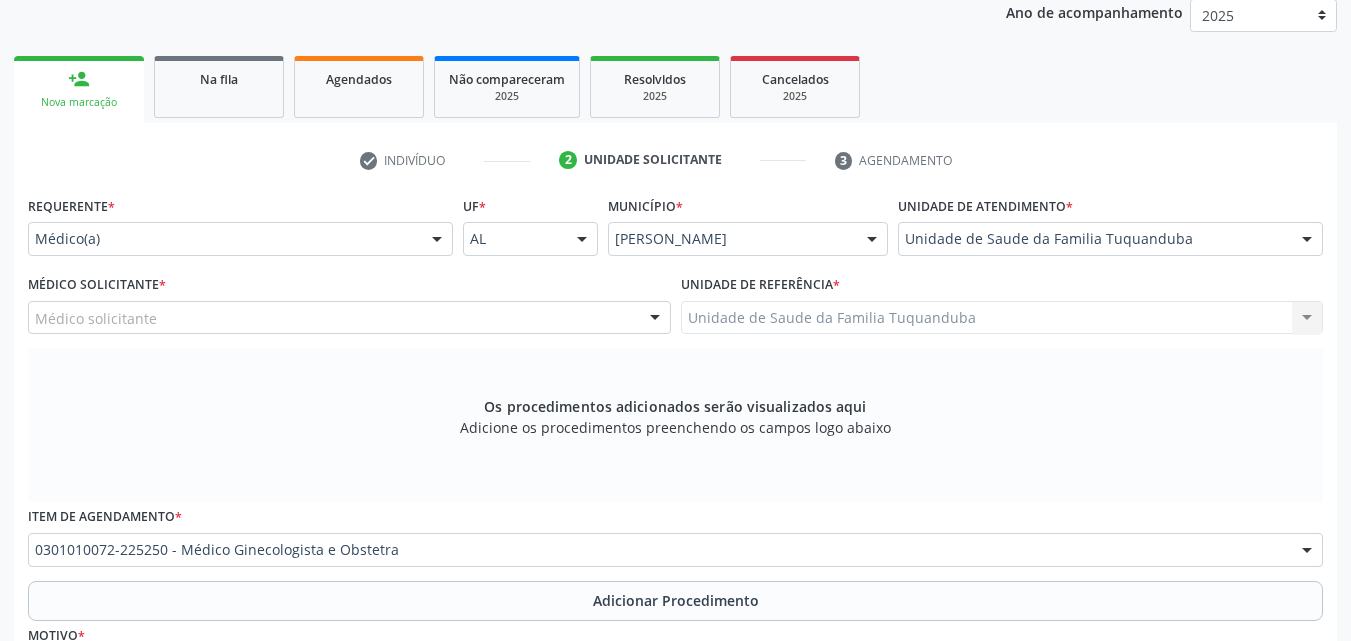 click on "Médico solicitante" at bounding box center [349, 318] 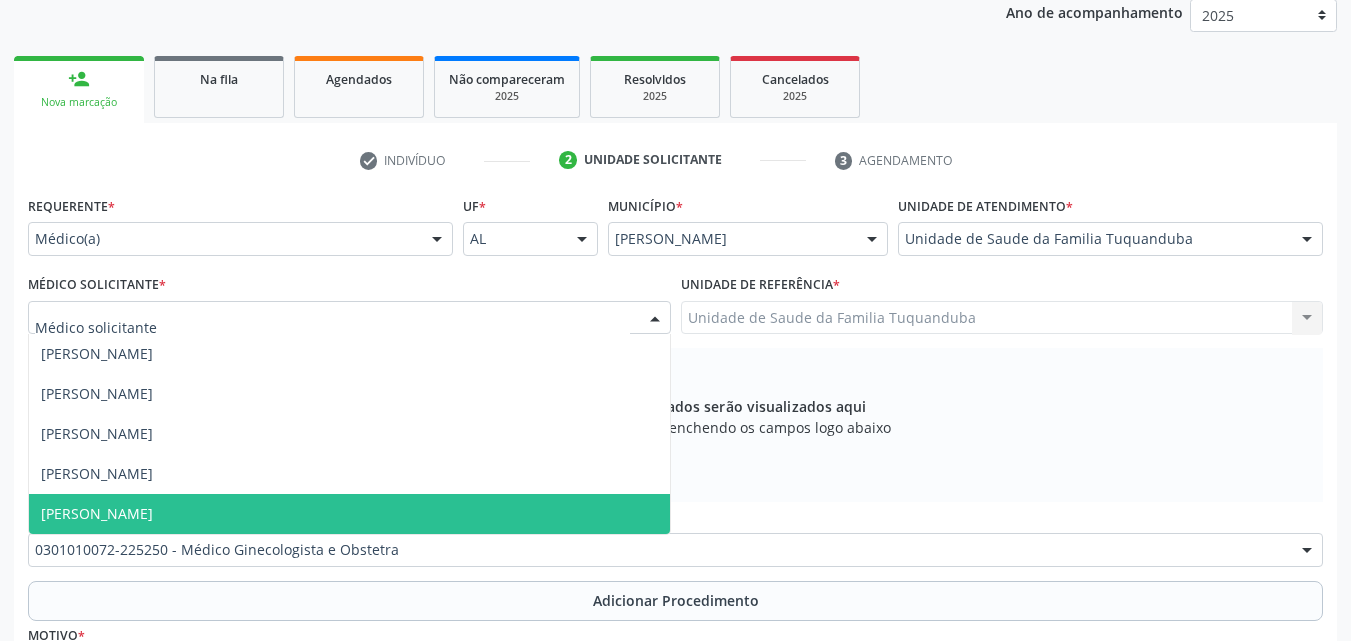 click on "[PERSON_NAME]" at bounding box center (97, 513) 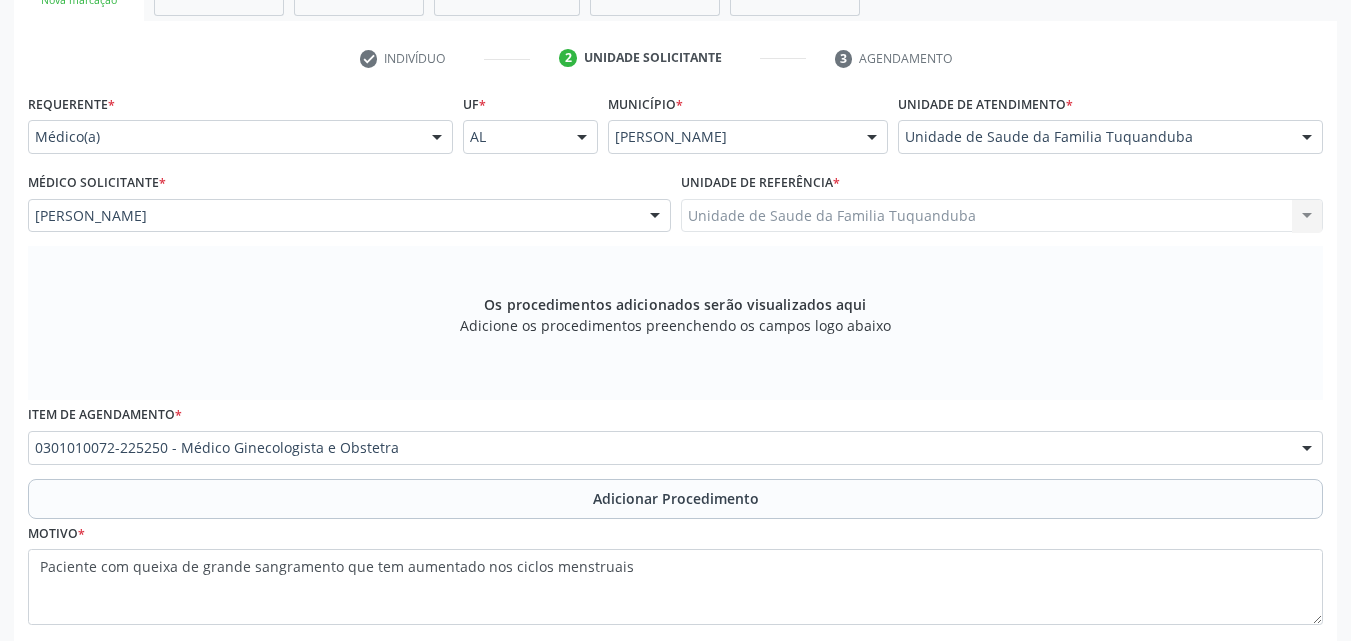 scroll, scrollTop: 488, scrollLeft: 0, axis: vertical 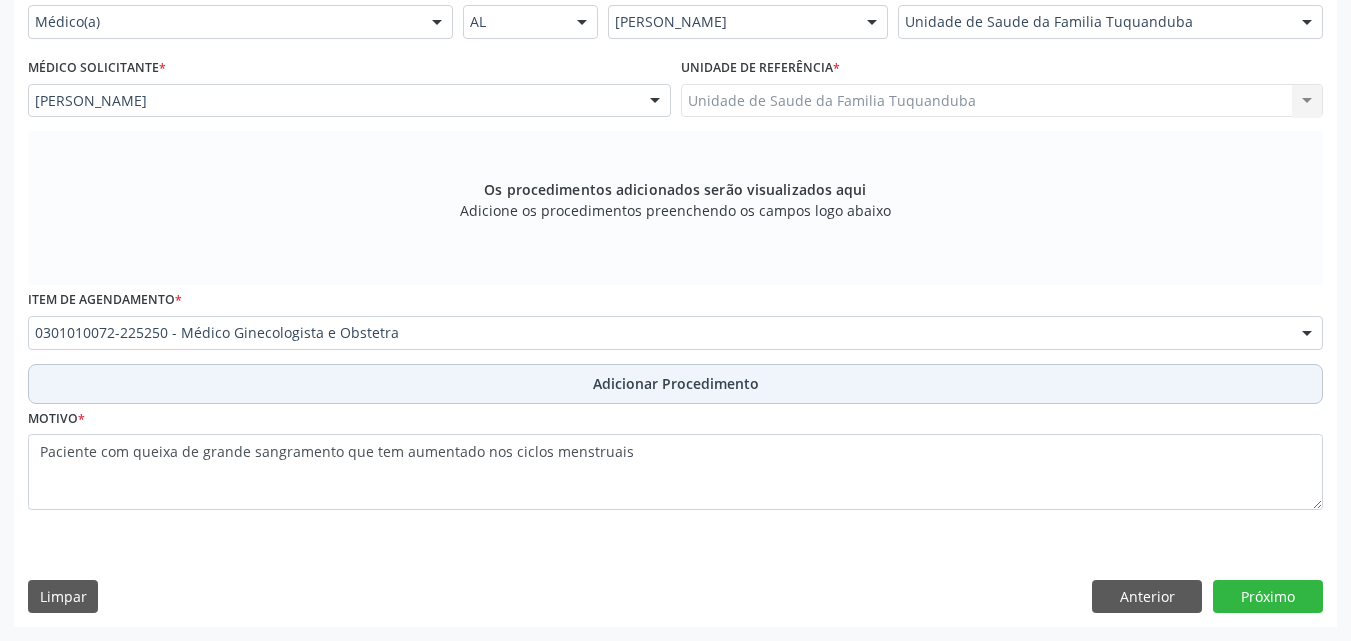 click on "Adicionar Procedimento" at bounding box center [675, 384] 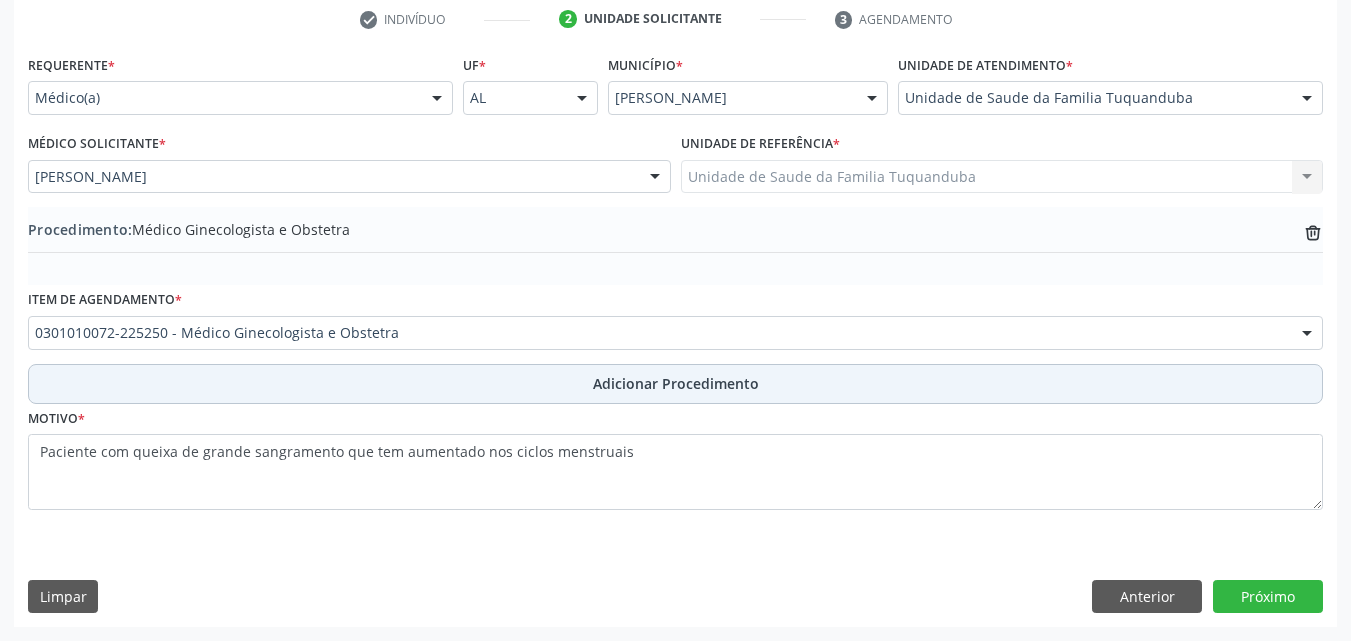 scroll, scrollTop: 412, scrollLeft: 0, axis: vertical 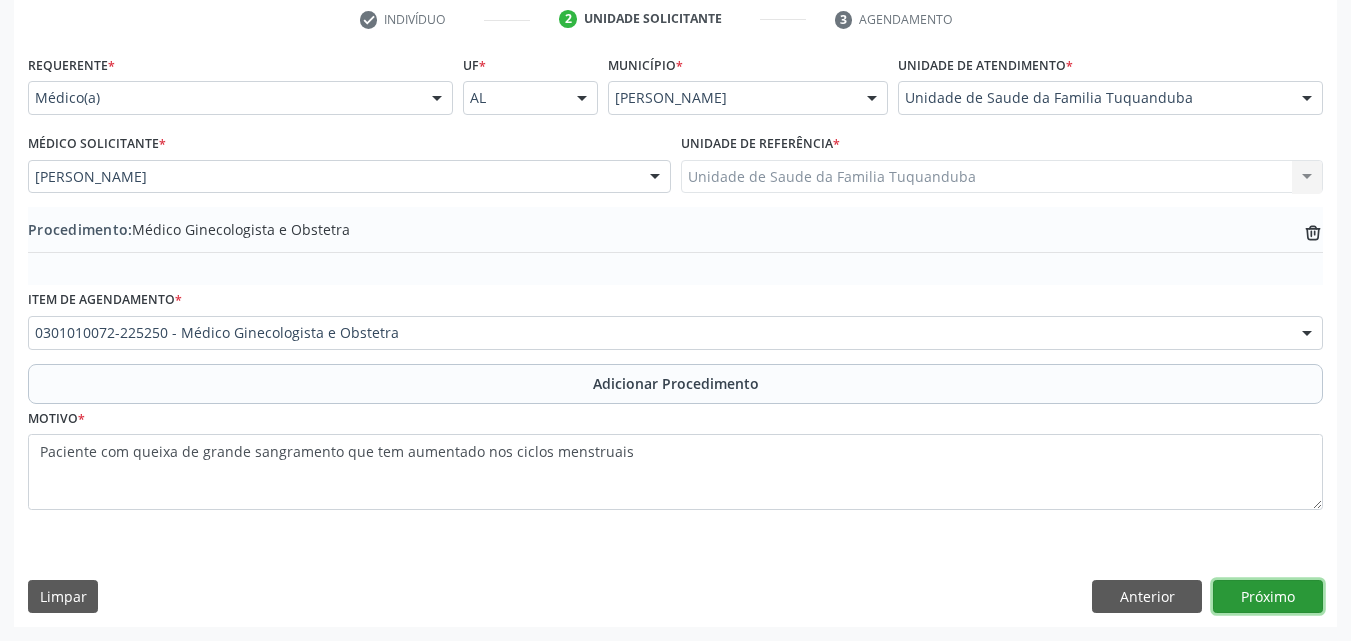 click on "Próximo" at bounding box center (1268, 597) 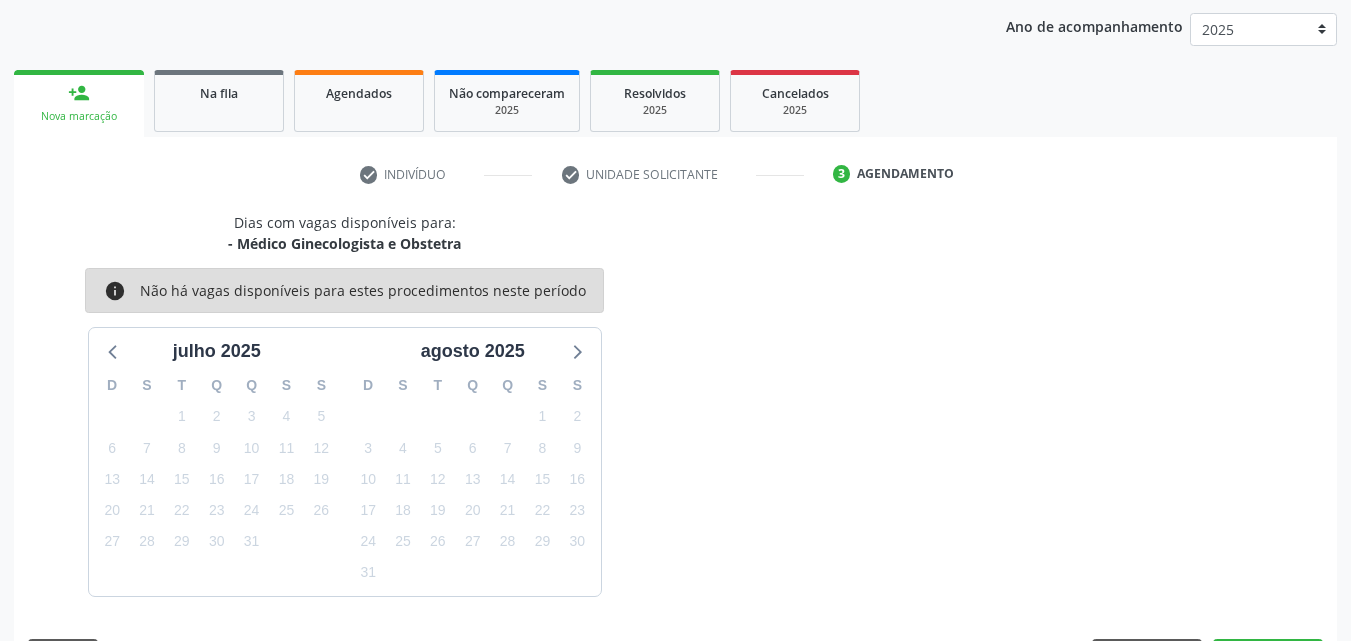 scroll, scrollTop: 316, scrollLeft: 0, axis: vertical 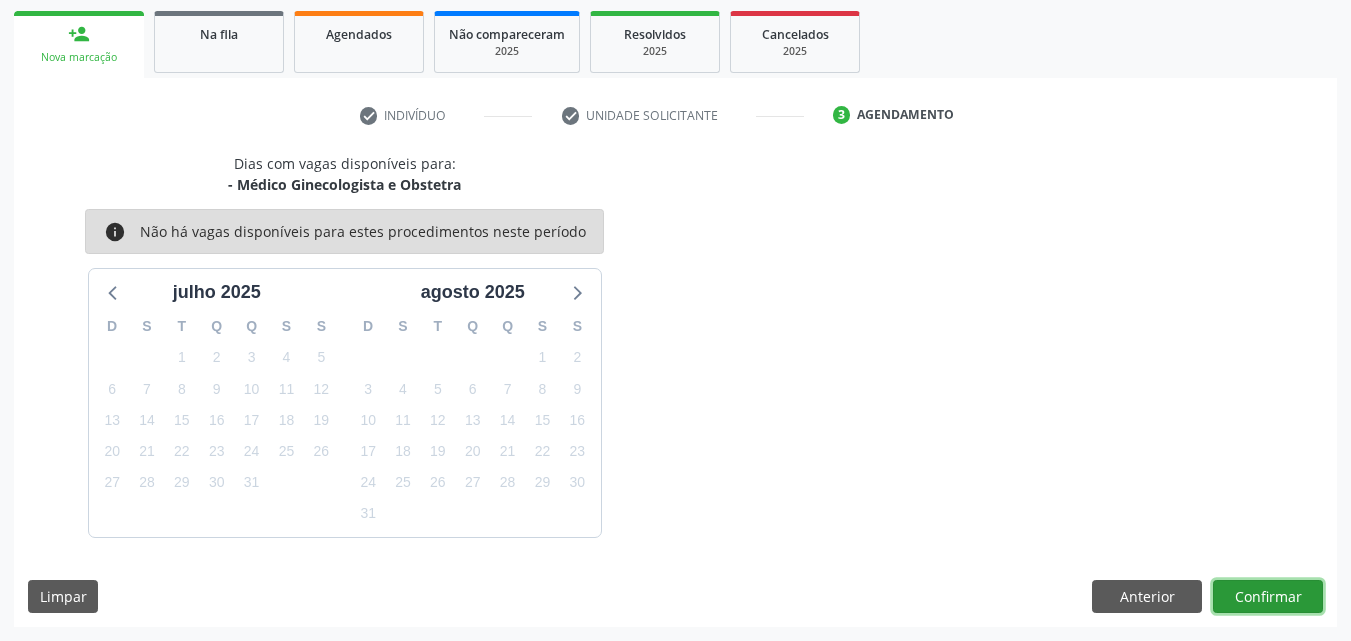click on "Confirmar" at bounding box center (1268, 597) 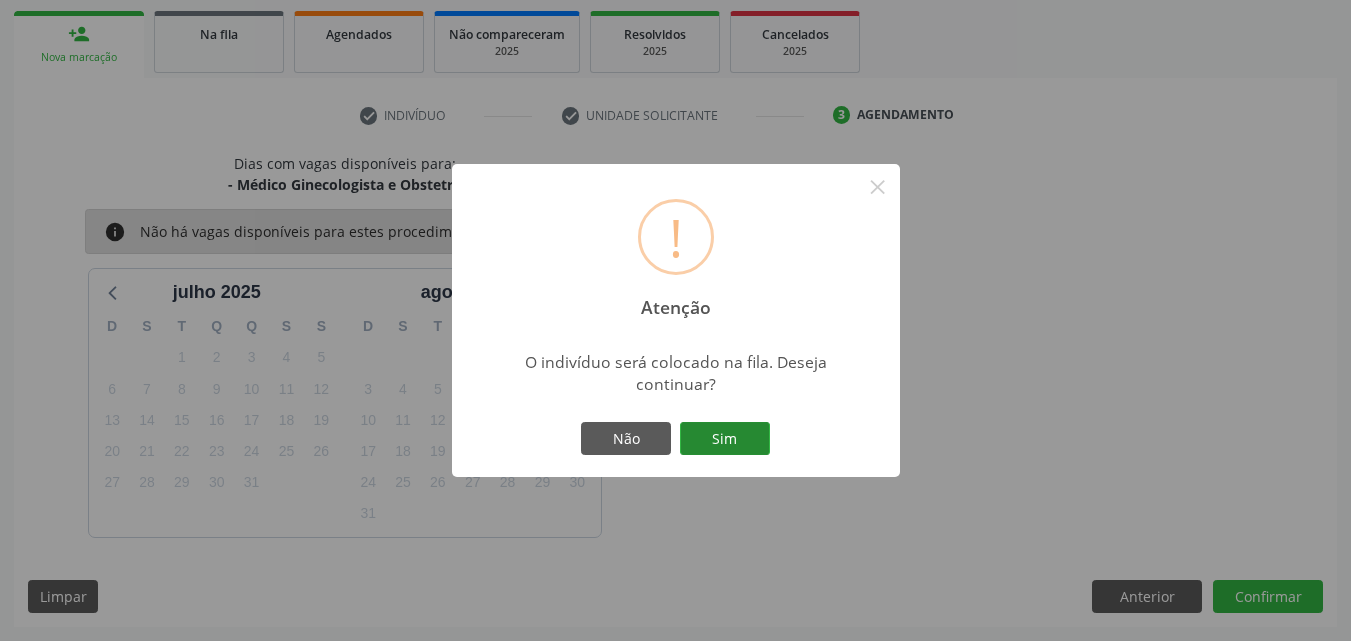 click on "Sim" at bounding box center (725, 439) 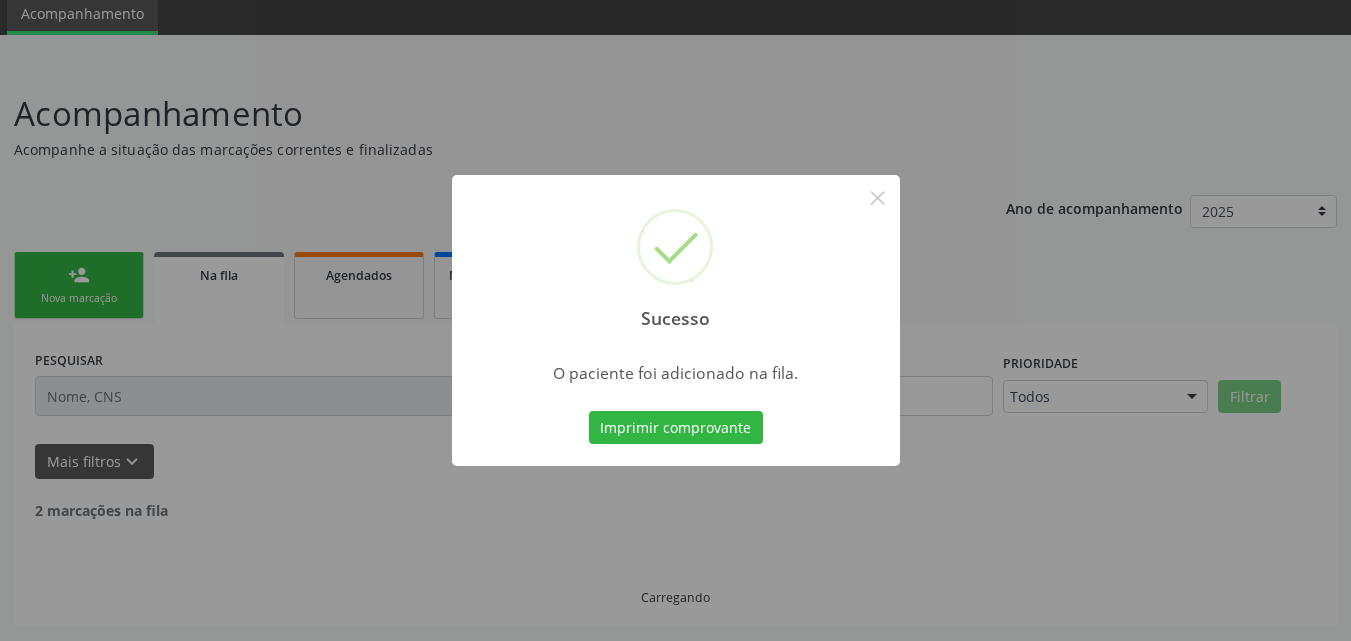 scroll, scrollTop: 54, scrollLeft: 0, axis: vertical 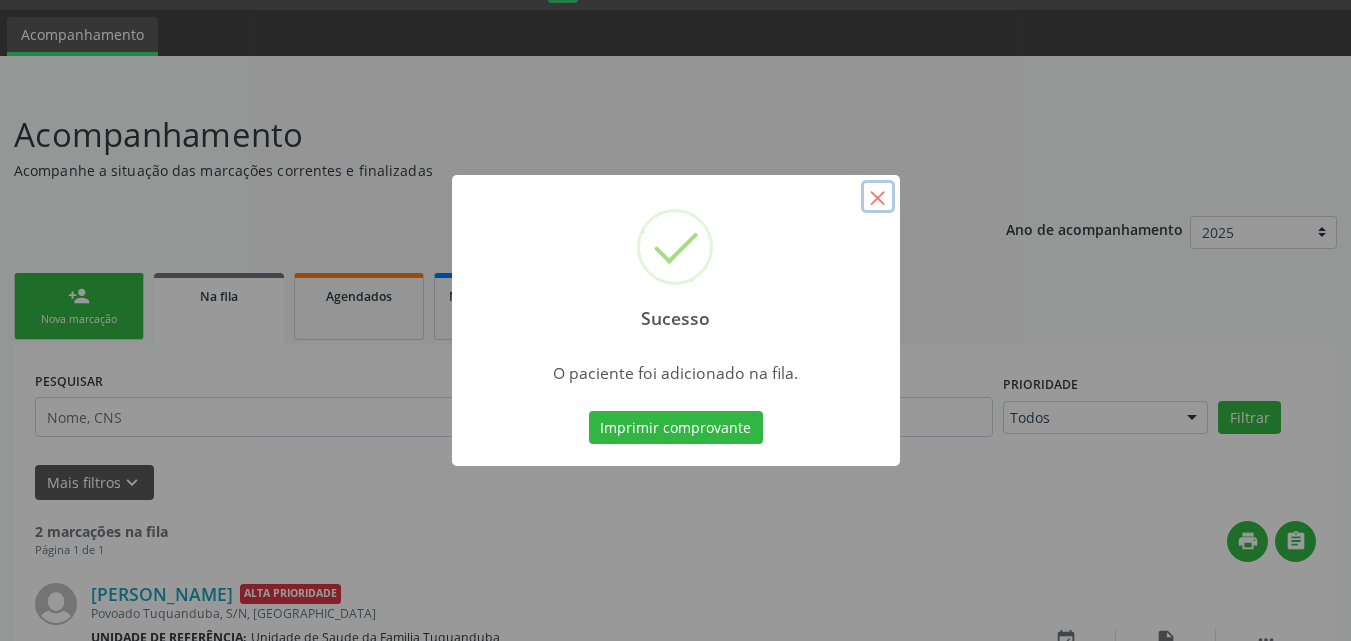 click on "×" at bounding box center [878, 197] 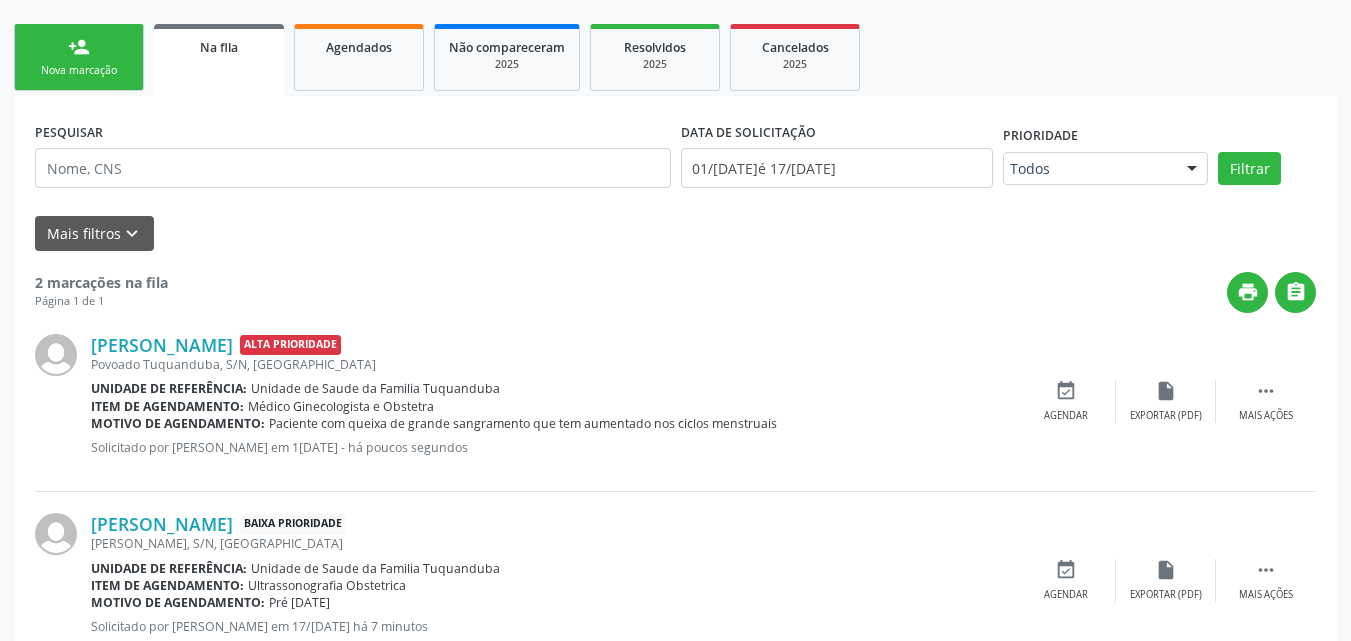 scroll, scrollTop: 267, scrollLeft: 0, axis: vertical 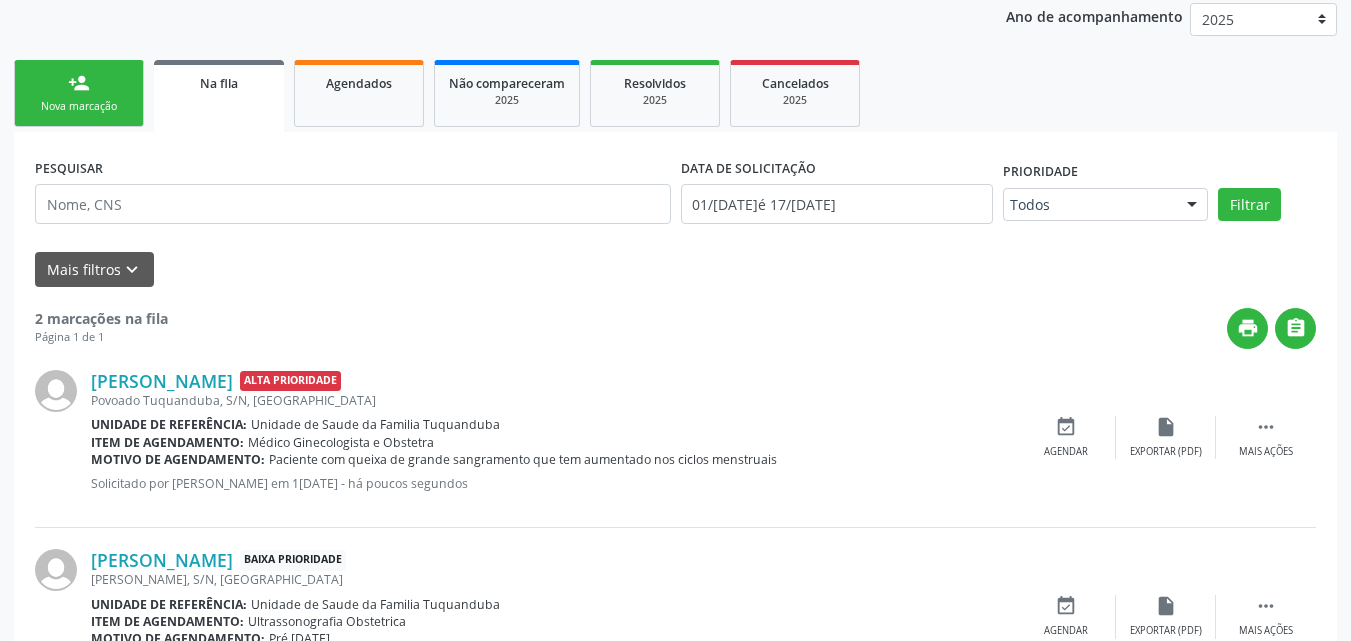 click on "Nova marcação" at bounding box center [79, 106] 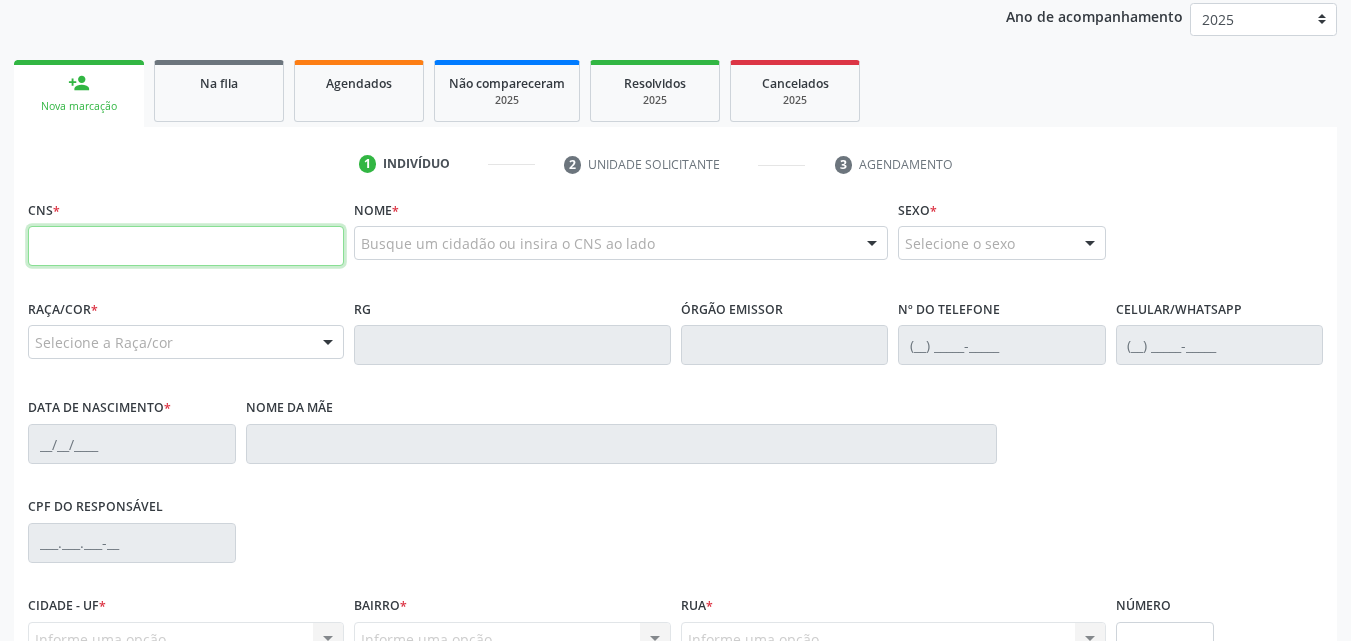 paste on "702 0007 9839 1090" 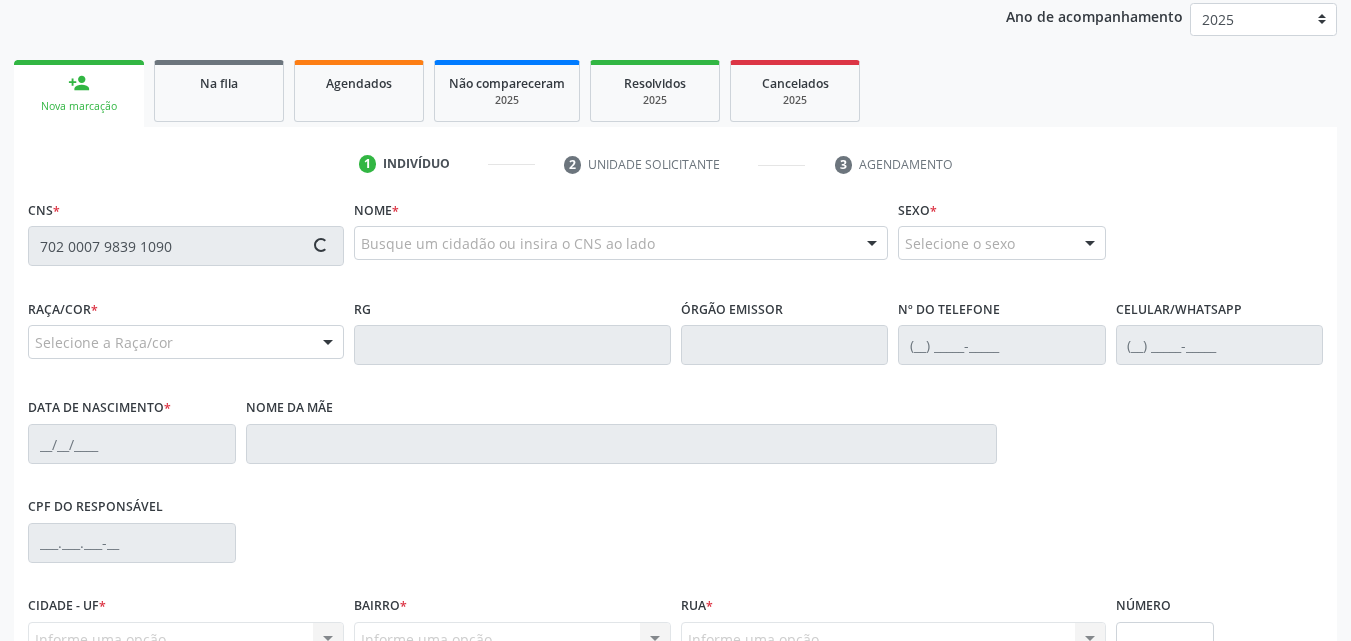 type on "702 0007 9839 1090" 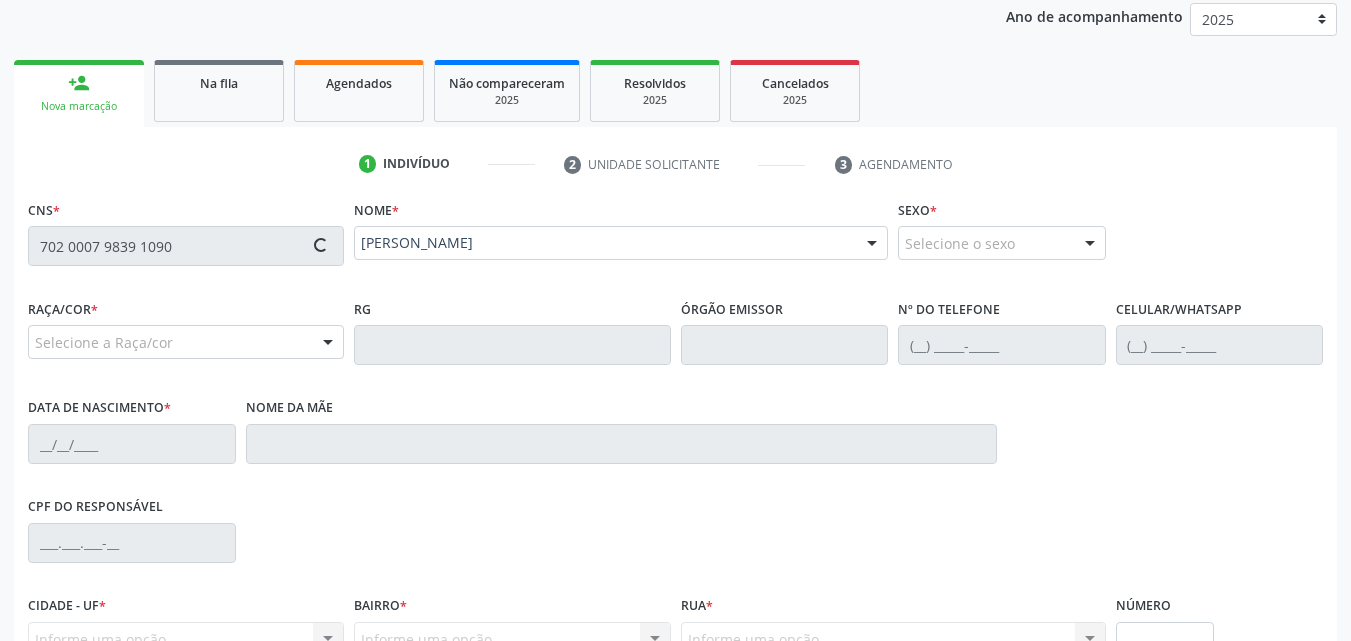 type on "(82) 99139-0064" 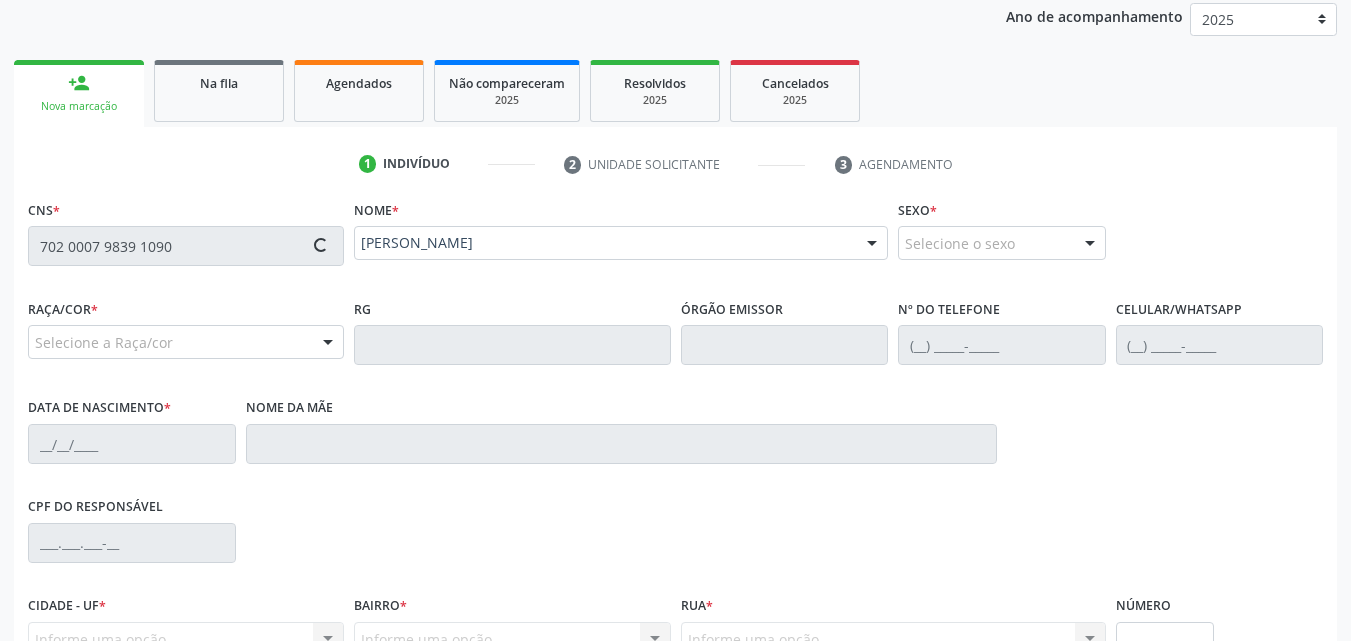 type on "21/03/2019" 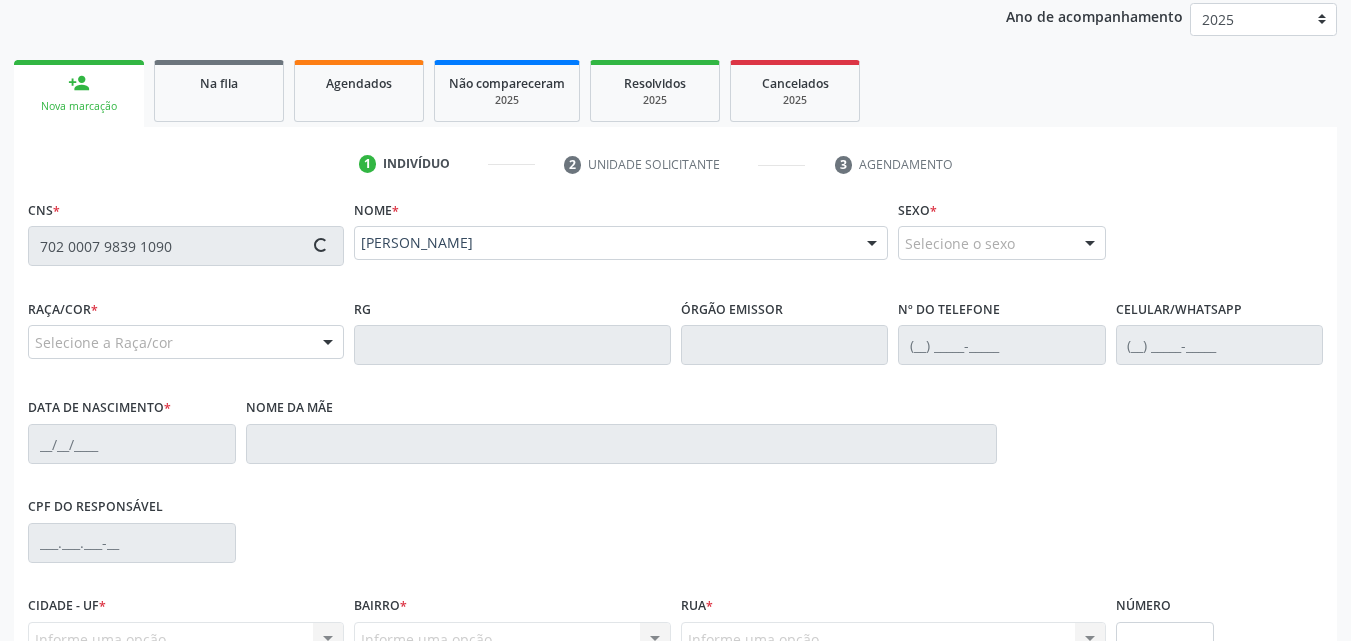 type on "Vanessa Maria dos Santos Costa" 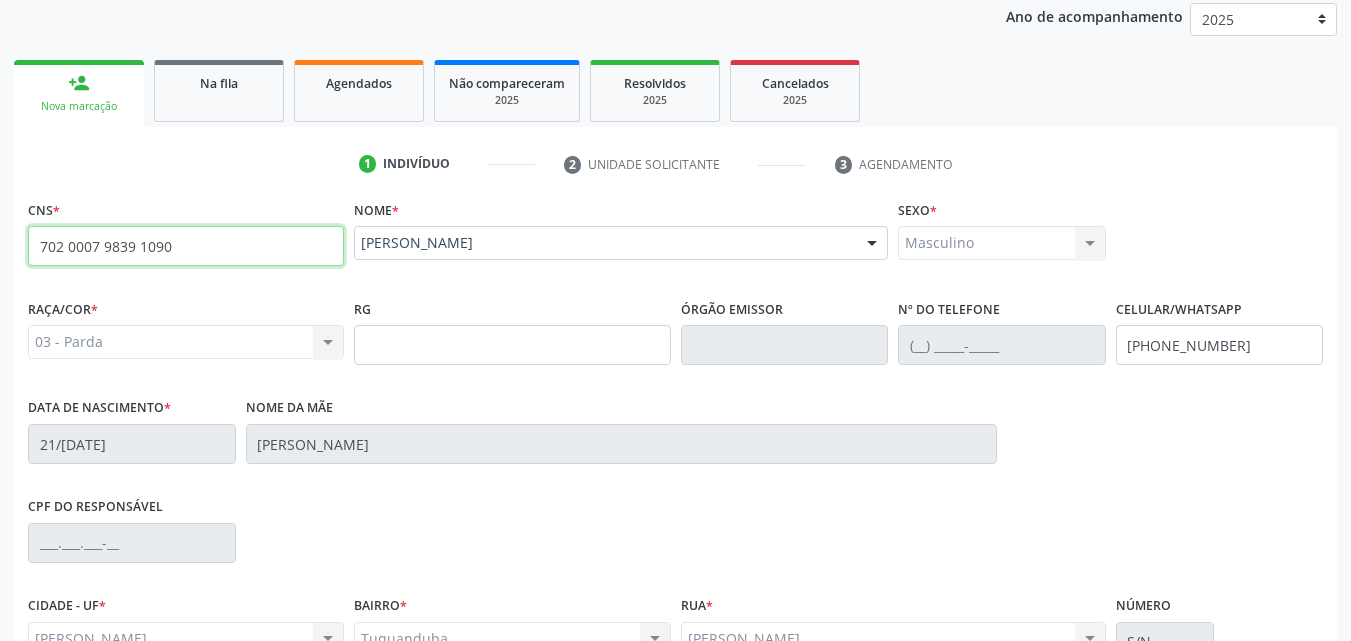 drag, startPoint x: 203, startPoint y: 262, endPoint x: 0, endPoint y: 256, distance: 203.08865 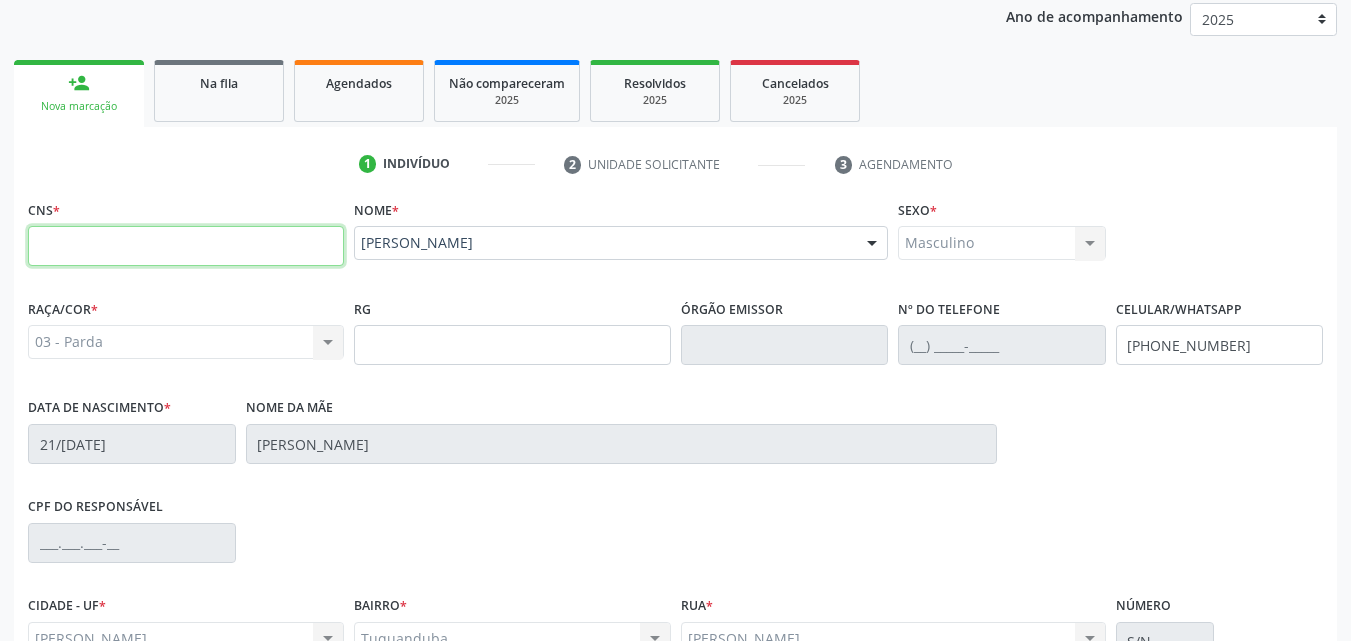 type 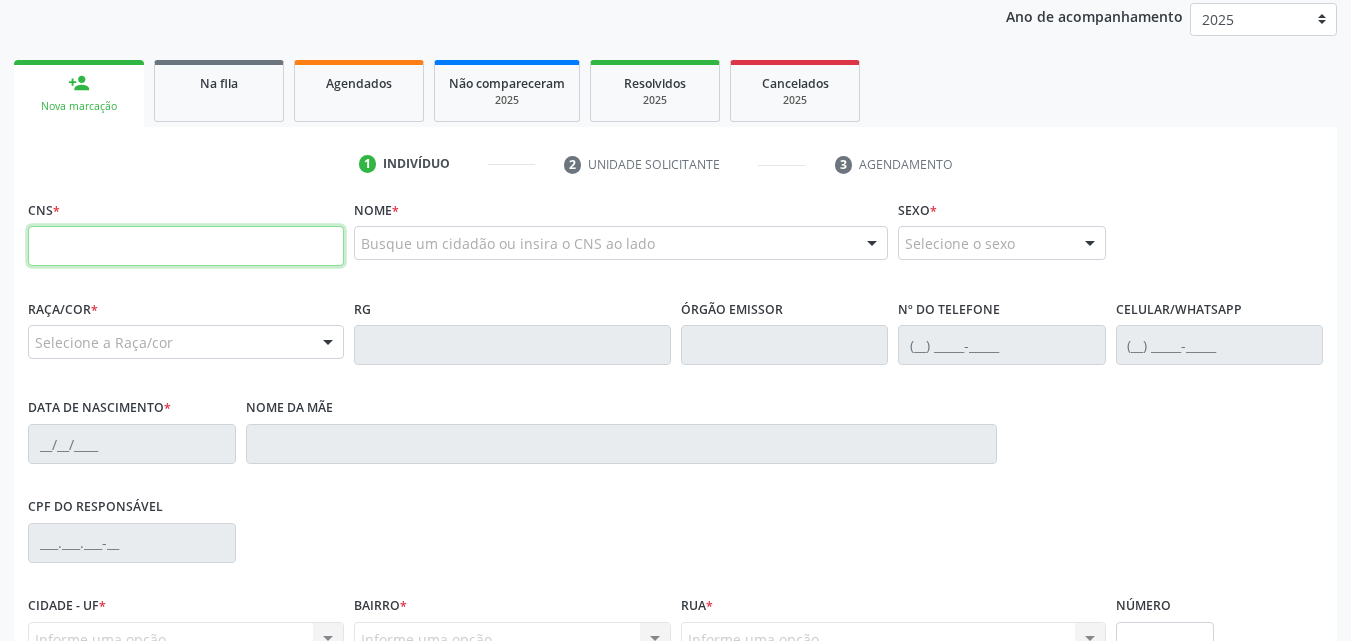 paste on "705 0066 8481 2658" 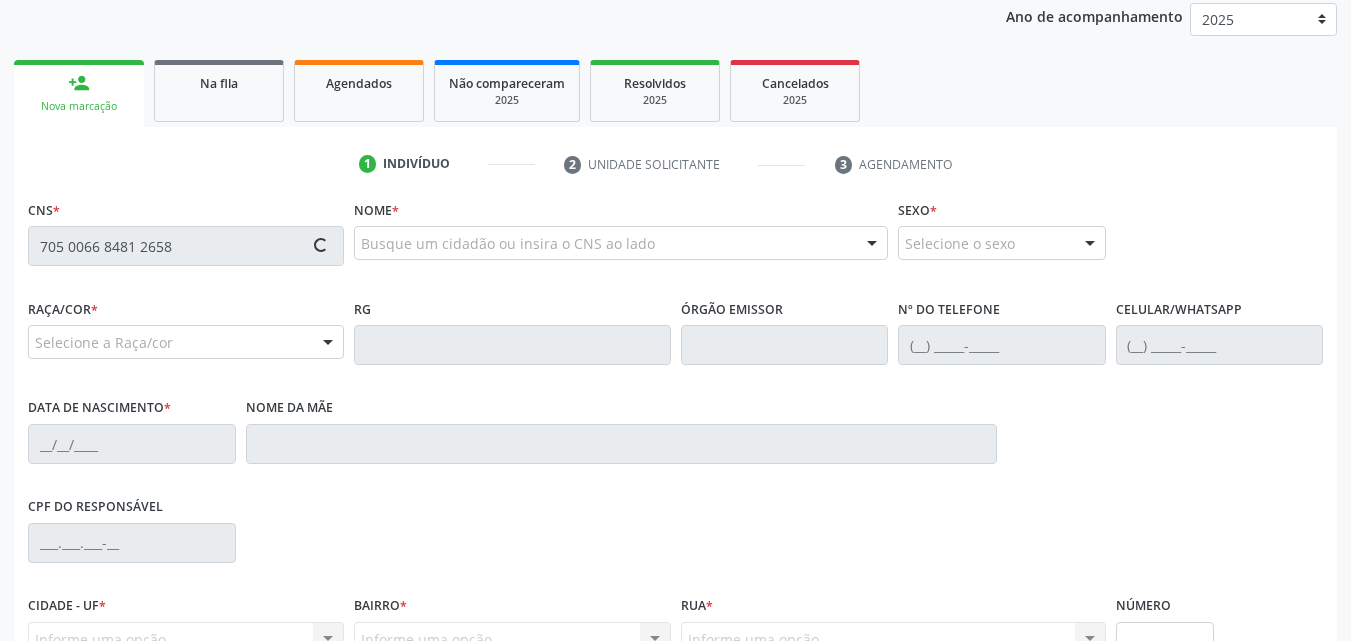 type on "705 0066 8481 2658" 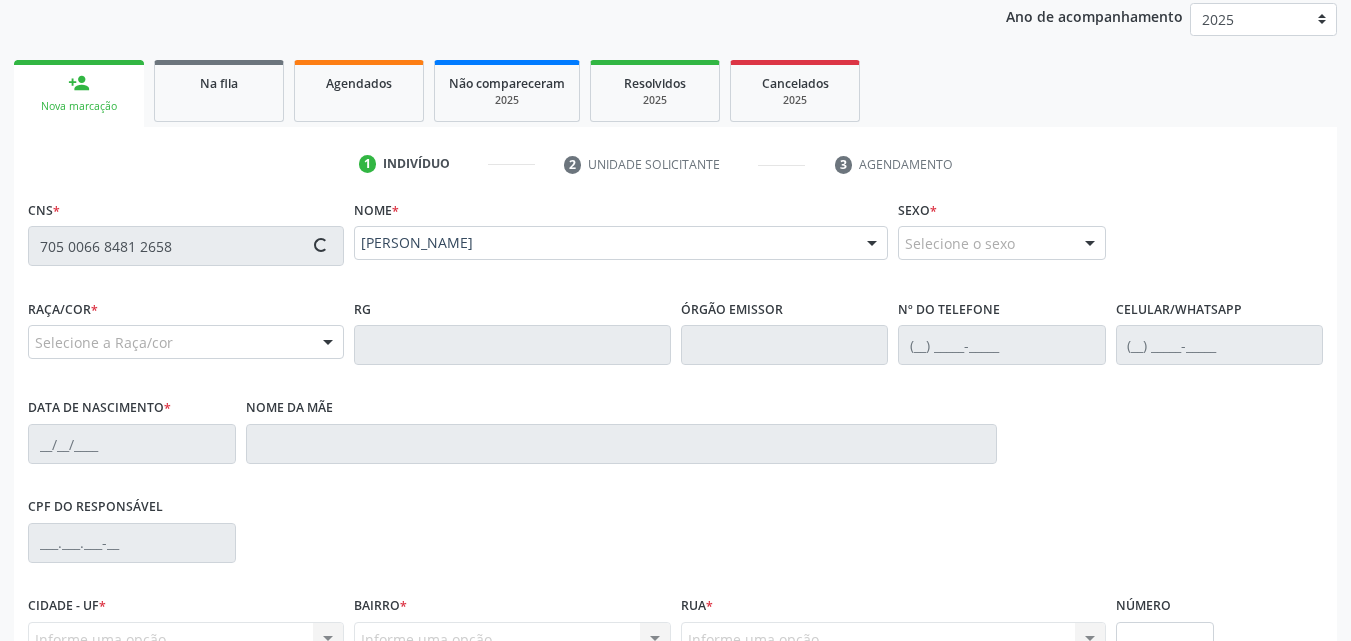 type on "[PHONE_NUMBER]" 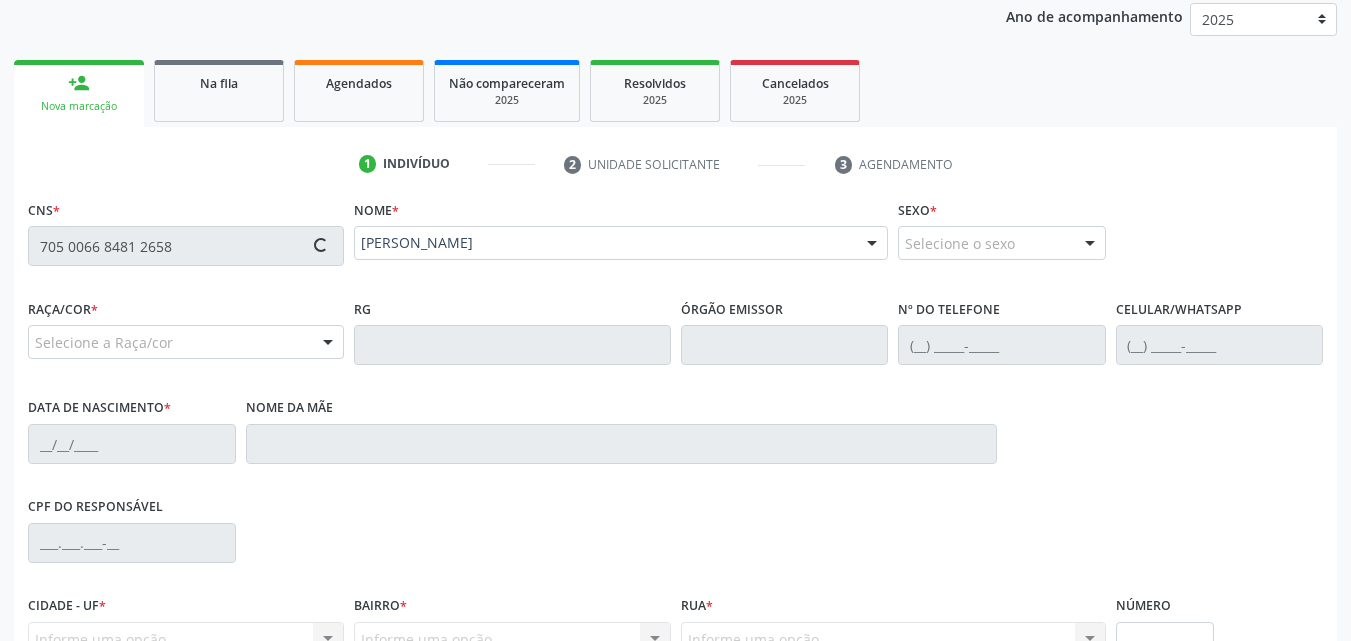 type on "08[DATE]" 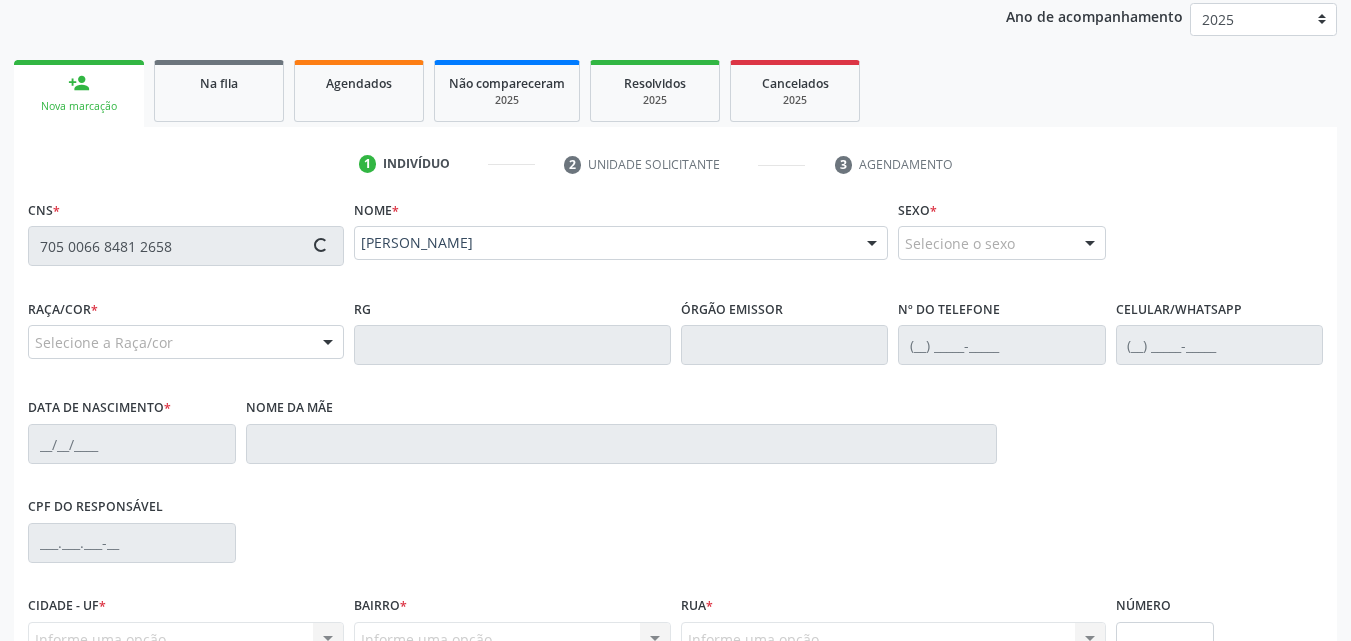 type on "[PERSON_NAME]" 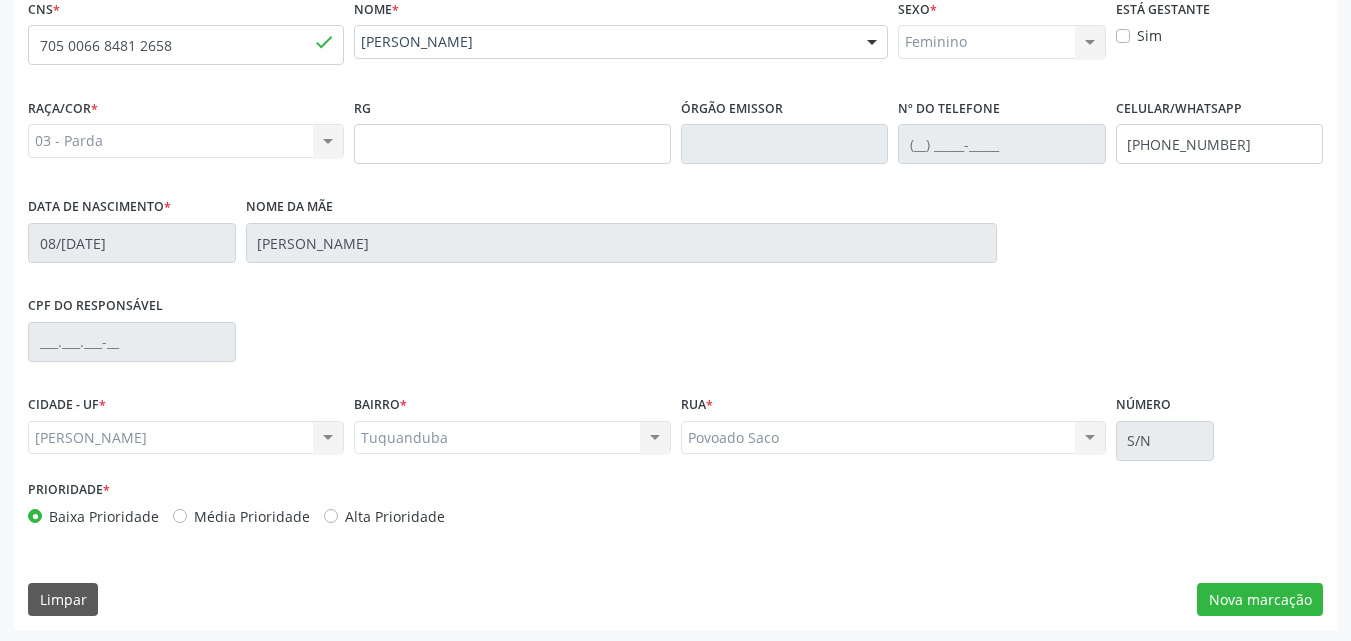 scroll, scrollTop: 471, scrollLeft: 0, axis: vertical 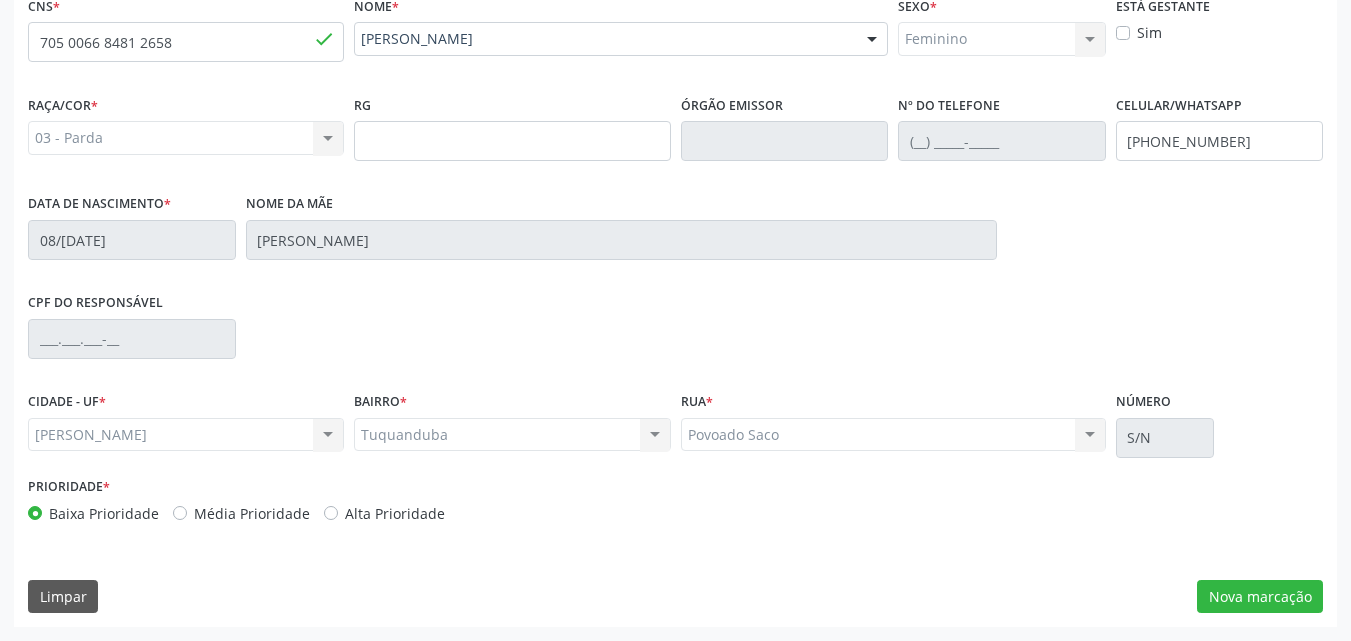 click on "Alta Prioridade" at bounding box center (395, 513) 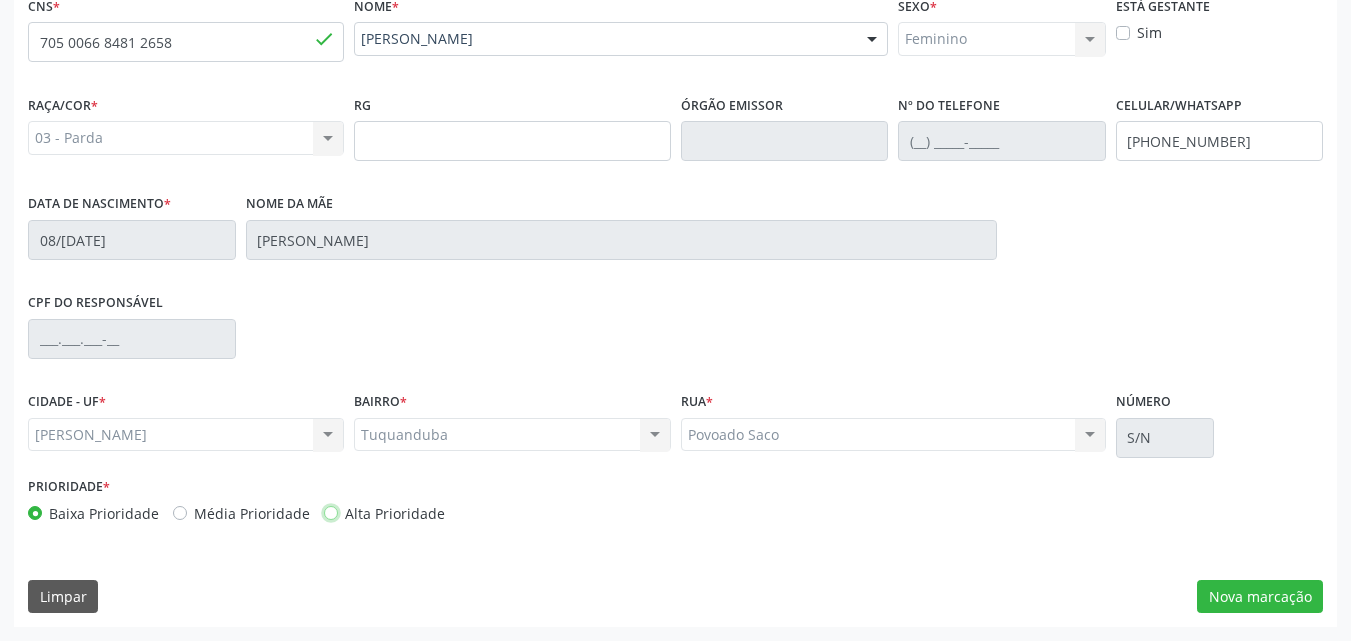 click on "Alta Prioridade" at bounding box center [331, 512] 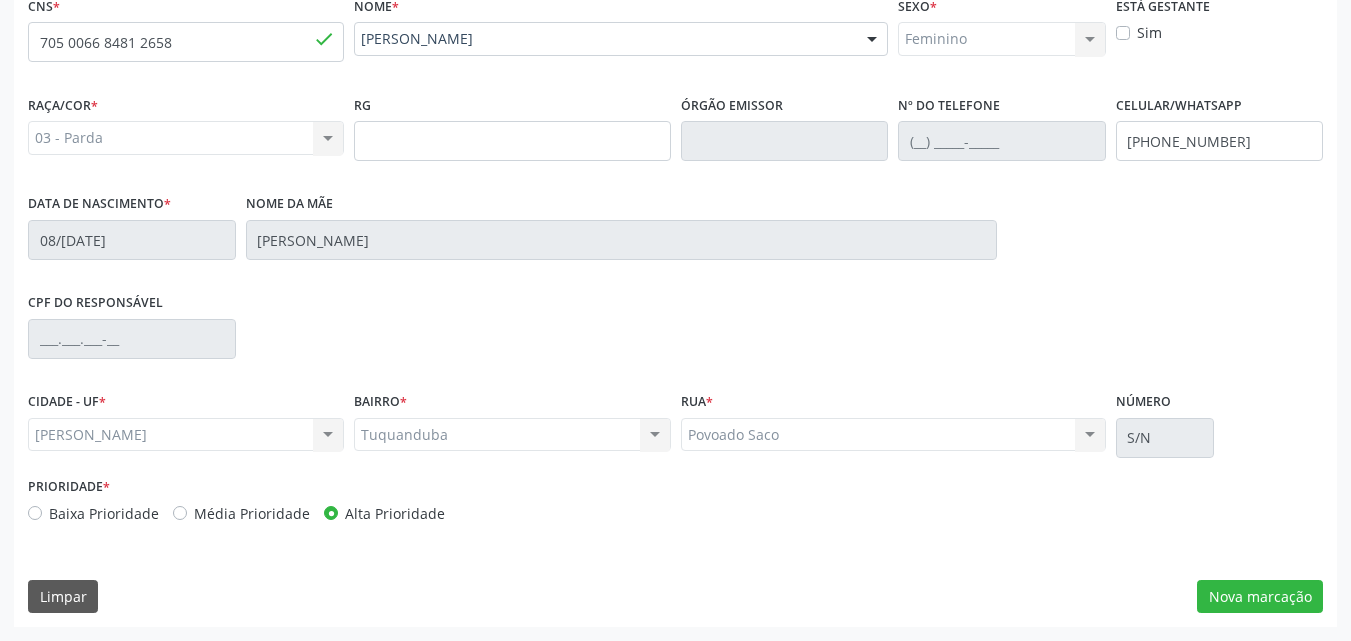 click on "Baixa Prioridade" at bounding box center [93, 513] 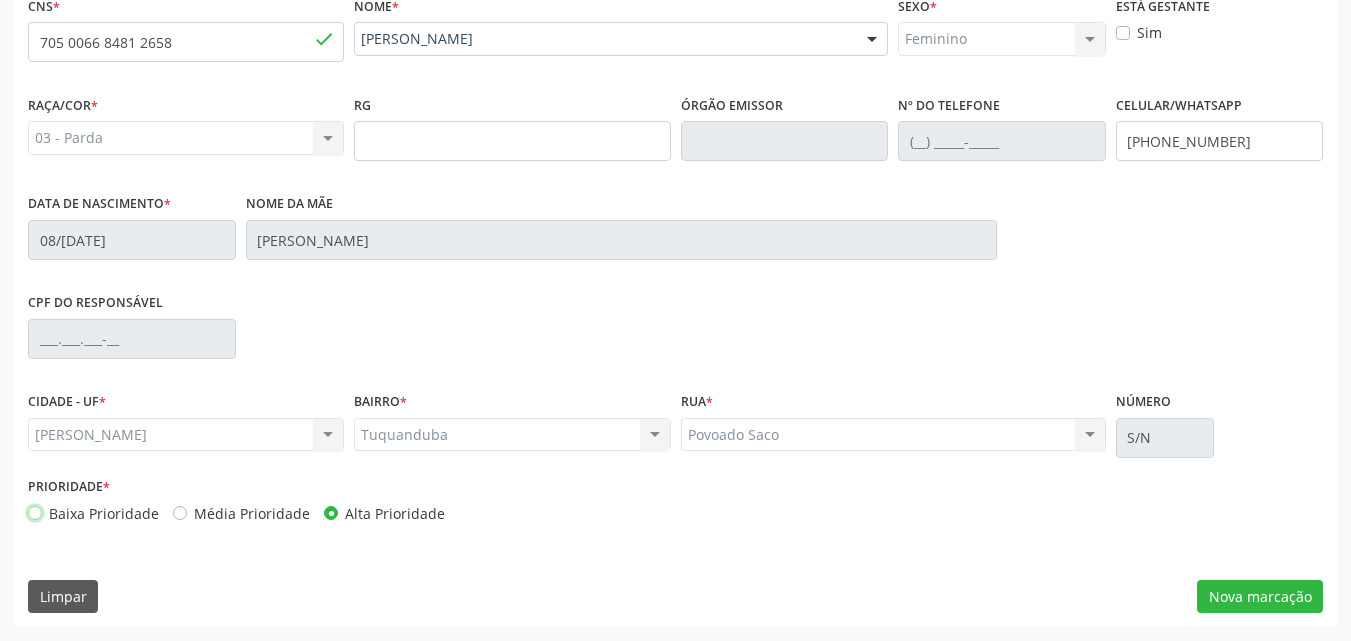 click on "Baixa Prioridade" at bounding box center [35, 512] 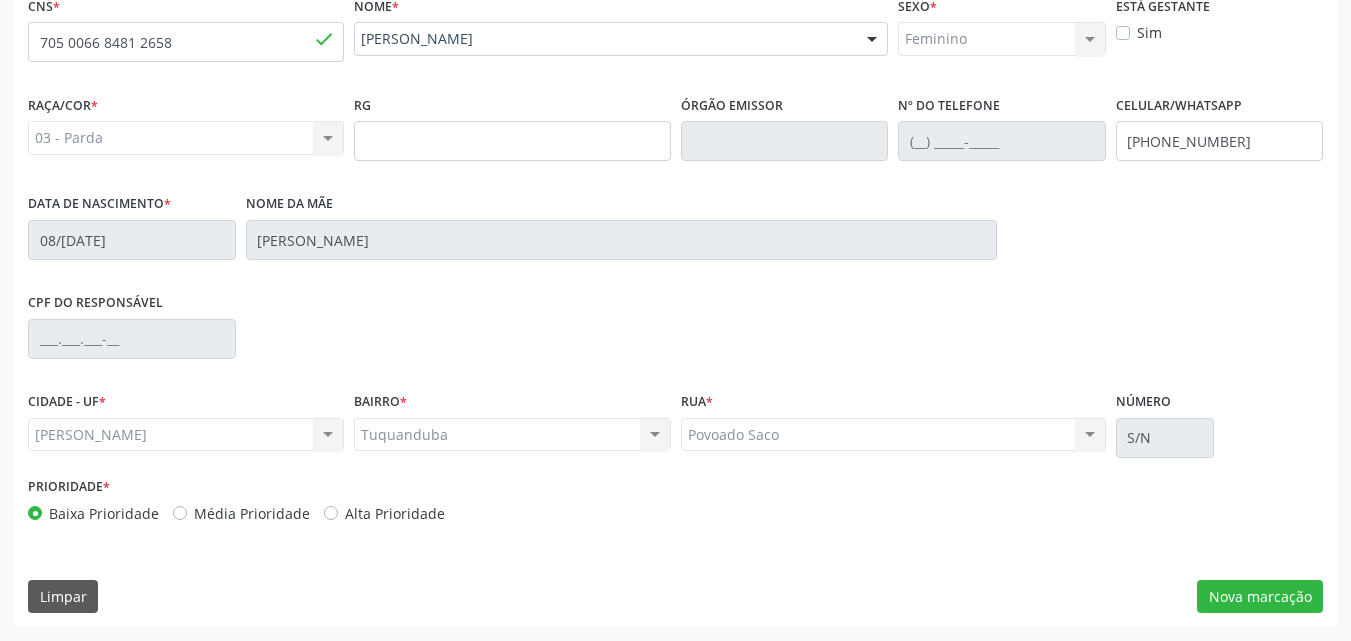 click on "Alta Prioridade" at bounding box center [395, 513] 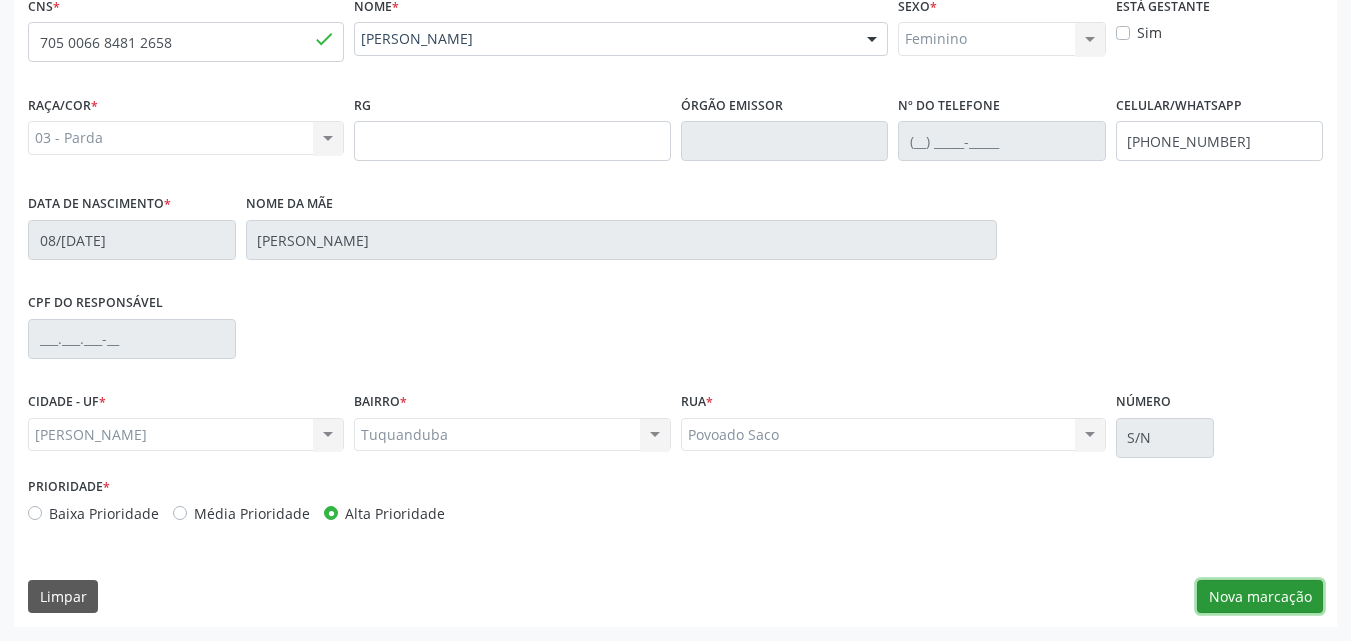click on "Nova marcação" at bounding box center [1260, 597] 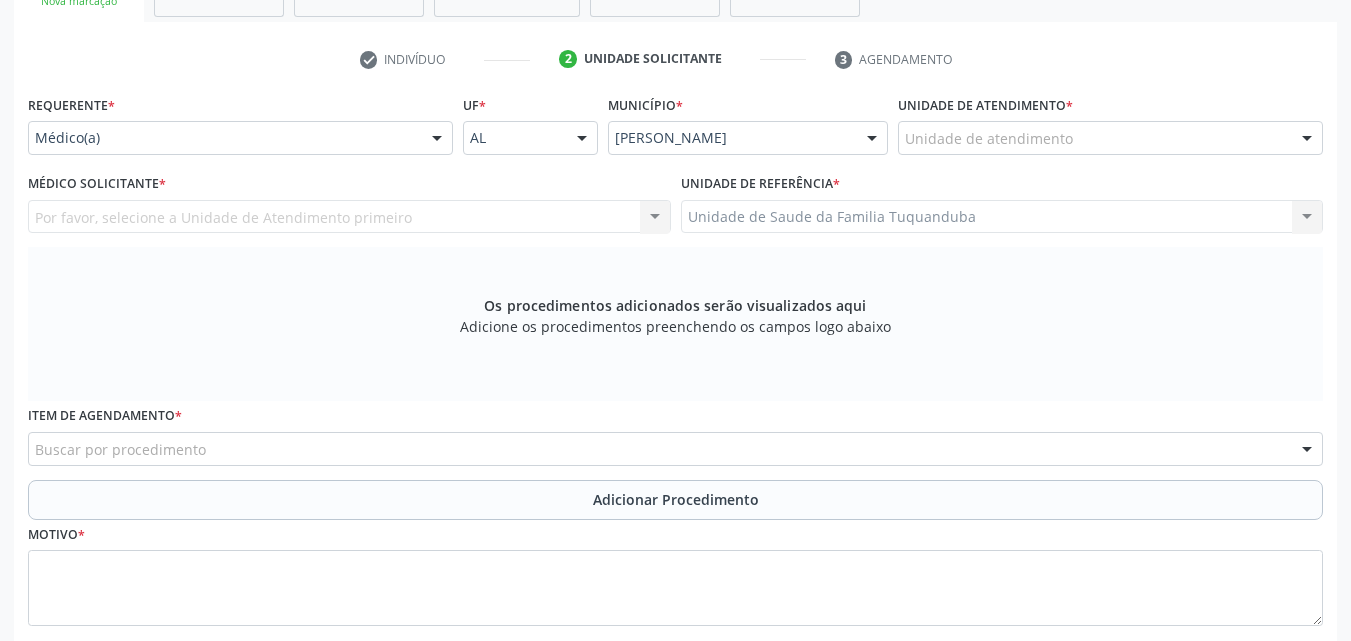 scroll, scrollTop: 271, scrollLeft: 0, axis: vertical 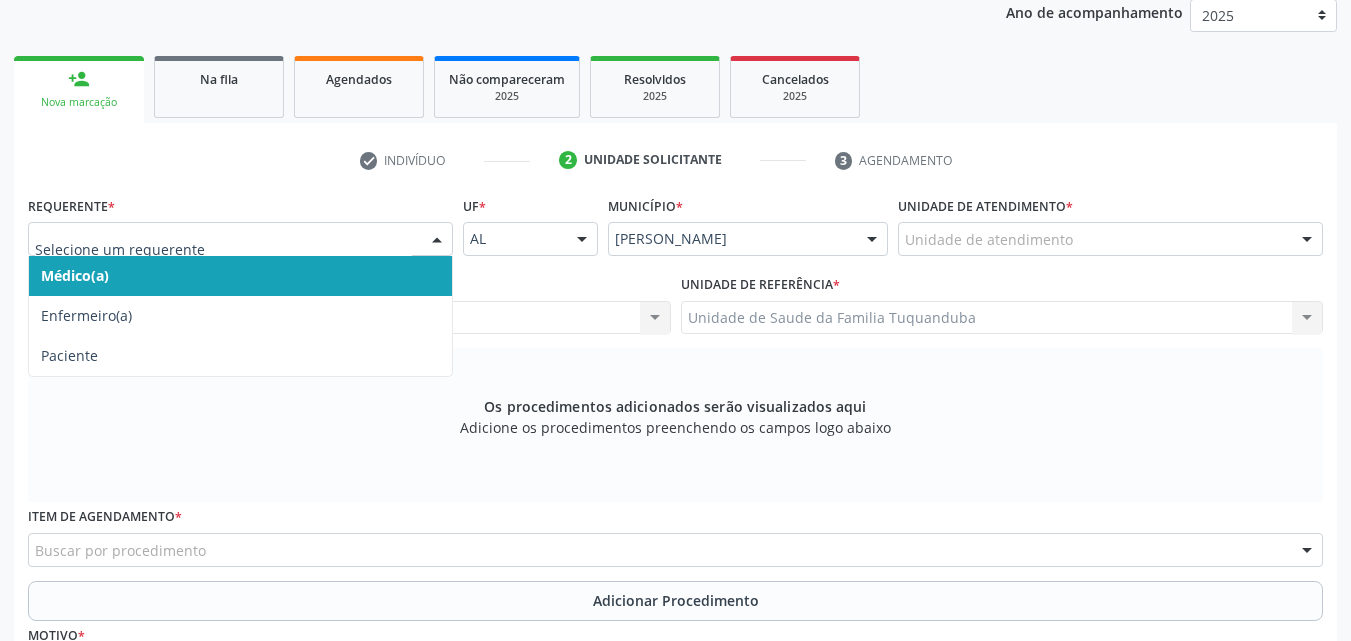click at bounding box center [223, 249] 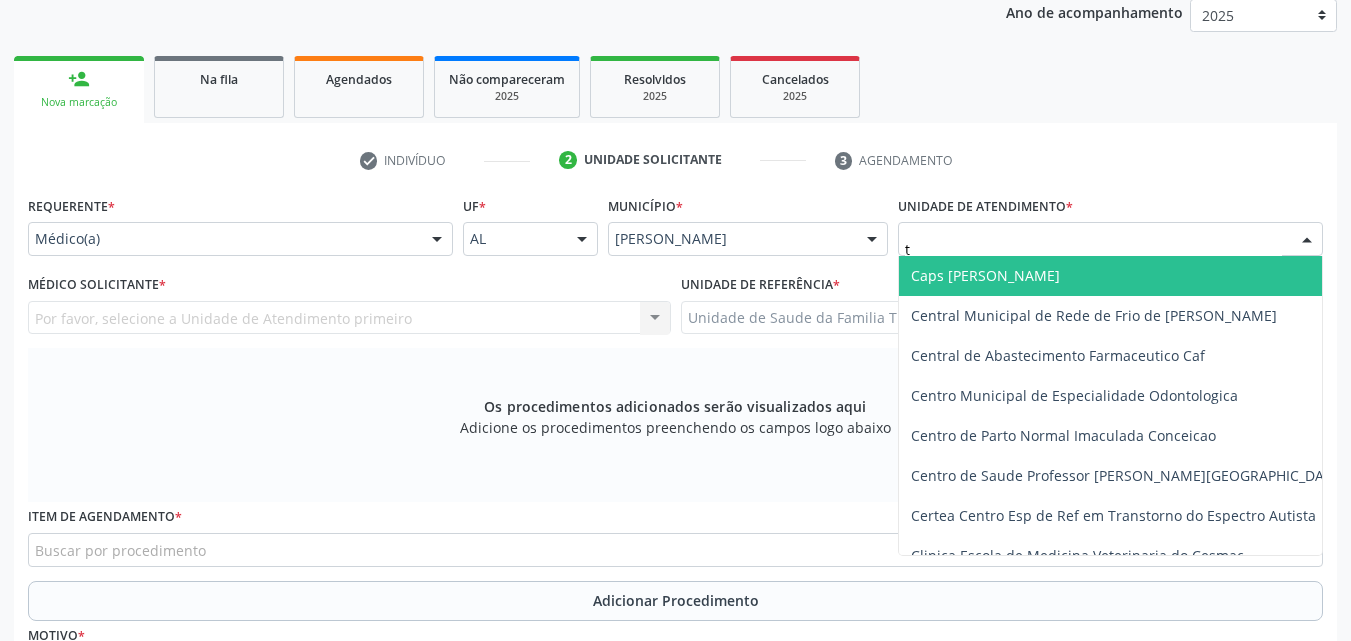 type on "tu" 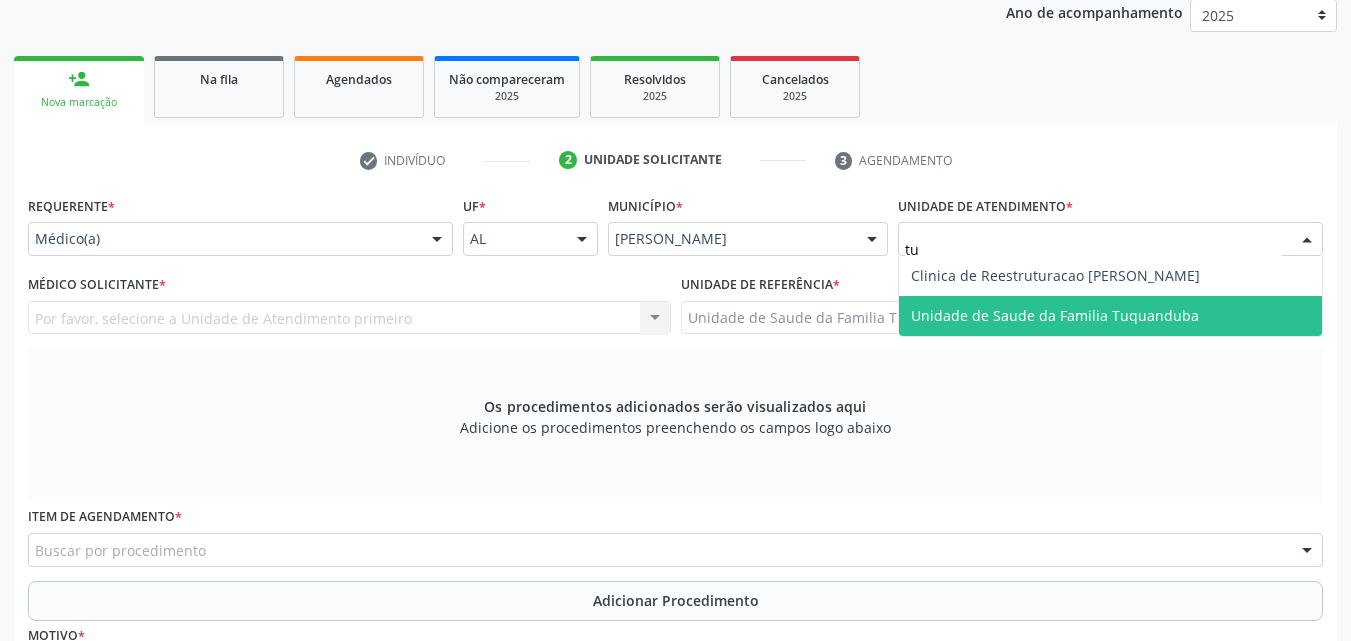 click on "Unidade de Saude da Familia Tuquanduba" at bounding box center (1055, 315) 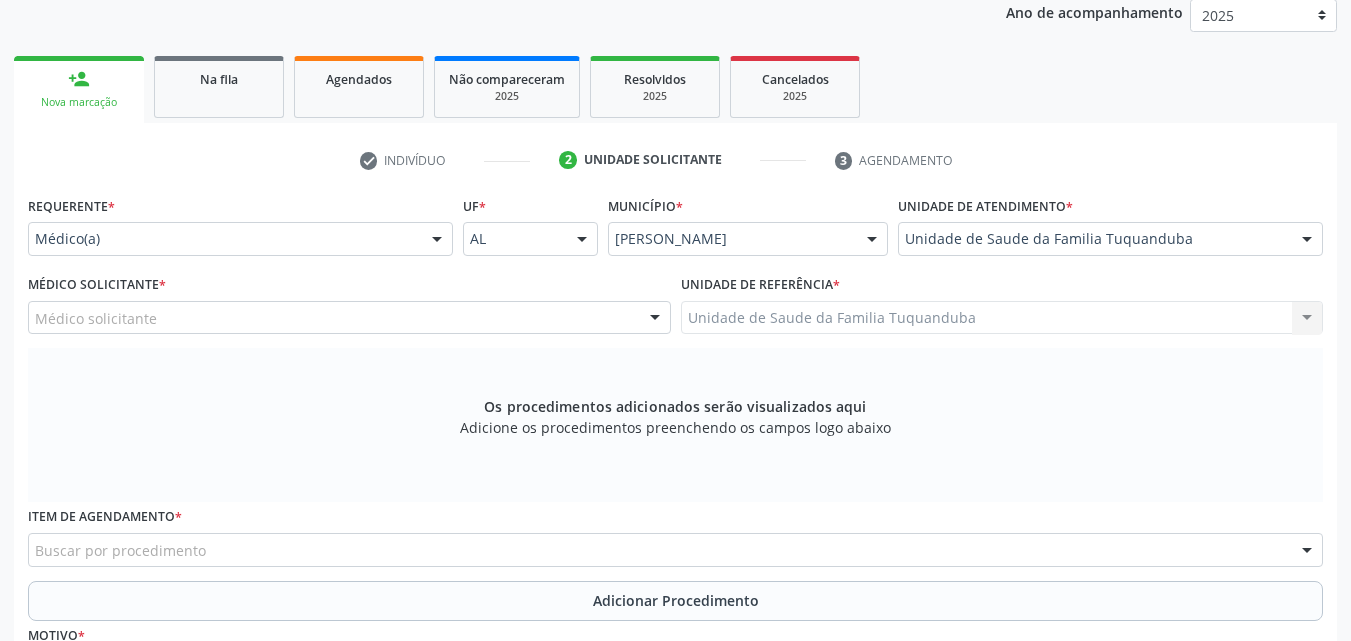 click at bounding box center (655, 319) 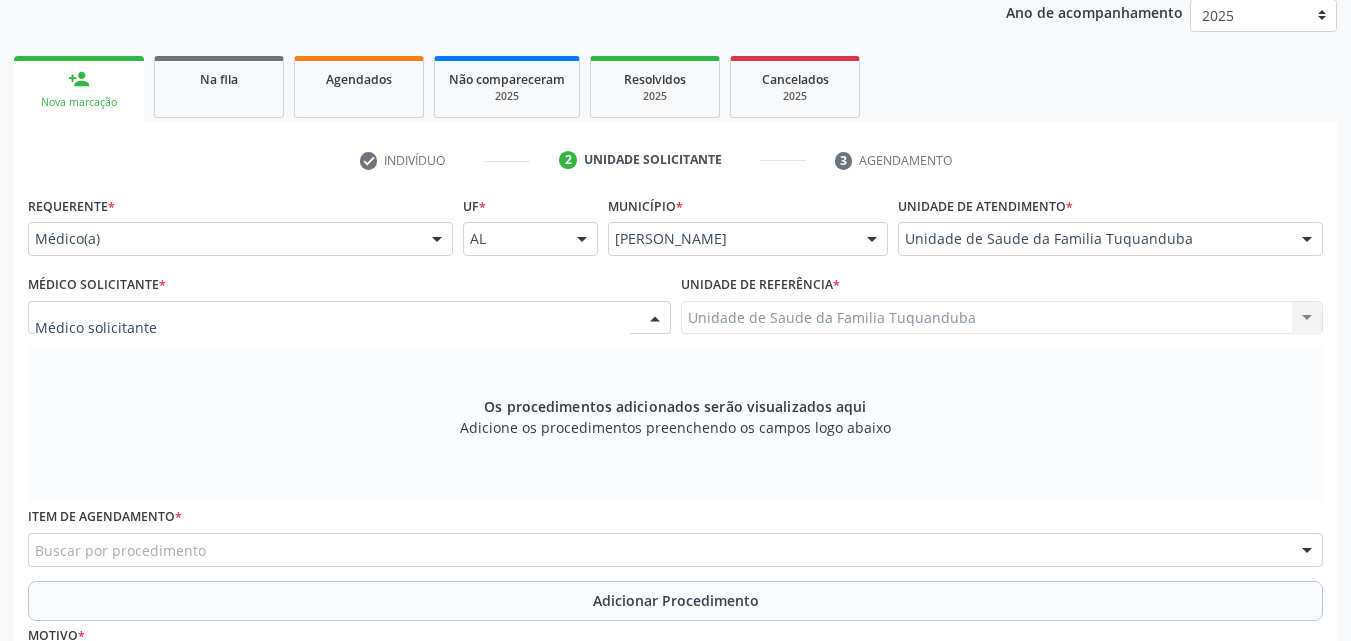click at bounding box center (349, 318) 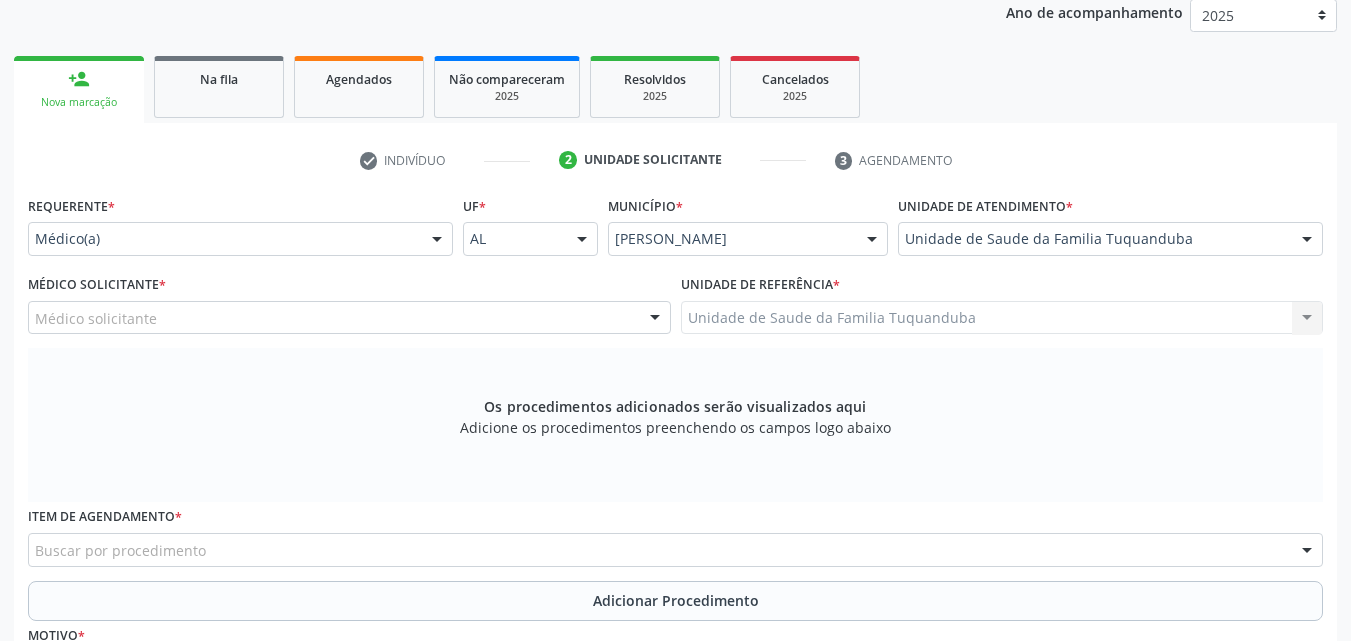 click on "Os procedimentos adicionados serão visualizados aqui
Adicione os procedimentos preenchendo os campos logo abaixo" at bounding box center [675, 425] 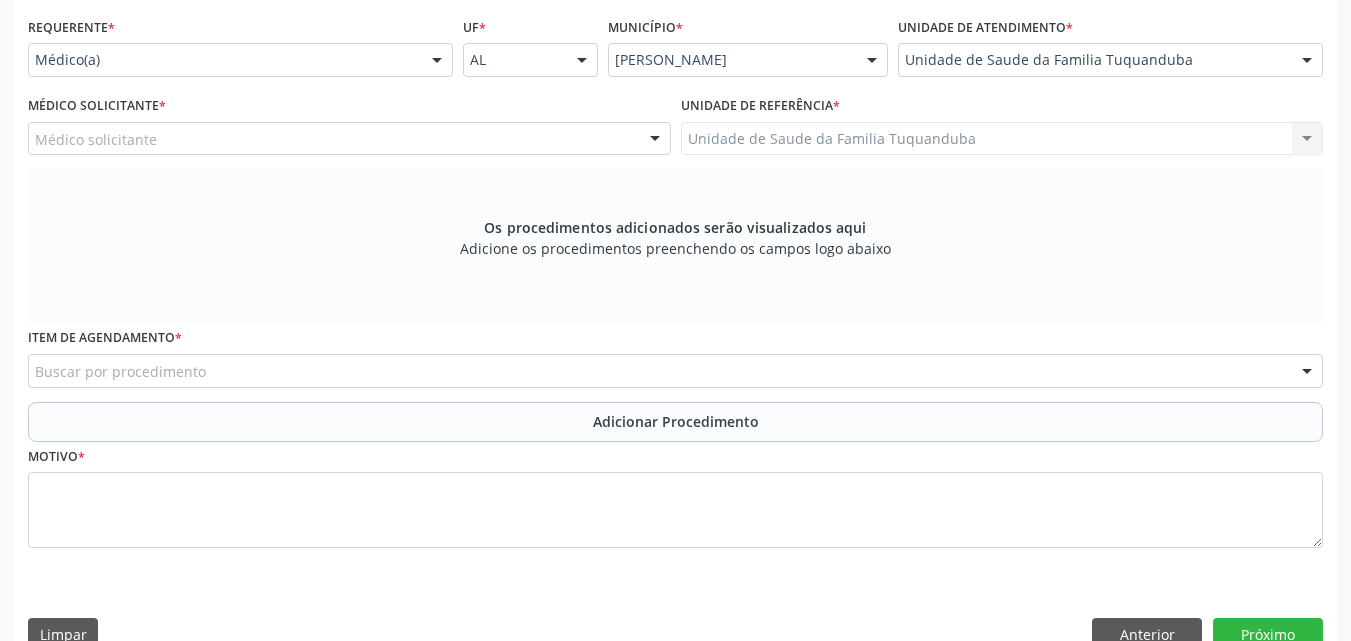 scroll, scrollTop: 488, scrollLeft: 0, axis: vertical 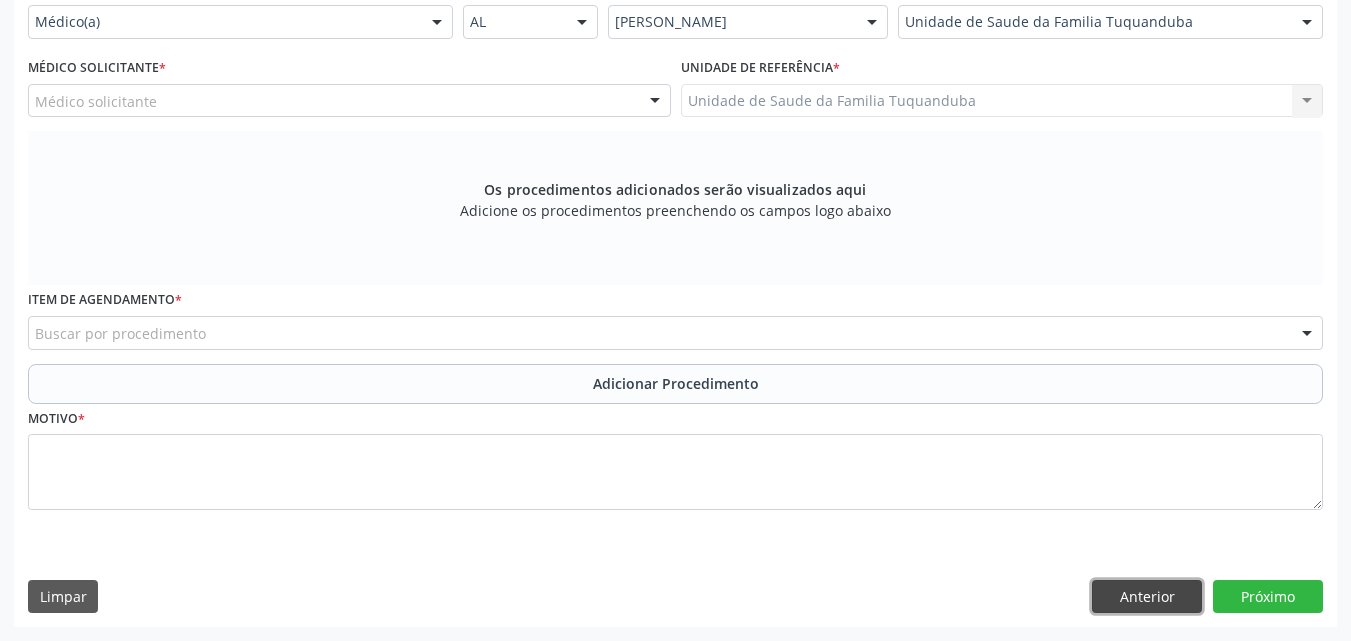 click on "Anterior" at bounding box center [1147, 597] 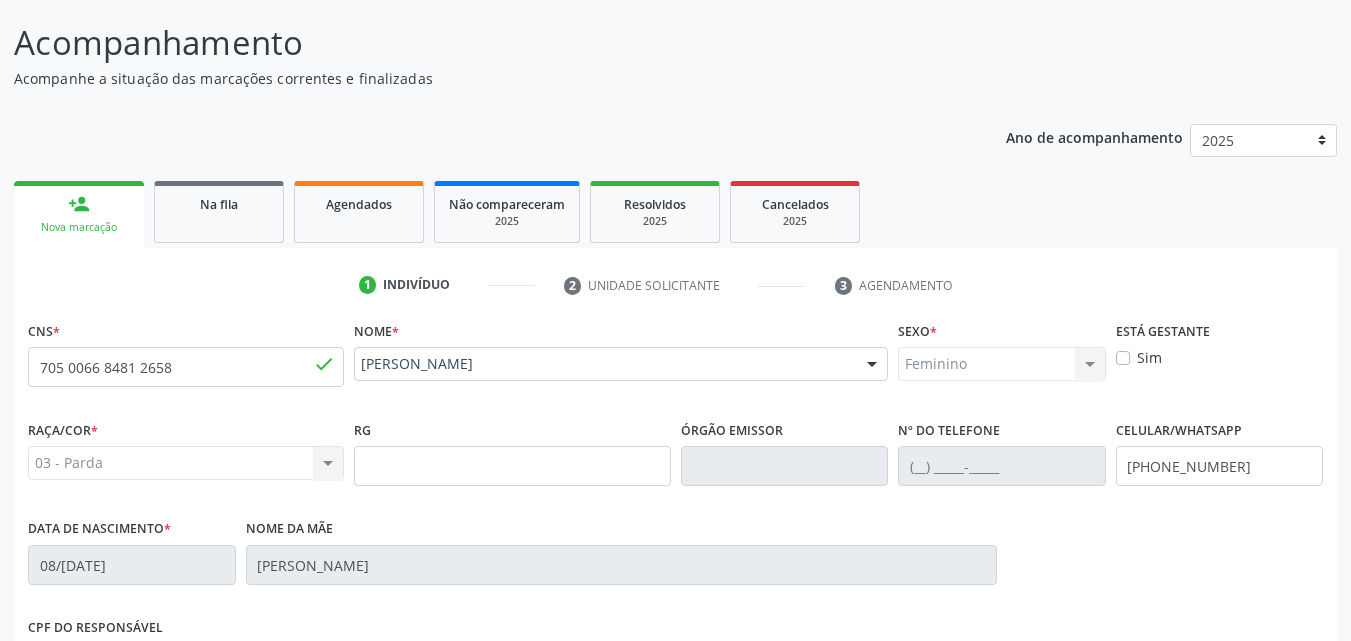 scroll, scrollTop: 271, scrollLeft: 0, axis: vertical 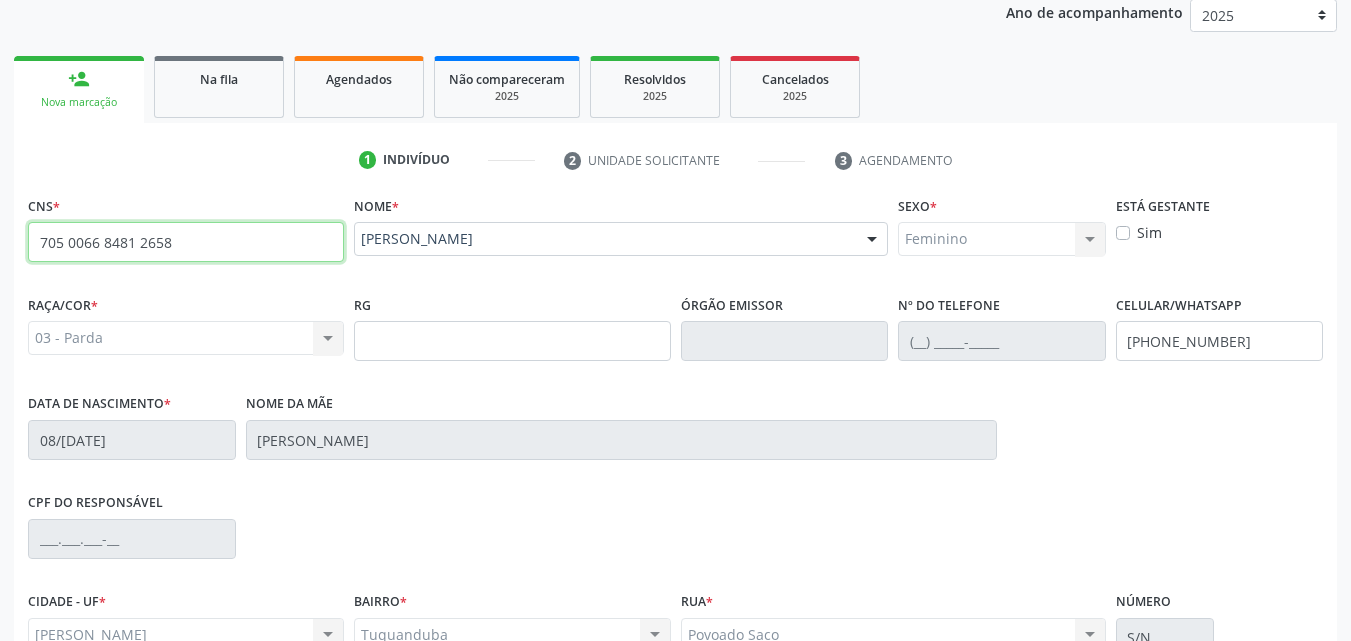 click on "705 0066 8481 2658" at bounding box center [186, 242] 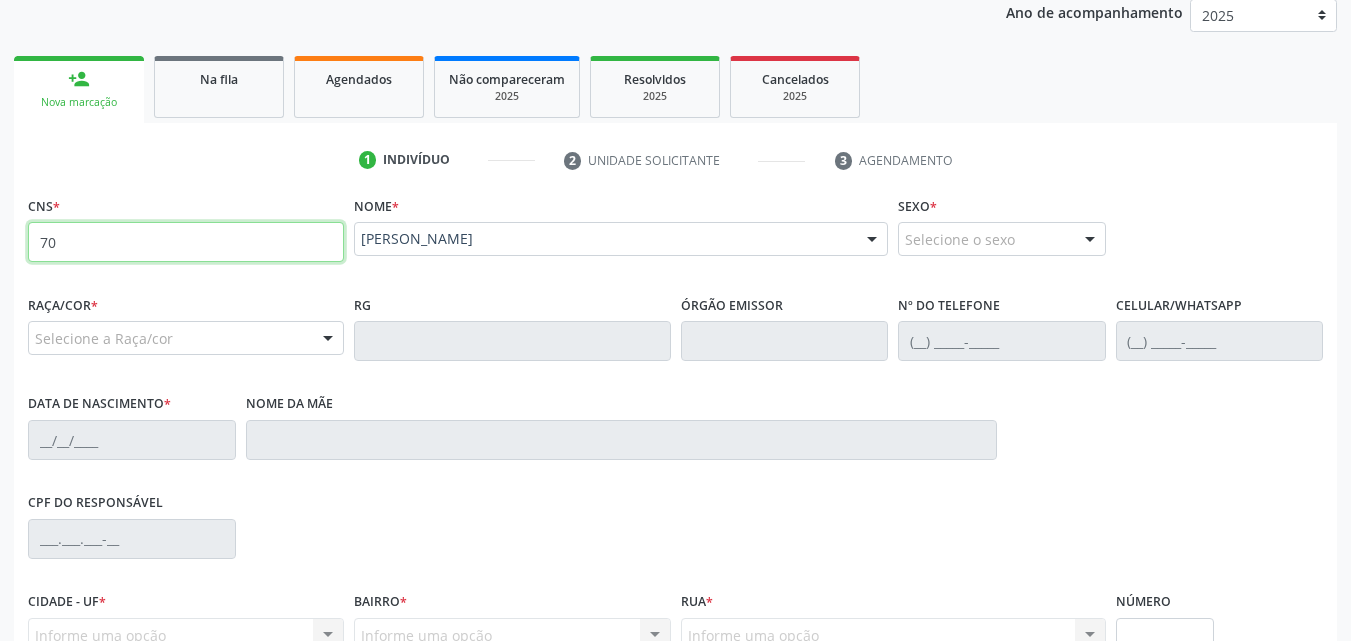 type on "7" 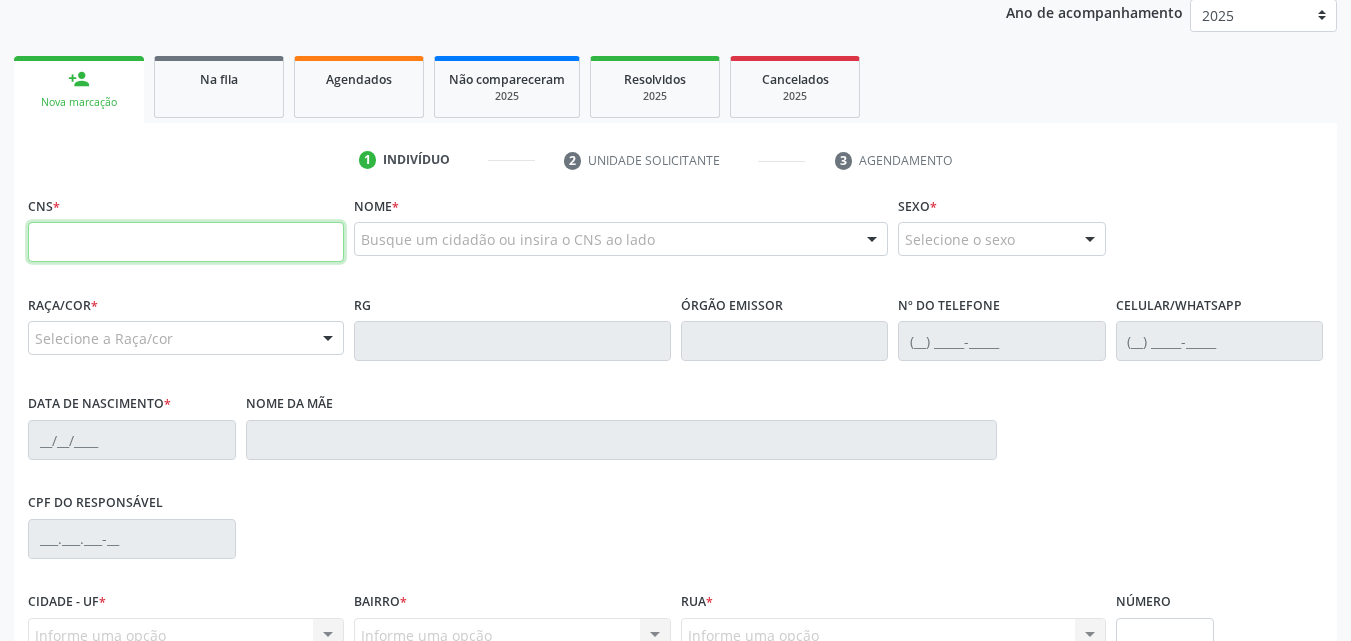 paste on "700 0025 1327 9403" 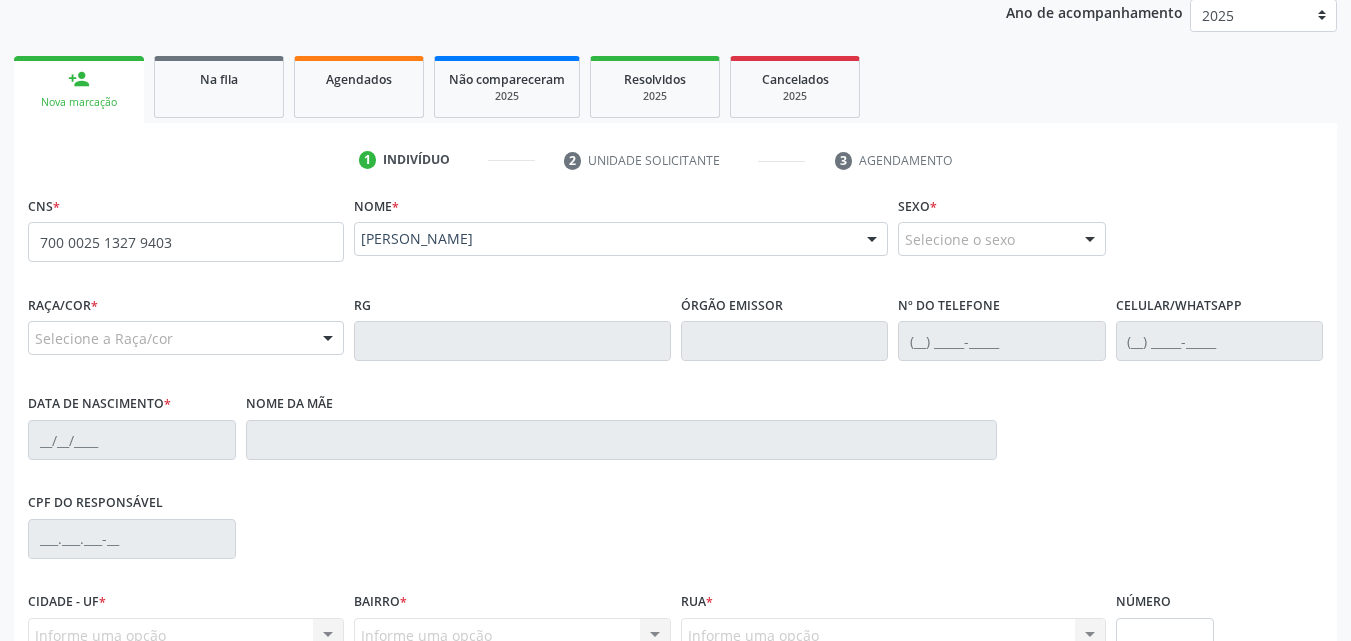 type on "700 0025 1327 9403" 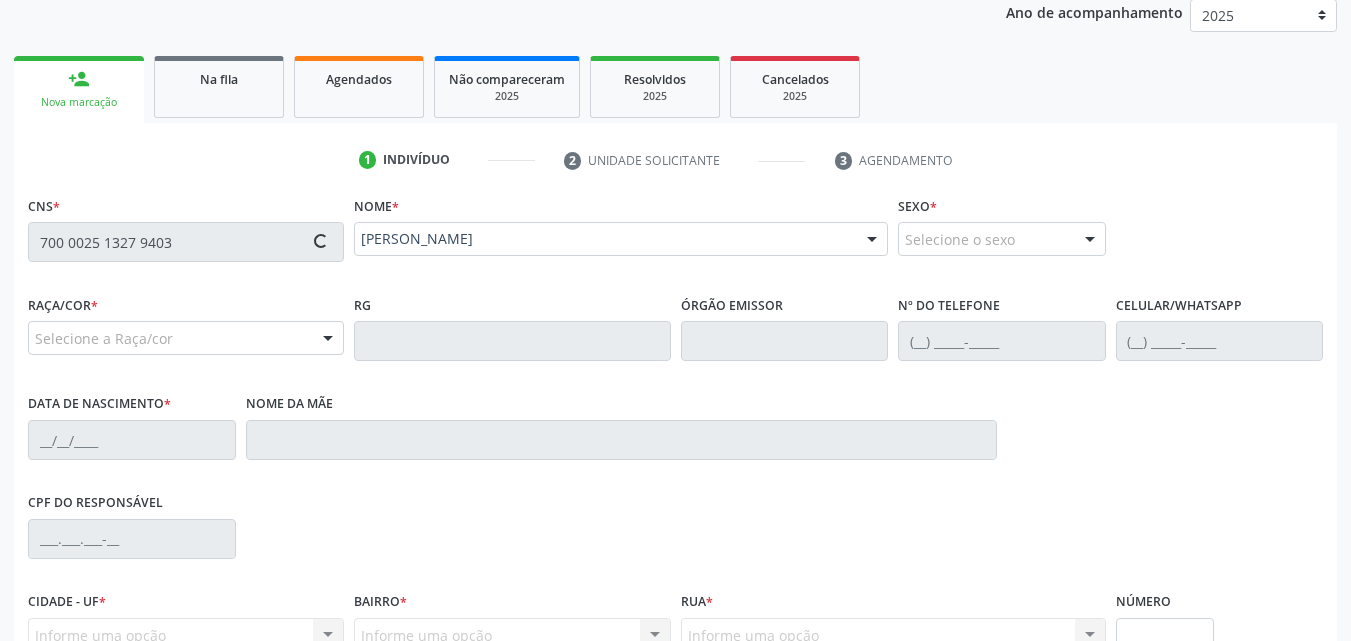 type on "[PHONE_NUMBER]" 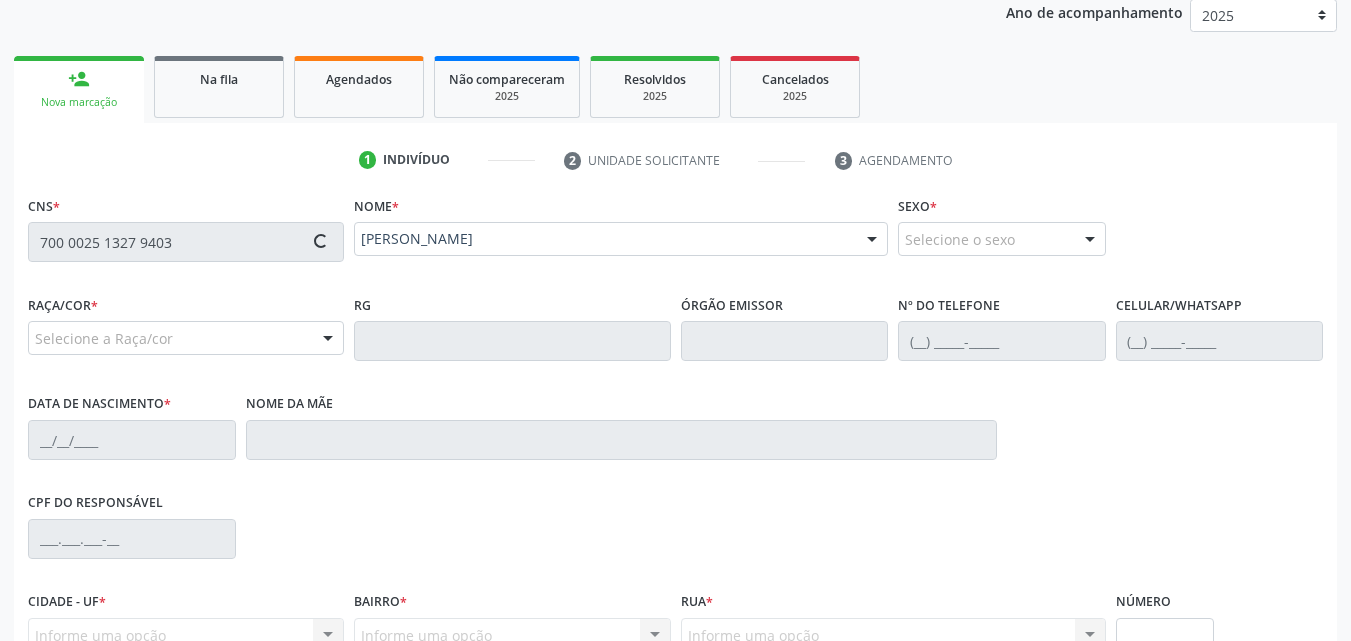 type on "[DATE]" 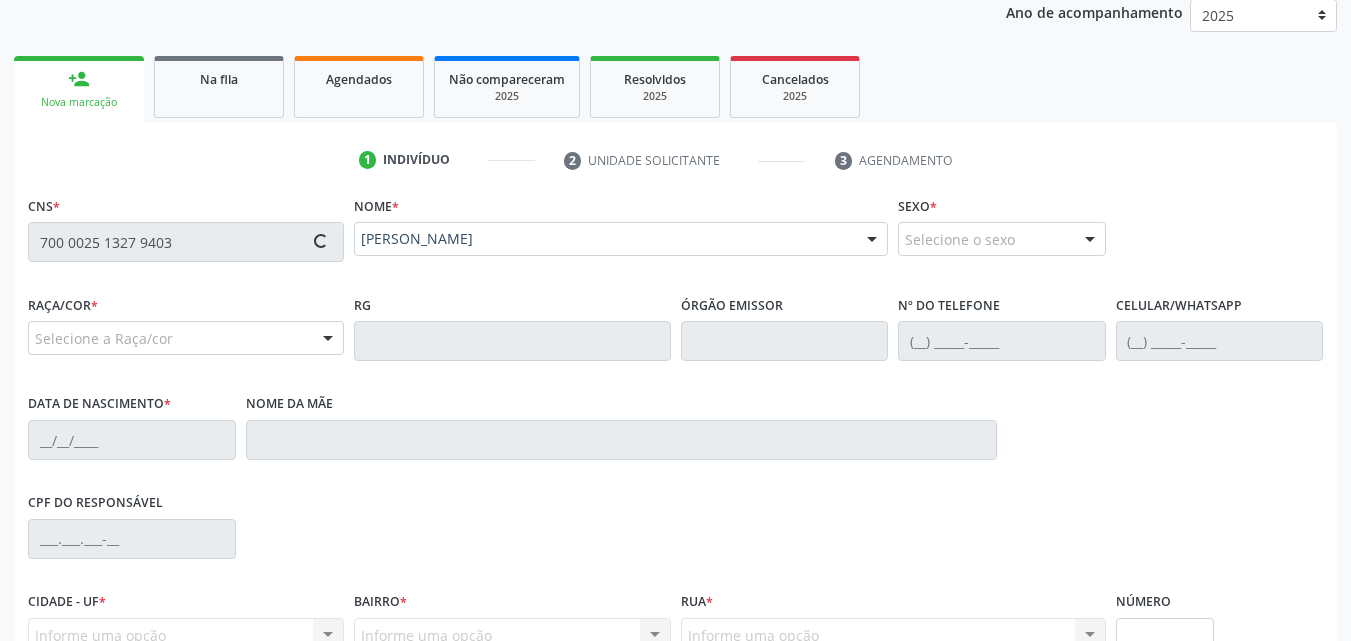 type on "[PERSON_NAME]" 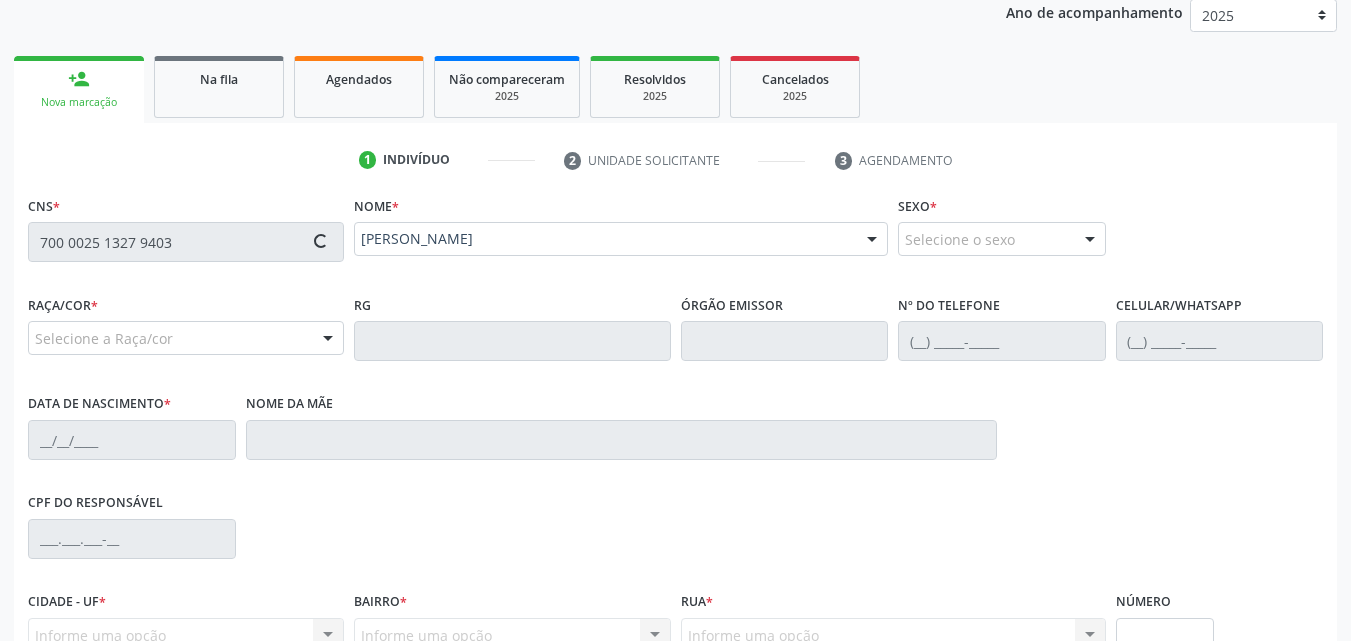type on "S/N" 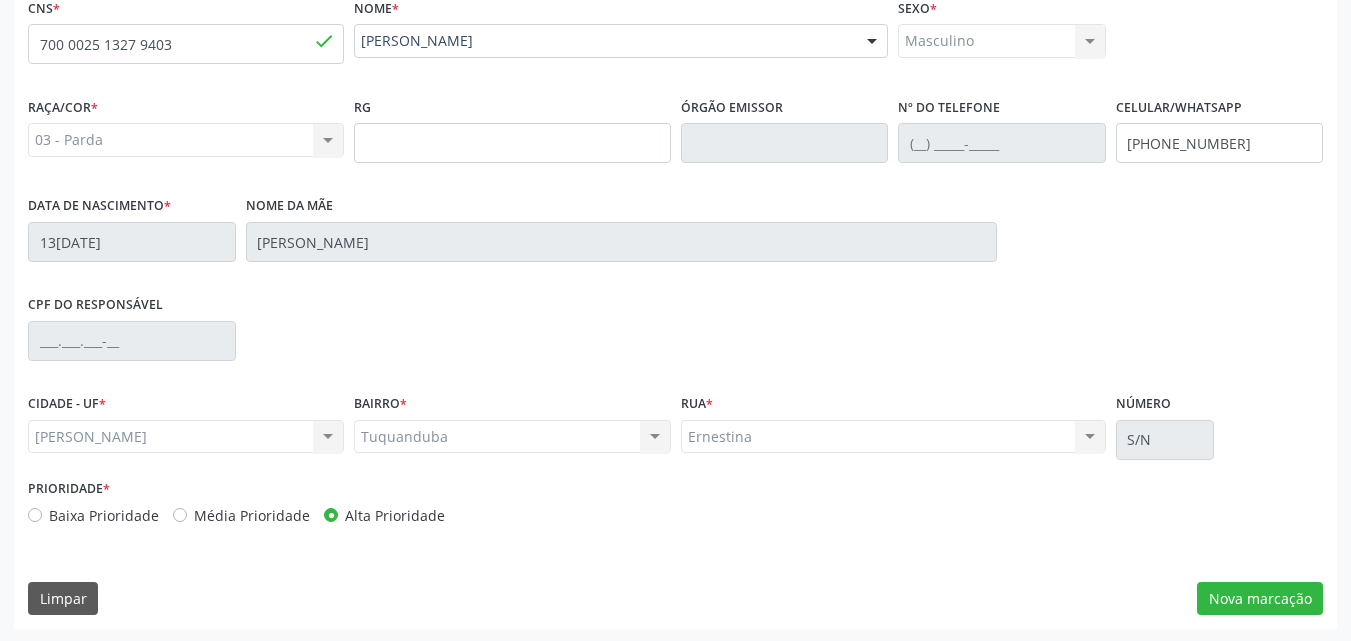 scroll, scrollTop: 471, scrollLeft: 0, axis: vertical 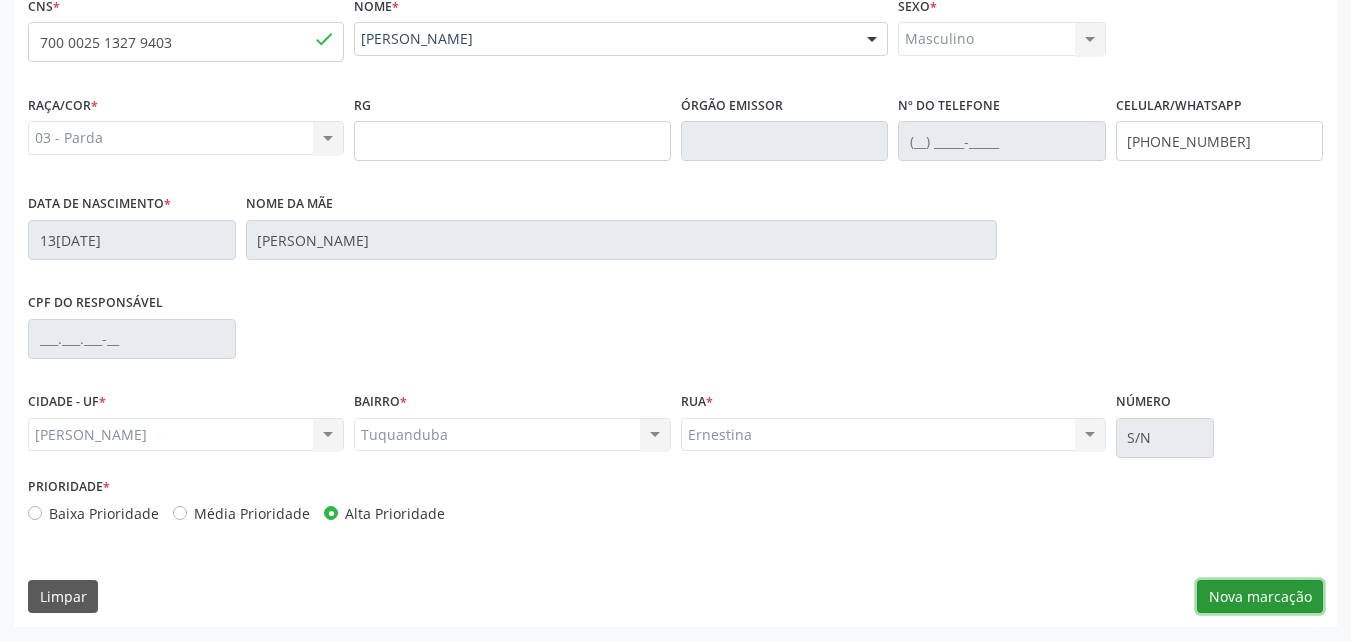click on "Nova marcação" at bounding box center (1260, 597) 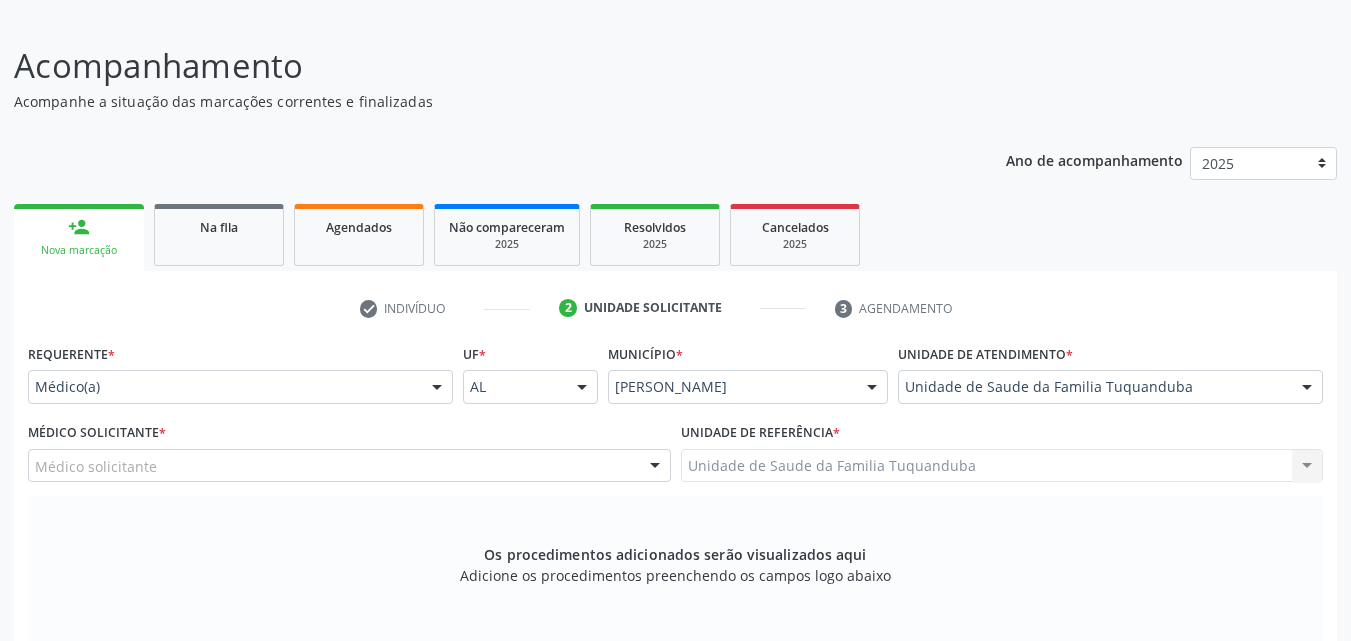 scroll, scrollTop: 488, scrollLeft: 0, axis: vertical 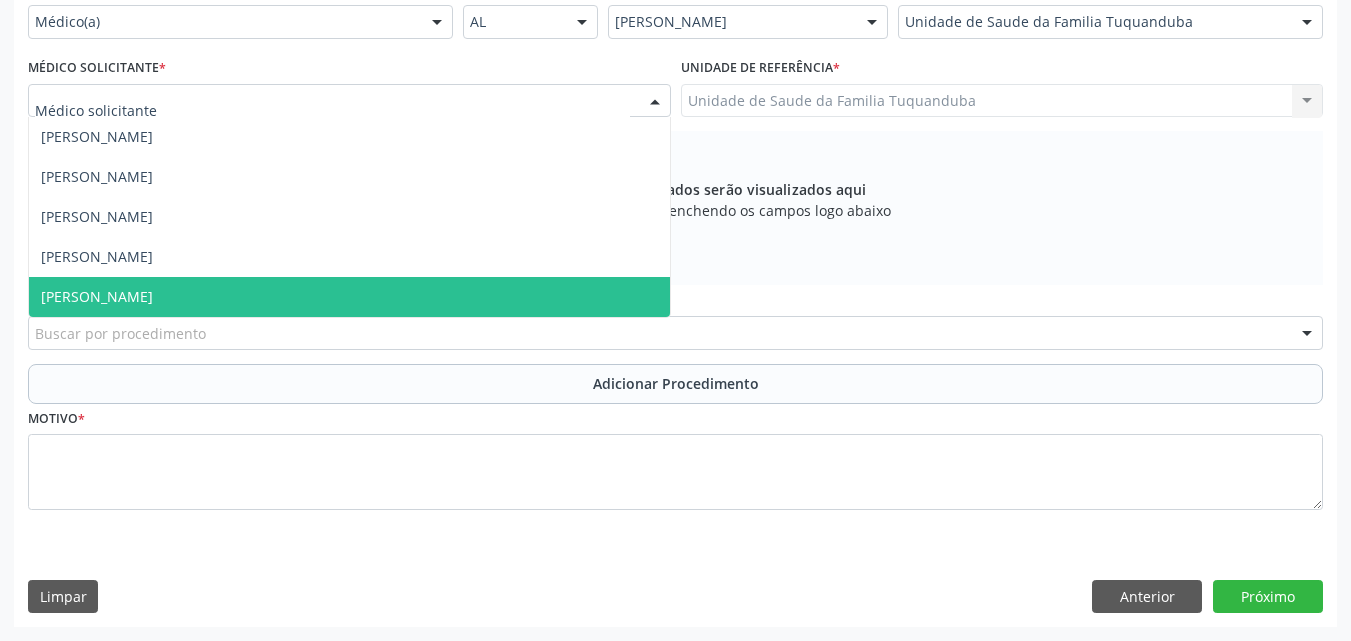click at bounding box center [349, 101] 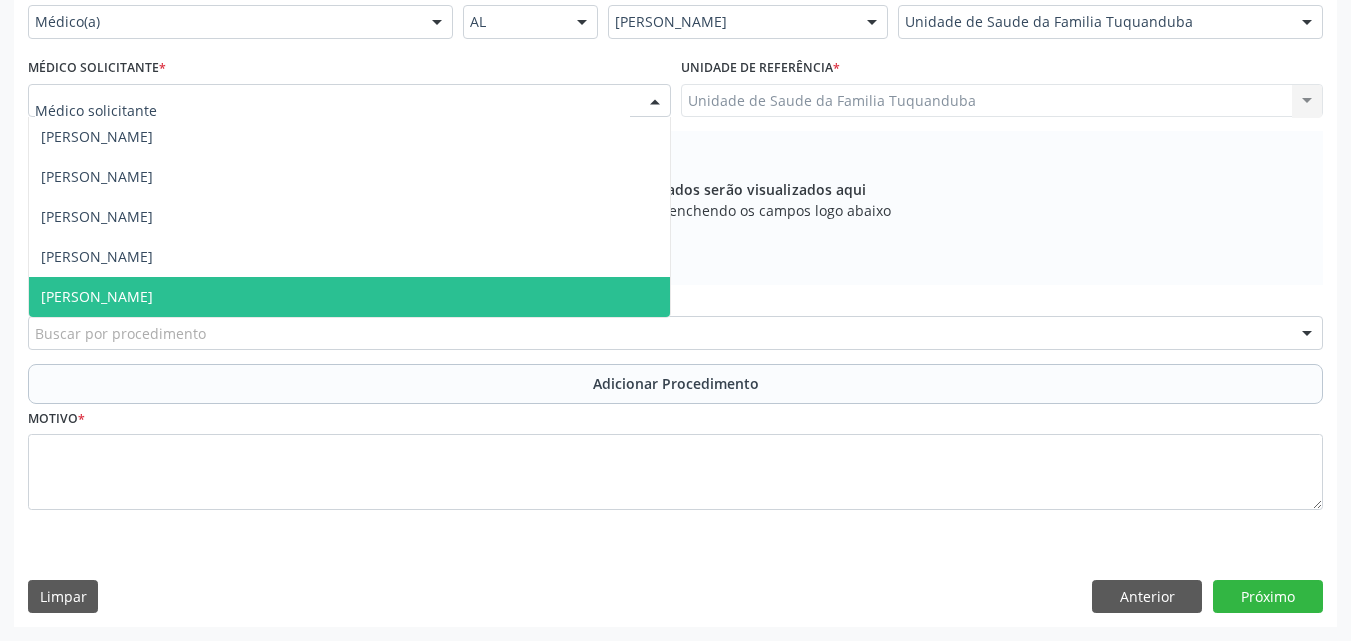 click on "[PERSON_NAME]" at bounding box center (349, 297) 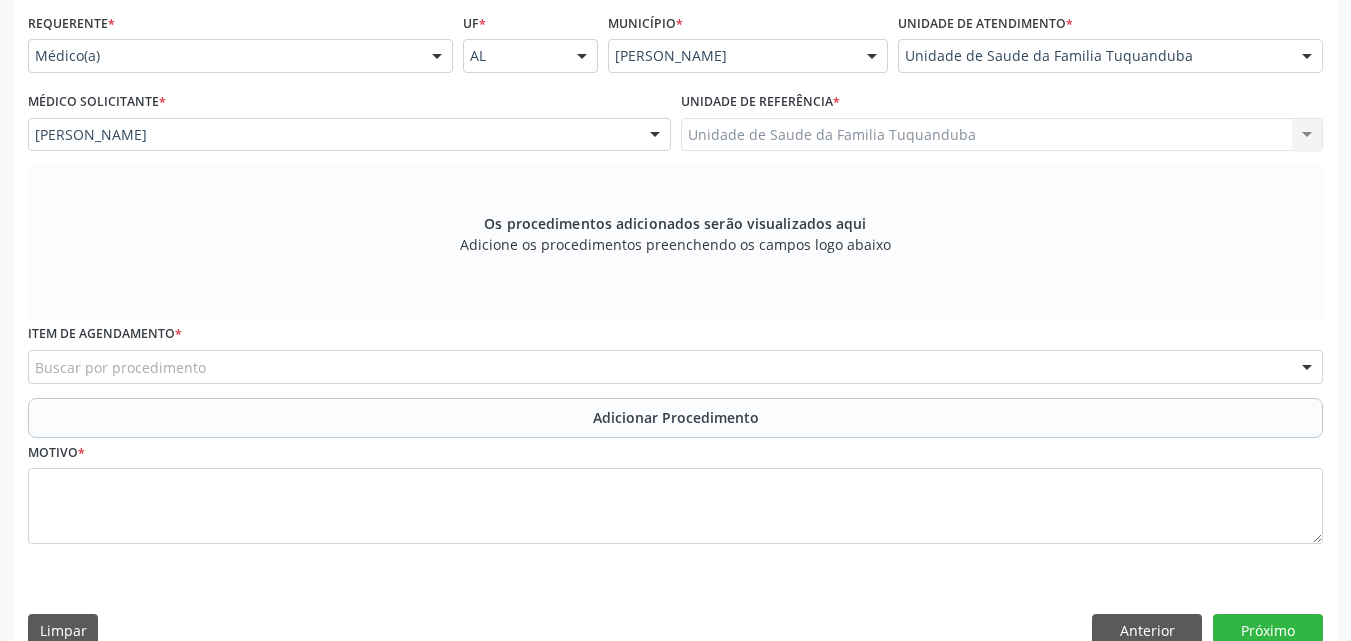 scroll, scrollTop: 488, scrollLeft: 0, axis: vertical 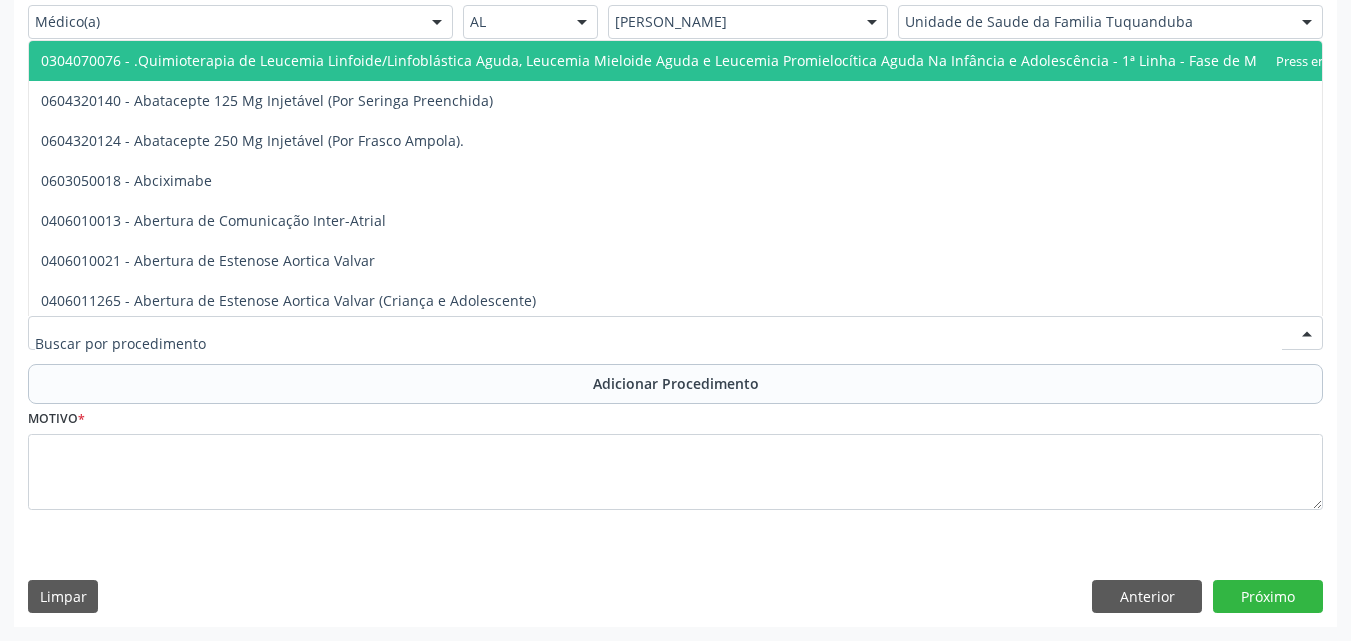click at bounding box center [675, 333] 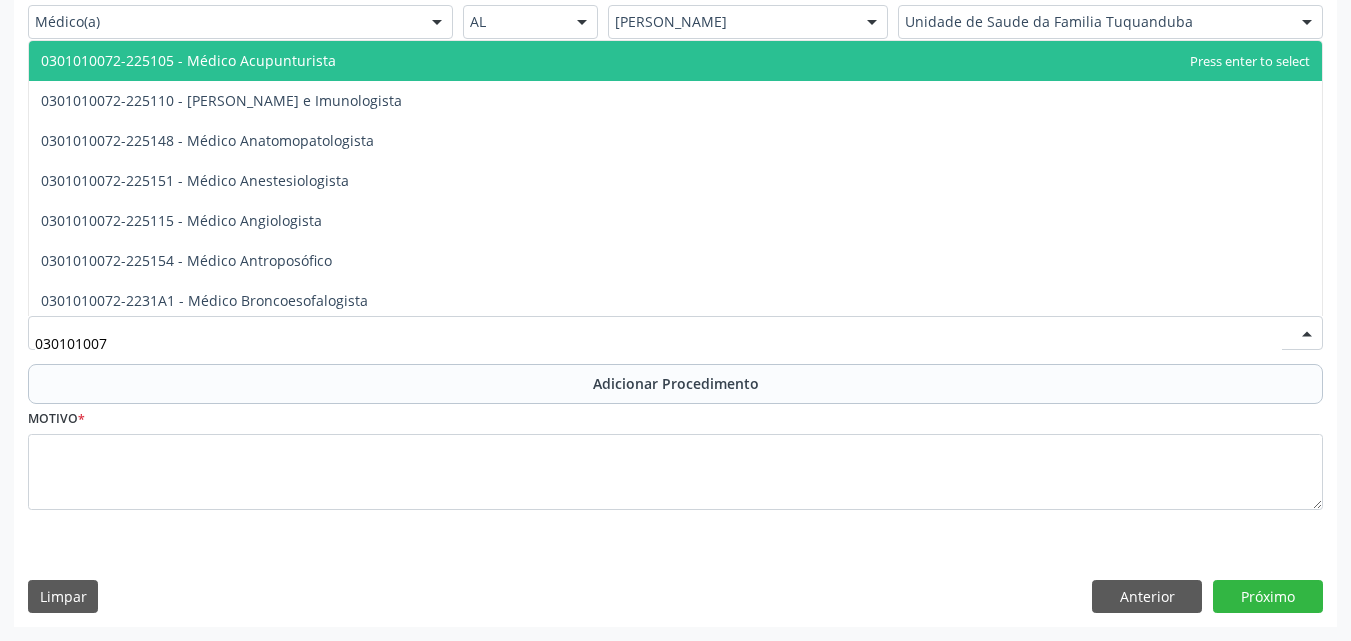 type on "0301010072" 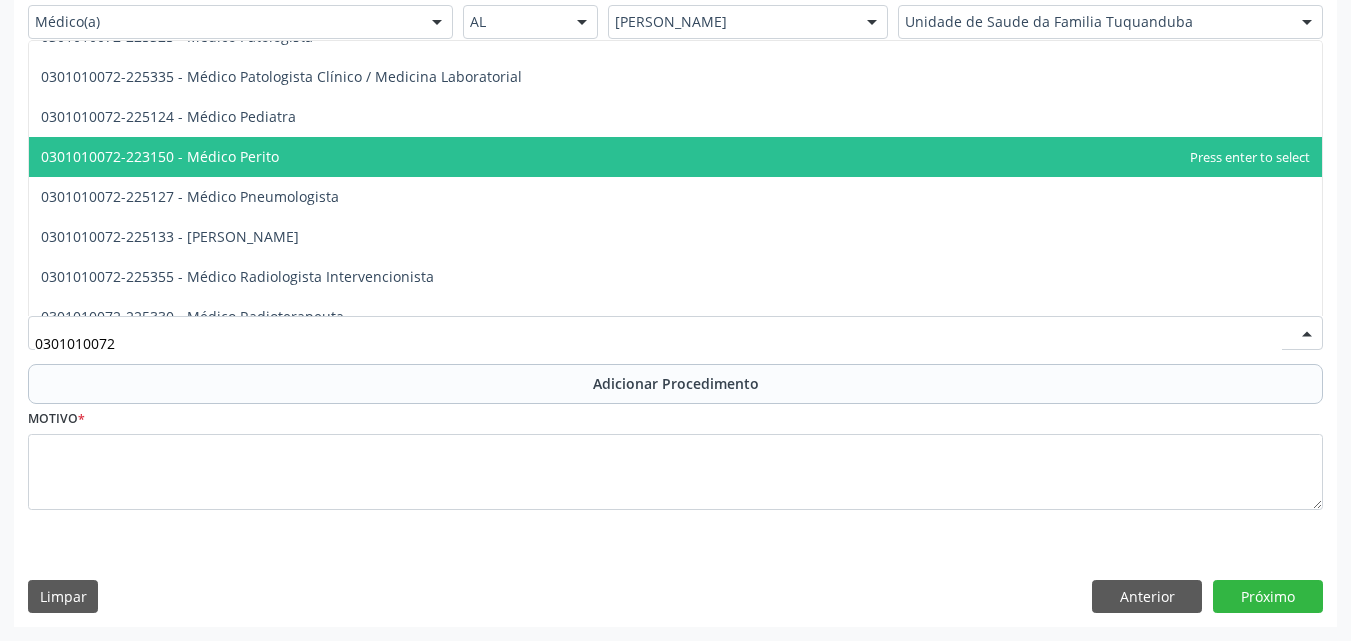 scroll, scrollTop: 1900, scrollLeft: 0, axis: vertical 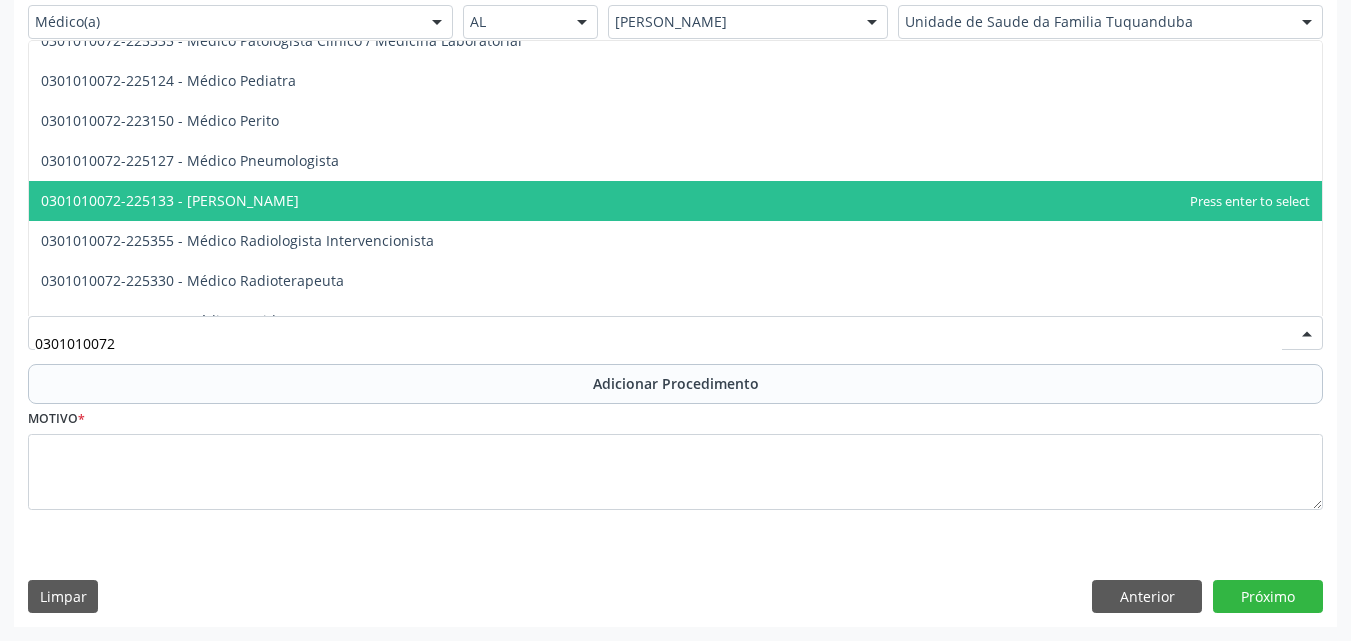 click on "0301010072-225133 - [PERSON_NAME]" at bounding box center (675, 201) 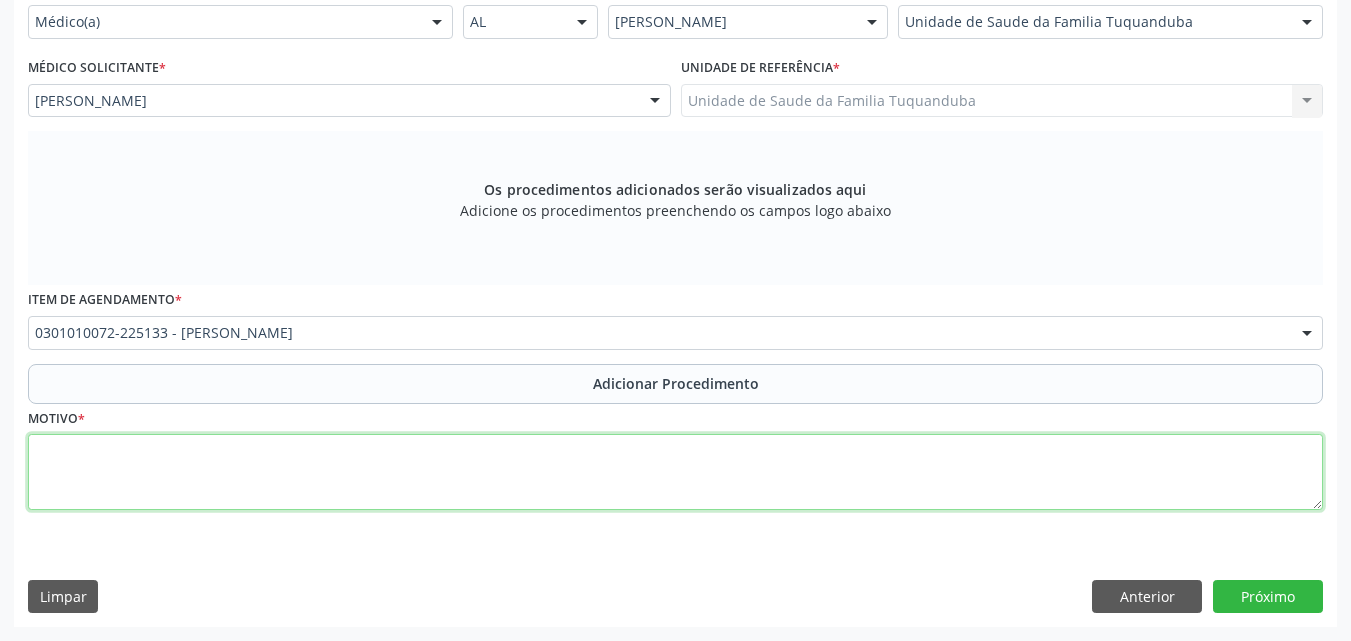 click at bounding box center [675, 472] 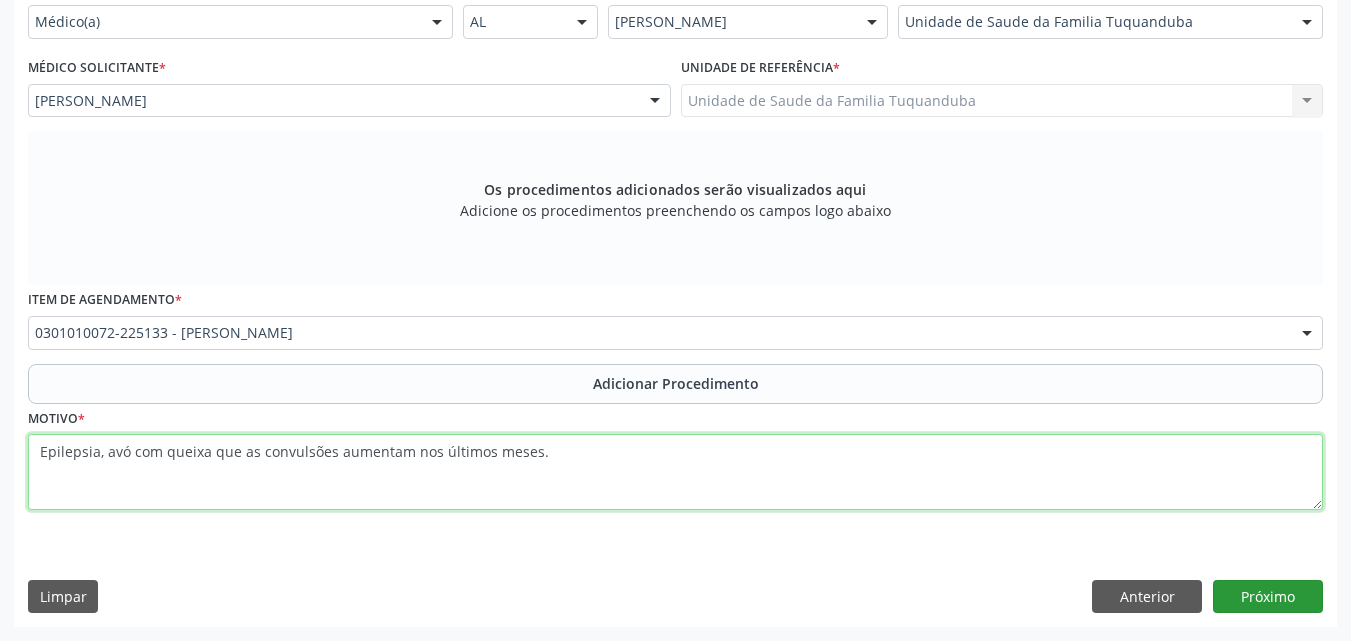type on "Epilepsia, avó com queixa que as convulsões aumentam nos últimos meses." 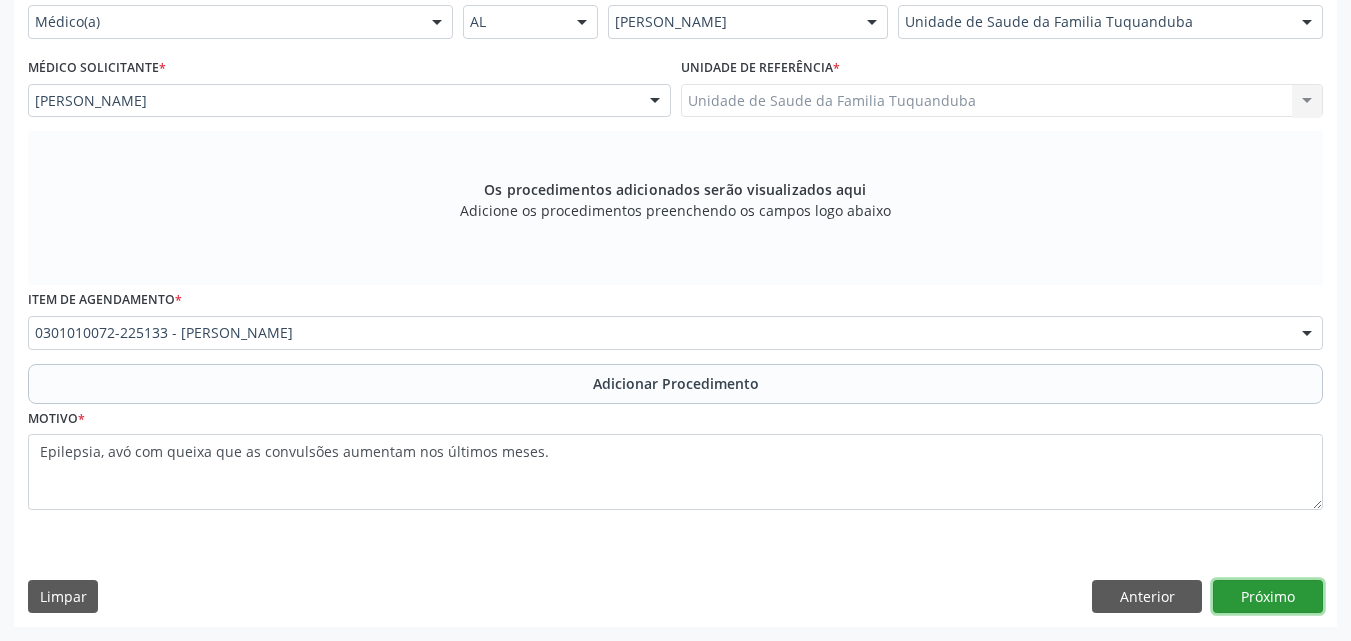click on "Próximo" at bounding box center (1268, 597) 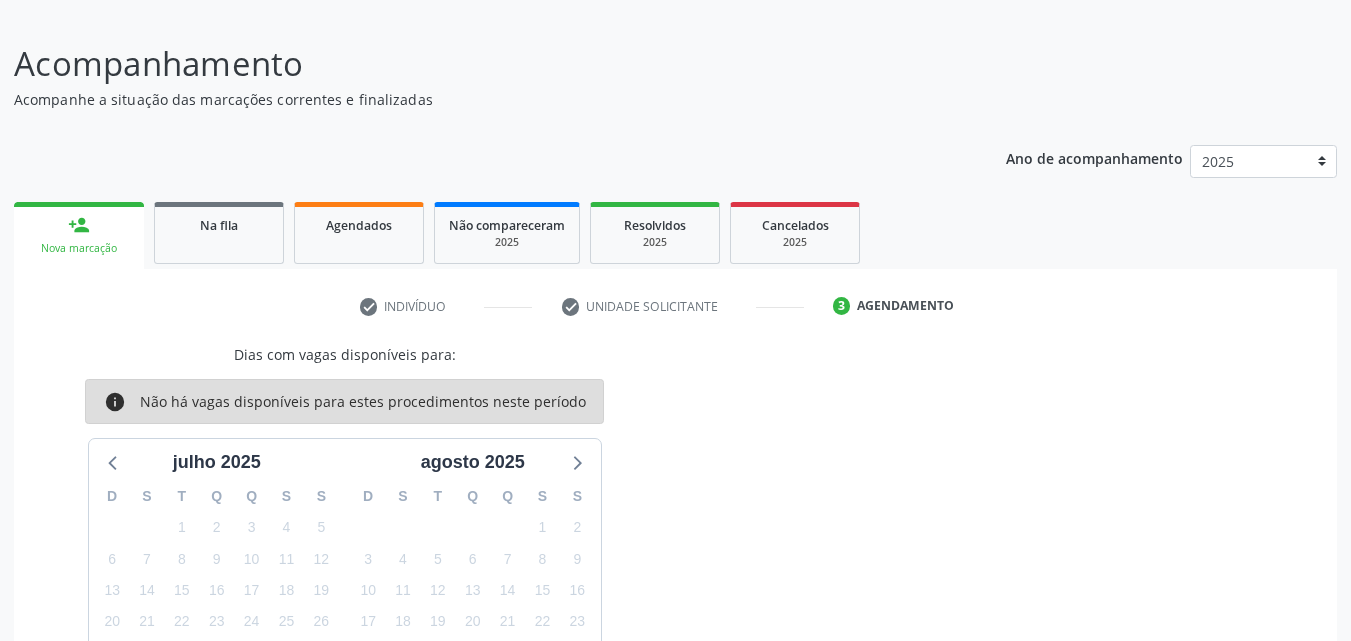 scroll, scrollTop: 295, scrollLeft: 0, axis: vertical 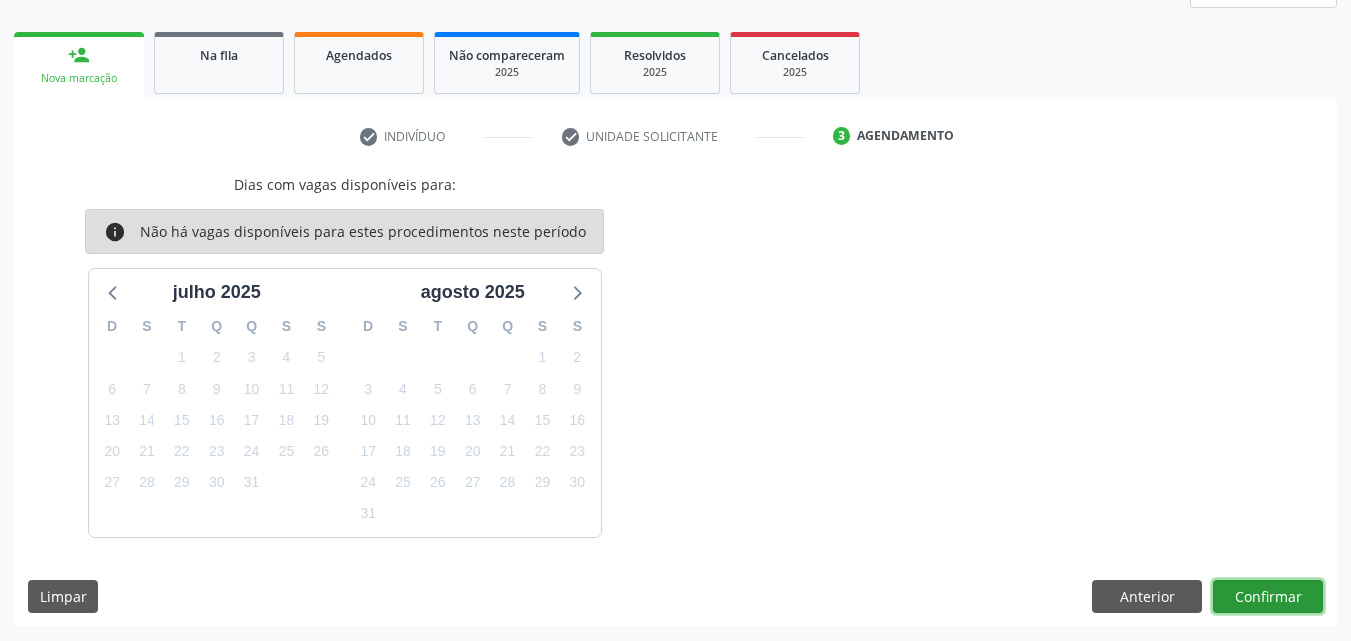 click on "Confirmar" at bounding box center (1268, 597) 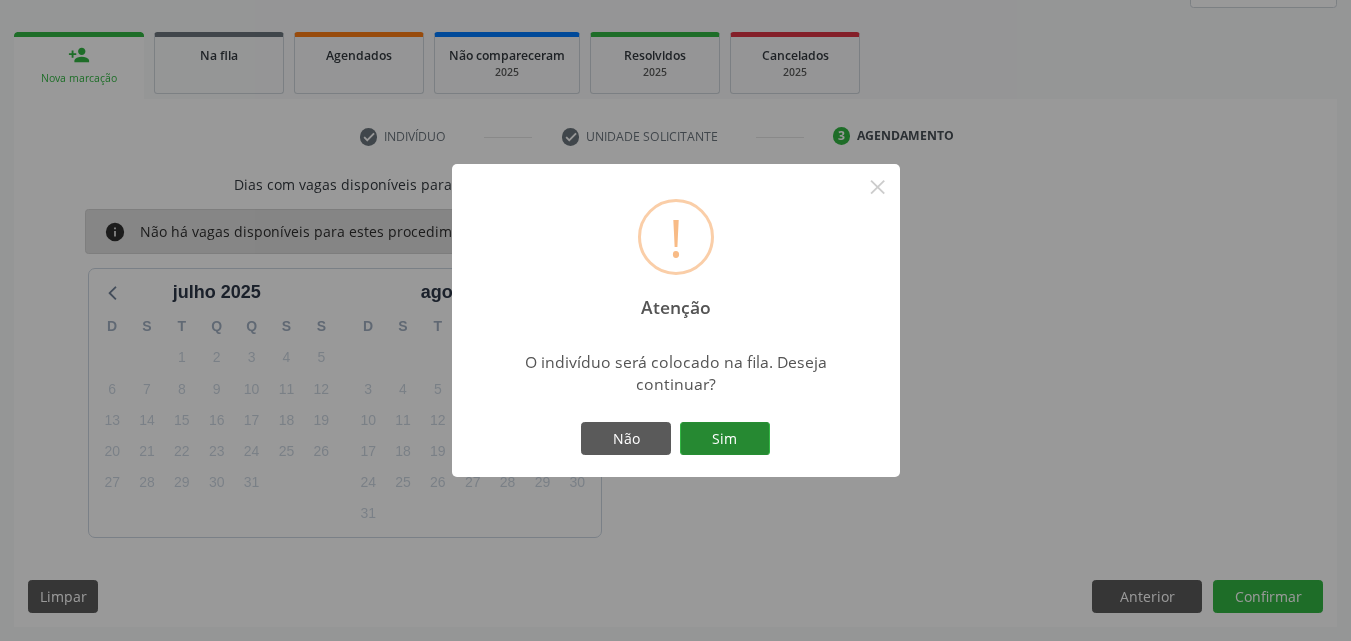 click on "Sim" at bounding box center (725, 439) 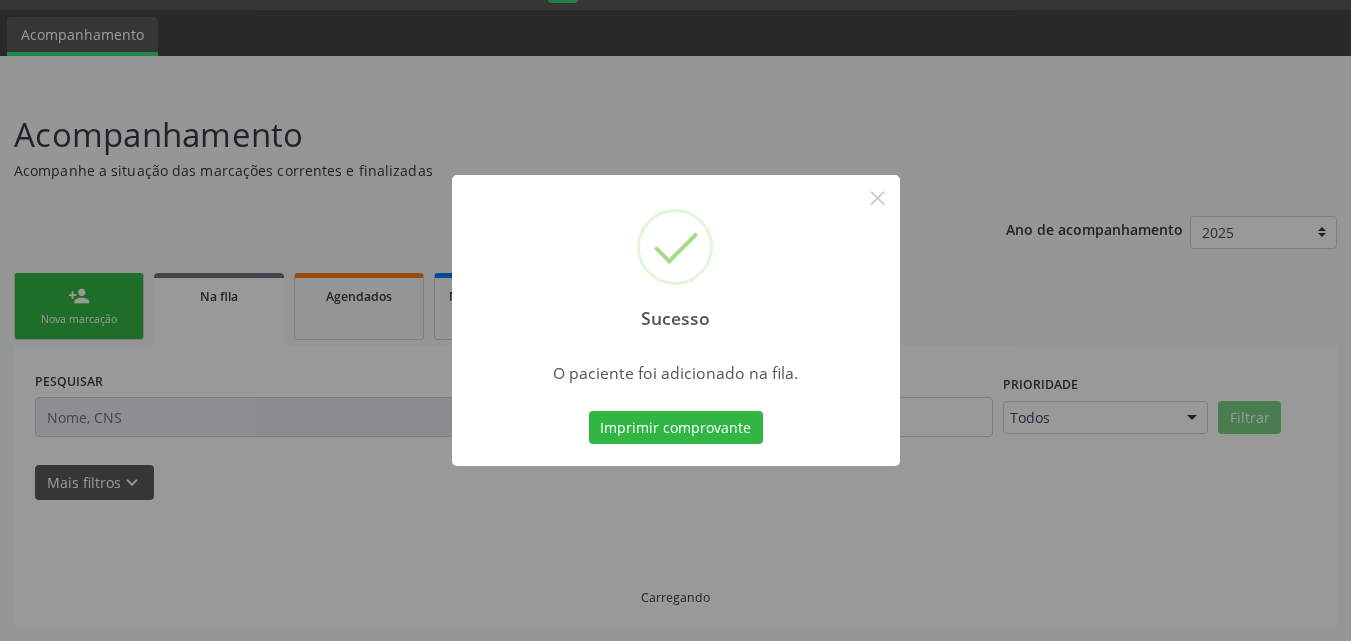 scroll, scrollTop: 54, scrollLeft: 0, axis: vertical 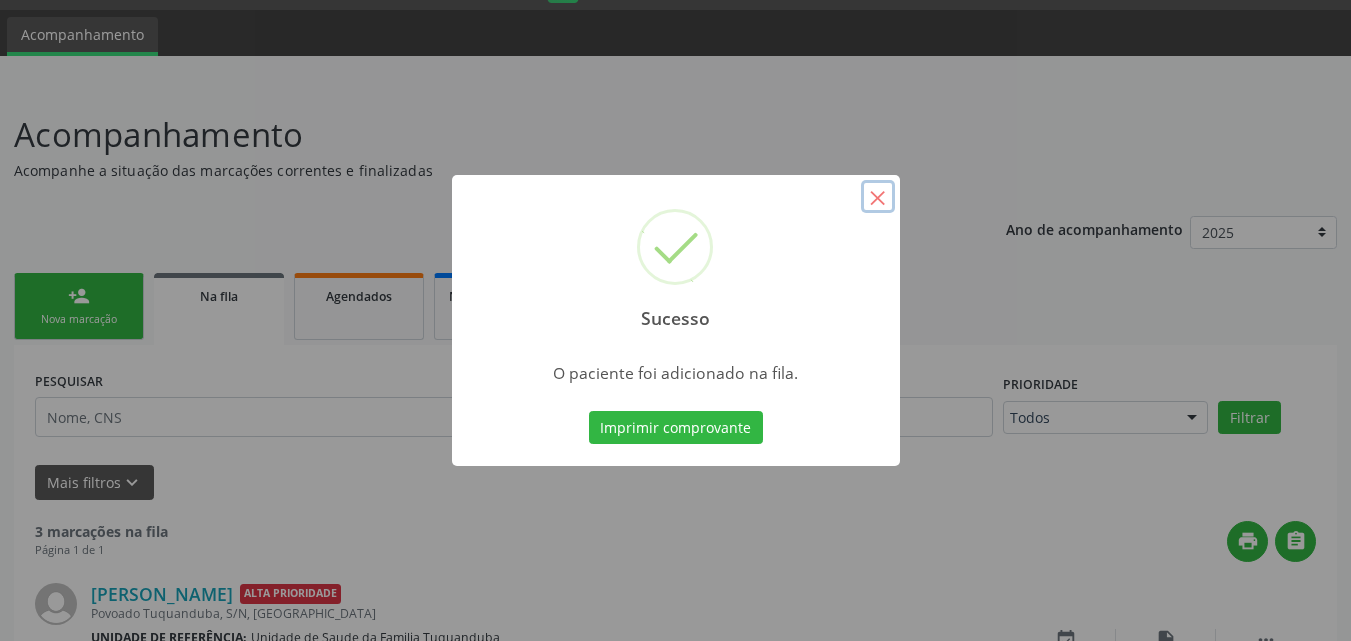 click on "×" at bounding box center (878, 197) 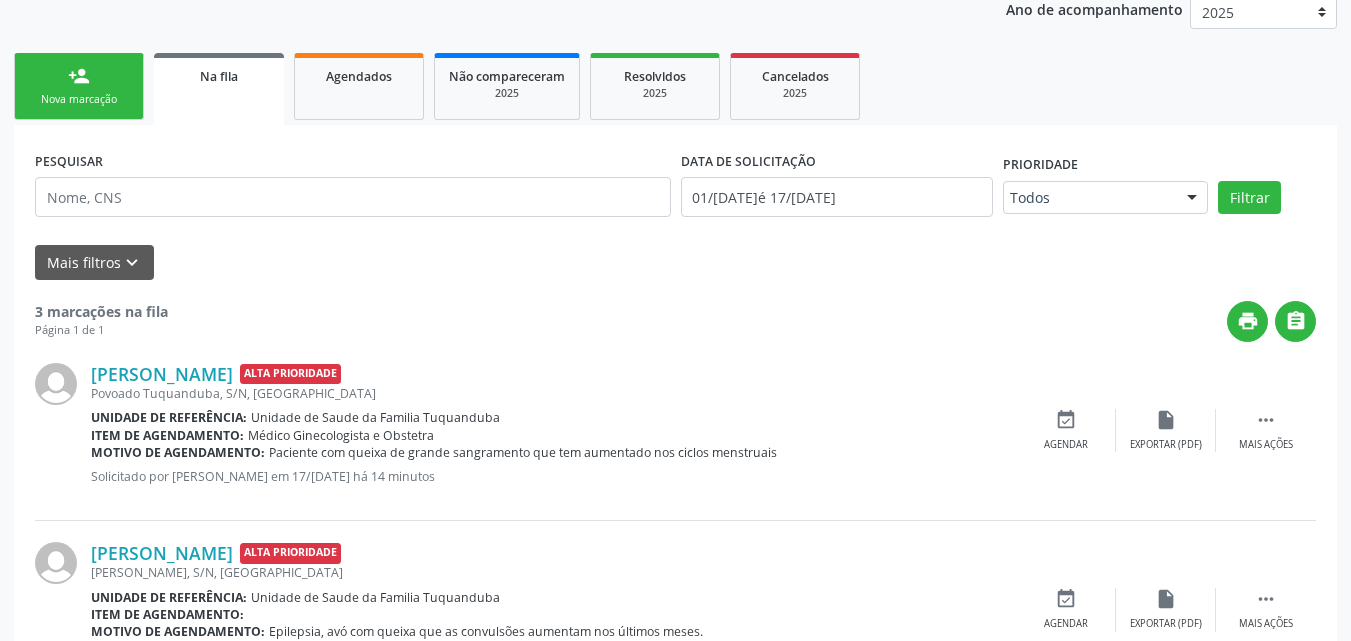 scroll, scrollTop: 300, scrollLeft: 0, axis: vertical 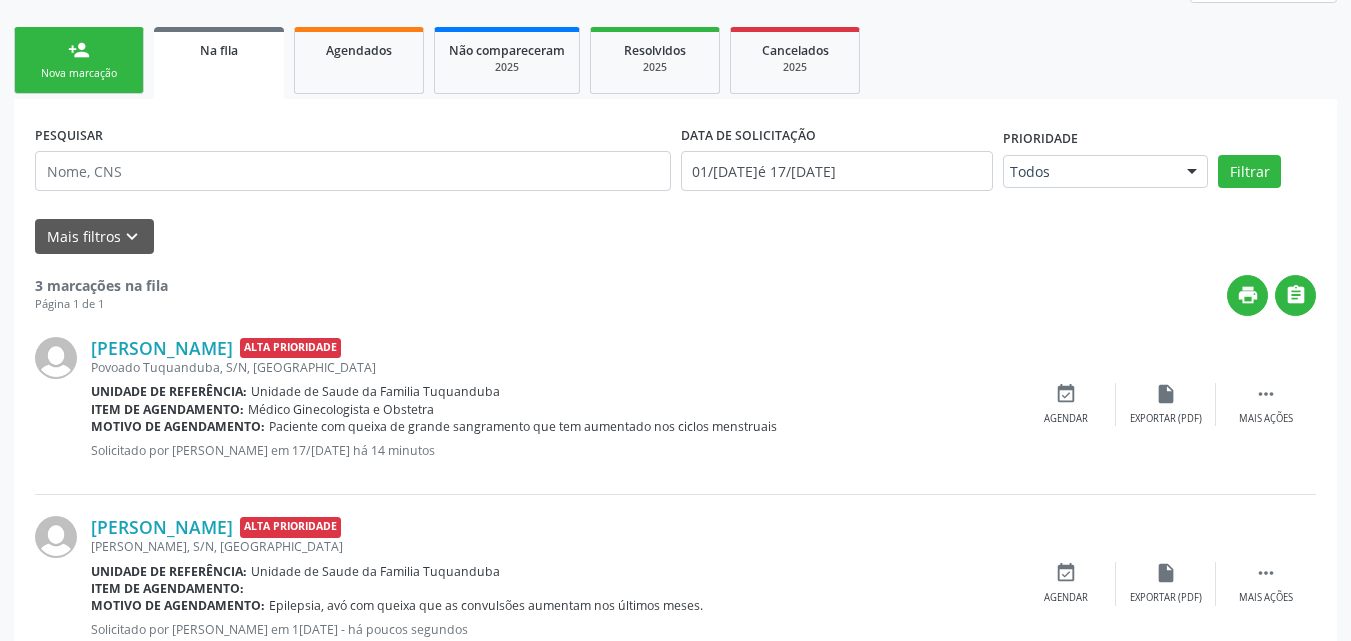 click on "Nova marcação" at bounding box center [79, 73] 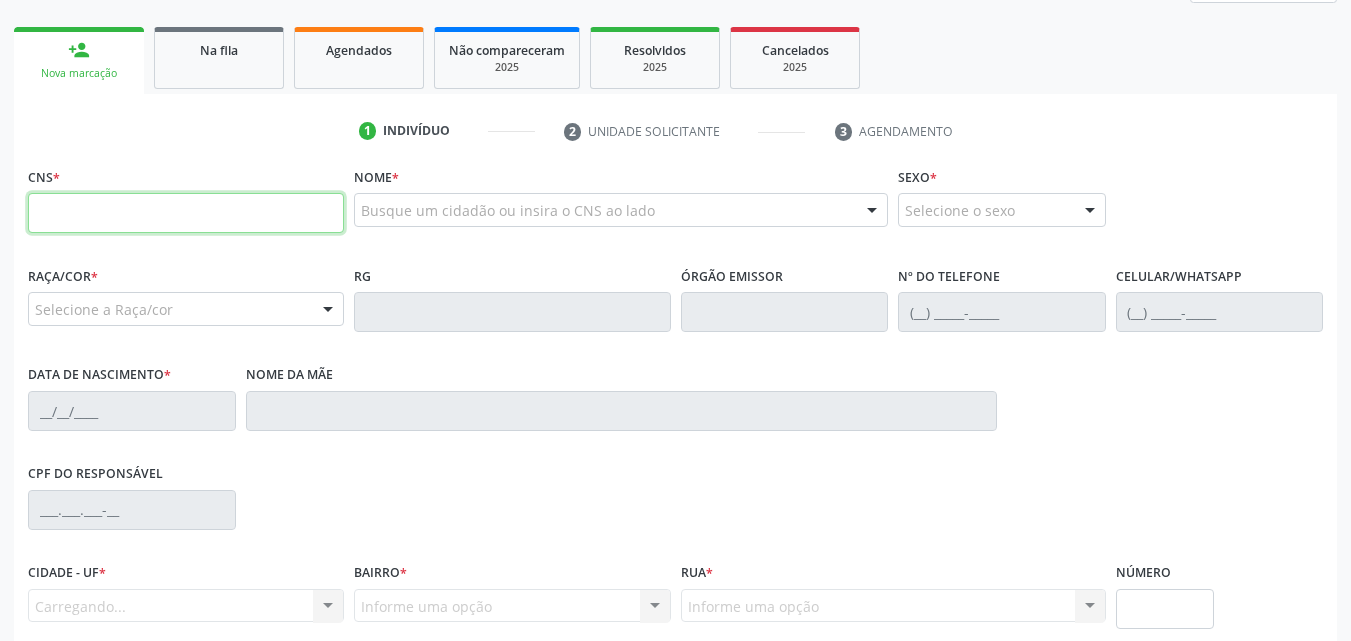 click at bounding box center [186, 213] 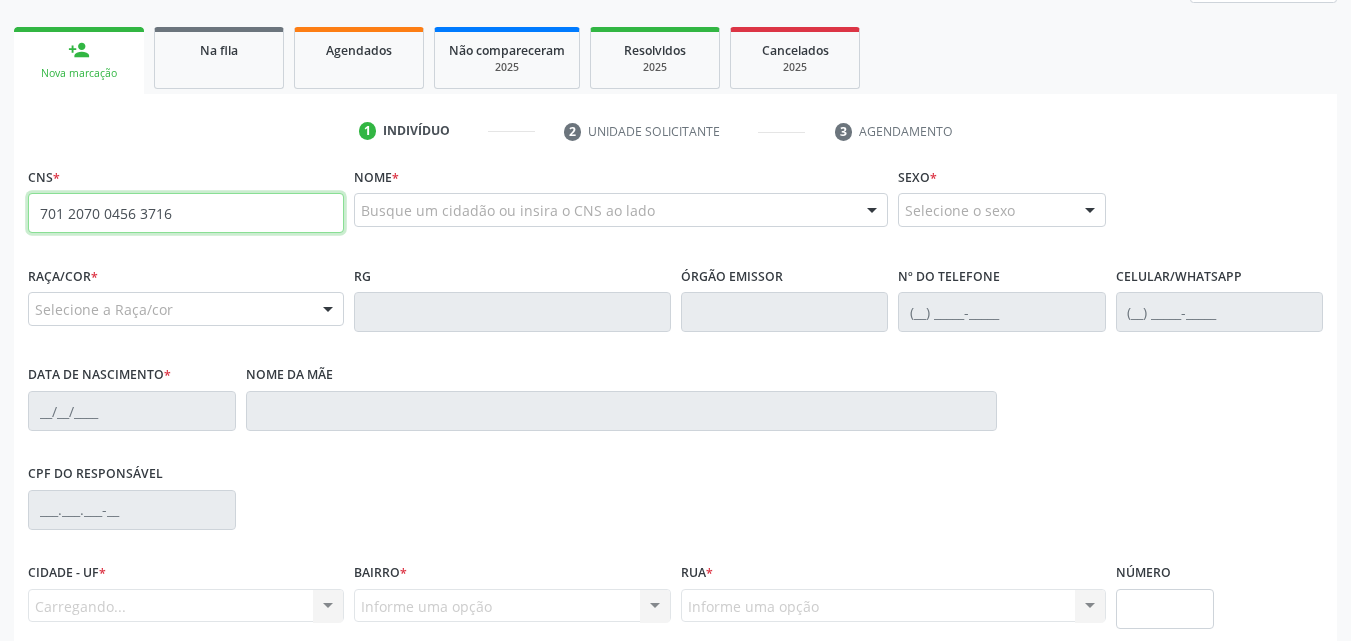 type on "701 2070 0456 3716" 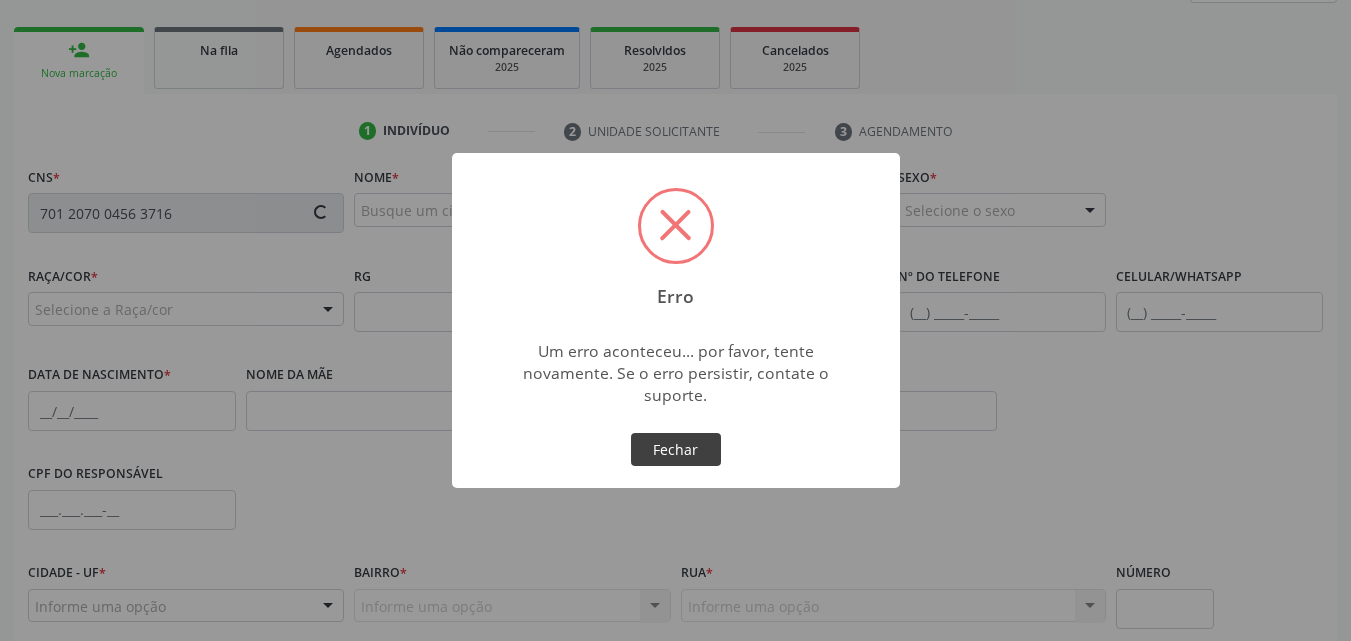 click on "Fechar" at bounding box center (676, 450) 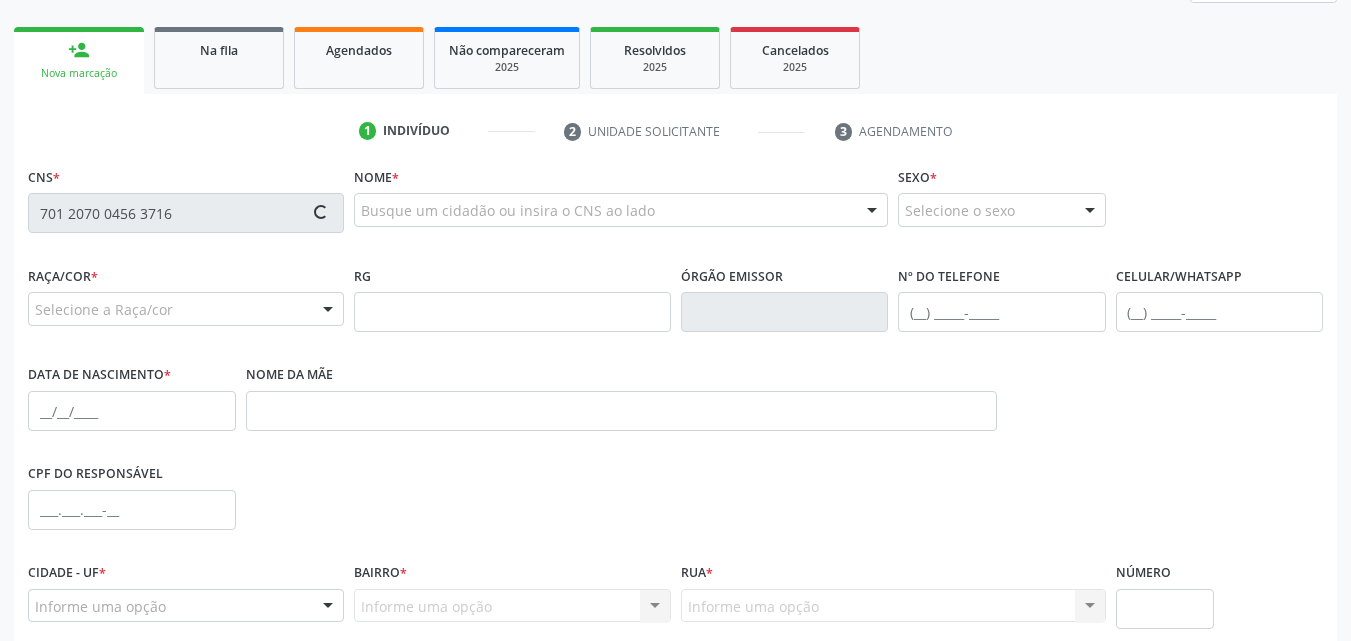 click on "Raça/cor
*
Selecione a Raça/cor
01 - Branca   02 - Preta   04 - [GEOGRAPHIC_DATA]   03 - [MEDICAL_DATA]   05 - Indígena
Nenhum resultado encontrado para: "   "
Não há nenhuma opção para ser exibida." at bounding box center (186, 293) 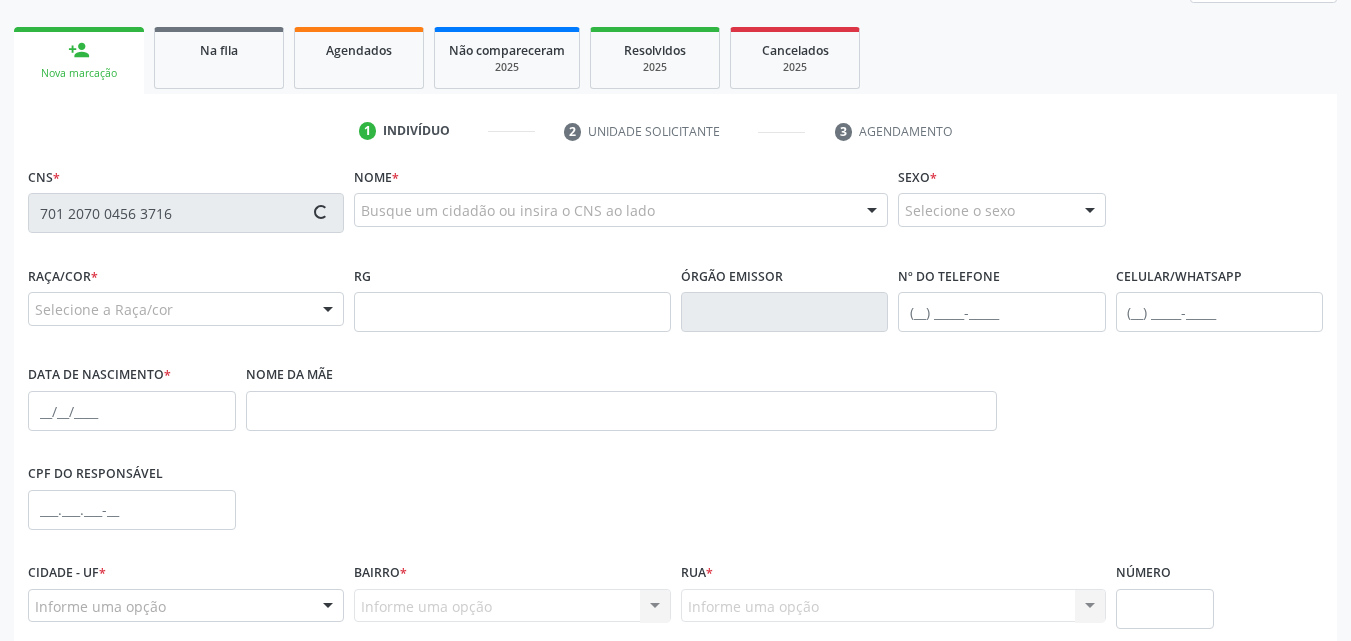 click on "CNS
*
701 2070 0456 3716" at bounding box center [186, 211] 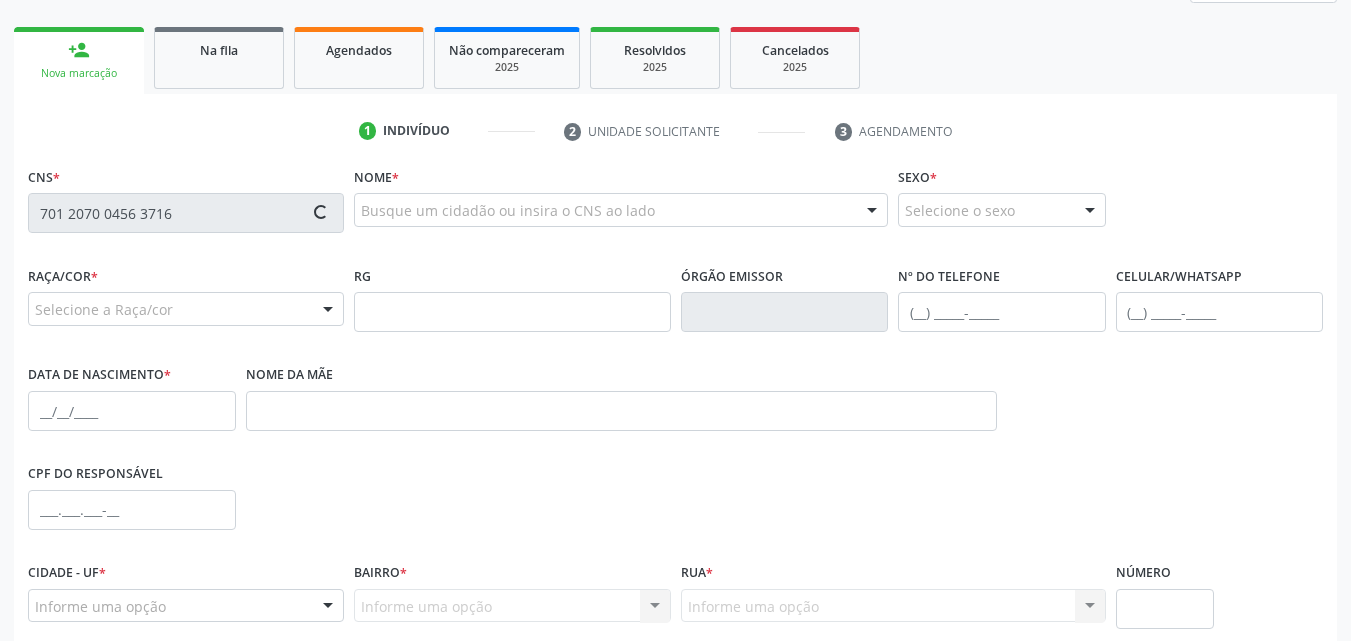 click on "Acompanhamento
Acompanhe a situação das marcações correntes e finalizadas
Relatórios
Ano de acompanhamento
2025
person_add
Nova marcação
Na fila   Agendados   Não compareceram
2025
Resolvidos
2025
Cancelados
2025
1
Indivíduo
2
Unidade solicitante
3
Agendamento
CNS
*
701 2070 0456 3716
Nome
*
Busque um cidadão ou insira o CNS ao lado
Nenhum resultado encontrado para: "   "
Digite o nome ou CNS para buscar um indivíduo
Sexo
*
Selecione o sexo
Masculino   Feminino
Nenhum resultado encontrado para: "   "
Não há nenhuma opção para ser exibida.
Raça/cor
*
01 - Branca" at bounding box center [675, 325] 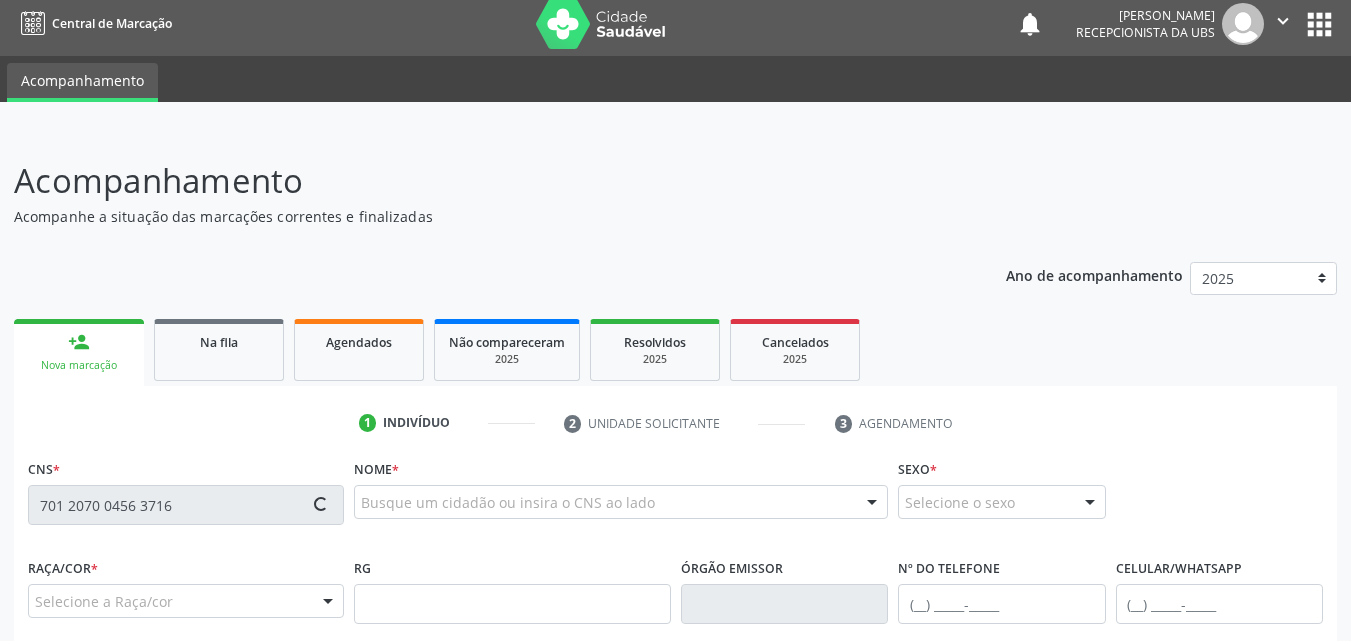 scroll, scrollTop: 0, scrollLeft: 0, axis: both 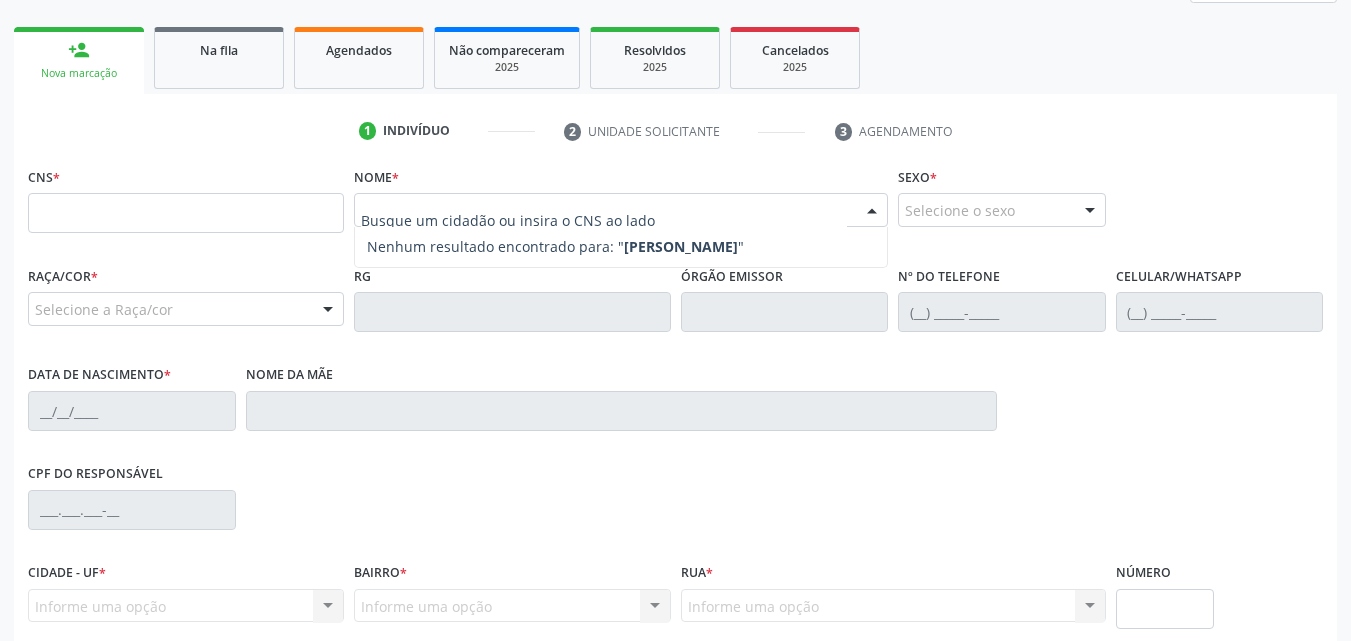click on "Nome da mãe" at bounding box center (621, 409) 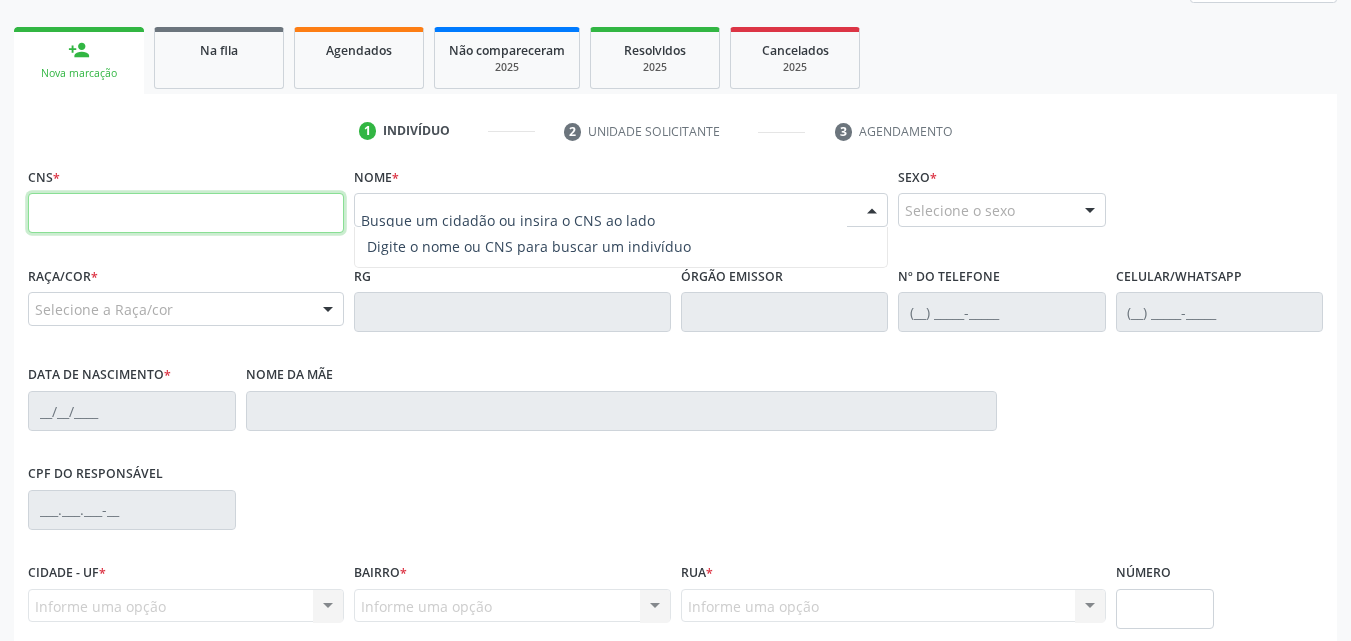 click at bounding box center (186, 213) 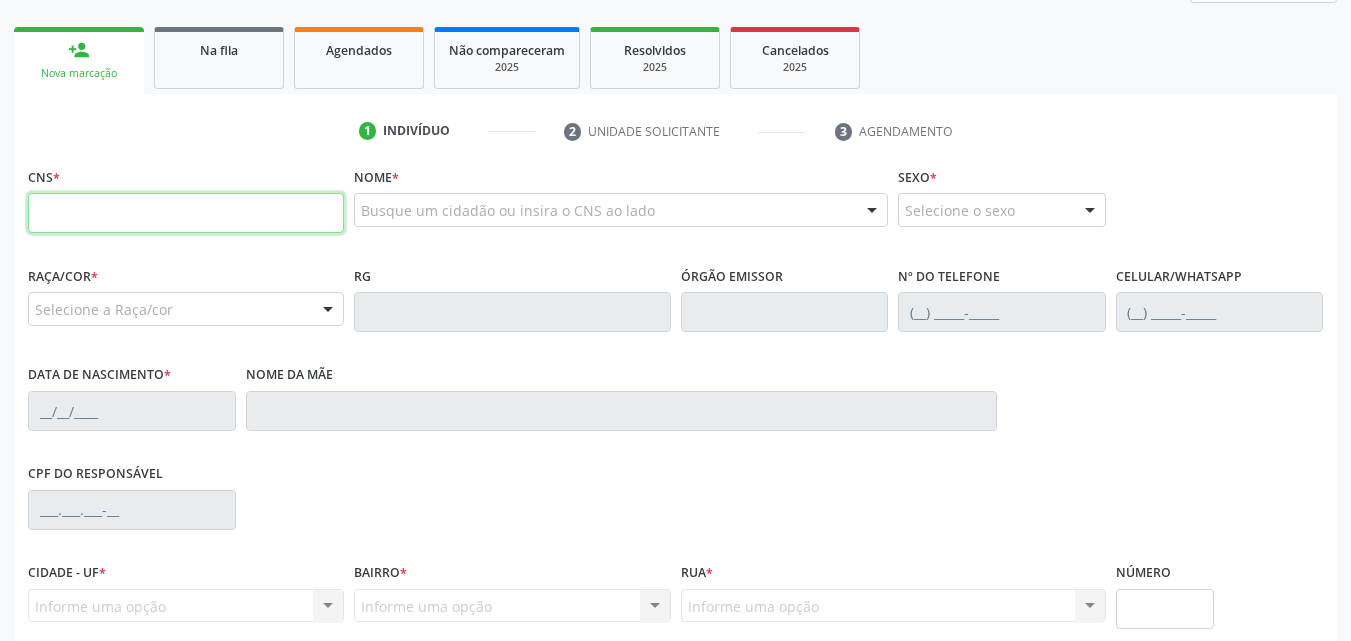 paste on "701 2070 0456 3716" 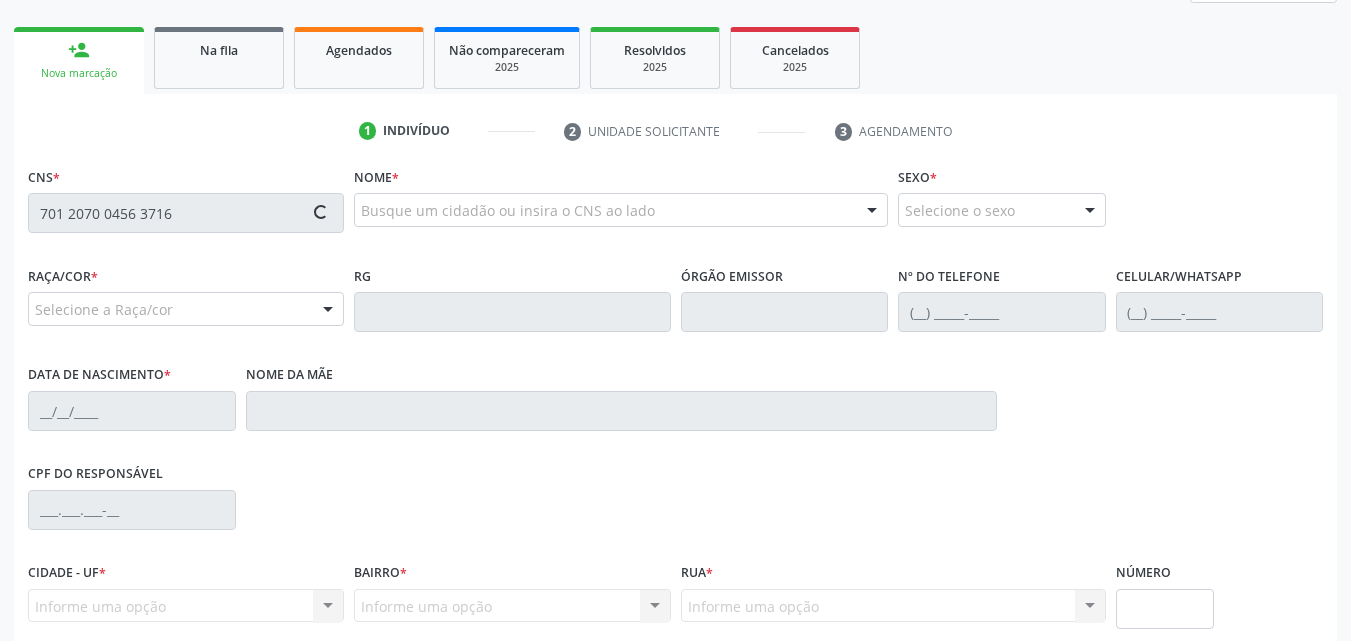 type on "701 2070 0456 3716" 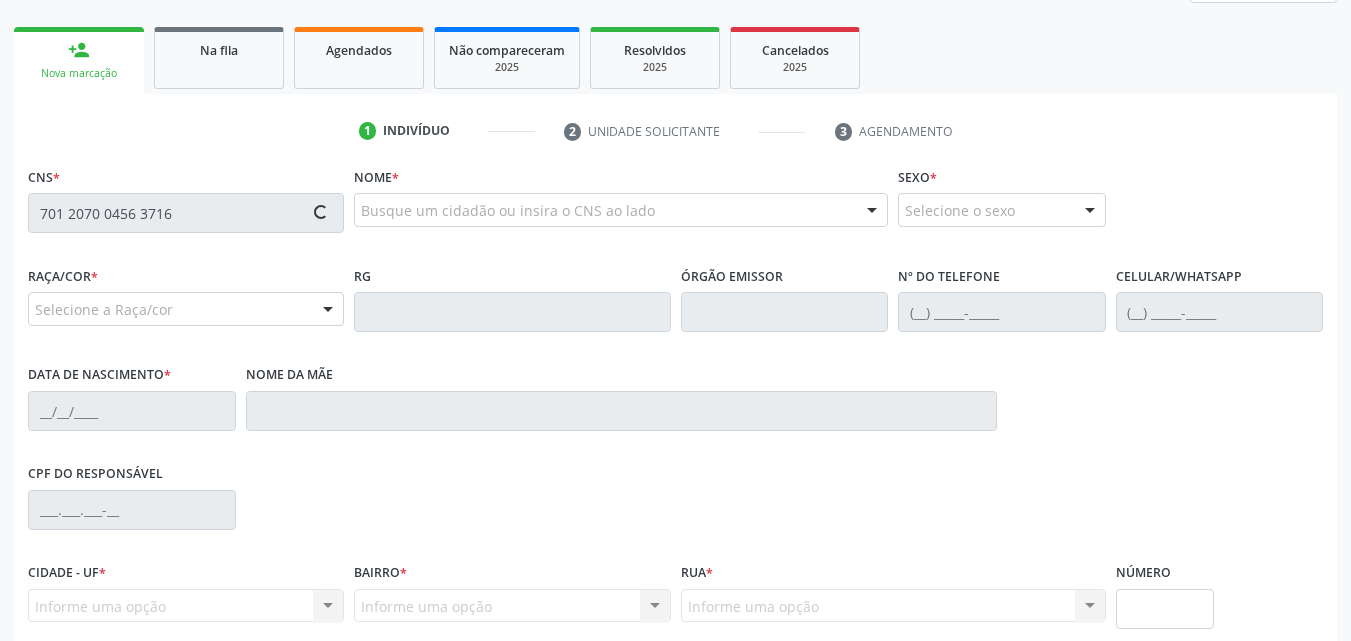 type 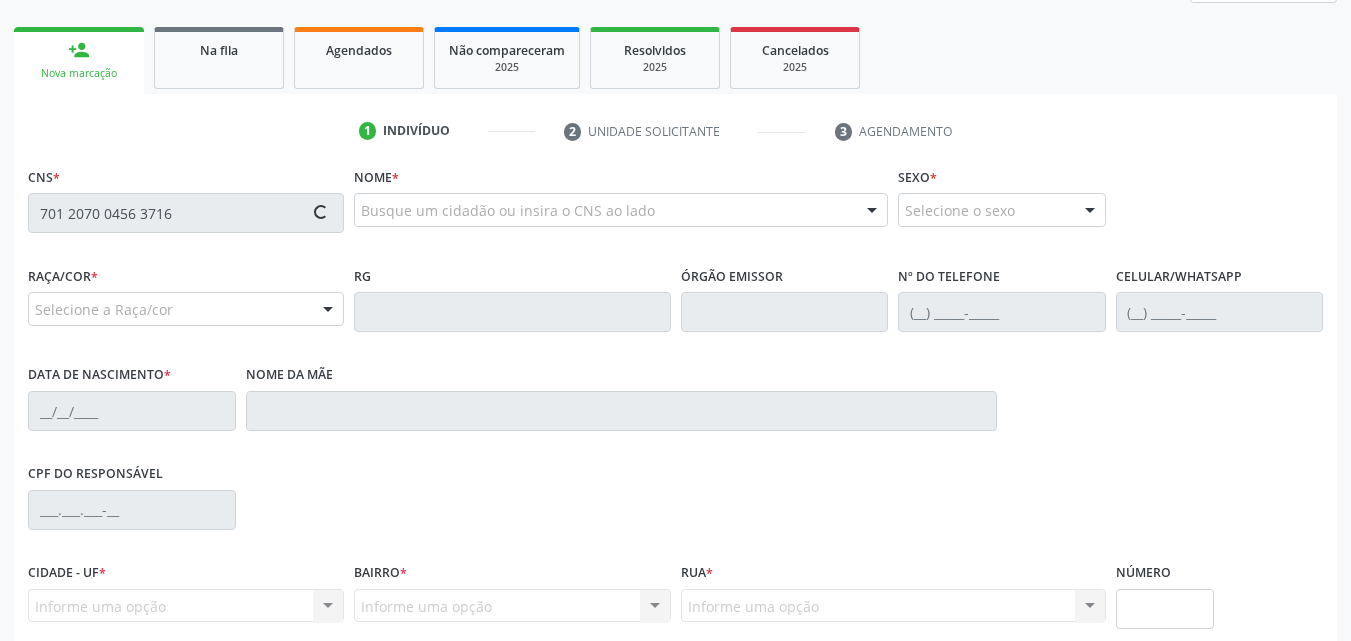 type 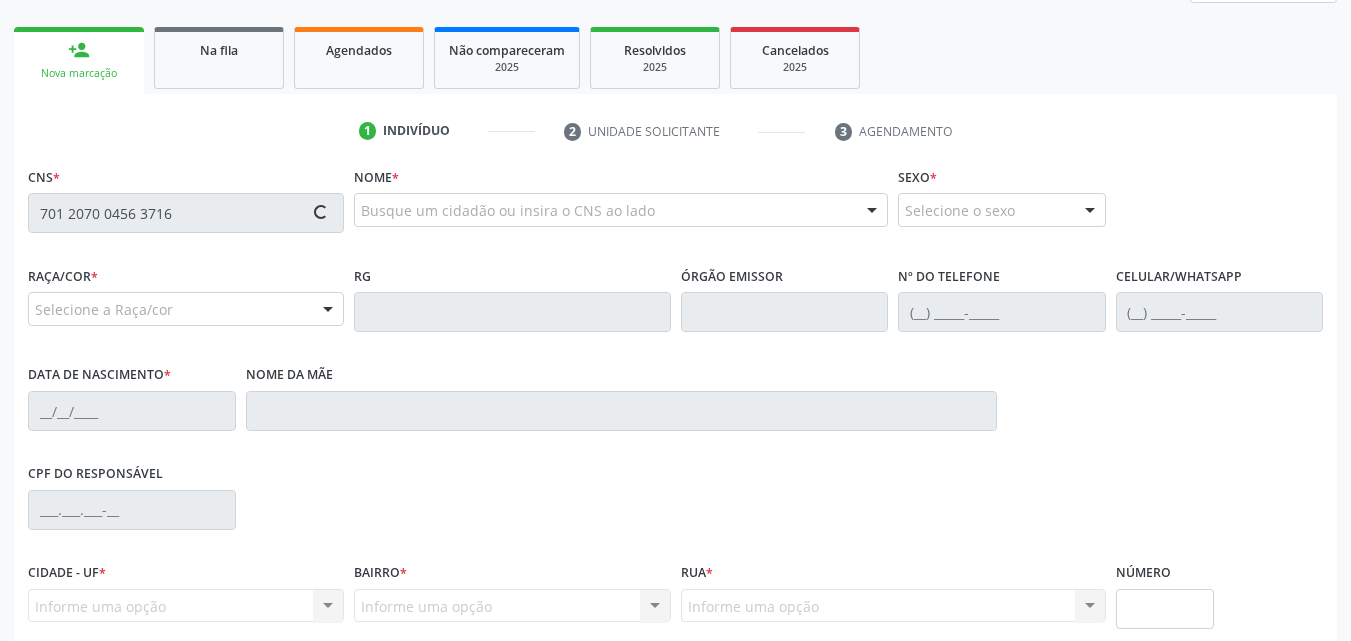 type 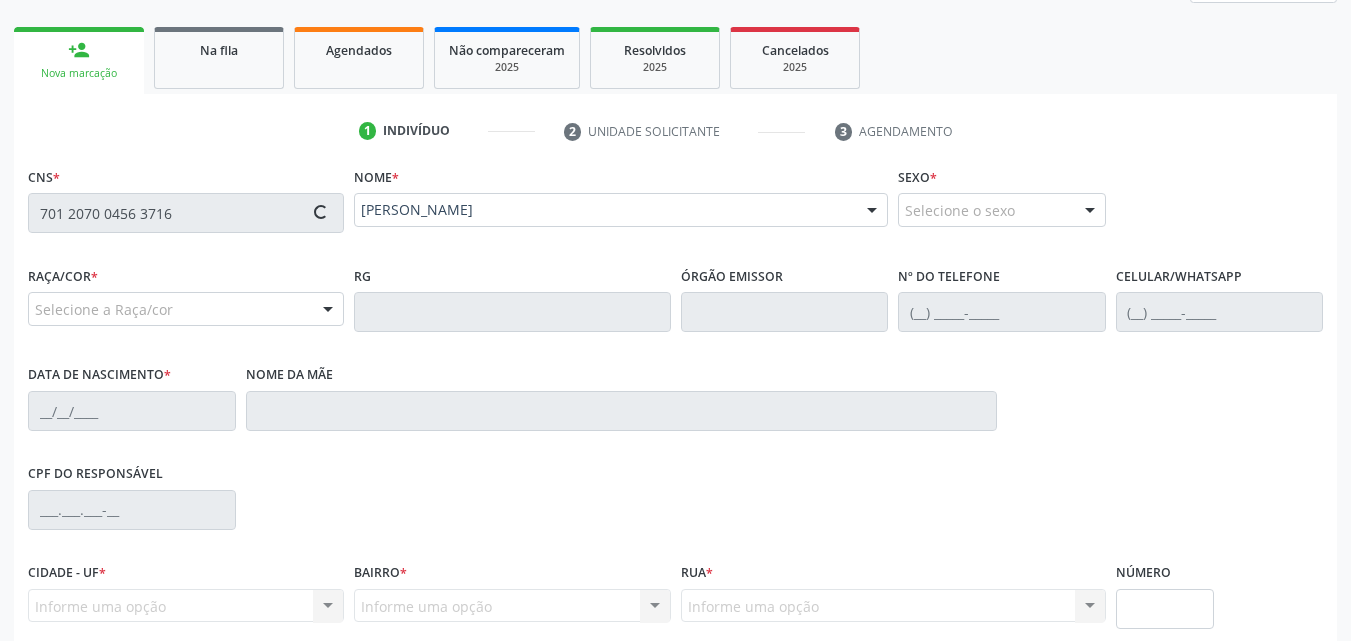 type on "(82) 98738-5875" 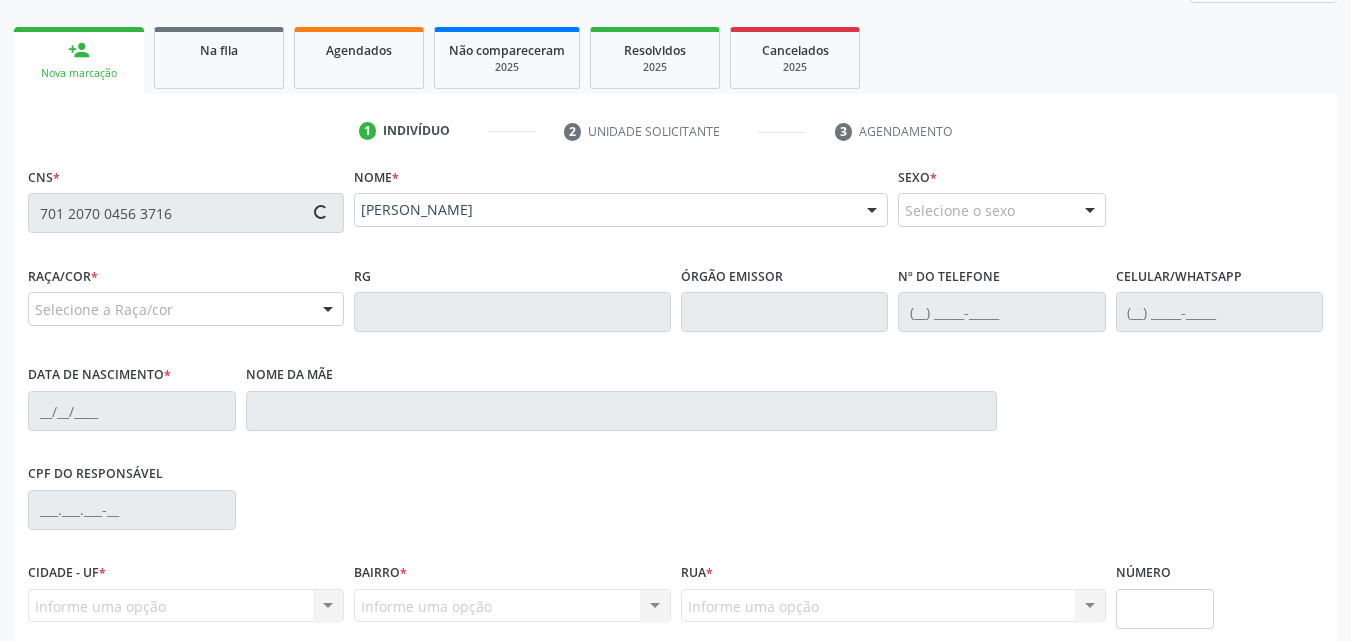 type on "08/03/1963" 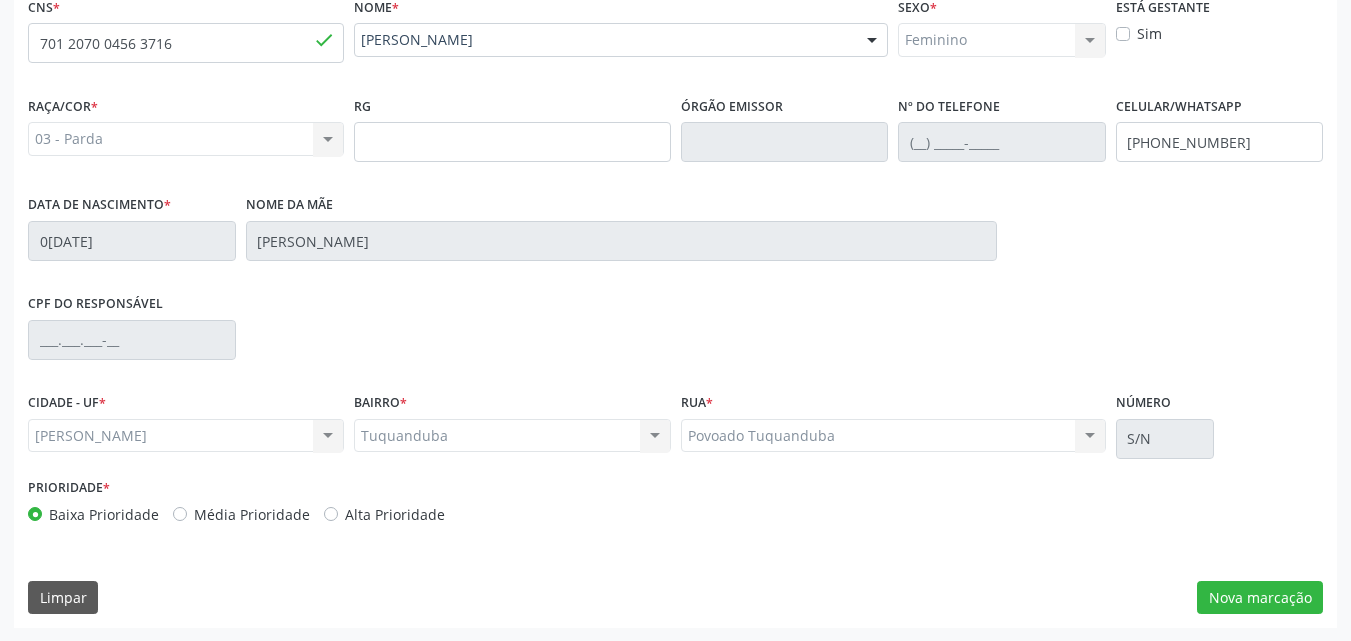 scroll, scrollTop: 471, scrollLeft: 0, axis: vertical 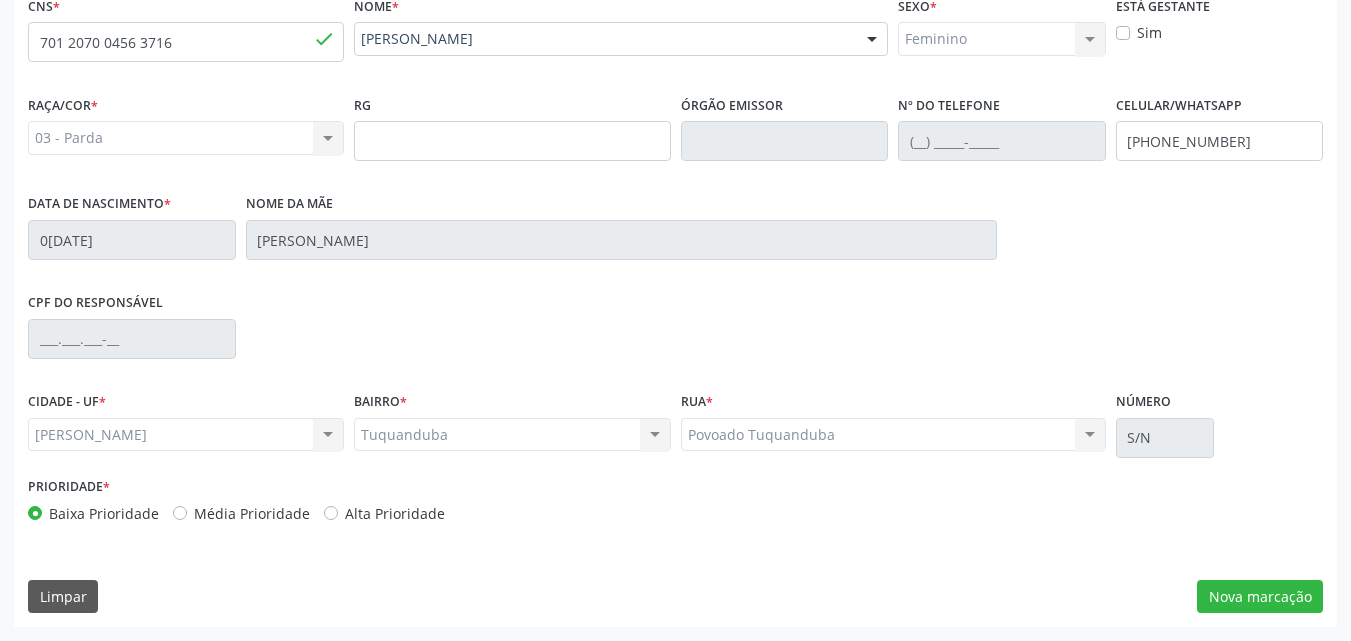click on "Marechal Deodoro         Marechal Deodoro
Nenhum resultado encontrado para: "   "
Não há nenhuma opção para ser exibida." at bounding box center [186, 435] 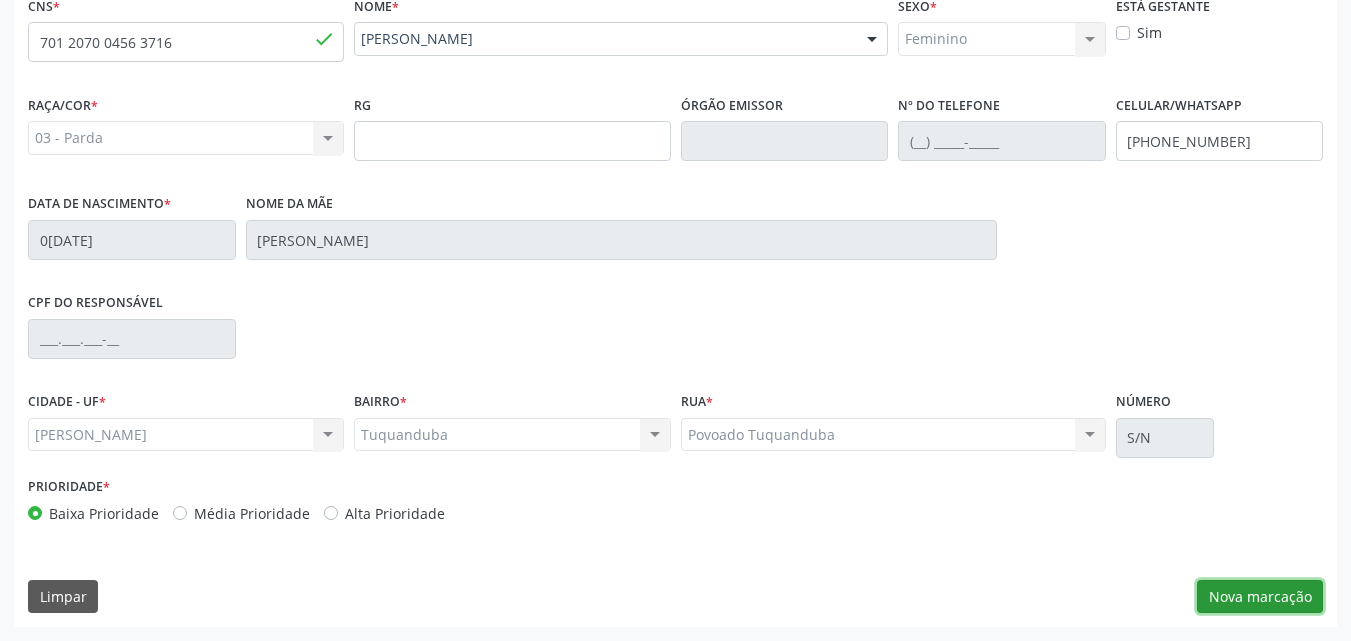 click on "Nova marcação" at bounding box center (1260, 597) 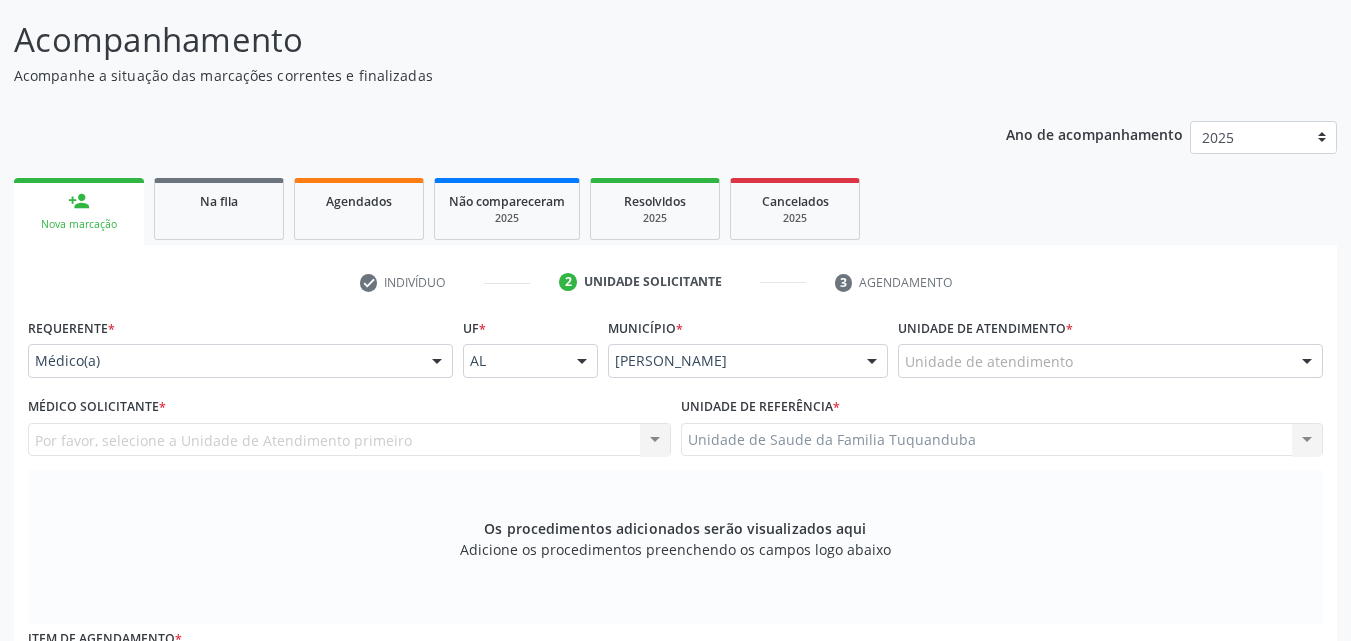 scroll, scrollTop: 71, scrollLeft: 0, axis: vertical 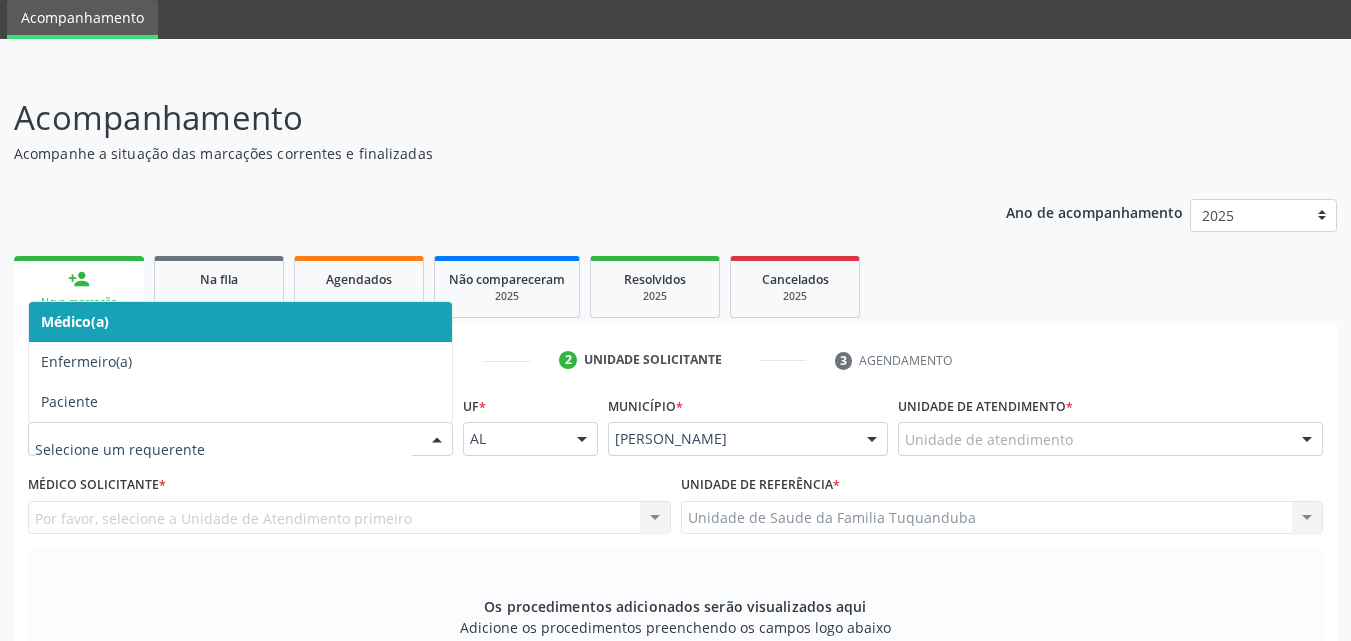 click at bounding box center (240, 439) 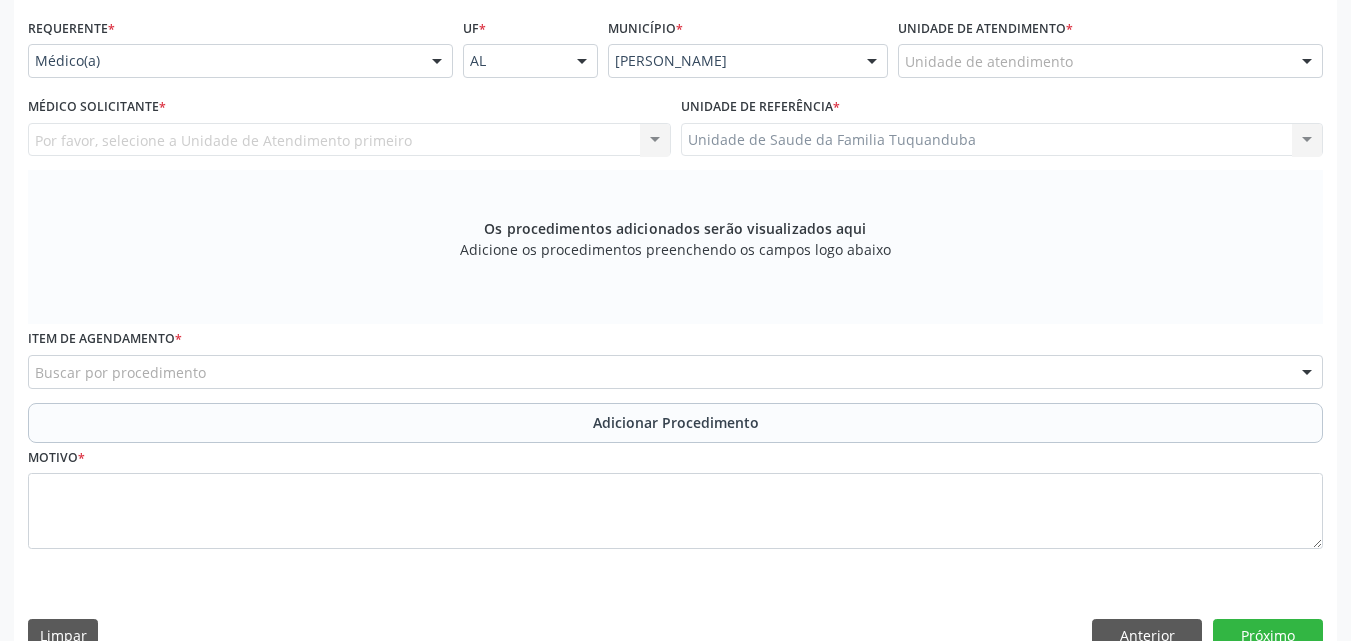 scroll, scrollTop: 471, scrollLeft: 0, axis: vertical 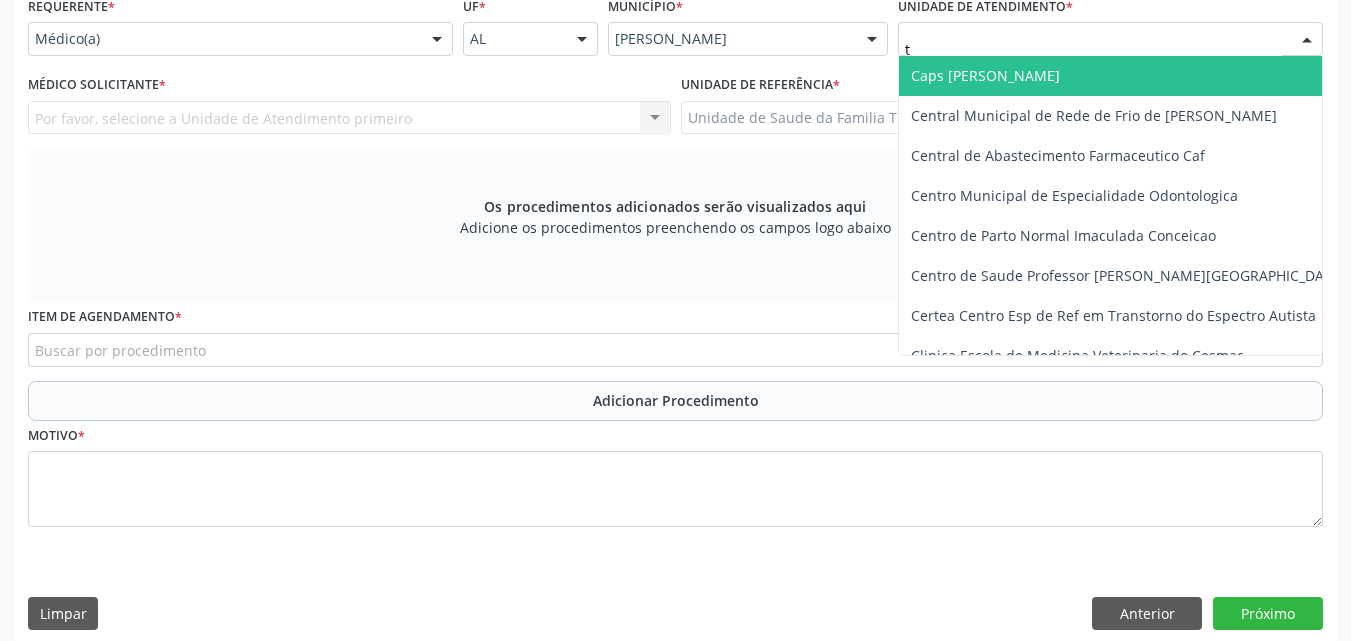 type on "tu" 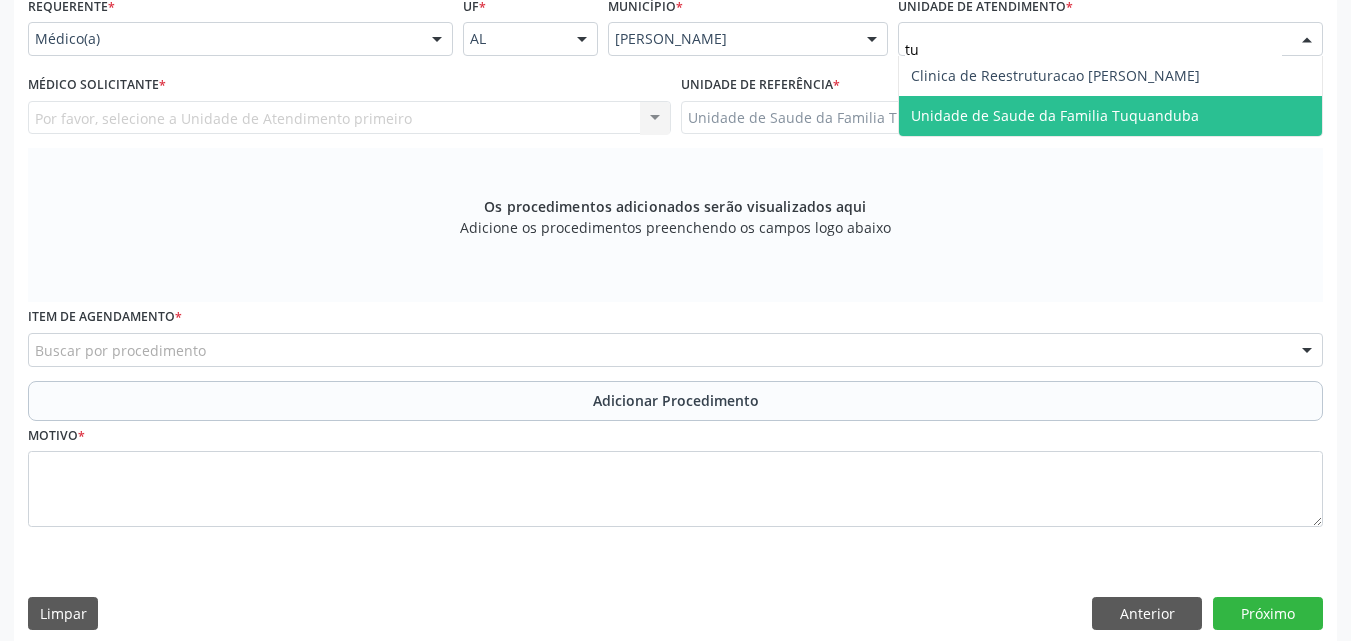click on "Unidade de Saude da Familia Tuquanduba" at bounding box center (1055, 115) 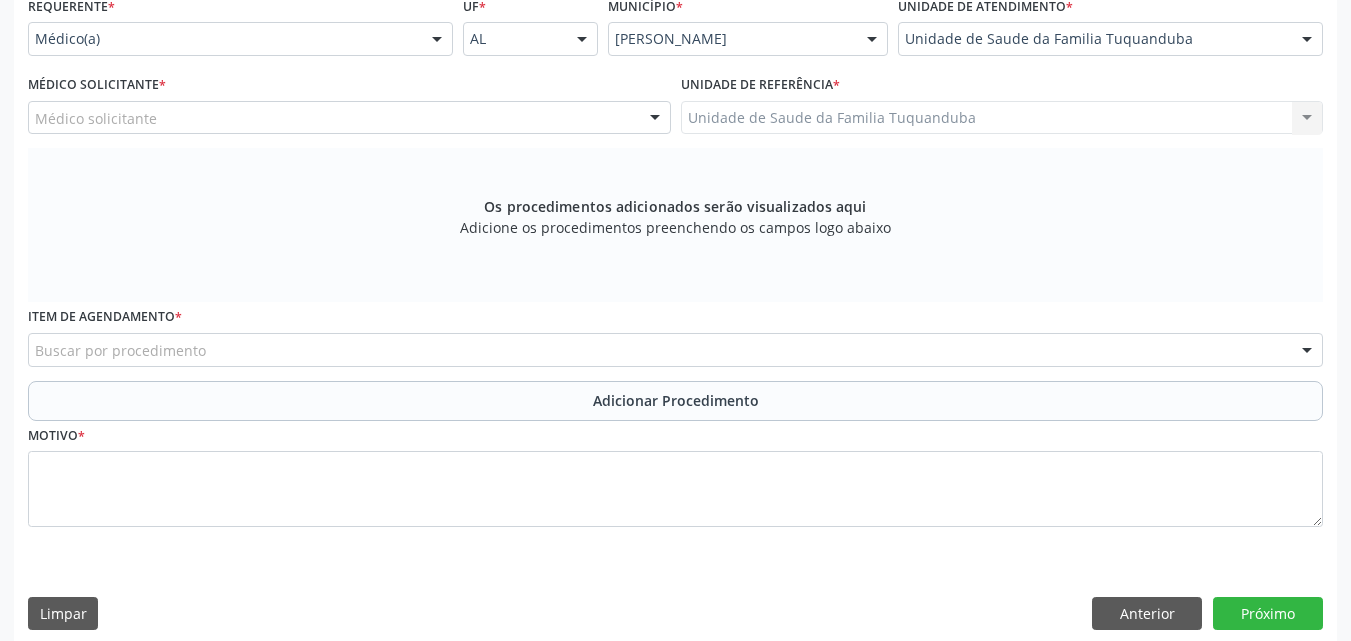 click at bounding box center [655, 119] 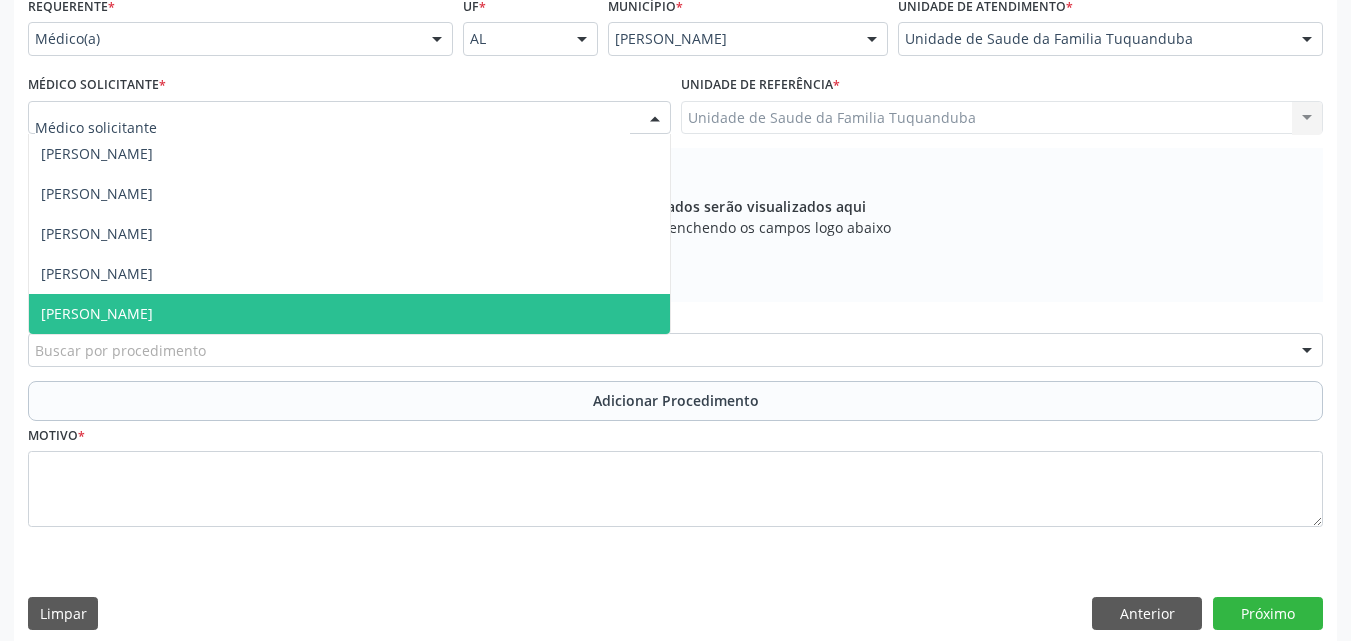 click on "[PERSON_NAME]" at bounding box center (349, 314) 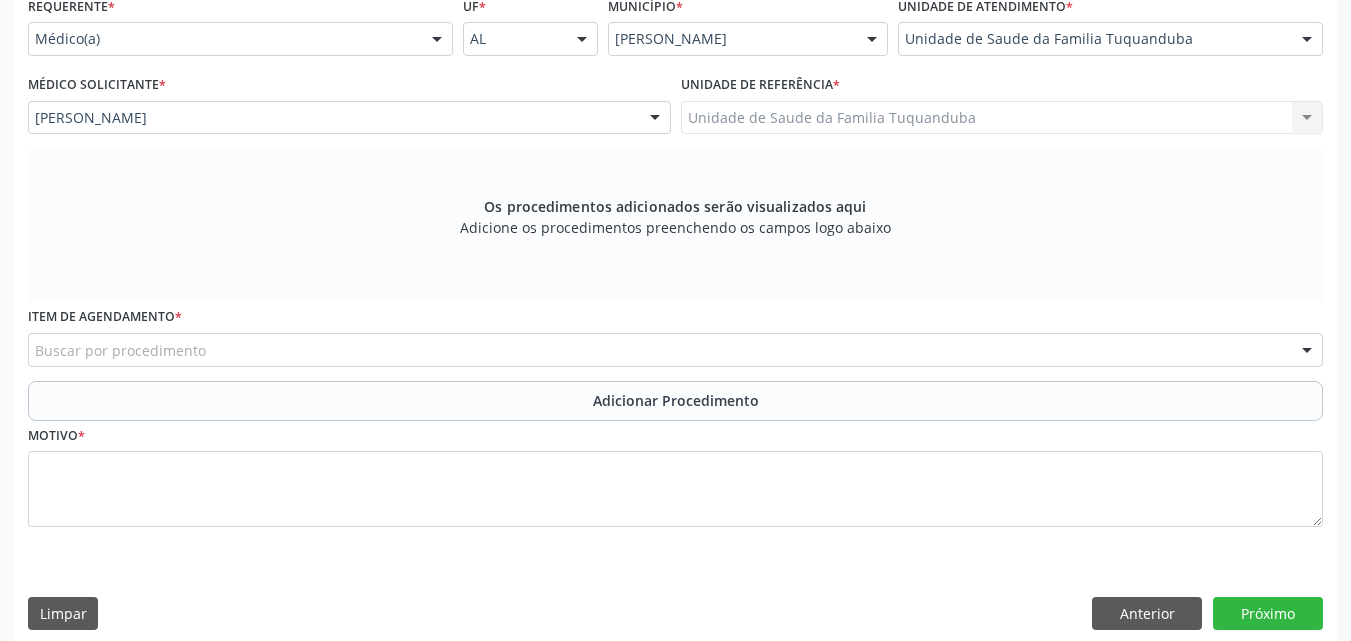 click on "Buscar por procedimento" at bounding box center (675, 350) 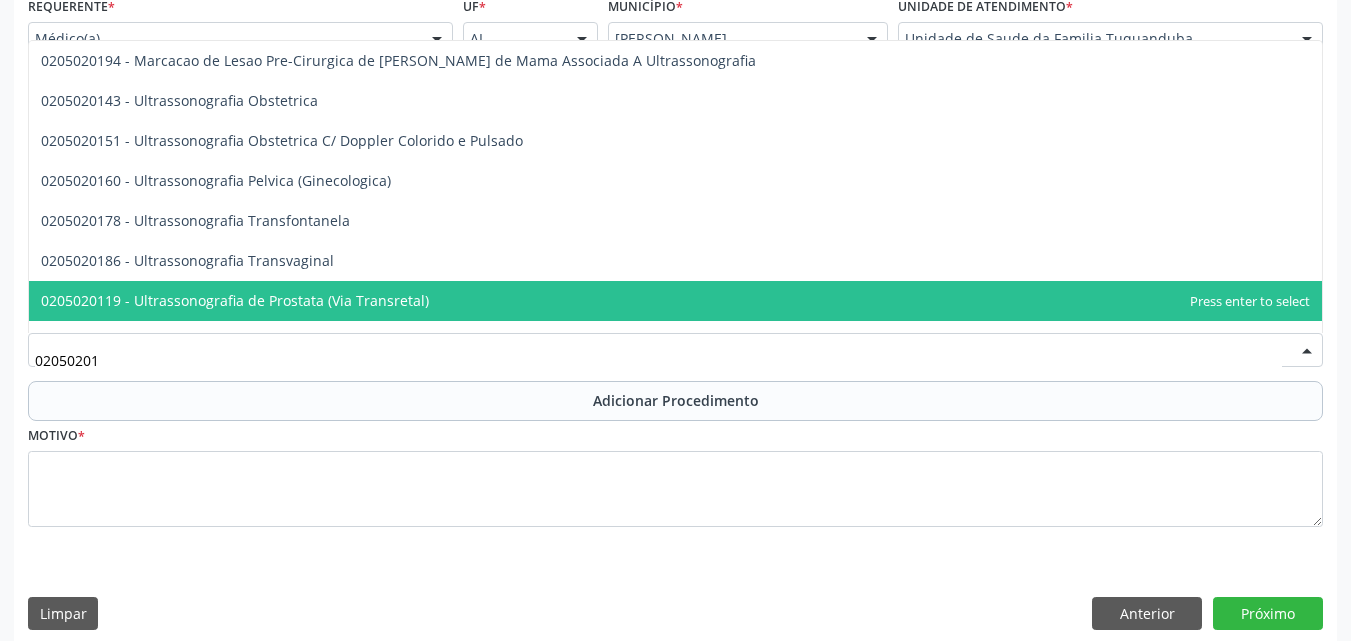 type on "020502012" 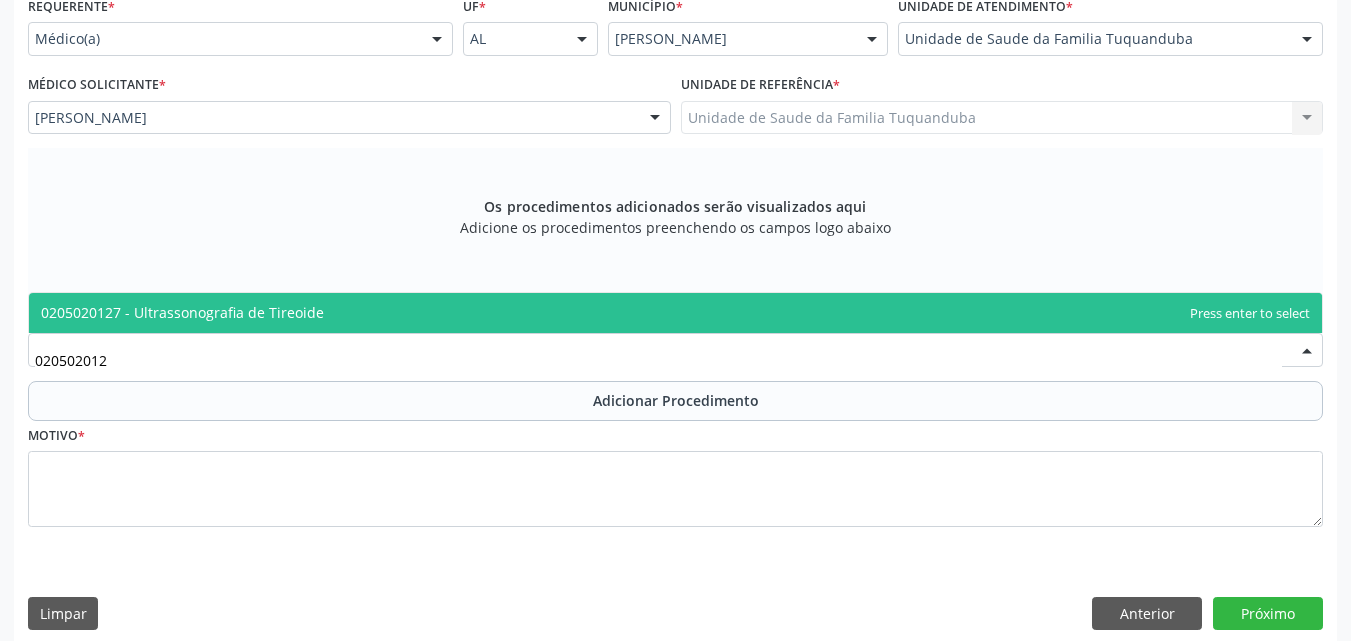 click on "0205020127 - Ultrassonografia de Tireoide" at bounding box center (675, 313) 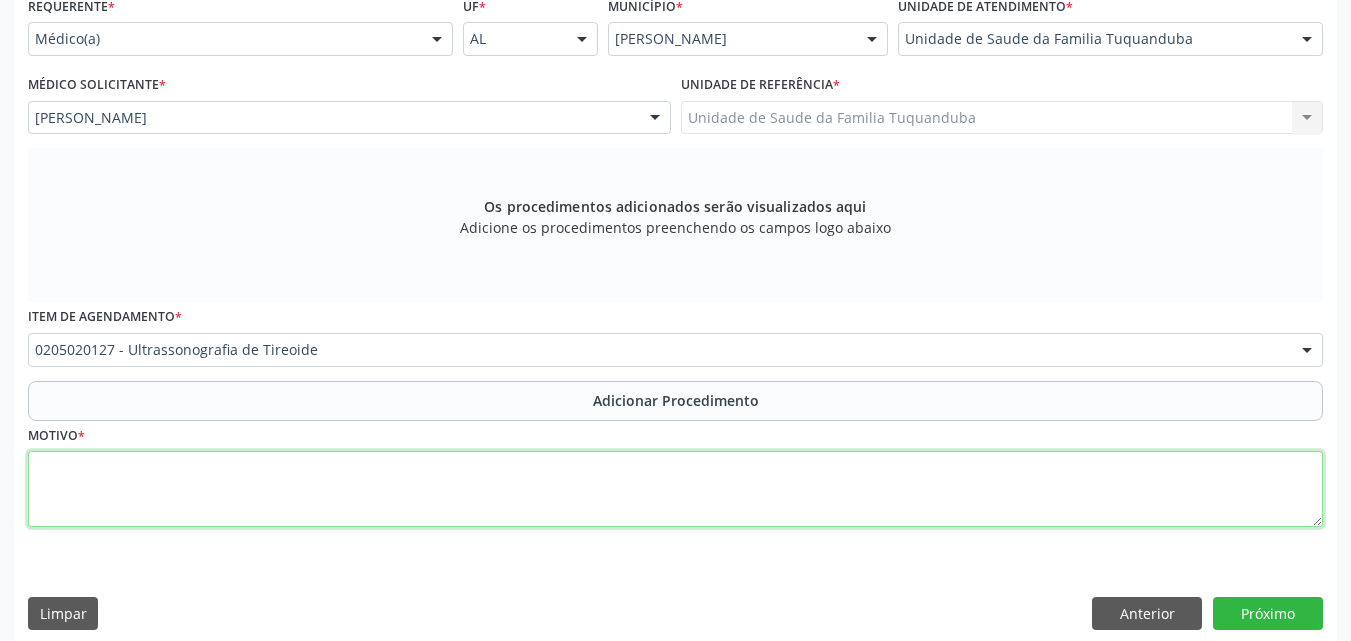 click at bounding box center [675, 489] 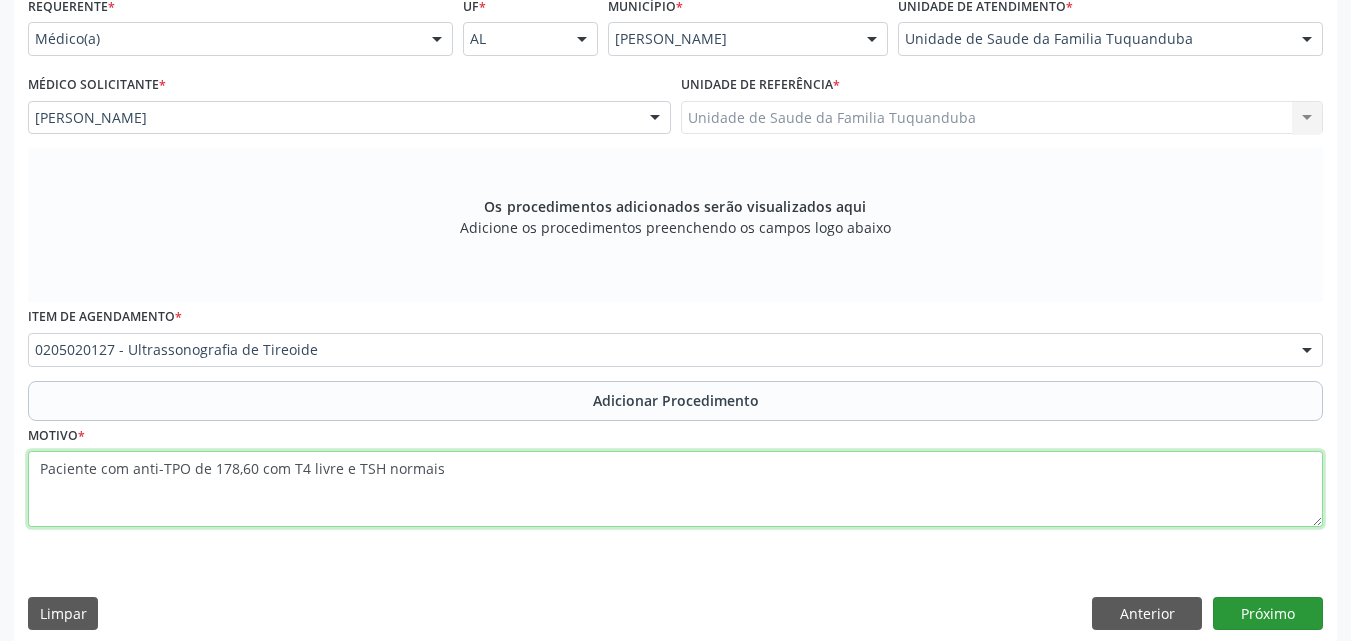 type on "Paciente com anti-TPO de 178,60 com T4 livre e TSH normais" 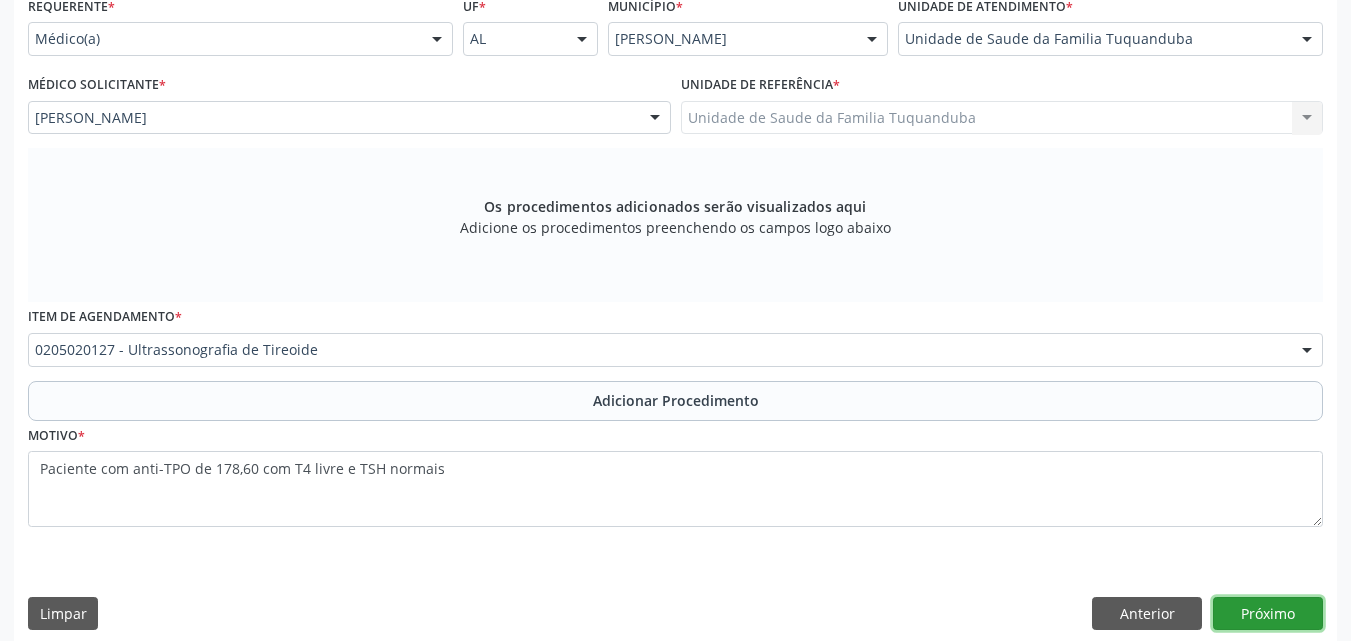click on "Próximo" at bounding box center [1268, 614] 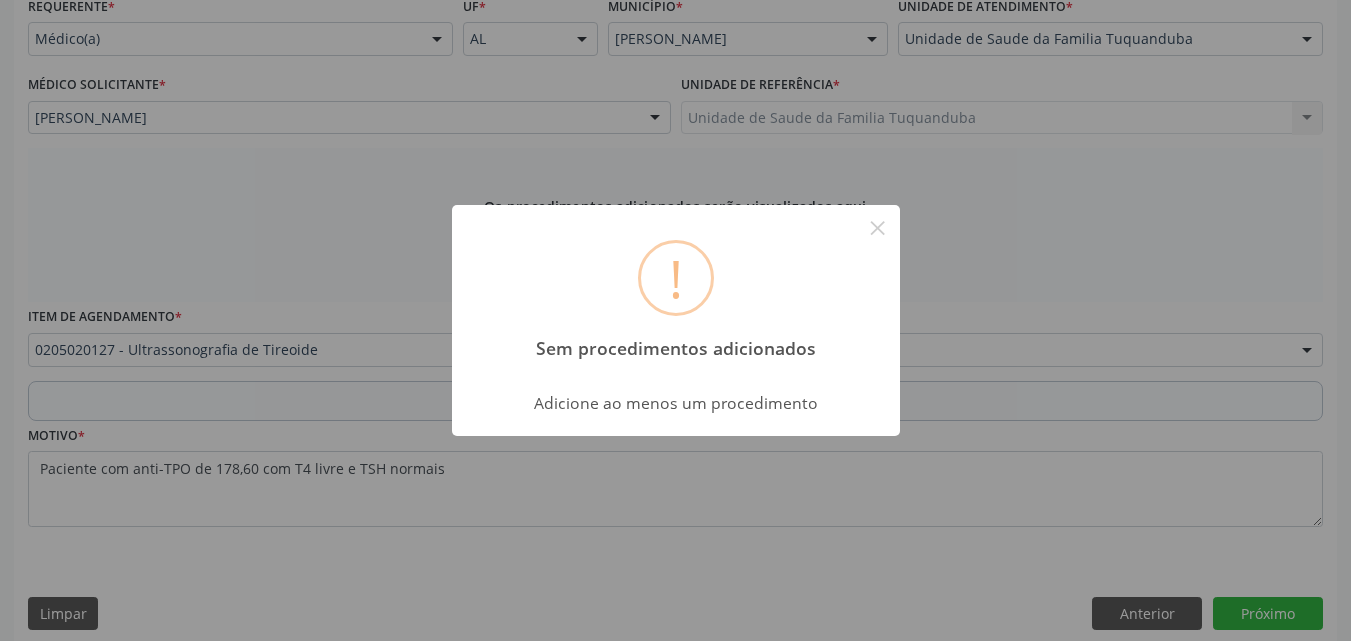 click on "! Sem procedimentos adicionados × Adicione ao menos um procedimento OK Cancel" at bounding box center [675, 320] 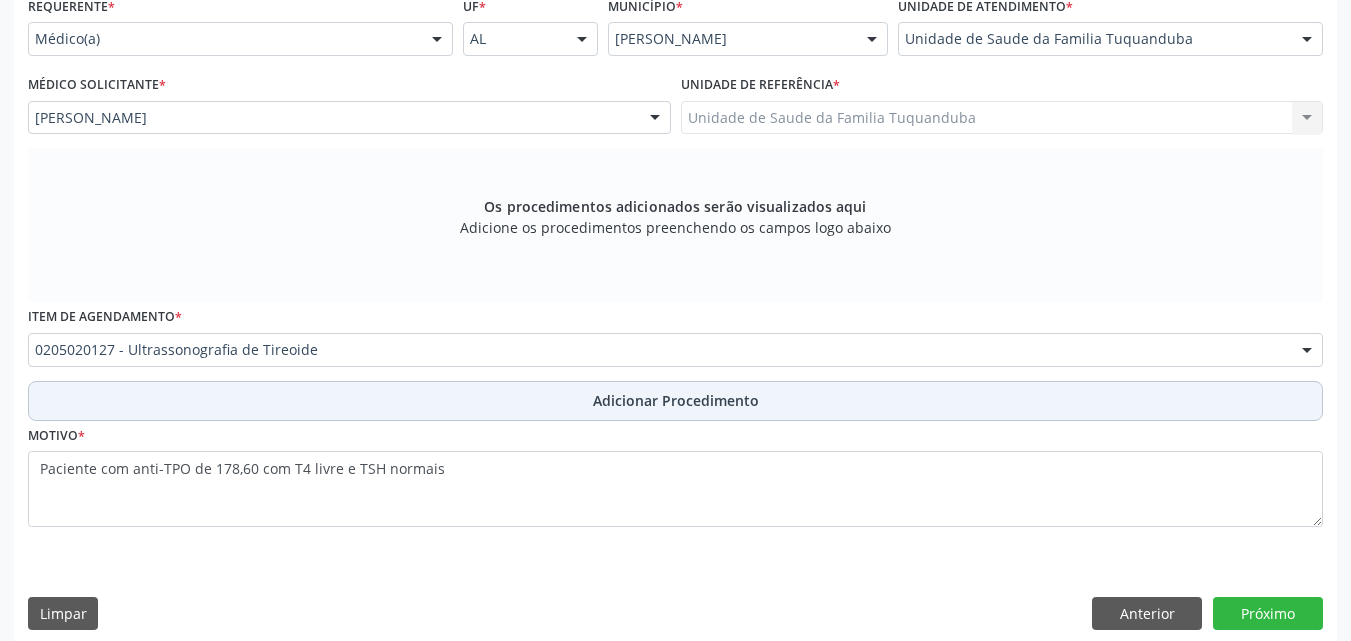click on "Adicionar Procedimento" at bounding box center [675, 401] 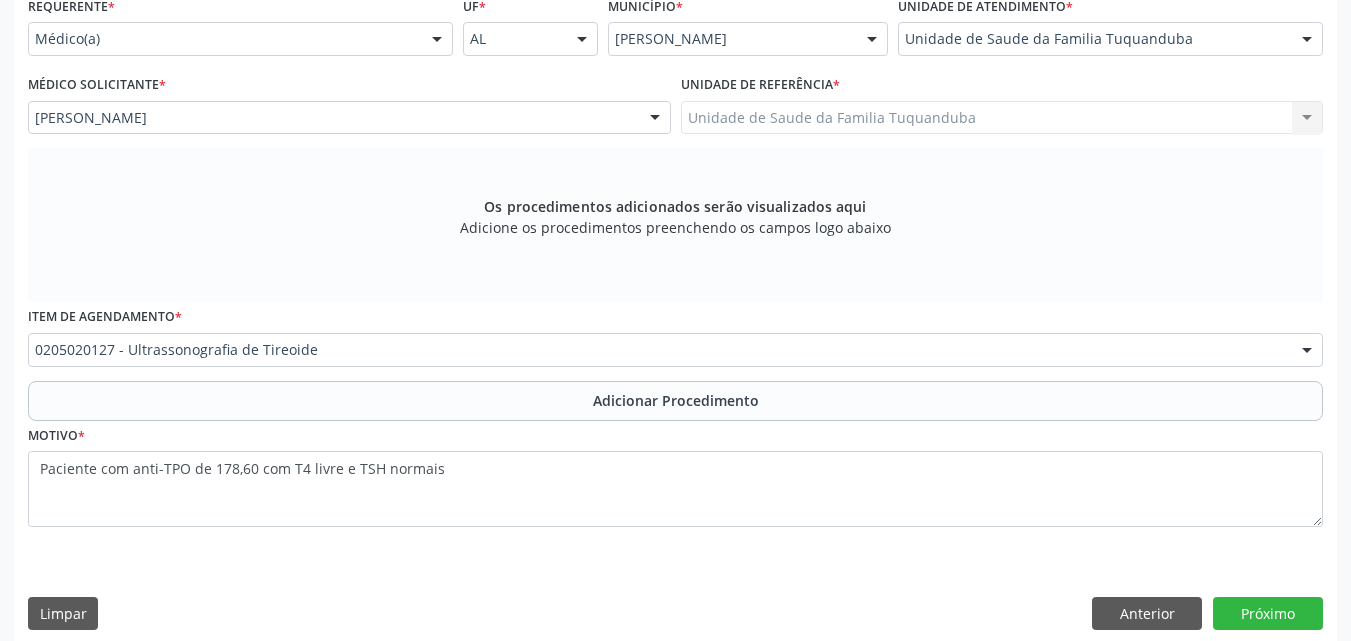 scroll, scrollTop: 412, scrollLeft: 0, axis: vertical 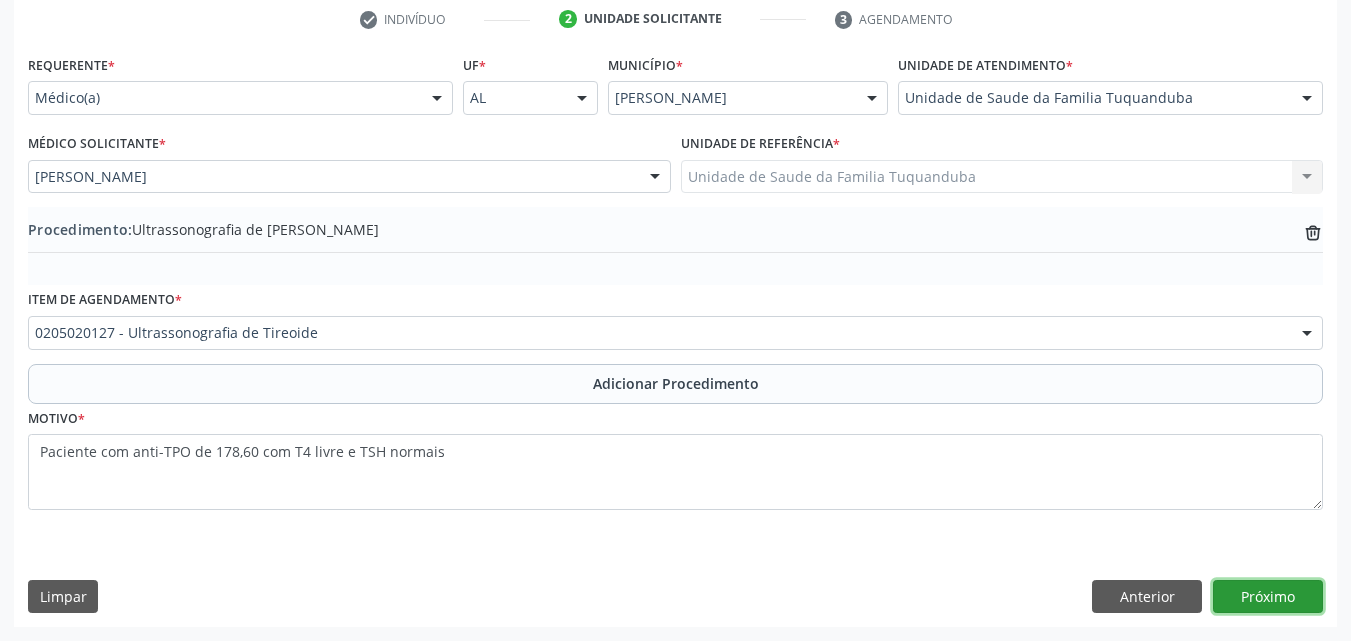 click on "Próximo" at bounding box center [1268, 597] 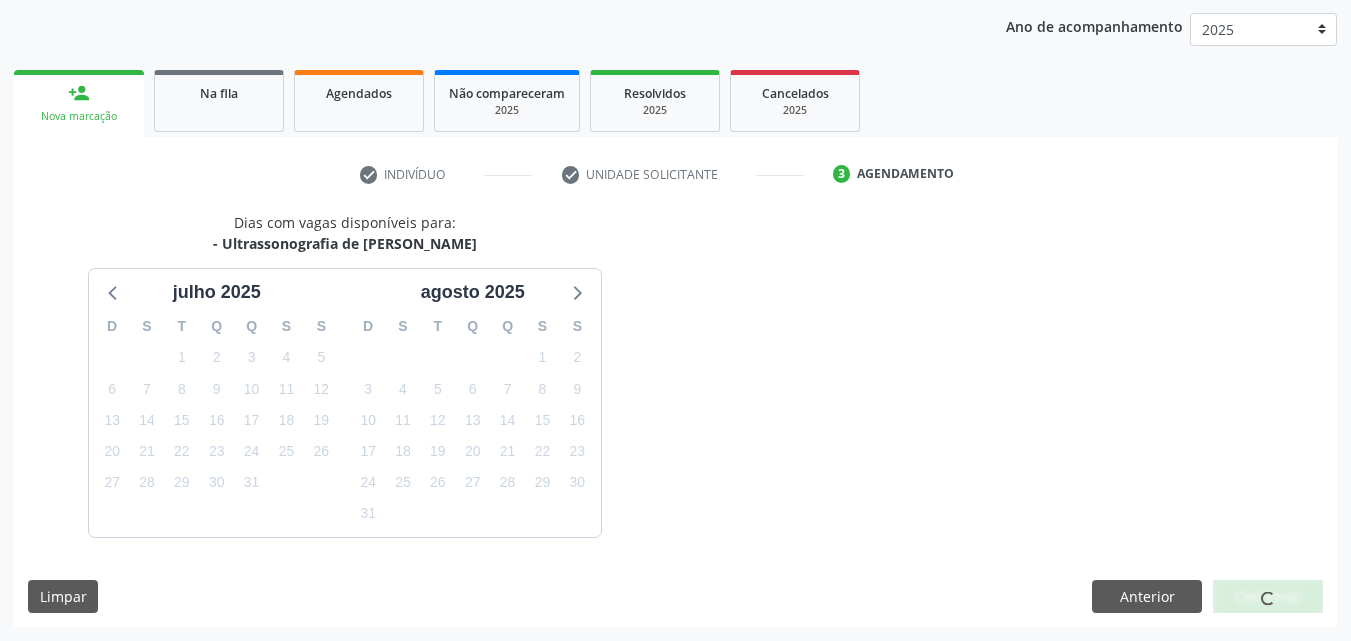 scroll, scrollTop: 316, scrollLeft: 0, axis: vertical 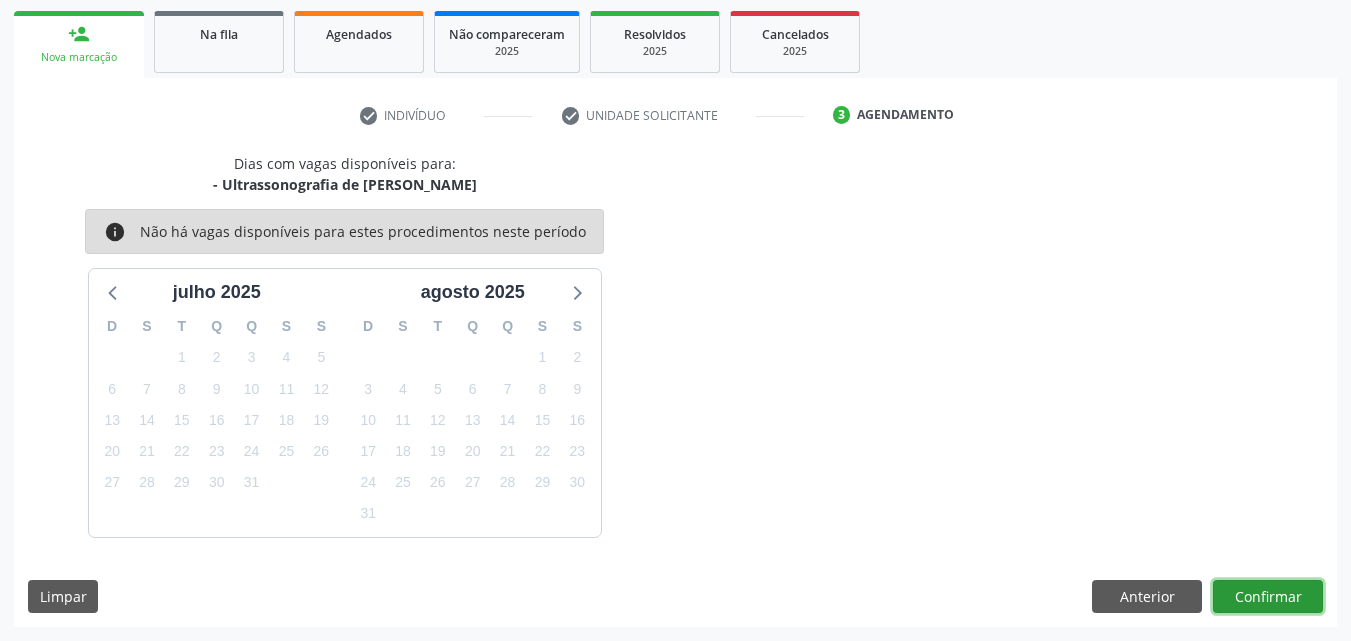 click on "Confirmar" at bounding box center (1268, 597) 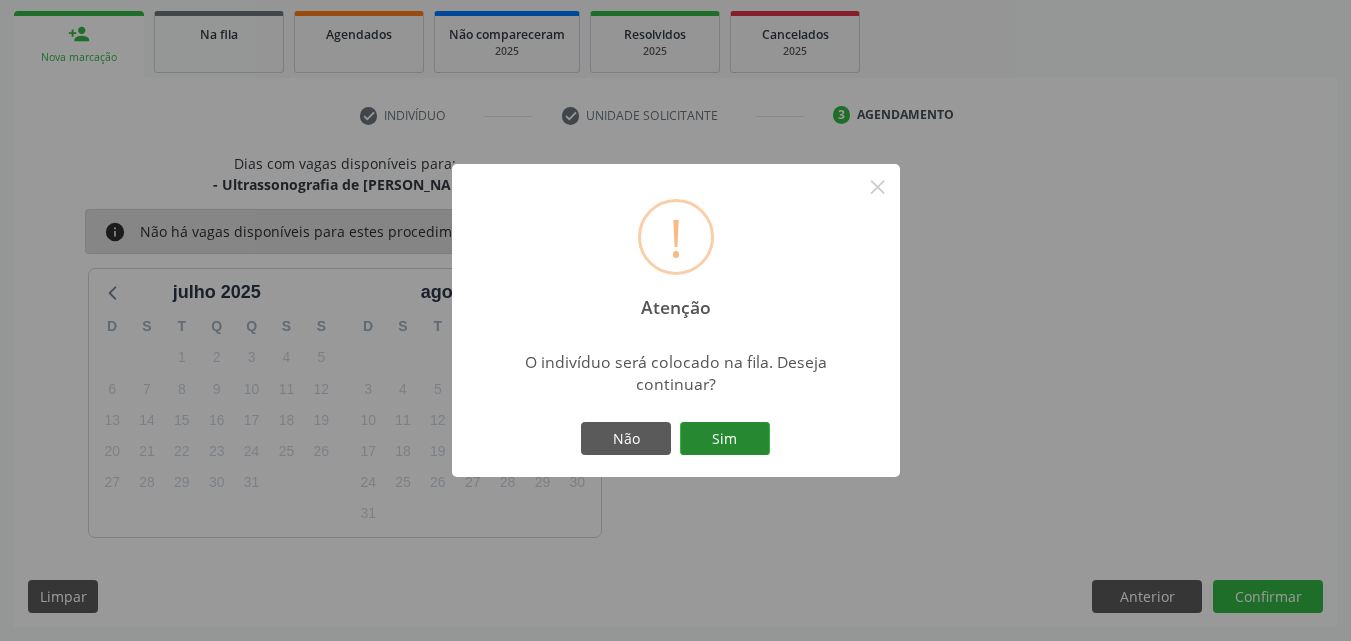 click on "Sim" at bounding box center [725, 439] 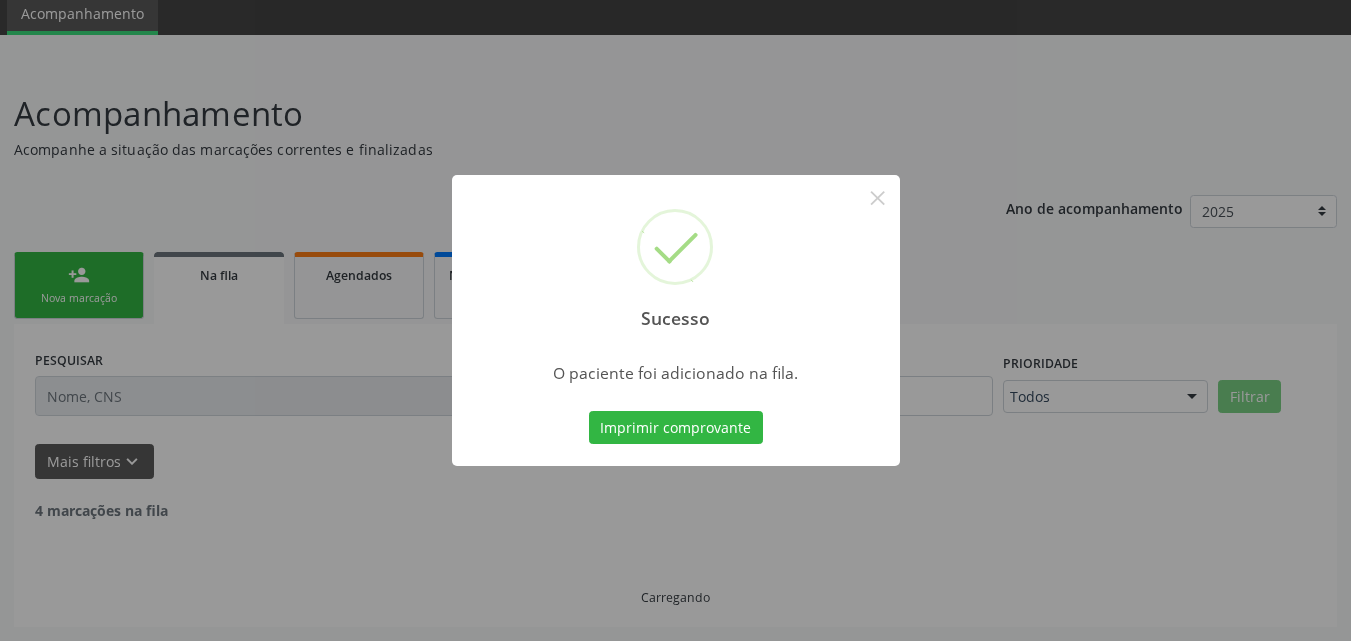 scroll, scrollTop: 54, scrollLeft: 0, axis: vertical 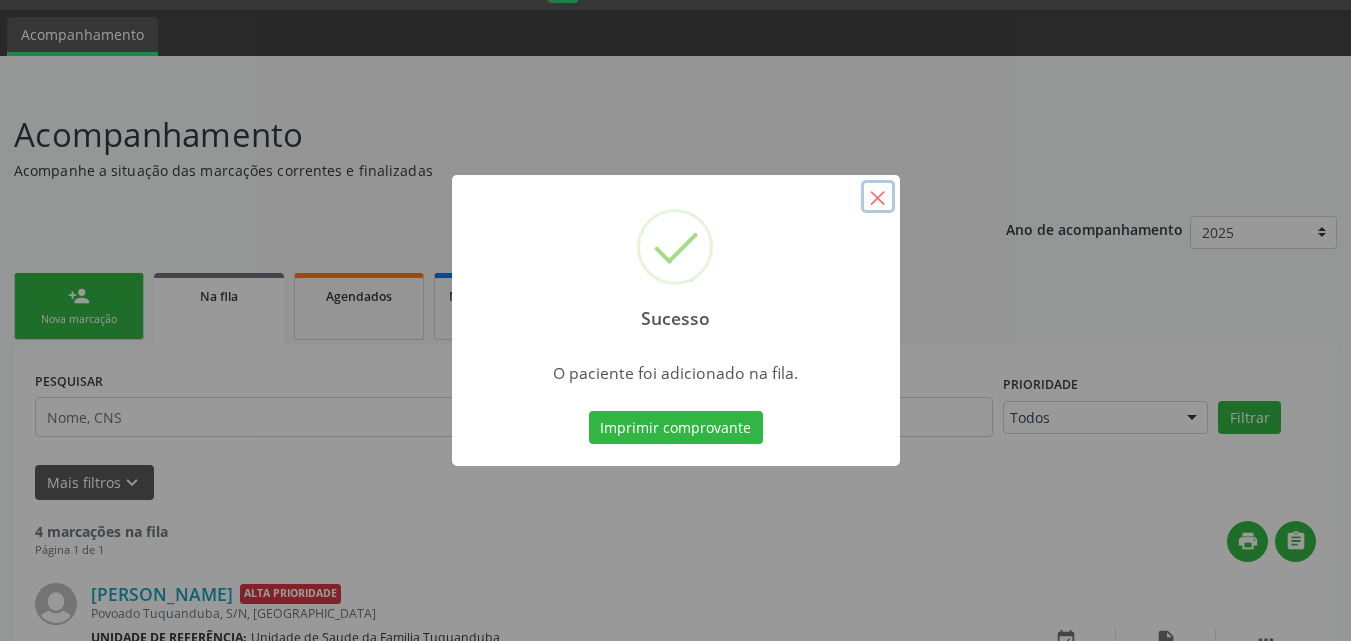 click on "×" at bounding box center [878, 197] 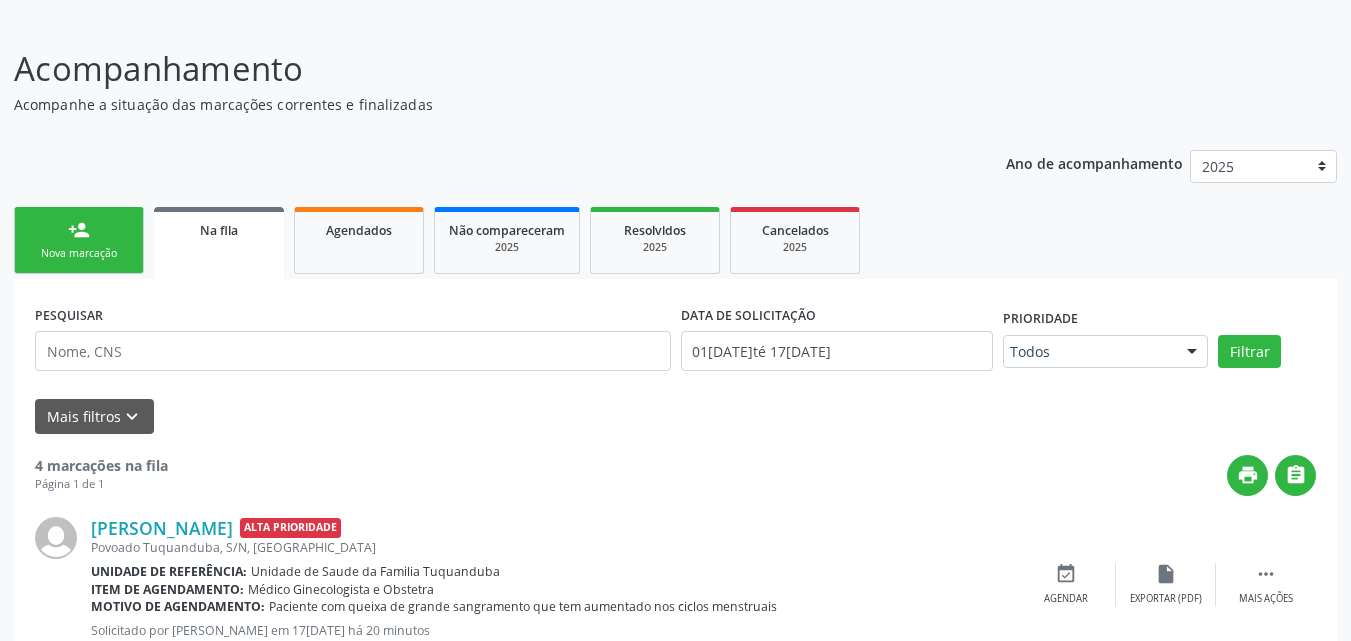 scroll, scrollTop: 0, scrollLeft: 0, axis: both 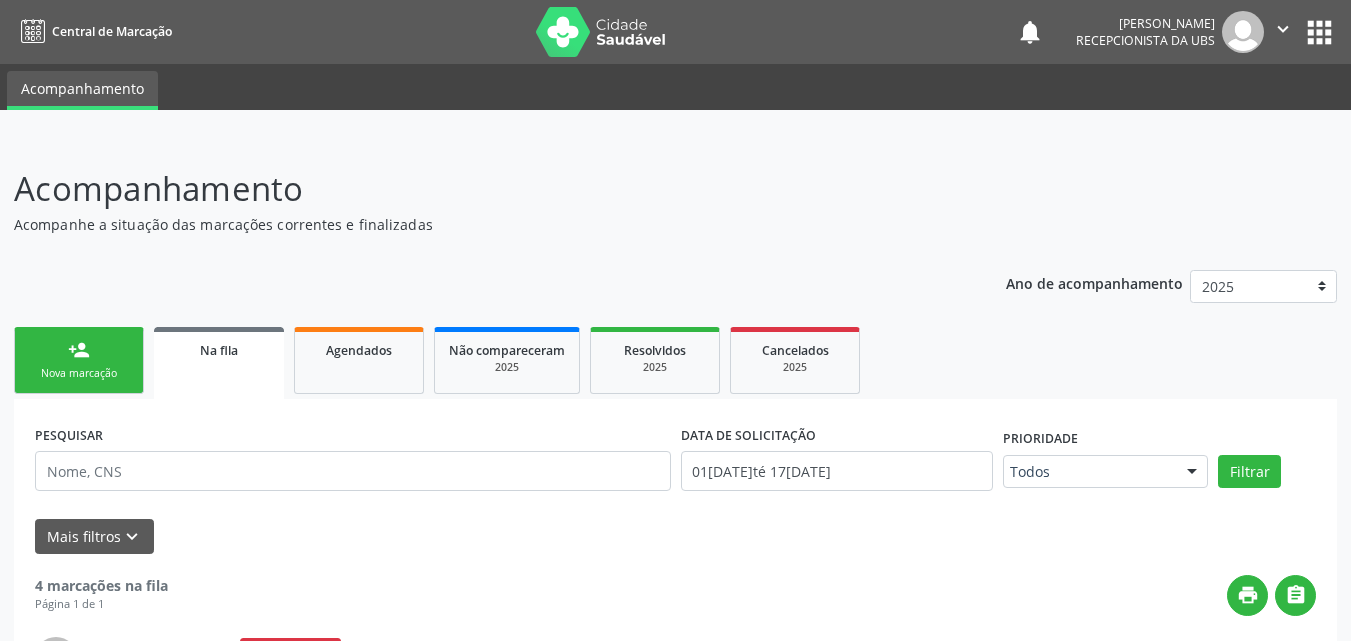 click on "Nova marcação" at bounding box center [79, 373] 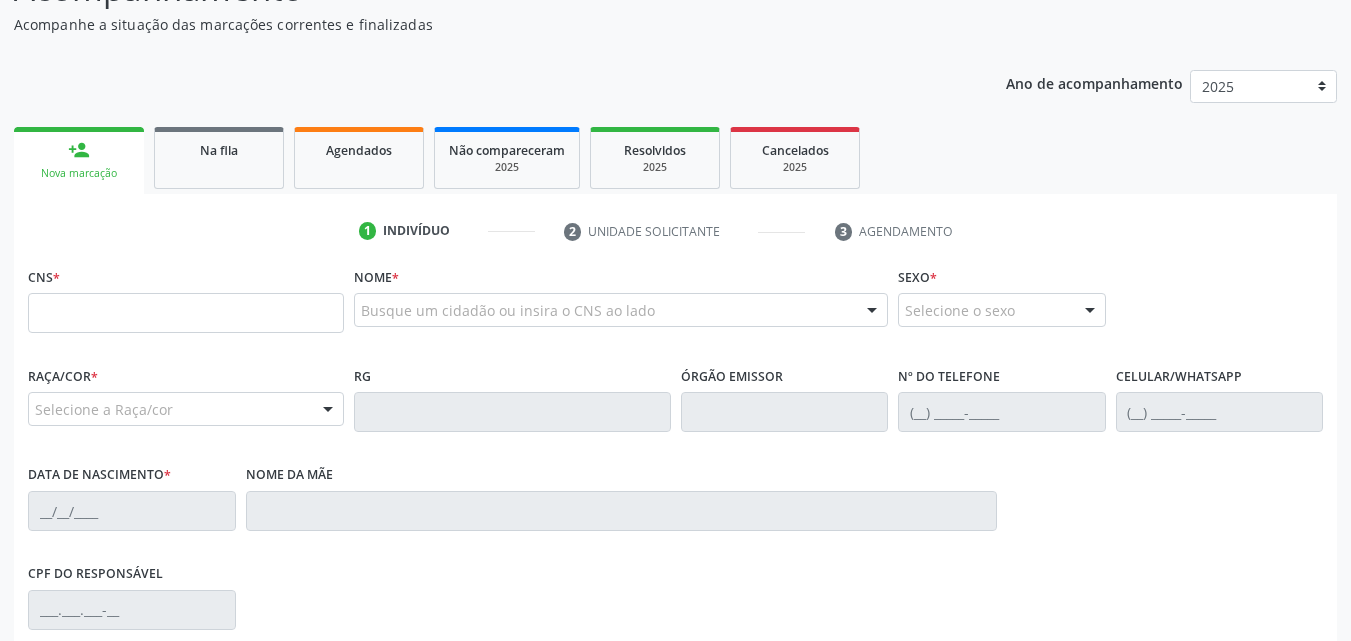 scroll, scrollTop: 300, scrollLeft: 0, axis: vertical 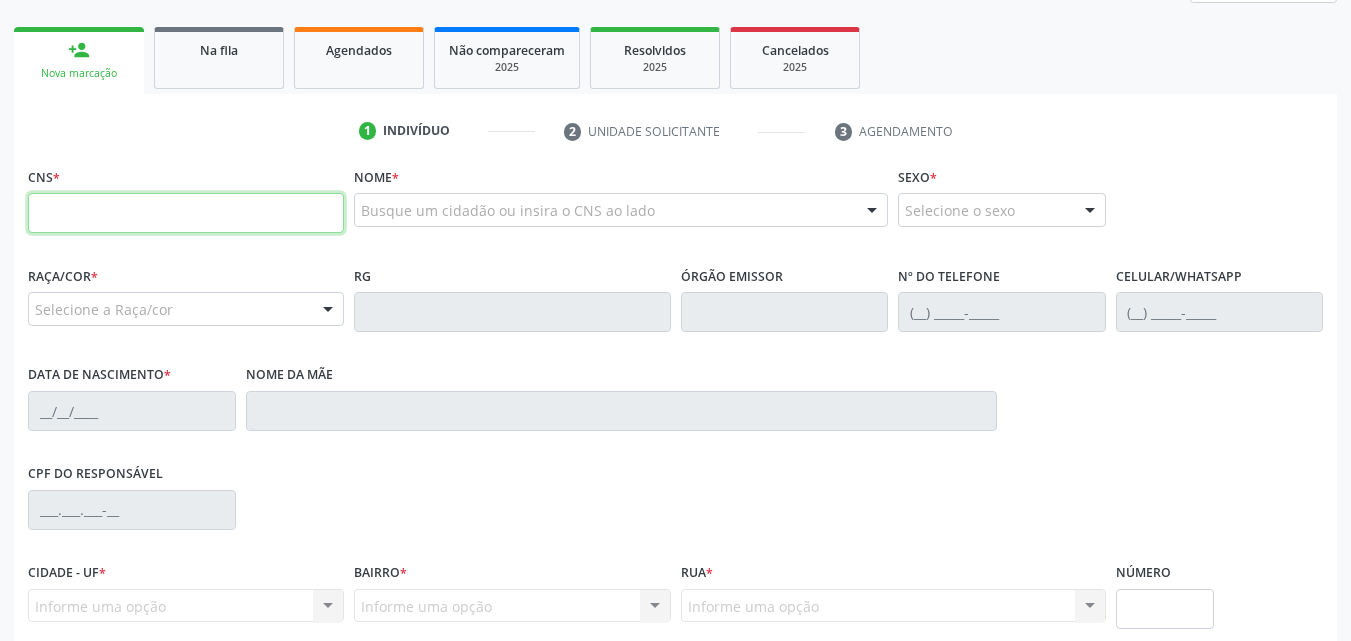 paste on "705 0066 8481 2658" 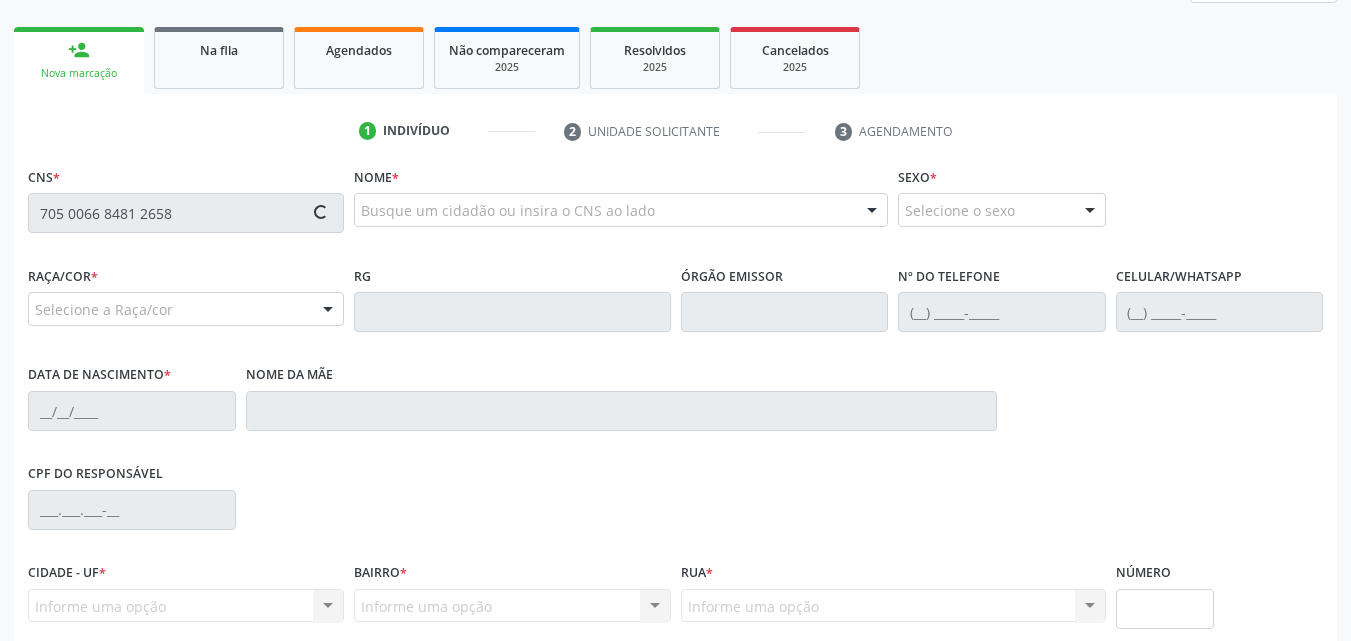 type on "705 0066 8481 2658" 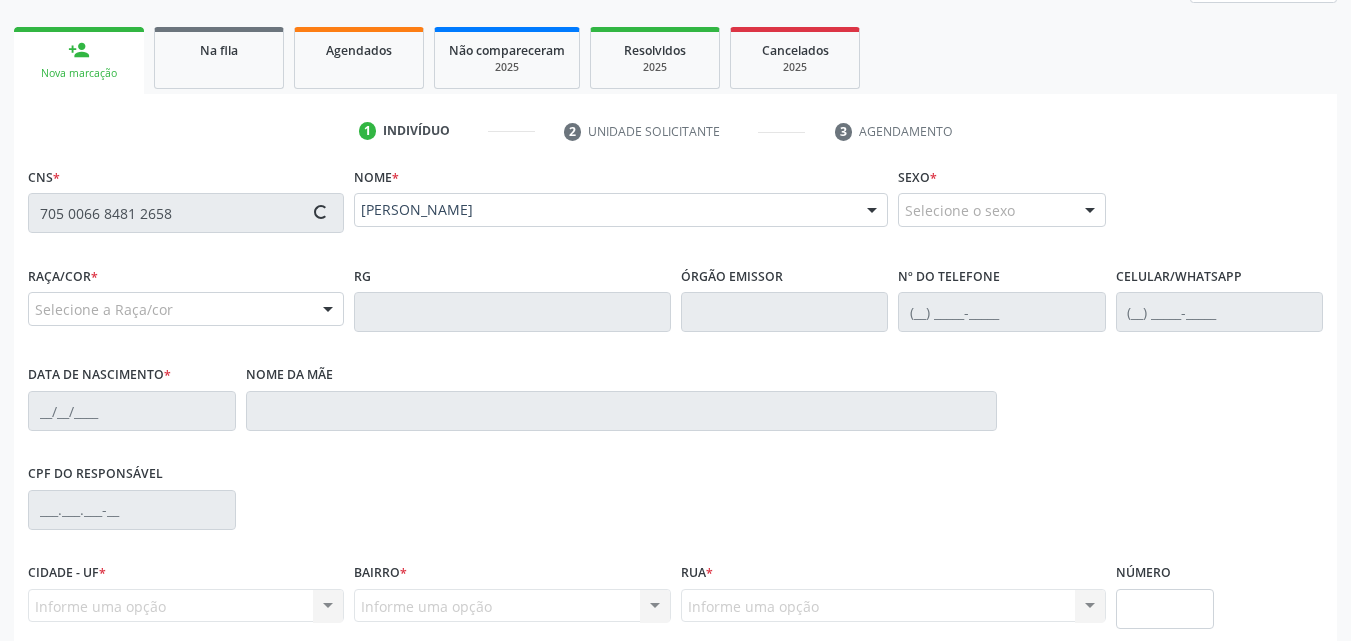 type on "[PHONE_NUMBER]" 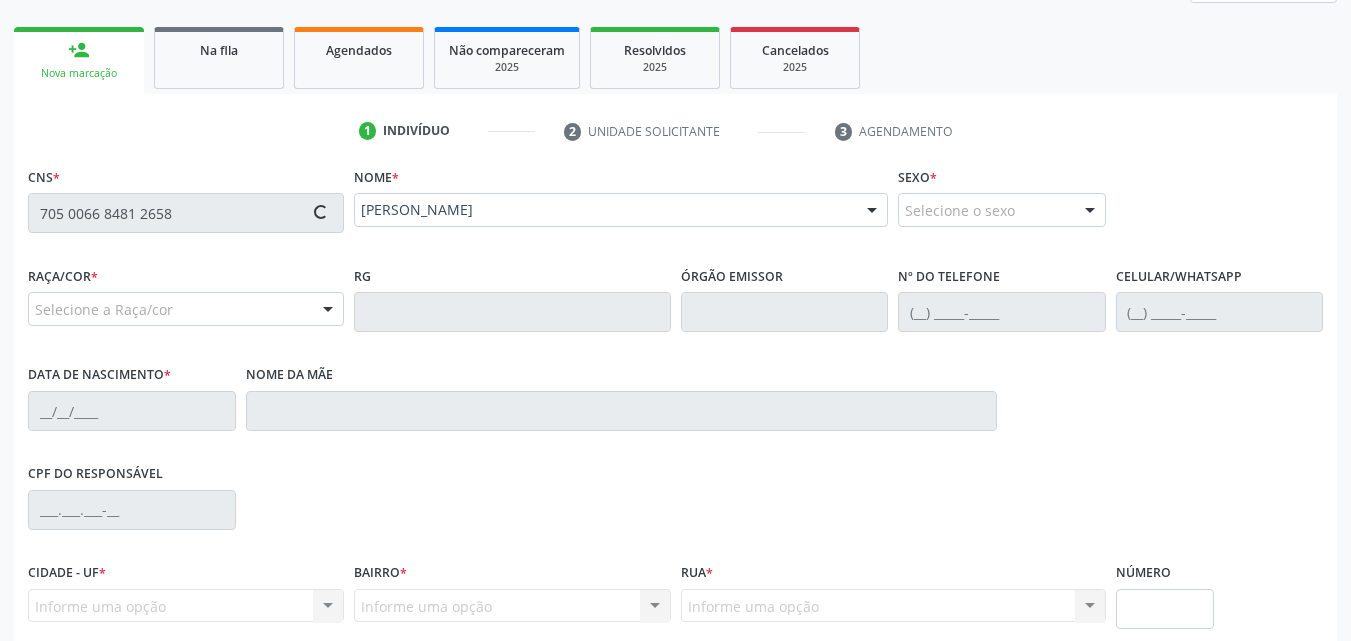 type on "08[DATE]" 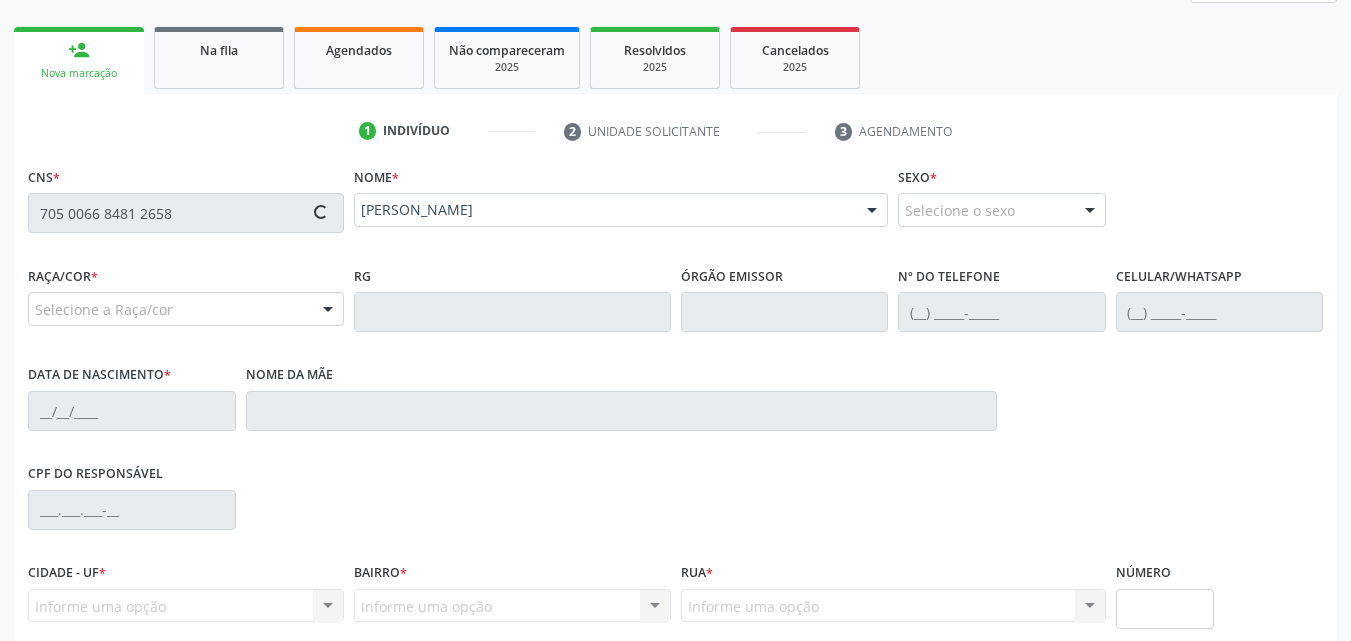 type on "S/N" 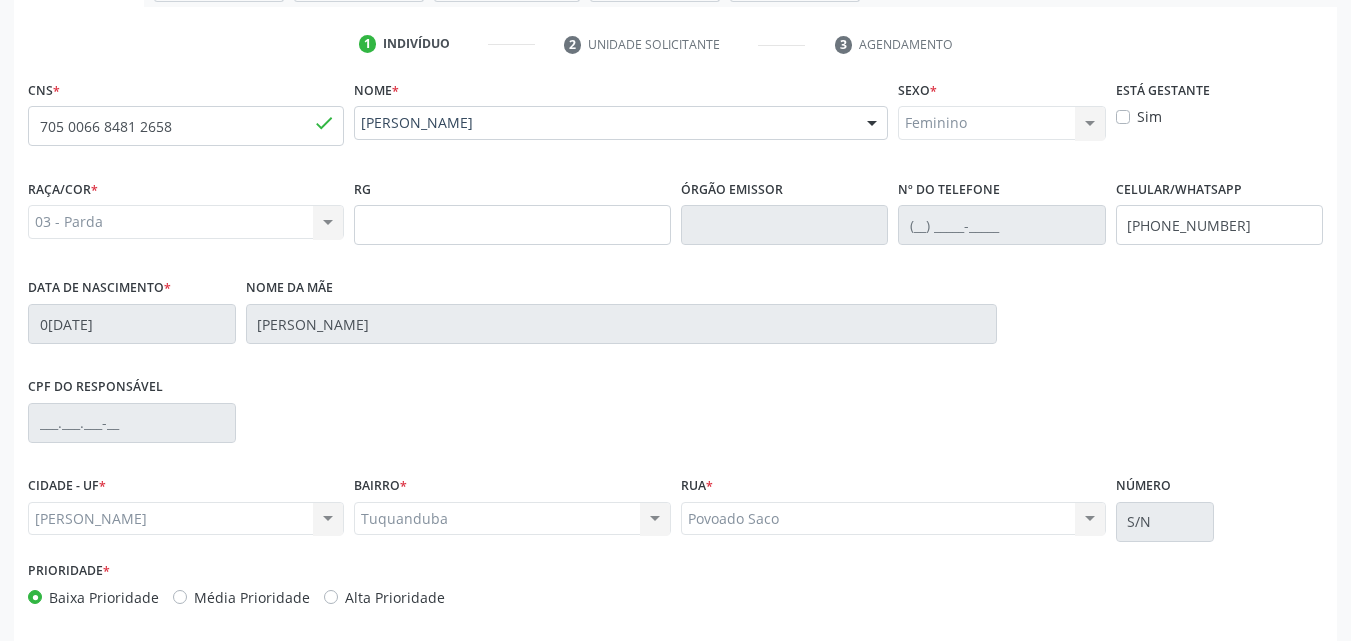 scroll, scrollTop: 471, scrollLeft: 0, axis: vertical 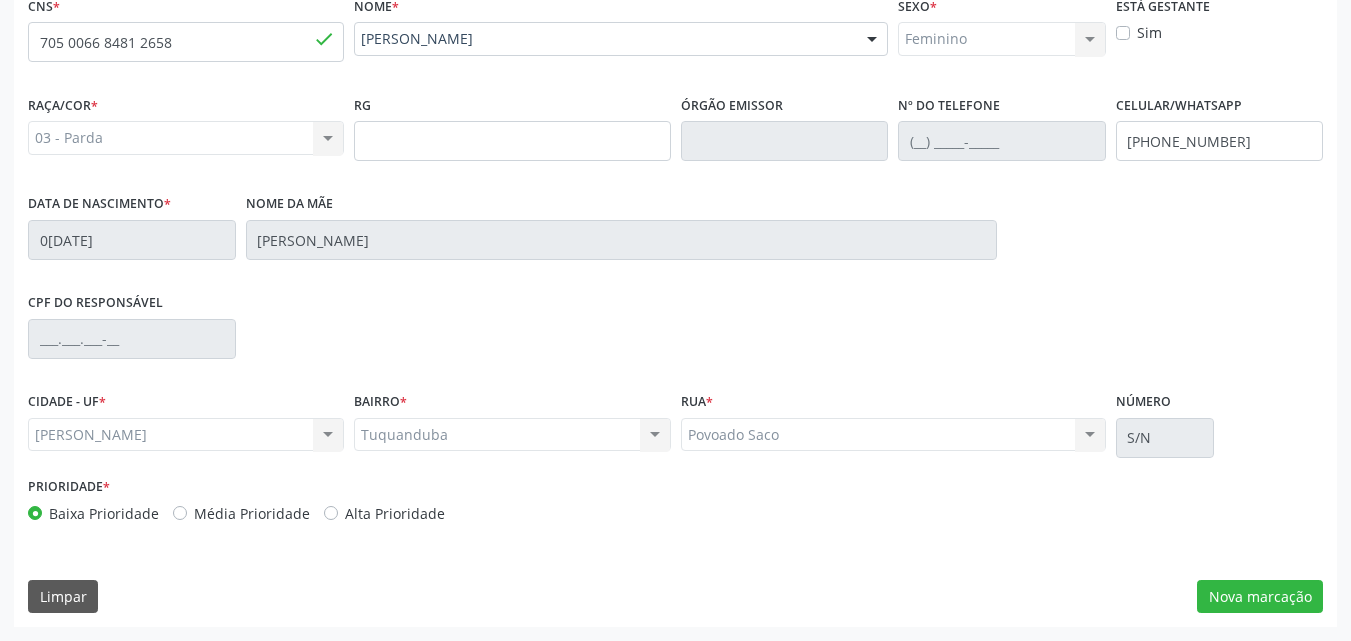 click on "Alta Prioridade" at bounding box center (384, 513) 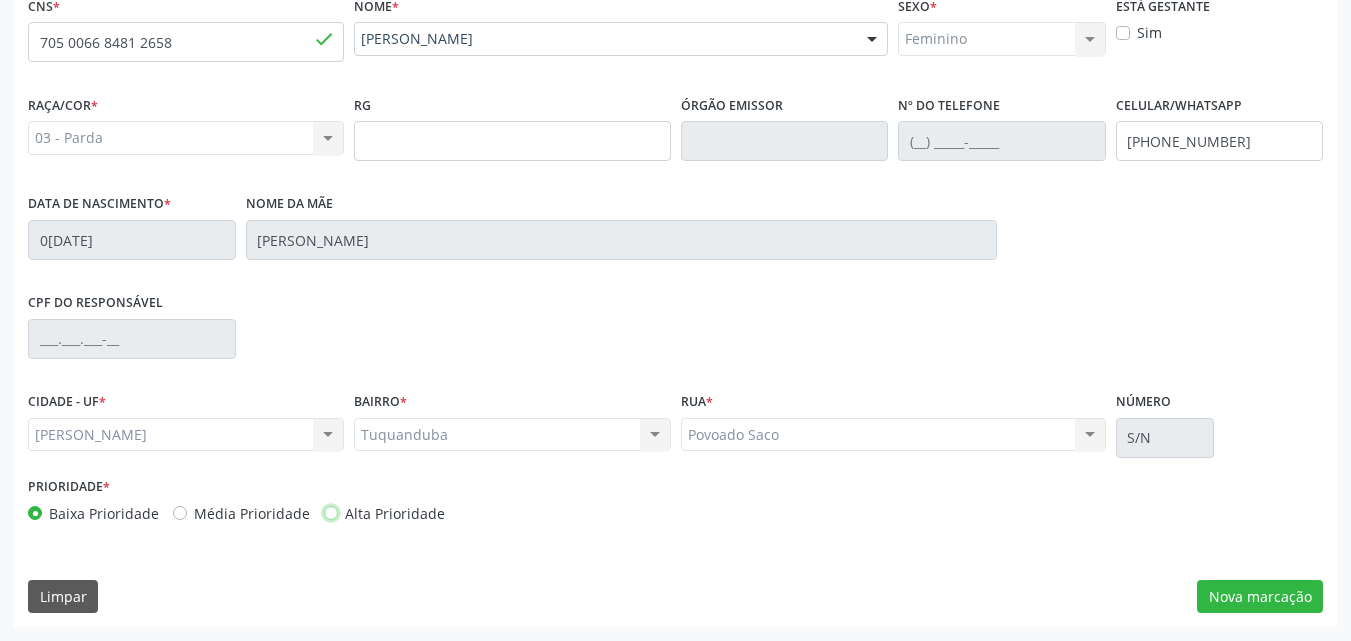 radio on "true" 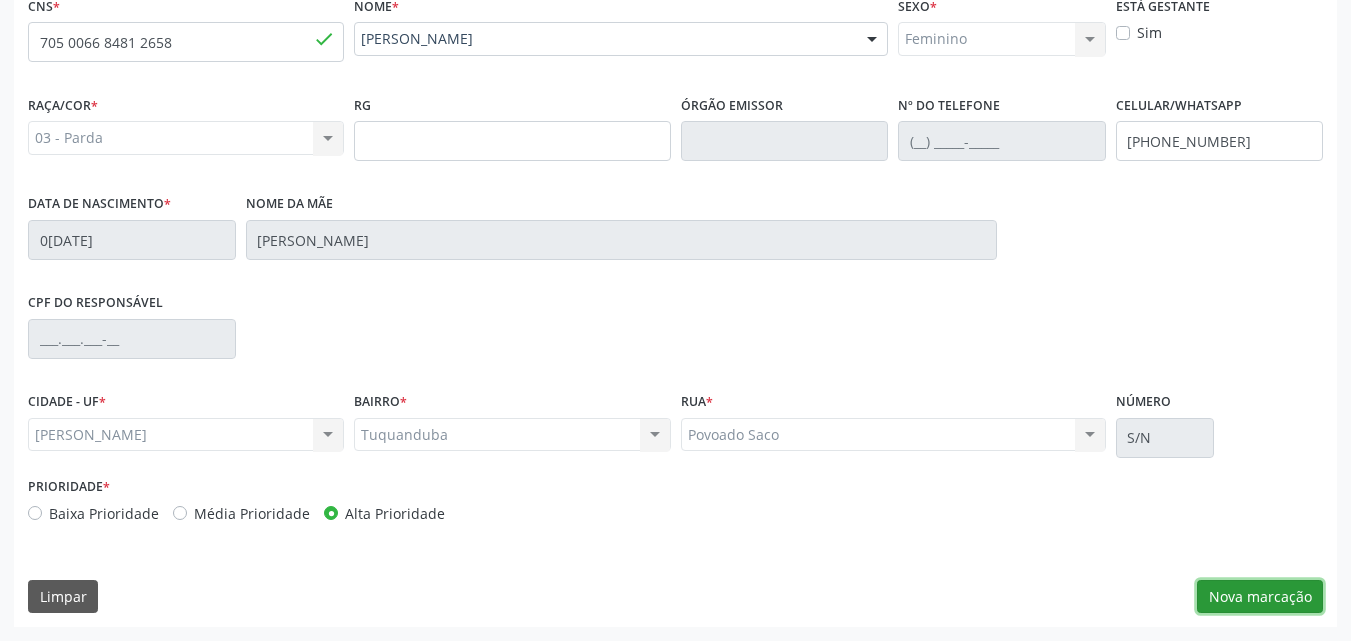 click on "Nova marcação" at bounding box center (1260, 597) 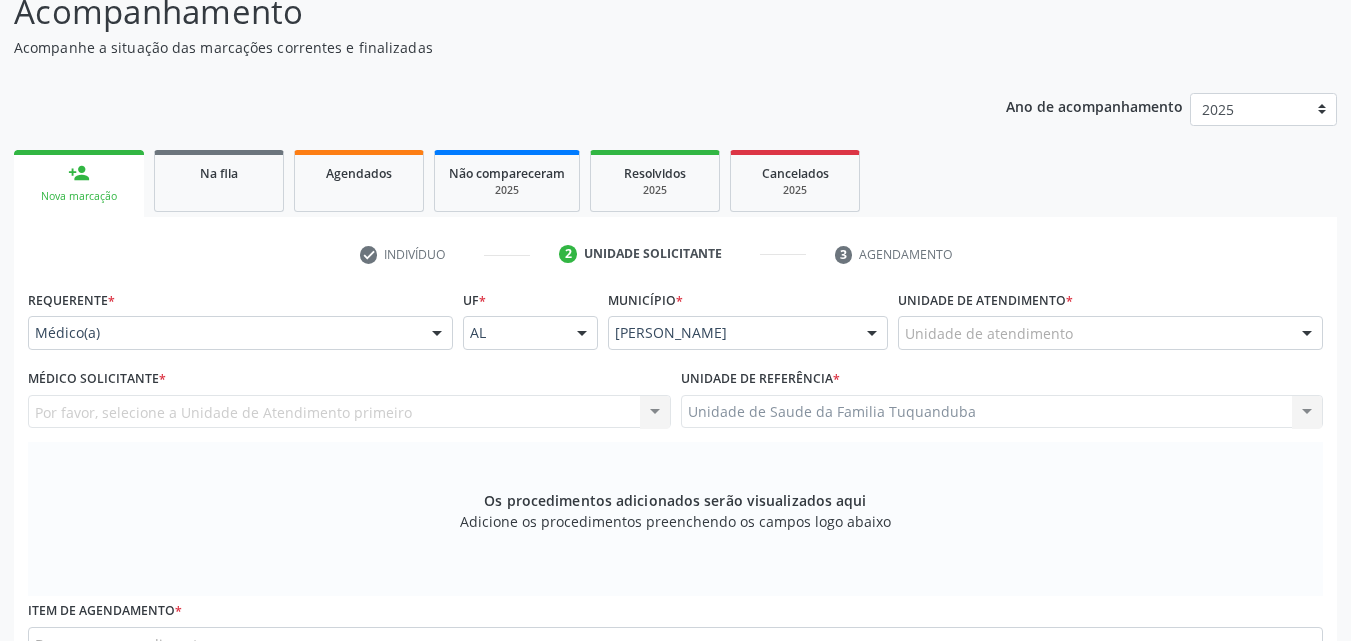 scroll, scrollTop: 171, scrollLeft: 0, axis: vertical 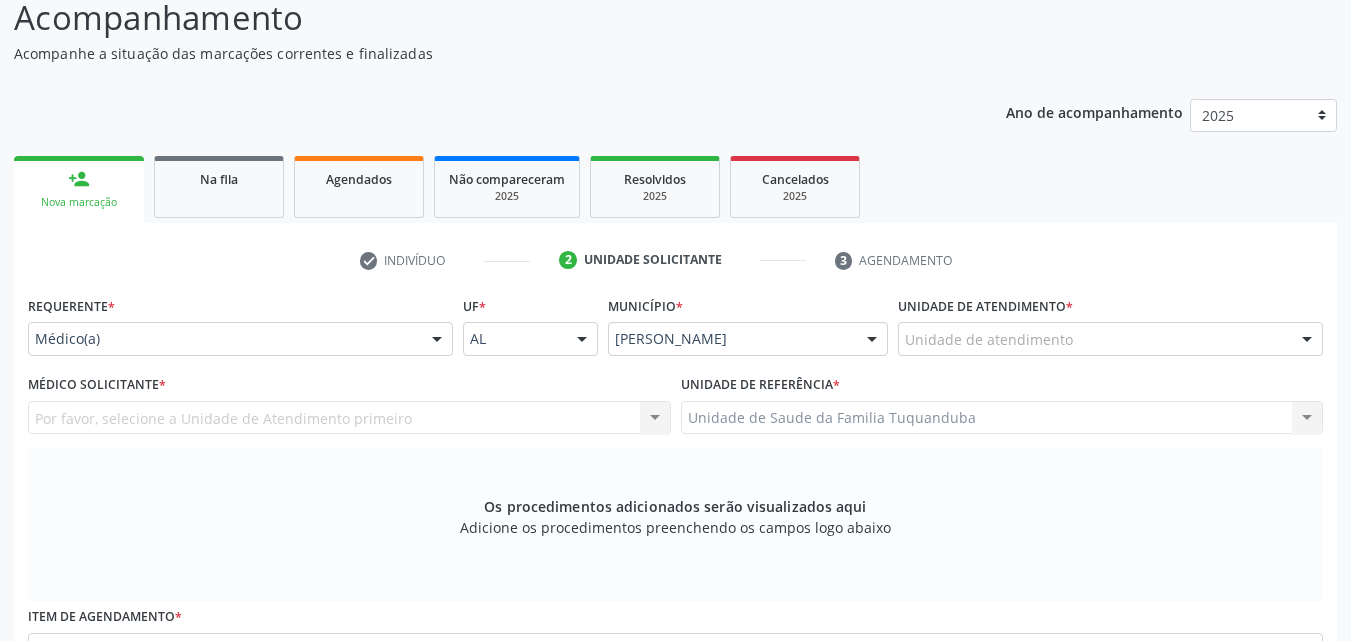 click at bounding box center (437, 340) 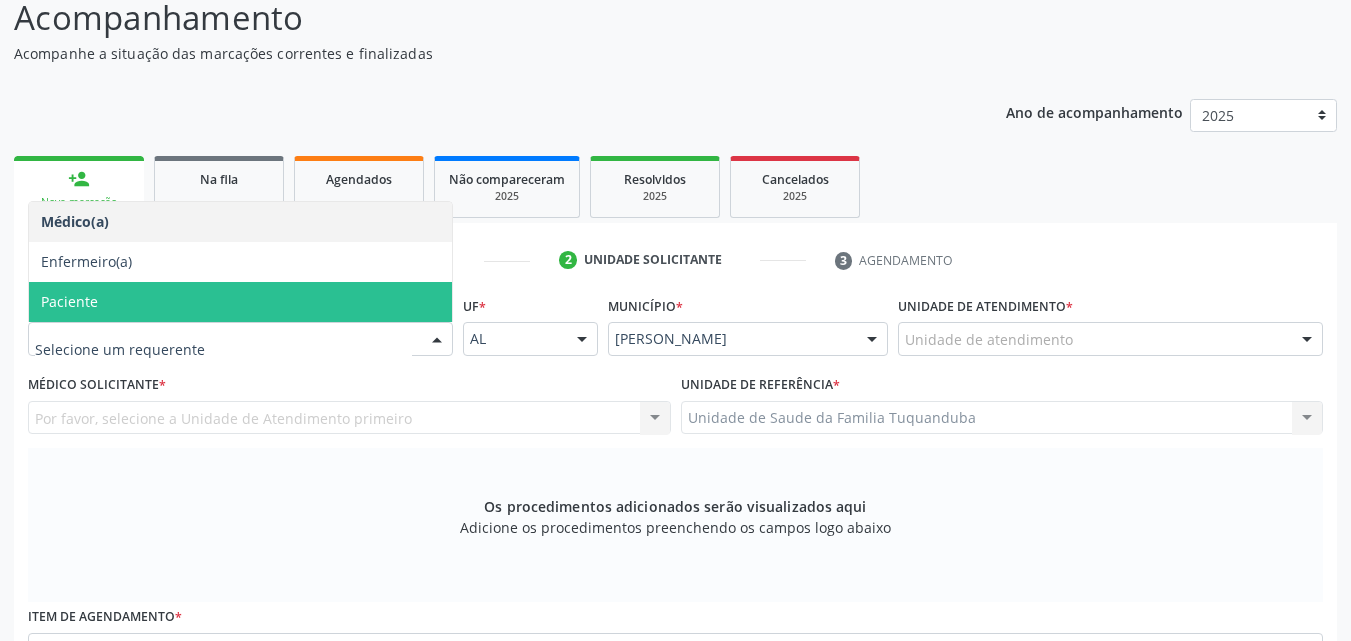 click on "Paciente" at bounding box center [240, 302] 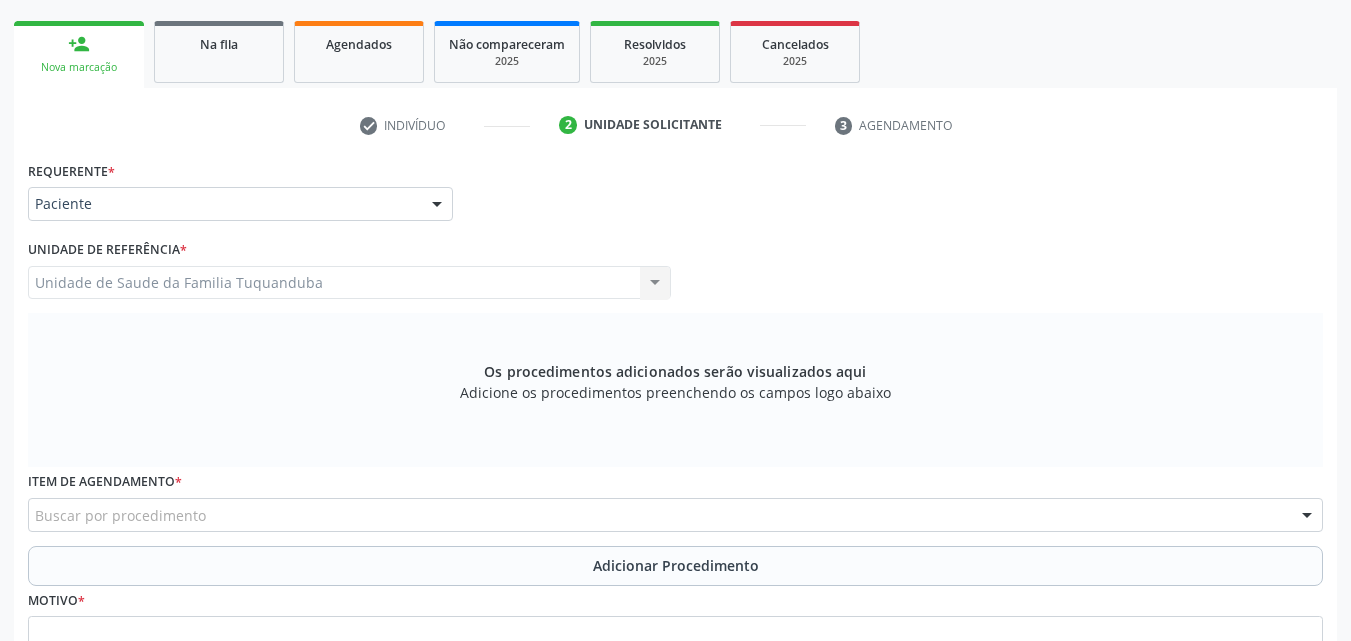 scroll, scrollTop: 471, scrollLeft: 0, axis: vertical 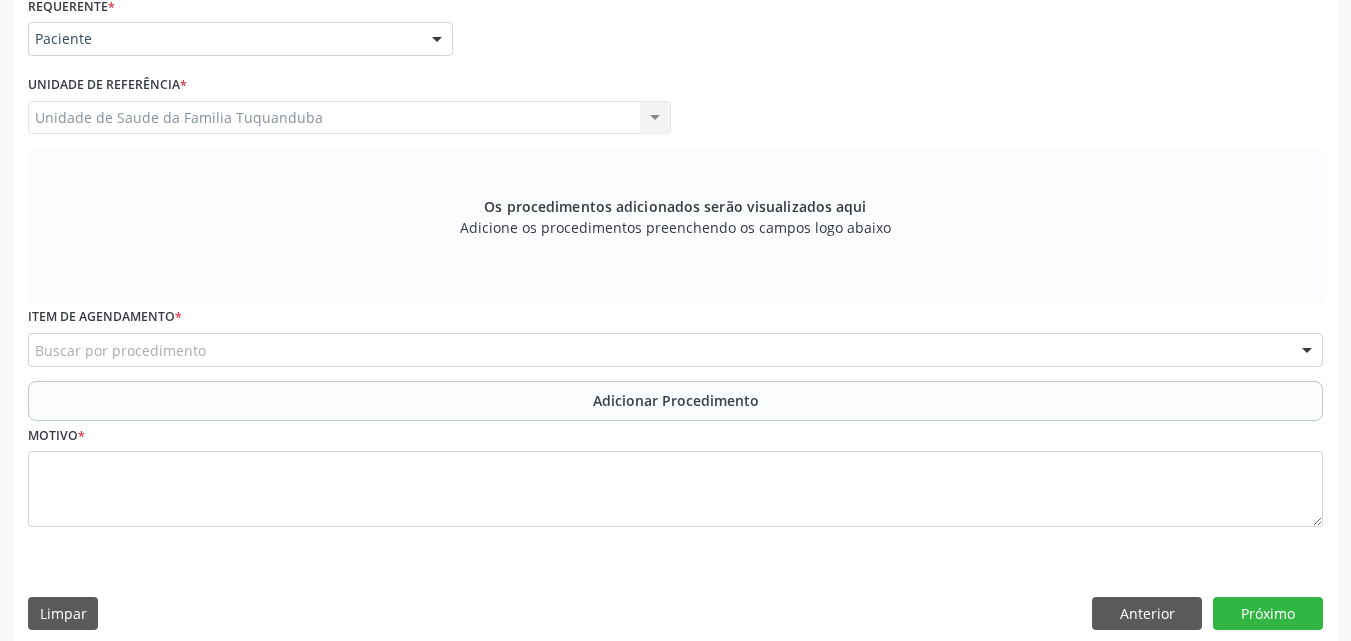 click on "Buscar por procedimento" at bounding box center [675, 350] 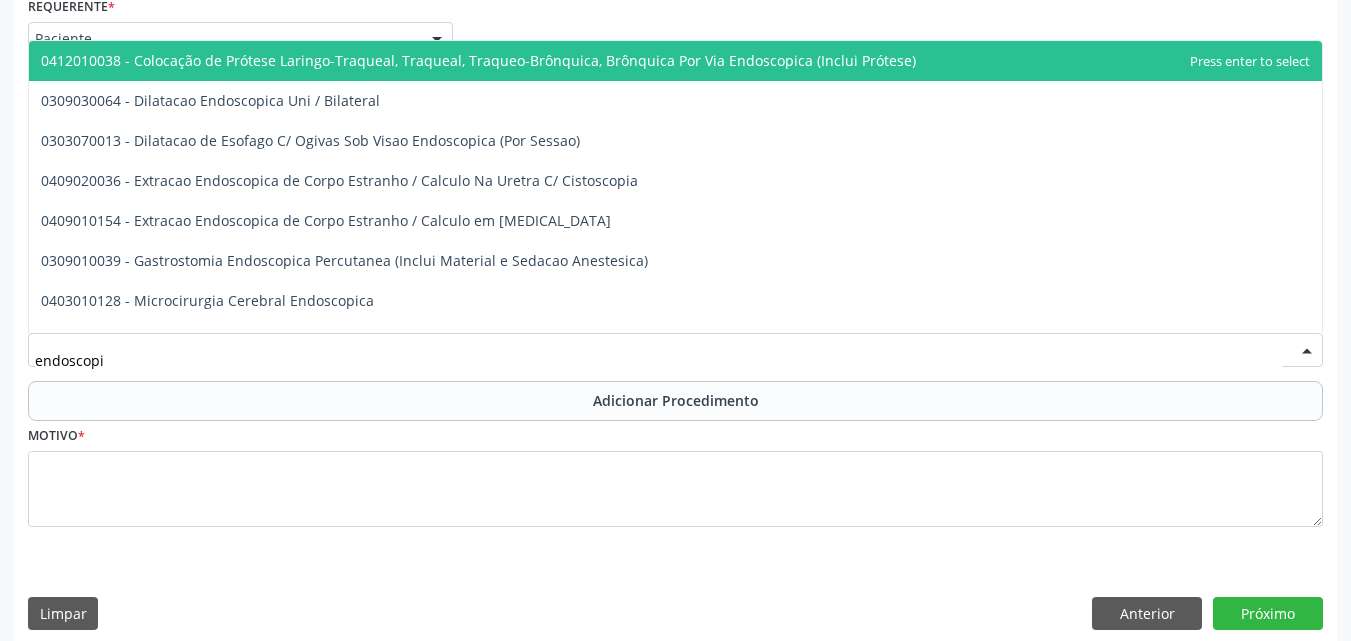 type on "endoscopia" 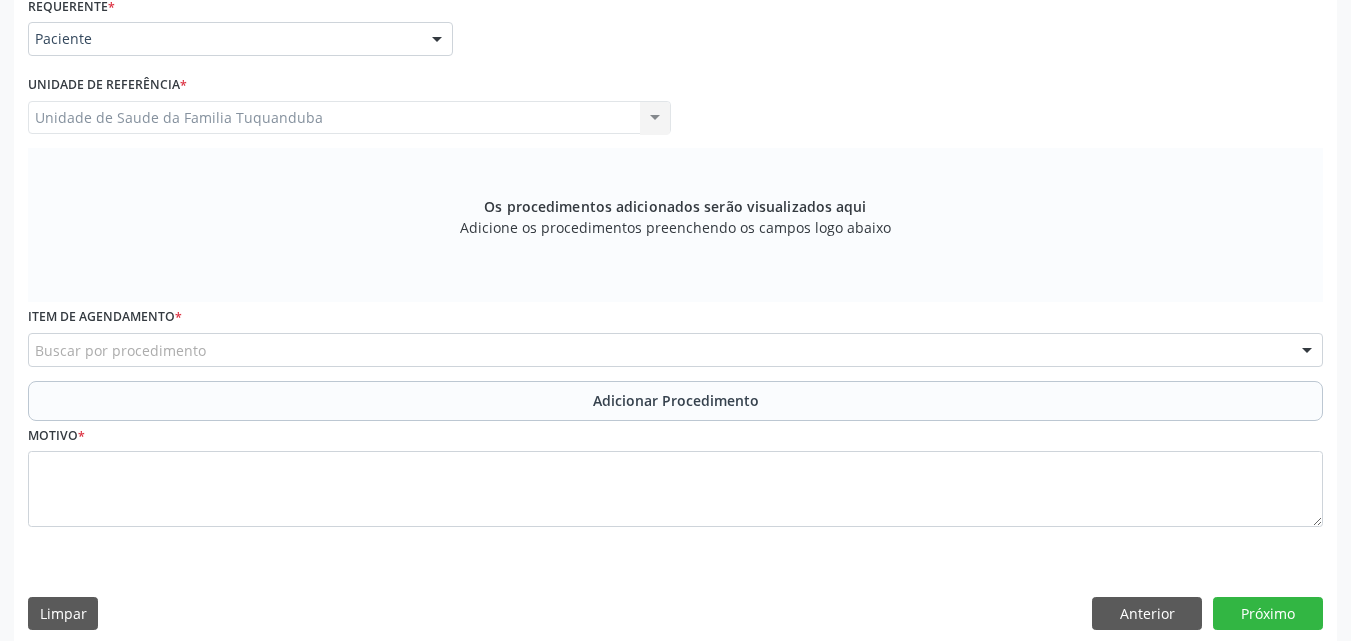 click on "Buscar por procedimento" at bounding box center (675, 350) 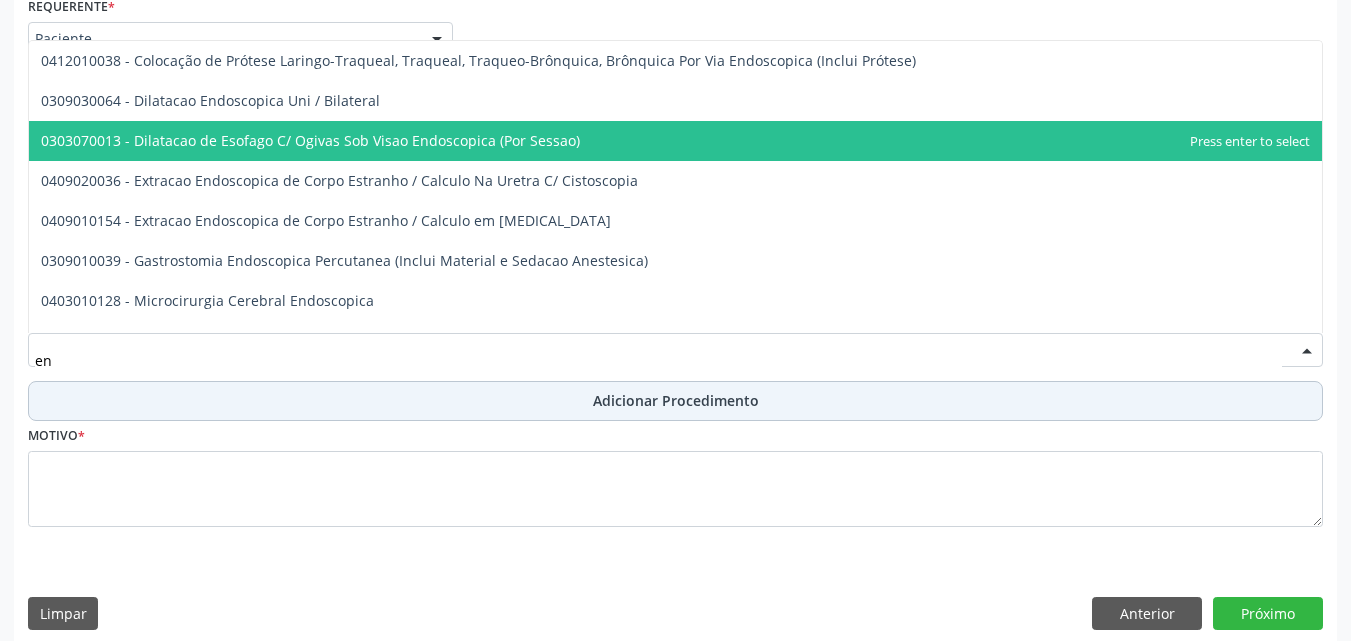 type on "e" 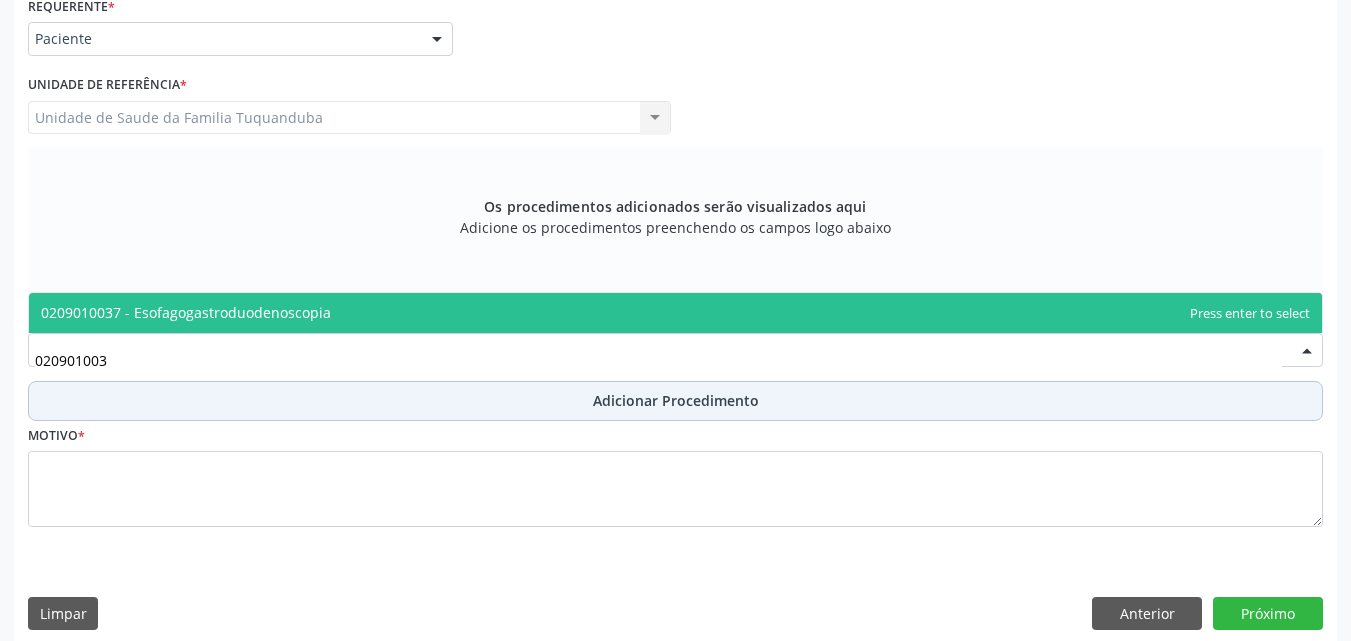 type on "0209010037" 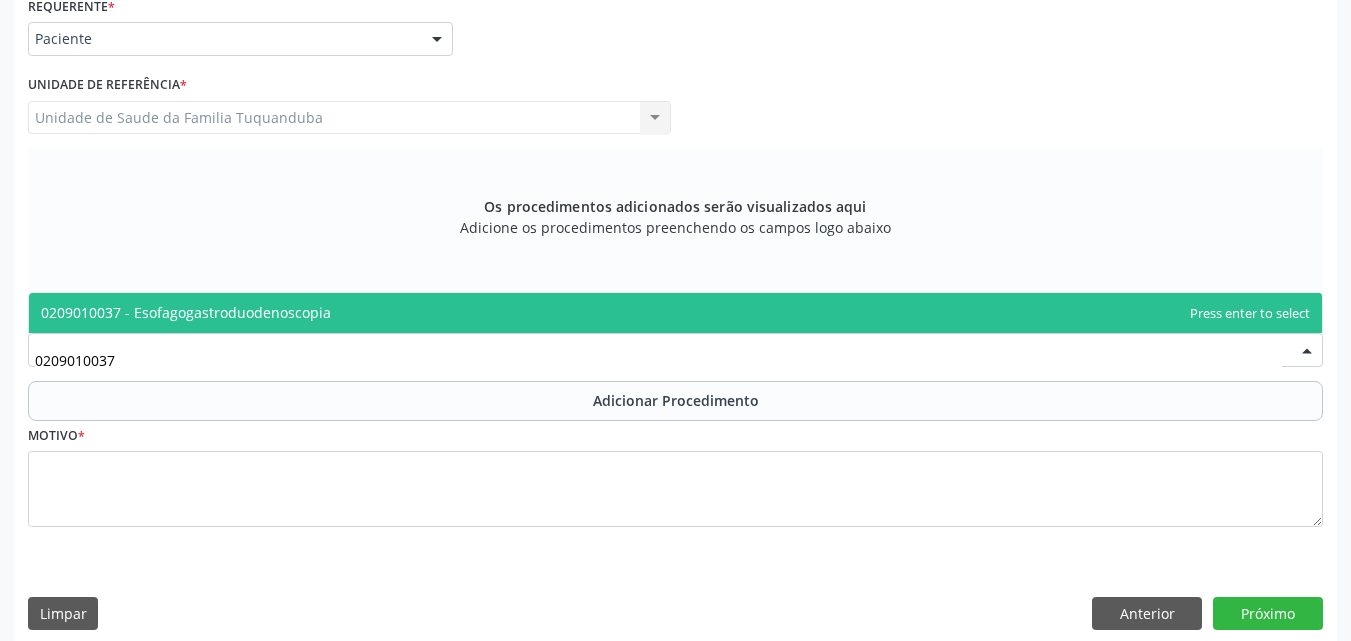 click on "0209010037 - Esofagogastroduodenoscopia" at bounding box center (186, 312) 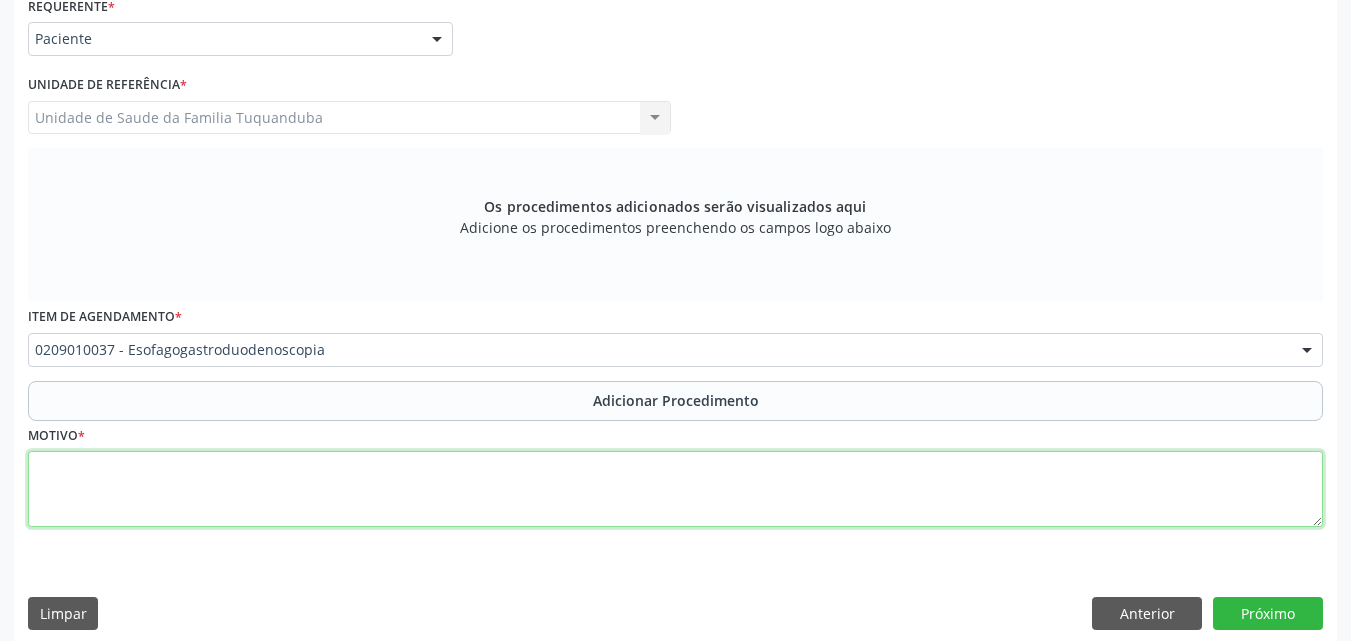 click at bounding box center (675, 489) 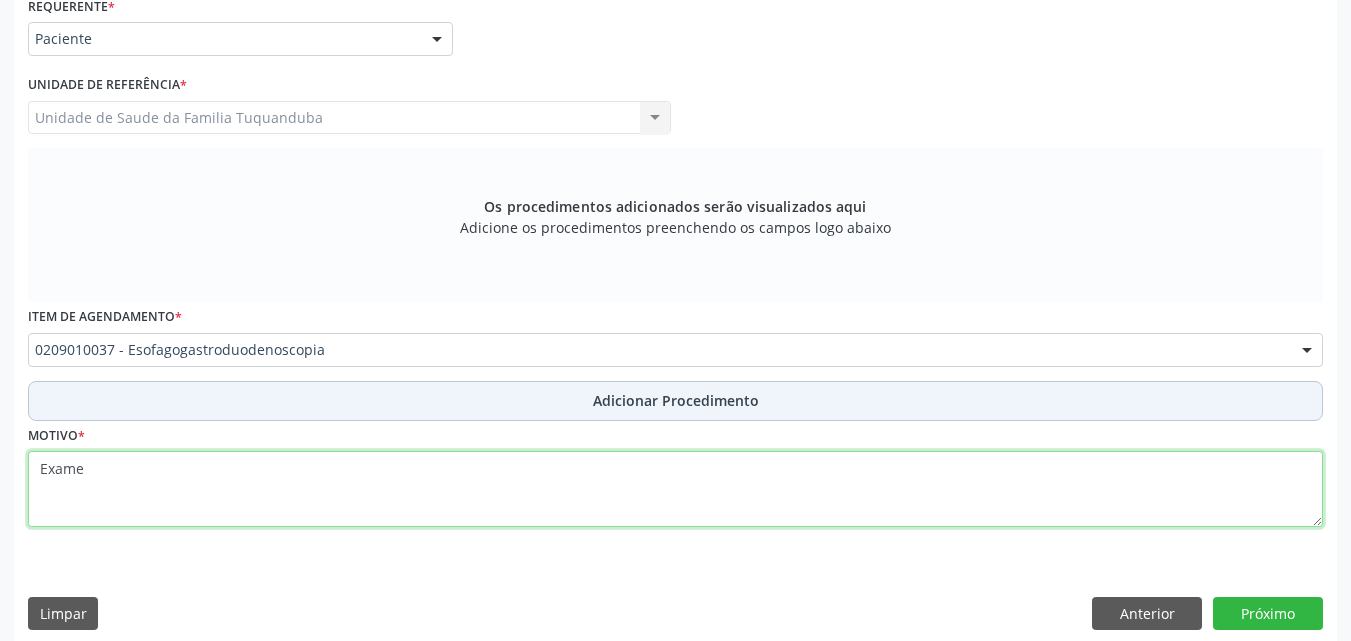 type on "Exame" 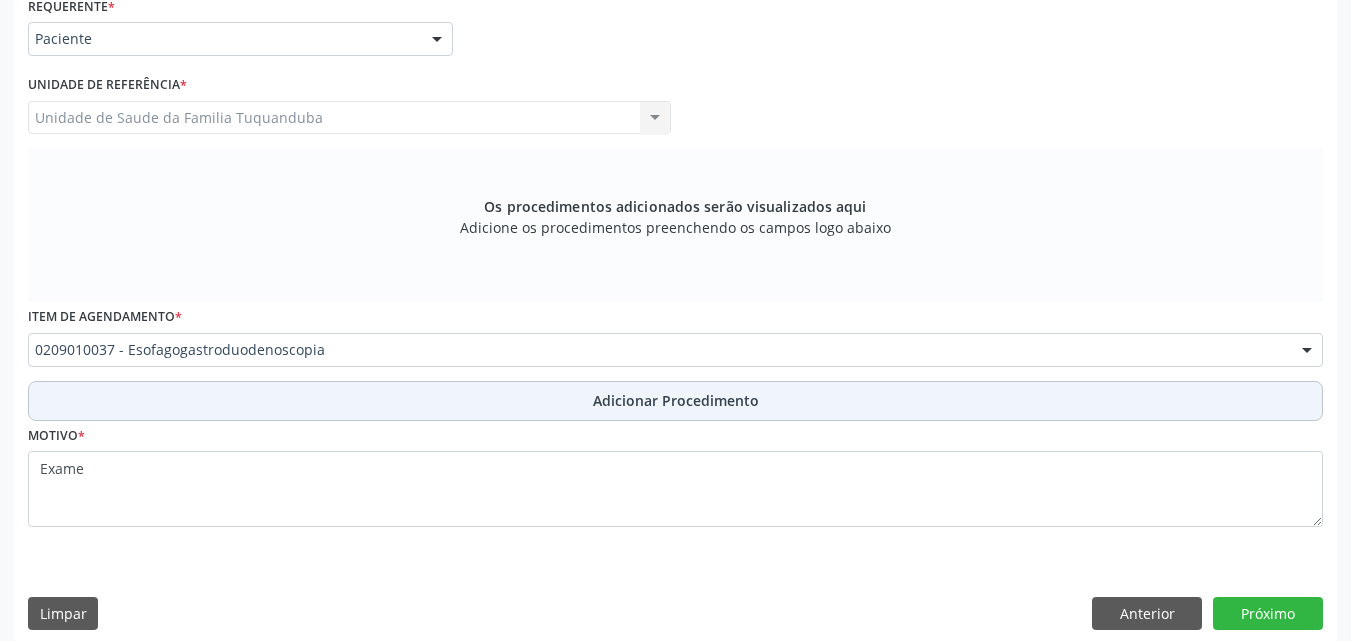 click on "Adicionar Procedimento" at bounding box center [676, 400] 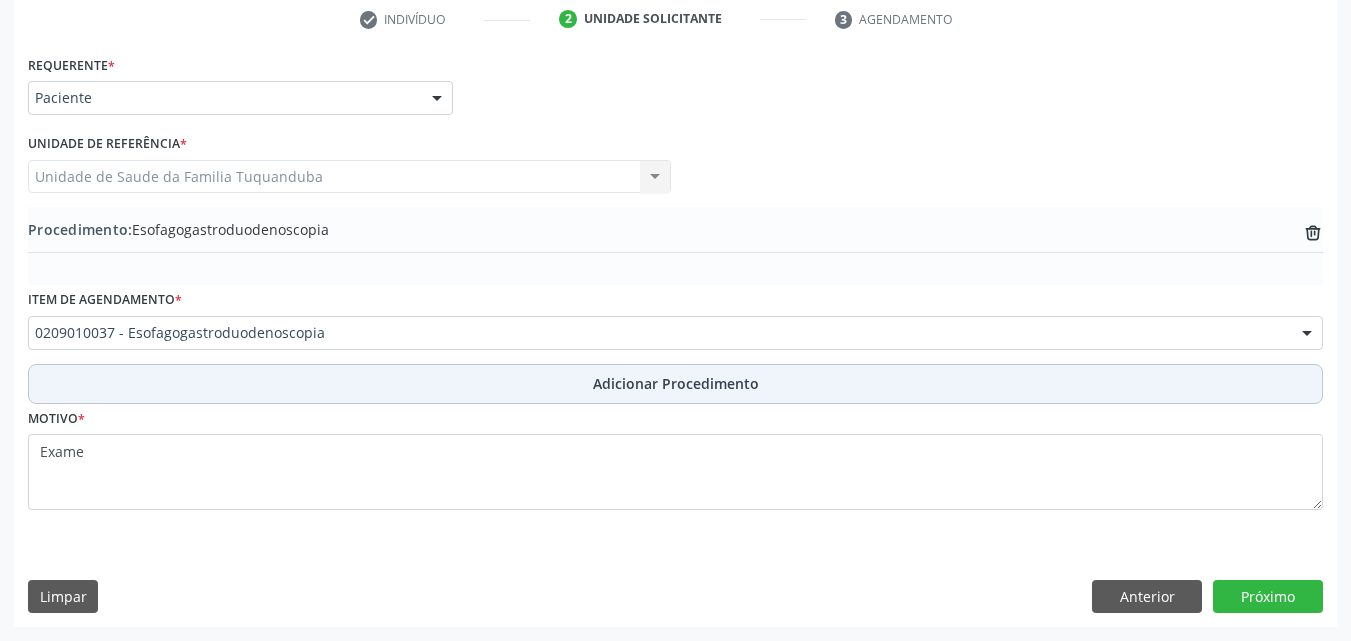 scroll, scrollTop: 412, scrollLeft: 0, axis: vertical 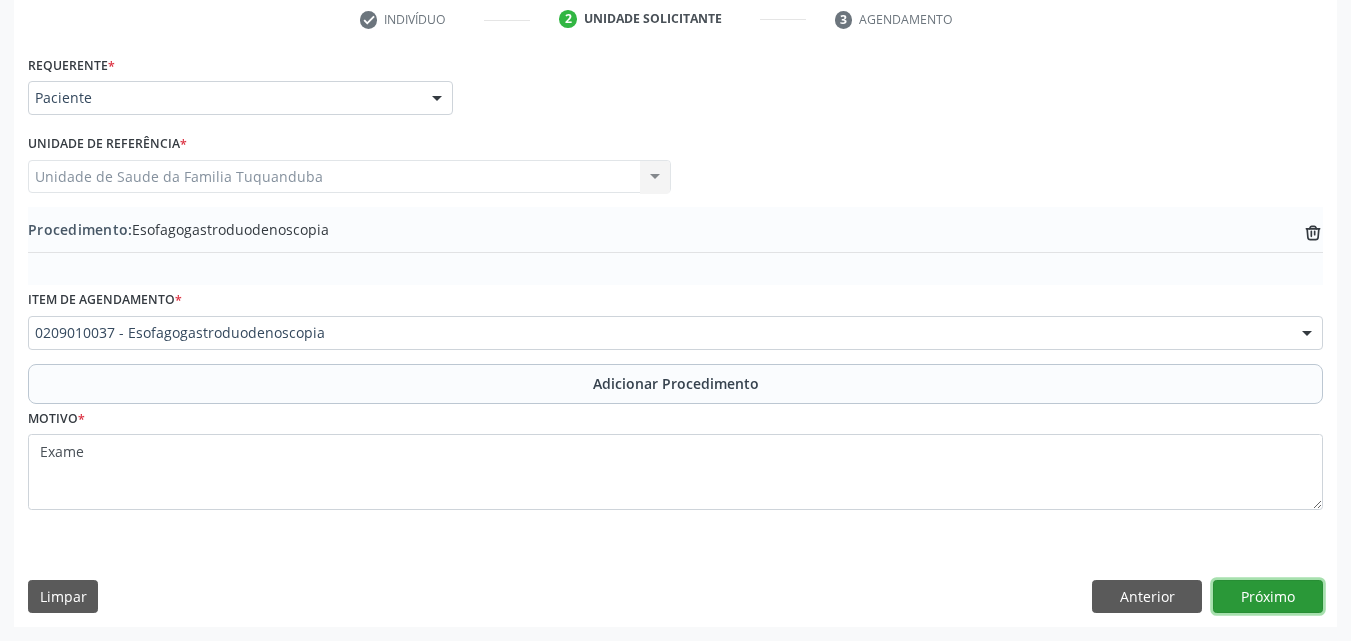 click on "Próximo" at bounding box center (1268, 597) 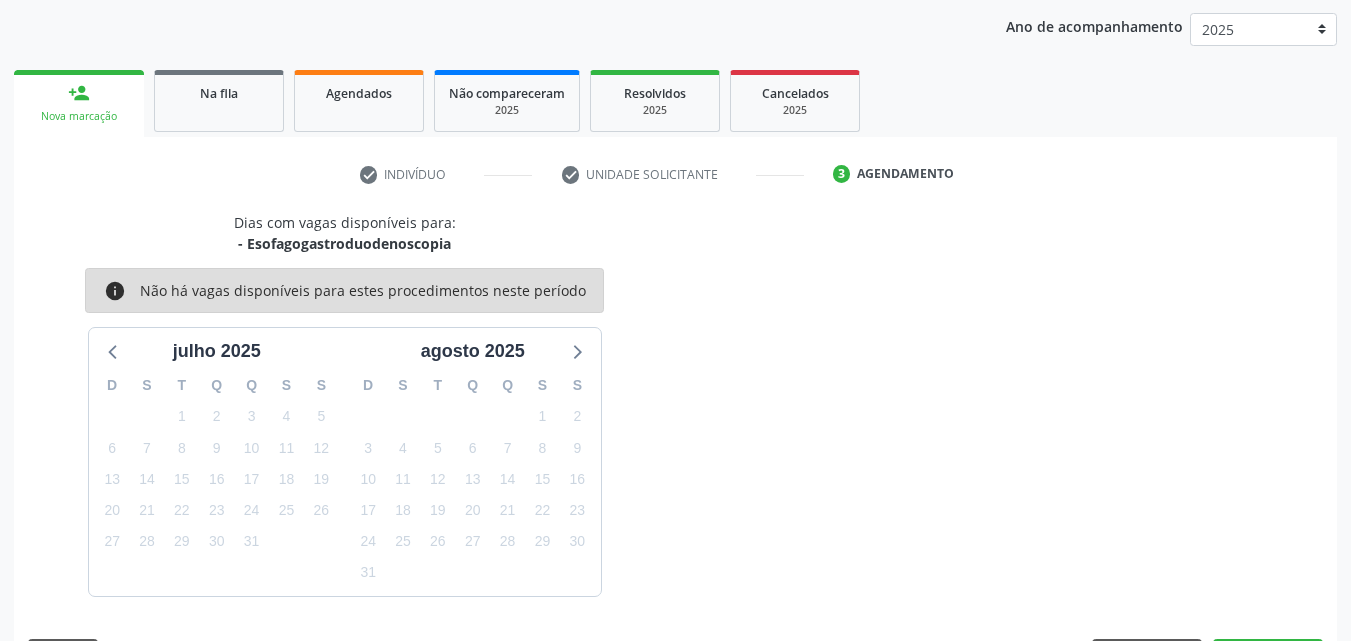 scroll, scrollTop: 316, scrollLeft: 0, axis: vertical 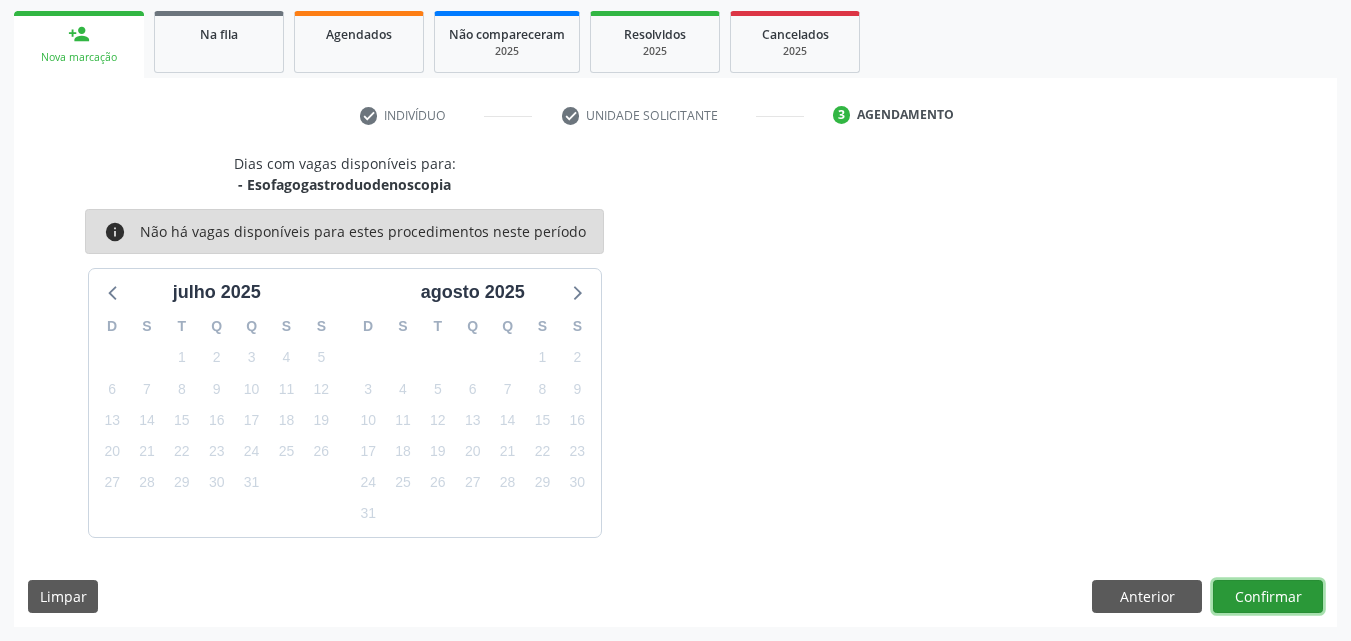 click on "Confirmar" at bounding box center [1268, 597] 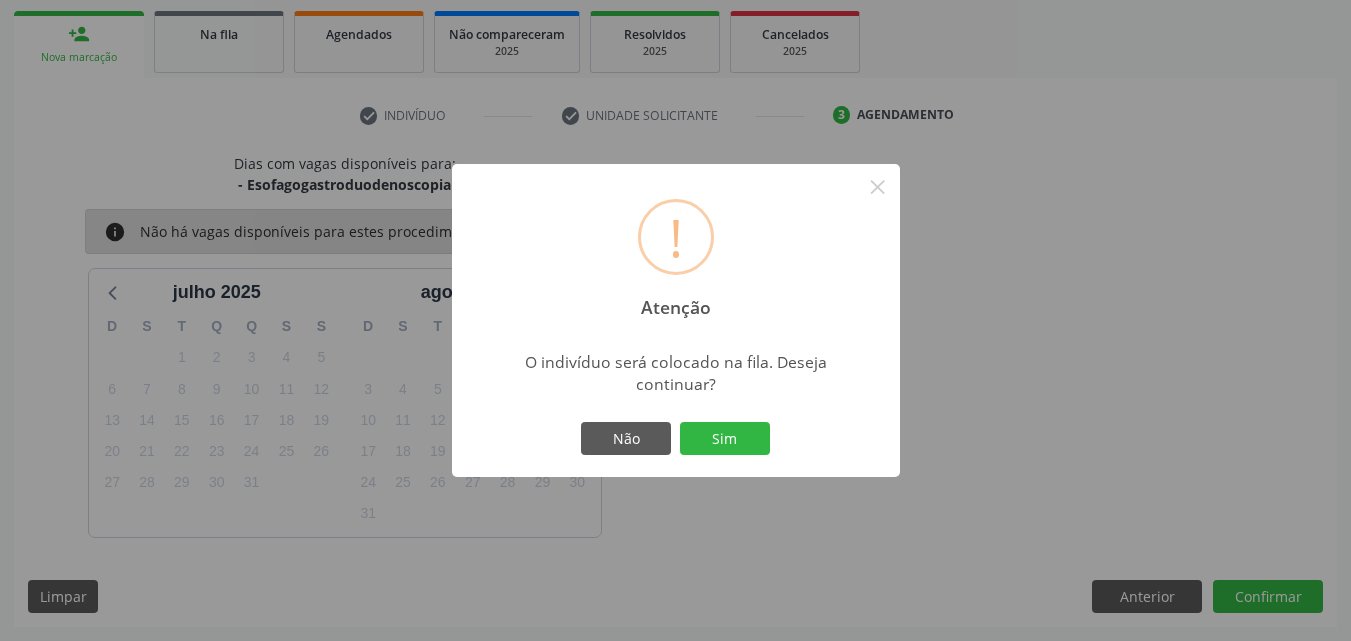 click on "Sim" at bounding box center [725, 439] 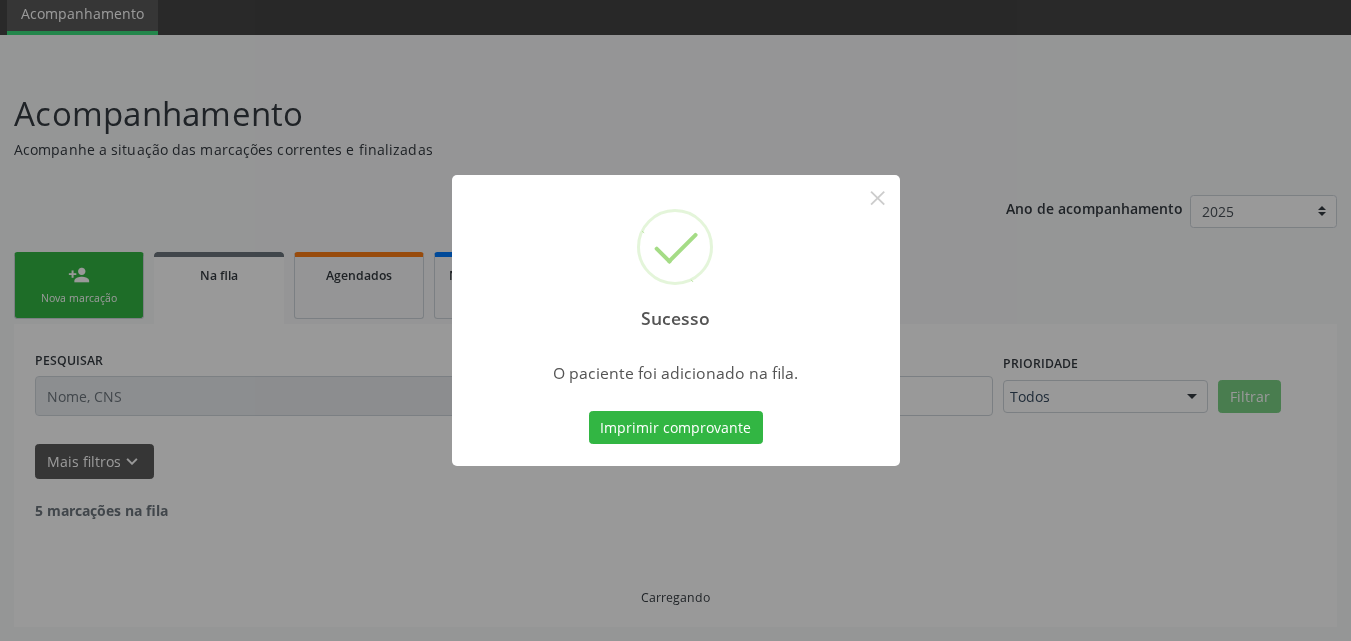 scroll, scrollTop: 54, scrollLeft: 0, axis: vertical 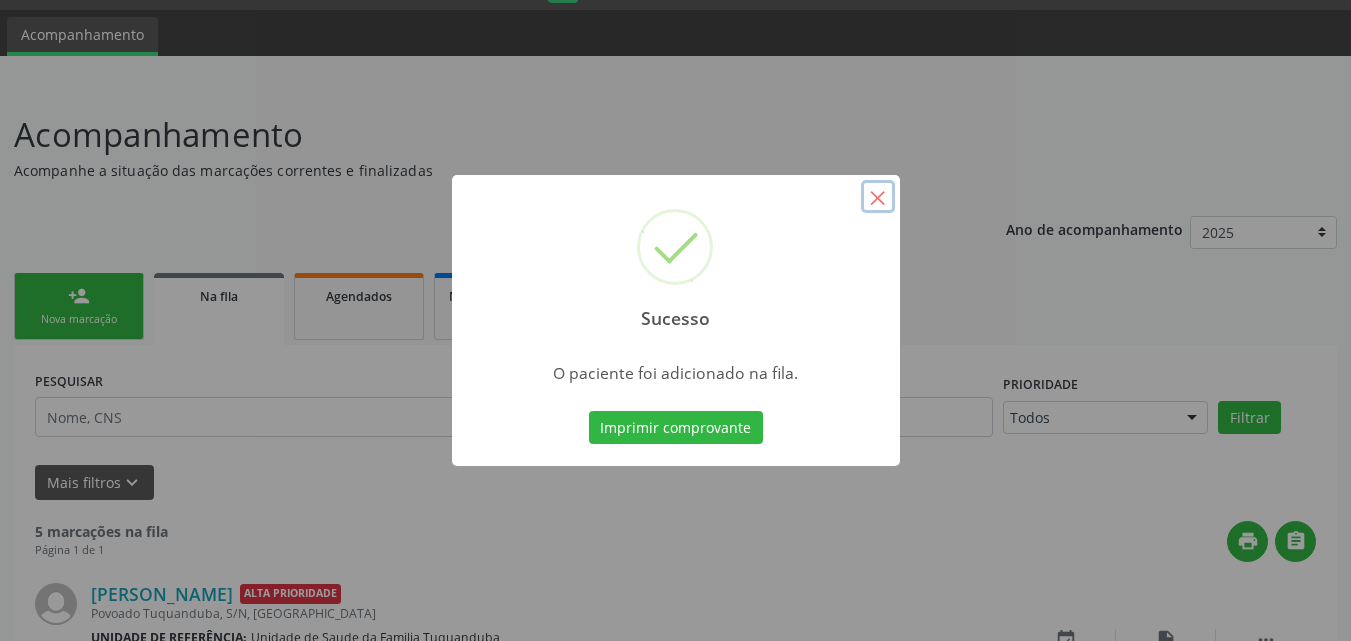 click on "×" at bounding box center (878, 197) 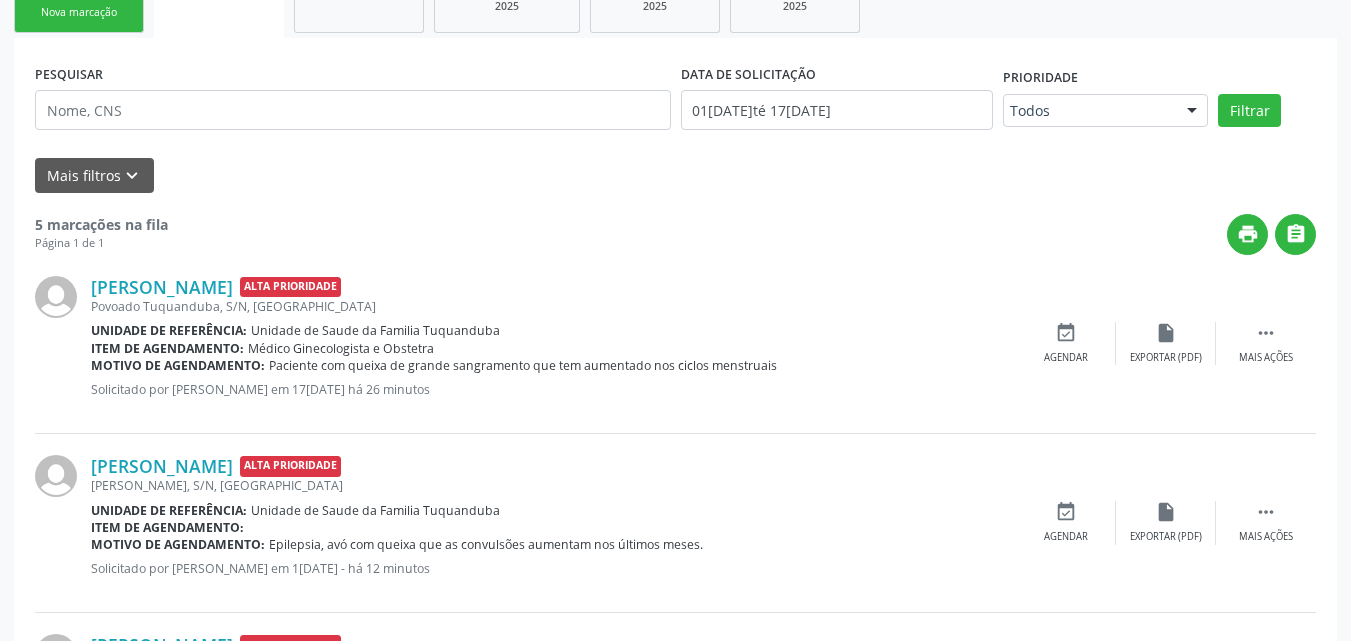 scroll, scrollTop: 0, scrollLeft: 0, axis: both 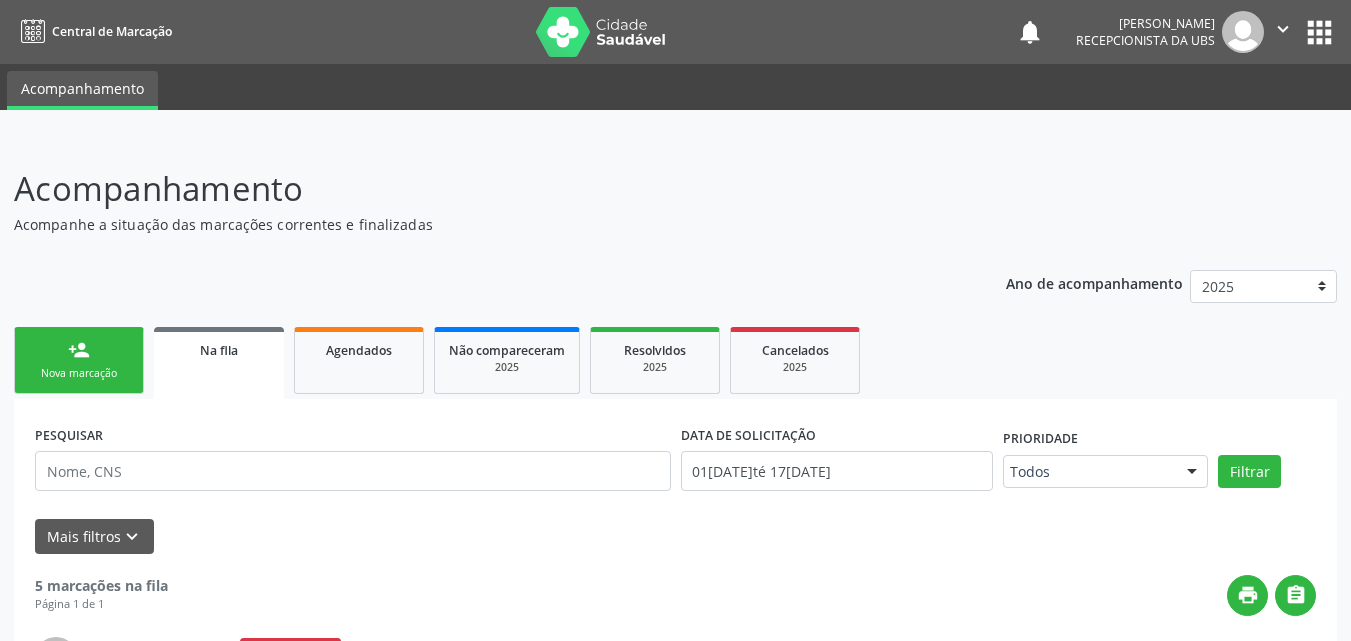 drag, startPoint x: 78, startPoint y: 349, endPoint x: 245, endPoint y: 385, distance: 170.83618 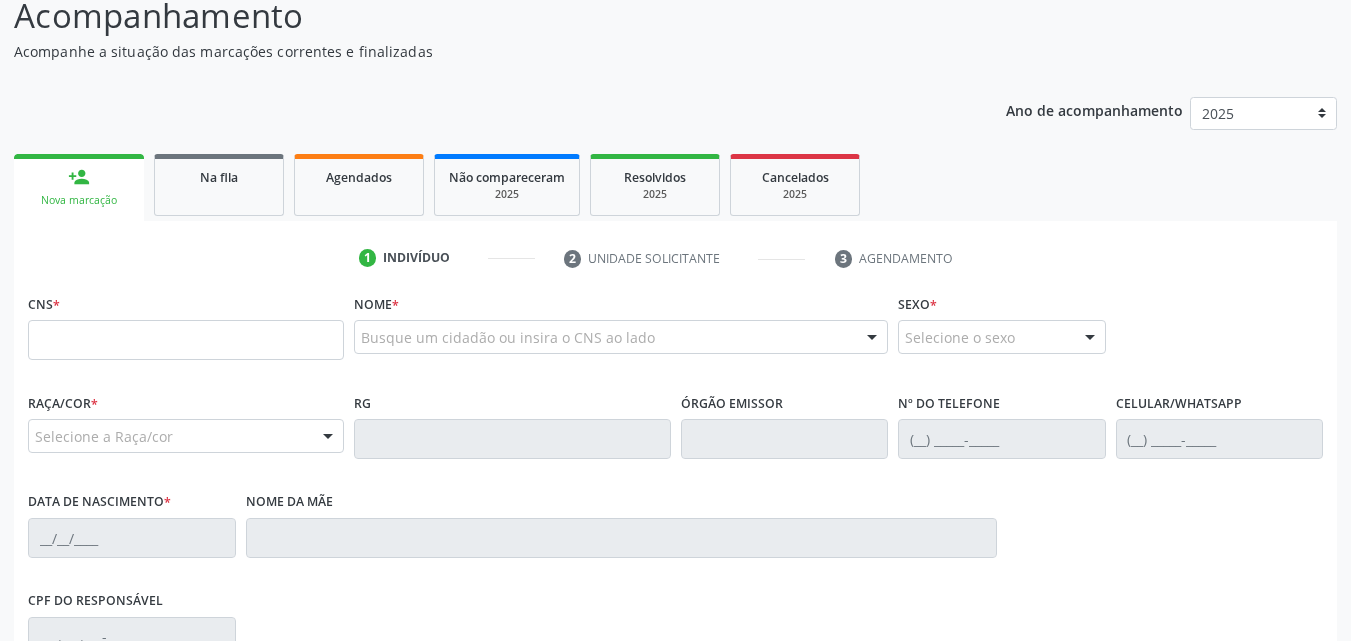 scroll, scrollTop: 171, scrollLeft: 0, axis: vertical 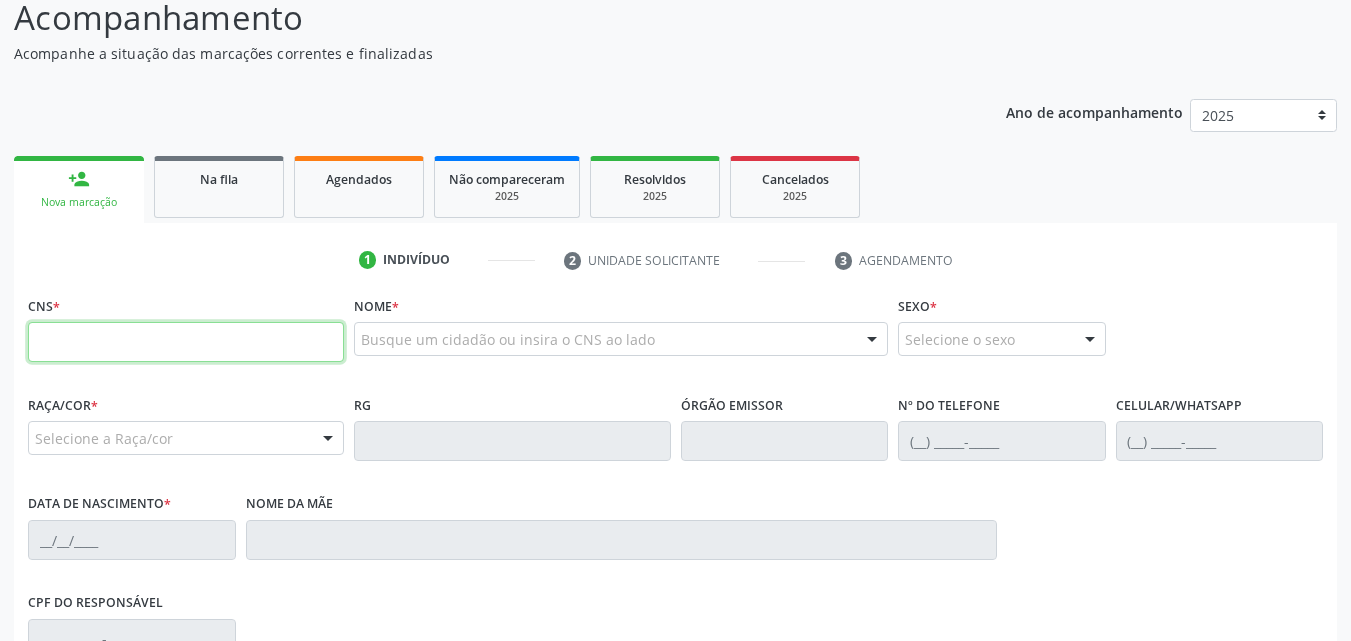 paste on "705 0066 8481 2658" 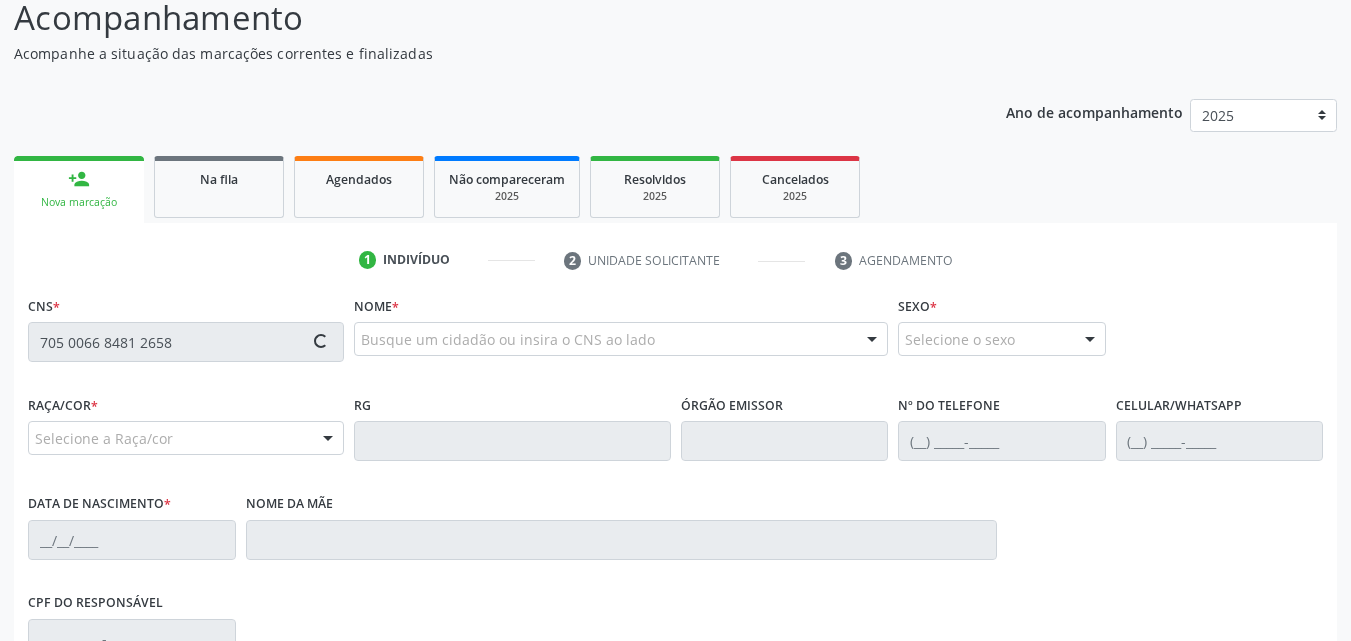 type on "705 0066 8481 2658" 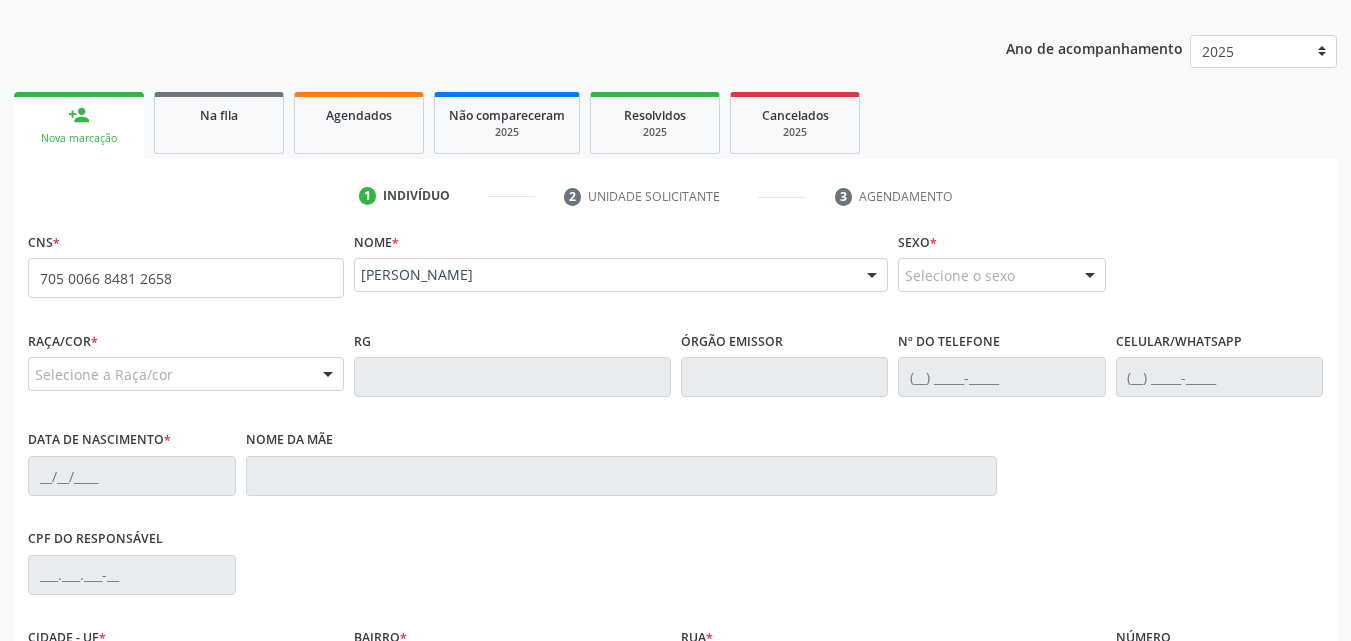 scroll, scrollTop: 371, scrollLeft: 0, axis: vertical 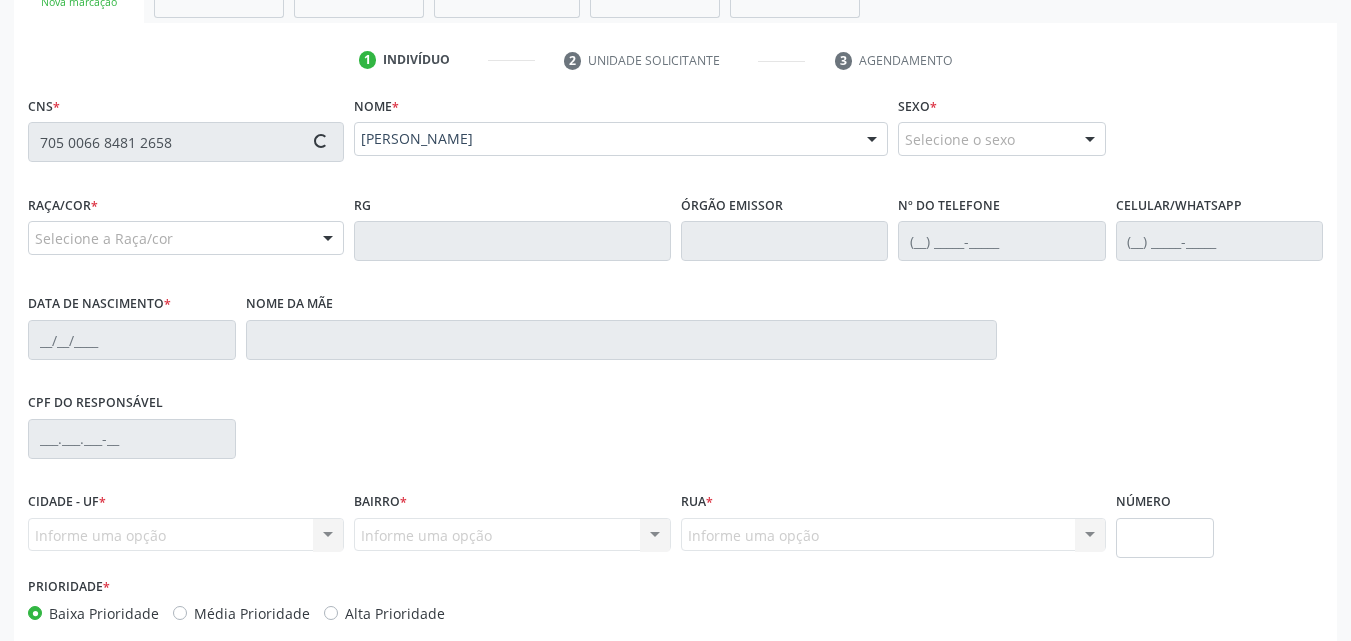 type on "[PHONE_NUMBER]" 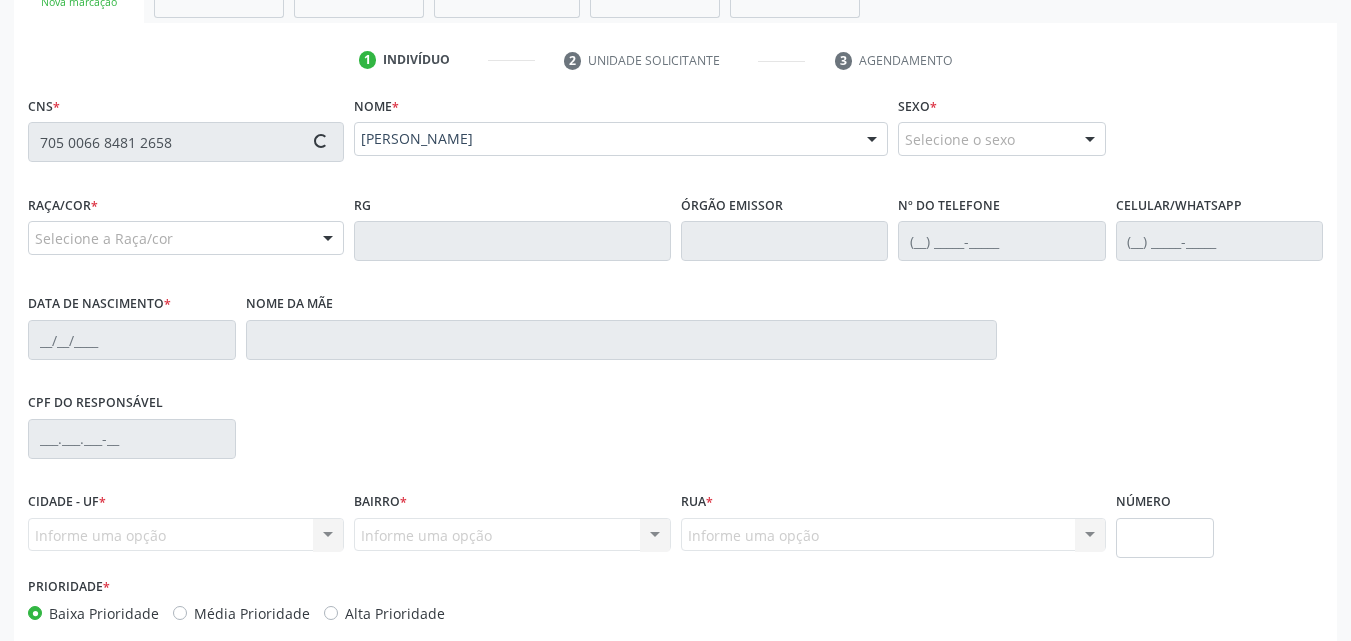 type on "08[DATE]" 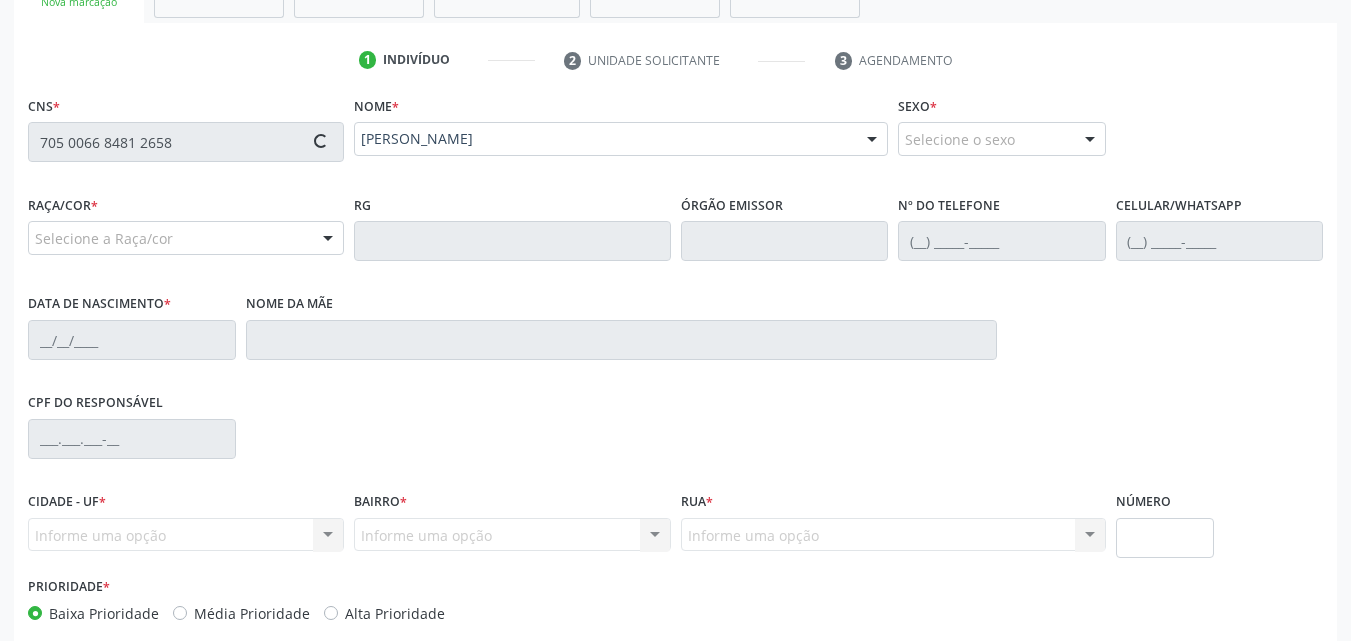 type on "S/N" 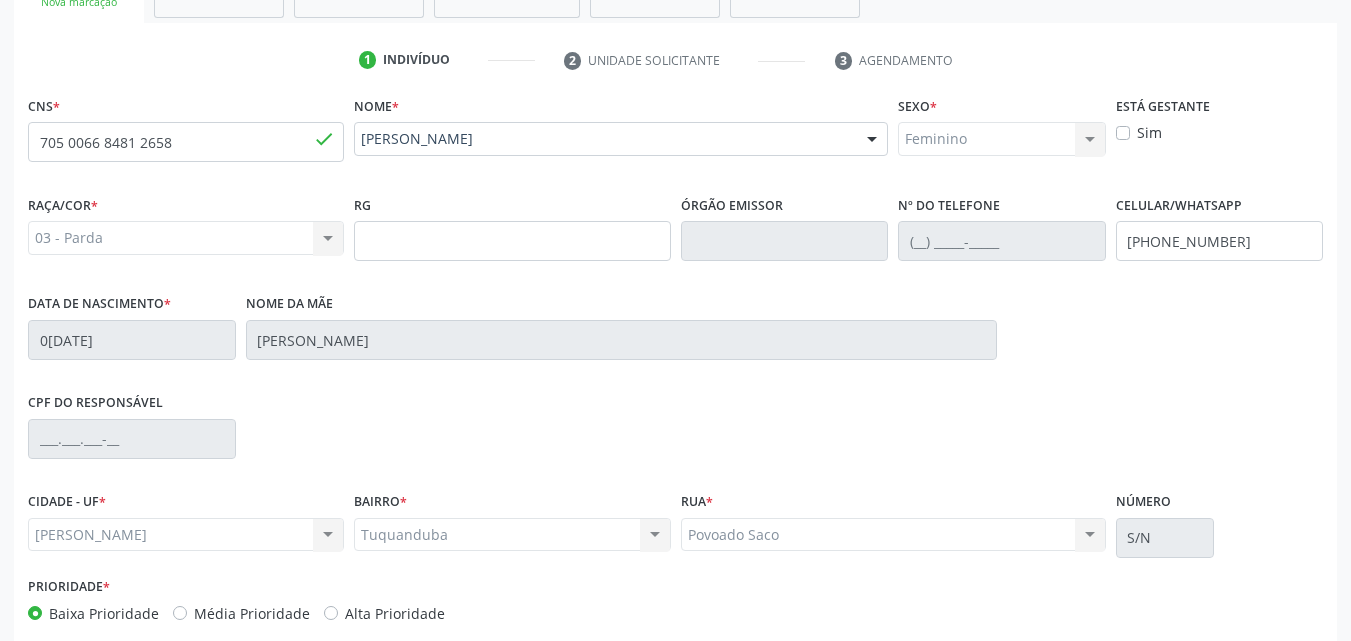 scroll, scrollTop: 471, scrollLeft: 0, axis: vertical 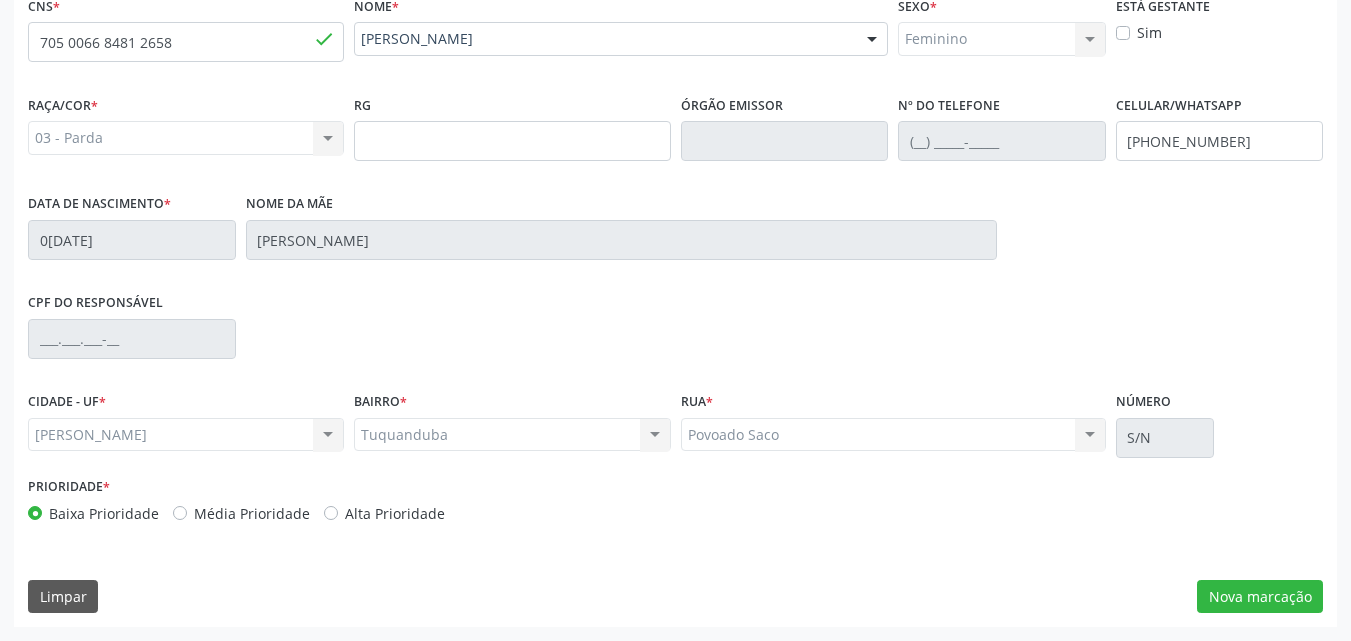 click on "Alta Prioridade" at bounding box center [395, 513] 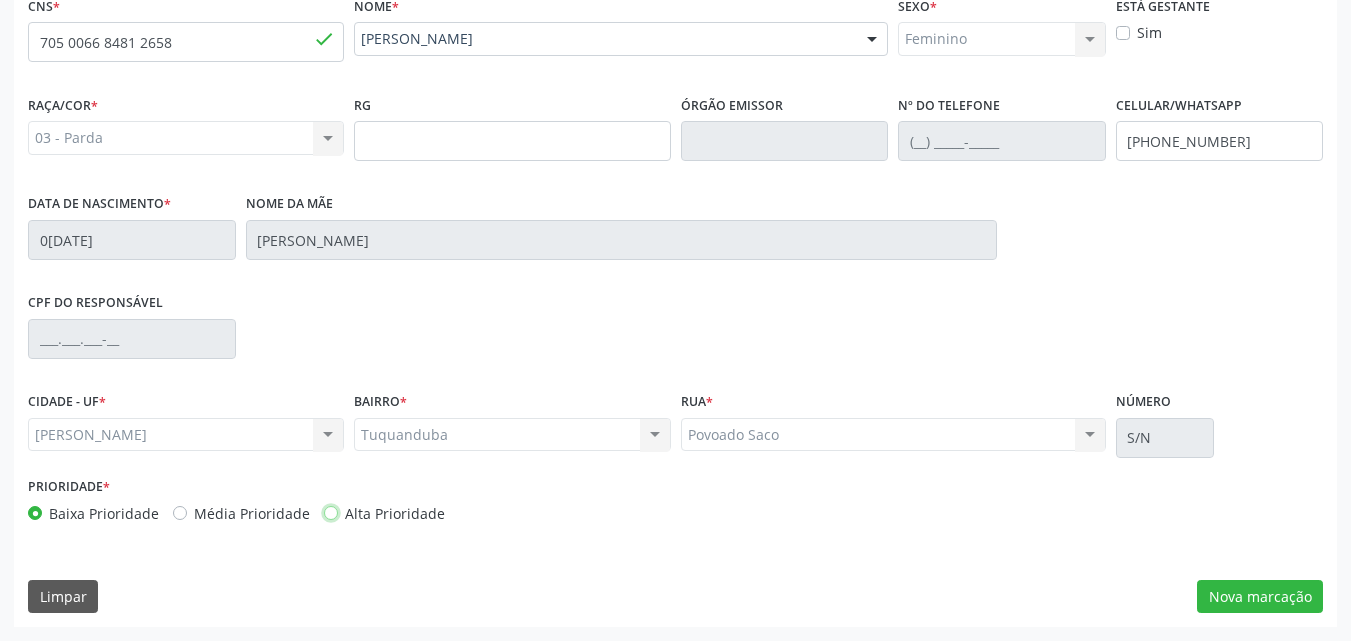 click on "Alta Prioridade" at bounding box center [331, 512] 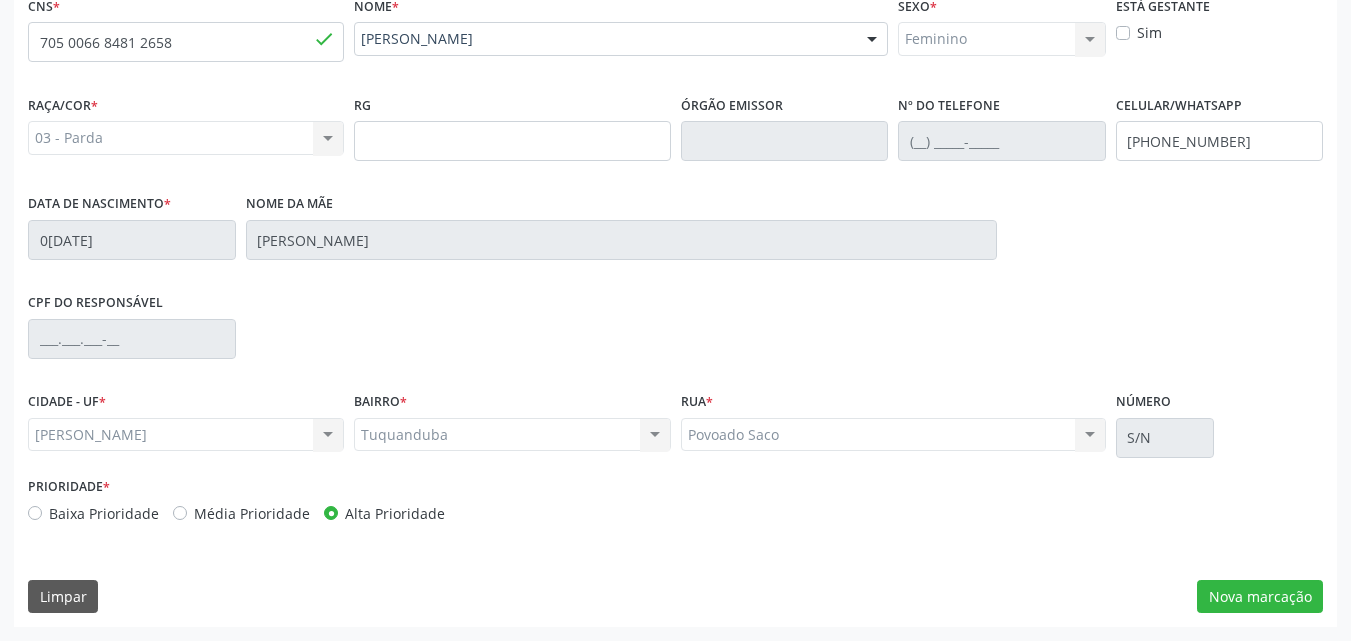 click on "Baixa Prioridade" at bounding box center [104, 513] 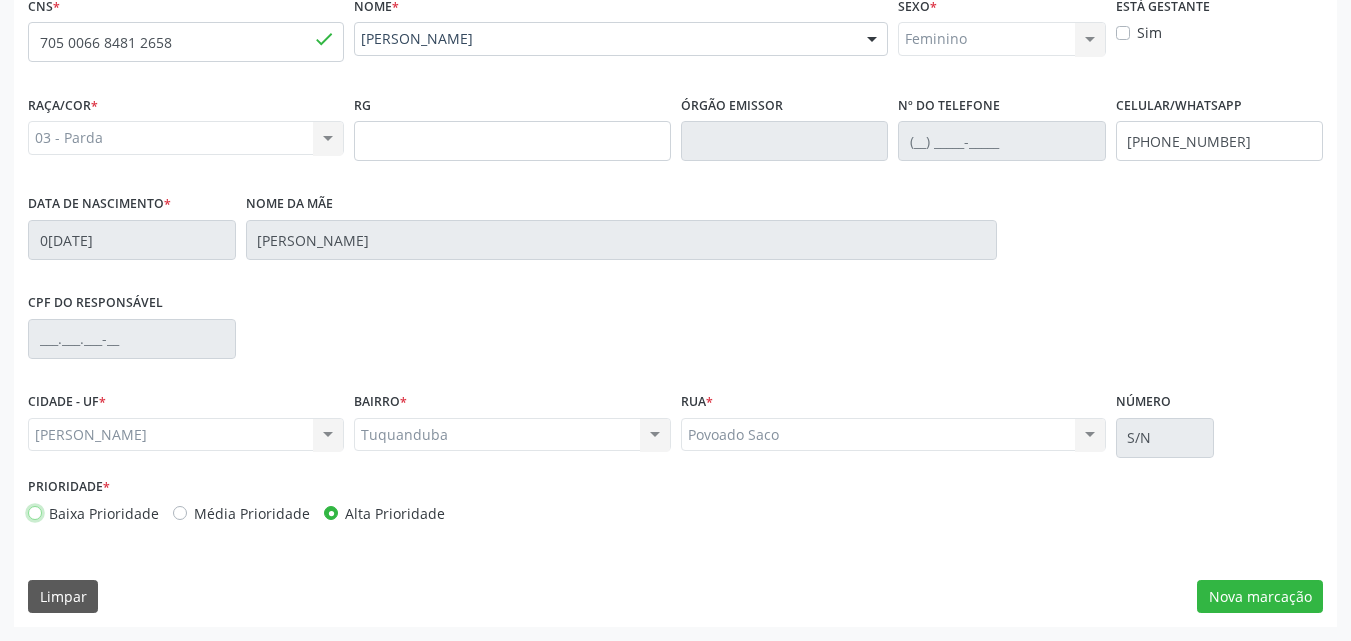 click on "Baixa Prioridade" at bounding box center [35, 512] 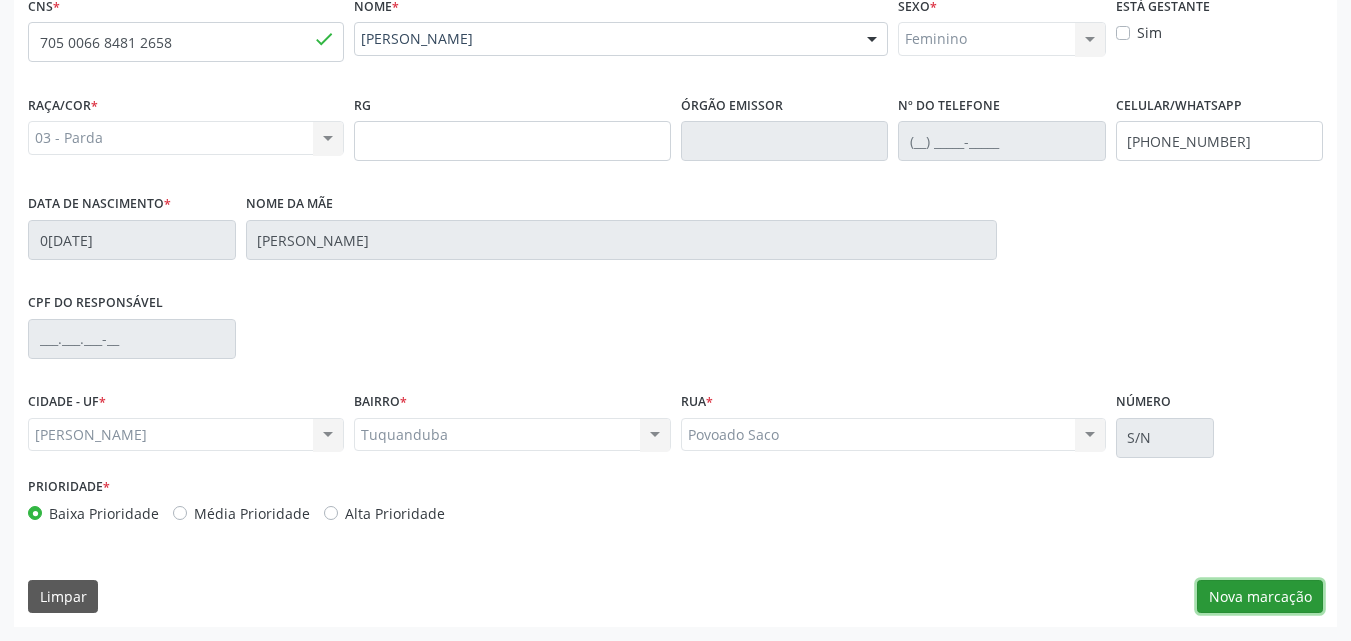 click on "Nova marcação" at bounding box center (1260, 597) 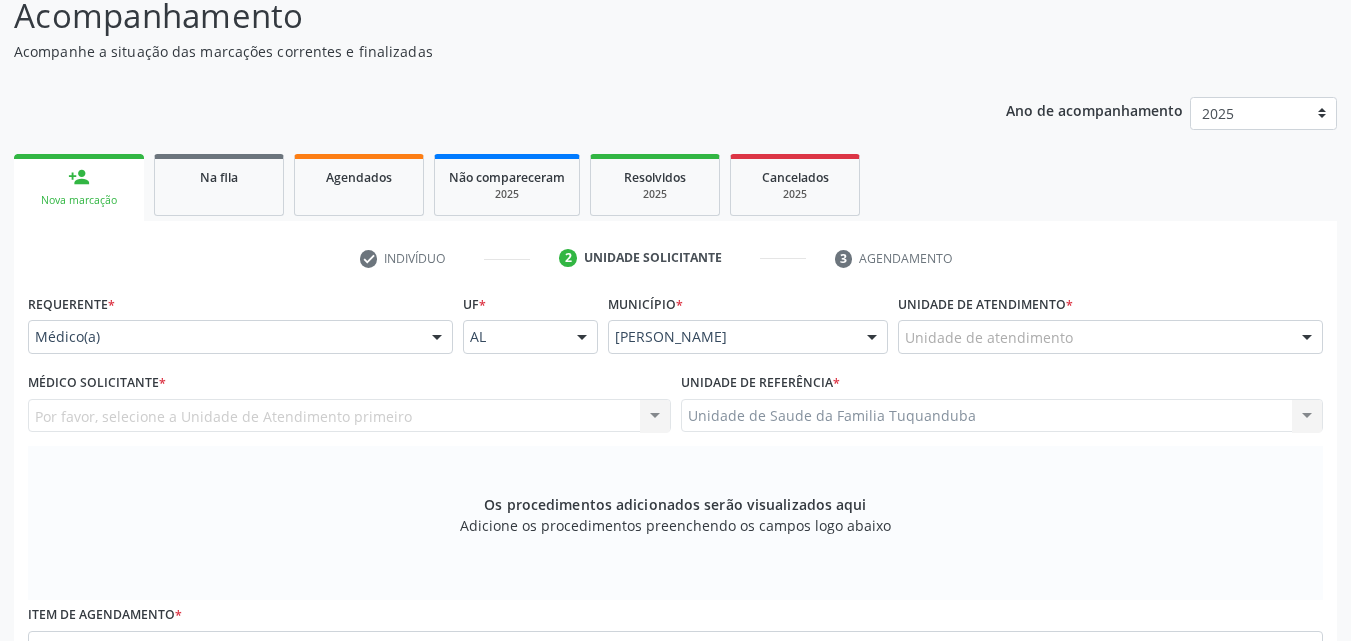 scroll, scrollTop: 171, scrollLeft: 0, axis: vertical 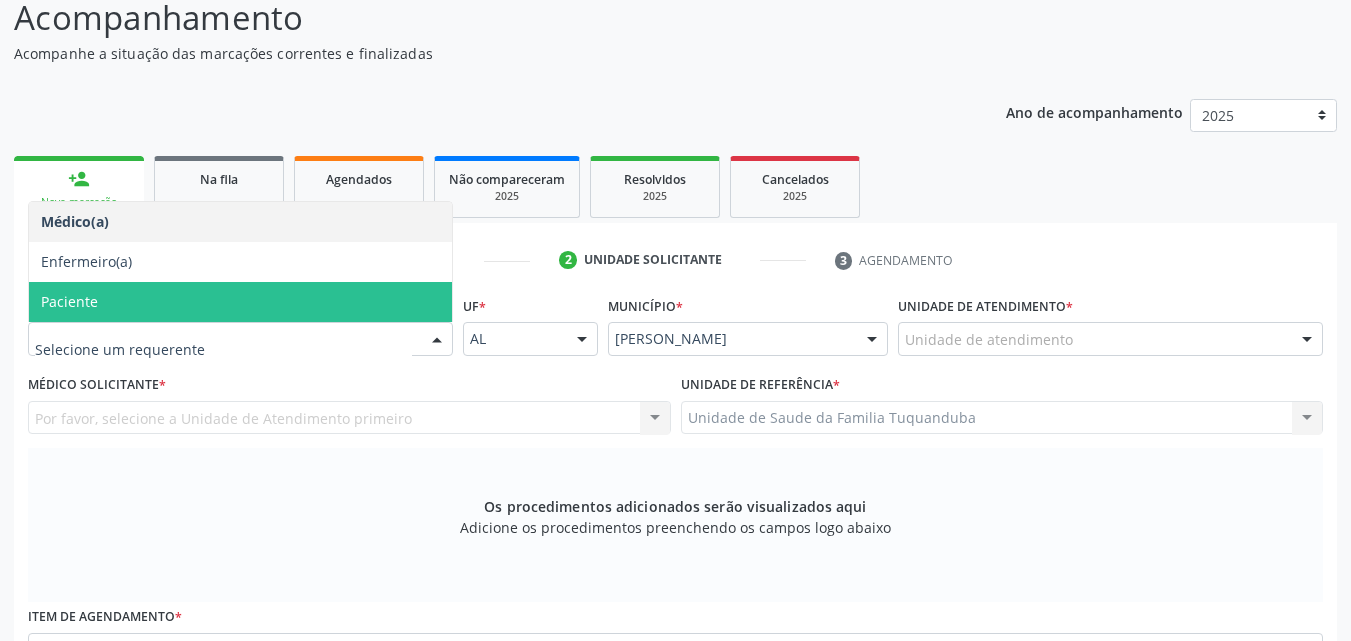 click on "Paciente" at bounding box center [240, 302] 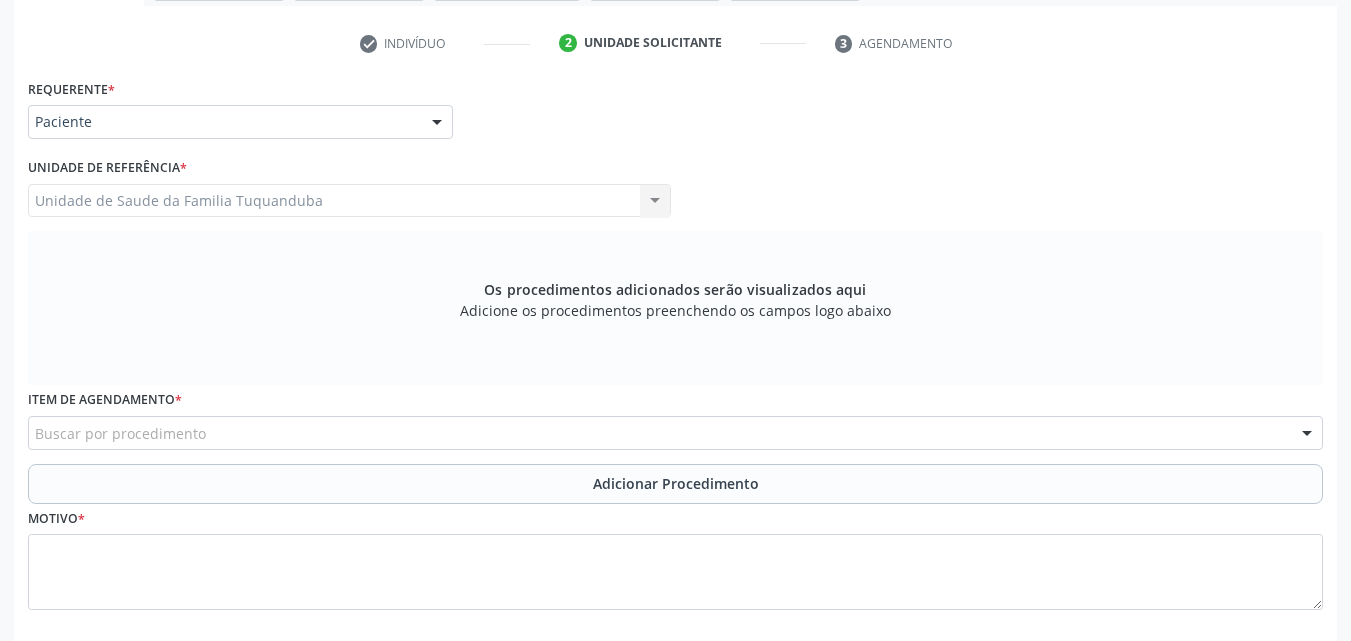 scroll, scrollTop: 488, scrollLeft: 0, axis: vertical 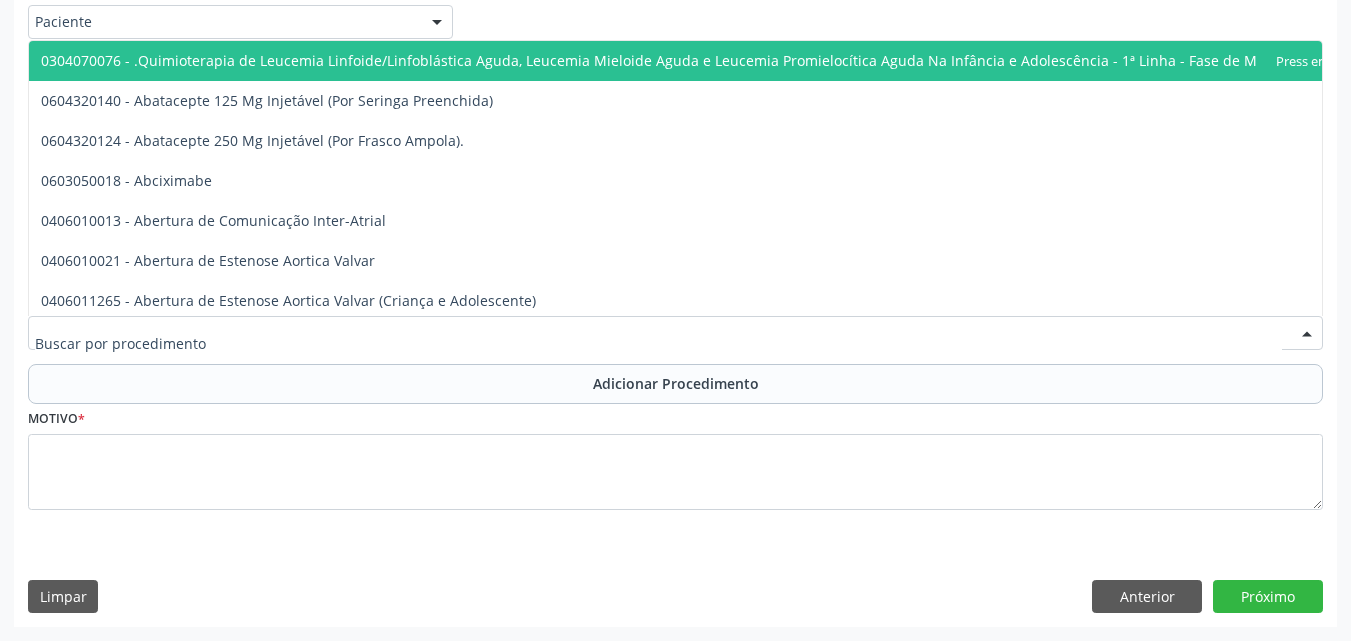 click at bounding box center (675, 333) 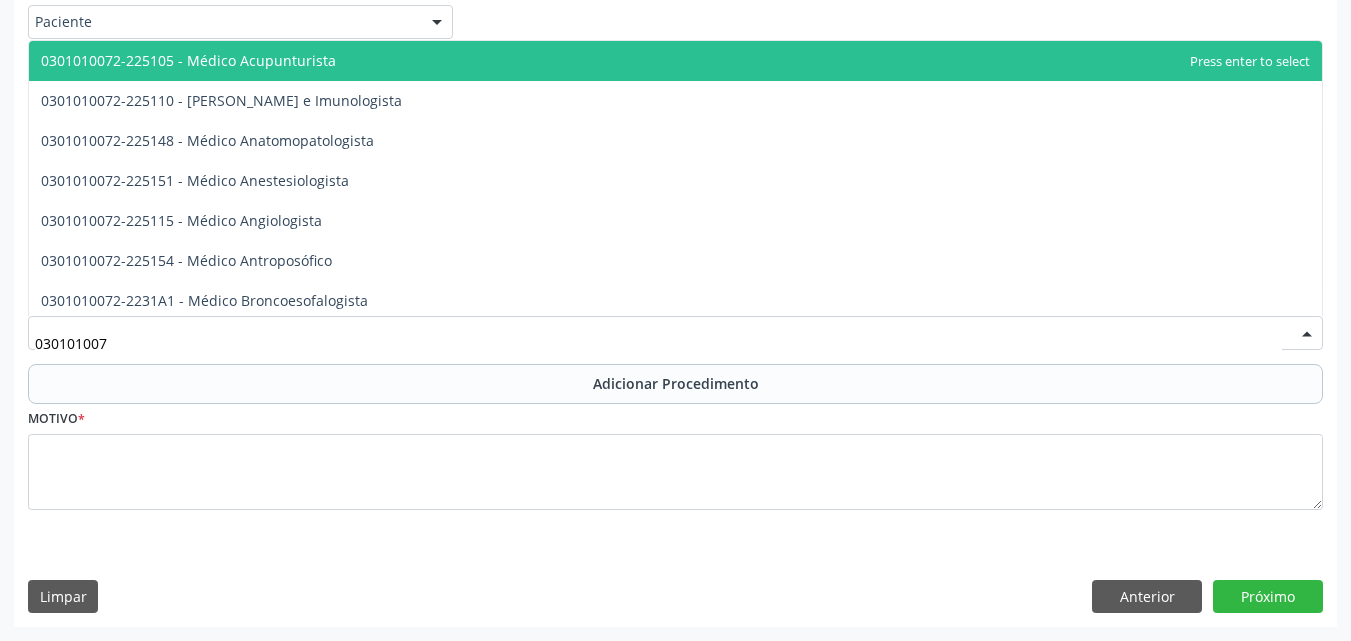 type on "0301010072" 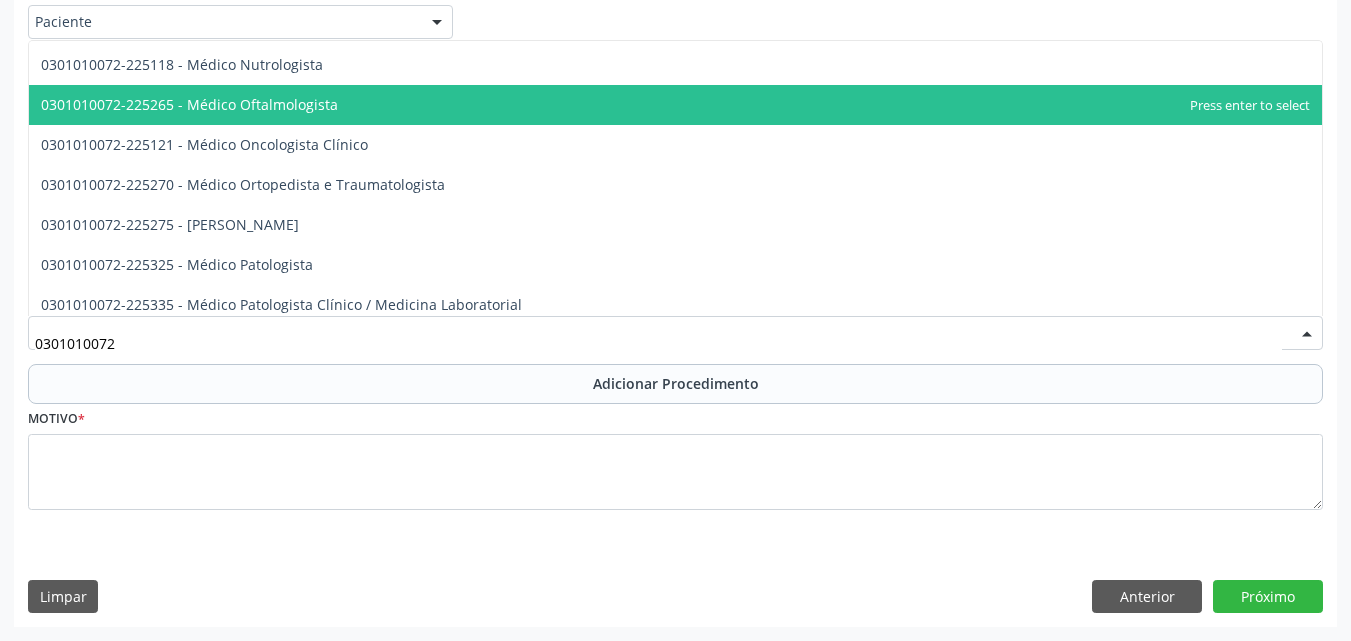 scroll, scrollTop: 1600, scrollLeft: 0, axis: vertical 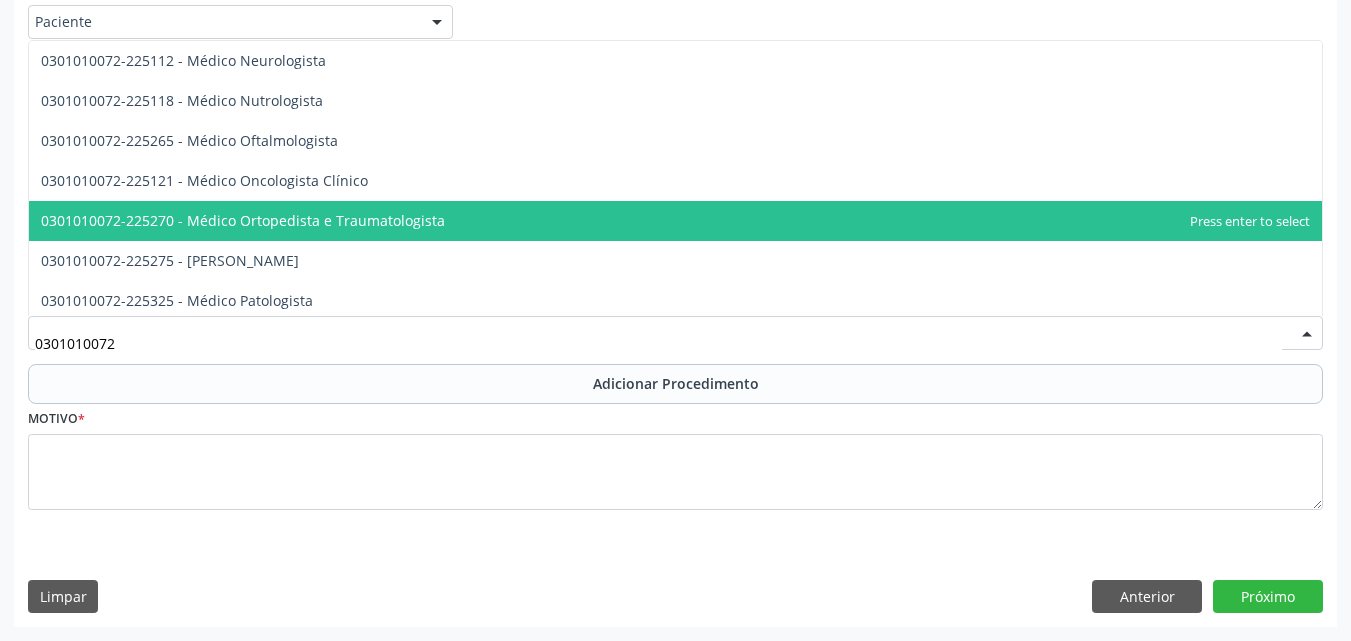 click on "0301010072-225270 - Médico Ortopedista e Traumatologista" at bounding box center [243, 220] 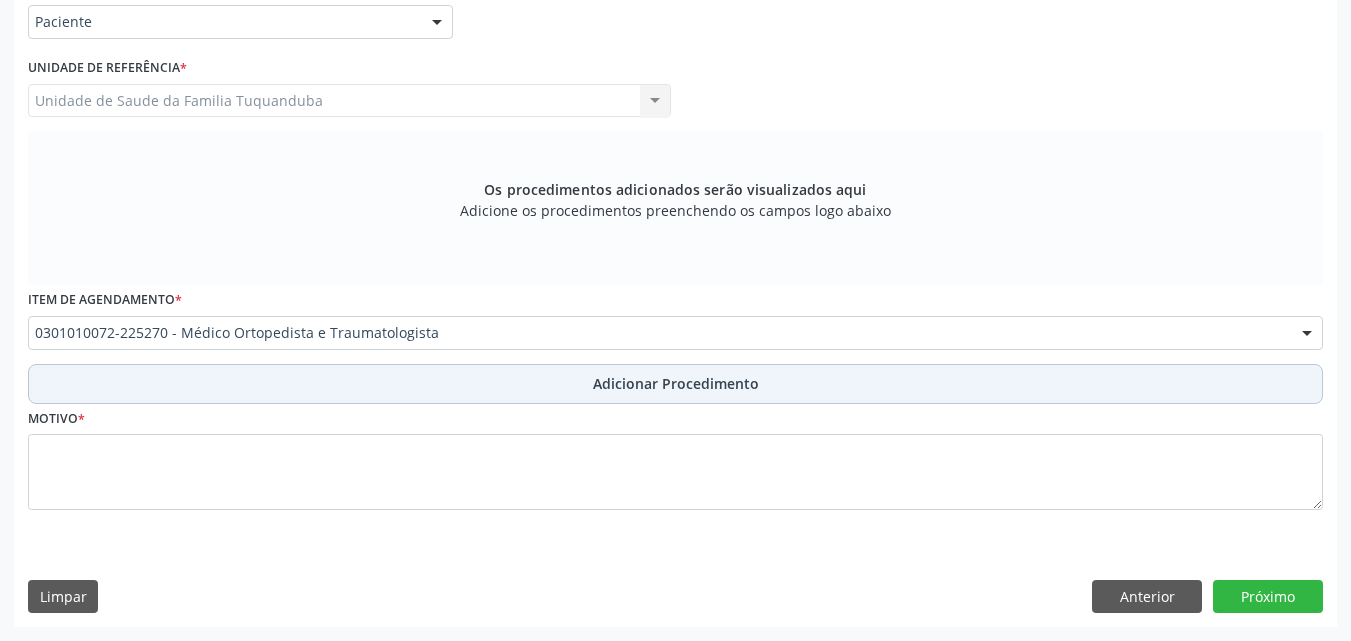 click on "Adicionar Procedimento" at bounding box center [675, 384] 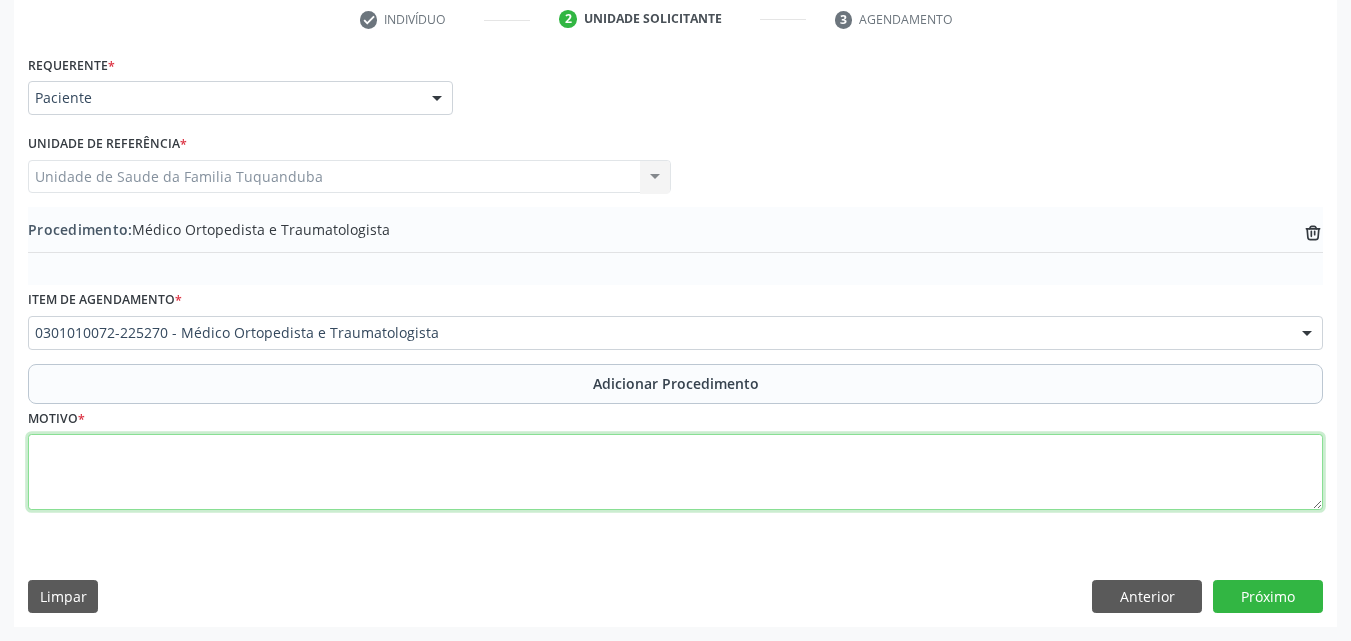 click at bounding box center [675, 472] 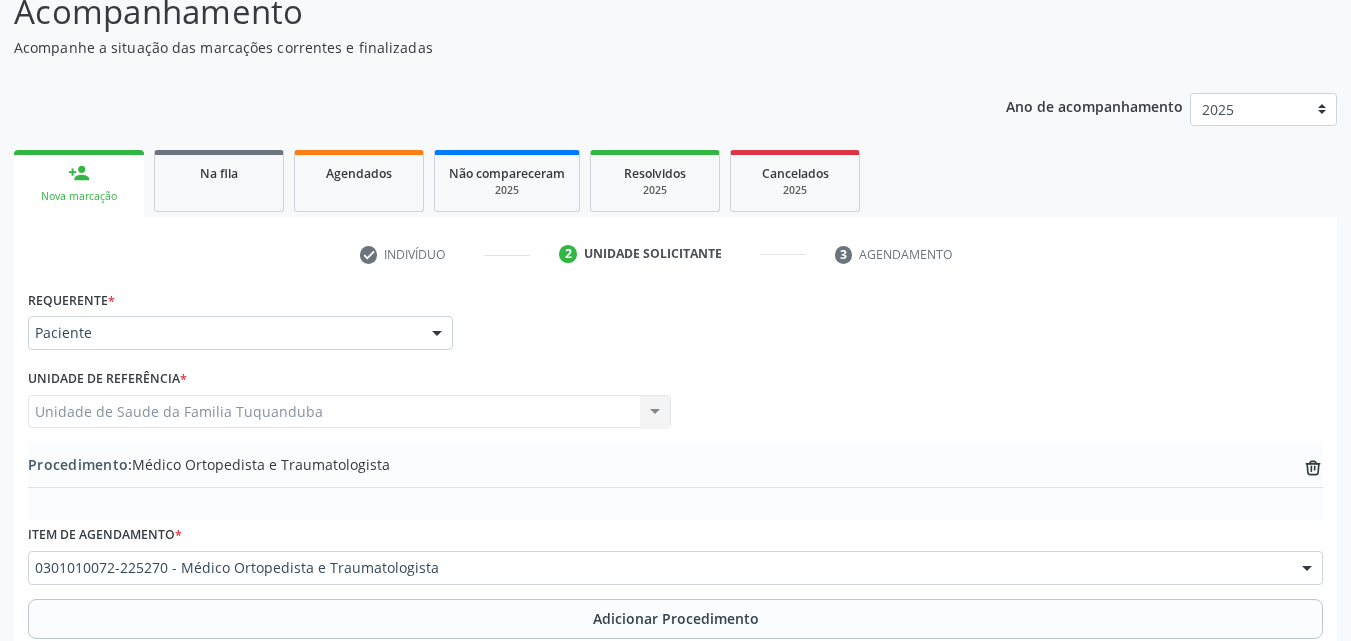 scroll, scrollTop: 412, scrollLeft: 0, axis: vertical 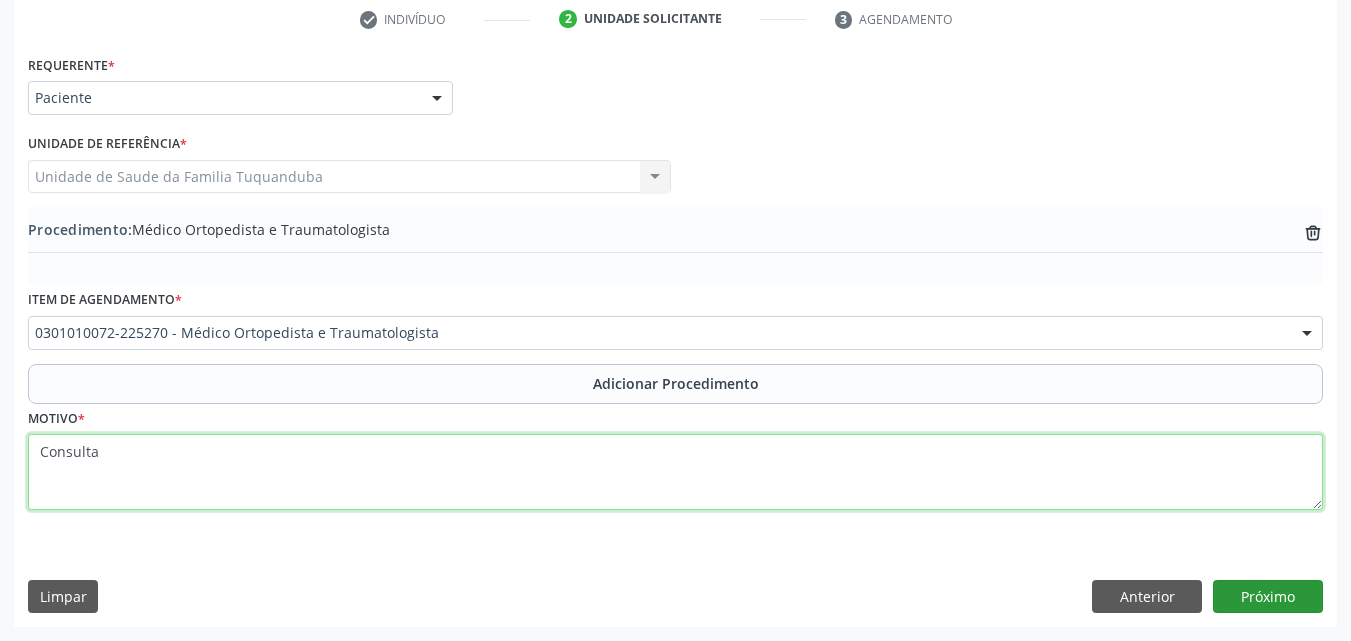 type on "Consulta" 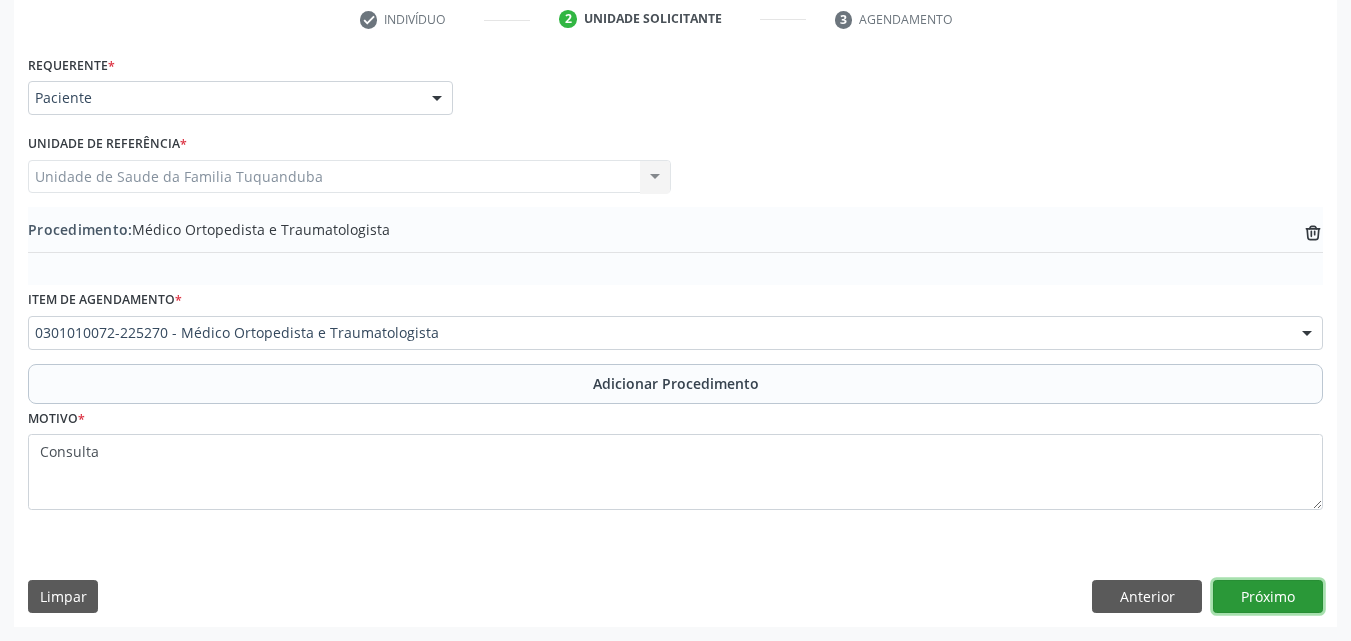 click on "Próximo" at bounding box center (1268, 597) 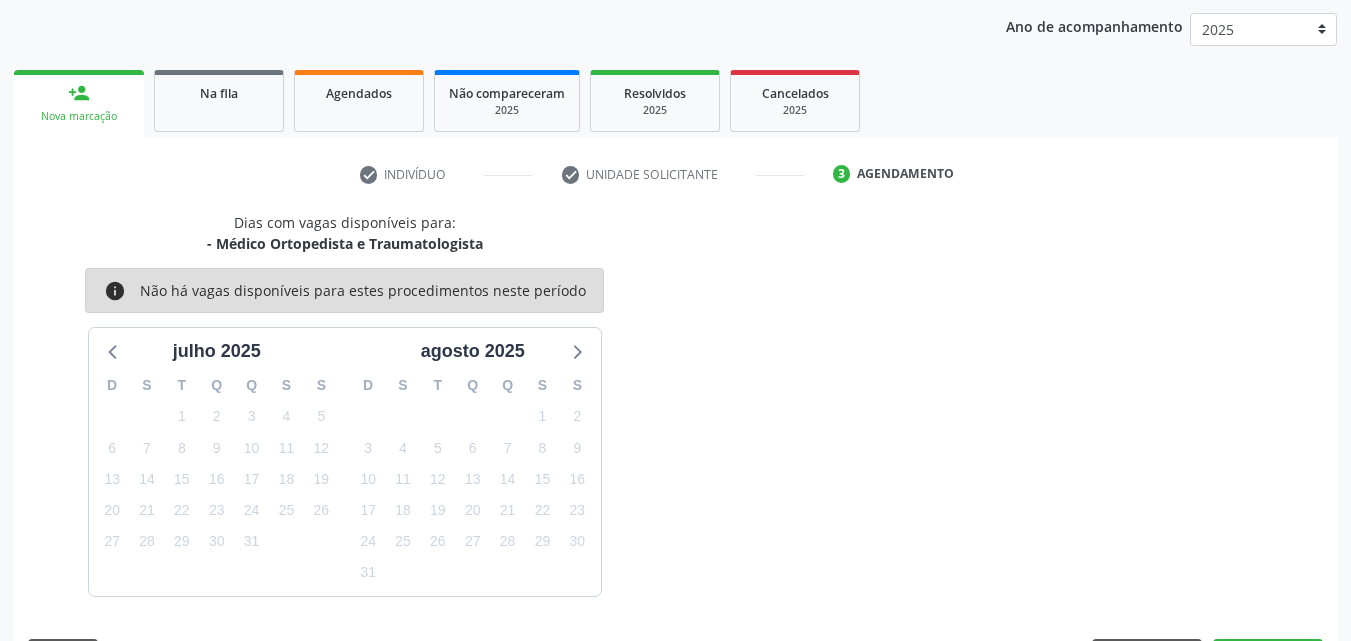 scroll, scrollTop: 316, scrollLeft: 0, axis: vertical 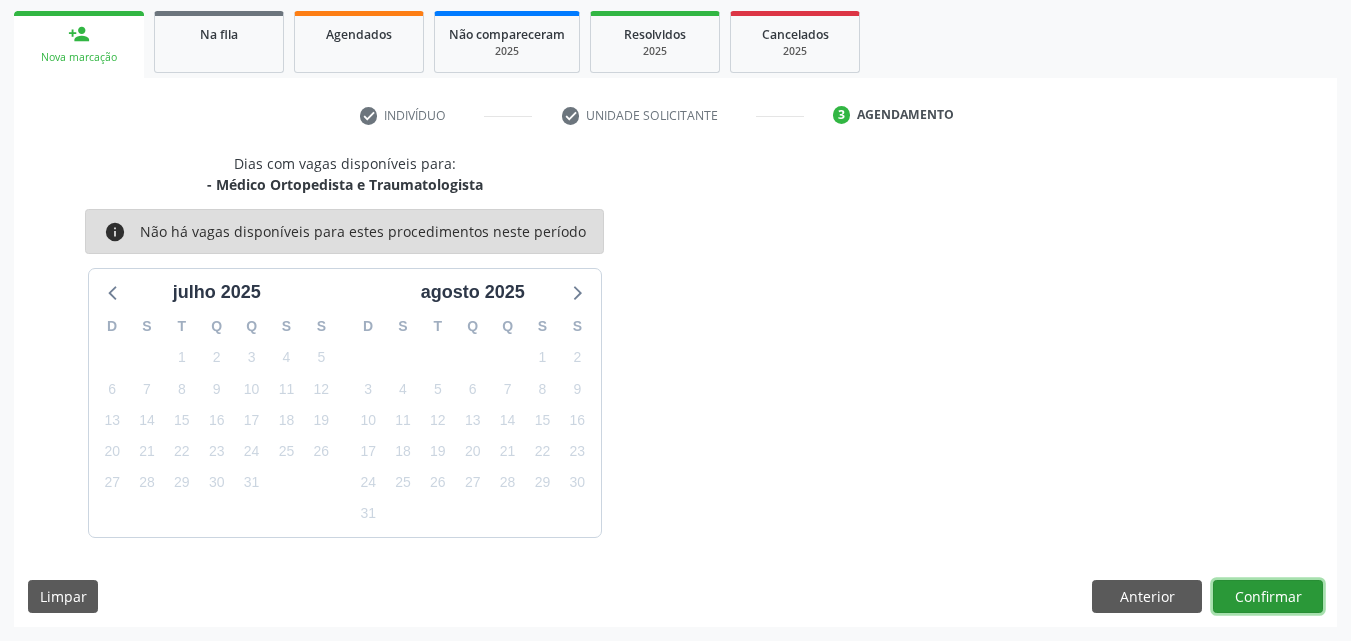 click on "Confirmar" at bounding box center (1268, 597) 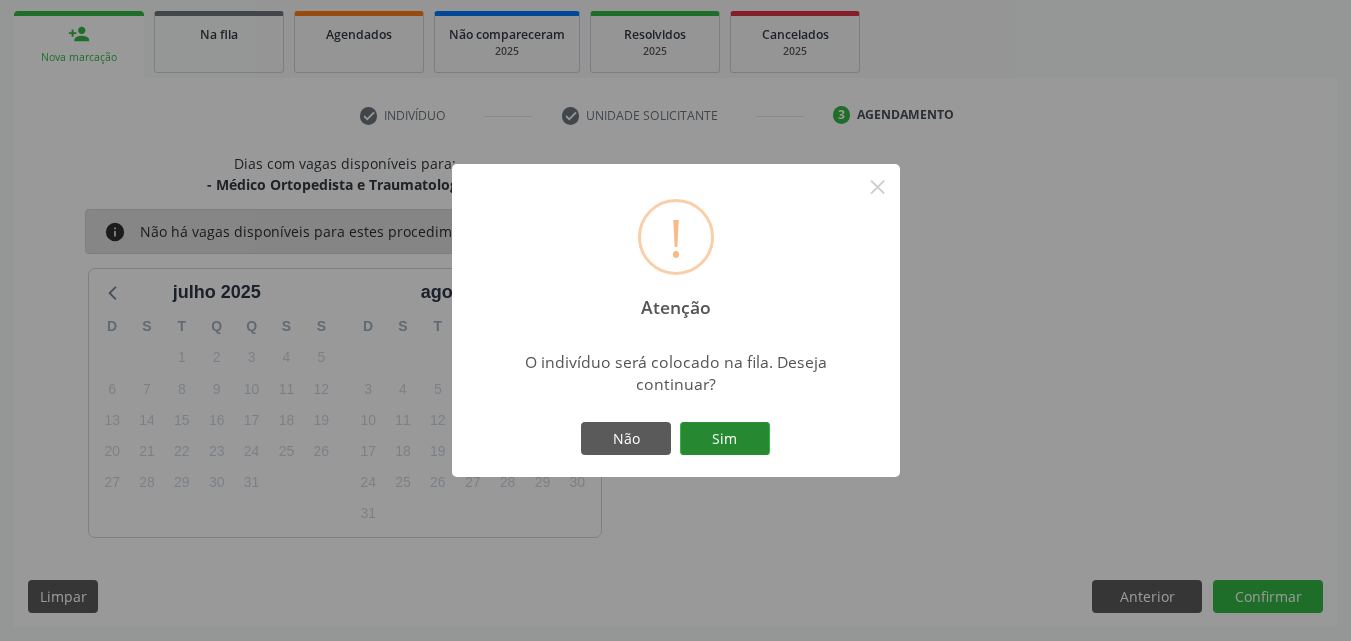 click on "Sim" at bounding box center [725, 439] 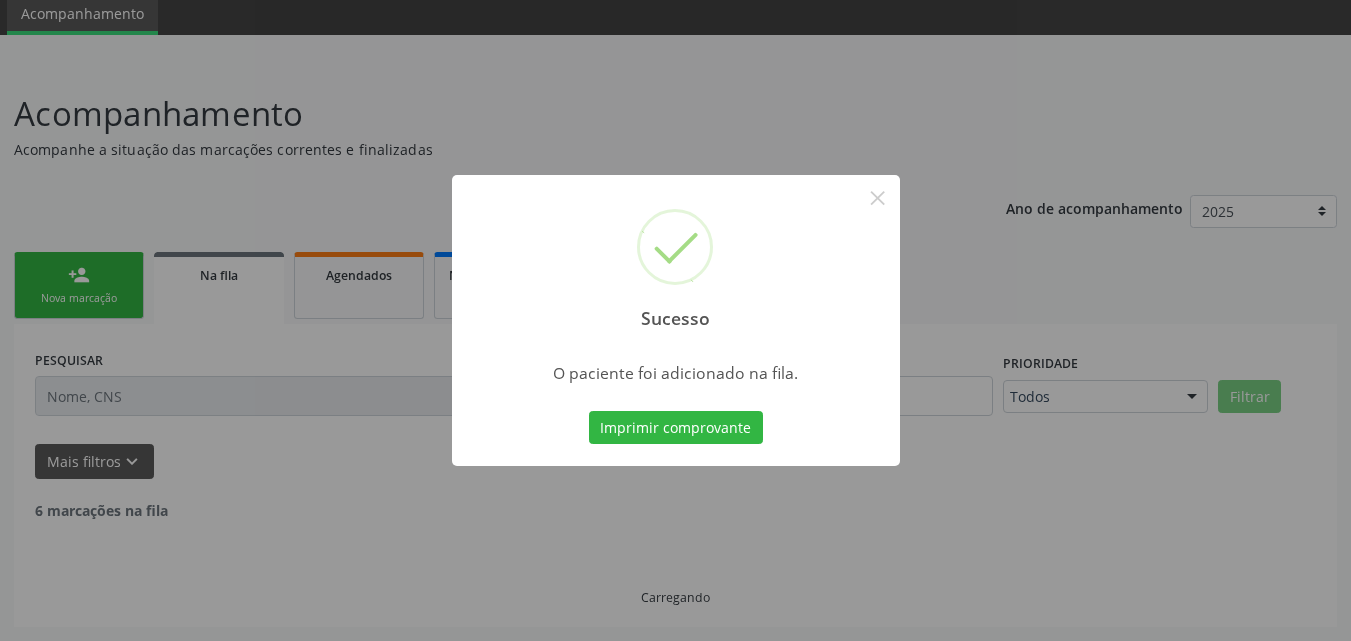 scroll, scrollTop: 54, scrollLeft: 0, axis: vertical 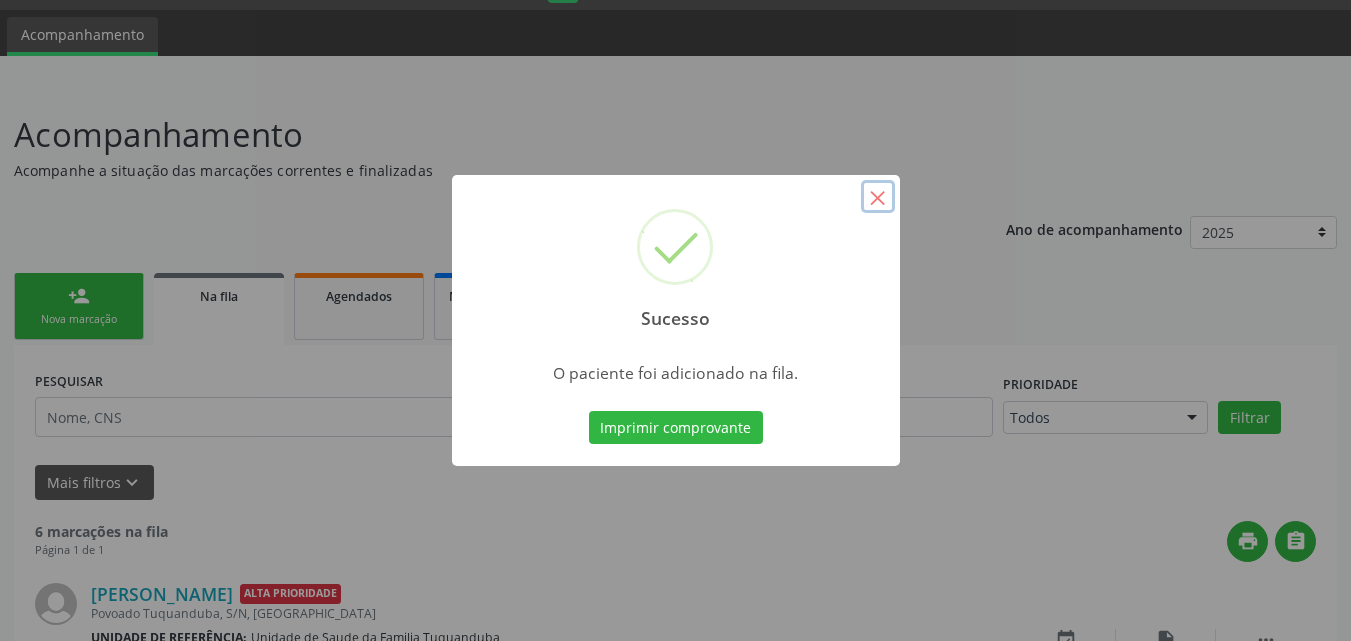 click on "×" at bounding box center (878, 197) 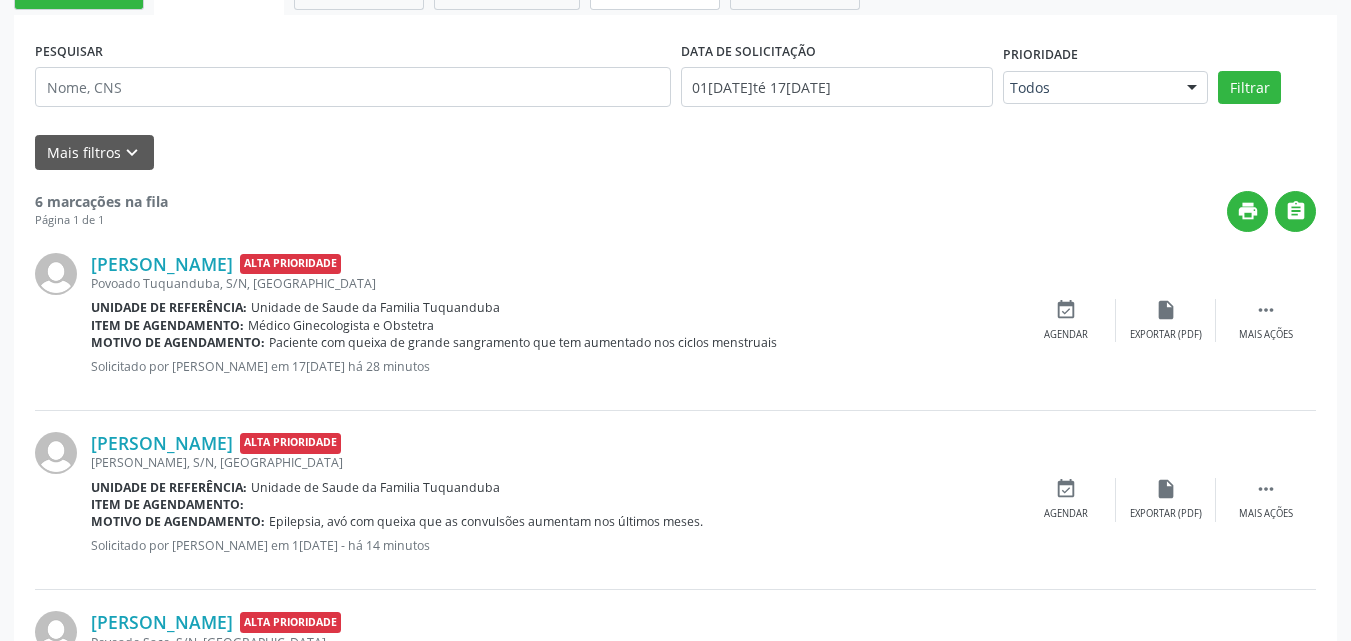 scroll, scrollTop: 0, scrollLeft: 0, axis: both 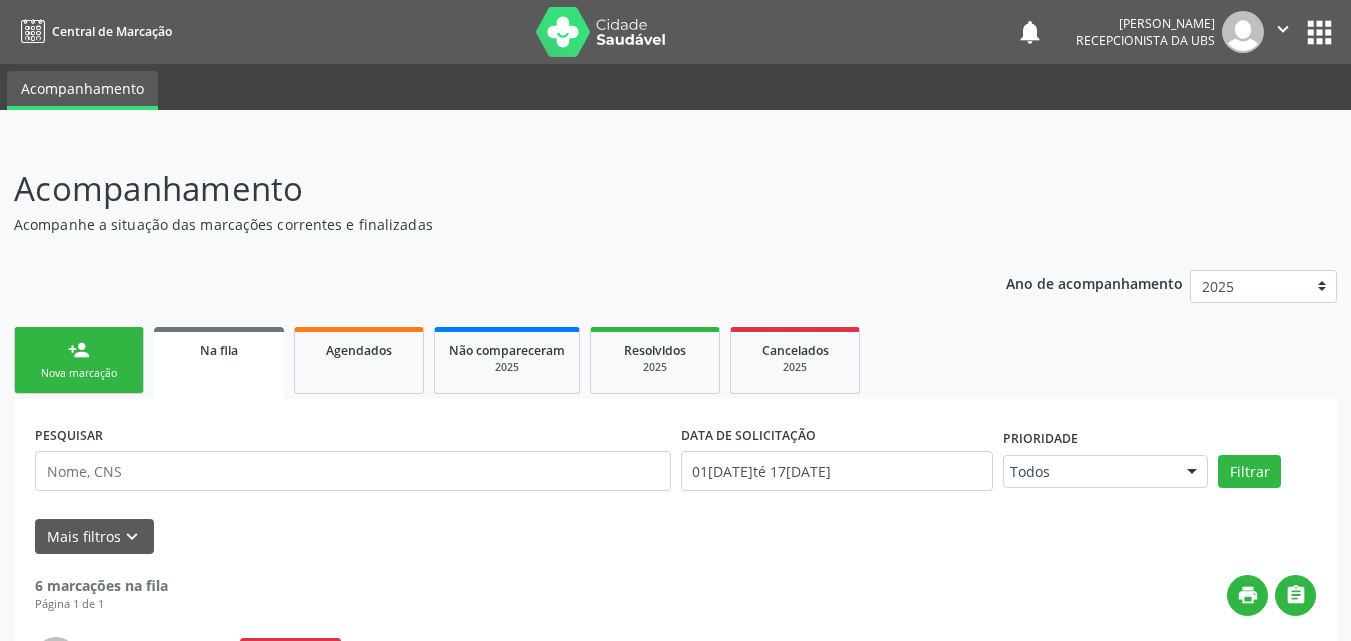 click on "Nova marcação" at bounding box center [79, 373] 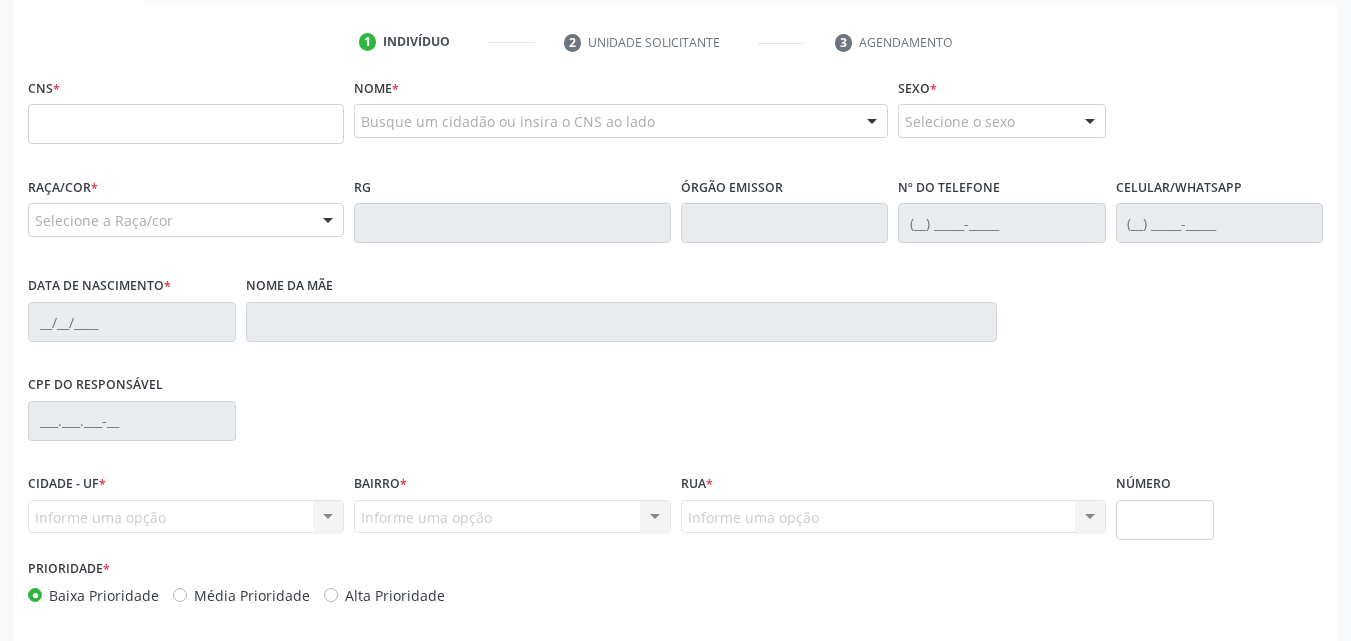 scroll, scrollTop: 400, scrollLeft: 0, axis: vertical 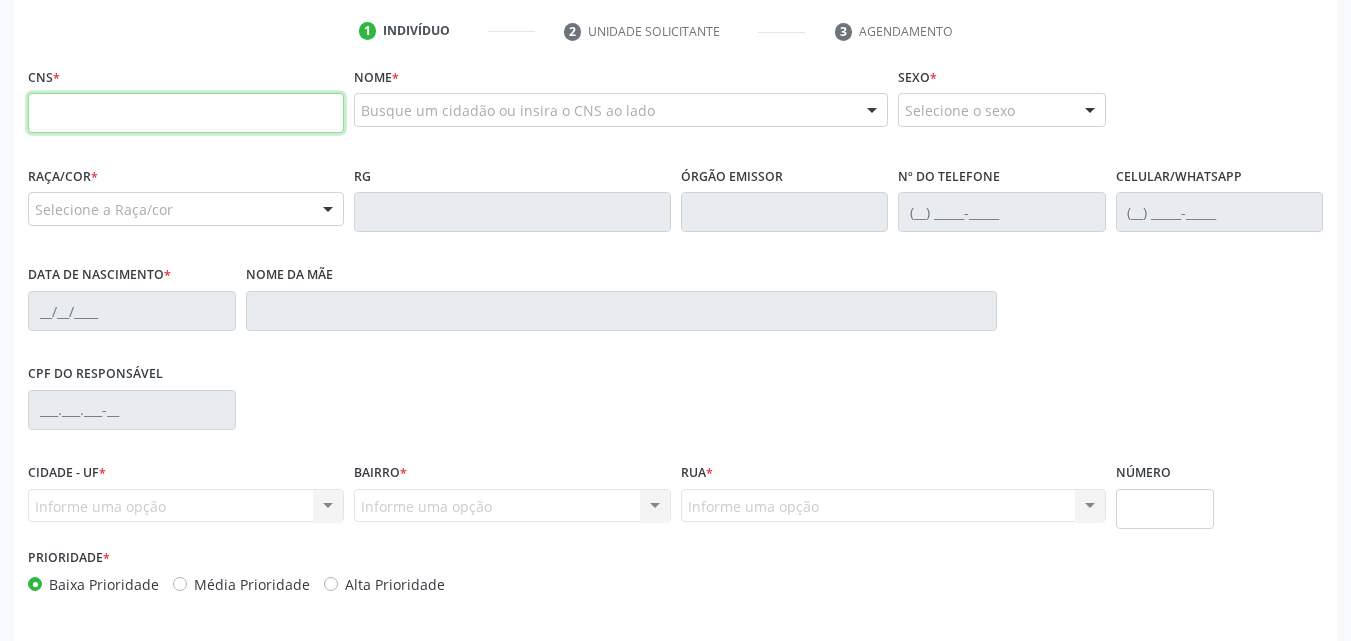 paste on "700 5085 3065 0255" 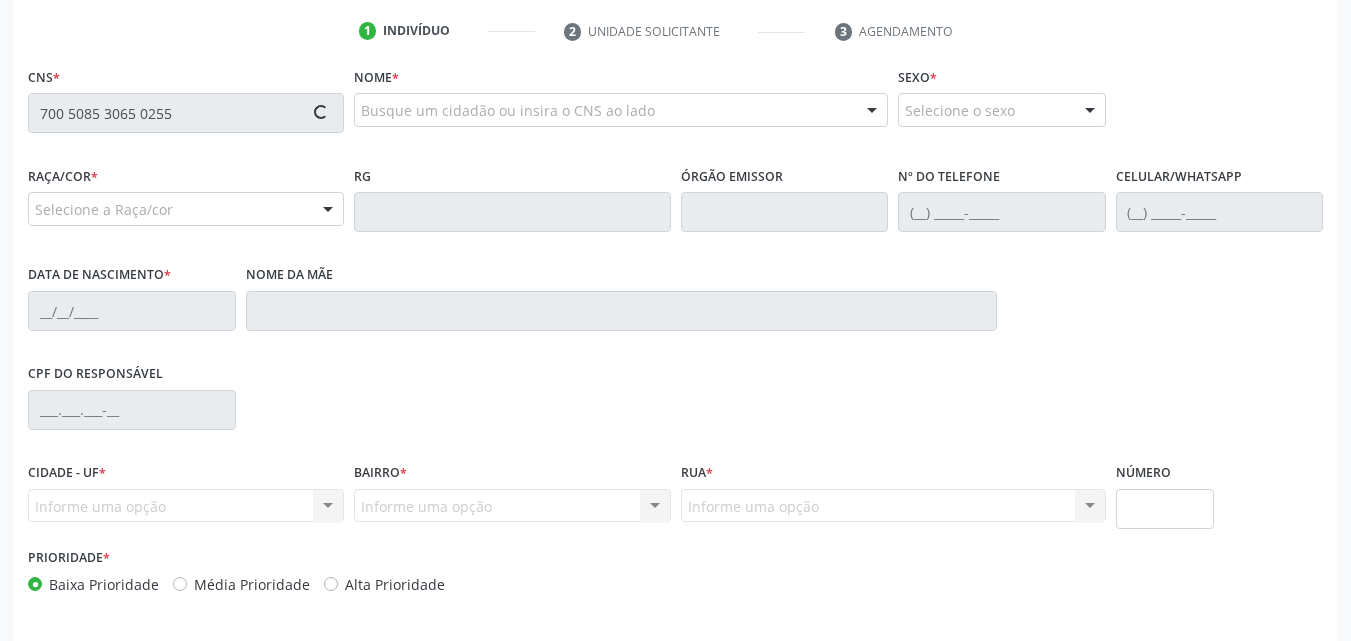 type on "700 5085 3065 0255" 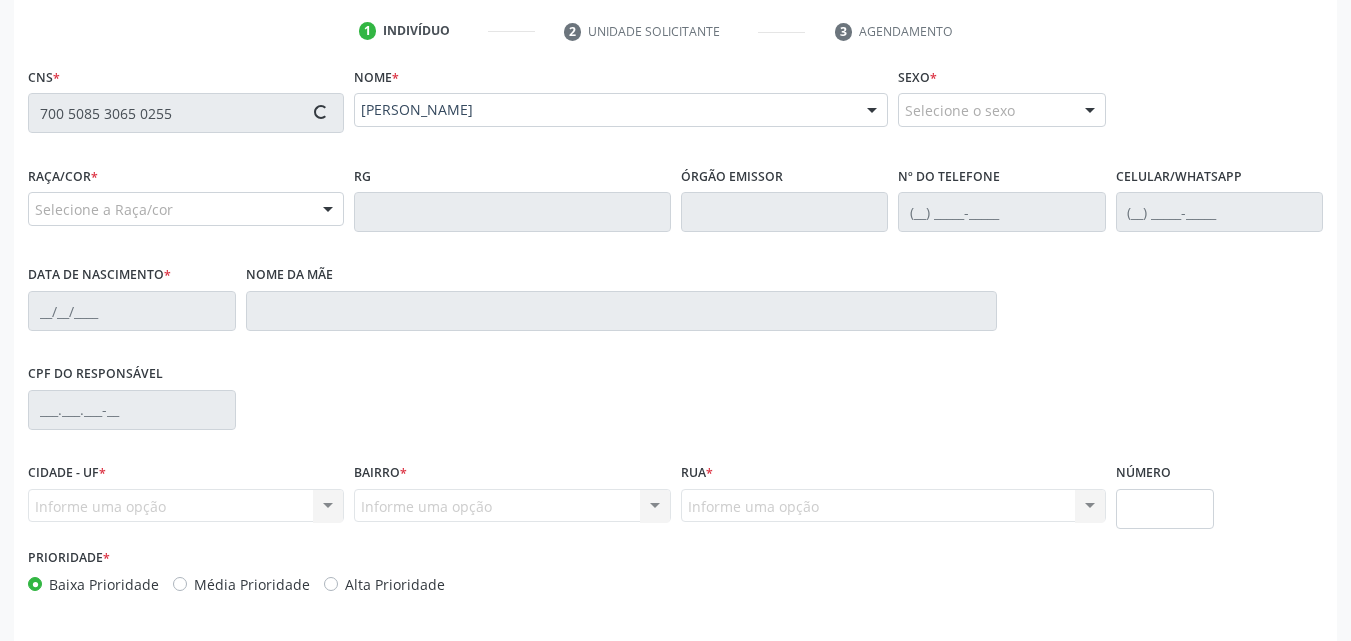 type on "(82) 98820-3749" 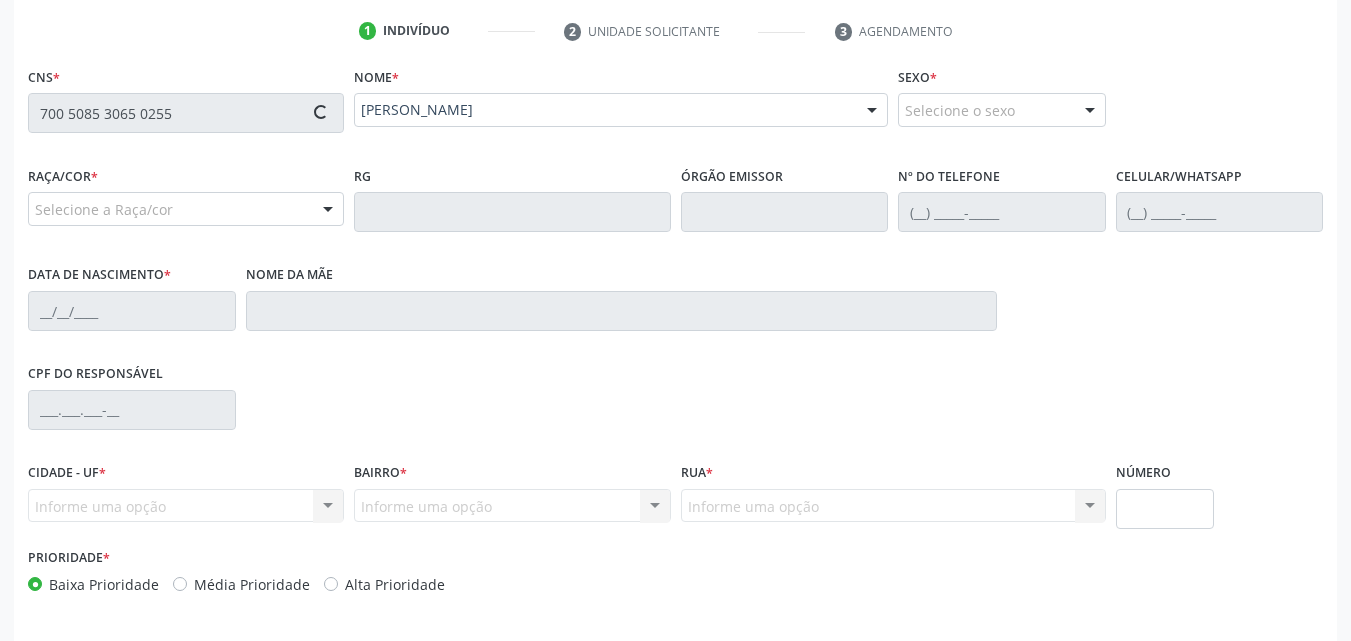 type on "30/01/1990" 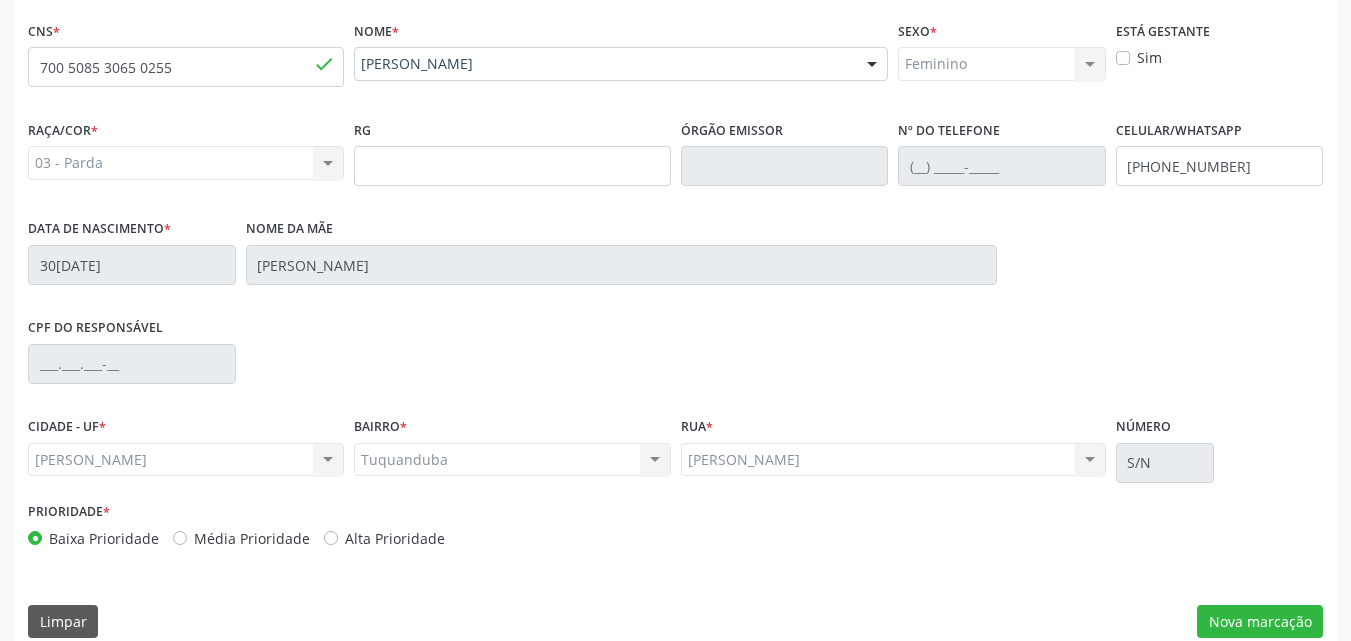 scroll, scrollTop: 471, scrollLeft: 0, axis: vertical 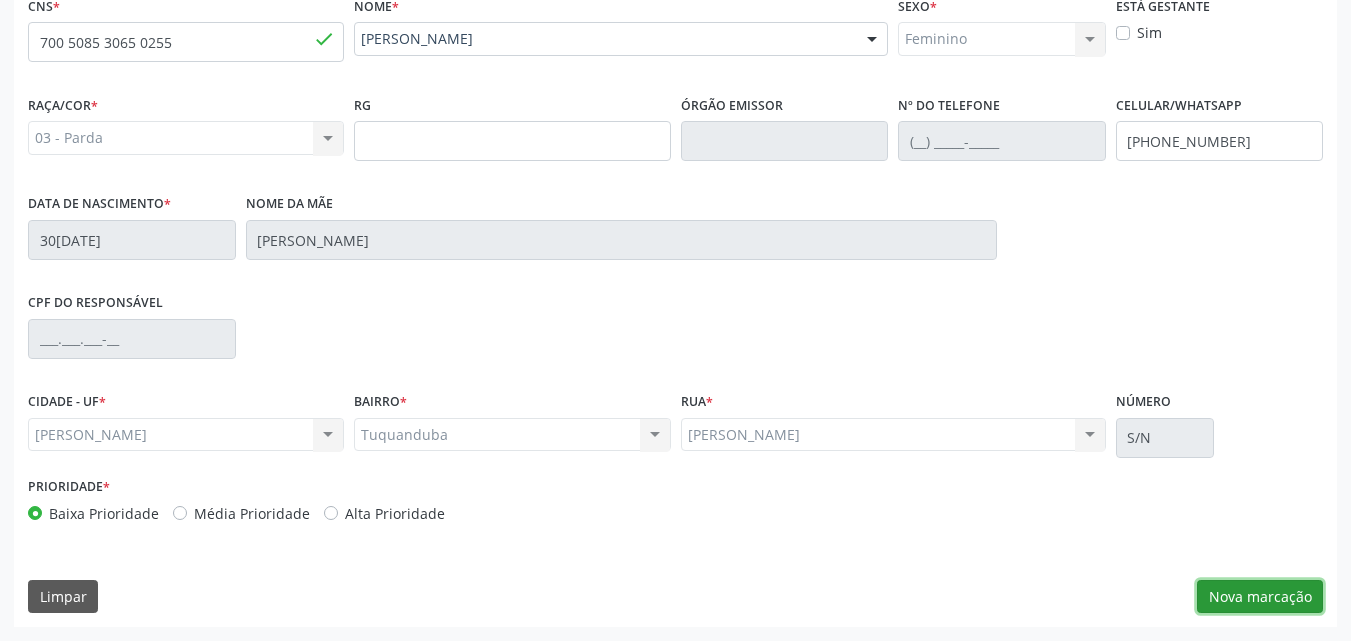 click on "Nova marcação" at bounding box center [1260, 597] 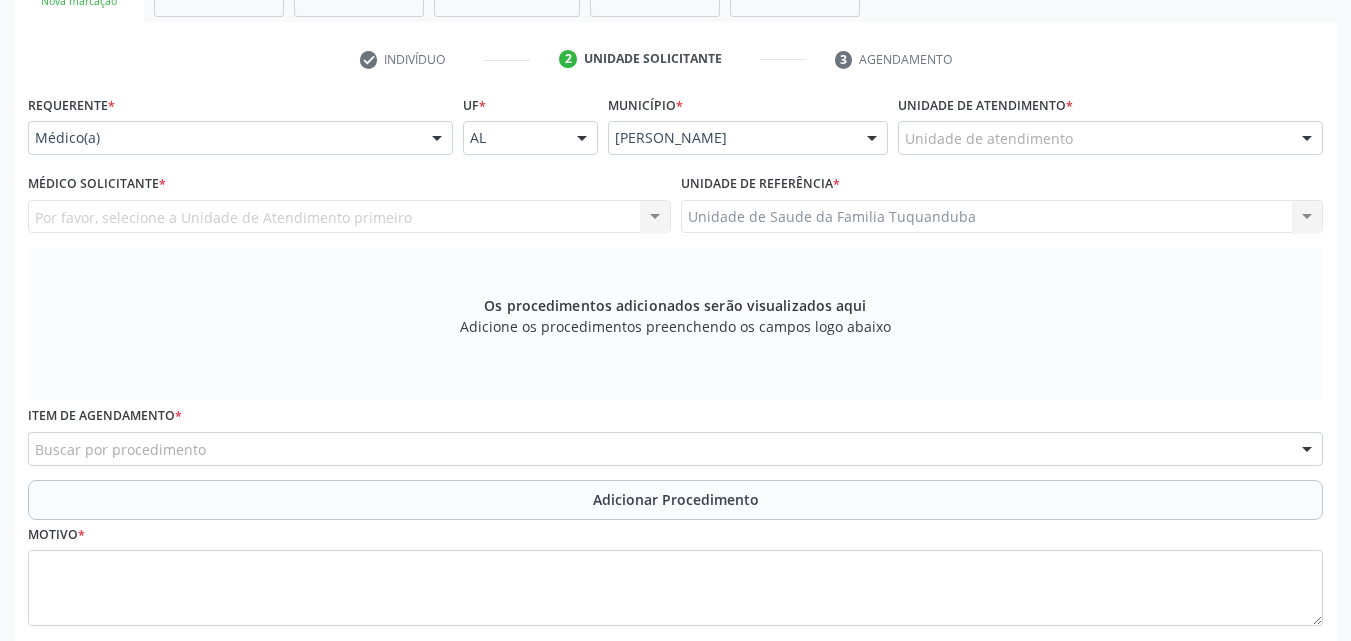 scroll, scrollTop: 171, scrollLeft: 0, axis: vertical 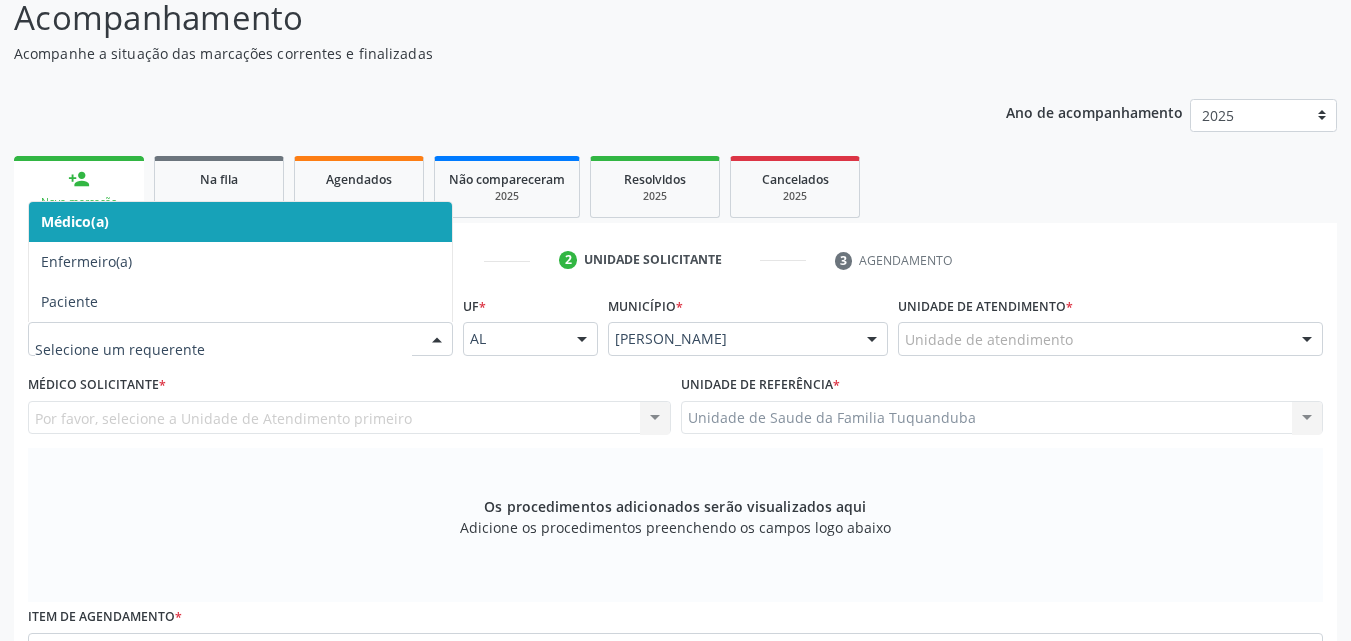 drag, startPoint x: 388, startPoint y: 335, endPoint x: 371, endPoint y: 343, distance: 18.788294 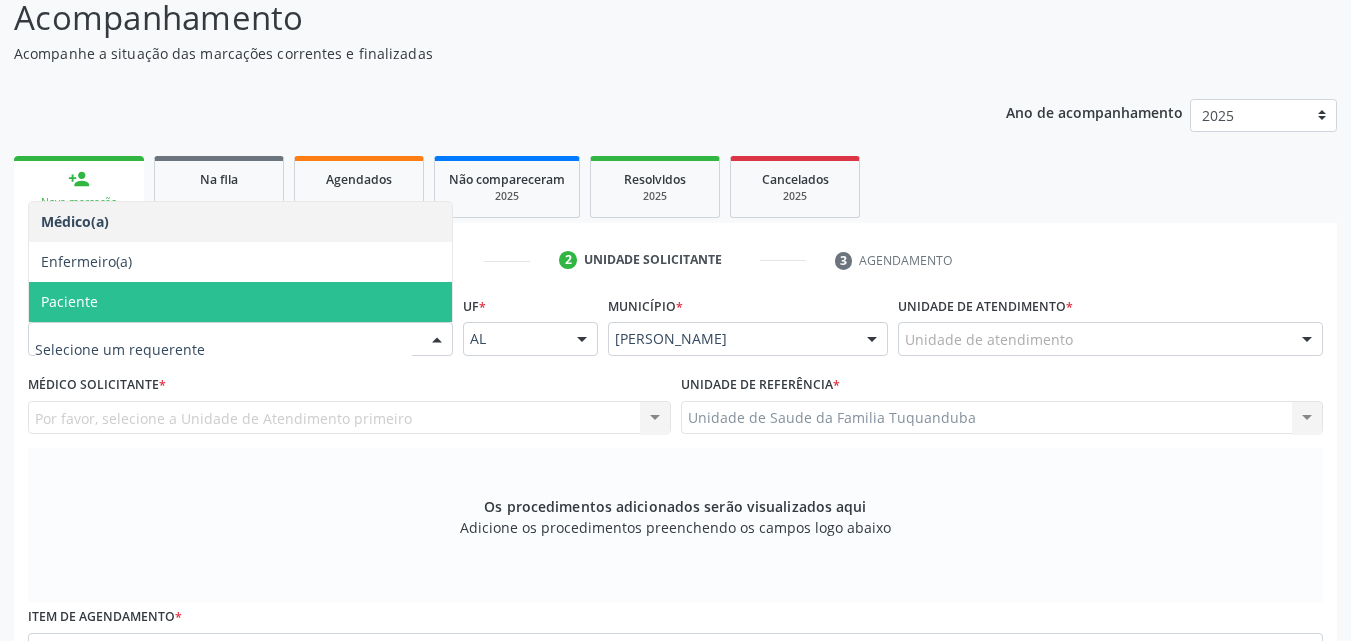 click on "Paciente" at bounding box center [240, 302] 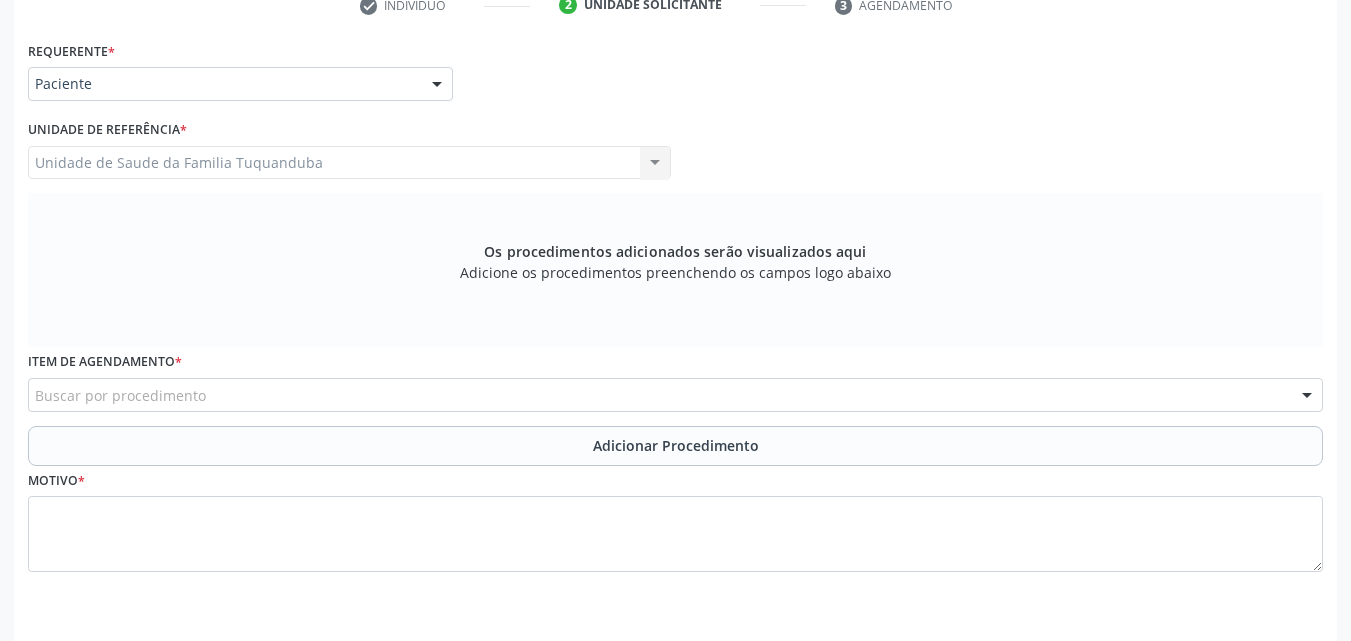 scroll, scrollTop: 488, scrollLeft: 0, axis: vertical 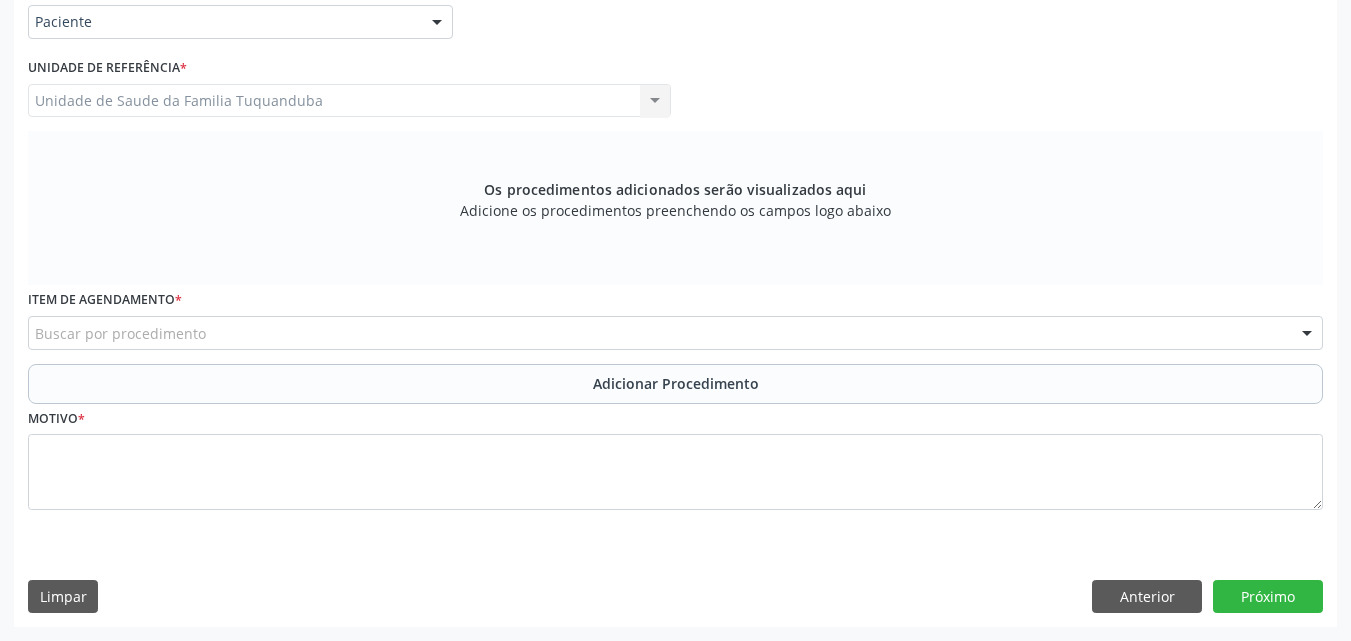 click on "Buscar por procedimento" at bounding box center [675, 333] 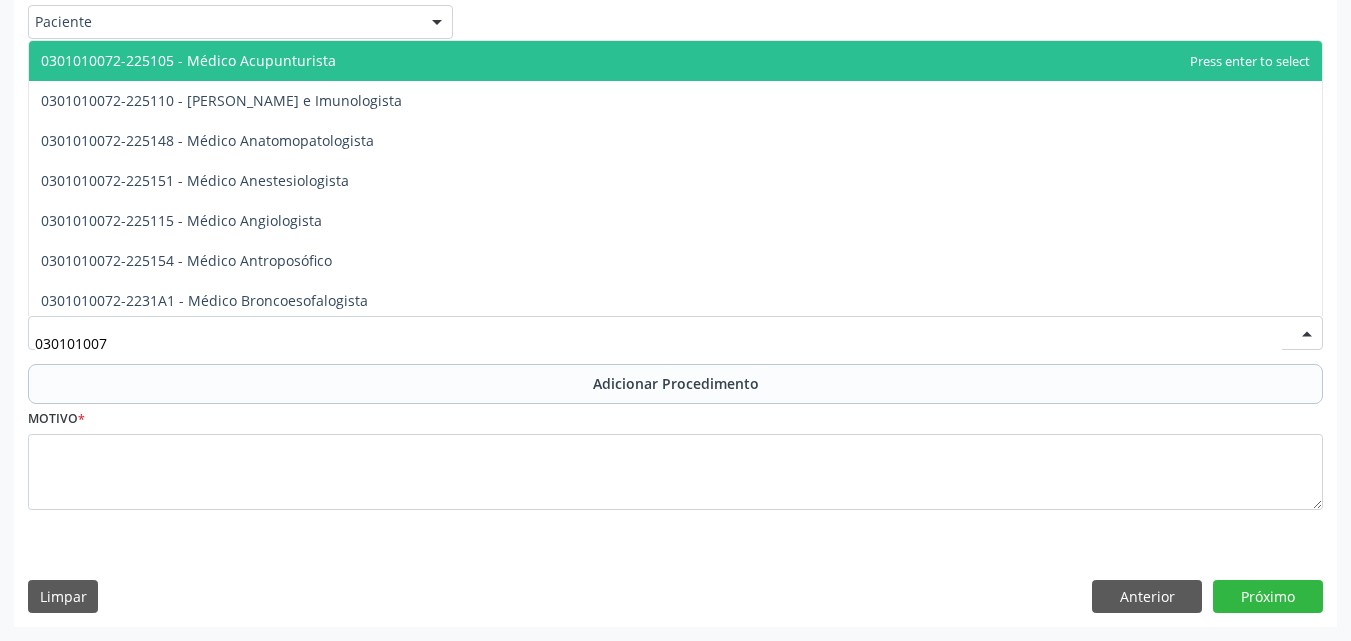 type on "0301010072" 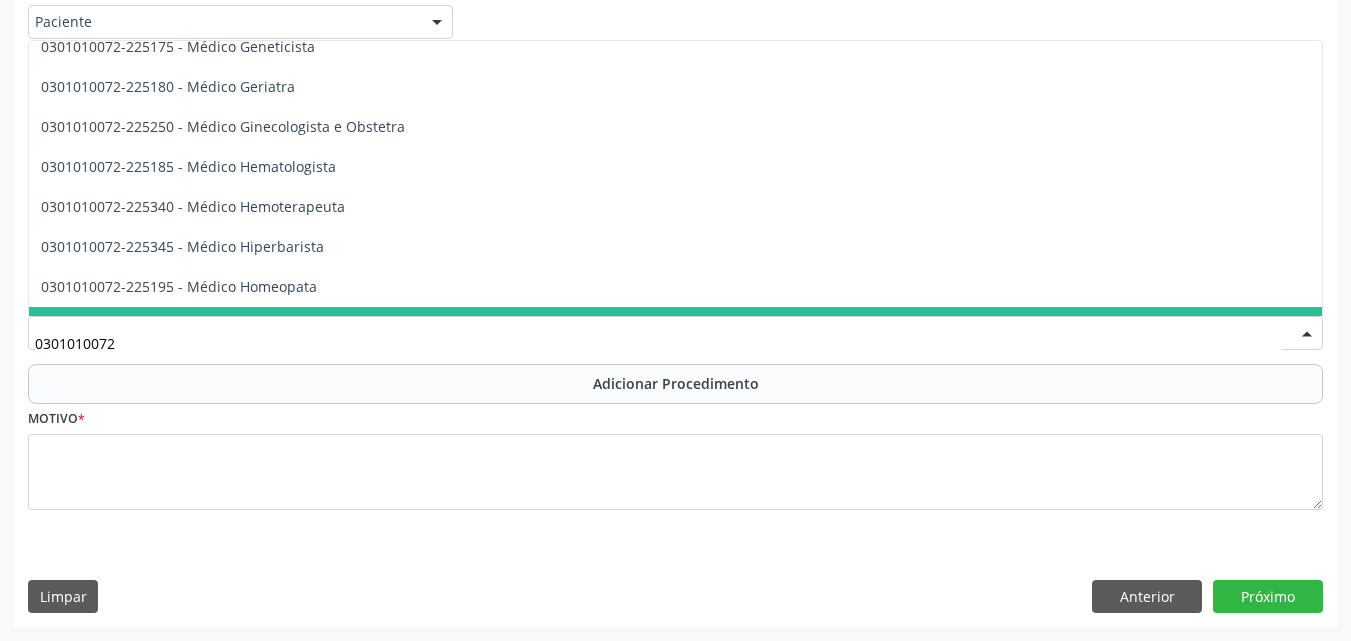 scroll, scrollTop: 1000, scrollLeft: 0, axis: vertical 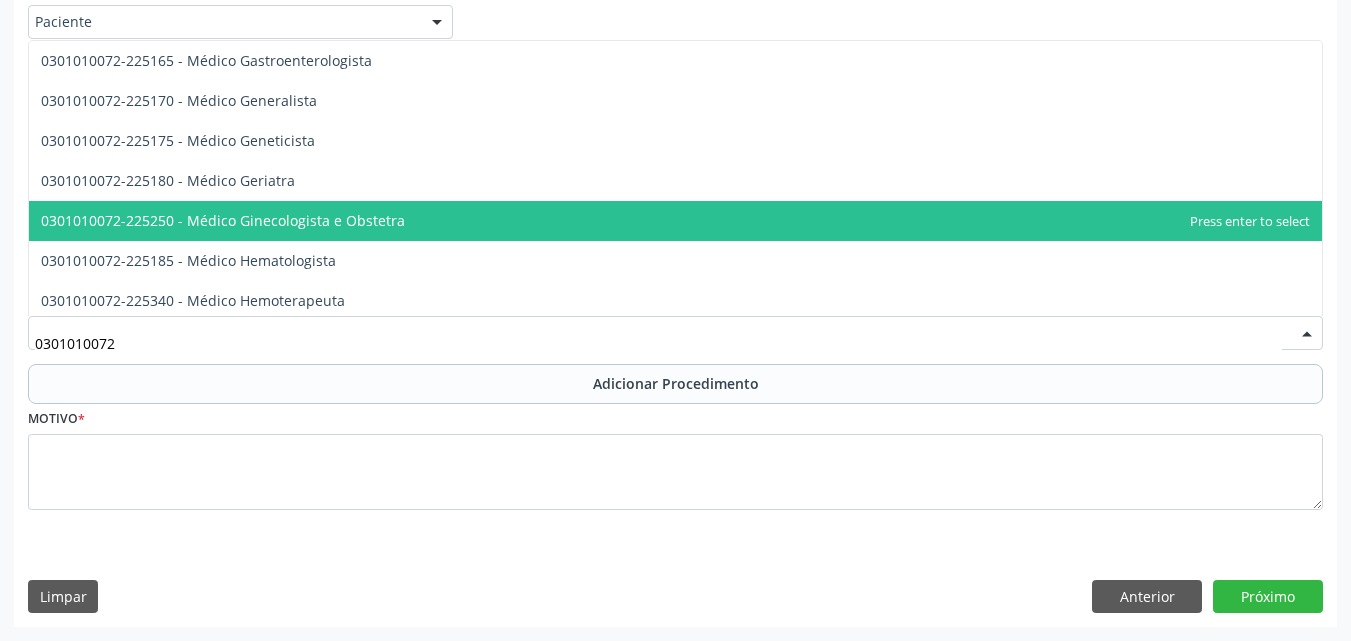 click on "0301010072-225250 - Médico Ginecologista e Obstetra" at bounding box center [223, 220] 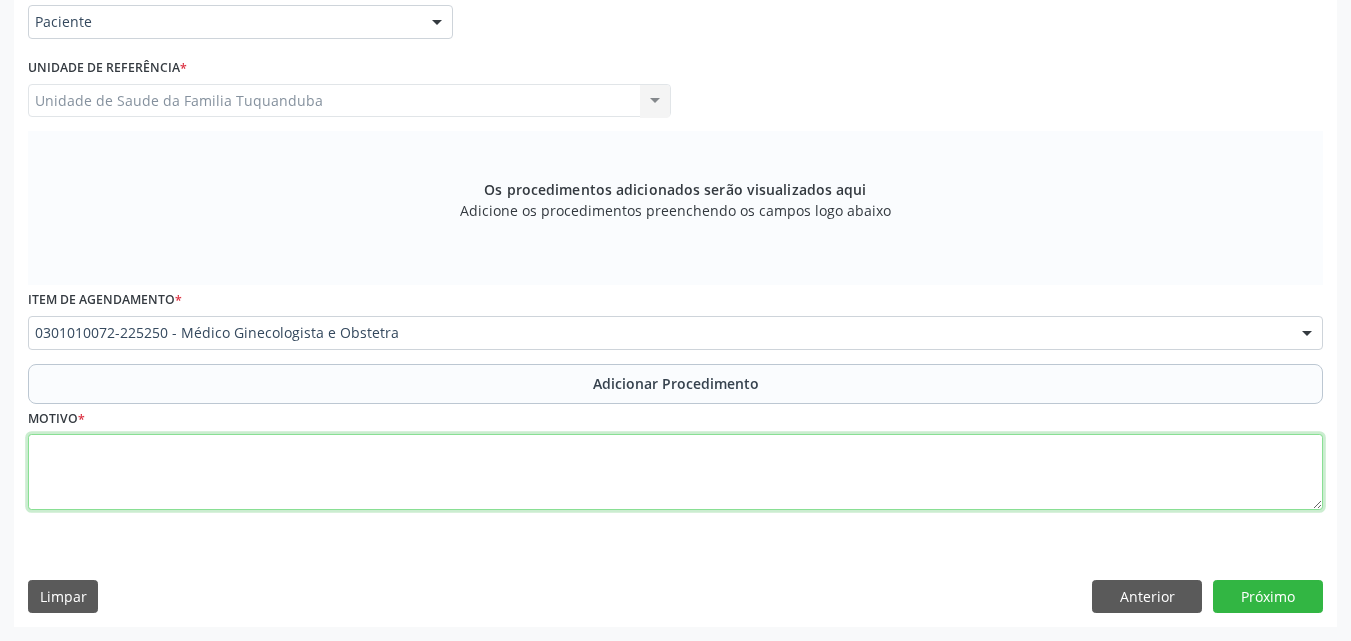 click at bounding box center [675, 472] 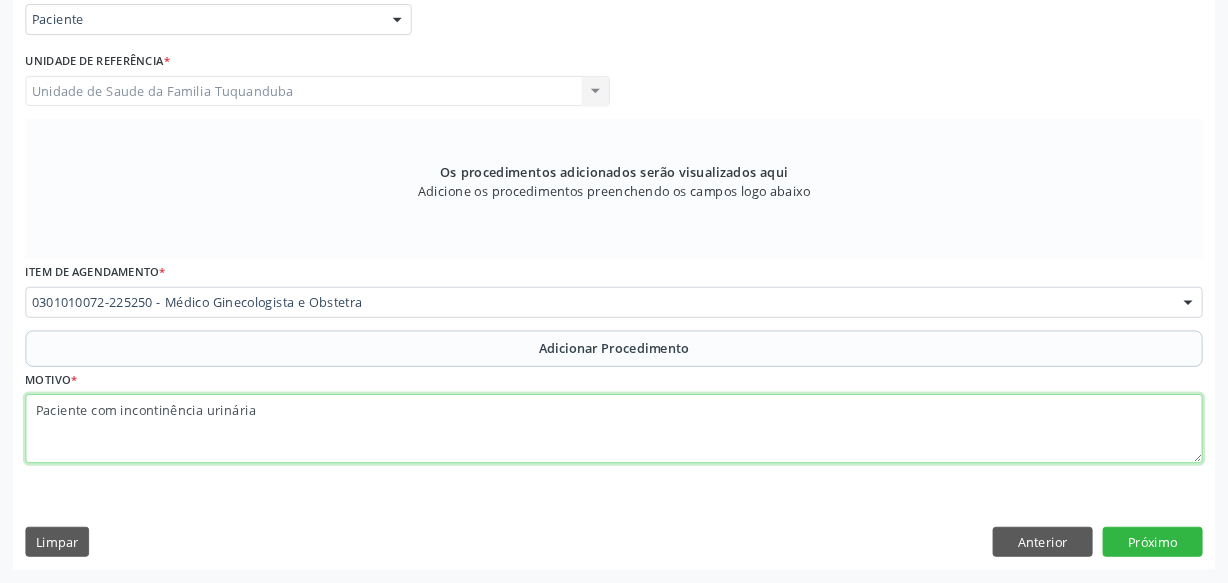scroll, scrollTop: 488, scrollLeft: 0, axis: vertical 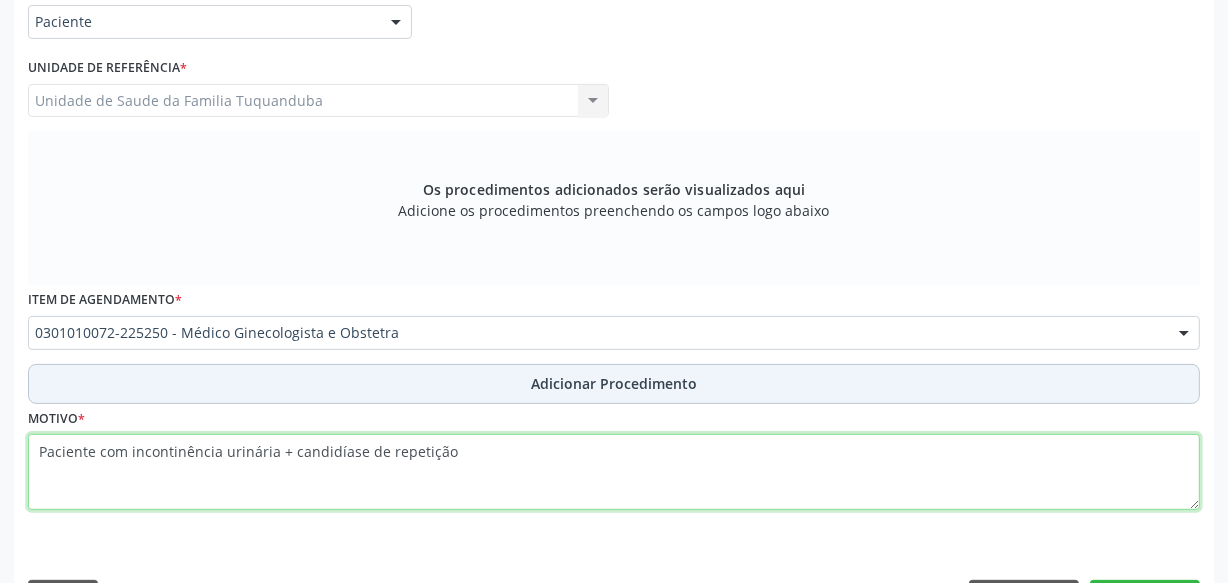 type on "Paciente com incontinência urinária + candidíase de repetição" 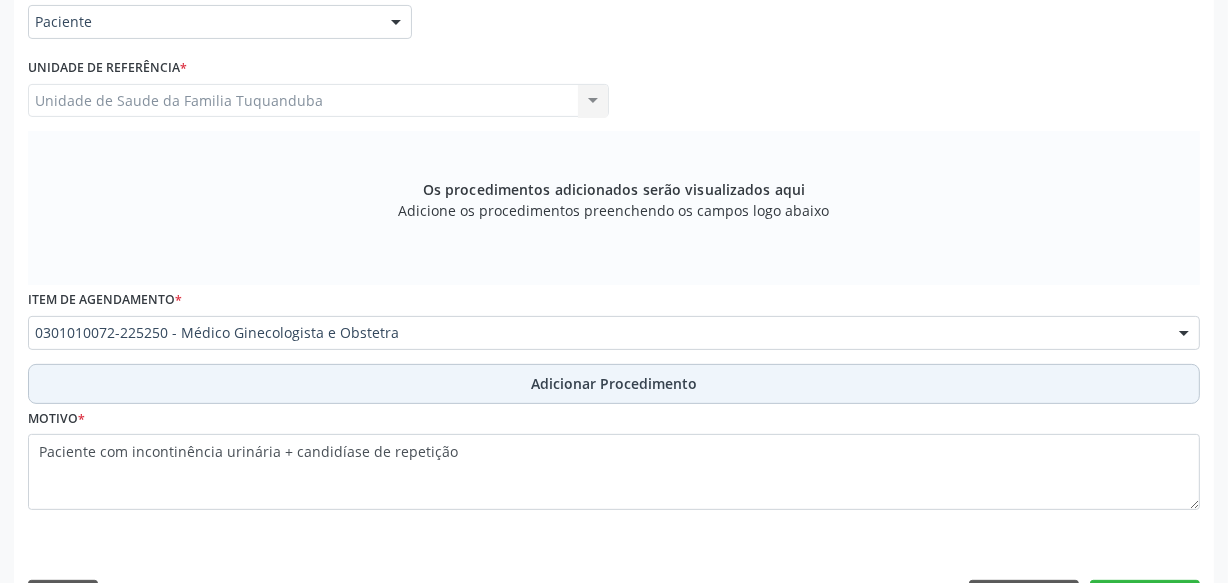 click on "Adicionar Procedimento" at bounding box center (614, 383) 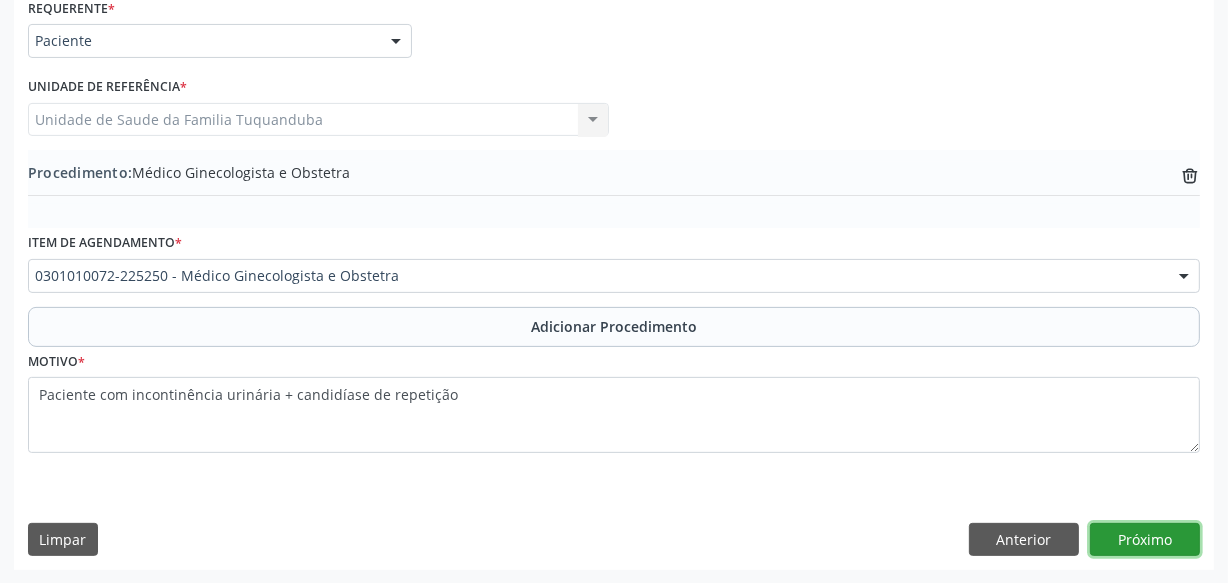 click on "Próximo" at bounding box center [1145, 540] 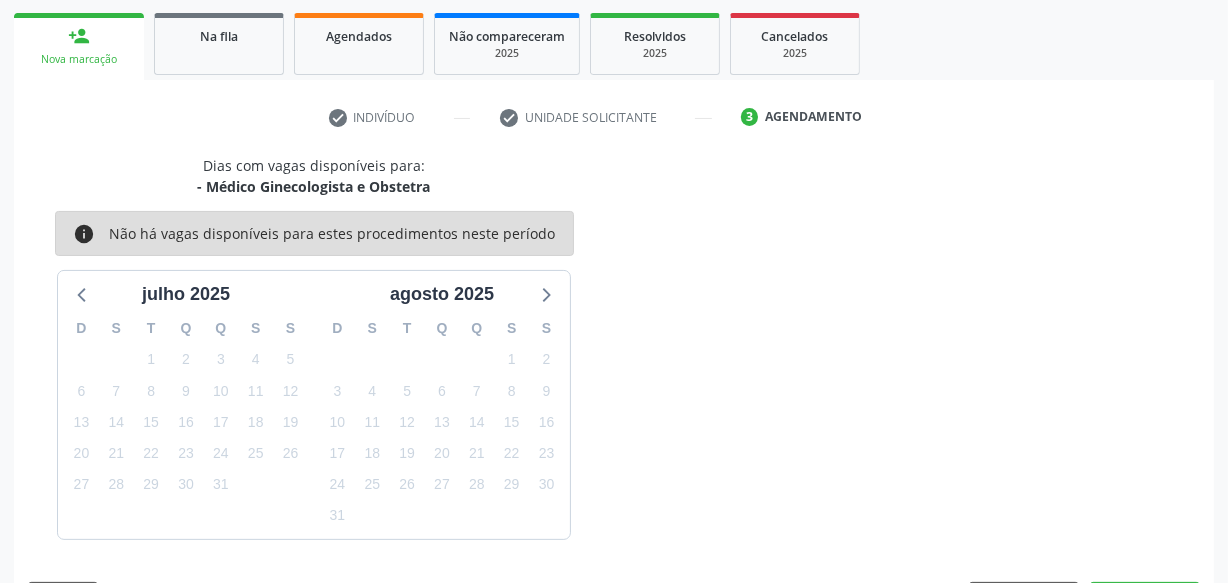 scroll, scrollTop: 372, scrollLeft: 0, axis: vertical 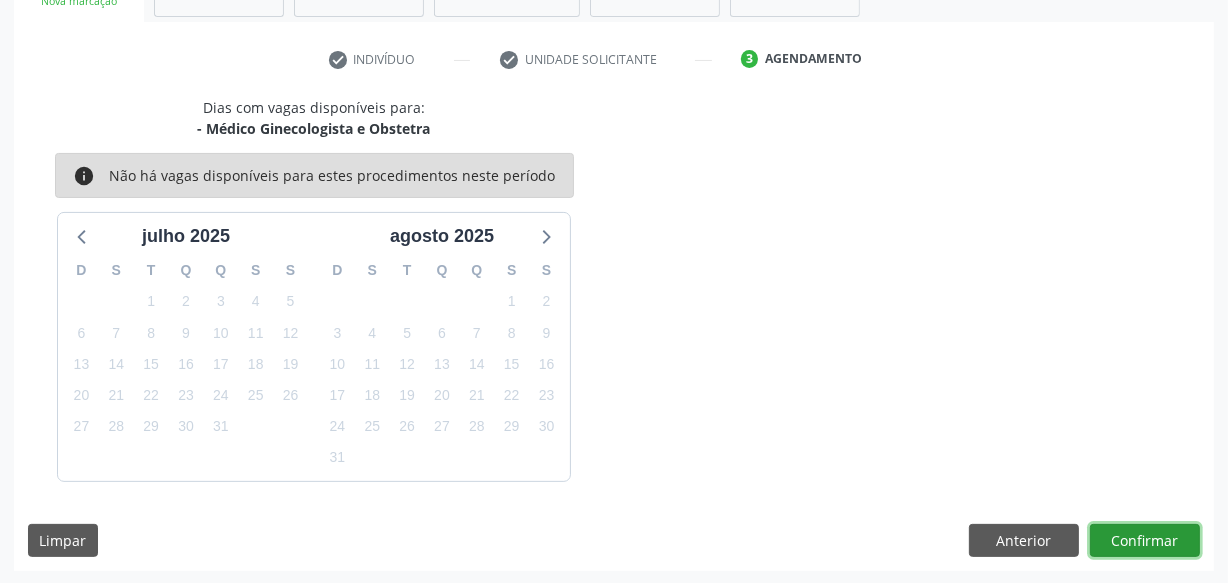 click on "Confirmar" at bounding box center (1145, 541) 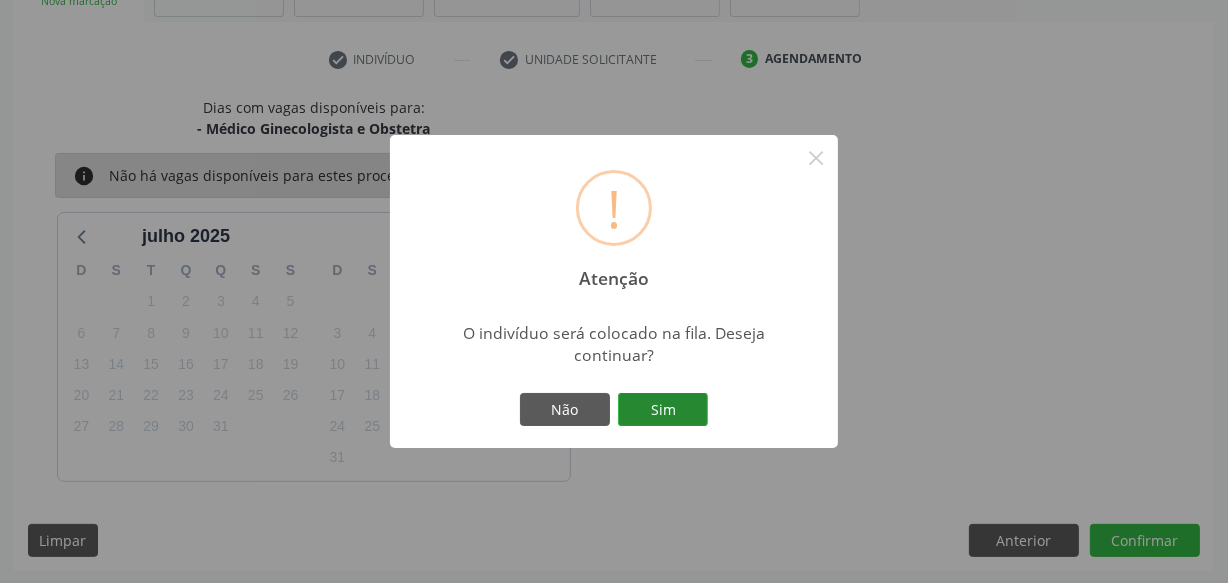click on "Sim" at bounding box center [663, 410] 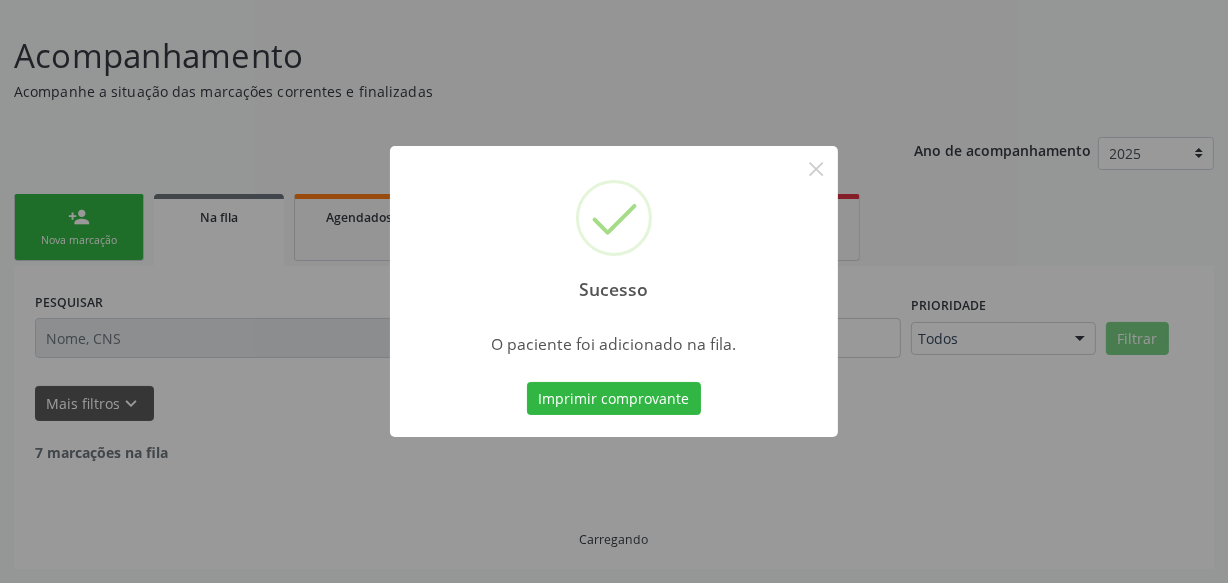 scroll, scrollTop: 110, scrollLeft: 0, axis: vertical 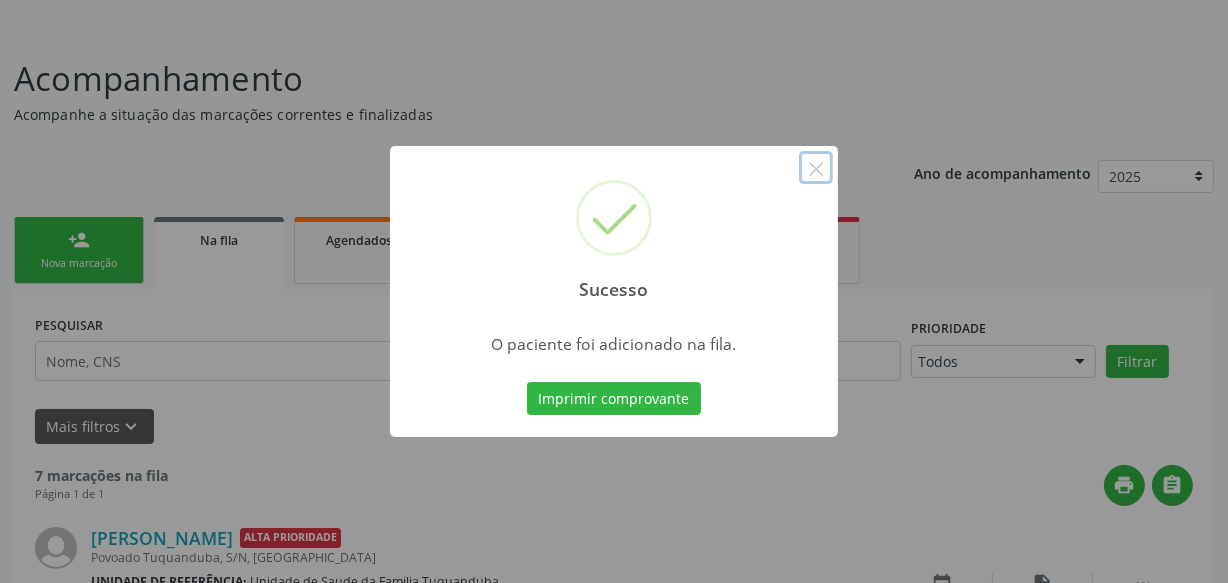 click on "×" at bounding box center (816, 168) 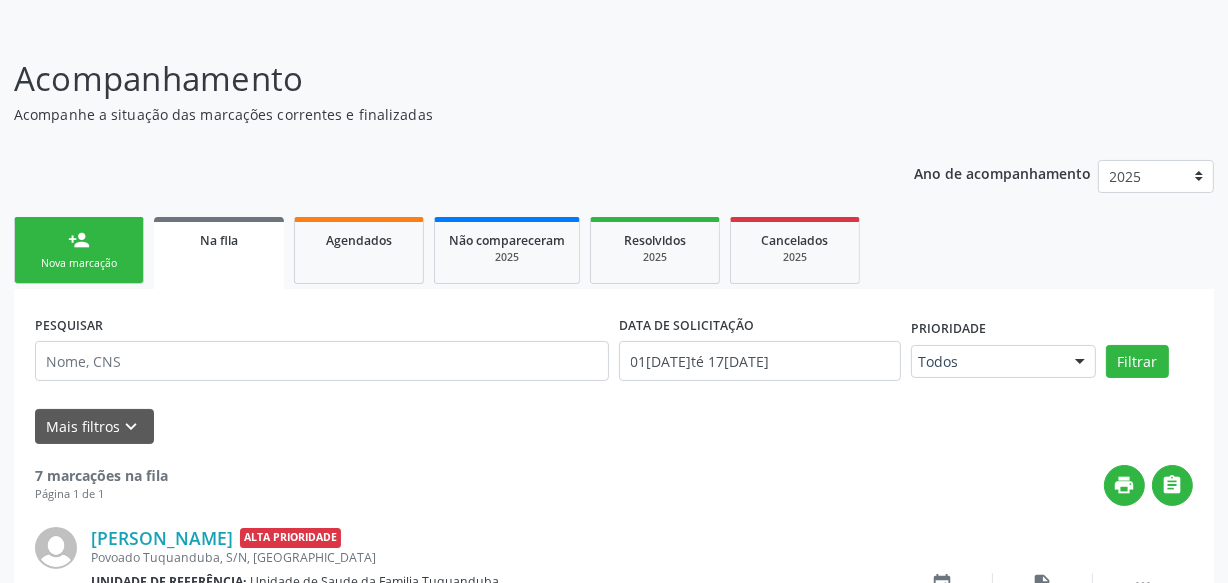 click on "person_add
Nova marcação" at bounding box center [79, 250] 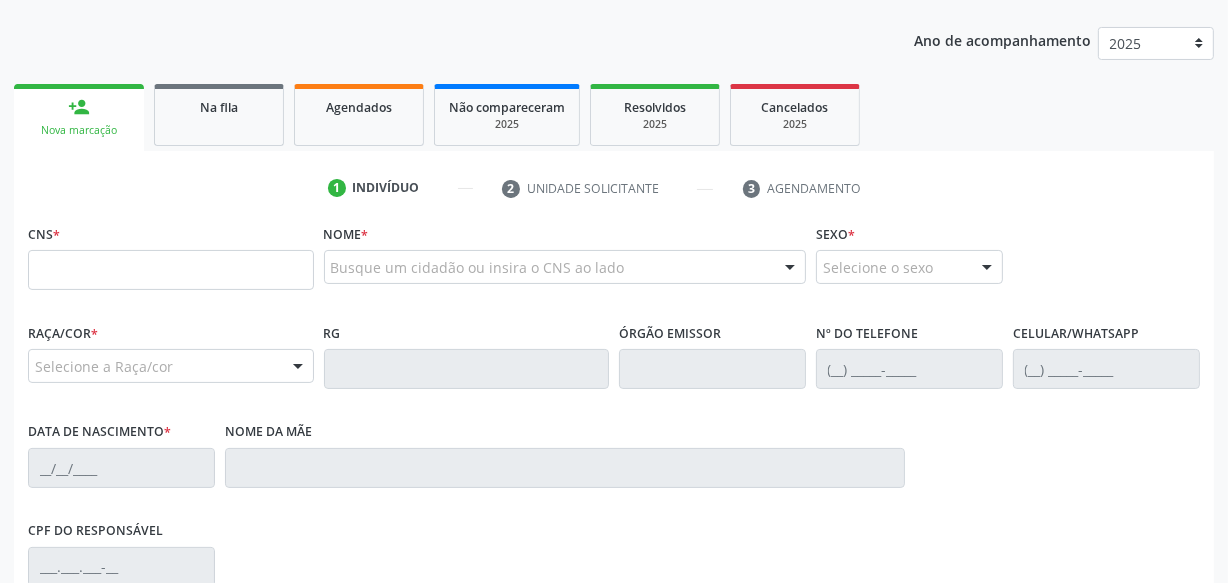 scroll, scrollTop: 292, scrollLeft: 0, axis: vertical 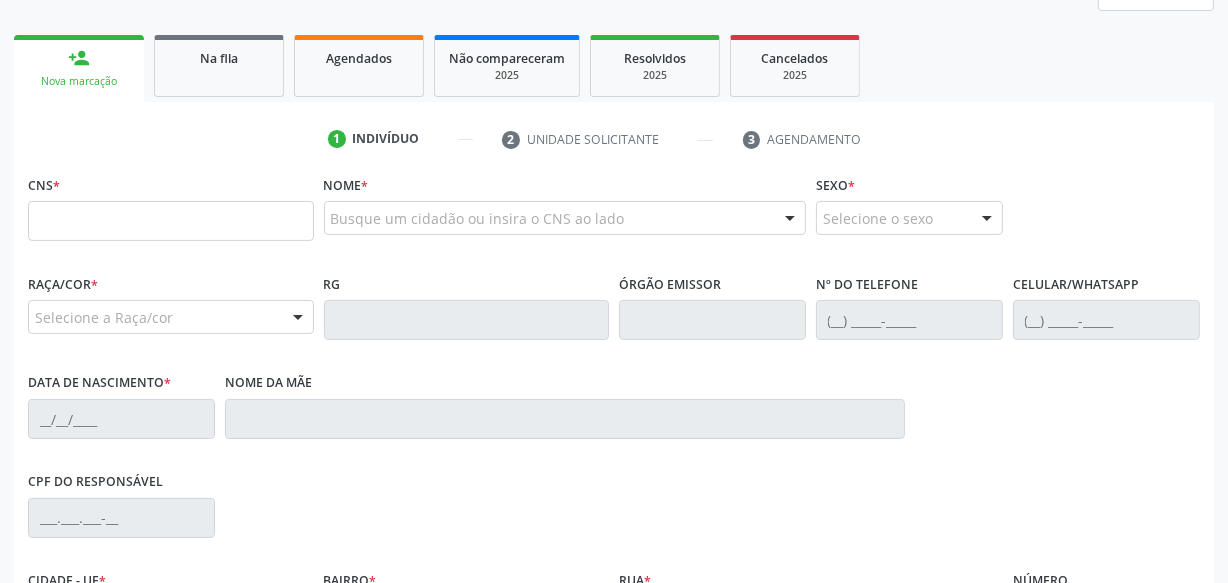 click on "RG" at bounding box center (467, 304) 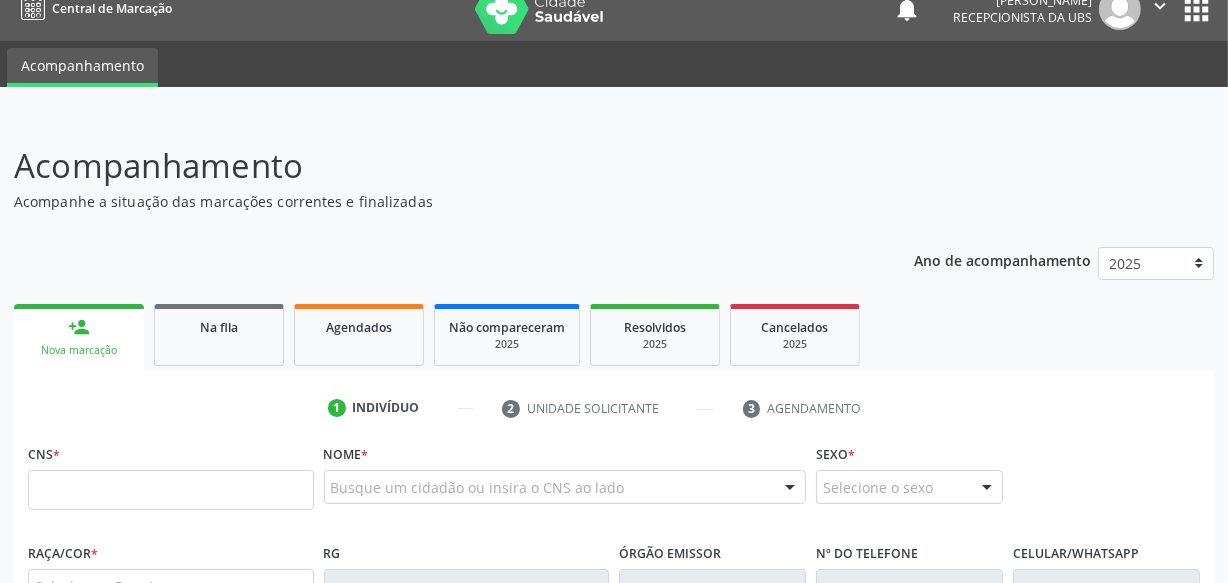 scroll, scrollTop: 0, scrollLeft: 0, axis: both 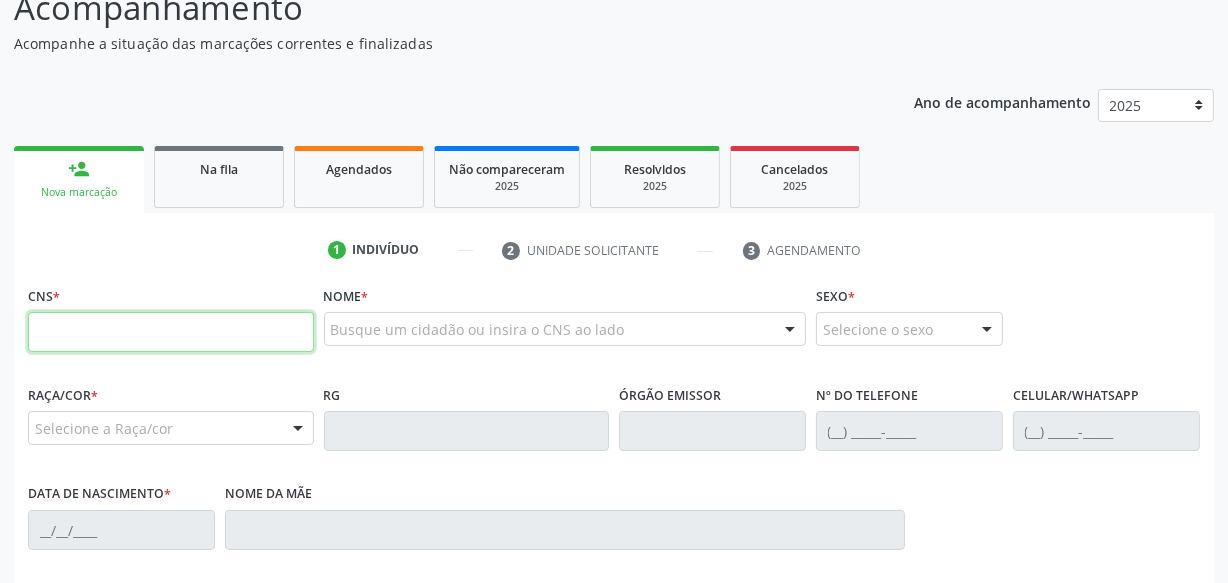 click at bounding box center [171, 332] 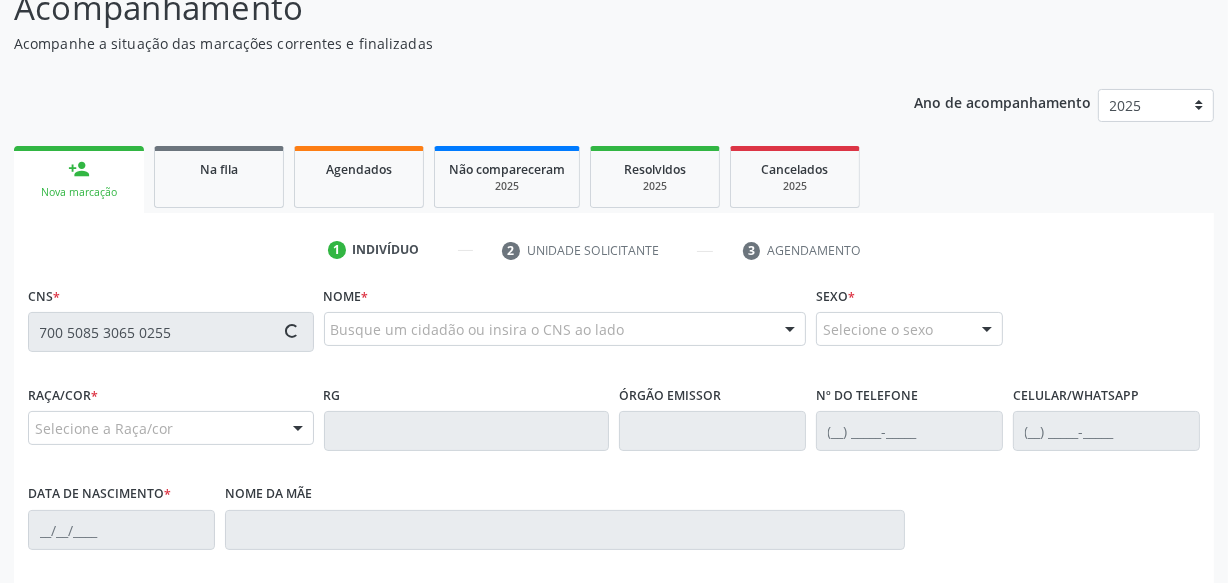 type on "700 5085 3065 0255" 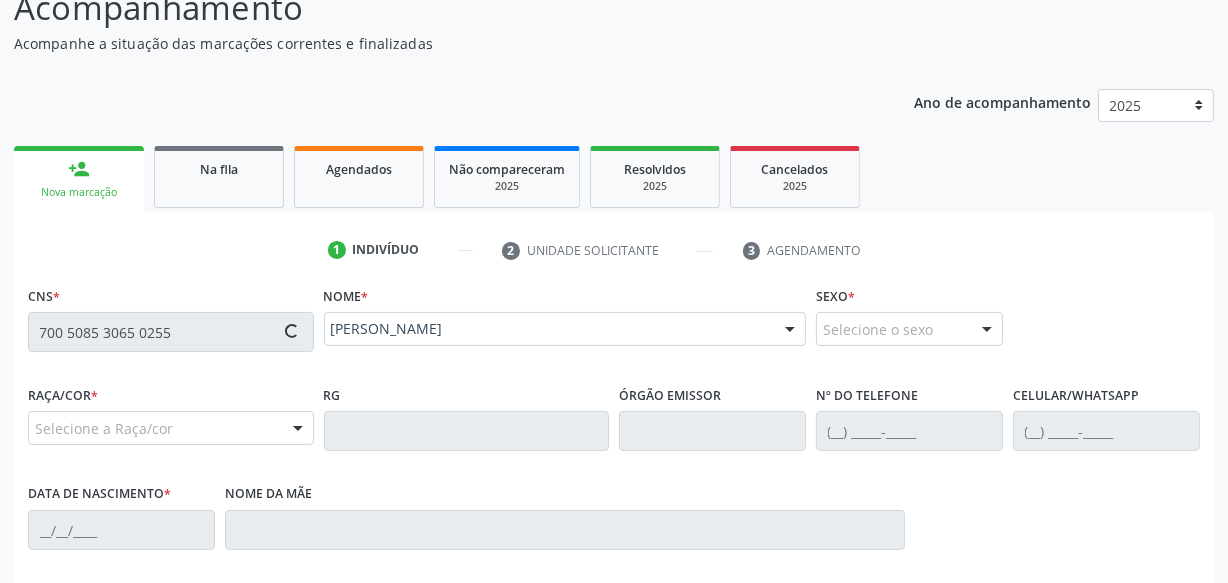 type on "(82) 98820-3749" 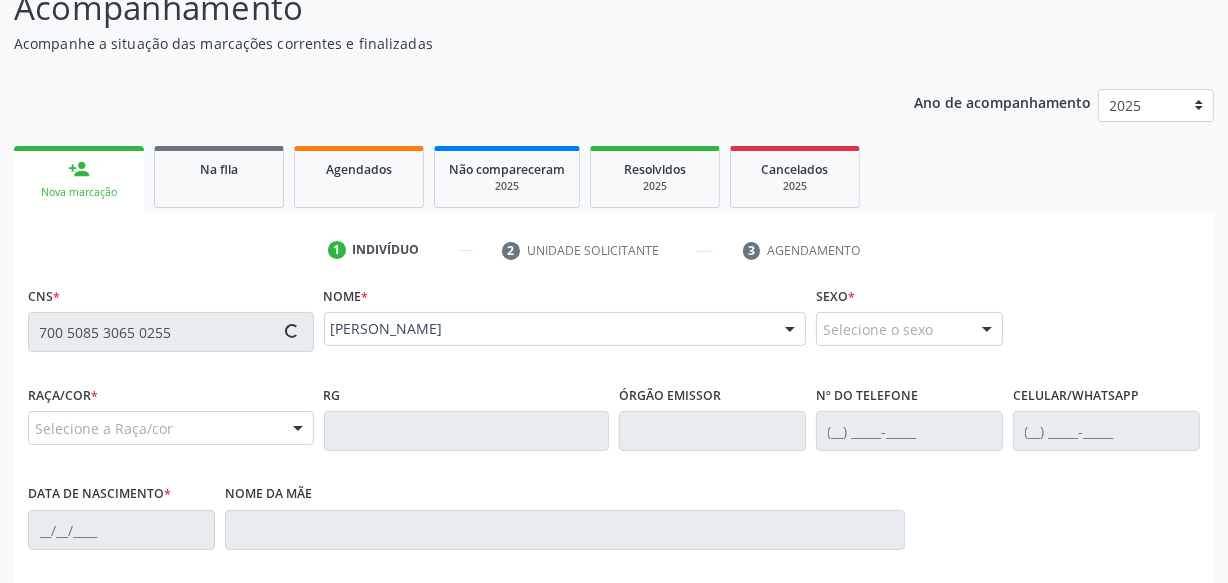 type on "30/01/1990" 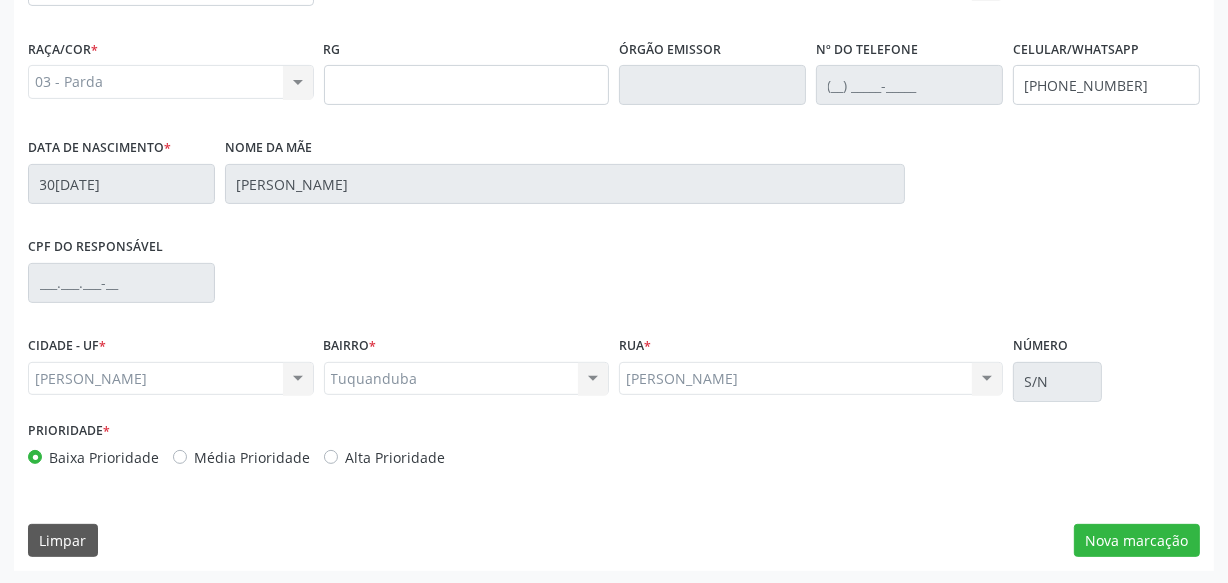 scroll, scrollTop: 528, scrollLeft: 0, axis: vertical 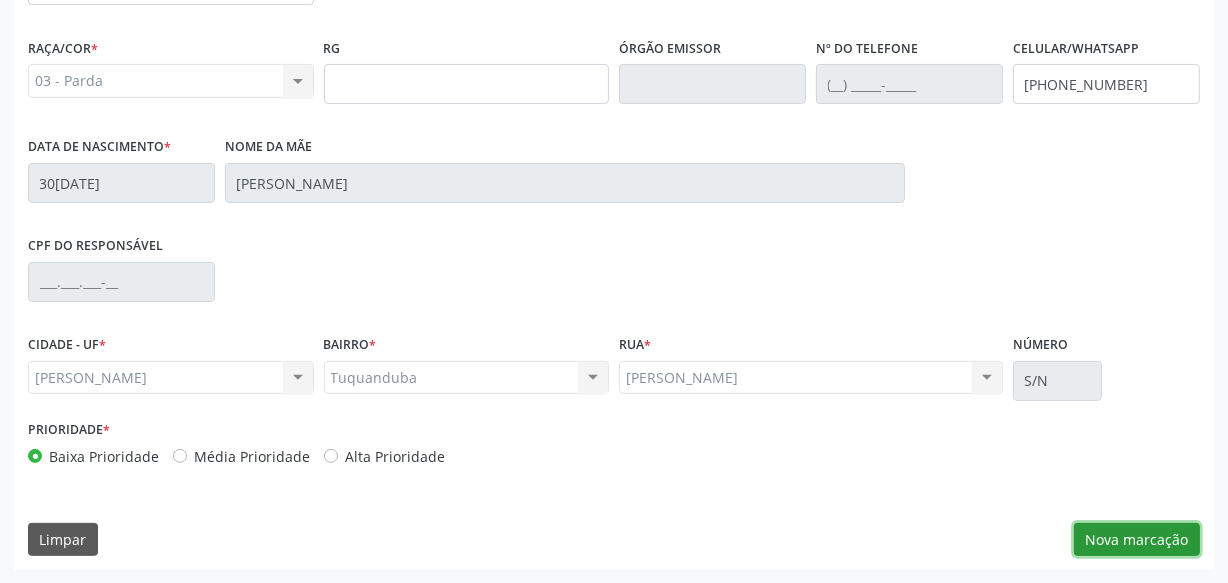 click on "Nova marcação" at bounding box center (1137, 540) 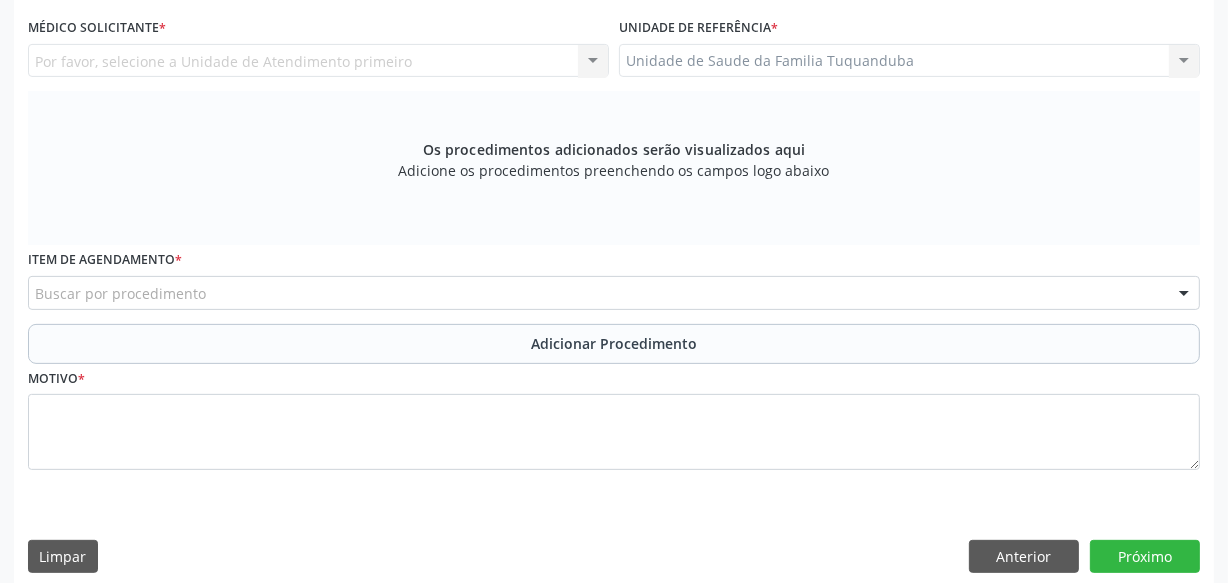 click on "Buscar por procedimento" at bounding box center (614, 293) 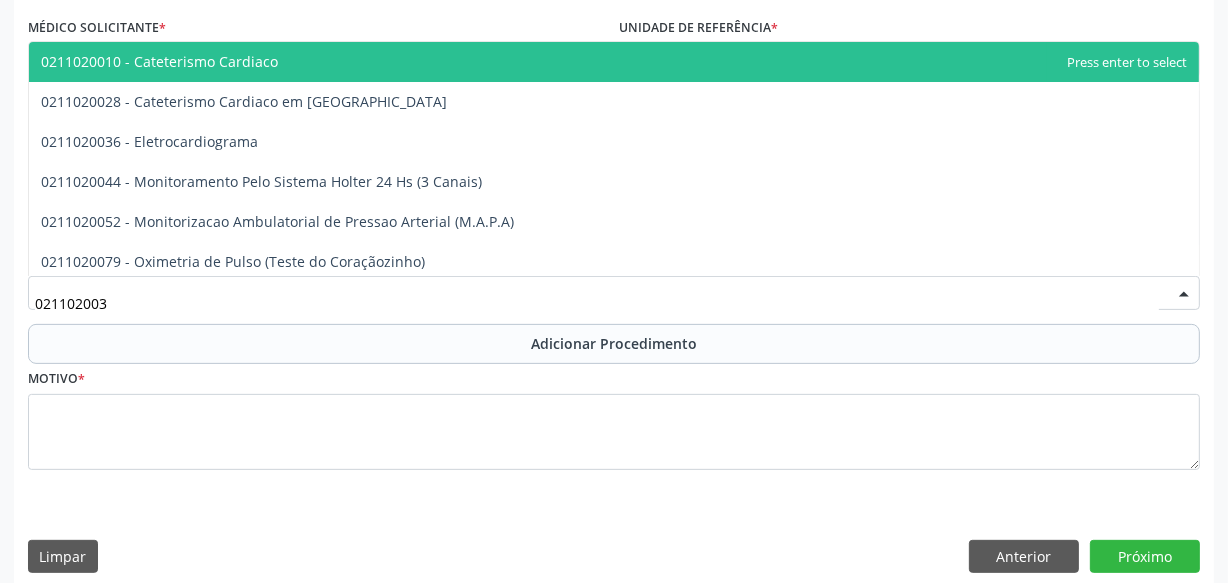 type on "0211020036" 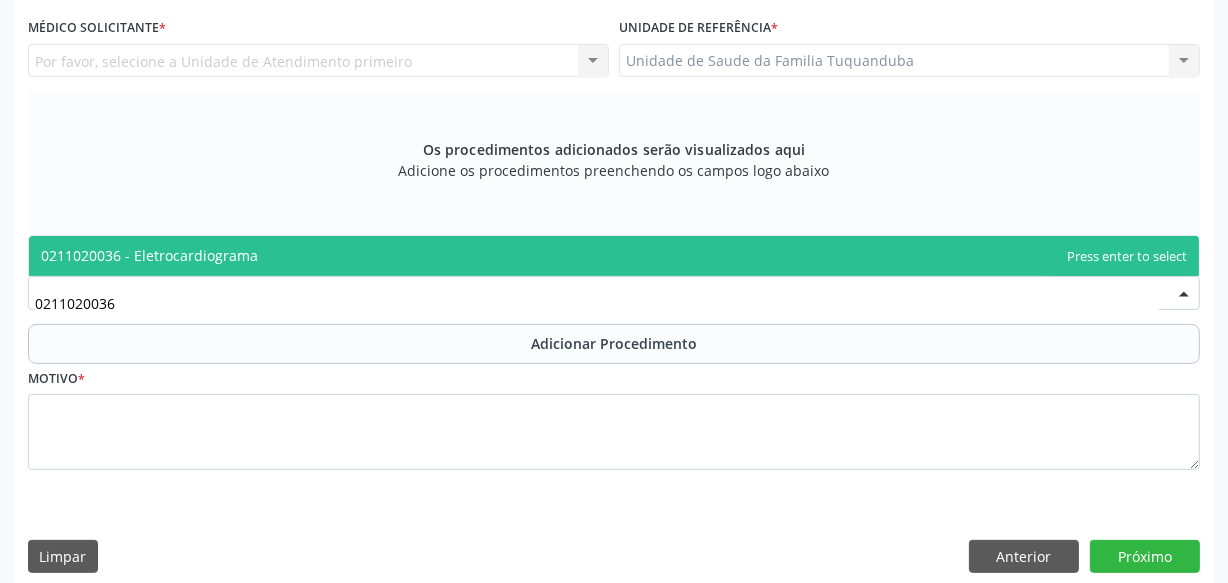 click on "0211020036 - Eletrocardiograma" at bounding box center [614, 256] 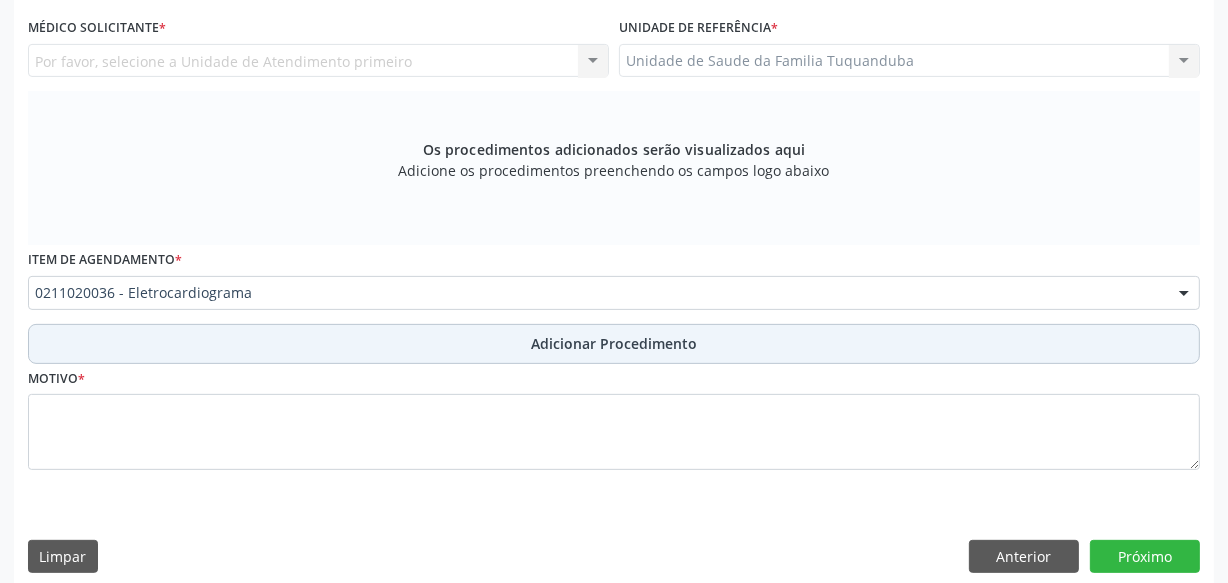 click on "Adicionar Procedimento" at bounding box center (614, 344) 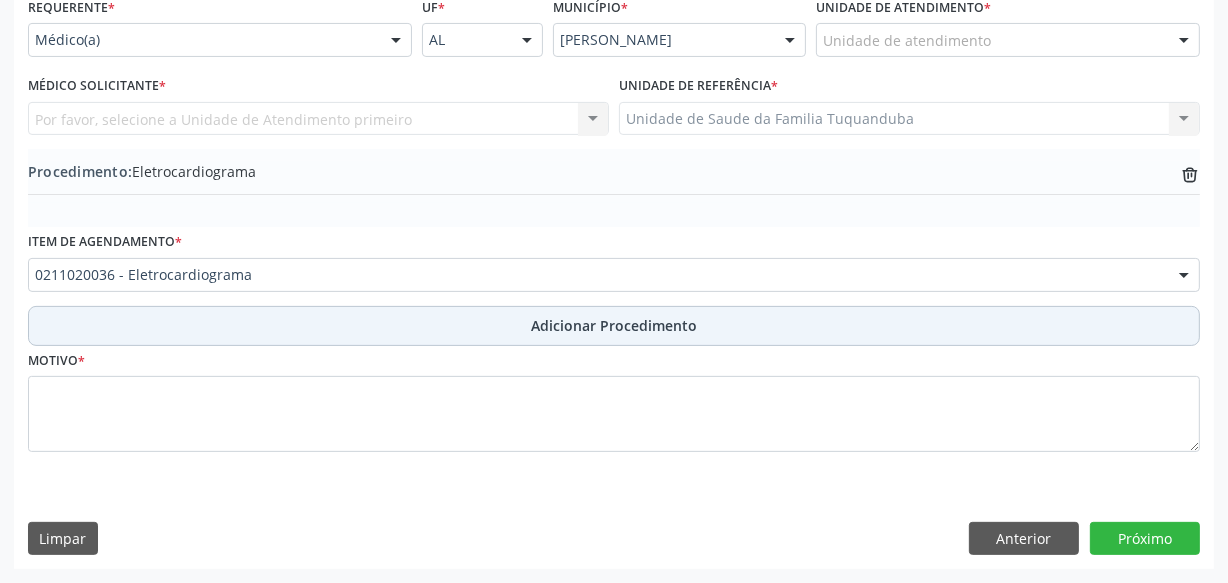 scroll, scrollTop: 469, scrollLeft: 0, axis: vertical 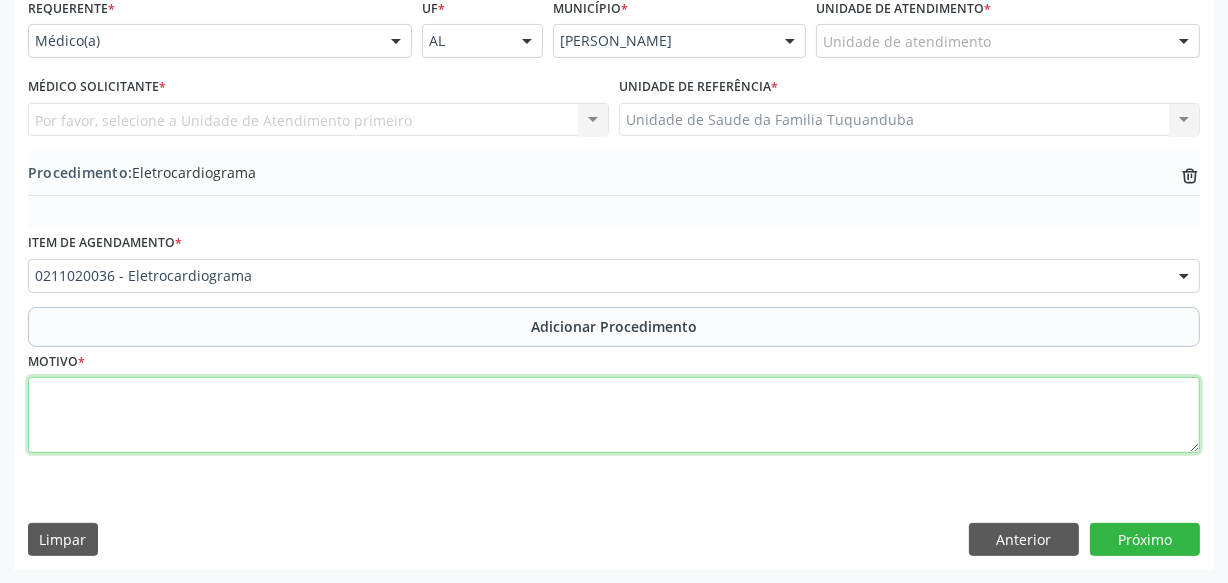 click at bounding box center [614, 415] 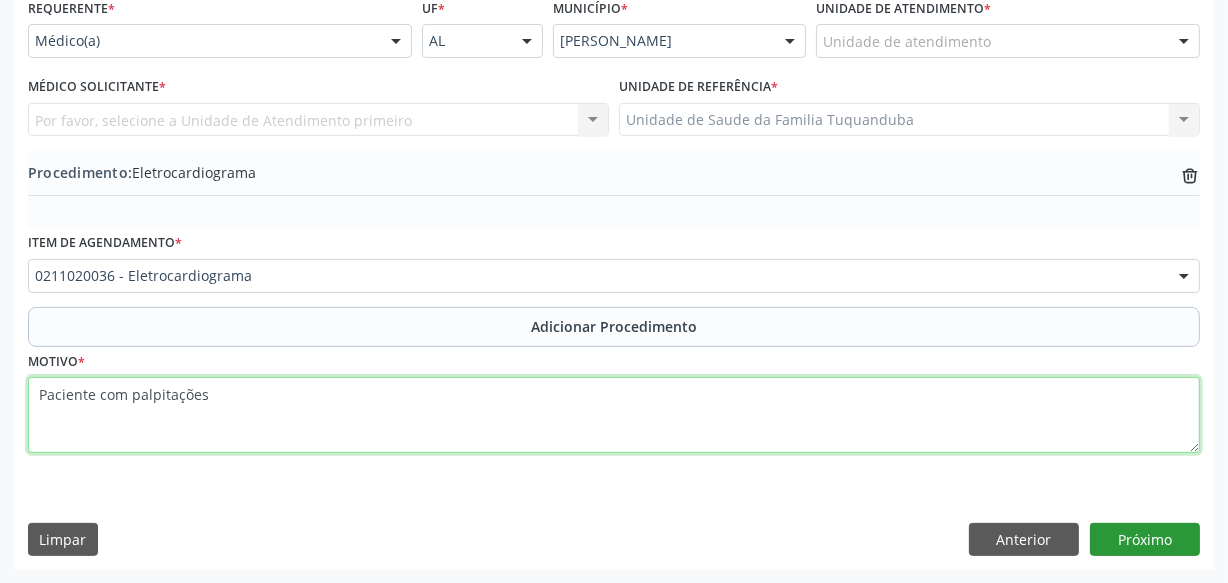 type on "Paciente com palpitações" 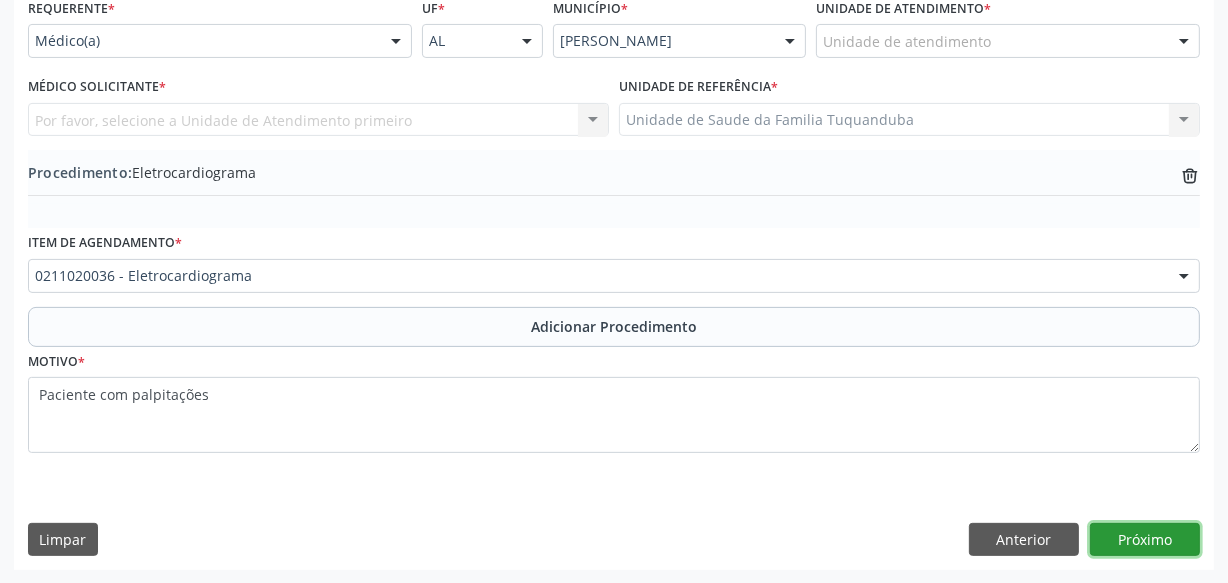click on "Próximo" at bounding box center [1145, 540] 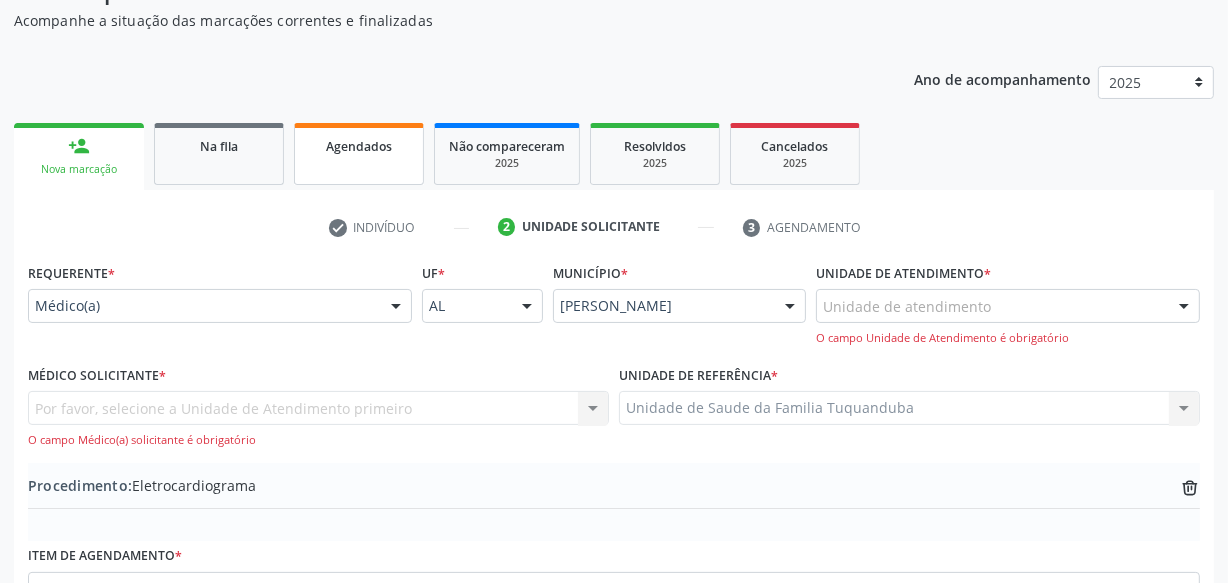 scroll, scrollTop: 196, scrollLeft: 0, axis: vertical 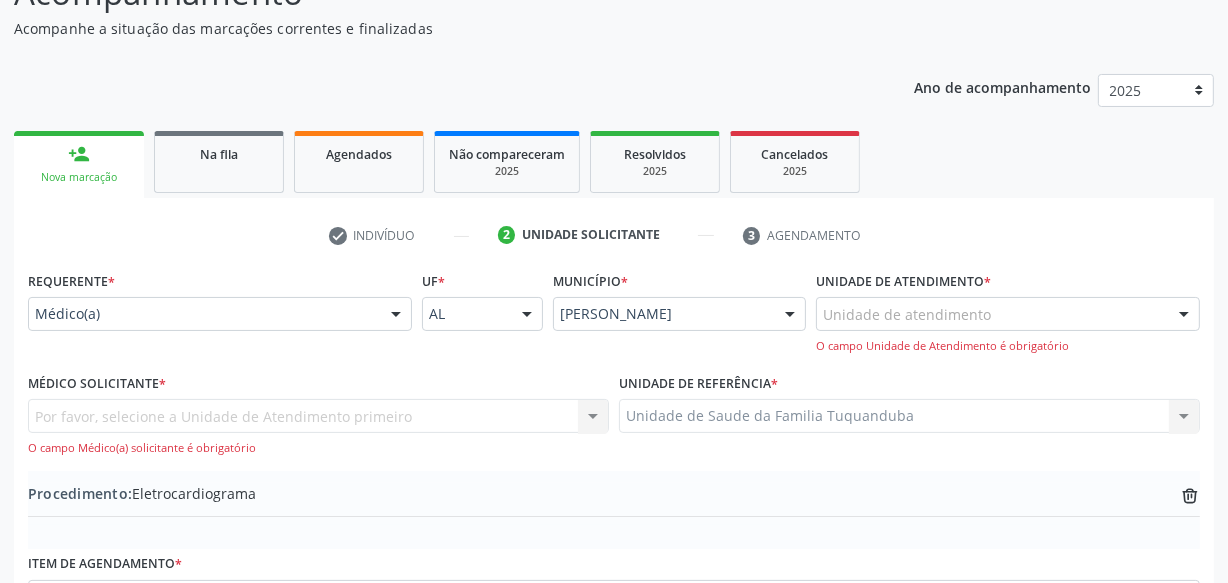 click on "Médico(a)" at bounding box center [220, 314] 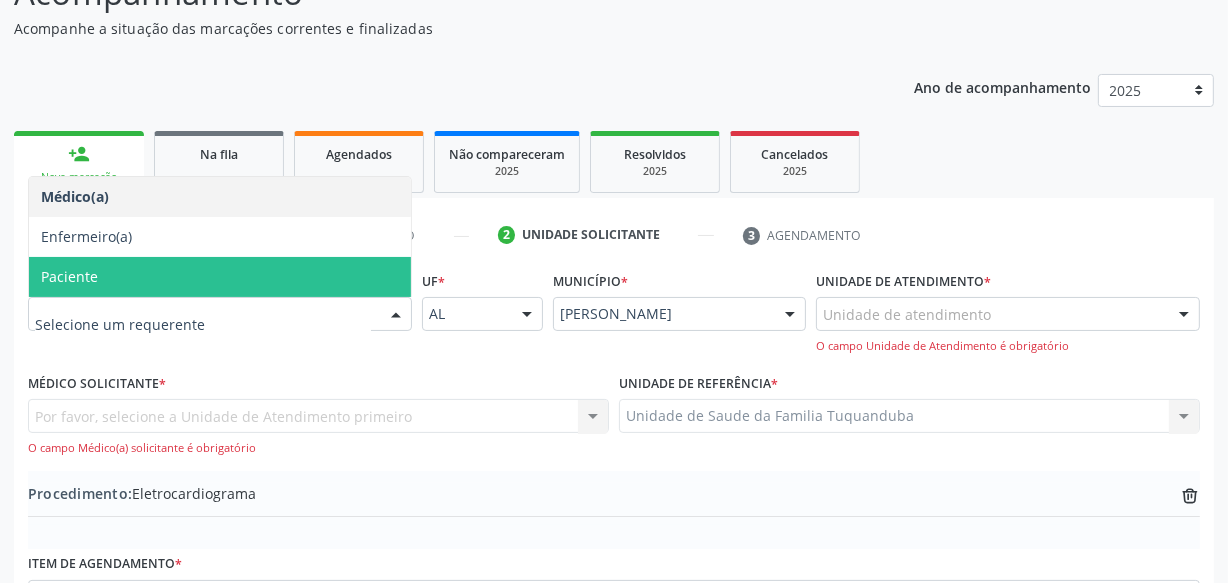 click on "Paciente" at bounding box center [220, 277] 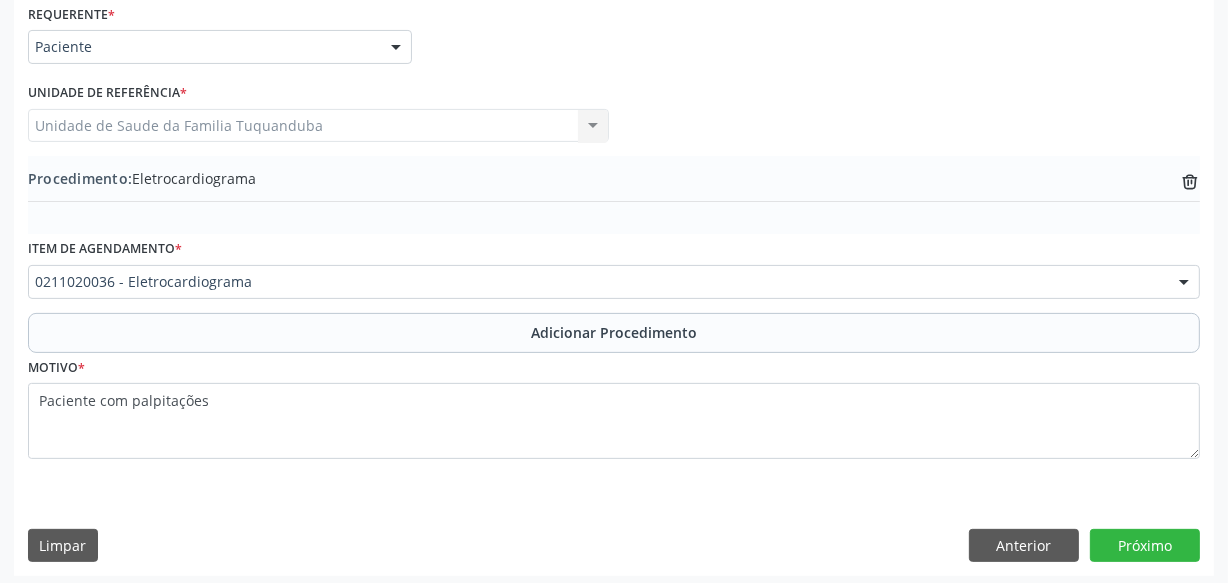scroll, scrollTop: 469, scrollLeft: 0, axis: vertical 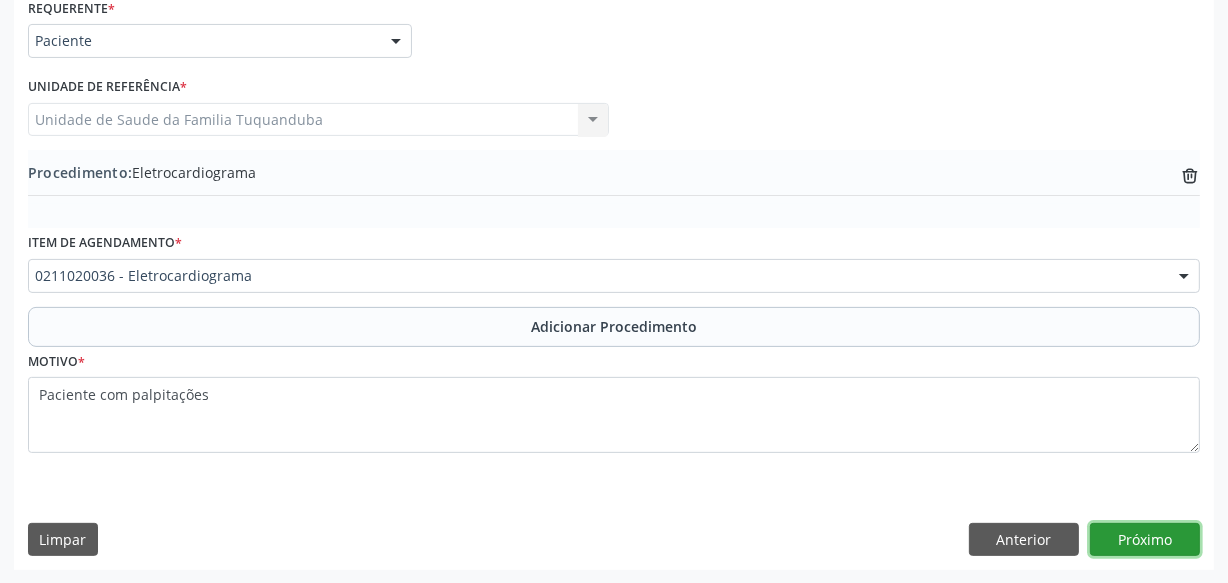 click on "Próximo" at bounding box center [1145, 540] 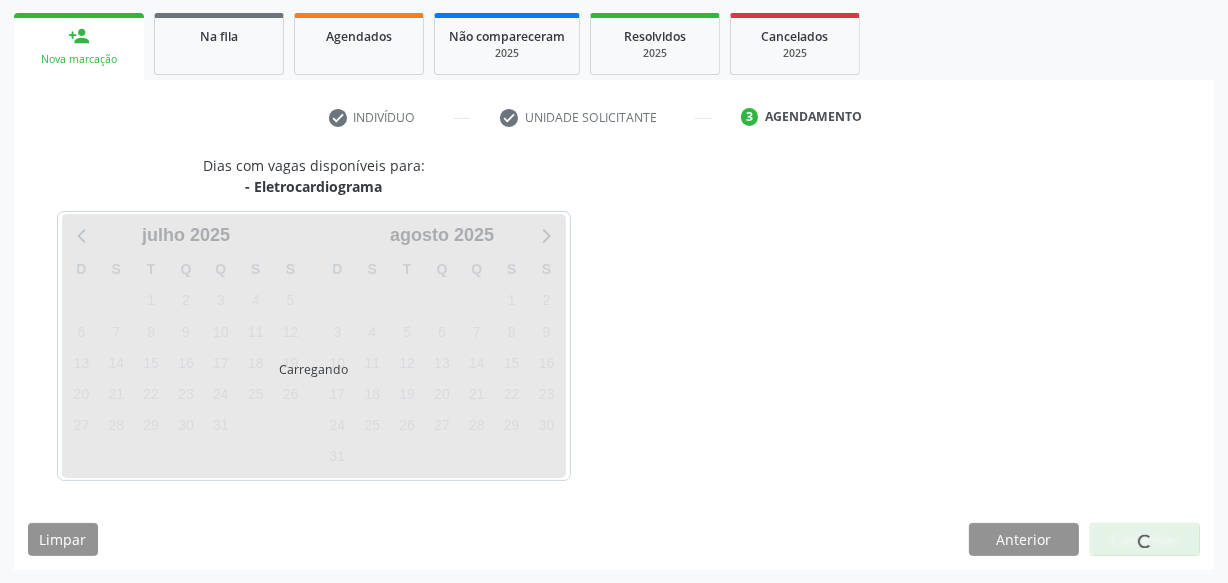 scroll, scrollTop: 372, scrollLeft: 0, axis: vertical 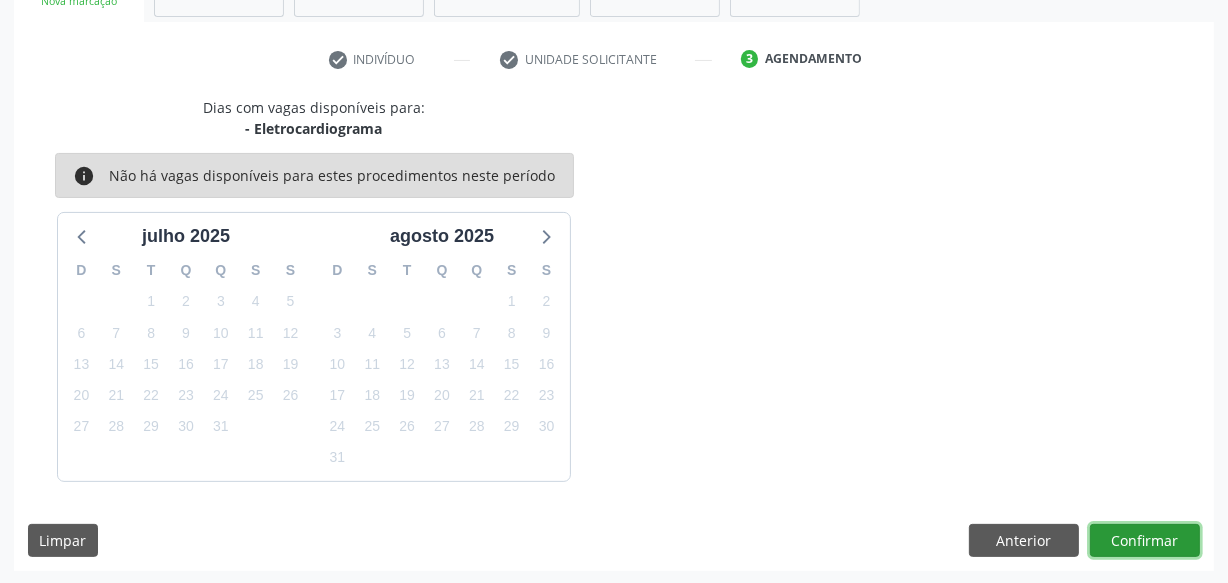 click on "Confirmar" at bounding box center (1145, 541) 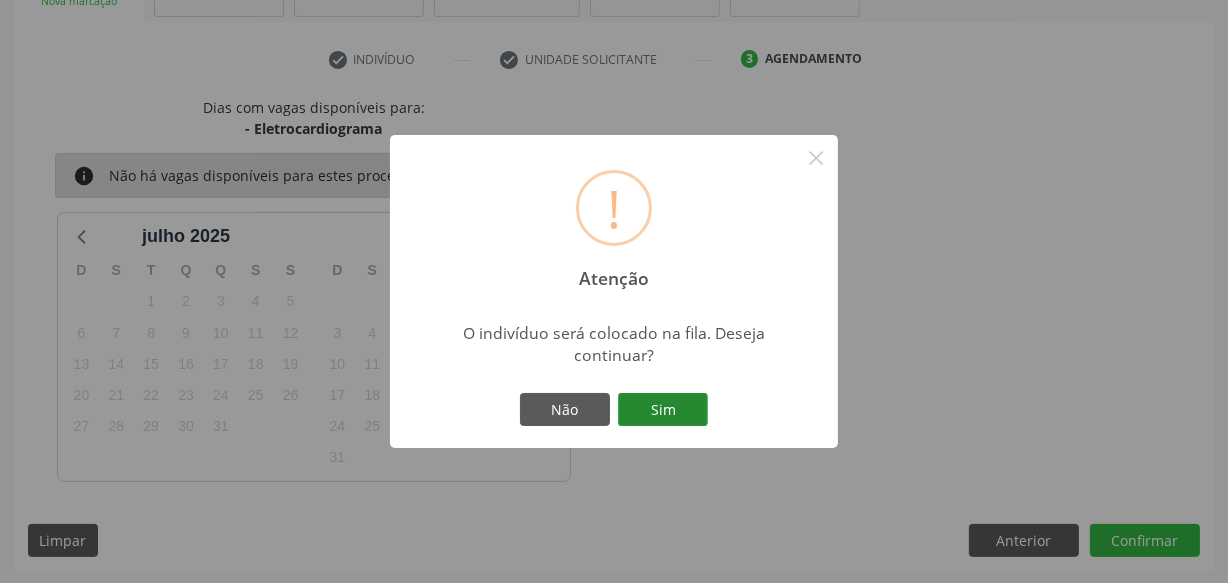 click on "Sim" at bounding box center (663, 410) 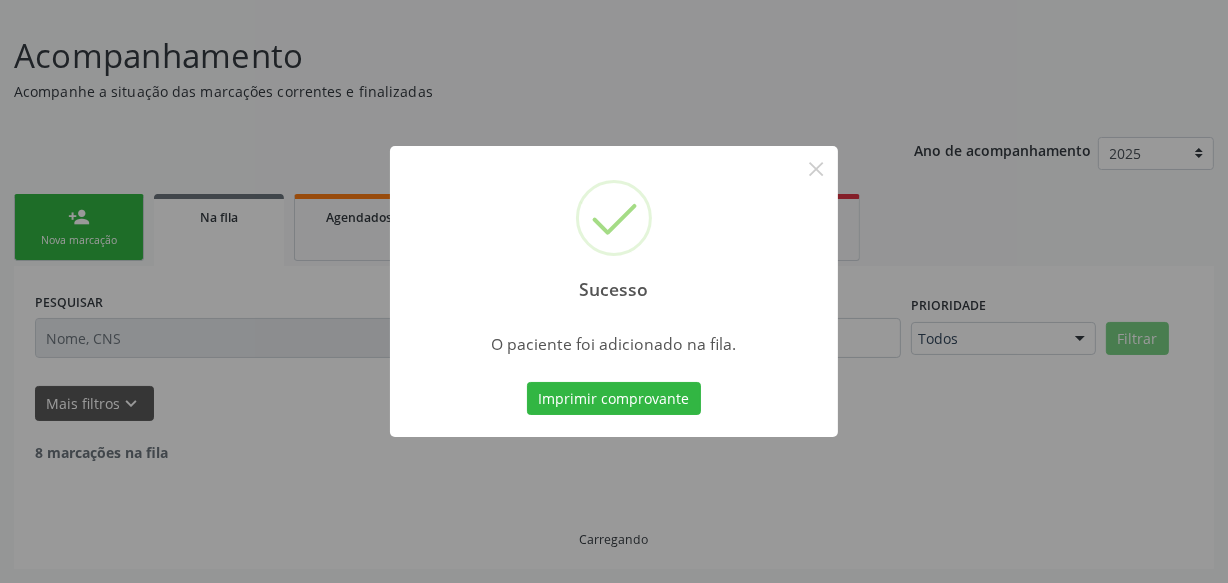 scroll, scrollTop: 110, scrollLeft: 0, axis: vertical 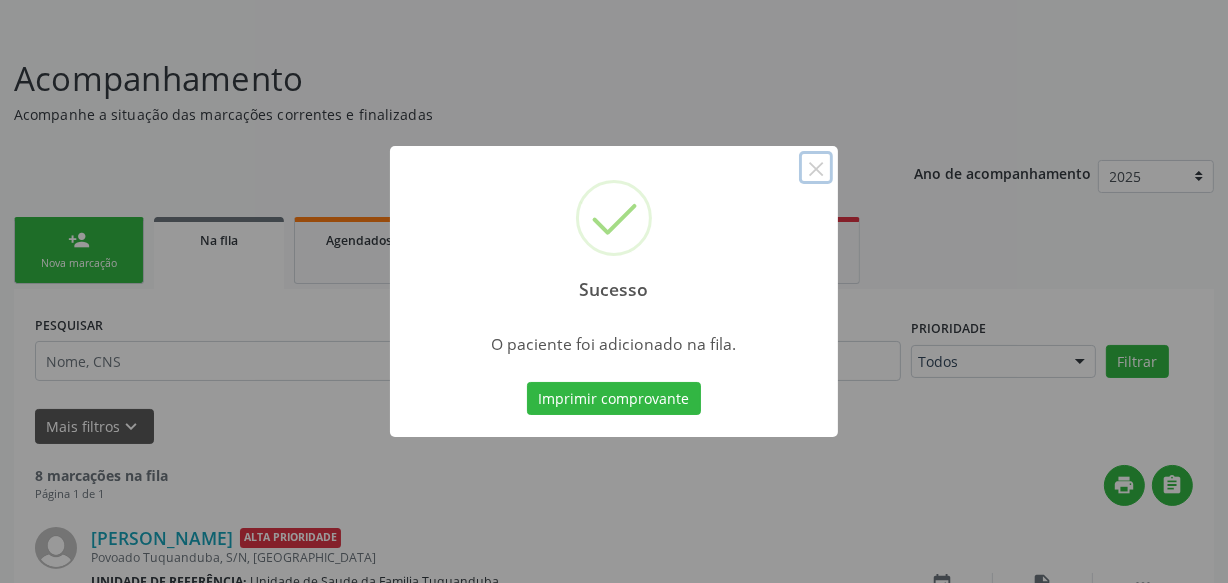 click on "×" at bounding box center (816, 168) 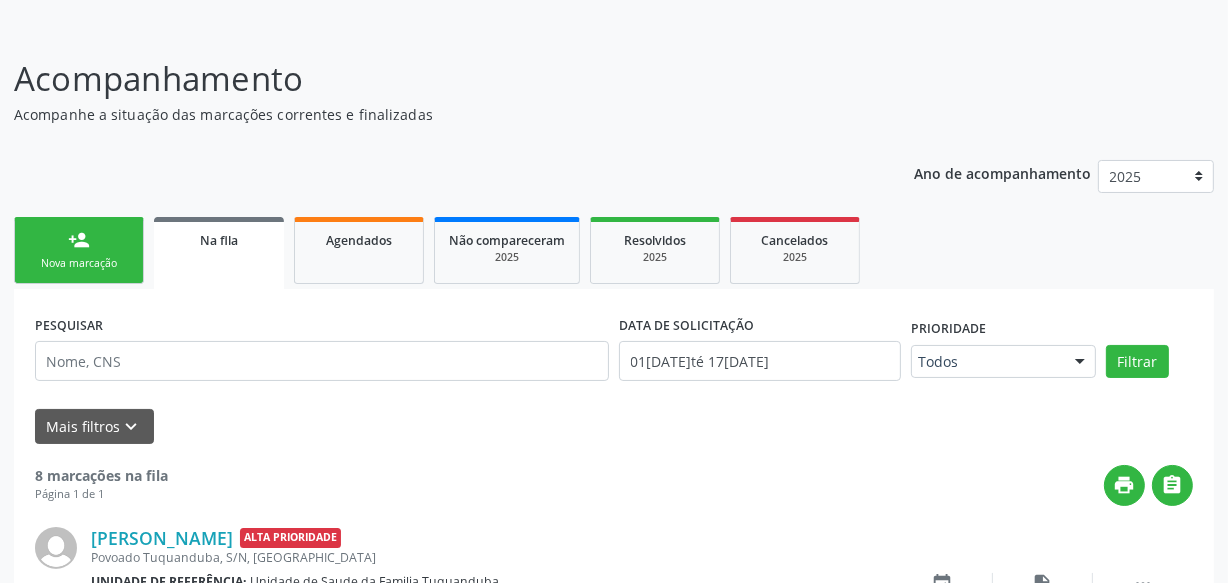 click on "Nova marcação" at bounding box center (79, 263) 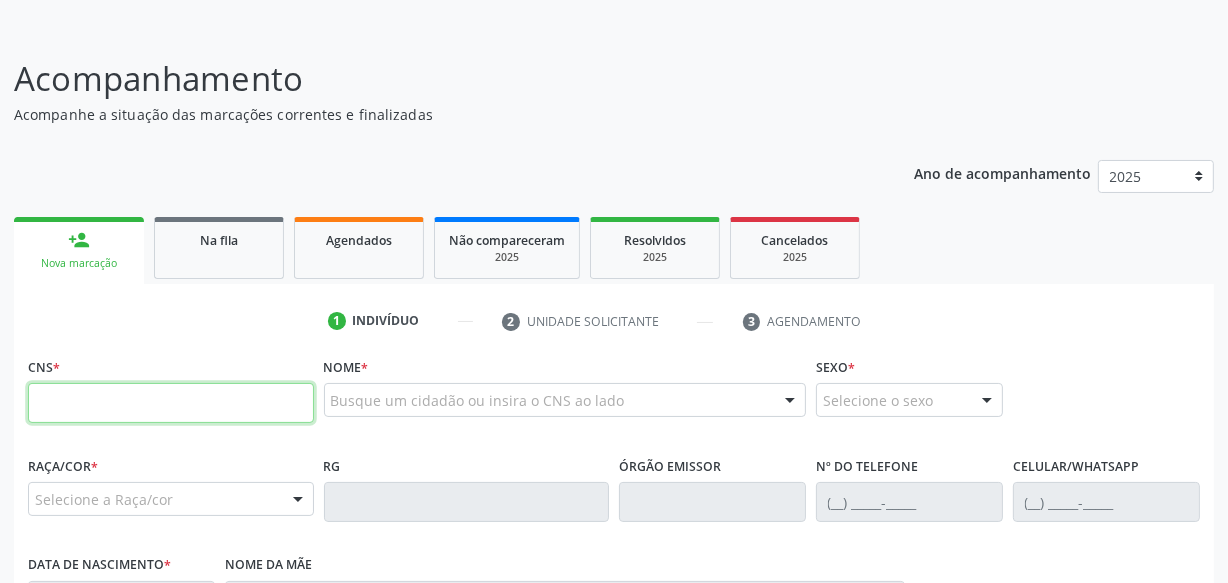 click at bounding box center [171, 403] 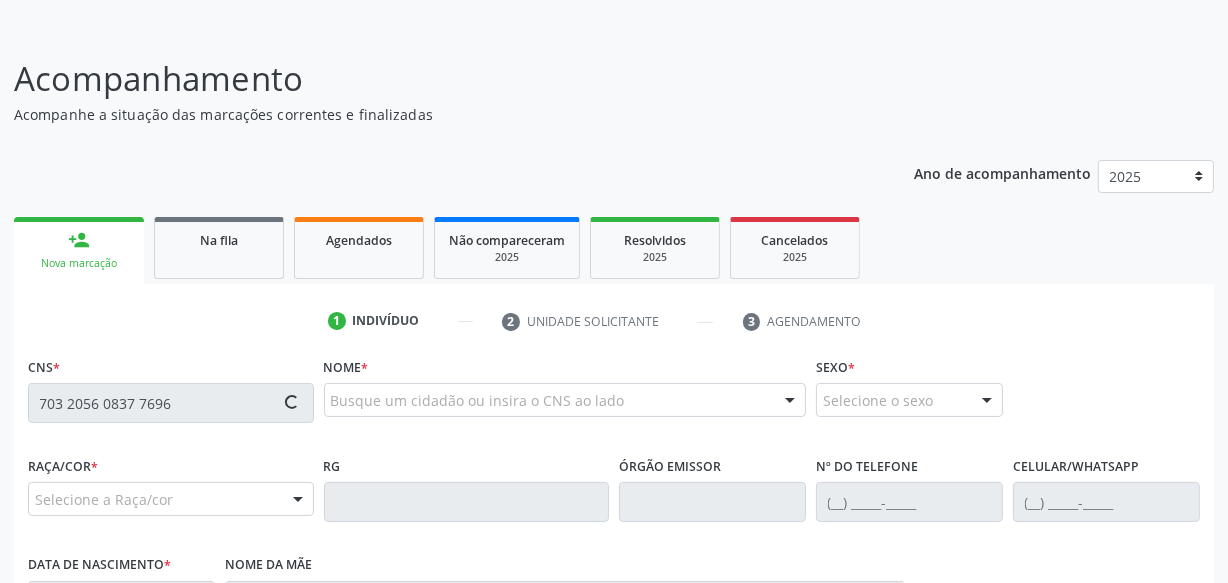 type on "703 2056 0837 7696" 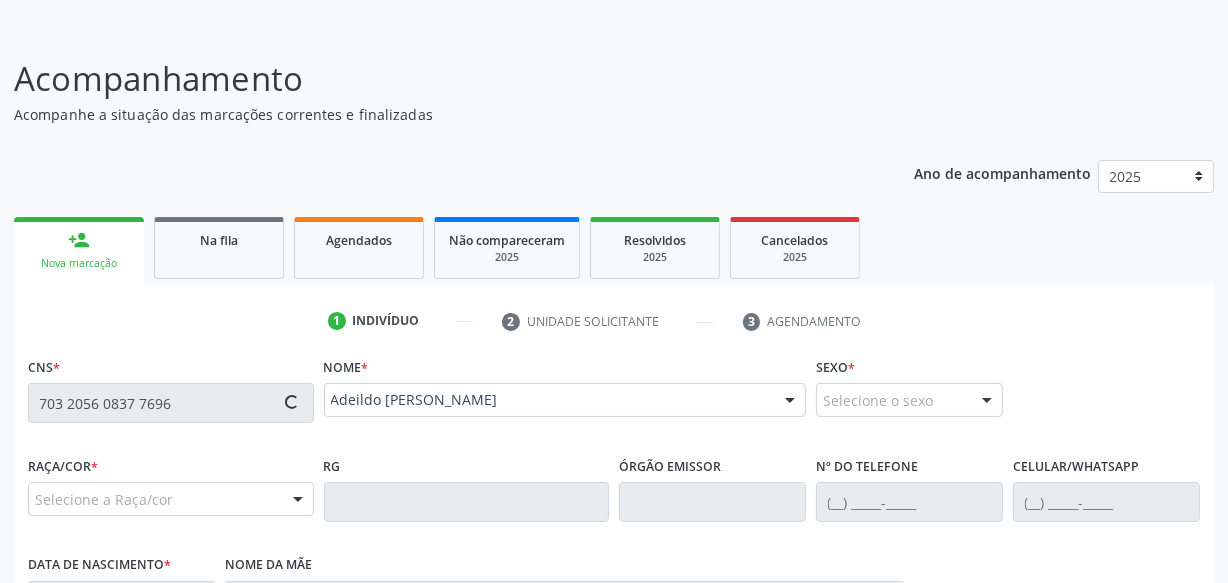 type on "(82) 99931-9730" 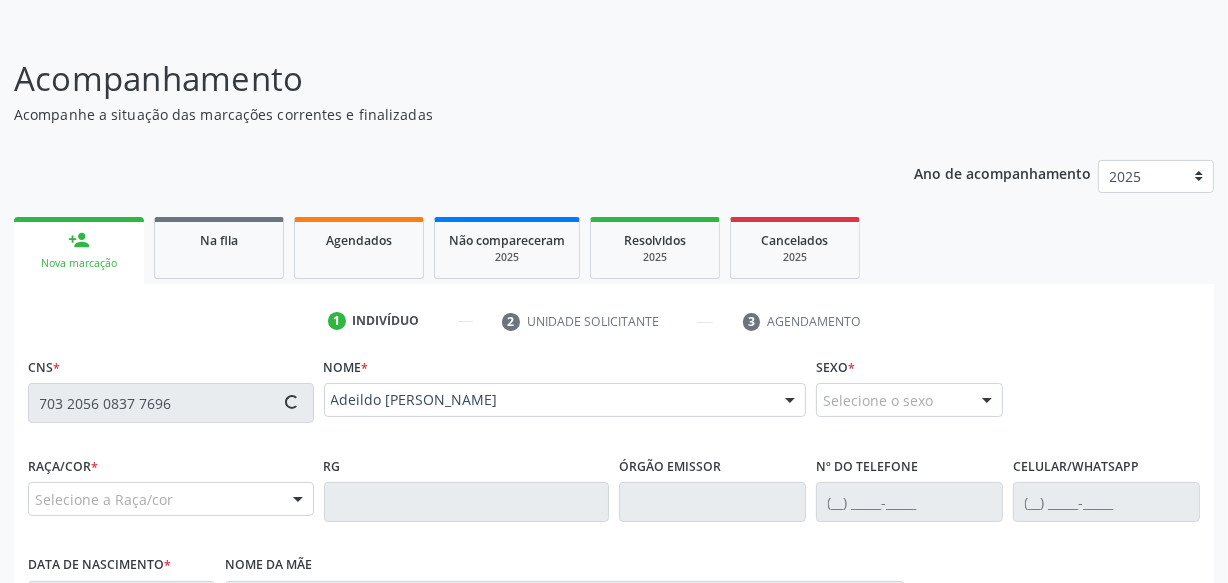 type on "11/08/1972" 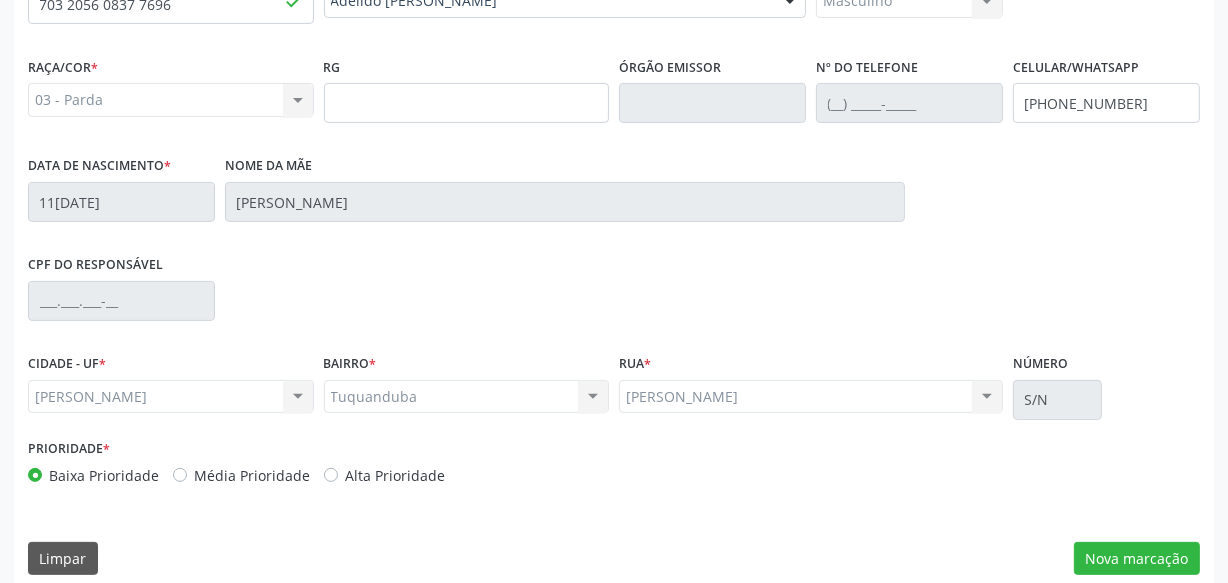 scroll, scrollTop: 528, scrollLeft: 0, axis: vertical 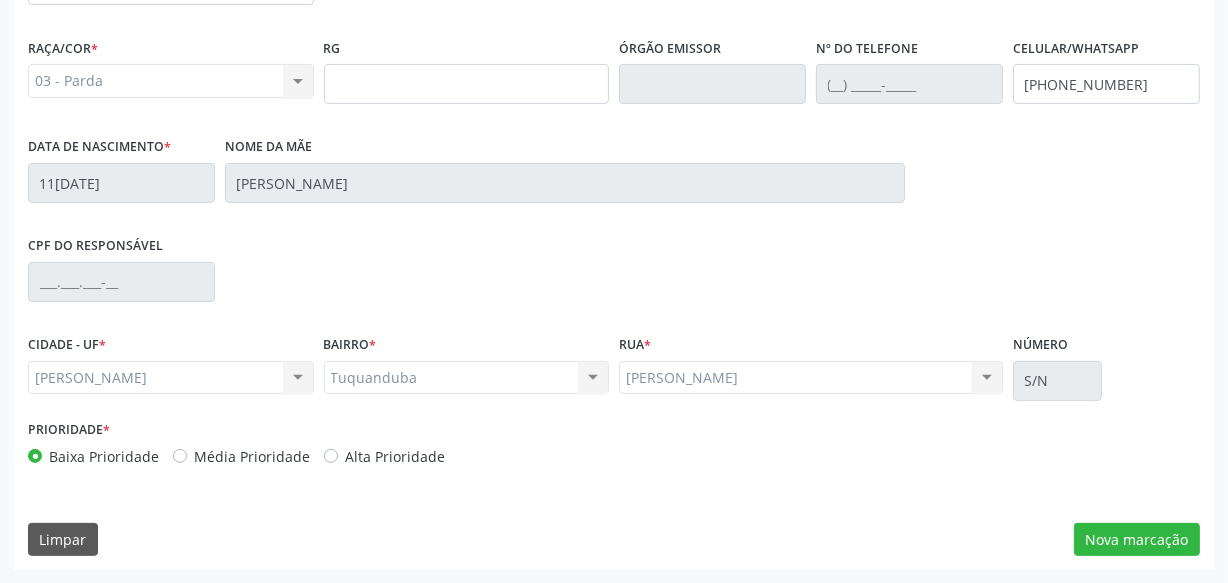 click on "Alta Prioridade" at bounding box center [395, 456] 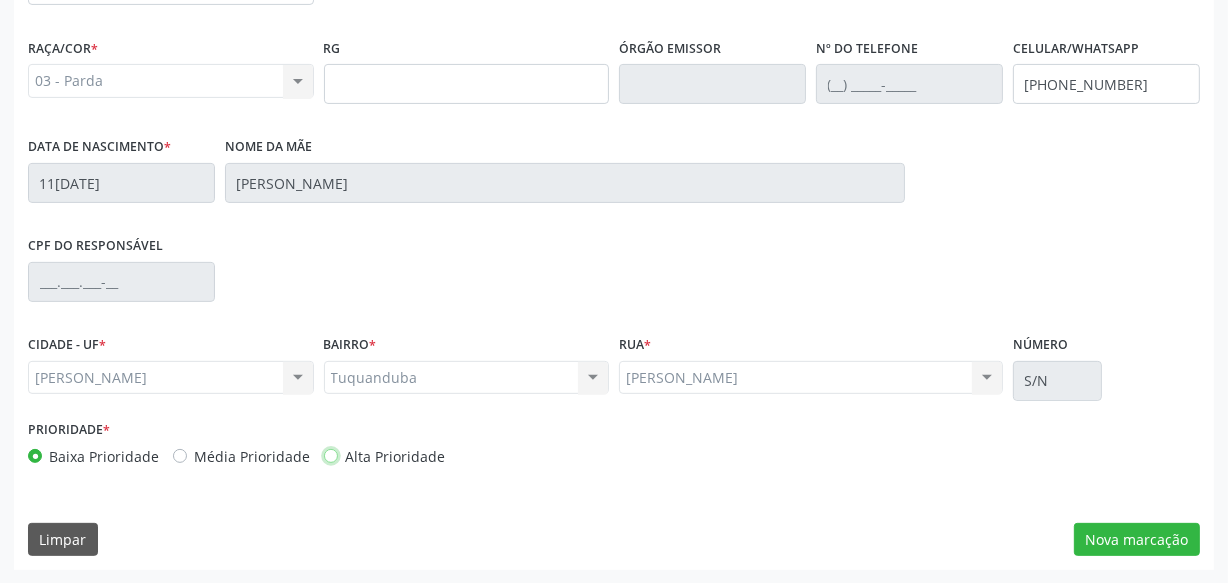 click on "Alta Prioridade" at bounding box center [331, 455] 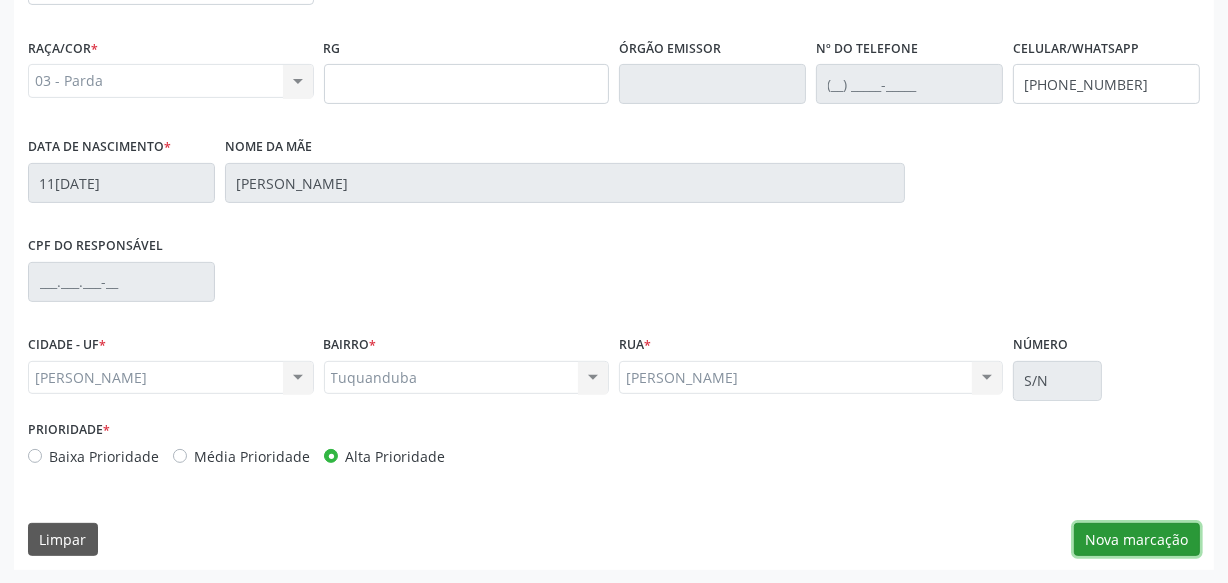 click on "Nova marcação" at bounding box center [1137, 540] 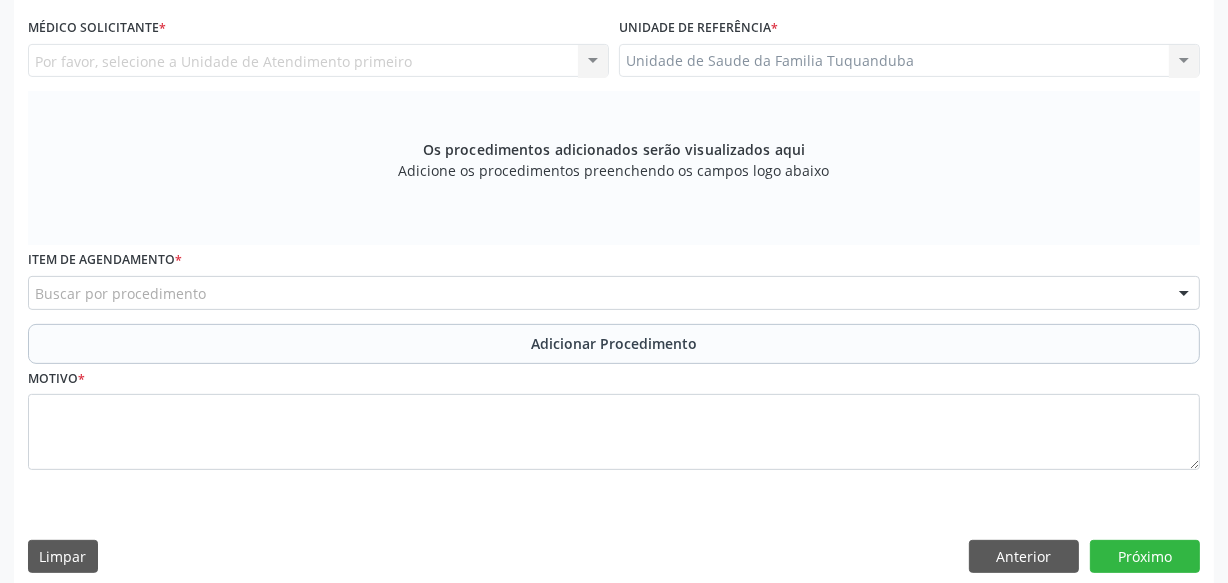 click on "Buscar por procedimento" at bounding box center (614, 293) 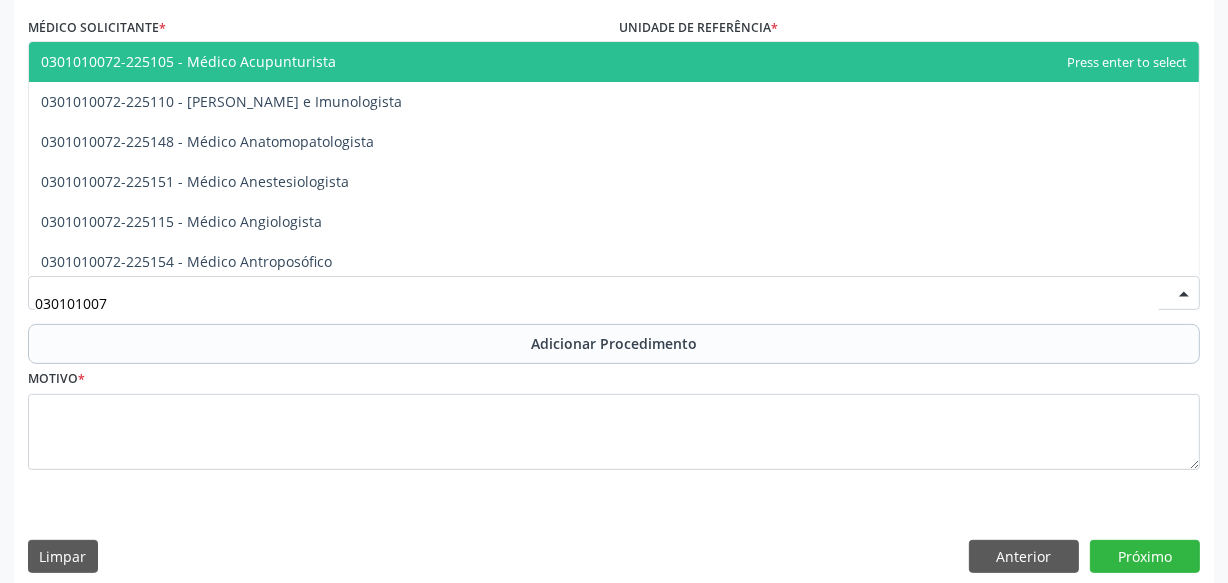 type on "0301010072" 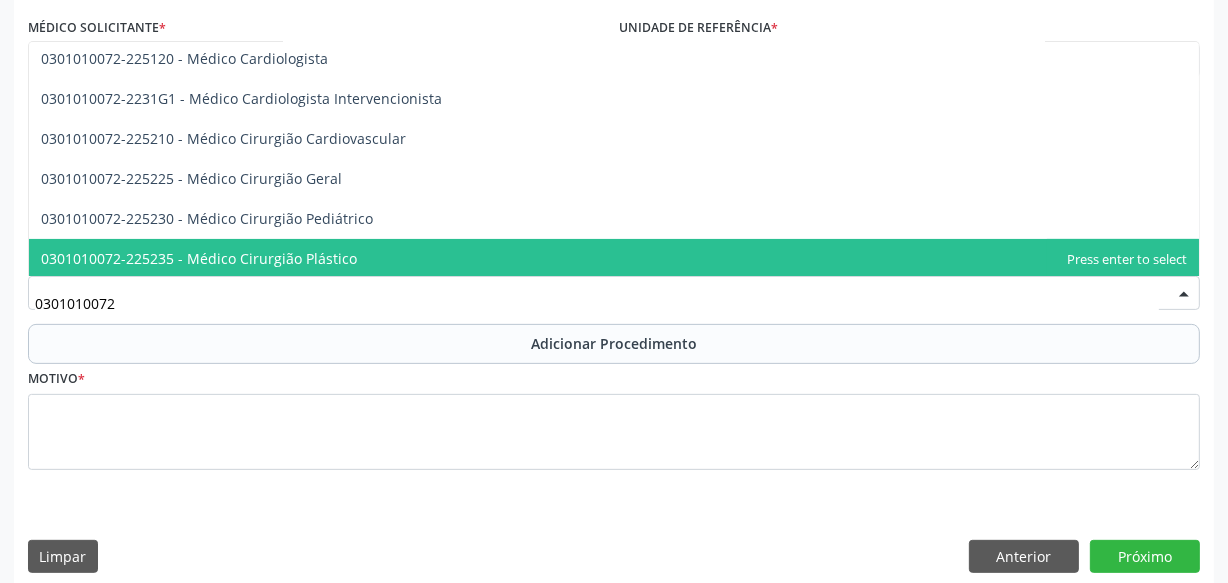 scroll, scrollTop: 272, scrollLeft: 0, axis: vertical 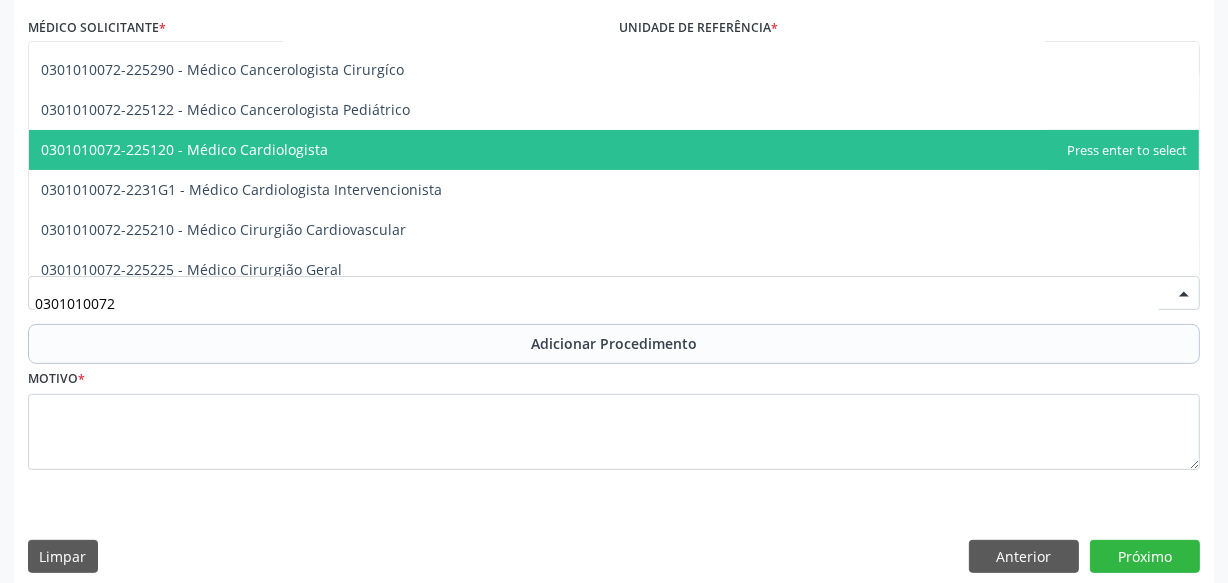 click on "0301010072-225120 - Médico Cardiologista" at bounding box center (184, 149) 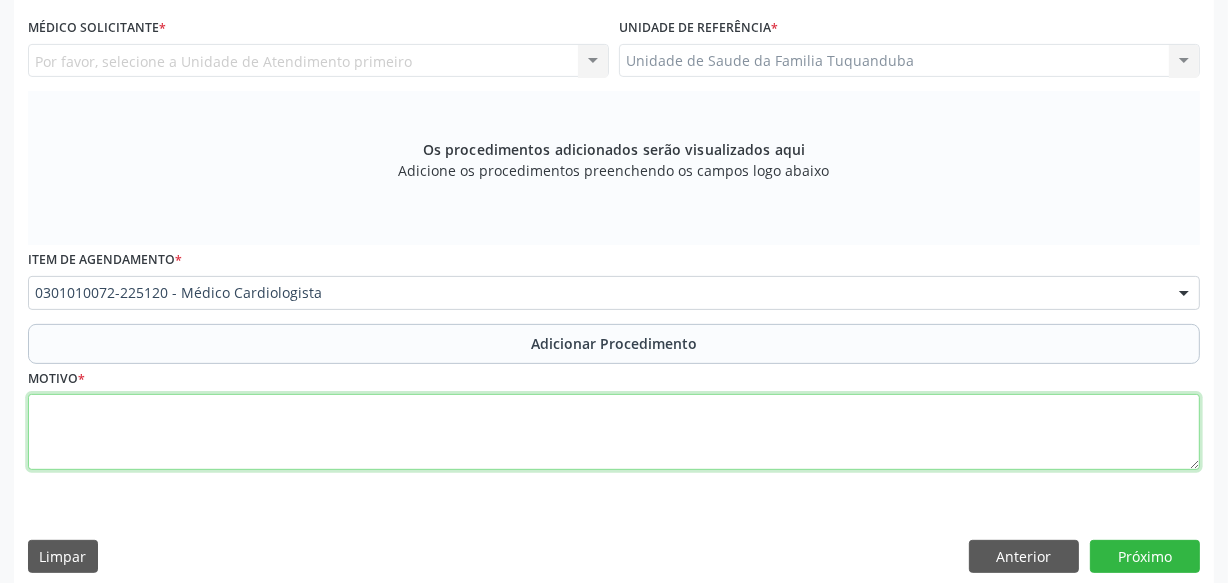 click at bounding box center (614, 432) 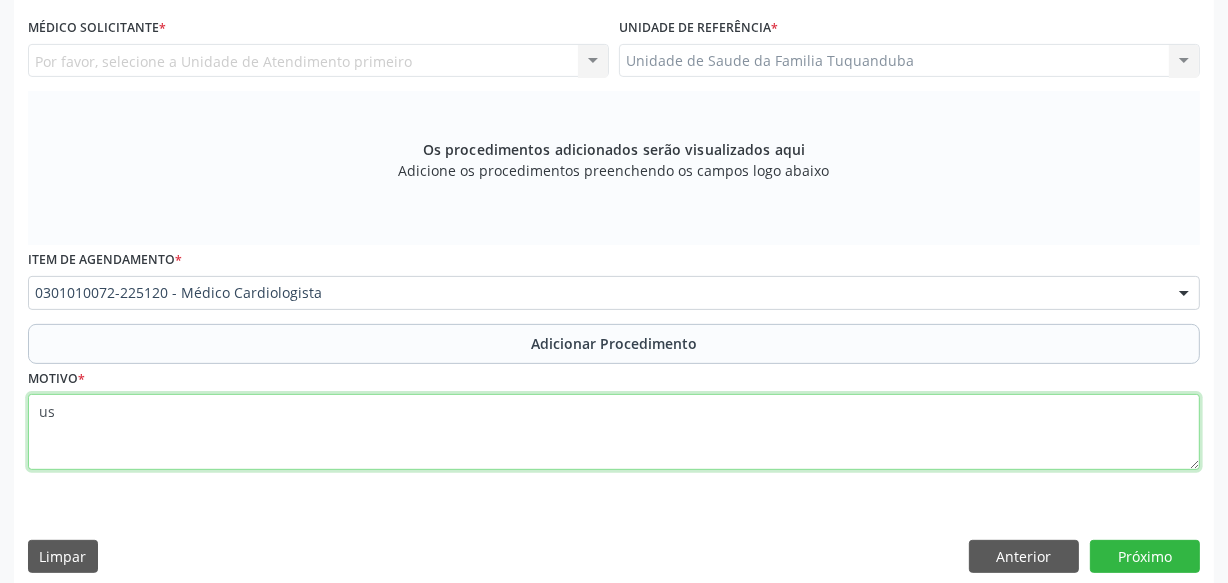 type on "u" 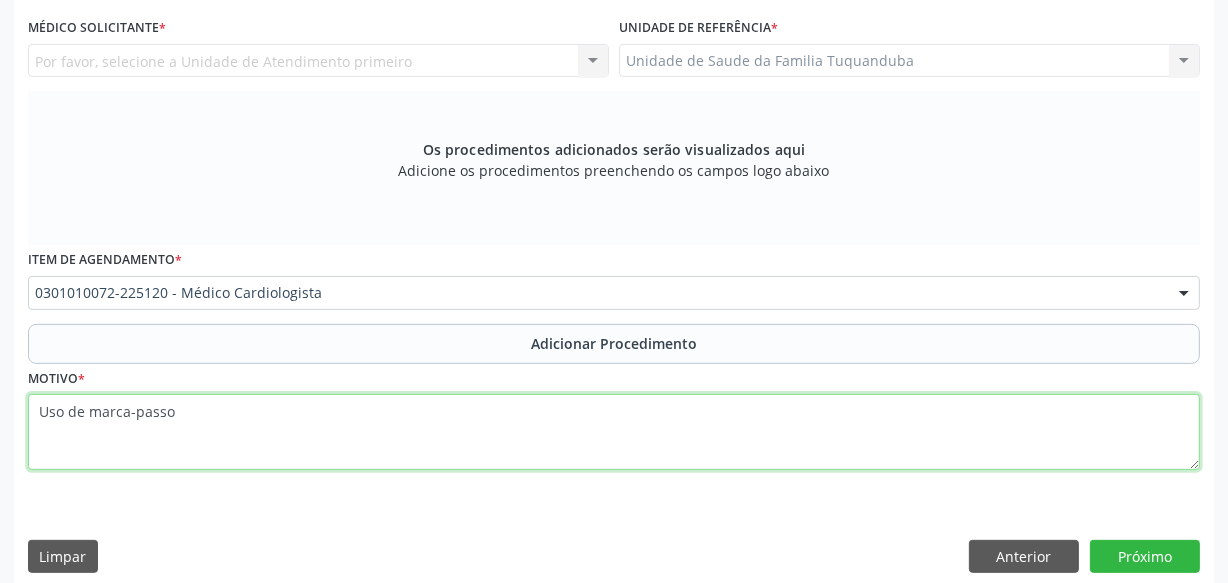 click on "Uso de marca-passo" at bounding box center (614, 432) 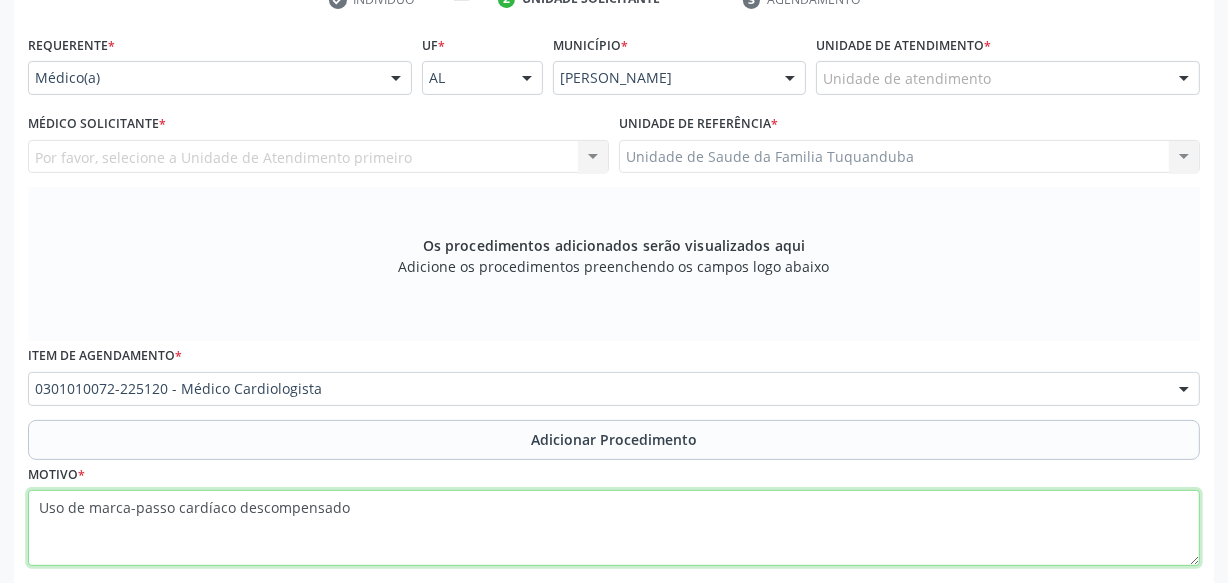 scroll, scrollTop: 255, scrollLeft: 0, axis: vertical 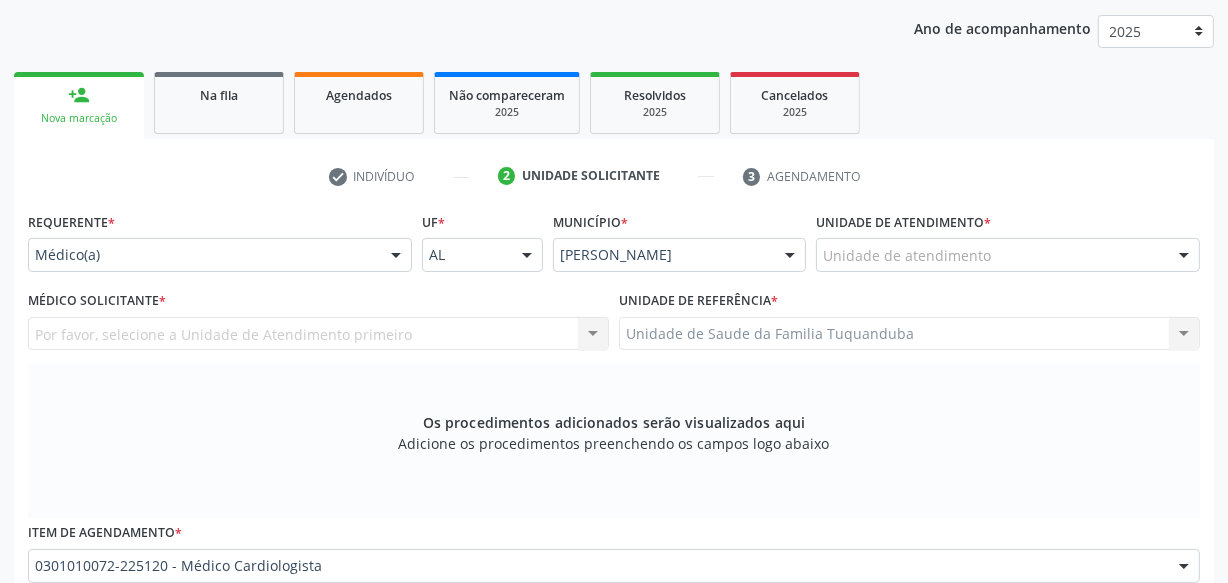 type on "Uso de marca-passo cardíaco descompensado" 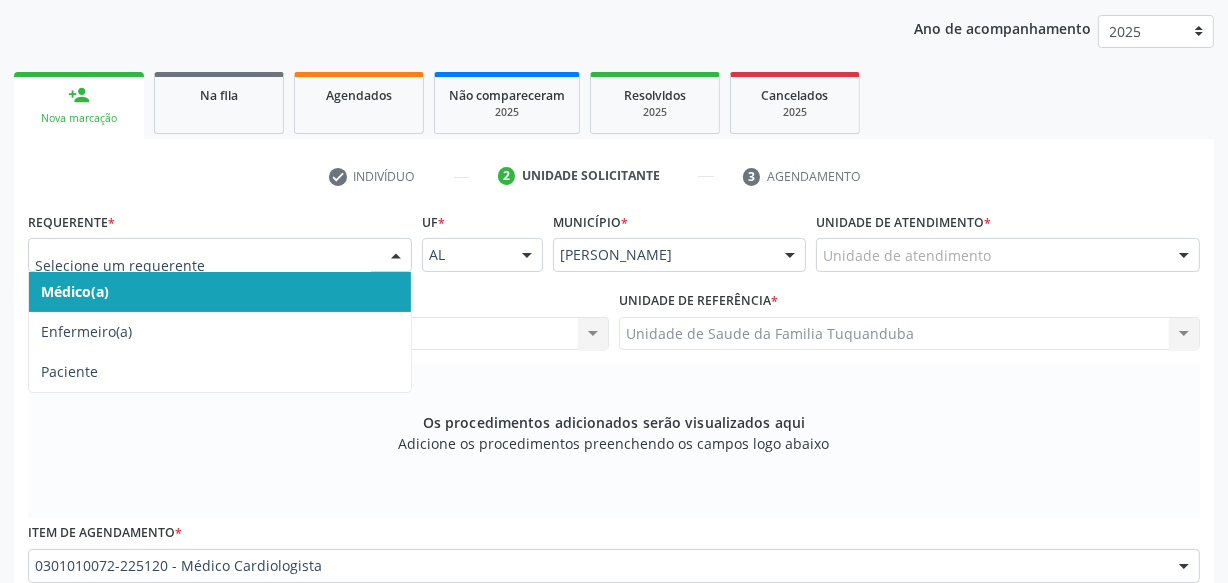 click on "Médico(a)" at bounding box center [220, 292] 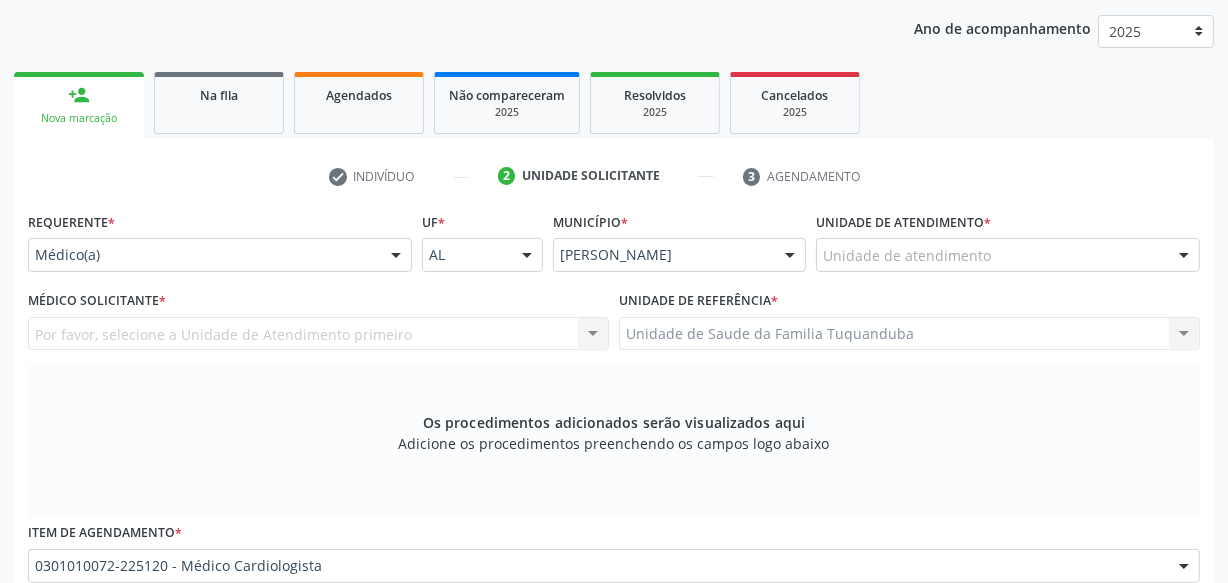 click on "Por favor, selecione a Unidade de Atendimento primeiro
Nenhum resultado encontrado para: "   "
Não há nenhuma opção para ser exibida." at bounding box center [318, 334] 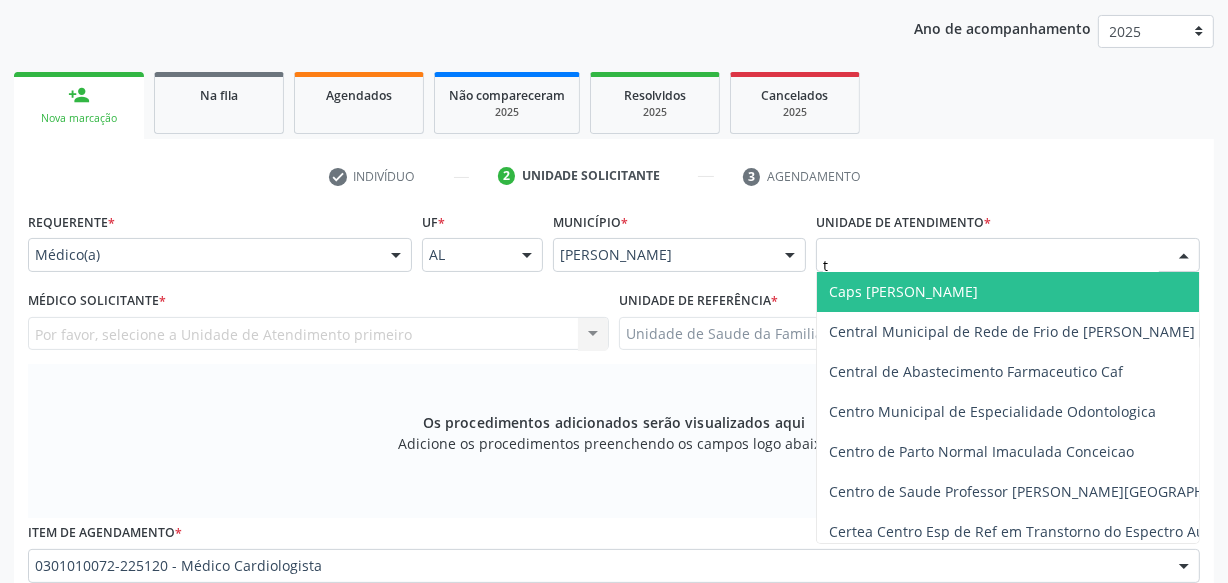 type on "tu" 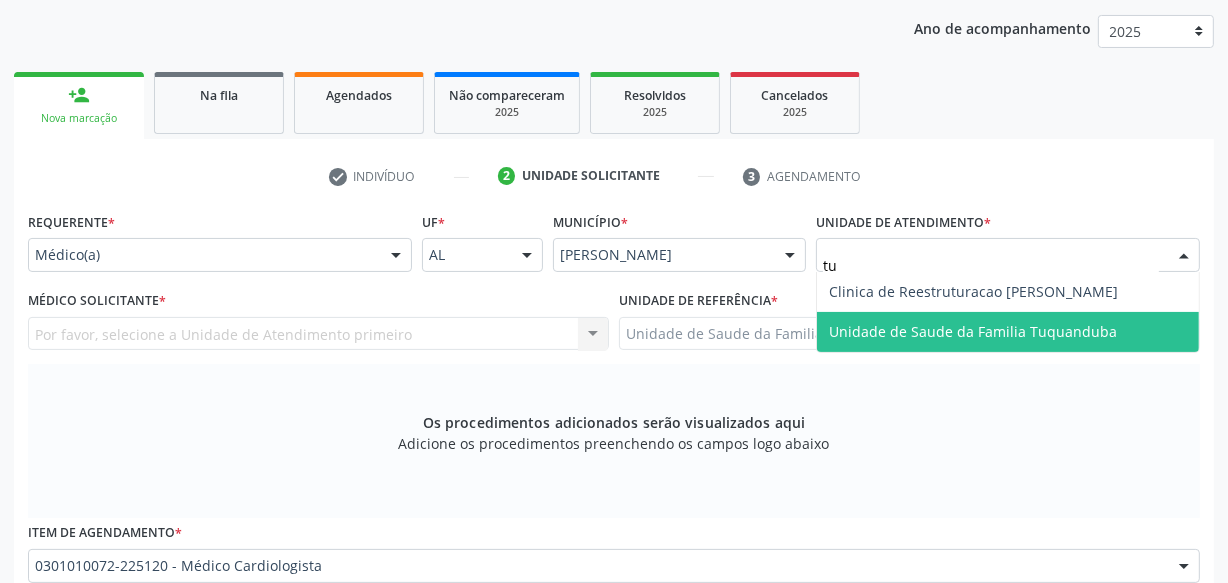 click on "Unidade de Saude da Familia Tuquanduba" at bounding box center [973, 331] 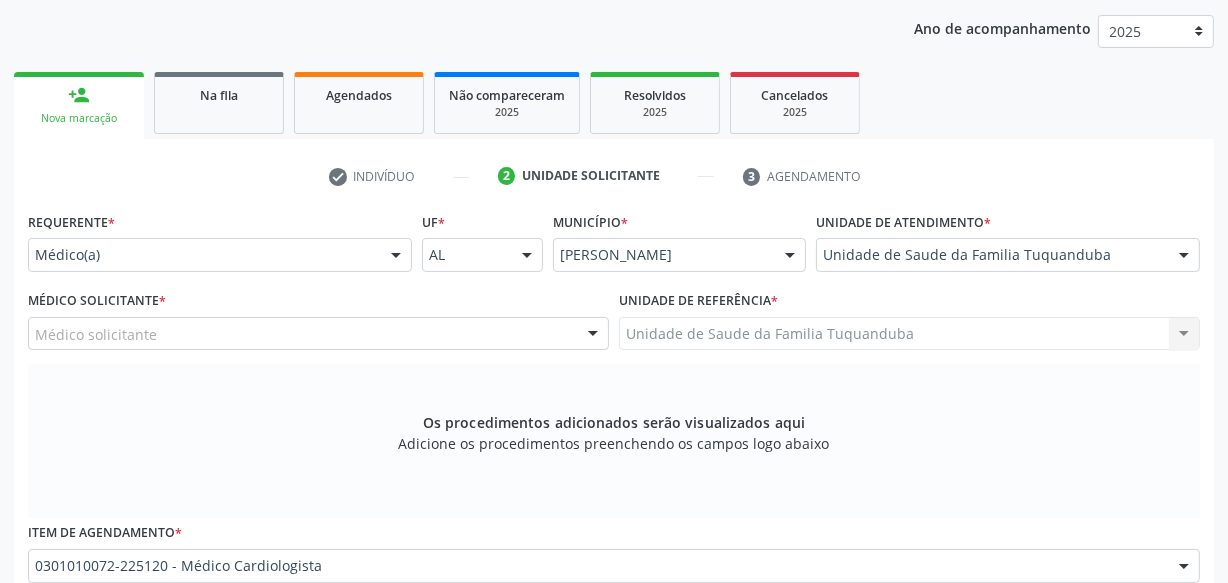click on "Médico solicitante" at bounding box center [318, 334] 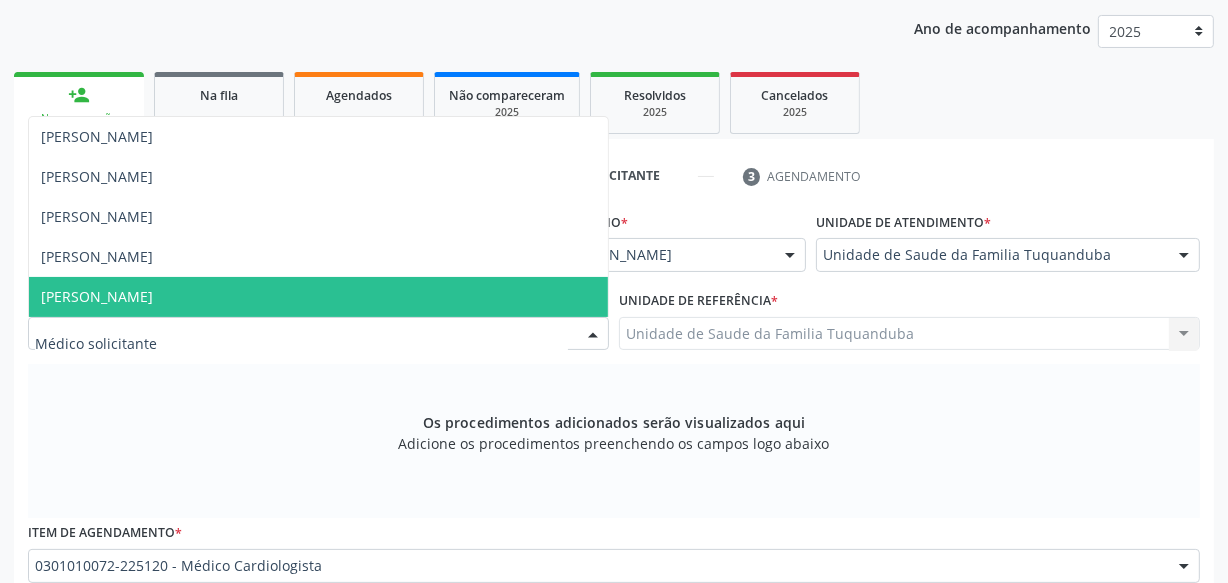 click on "[PERSON_NAME]" at bounding box center (318, 297) 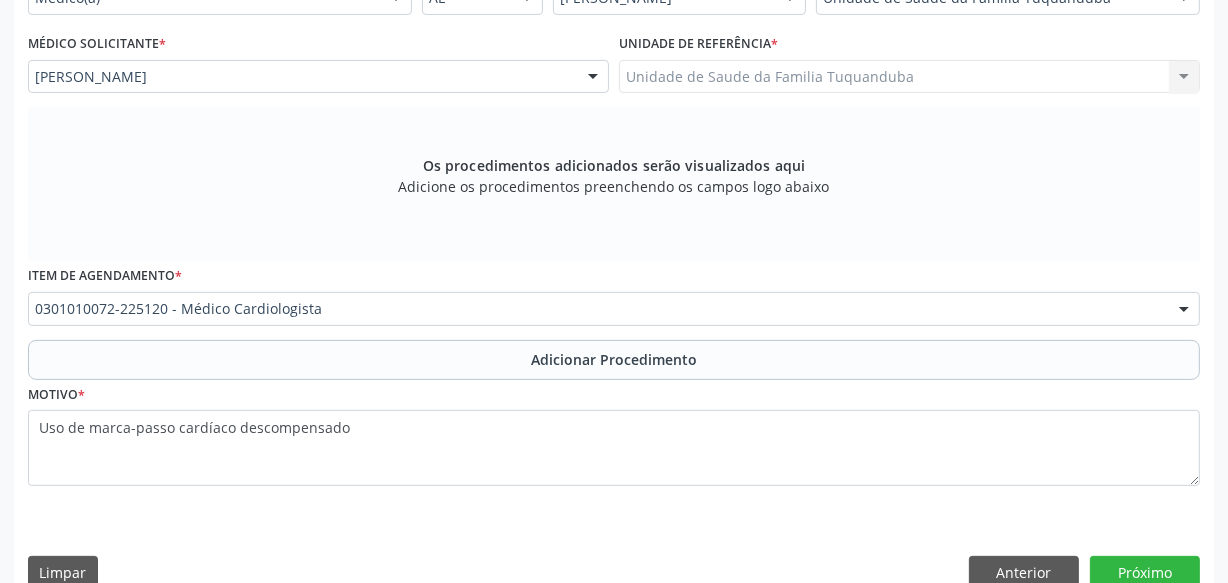 scroll, scrollTop: 545, scrollLeft: 0, axis: vertical 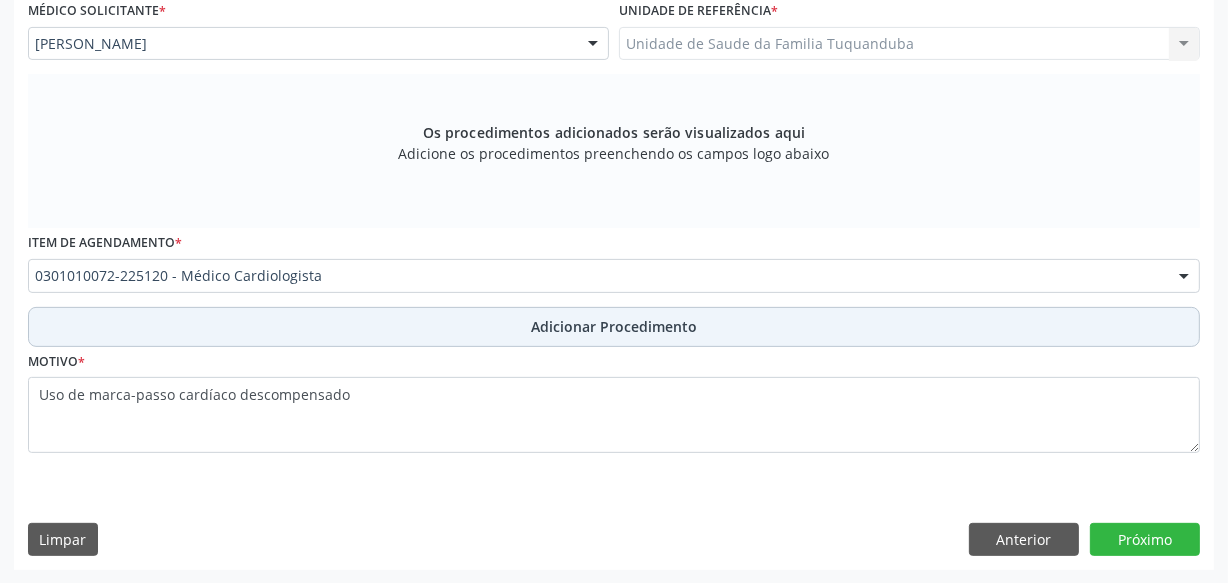 click on "Adicionar Procedimento" at bounding box center (614, 326) 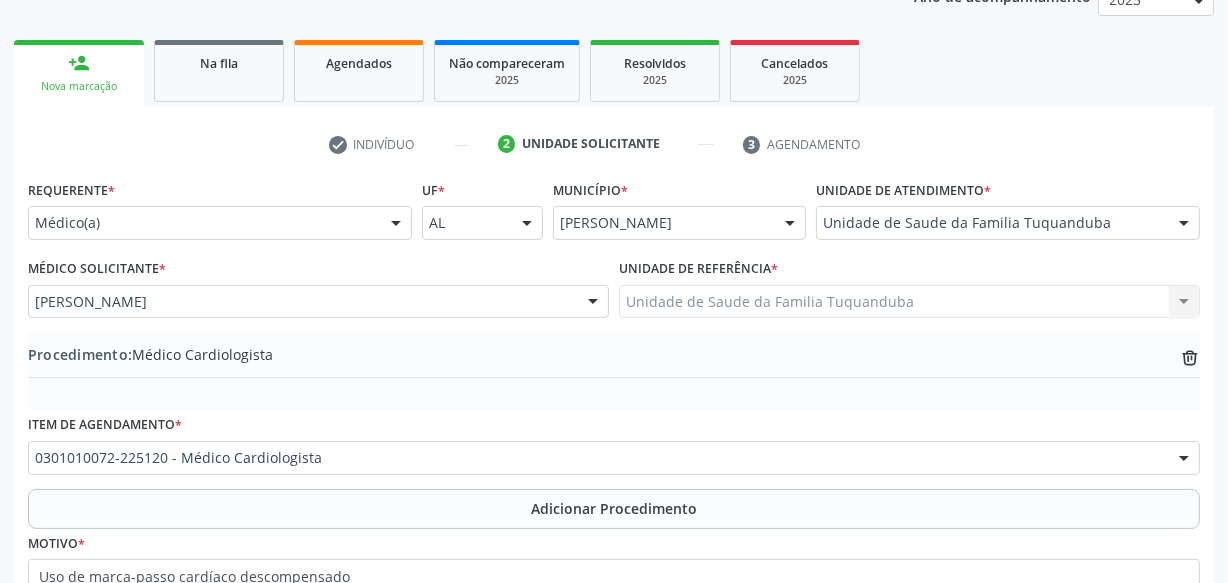 scroll, scrollTop: 469, scrollLeft: 0, axis: vertical 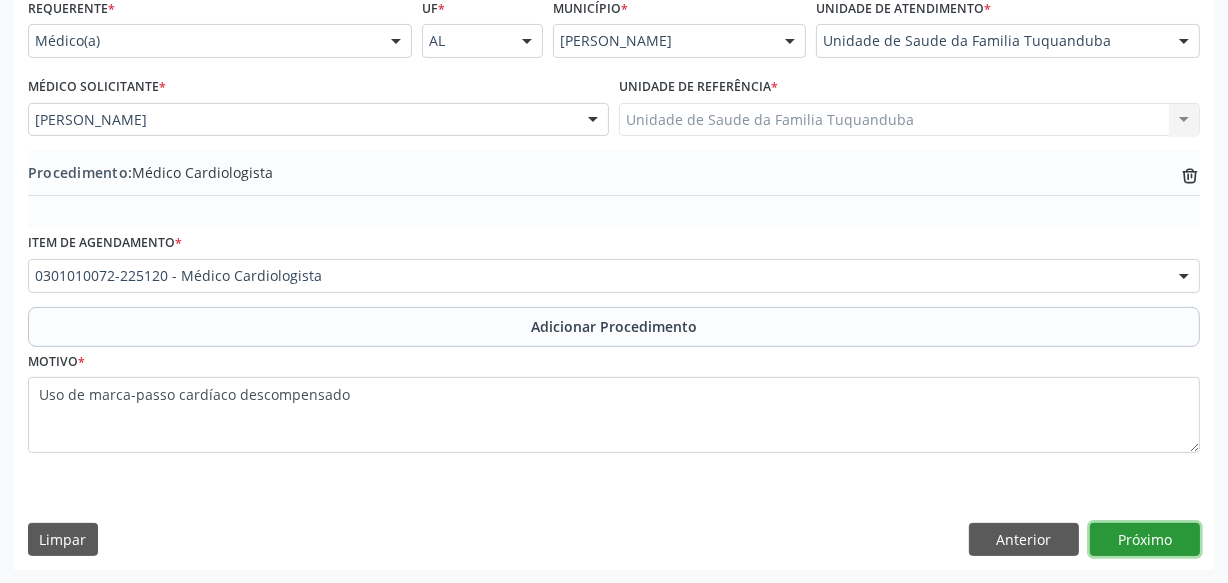 click on "Próximo" at bounding box center (1145, 540) 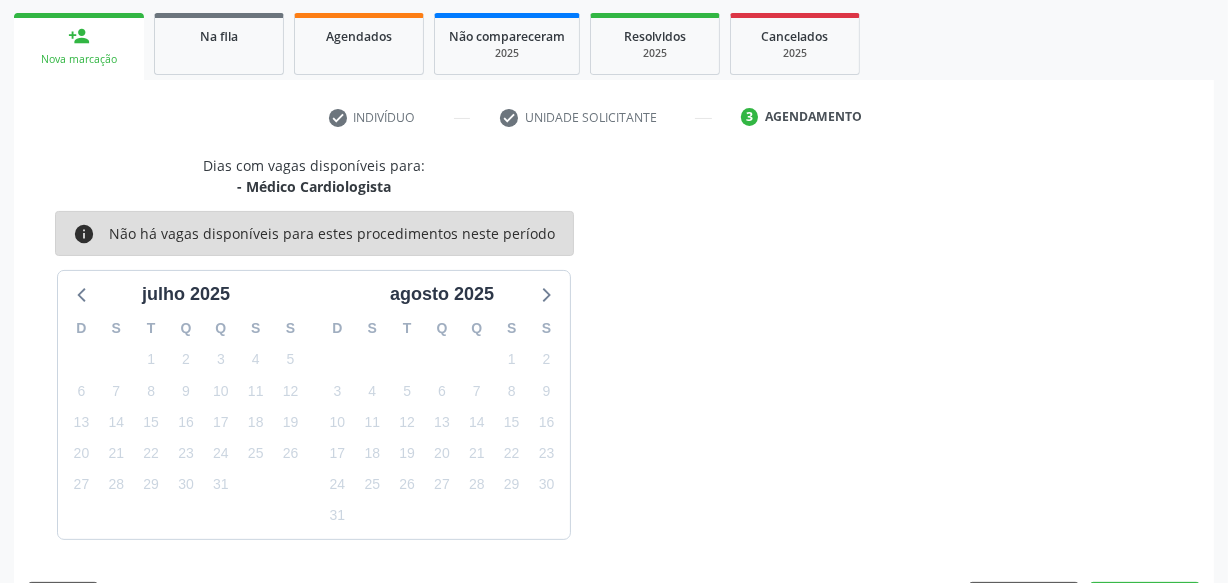 scroll, scrollTop: 372, scrollLeft: 0, axis: vertical 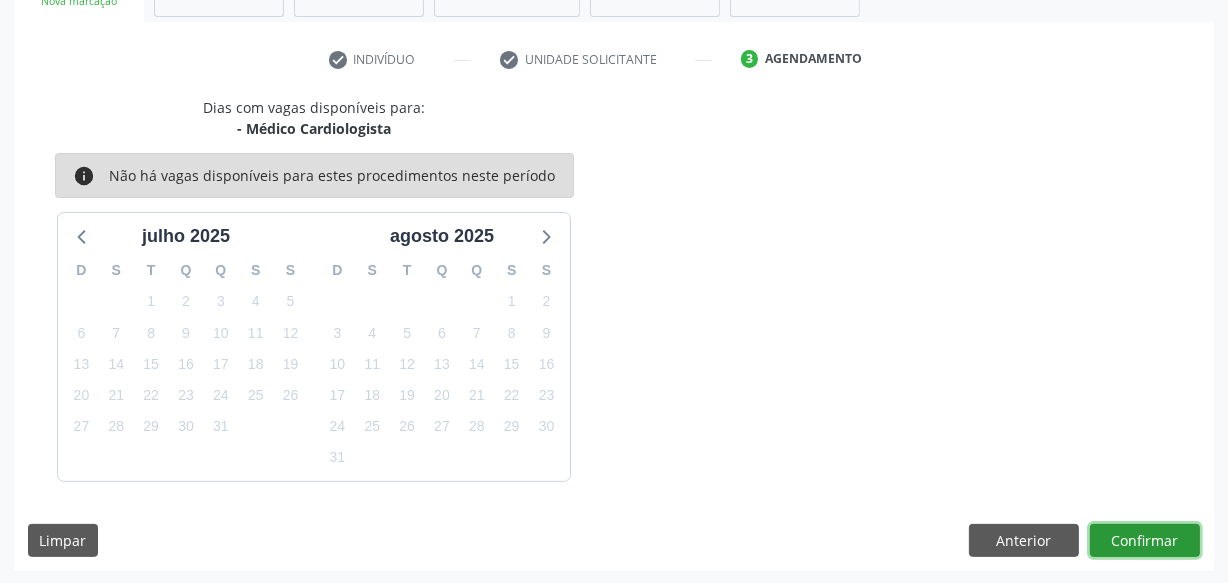 click on "Confirmar" at bounding box center (1145, 541) 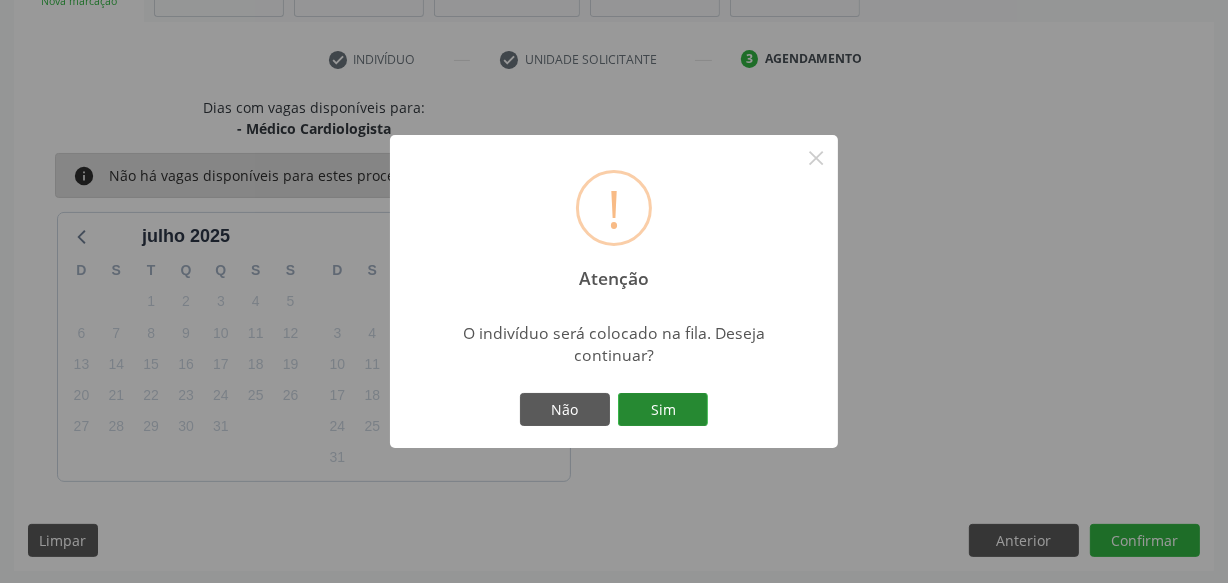 click on "Sim" at bounding box center [663, 410] 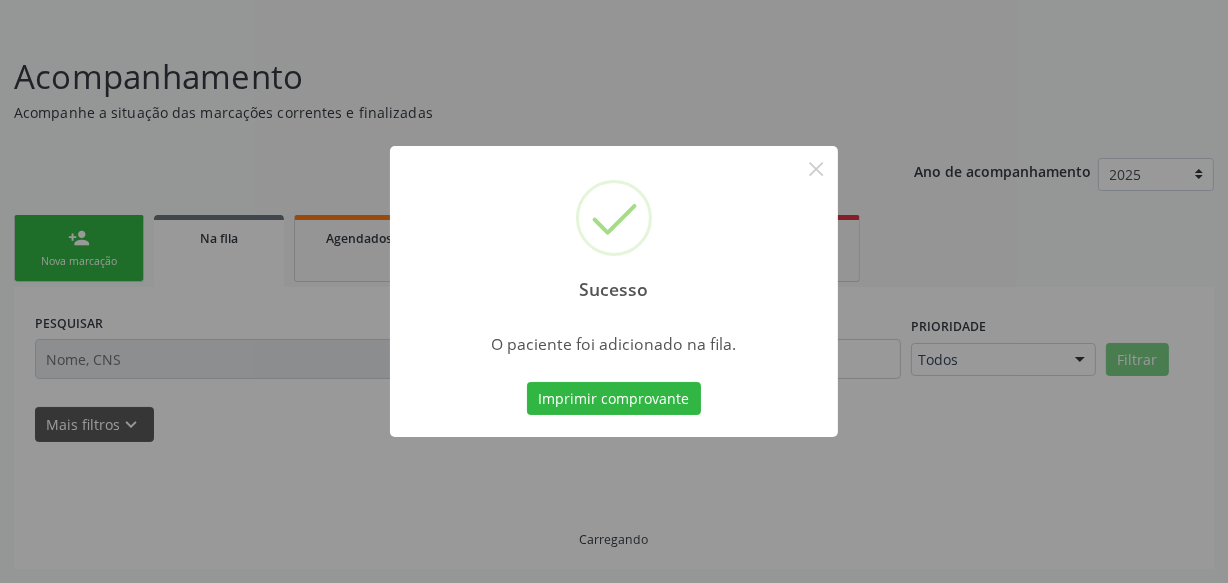 scroll, scrollTop: 110, scrollLeft: 0, axis: vertical 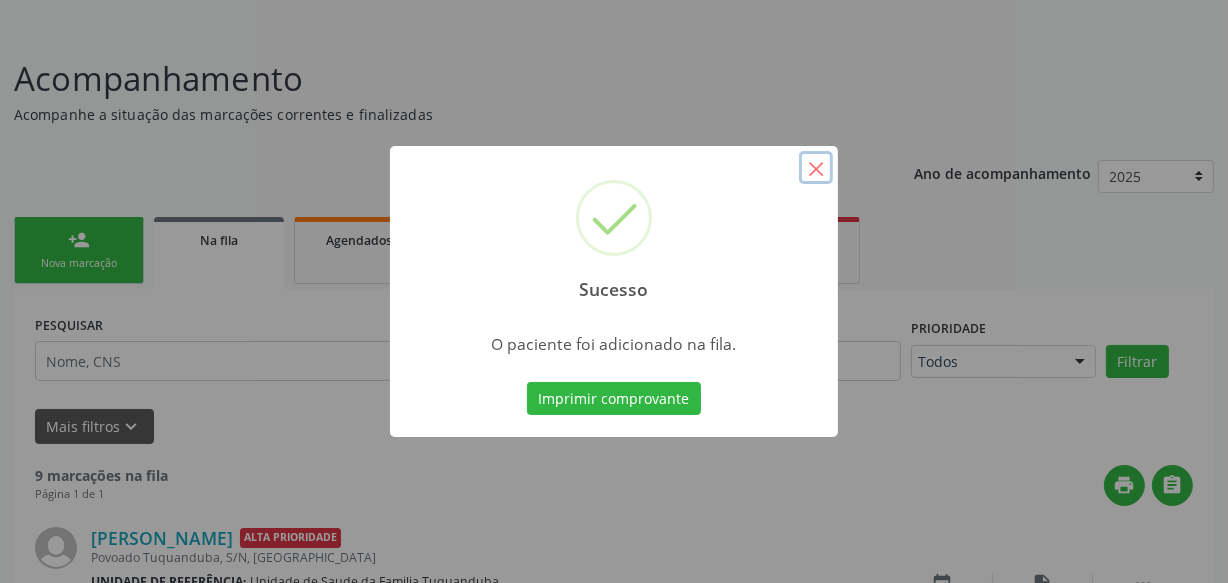 click on "×" at bounding box center (816, 168) 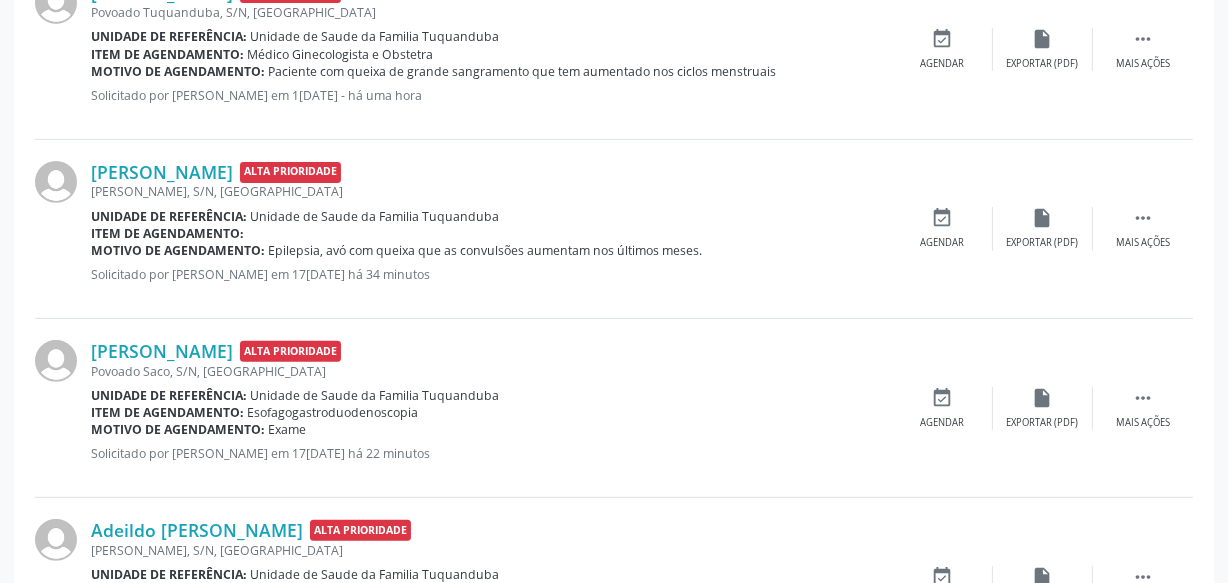 scroll, scrollTop: 0, scrollLeft: 0, axis: both 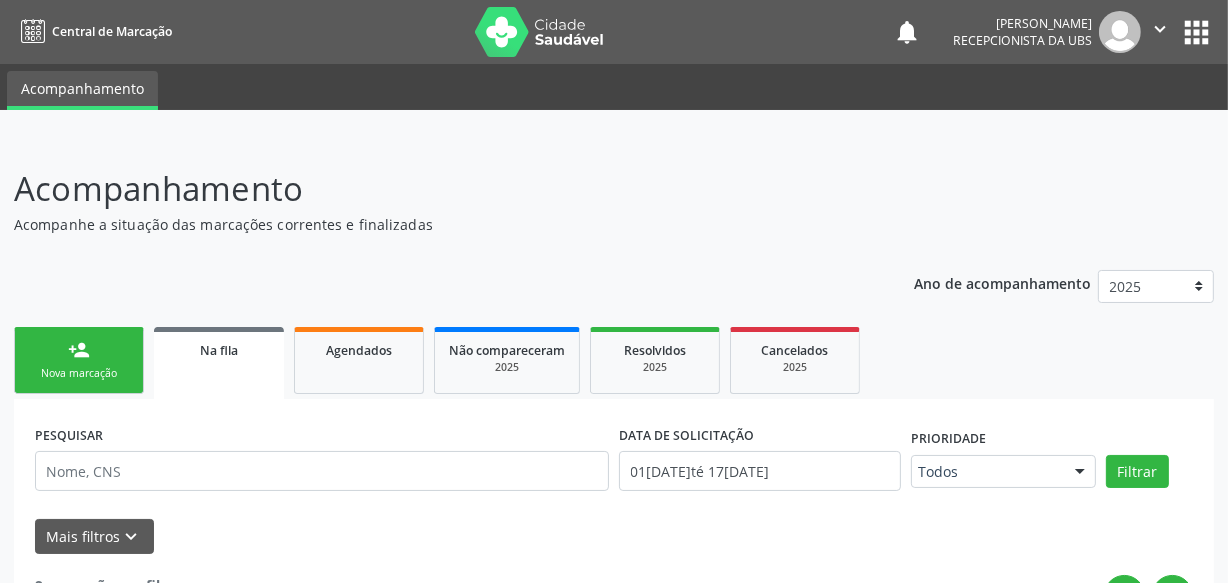 click on "person_add
Nova marcação" at bounding box center [79, 360] 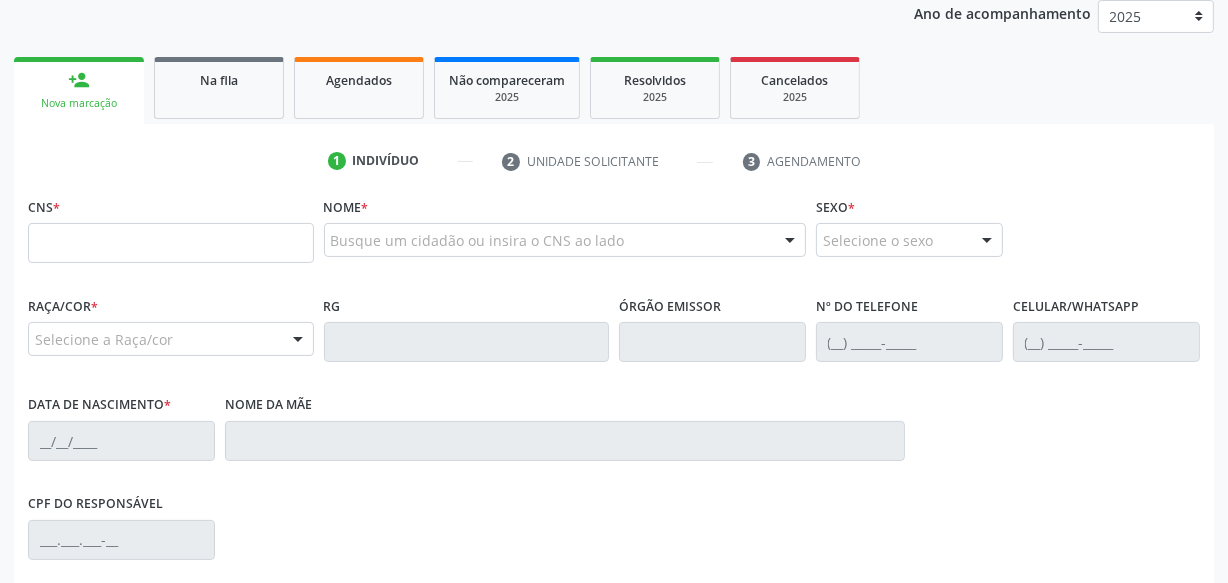 scroll, scrollTop: 272, scrollLeft: 0, axis: vertical 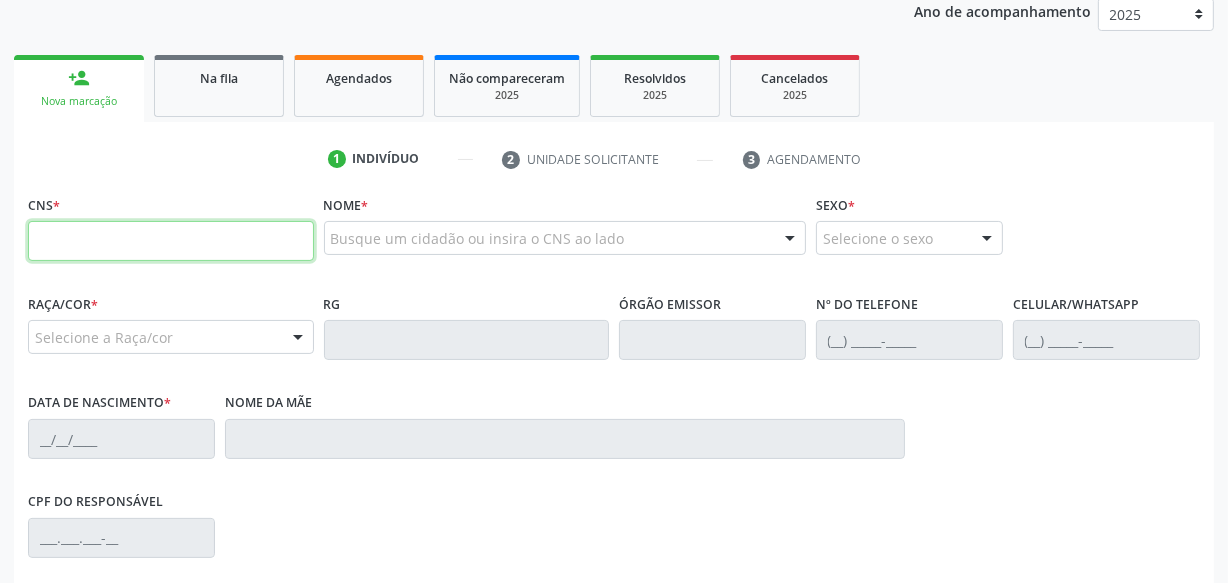 click at bounding box center [171, 241] 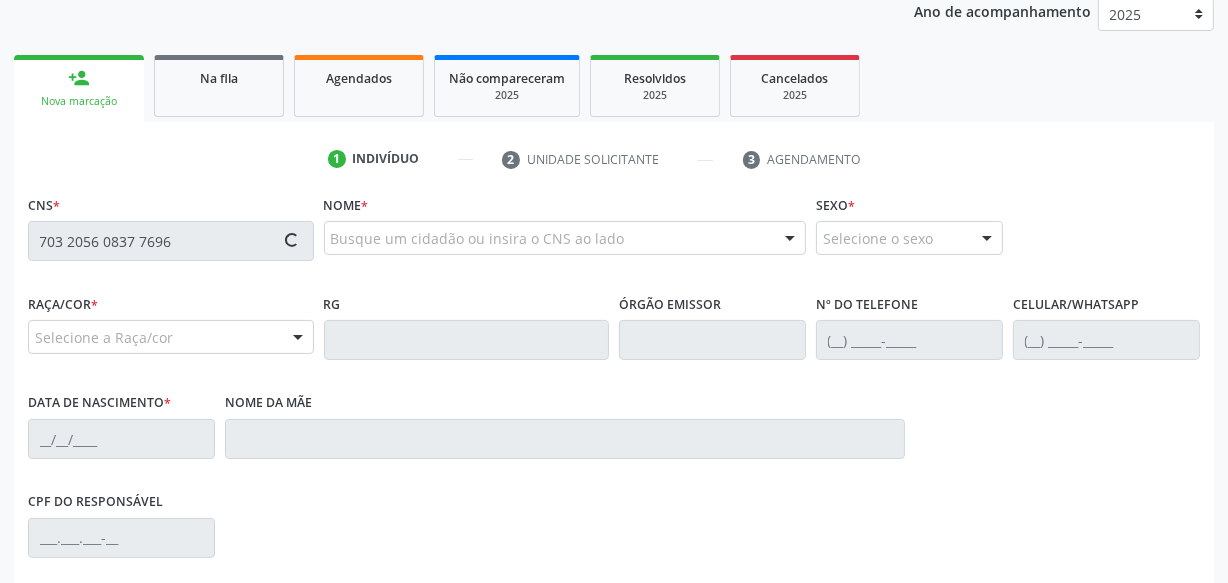 type on "703 2056 0837 7696" 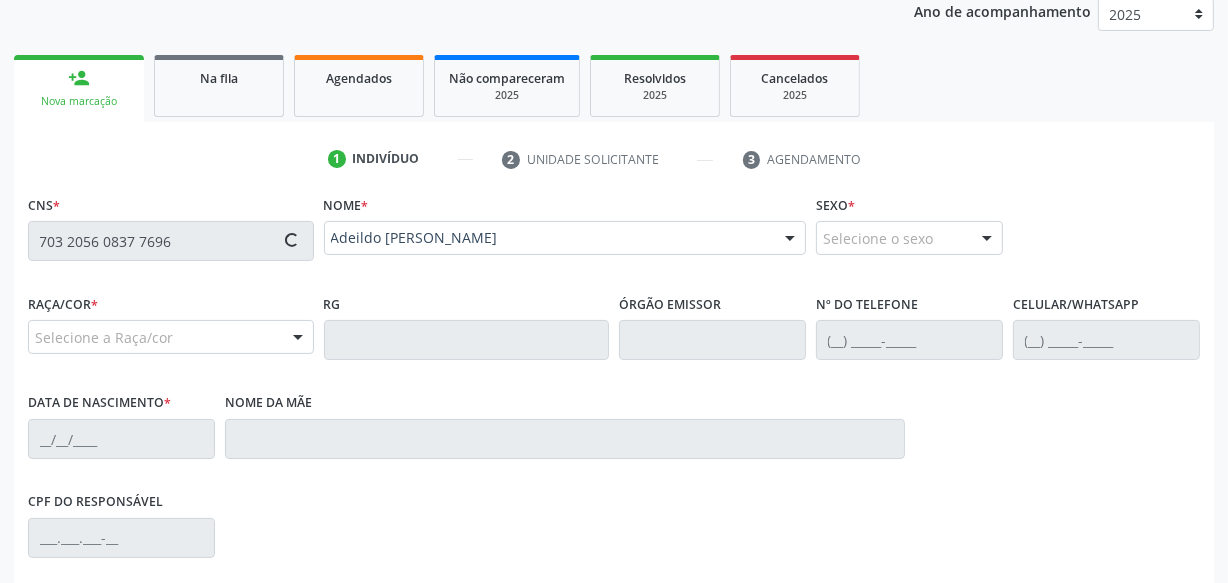 type on "(82) 99931-9730" 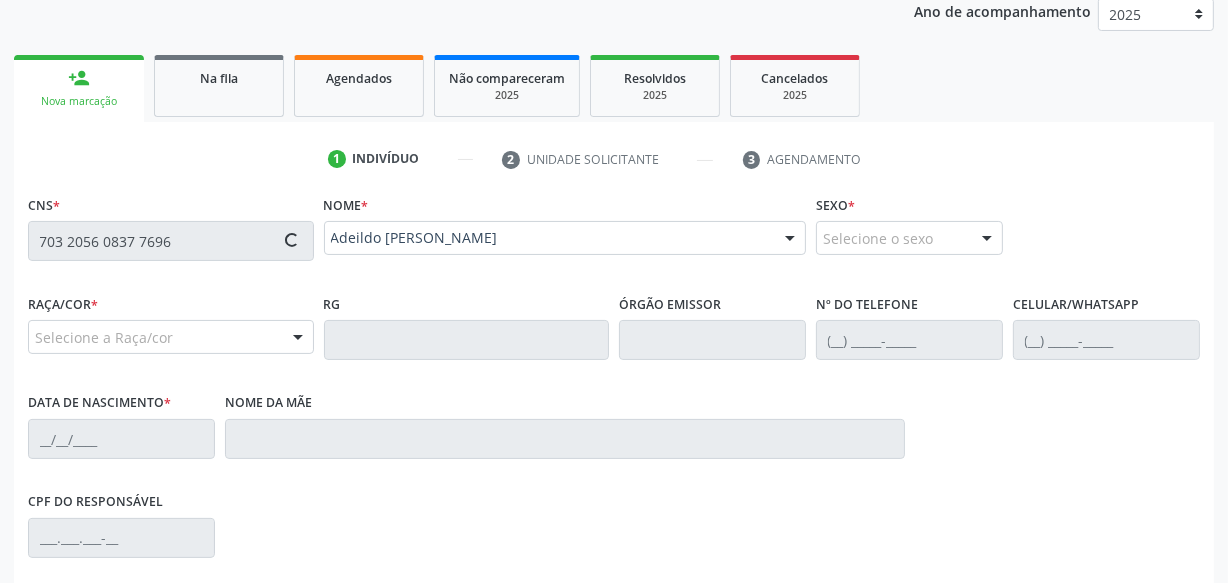 type on "11/08/1972" 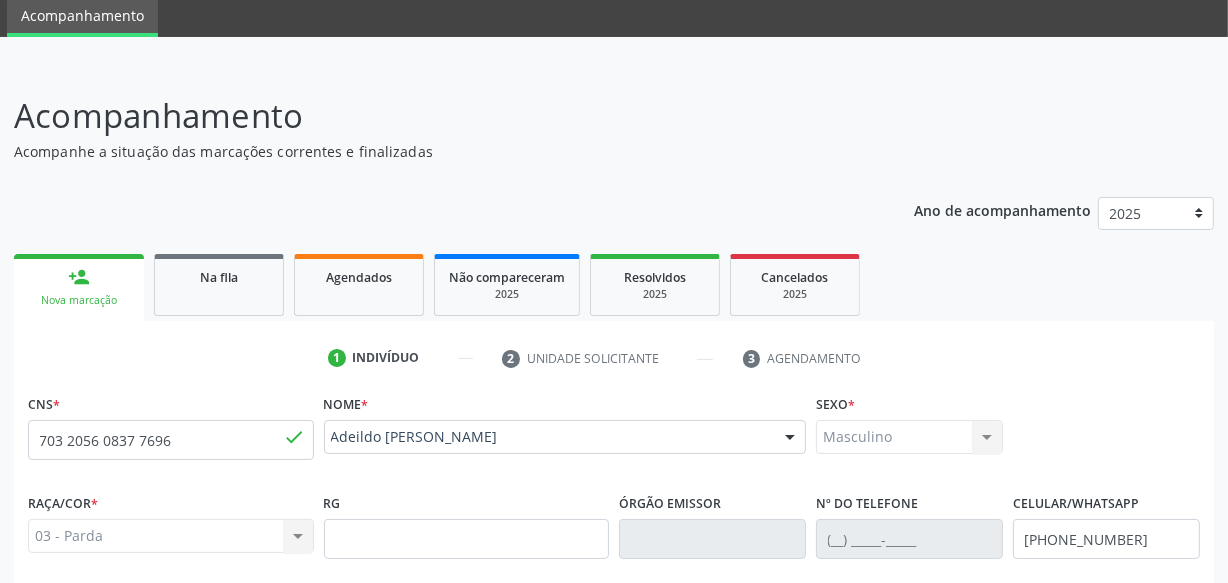 scroll, scrollTop: 528, scrollLeft: 0, axis: vertical 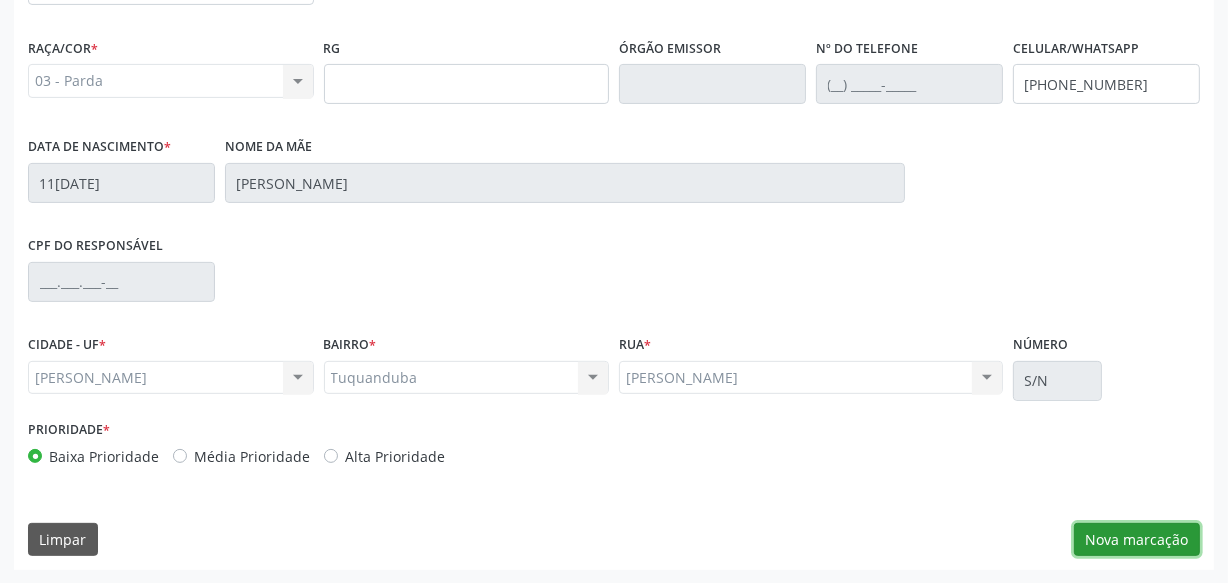 click on "Nova marcação" at bounding box center (1137, 540) 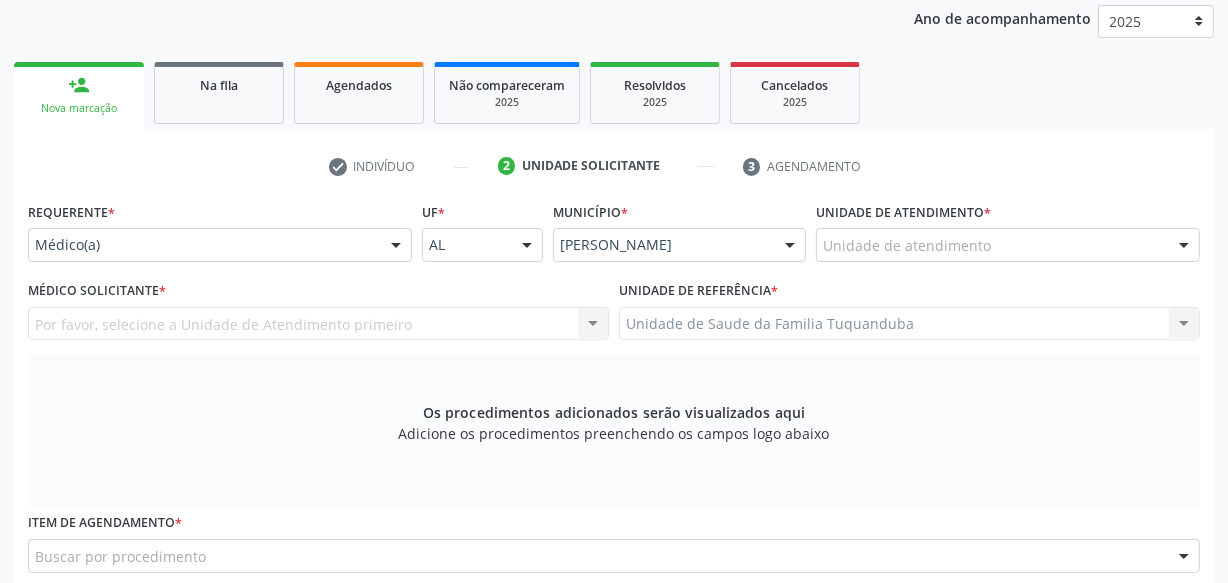 scroll, scrollTop: 255, scrollLeft: 0, axis: vertical 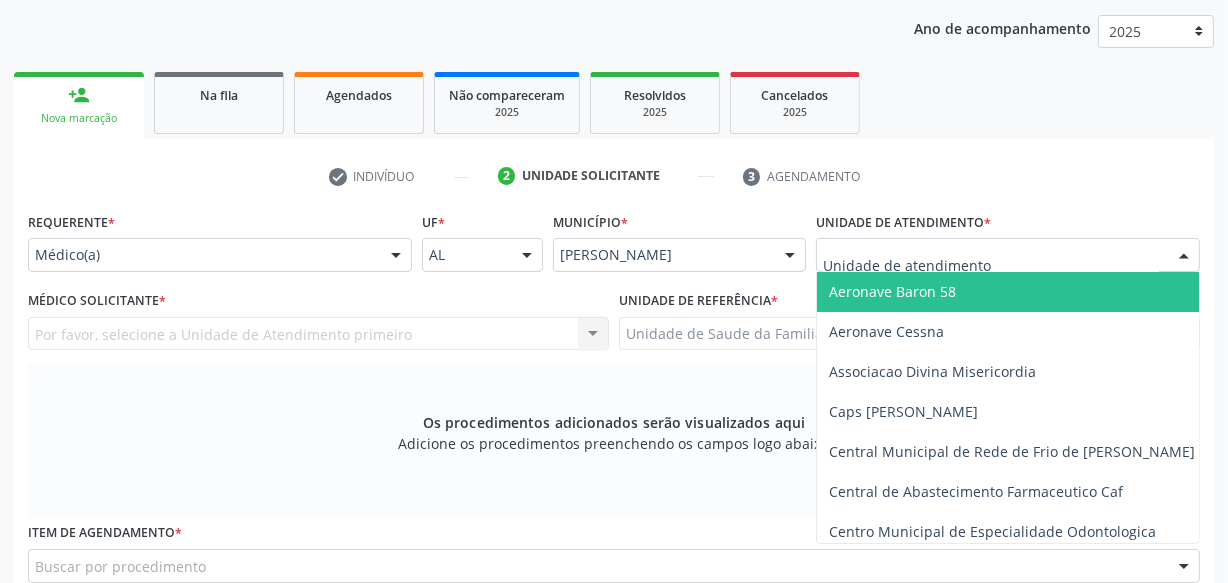 click at bounding box center (1008, 255) 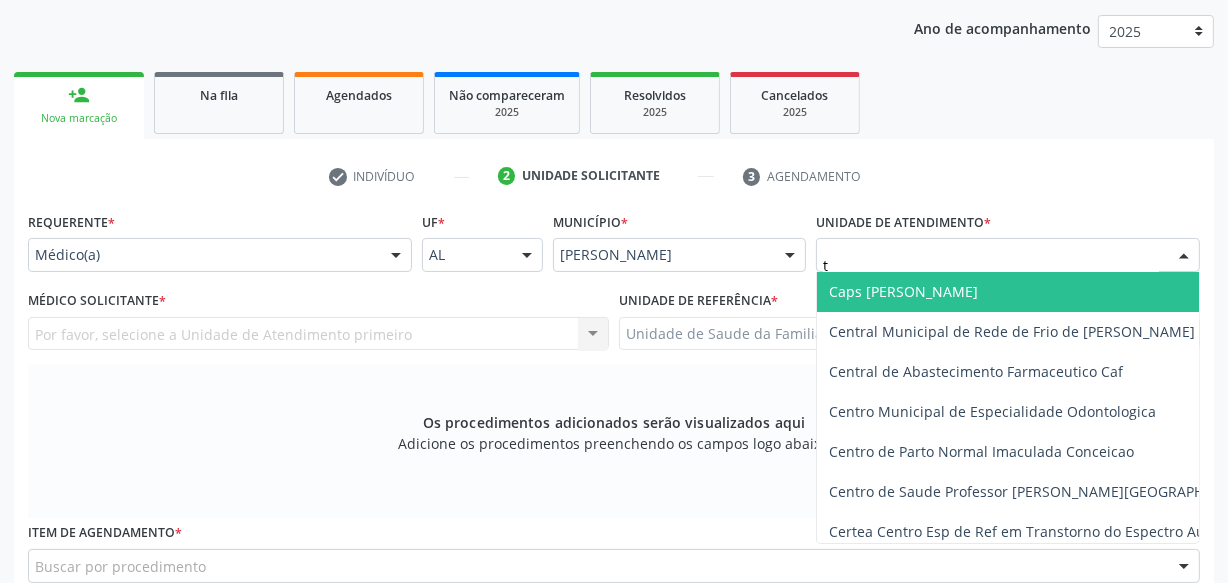 type on "tu" 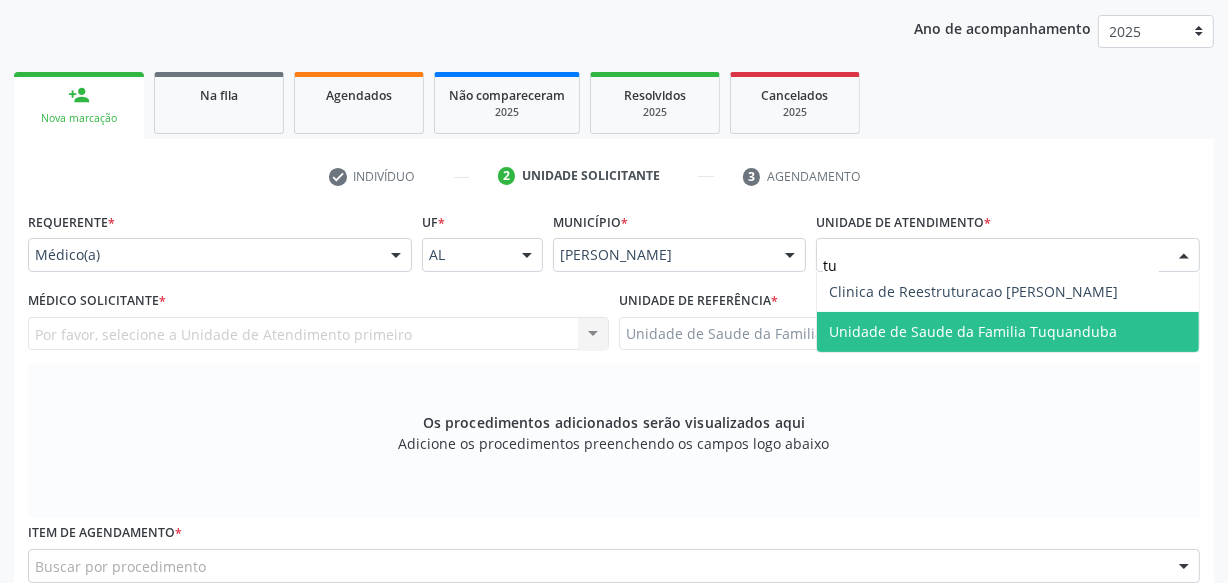 click on "Unidade de Saude da Familia Tuquanduba" at bounding box center [973, 331] 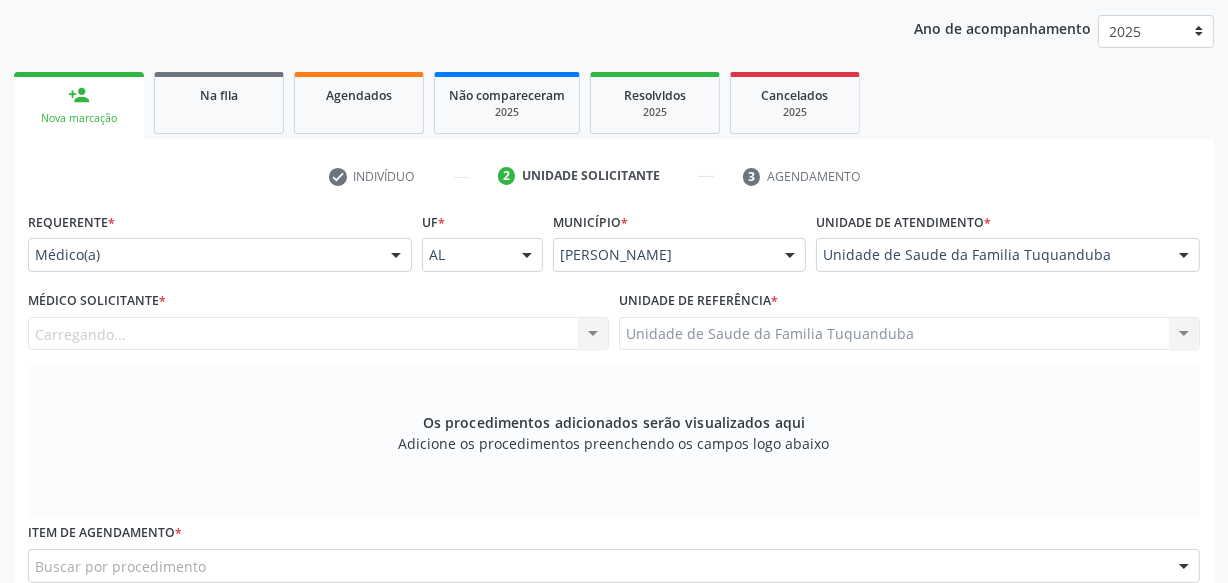 click on "Carregando...
Nenhum resultado encontrado para: "   "
Não há nenhuma opção para ser exibida." at bounding box center (318, 334) 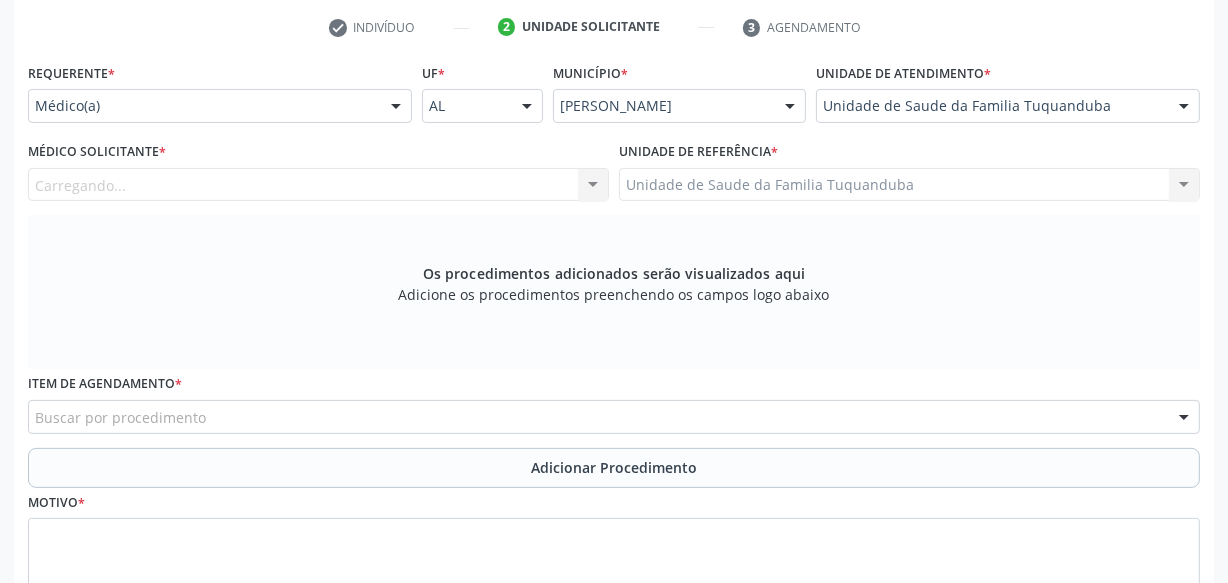 scroll, scrollTop: 437, scrollLeft: 0, axis: vertical 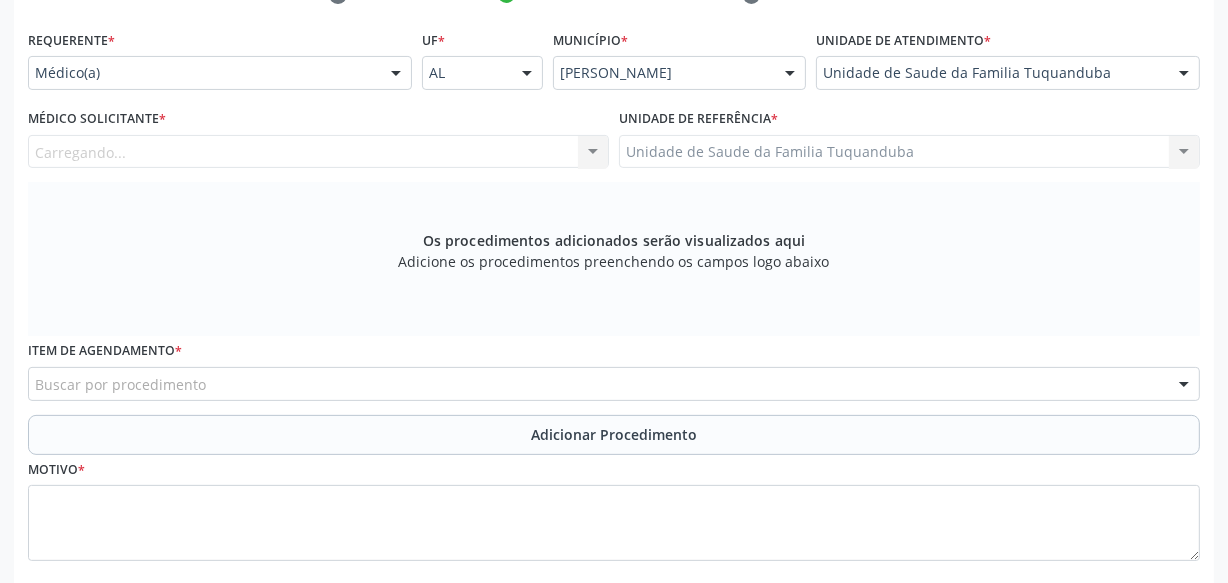 click on "Buscar por procedimento" at bounding box center [614, 384] 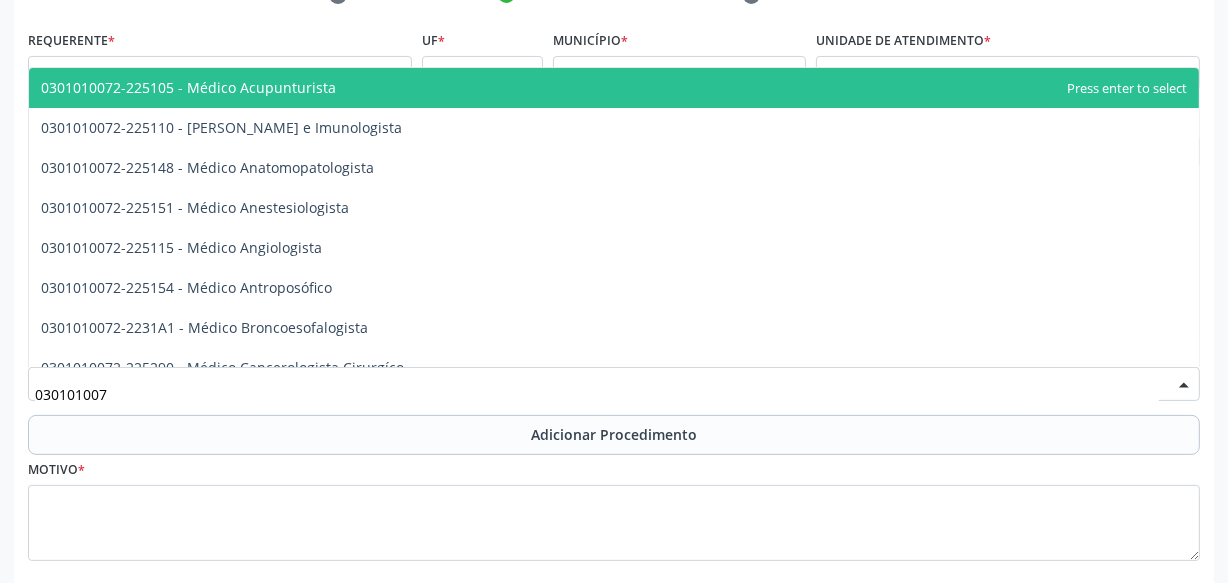 type on "0301010072" 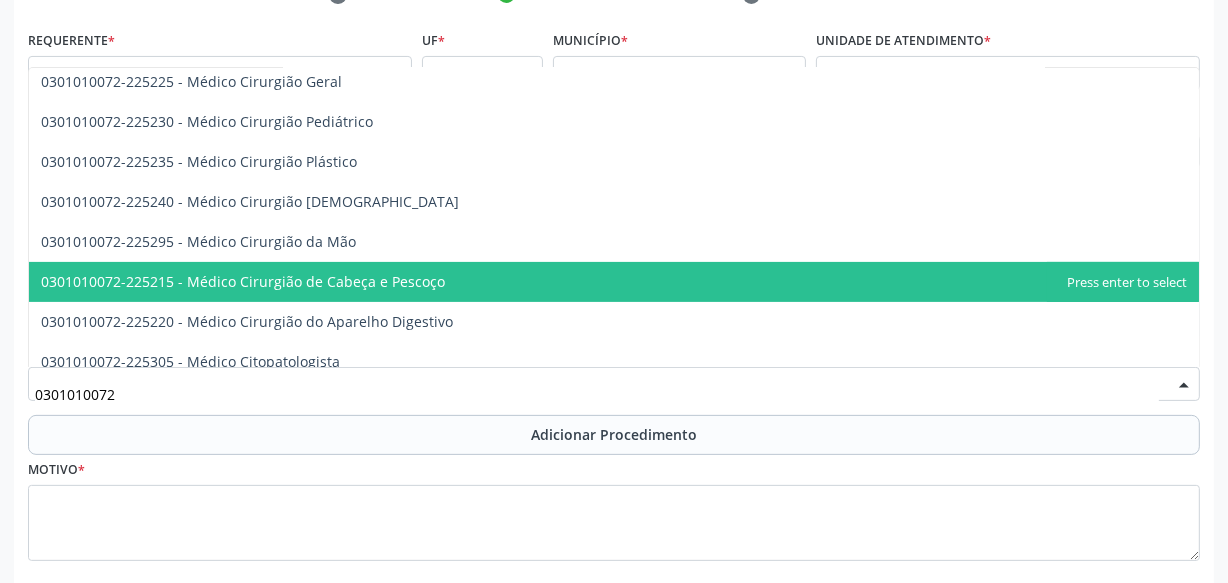 scroll, scrollTop: 454, scrollLeft: 0, axis: vertical 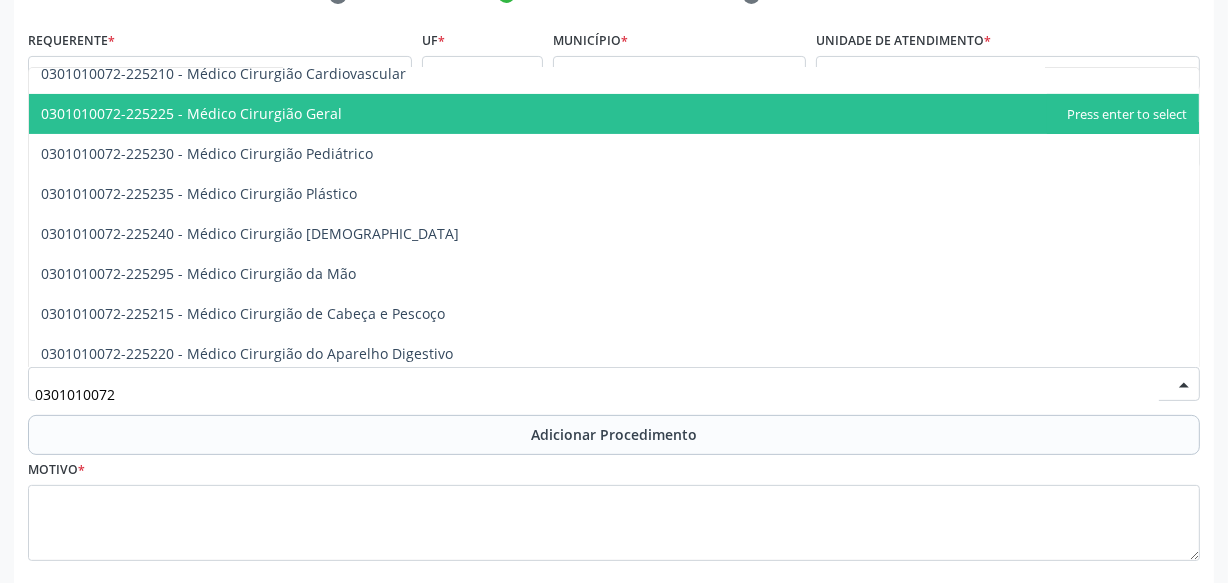 click on "0301010072-225225 - Médico Cirurgião Geral" at bounding box center (191, 113) 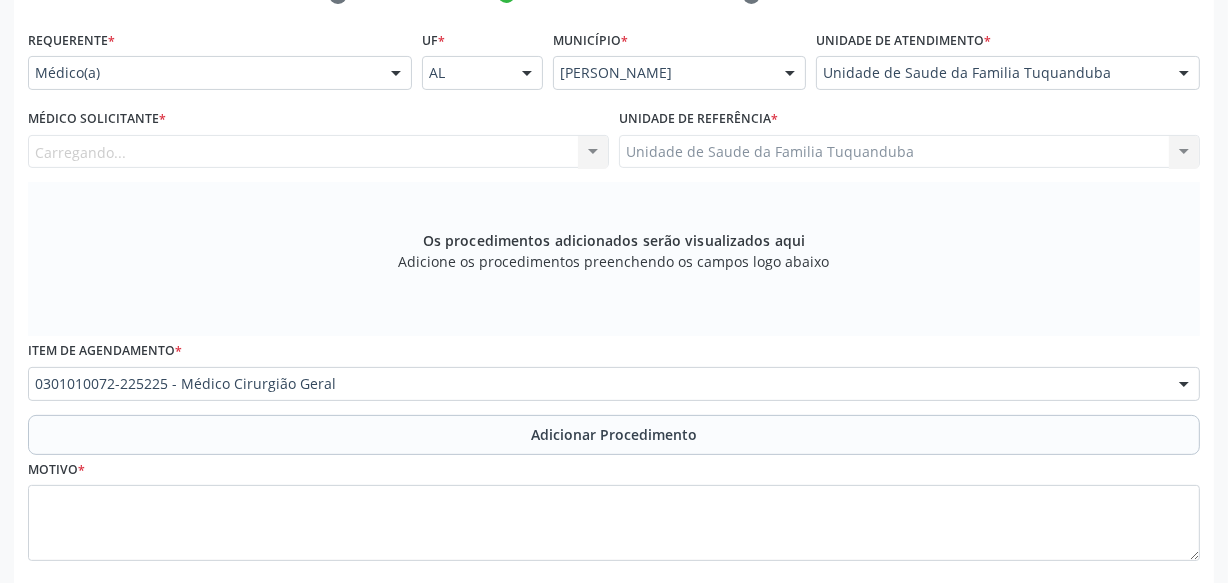 click on "Carregando...
Nenhum resultado encontrado para: "   "
Não há nenhuma opção para ser exibida." at bounding box center [318, 152] 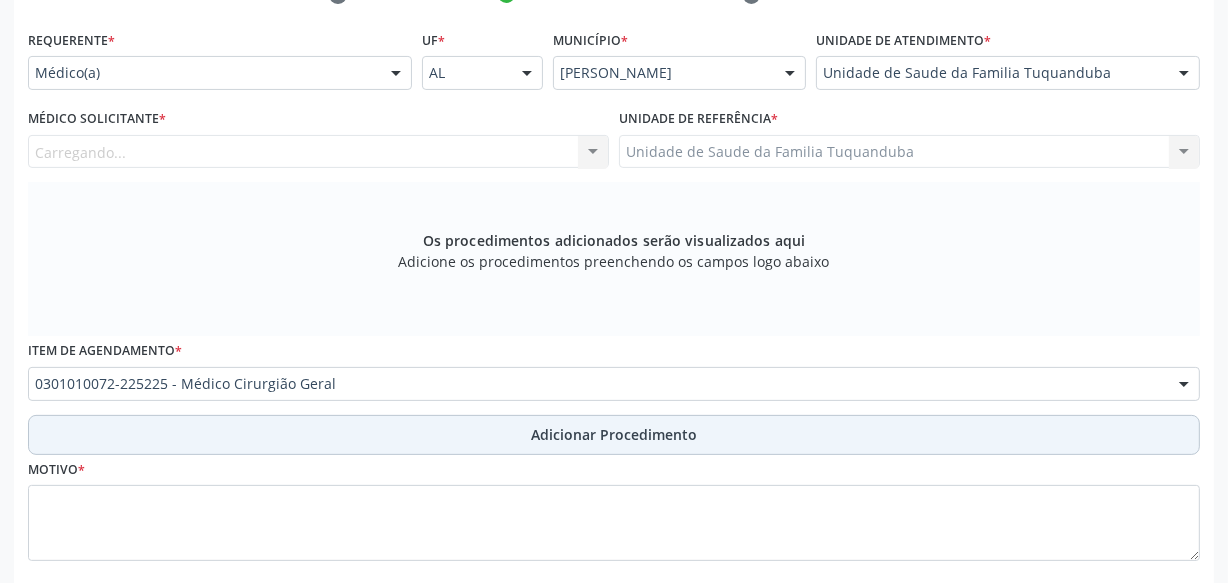 click on "Adicionar Procedimento" at bounding box center [614, 434] 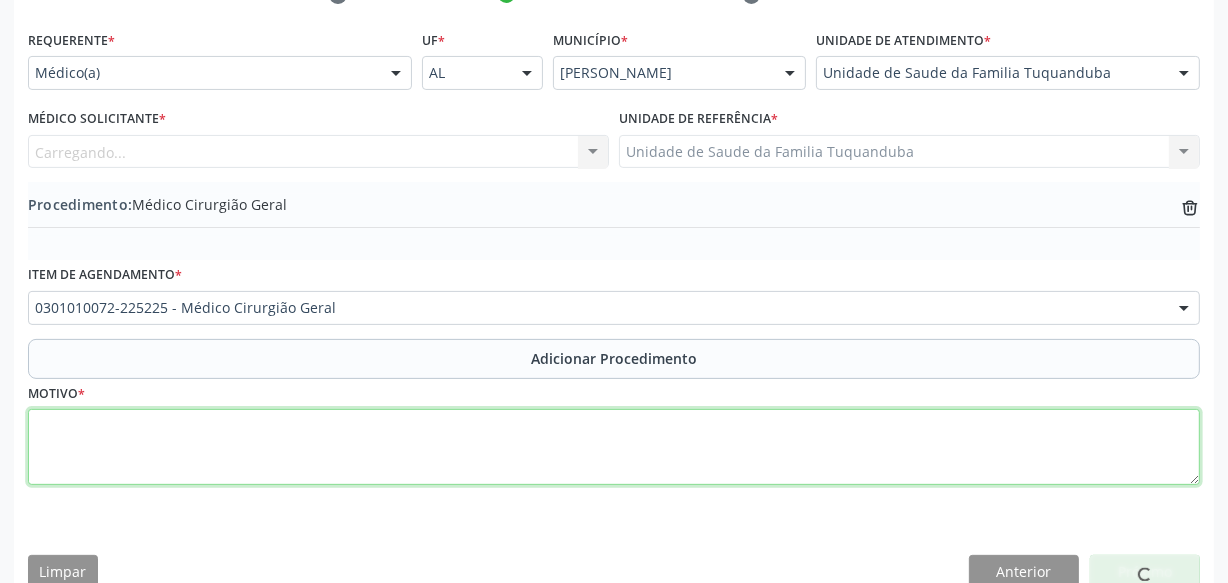 click at bounding box center (614, 447) 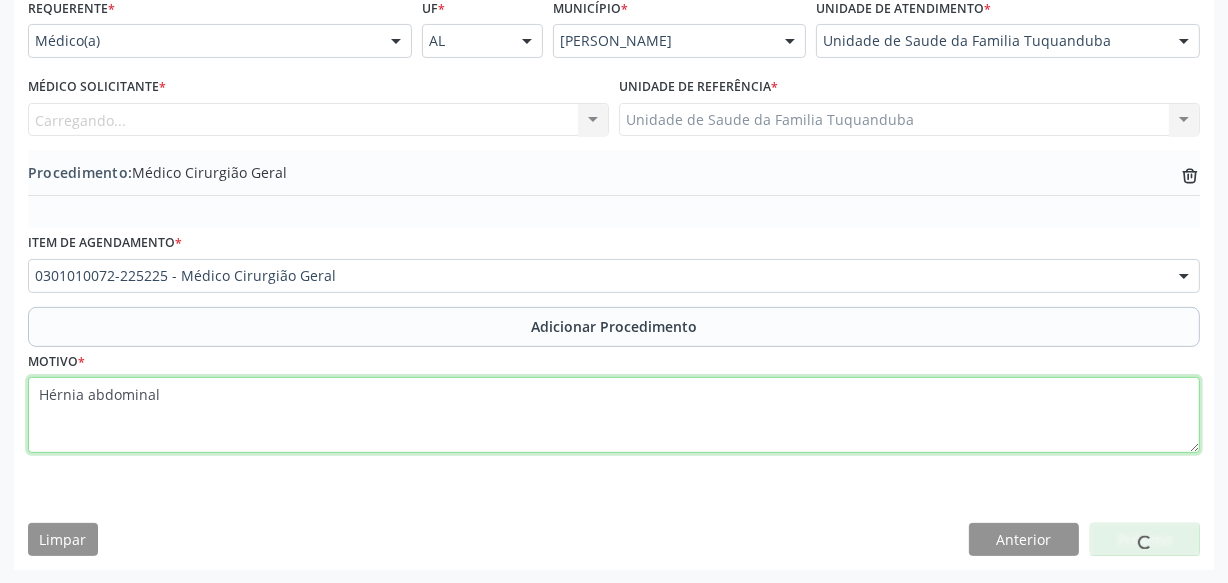 scroll, scrollTop: 378, scrollLeft: 0, axis: vertical 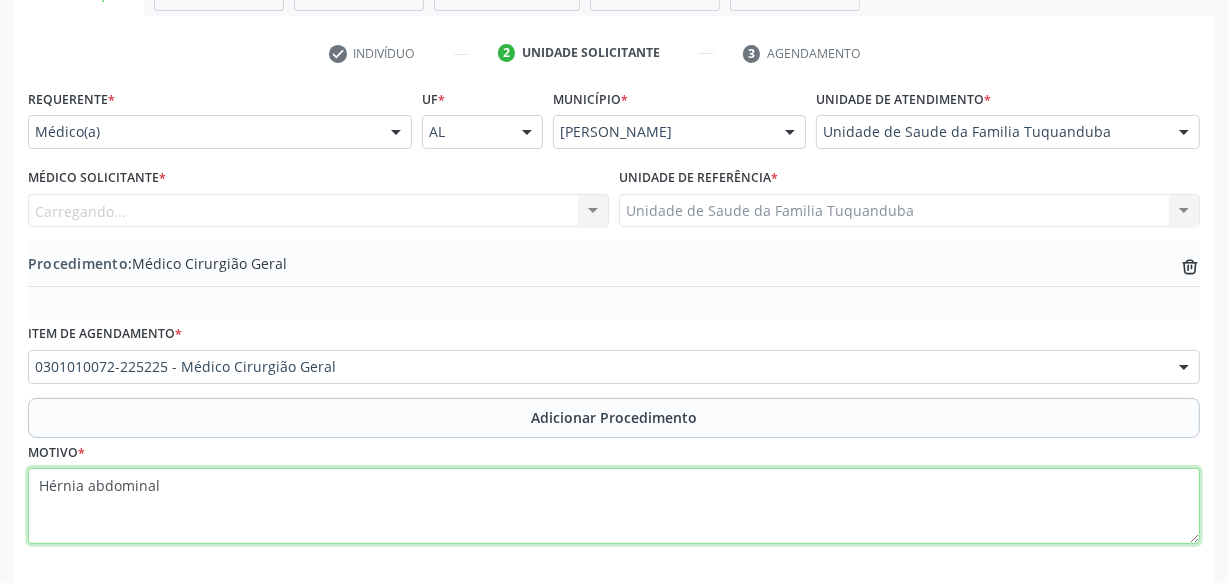 type on "Hérnia abdominal" 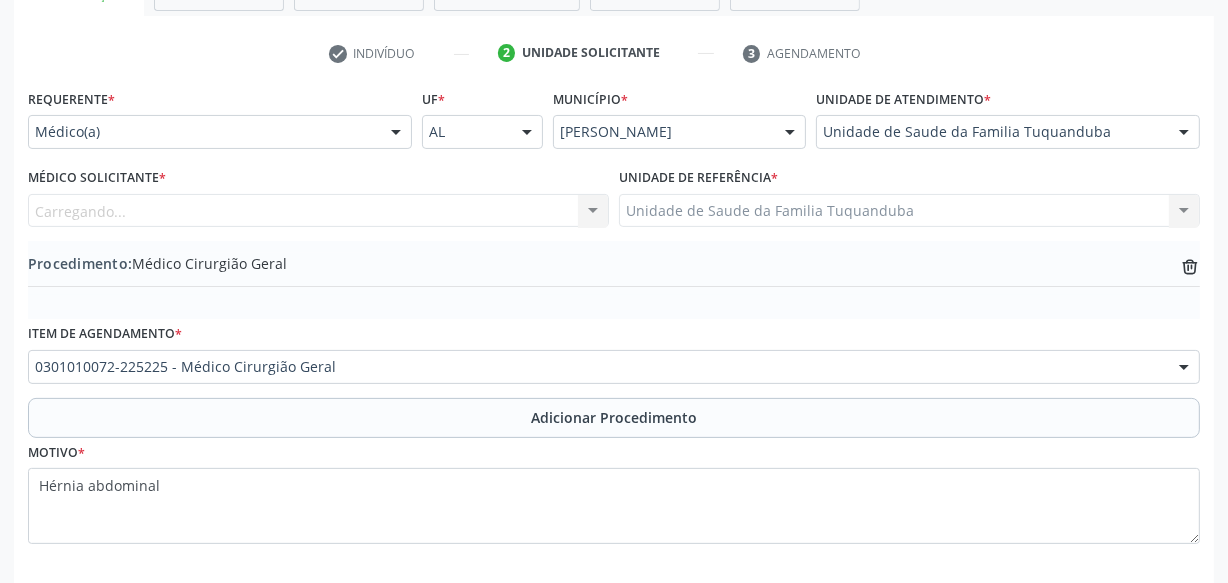 click on "Carregando...
Nenhum resultado encontrado para: "   "
Não há nenhuma opção para ser exibida." at bounding box center (318, 211) 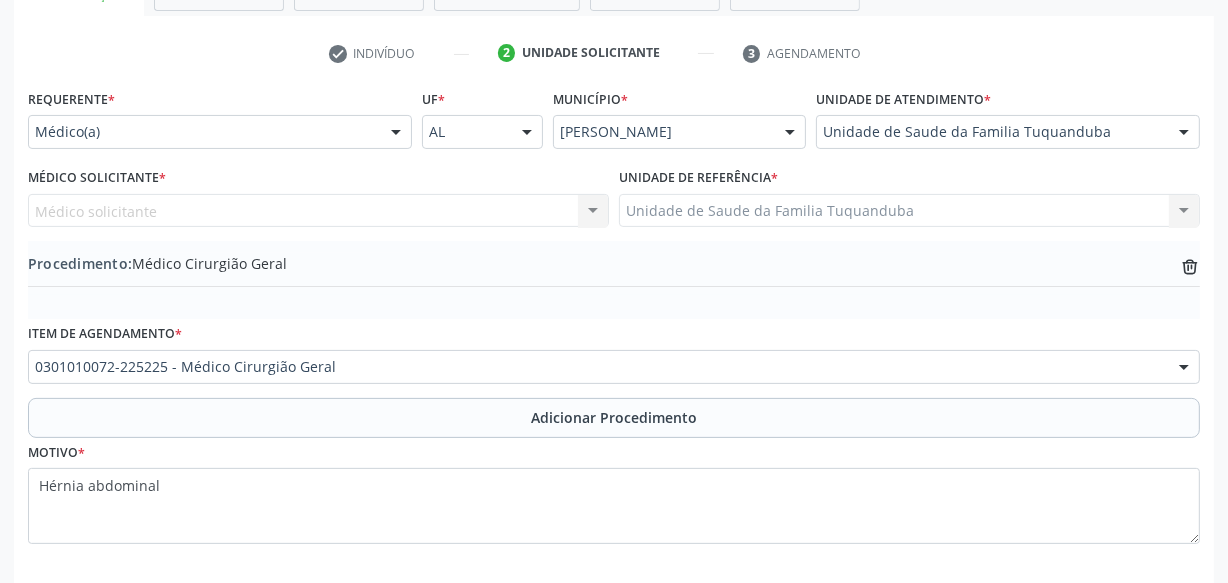 click on "Médico solicitante
Nenhum resultado encontrado para: "   "
Não há nenhuma opção para ser exibida." at bounding box center (318, 211) 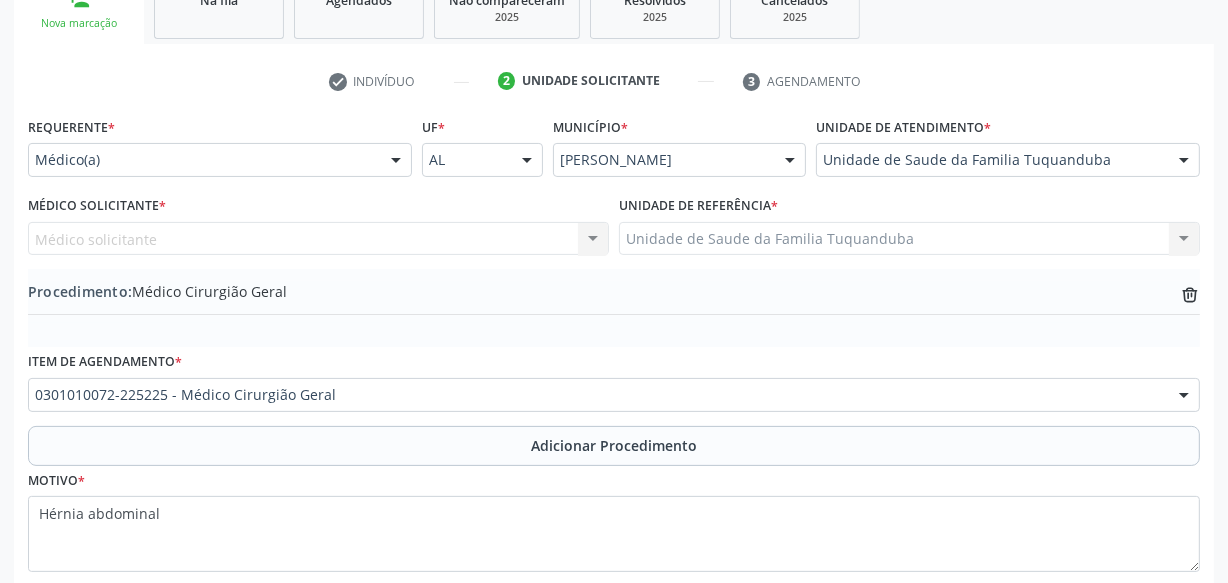 scroll, scrollTop: 196, scrollLeft: 0, axis: vertical 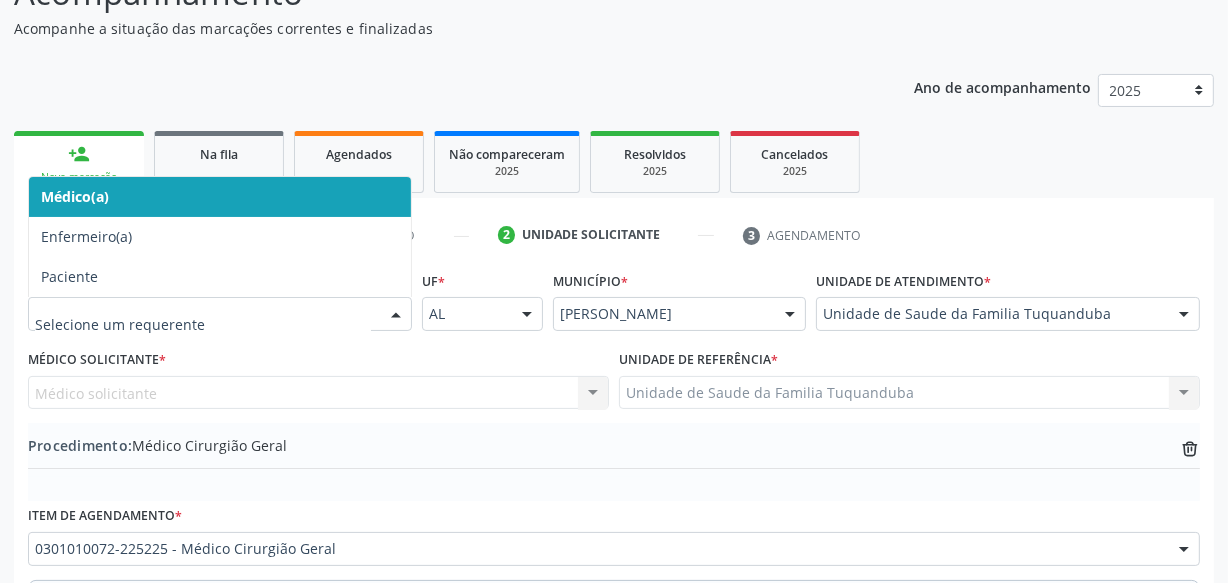 click on "Médico(a)" at bounding box center (220, 197) 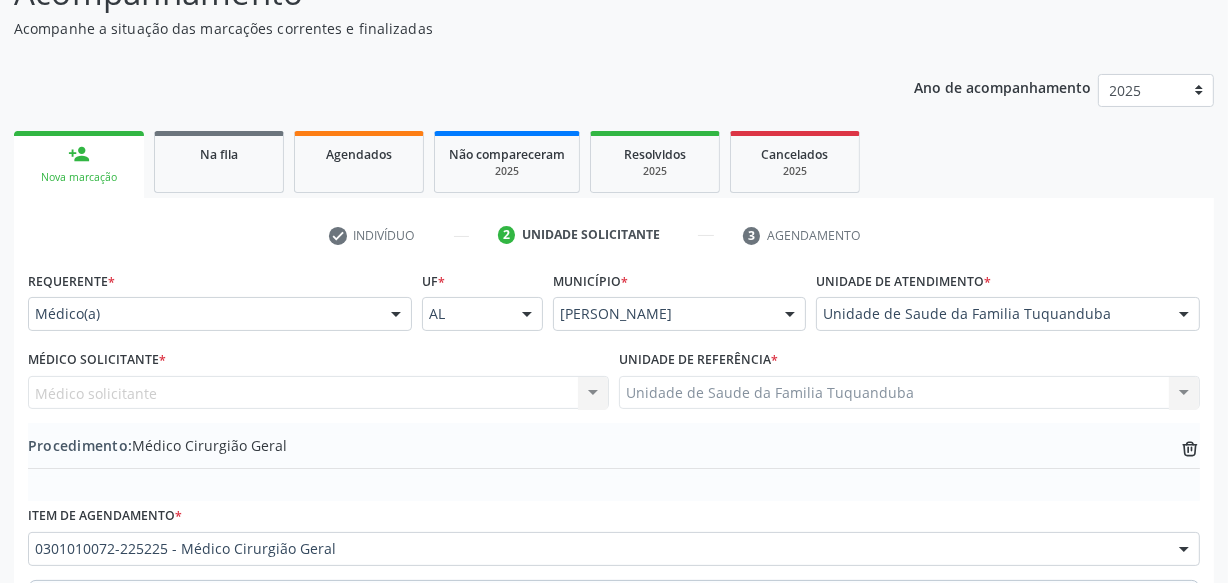 click on "Médico solicitante
Nenhum resultado encontrado para: "   "
Não há nenhuma opção para ser exibida." at bounding box center (318, 393) 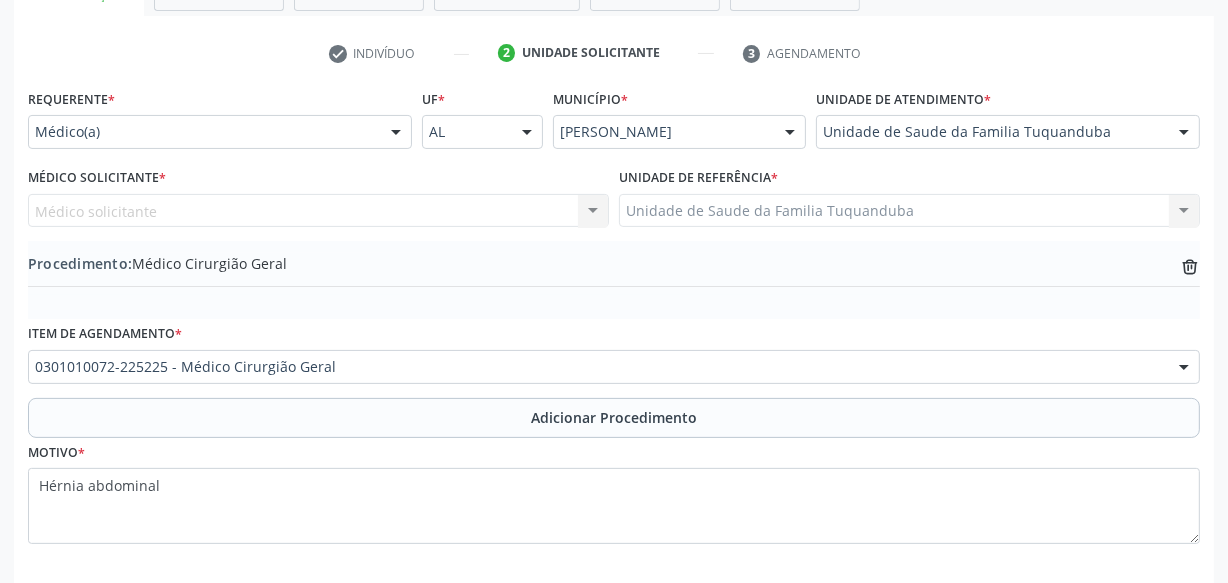 click on "Médico solicitante
Nenhum resultado encontrado para: "   "
Não há nenhuma opção para ser exibida." at bounding box center [318, 211] 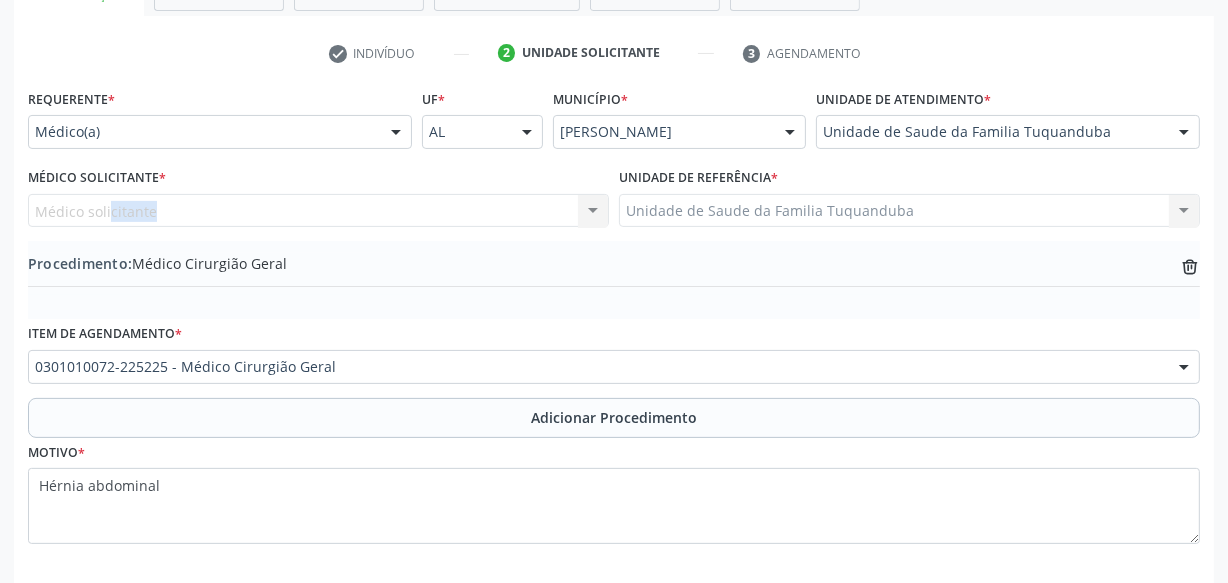 drag, startPoint x: 150, startPoint y: 210, endPoint x: 530, endPoint y: 228, distance: 380.4261 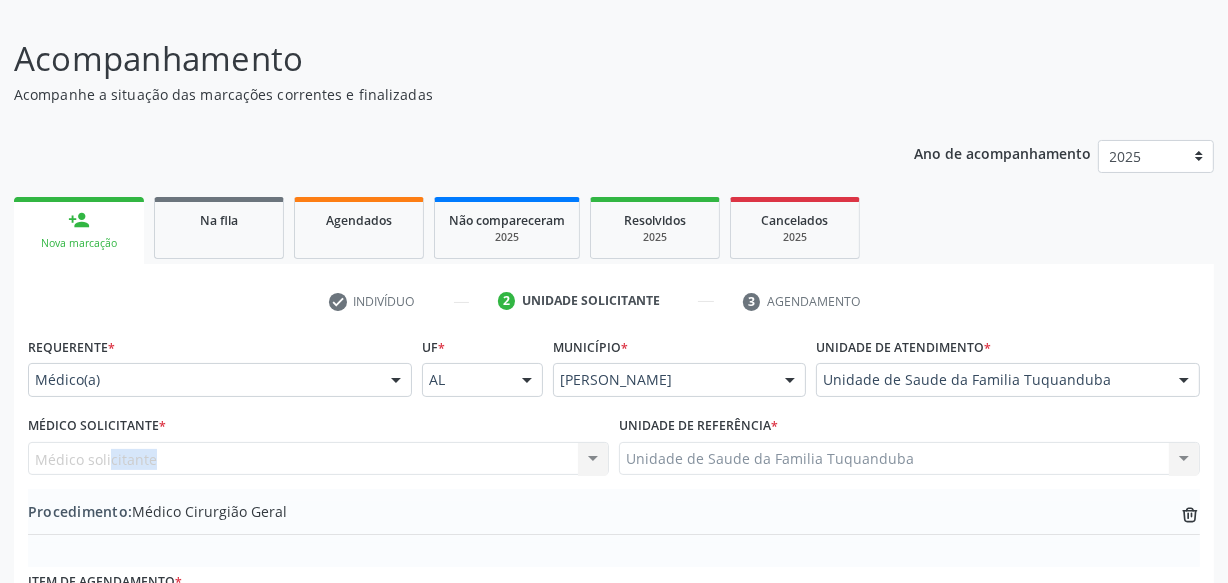 scroll, scrollTop: 272, scrollLeft: 0, axis: vertical 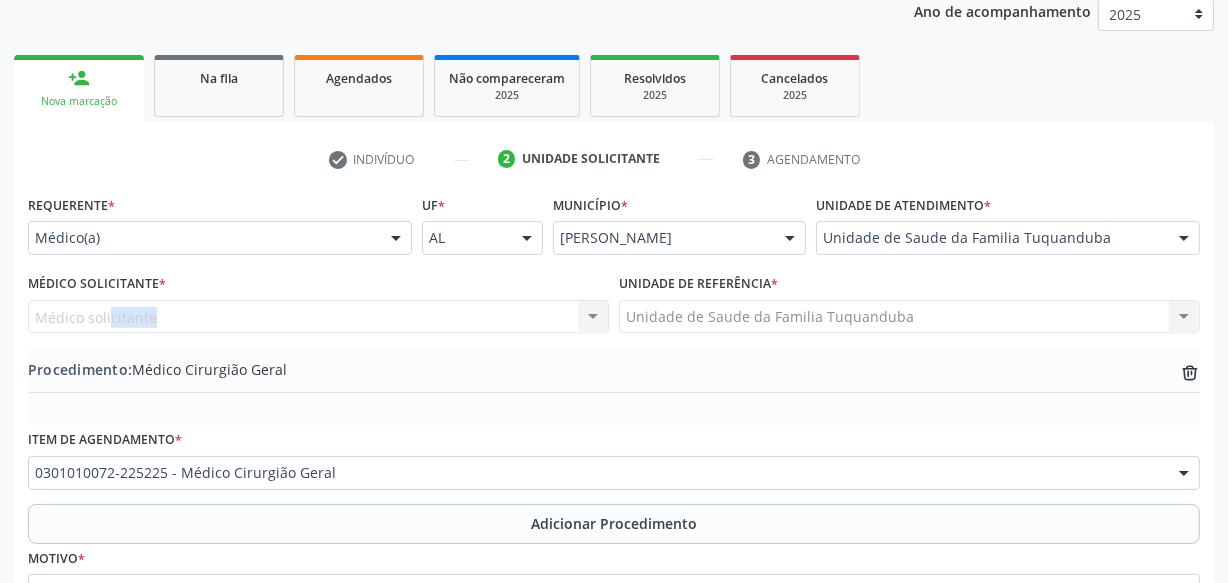 click at bounding box center (396, 239) 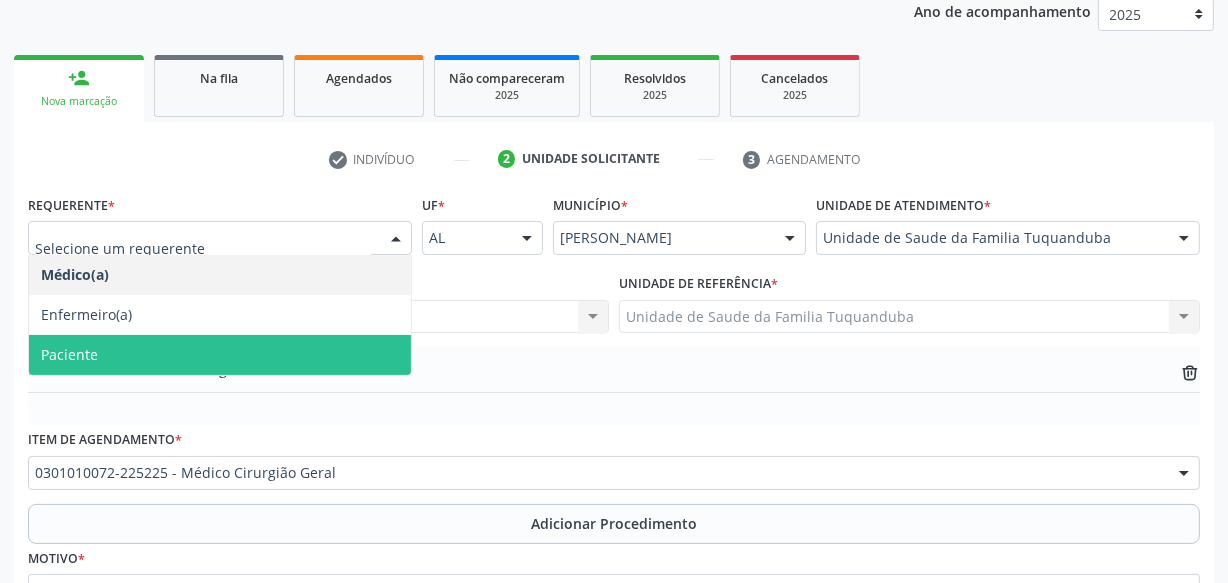 click on "Paciente" at bounding box center (220, 355) 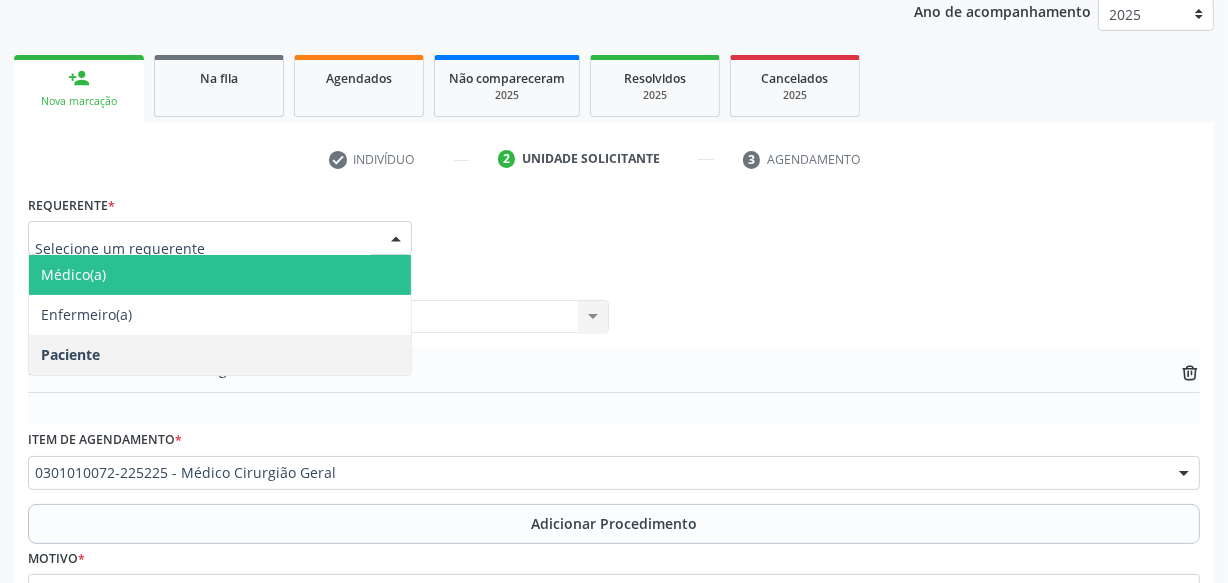 click on "Médico(a)" at bounding box center (220, 275) 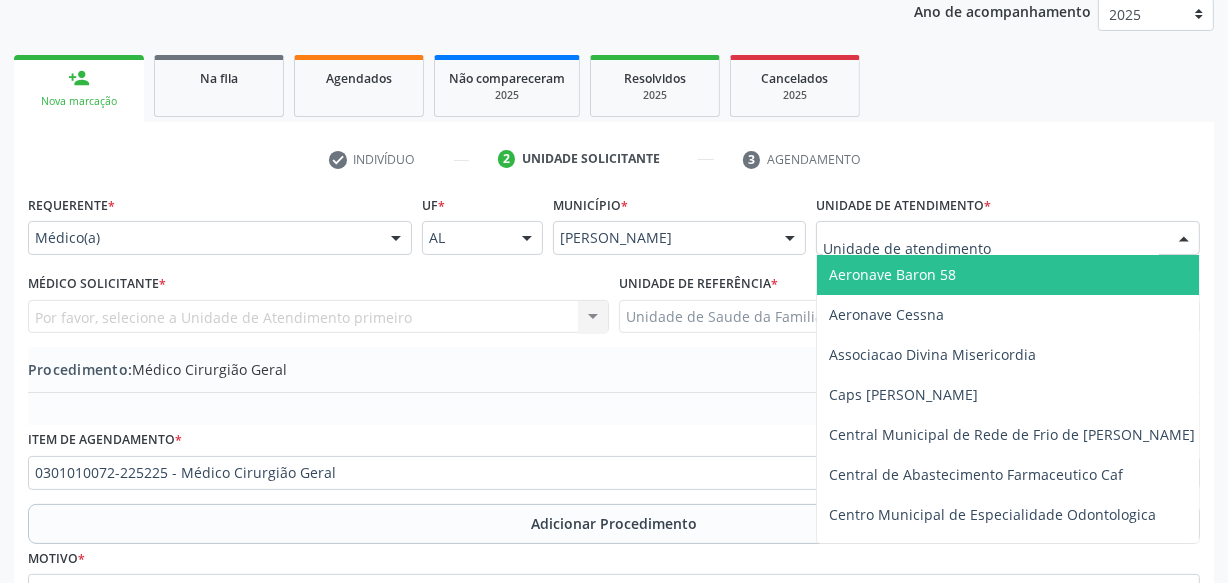 click at bounding box center [1008, 238] 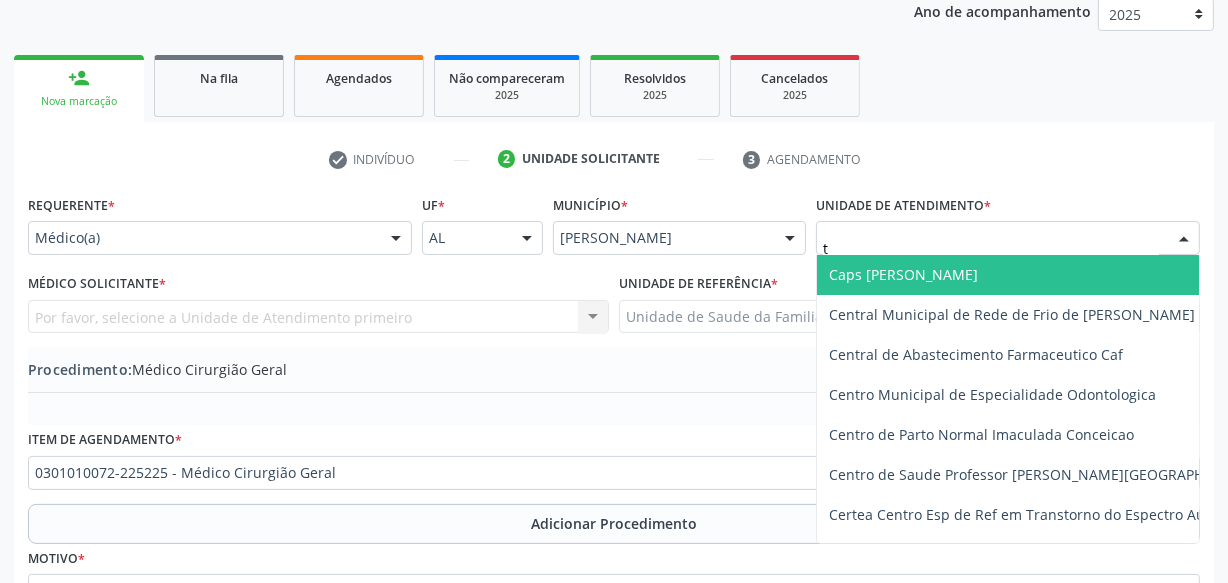 type on "tu" 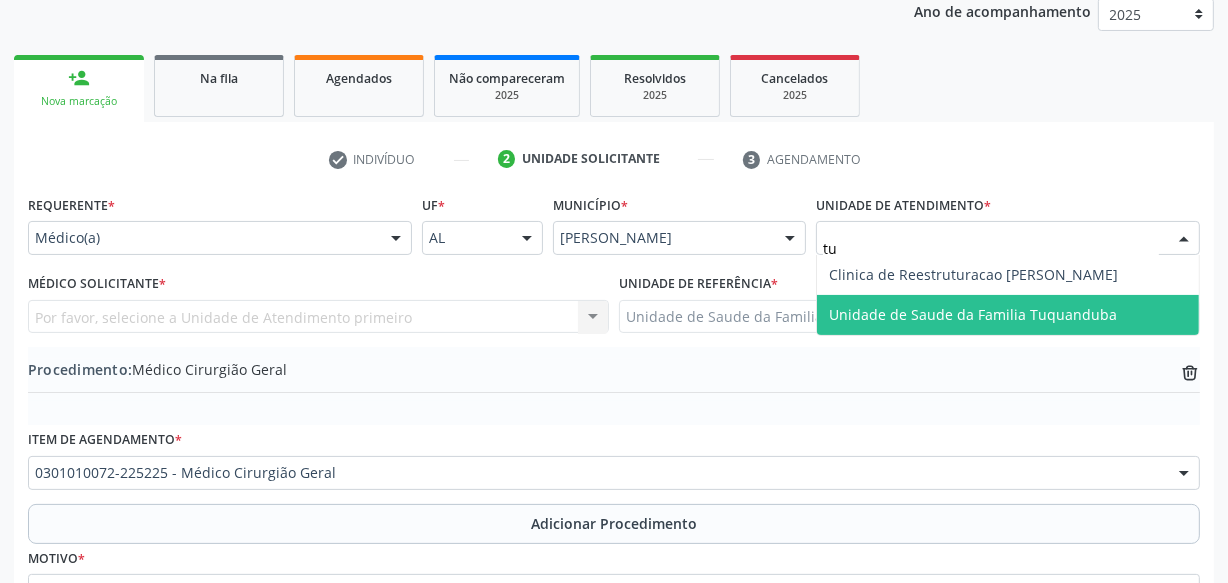 click on "Unidade de Saude da Familia Tuquanduba" at bounding box center [973, 314] 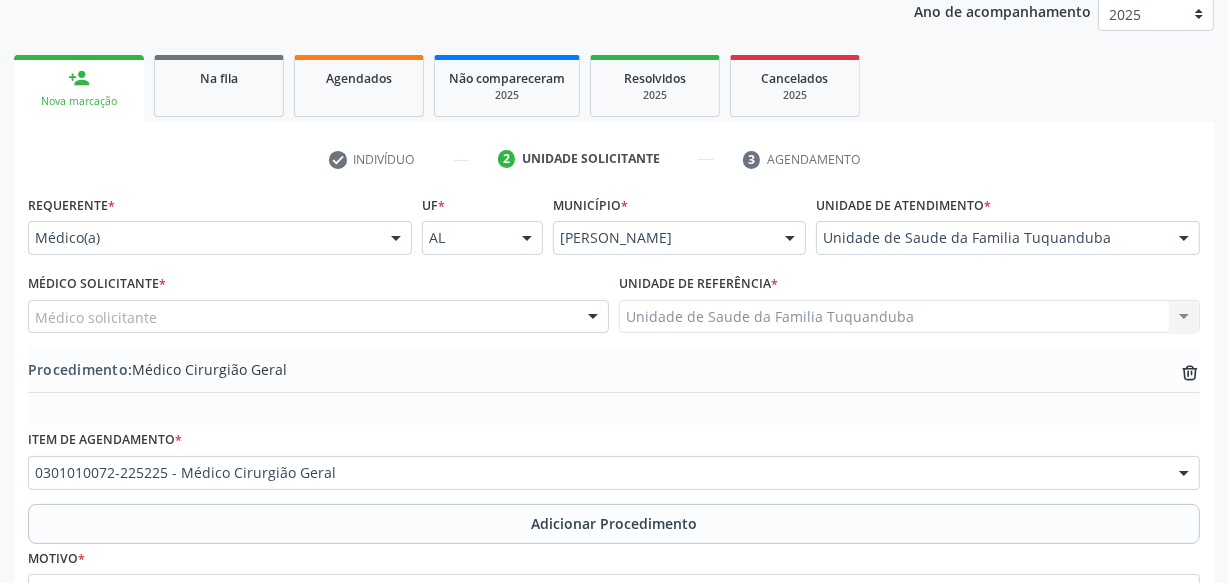 click on "Médico solicitante" at bounding box center (318, 317) 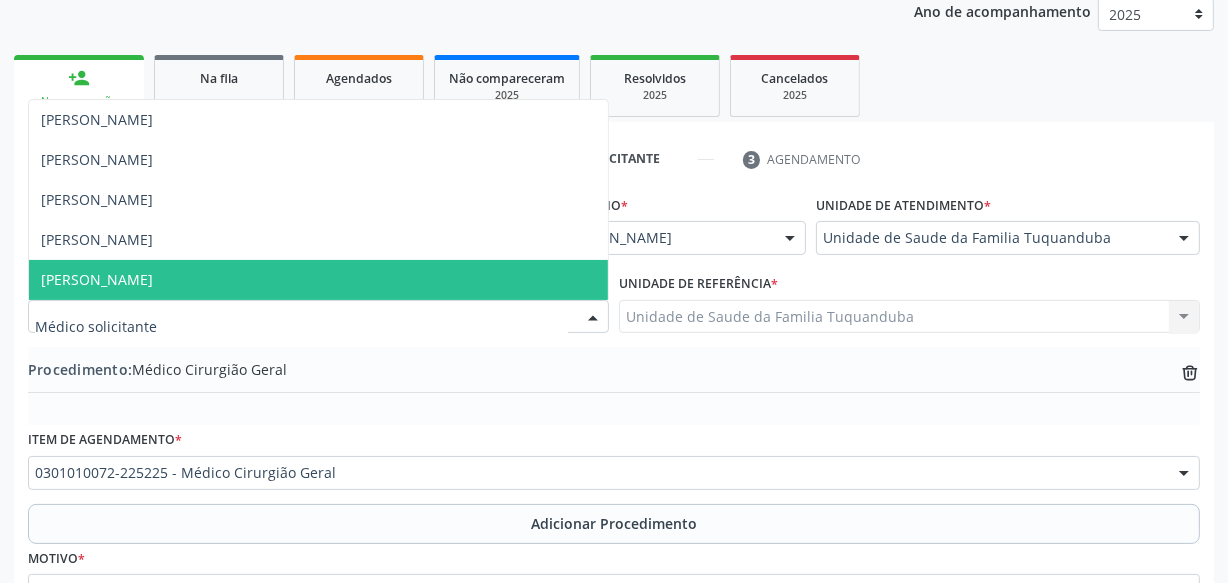 click on "[PERSON_NAME]" at bounding box center (318, 280) 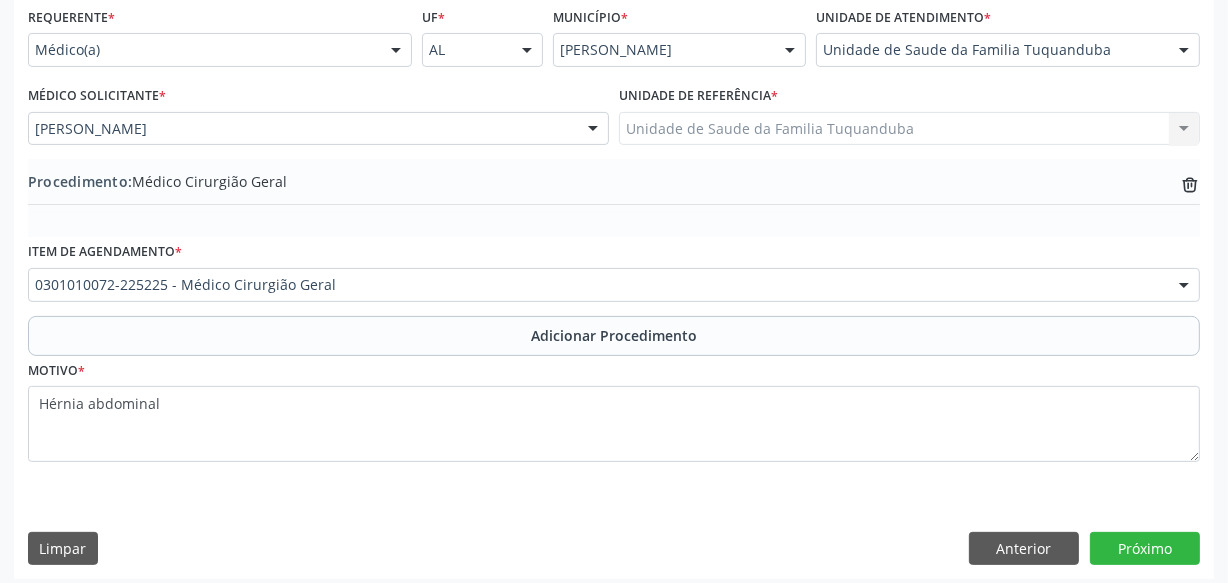 scroll, scrollTop: 469, scrollLeft: 0, axis: vertical 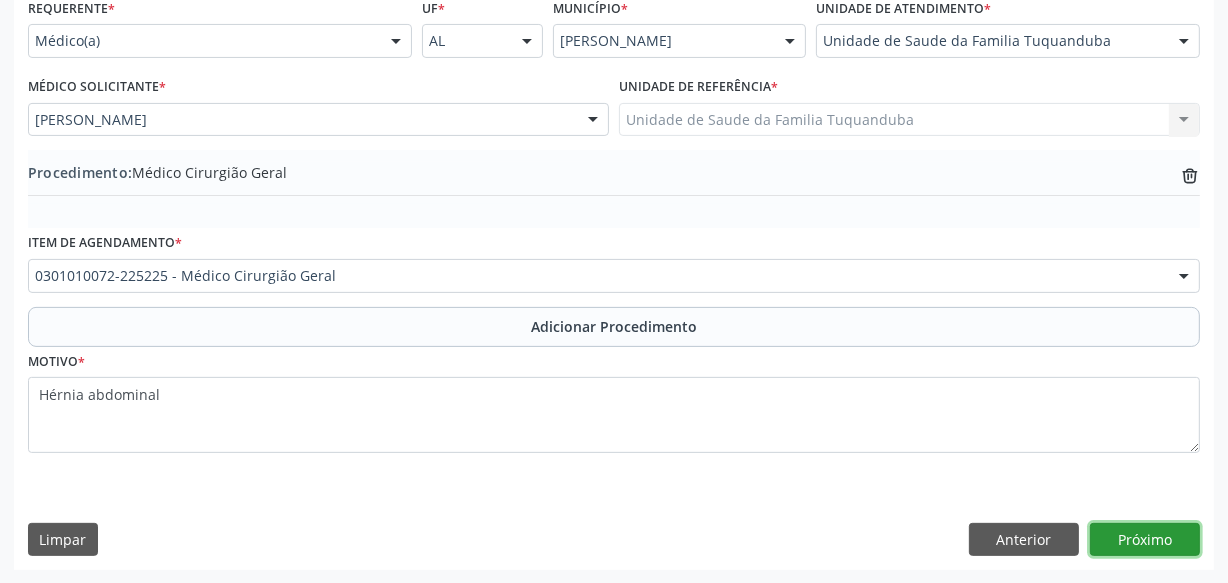 click on "Próximo" at bounding box center [1145, 540] 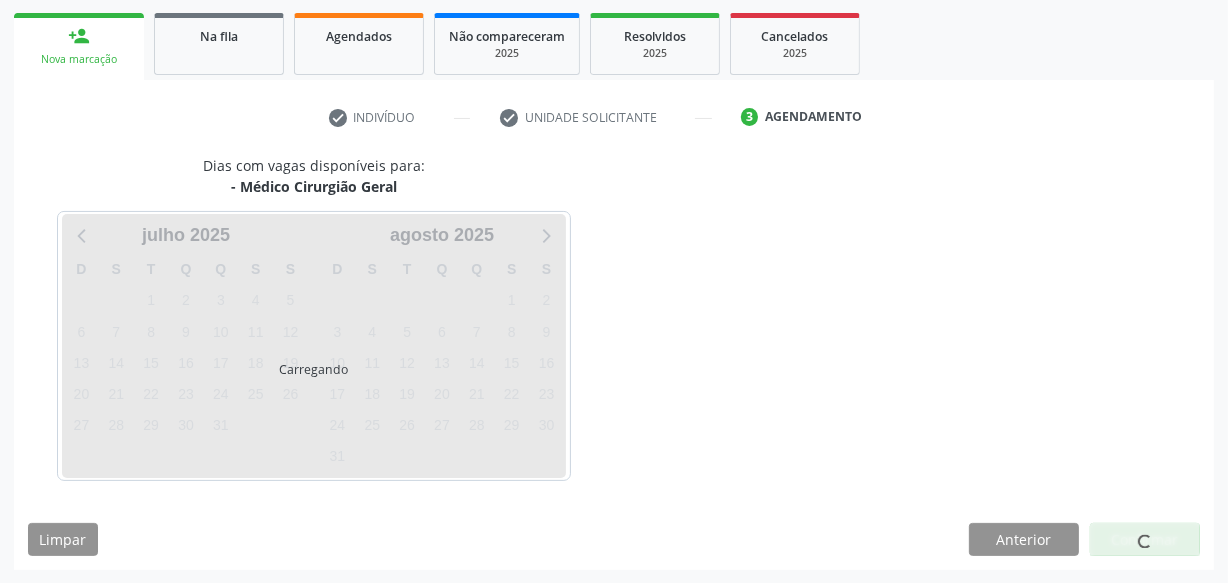 scroll, scrollTop: 372, scrollLeft: 0, axis: vertical 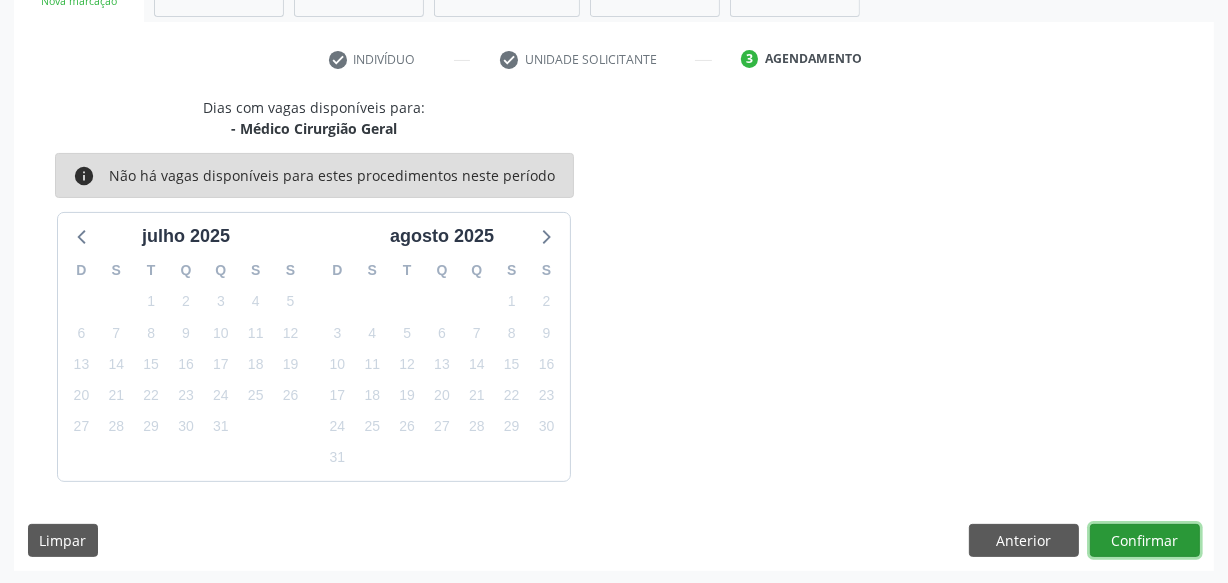click on "Confirmar" at bounding box center (1145, 541) 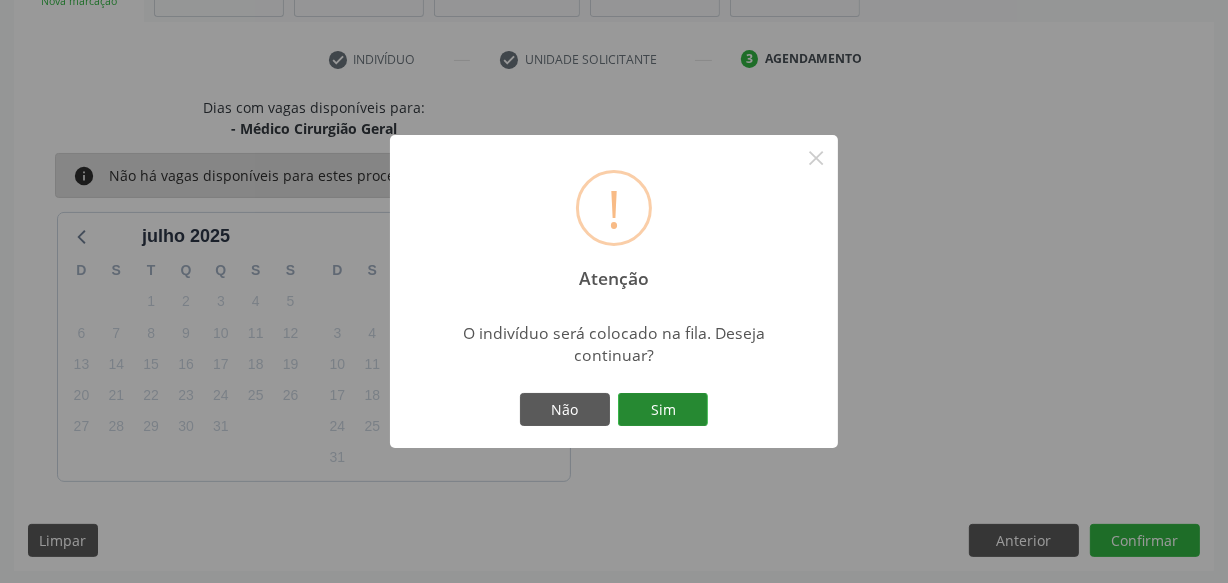 click on "Sim" at bounding box center [663, 410] 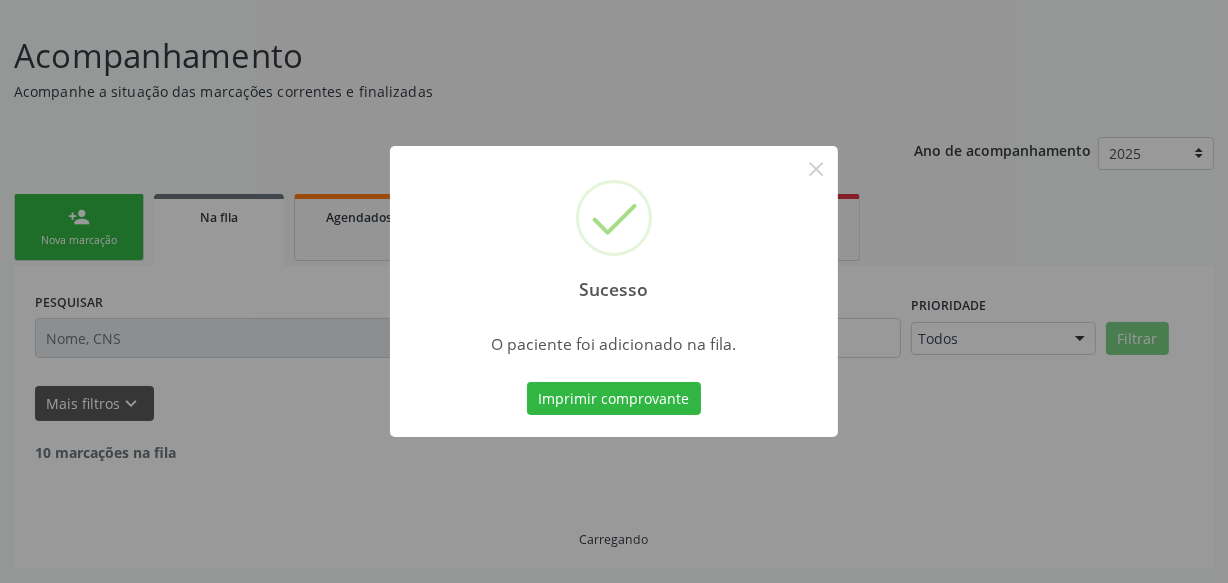 scroll, scrollTop: 110, scrollLeft: 0, axis: vertical 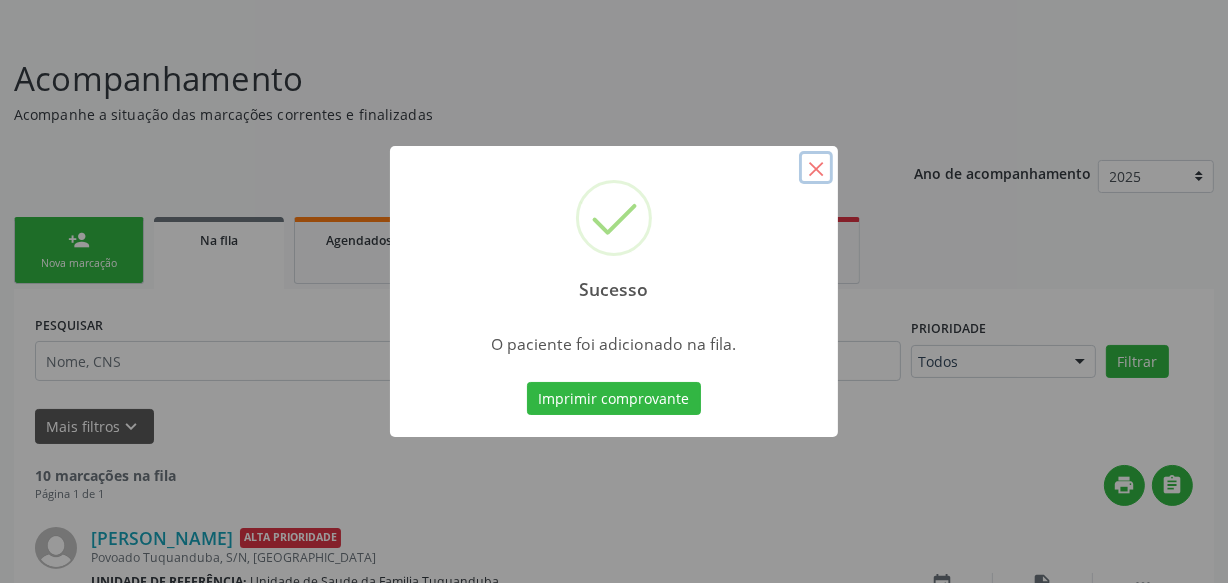 click on "×" at bounding box center [816, 168] 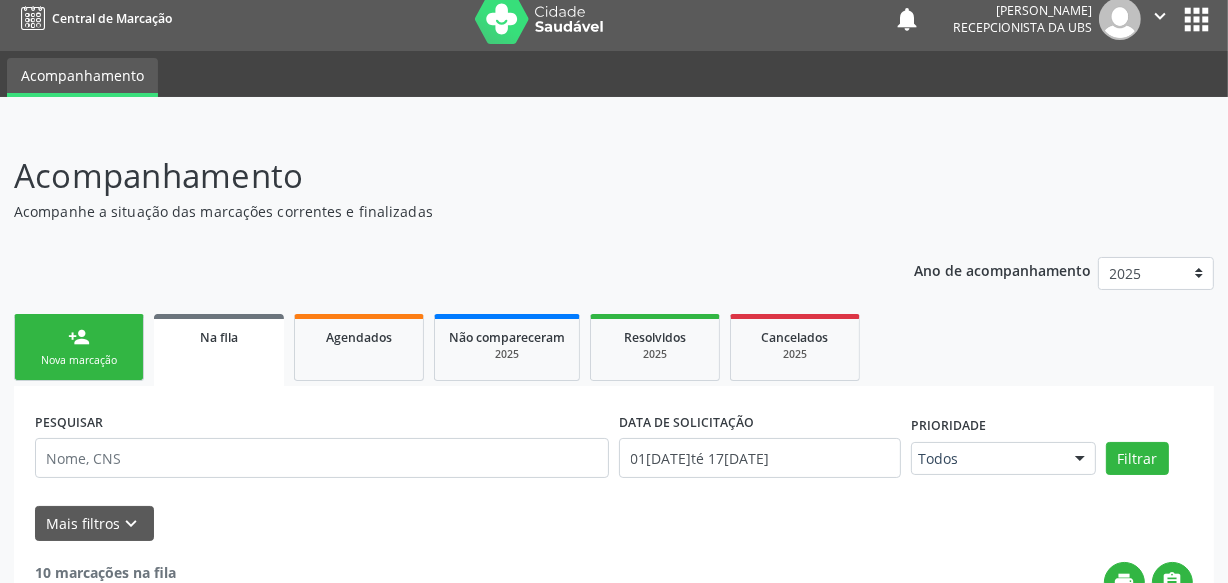 scroll, scrollTop: 0, scrollLeft: 0, axis: both 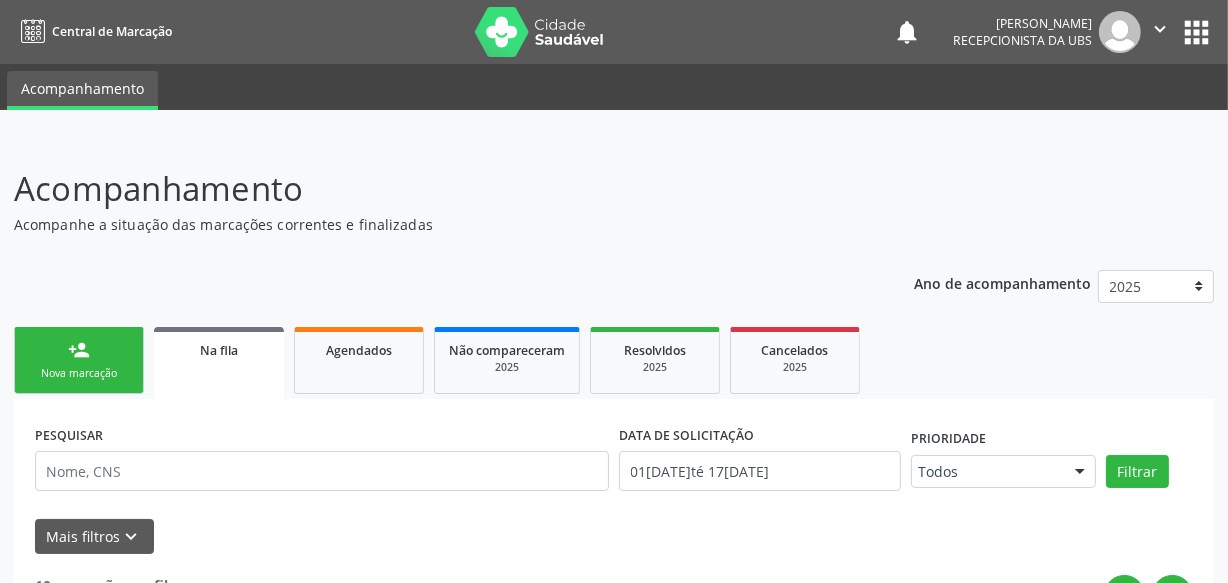 click on "PESQUISAR
DATA DE SOLICITAÇÃO
01/01/2025 até 17/07/2025
Prioridade
Todos         Todos   Baixa Prioridade   Média Prioridade   Alta Prioridade
Nenhum resultado encontrado para: "   "
Não há nenhuma opção para ser exibida.
Filtrar
Grupo/Subgrupo
Selecione um grupo ou subgrupo
Todos os grupos e subgrupos
01 - Ações de promoção e prevenção em saúde
01.01 - Ações coletivas/individuais em saúde
01.02 - Vigilância em saúde
01.03 - Medicamentos de âmbito hospitalar e urgência
02 - Procedimentos com finalidade diagnóstica
02.01 - Coleta de material
02.02 - Diagnóstico em laboratório clínico
02.03 - Diagnóstico por anatomia patológica e citopatologia" at bounding box center (614, 1413) 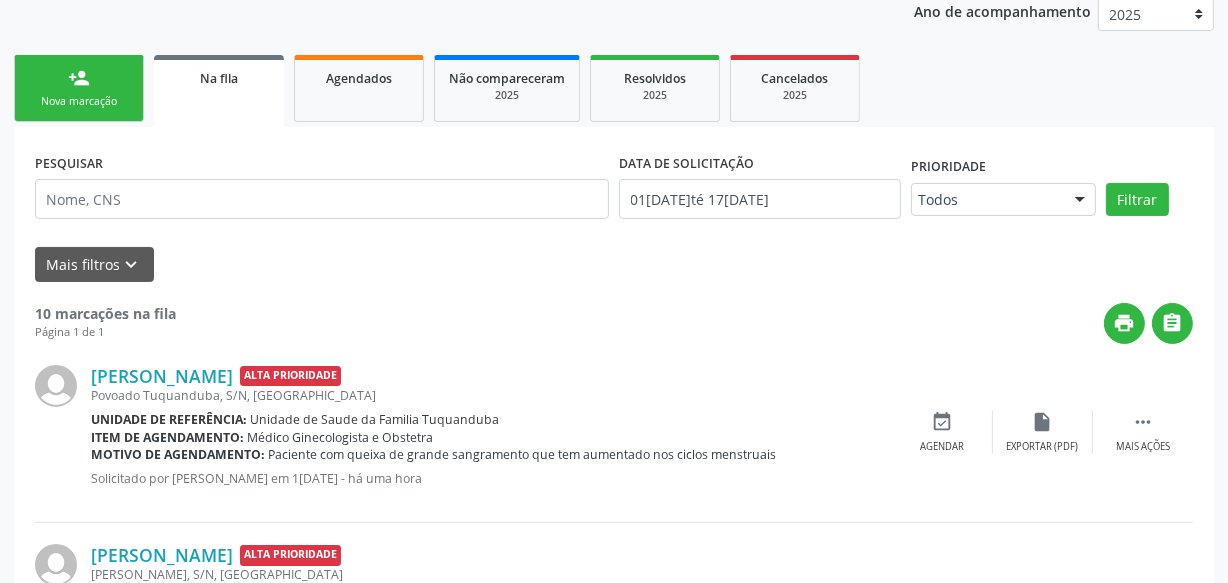 click on "person_add
Nova marcação" at bounding box center [79, 88] 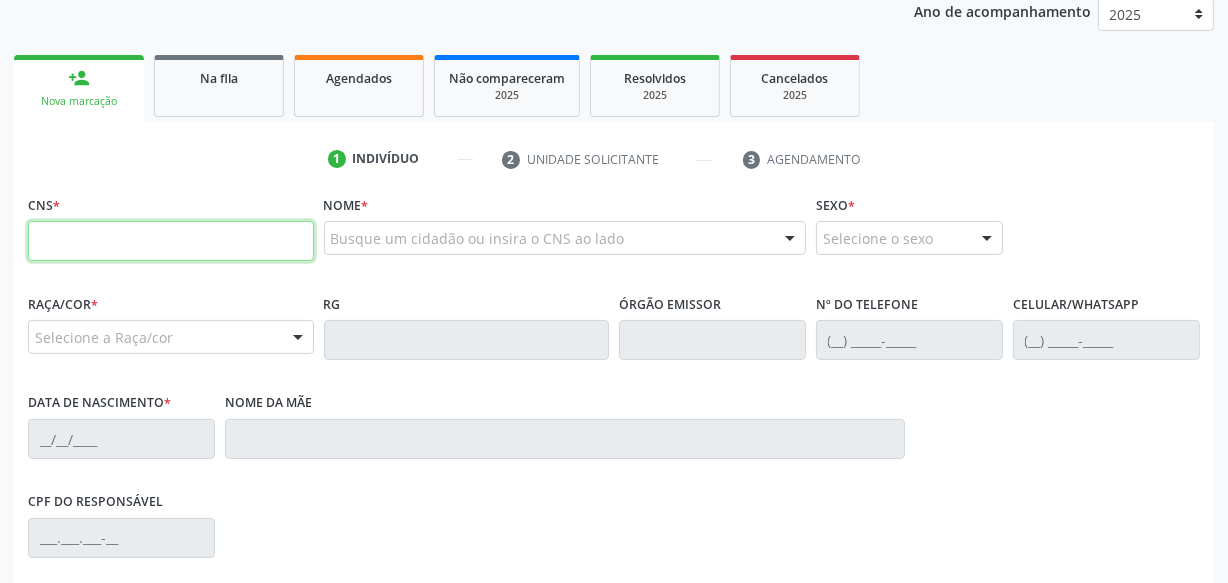 click at bounding box center (171, 241) 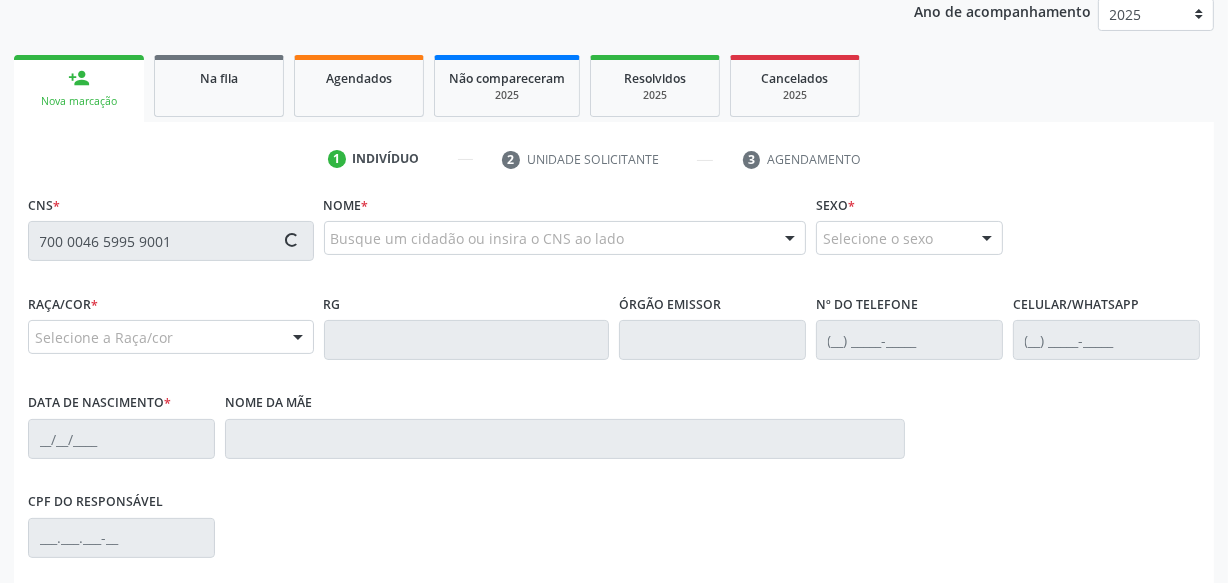 type on "700 0046 5995 9001" 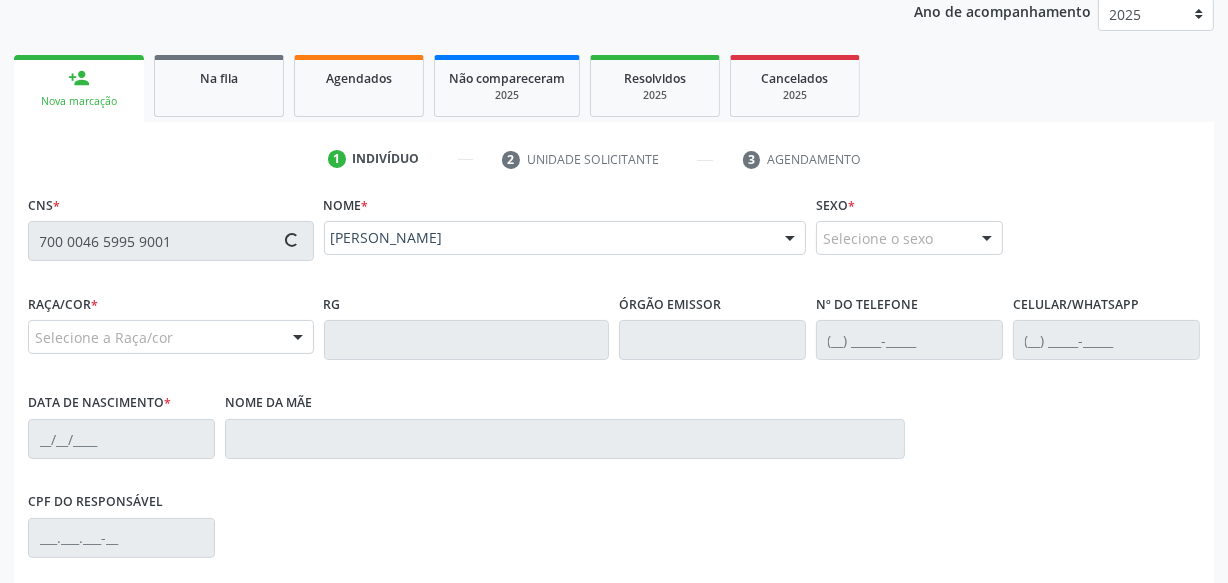 type on "(82) 99397-5144" 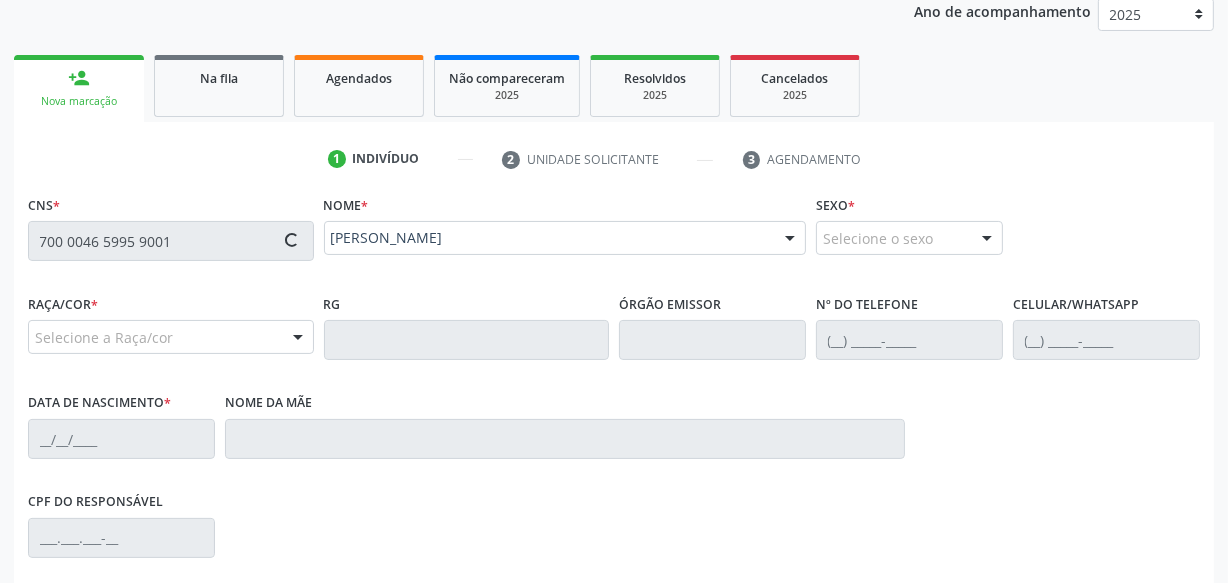 type on "13/02/1997" 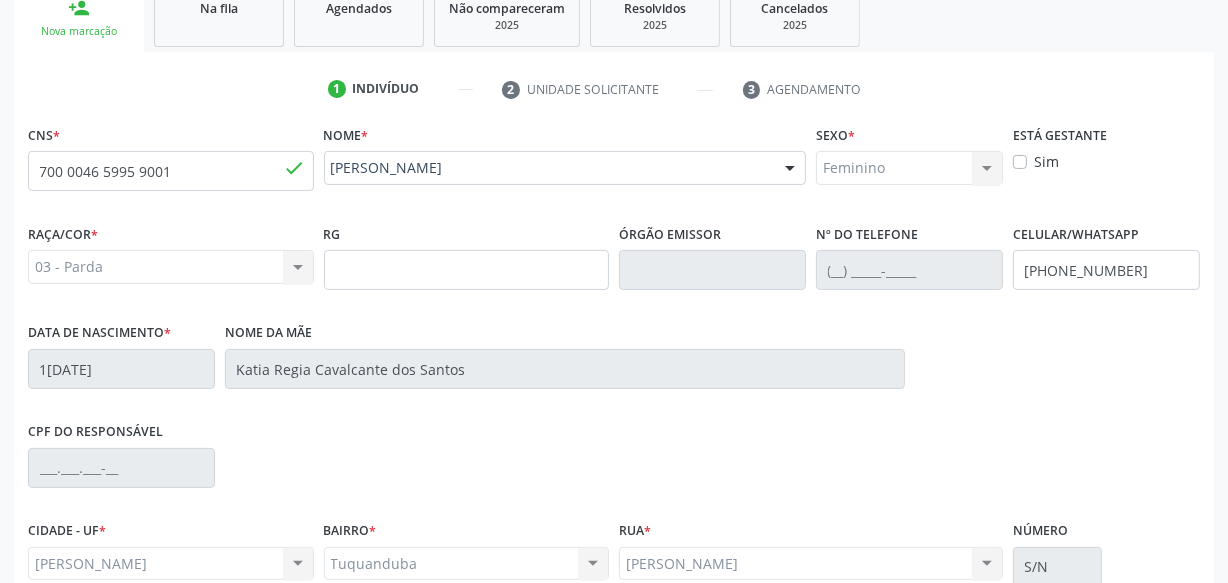 scroll, scrollTop: 528, scrollLeft: 0, axis: vertical 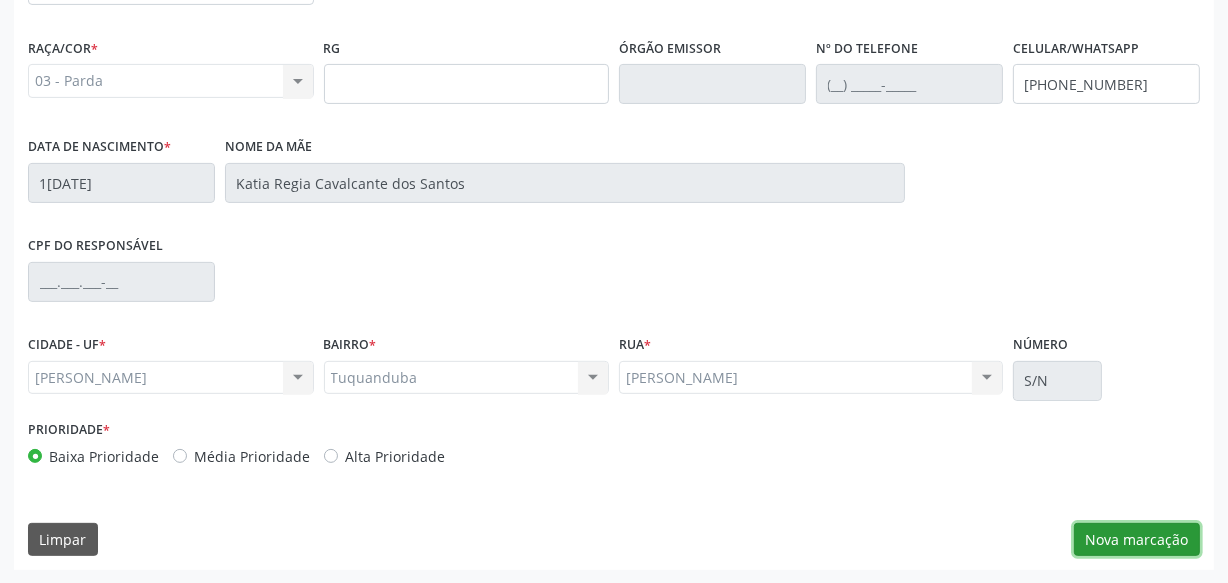 click on "Nova marcação" at bounding box center (1137, 540) 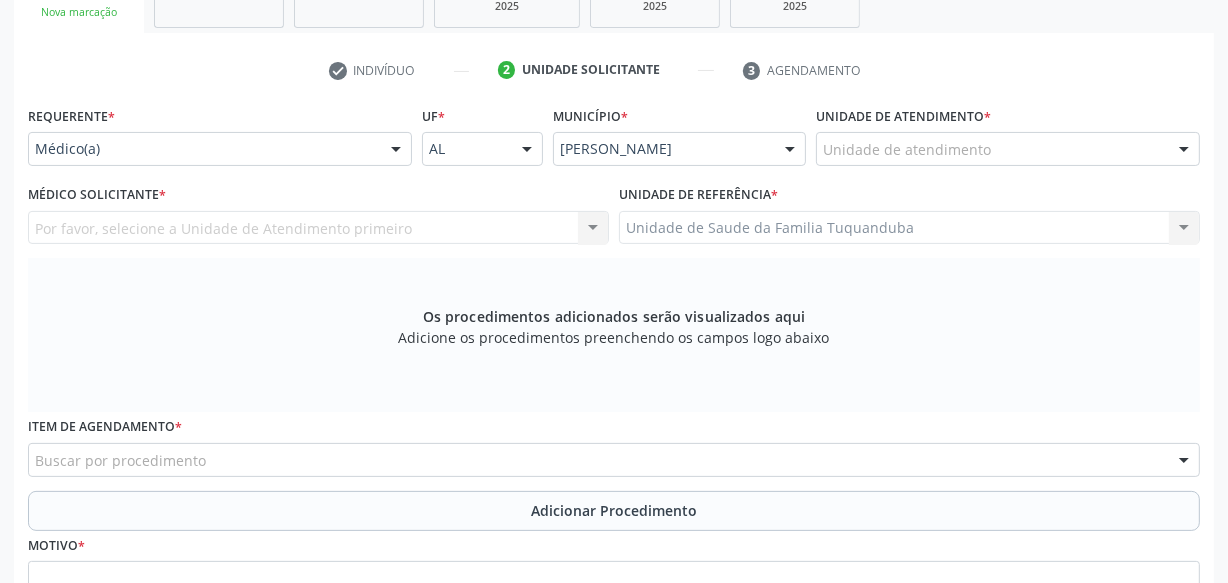 scroll, scrollTop: 346, scrollLeft: 0, axis: vertical 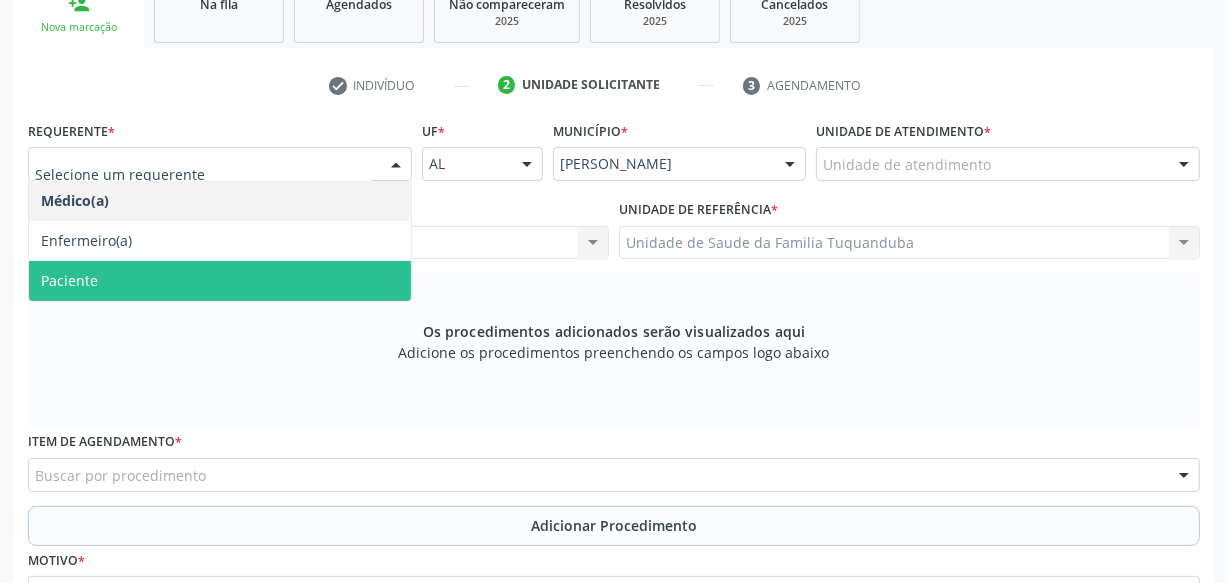click on "Paciente" at bounding box center (220, 281) 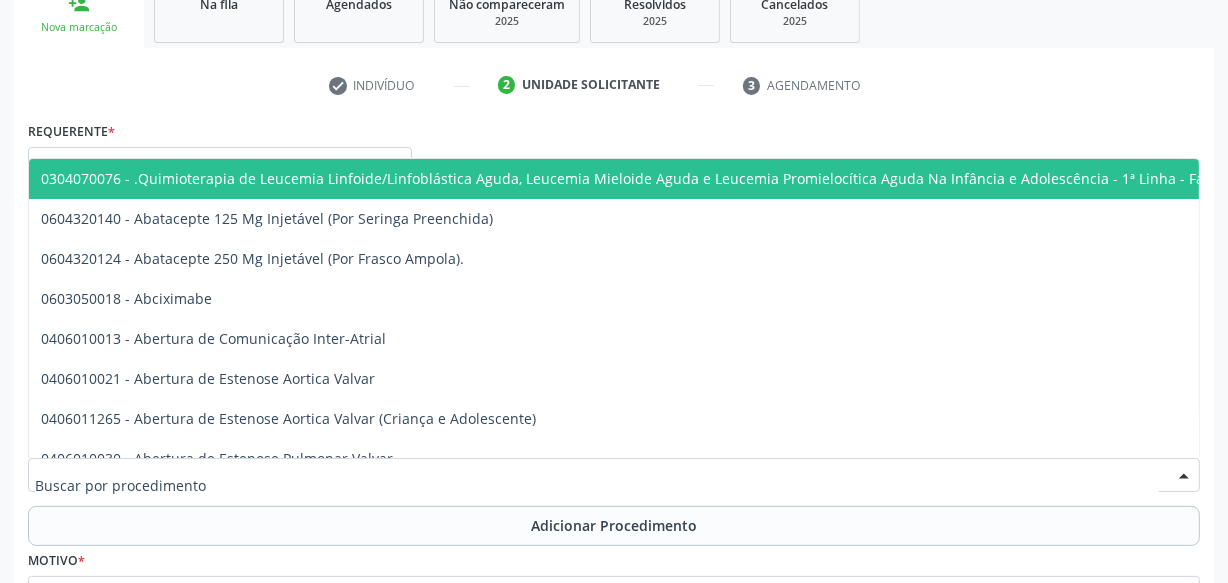 click at bounding box center [614, 475] 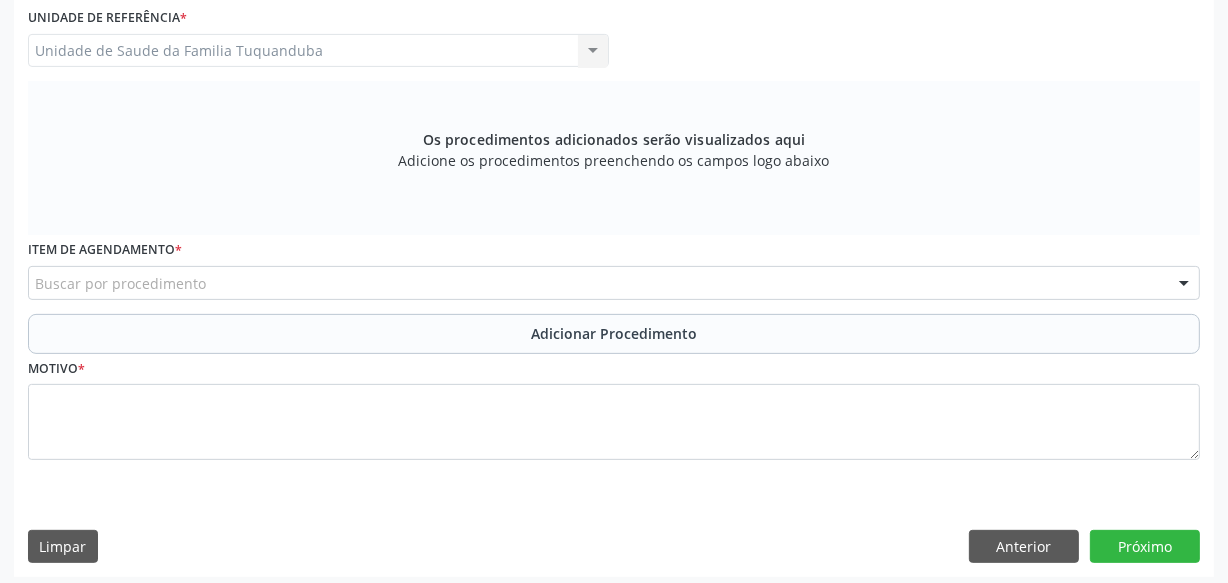scroll, scrollTop: 545, scrollLeft: 0, axis: vertical 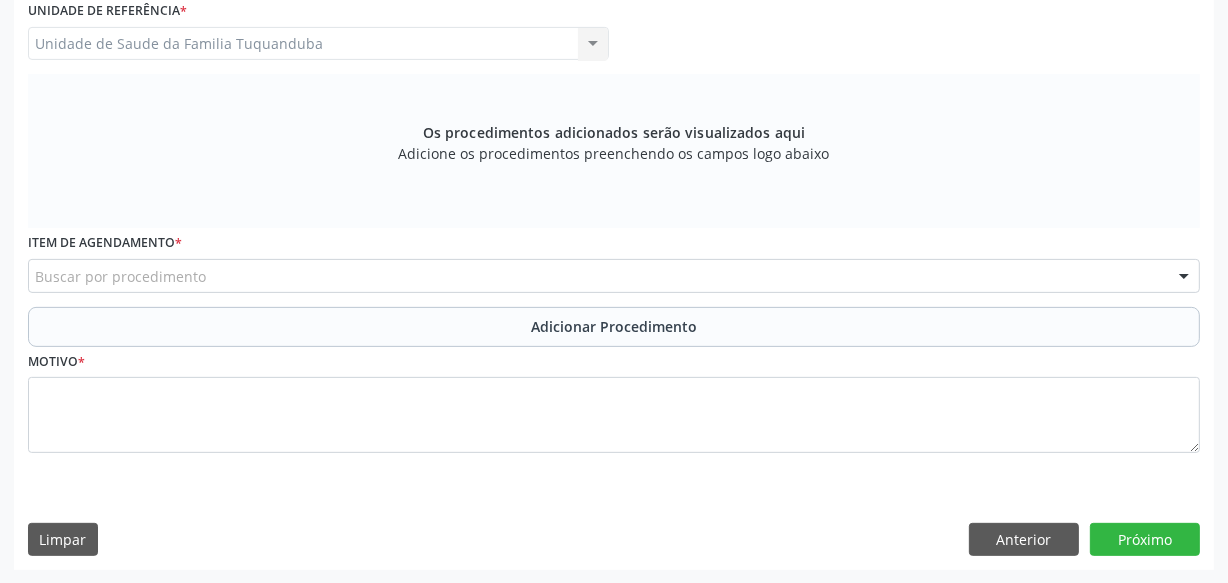 click on "Buscar por procedimento" at bounding box center [614, 276] 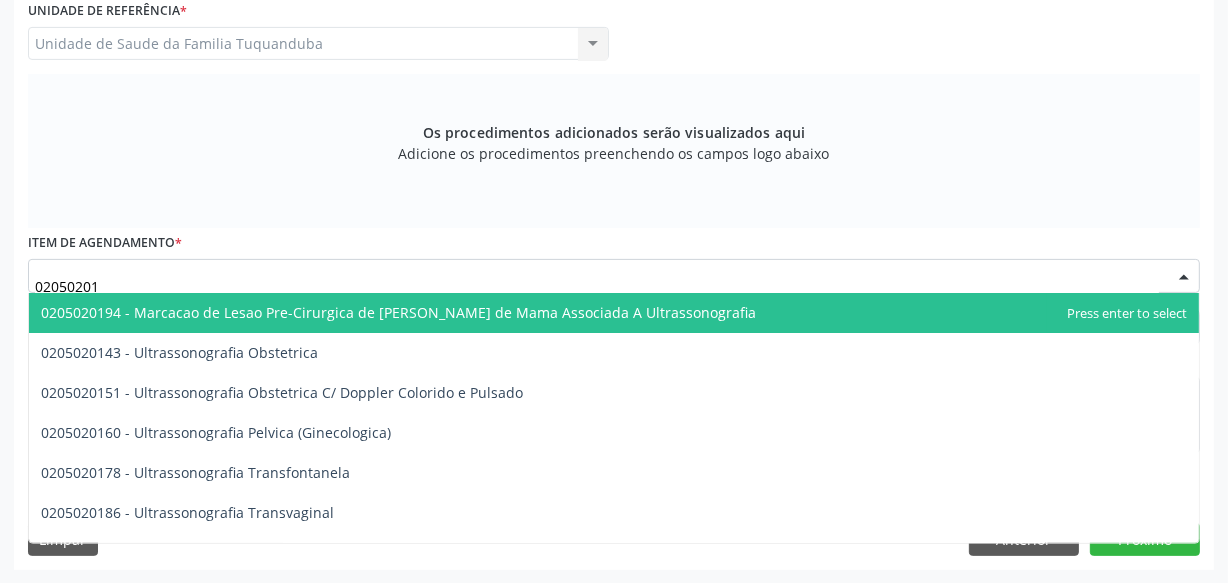 type on "020502018" 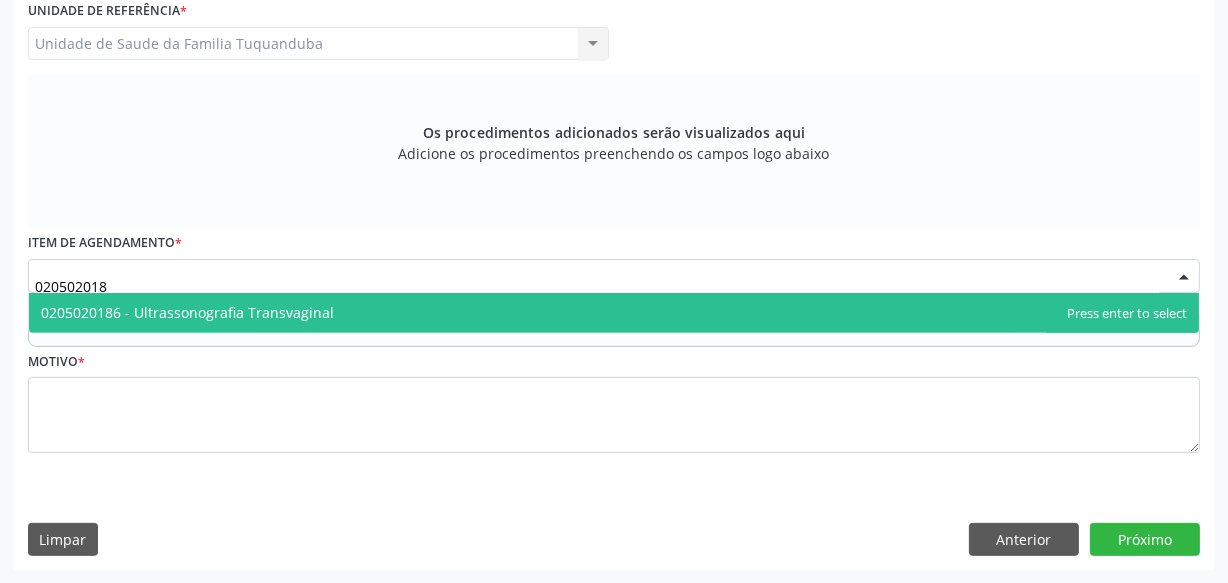 click on "0205020186 - Ultrassonografia Transvaginal" at bounding box center (187, 312) 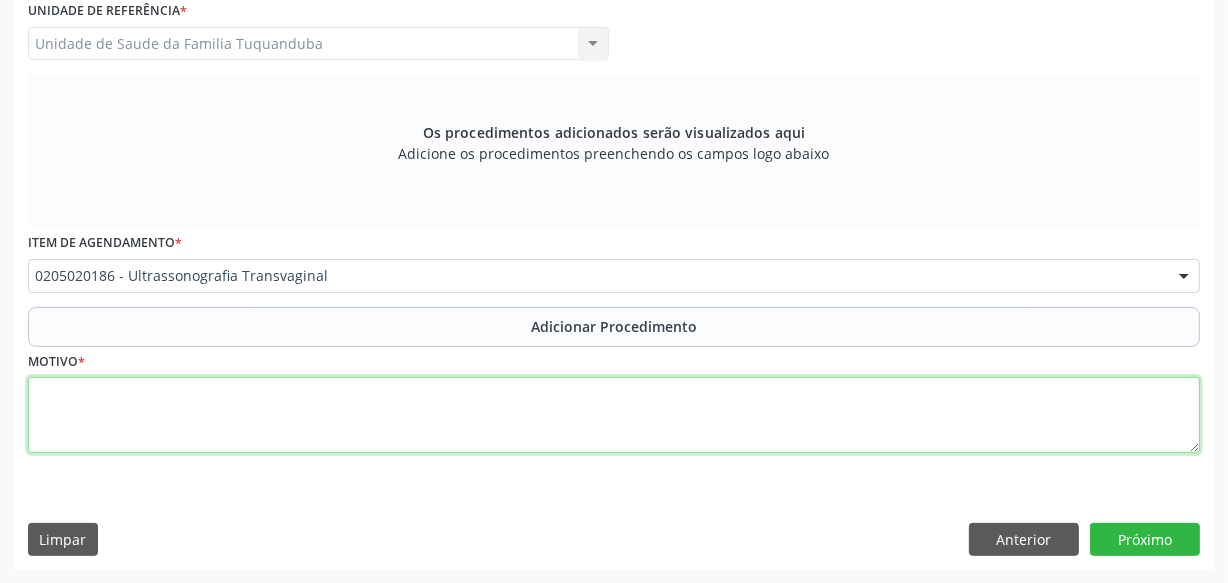 click at bounding box center (614, 415) 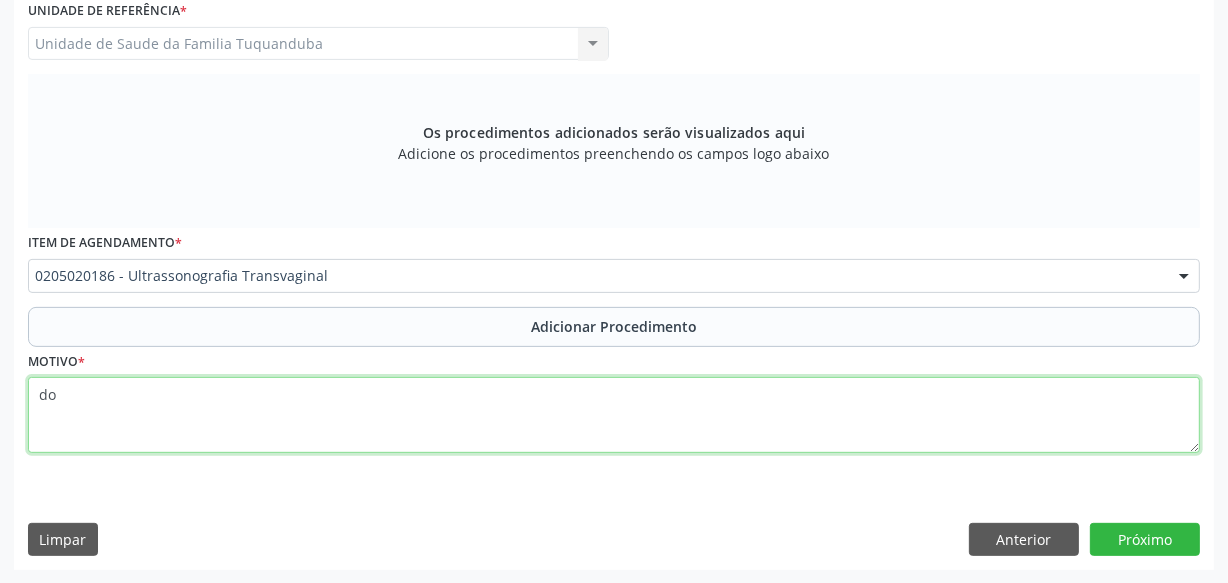 type on "d" 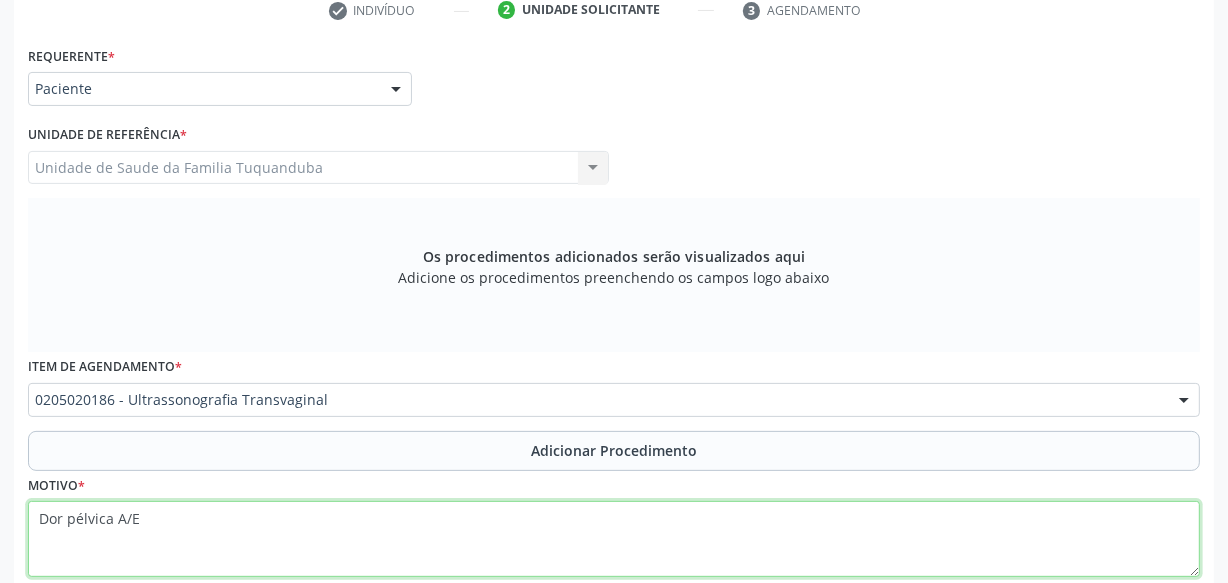 scroll, scrollTop: 454, scrollLeft: 0, axis: vertical 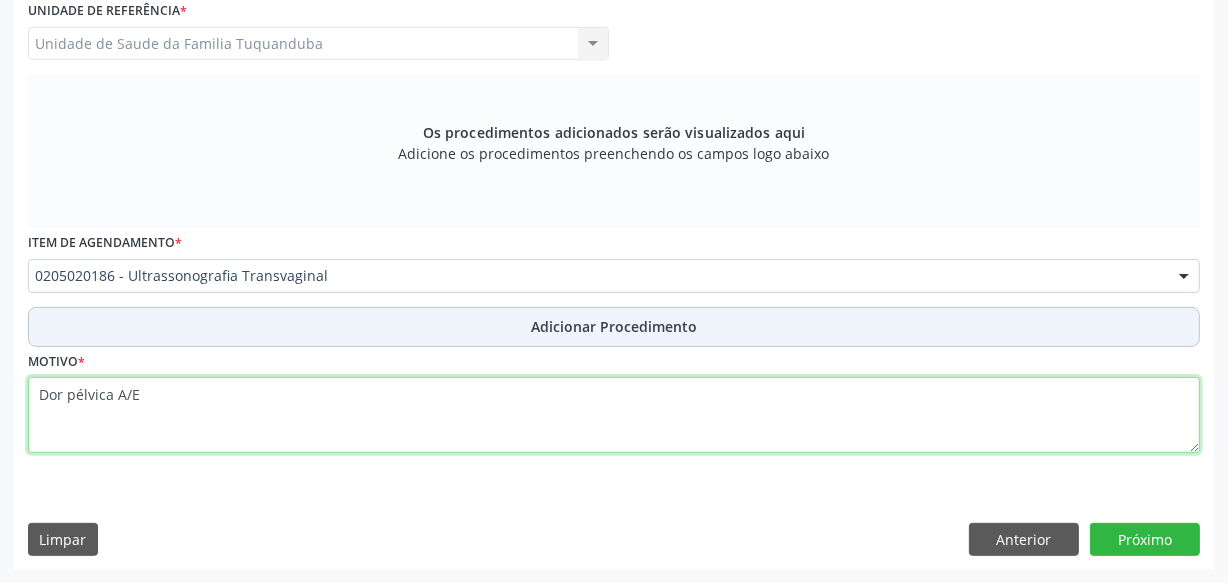 type on "Dor pélvica A/E" 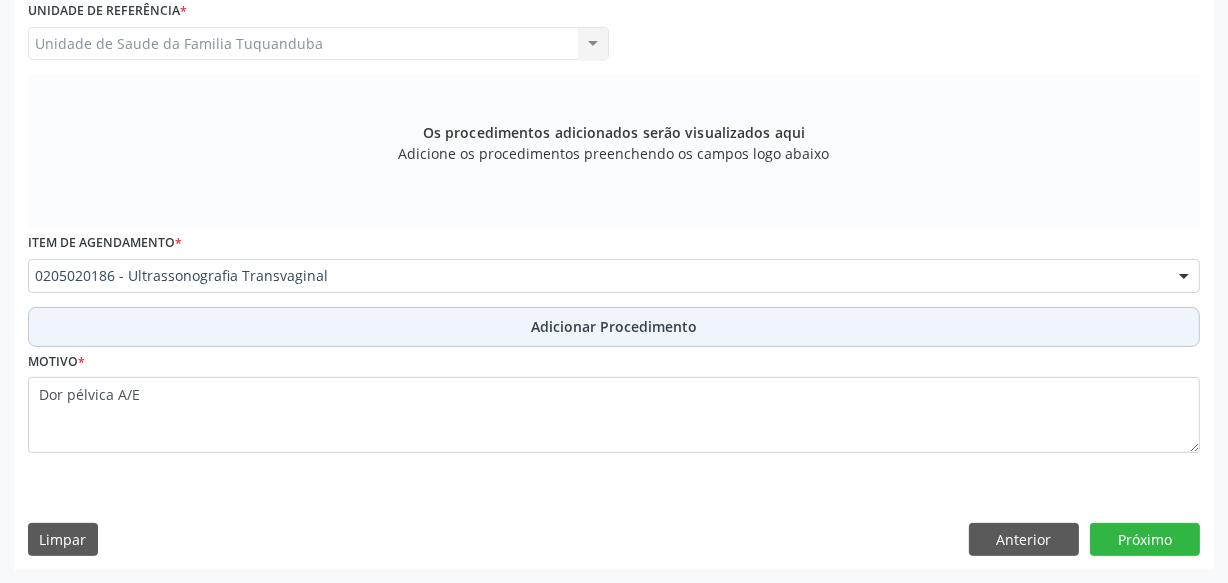 click on "Adicionar Procedimento" at bounding box center (614, 326) 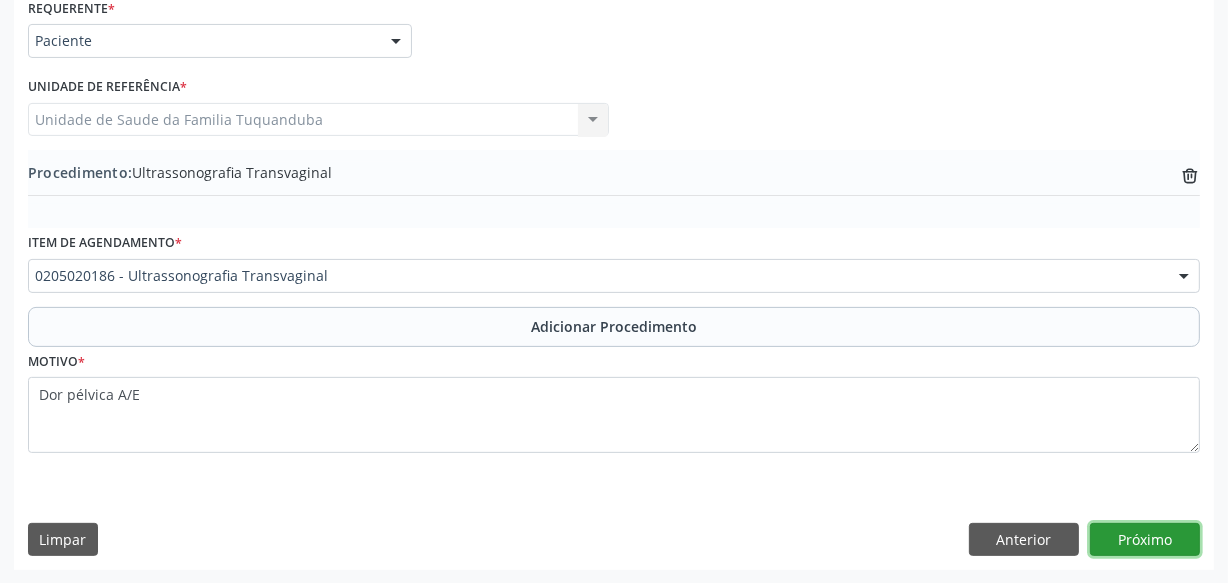click on "Próximo" at bounding box center (1145, 540) 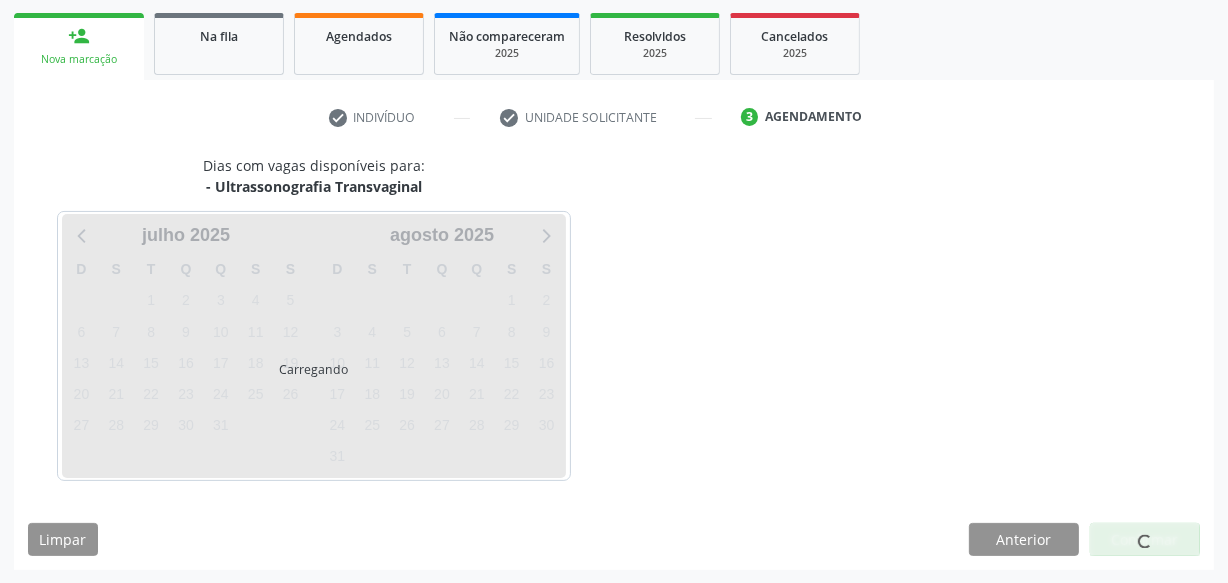 scroll, scrollTop: 372, scrollLeft: 0, axis: vertical 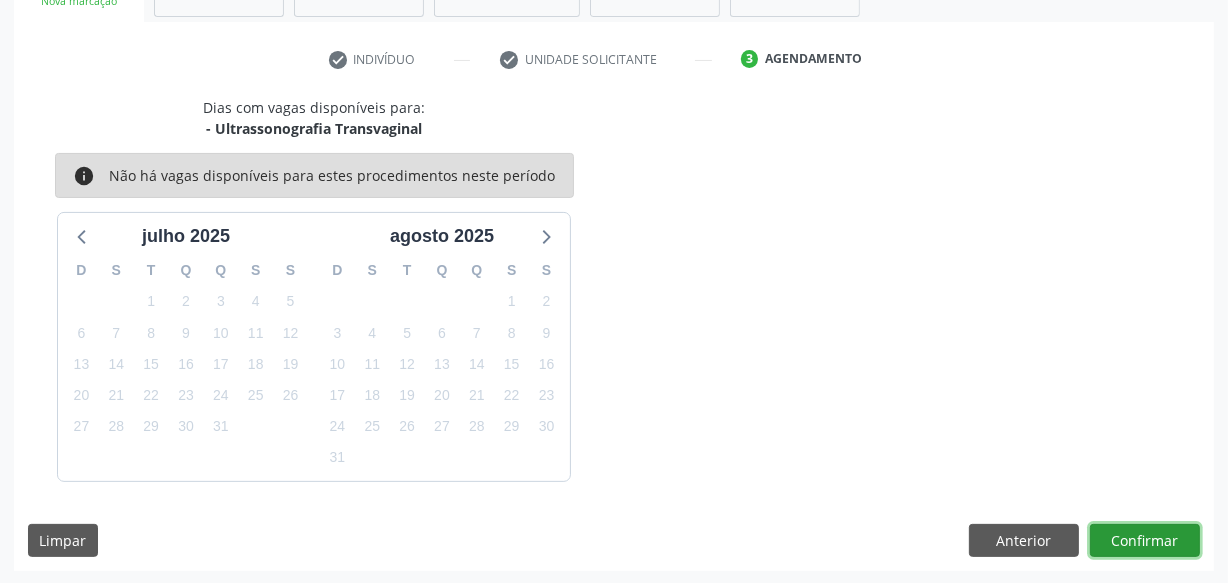 click on "Confirmar" at bounding box center (1145, 541) 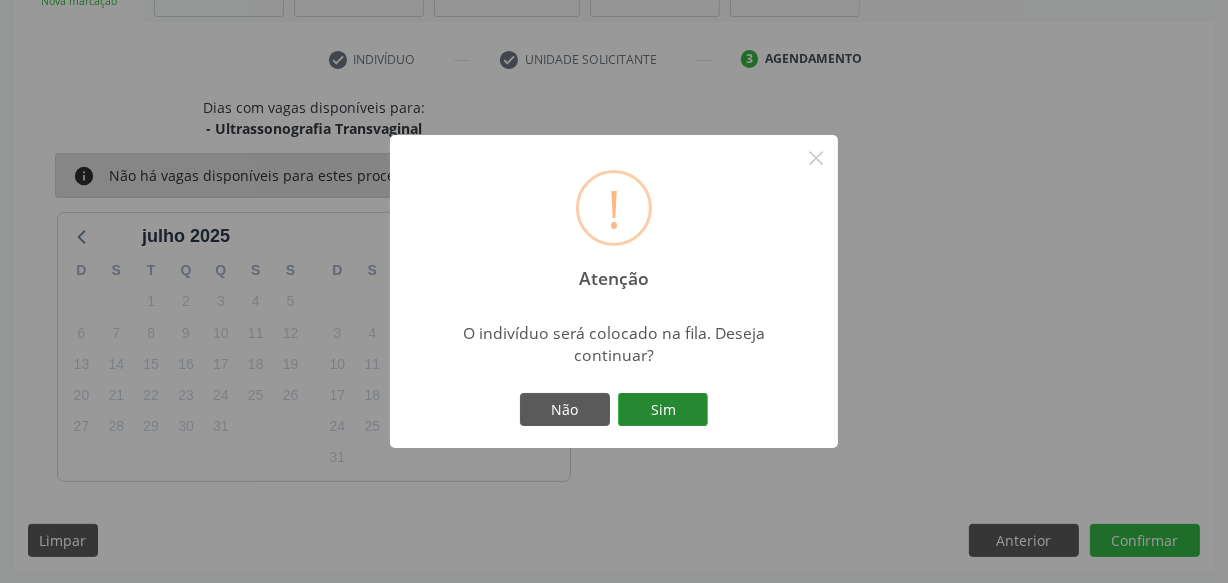 click on "Sim" at bounding box center (663, 410) 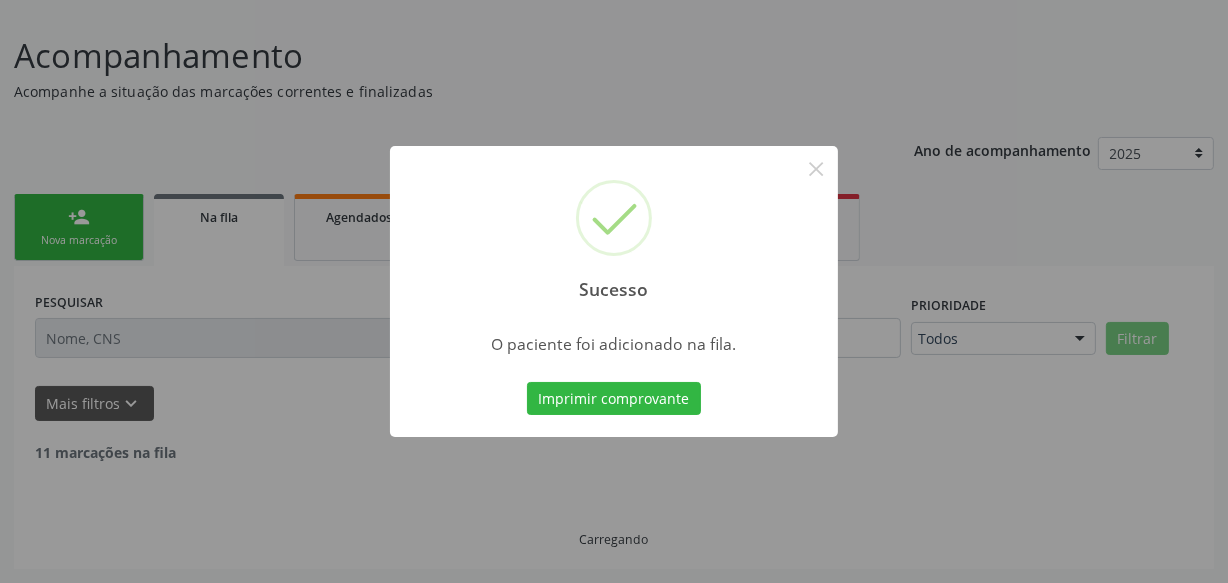scroll, scrollTop: 110, scrollLeft: 0, axis: vertical 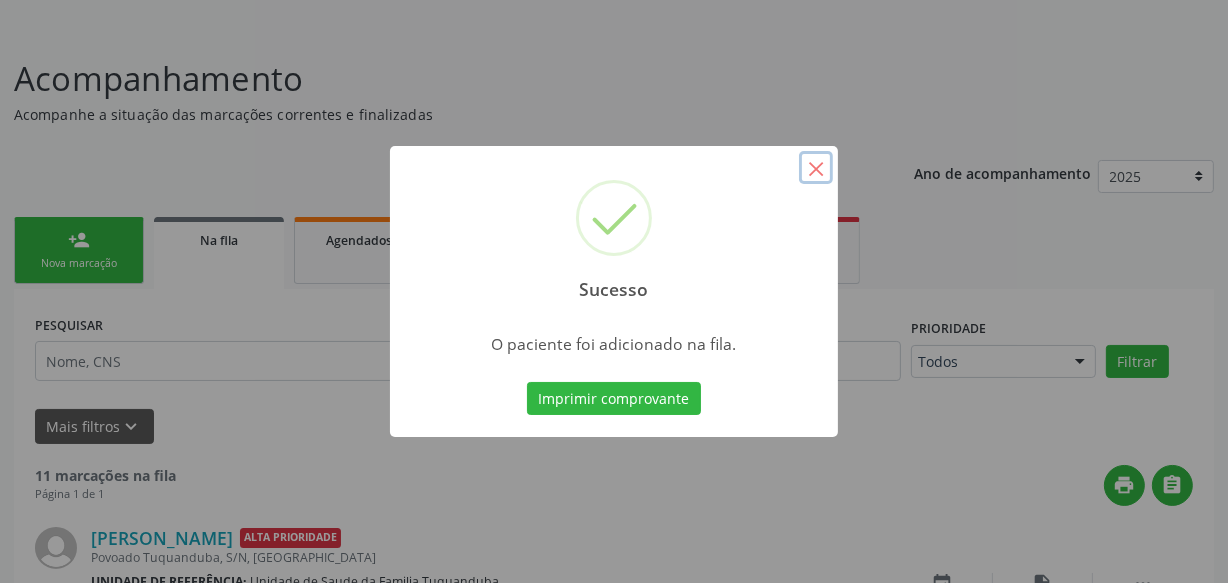 click on "×" at bounding box center (816, 168) 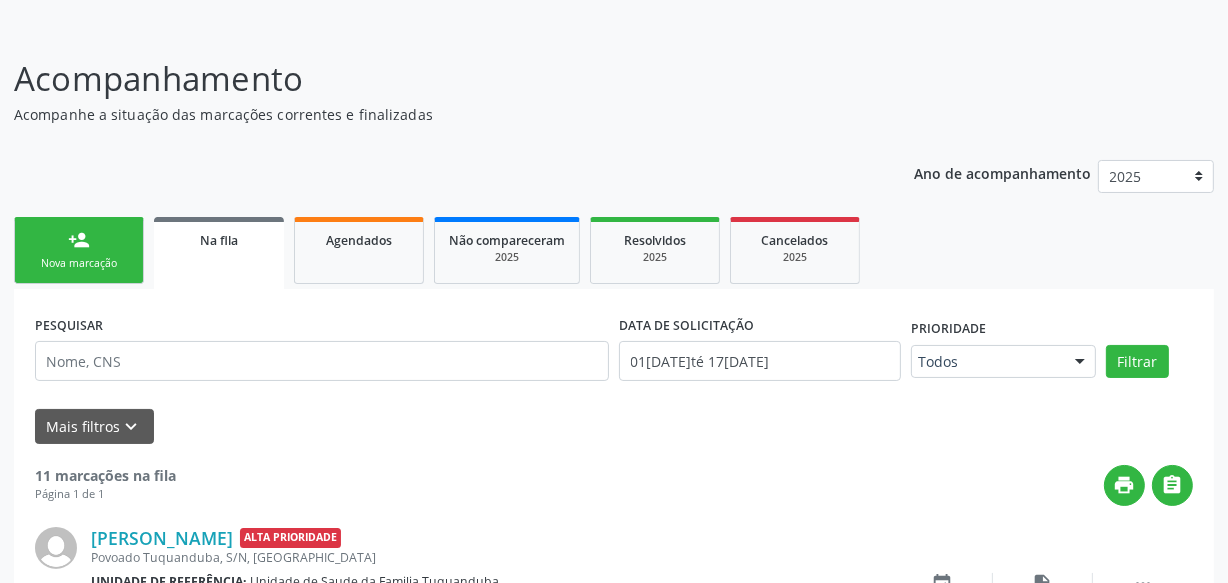 click on "person_add
Nova marcação" at bounding box center [79, 250] 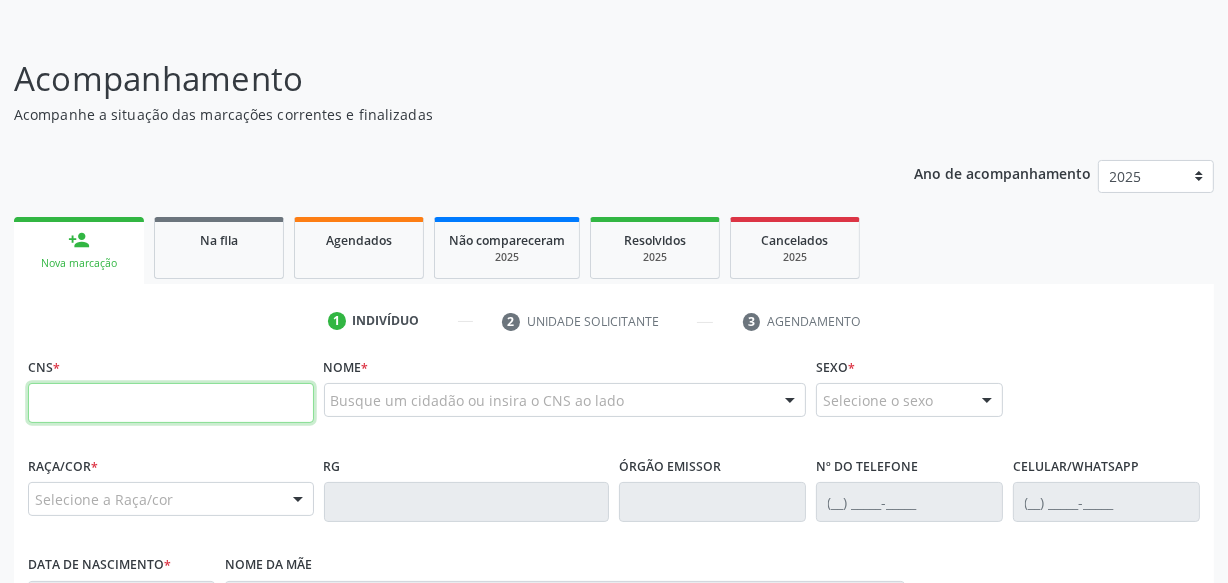 click at bounding box center [171, 403] 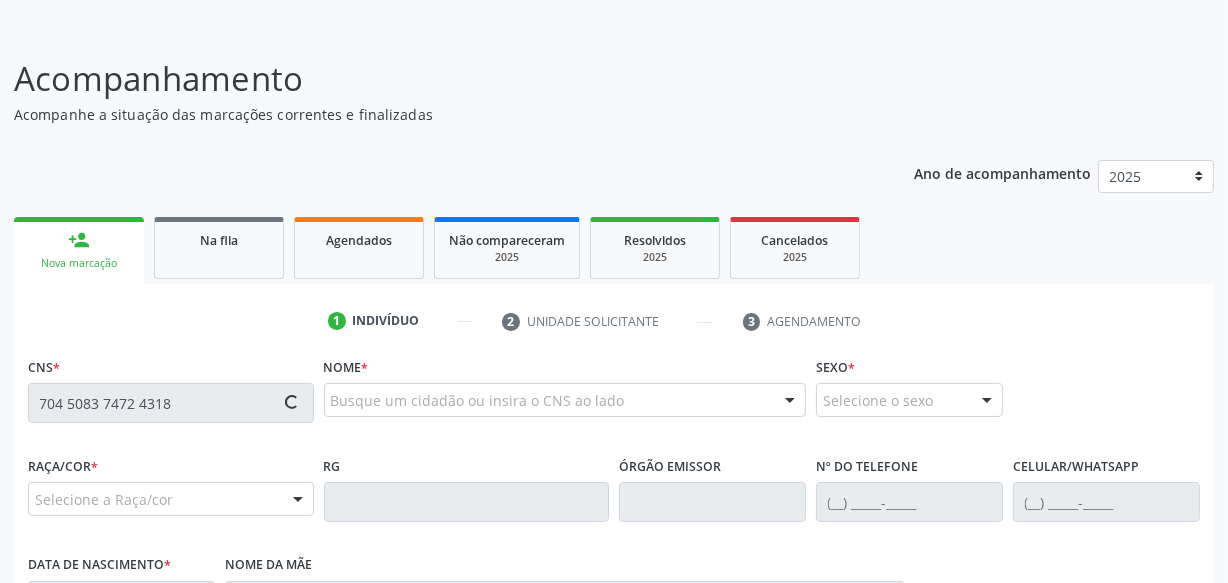 type on "704 5083 7472 4318" 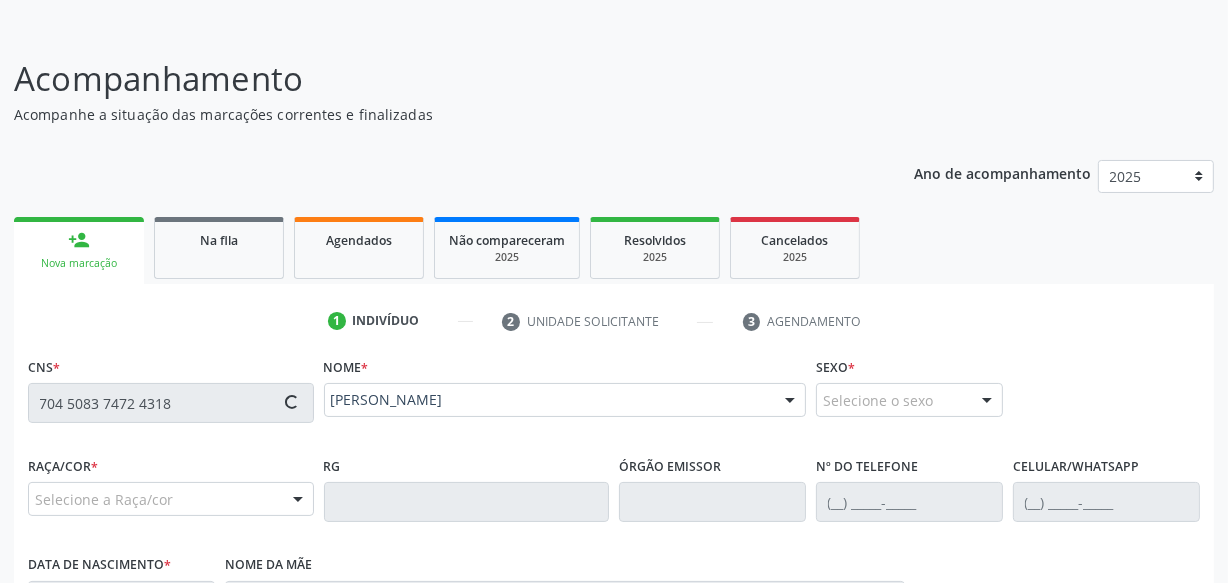 type on "[PHONE_NUMBER]" 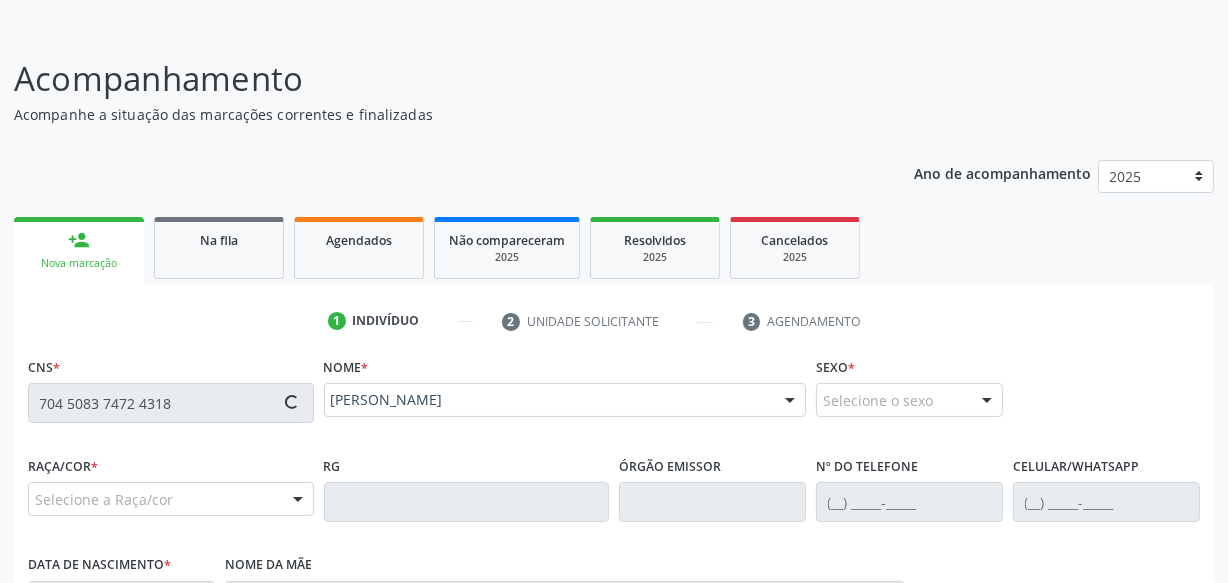 type on "[DATE]" 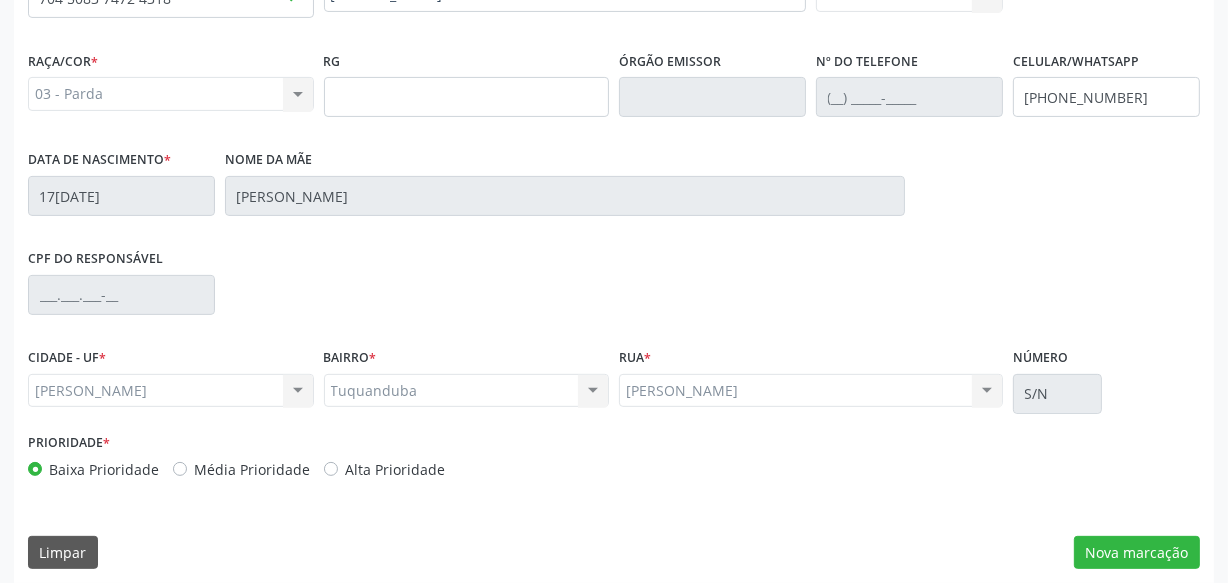 scroll, scrollTop: 528, scrollLeft: 0, axis: vertical 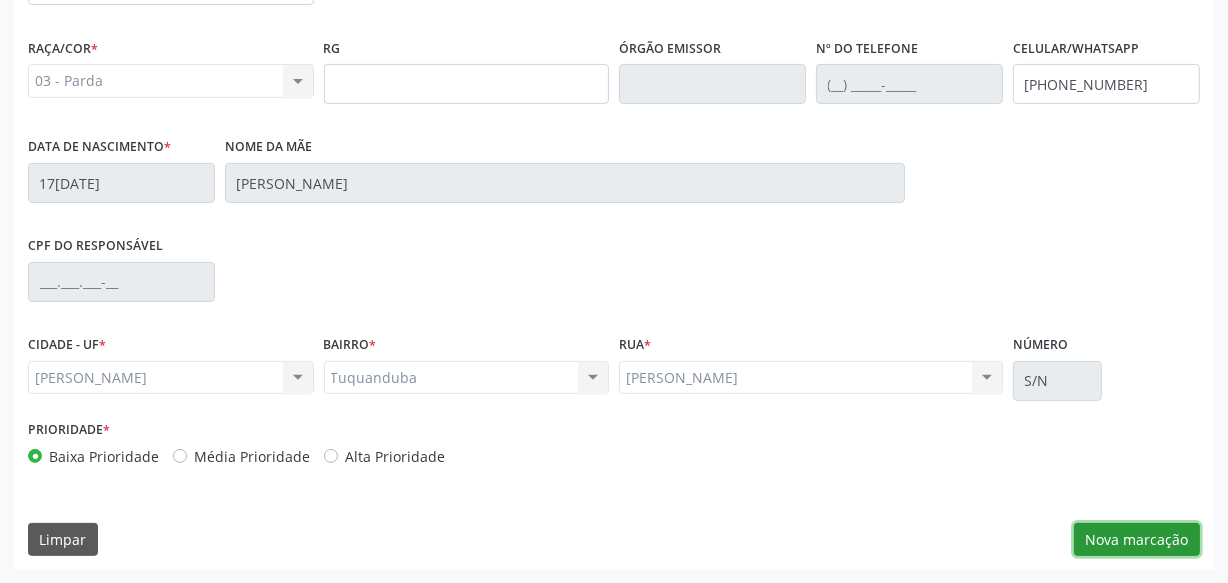 click on "Nova marcação" at bounding box center (1137, 540) 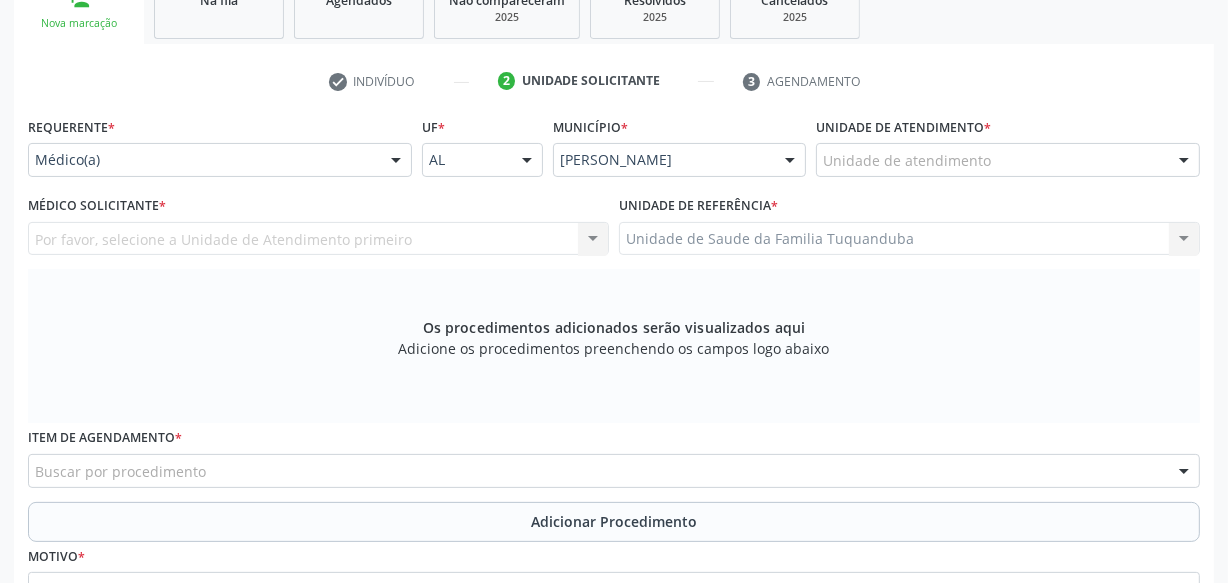 scroll, scrollTop: 346, scrollLeft: 0, axis: vertical 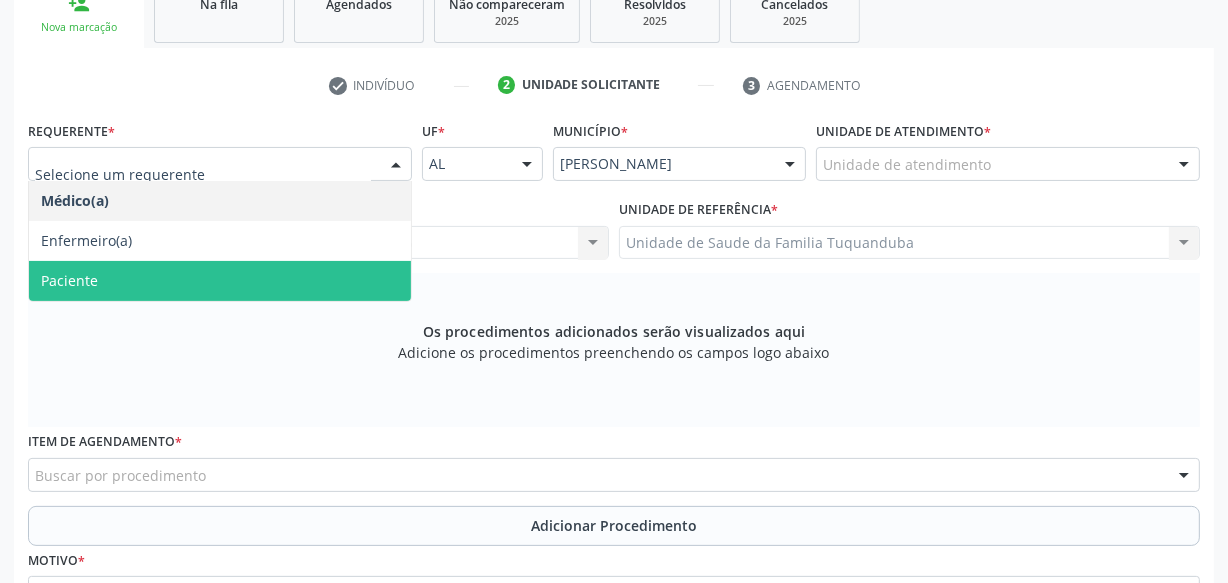 click on "Paciente" at bounding box center (220, 281) 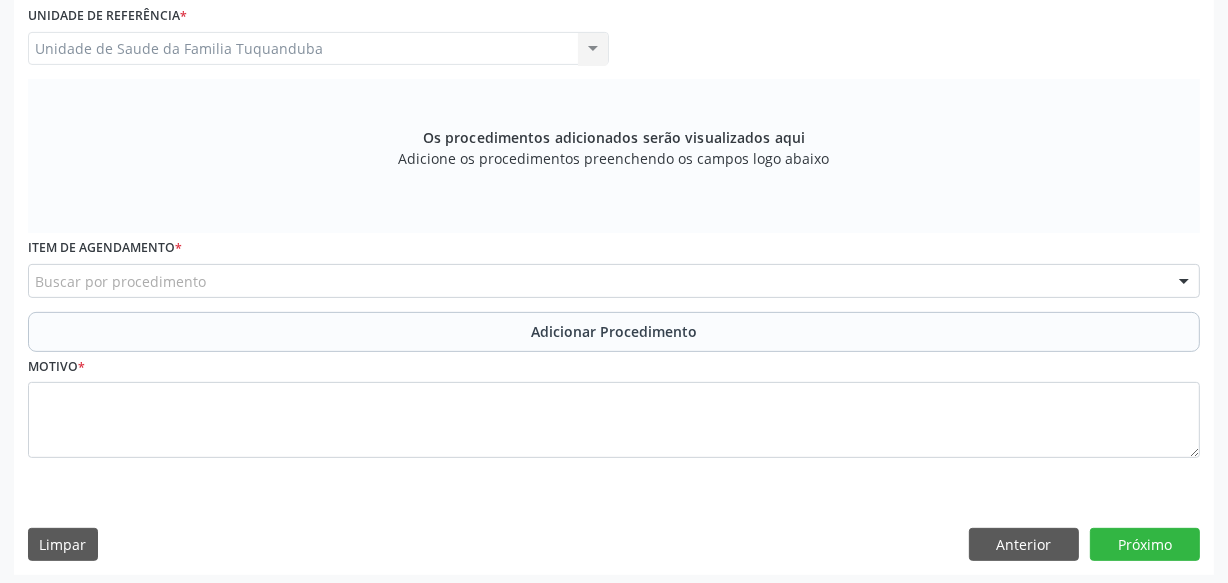 scroll, scrollTop: 545, scrollLeft: 0, axis: vertical 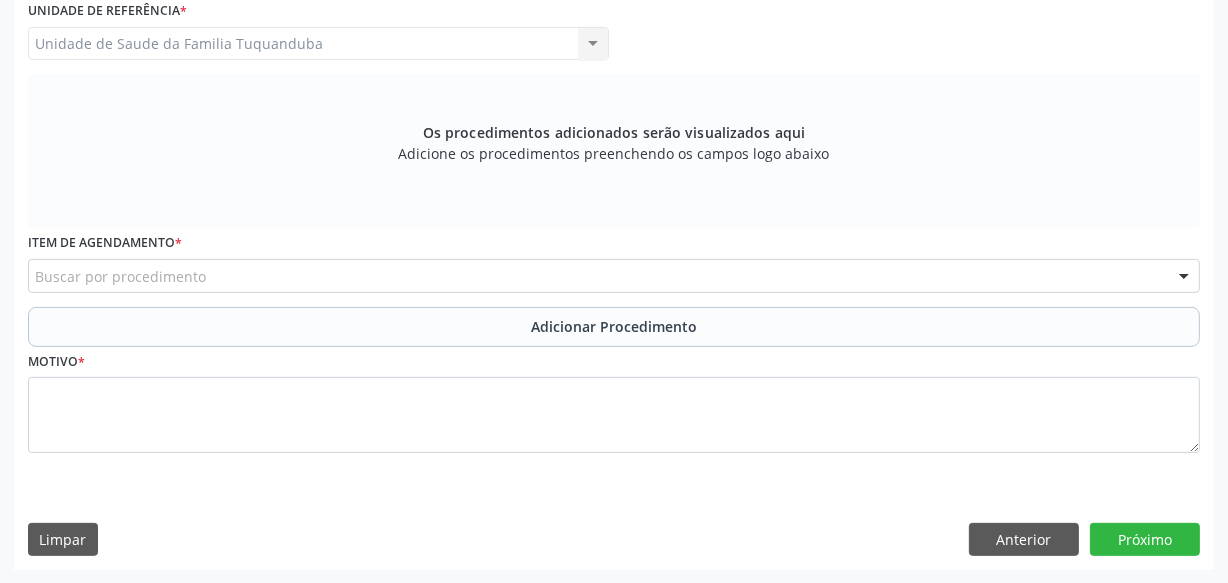 click on "Buscar por procedimento" at bounding box center [614, 276] 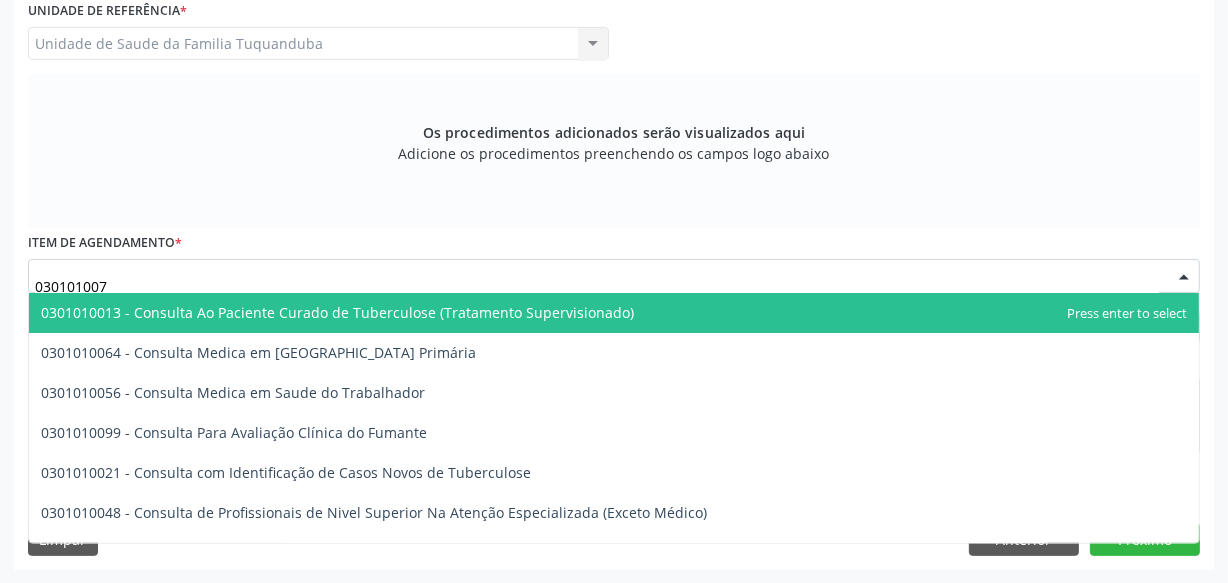 type on "0301010072" 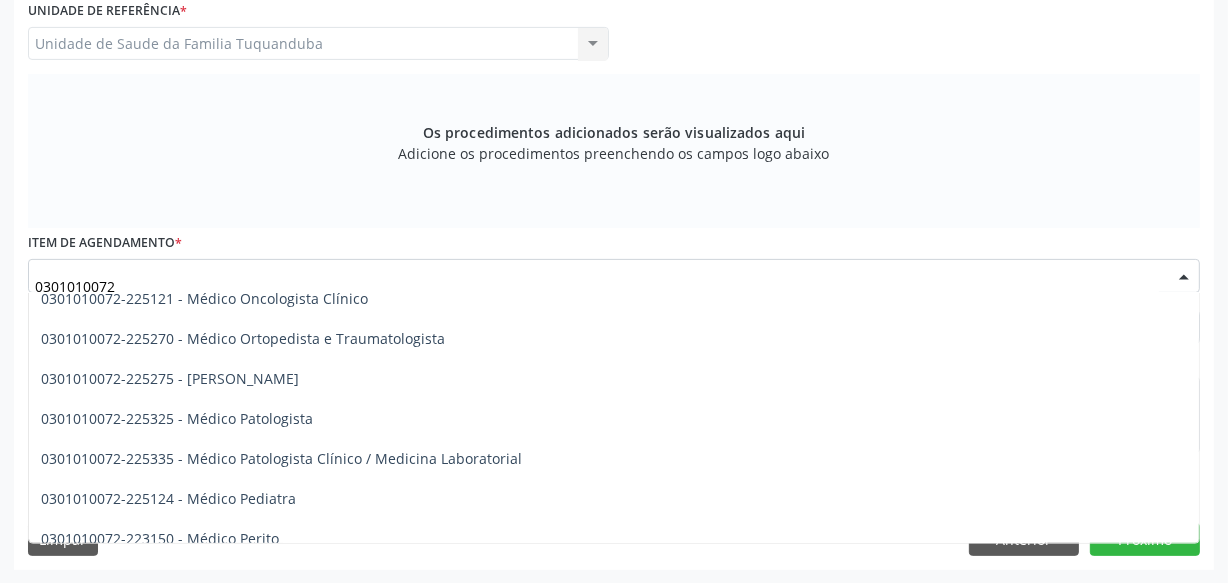 scroll, scrollTop: 1818, scrollLeft: 0, axis: vertical 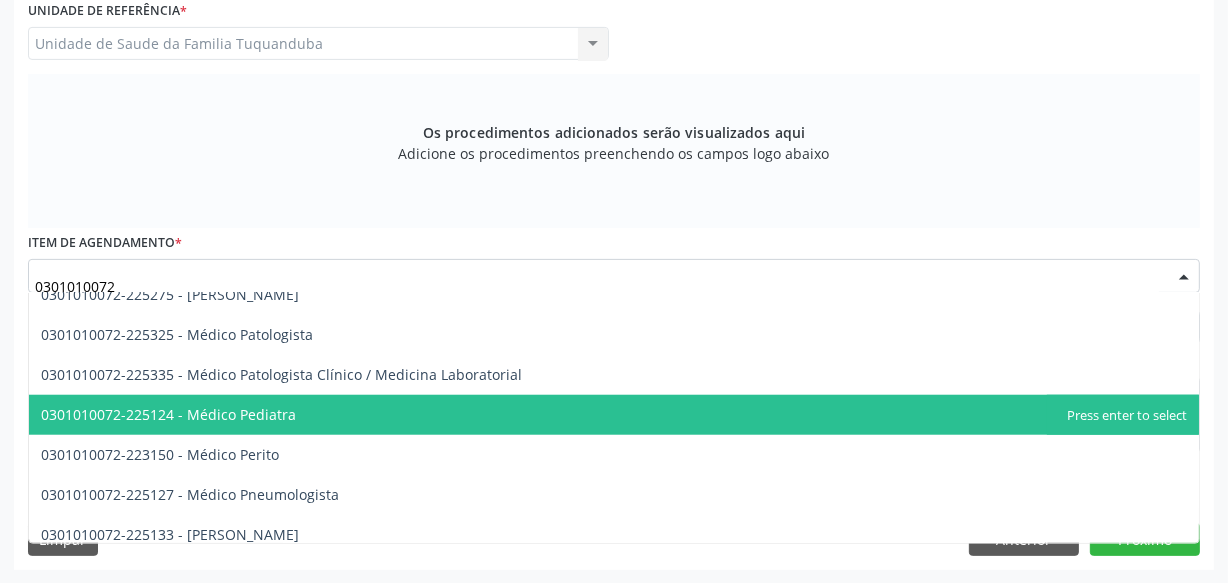 click on "0301010072-225124 - Médico Pediatra" at bounding box center (614, 415) 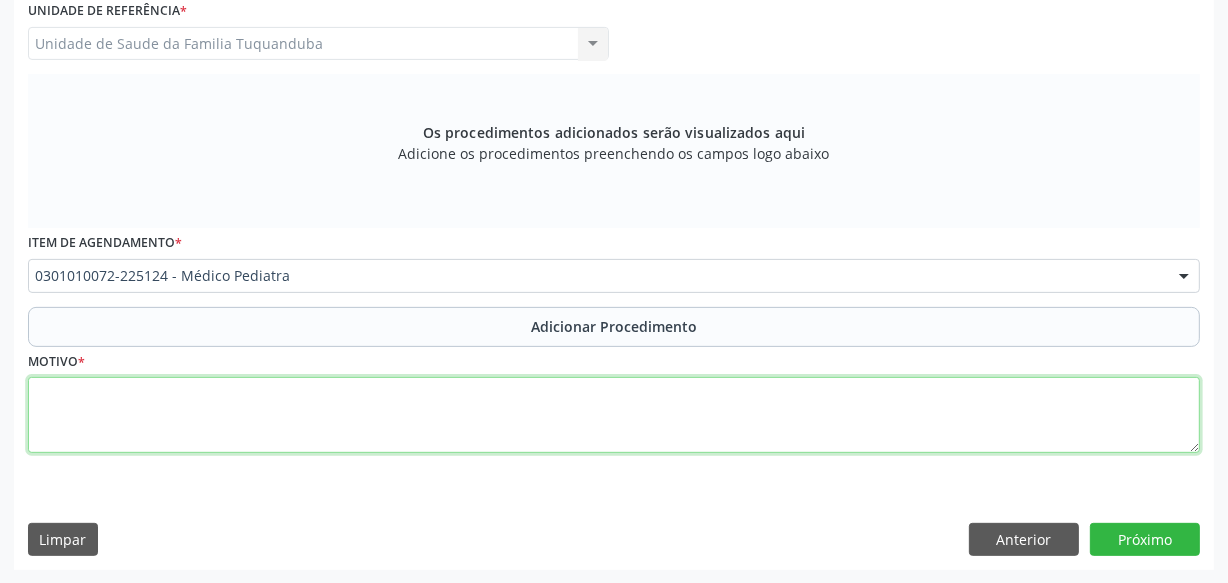 click at bounding box center (614, 415) 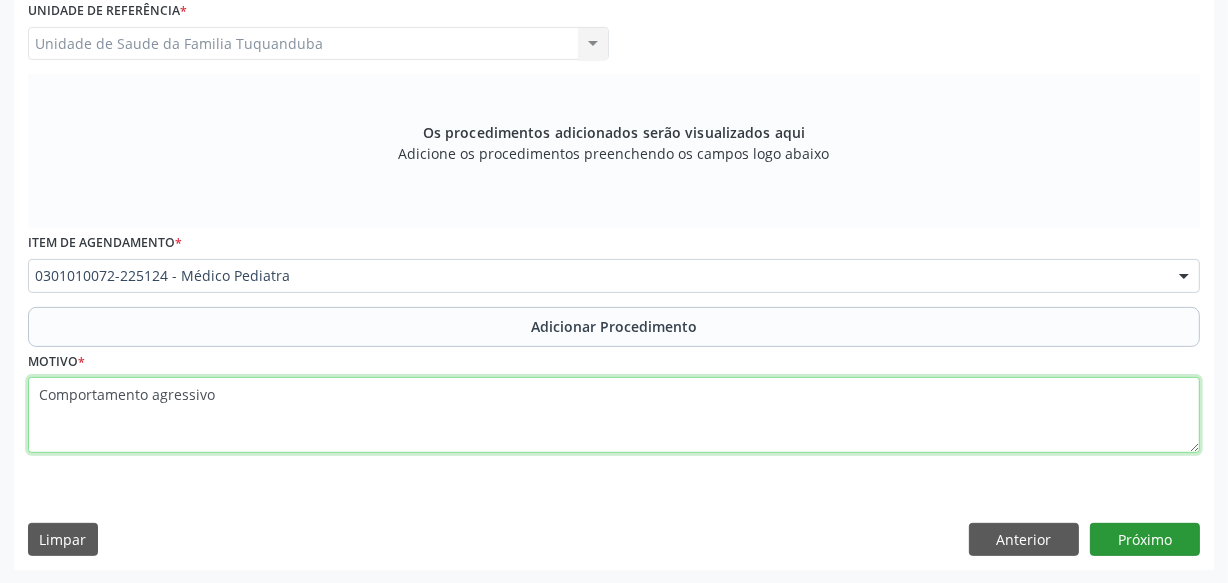 type on "Comportamento agressivo" 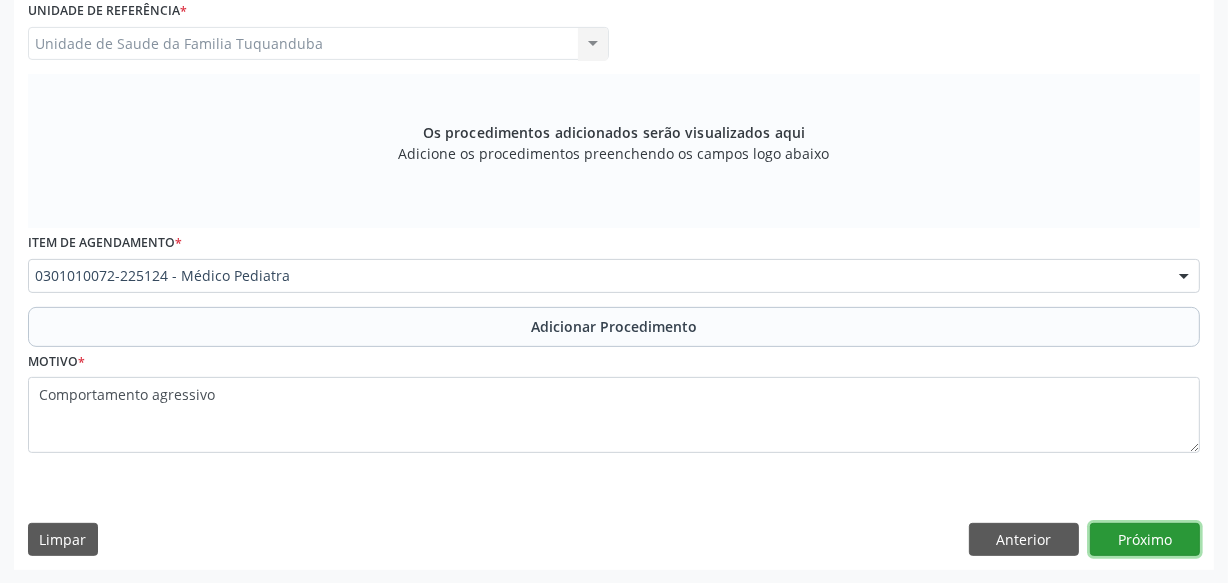 click on "Próximo" at bounding box center [1145, 540] 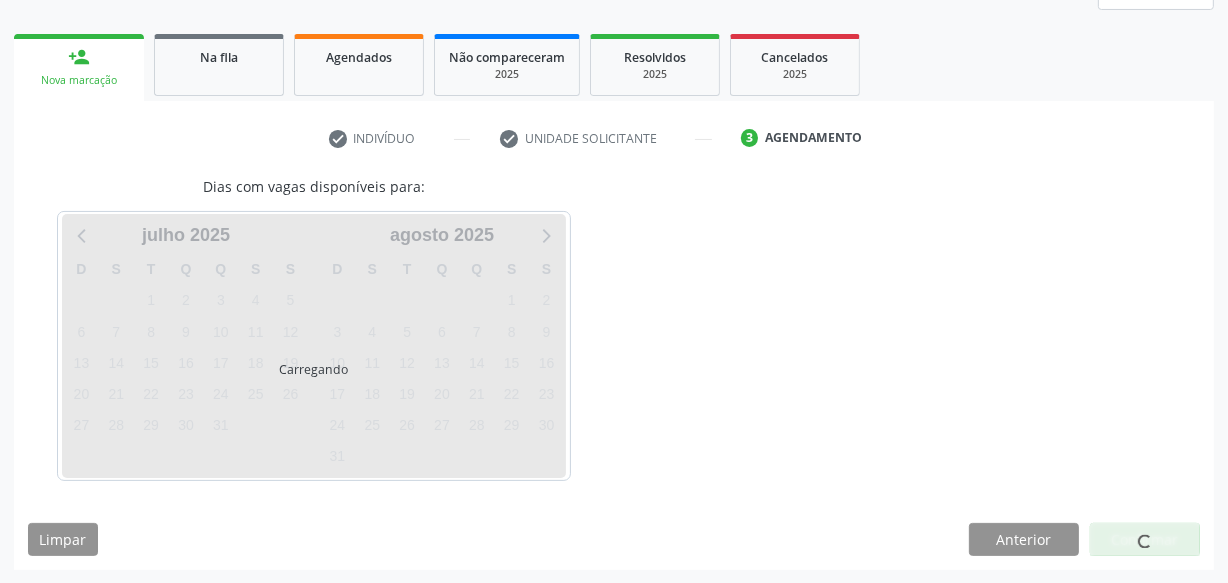 scroll, scrollTop: 351, scrollLeft: 0, axis: vertical 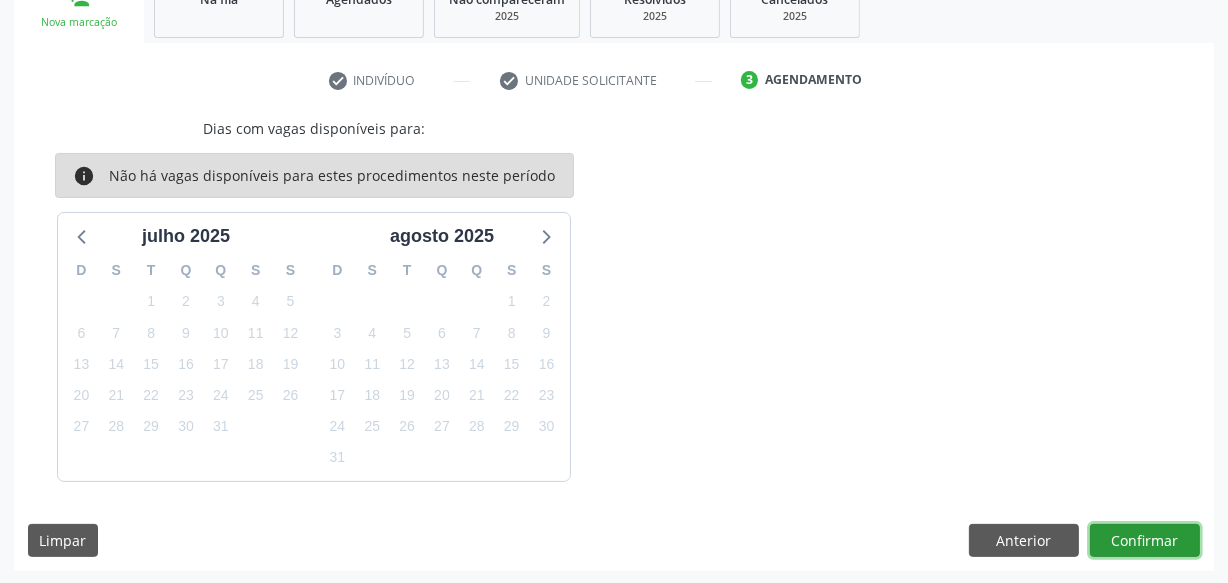 click on "Confirmar" at bounding box center [1145, 541] 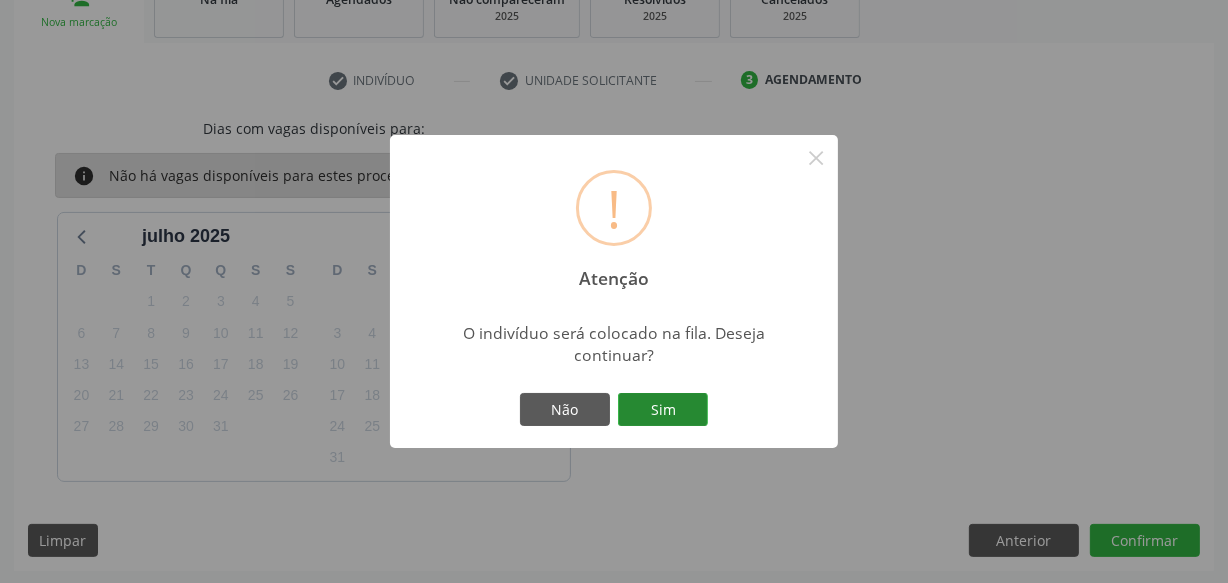 click on "Sim" at bounding box center (663, 410) 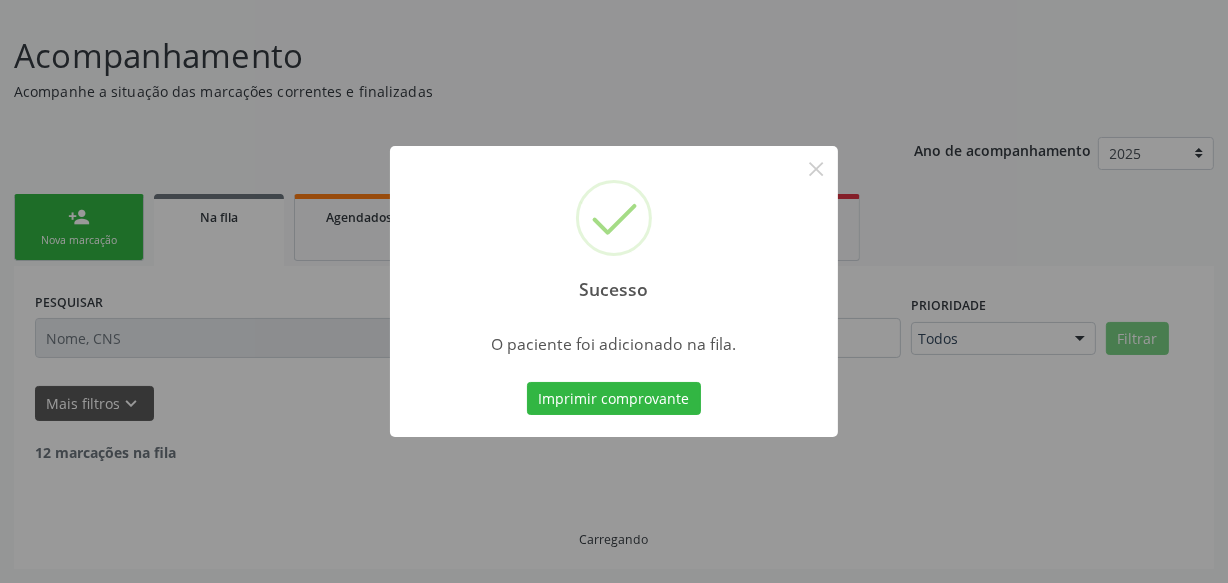 scroll, scrollTop: 110, scrollLeft: 0, axis: vertical 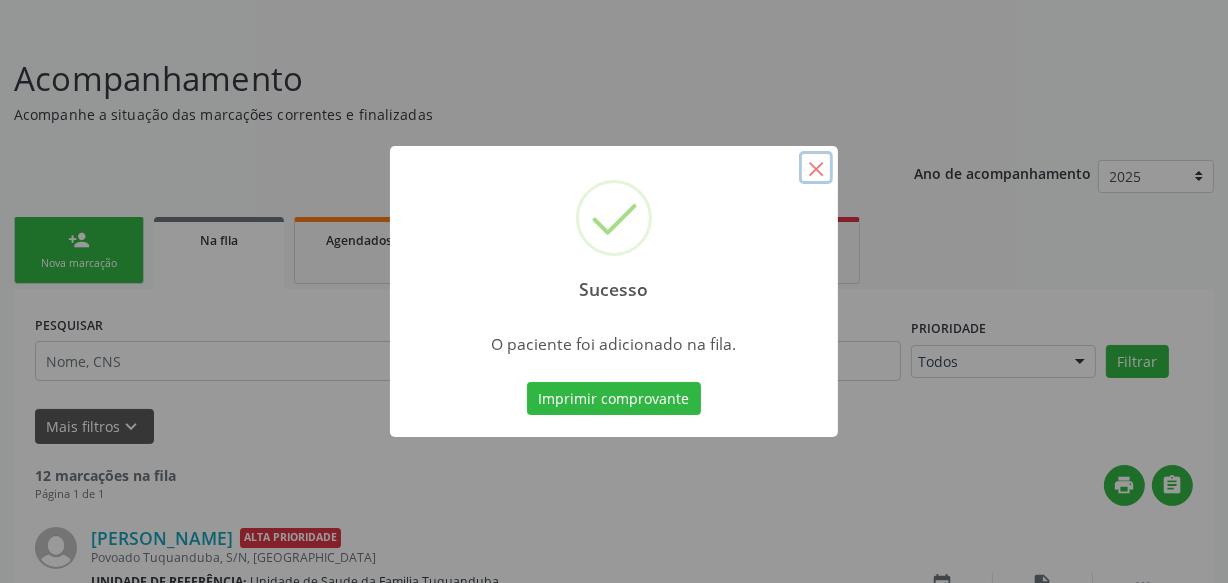 click on "×" at bounding box center (816, 168) 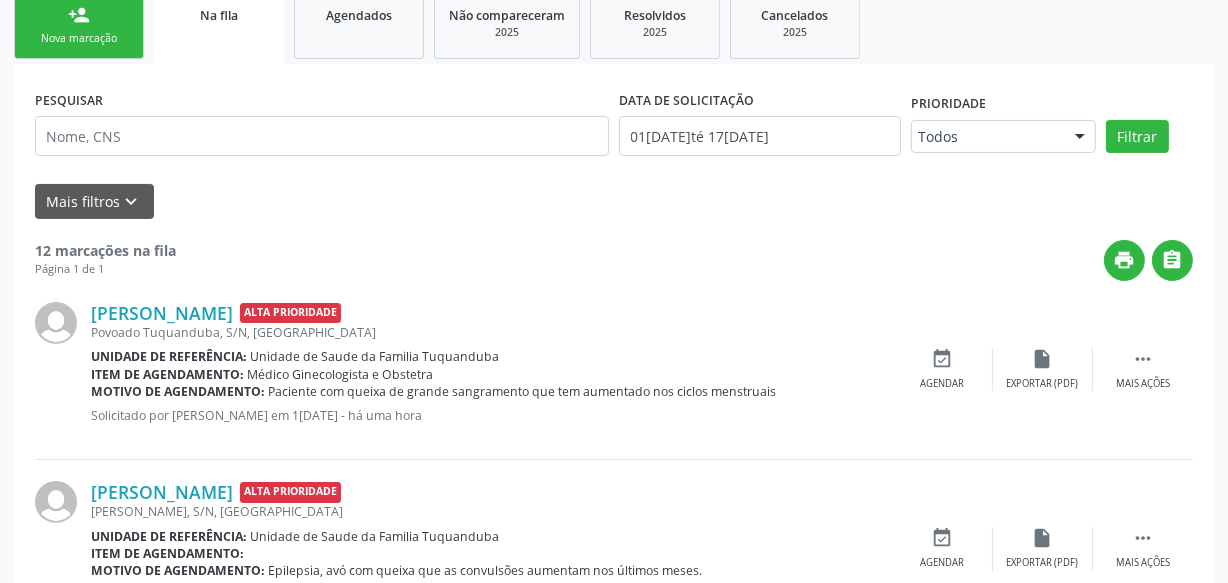 scroll, scrollTop: 383, scrollLeft: 0, axis: vertical 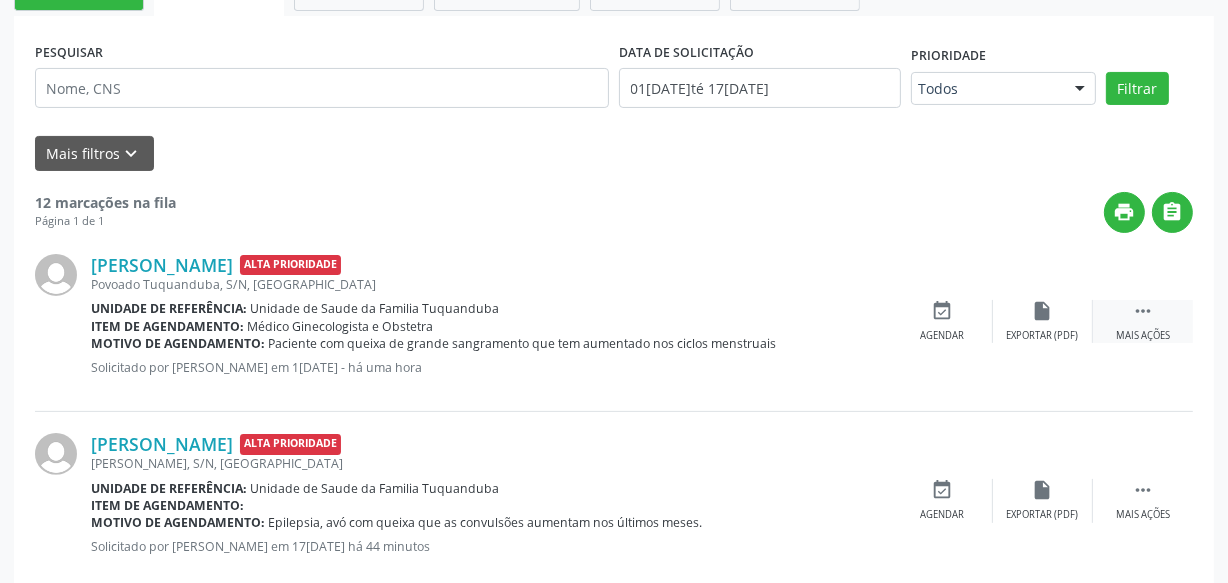 click on "
Mais ações" at bounding box center (1143, 321) 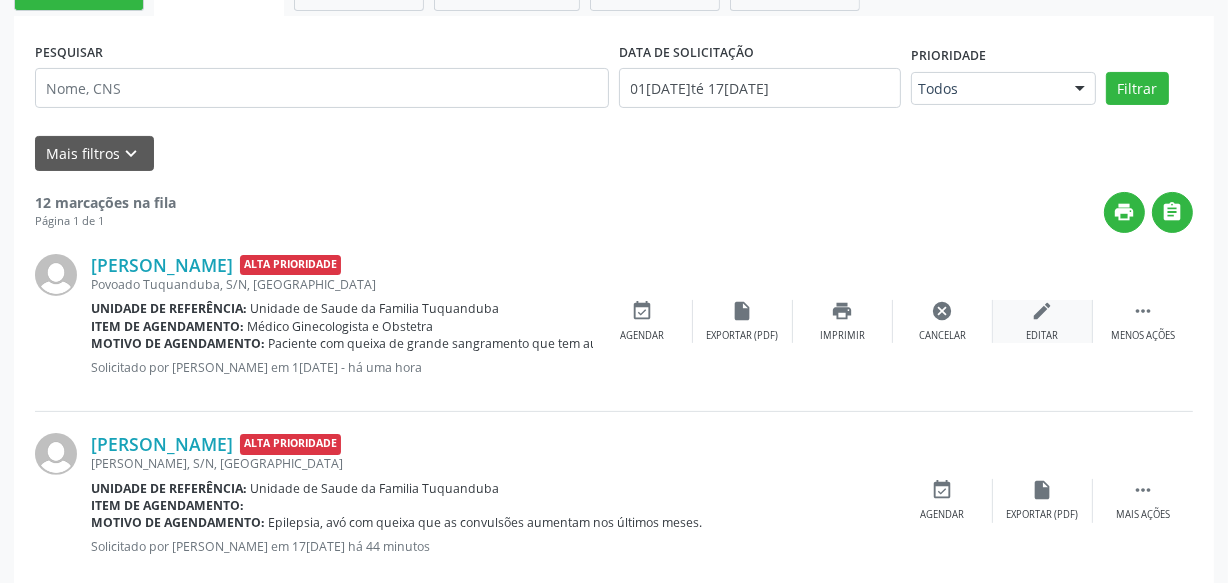 click on "edit
Editar" at bounding box center [1043, 321] 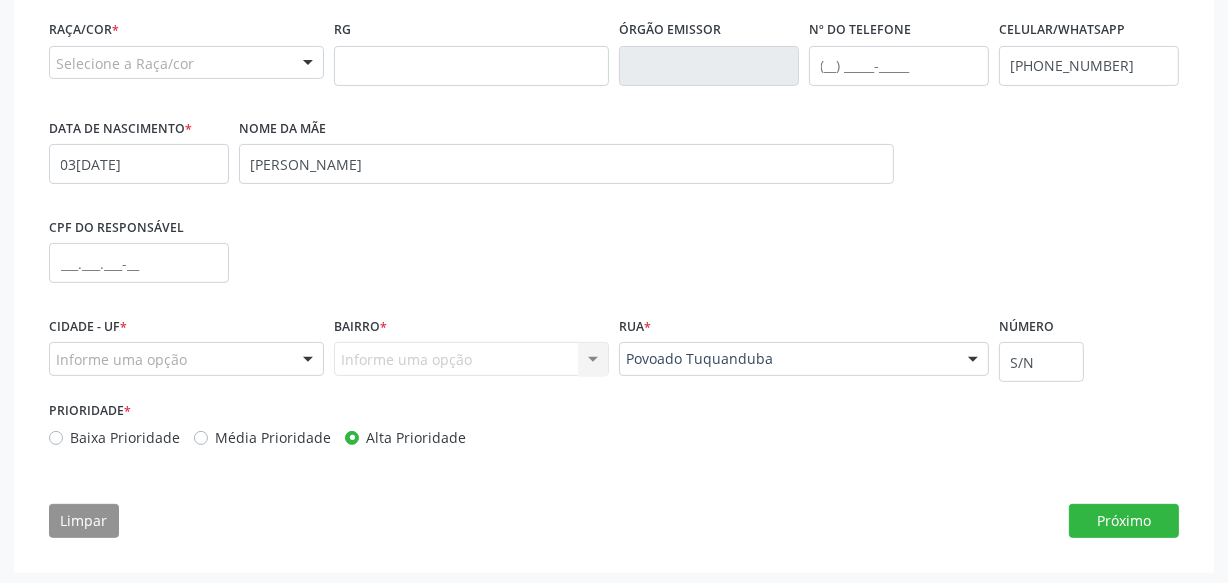 scroll, scrollTop: 554, scrollLeft: 0, axis: vertical 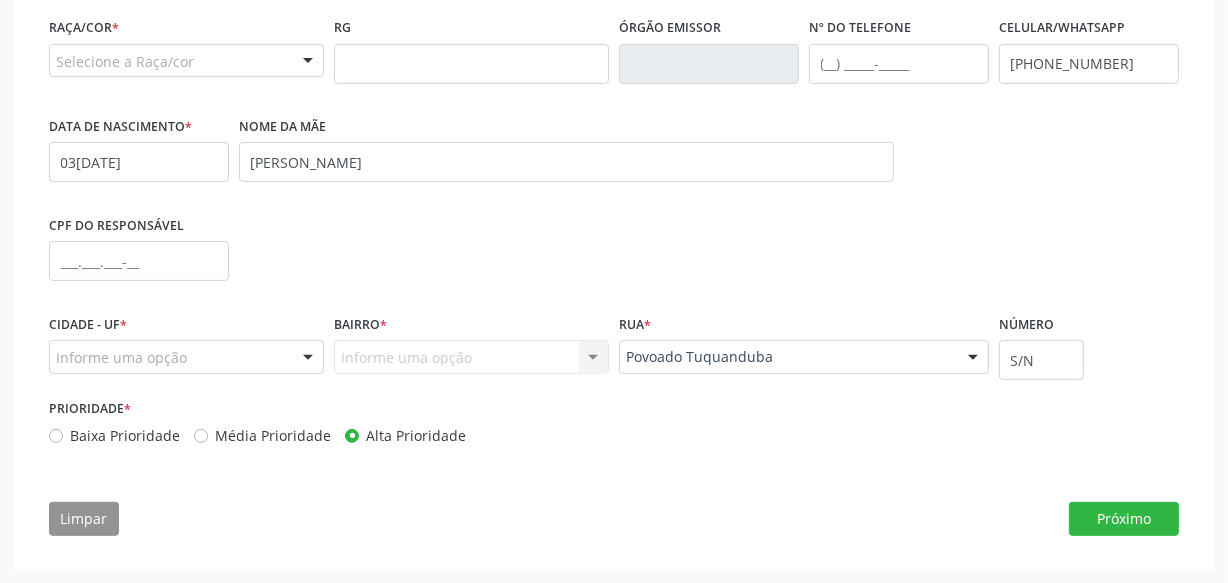 click on "Baixa Prioridade" at bounding box center (125, 435) 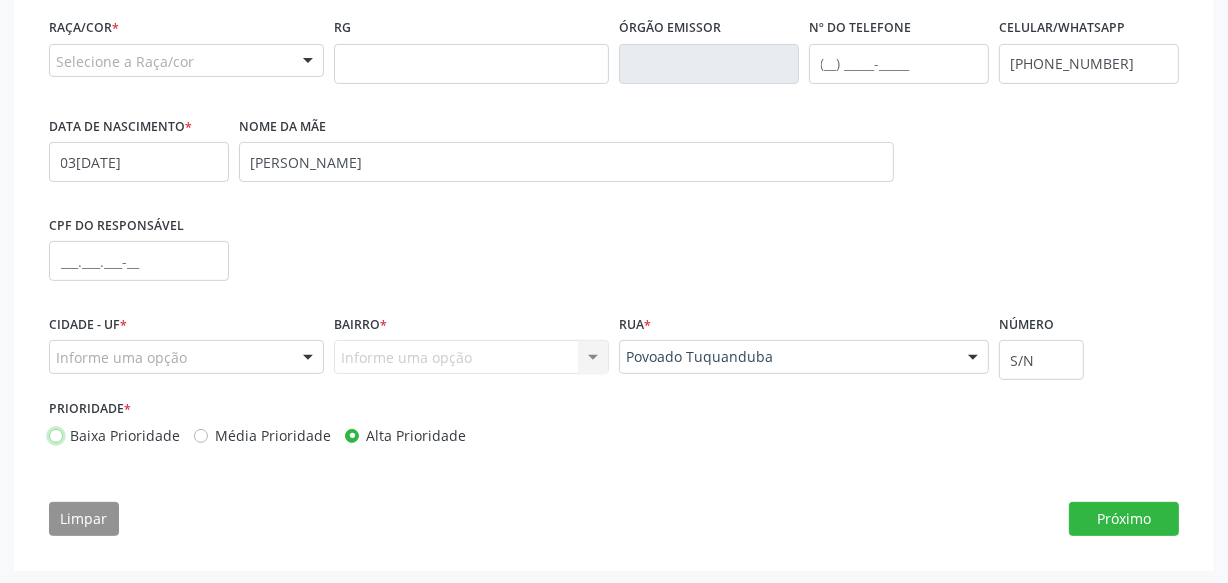 click on "Baixa Prioridade" at bounding box center [56, 434] 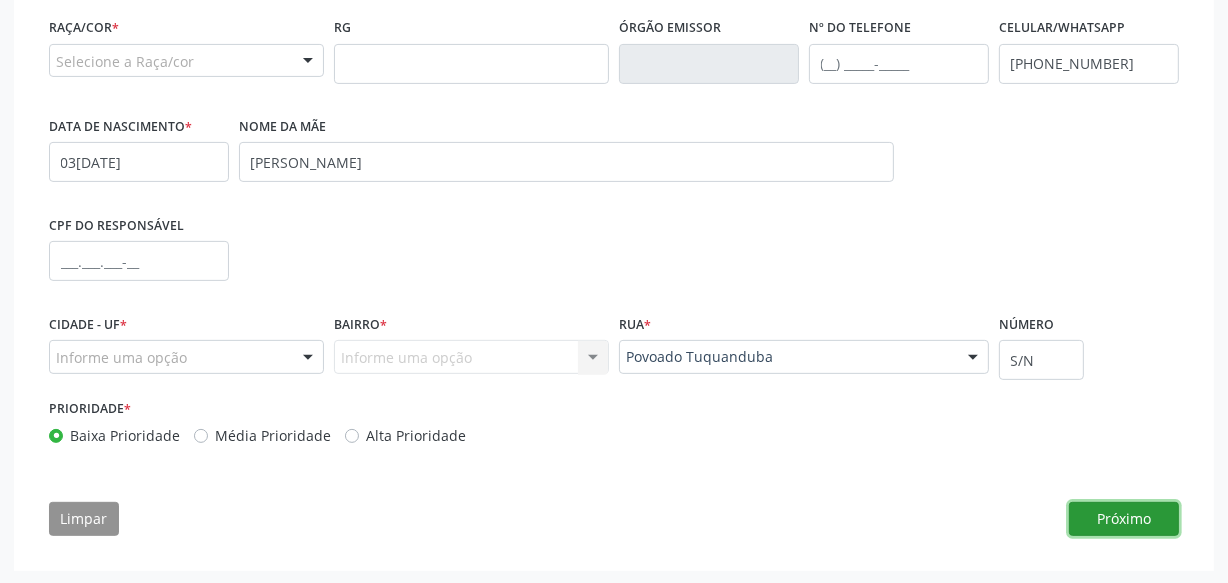 click on "Próximo" at bounding box center (1124, 519) 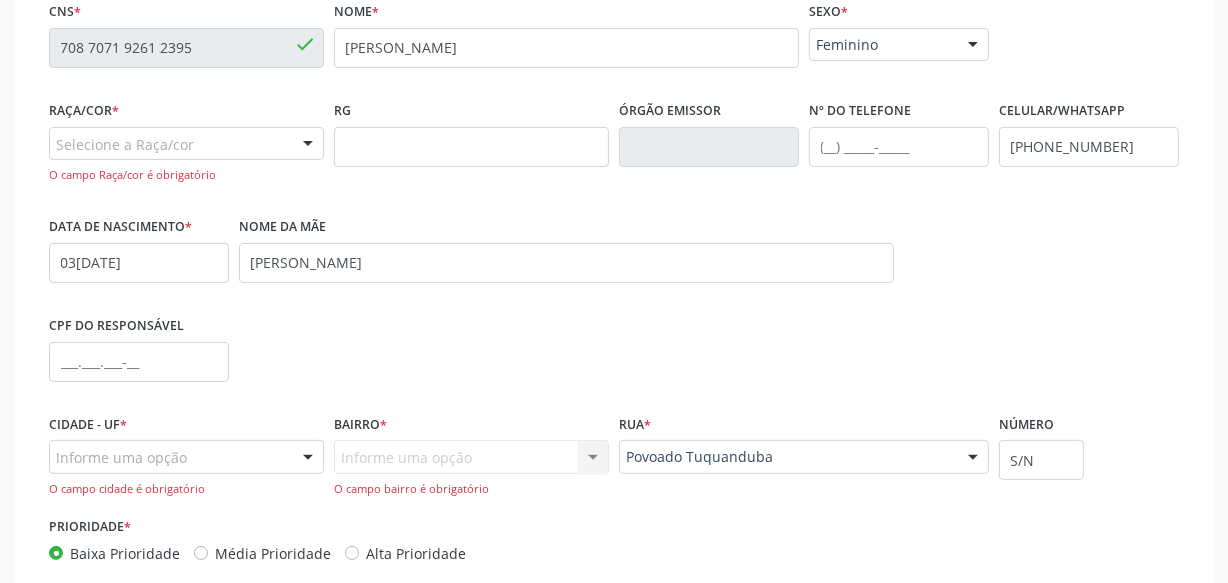 scroll, scrollTop: 589, scrollLeft: 0, axis: vertical 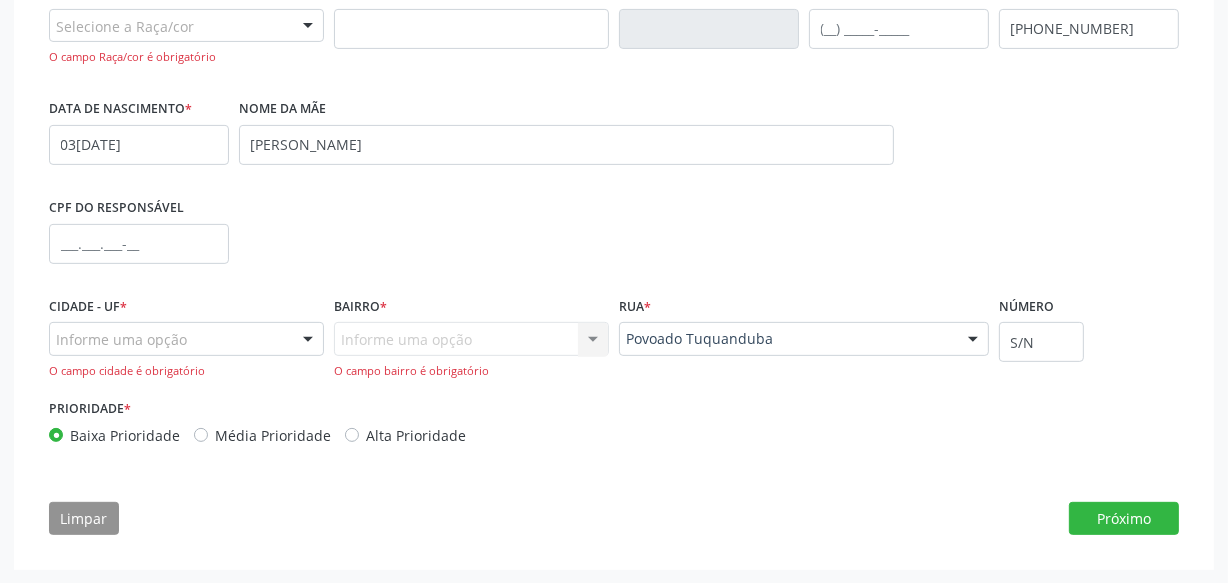 click on "Informe uma opção
Marechal Deodoro - AL
Nenhum resultado encontrado para: "   "
Nenhuma opção encontrada
O campo cidade é obrigatório" at bounding box center (186, 350) 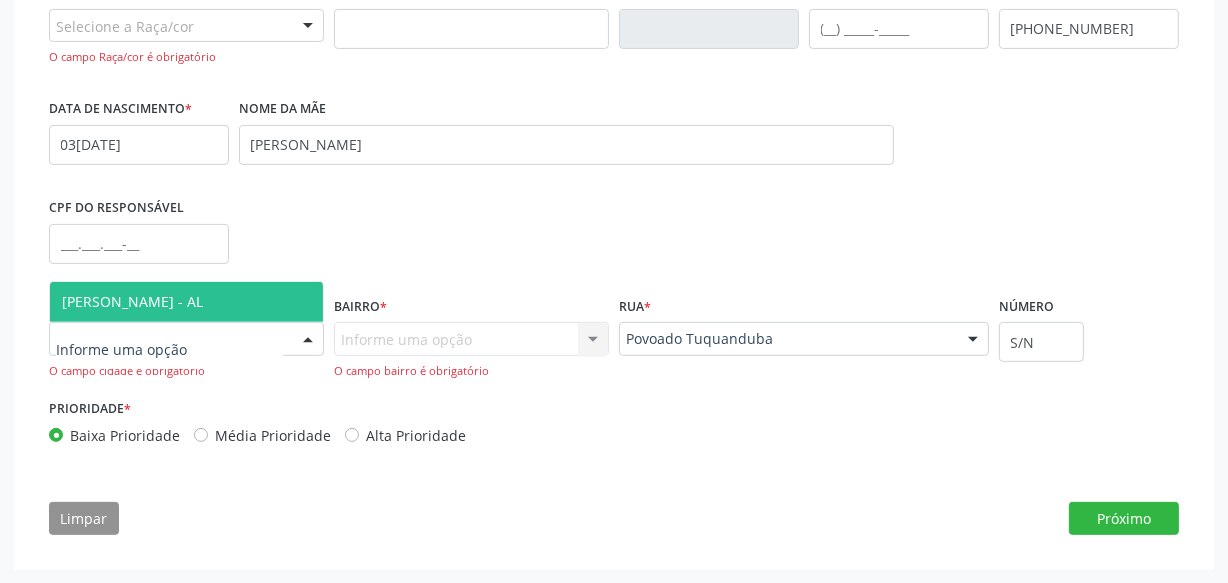 click on "[PERSON_NAME] - AL" at bounding box center [186, 302] 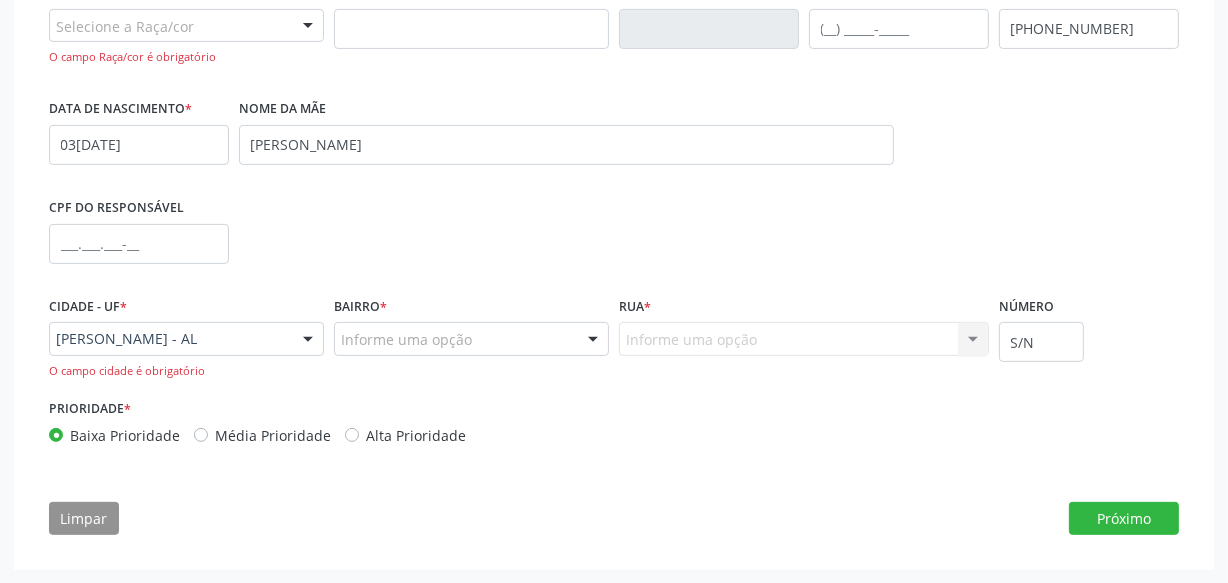 click on "Informe uma opção
Nenhum resultado encontrado para: "   "
Nenhuma opção encontrada. Digite para adicionar." at bounding box center [471, 339] 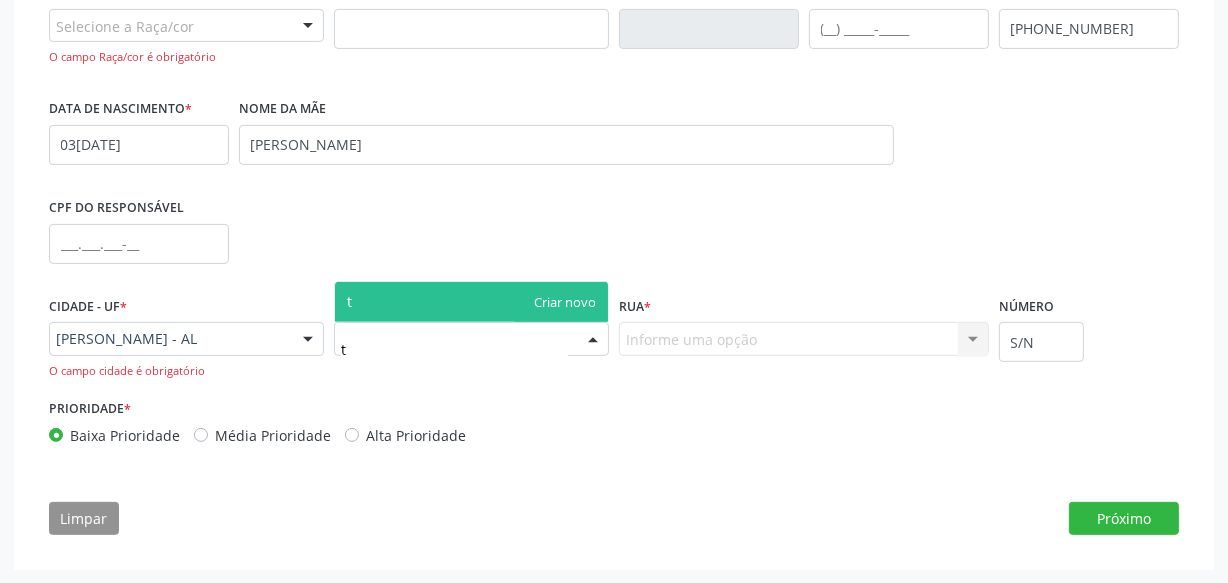 type on "tu" 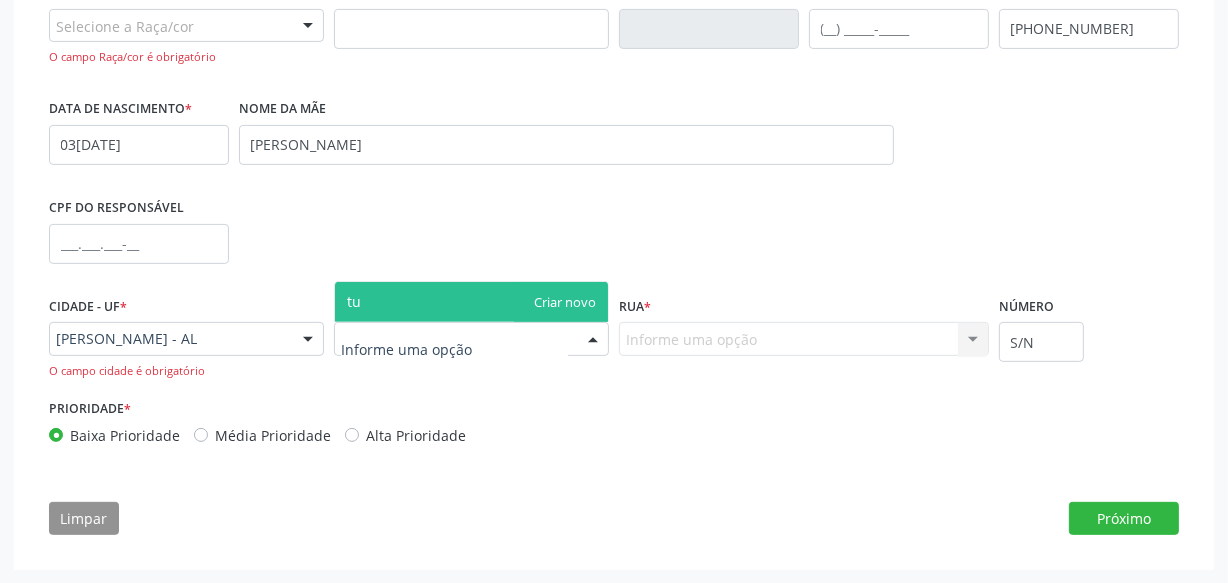 click at bounding box center (593, 340) 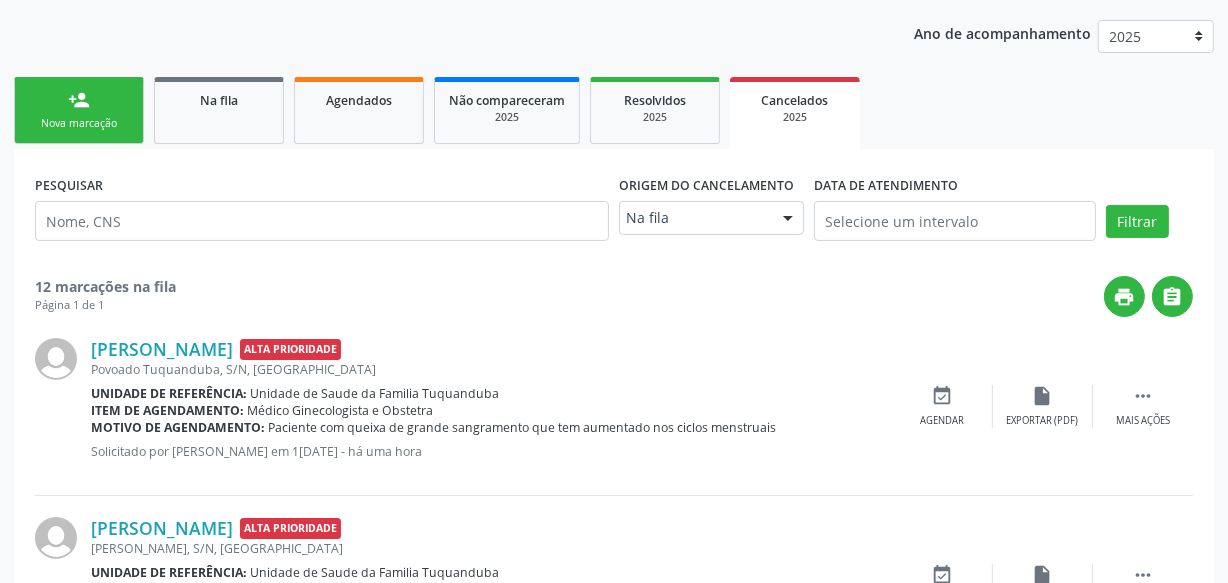 scroll, scrollTop: 90, scrollLeft: 0, axis: vertical 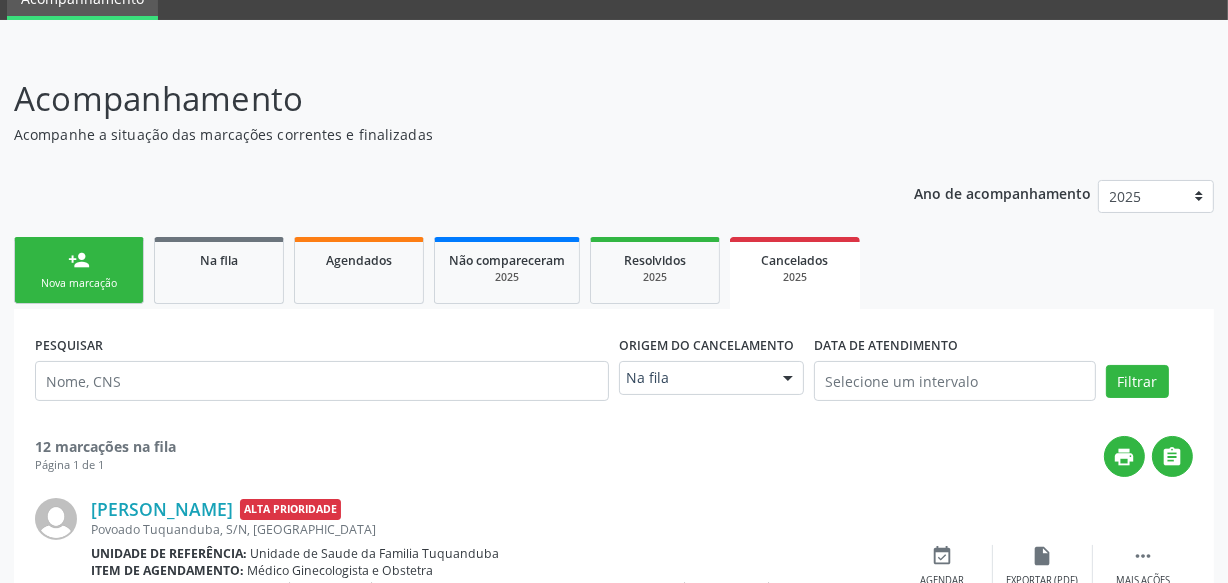 click on "person_add
Nova marcação" at bounding box center [79, 270] 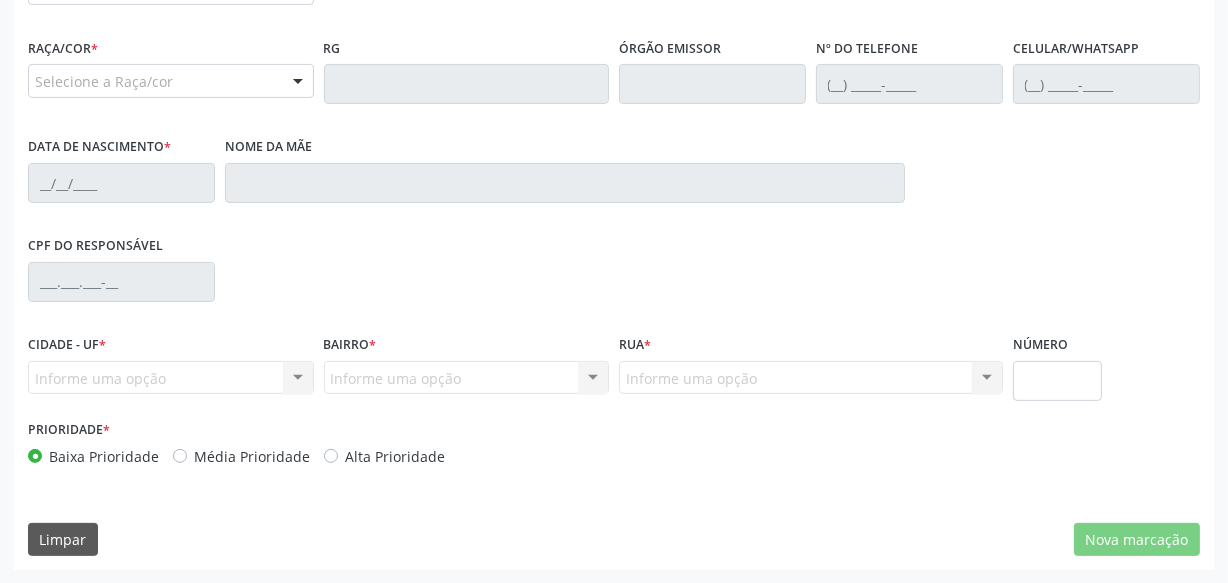 scroll, scrollTop: 255, scrollLeft: 0, axis: vertical 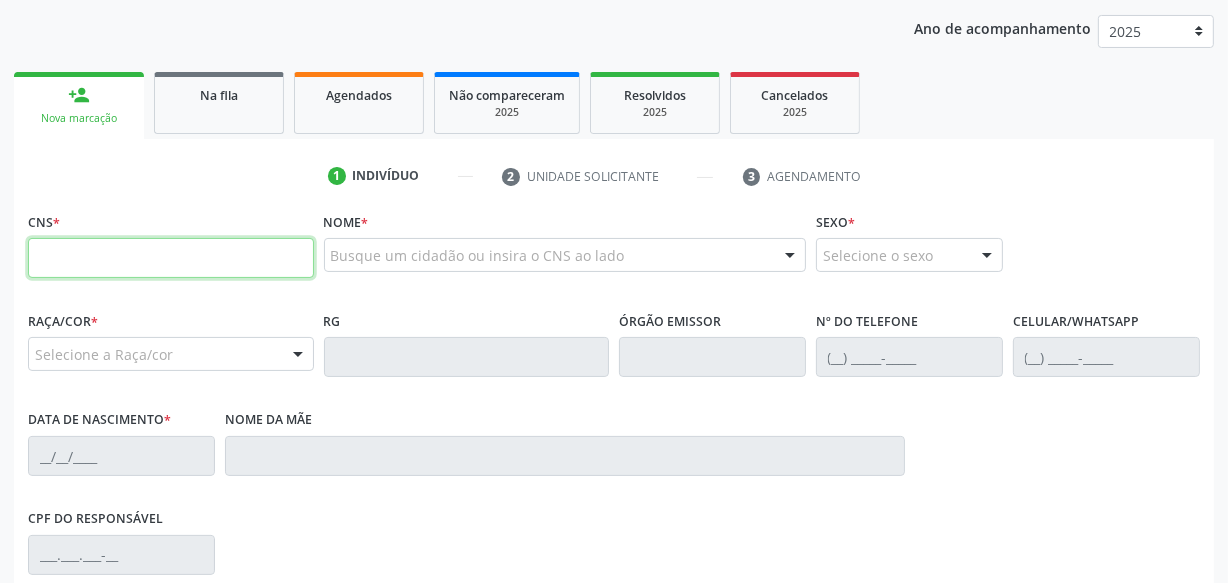 click at bounding box center (171, 258) 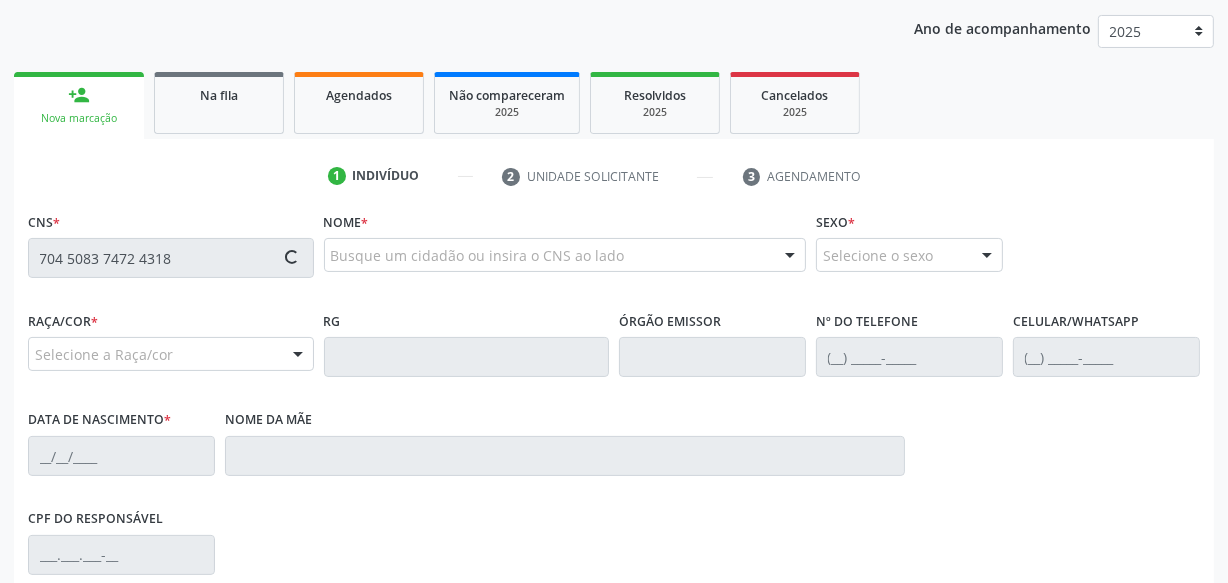 type on "704 5083 7472 4318" 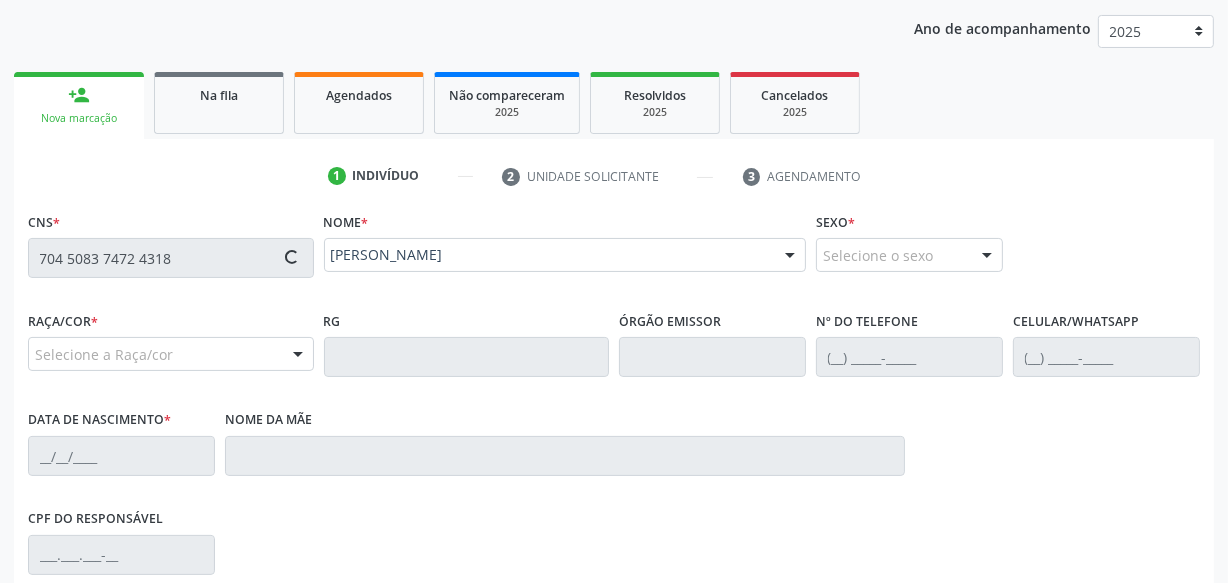 type on "[PHONE_NUMBER]" 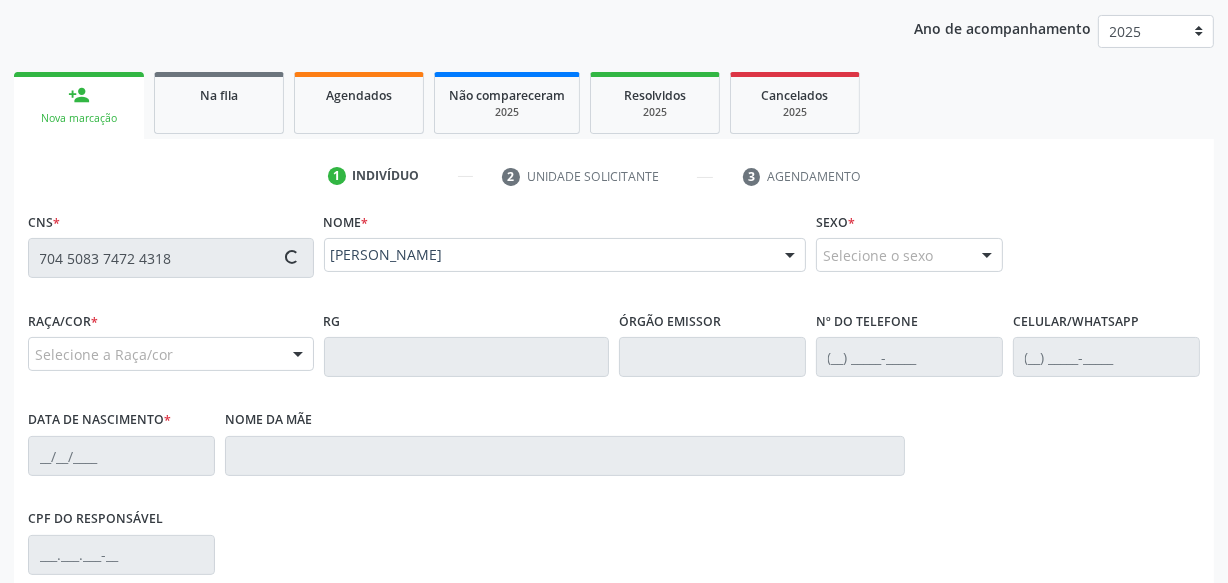 type on "[DATE]" 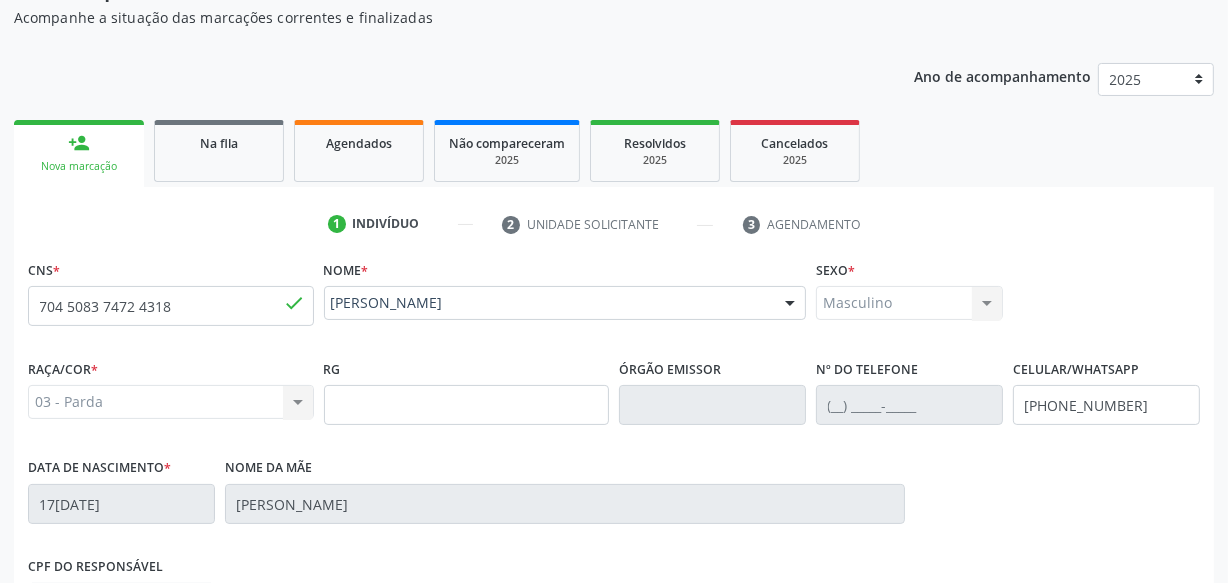 scroll, scrollTop: 164, scrollLeft: 0, axis: vertical 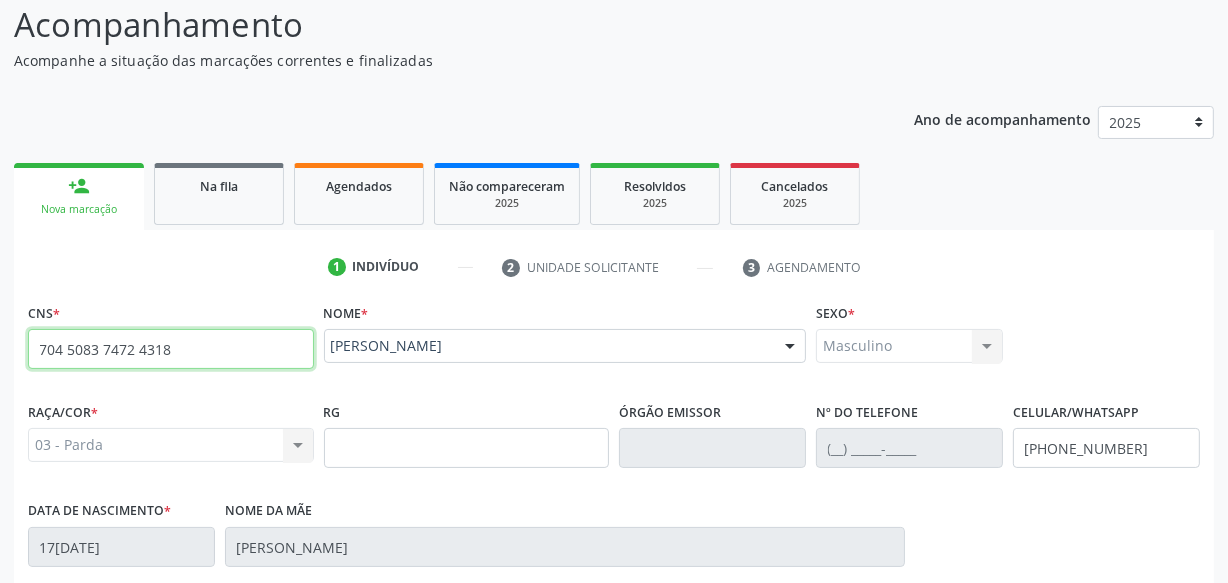 drag, startPoint x: 228, startPoint y: 344, endPoint x: 0, endPoint y: 344, distance: 228 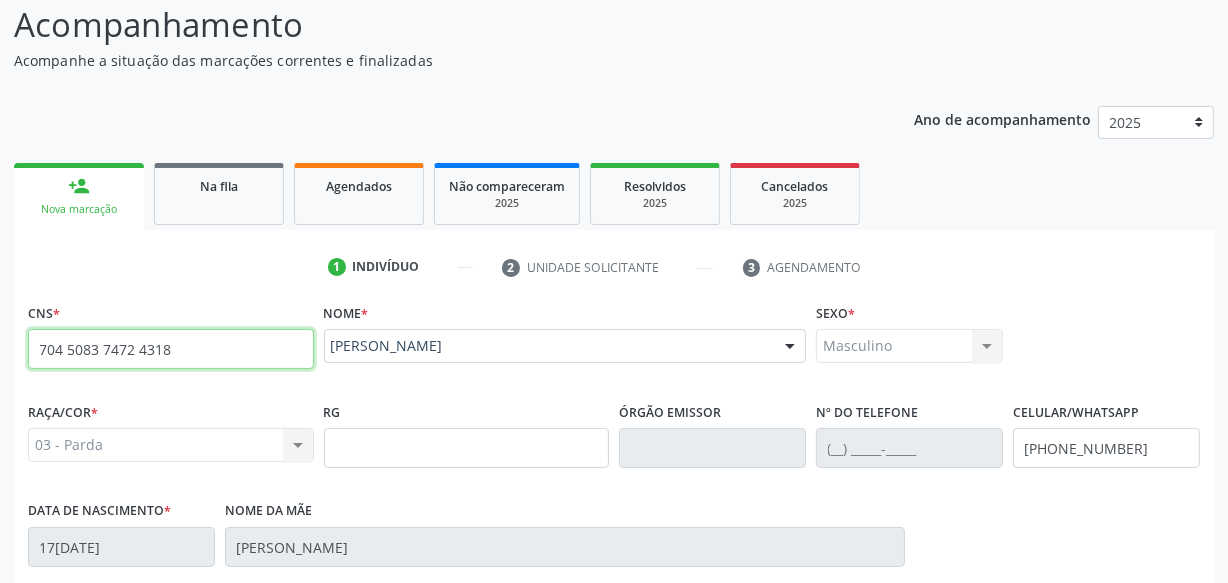 click on "Acompanhamento
Acompanhe a situação das marcações correntes e finalizadas
Relatórios
Ano de acompanhamento
2025
person_add
Nova marcação
Na fila   Agendados   Não compareceram
2025
Resolvidos
2025
Cancelados
2025
1
Indivíduo
2
Unidade solicitante
3
Agendamento
CNS
*
704 5083 7472 4318       done
Nome
*
Matheus Isaac Silva Lima dos Santos
Matheus Isaac Silva Lima dos Santos
CNS:
704 5083 7472 4318
CPF:    --   Nascimento:
17/03/2023
Nenhum resultado encontrado para: "   "
Digite o nome ou CNS para buscar um indivíduo
Sexo
*
Masculino         Masculino   Feminino
Nenhum resultado encontrado para: "   "
*" at bounding box center [614, 461] 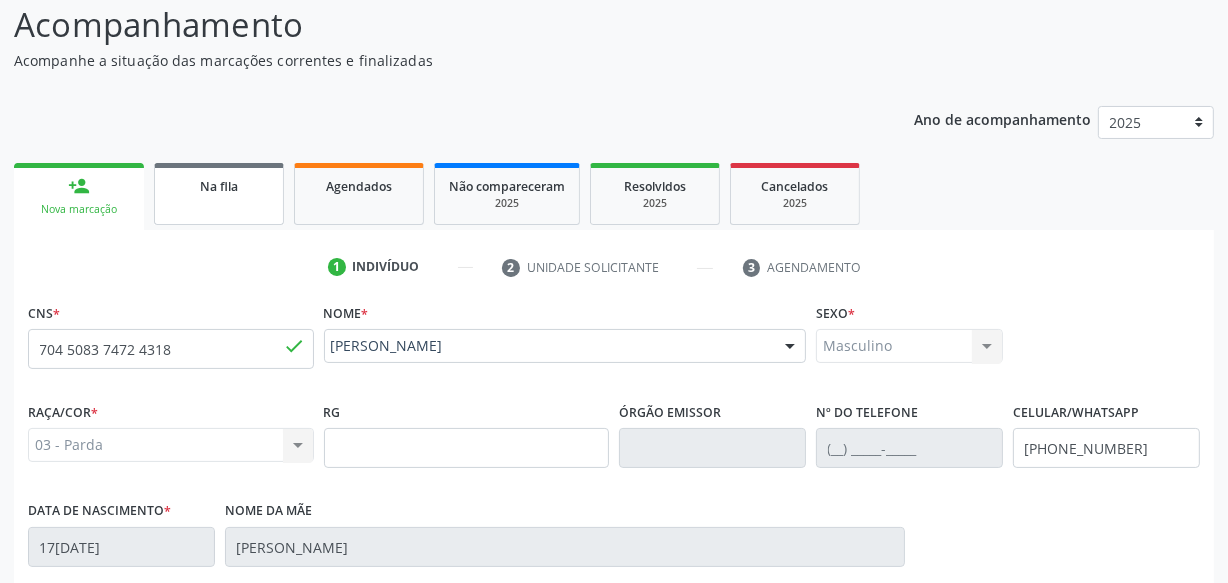 click on "Na fila" at bounding box center (219, 186) 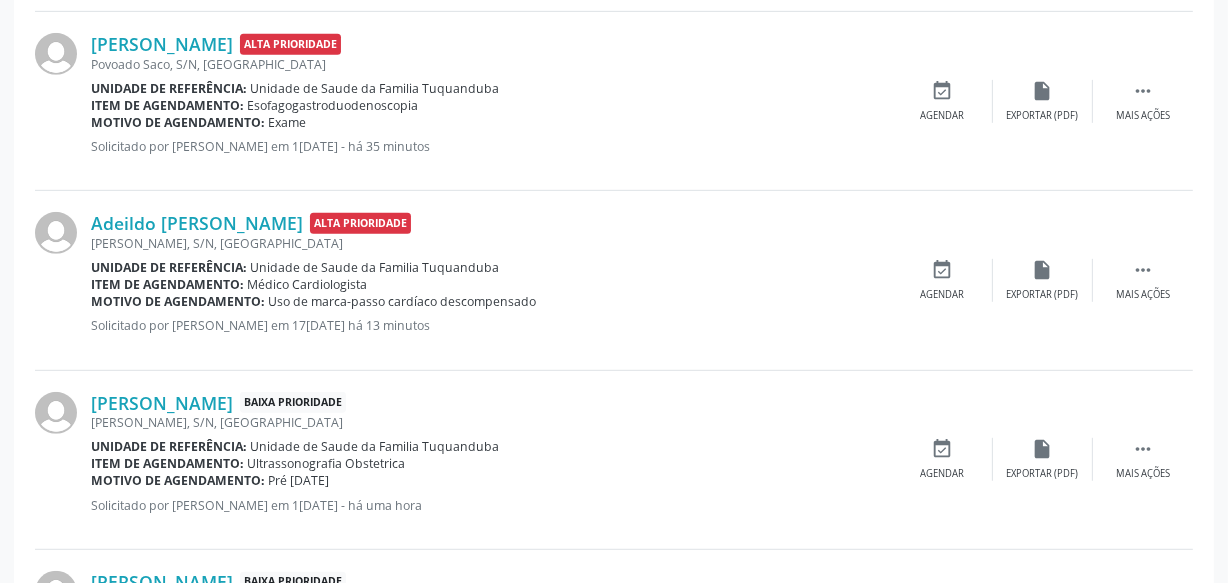 scroll, scrollTop: 800, scrollLeft: 0, axis: vertical 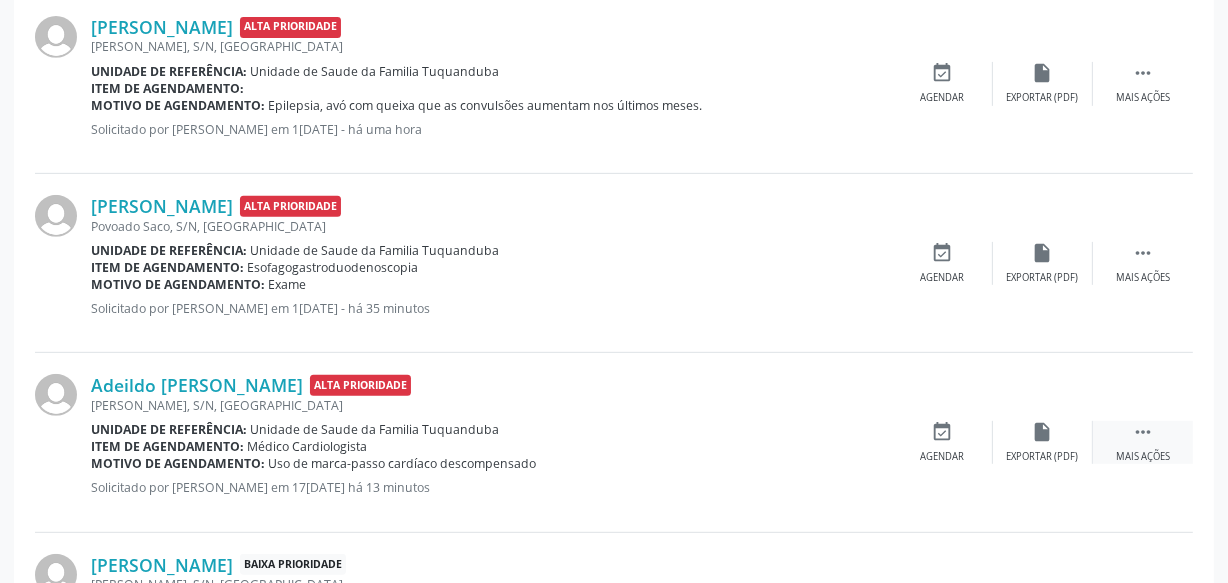 click on "" at bounding box center (1143, 432) 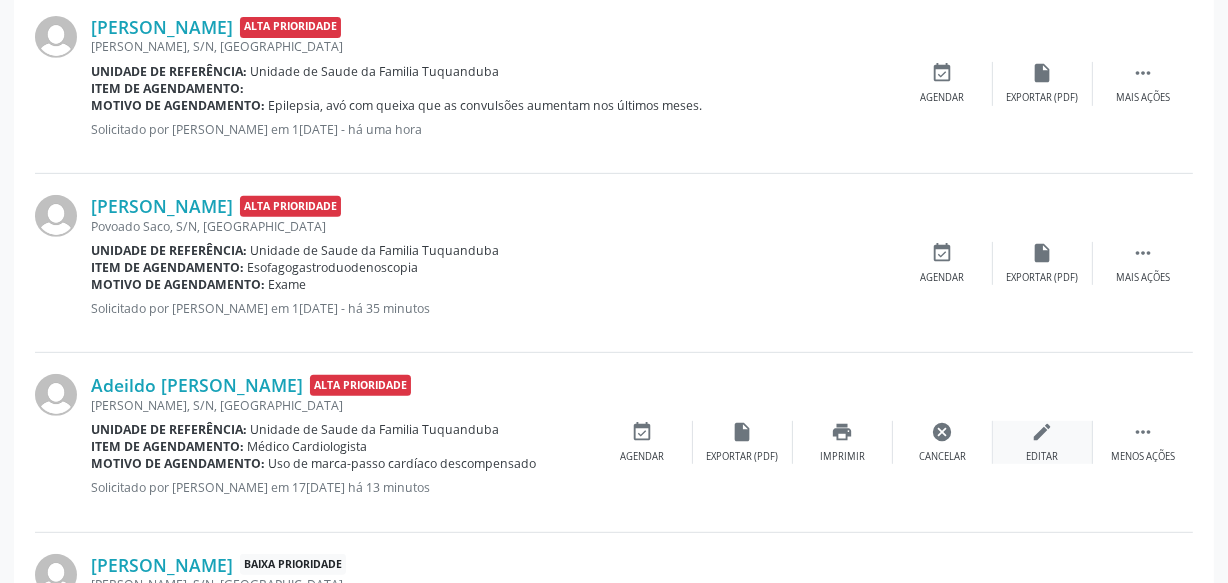 click on "edit" at bounding box center (1043, 432) 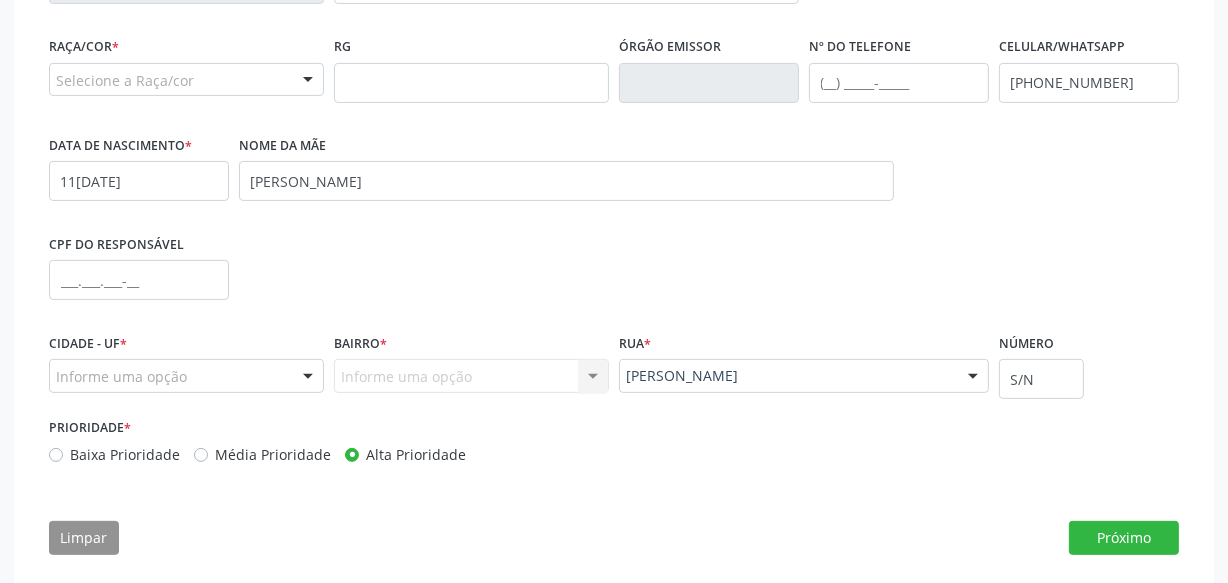 scroll, scrollTop: 554, scrollLeft: 0, axis: vertical 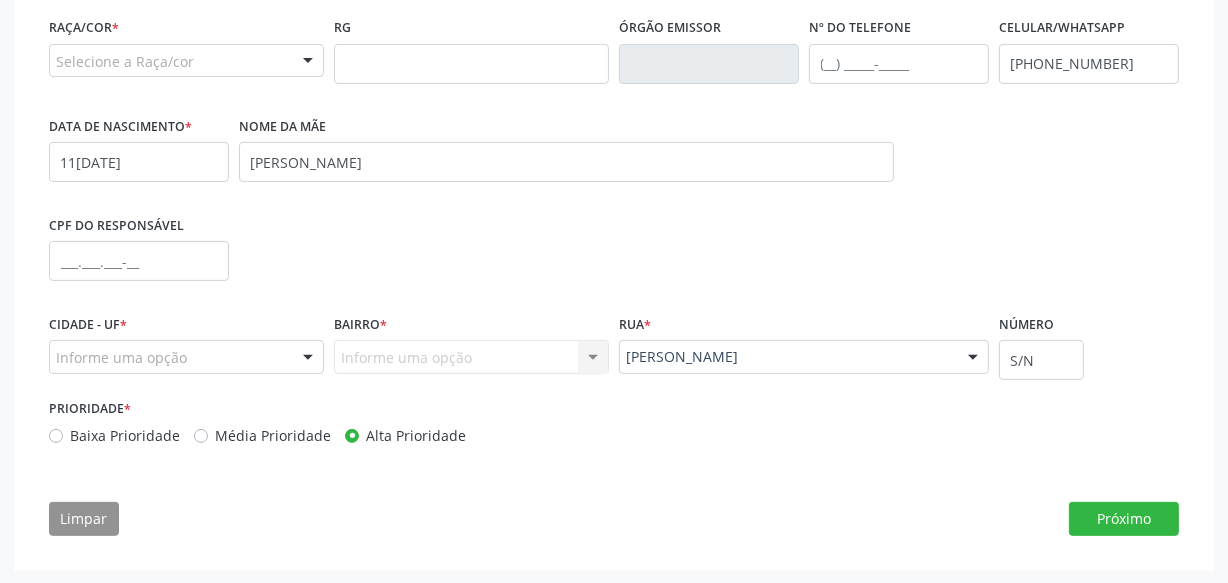 click on "Informe uma opção" at bounding box center [186, 357] 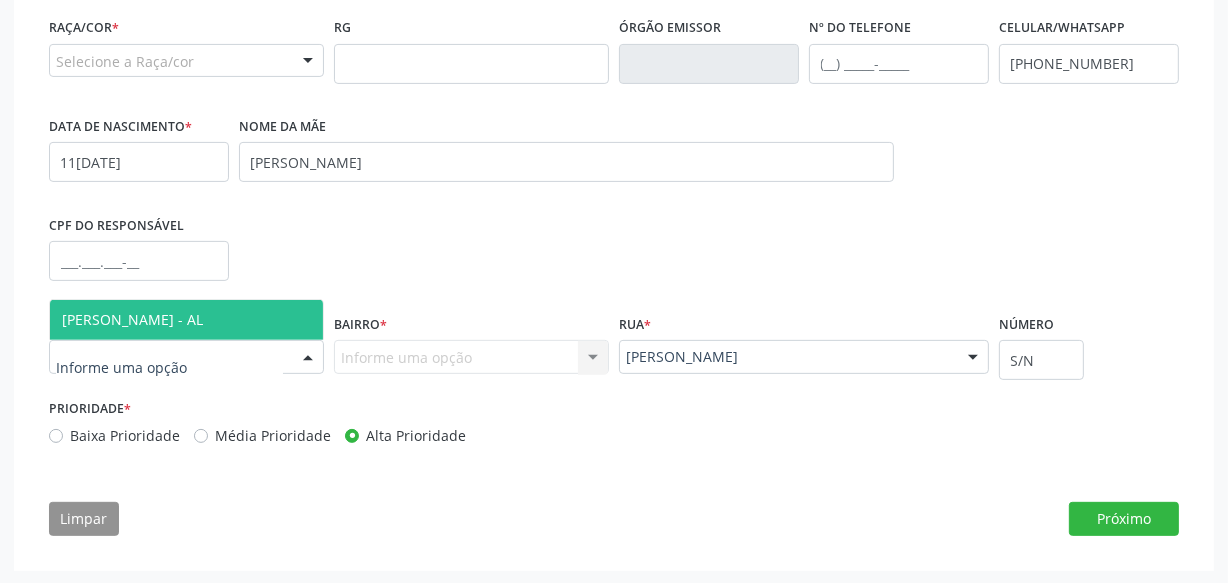 click on "[PERSON_NAME] - AL" at bounding box center [186, 320] 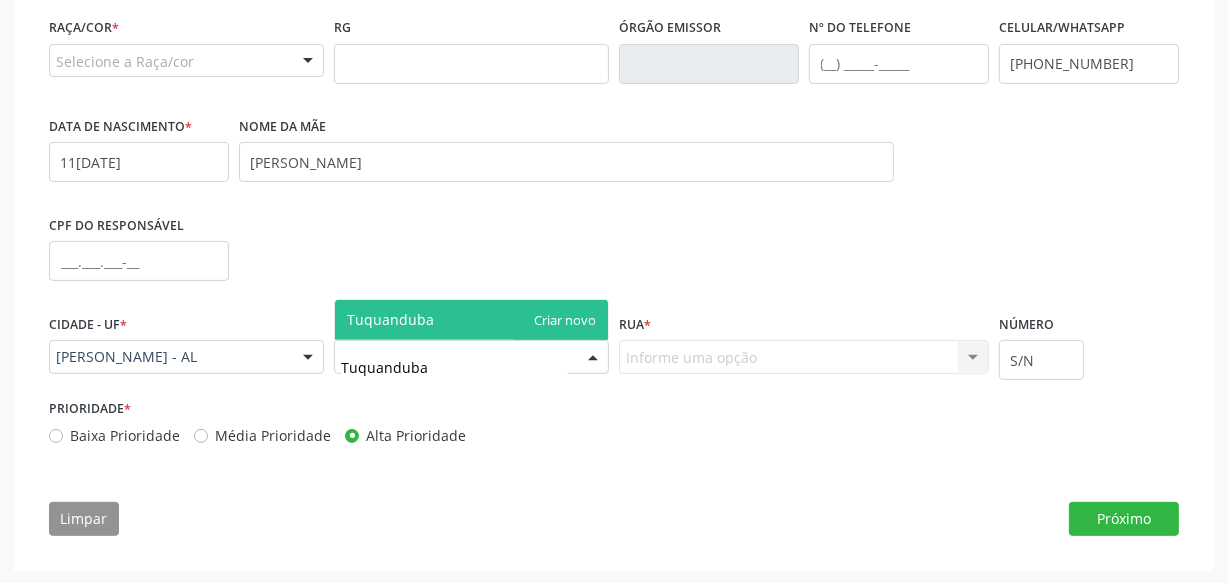 type on "Tuquanduba" 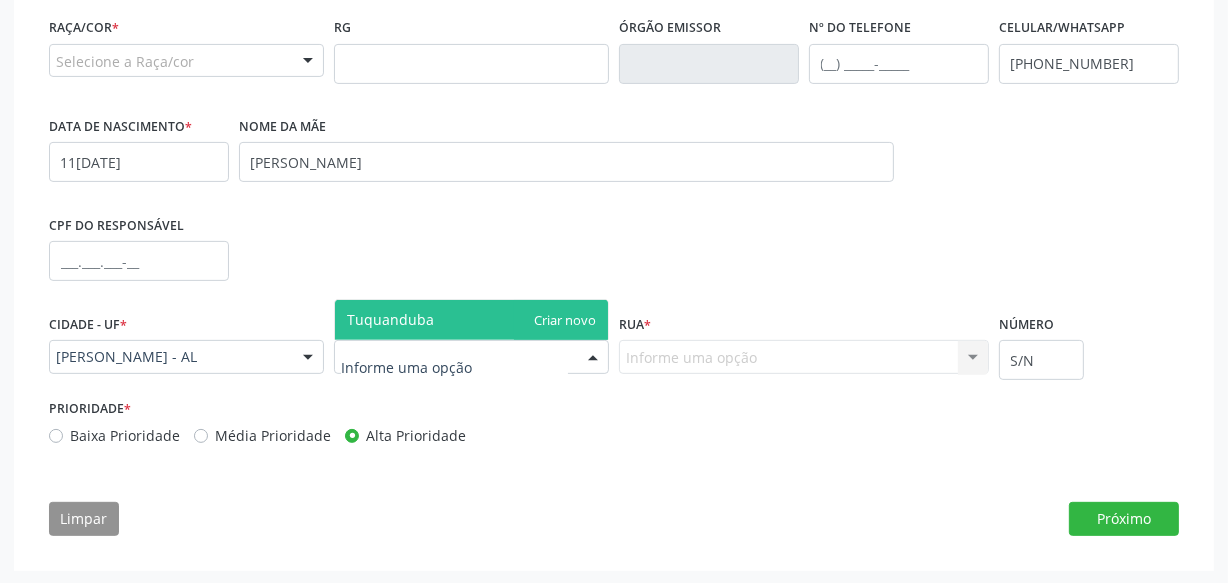 click on "Informe uma opção
Erick Ferraz   Povoado Tuquanduba   Povoado Saco   Ernestina
Nenhum resultado encontrado para: "   "
Nenhuma opção encontrada. Digite para adicionar." at bounding box center [804, 357] 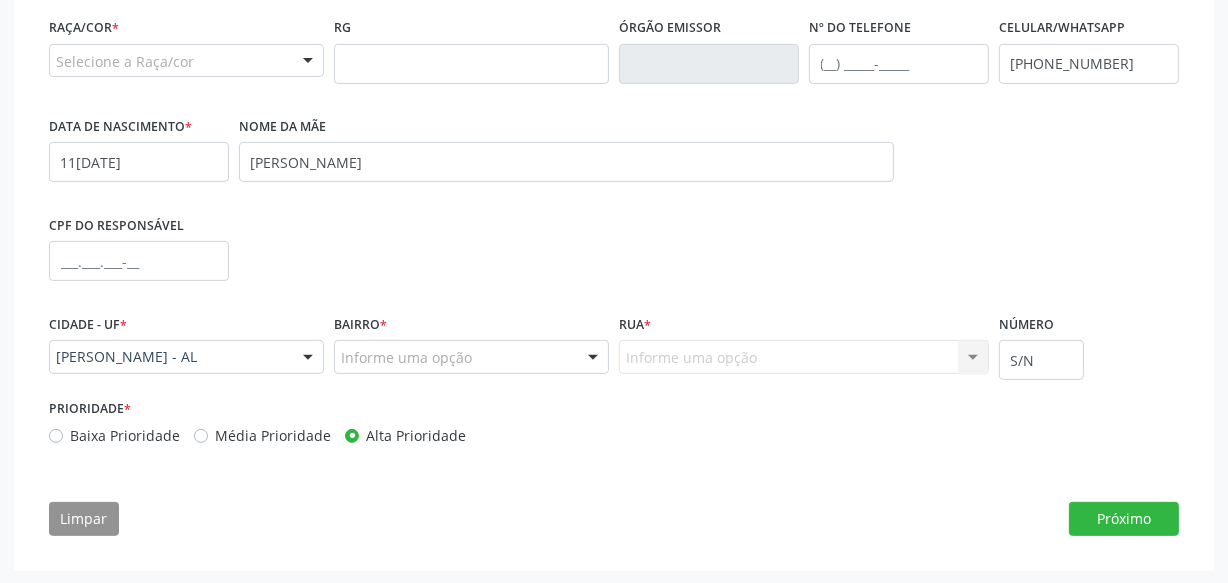 click on "Informe uma opção" at bounding box center [471, 357] 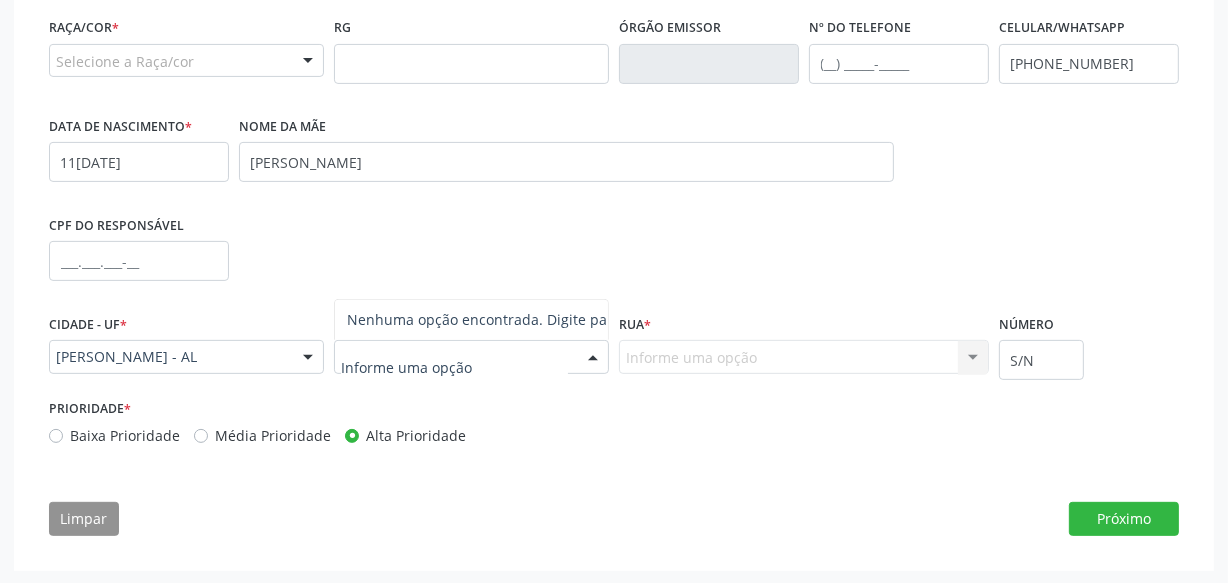 click on "Nenhuma opção encontrada. Digite para adicionar." at bounding box center [471, 320] 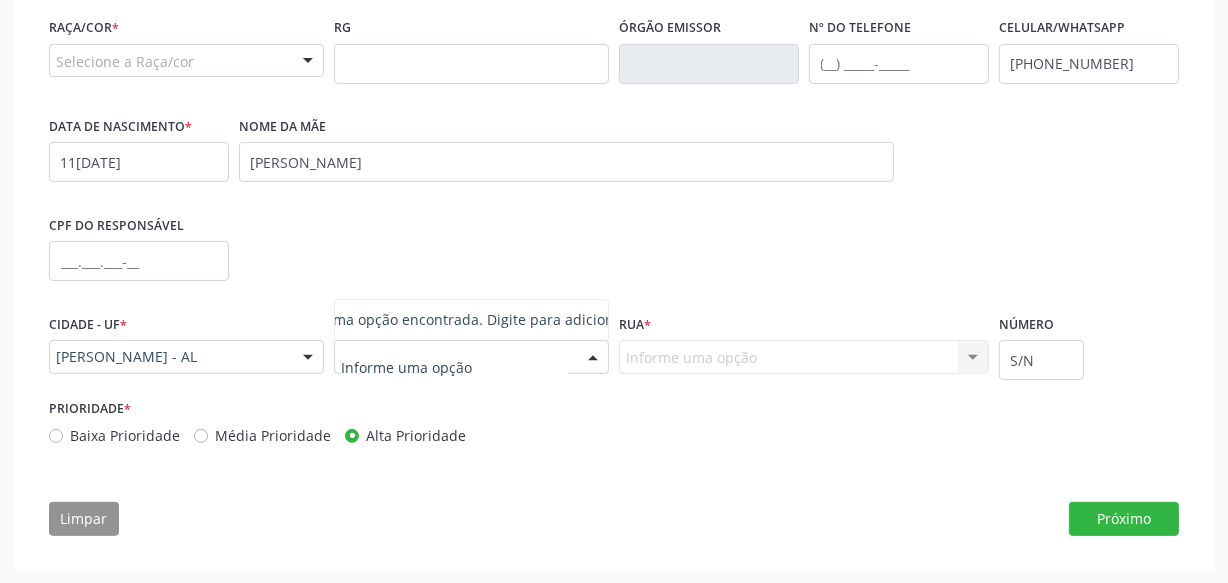 scroll, scrollTop: 0, scrollLeft: 71, axis: horizontal 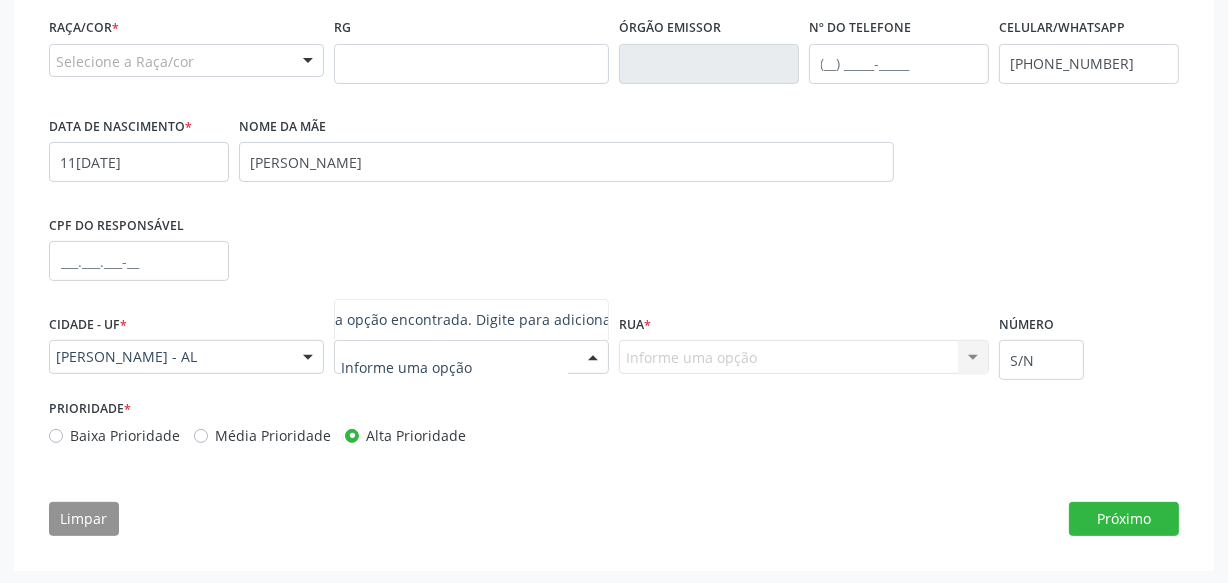 click at bounding box center [454, 367] 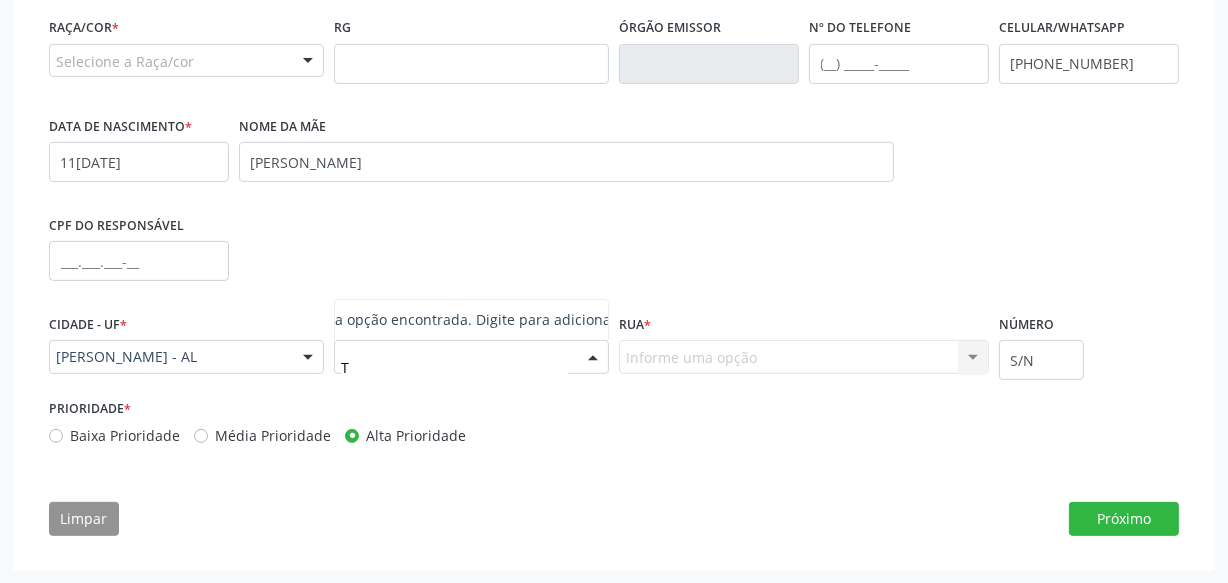 scroll, scrollTop: 0, scrollLeft: 0, axis: both 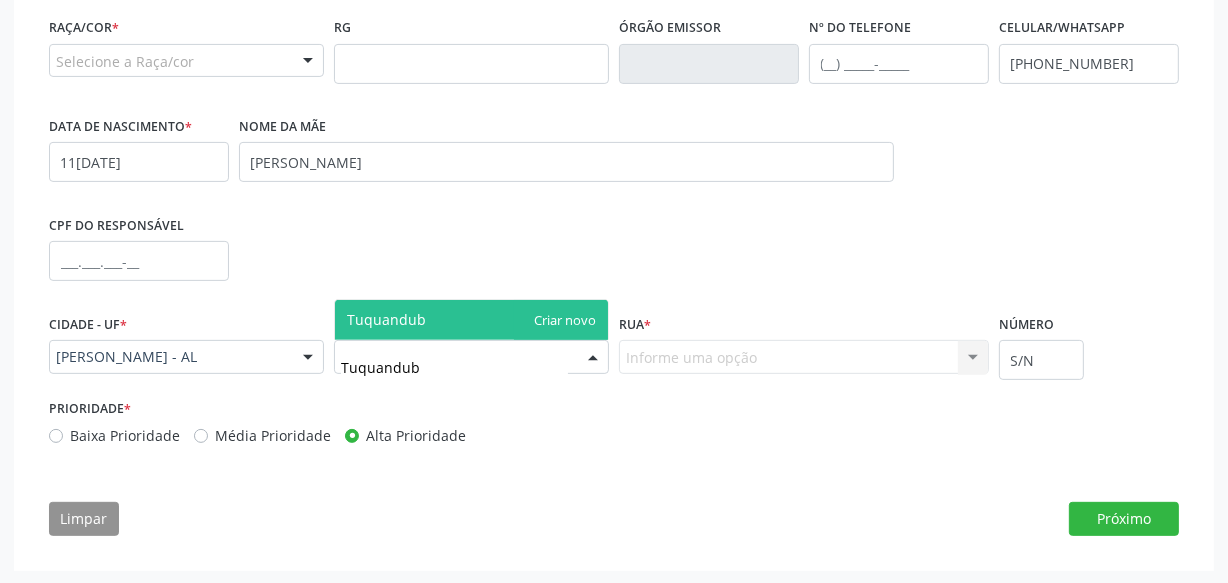 type on "Tuquanduba" 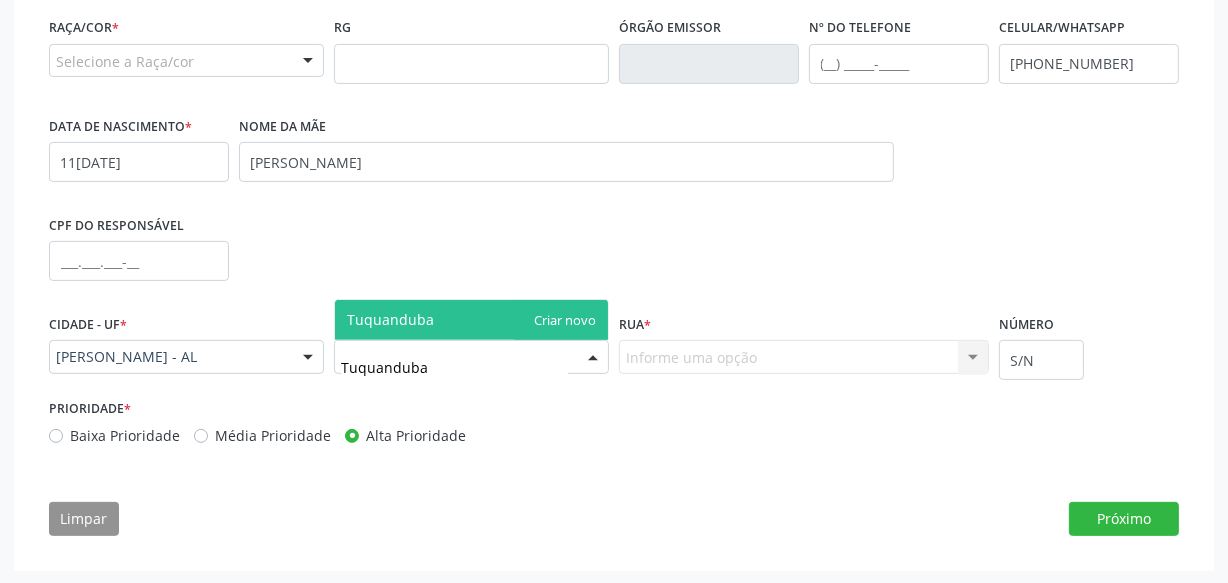 click on "Tuquanduba" at bounding box center (471, 320) 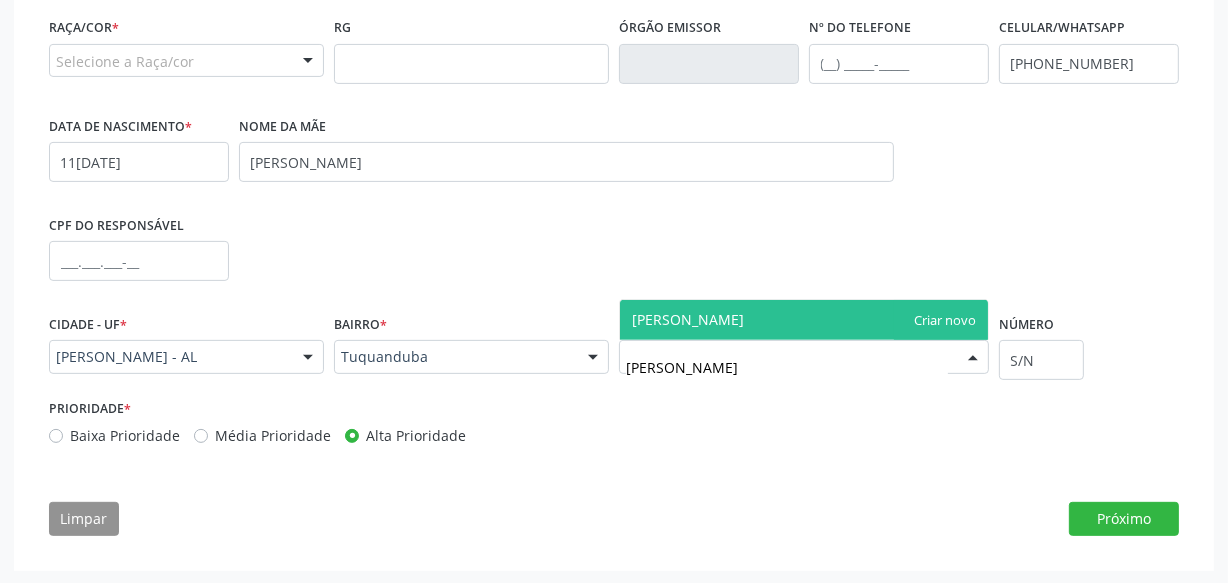 type on "[PERSON_NAME]" 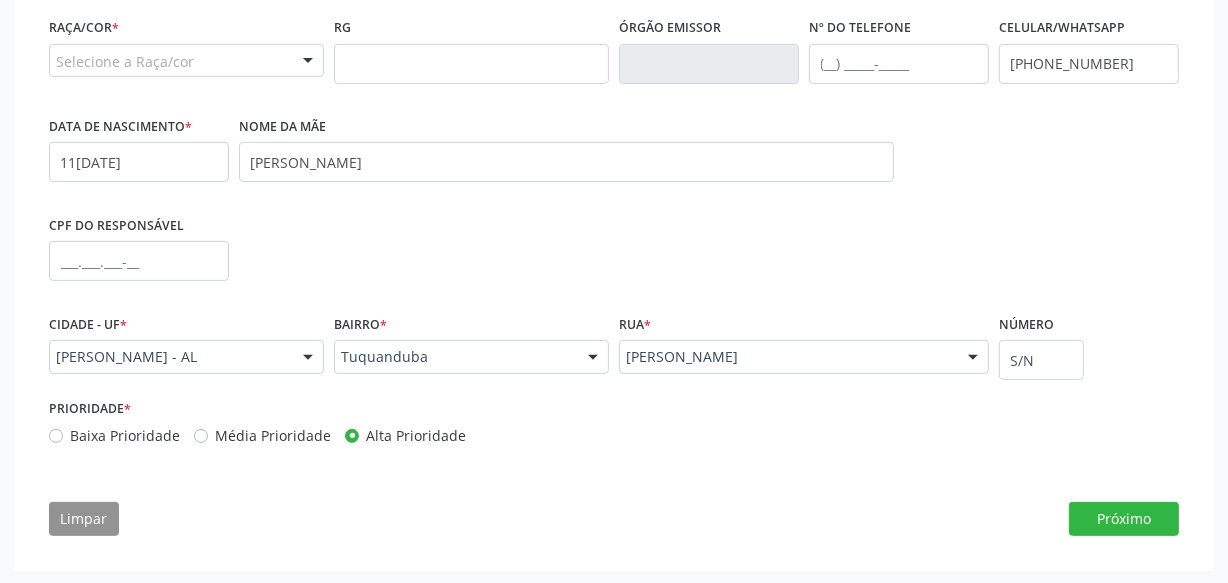 click on "Baixa Prioridade" at bounding box center (114, 435) 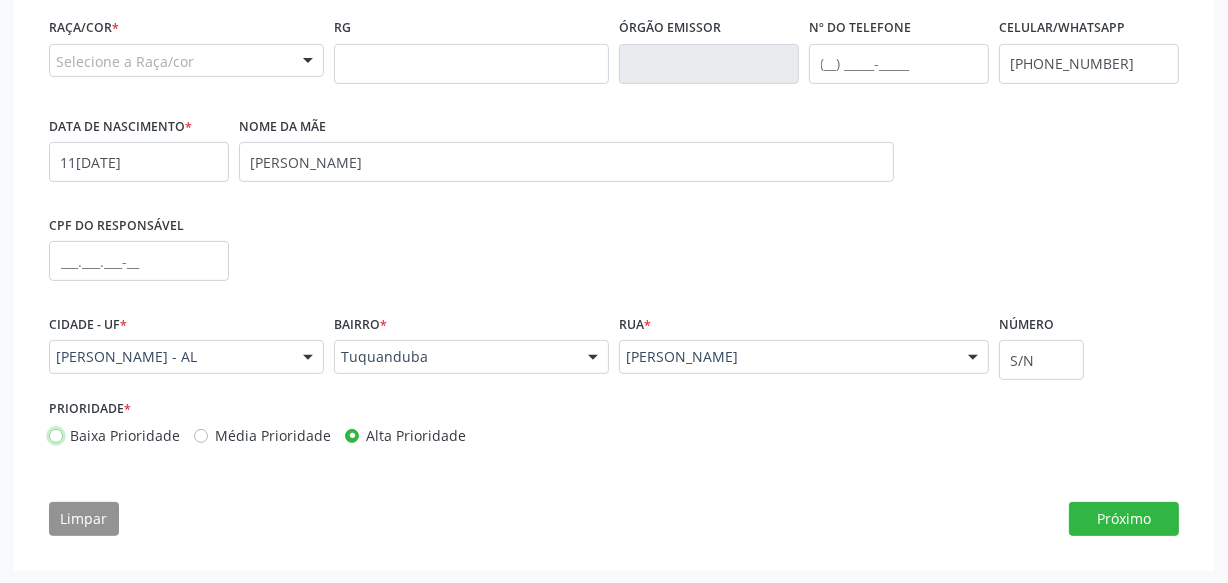 click on "Baixa Prioridade" at bounding box center (56, 434) 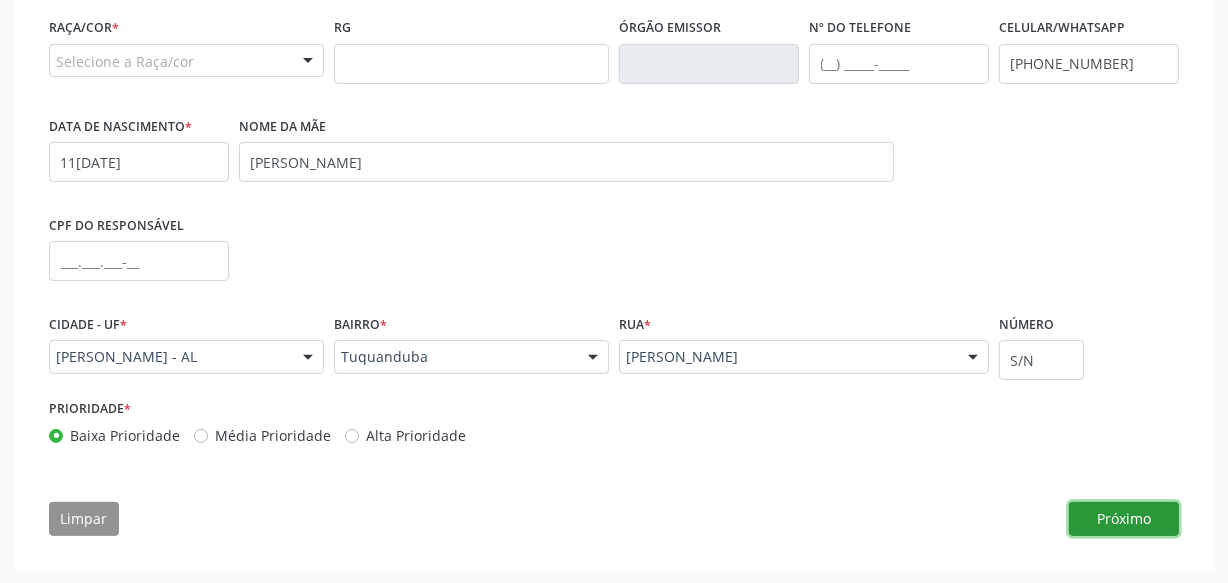 click on "Próximo" at bounding box center [1124, 519] 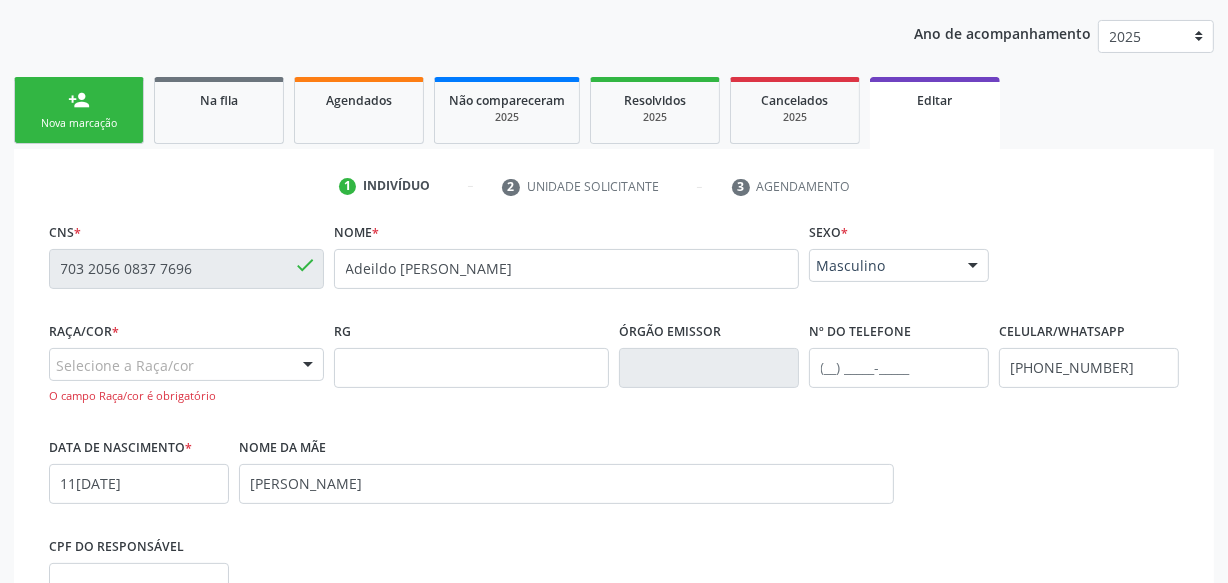 scroll, scrollTop: 281, scrollLeft: 0, axis: vertical 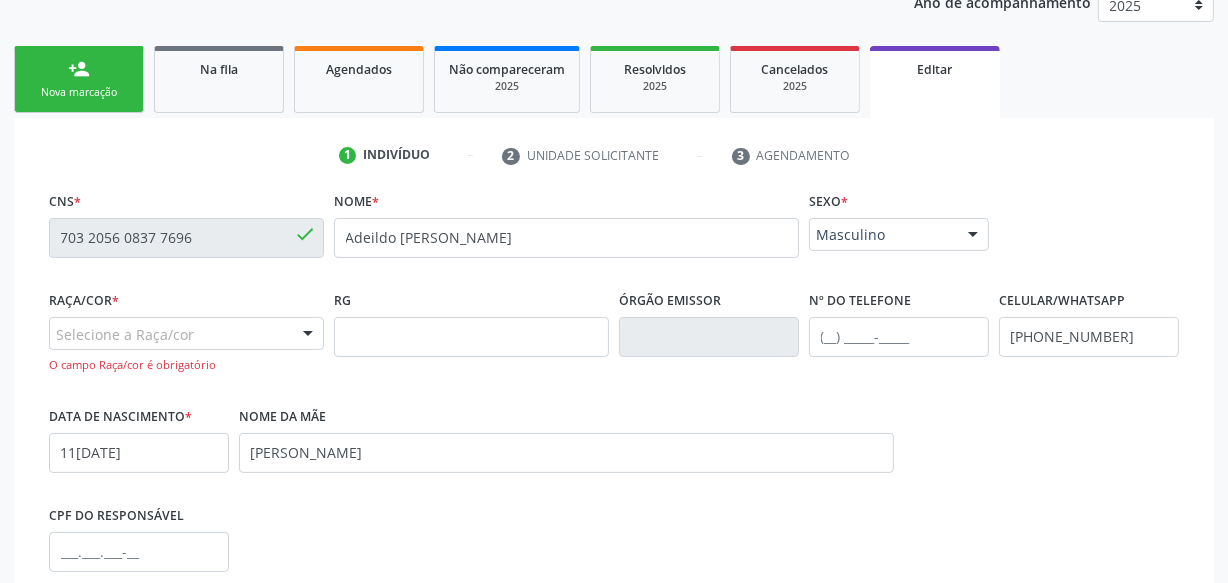 click on "Selecione a Raça/cor
01 - Branca   02 - Preta   04 - [GEOGRAPHIC_DATA]   03 - [MEDICAL_DATA]   05 - Indígena
Nenhum resultado encontrado para: "   "
Não há nenhuma opção para ser exibida." at bounding box center (186, 334) 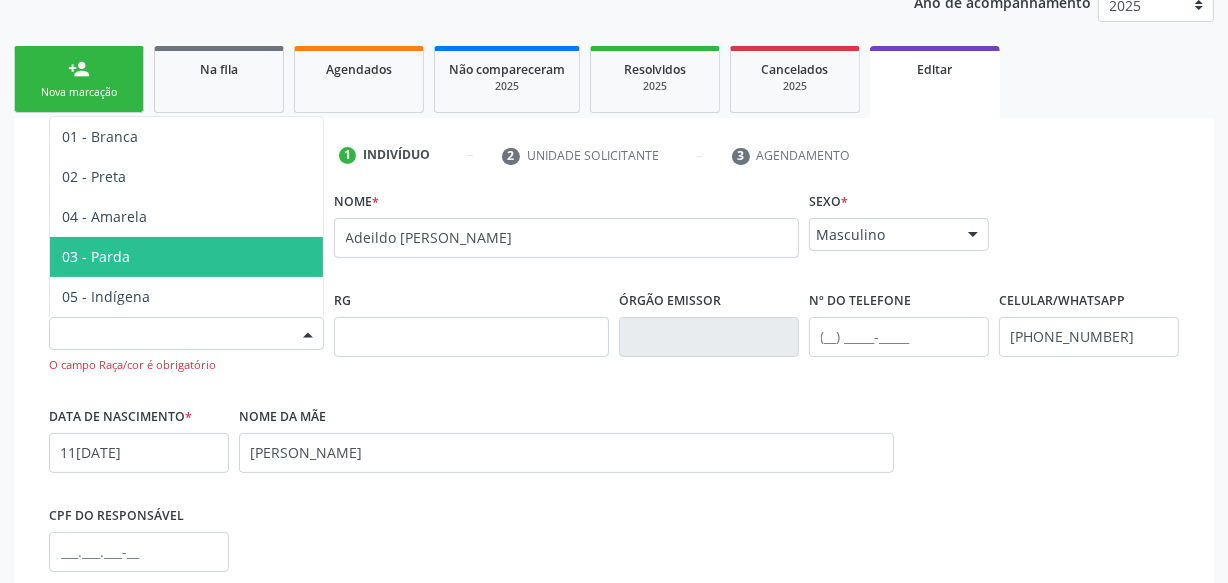 click on "03 - Parda" at bounding box center (186, 257) 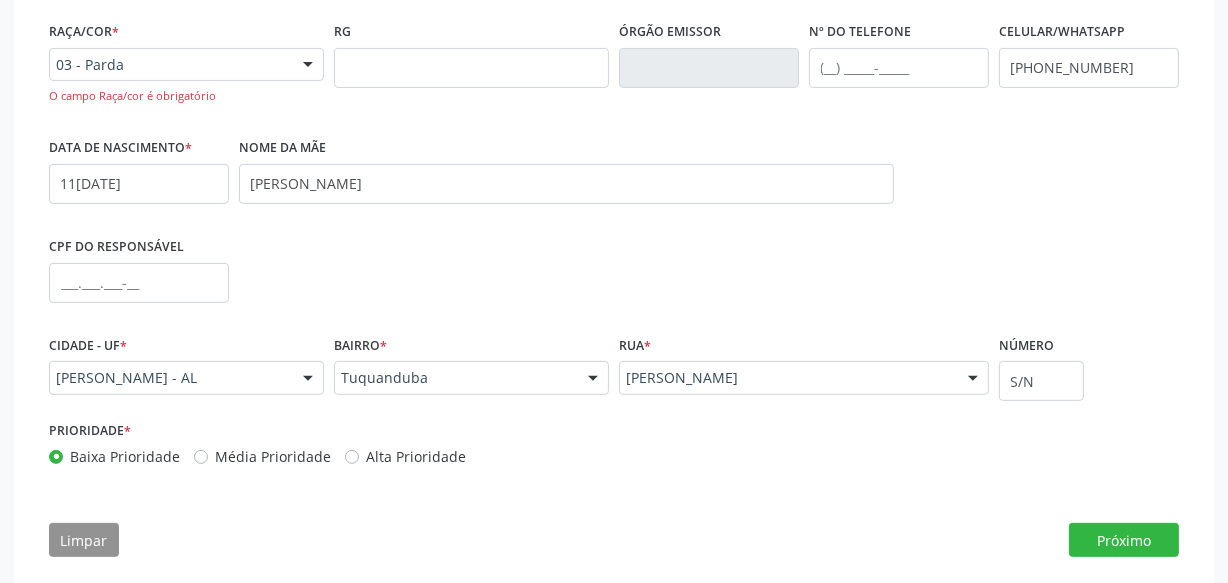 scroll, scrollTop: 571, scrollLeft: 0, axis: vertical 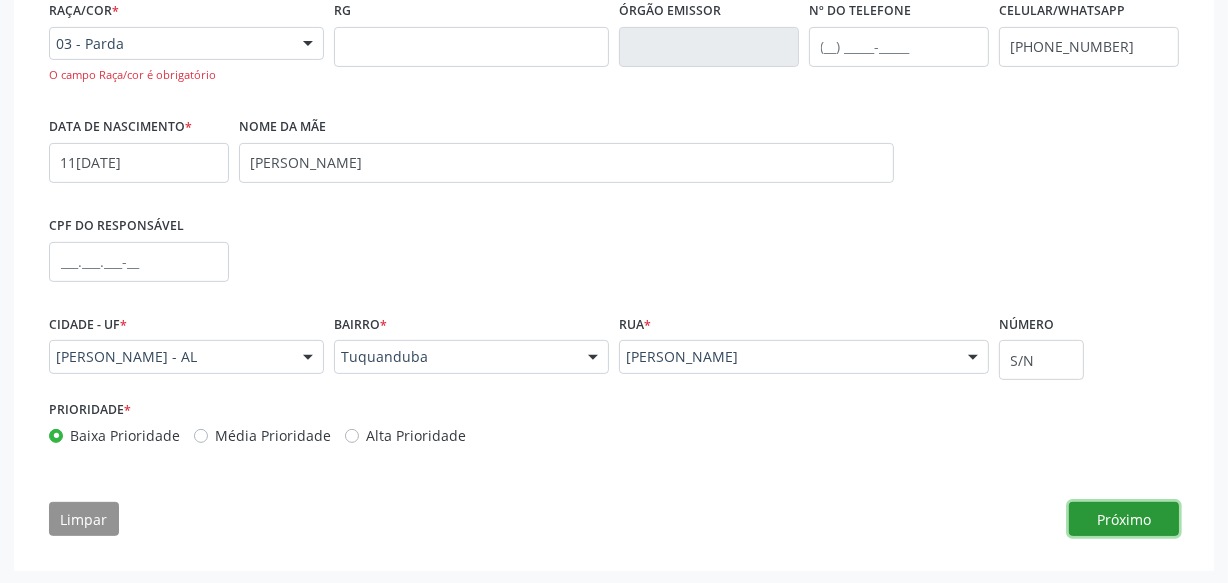 click on "Próximo" at bounding box center [1124, 519] 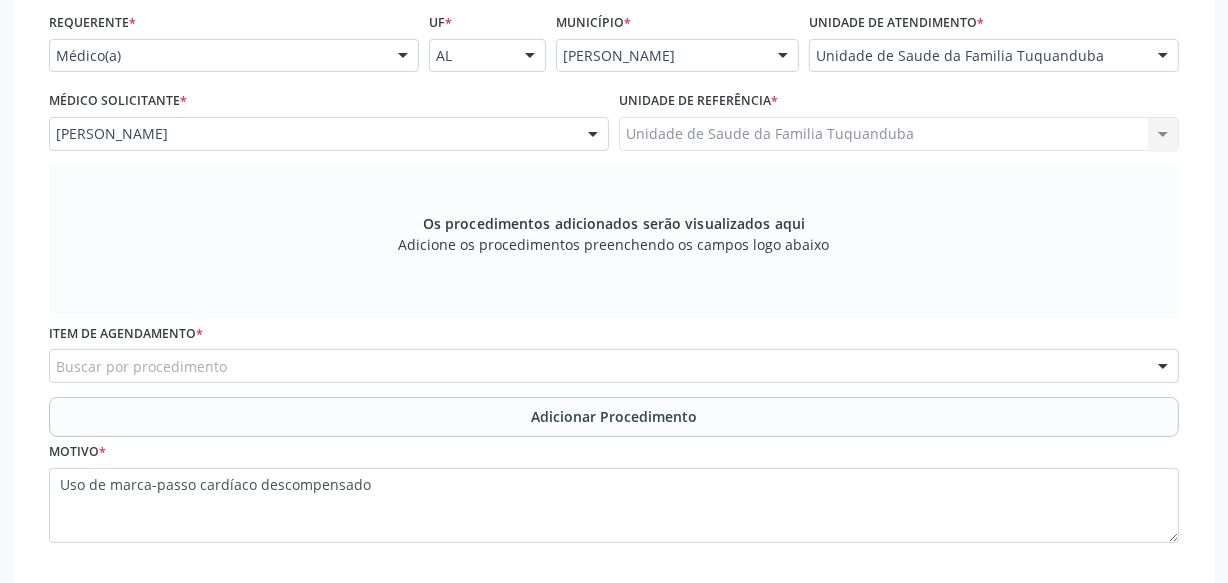 scroll, scrollTop: 480, scrollLeft: 0, axis: vertical 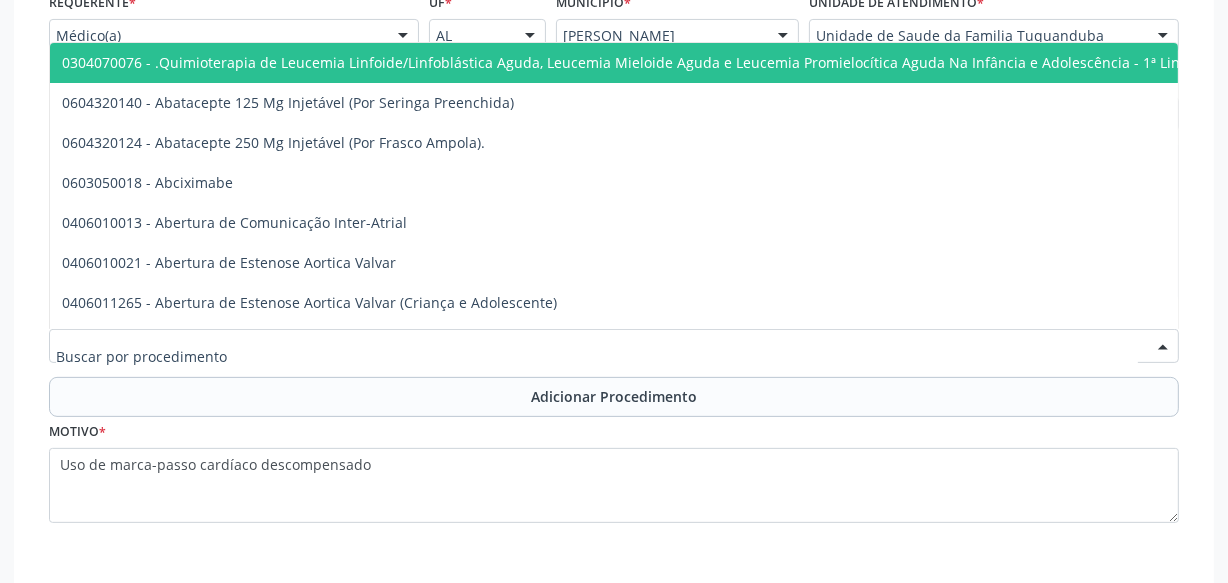 click at bounding box center (614, 346) 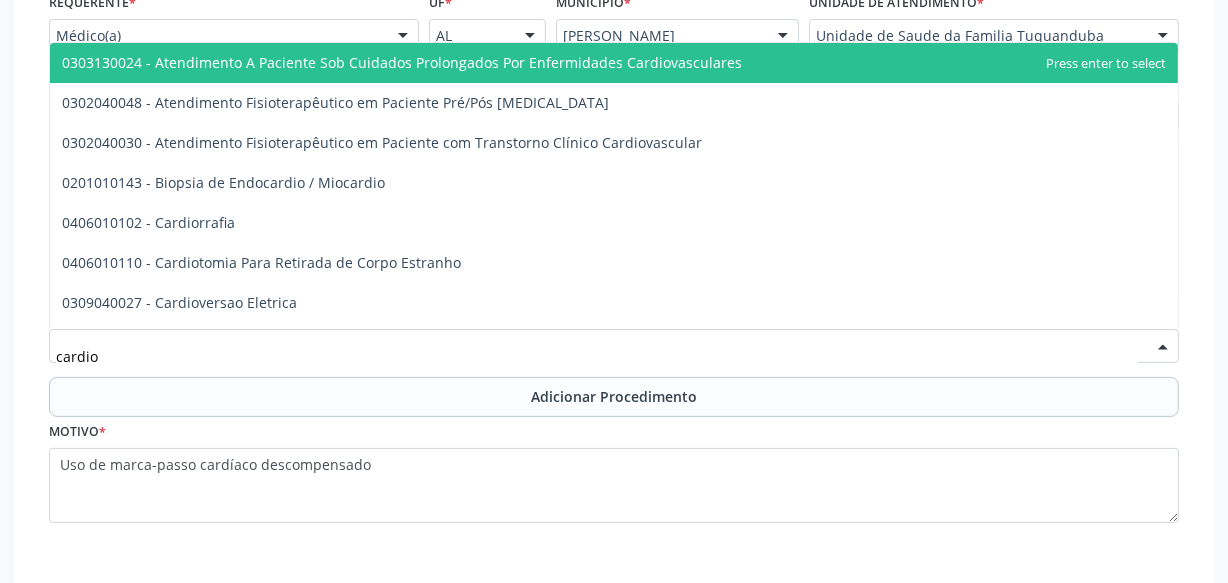 type on "cardiol" 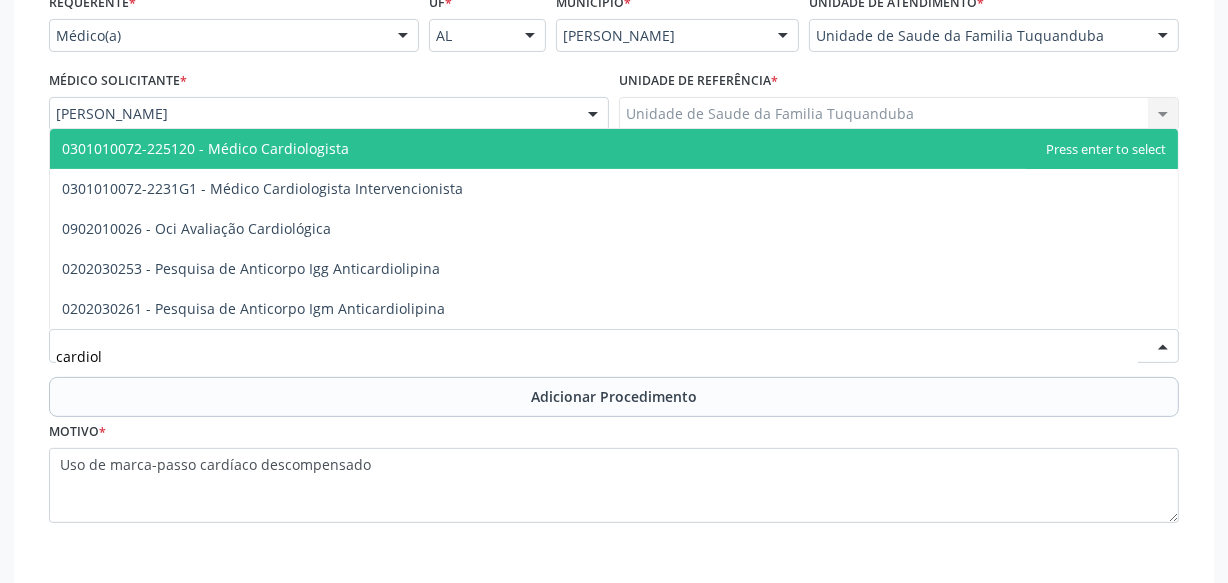 click on "0301010072-225120 - Médico Cardiologista" at bounding box center [614, 149] 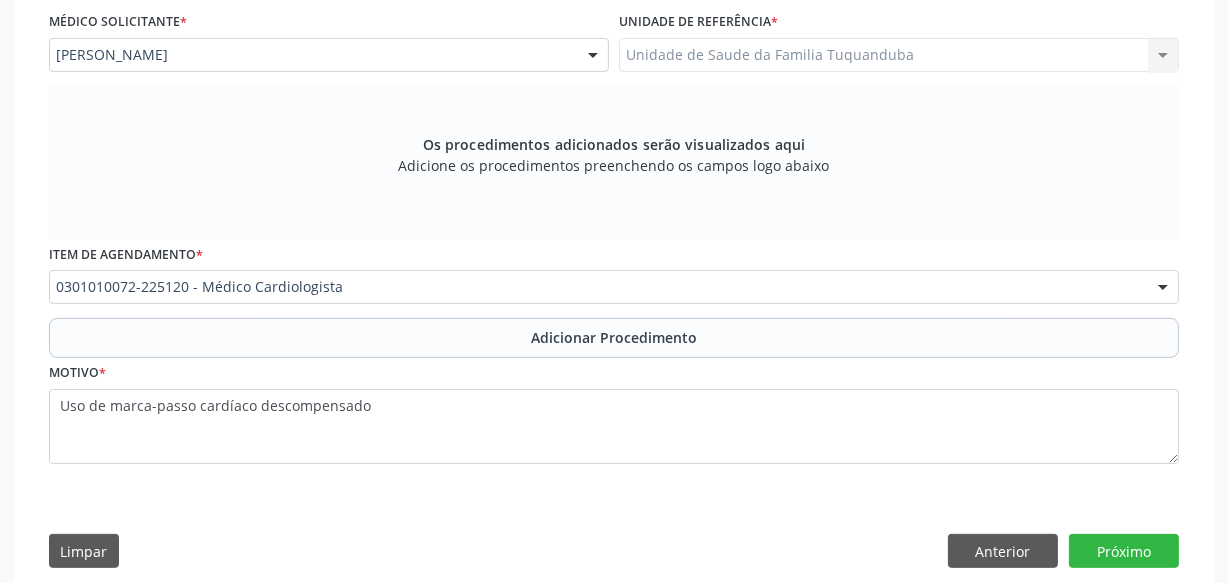 scroll, scrollTop: 571, scrollLeft: 0, axis: vertical 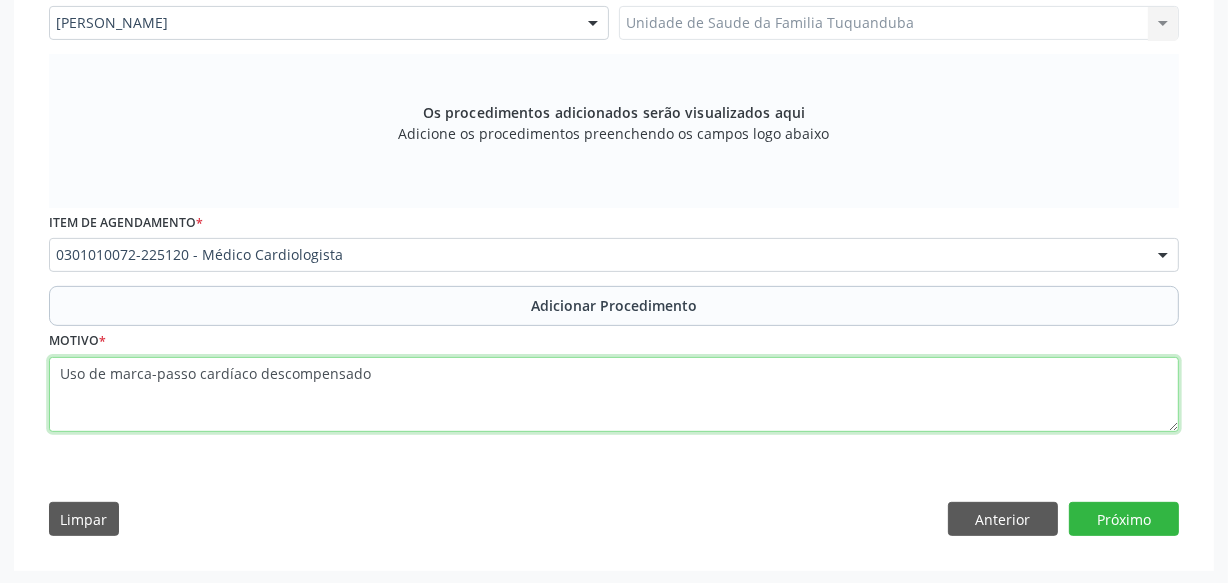 click on "Uso de marca-passo cardíaco descompensado" at bounding box center (614, 395) 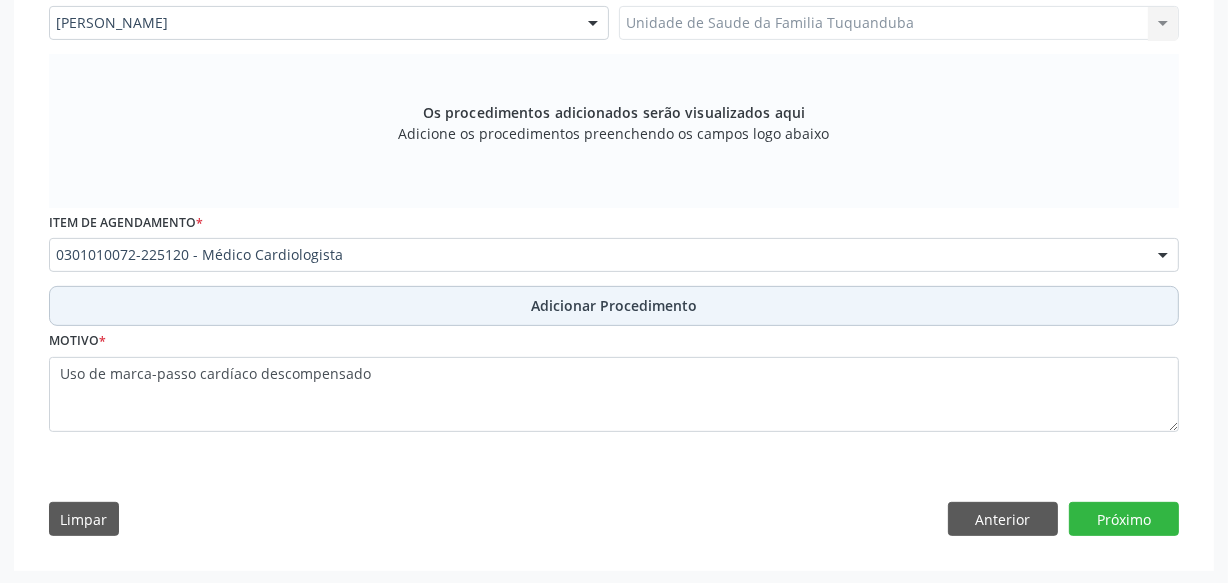 click on "Adicionar Procedimento" at bounding box center [614, 305] 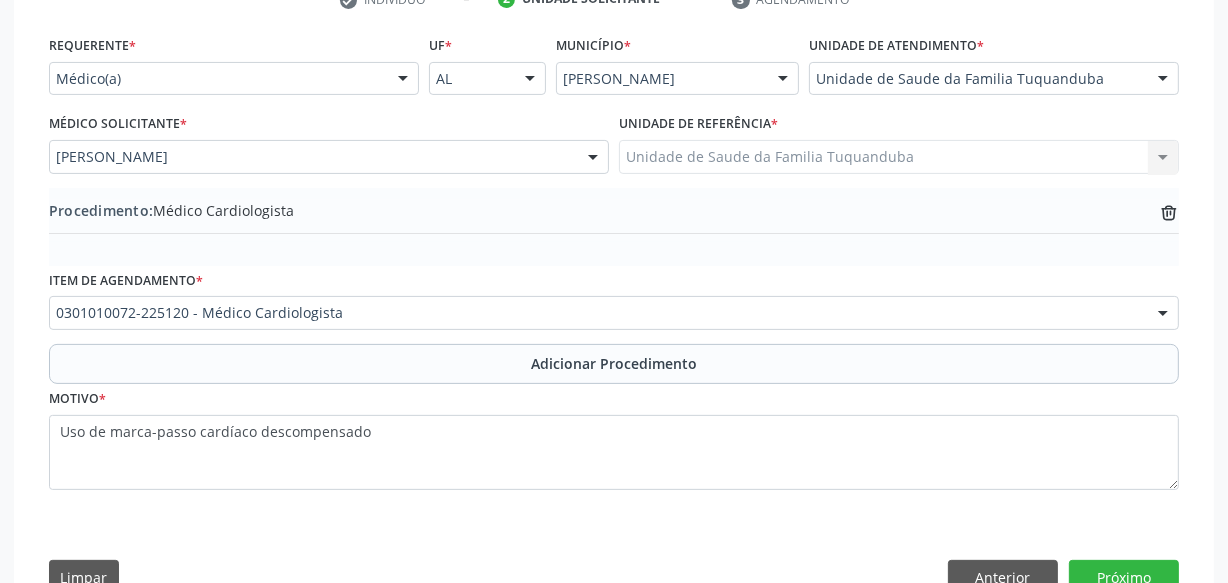 scroll, scrollTop: 404, scrollLeft: 0, axis: vertical 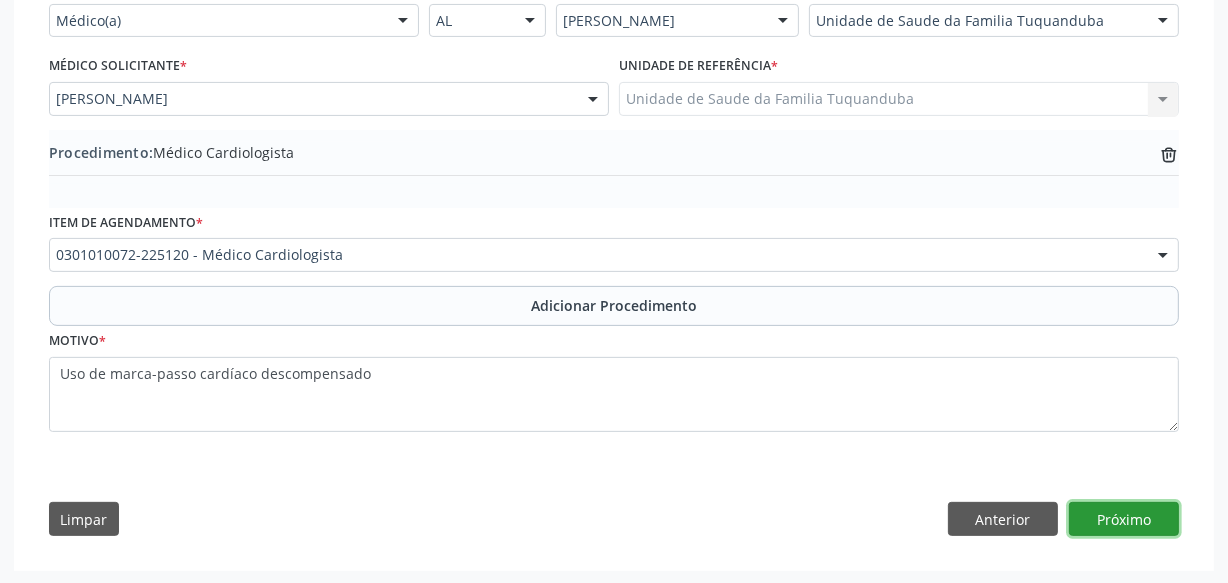 click on "Próximo" at bounding box center (1124, 519) 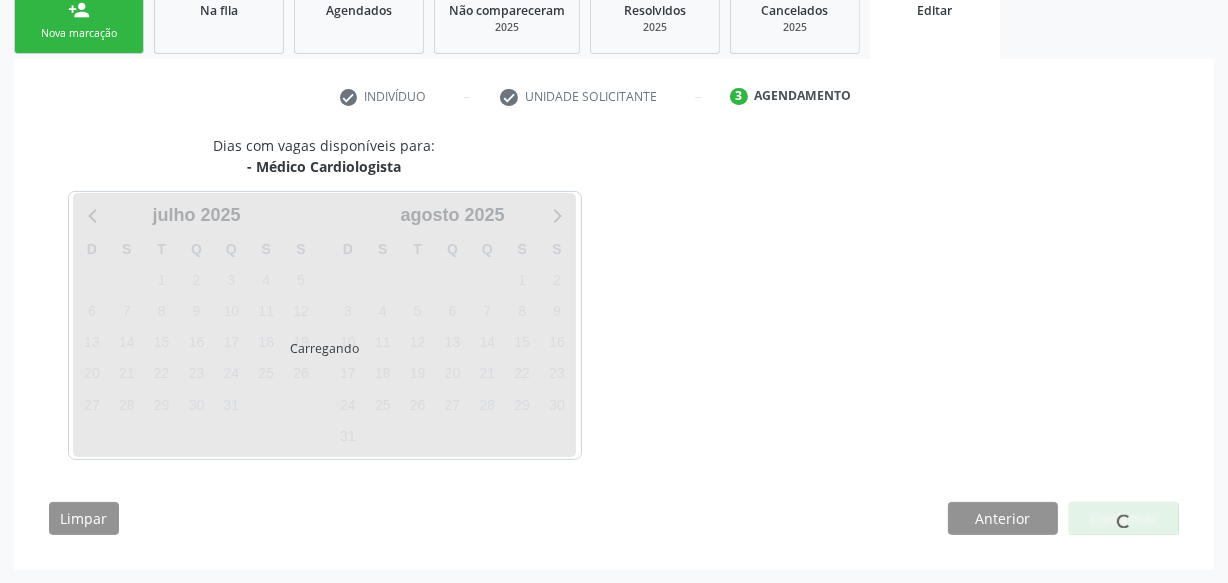 scroll, scrollTop: 399, scrollLeft: 0, axis: vertical 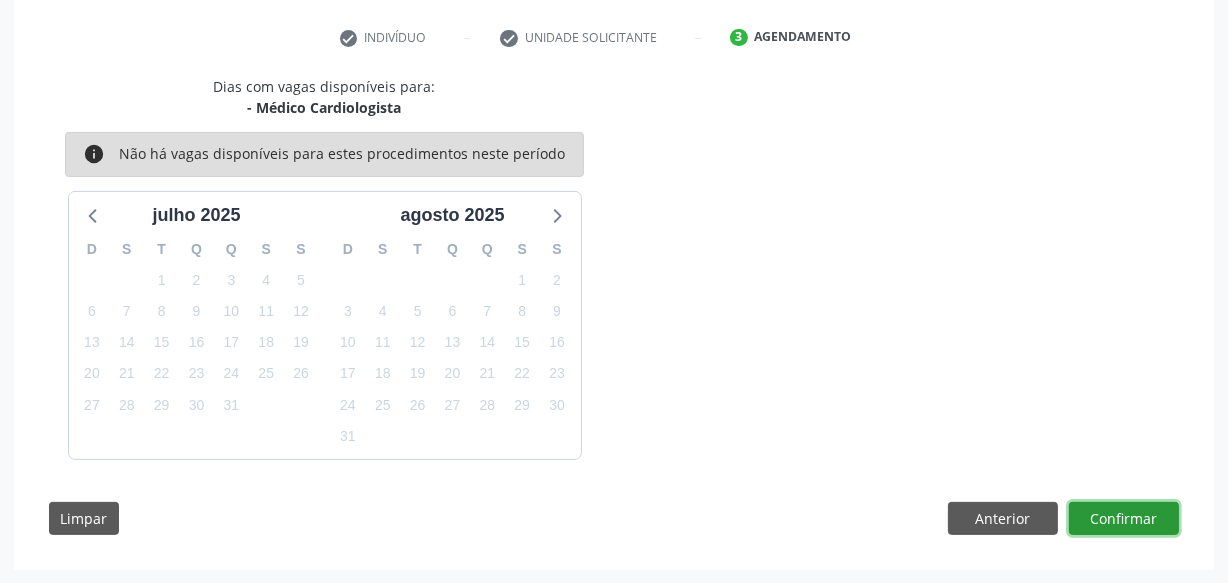 click on "Confirmar" at bounding box center (1124, 519) 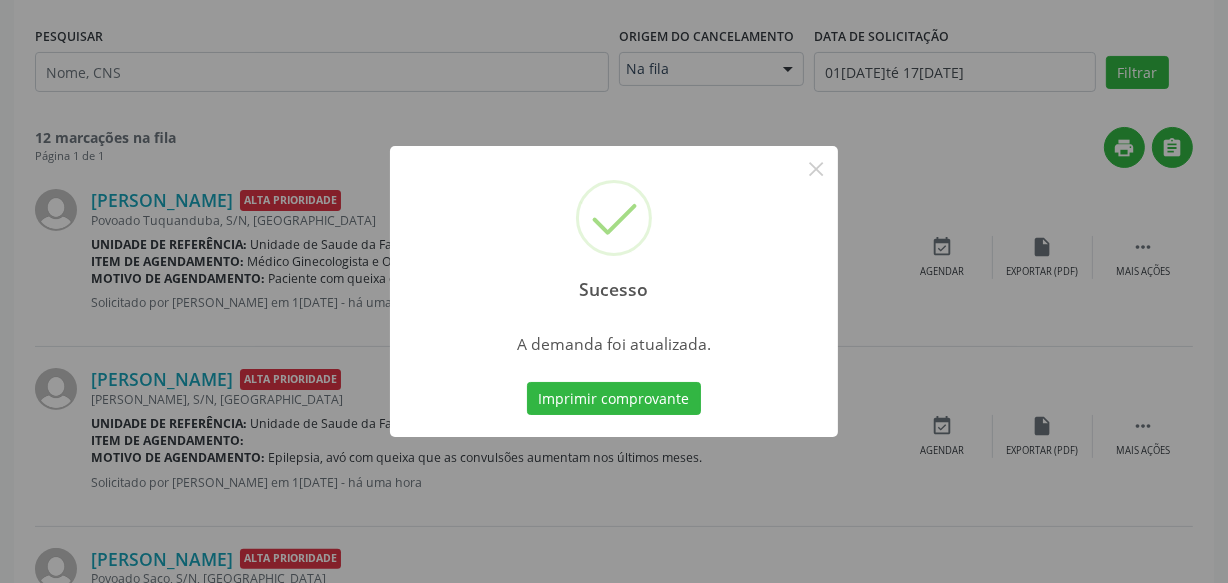 scroll, scrollTop: 0, scrollLeft: 0, axis: both 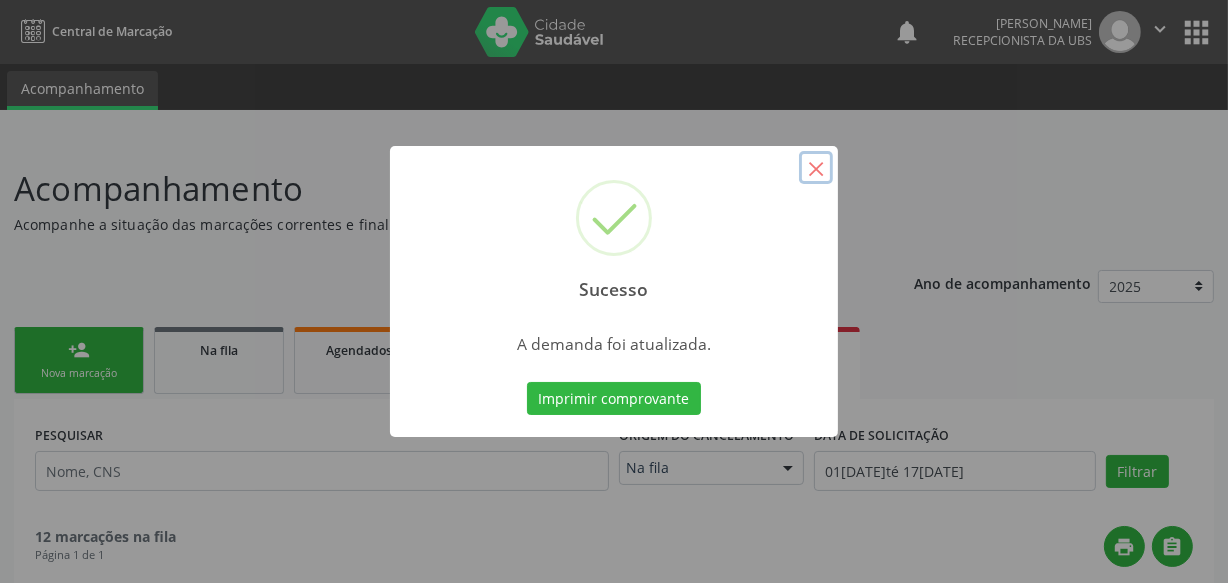 click on "×" at bounding box center (816, 168) 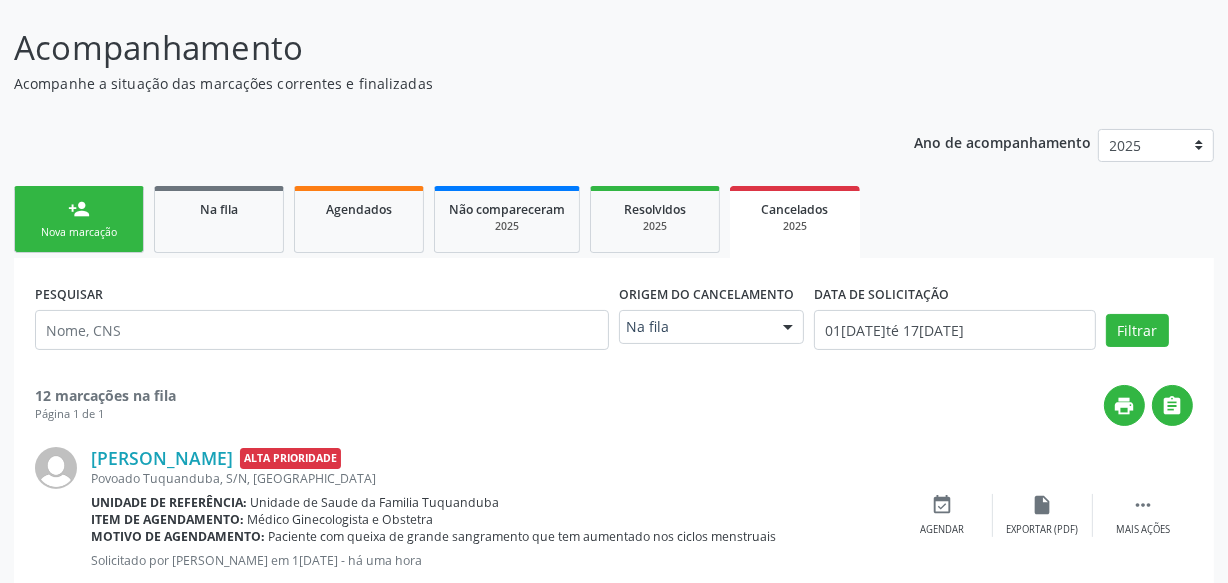 scroll, scrollTop: 74, scrollLeft: 0, axis: vertical 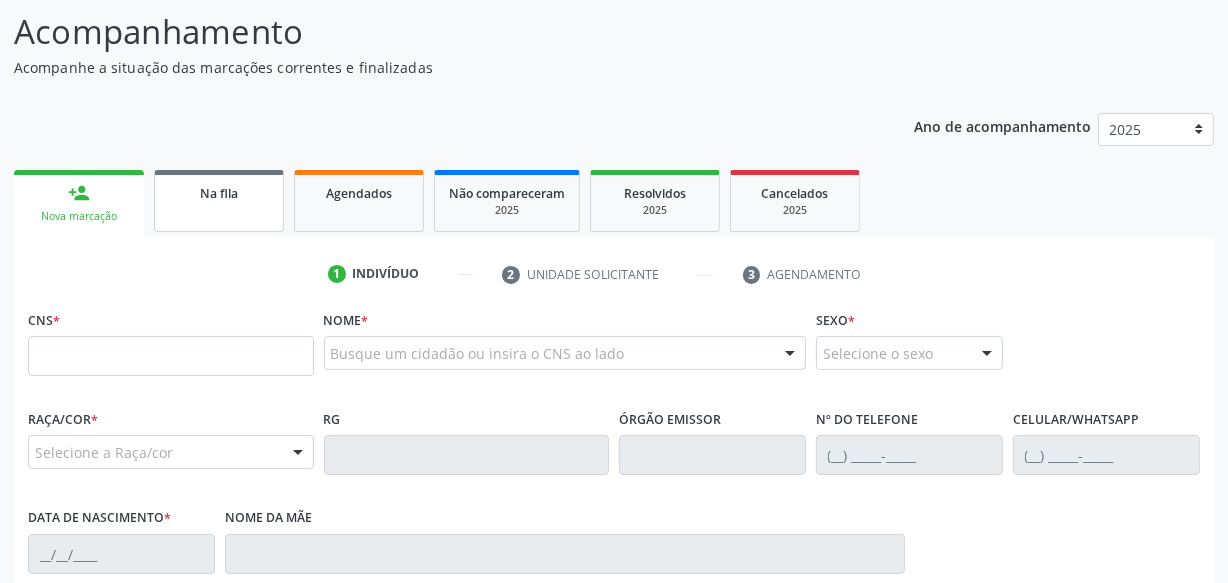 click on "Na fila" at bounding box center (219, 201) 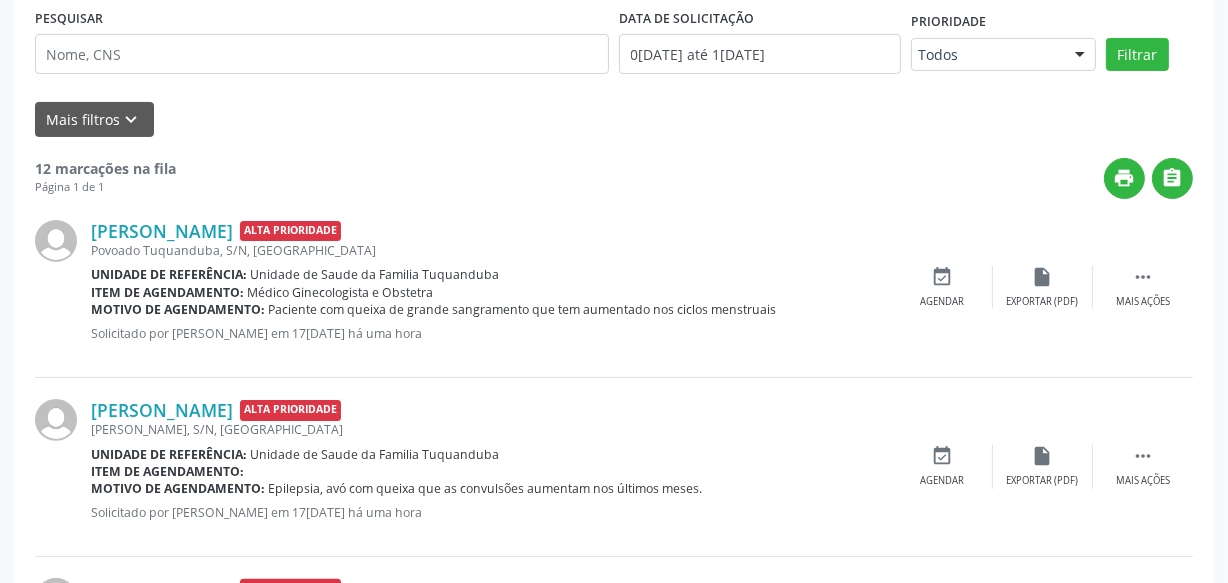 scroll, scrollTop: 412, scrollLeft: 0, axis: vertical 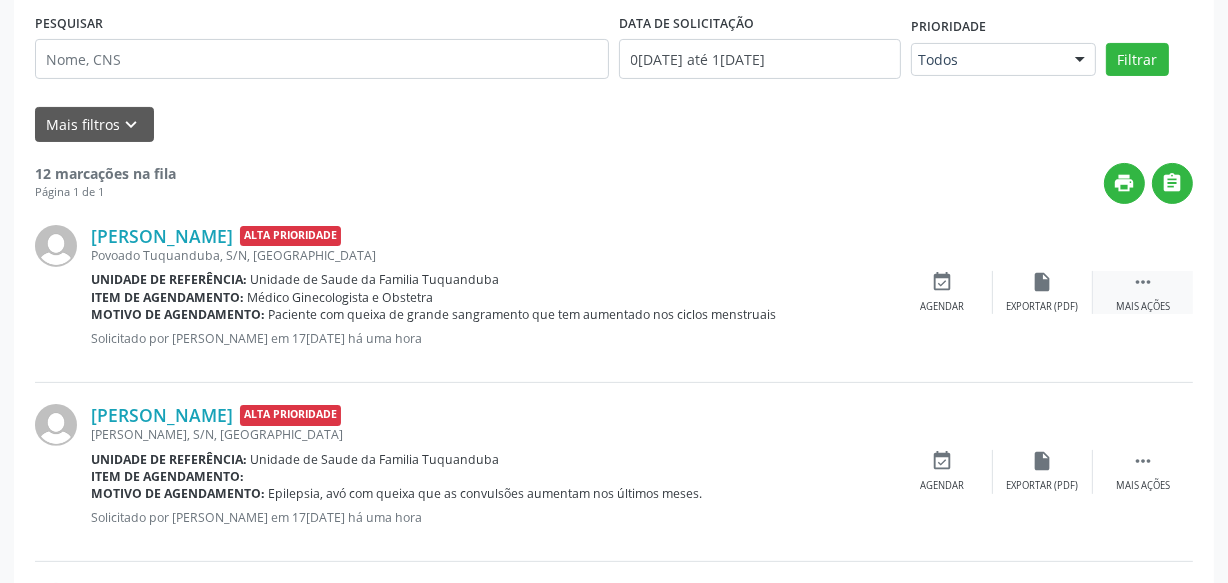 click on "
Mais ações" at bounding box center (1143, 292) 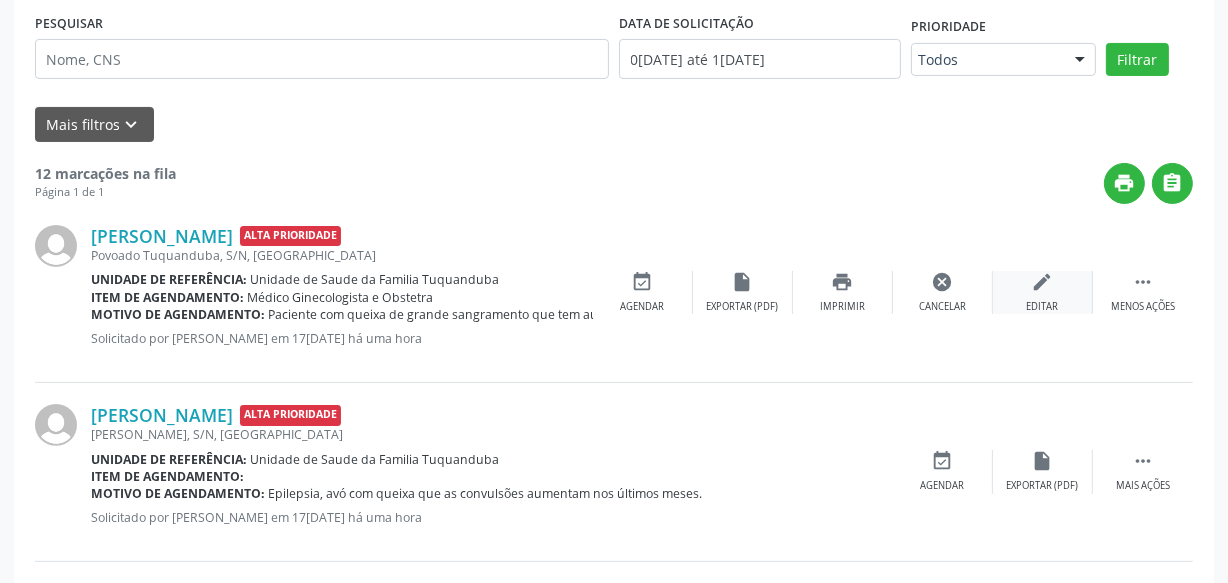 click on "edit
Editar" at bounding box center (1043, 292) 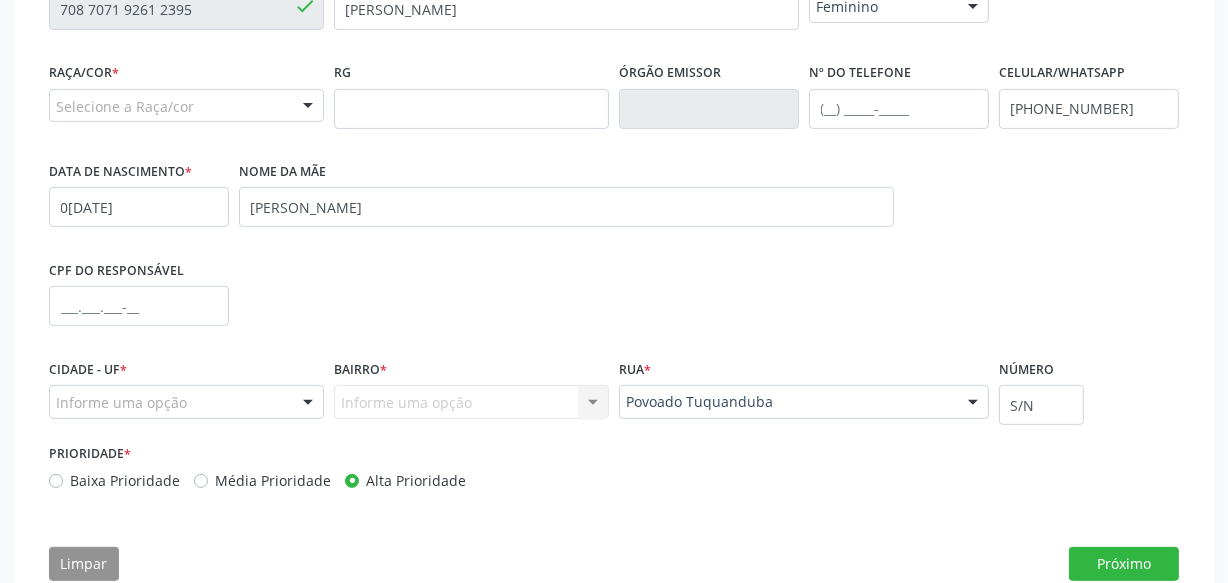 scroll, scrollTop: 463, scrollLeft: 0, axis: vertical 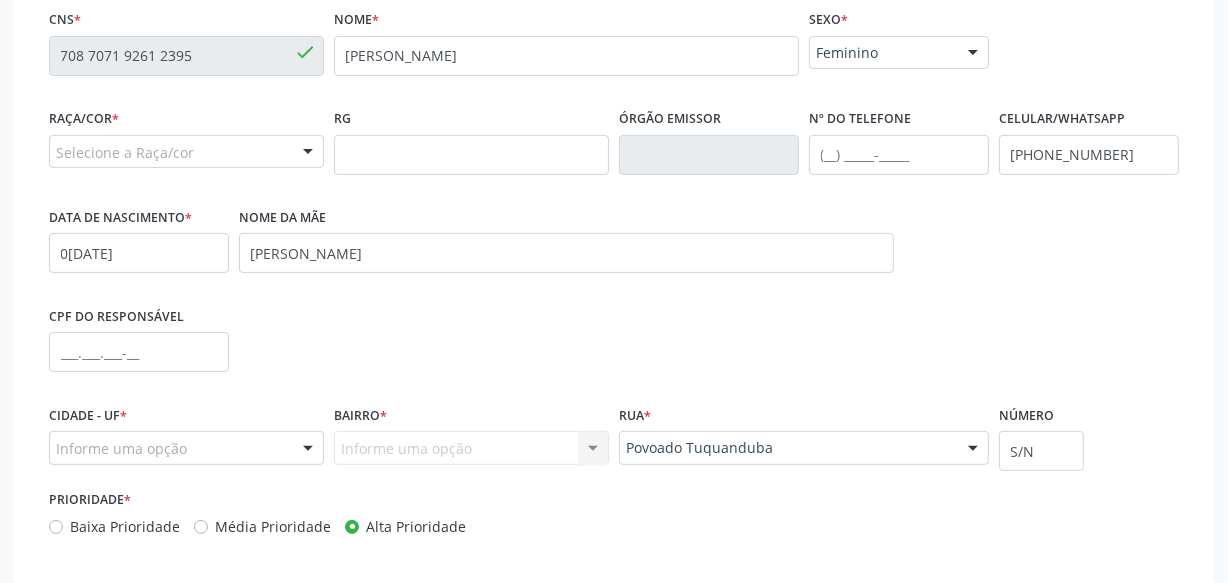 click on "Acompanhamento
Acompanhe a situação das marcações correntes e finalizadas
Relatórios
Ano de acompanhamento
2025
person_add
Nova marcação
Na fila   Agendados   Não compareceram
2025
Resolvidos
2025
Cancelados
2025
Editar
1
Indivíduo
2
Unidade solicitante
3
Agendamento
CNS
*
708 7071 9261 2395       done
Nome
*
[PERSON_NAME]
*
Feminino         Masculino   Feminino
Nenhum resultado encontrado para: "   "
Não há nenhuma opção para ser exibida.
Raça/cor
*
Selecione a Raça/cor
01 - Branca   02 - Preta   04 - [GEOGRAPHIC_DATA]   03 - [MEDICAL_DATA]   05 - Indígena
Nenhum resultado encontrado para: "   "
RG" at bounding box center [614, 175] 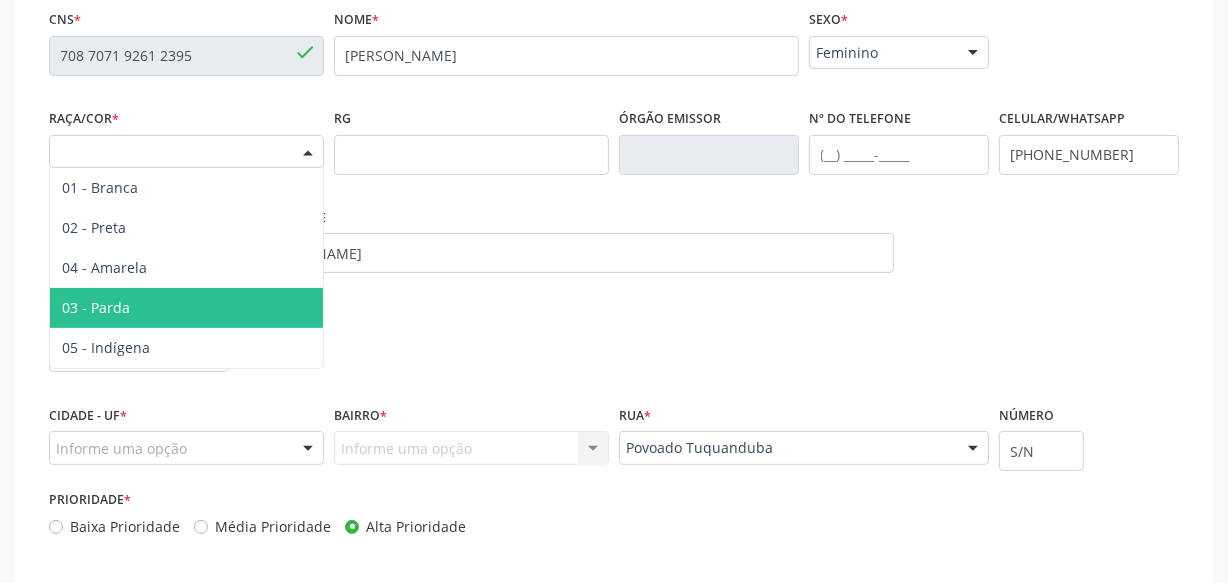 click on "03 - Parda" at bounding box center [186, 308] 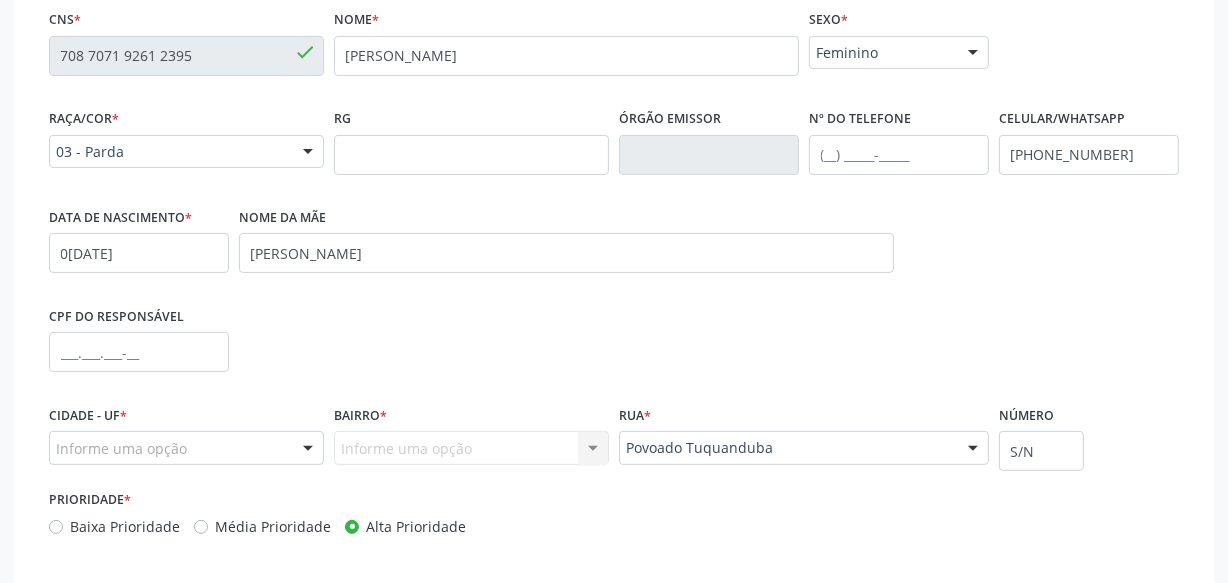 scroll, scrollTop: 554, scrollLeft: 0, axis: vertical 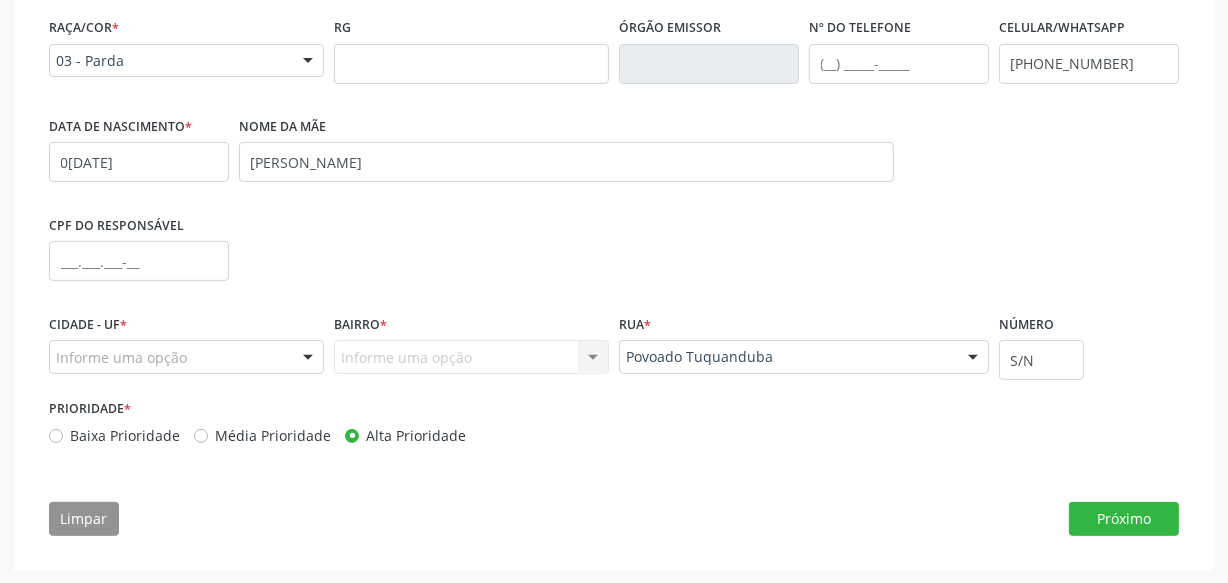 click on "Informe uma opção" at bounding box center (186, 357) 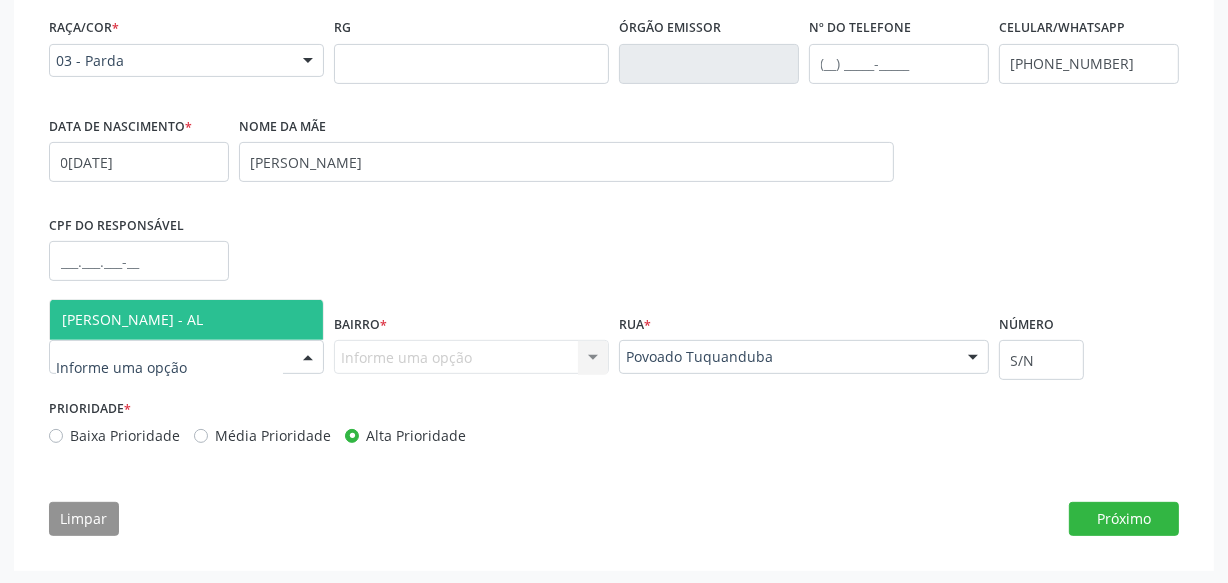 click on "[PERSON_NAME] - AL" at bounding box center (186, 320) 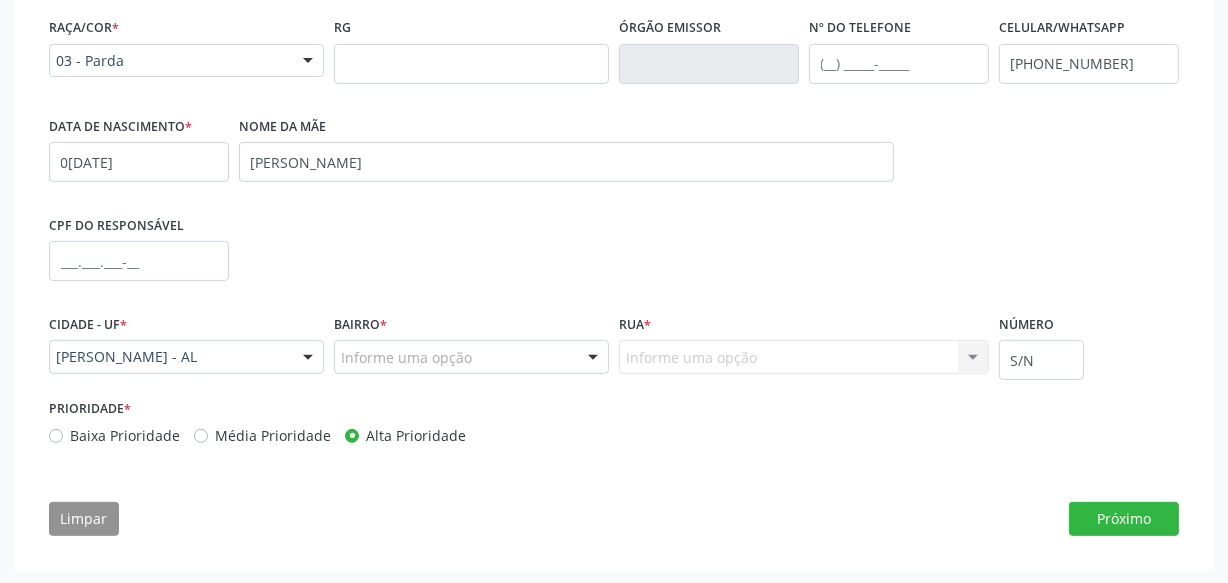click at bounding box center [593, 358] 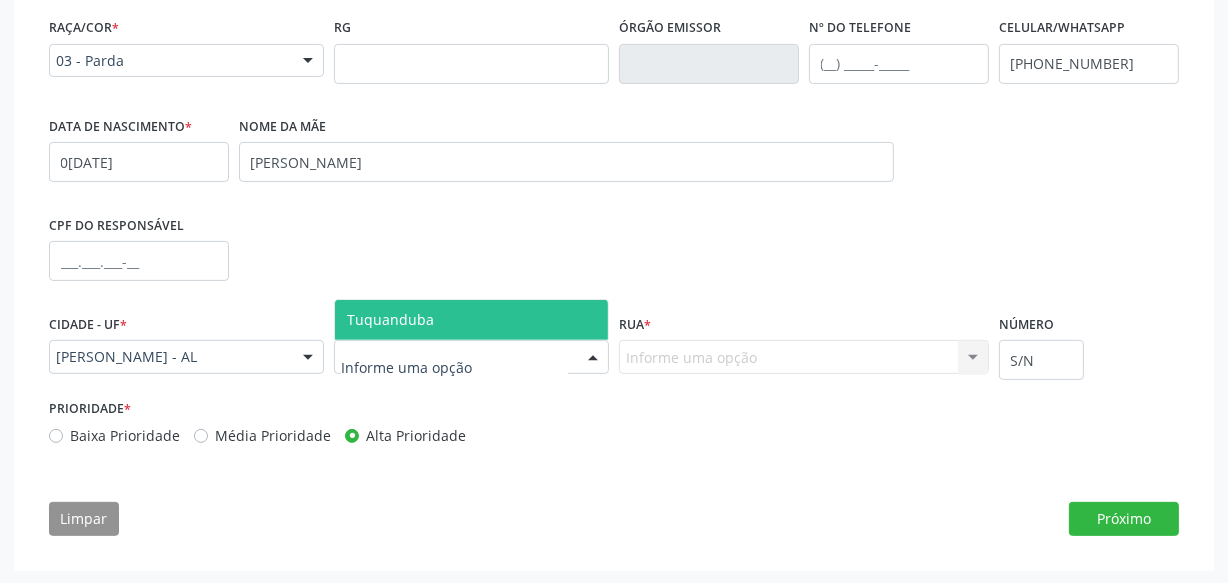 click on "Tuquanduba" at bounding box center (471, 320) 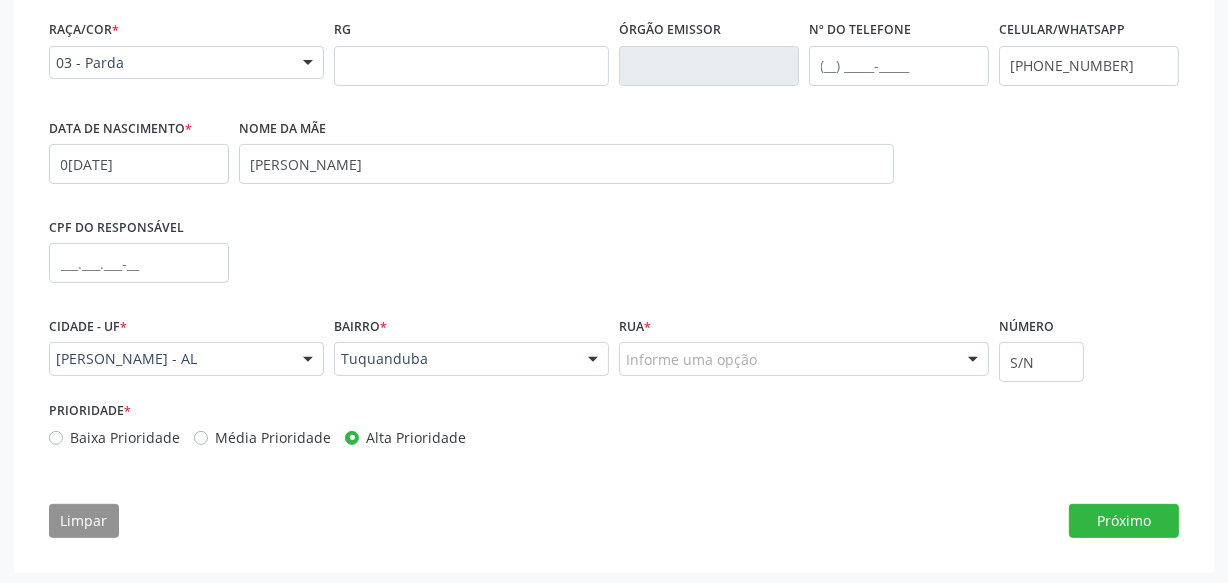 scroll, scrollTop: 554, scrollLeft: 0, axis: vertical 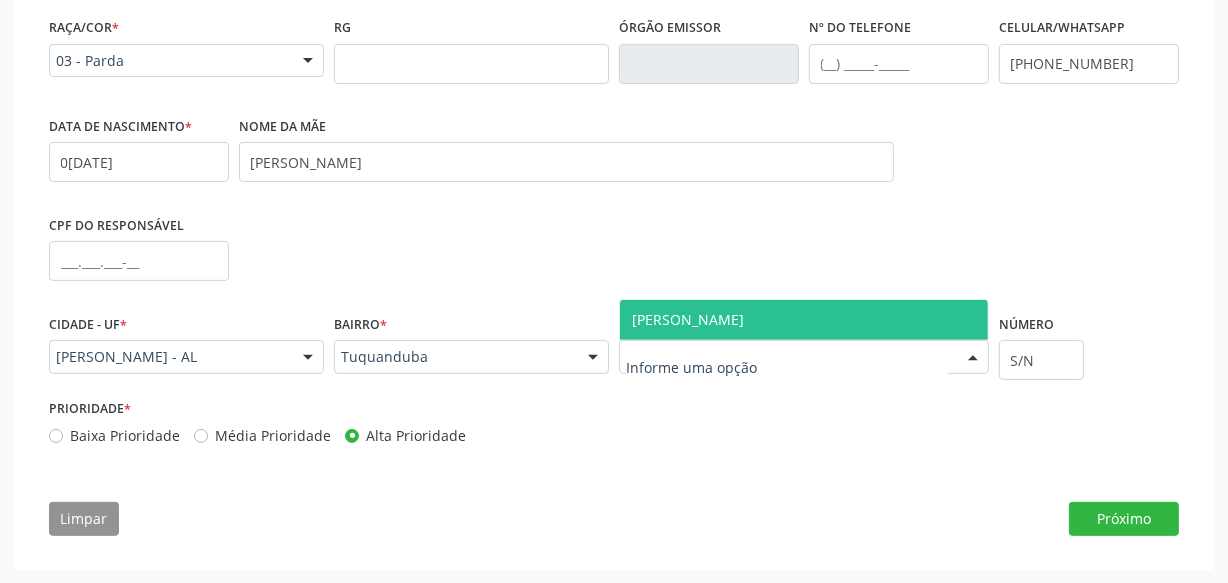 paste on "Povoado Tuquanduba" 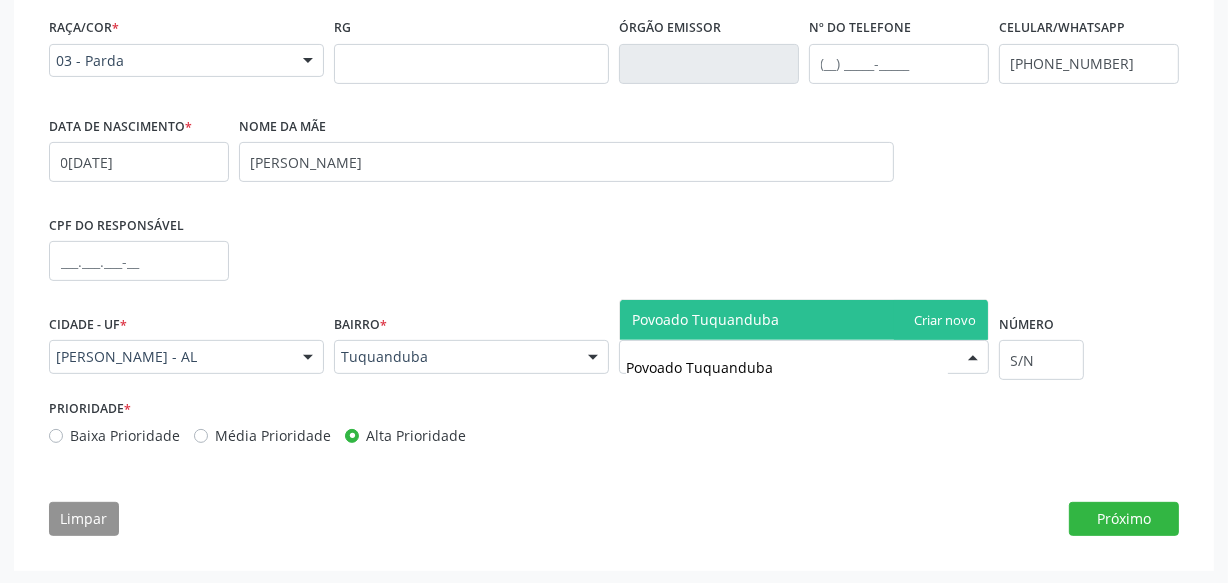 click on "Povoado Tuquanduba" at bounding box center (804, 320) 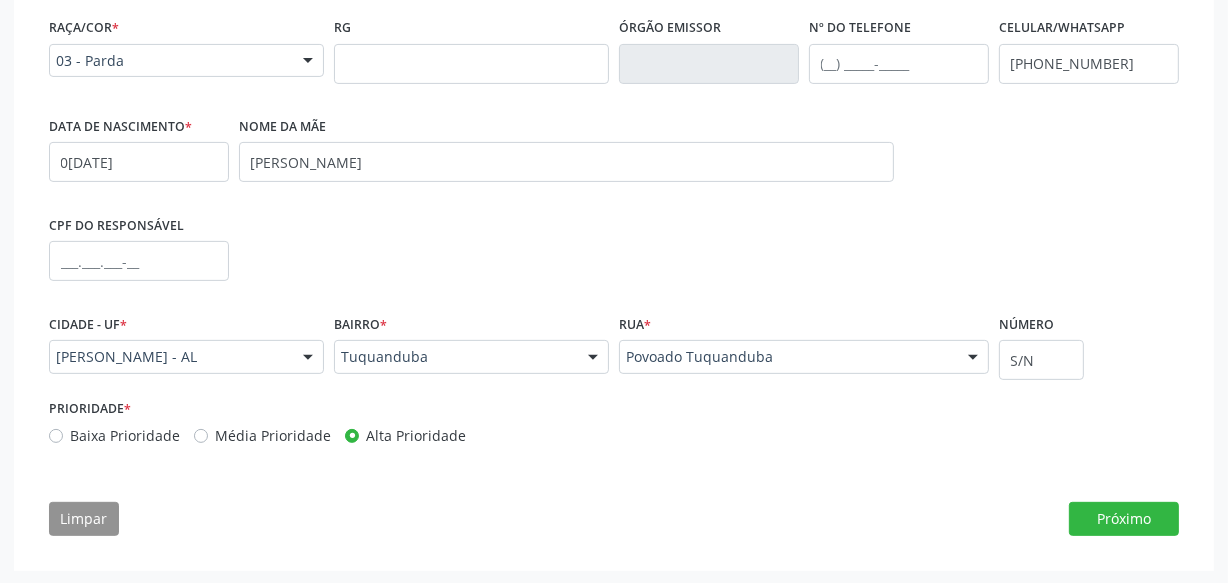 click on "Baixa Prioridade" at bounding box center (125, 435) 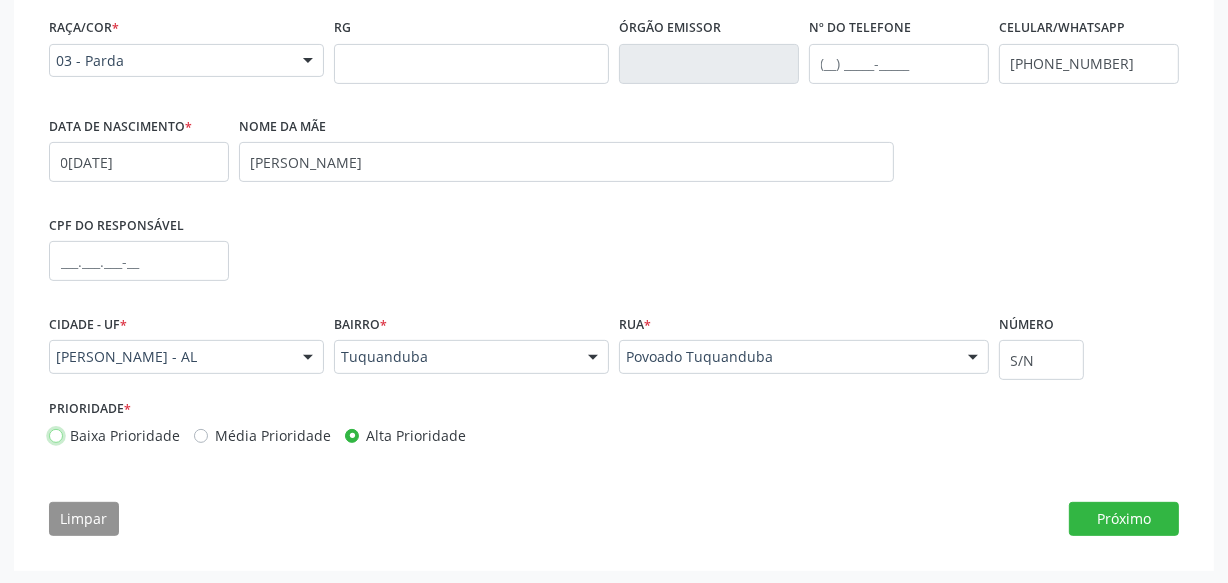 click on "Baixa Prioridade" at bounding box center (56, 434) 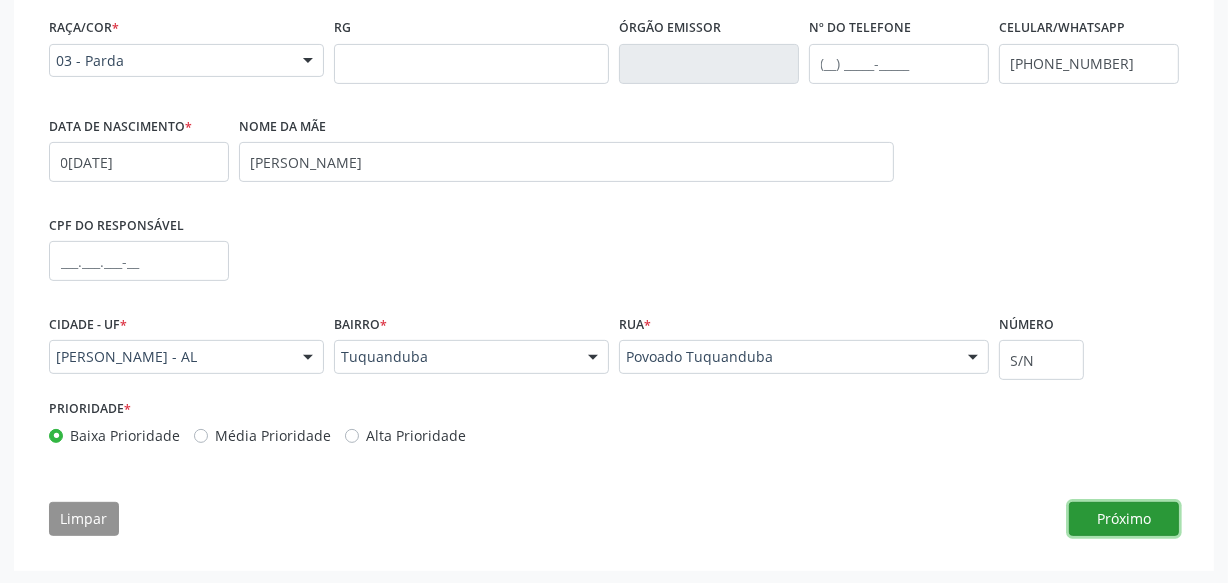 click on "Próximo" at bounding box center (1124, 519) 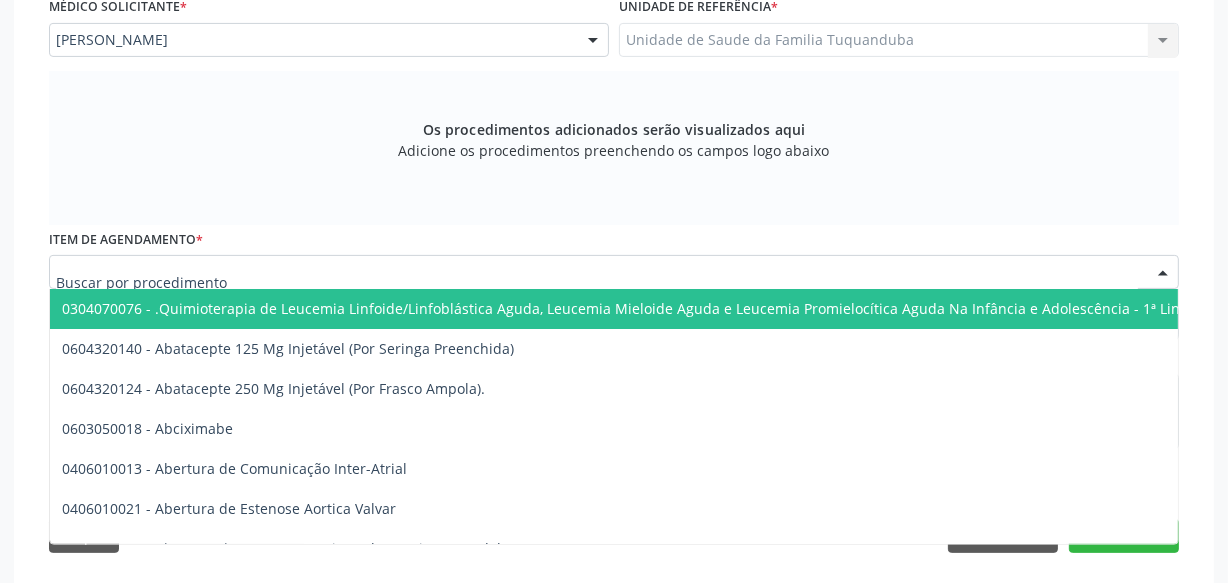 click at bounding box center [614, 272] 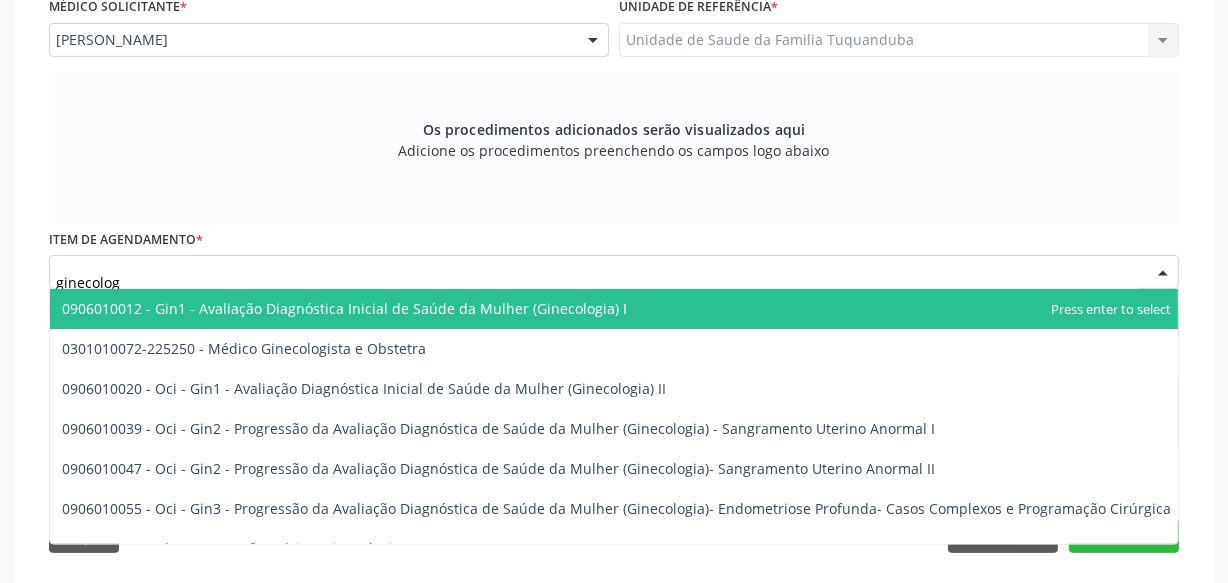 type on "ginecologi" 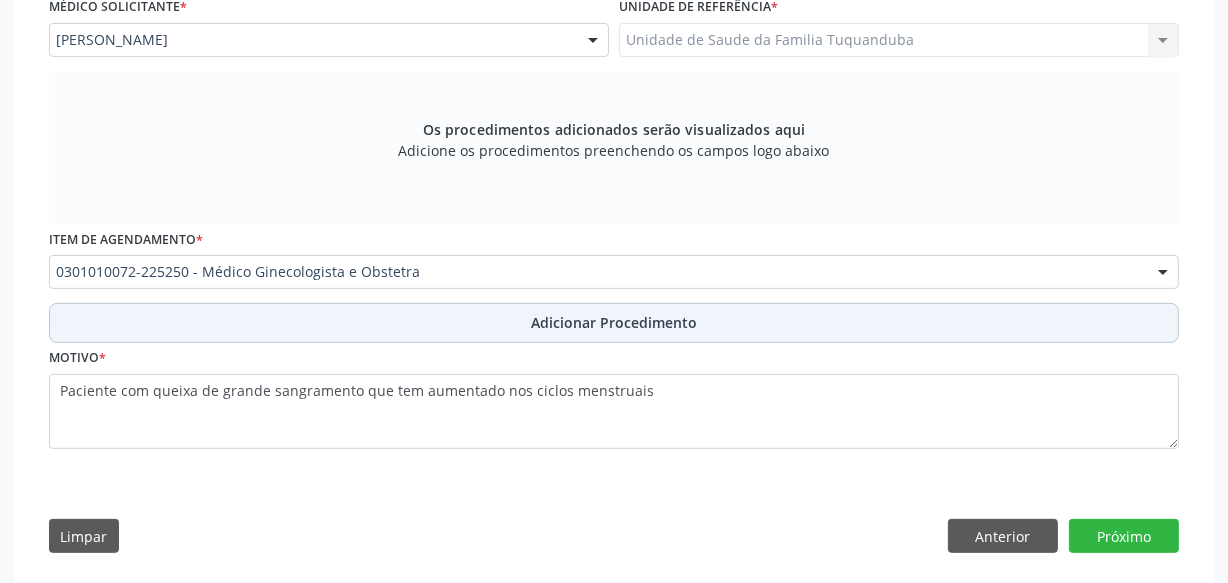 click on "Adicionar Procedimento" at bounding box center (614, 322) 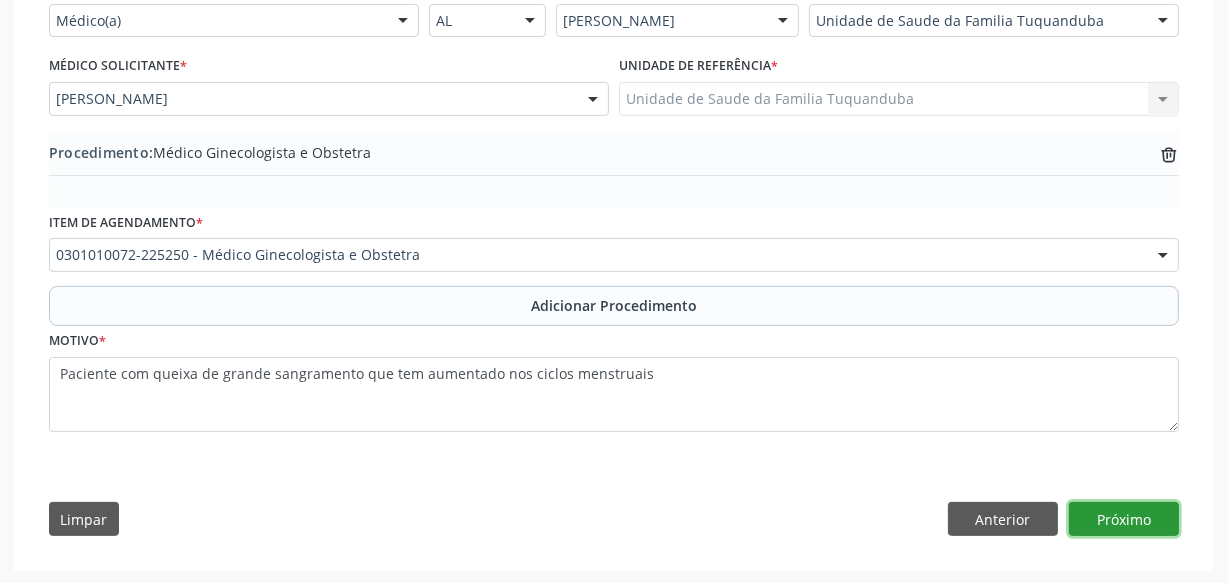 click on "Próximo" at bounding box center (1124, 519) 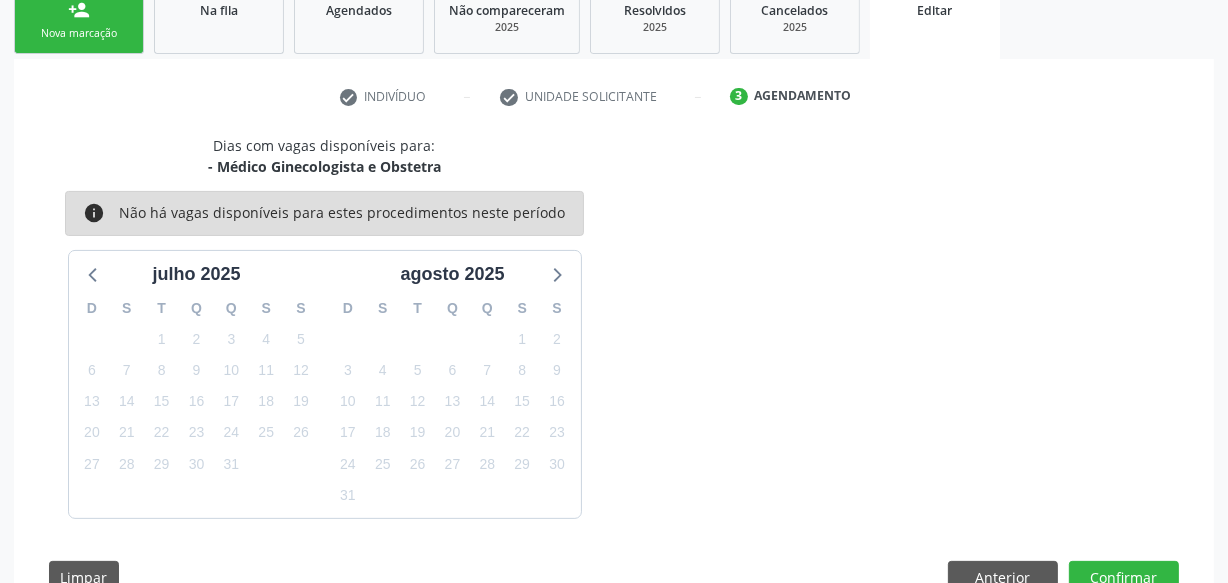 scroll, scrollTop: 399, scrollLeft: 0, axis: vertical 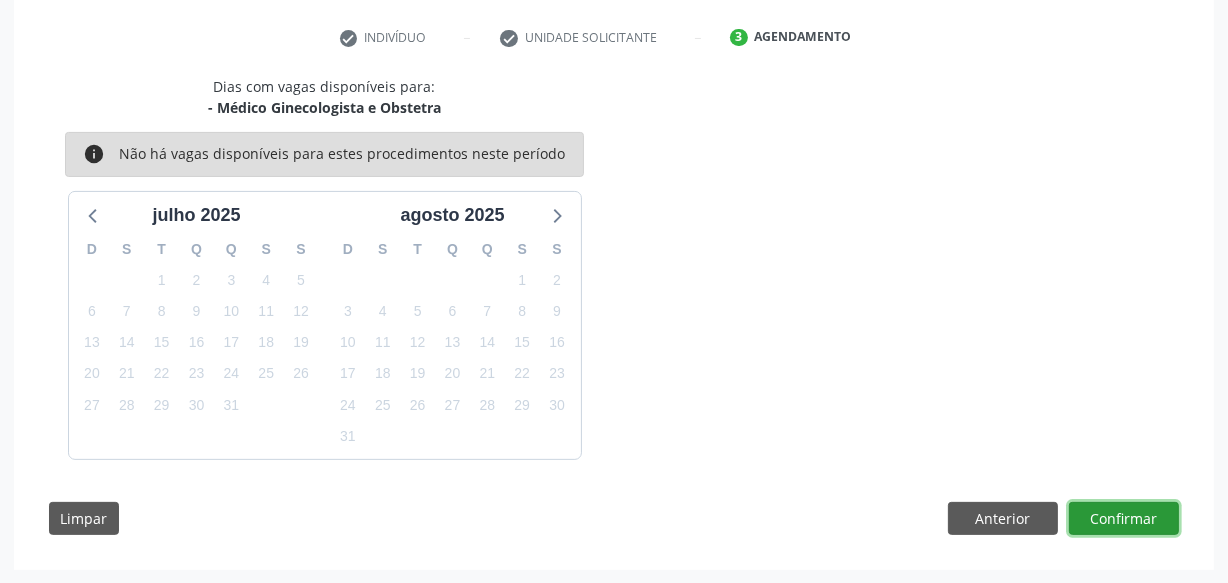 click on "Confirmar" at bounding box center [1124, 519] 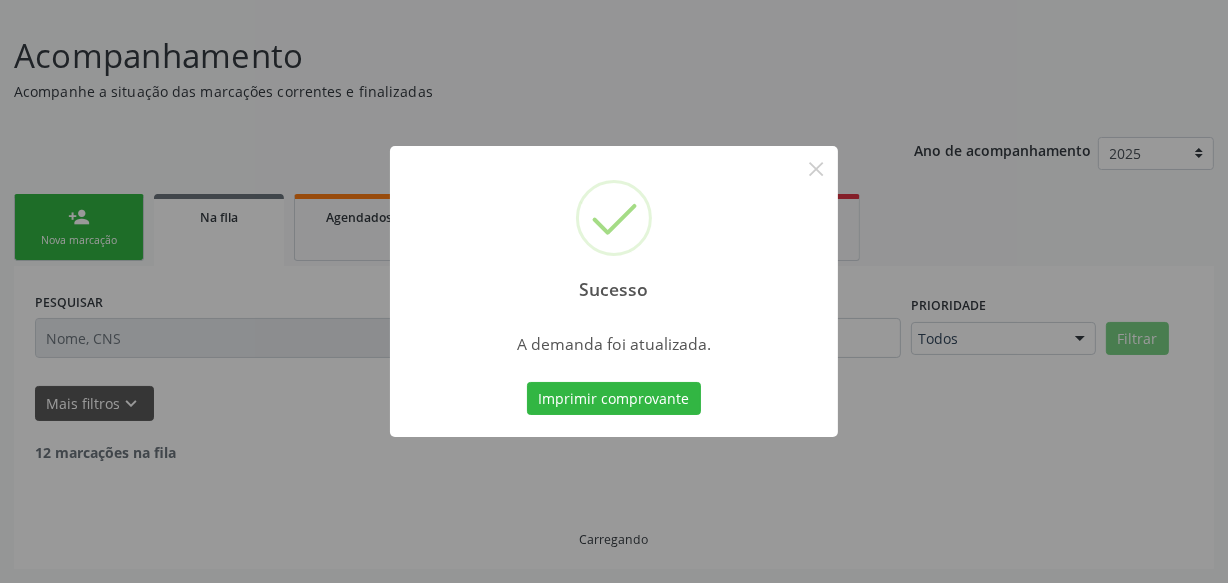 scroll, scrollTop: 110, scrollLeft: 0, axis: vertical 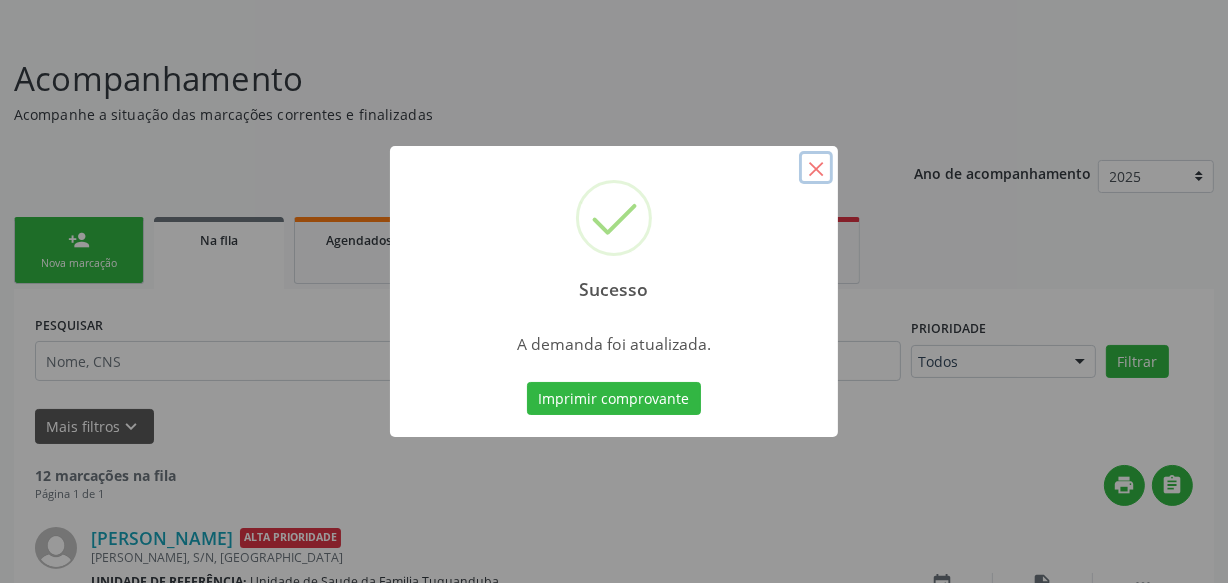 click on "×" at bounding box center [816, 168] 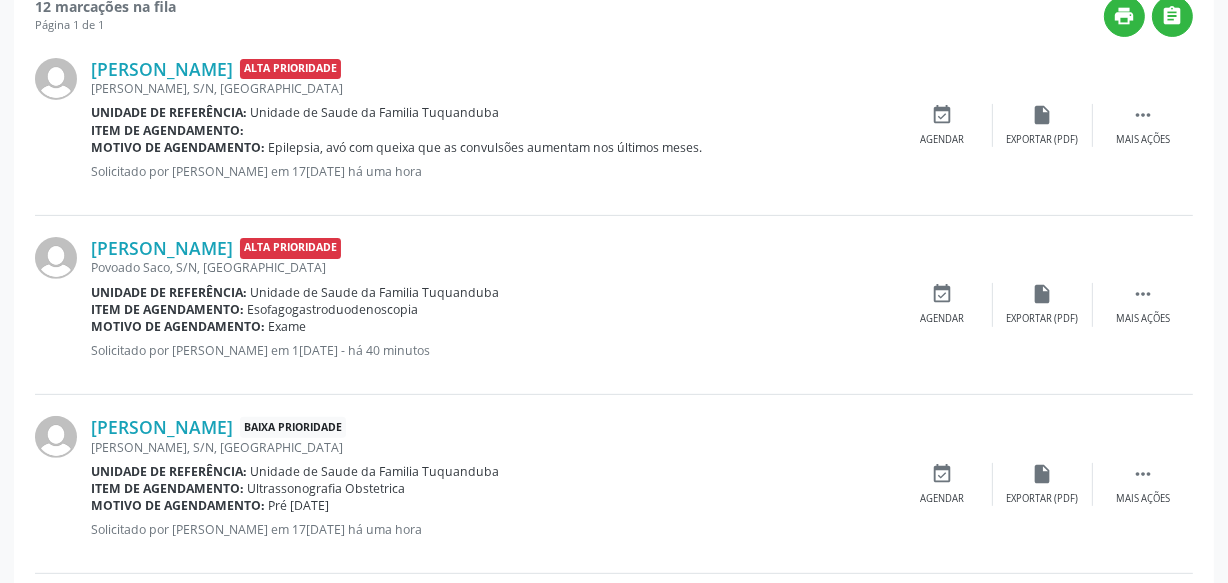scroll, scrollTop: 474, scrollLeft: 0, axis: vertical 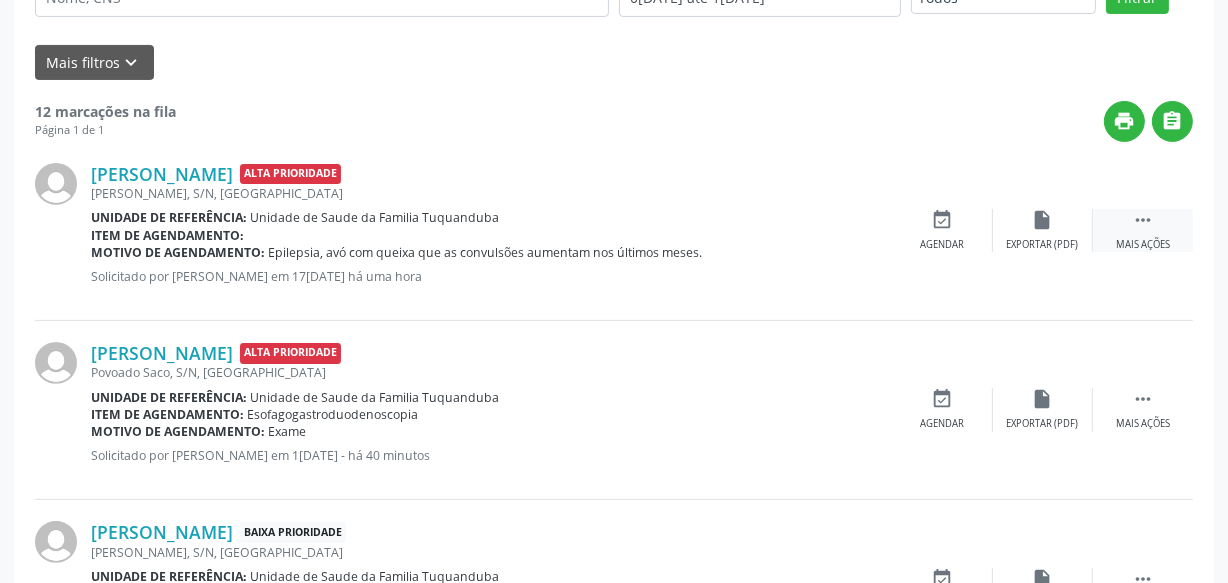 click on "
Mais ações" at bounding box center (1143, 230) 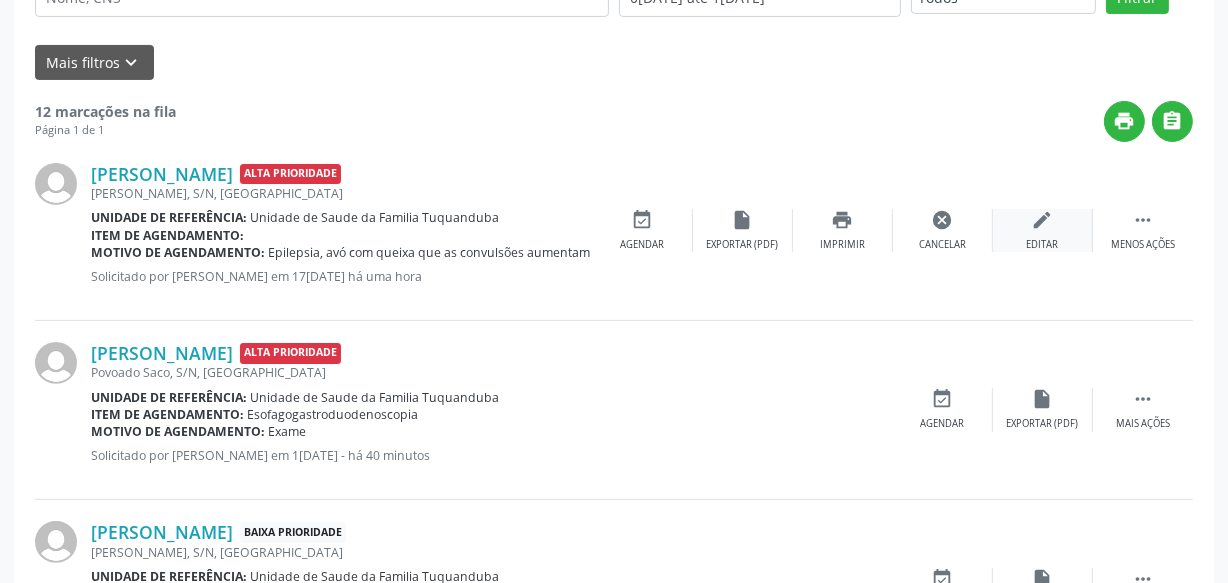 click on "edit
Editar" at bounding box center (1043, 230) 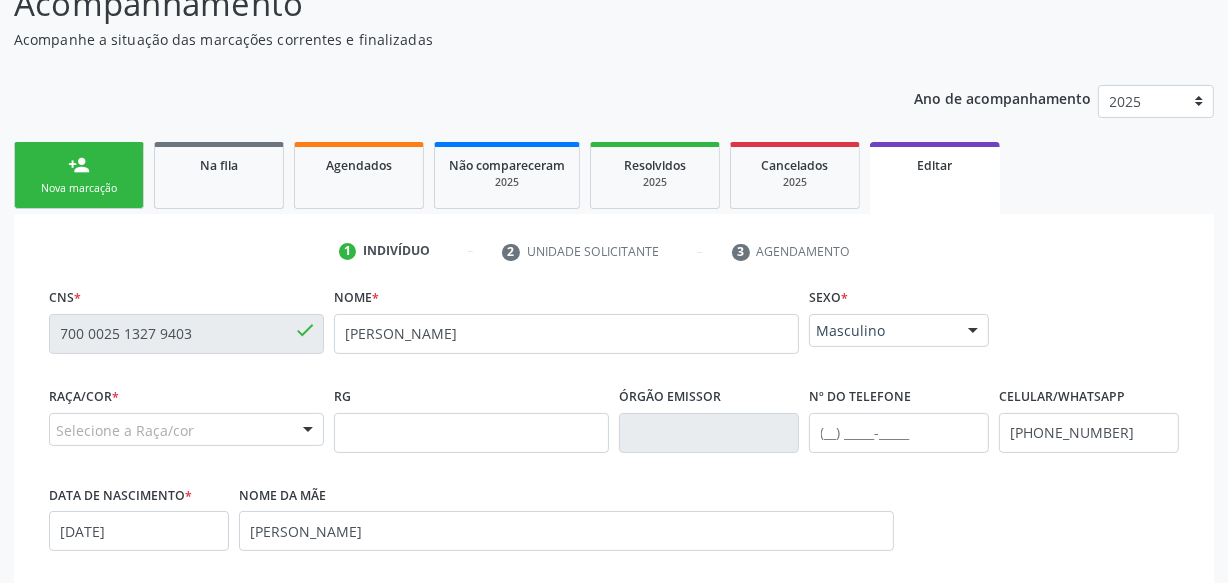 scroll, scrollTop: 181, scrollLeft: 0, axis: vertical 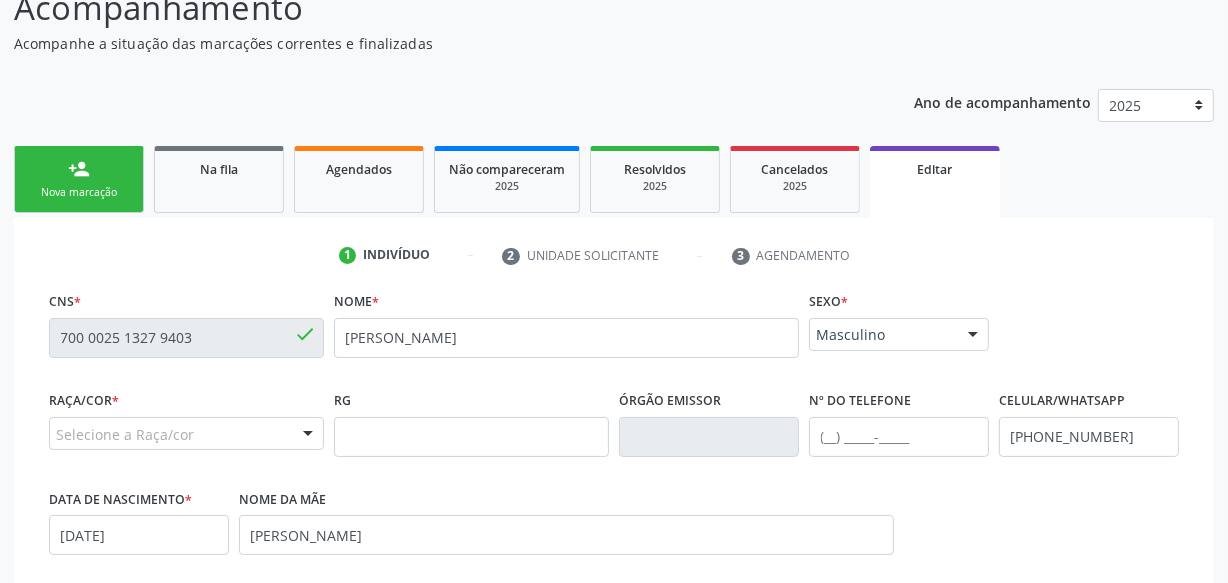 click on "Acompanhamento
Acompanhe a situação das marcações correntes e finalizadas
Relatórios
Ano de acompanhamento
2025
person_add
Nova marcação
Na fila   Agendados   Não compareceram
2025
Resolvidos
2025
Cancelados
2025
Editar
1
Indivíduo
2
Unidade solicitante
3
Agendamento
CNS
*
700 0025 1327 9403       done
[GEOGRAPHIC_DATA]
*
[PERSON_NAME]
*
Masculino         Masculino   Feminino
Nenhum resultado encontrado para: "   "
Não há nenhuma opção para ser exibida.
Raça/cor
*
Selecione a Raça/cor
01 - Branca   02 - Preta   04 - [GEOGRAPHIC_DATA]   03 - [MEDICAL_DATA]   05 - Indígena
Nenhum resultado encontrado para: "   "
RG" at bounding box center (614, 457) 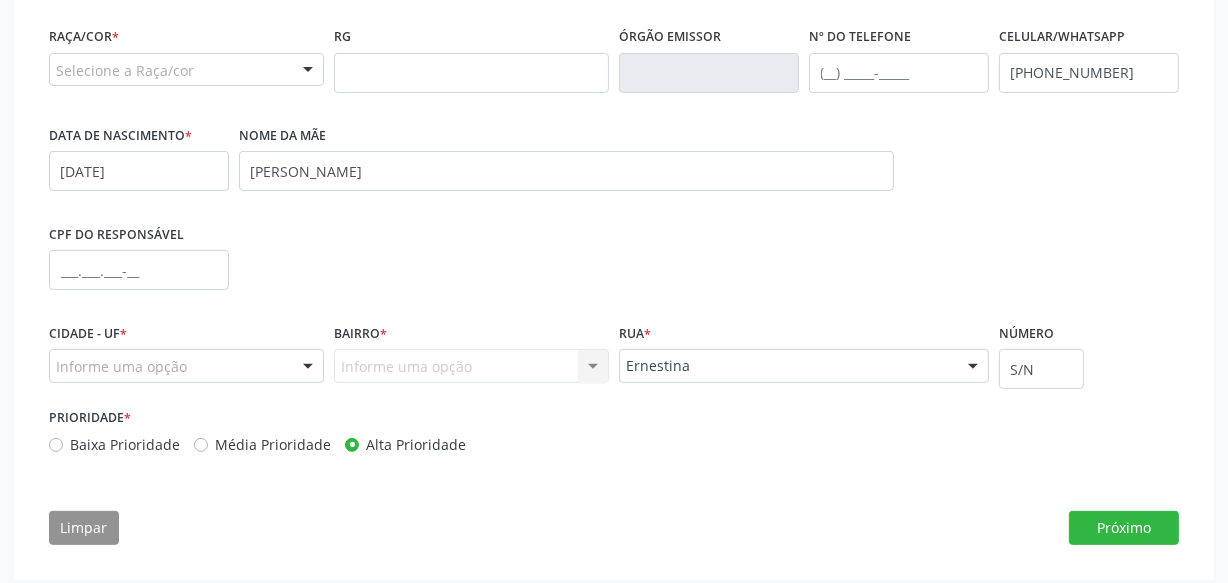 scroll, scrollTop: 454, scrollLeft: 0, axis: vertical 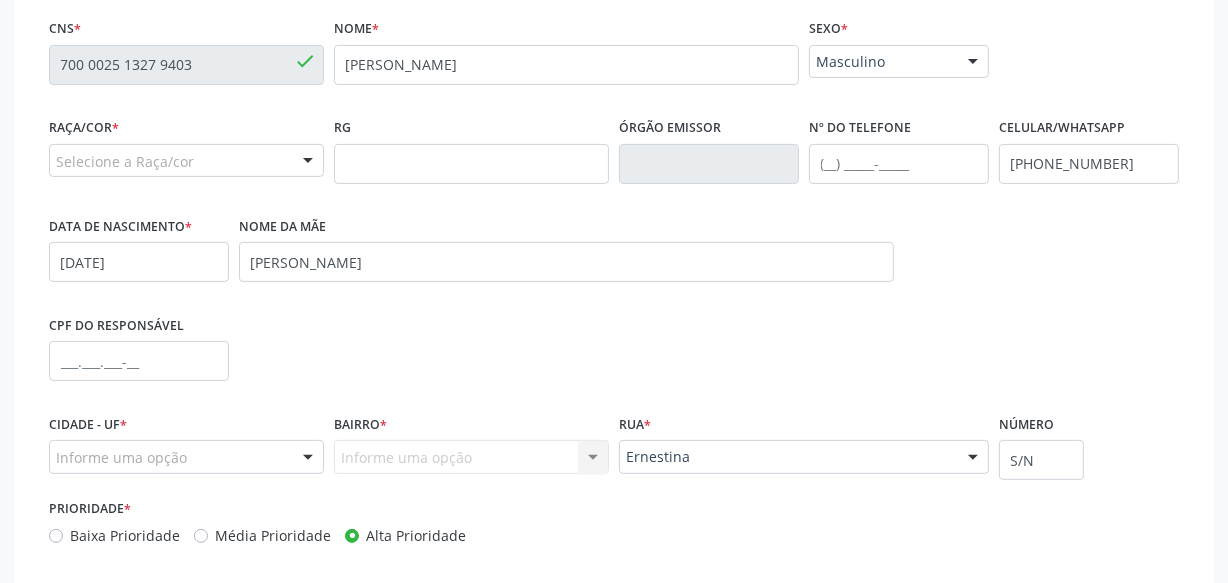 click on "Informe uma opção" at bounding box center [186, 457] 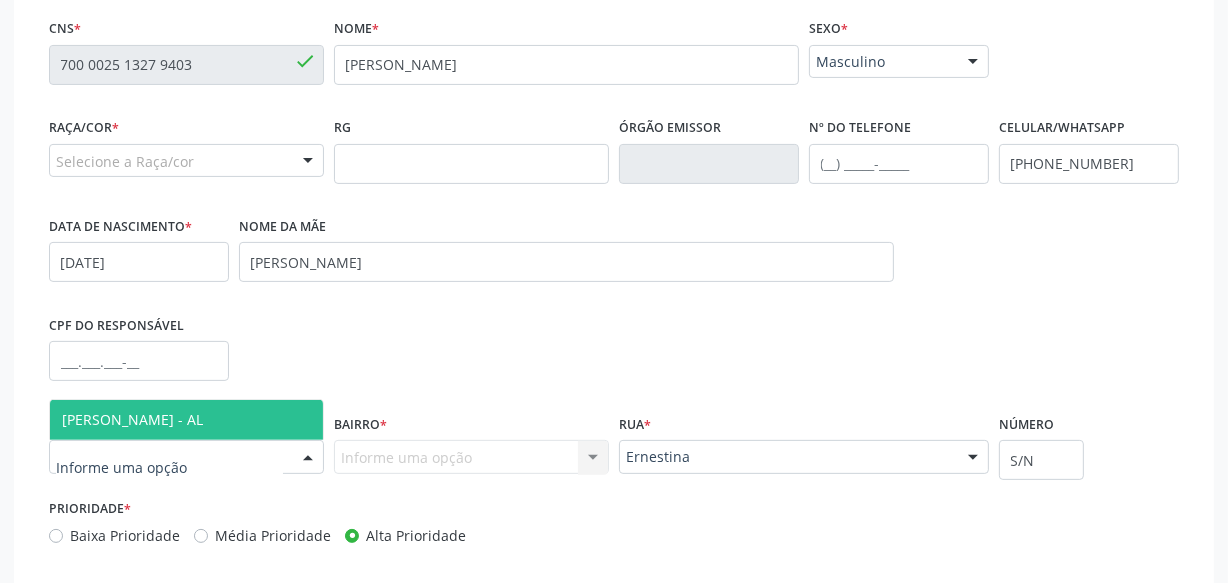 click on "[PERSON_NAME] - AL" at bounding box center (186, 420) 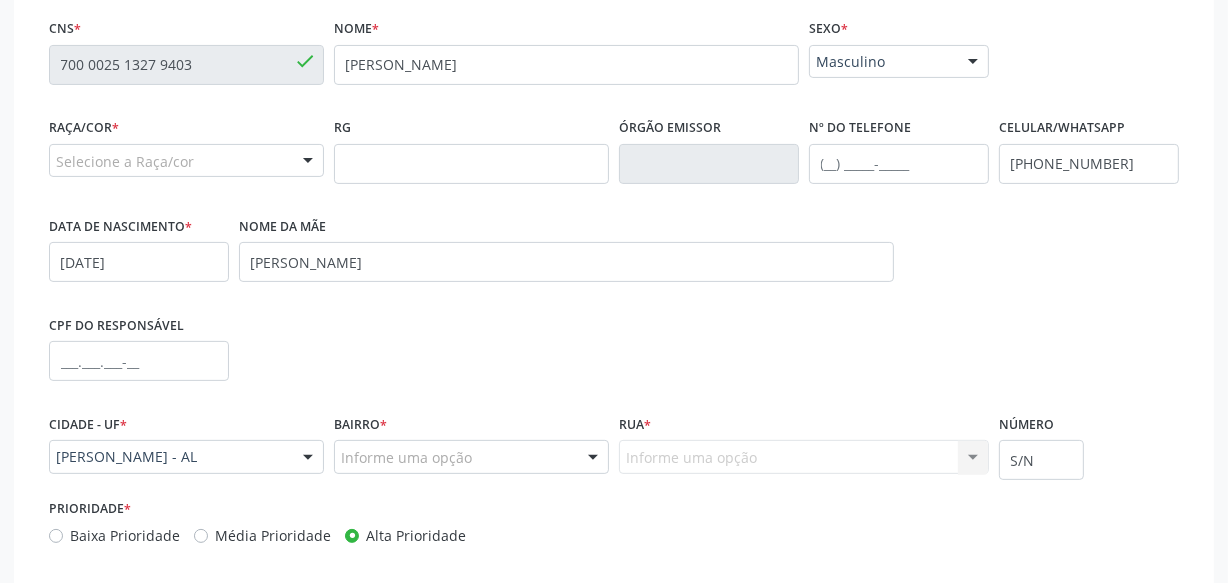 click on "Informe uma opção
Tuquanduba
Nenhum resultado encontrado para: "   "
Nenhuma opção encontrada. Digite para adicionar." at bounding box center [471, 457] 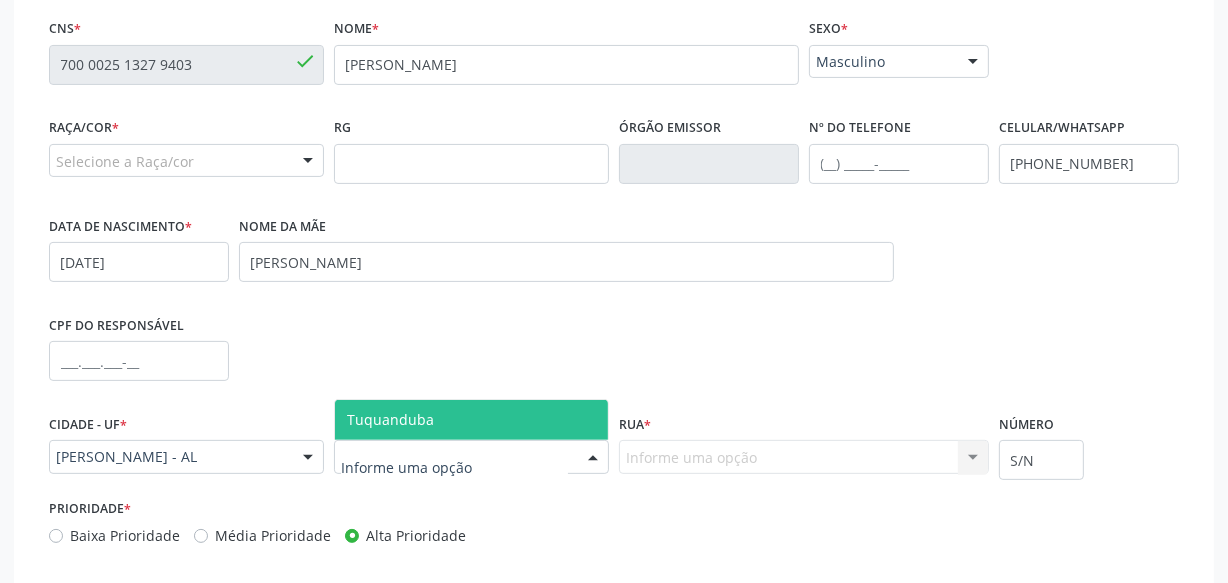 drag, startPoint x: 553, startPoint y: 432, endPoint x: 537, endPoint y: 418, distance: 21.260292 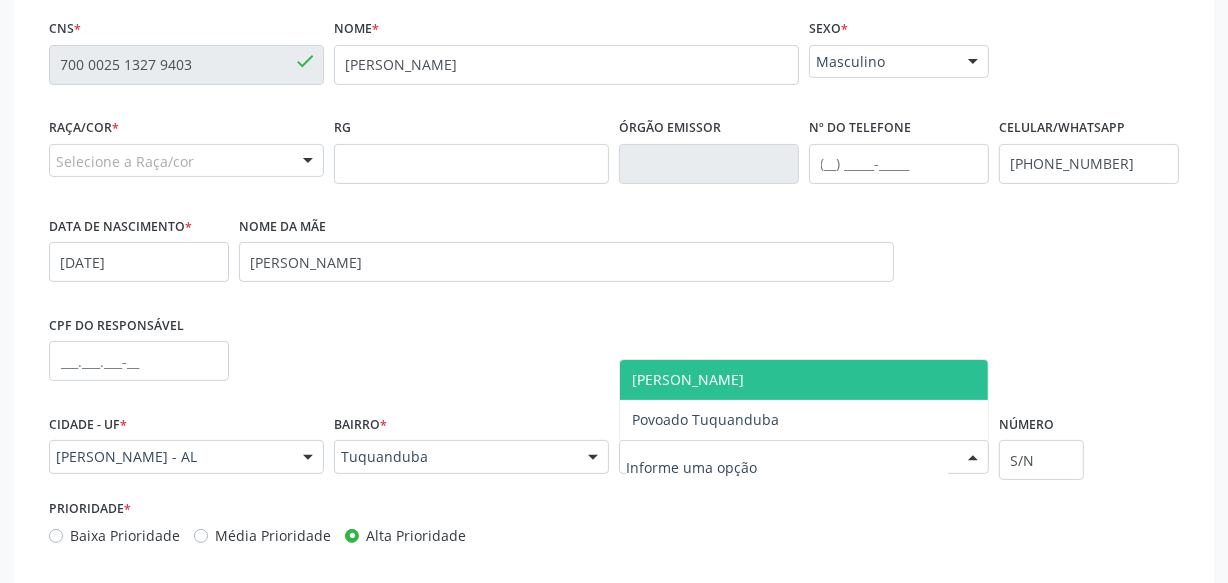 paste on "Ernestina" 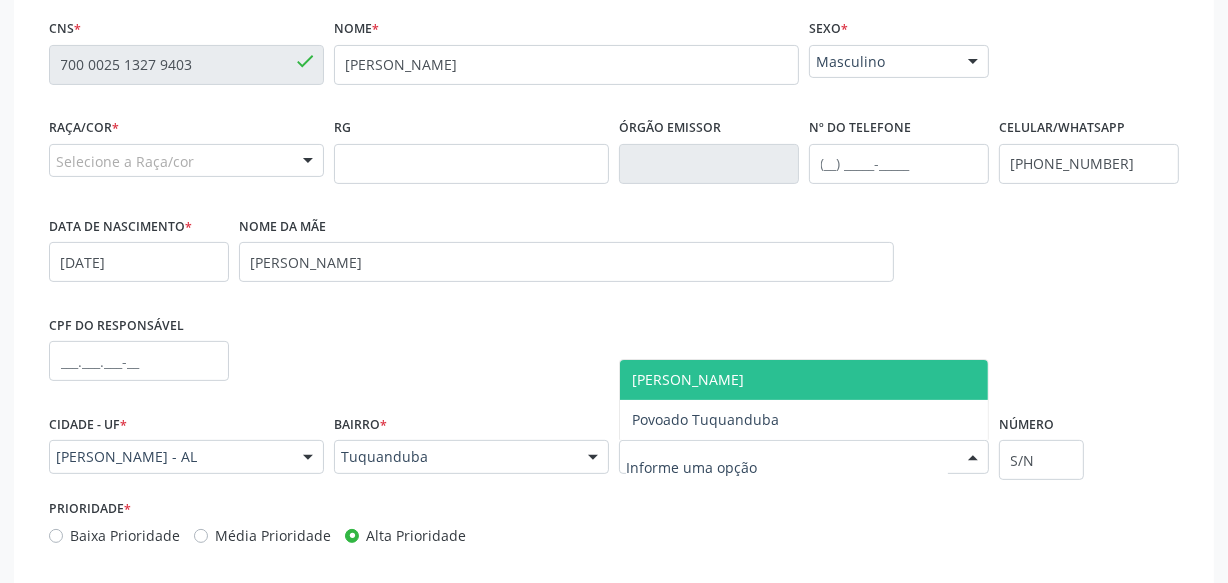type on "Ernestina" 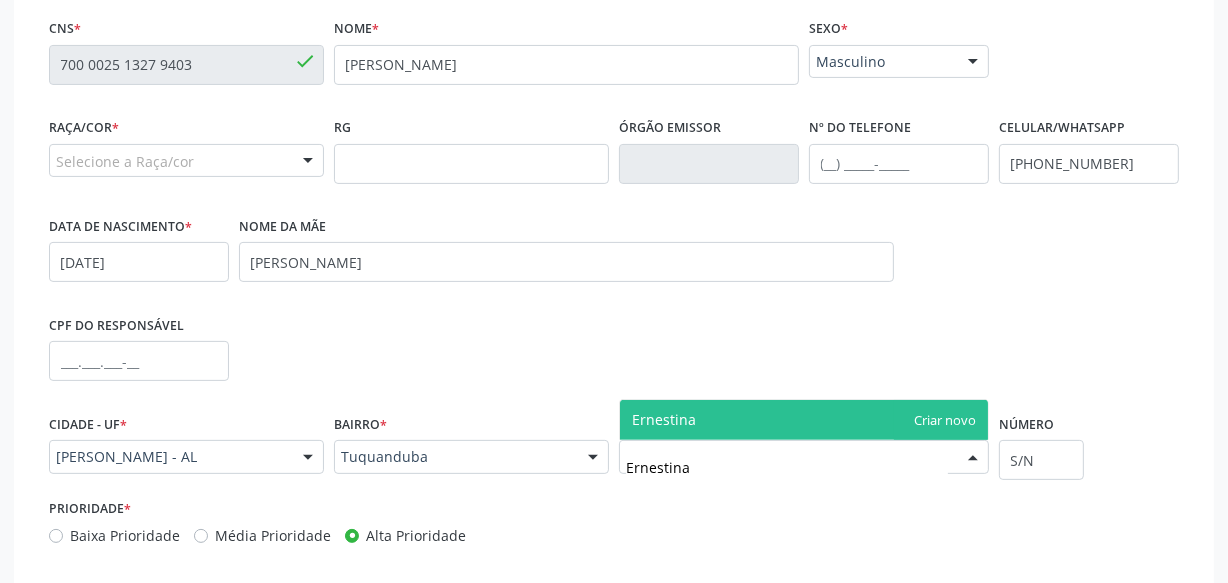 click on "Ernestina" at bounding box center (804, 420) 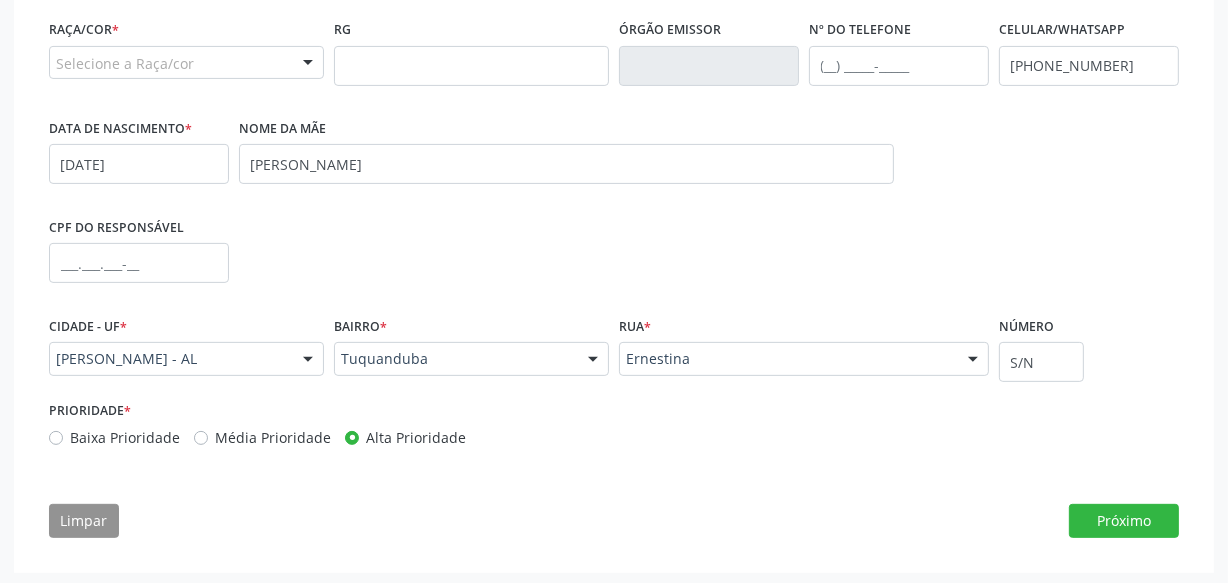 scroll, scrollTop: 554, scrollLeft: 0, axis: vertical 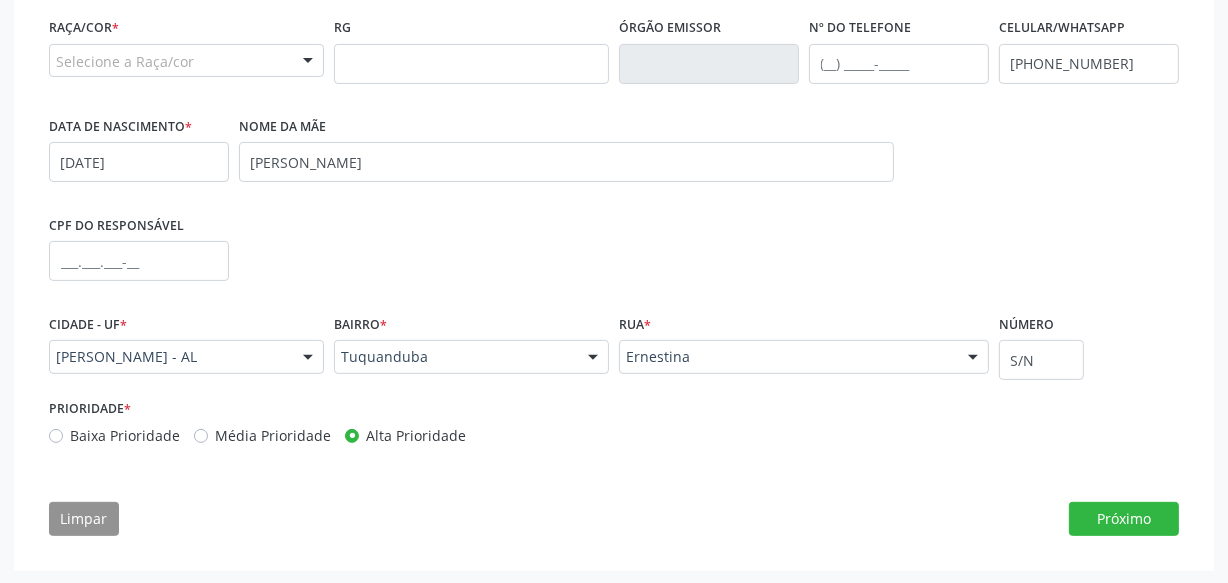 click on "Baixa Prioridade" at bounding box center (125, 435) 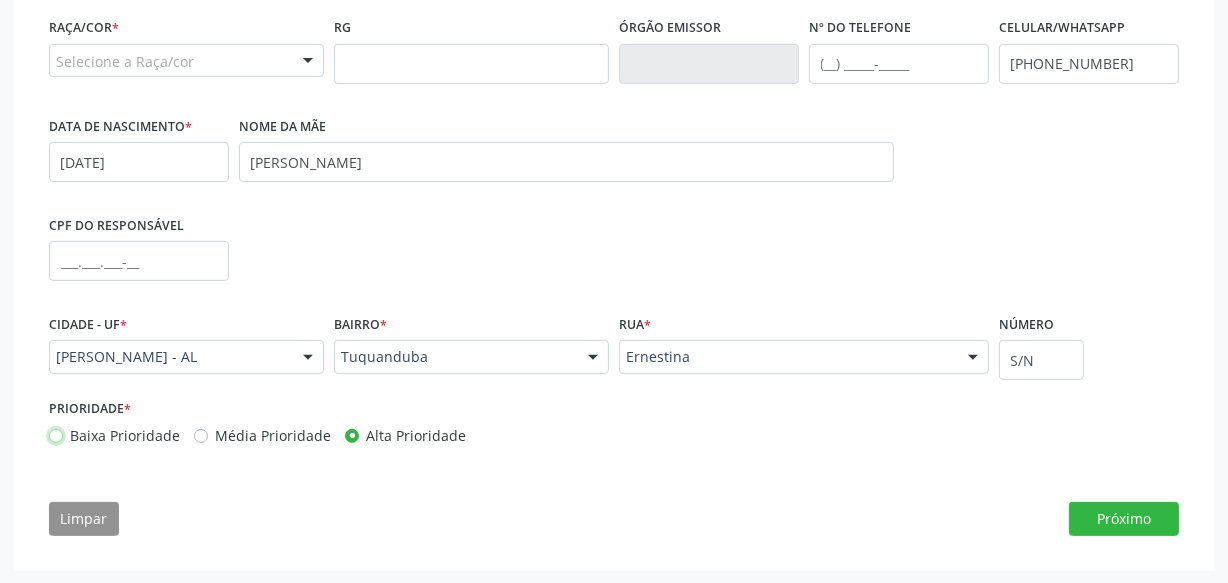 click on "Baixa Prioridade" at bounding box center (56, 434) 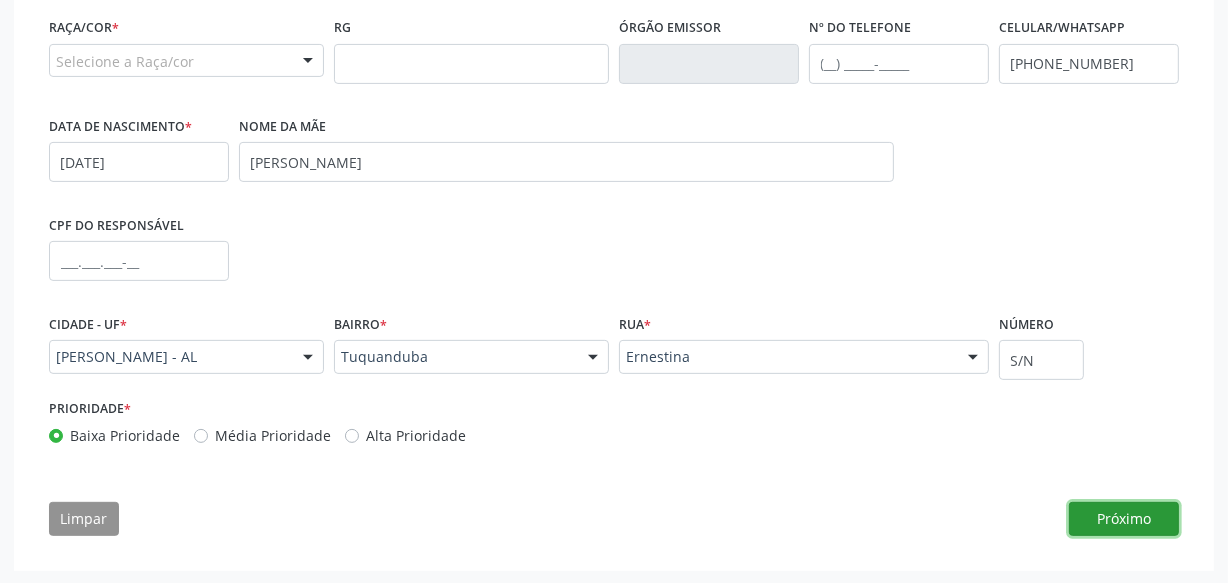 click on "Próximo" at bounding box center [1124, 519] 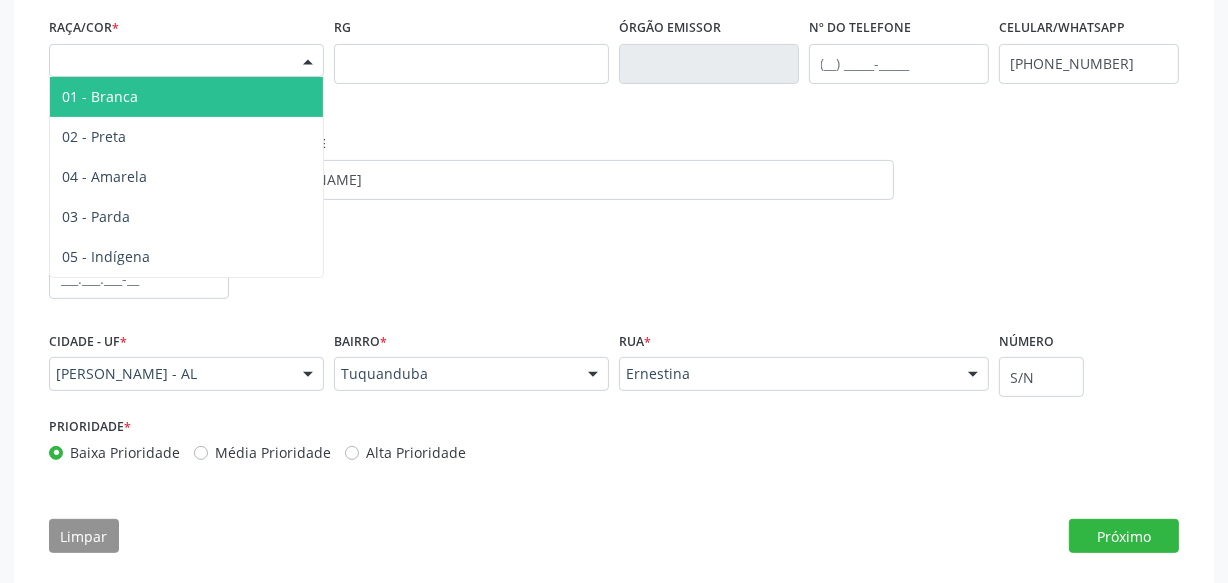 click on "Selecione a Raça/cor" at bounding box center (186, 61) 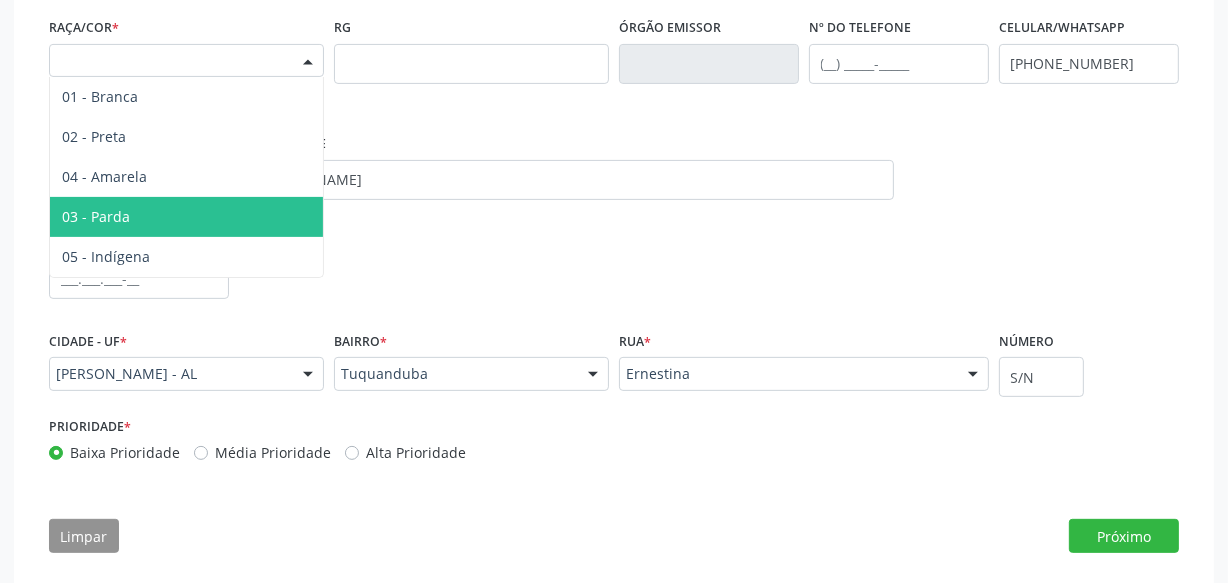 drag, startPoint x: 195, startPoint y: 198, endPoint x: 261, endPoint y: 228, distance: 72.498276 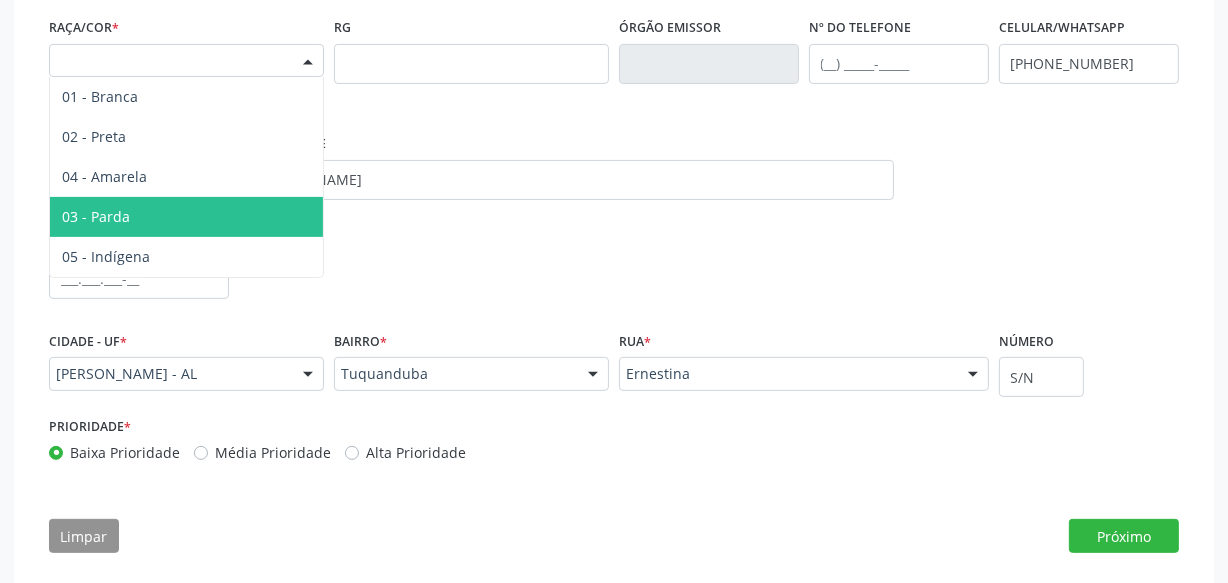 click on "03 - Parda" at bounding box center [186, 217] 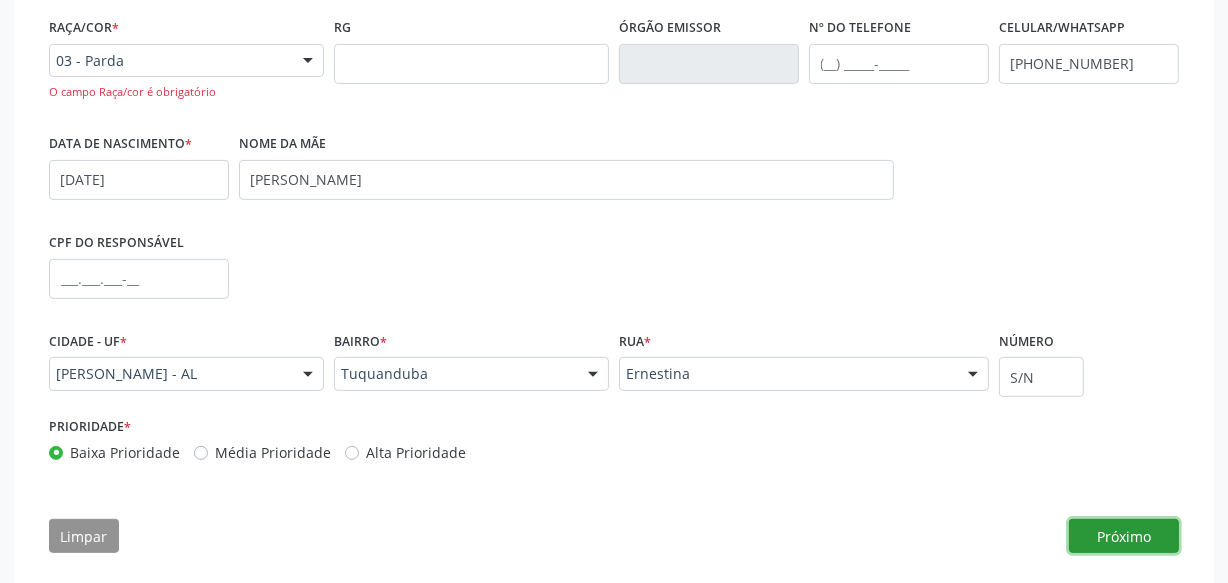 click on "Próximo" at bounding box center (1124, 536) 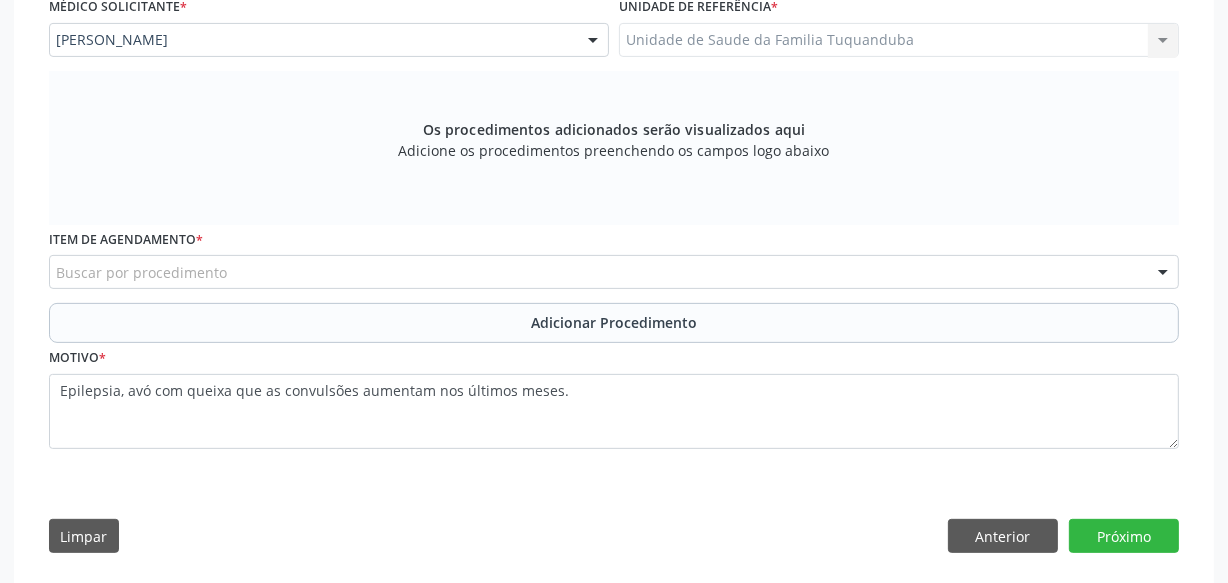 click on "Buscar por procedimento" at bounding box center (614, 272) 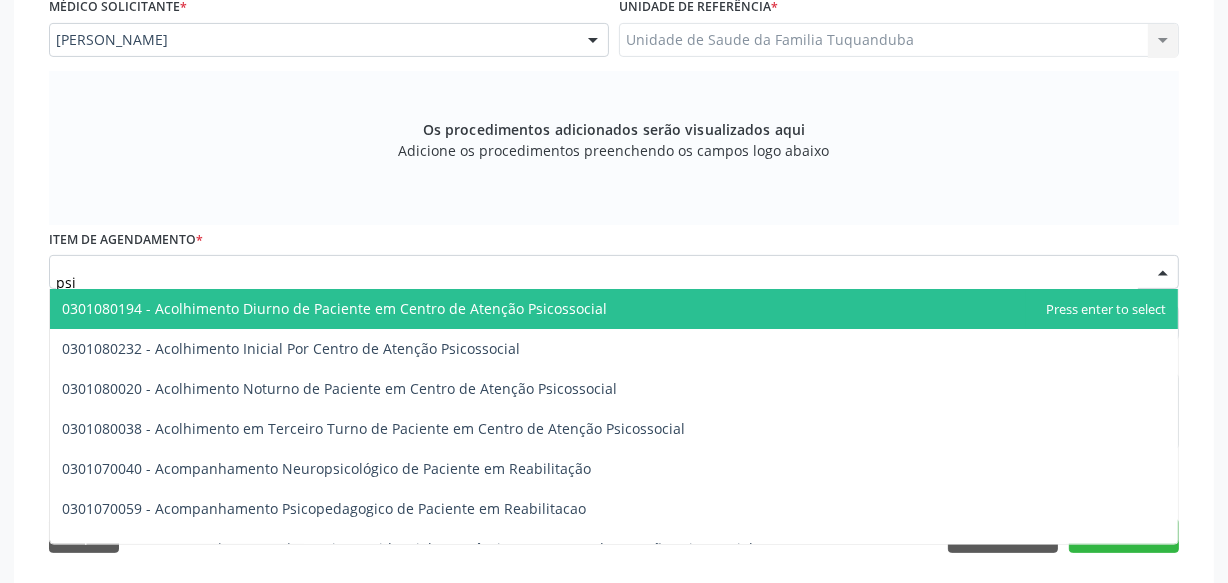 type on "psiq" 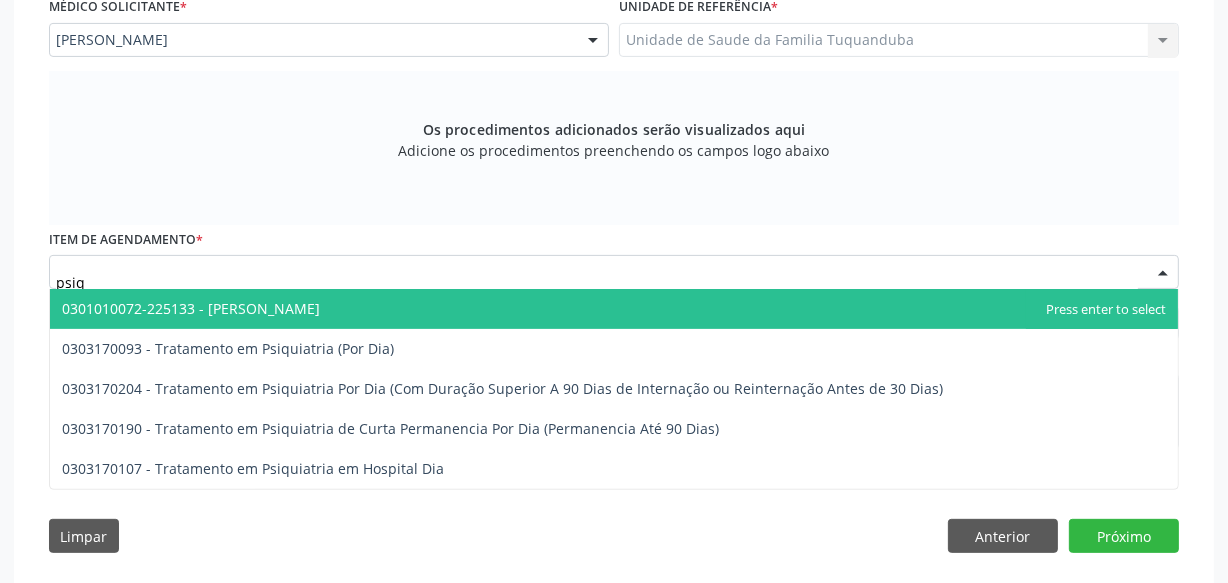 click on "0301010072-225133 - [PERSON_NAME]" at bounding box center [614, 309] 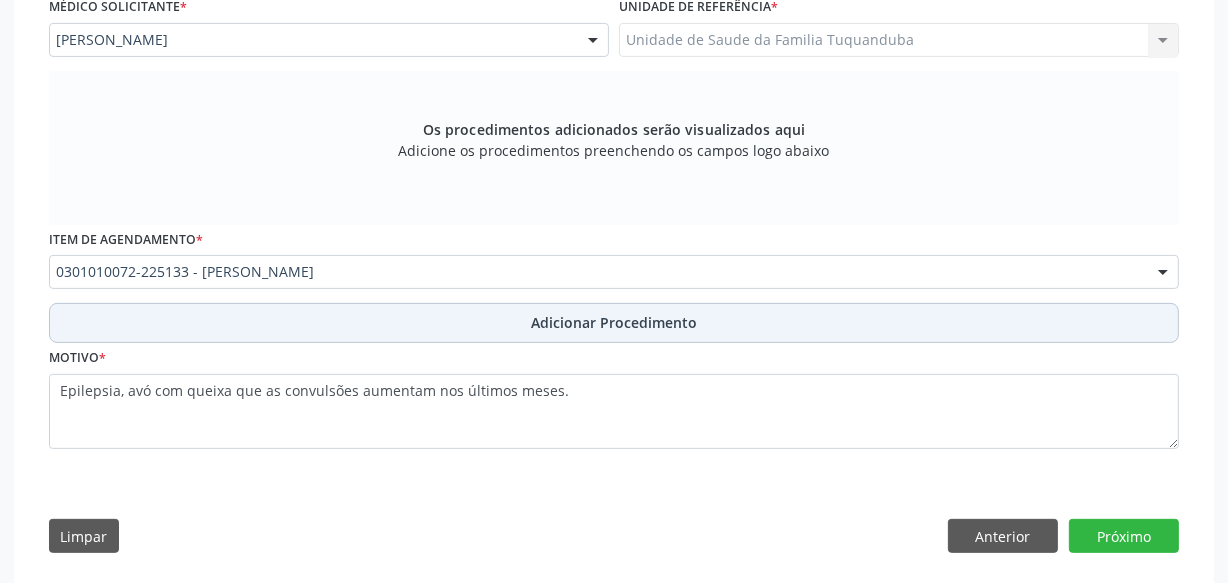 click on "Adicionar Procedimento" at bounding box center (614, 323) 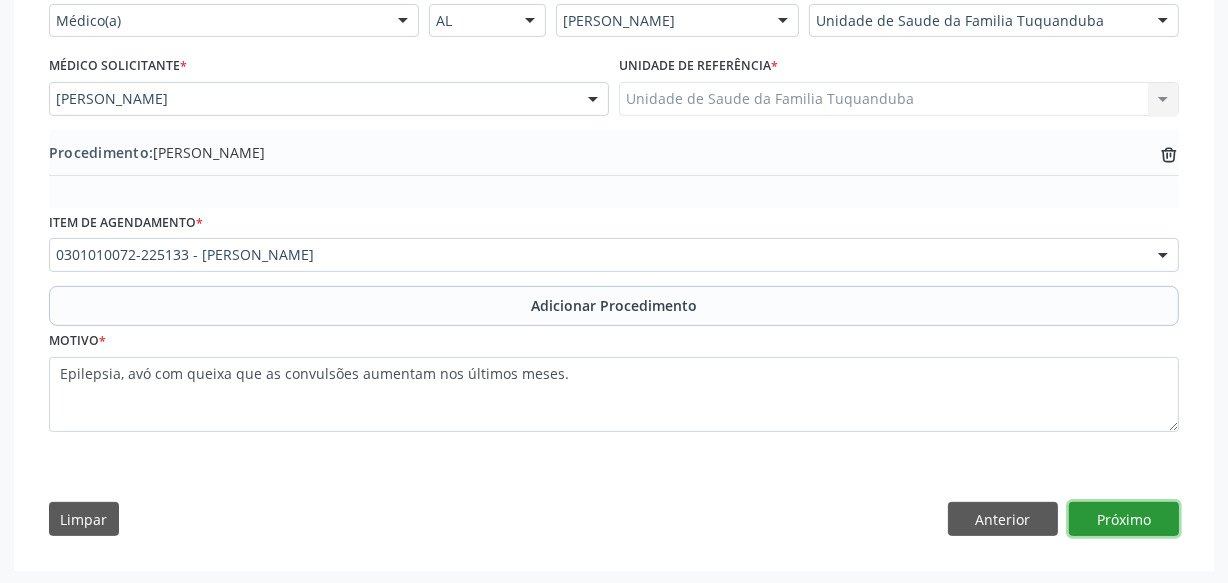 click on "Próximo" at bounding box center [1124, 519] 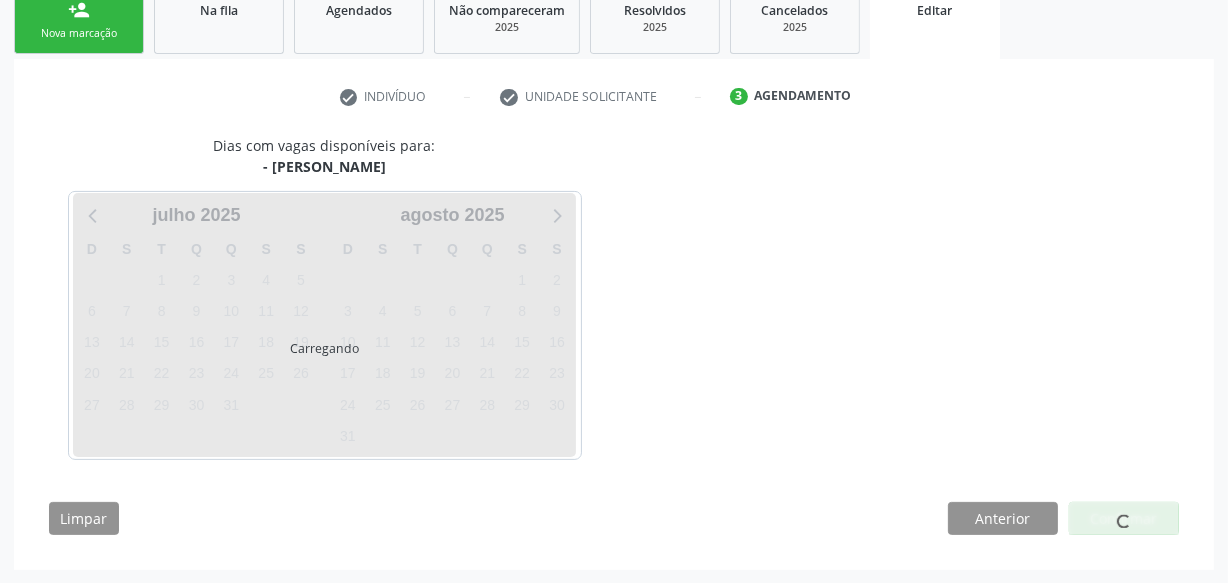scroll, scrollTop: 399, scrollLeft: 0, axis: vertical 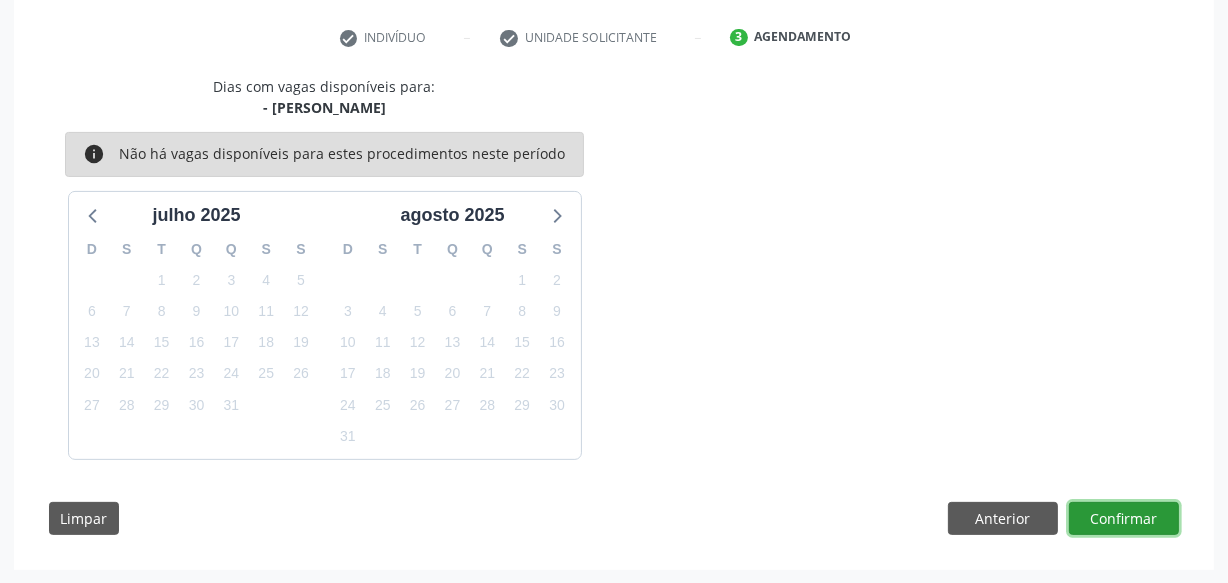 click on "Confirmar" at bounding box center (1124, 519) 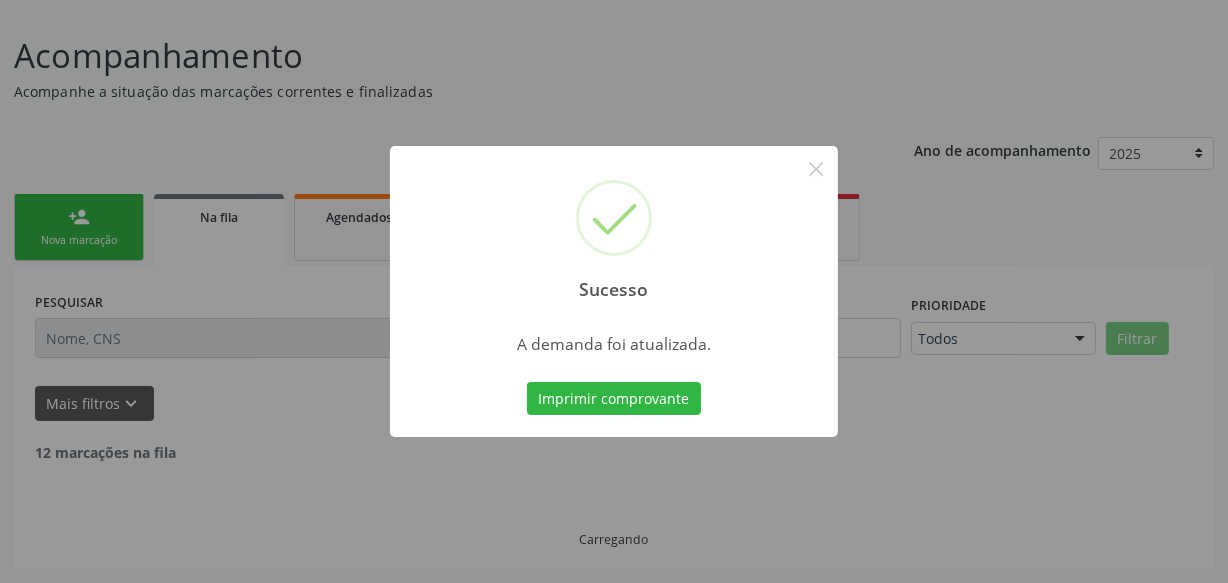 scroll, scrollTop: 110, scrollLeft: 0, axis: vertical 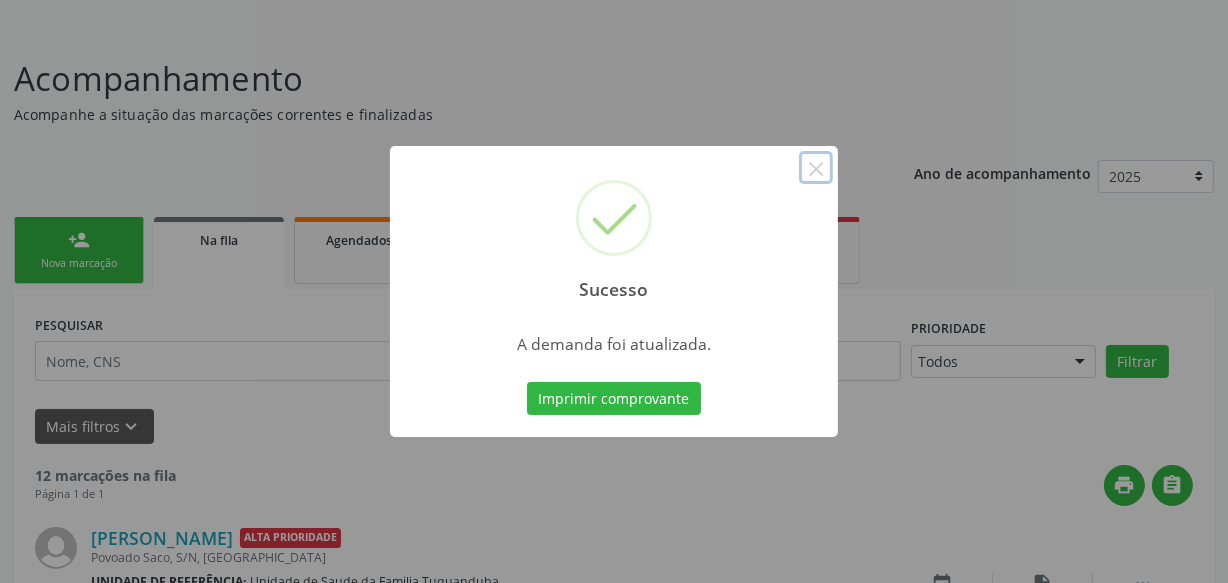 click on "×" at bounding box center (816, 168) 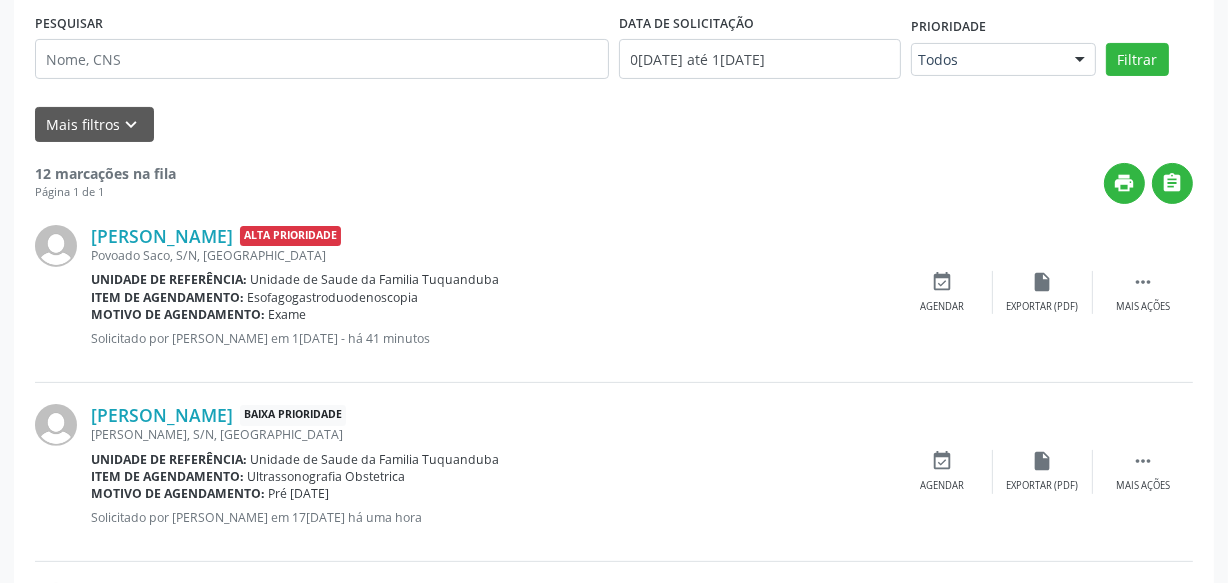 scroll, scrollTop: 383, scrollLeft: 0, axis: vertical 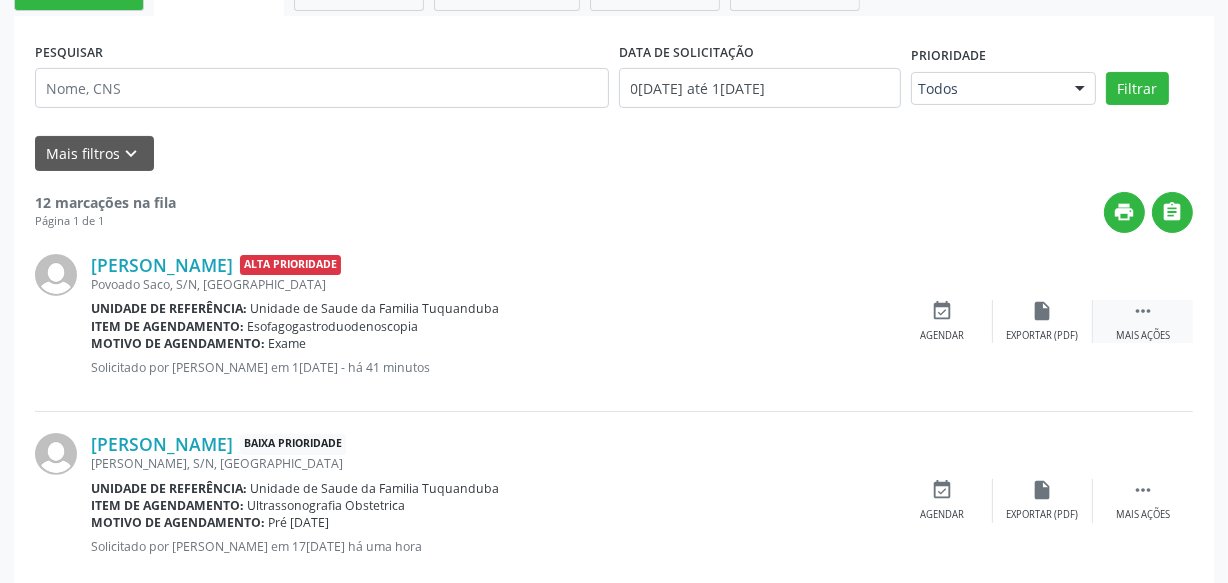click on "
Mais ações" at bounding box center (1143, 321) 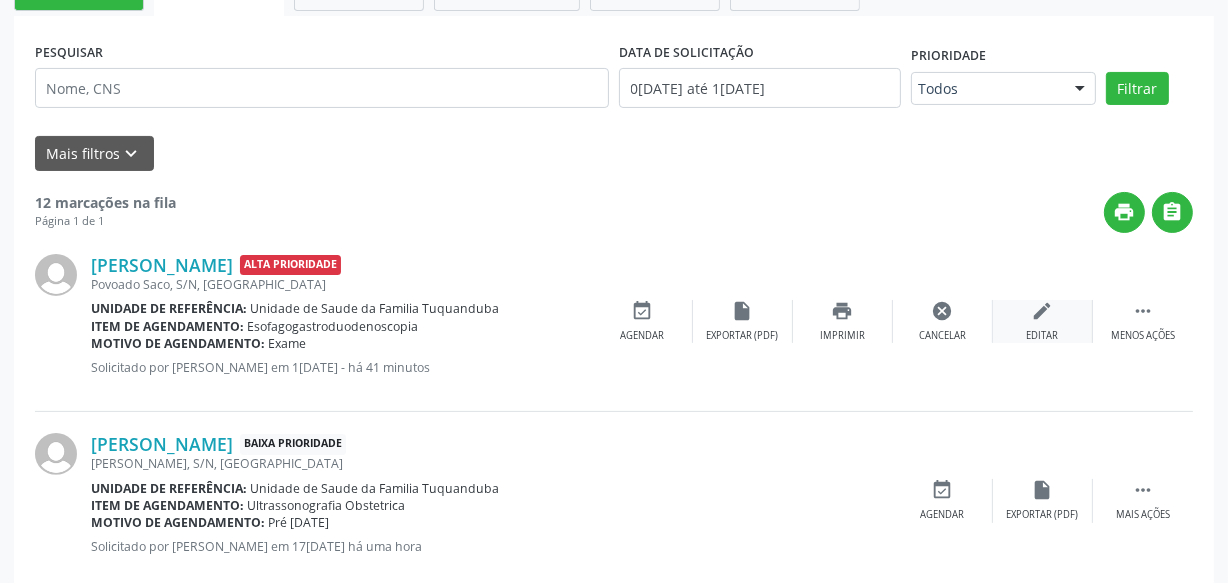 click on "edit
Editar" at bounding box center [1043, 321] 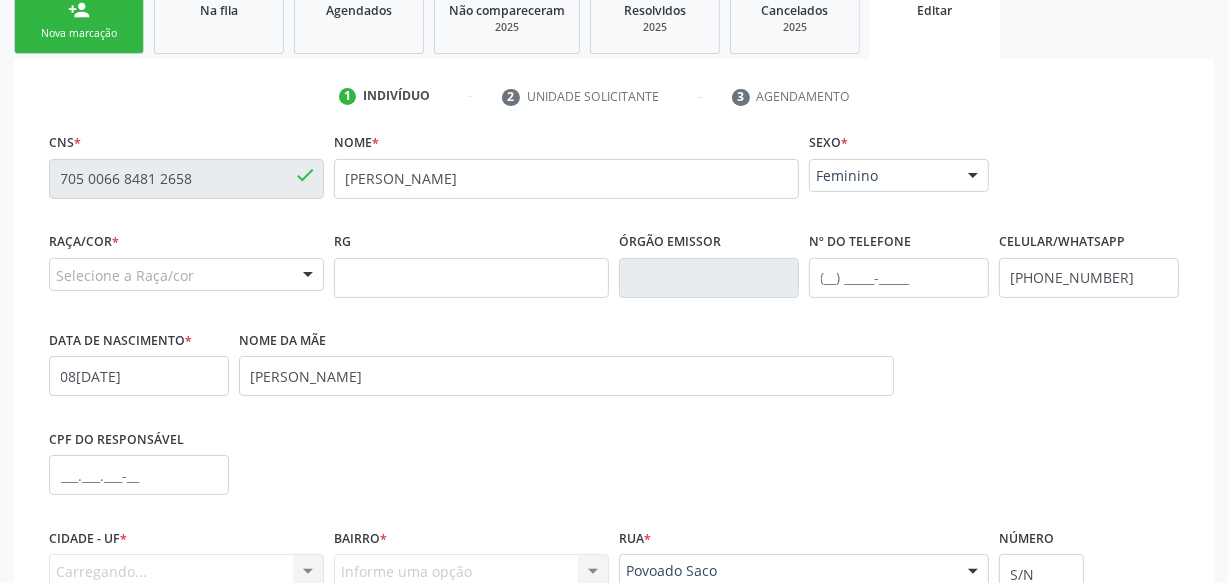scroll, scrollTop: 454, scrollLeft: 0, axis: vertical 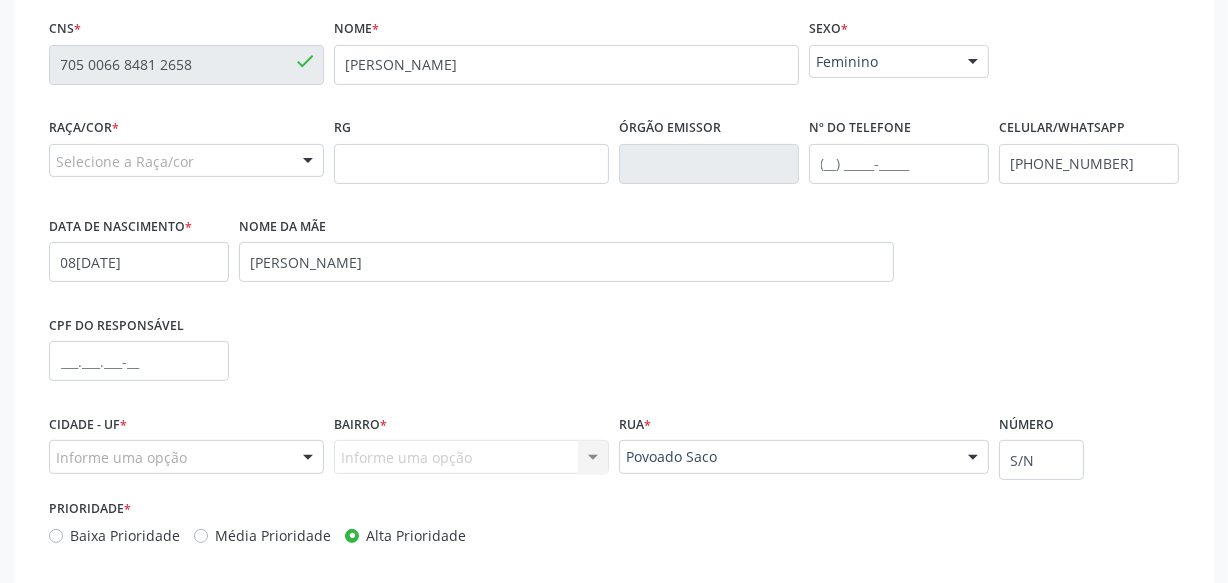 click on "1
Indivíduo
2
Unidade solicitante
3
Agendamento
CNS
*
705 0066 8481 2658       done
Nome
*
[PERSON_NAME] Leite
Sexo
*
Feminino         Masculino   Feminino
Nenhum resultado encontrado para: "   "
Não há nenhuma opção para ser exibida.
Raça/cor
*
Selecione a Raça/cor
01 - Branca   02 - Preta   04 - [GEOGRAPHIC_DATA]   03 - [MEDICAL_DATA]   05 - Indígena
Nenhum resultado encontrado para: "   "
Não há nenhuma opção para ser exibida.
RG
Órgão emissor
Nº do Telefone
Celular/WhatsApp
[PHONE_NUMBER]
Data de nascimento
*
08[DATE]
Nome da mãe
[PERSON_NAME]
CPF do responsável" at bounding box center [614, 307] 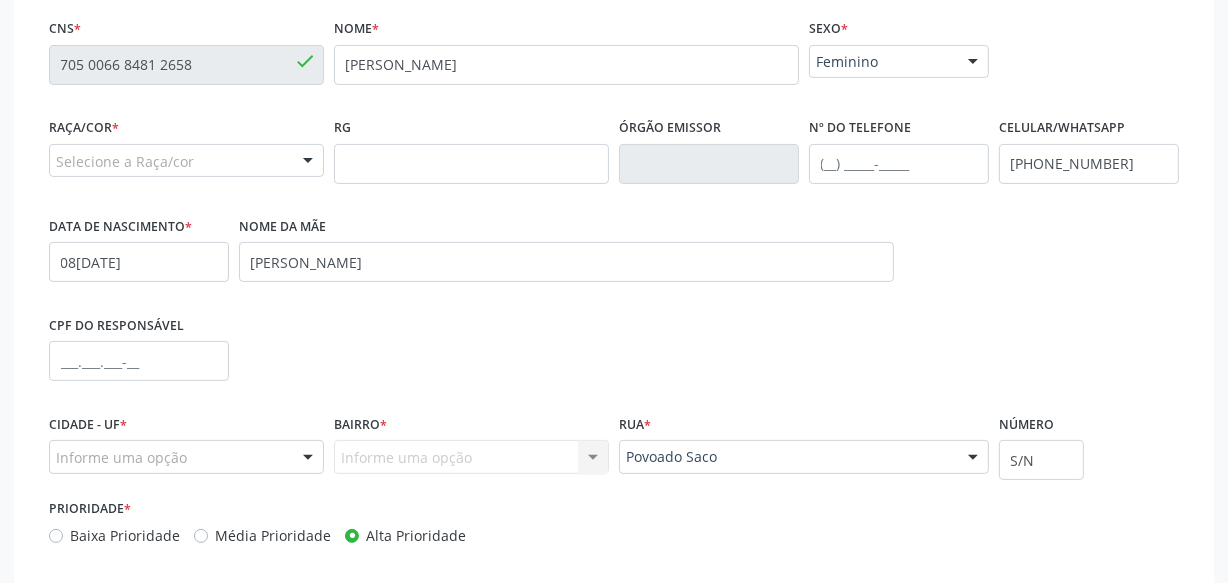 click on "Selecione a Raça/cor" at bounding box center (186, 161) 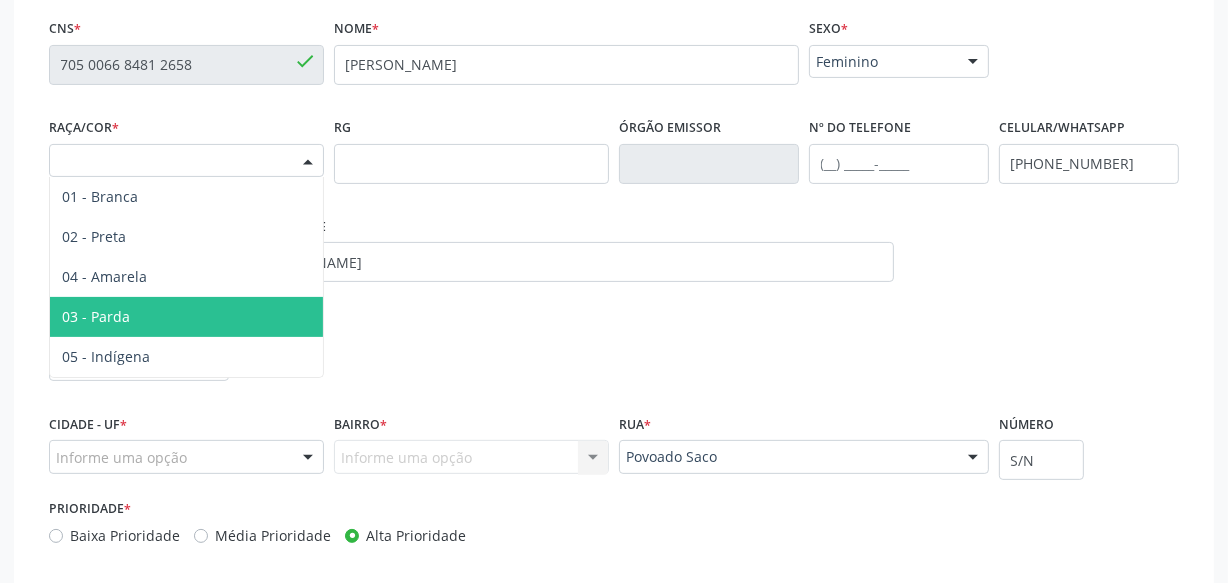 click on "03 - Parda" at bounding box center (186, 317) 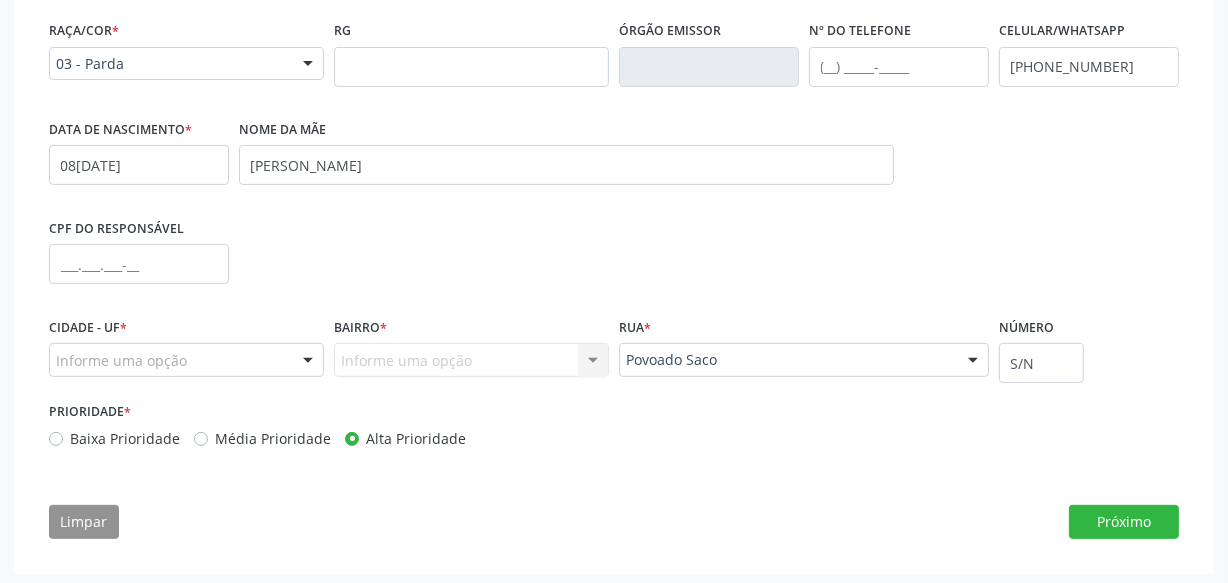 scroll, scrollTop: 554, scrollLeft: 0, axis: vertical 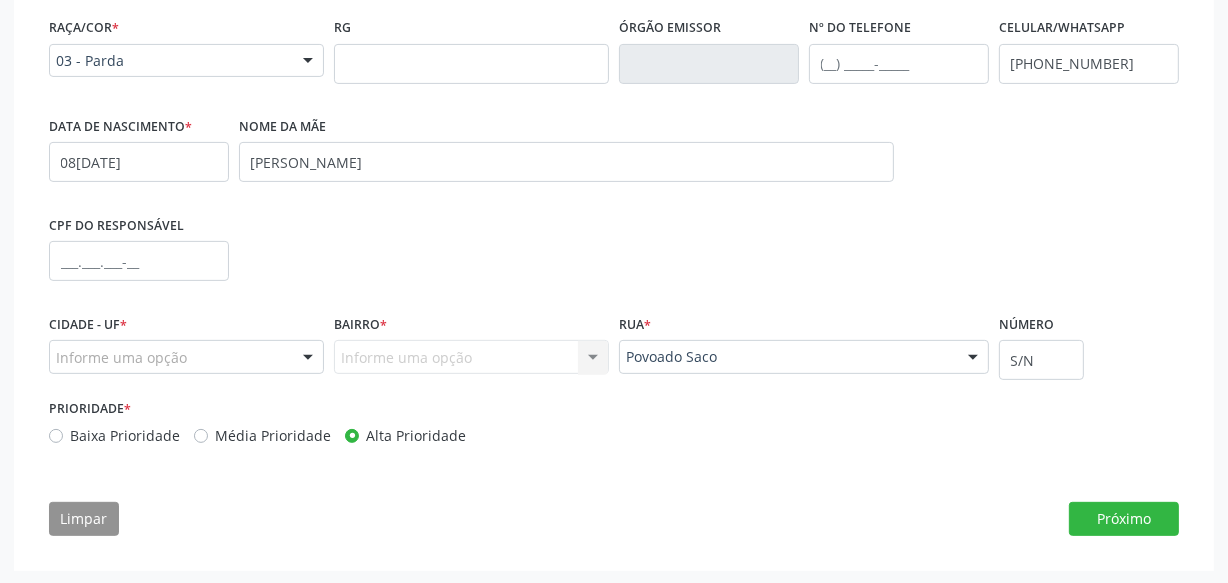 click on "Informe uma opção
Marechal Deodoro - AL
Nenhum resultado encontrado para: "   "
Nenhuma opção encontrada" at bounding box center [186, 357] 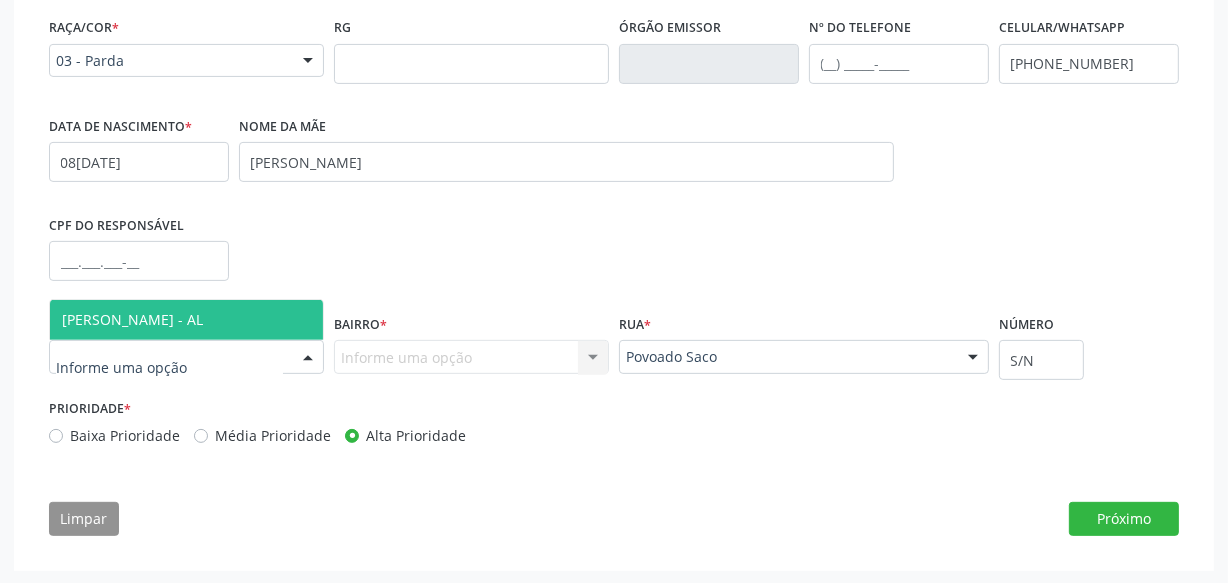 click on "[PERSON_NAME] - AL" at bounding box center [186, 320] 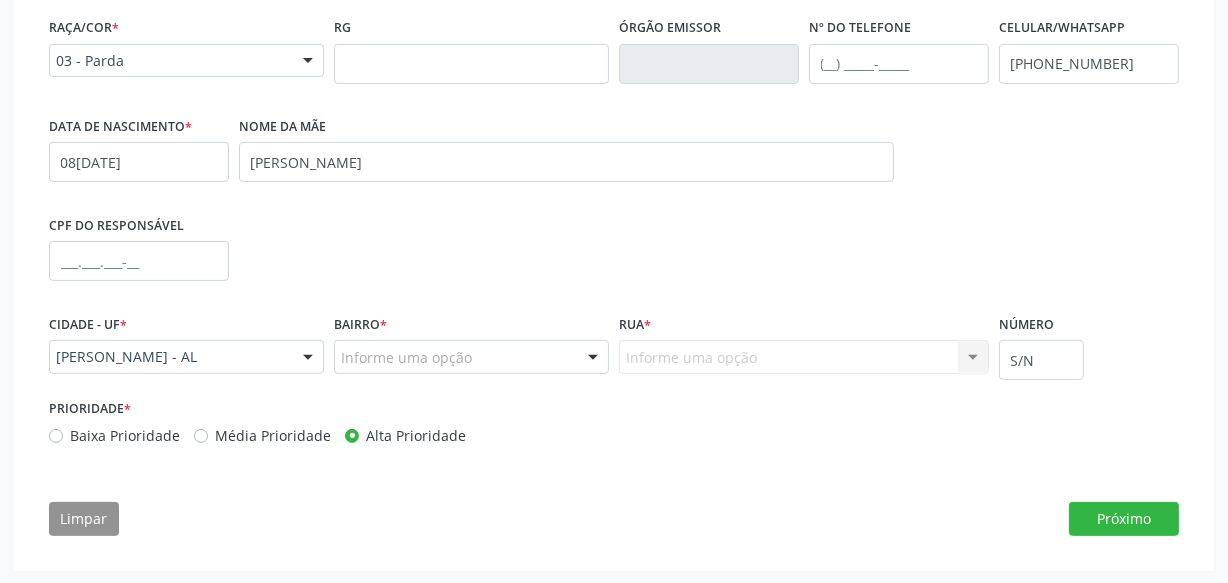 click on "Informe uma opção" at bounding box center [471, 357] 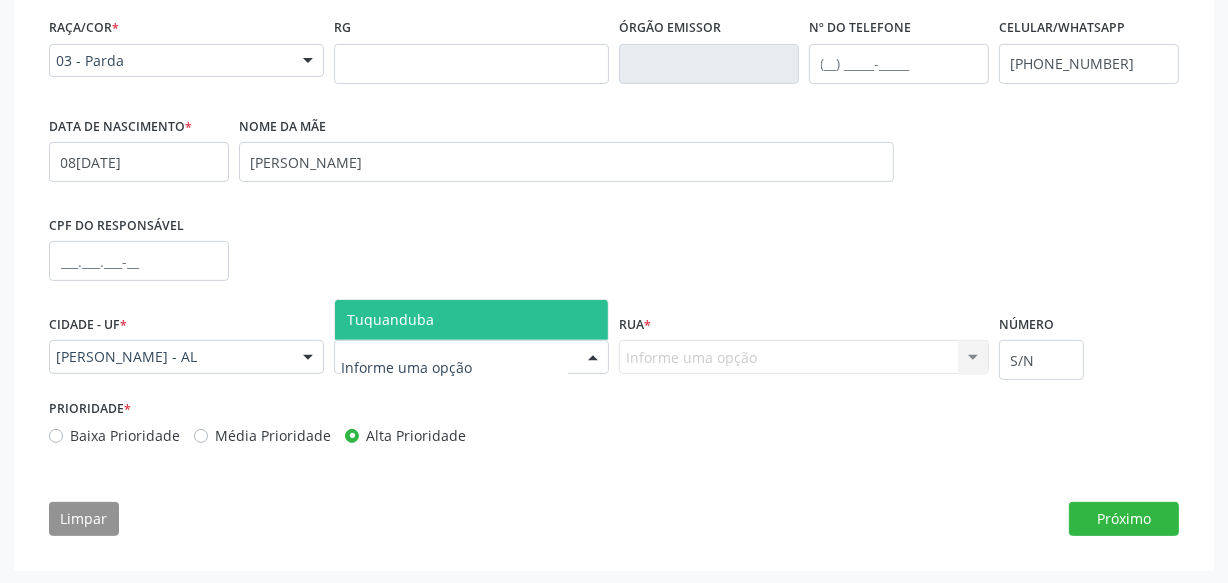click on "Tuquanduba" at bounding box center [471, 320] 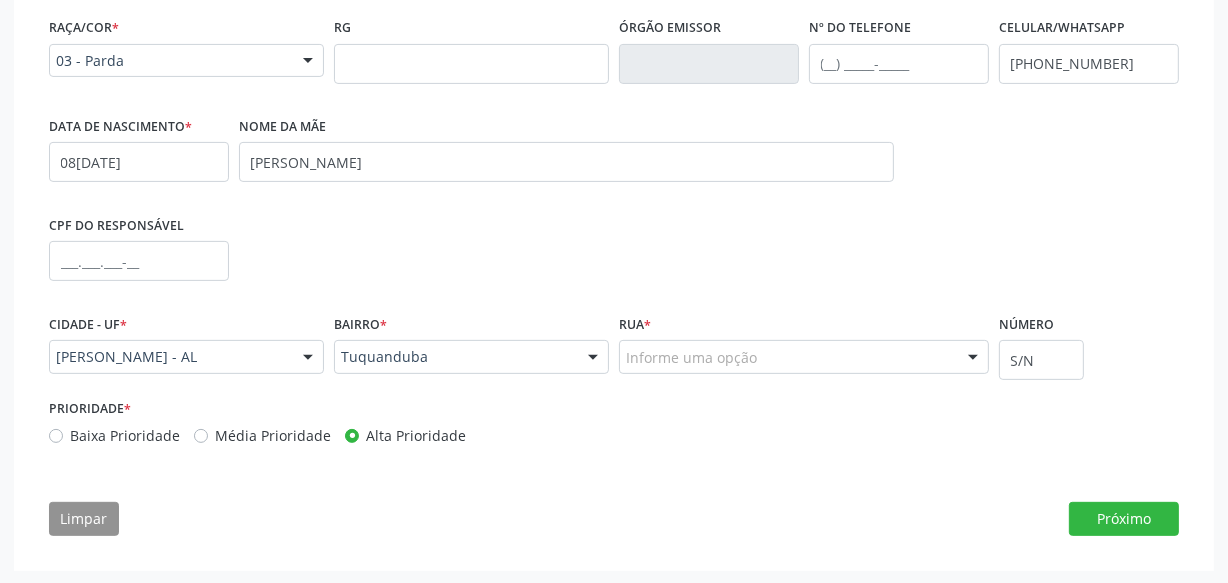 click on "Informe uma opção" at bounding box center (804, 357) 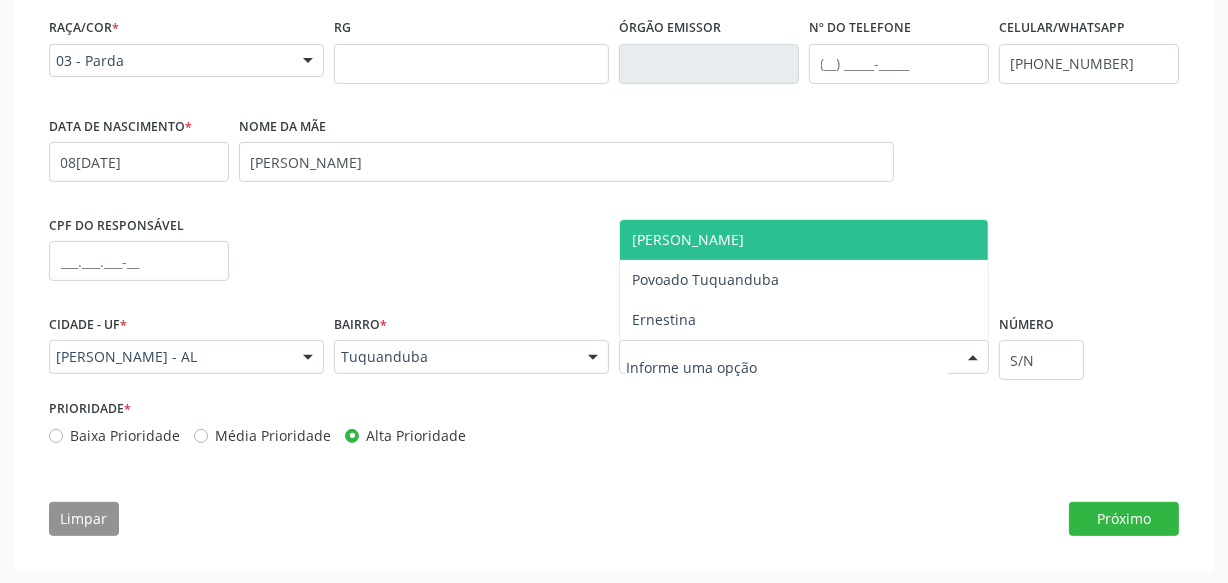 paste on "Povoado Saco" 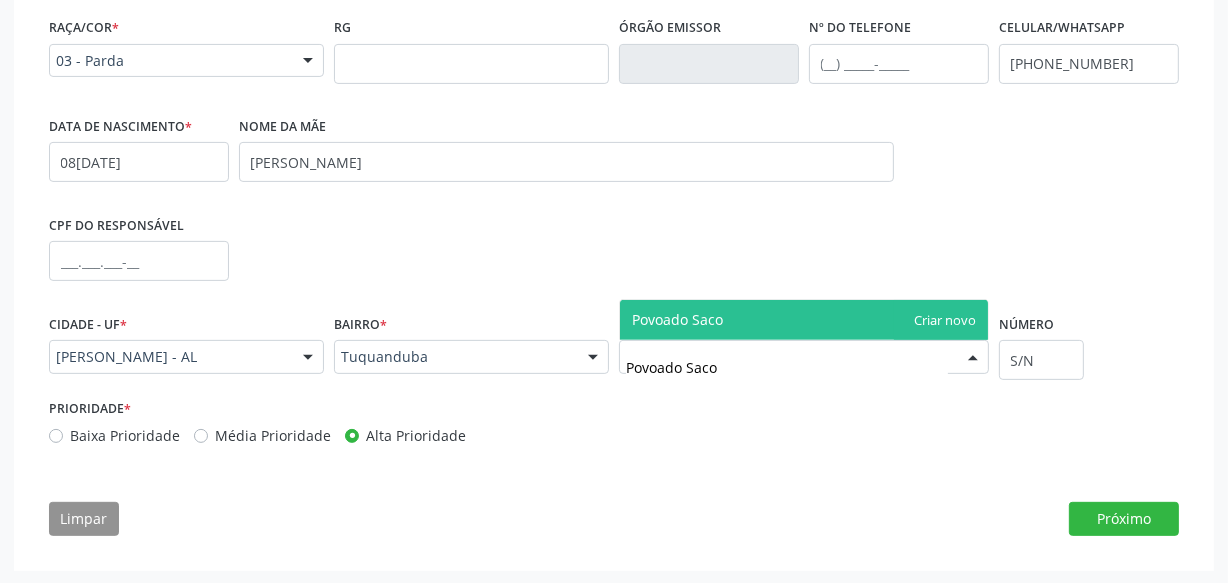 click on "Povoado Saco" at bounding box center (804, 320) 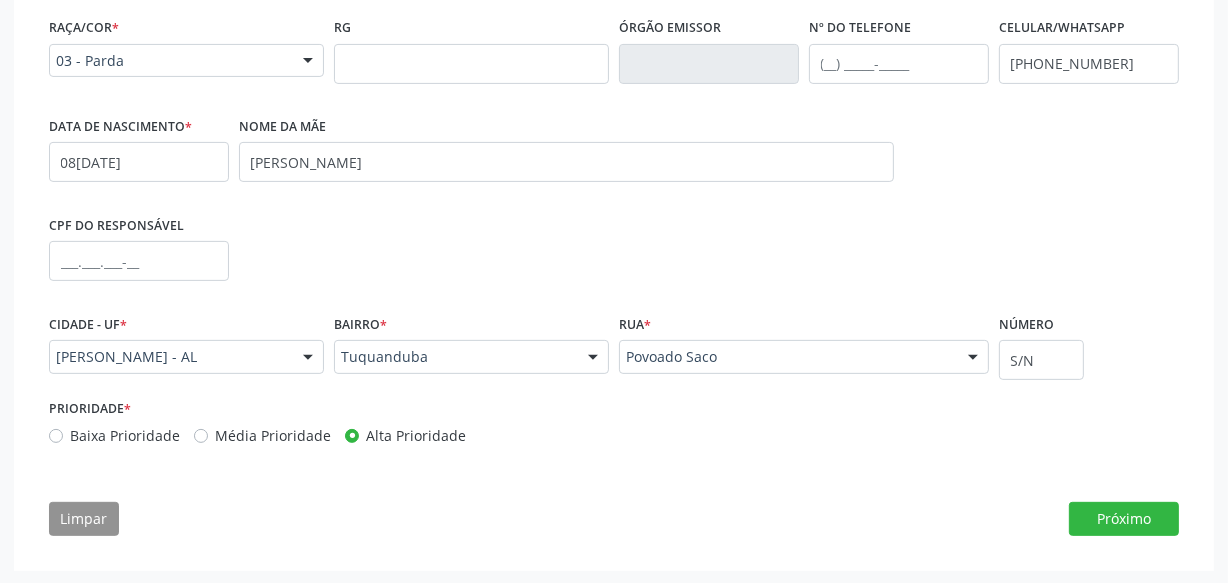click on "Baixa Prioridade" at bounding box center [125, 435] 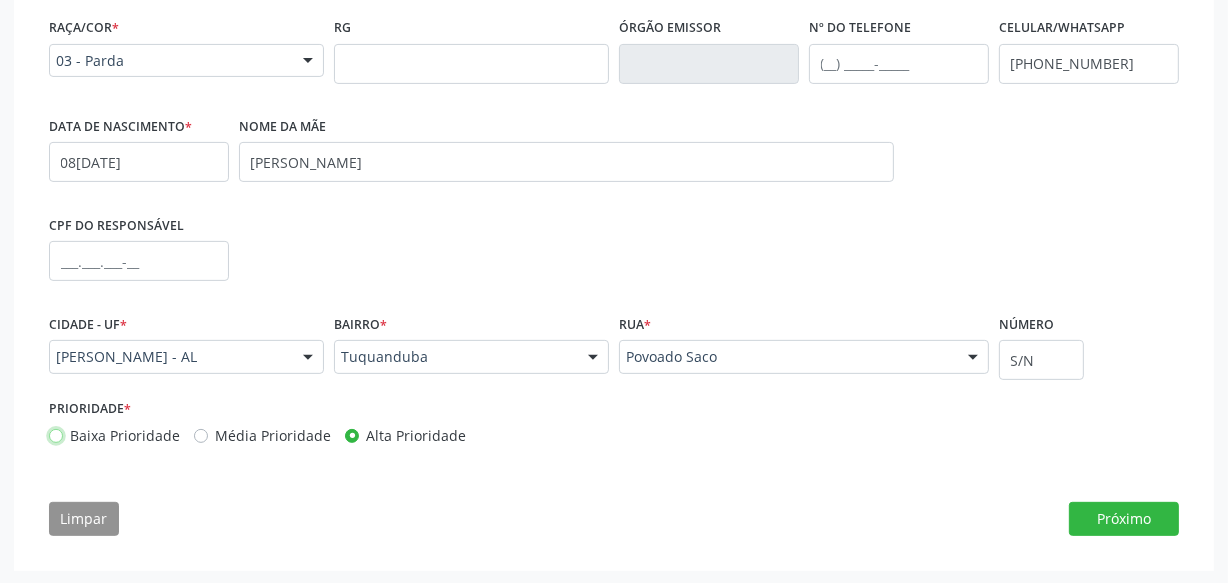 click on "Baixa Prioridade" at bounding box center [56, 434] 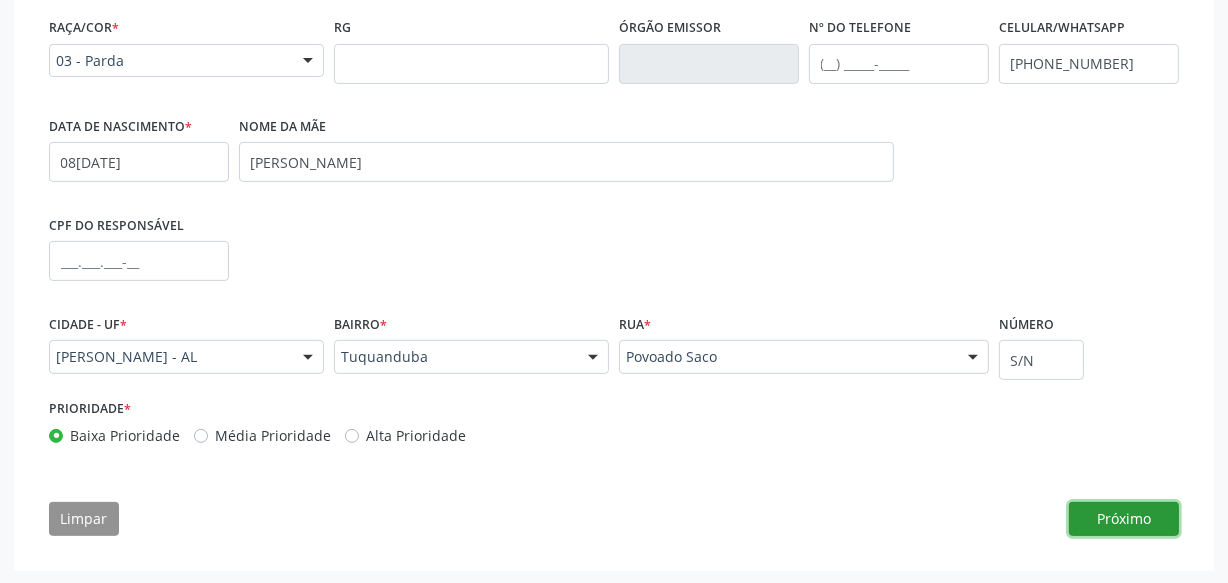 click on "Próximo" at bounding box center [1124, 519] 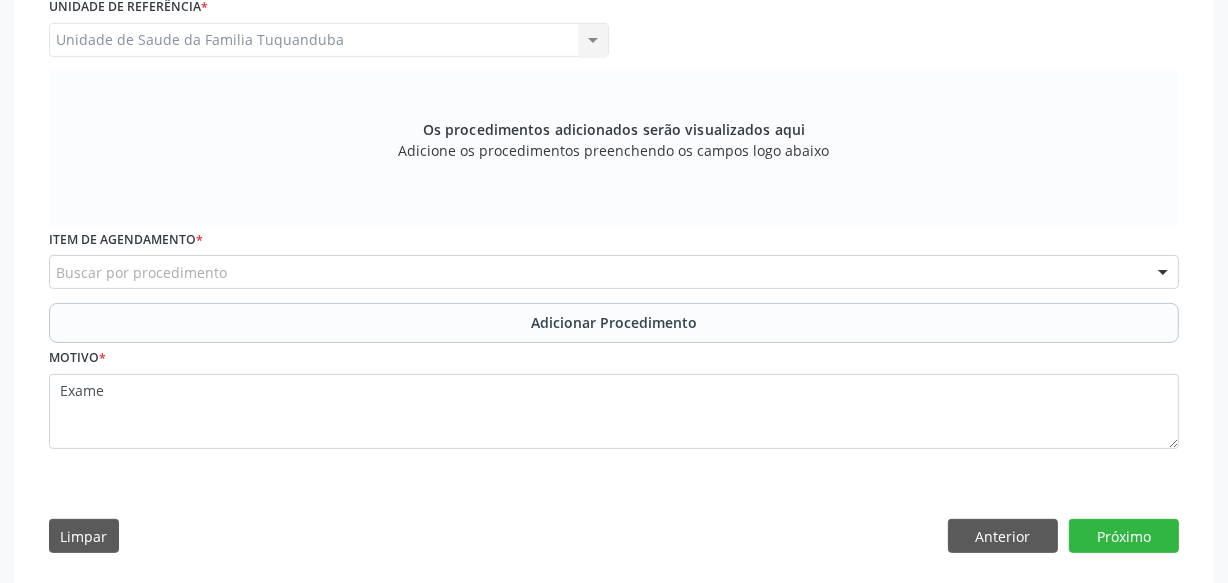 click on "Buscar por procedimento" at bounding box center [614, 272] 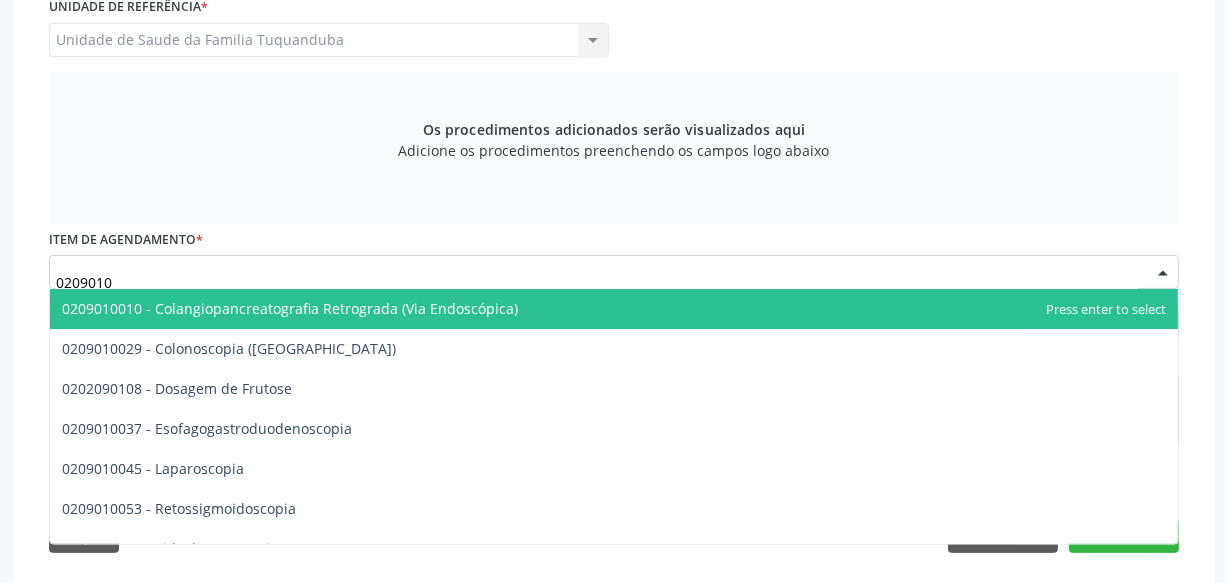 type on "02090100" 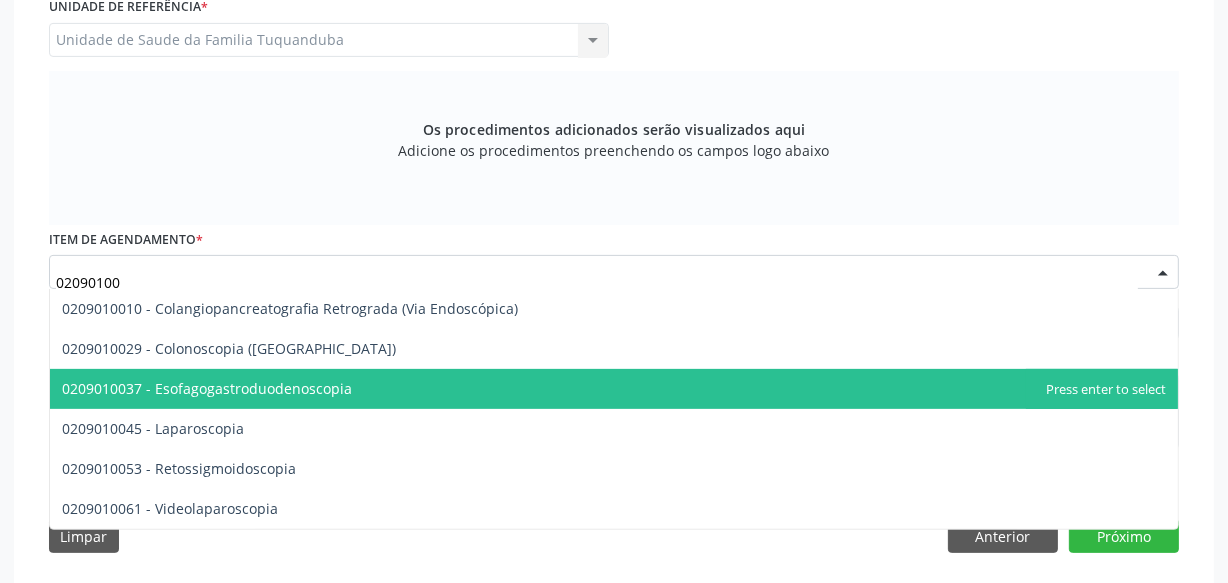 click on "0209010037 - Esofagogastroduodenoscopia" at bounding box center (614, 389) 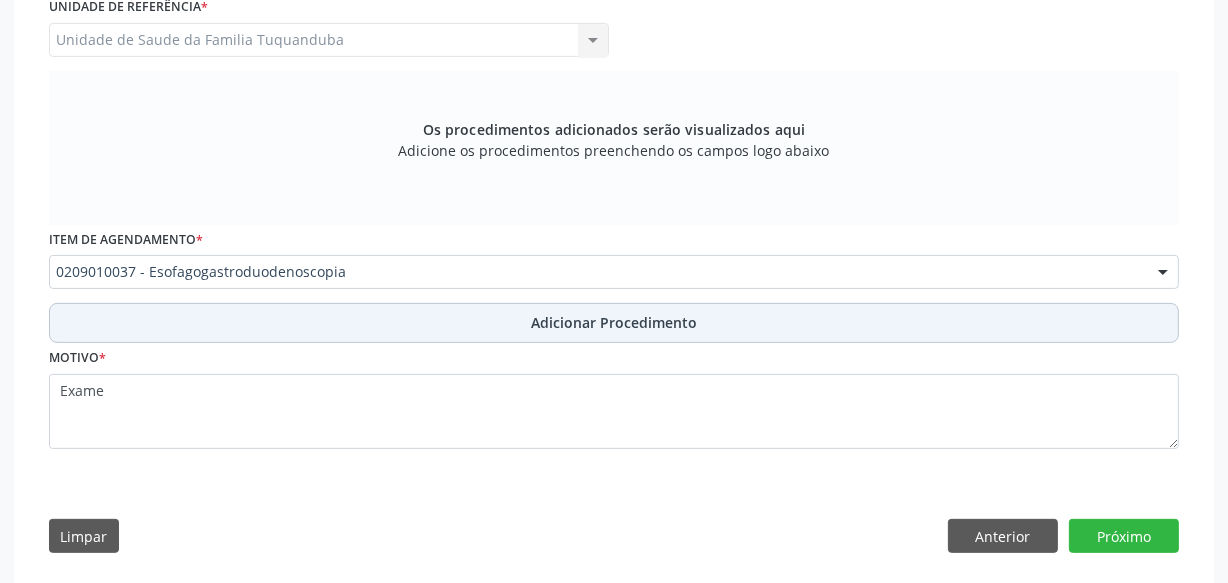 click on "Adicionar Procedimento" at bounding box center [614, 323] 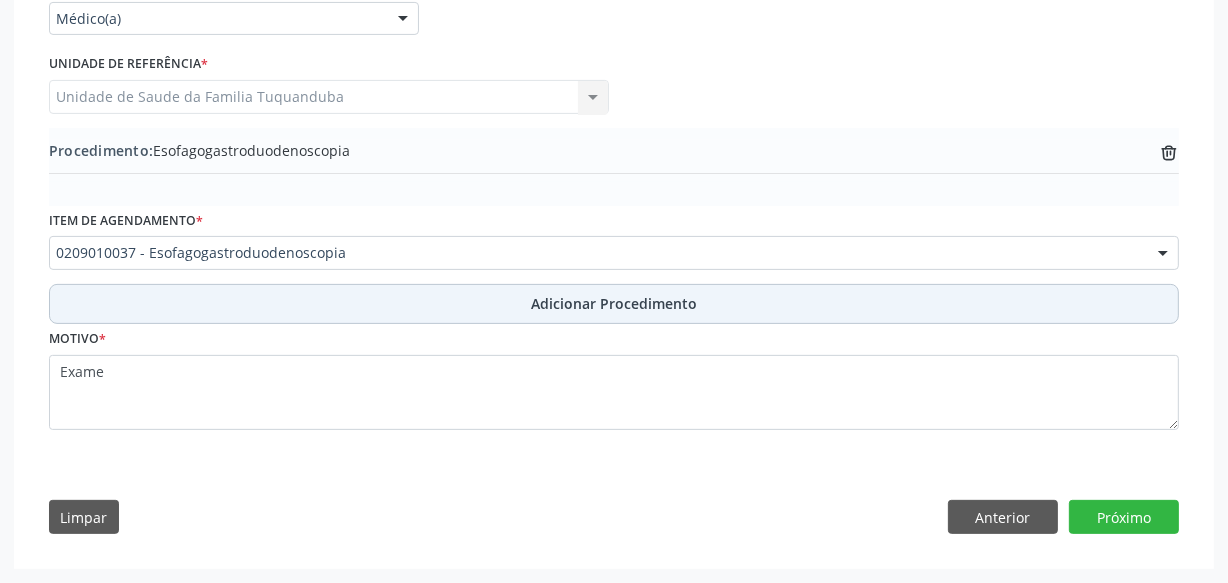 scroll, scrollTop: 495, scrollLeft: 0, axis: vertical 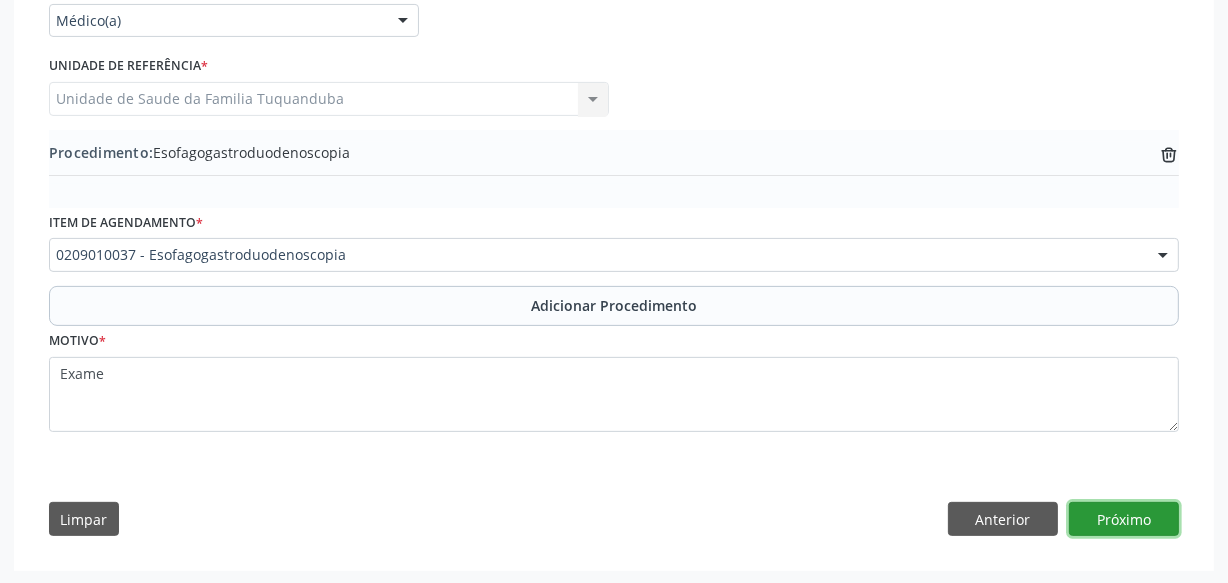 click on "Próximo" at bounding box center [1124, 519] 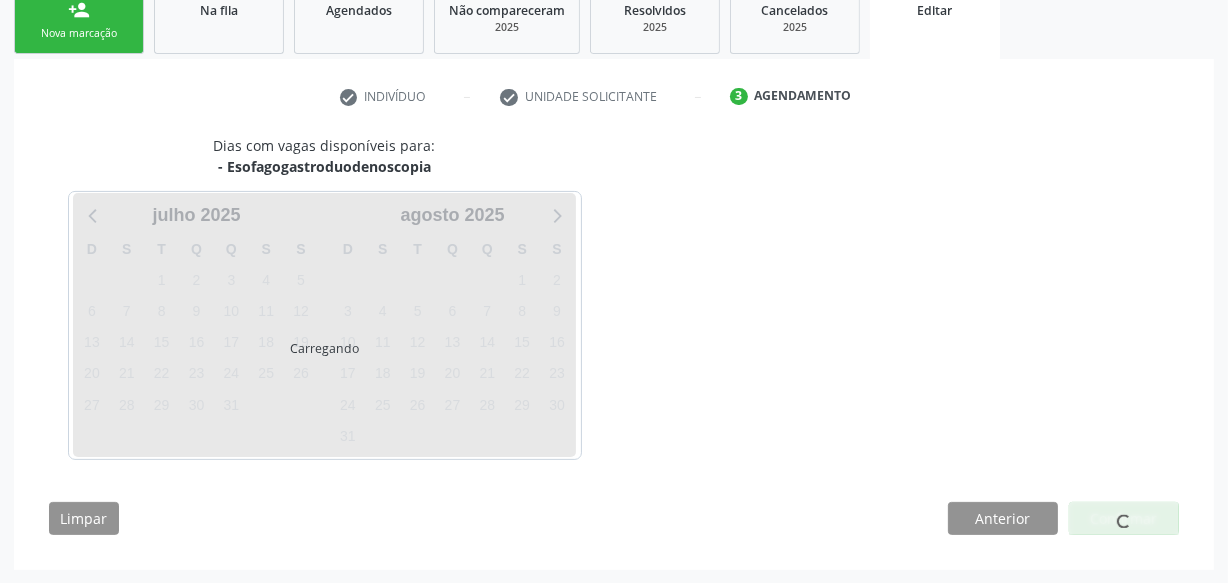 scroll, scrollTop: 399, scrollLeft: 0, axis: vertical 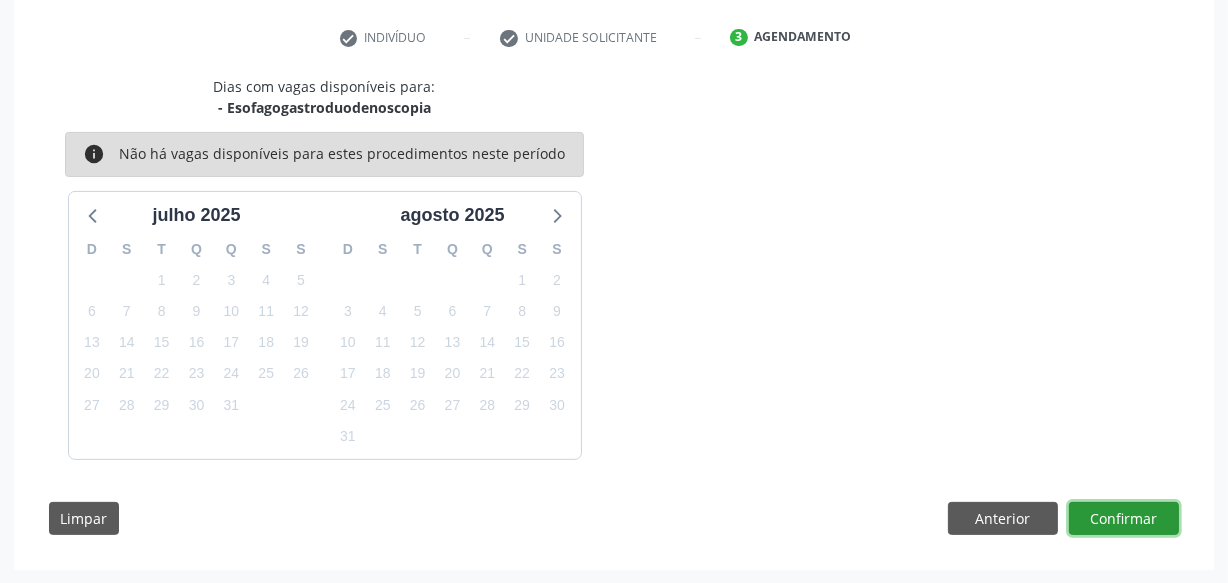 click on "Confirmar" at bounding box center [1124, 519] 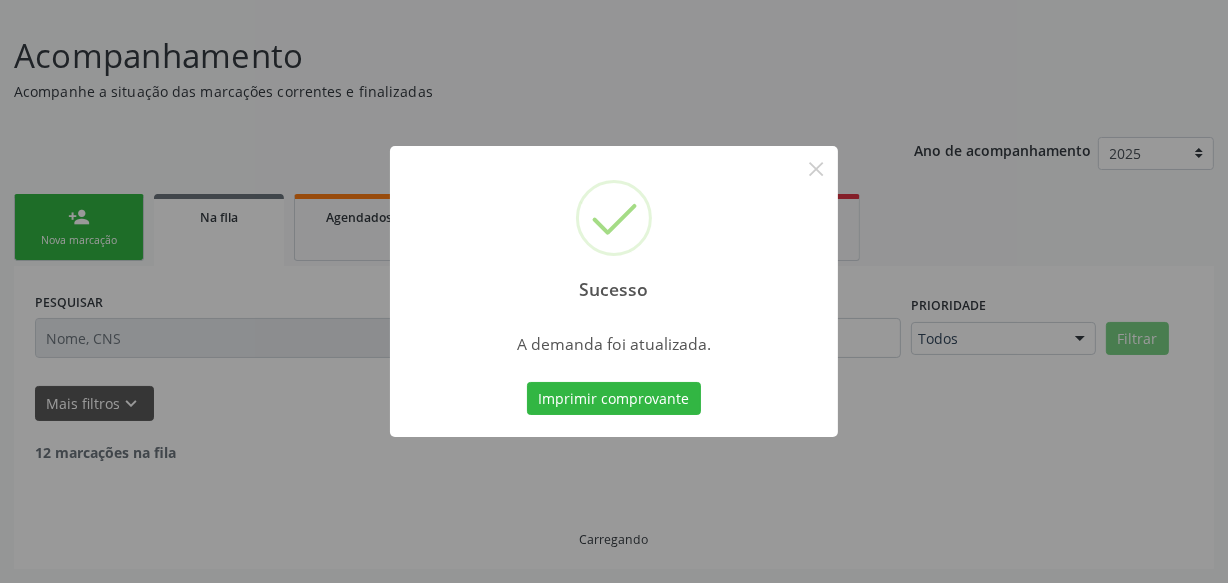 scroll, scrollTop: 110, scrollLeft: 0, axis: vertical 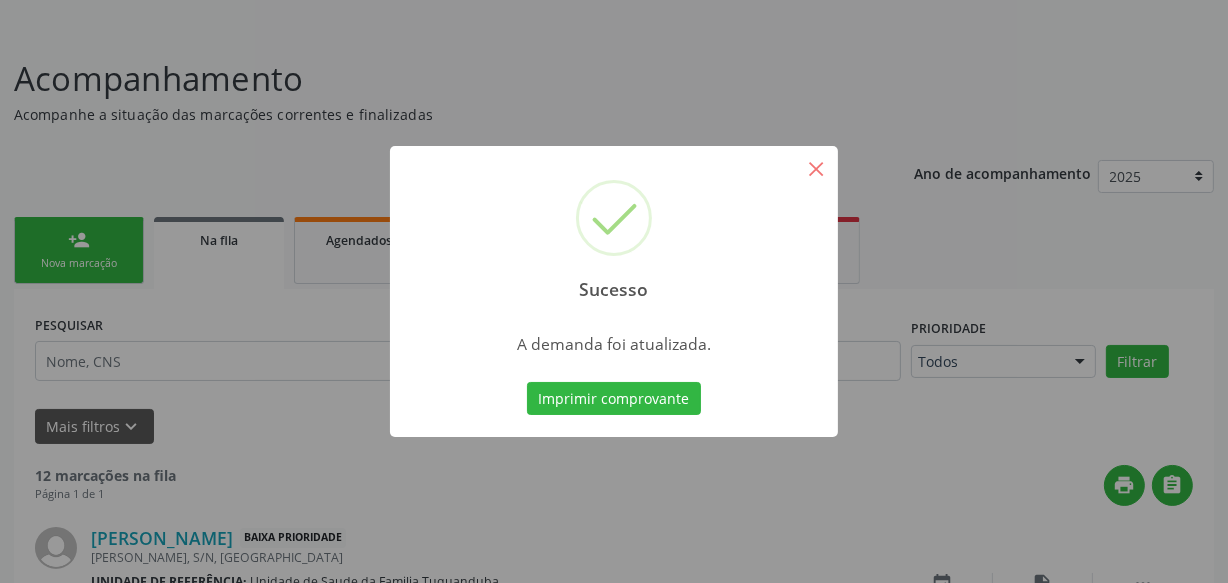 click on "×" at bounding box center (816, 168) 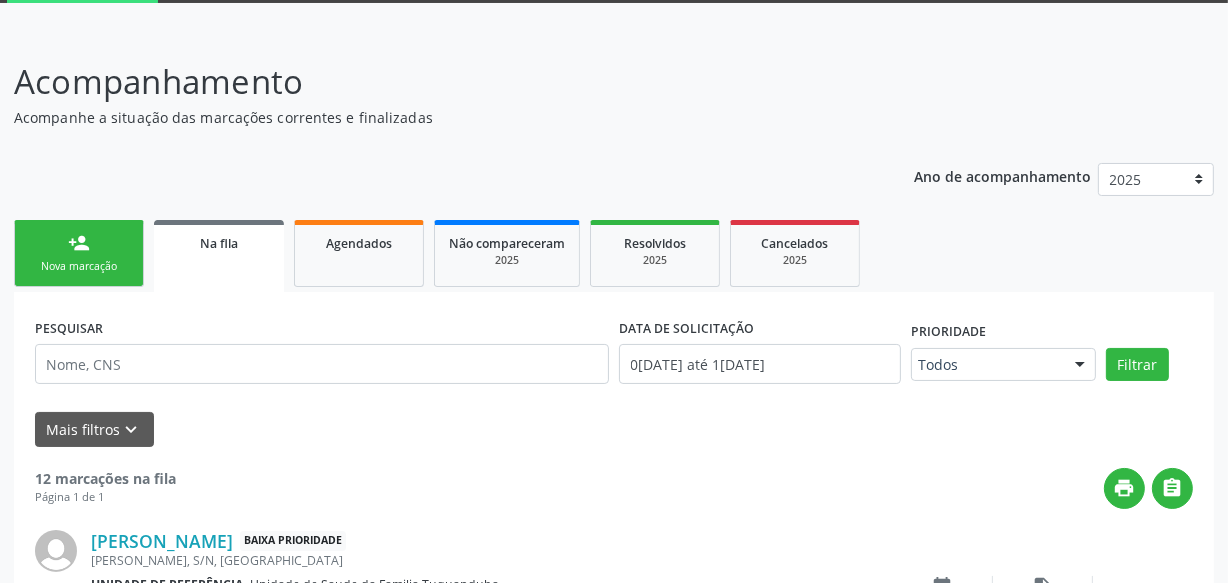 scroll, scrollTop: 100, scrollLeft: 0, axis: vertical 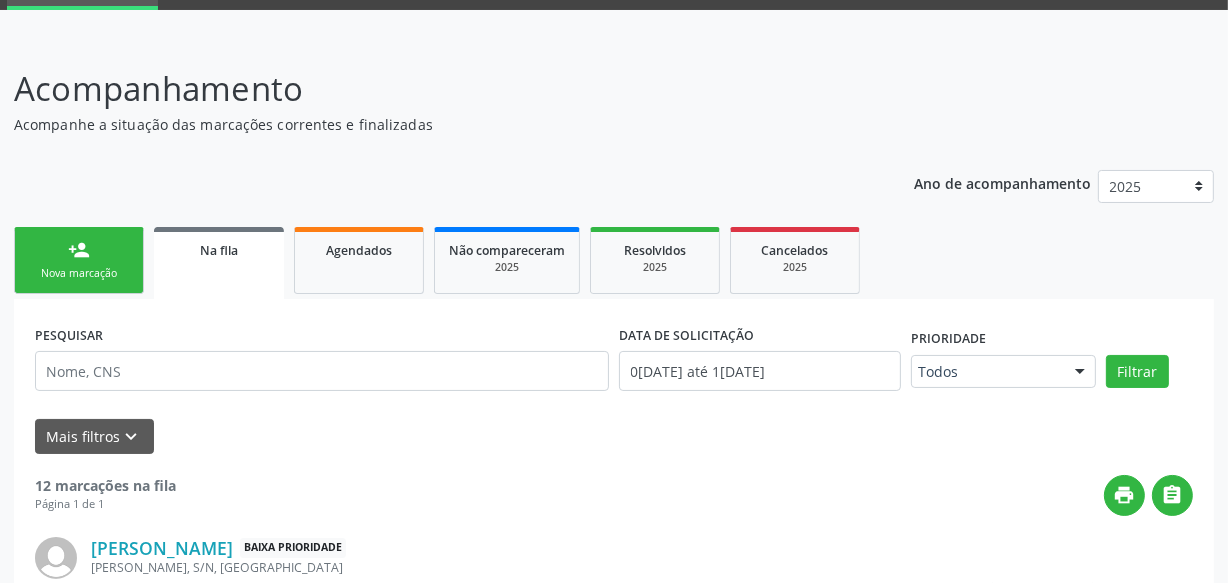 click on "person_add
Nova marcação" at bounding box center (79, 260) 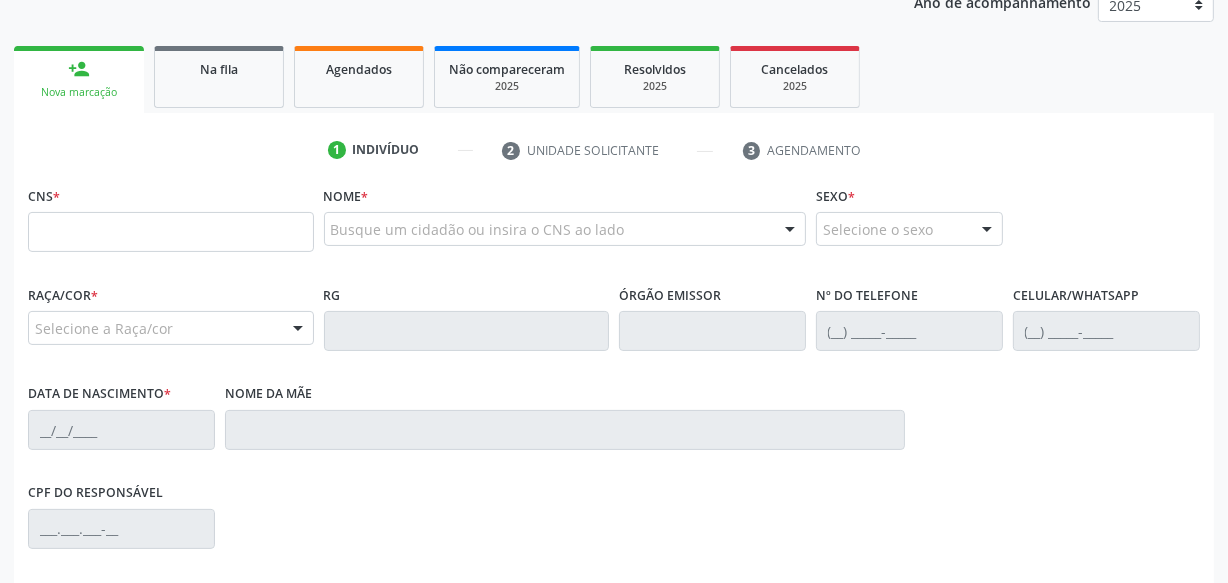 scroll, scrollTop: 282, scrollLeft: 0, axis: vertical 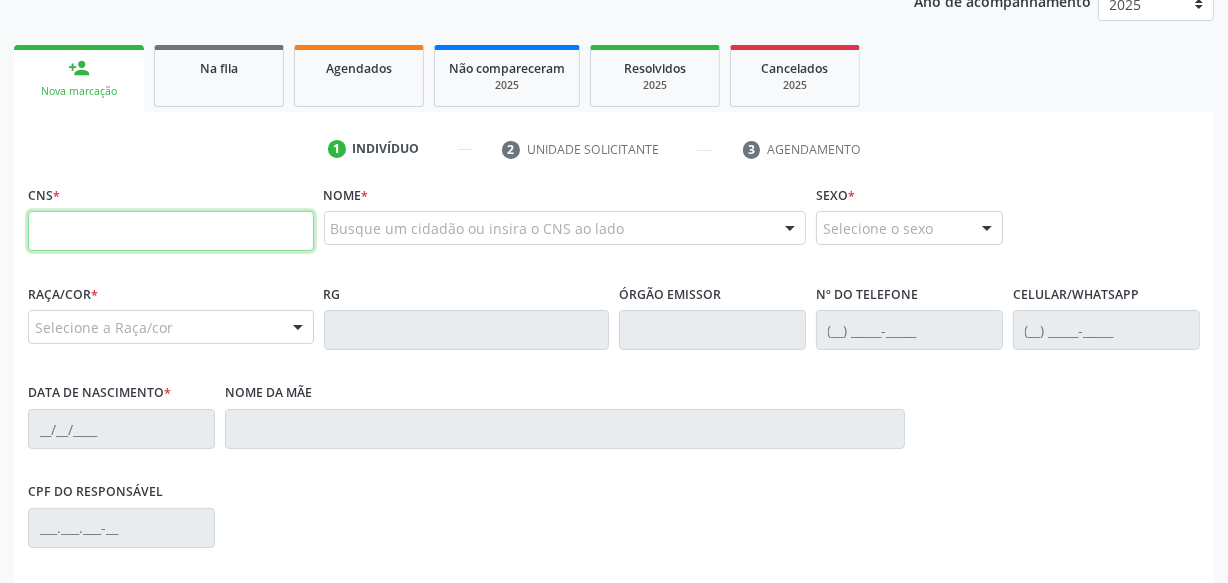 click at bounding box center [171, 231] 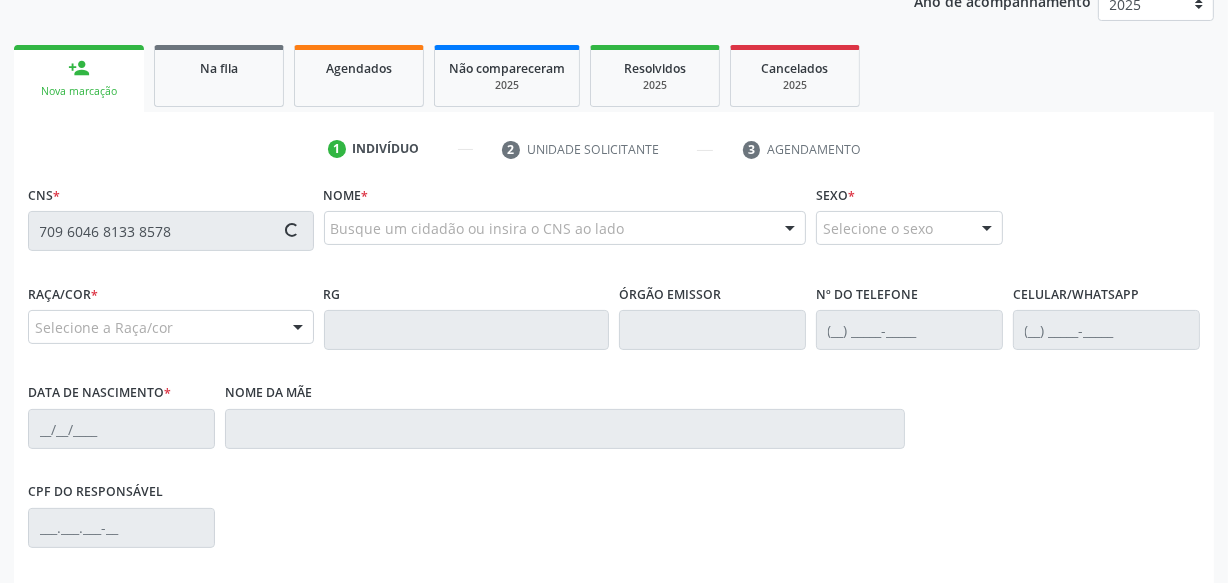 type on "709 6046 8133 8578" 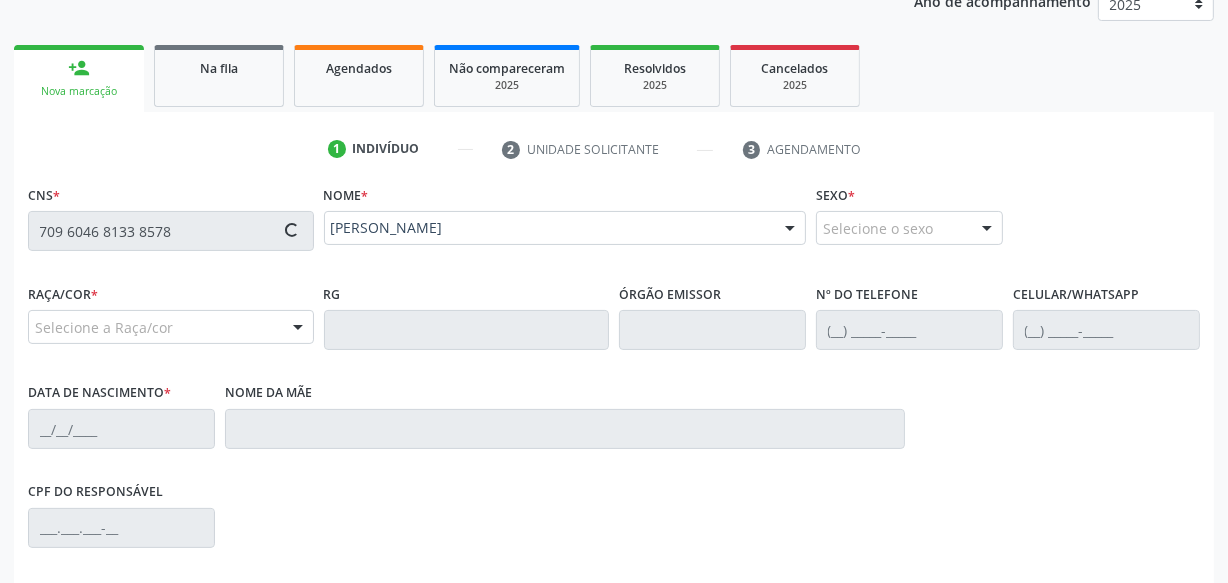 type on "[PHONE_NUMBER]" 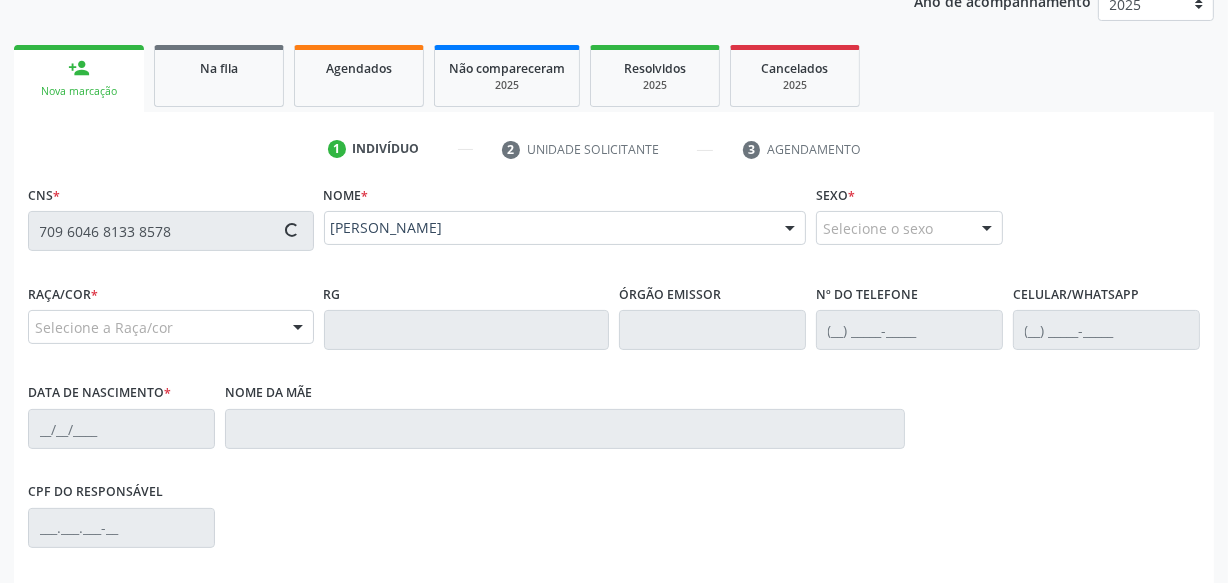 type on "2[DATE]" 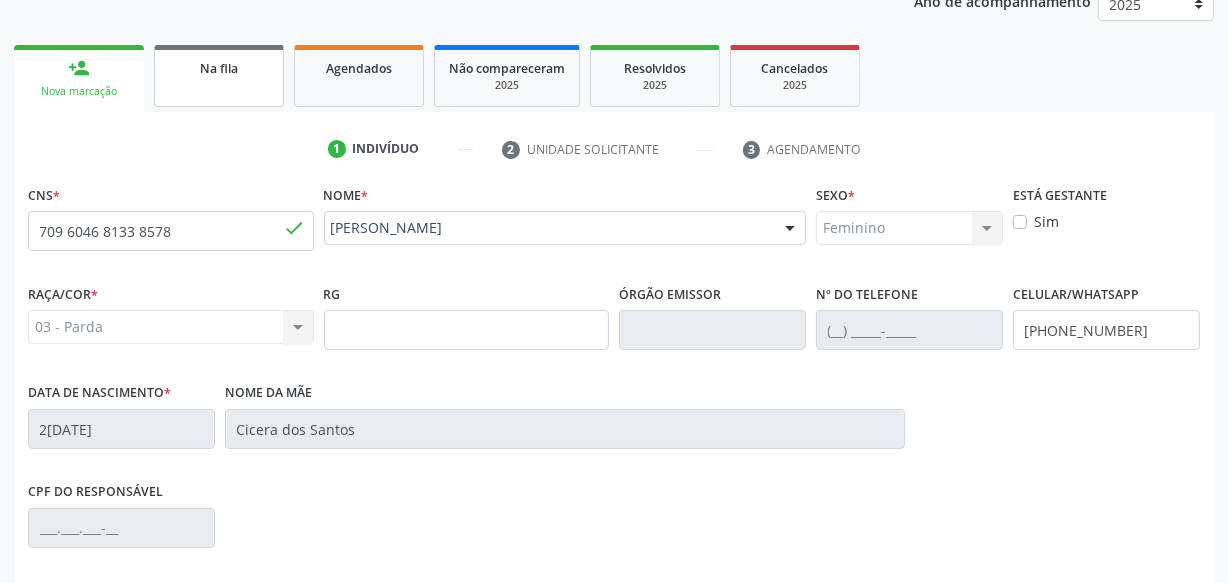 click on "Na fila" at bounding box center [219, 76] 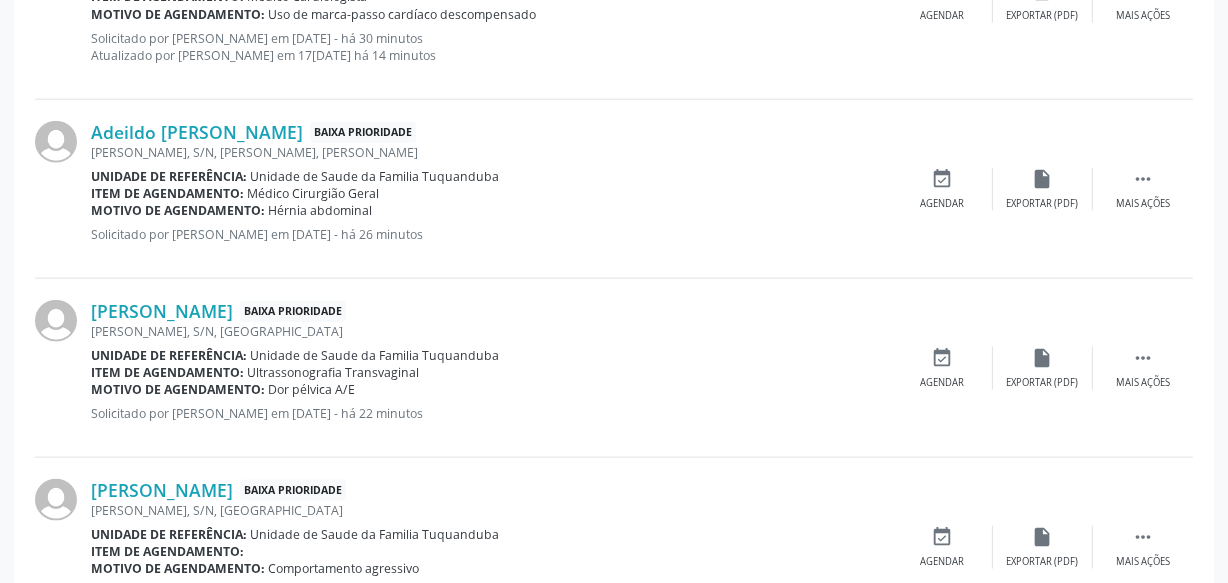scroll, scrollTop: 2282, scrollLeft: 0, axis: vertical 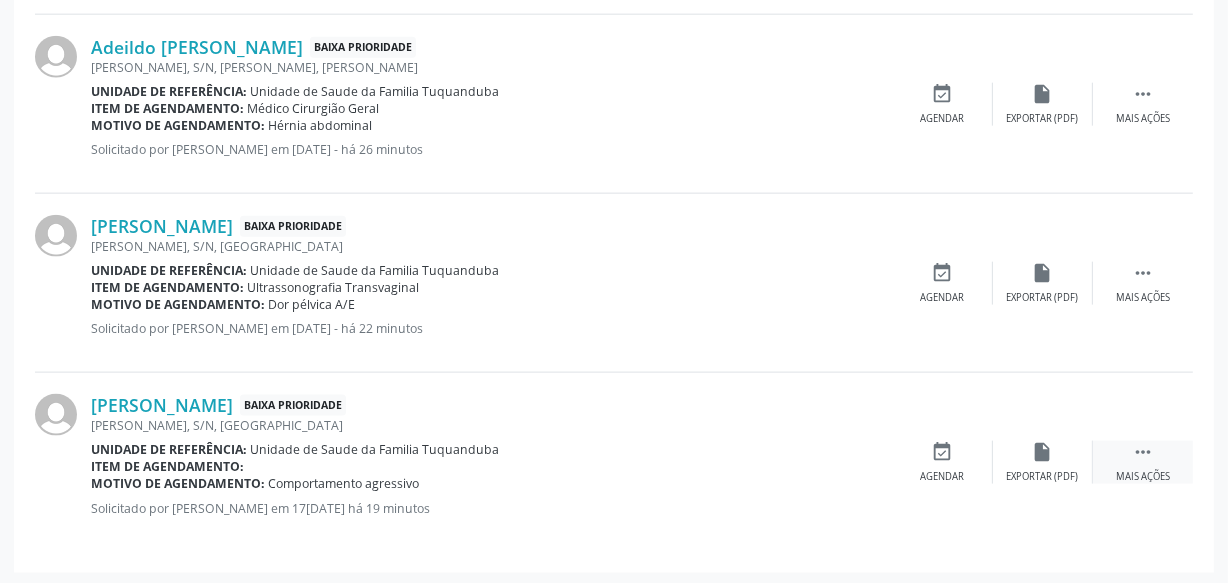 click on "" at bounding box center (1143, 452) 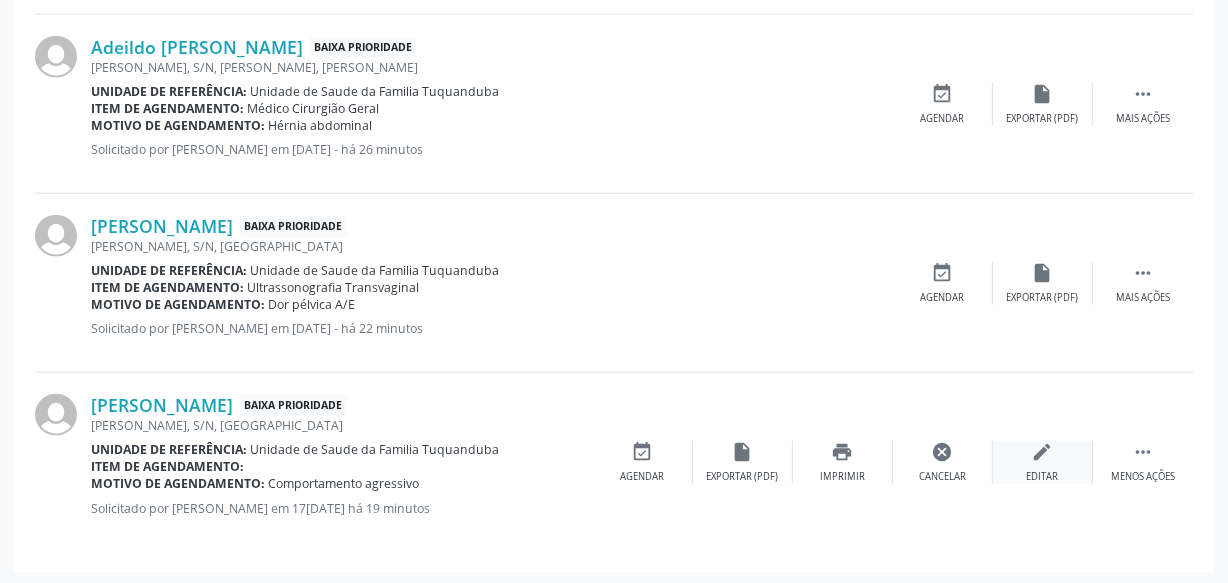 click on "edit
Editar" at bounding box center [1043, 462] 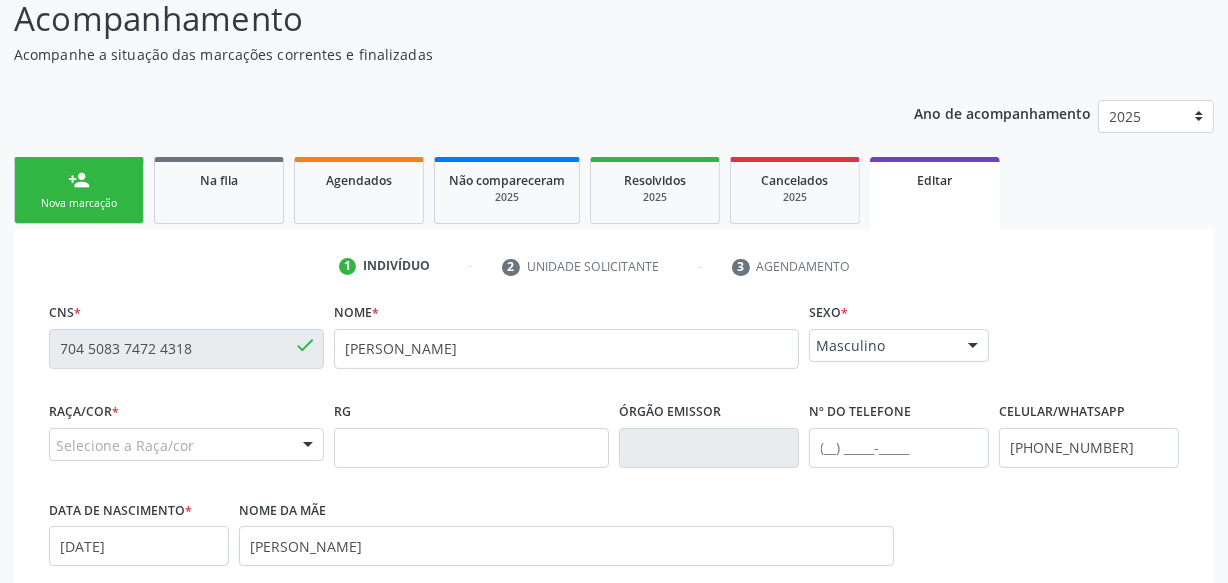 scroll, scrollTop: 363, scrollLeft: 0, axis: vertical 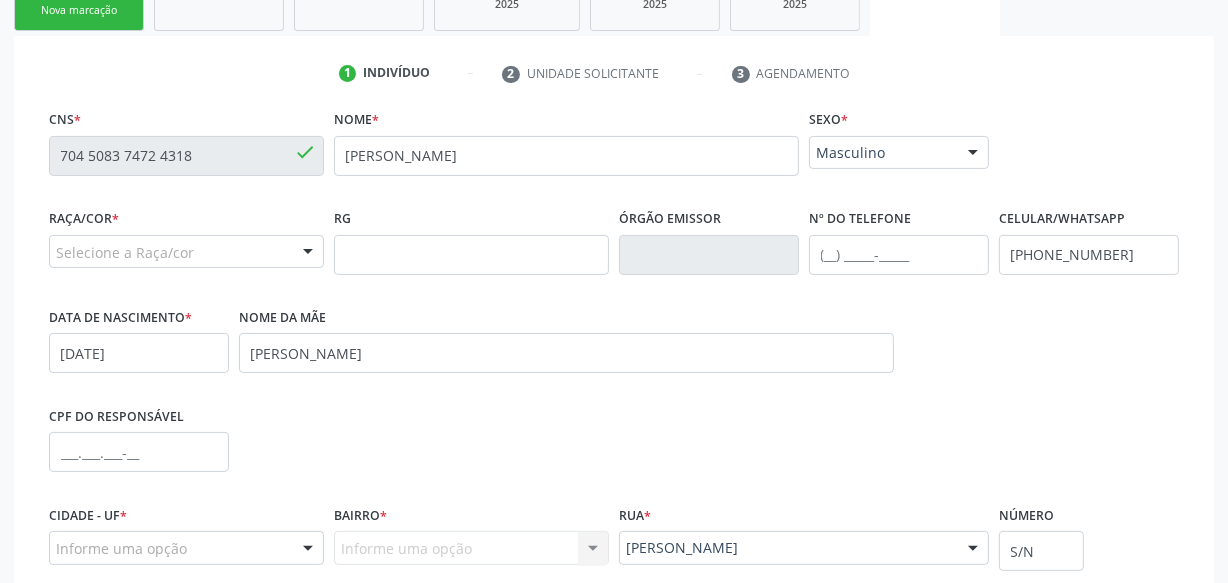 click on "Acompanhamento
Acompanhe a situação das marcações correntes e finalizadas
Relatórios
Ano de acompanhamento
2025
person_add
Nova marcação
Na fila   Agendados   Não compareceram
2025
Resolvidos
2025
Cancelados
2025
Editar
1
Indivíduo
2
Unidade solicitante
3
Agendamento
CNS
*
704 5083 7472 4318       done
Nome
*
[PERSON_NAME]
*
Masculino         Masculino   Feminino
Nenhum resultado encontrado para: "   "
Não há nenhuma opção para ser exibida.
Raça/cor
*
Selecione a Raça/cor
01 - Branca   02 - Preta   04 - [GEOGRAPHIC_DATA]   03 - [MEDICAL_DATA]   05 - Indígena
Nenhum resultado encontrado para: "   "" at bounding box center [614, 275] 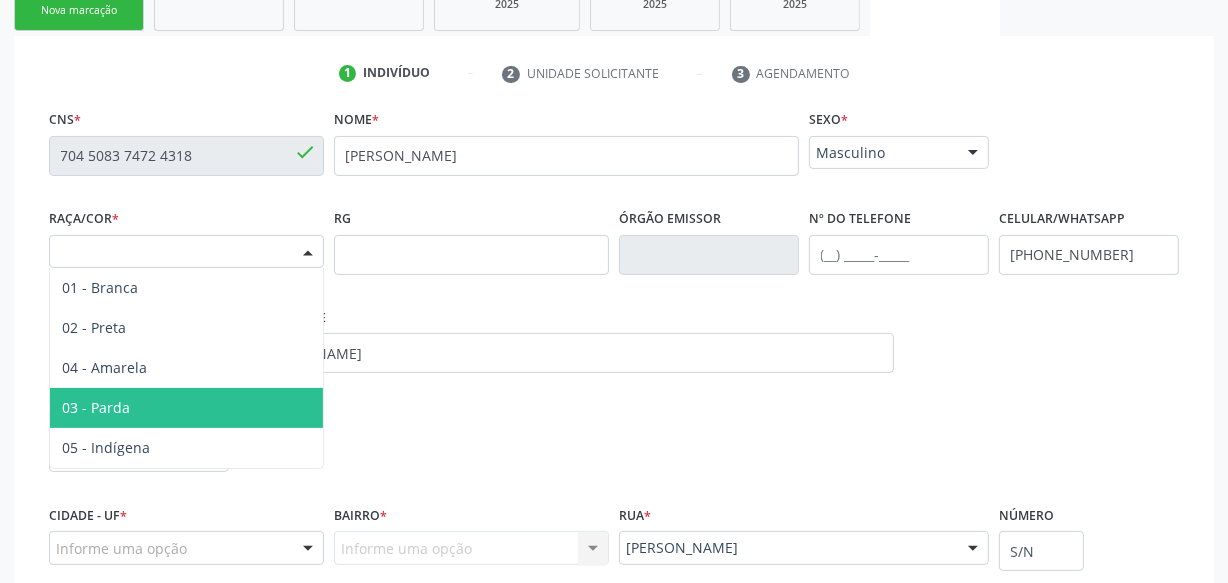 click on "03 - Parda" at bounding box center (186, 408) 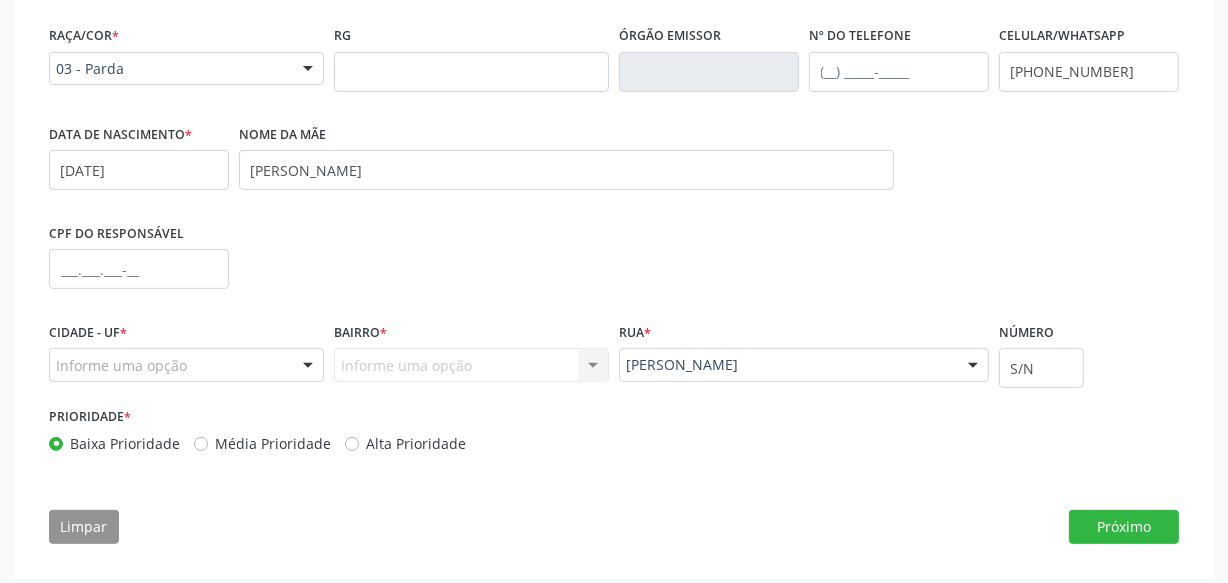 scroll, scrollTop: 554, scrollLeft: 0, axis: vertical 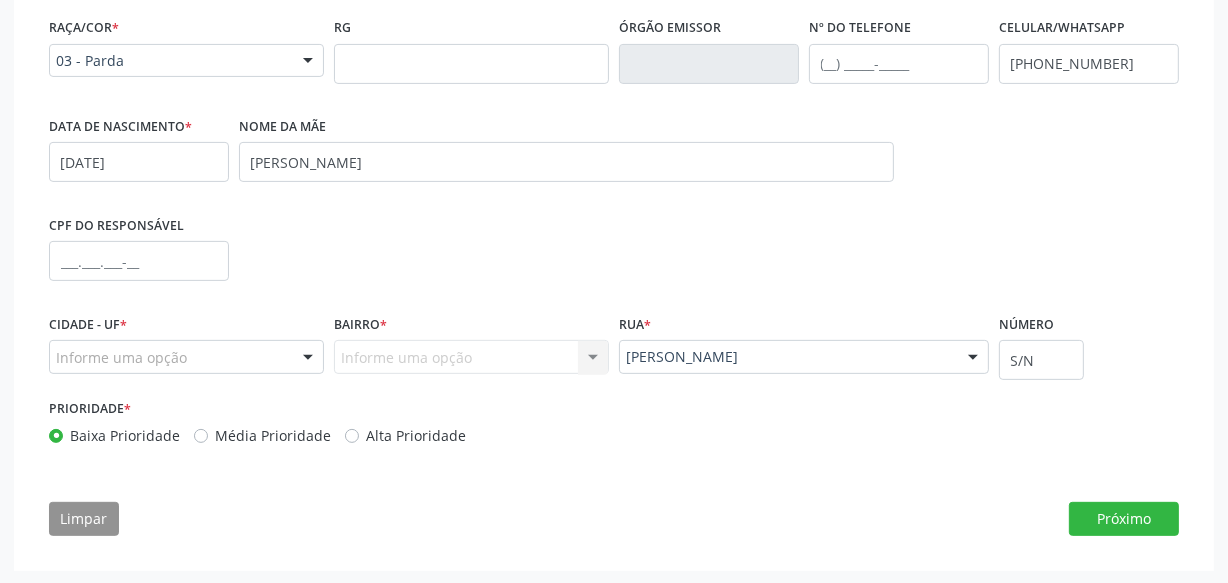 click on "Informe uma opção
Marechal Deodoro - AL
Nenhum resultado encontrado para: "   "
Nenhuma opção encontrada" at bounding box center [186, 357] 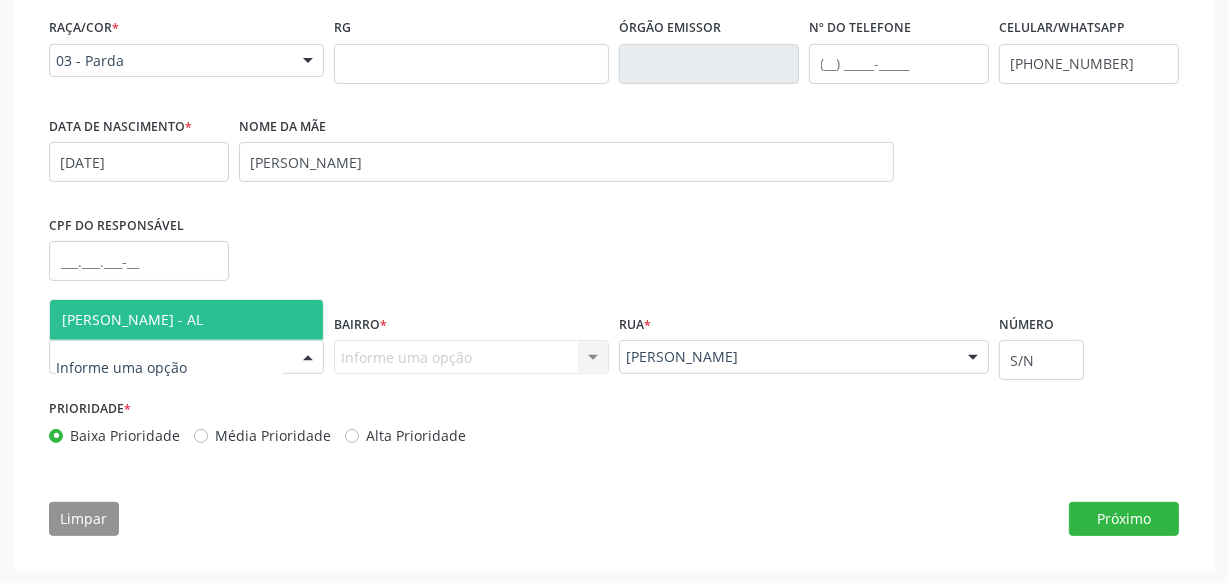 drag, startPoint x: 276, startPoint y: 322, endPoint x: 354, endPoint y: 342, distance: 80.523285 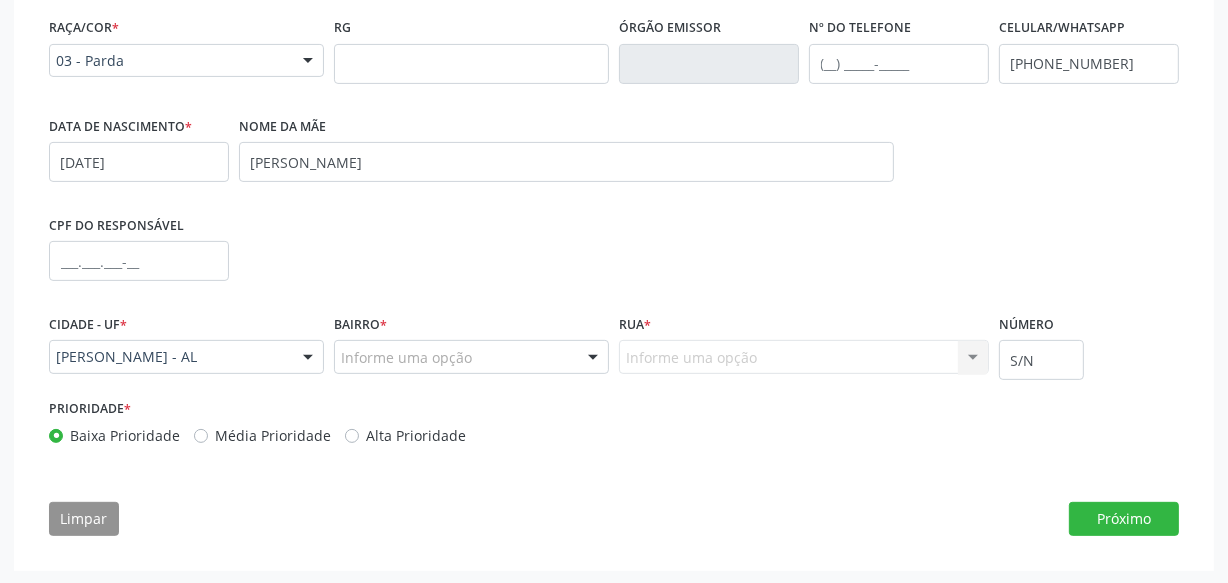 click at bounding box center [593, 358] 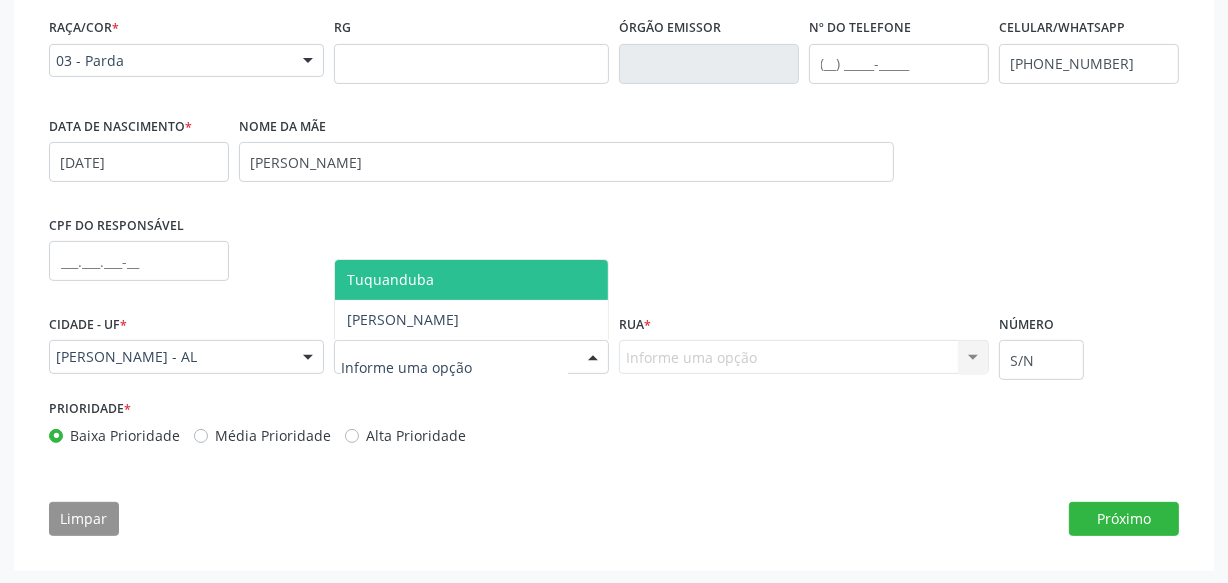 click on "Tuquanduba" at bounding box center (471, 280) 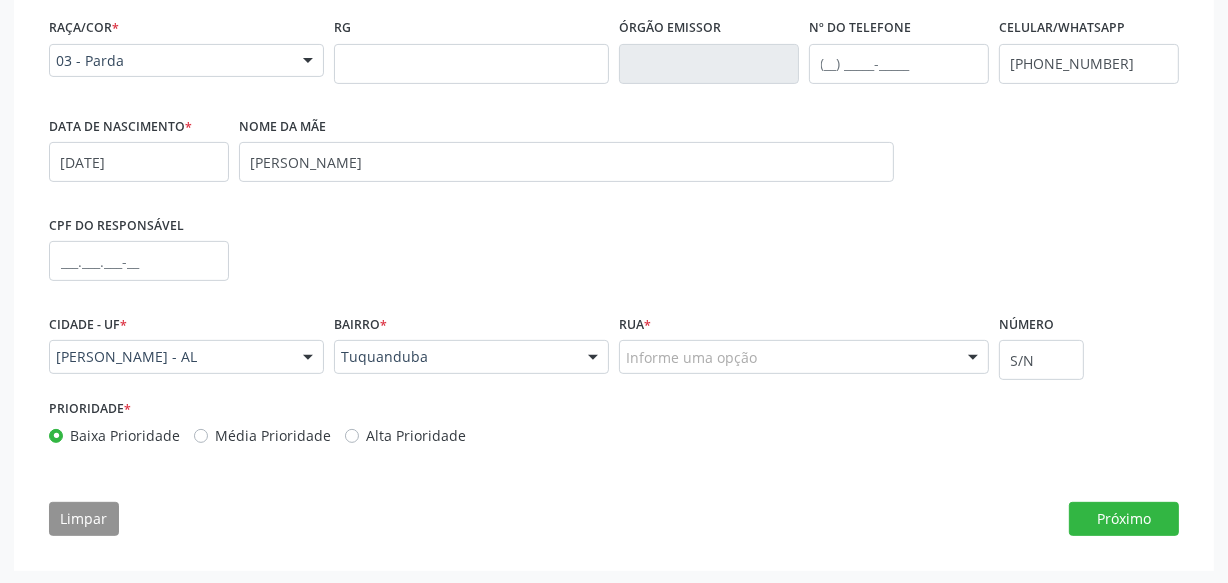 click on "Rua
*
Informe uma opção
[PERSON_NAME]   Povoado Tuquanduba   [PERSON_NAME] Saco
Nenhum resultado encontrado para: "   "
Nenhuma opção encontrada. Digite para adicionar." at bounding box center (804, 351) 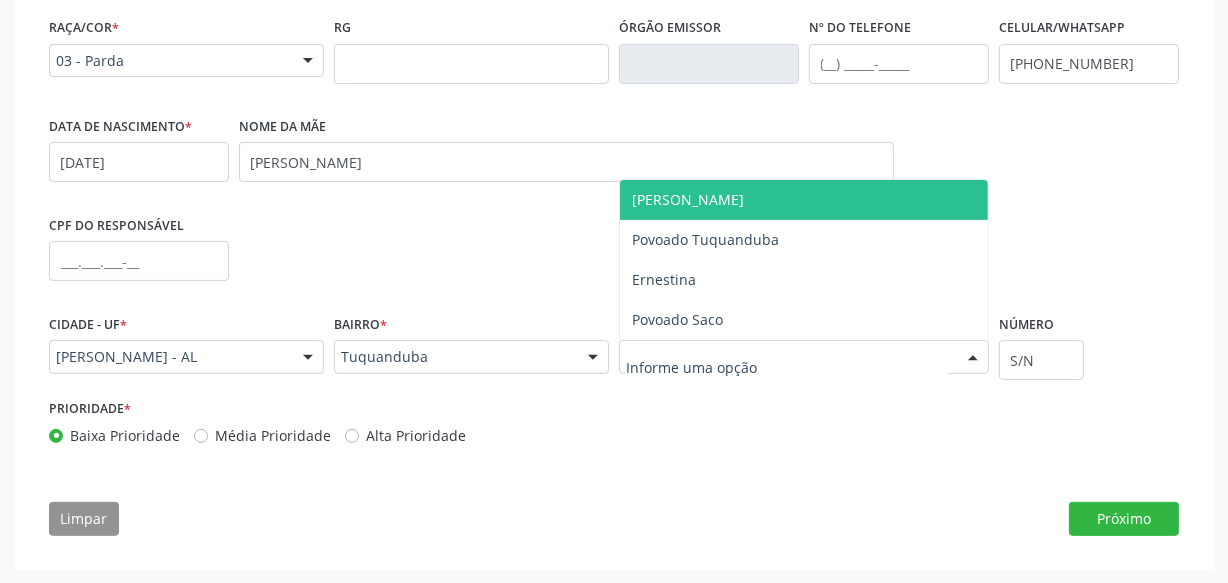 click at bounding box center (804, 357) 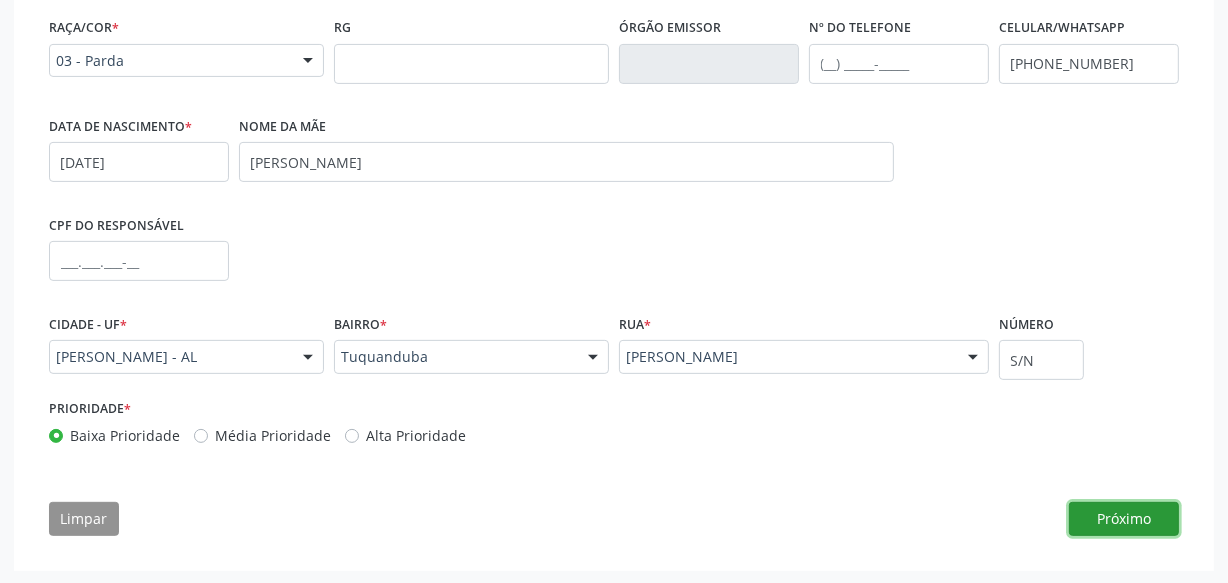 click on "Próximo" at bounding box center (1124, 519) 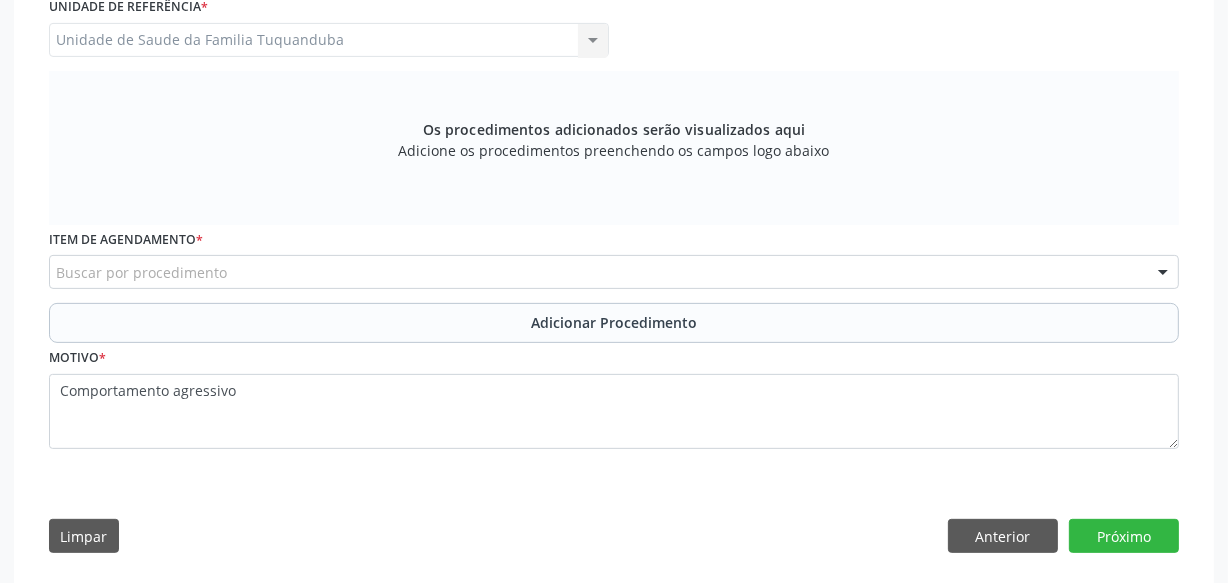 click on "Buscar por procedimento" at bounding box center (614, 272) 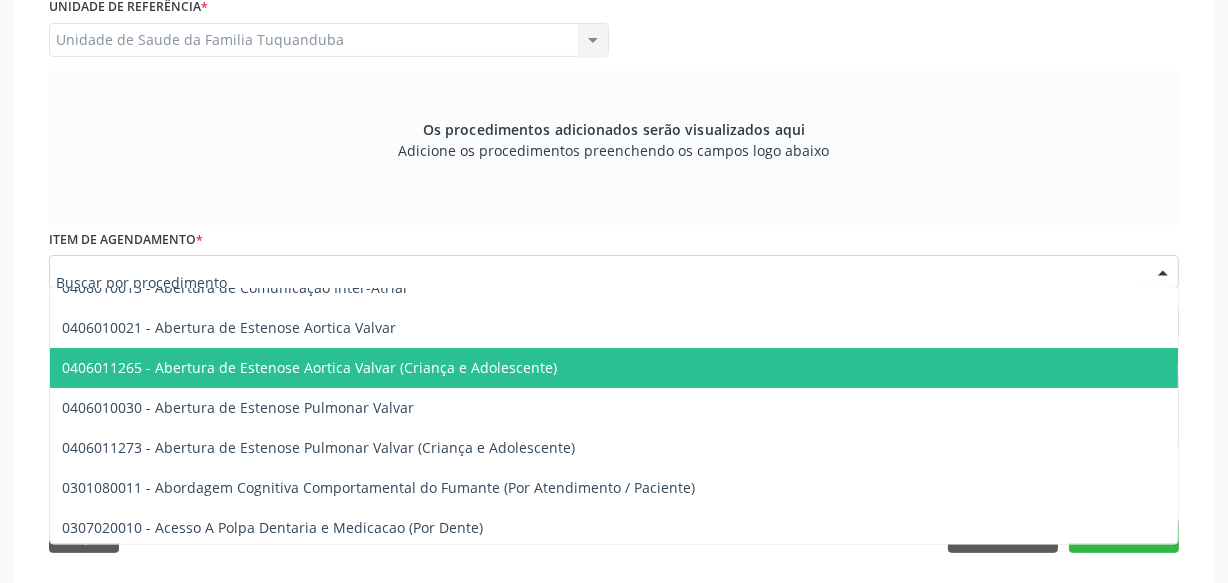 scroll, scrollTop: 0, scrollLeft: 0, axis: both 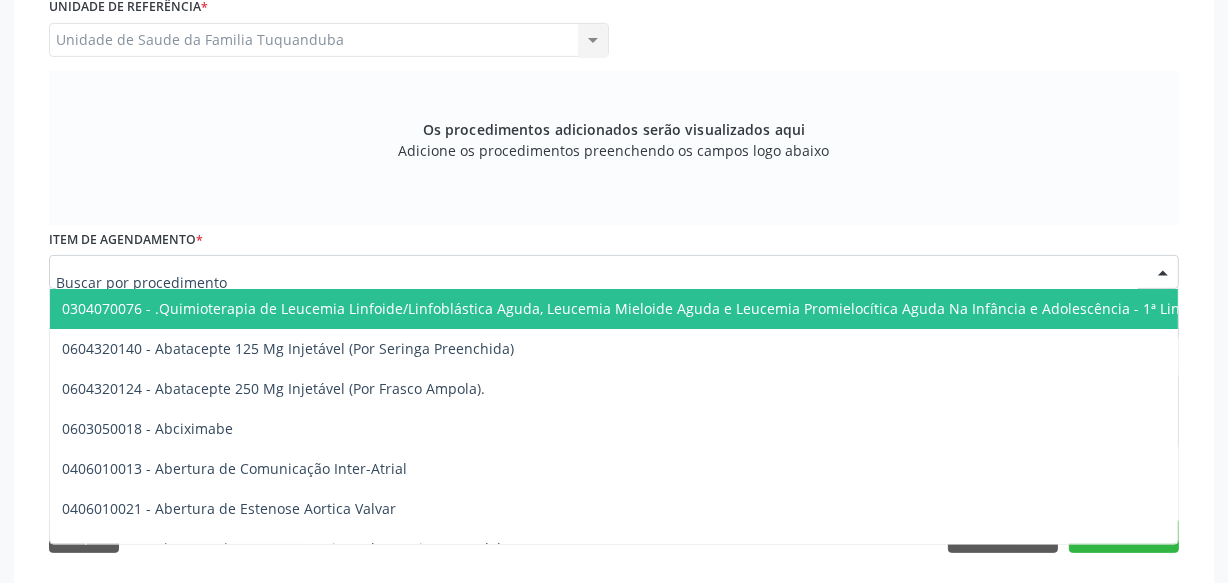 click at bounding box center (597, 282) 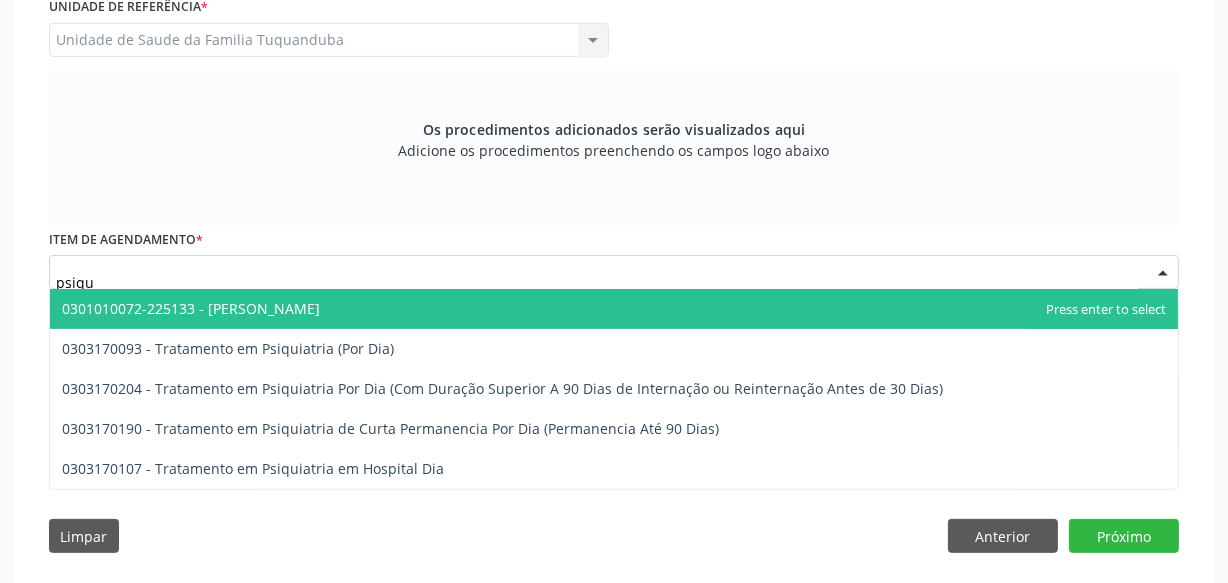type on "psiqui" 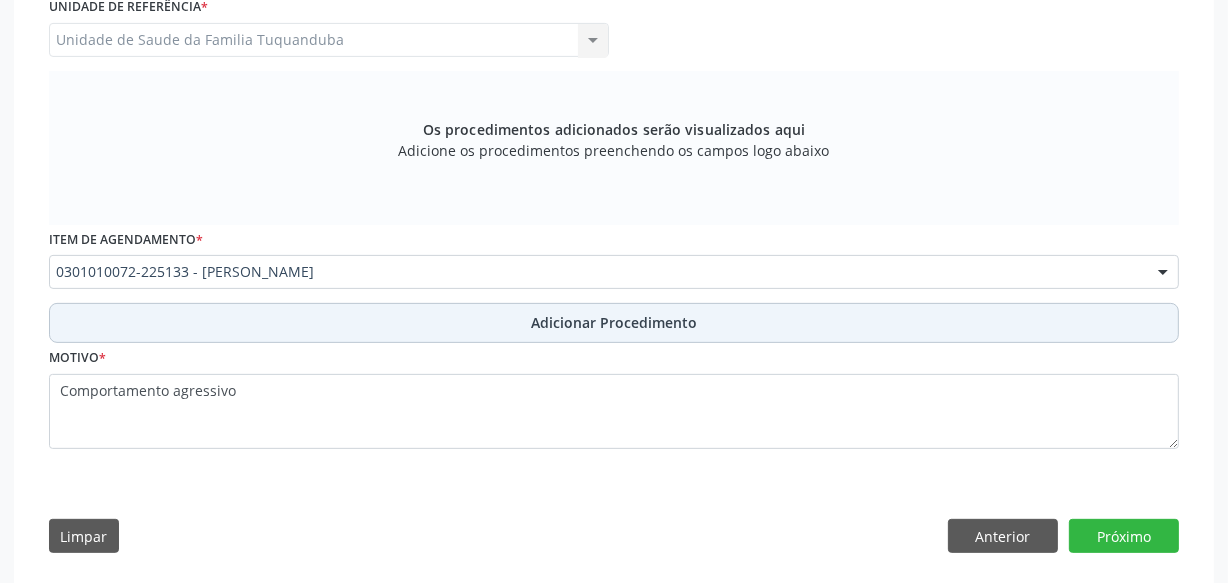 click on "Adicionar Procedimento" at bounding box center (614, 323) 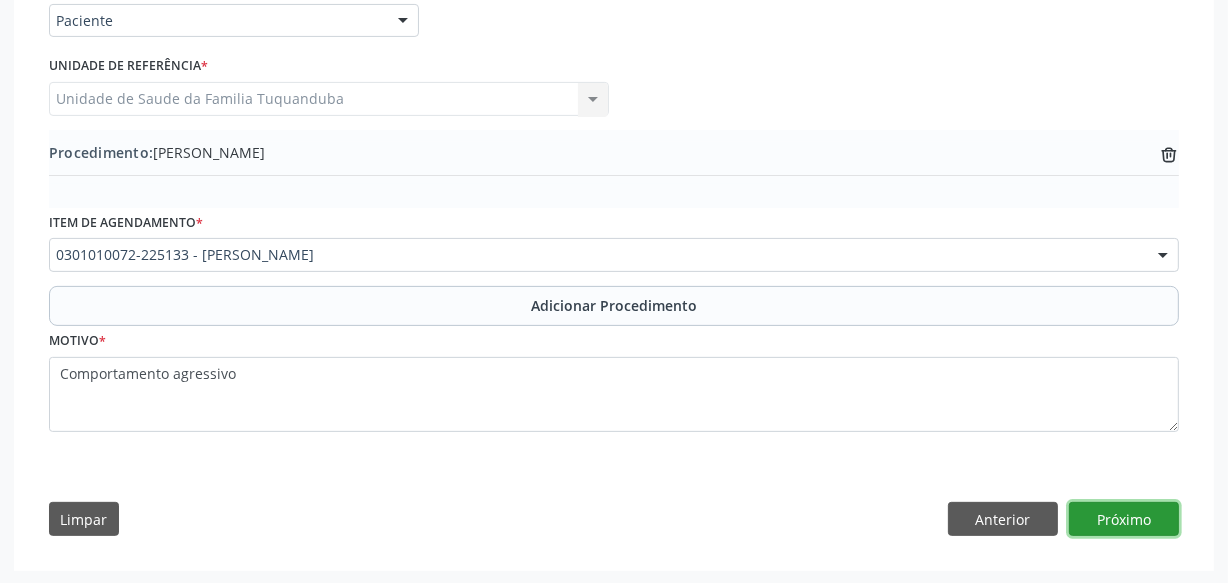 click on "Próximo" at bounding box center (1124, 519) 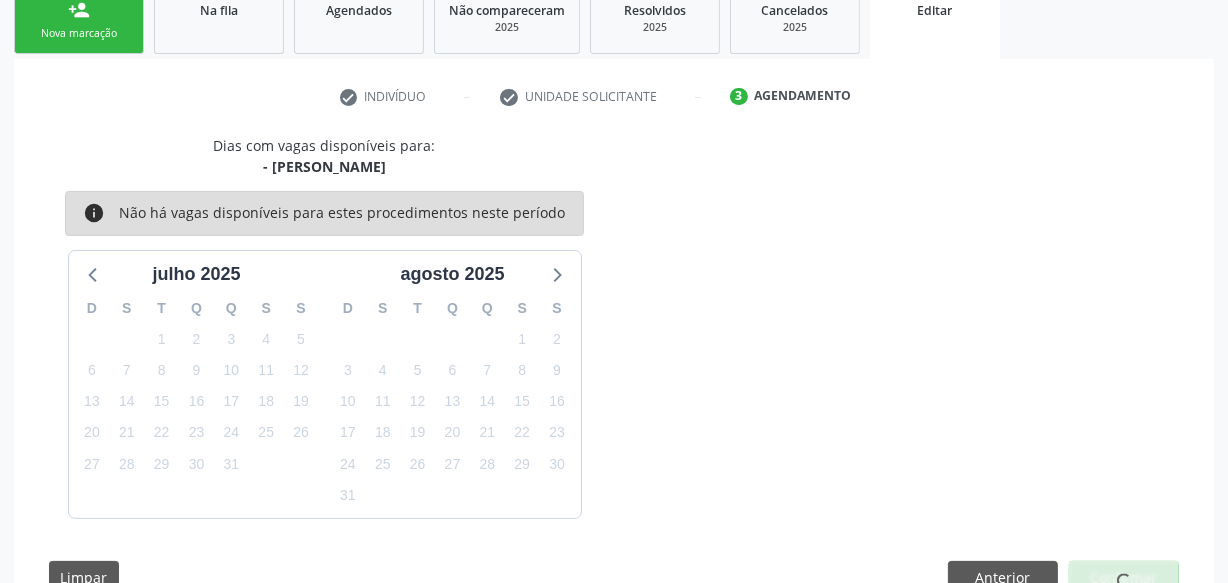 scroll, scrollTop: 399, scrollLeft: 0, axis: vertical 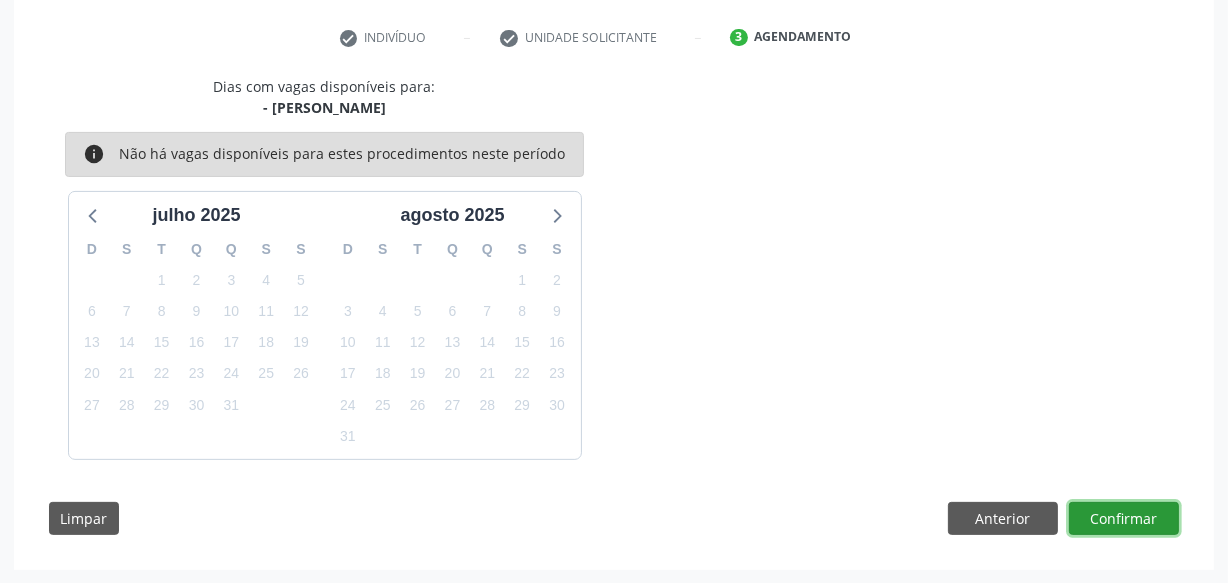 click on "Confirmar" at bounding box center (1124, 519) 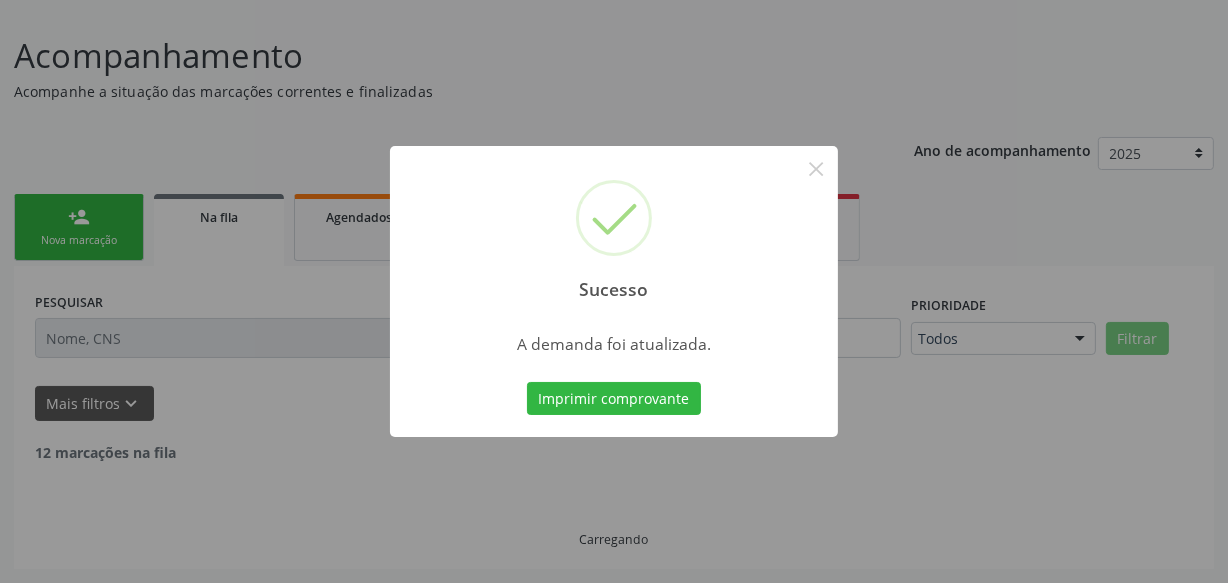 scroll, scrollTop: 110, scrollLeft: 0, axis: vertical 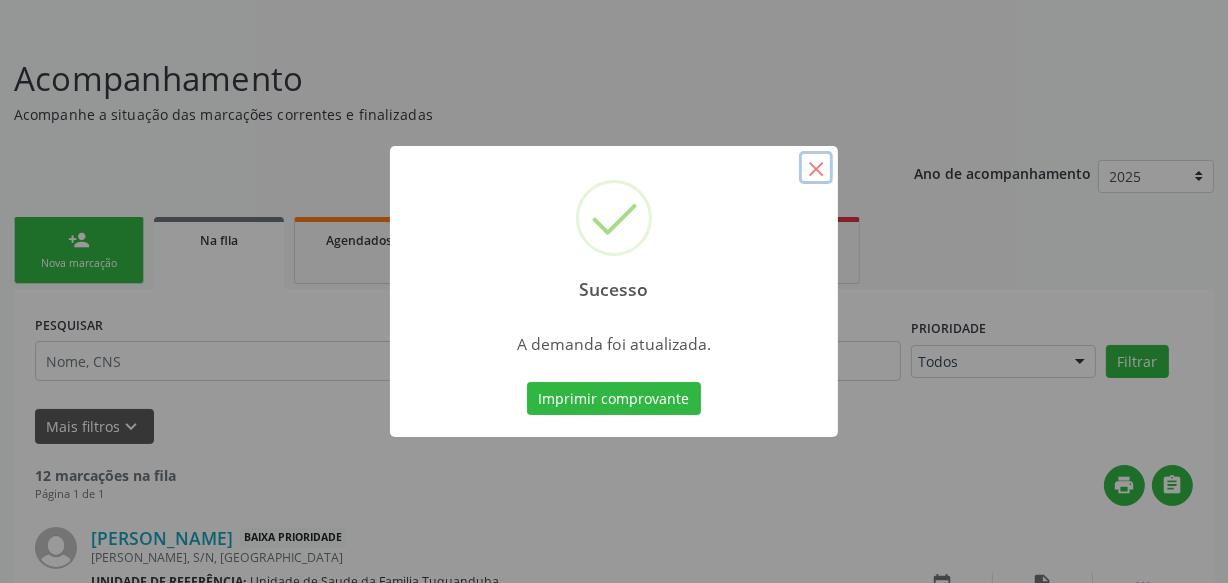 click on "×" at bounding box center [816, 168] 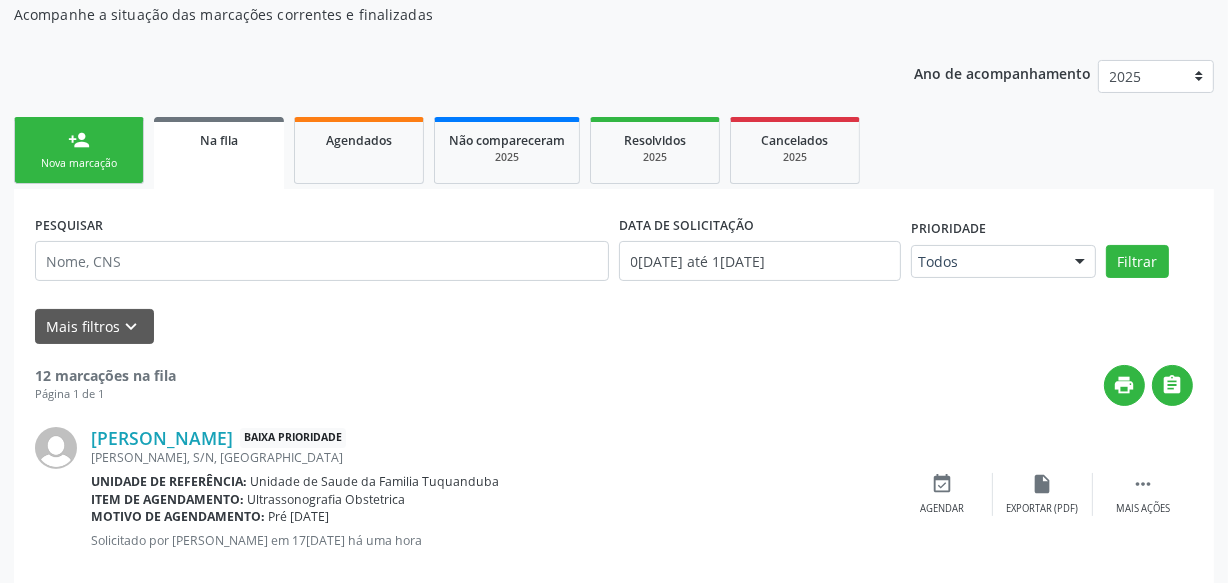 scroll, scrollTop: 0, scrollLeft: 0, axis: both 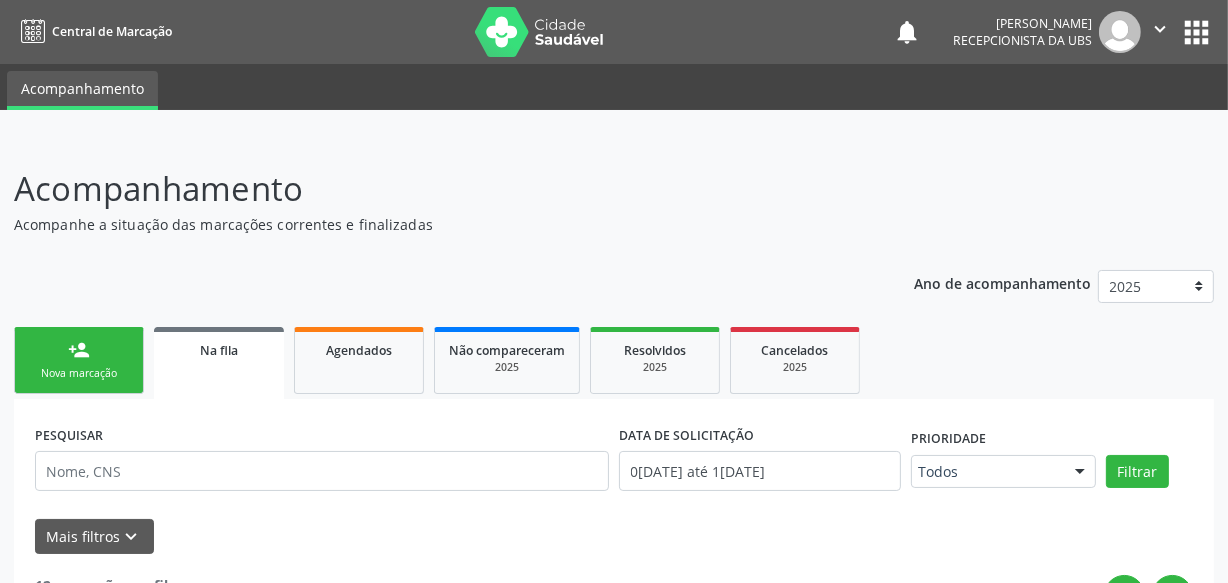 click on "person_add
Nova marcação" at bounding box center (79, 360) 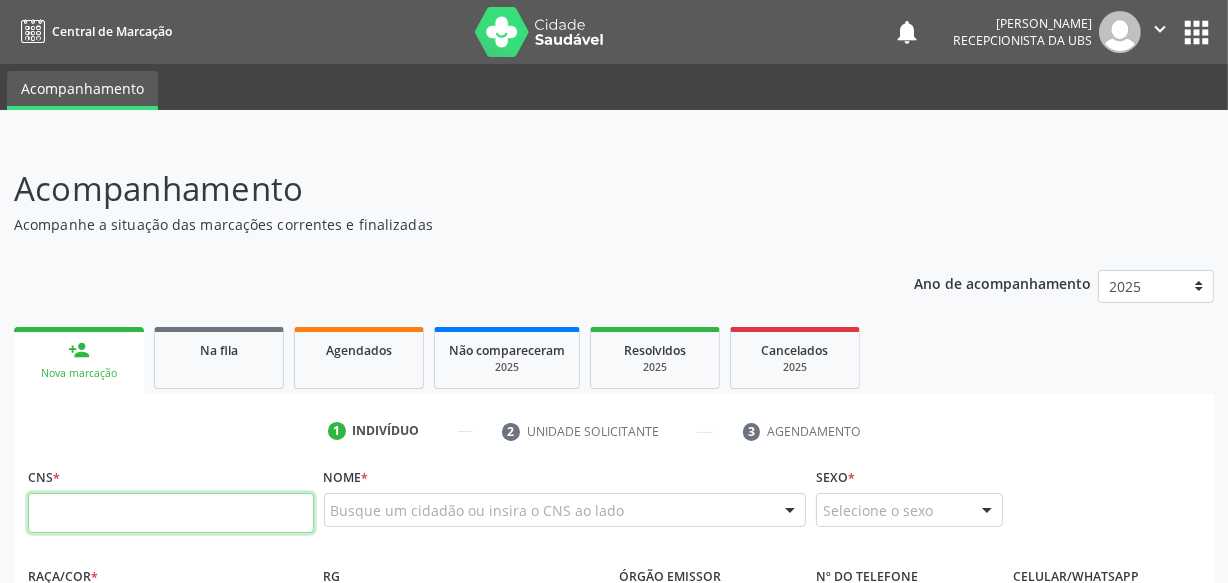 click at bounding box center [171, 513] 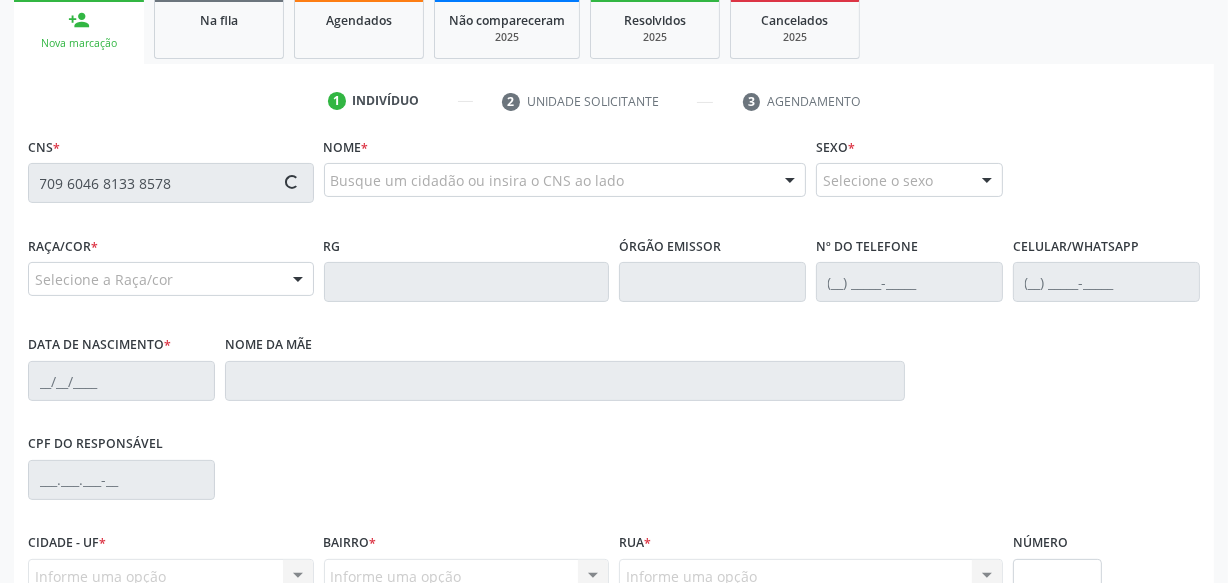 scroll, scrollTop: 363, scrollLeft: 0, axis: vertical 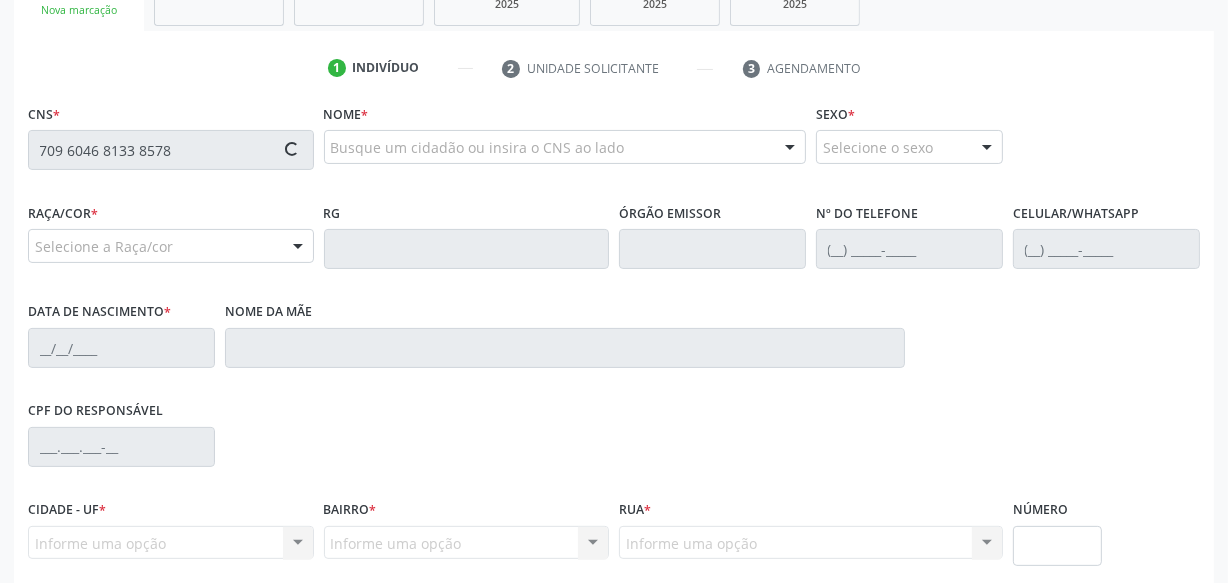 type on "709 6046 8133 8578" 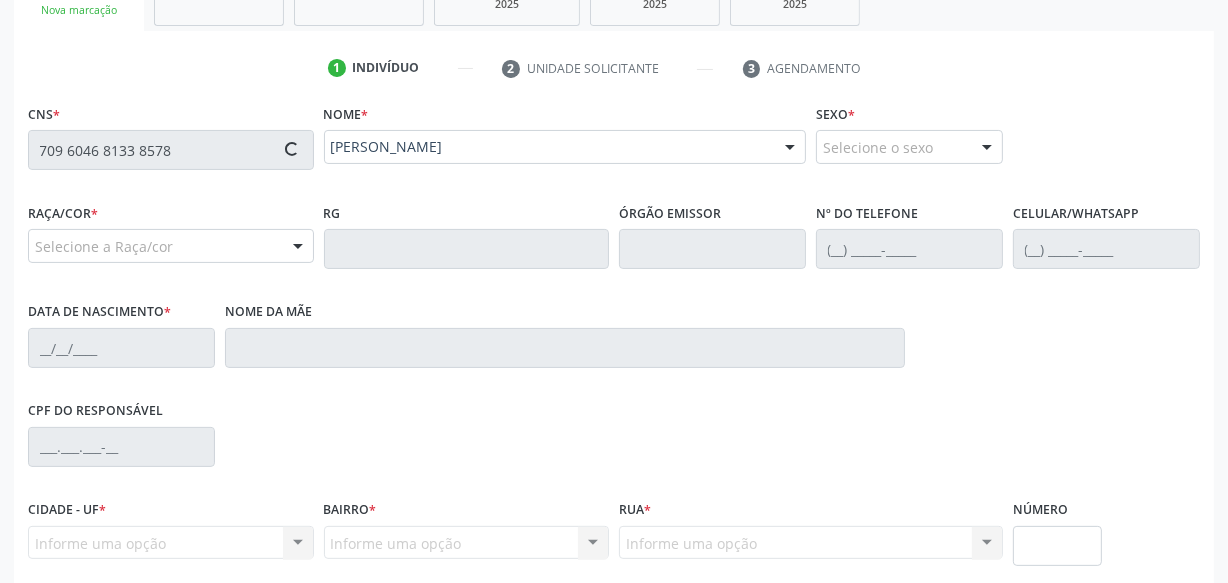 type on "[PHONE_NUMBER]" 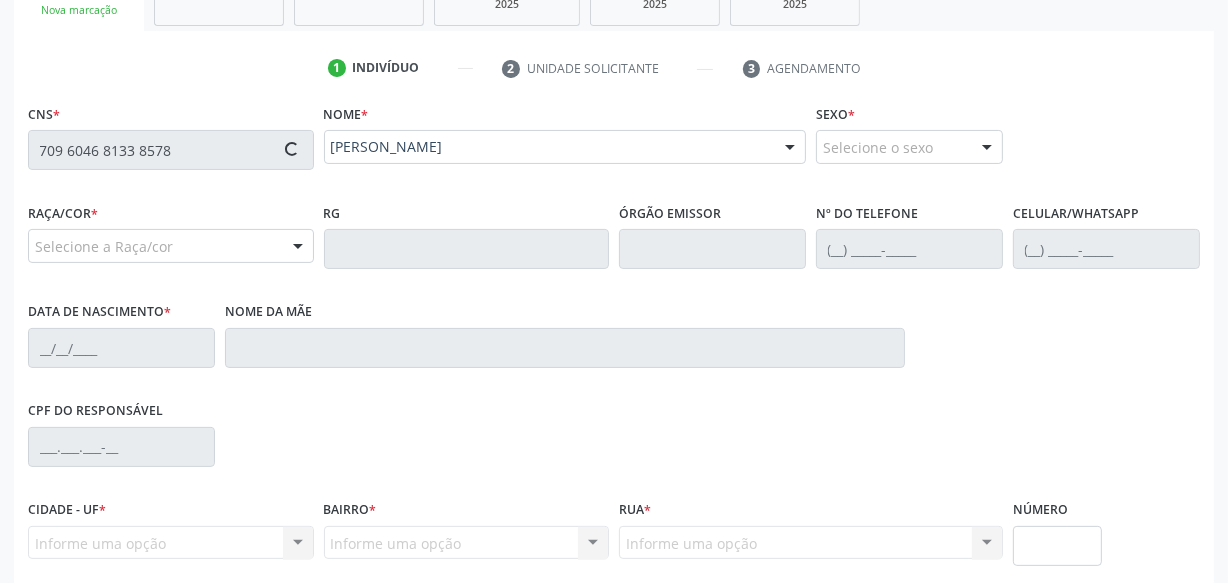 type on "2[DATE]" 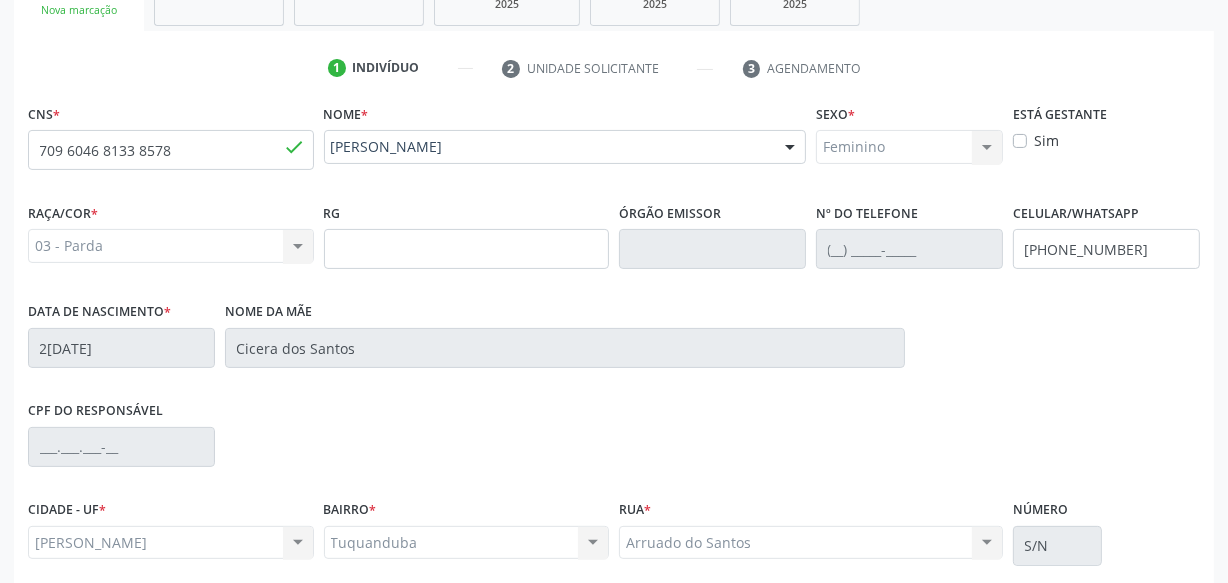 scroll, scrollTop: 528, scrollLeft: 0, axis: vertical 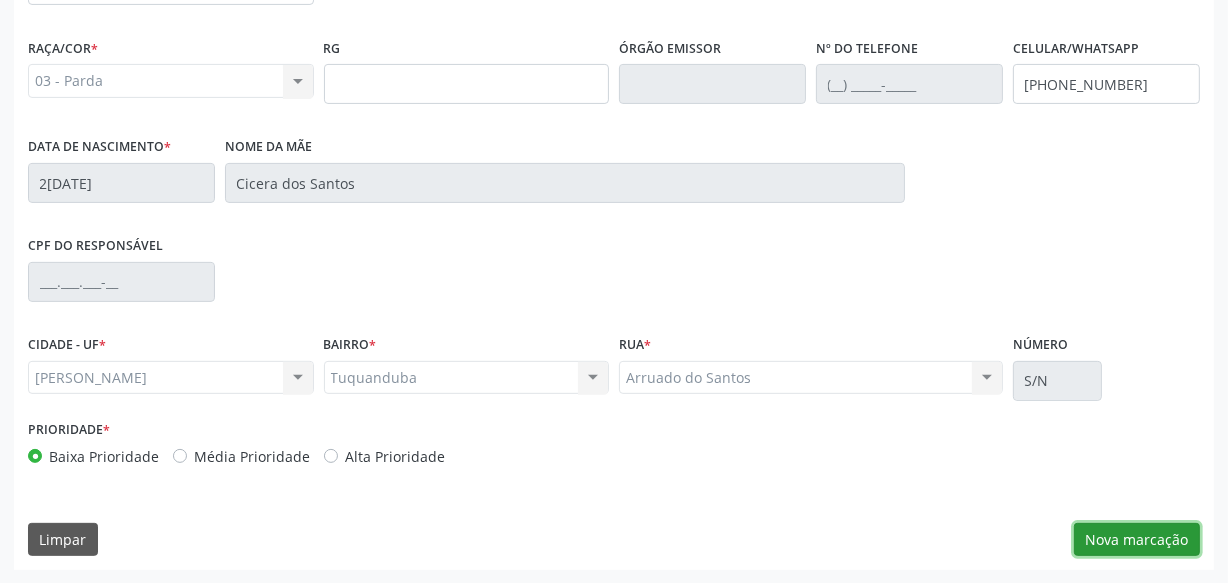 click on "Nova marcação" at bounding box center (1137, 540) 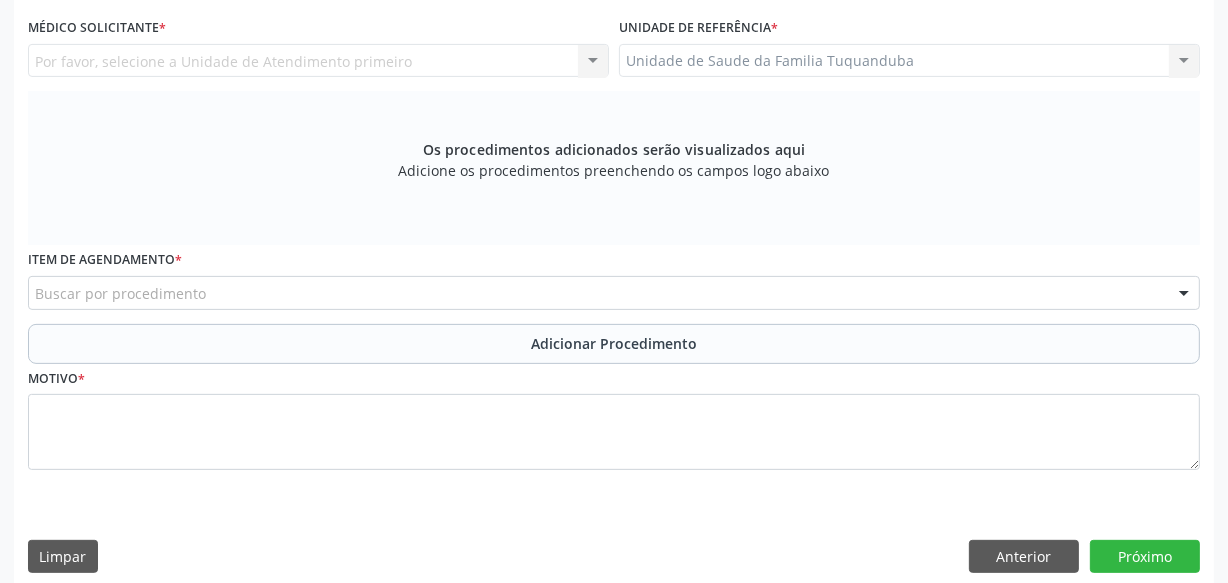 click on "Buscar por procedimento" at bounding box center [614, 293] 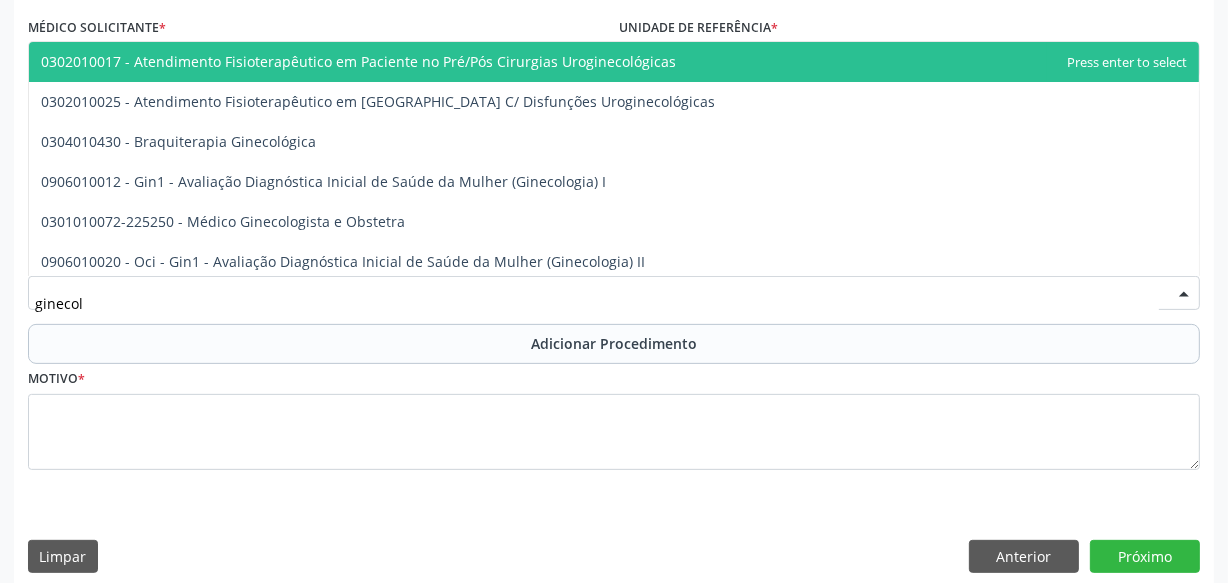 type on "ginecolo" 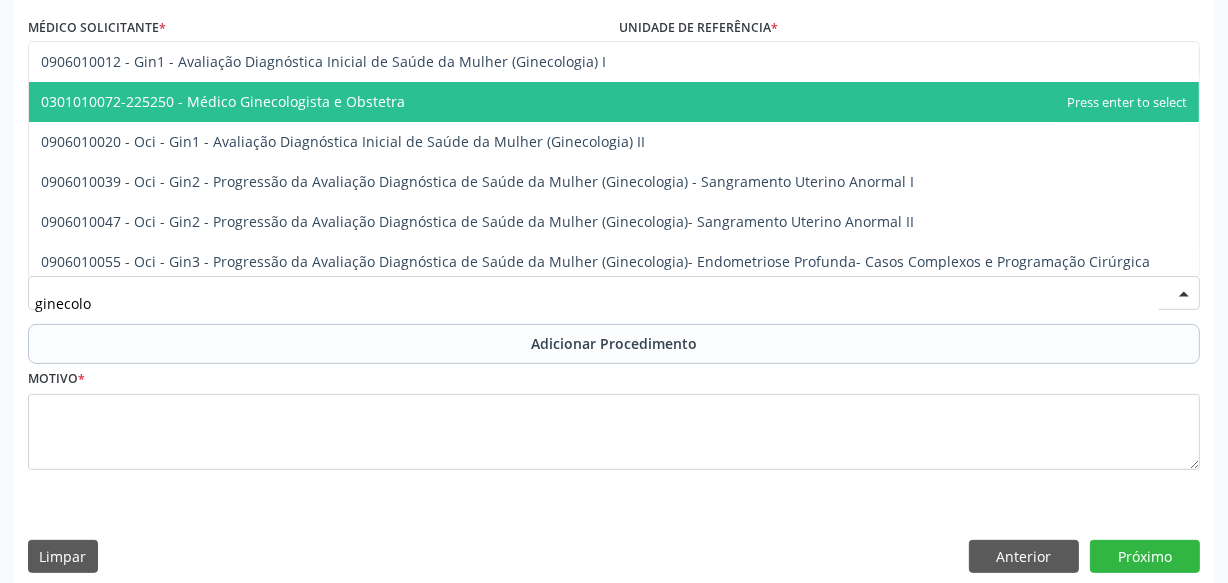 click on "0301010072-225250 - Médico Ginecologista e Obstetra" at bounding box center (223, 101) 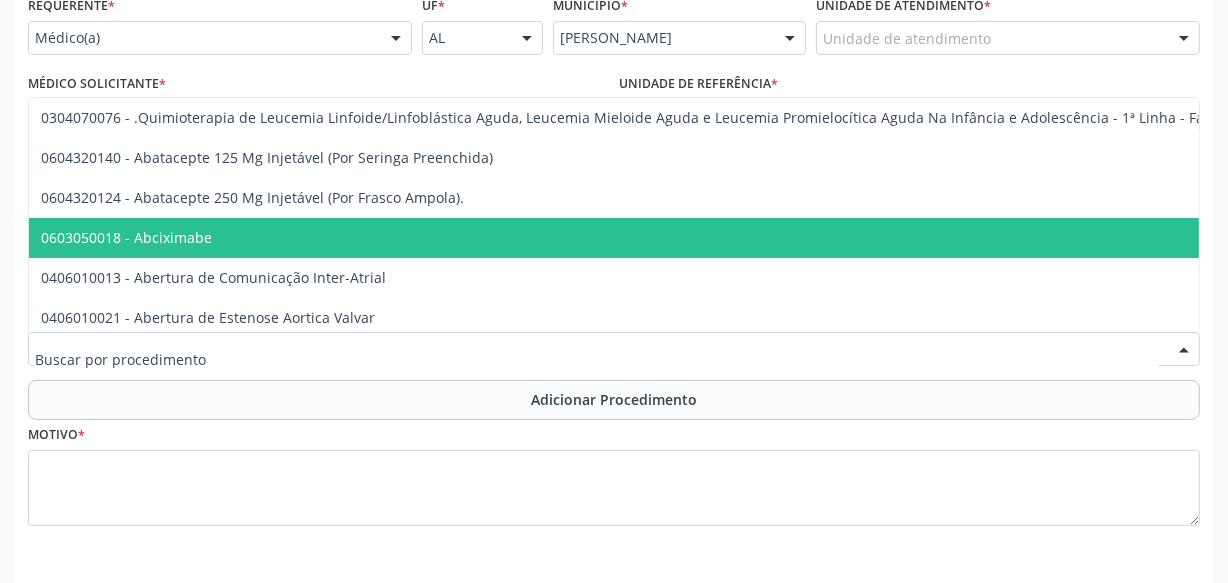 scroll, scrollTop: 545, scrollLeft: 0, axis: vertical 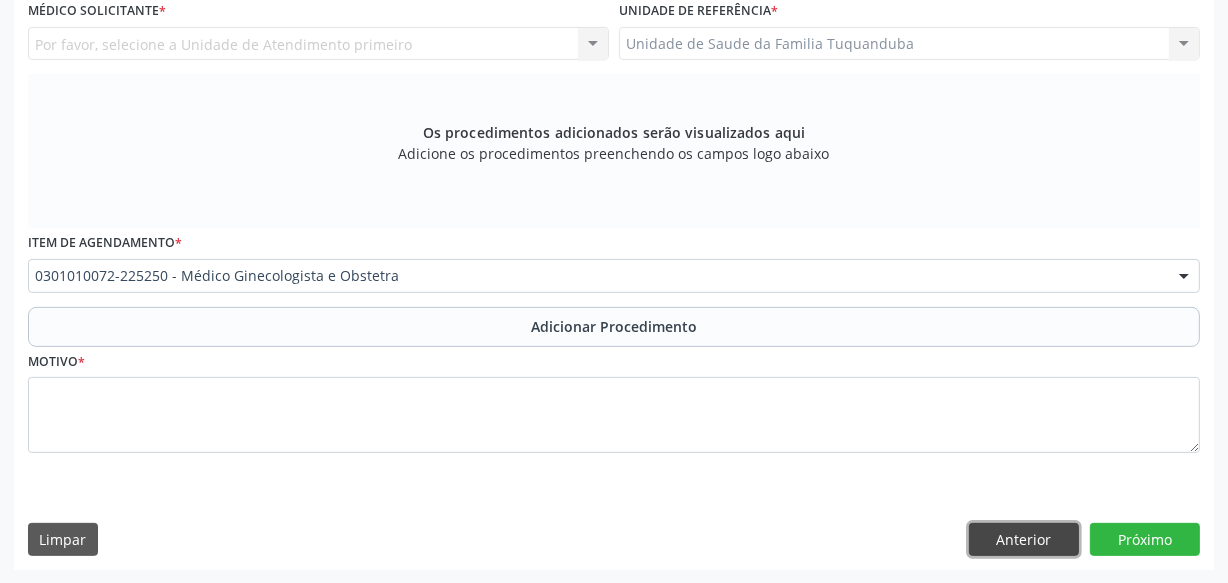 click on "Anterior" at bounding box center (1024, 540) 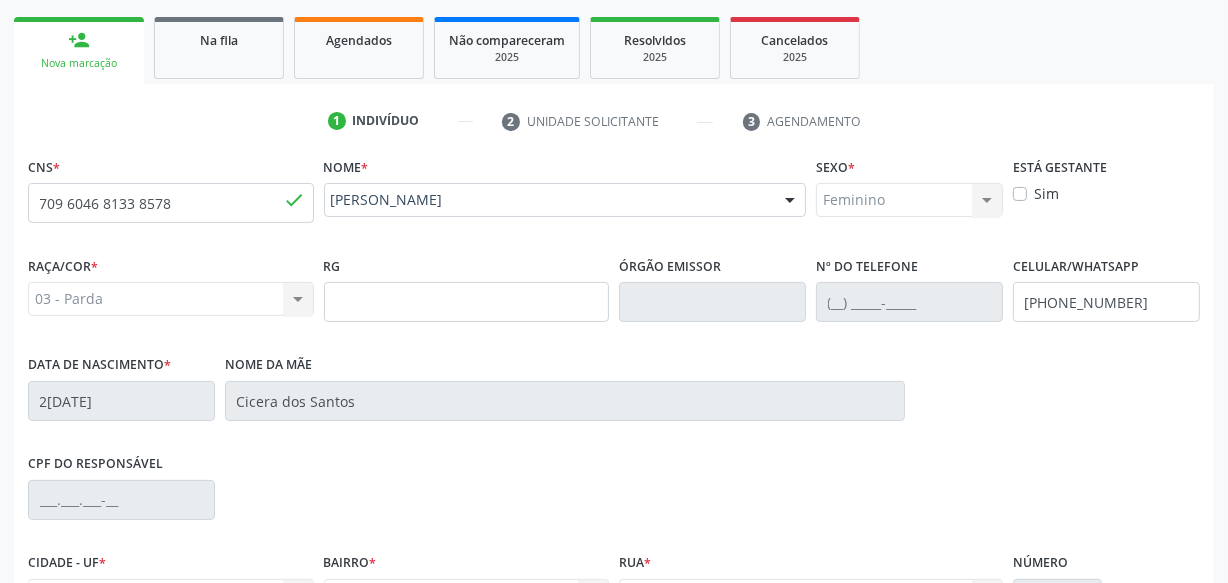 scroll, scrollTop: 363, scrollLeft: 0, axis: vertical 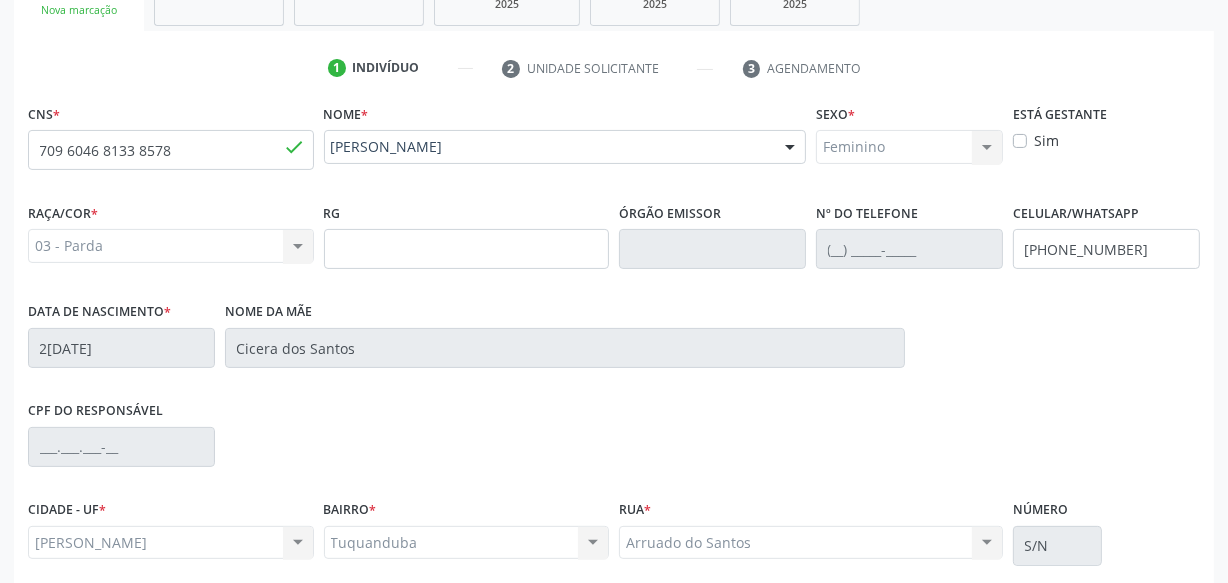 click on "Sim" at bounding box center (1046, 140) 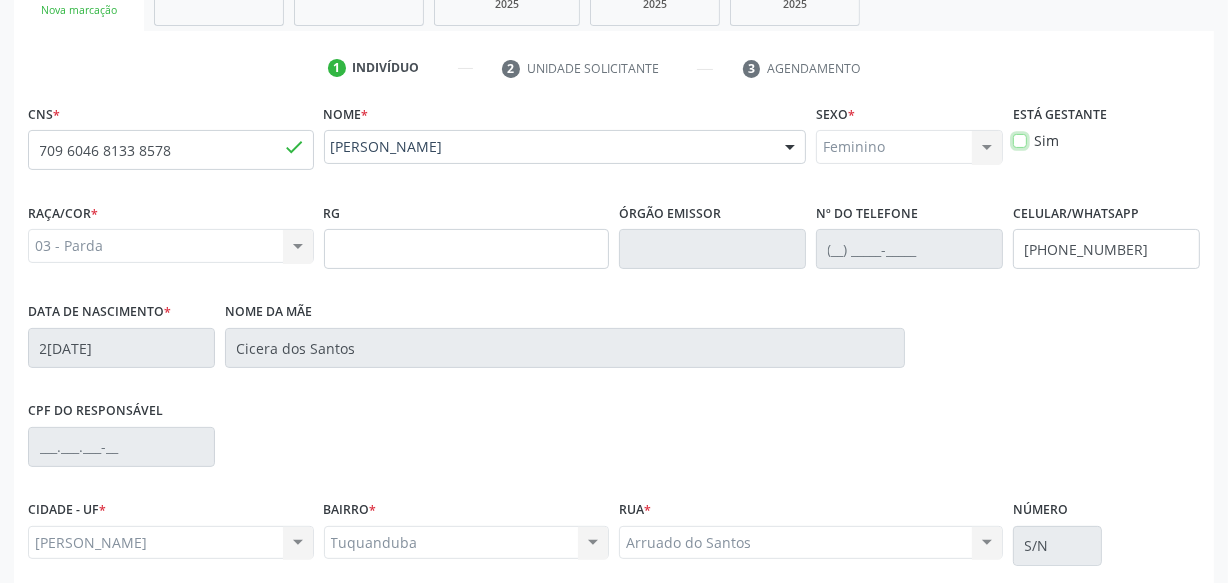 click on "Sim" at bounding box center (1020, 139) 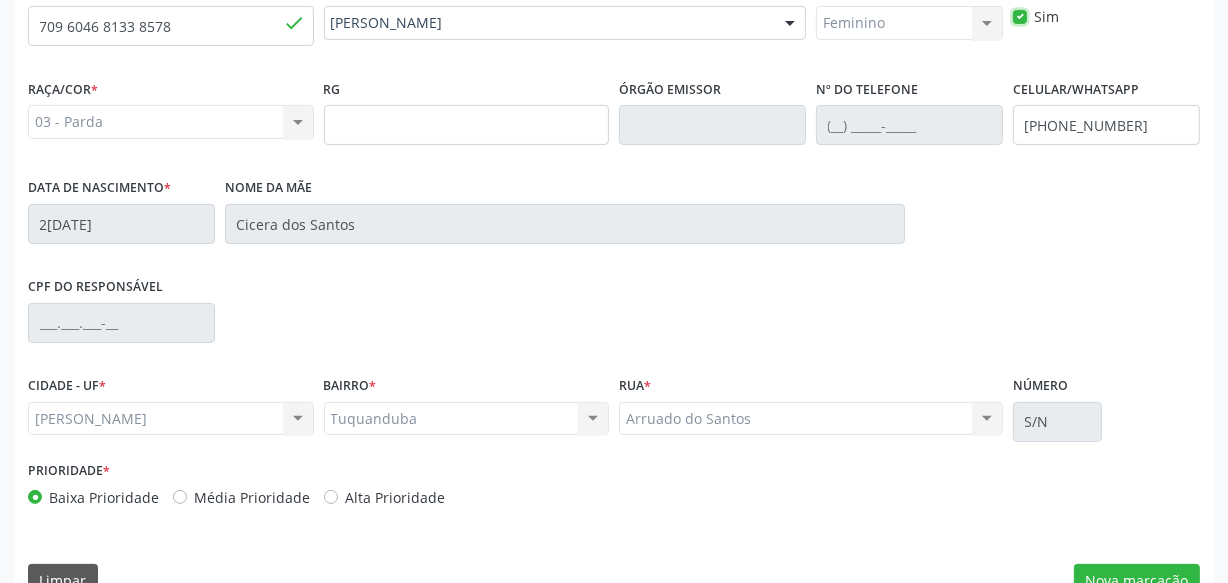 scroll, scrollTop: 528, scrollLeft: 0, axis: vertical 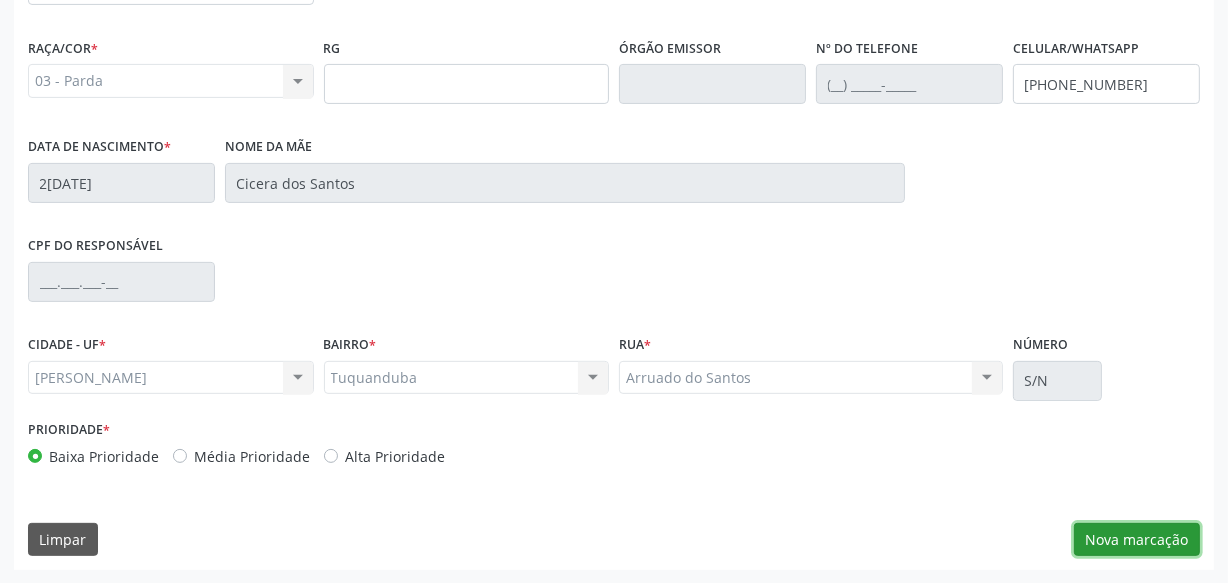 click on "Nova marcação" at bounding box center (1137, 540) 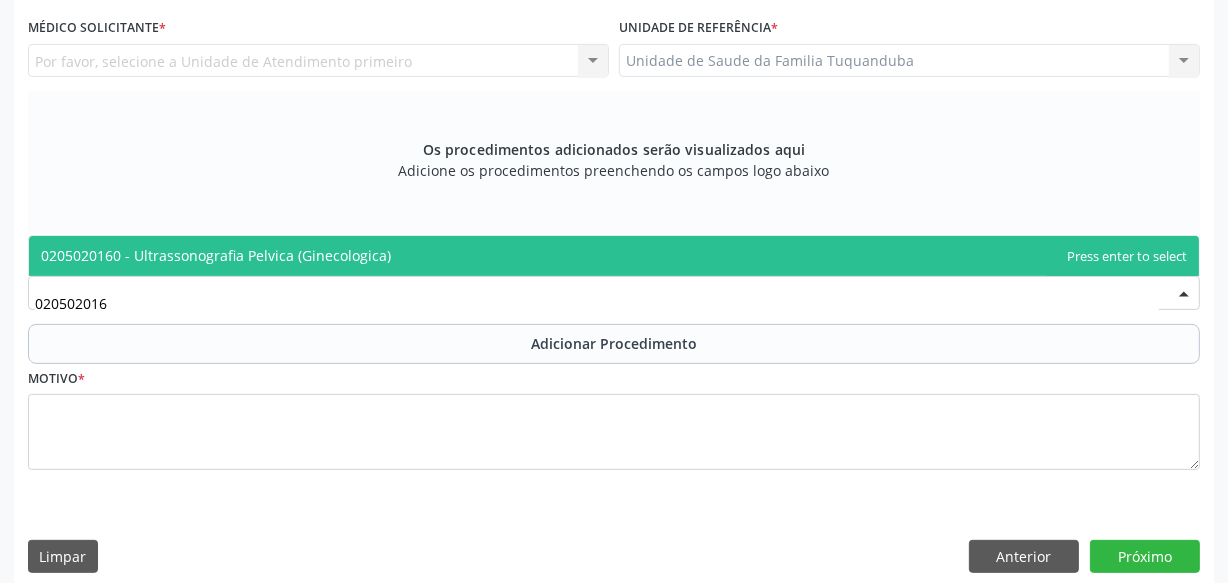 type on "0205020160" 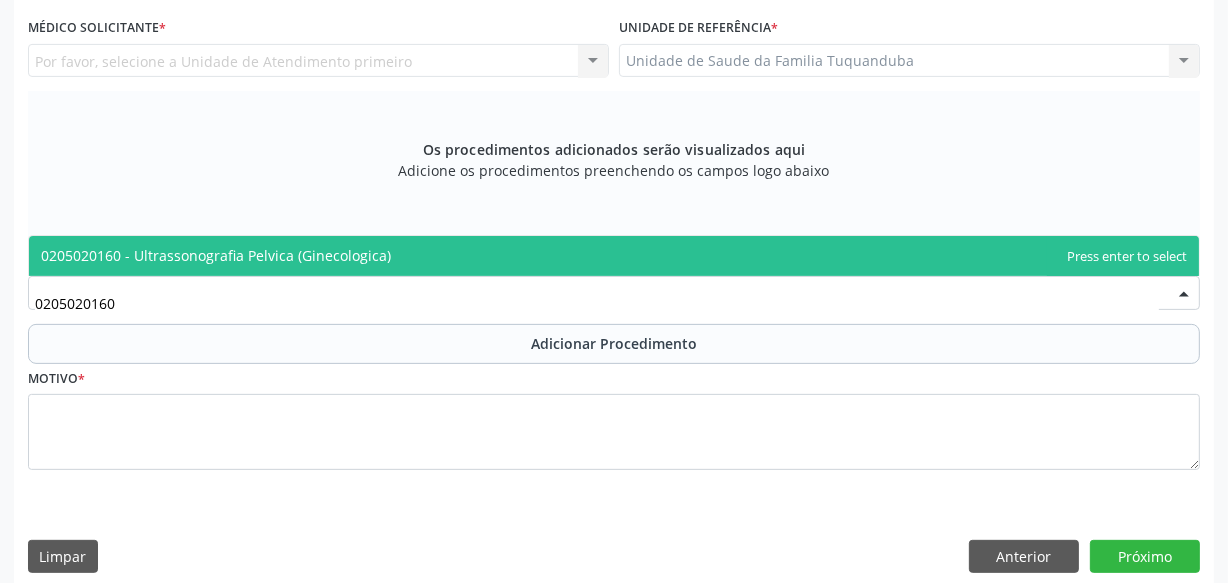 click on "0205020160 - Ultrassonografia Pelvica (Ginecologica)" at bounding box center (614, 256) 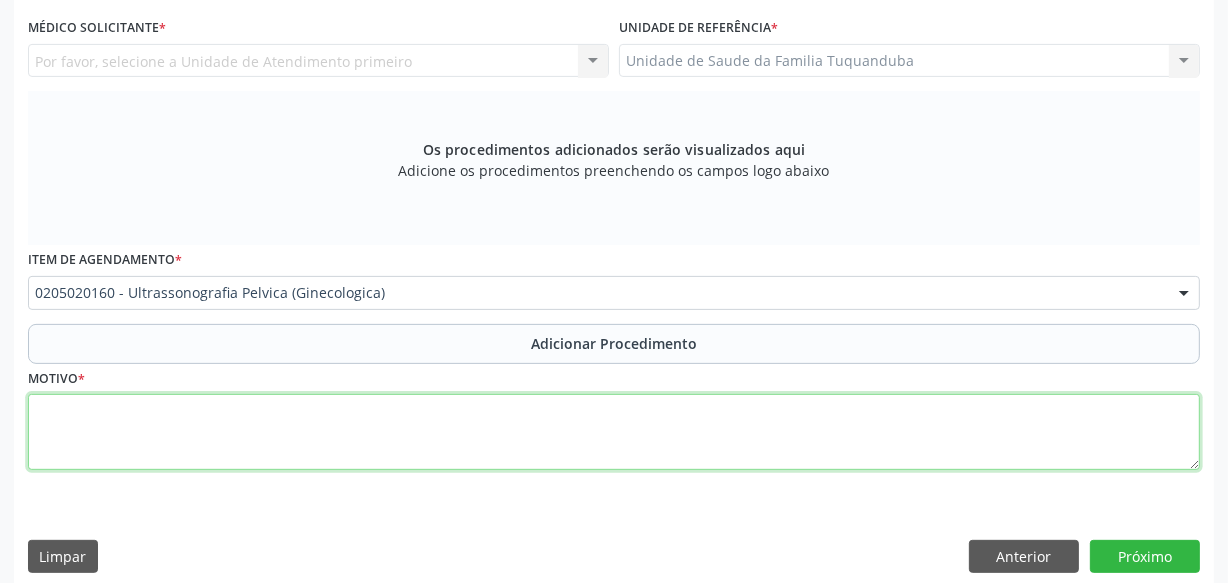 click at bounding box center [614, 432] 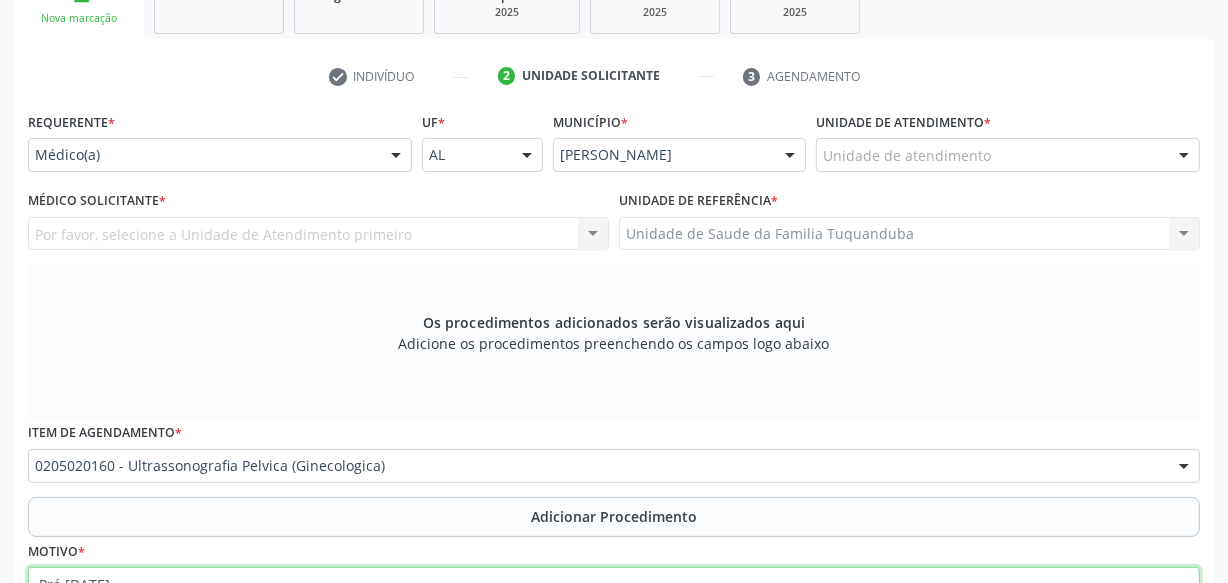 scroll, scrollTop: 363, scrollLeft: 0, axis: vertical 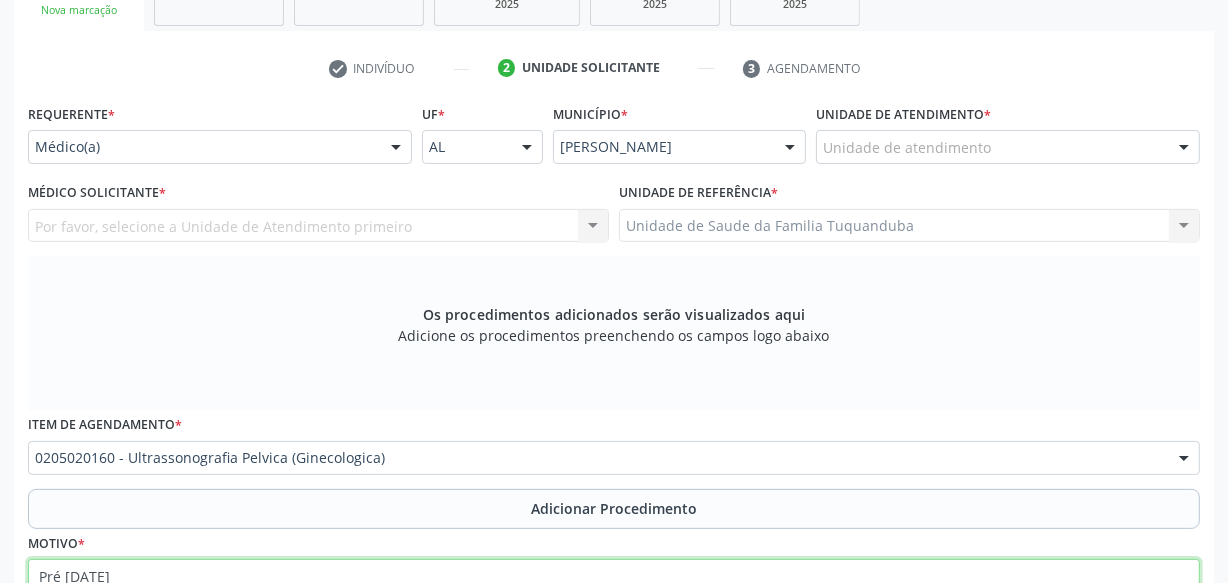 type on "Pré [DATE]" 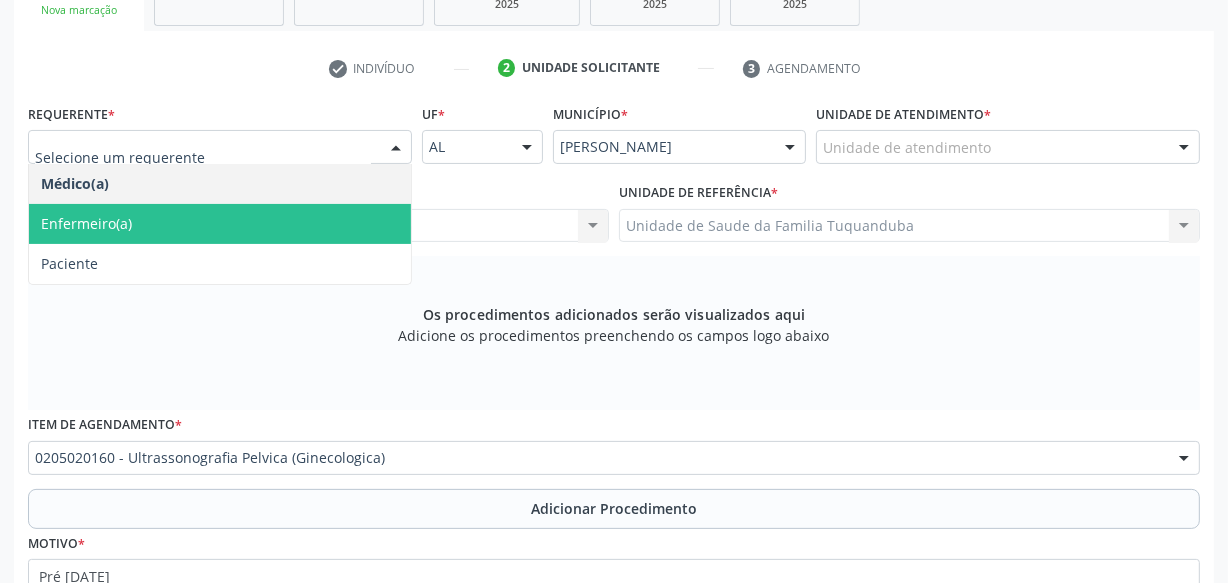 click on "Enfermeiro(a)" at bounding box center [220, 224] 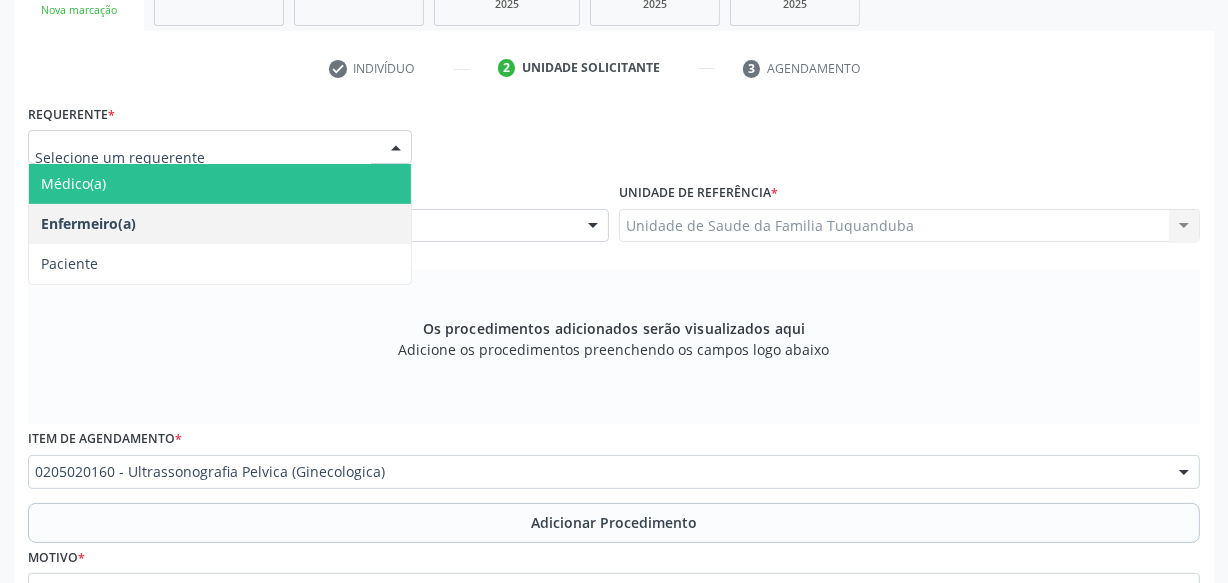 click on "Médico(a)" at bounding box center (220, 184) 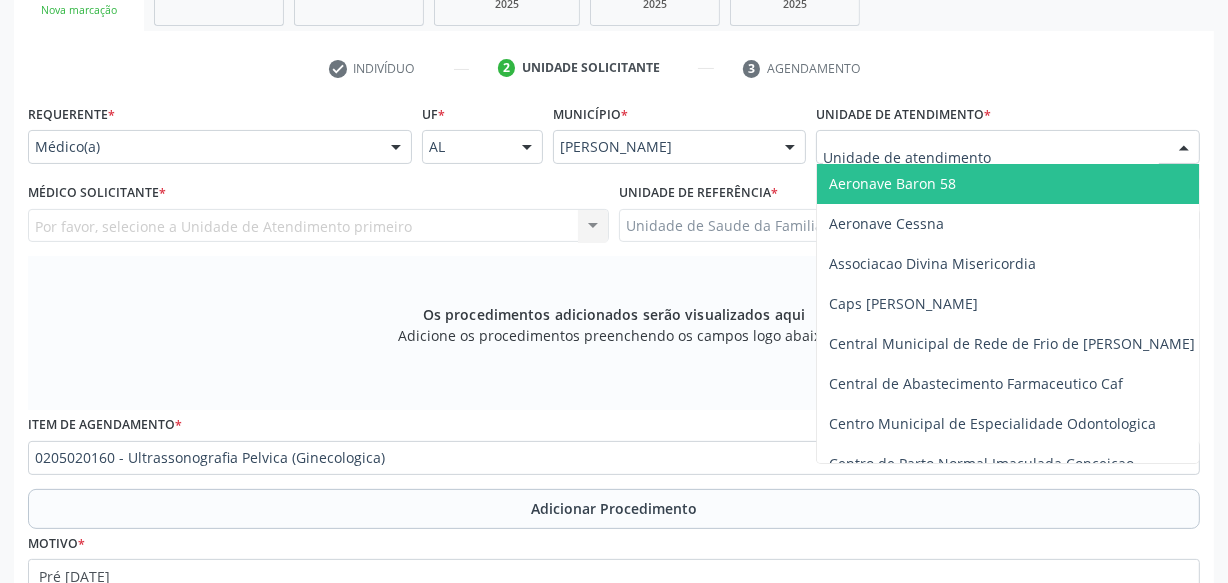 click at bounding box center [1008, 147] 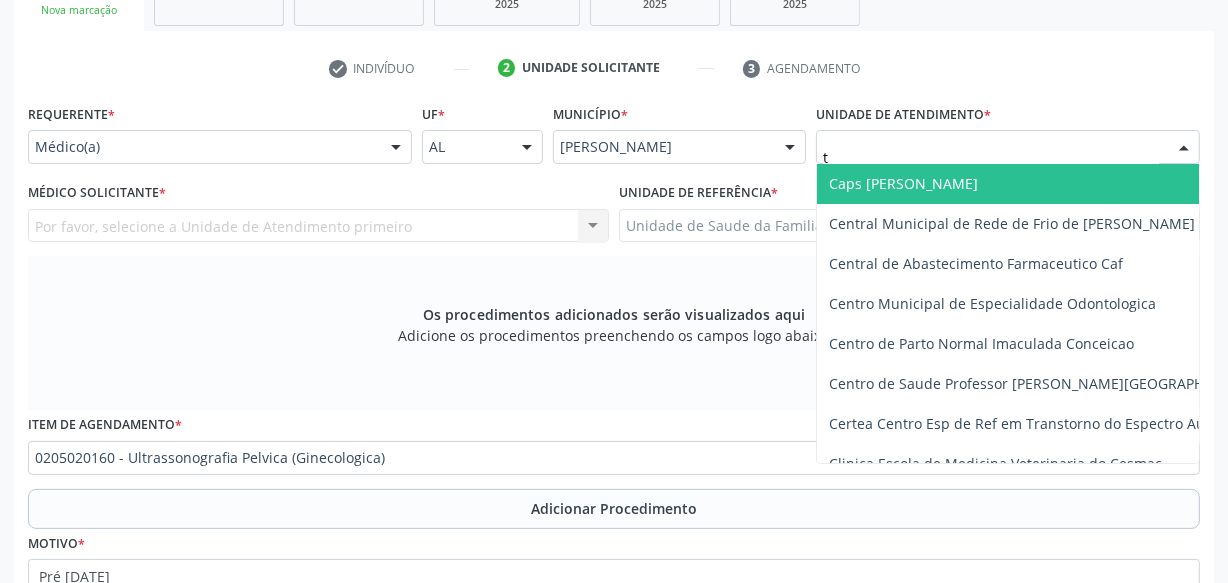 type on "tu" 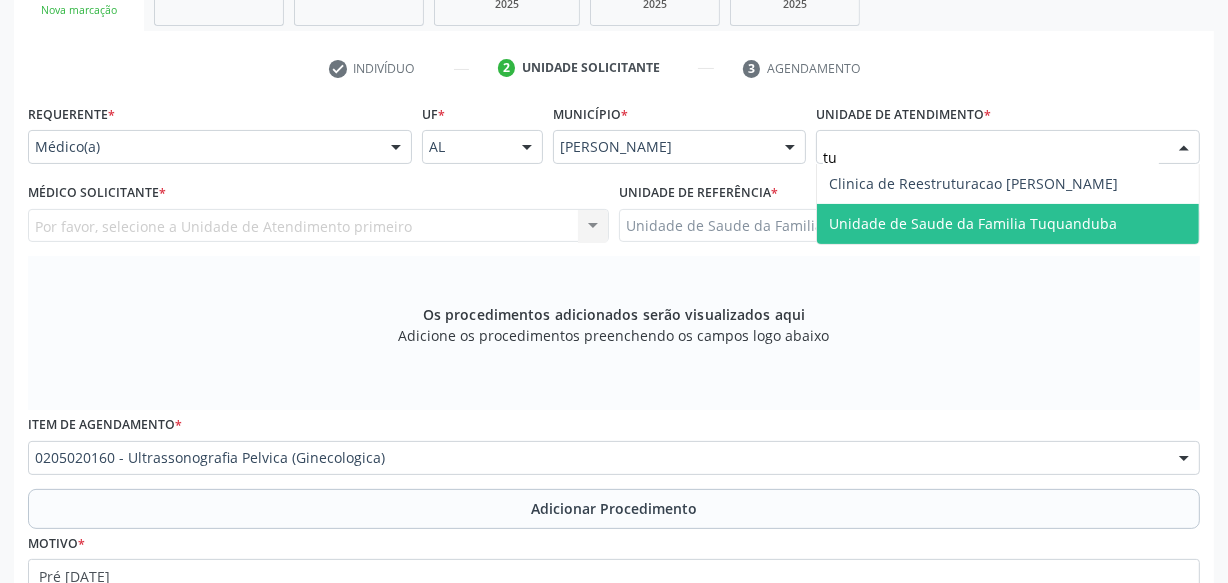 click on "Unidade de Saude da Familia Tuquanduba" at bounding box center [1008, 224] 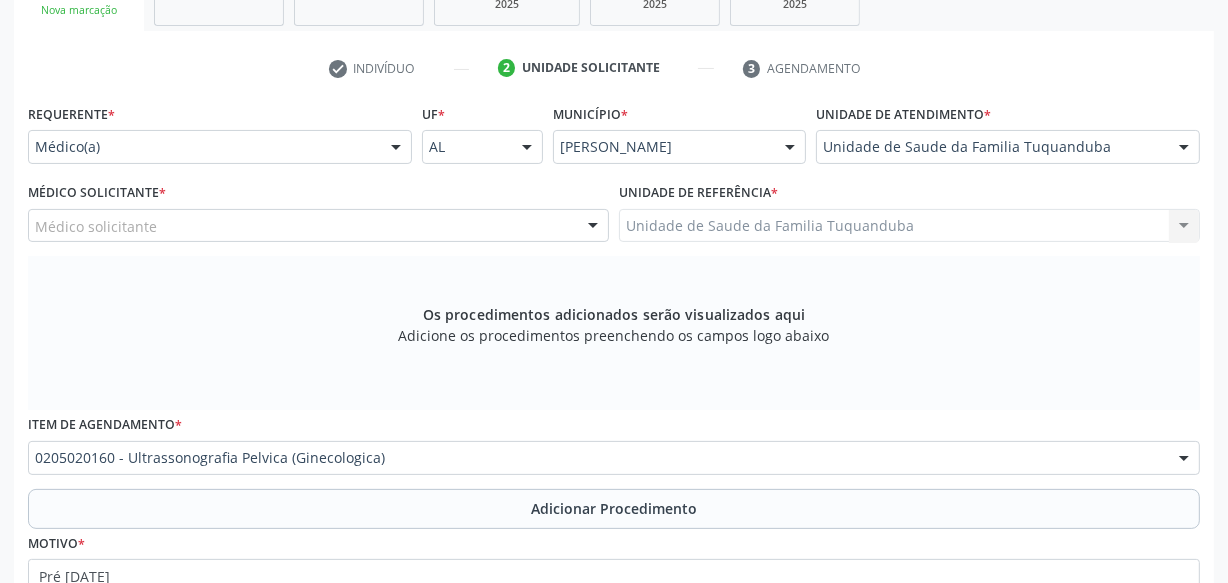 click on "Médico solicitante" at bounding box center (318, 226) 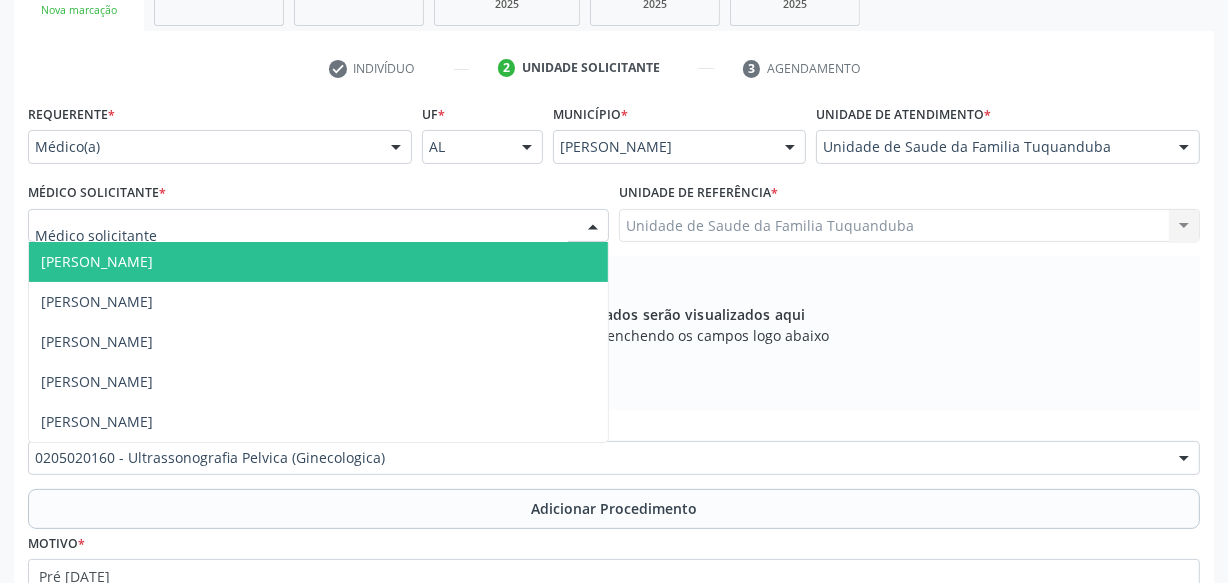 click on "[PERSON_NAME]" at bounding box center (318, 262) 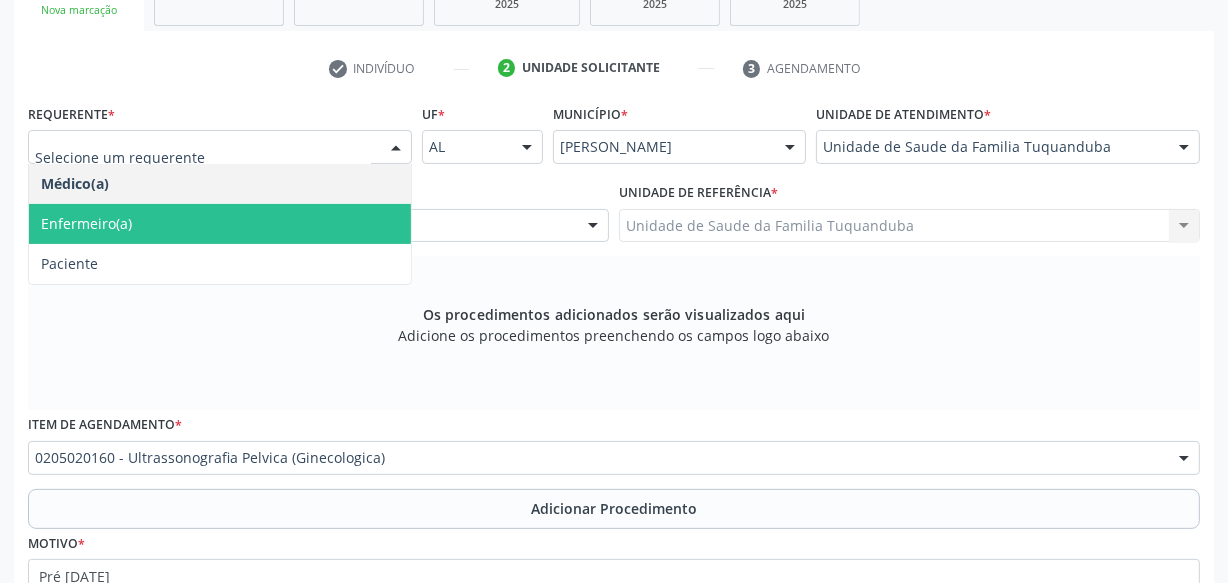 click on "Enfermeiro(a)" at bounding box center (220, 224) 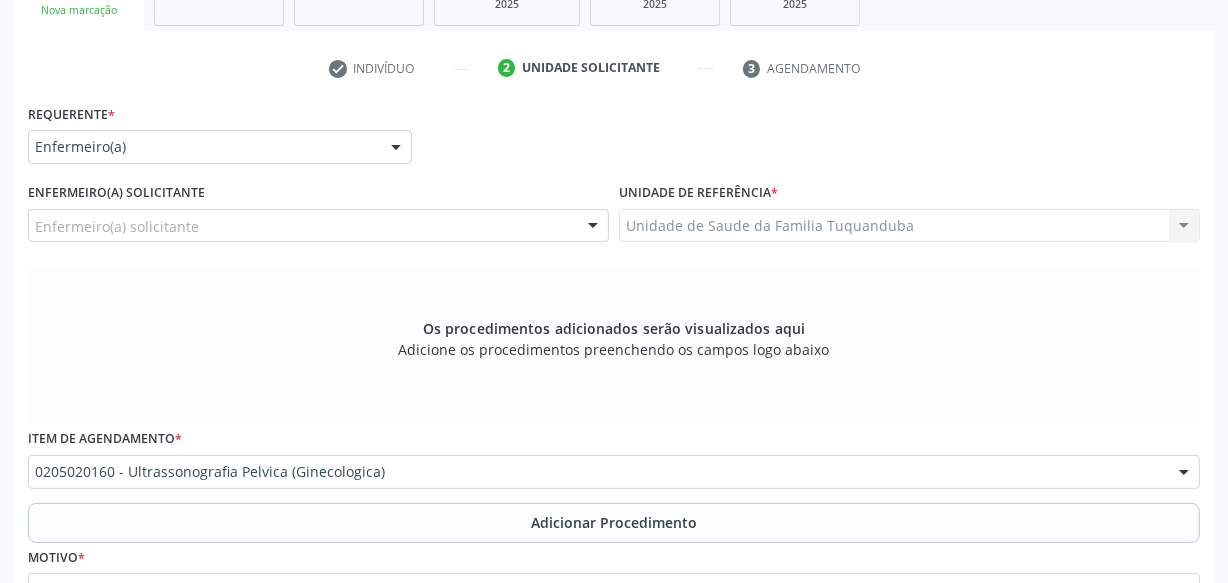 click on "Enfermeiro(a) solicitante" at bounding box center (318, 226) 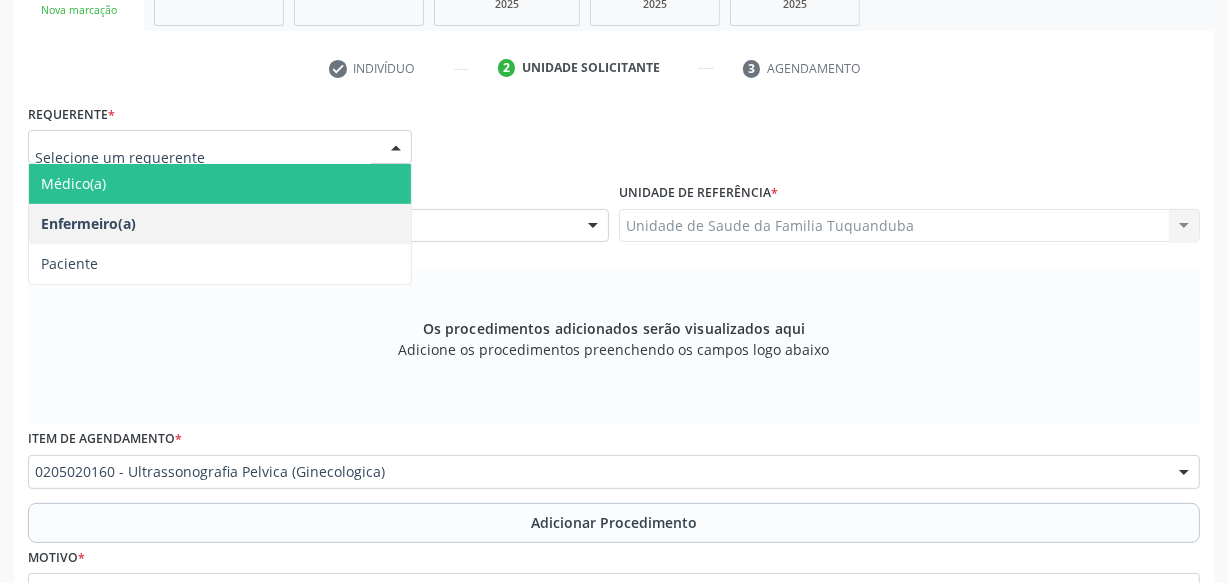 click on "Médico(a)" at bounding box center (220, 184) 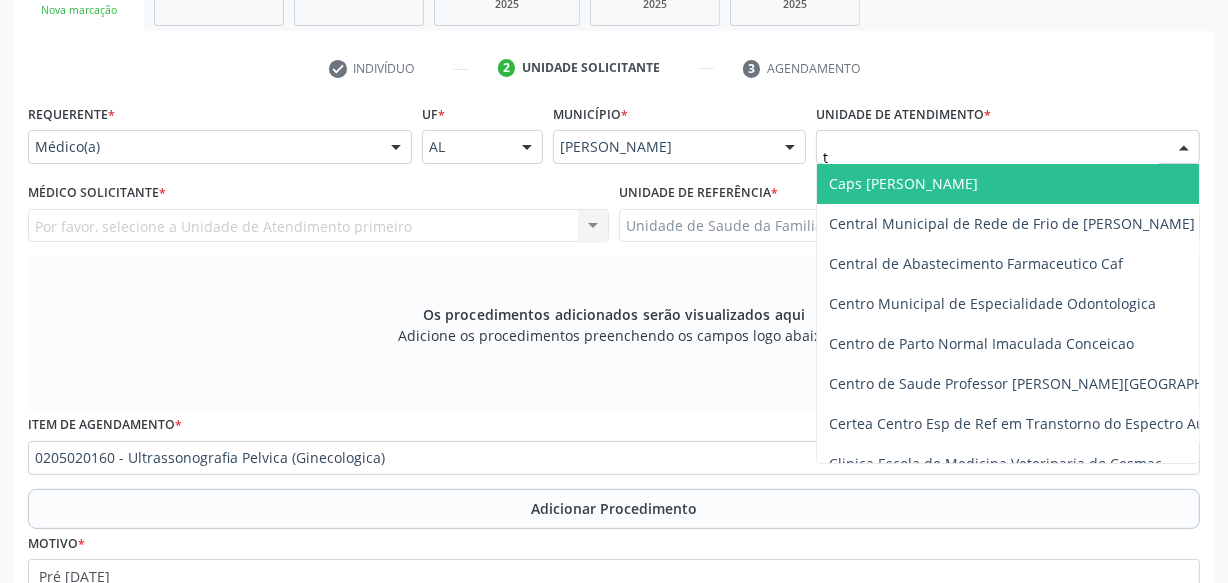 type on "tu" 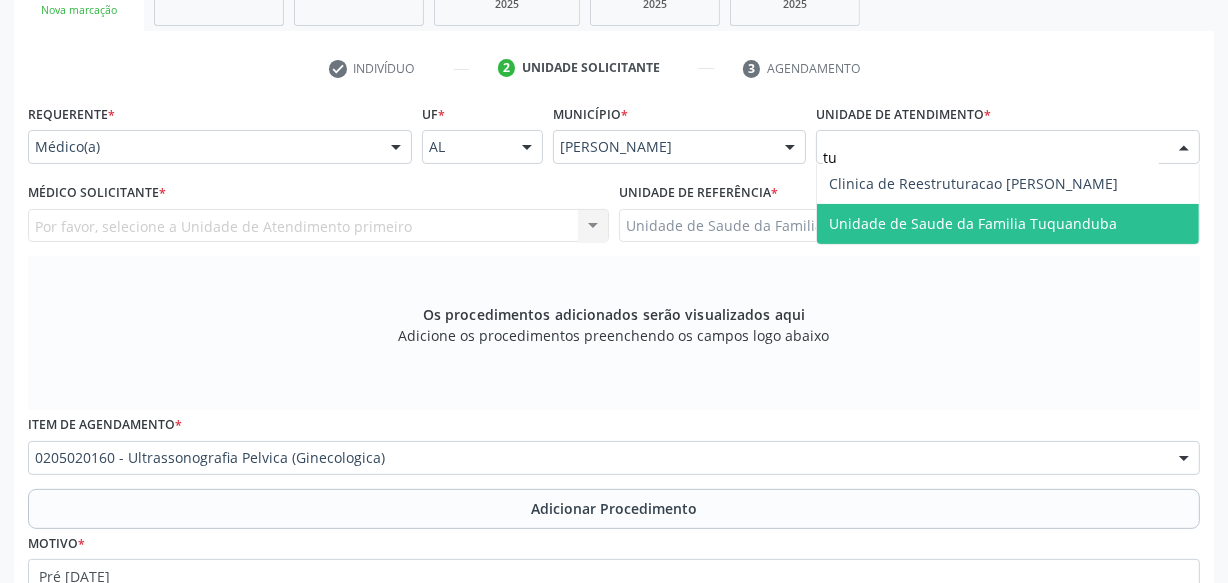 drag, startPoint x: 887, startPoint y: 216, endPoint x: 838, endPoint y: 229, distance: 50.695168 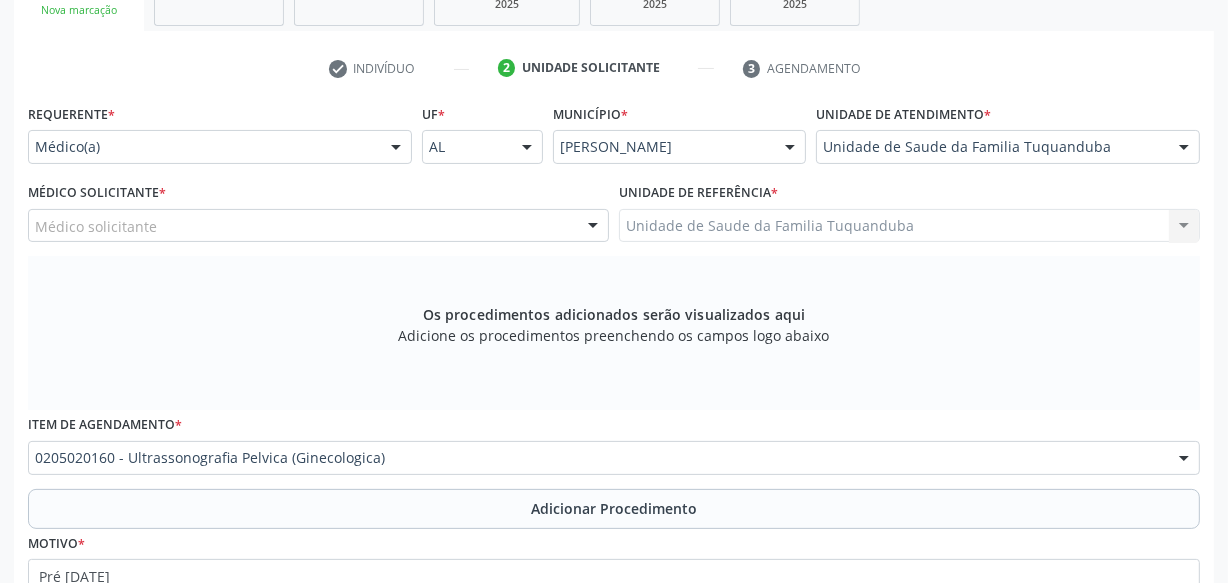 click on "Médico Solicitante
*
Médico solicitante
[PERSON_NAME] resultado encontrado para: "   "
Não há nenhuma opção para ser exibida." at bounding box center [318, 217] 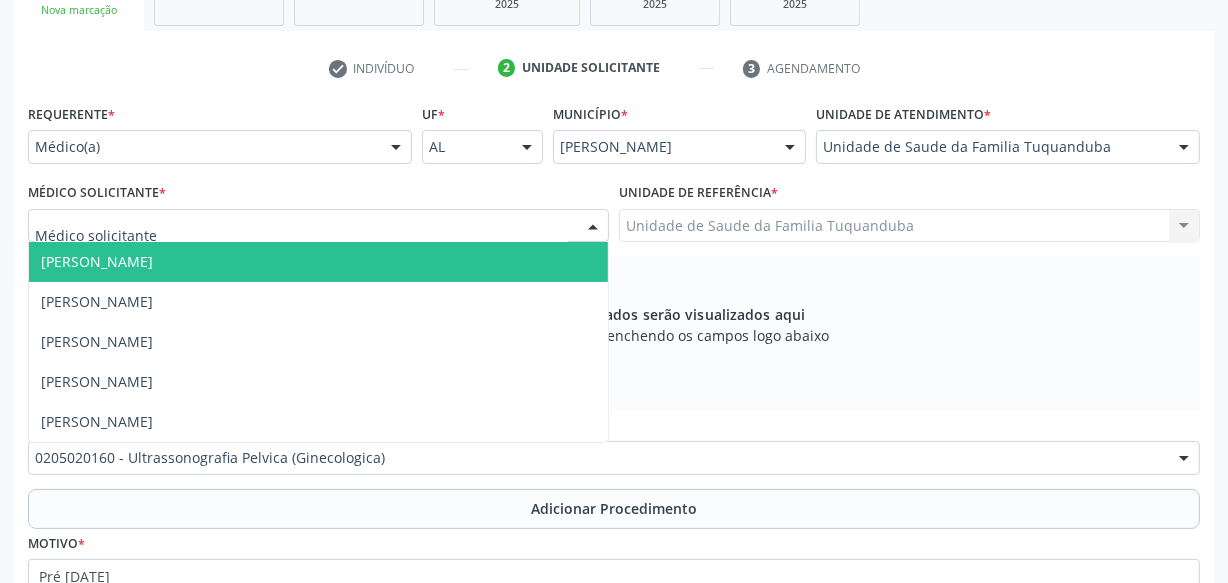 click on "[PERSON_NAME]" at bounding box center (318, 262) 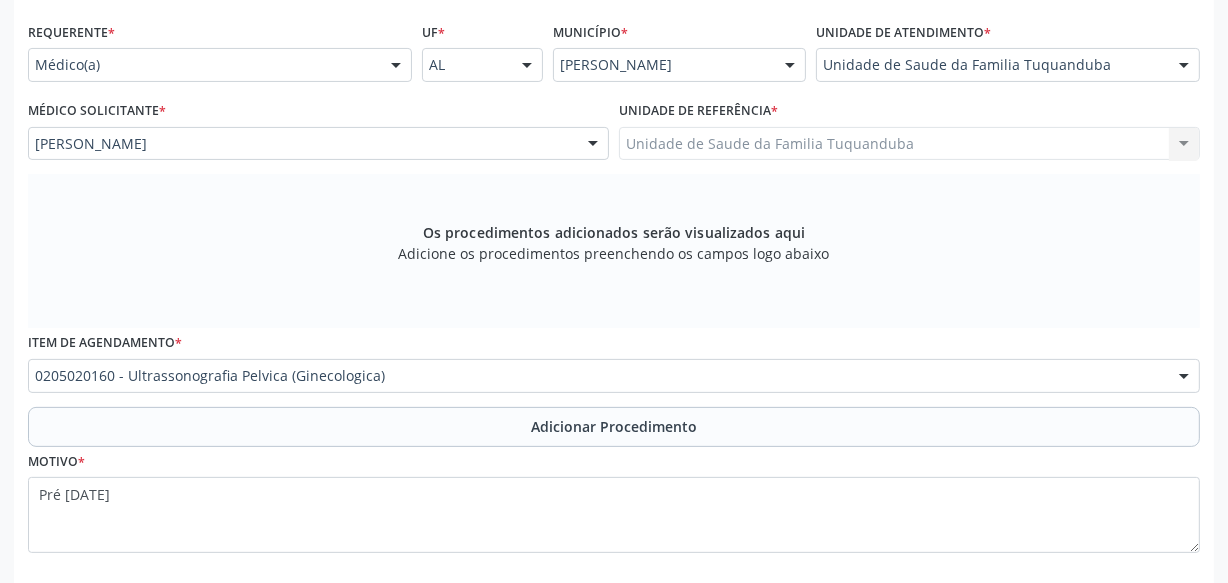 scroll, scrollTop: 545, scrollLeft: 0, axis: vertical 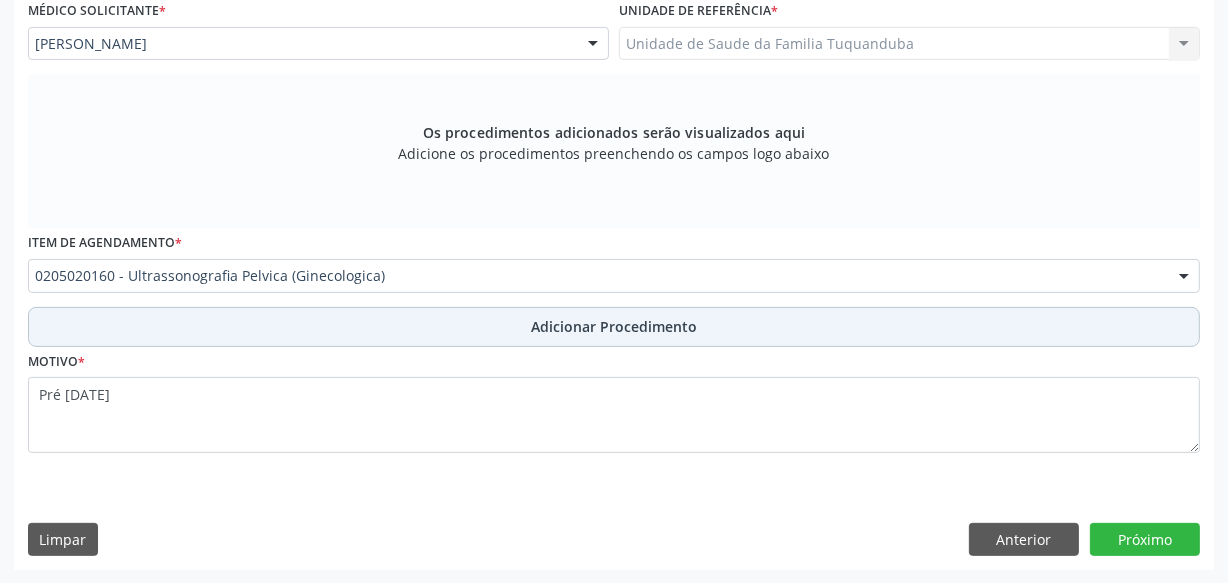 click on "Adicionar Procedimento" at bounding box center (614, 327) 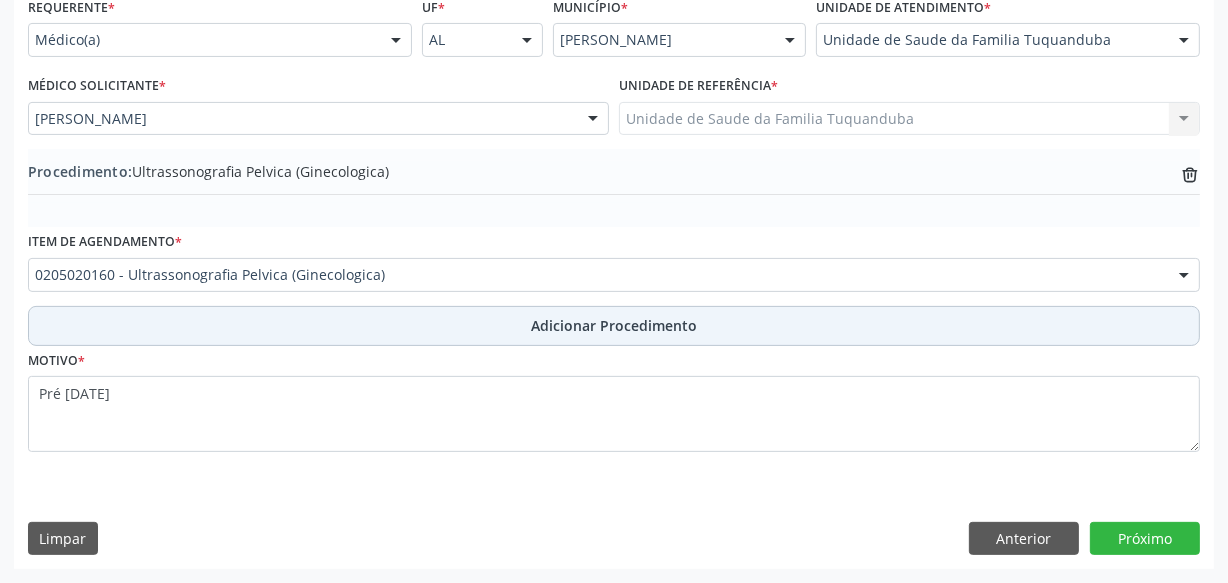 scroll, scrollTop: 469, scrollLeft: 0, axis: vertical 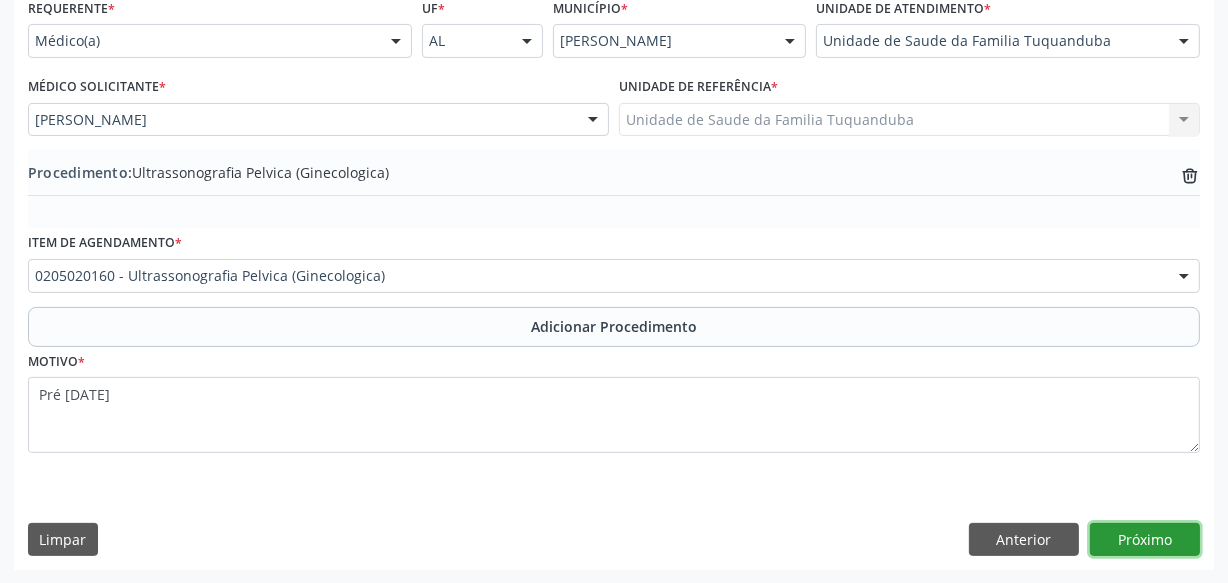 click on "Próximo" at bounding box center [1145, 540] 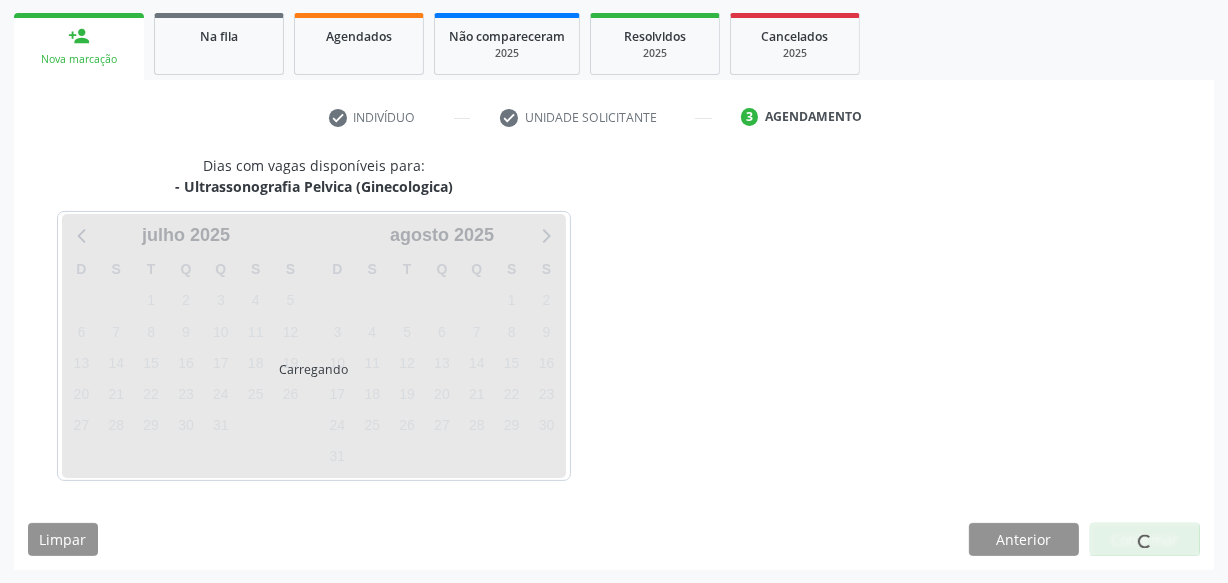 scroll, scrollTop: 372, scrollLeft: 0, axis: vertical 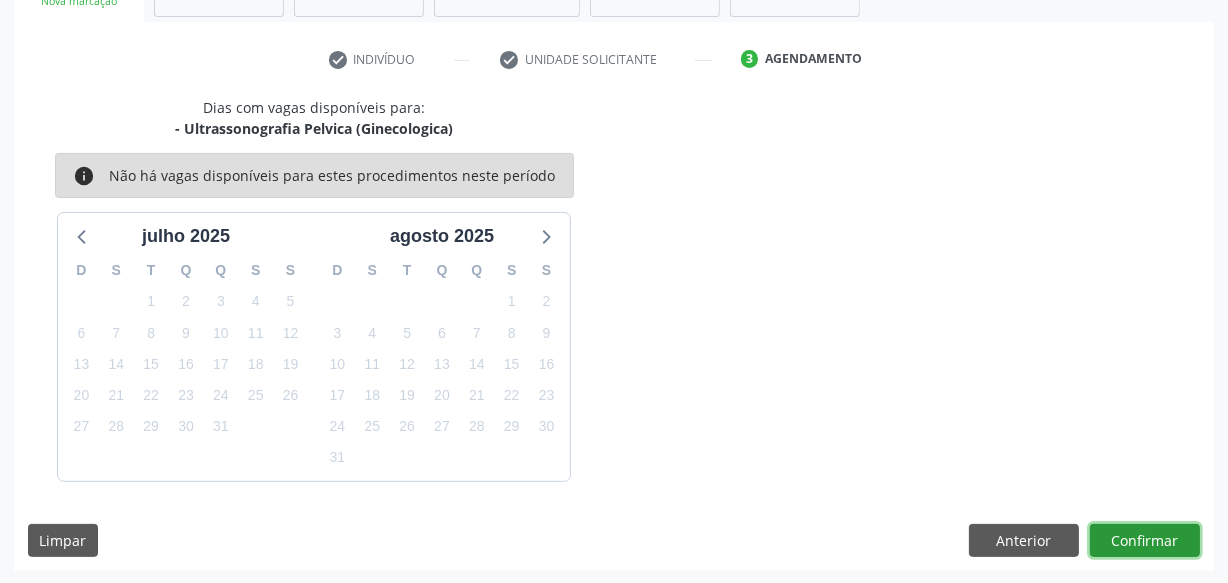 click on "Confirmar" at bounding box center (1145, 541) 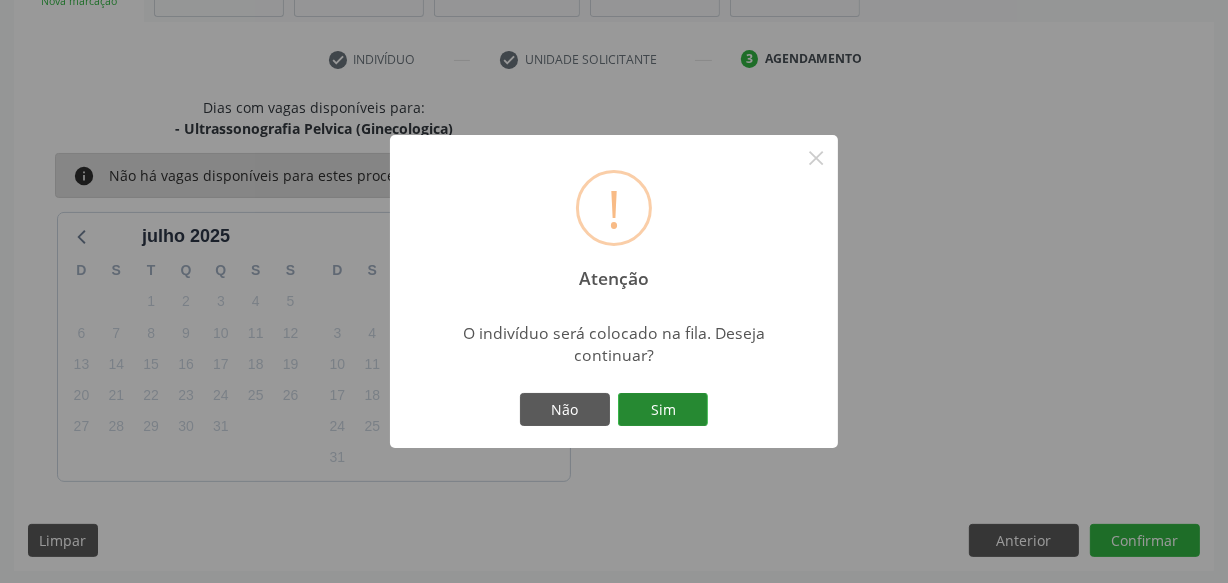 click on "Sim" at bounding box center [663, 410] 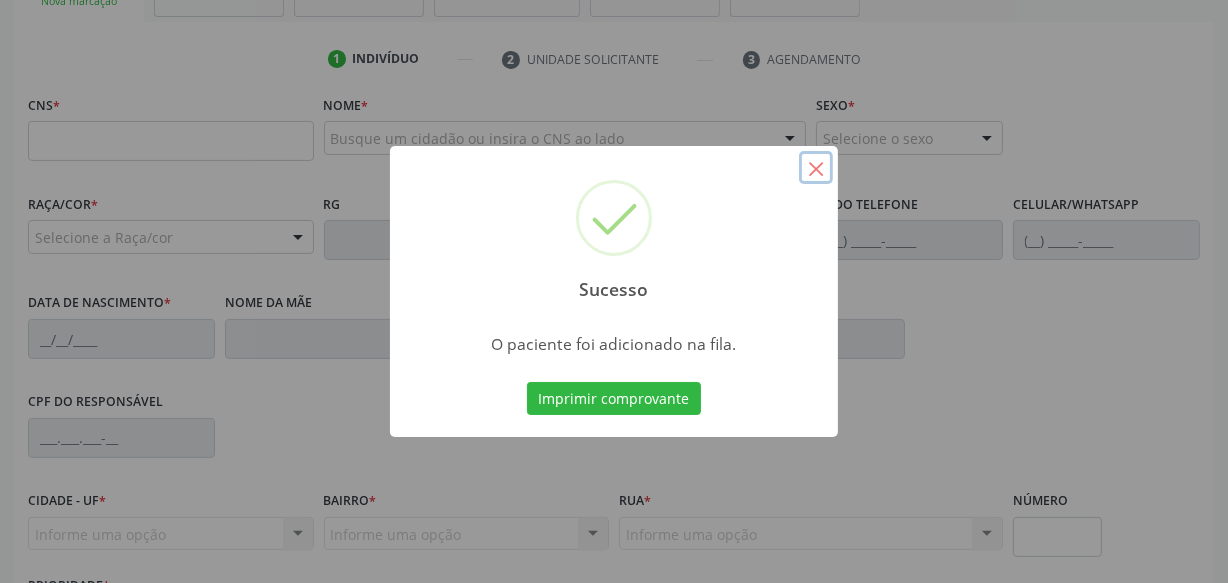 click on "×" at bounding box center (816, 168) 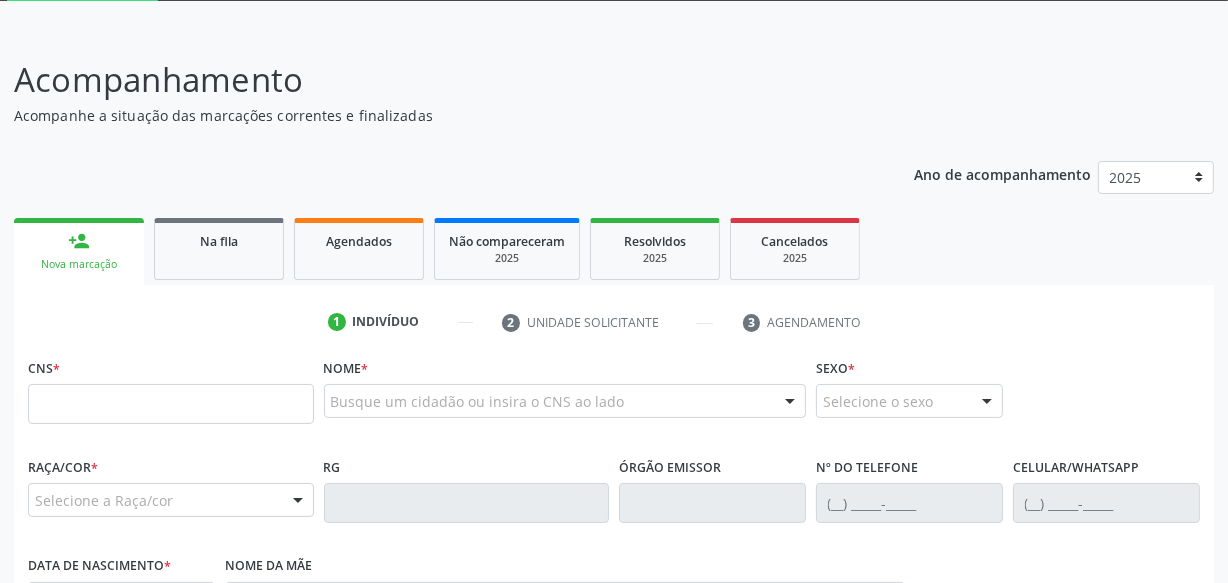 scroll, scrollTop: 100, scrollLeft: 0, axis: vertical 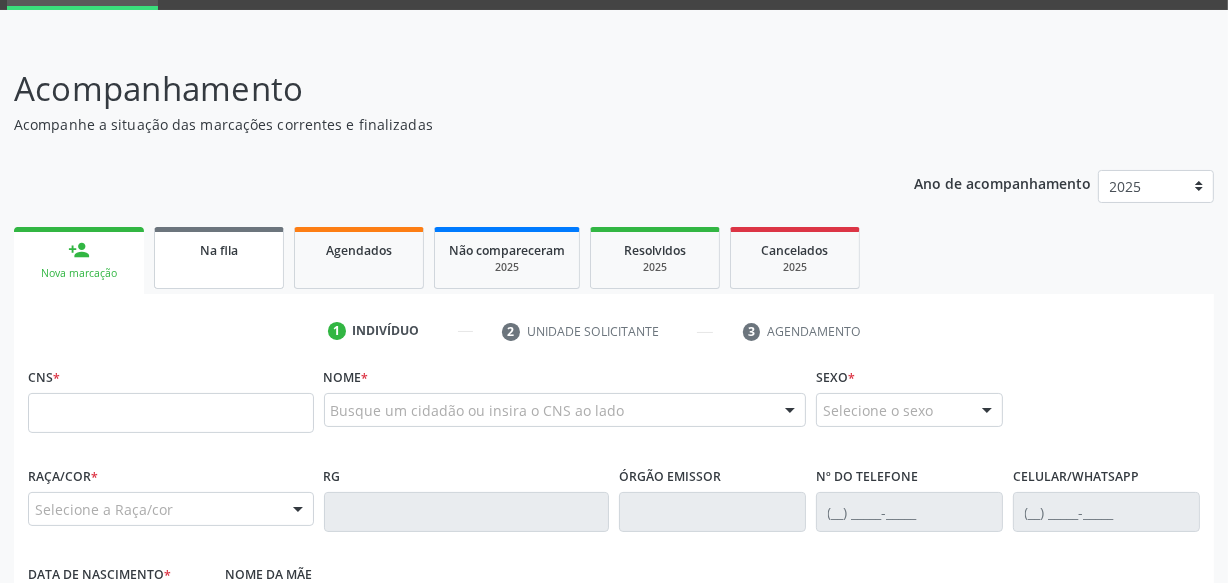 click on "Na fila" at bounding box center [219, 258] 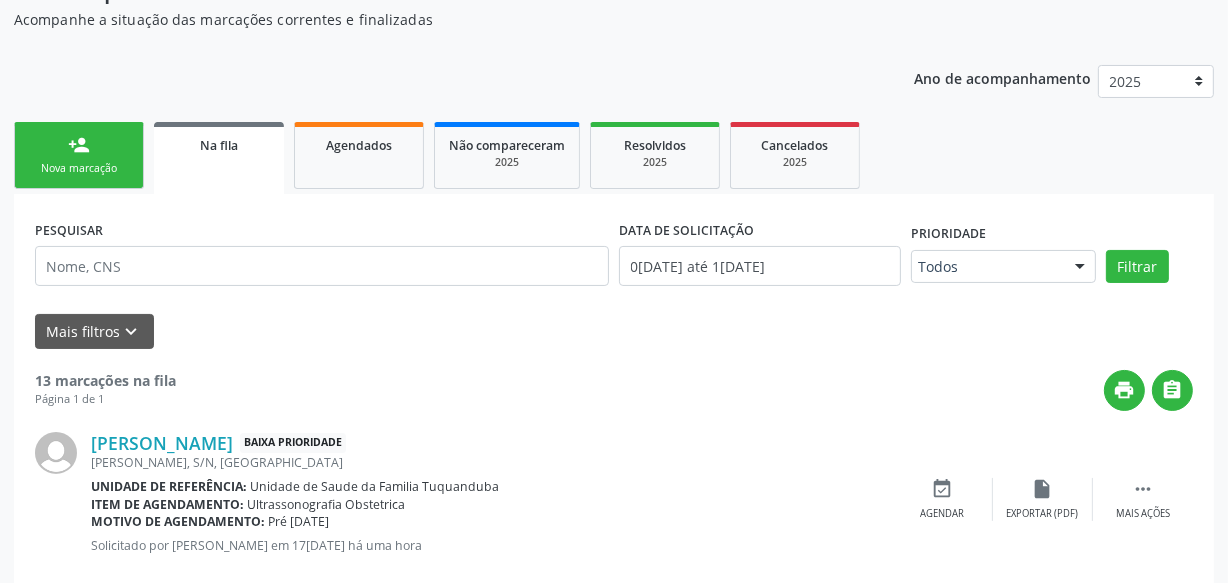 scroll, scrollTop: 372, scrollLeft: 0, axis: vertical 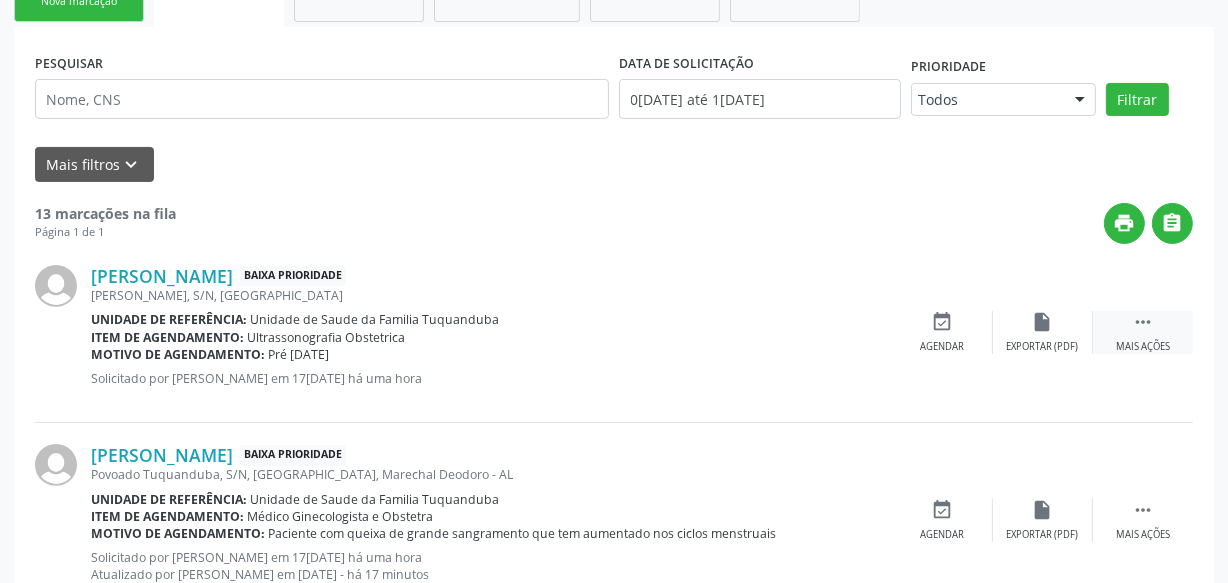 click on "" at bounding box center (1143, 322) 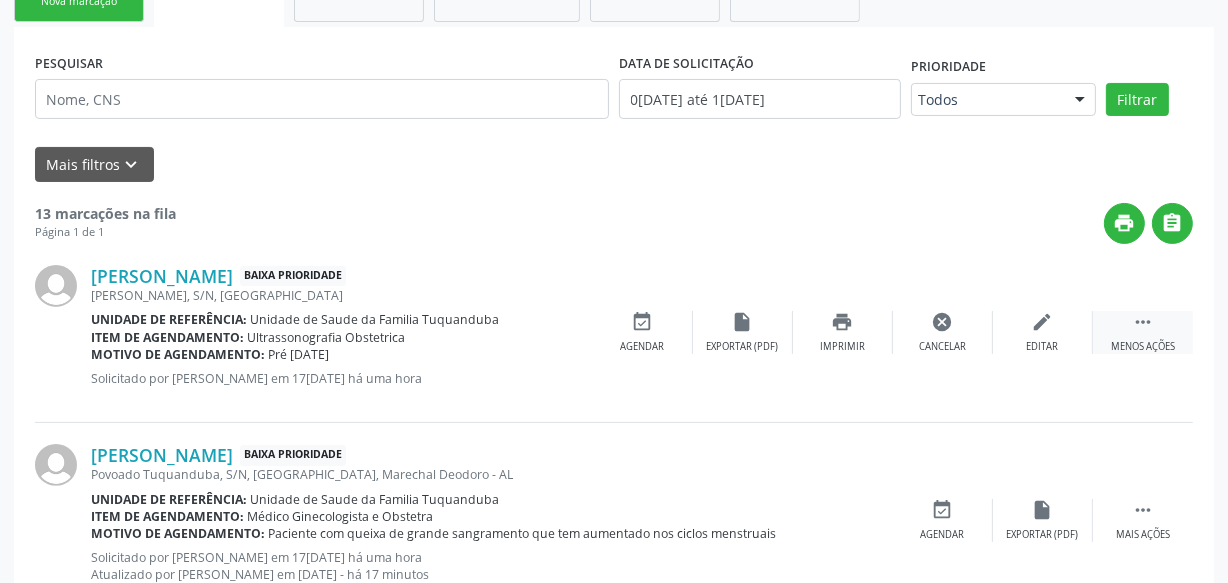 click on "" at bounding box center (1143, 322) 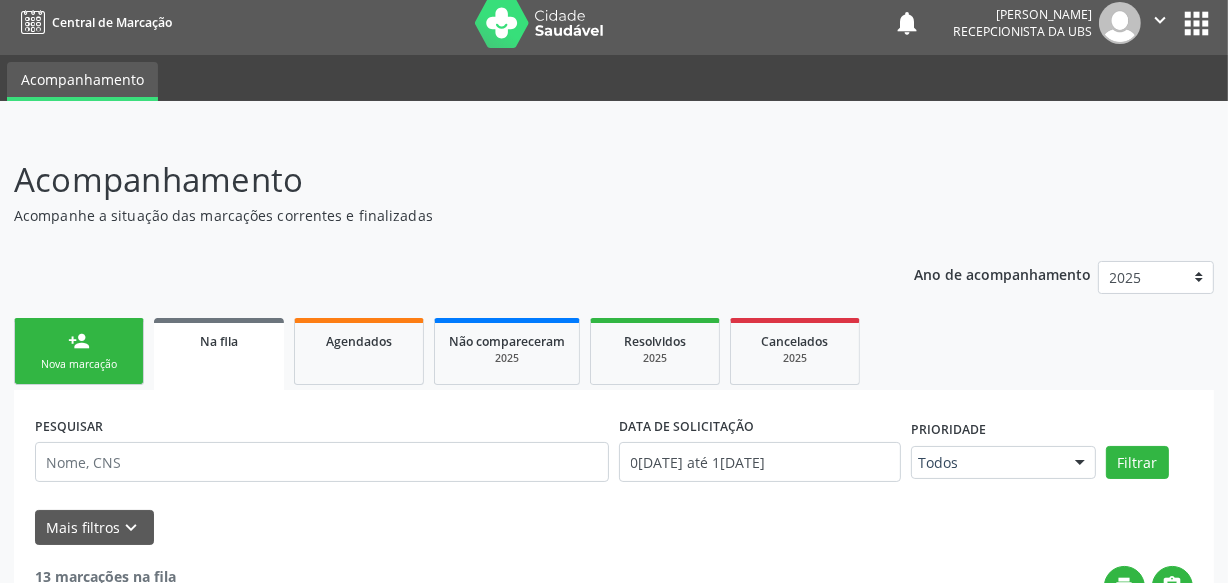 scroll, scrollTop: 0, scrollLeft: 0, axis: both 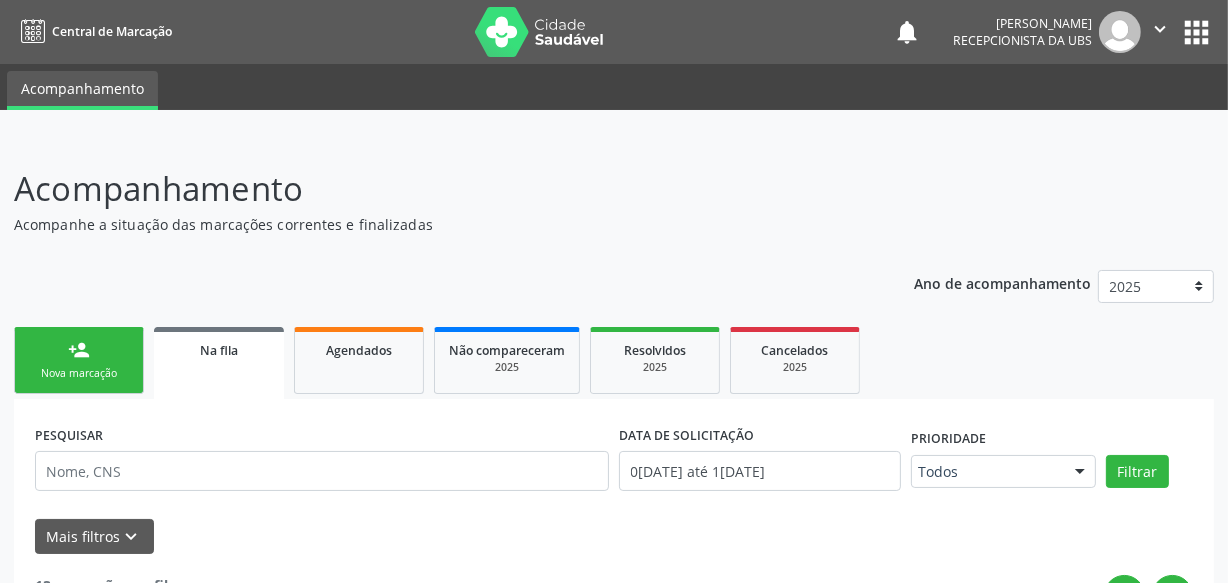 click on "Nova marcação" at bounding box center [79, 373] 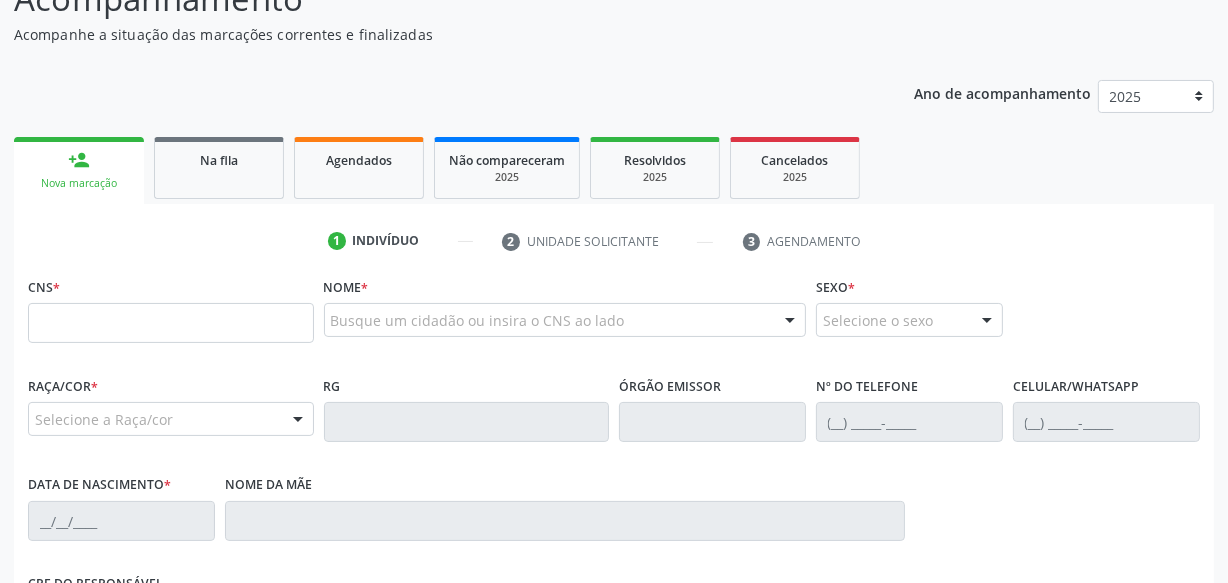 scroll, scrollTop: 181, scrollLeft: 0, axis: vertical 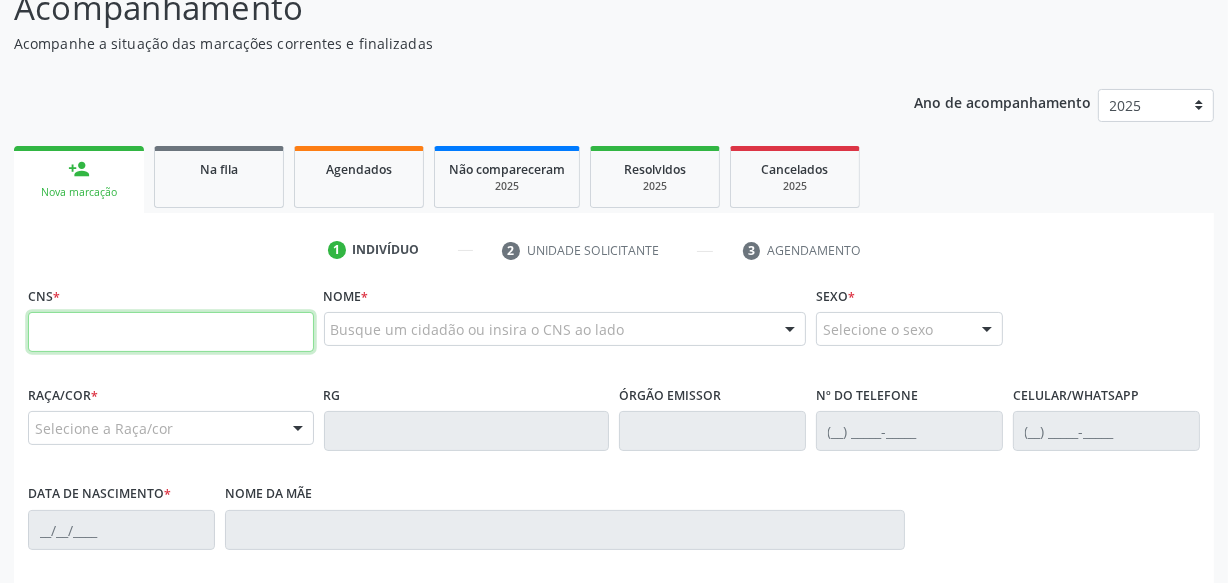 click at bounding box center [171, 332] 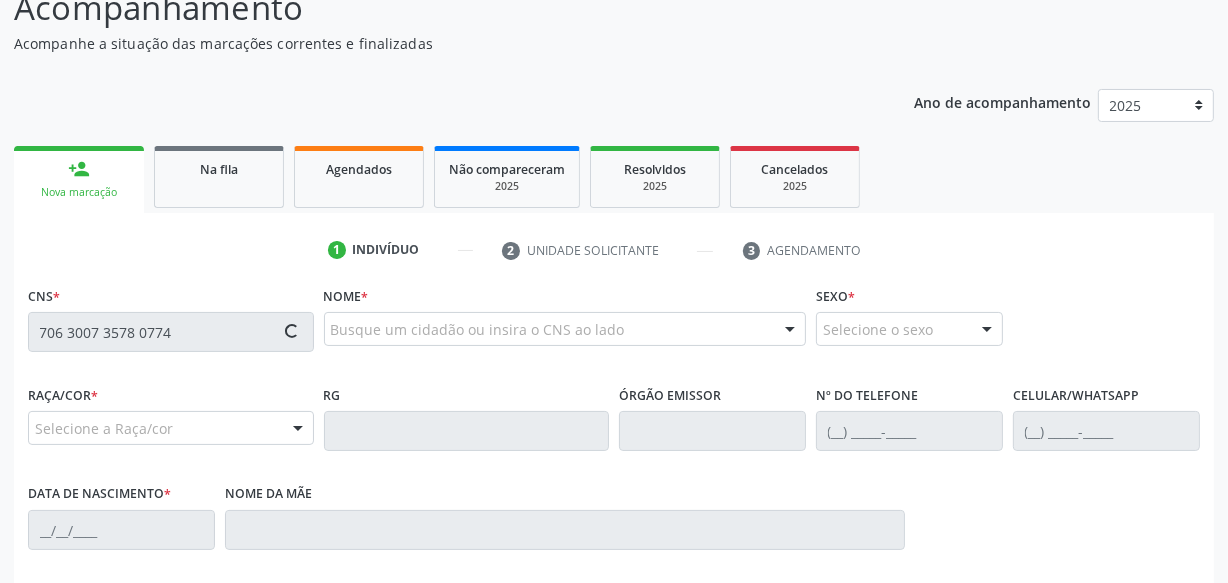 type on "706 3007 3578 0774" 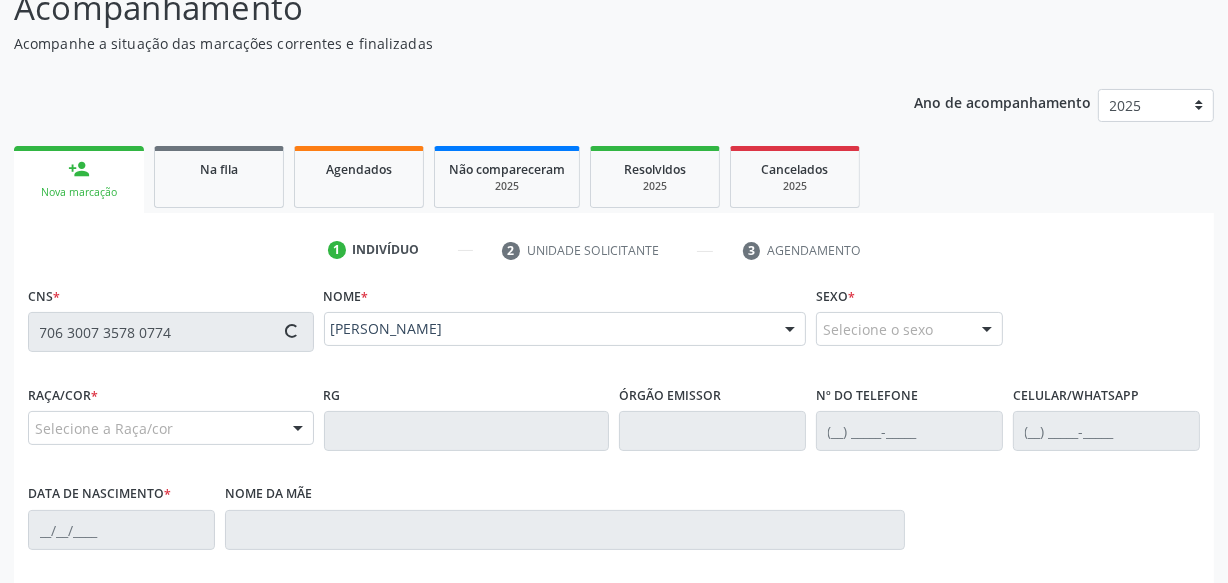 type on "[PHONE_NUMBER]" 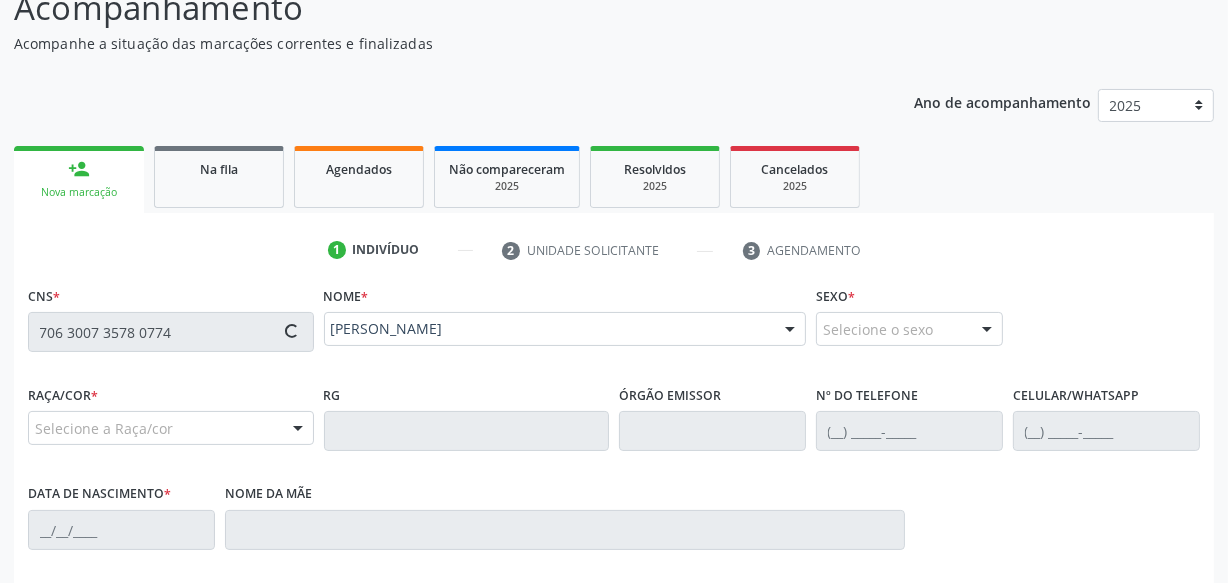 type on "10[DATE]" 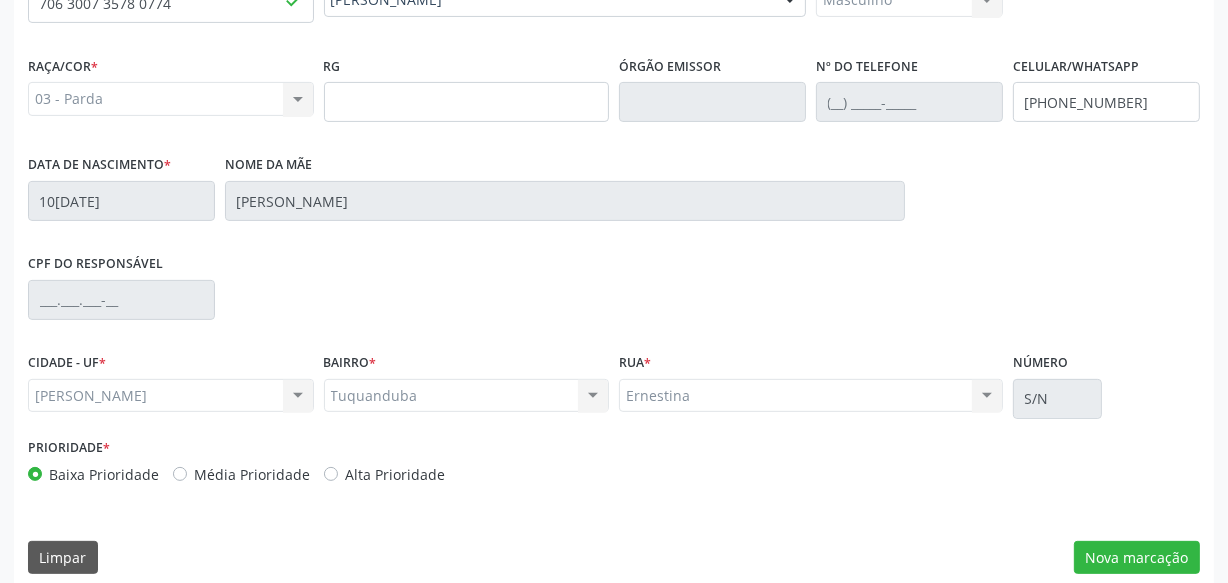 scroll, scrollTop: 528, scrollLeft: 0, axis: vertical 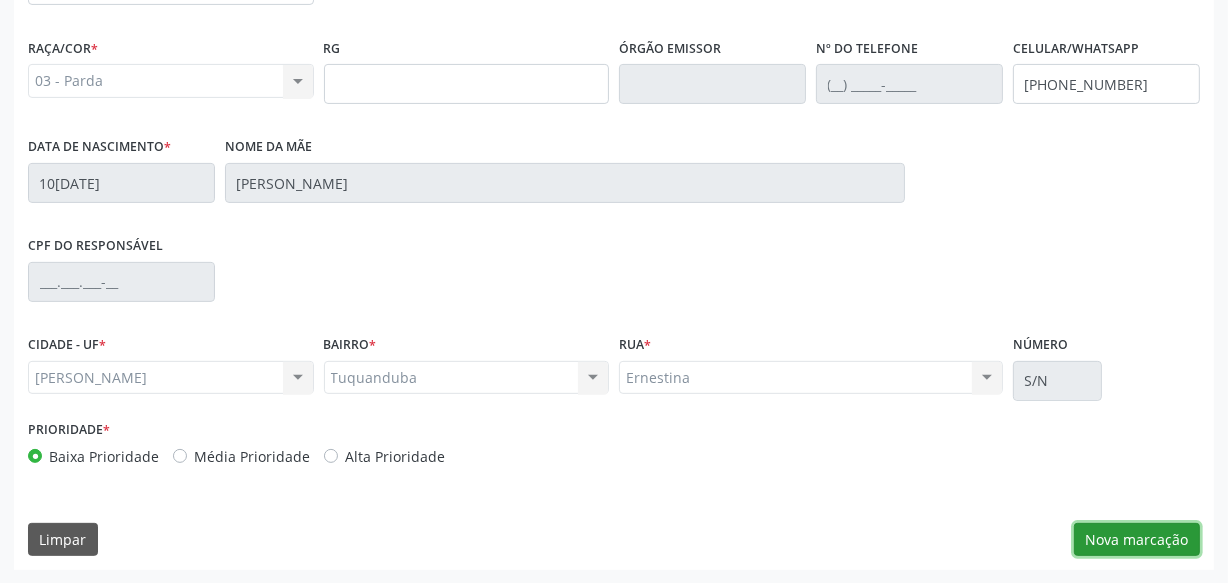 click on "Nova marcação" at bounding box center (1137, 540) 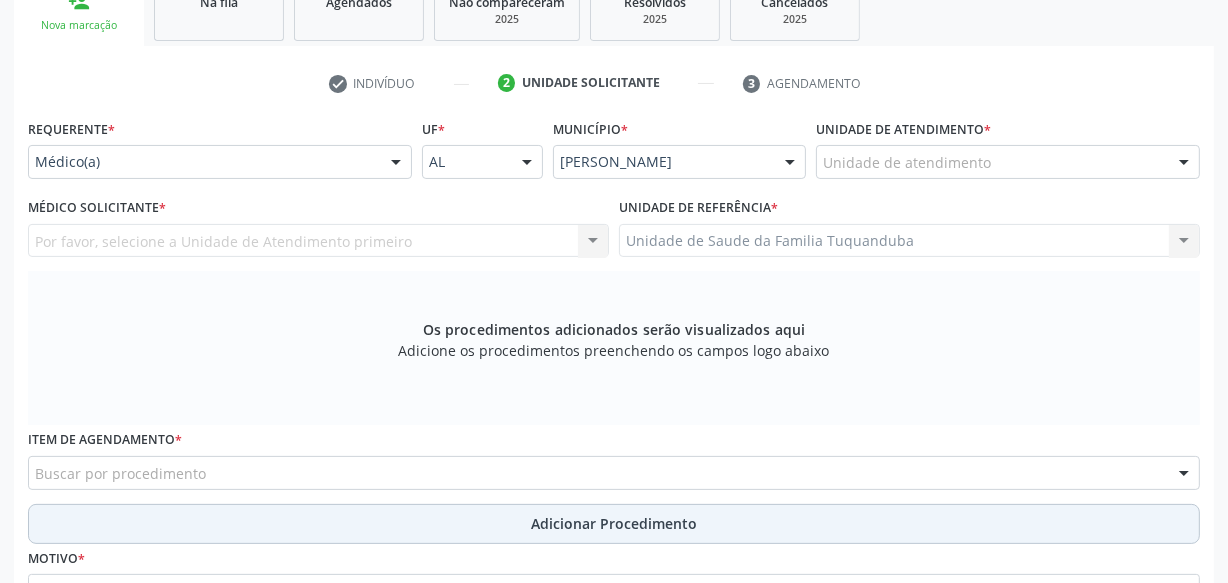 scroll, scrollTop: 346, scrollLeft: 0, axis: vertical 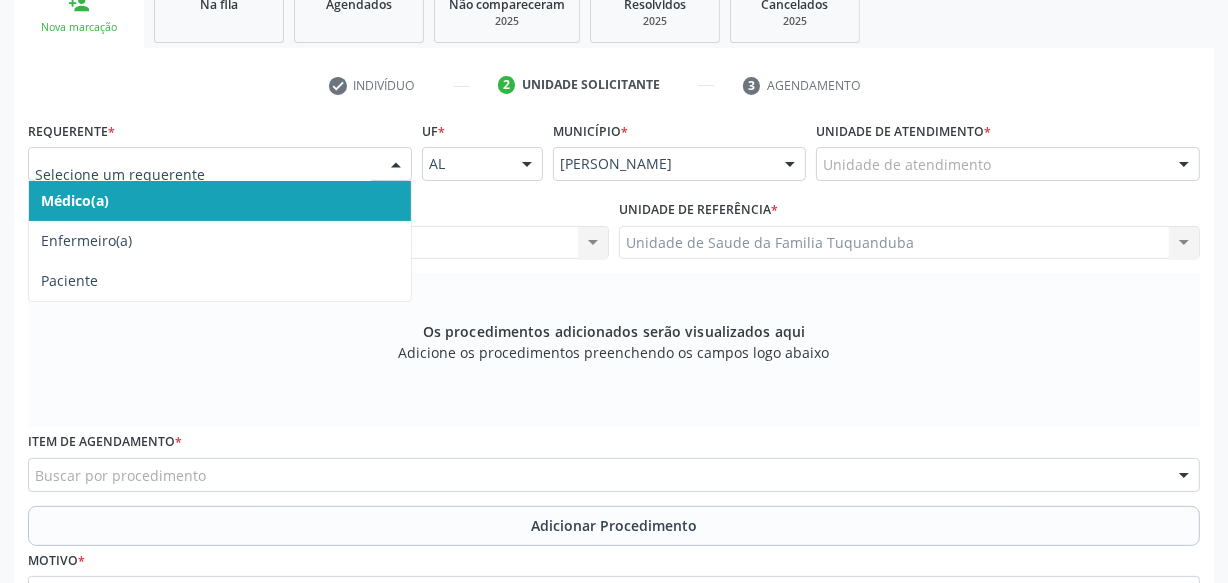 click at bounding box center (396, 165) 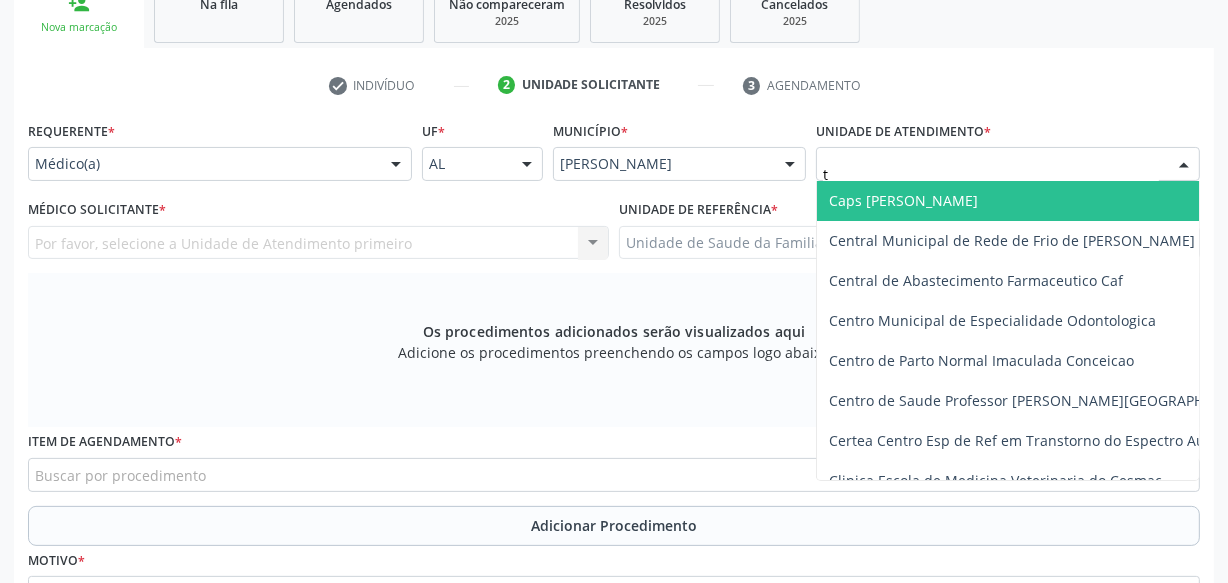 type on "tu" 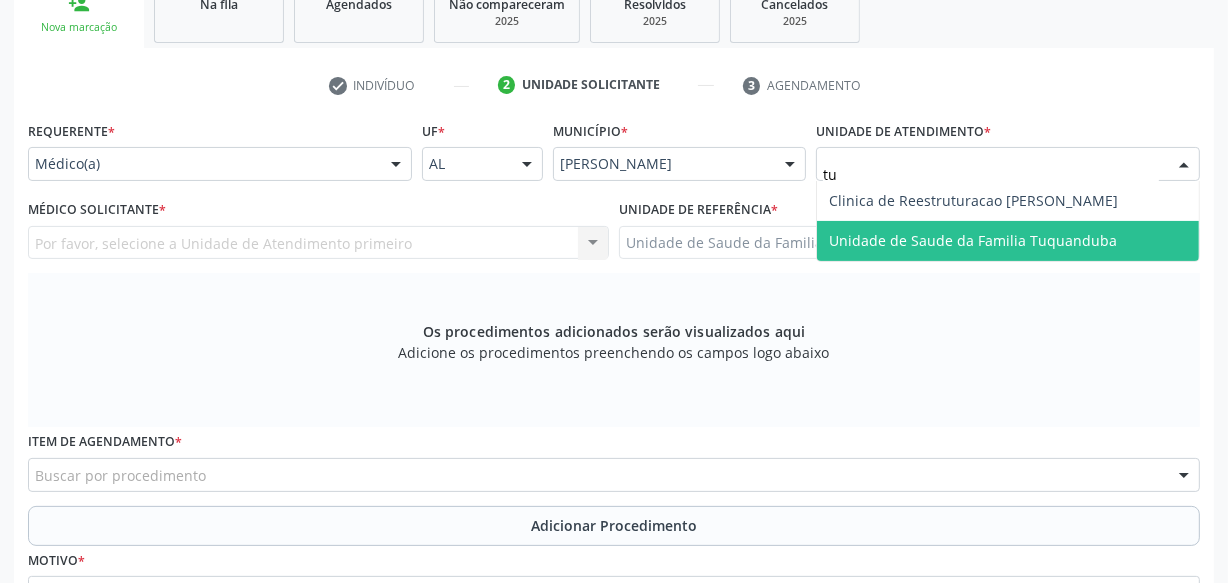 click on "Unidade de Saude da Familia Tuquanduba" at bounding box center (973, 240) 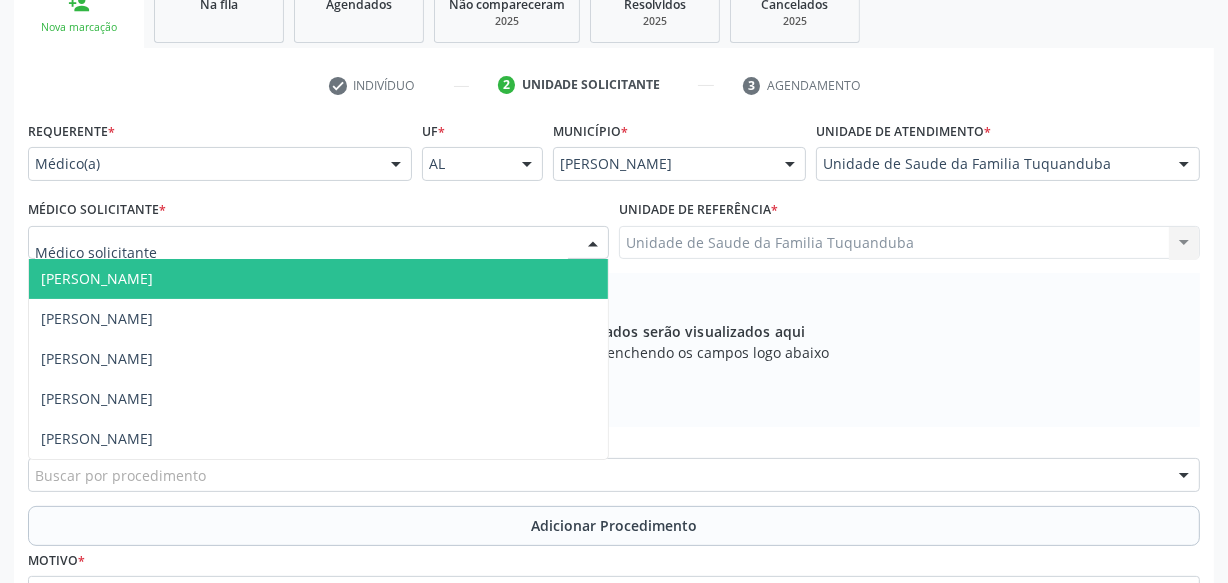 click at bounding box center [318, 243] 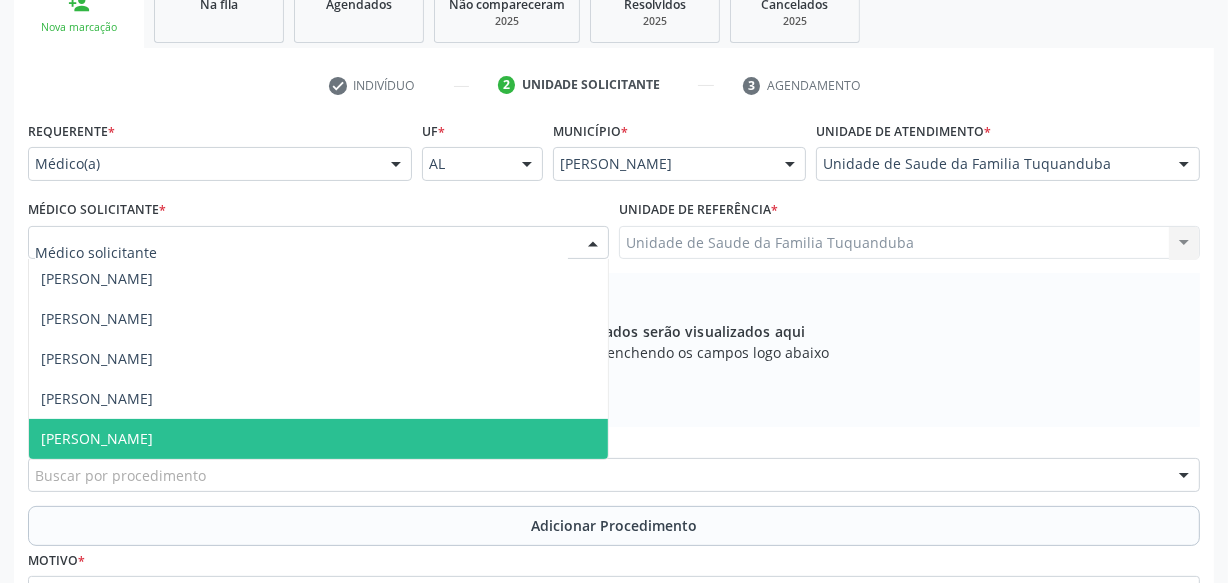 click on "[PERSON_NAME]" at bounding box center (318, 439) 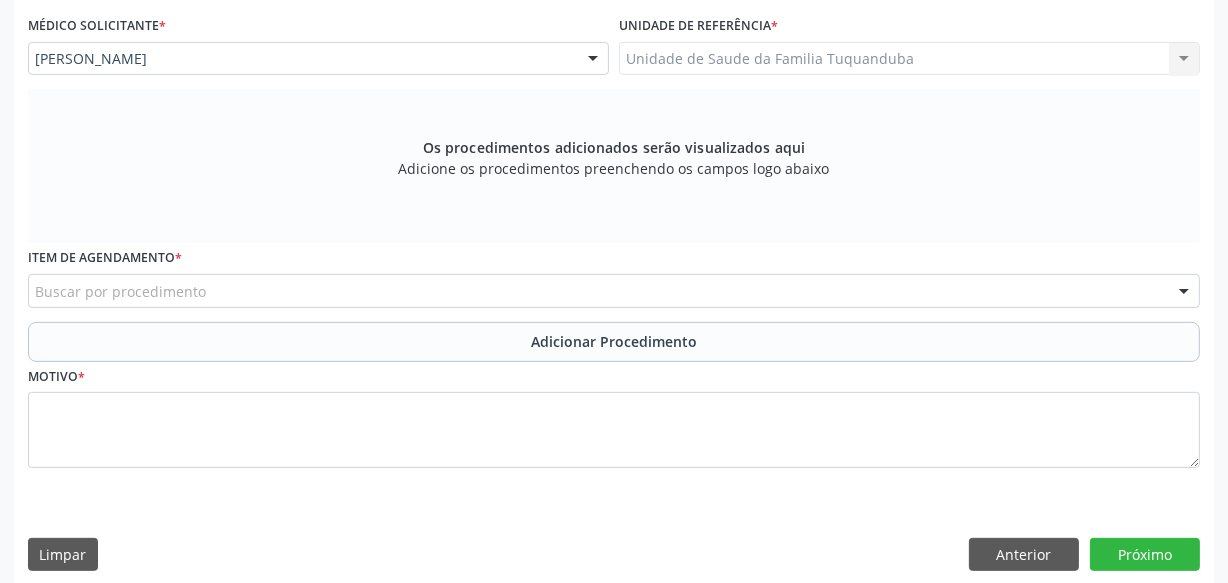 scroll, scrollTop: 545, scrollLeft: 0, axis: vertical 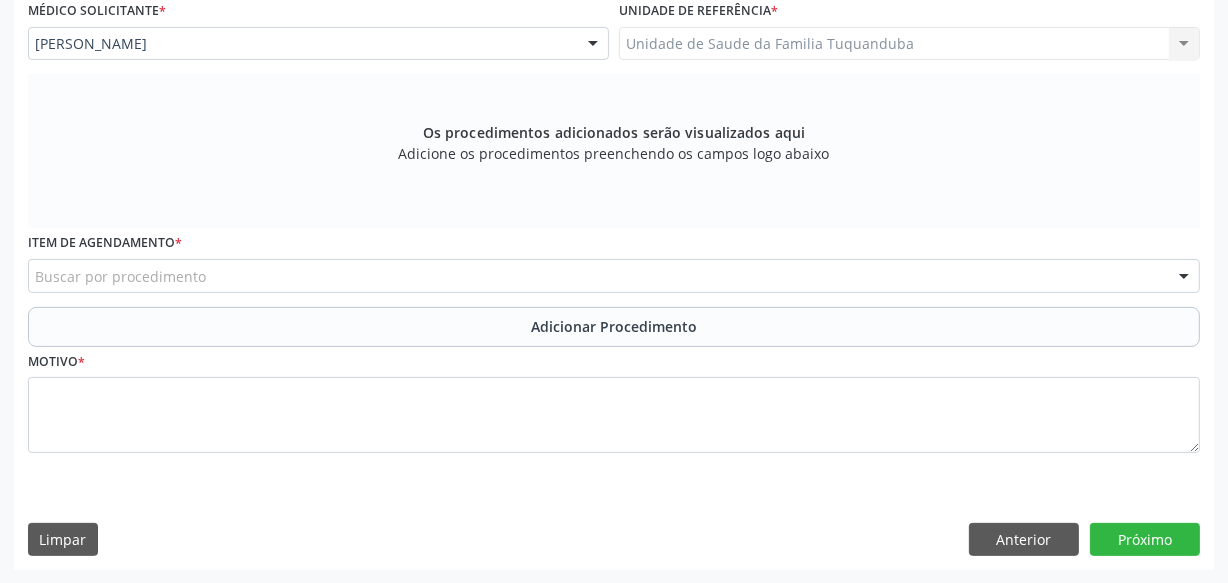 click on "Buscar por procedimento" at bounding box center (614, 276) 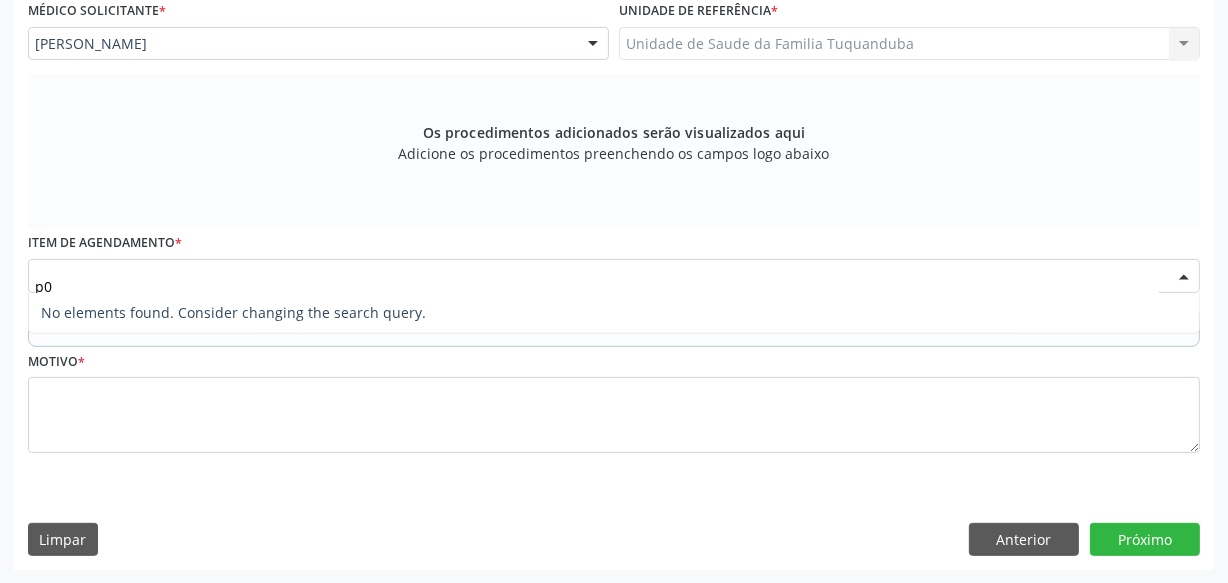 type on "p" 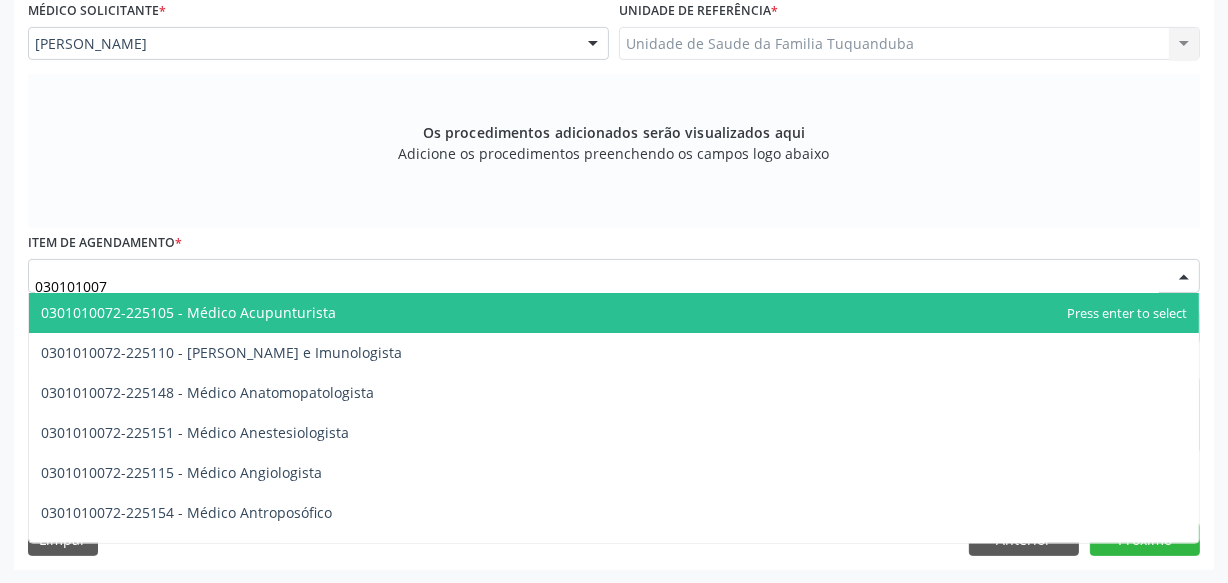type on "0301010072" 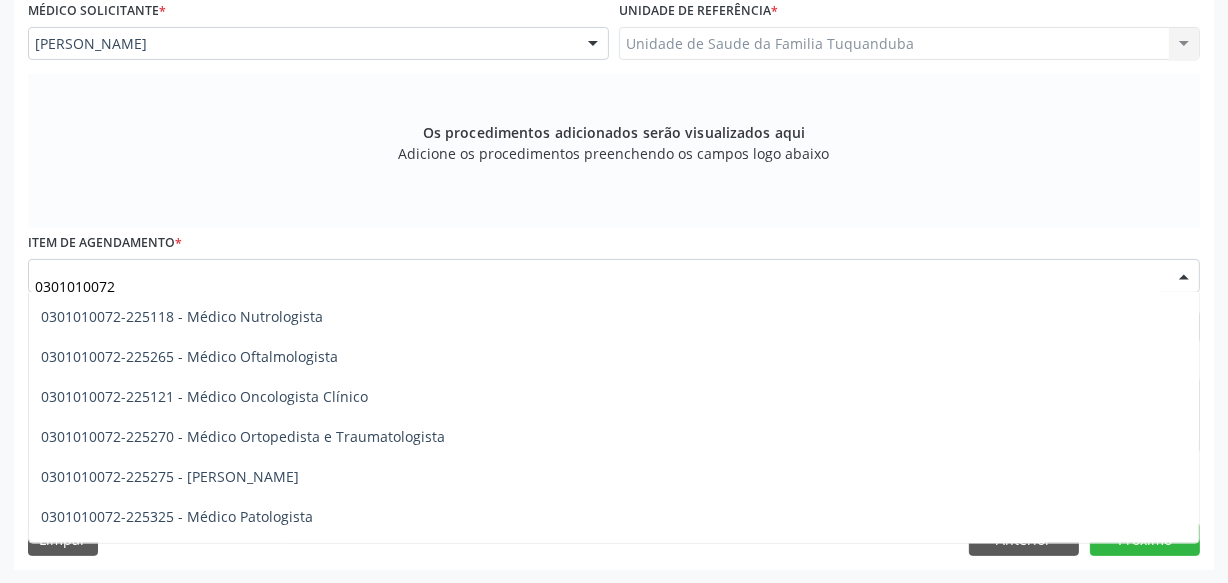 scroll, scrollTop: 1727, scrollLeft: 0, axis: vertical 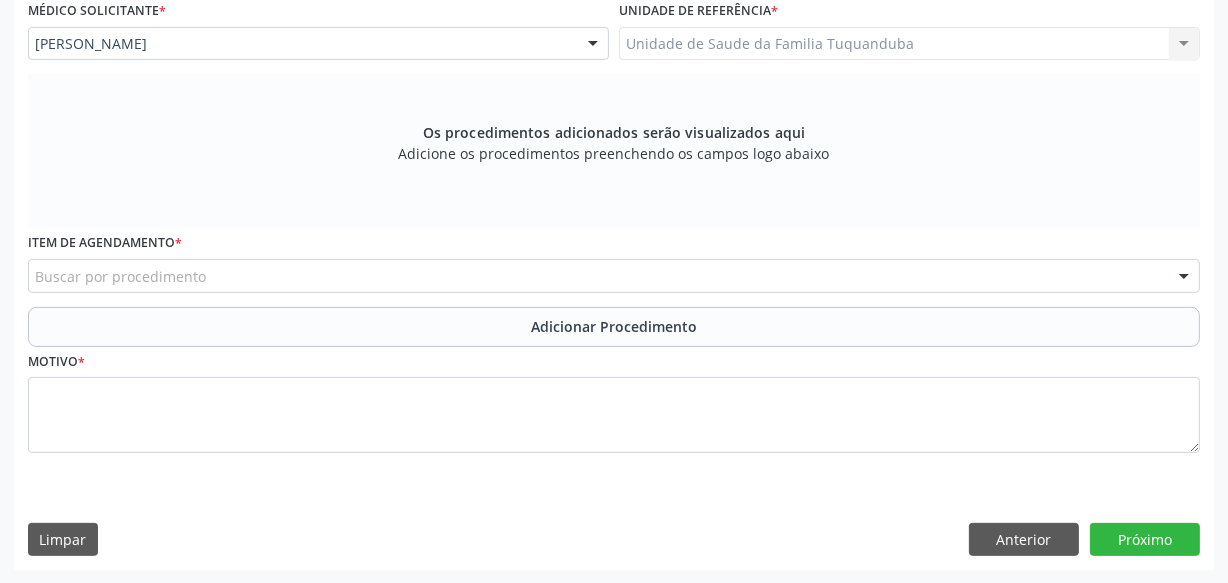 click on "Buscar por procedimento" at bounding box center (614, 276) 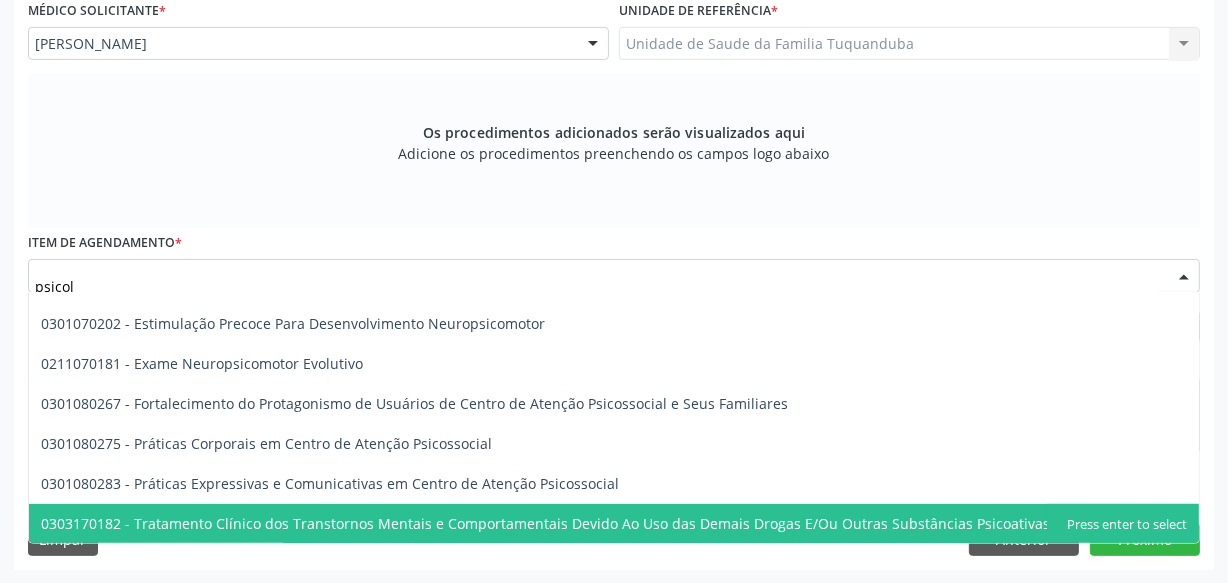 scroll, scrollTop: 0, scrollLeft: 0, axis: both 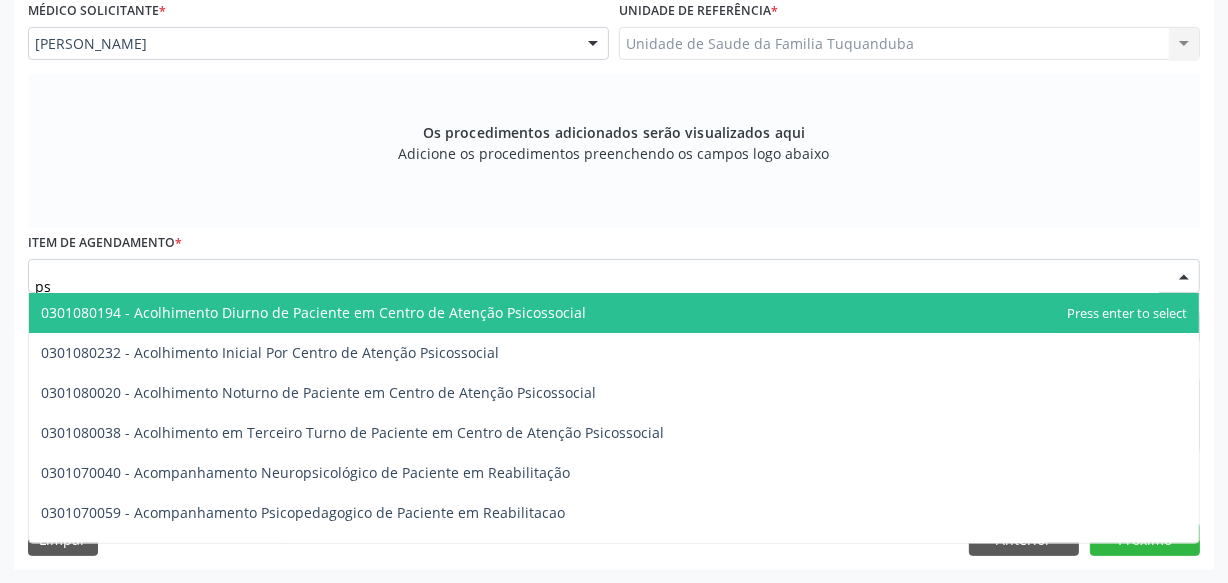 type on "p" 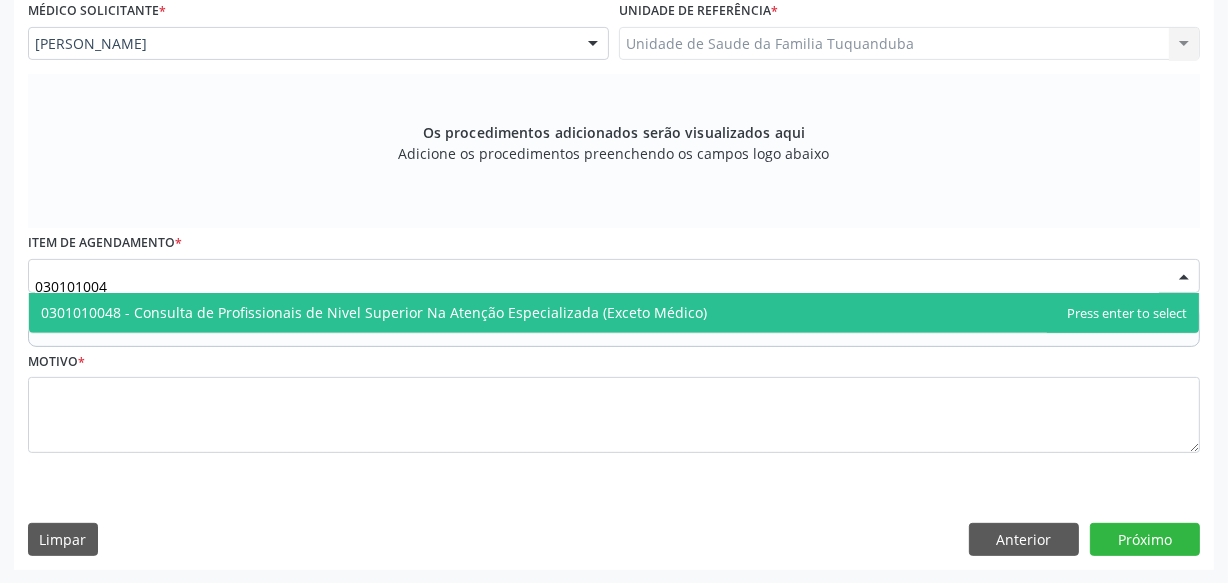 type on "0301010048" 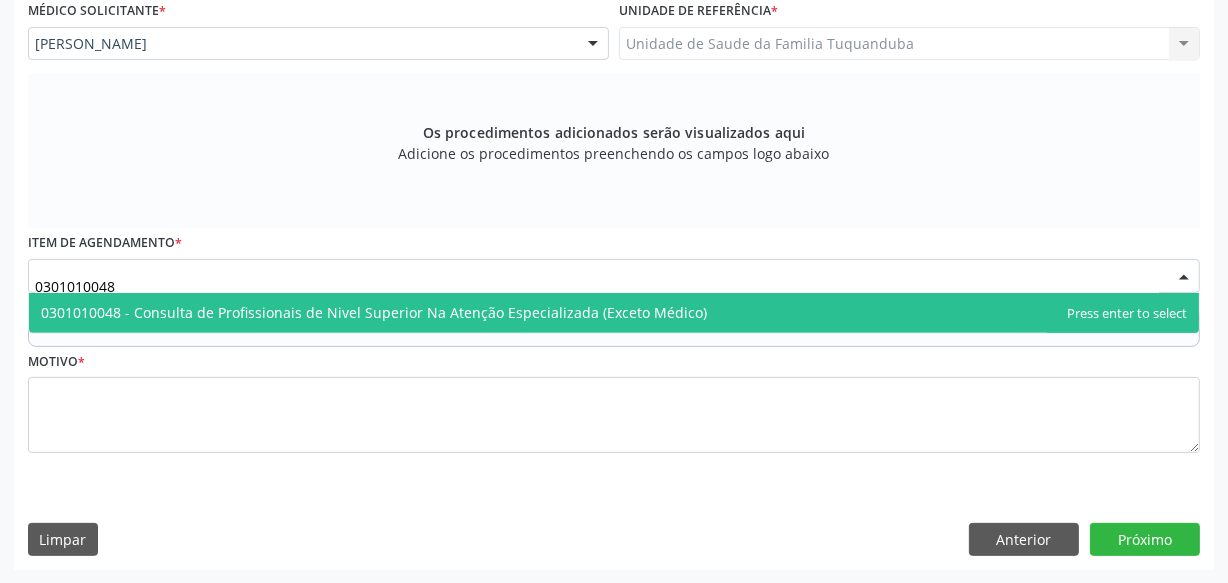 click on "0301010048 - Consulta de Profissionais de Nivel Superior Na Atenção Especializada (Exceto Médico)" at bounding box center [374, 312] 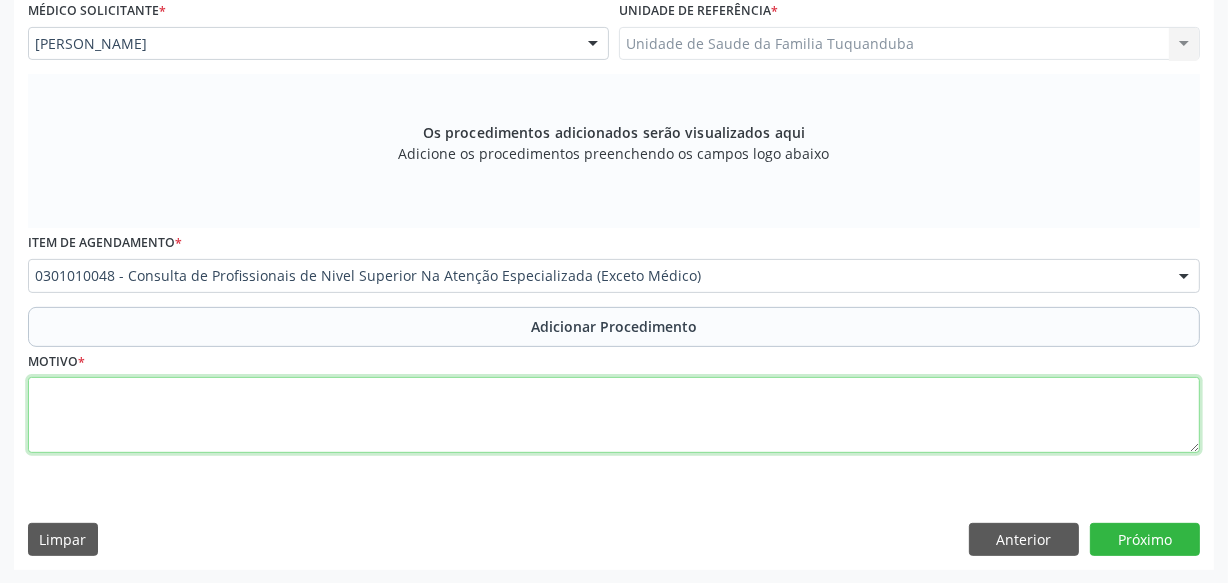 click at bounding box center [614, 415] 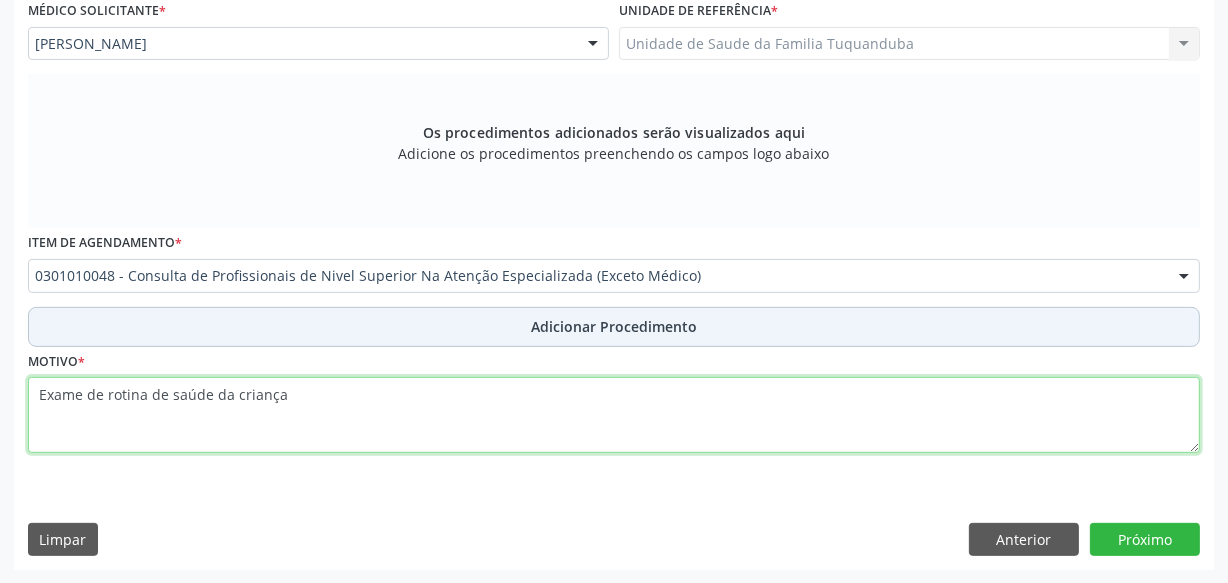 type on "Exame de rotina de saúde da criança" 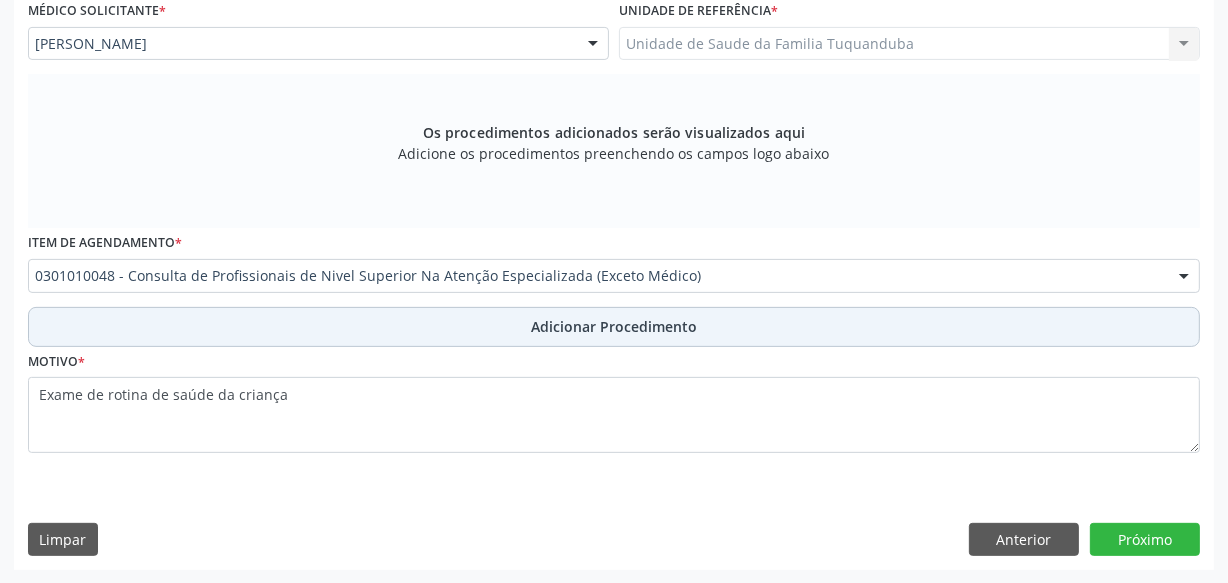 click on "Adicionar Procedimento" at bounding box center (614, 326) 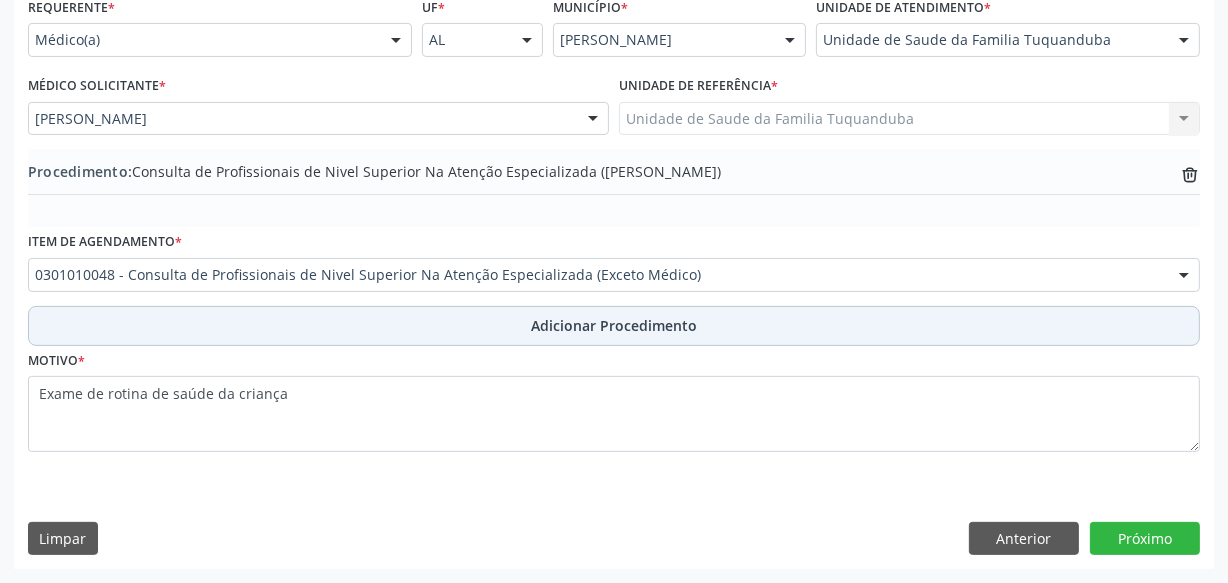 scroll, scrollTop: 469, scrollLeft: 0, axis: vertical 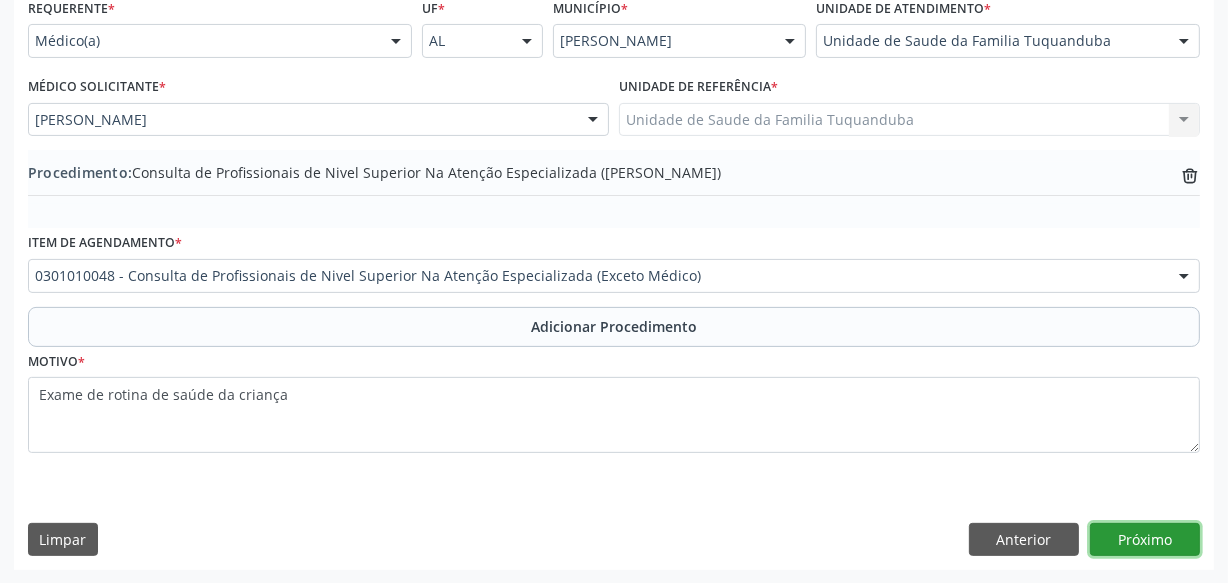 click on "Próximo" at bounding box center [1145, 540] 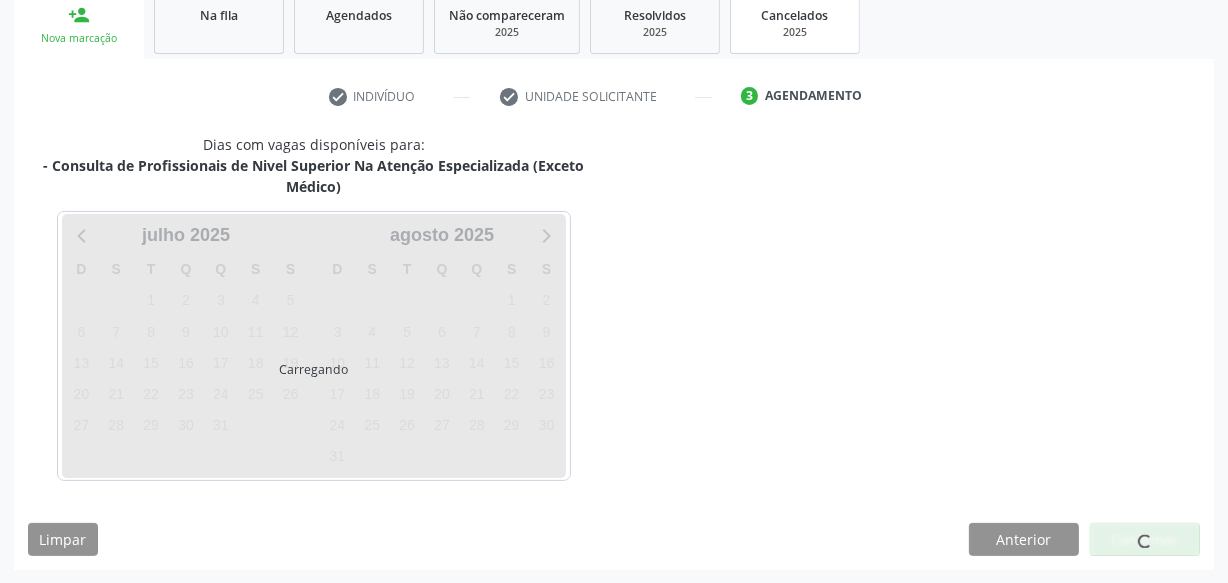 scroll, scrollTop: 394, scrollLeft: 0, axis: vertical 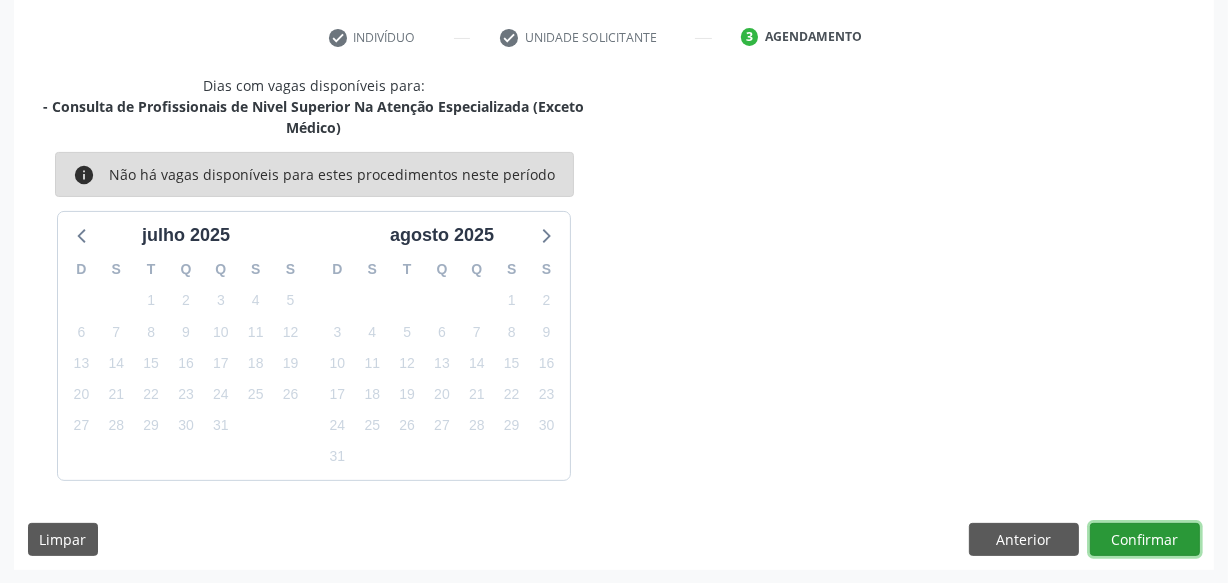 click on "Confirmar" at bounding box center (1145, 540) 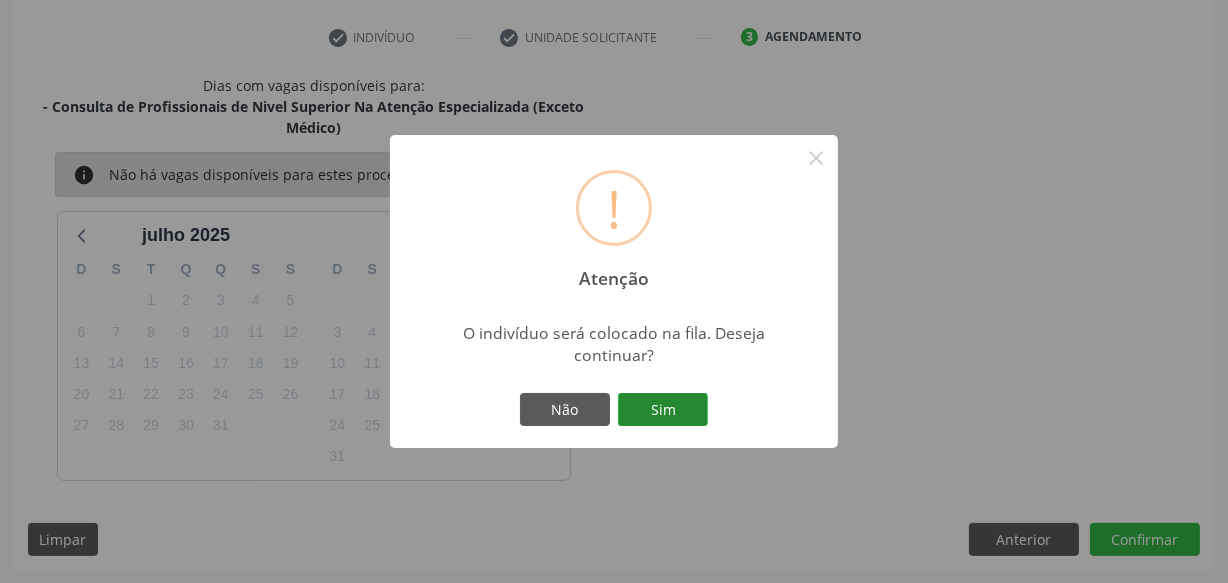 click on "Sim" at bounding box center (663, 410) 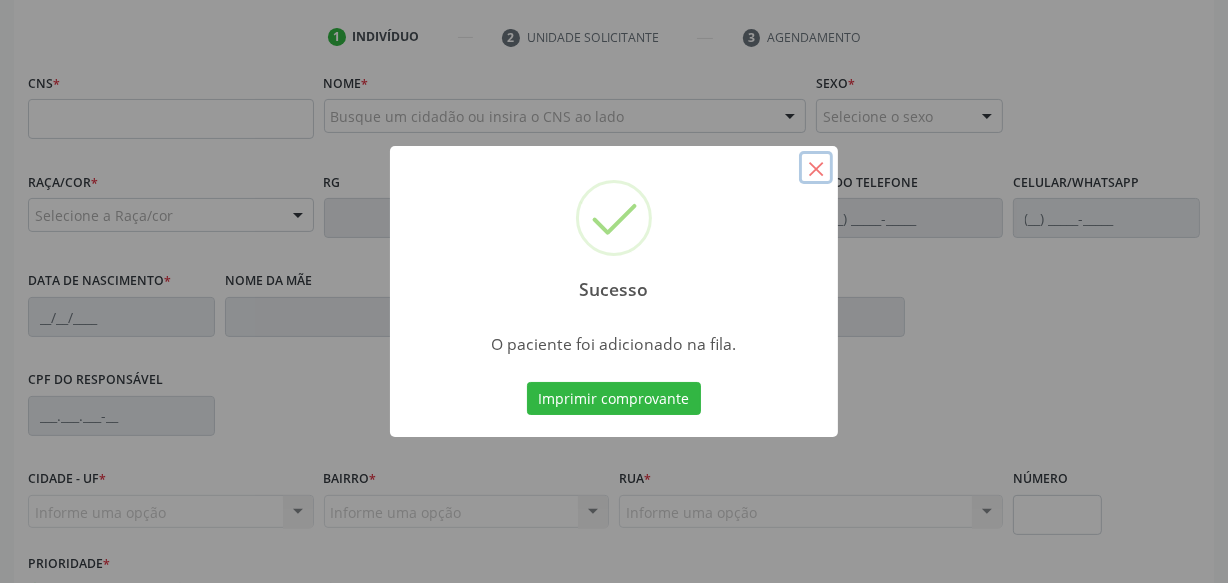 click on "×" at bounding box center (816, 168) 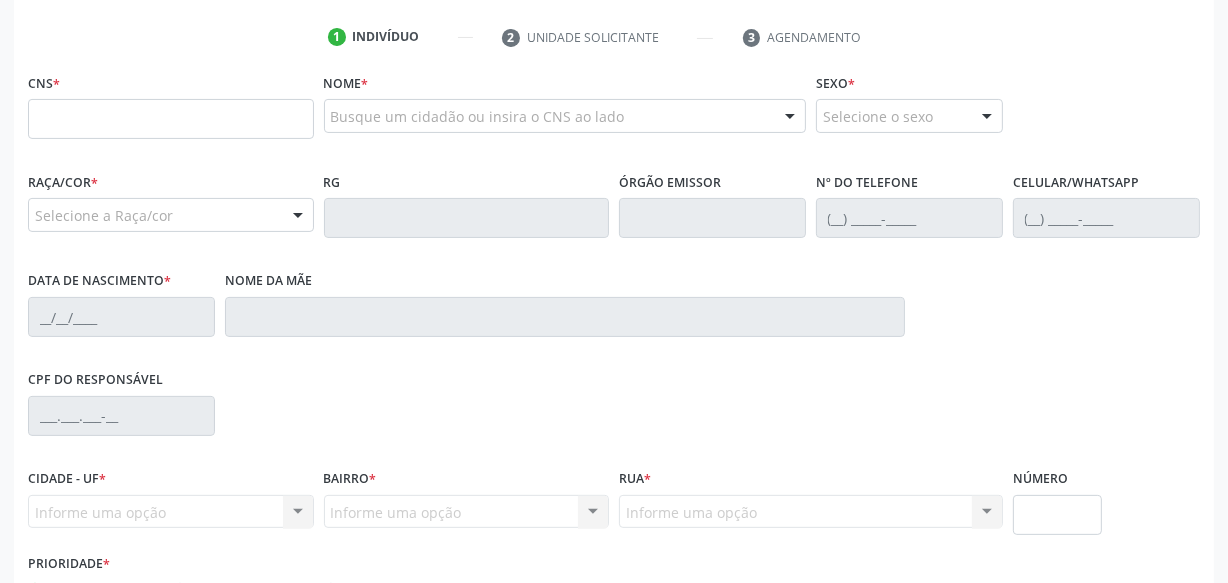 scroll, scrollTop: 0, scrollLeft: 0, axis: both 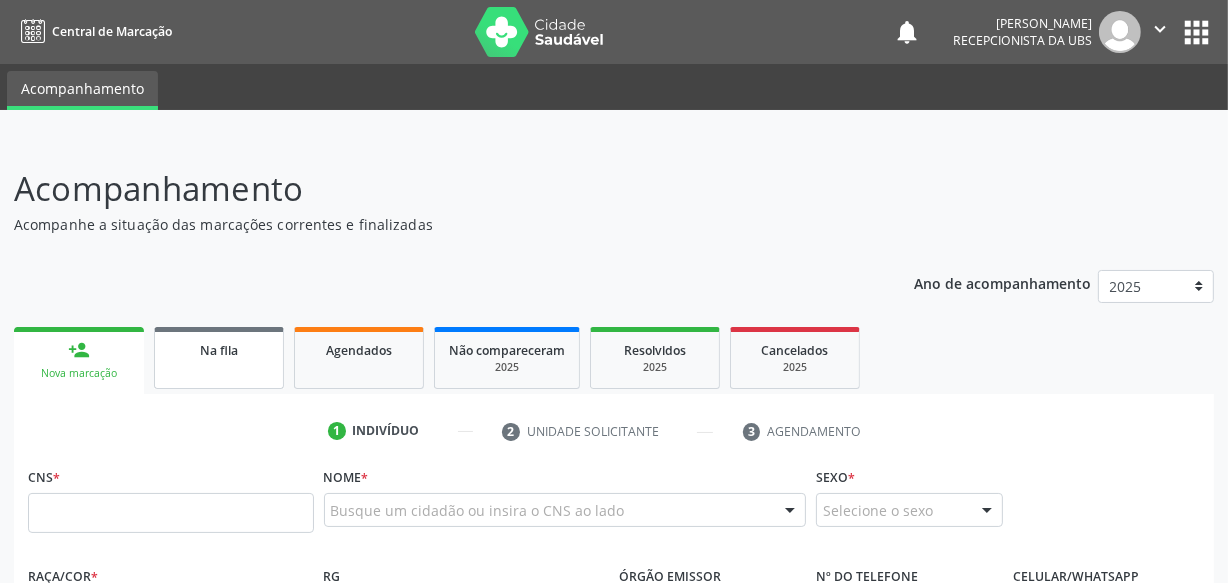 click on "Na fila" at bounding box center [219, 358] 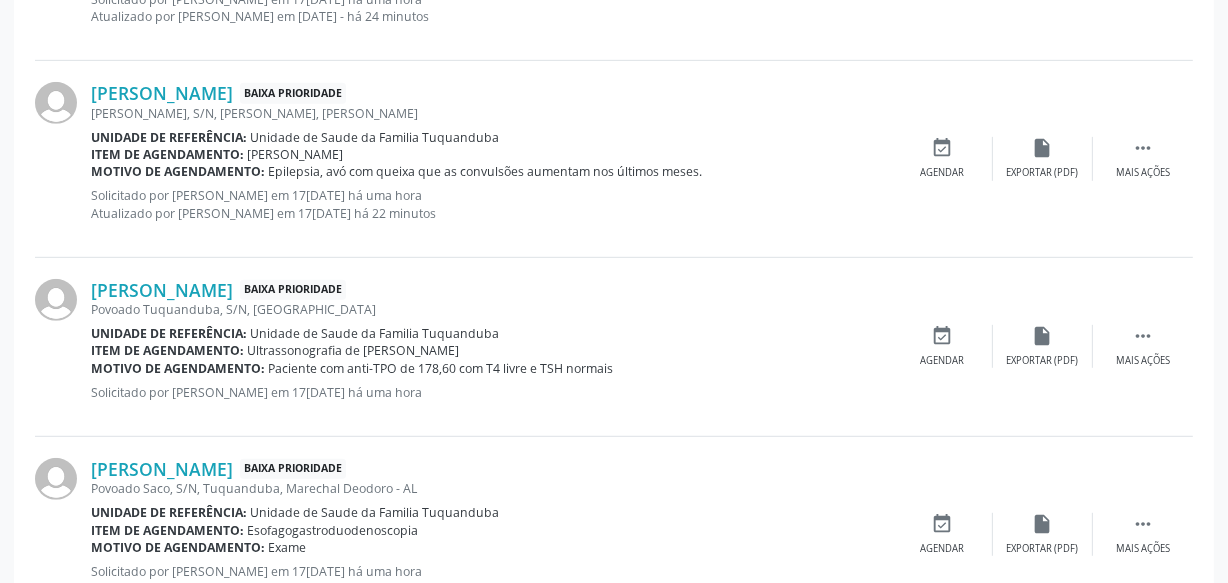 scroll, scrollTop: 0, scrollLeft: 0, axis: both 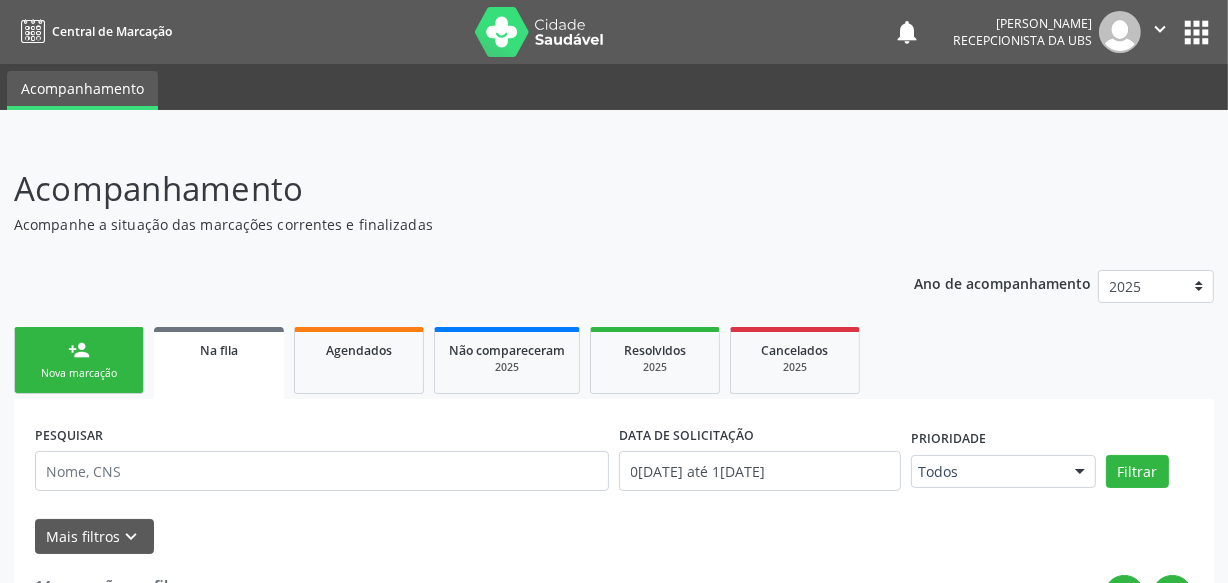 click on "Nova marcação" at bounding box center [79, 373] 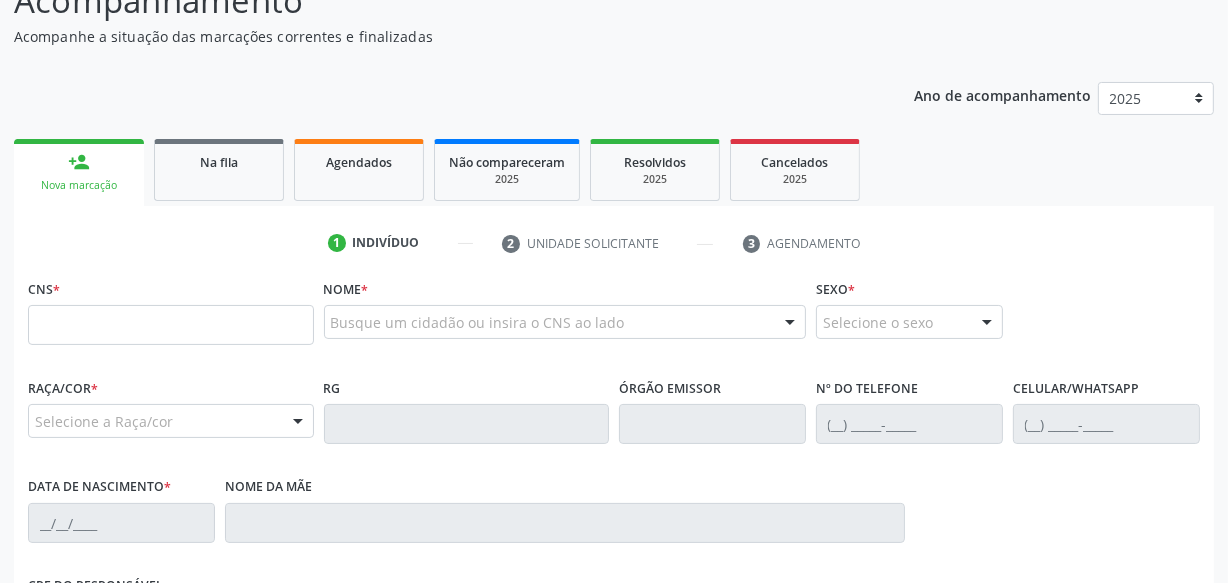 scroll, scrollTop: 181, scrollLeft: 0, axis: vertical 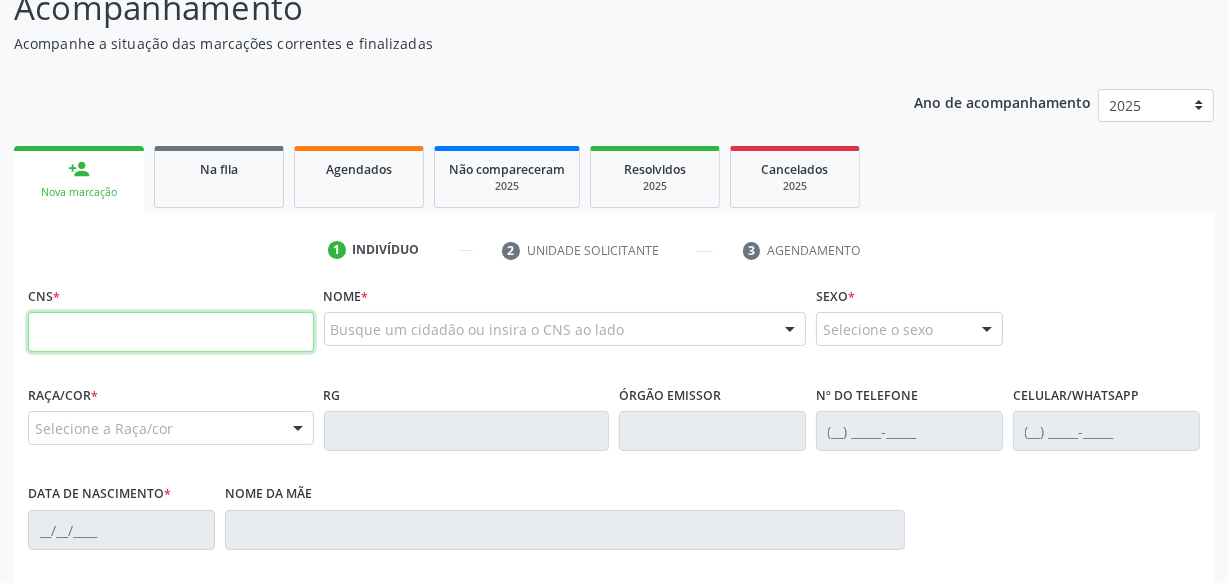 click at bounding box center (171, 332) 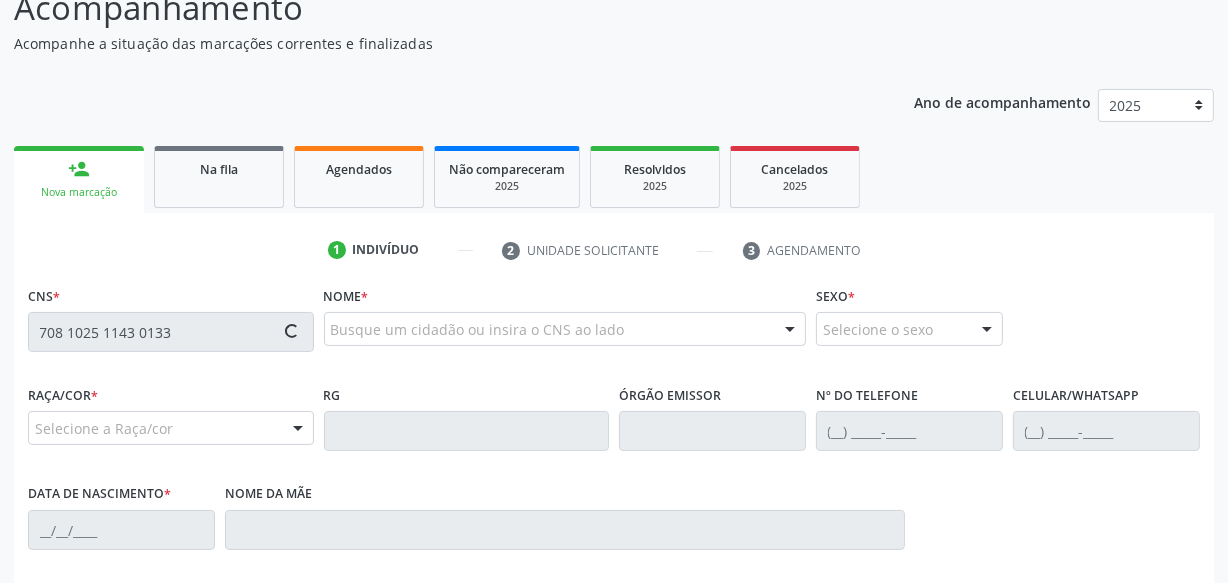 type on "708 1025 1143 0133" 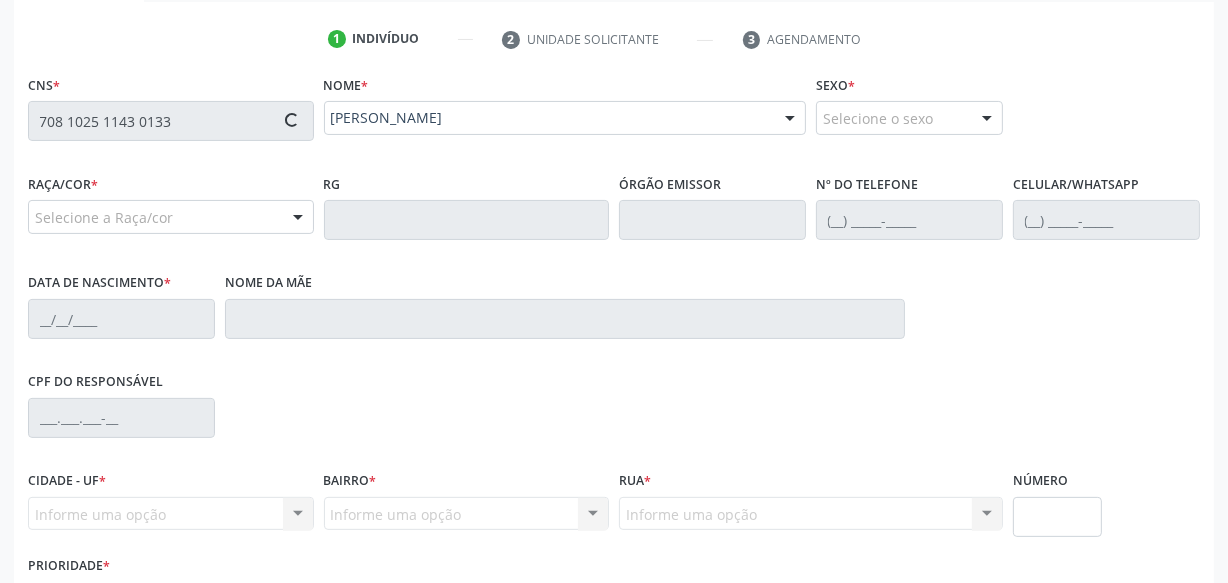 scroll, scrollTop: 454, scrollLeft: 0, axis: vertical 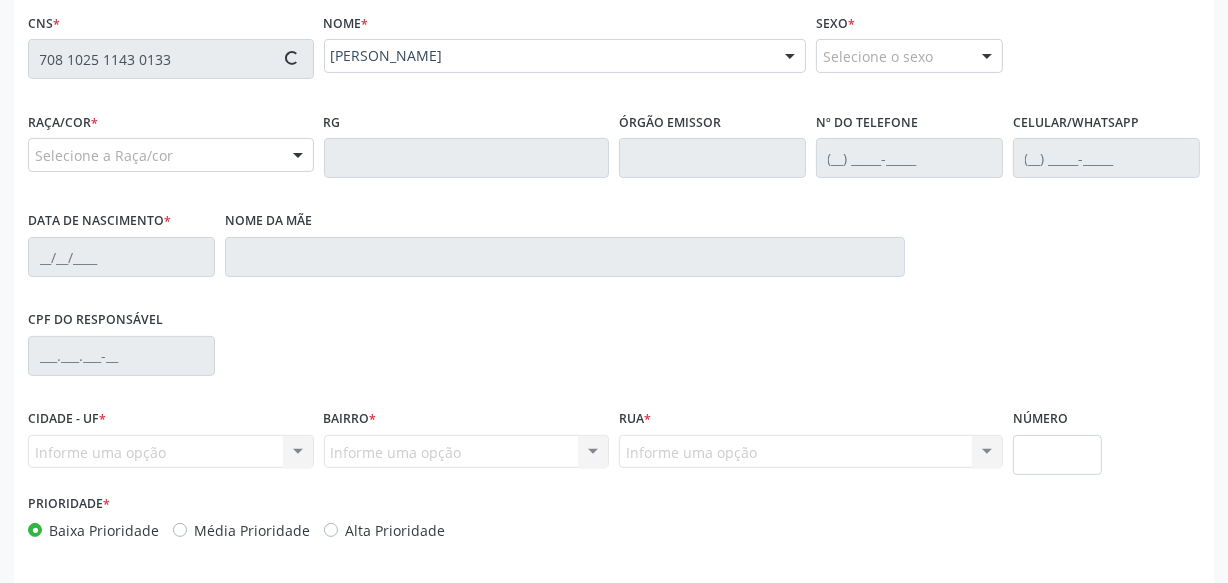 type on "[PHONE_NUMBER]" 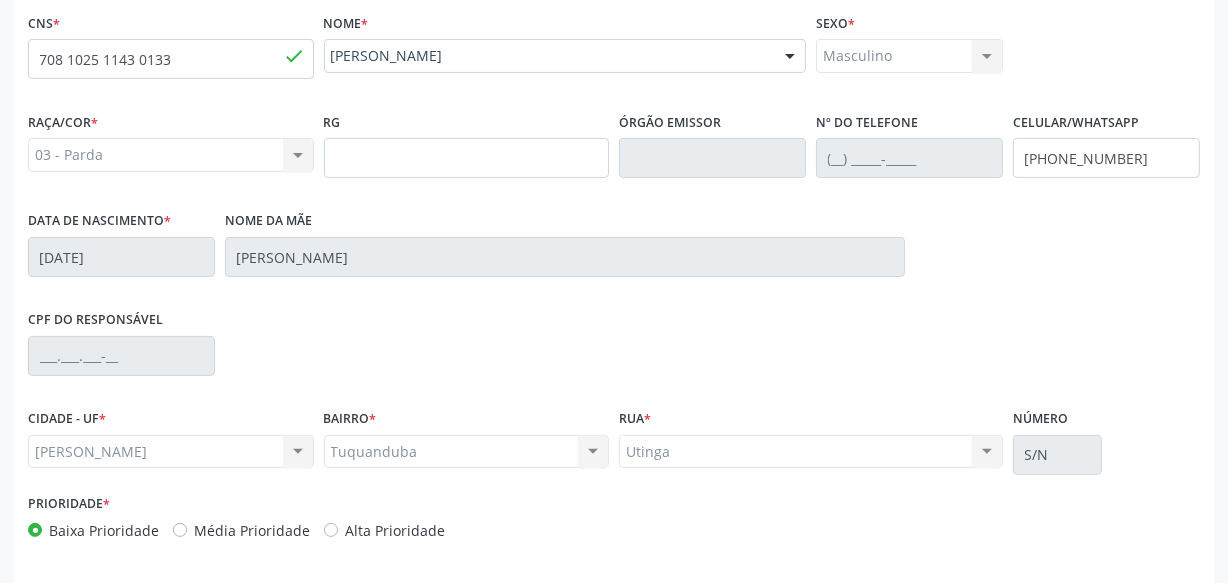 scroll, scrollTop: 528, scrollLeft: 0, axis: vertical 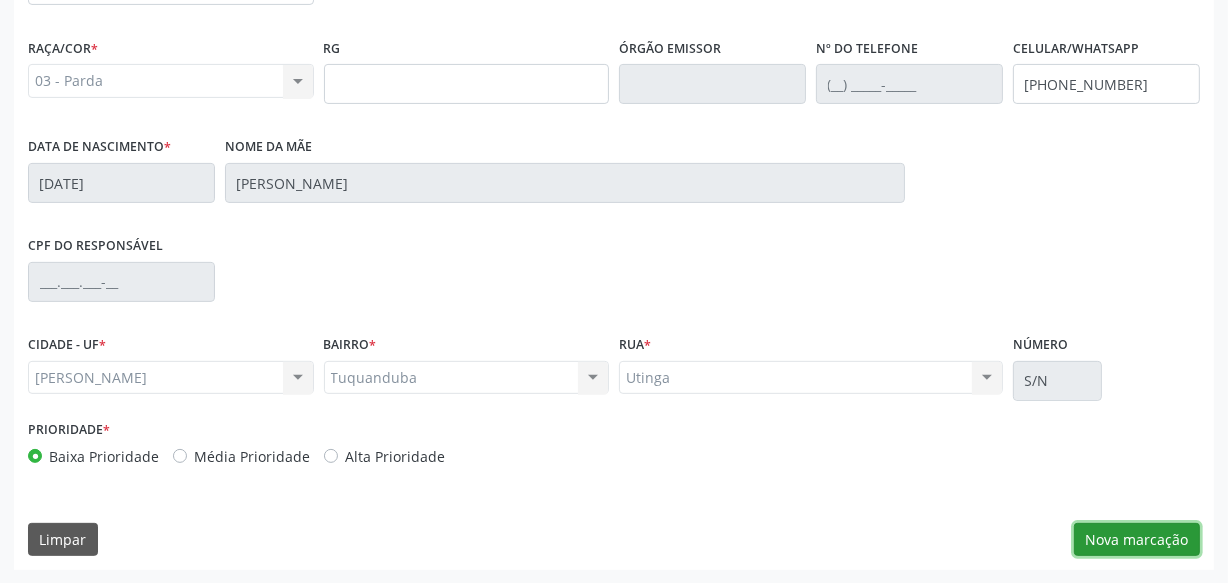 click on "Nova marcação" at bounding box center (1137, 540) 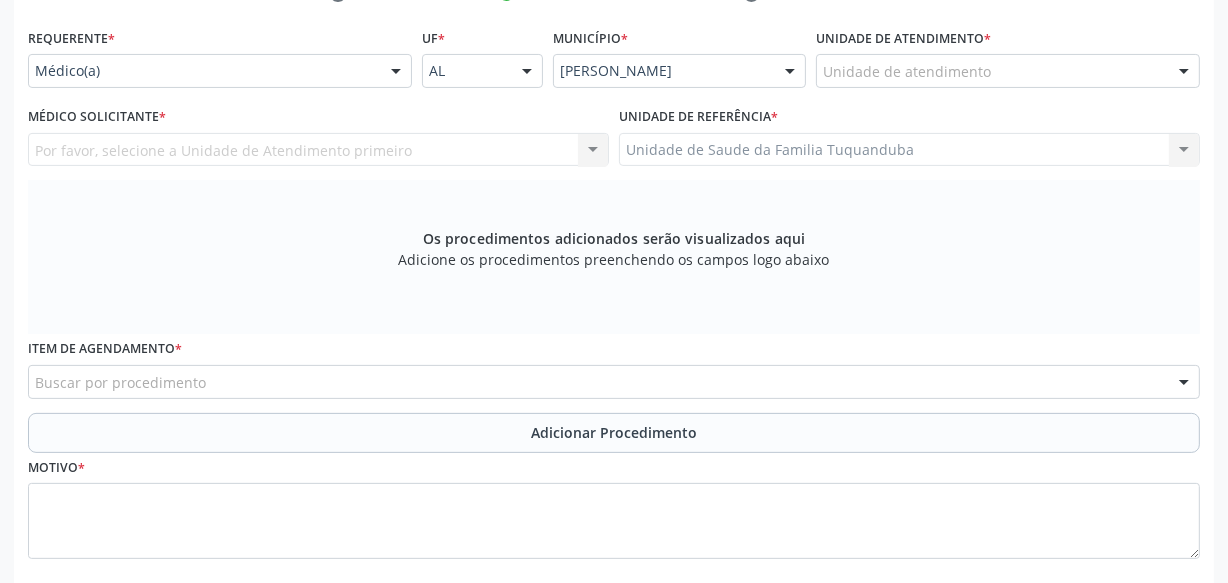 scroll, scrollTop: 346, scrollLeft: 0, axis: vertical 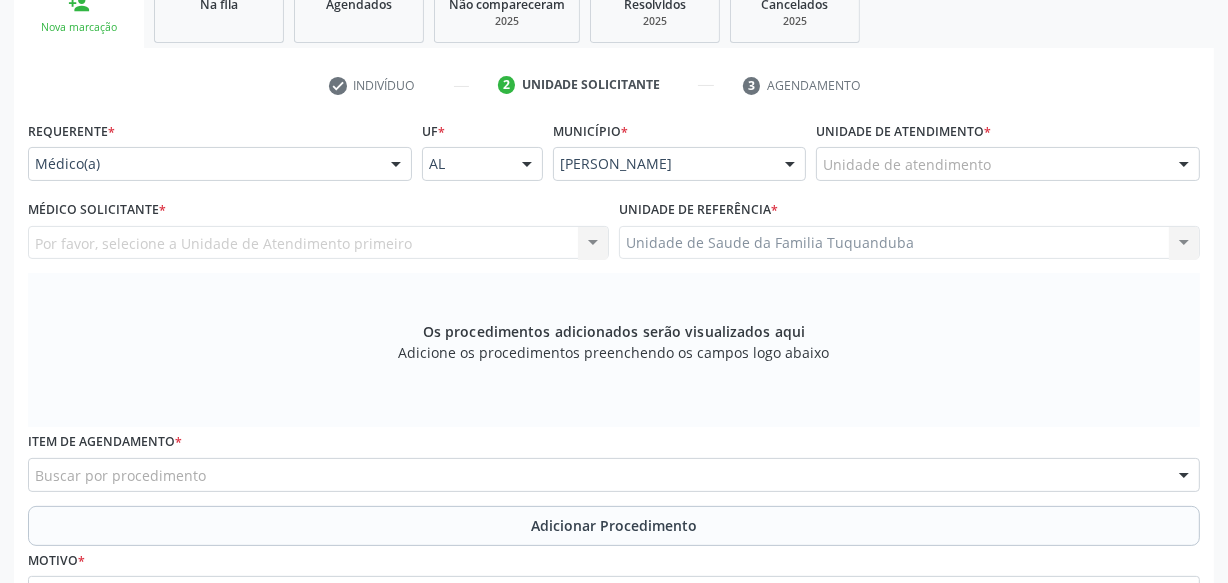 click on "Unidade de atendimento
*" at bounding box center [903, 131] 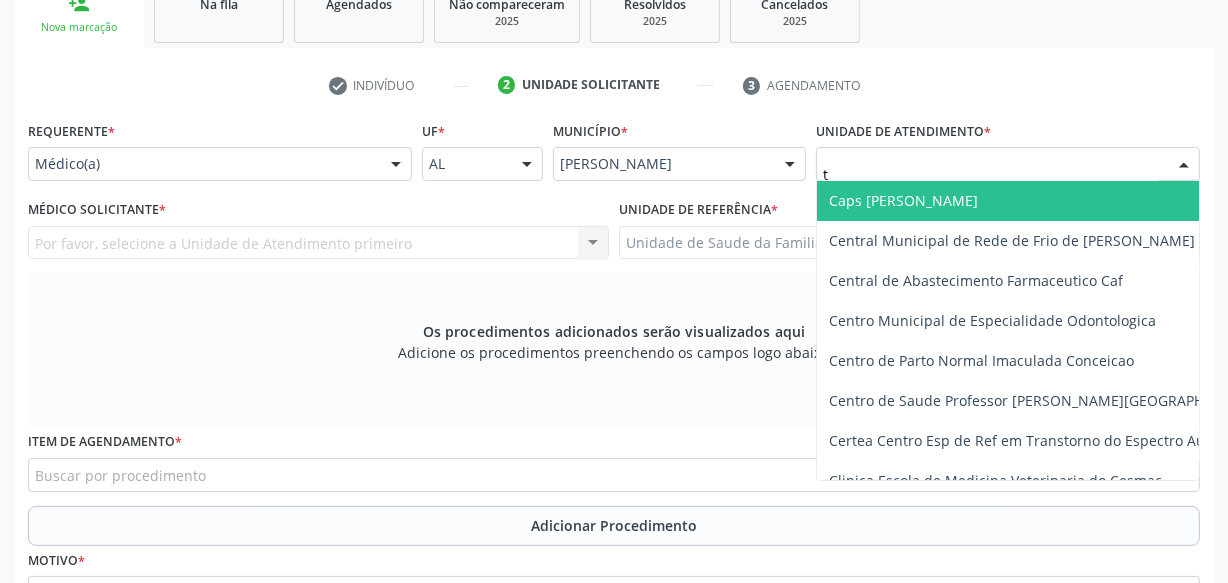 type on "tu" 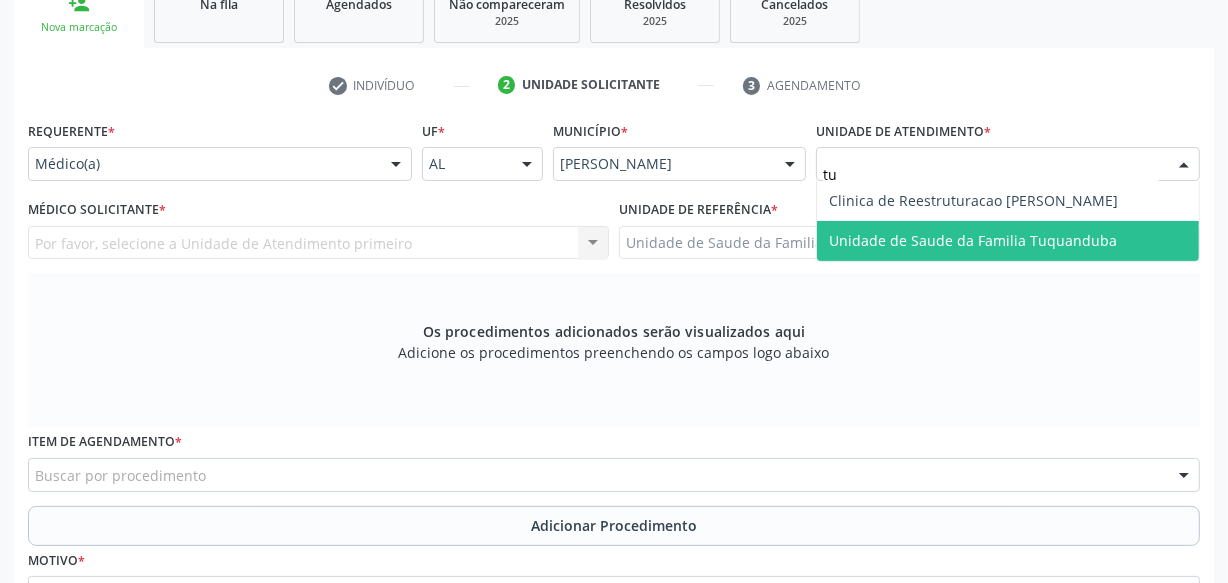 click on "Unidade de Saude da Familia Tuquanduba" at bounding box center (973, 240) 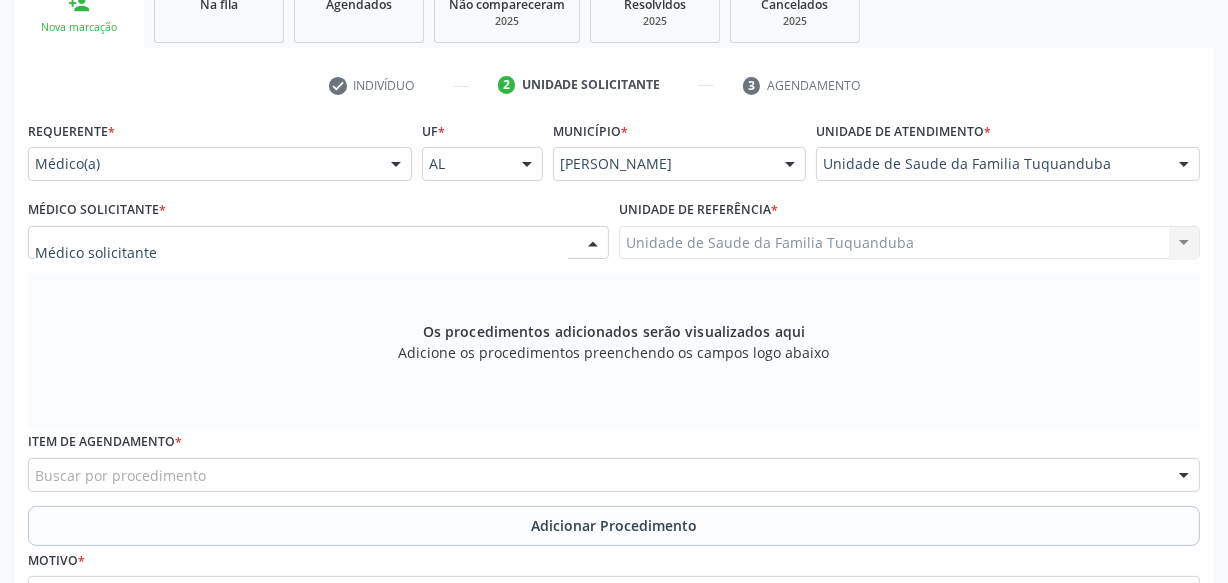 click at bounding box center [318, 243] 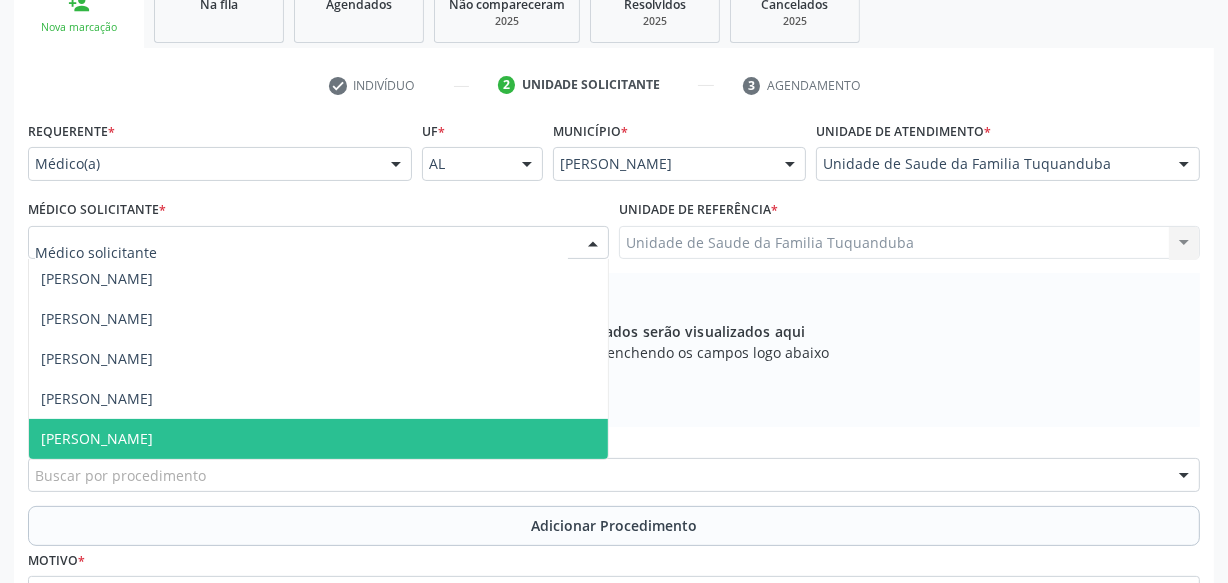 click on "[PERSON_NAME]" at bounding box center [318, 439] 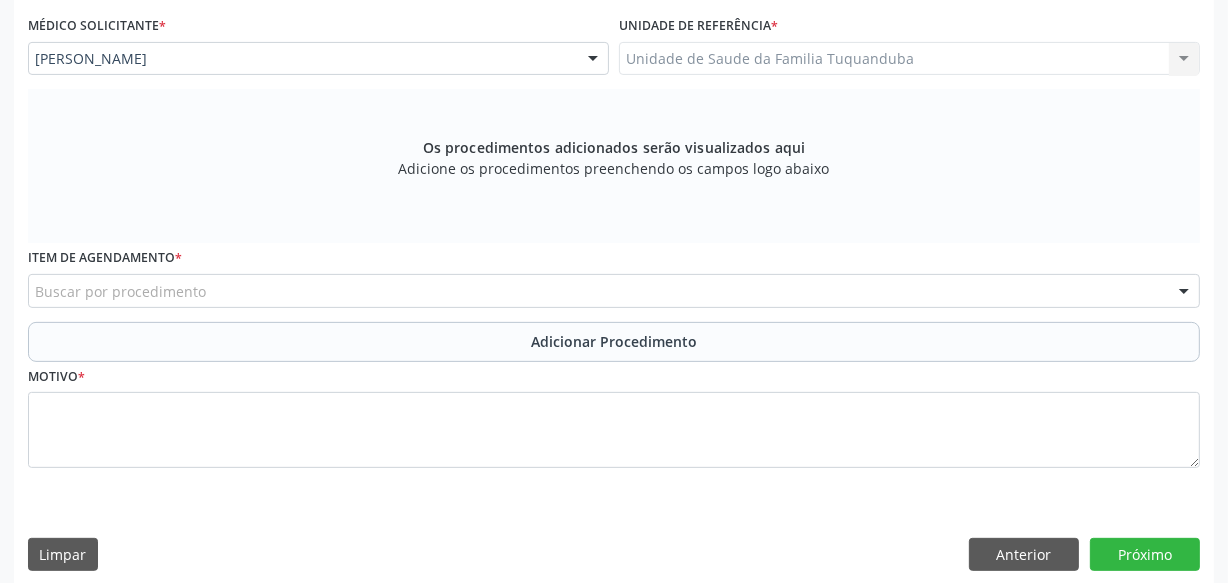 scroll, scrollTop: 545, scrollLeft: 0, axis: vertical 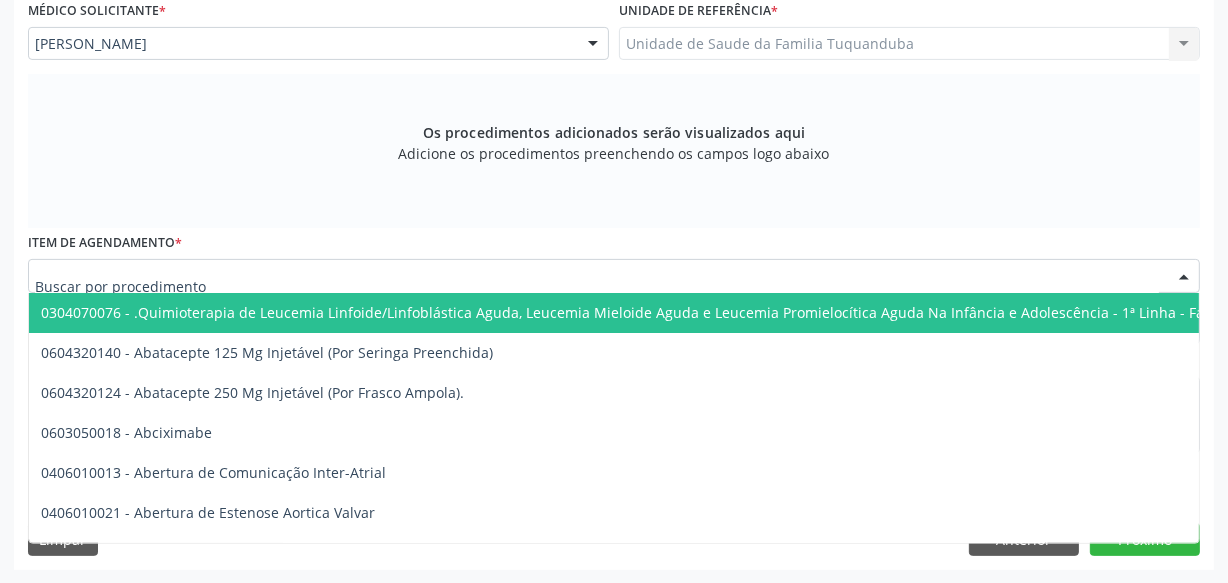 click at bounding box center (614, 276) 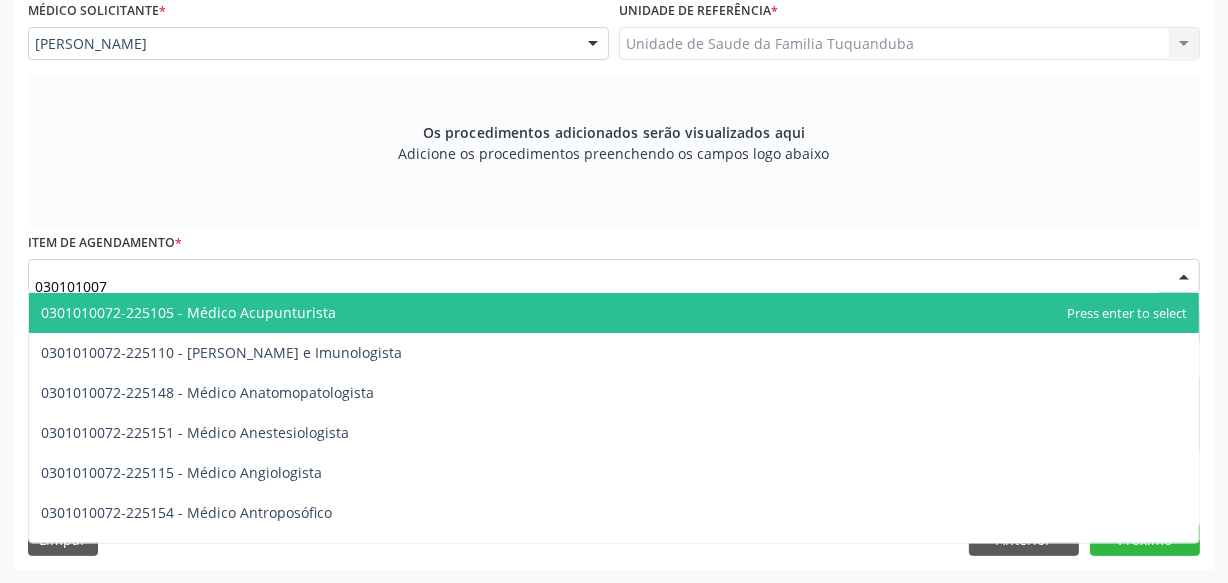 type on "0301010072" 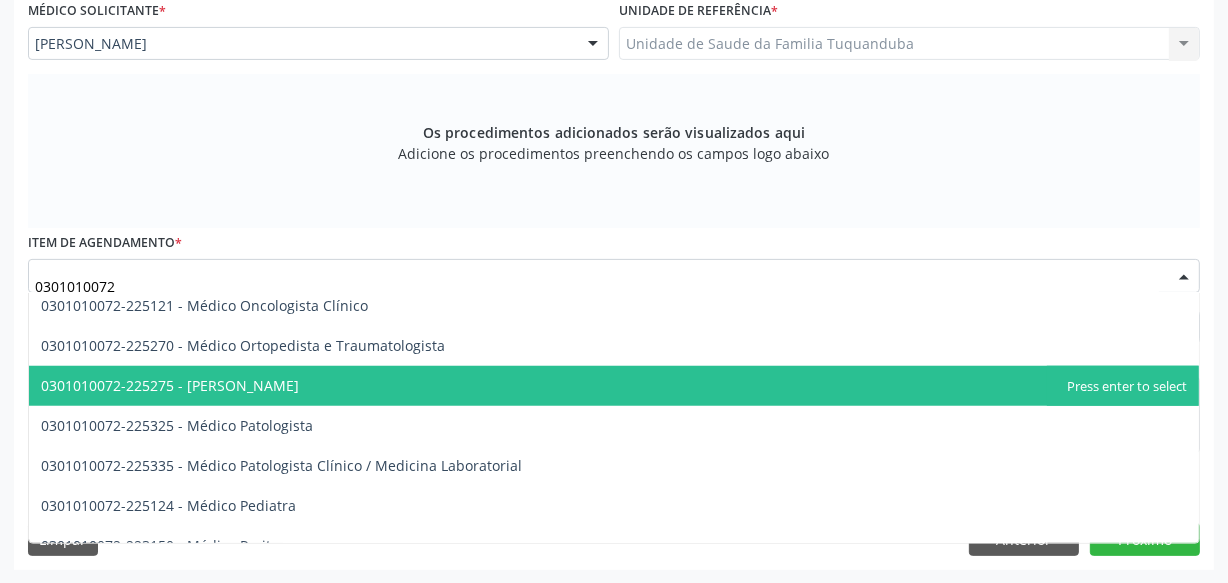 scroll, scrollTop: 1636, scrollLeft: 0, axis: vertical 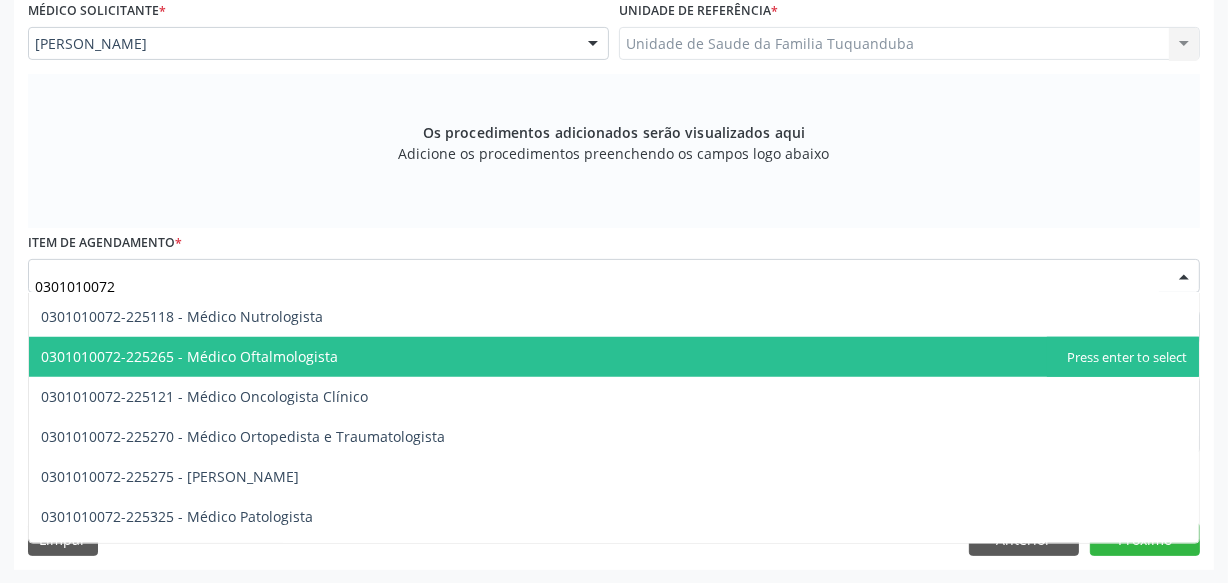 click on "0301010072-225265 - Médico Oftalmologista" at bounding box center [189, 356] 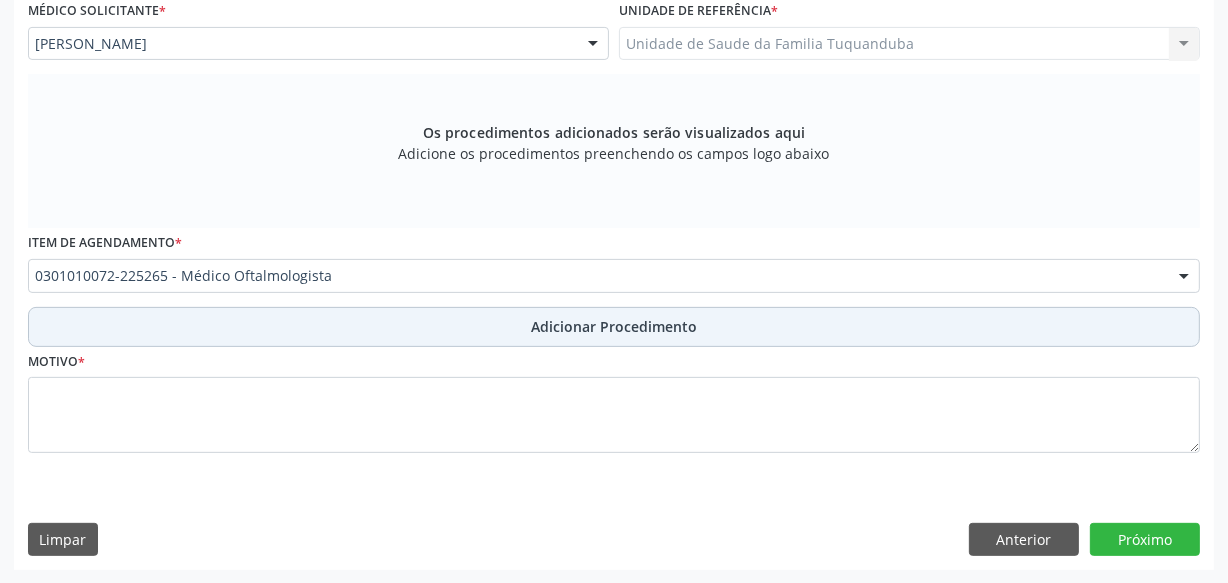 click on "Adicionar Procedimento" at bounding box center (614, 327) 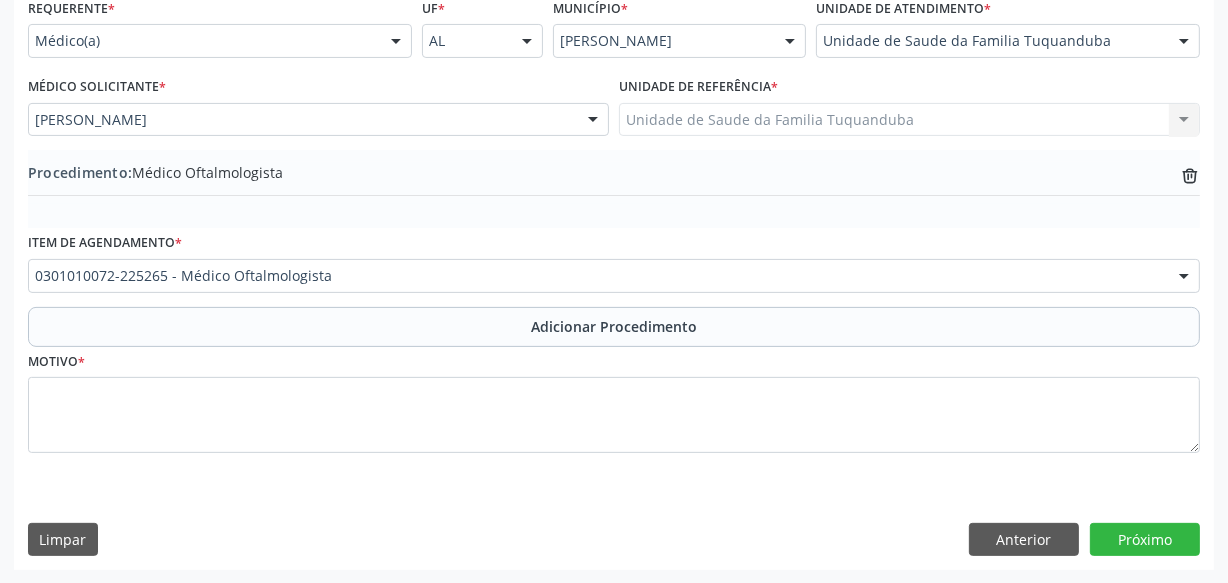click on "Motivo
*" at bounding box center (614, 400) 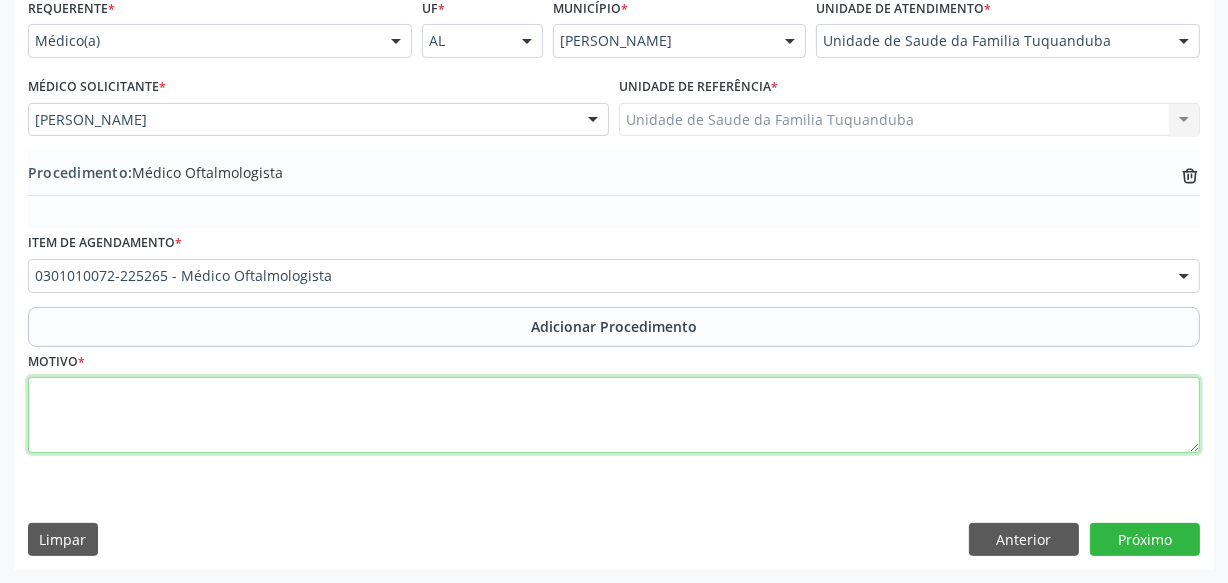 click at bounding box center [614, 415] 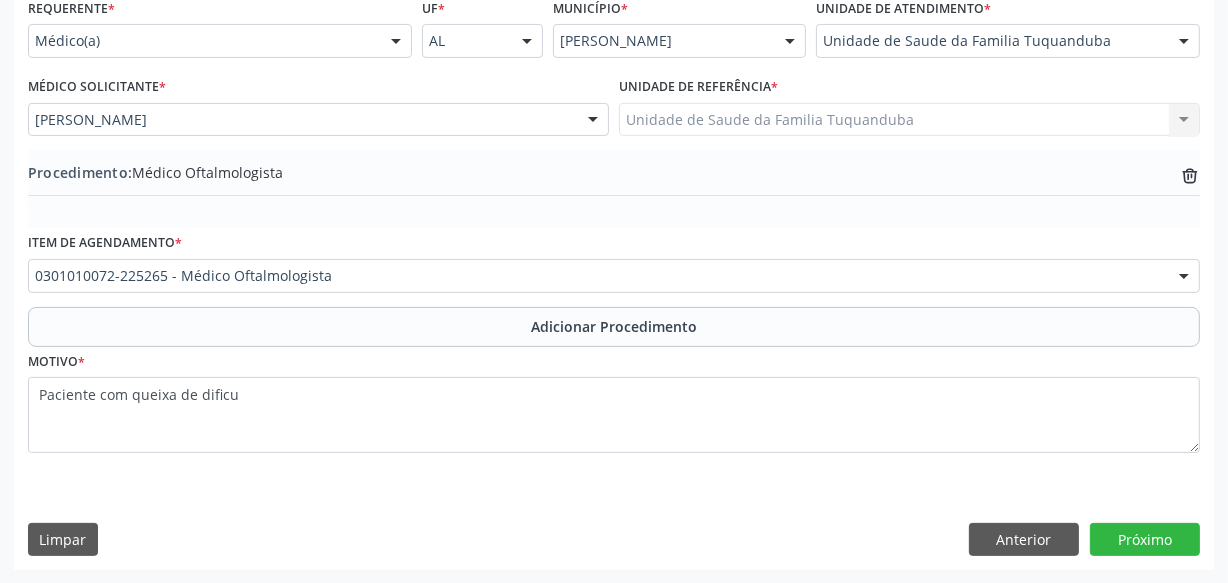 drag, startPoint x: 372, startPoint y: 395, endPoint x: 586, endPoint y: 519, distance: 247.32974 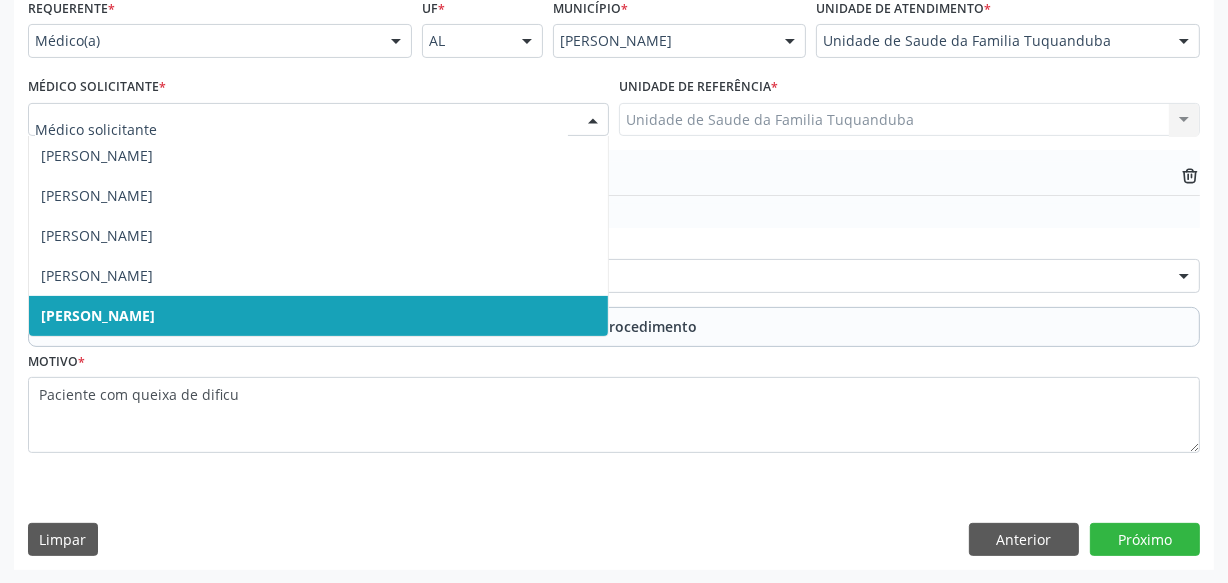 drag, startPoint x: 309, startPoint y: 102, endPoint x: 216, endPoint y: 320, distance: 237.00844 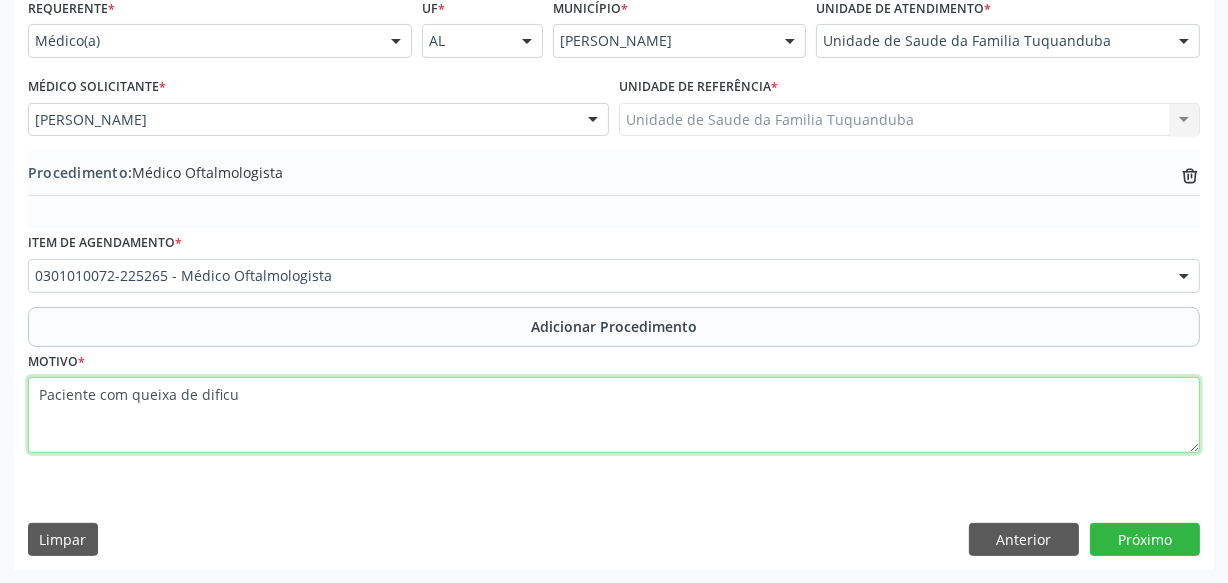 click on "Paciente com queixa de dificu" at bounding box center (614, 415) 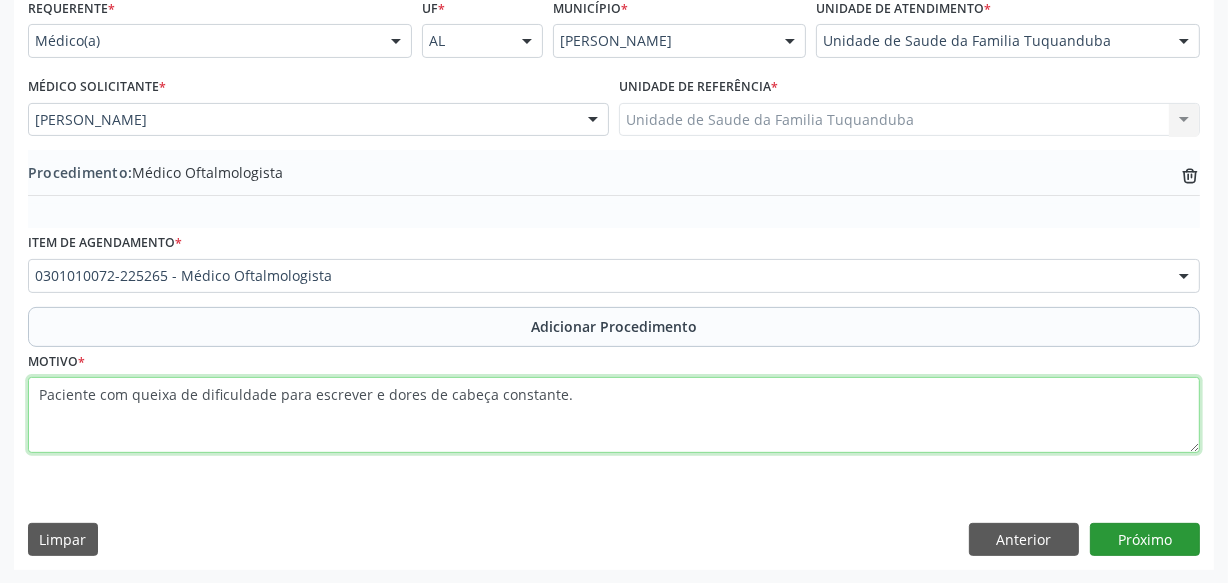 type on "Paciente com queixa de dificuldade para escrever e dores de cabeça constante." 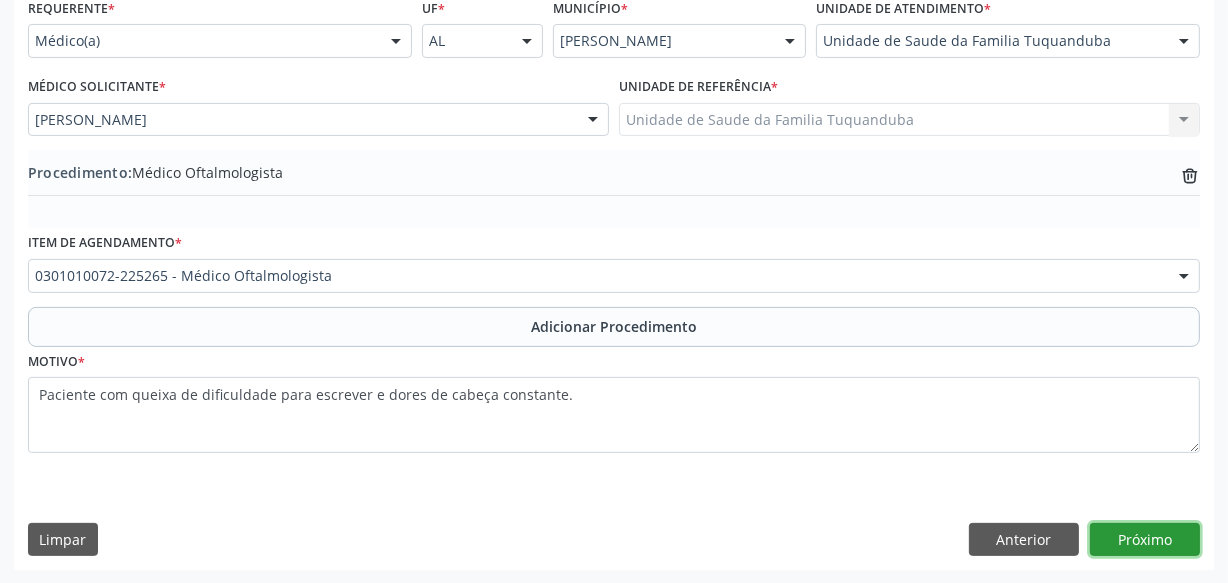 click on "Próximo" at bounding box center (1145, 540) 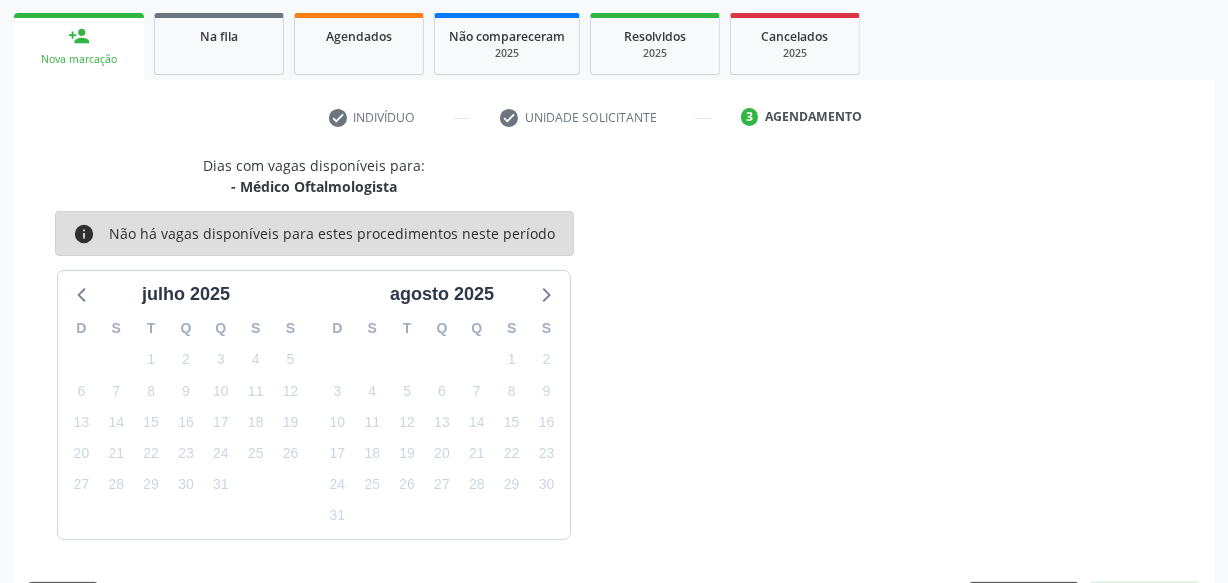 scroll, scrollTop: 372, scrollLeft: 0, axis: vertical 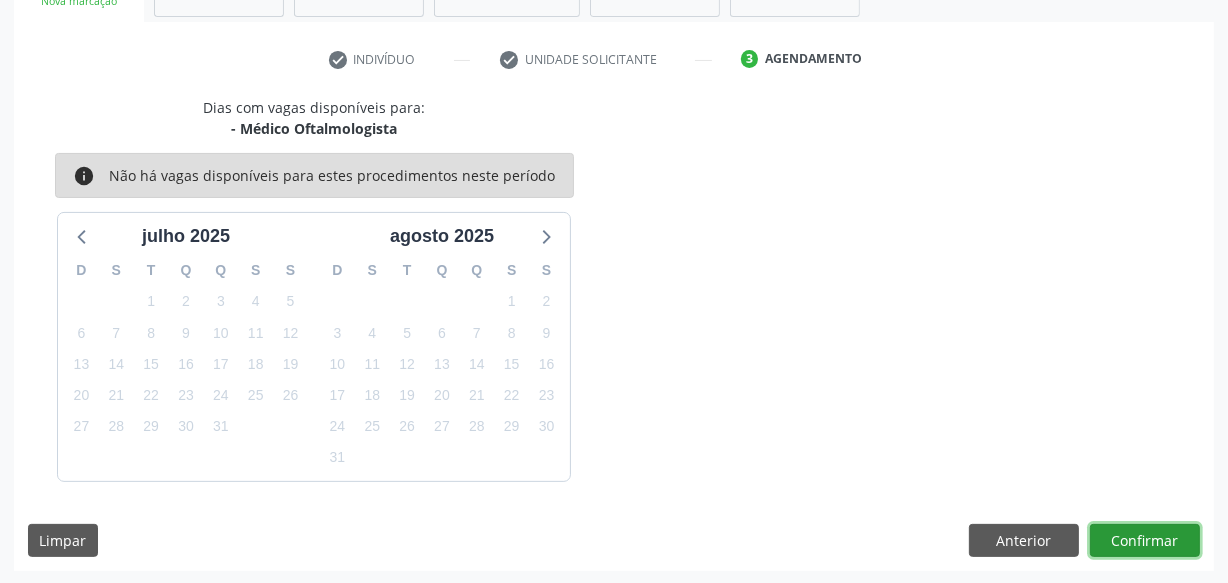 click on "Confirmar" at bounding box center (1145, 541) 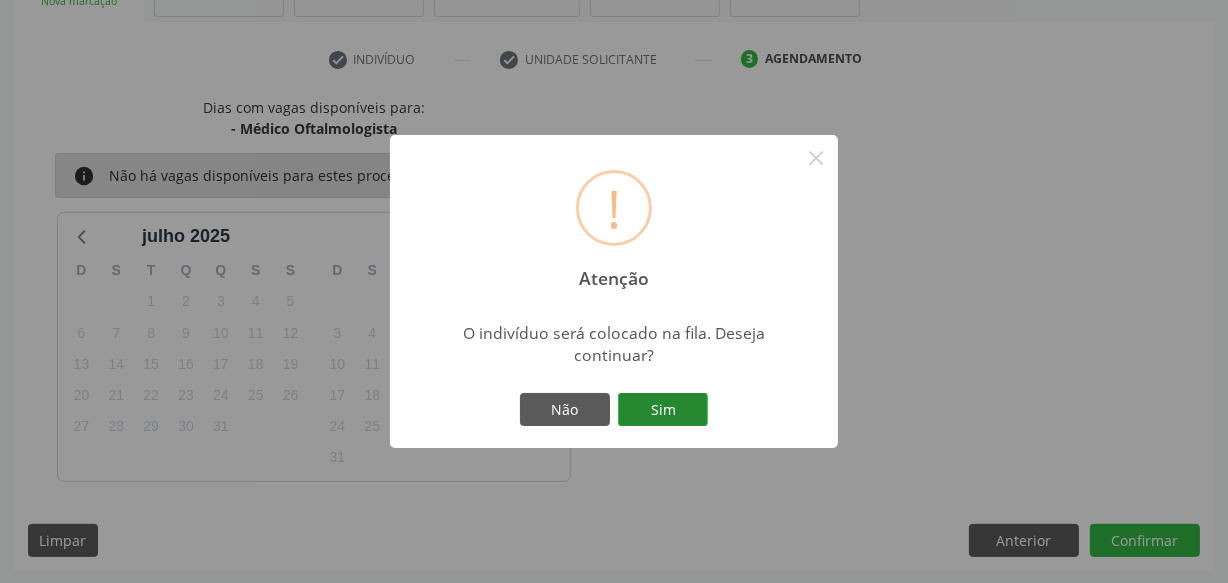 click on "Sim" at bounding box center (663, 410) 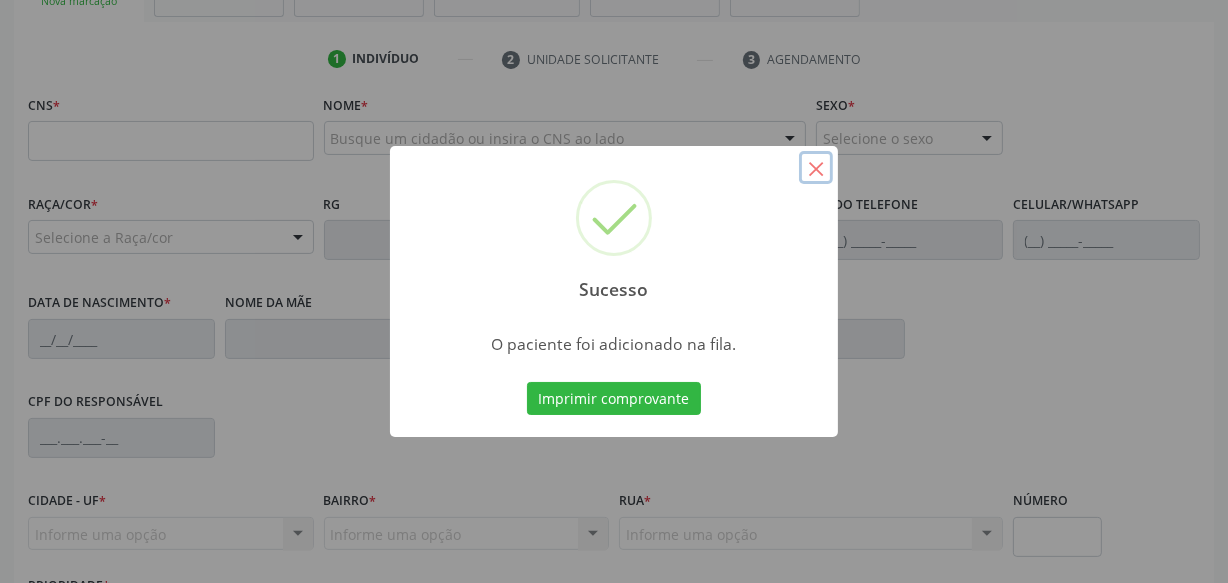 click on "×" at bounding box center (816, 168) 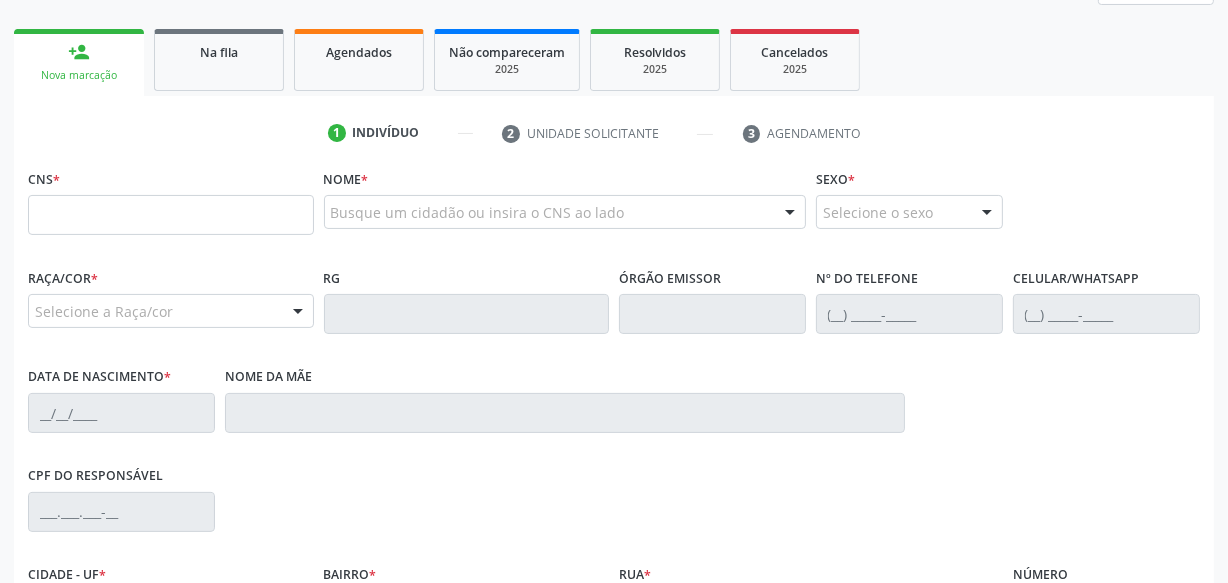 scroll, scrollTop: 190, scrollLeft: 0, axis: vertical 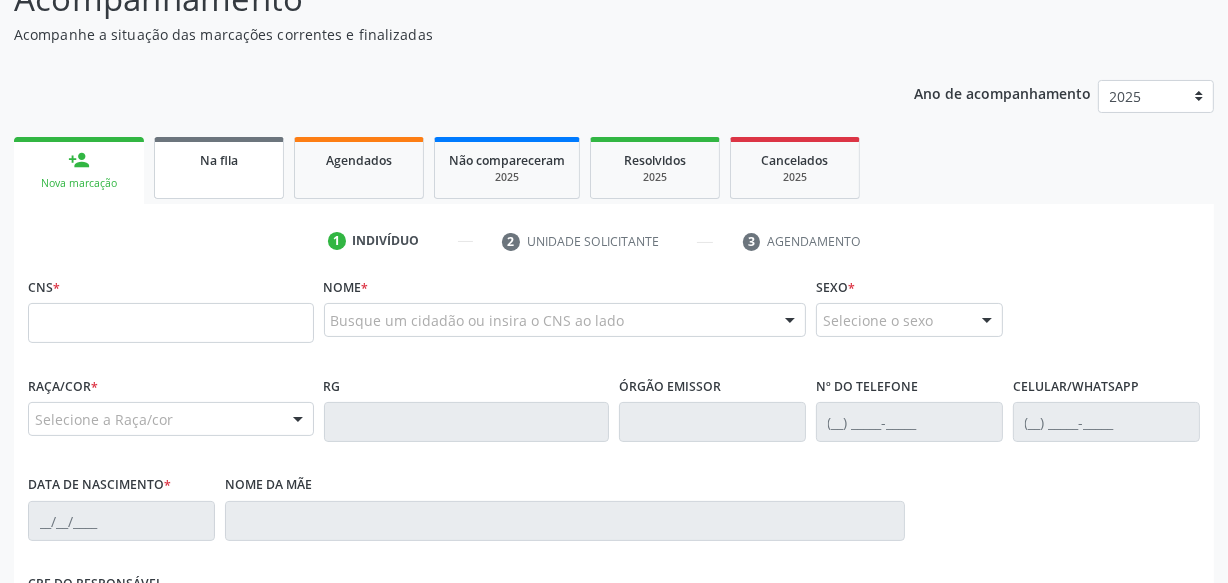 click on "Na fila" at bounding box center (219, 159) 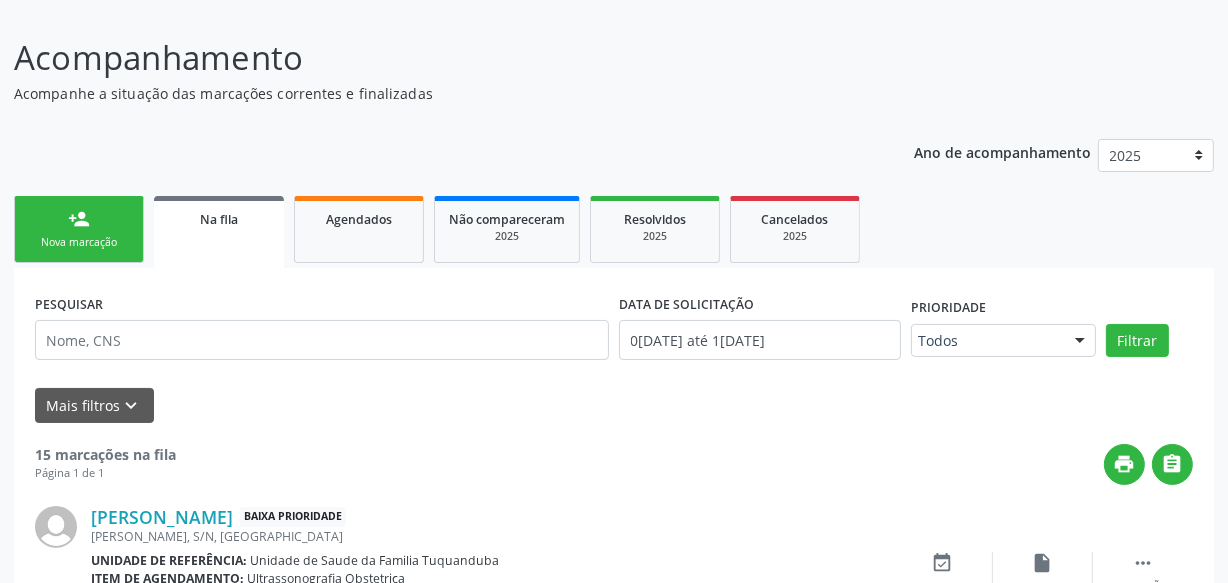 scroll, scrollTop: 190, scrollLeft: 0, axis: vertical 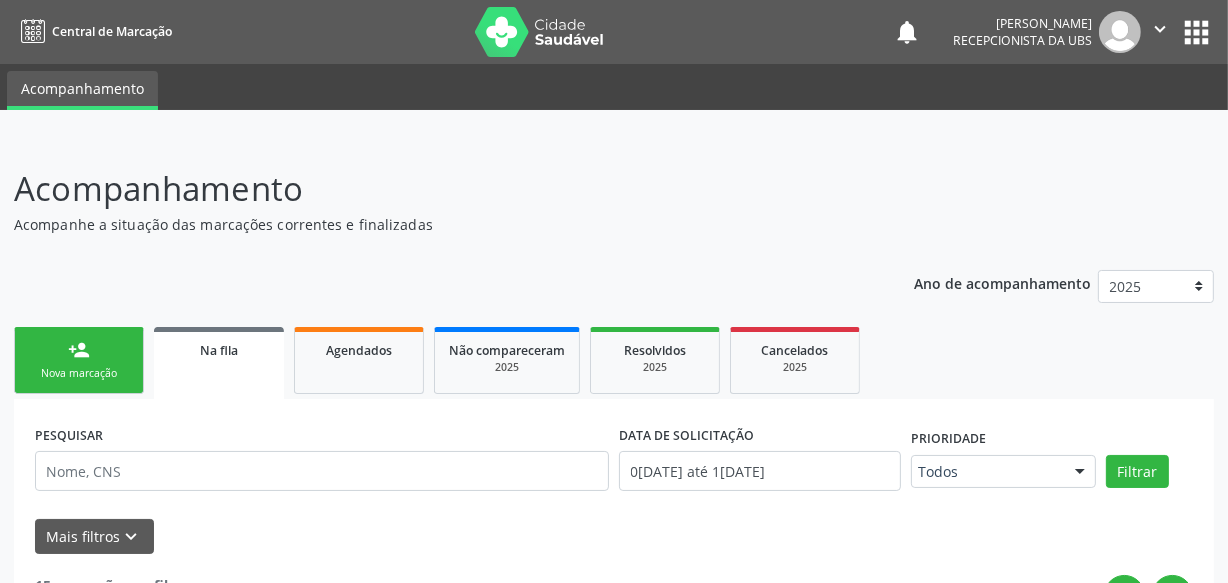 click on "person_add" at bounding box center (79, 350) 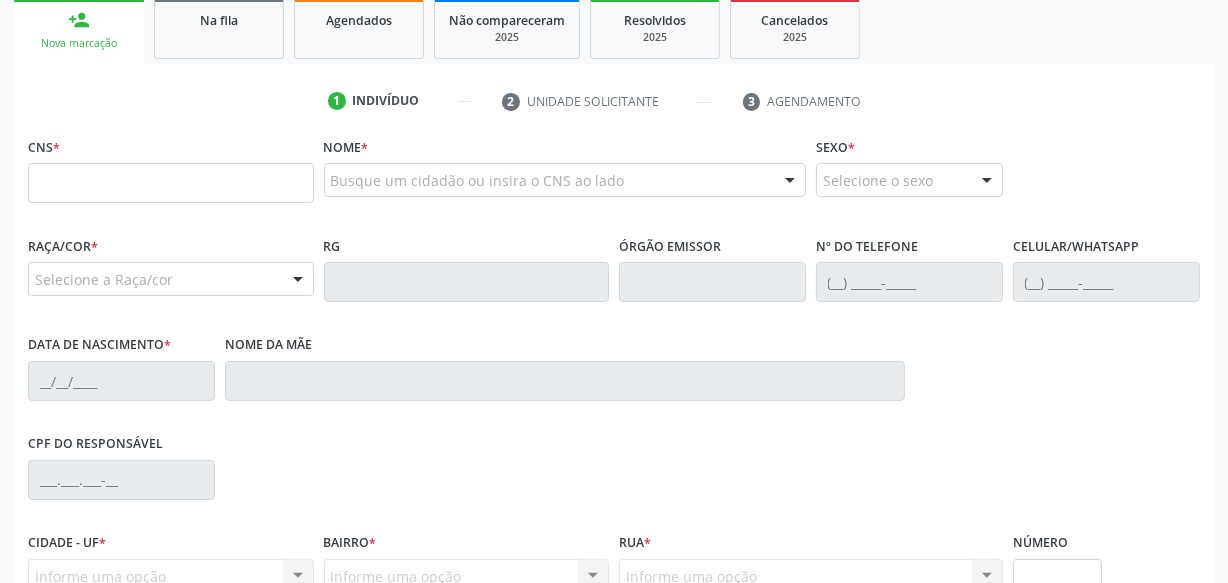 scroll, scrollTop: 363, scrollLeft: 0, axis: vertical 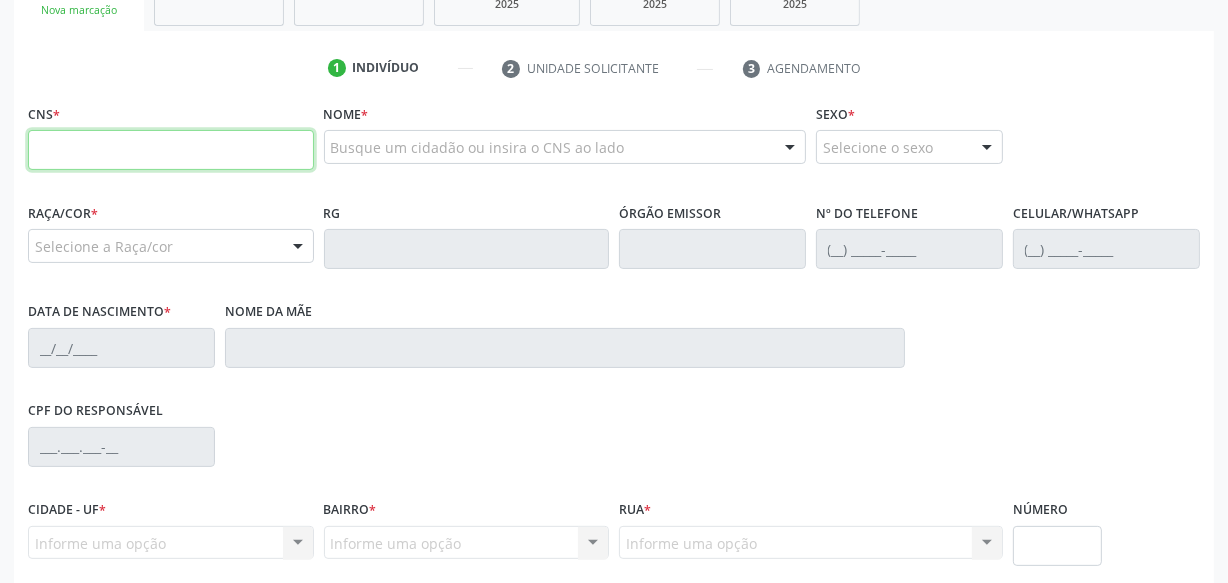click at bounding box center [171, 150] 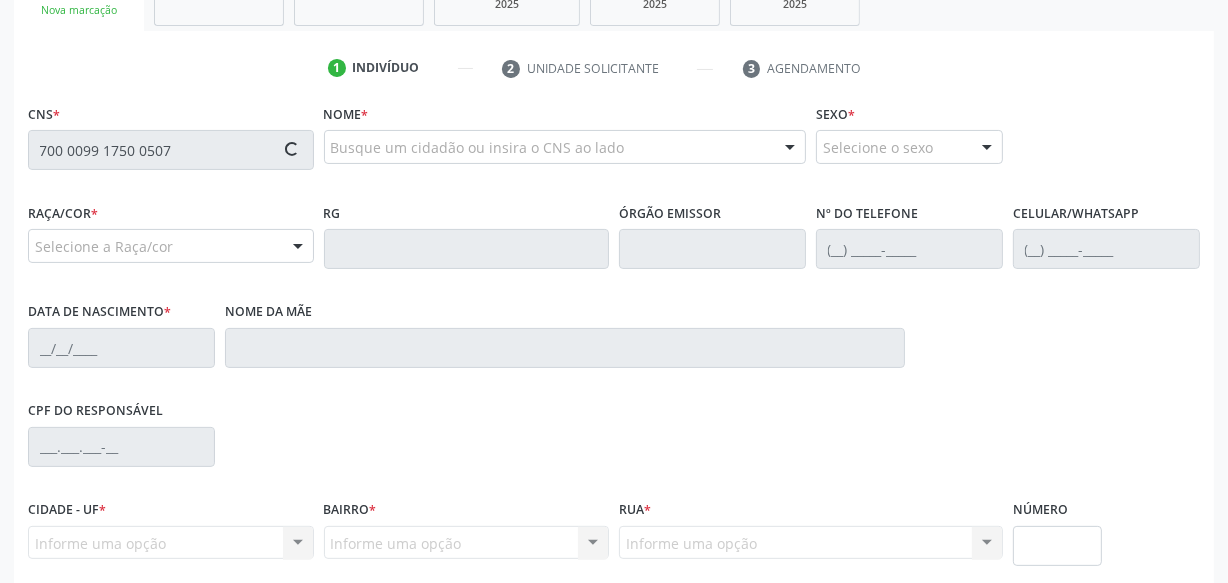 type on "700 0099 1750 0507" 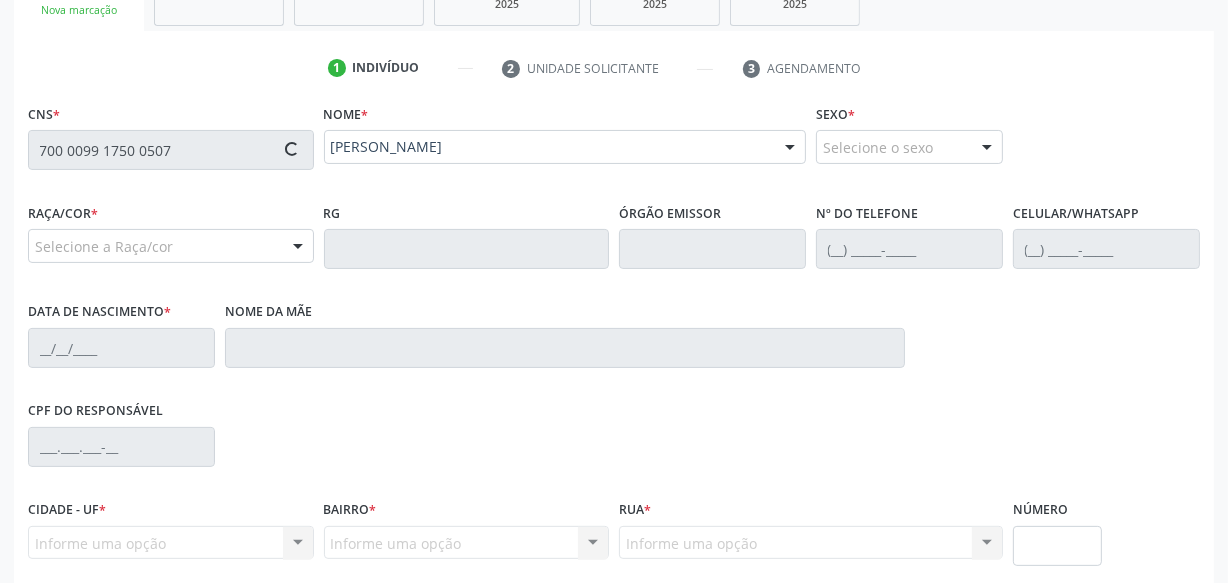 type on "[PHONE_NUMBER]" 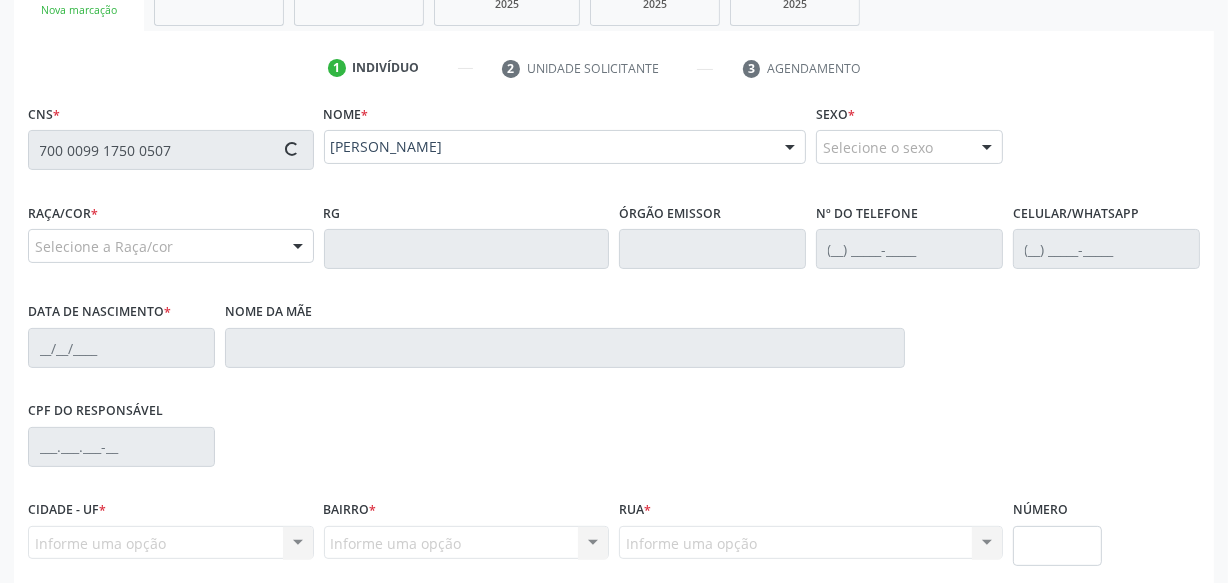 type on "0[DATE]" 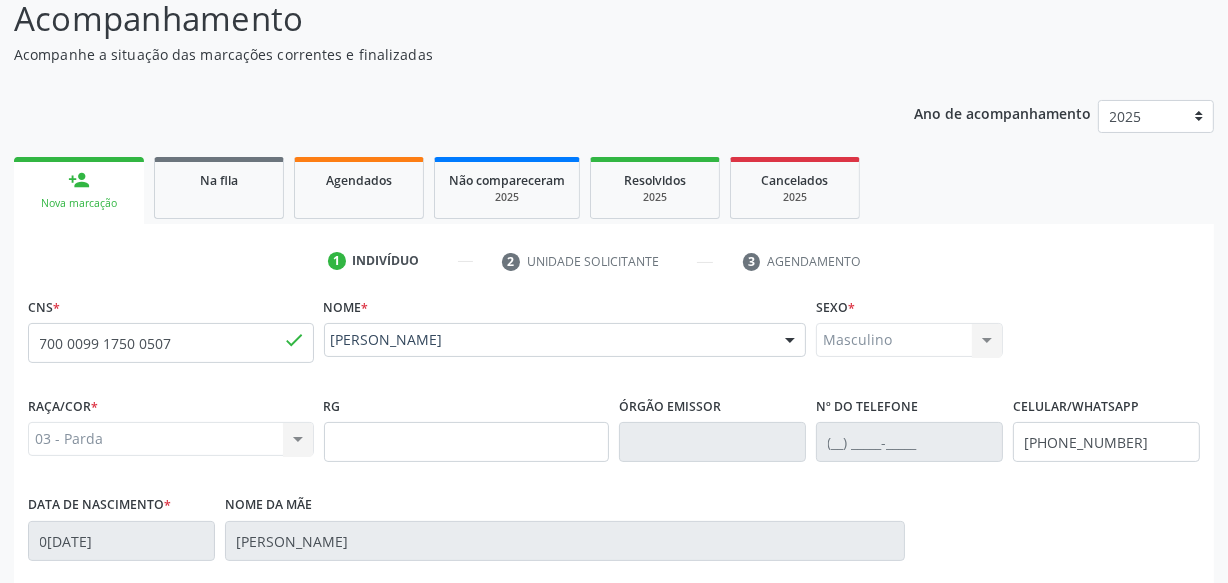 scroll, scrollTop: 528, scrollLeft: 0, axis: vertical 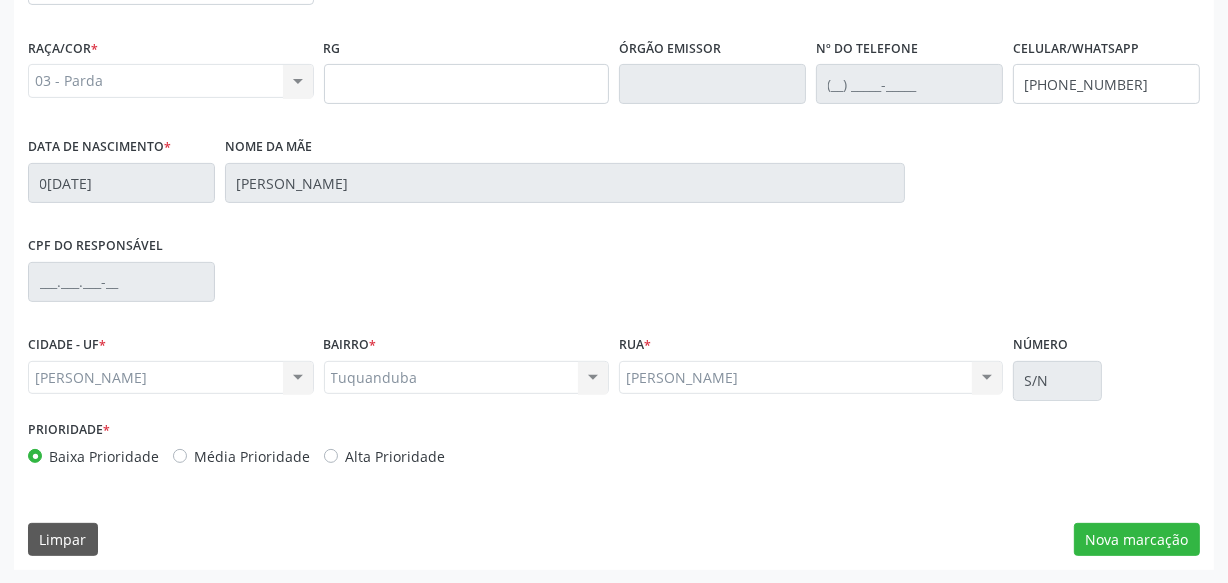 click on "CNS
*
700 0099 1750 0507       done
[GEOGRAPHIC_DATA]
*
[PERSON_NAME]
[PERSON_NAME]
CNS:
700 0099 1750 0507
CPF:    --   Nascimento:
[DATE]
Nenhum resultado encontrado para: "   "
Digite o nome ou CNS para buscar um indivíduo
Sexo
*
Masculino         Masculino   Feminino
Nenhum resultado encontrado para: "   "
Não há nenhuma opção para ser exibida.
Raça/cor
*
03 - [MEDICAL_DATA]         01 - Branca   02 - Preta   04 - [GEOGRAPHIC_DATA]   03 - [MEDICAL_DATA]   05 - Indígena
Nenhum resultado encontrado para: "   "
Não há nenhuma opção para ser exibida.
RG
Órgão emissor
Nº do Telefone
Celular/WhatsApp
[PHONE_NUMBER]
Data de nascimento
*" at bounding box center (614, 252) 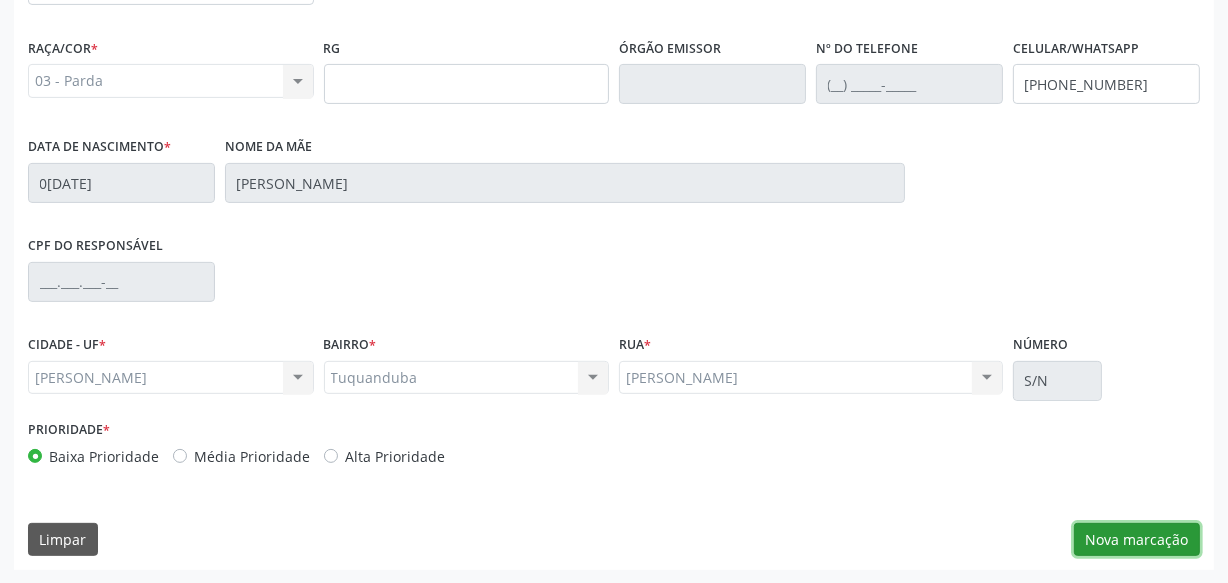 click on "Nova marcação" at bounding box center [1137, 540] 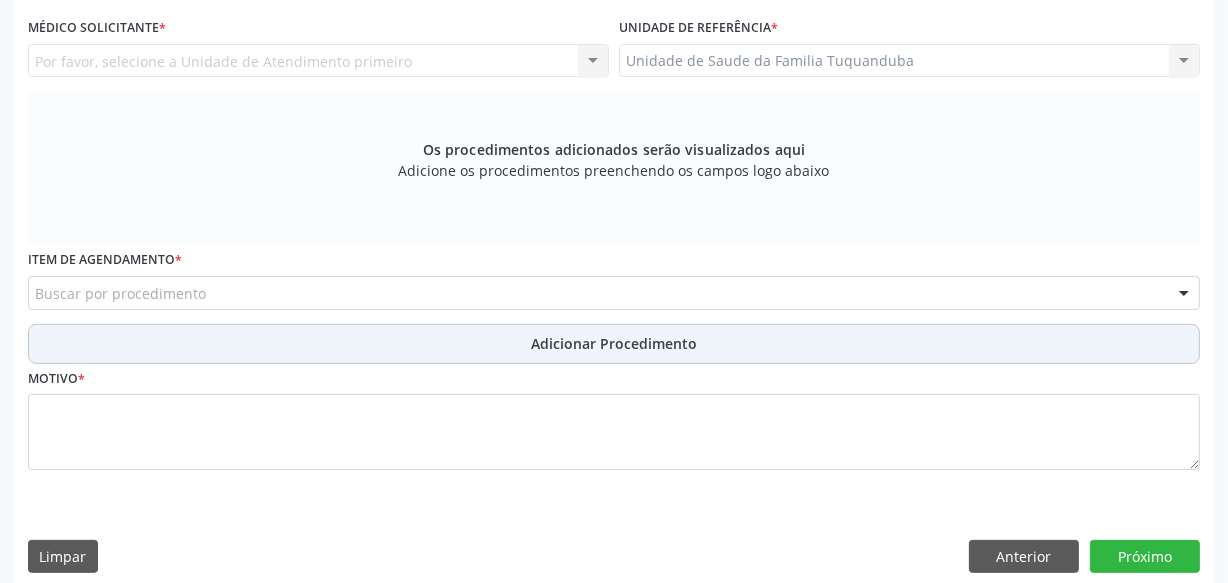 scroll, scrollTop: 346, scrollLeft: 0, axis: vertical 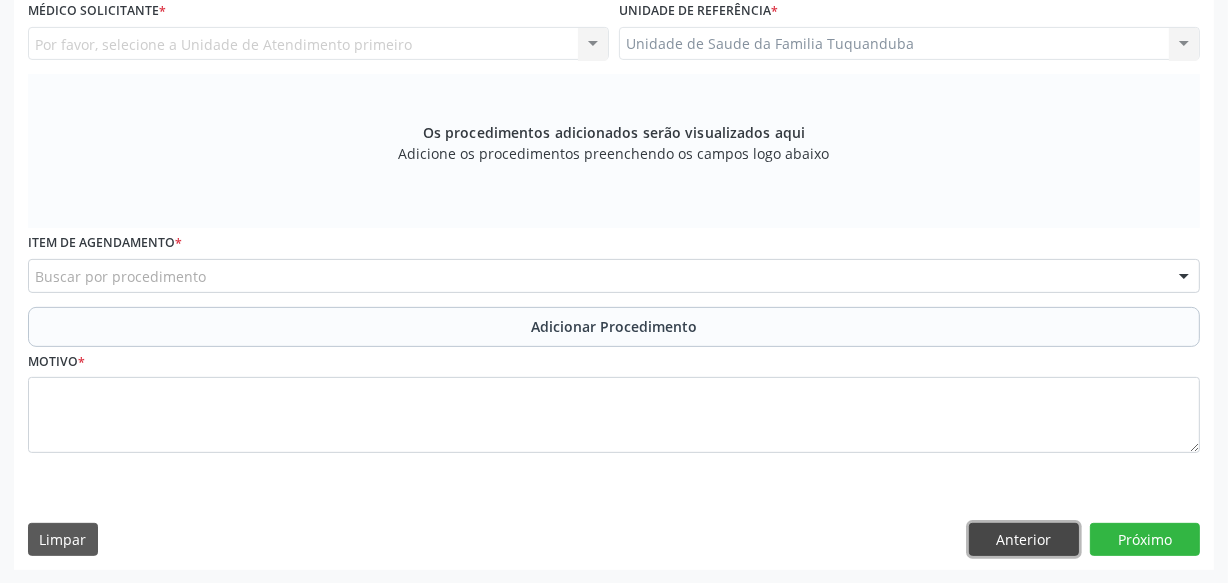 click on "Anterior" at bounding box center [1024, 540] 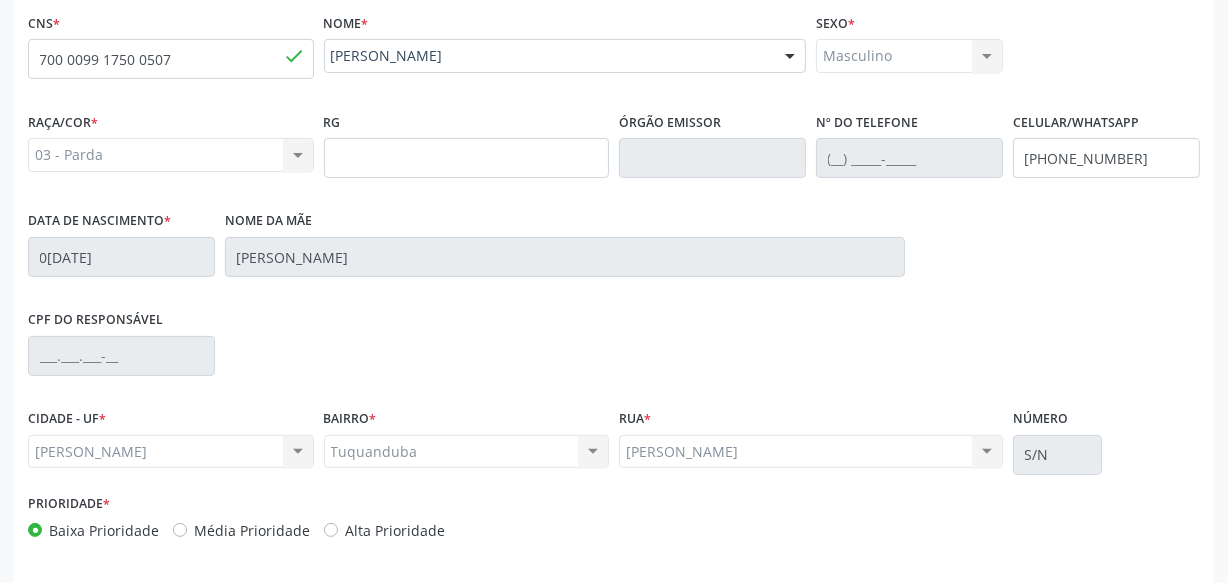 scroll, scrollTop: 528, scrollLeft: 0, axis: vertical 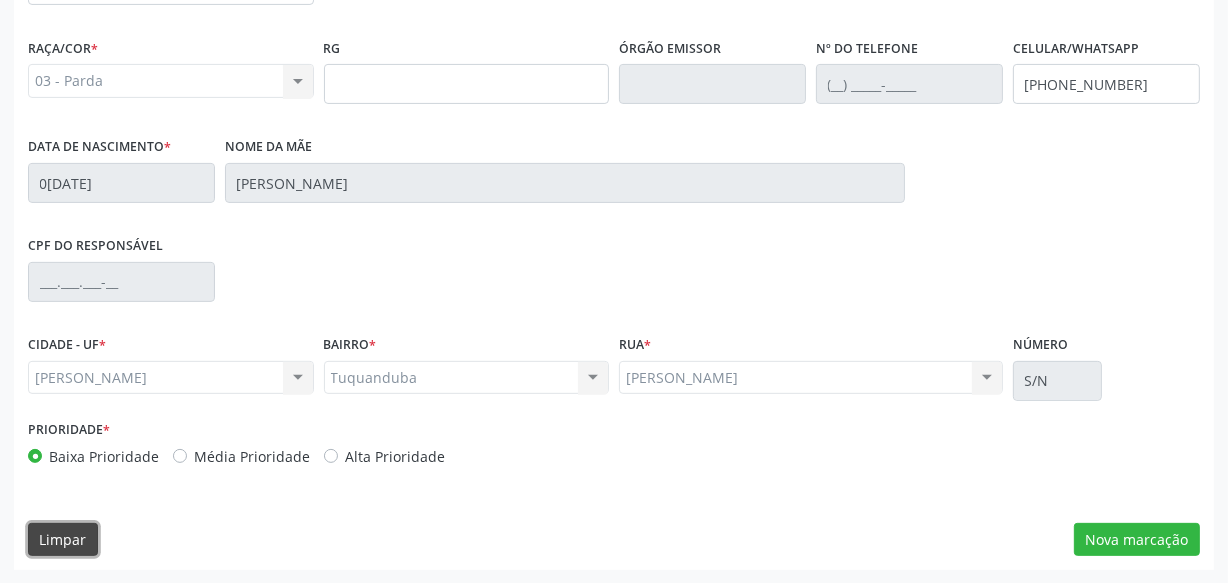 click on "Limpar" at bounding box center [63, 540] 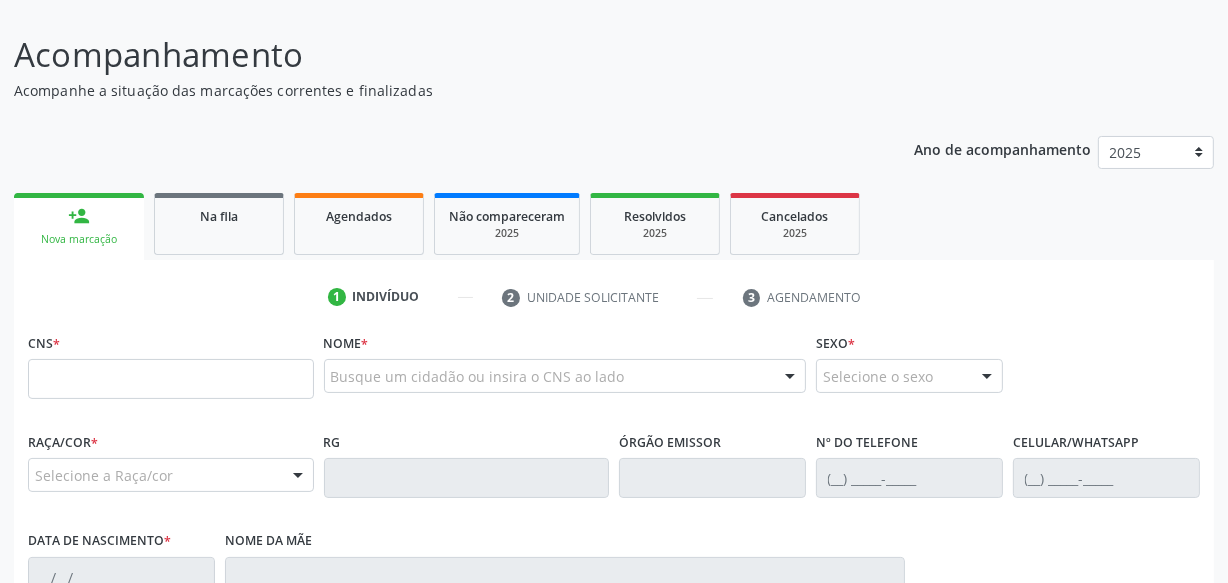 scroll, scrollTop: 73, scrollLeft: 0, axis: vertical 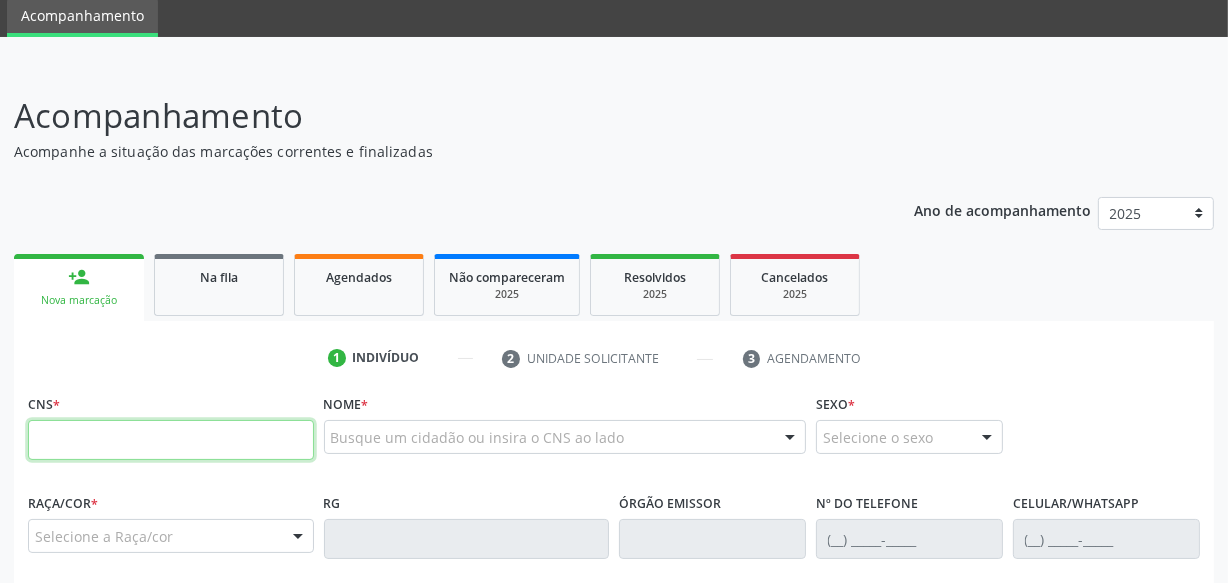 click at bounding box center [171, 440] 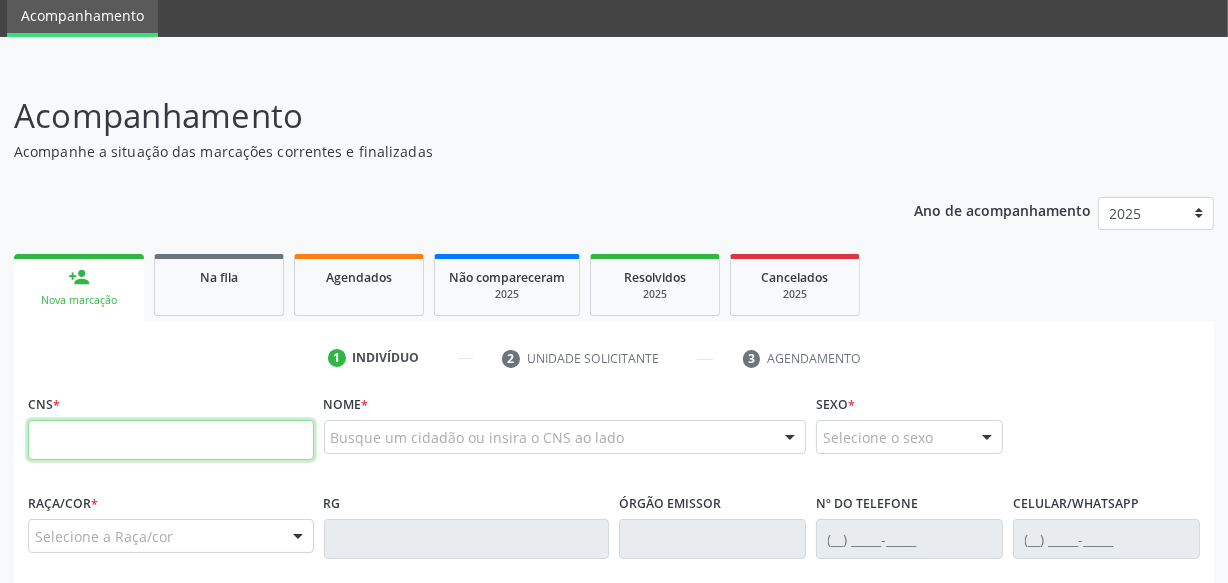 paste on "700 5033 6985 7758" 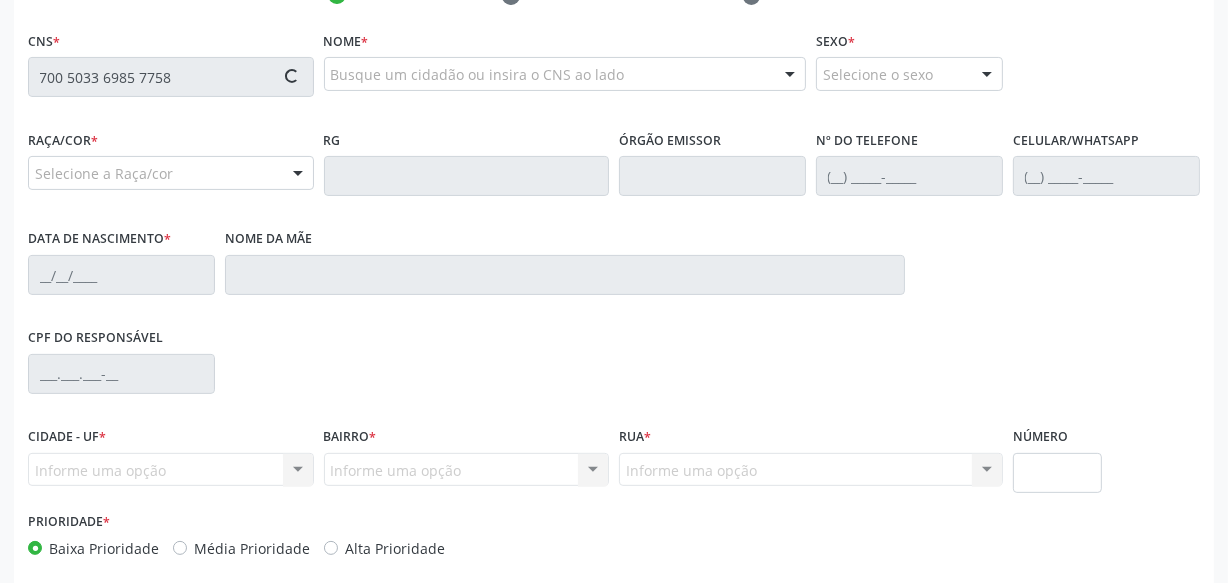 scroll, scrollTop: 437, scrollLeft: 0, axis: vertical 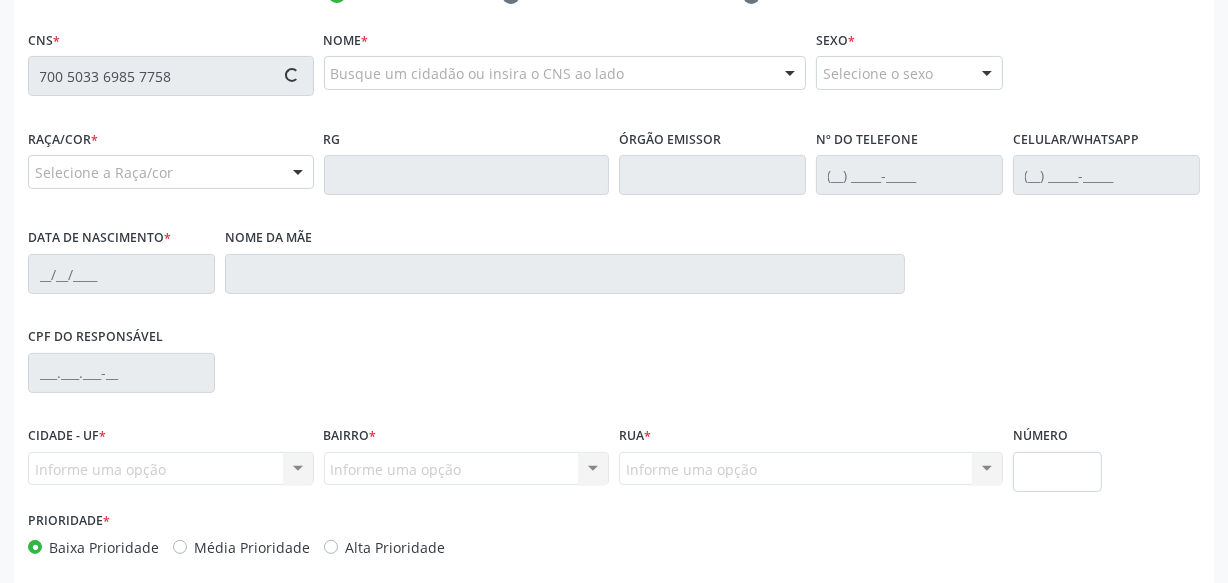 type on "700 5033 6985 7758" 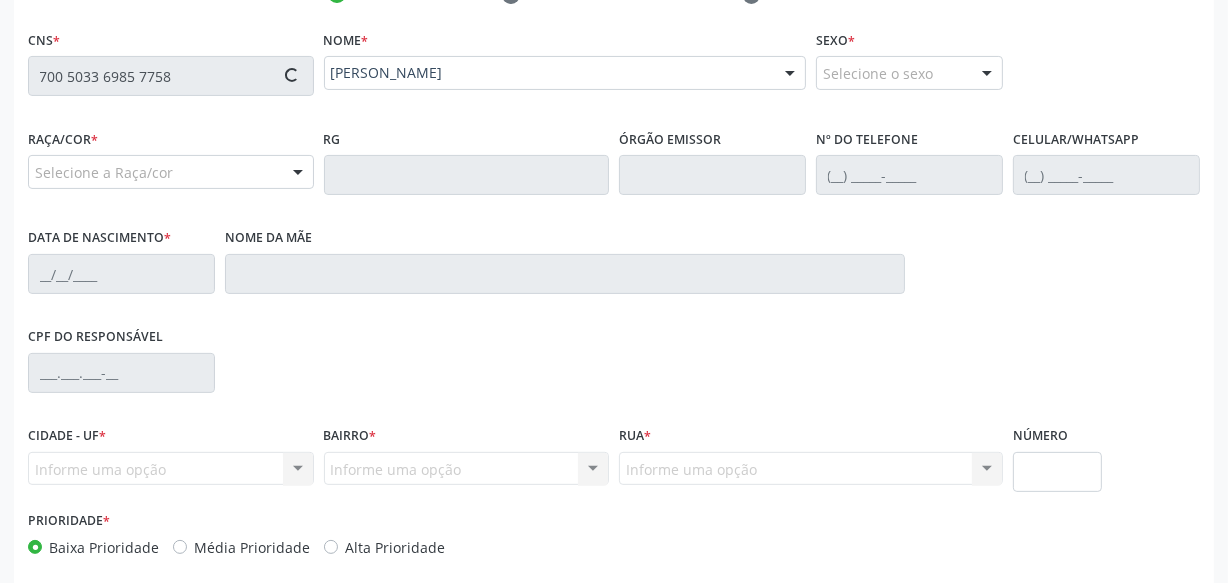 scroll, scrollTop: 528, scrollLeft: 0, axis: vertical 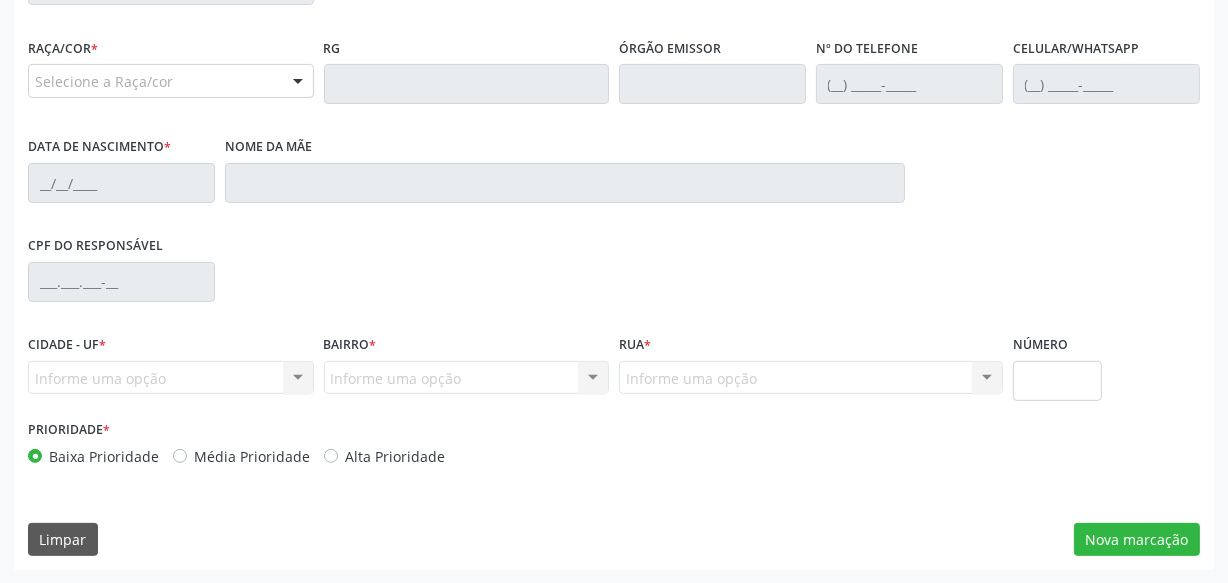 type on "[PHONE_NUMBER]" 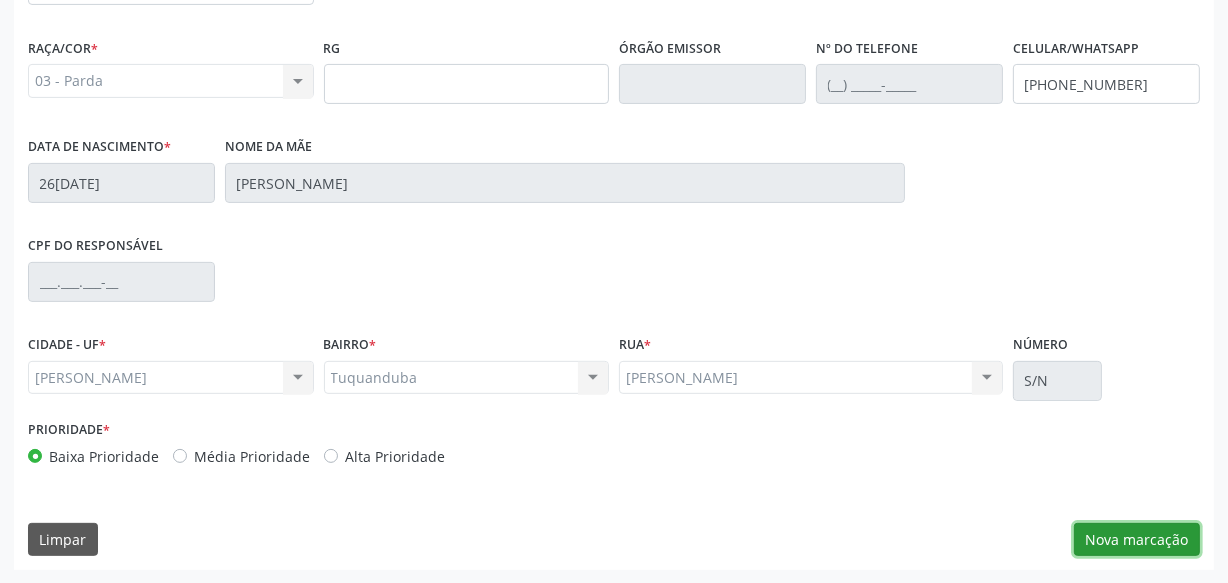 click on "Nova marcação" at bounding box center (1137, 540) 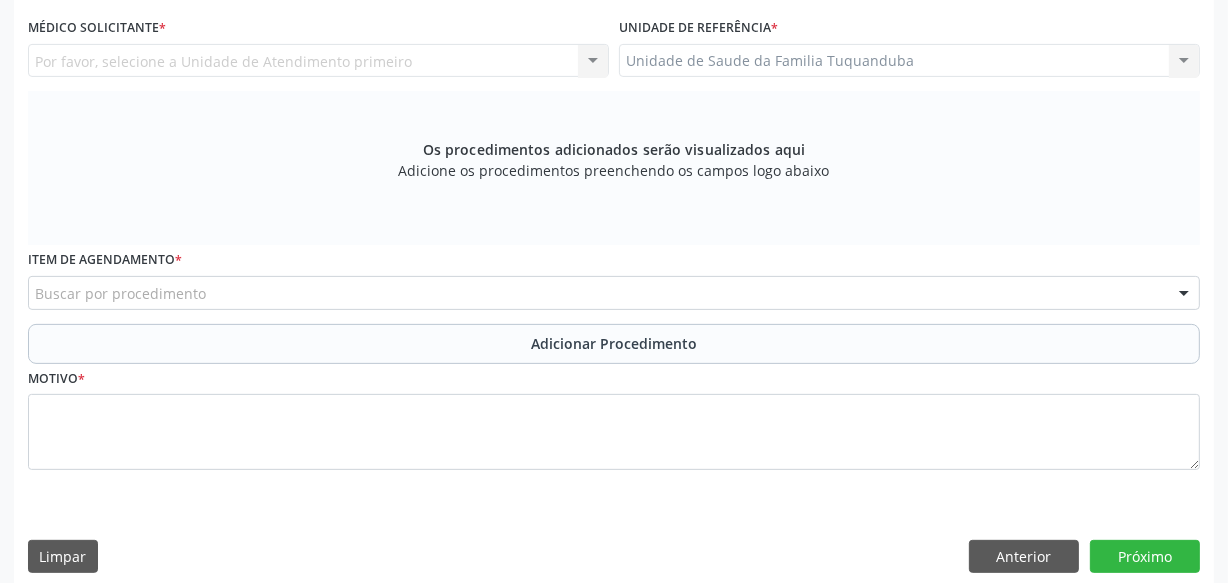 click on "Buscar por procedimento" at bounding box center [614, 293] 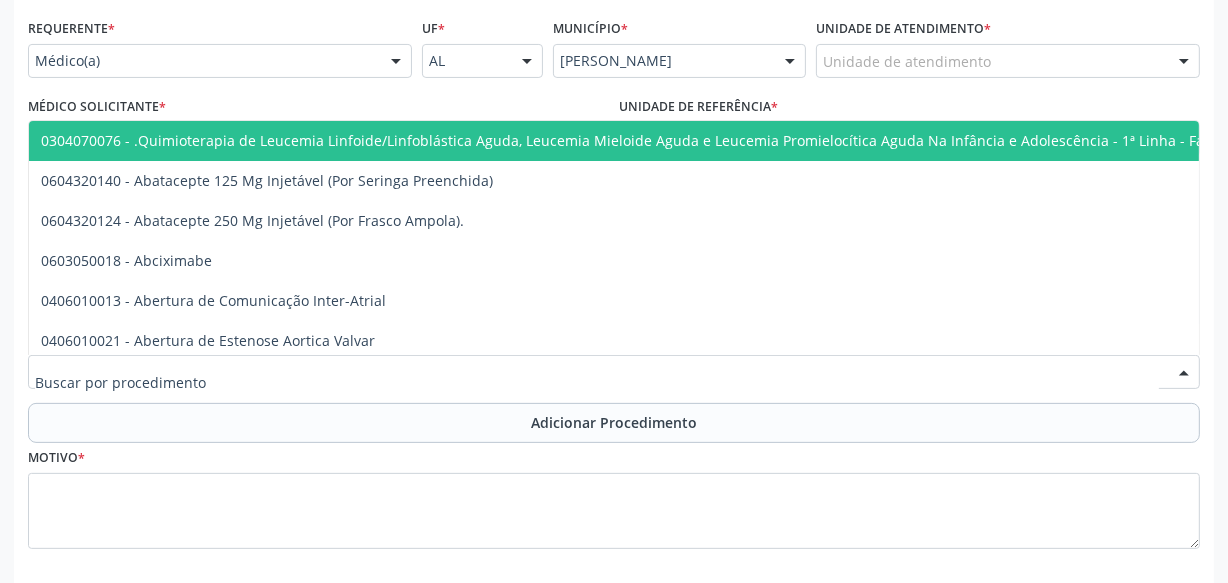 scroll, scrollTop: 346, scrollLeft: 0, axis: vertical 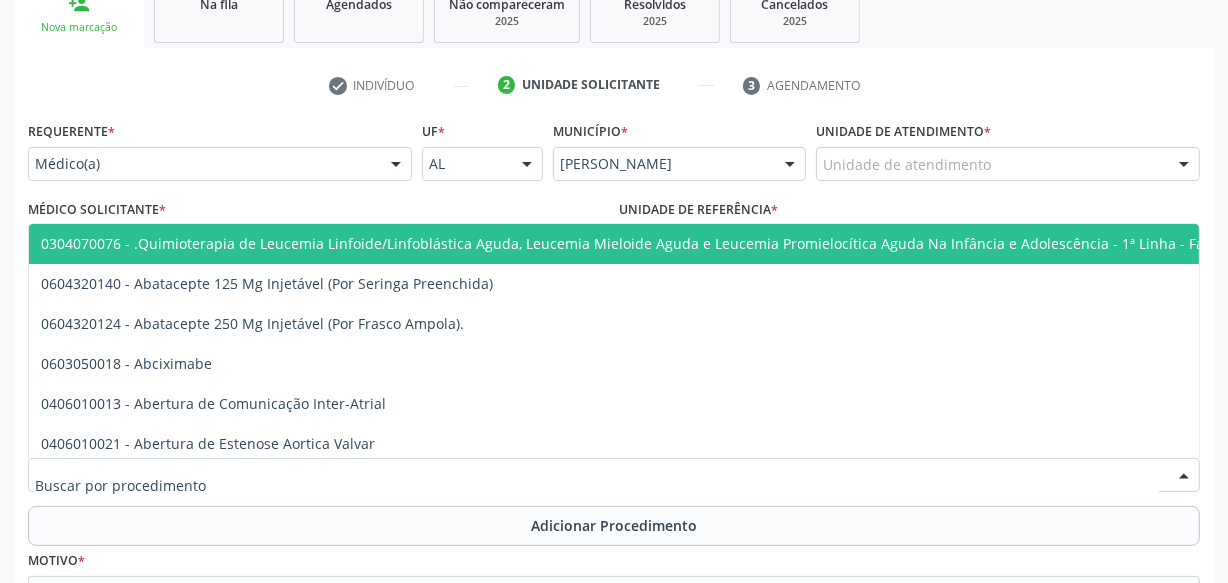 click on "Médico(a)" at bounding box center (220, 164) 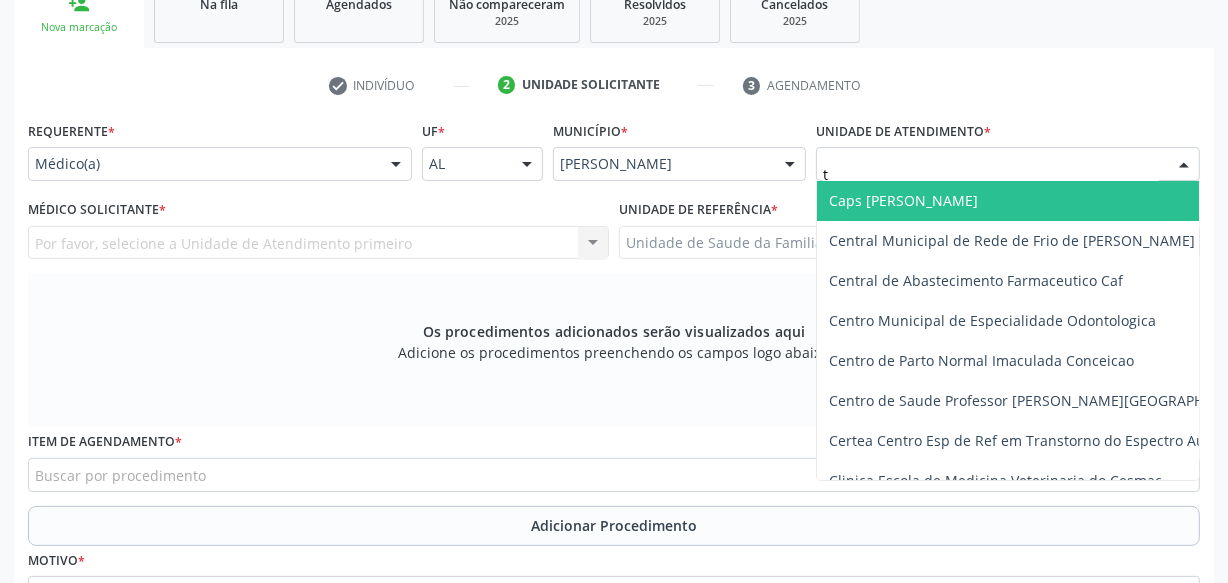 type on "tu" 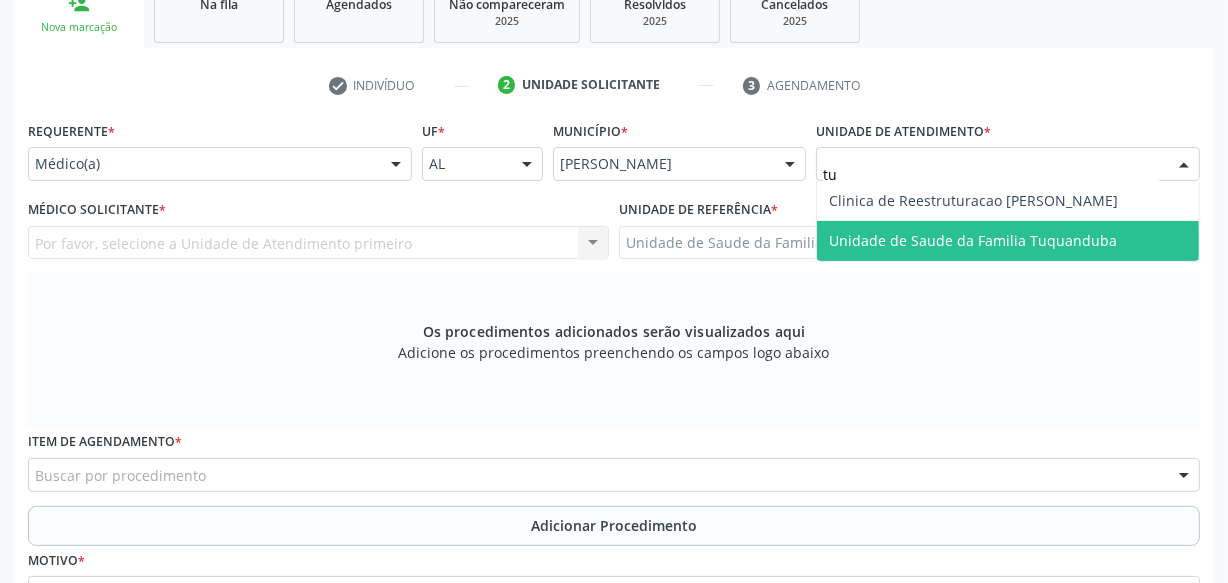 click on "Unidade de Saude da Familia Tuquanduba" at bounding box center [1008, 241] 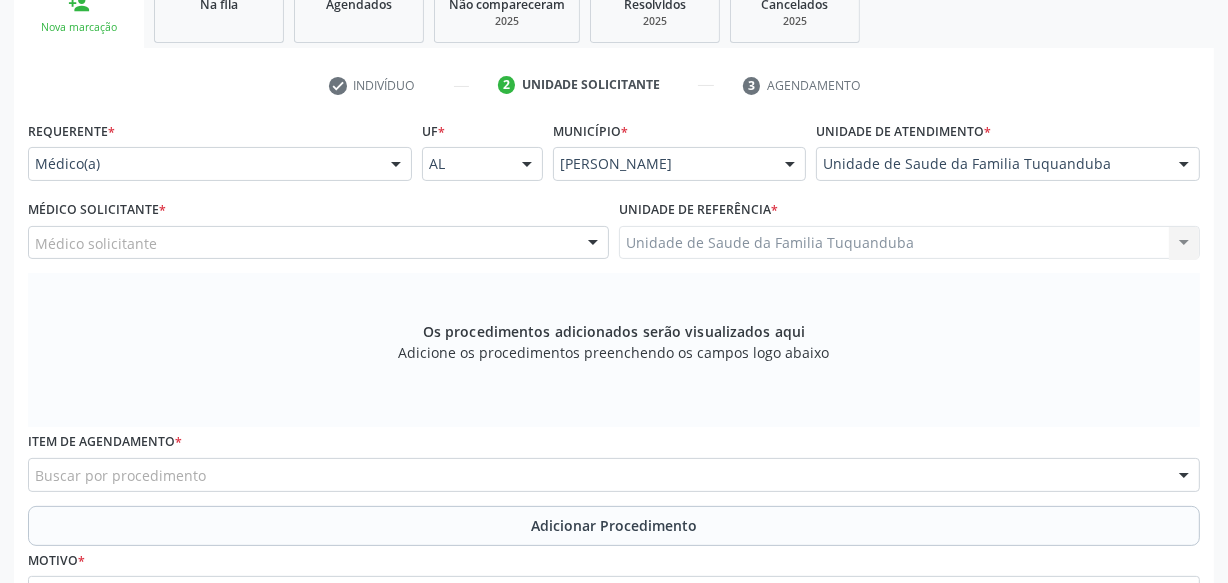 click on "Médico solicitante" at bounding box center (318, 243) 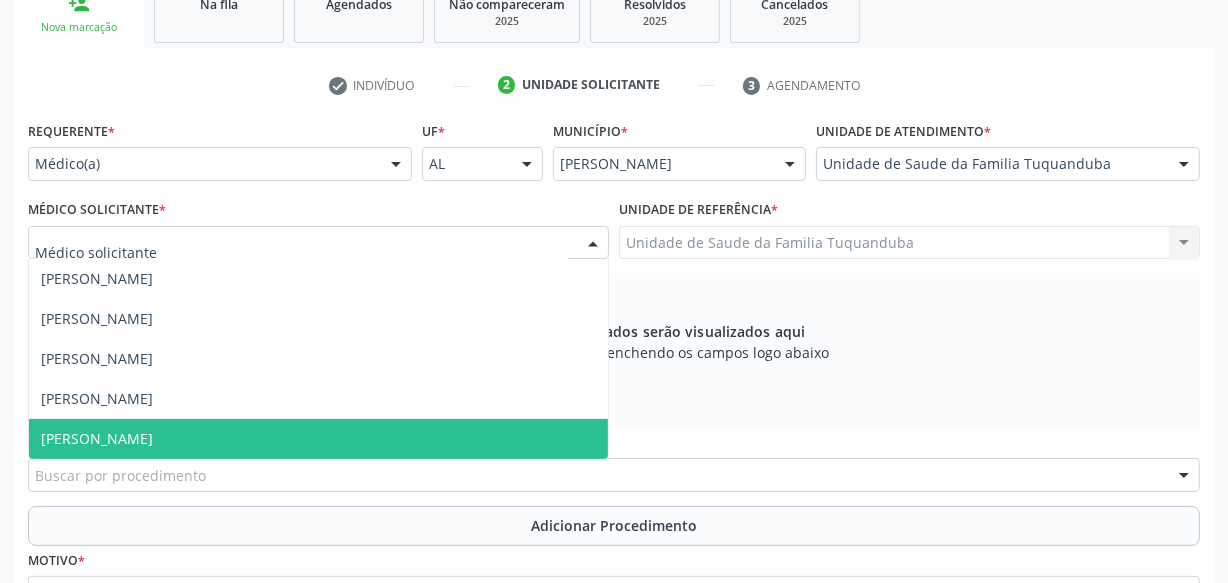 click on "[PERSON_NAME]" at bounding box center [318, 439] 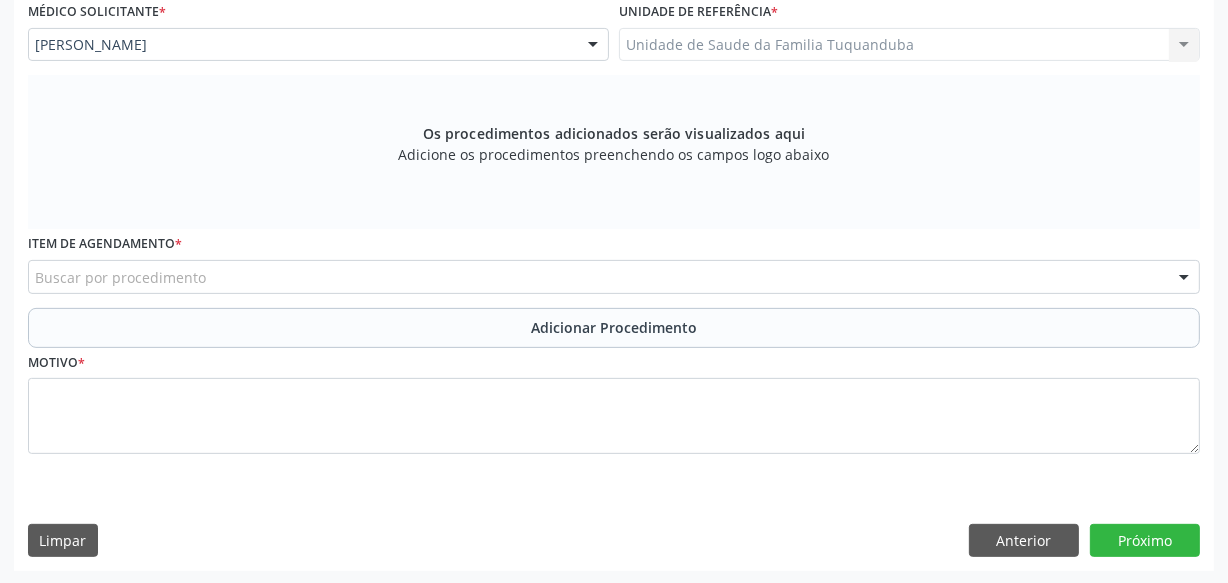 scroll, scrollTop: 545, scrollLeft: 0, axis: vertical 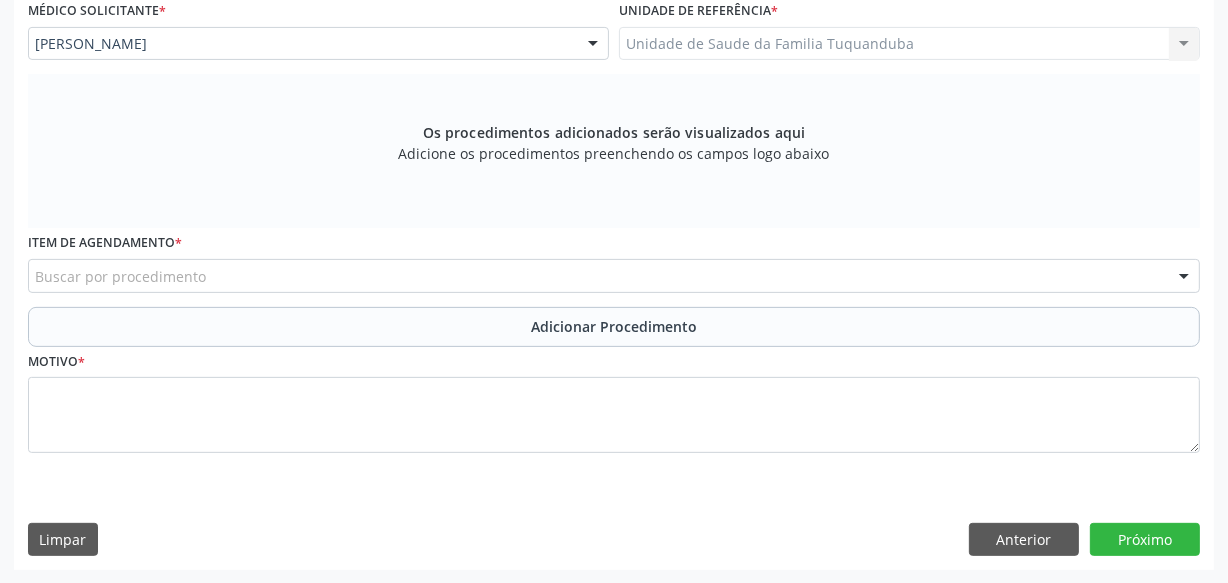 click on "Buscar por procedimento" at bounding box center [614, 276] 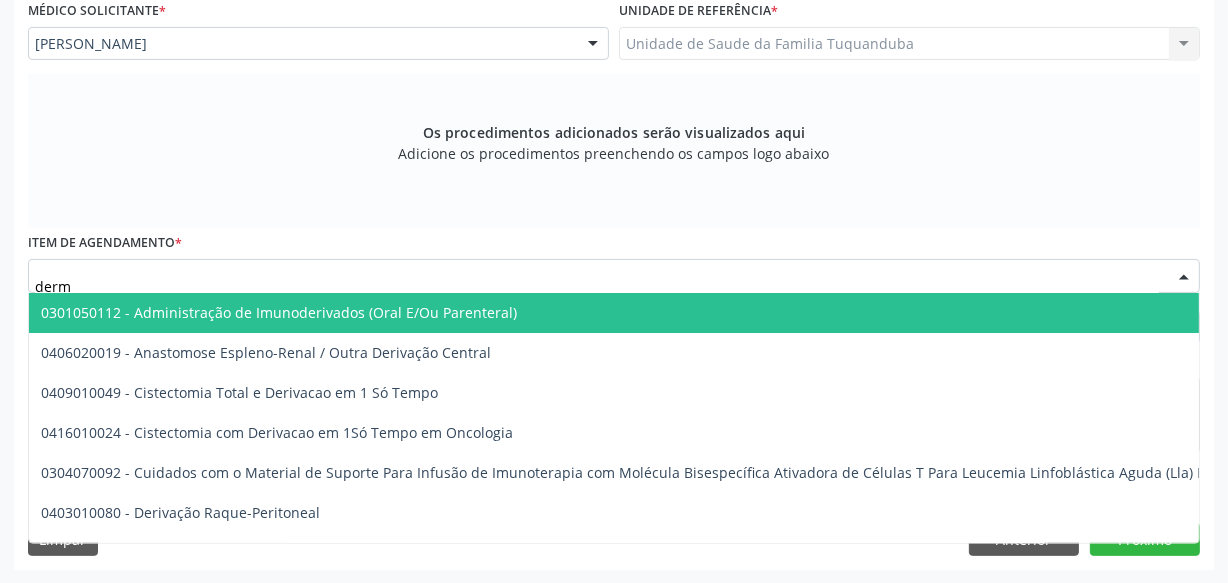 type on "derma" 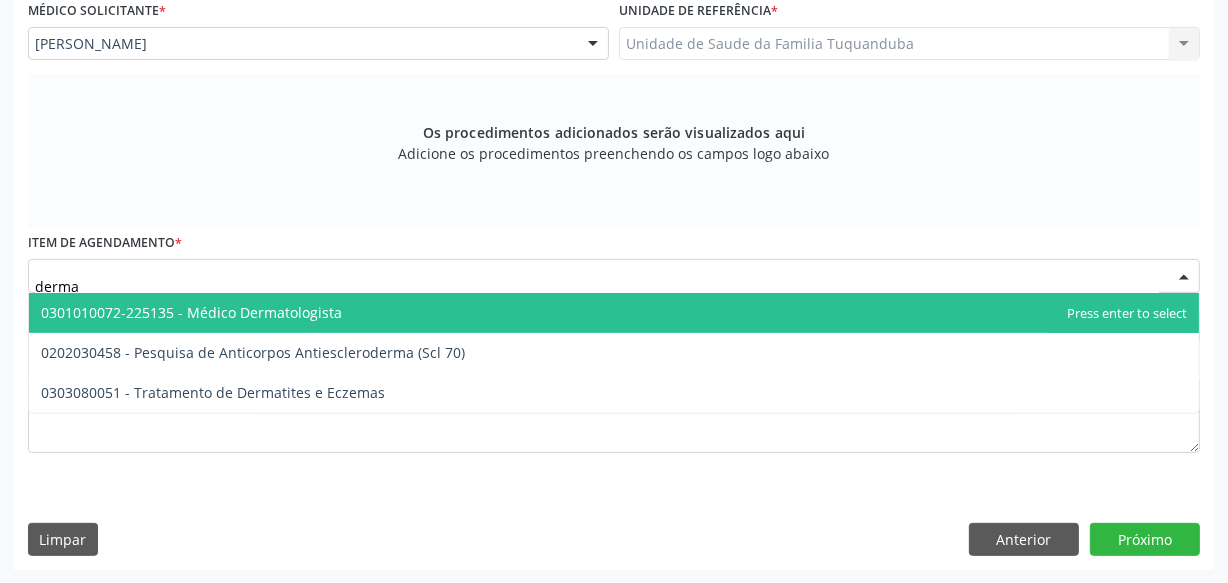 click on "0301010072-225135 - Médico Dermatologista" at bounding box center [191, 312] 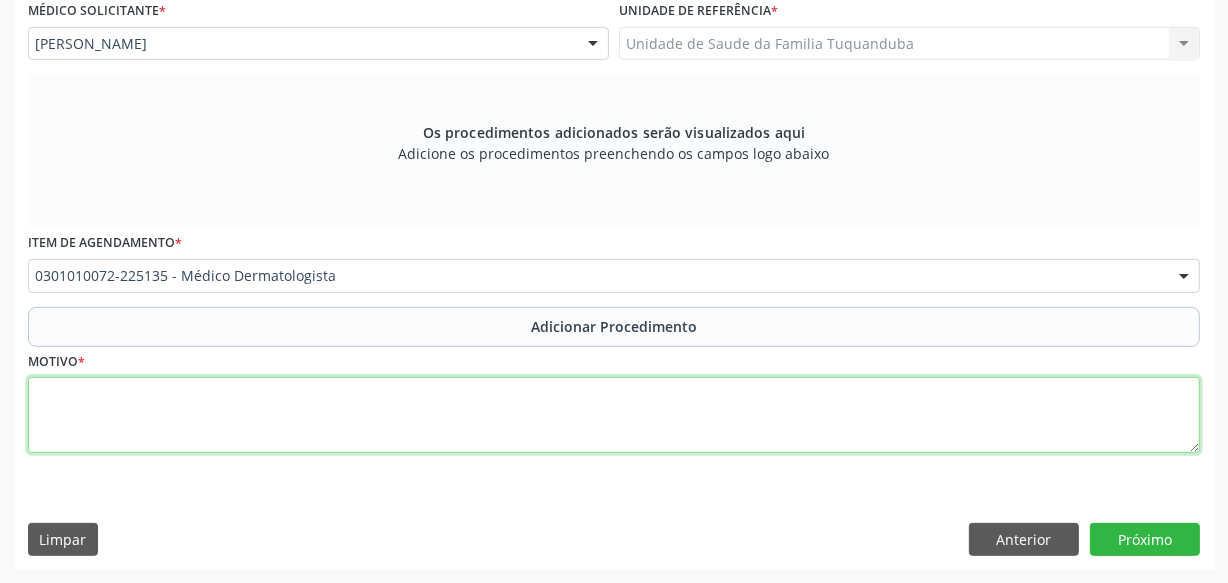 click at bounding box center [614, 415] 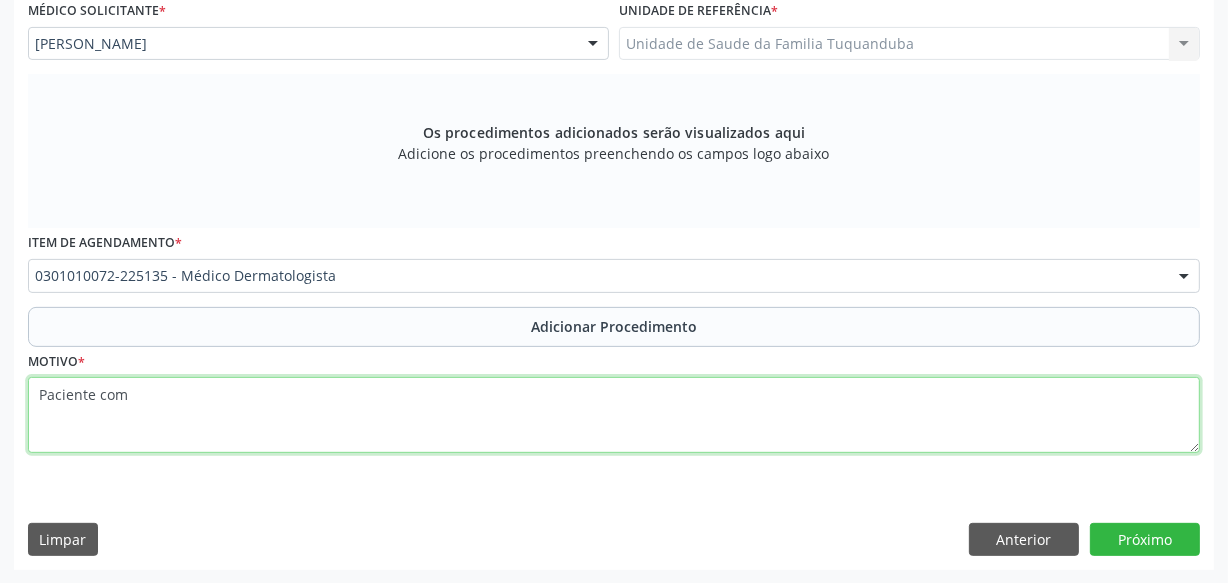 type on "Paciente com" 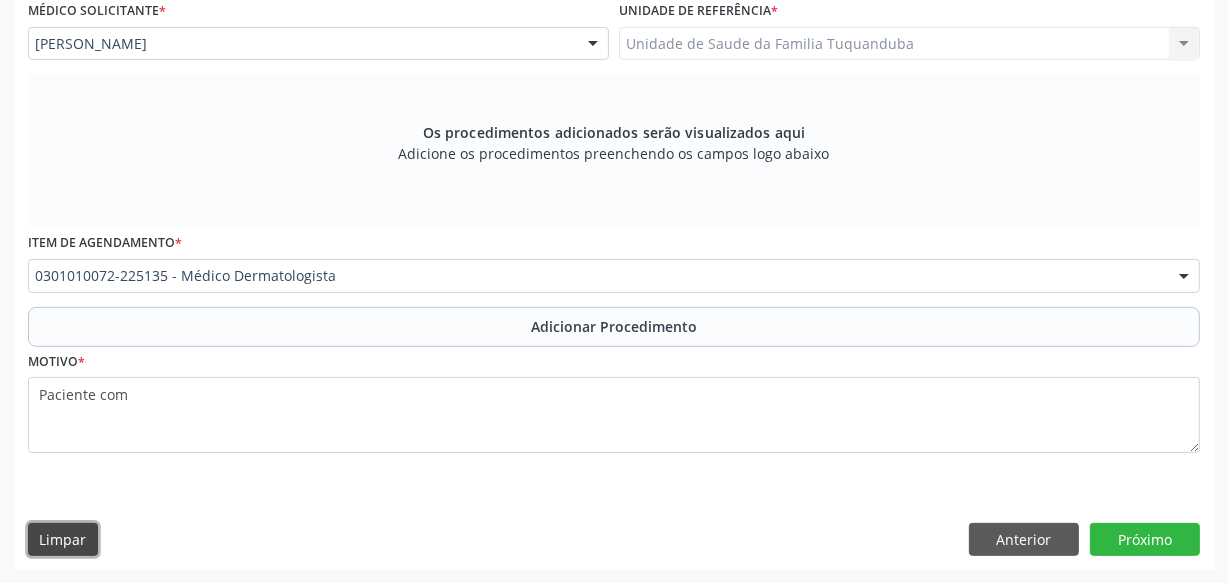 type 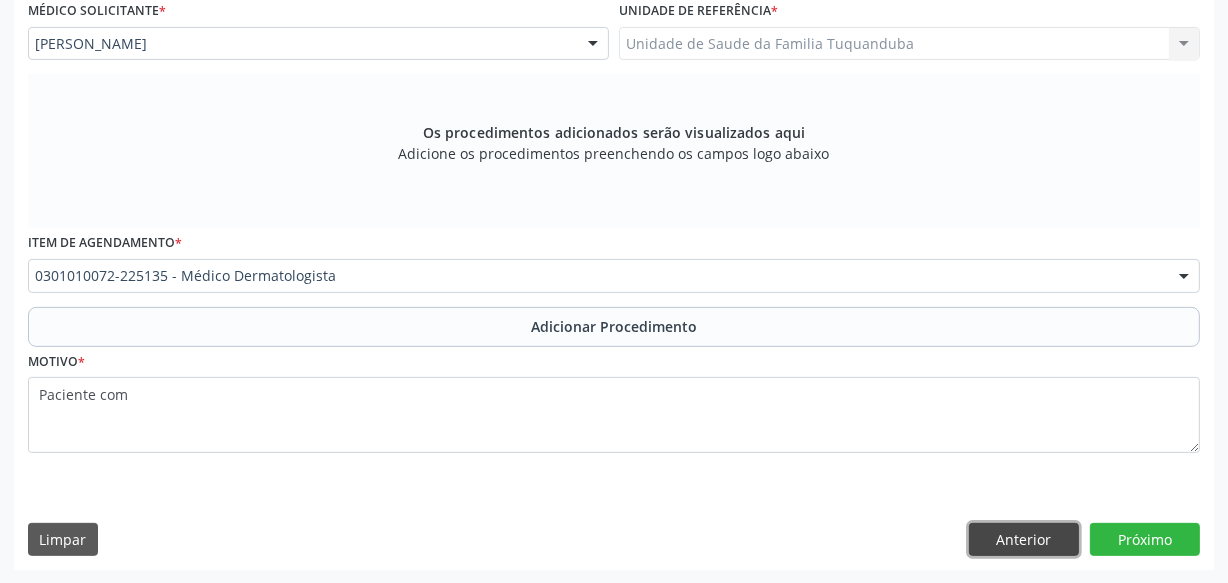 type 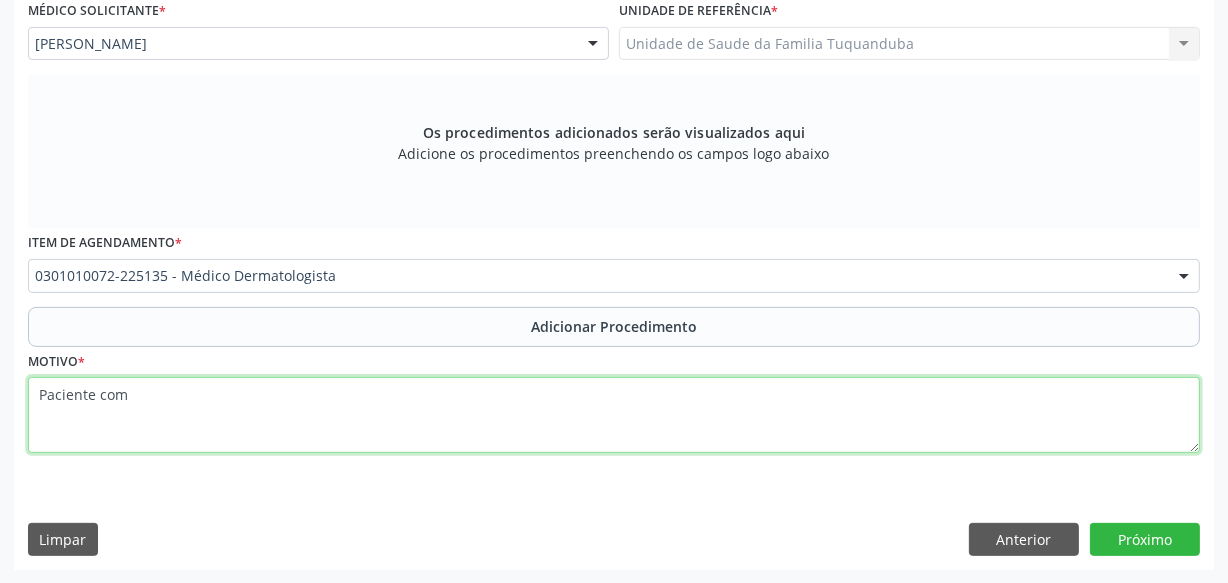 click on "Paciente com" at bounding box center [614, 415] 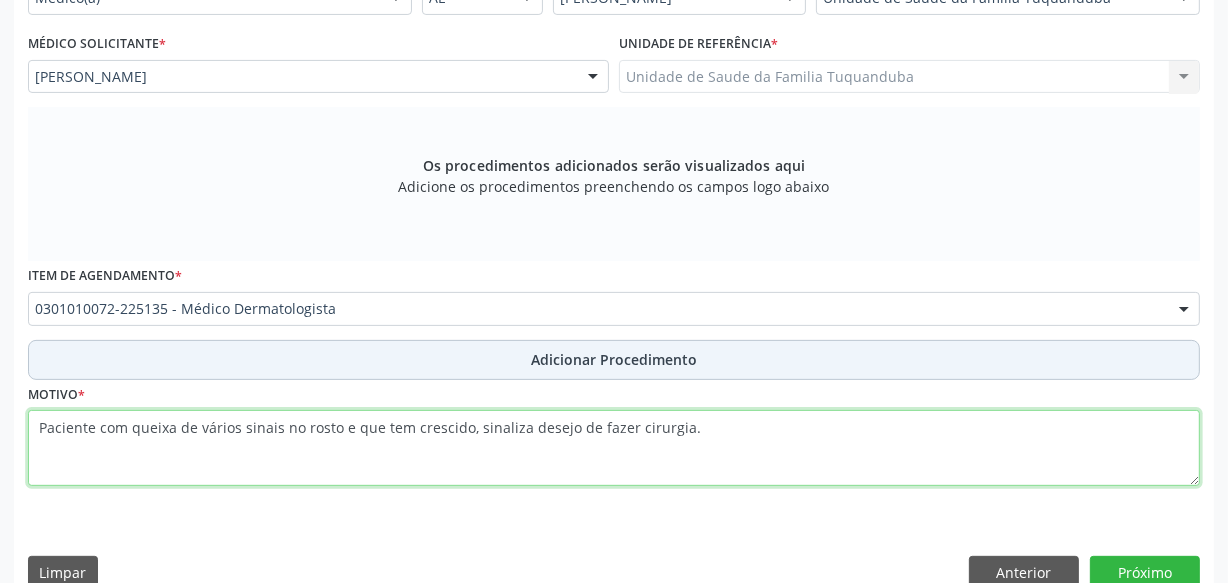 scroll, scrollTop: 454, scrollLeft: 0, axis: vertical 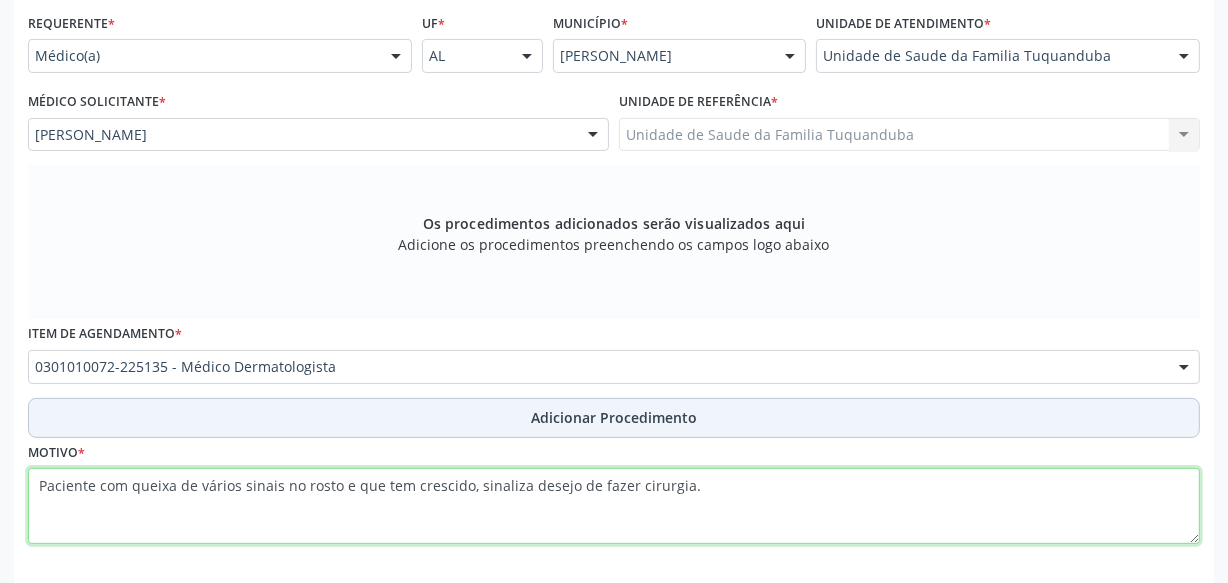 type on "Paciente com queixa de vários sinais no rosto e que tem crescido, sinaliza desejo de fazer cirurgia." 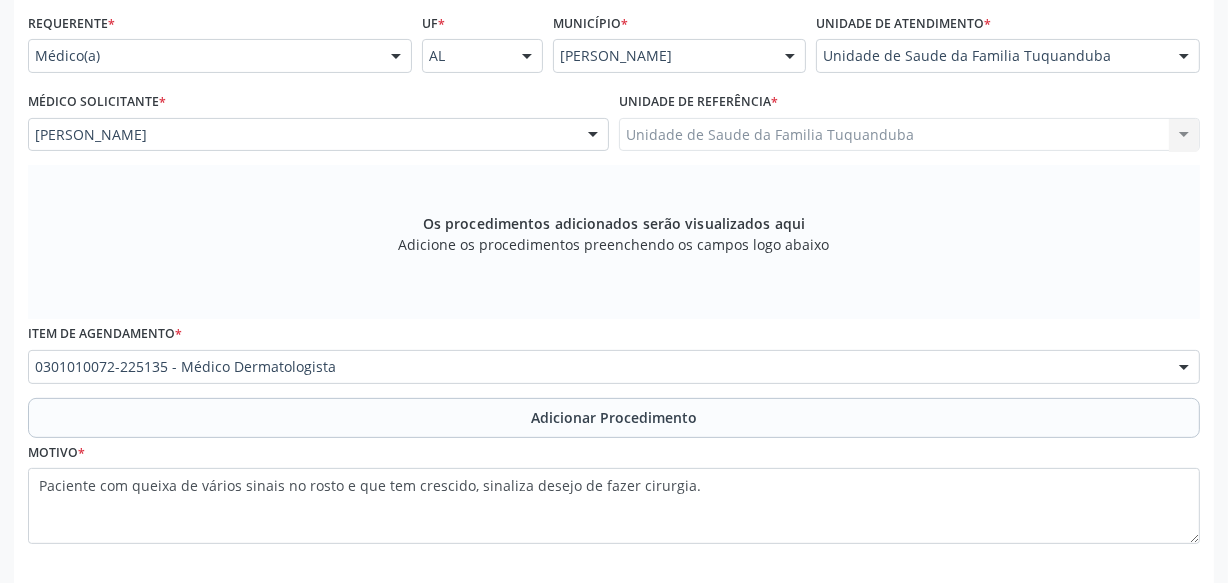 drag, startPoint x: 702, startPoint y: 420, endPoint x: 723, endPoint y: 424, distance: 21.377558 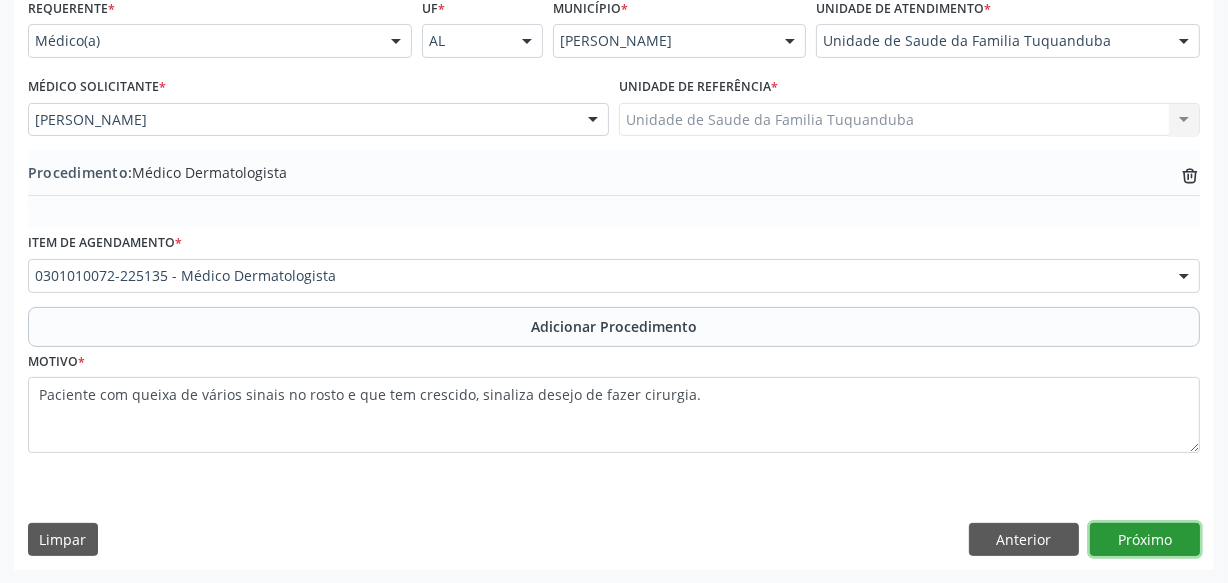 click on "Próximo" at bounding box center [1145, 540] 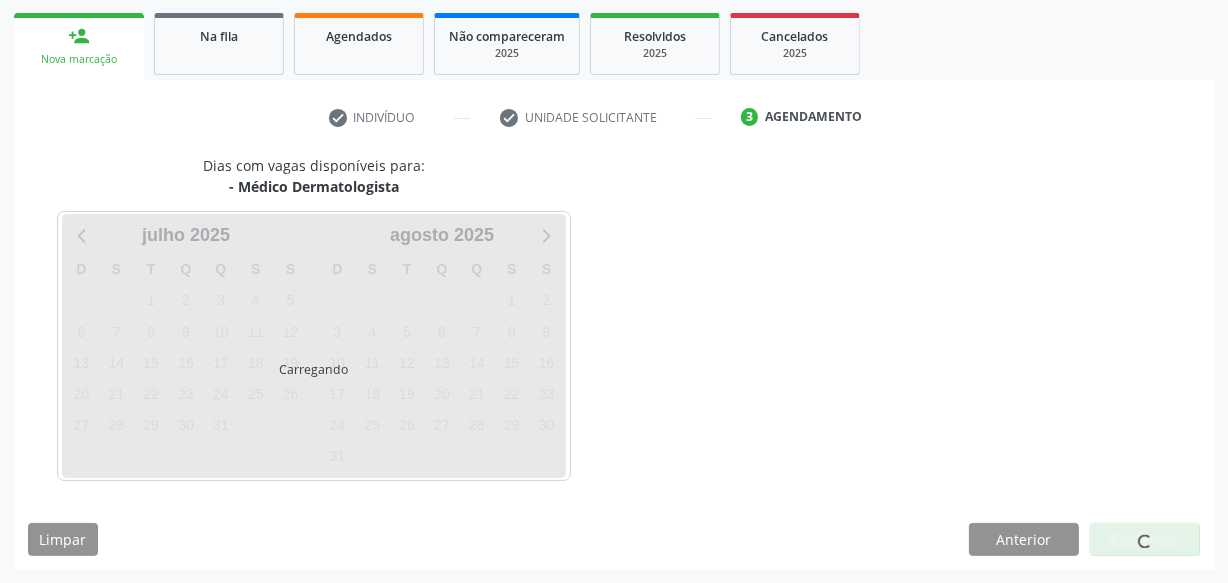 scroll, scrollTop: 372, scrollLeft: 0, axis: vertical 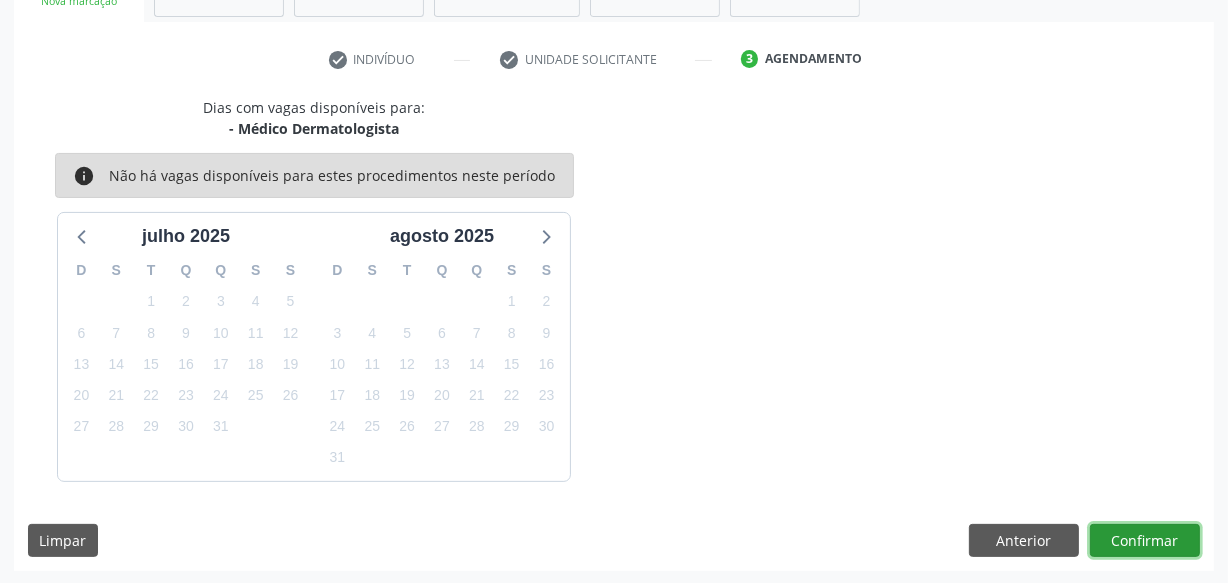 click on "Confirmar" at bounding box center [1145, 541] 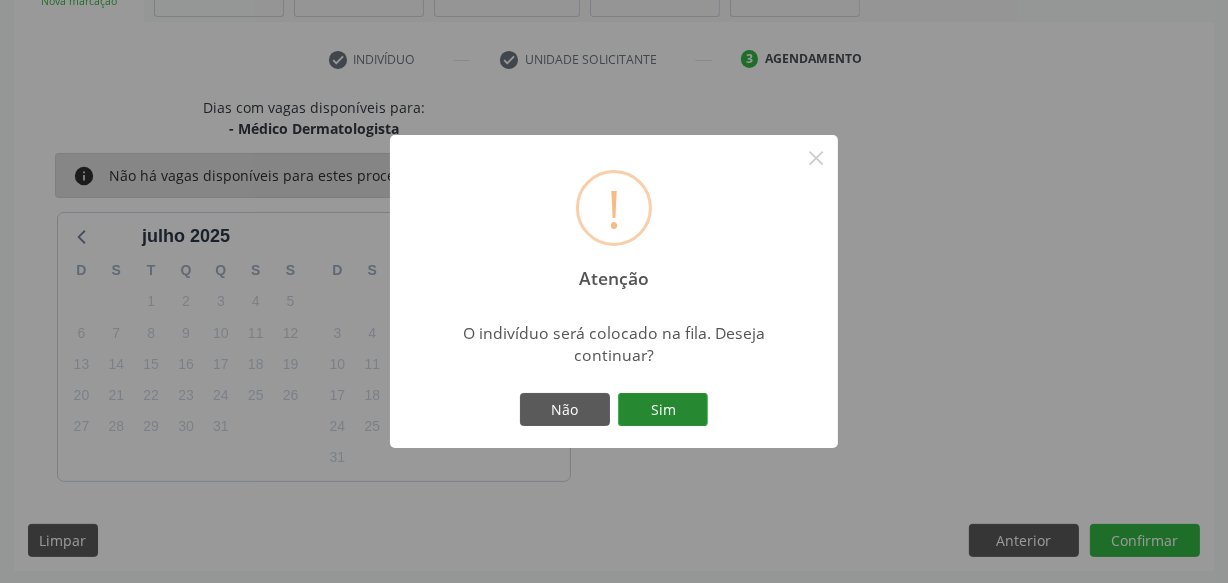 click on "Sim" at bounding box center [663, 410] 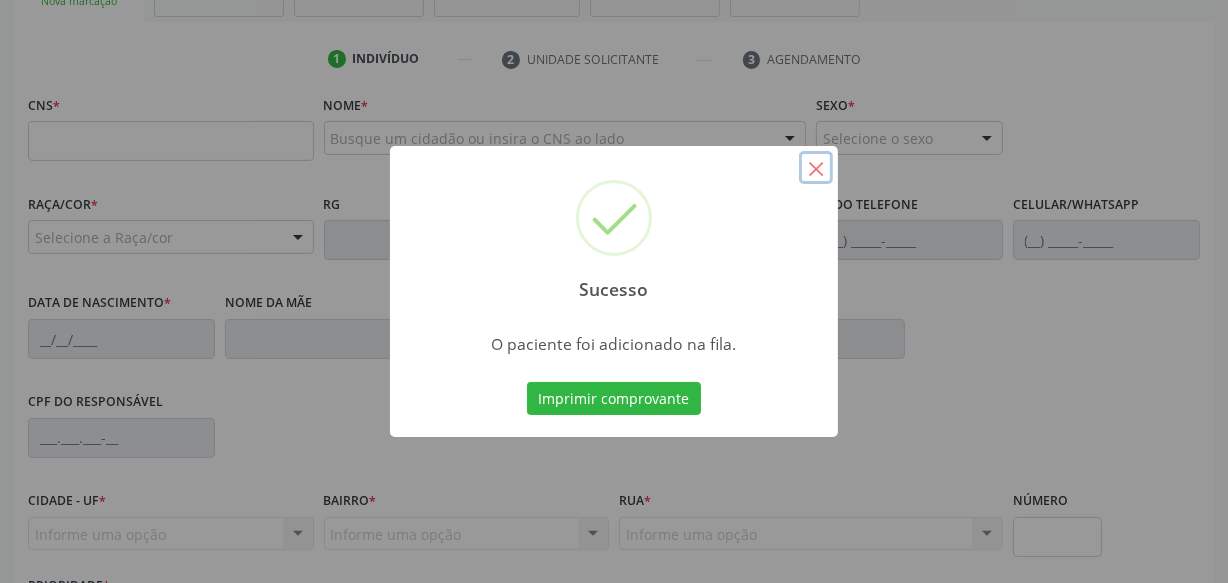 click on "×" at bounding box center [816, 168] 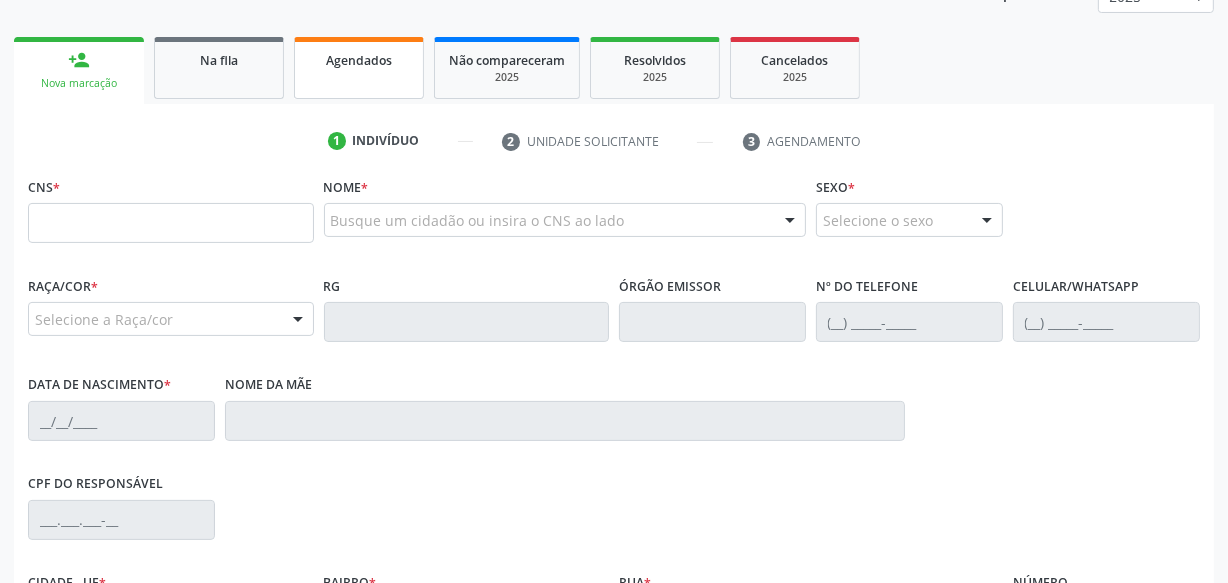 scroll, scrollTop: 100, scrollLeft: 0, axis: vertical 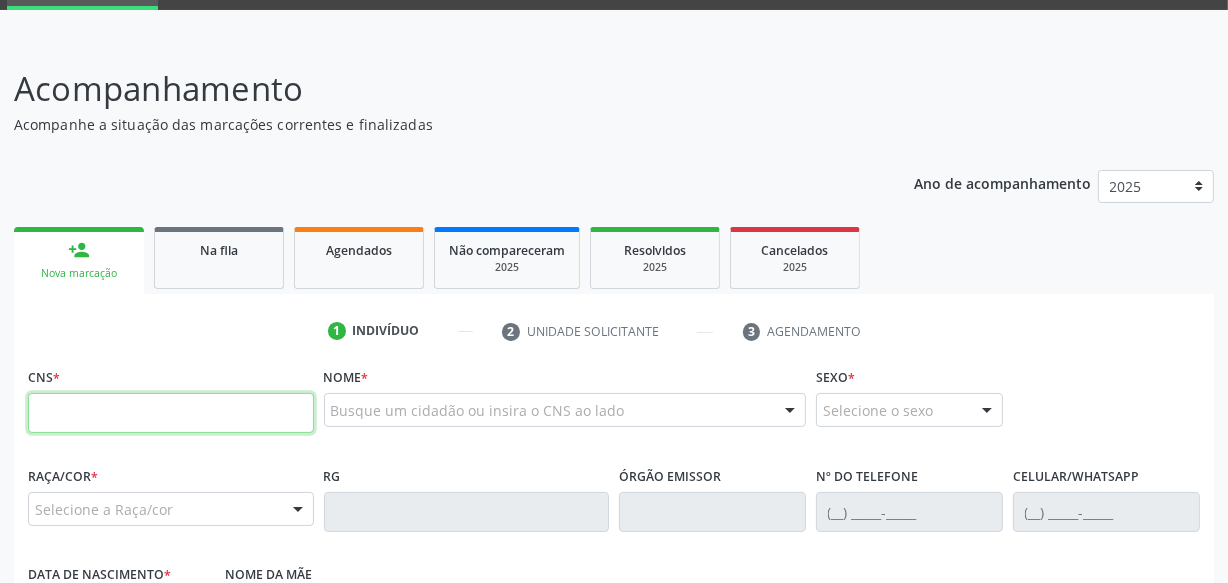 paste on "700 5033 6985 7758" 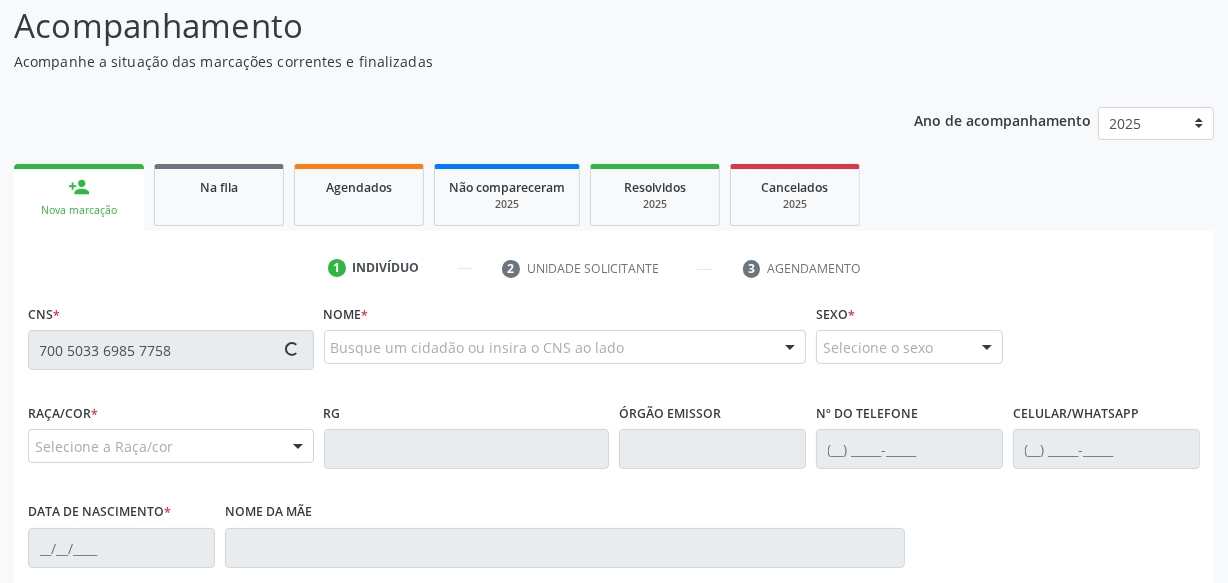 scroll, scrollTop: 281, scrollLeft: 0, axis: vertical 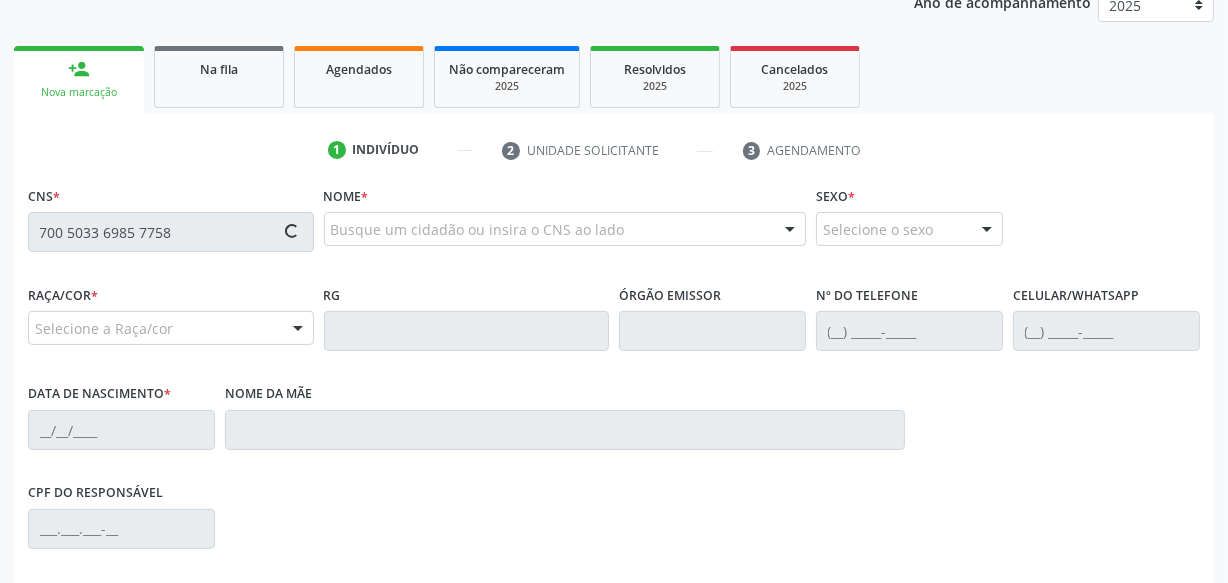 type on "700 5033 6985 7758" 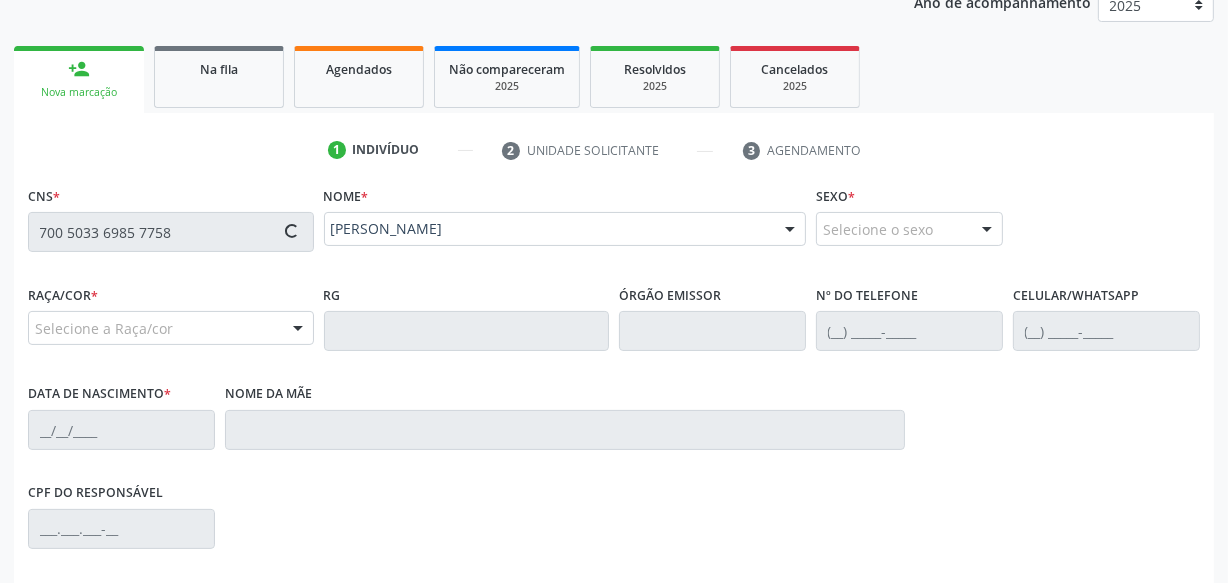 type on "[PHONE_NUMBER]" 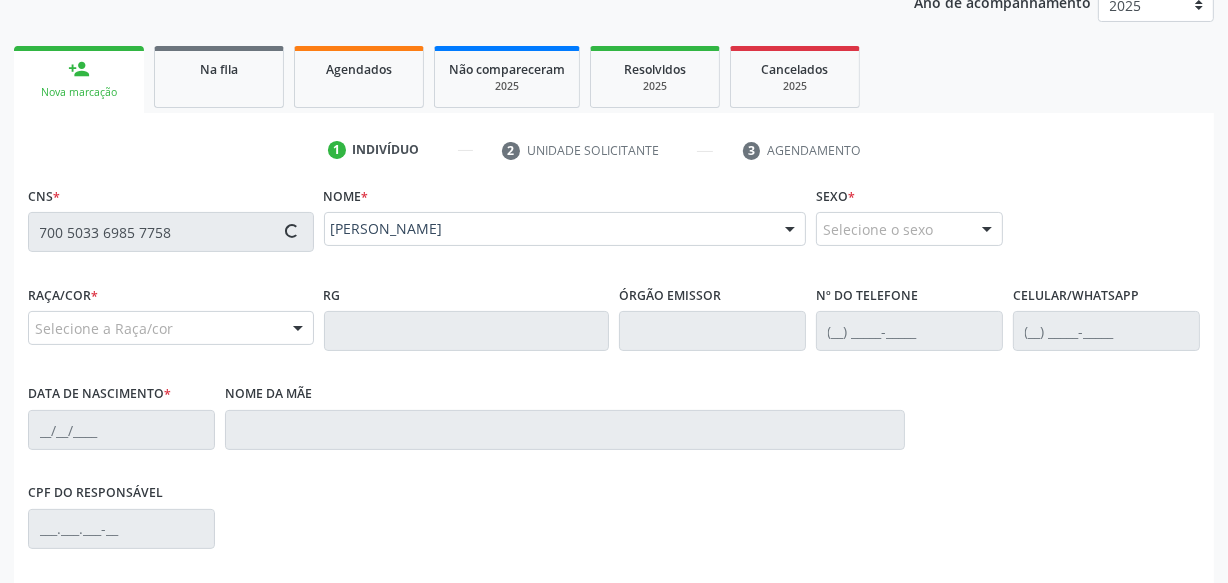 type on "26[DATE]" 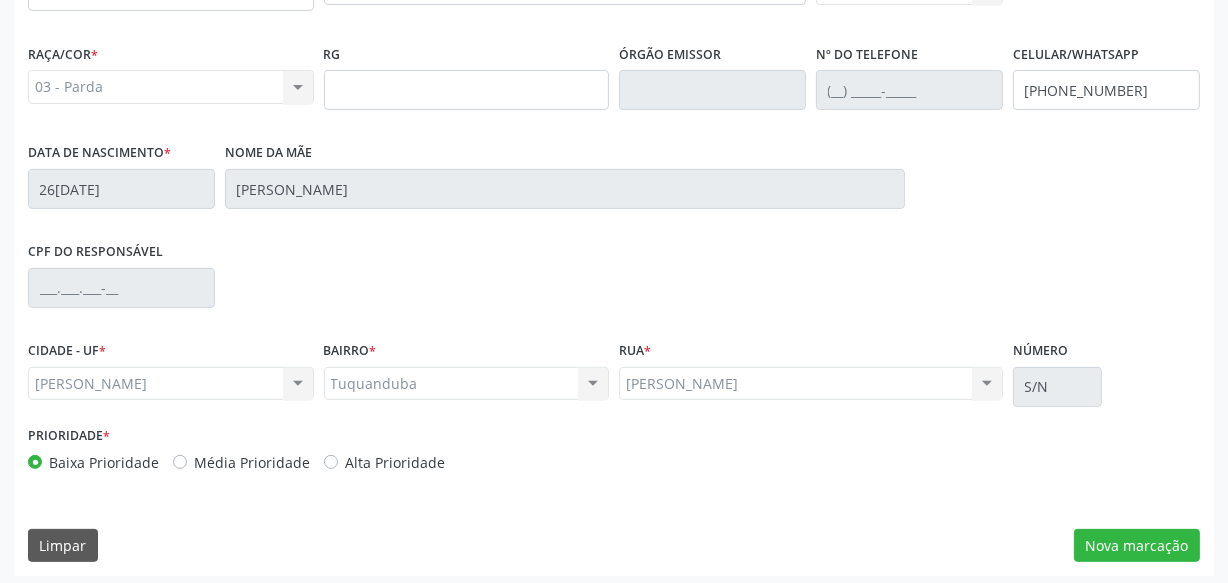 scroll, scrollTop: 528, scrollLeft: 0, axis: vertical 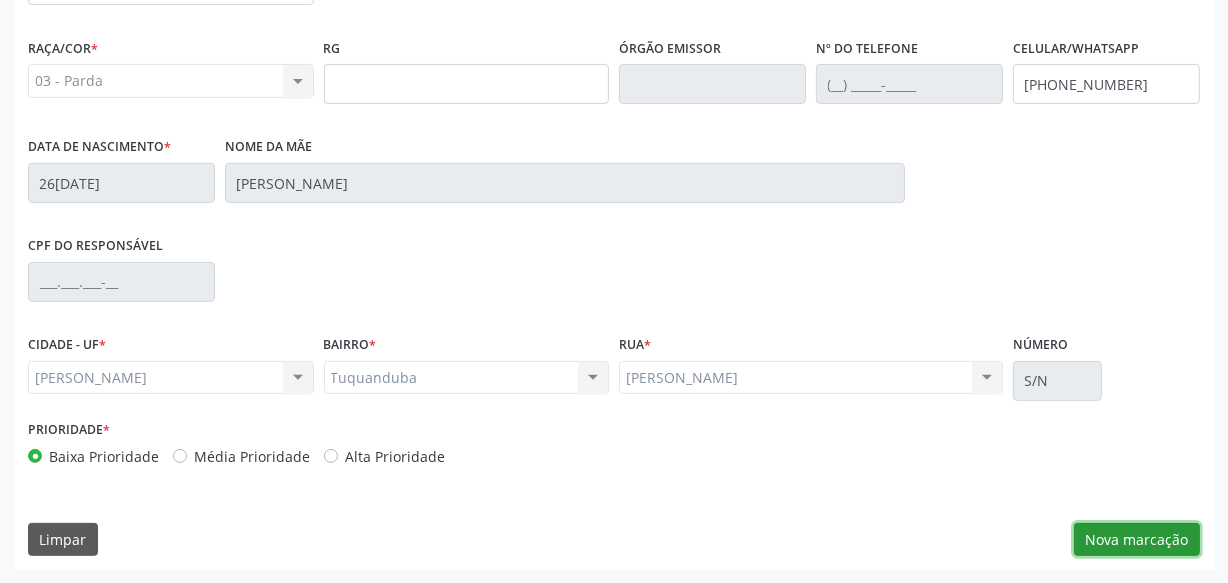 click on "Nova marcação" at bounding box center [1137, 540] 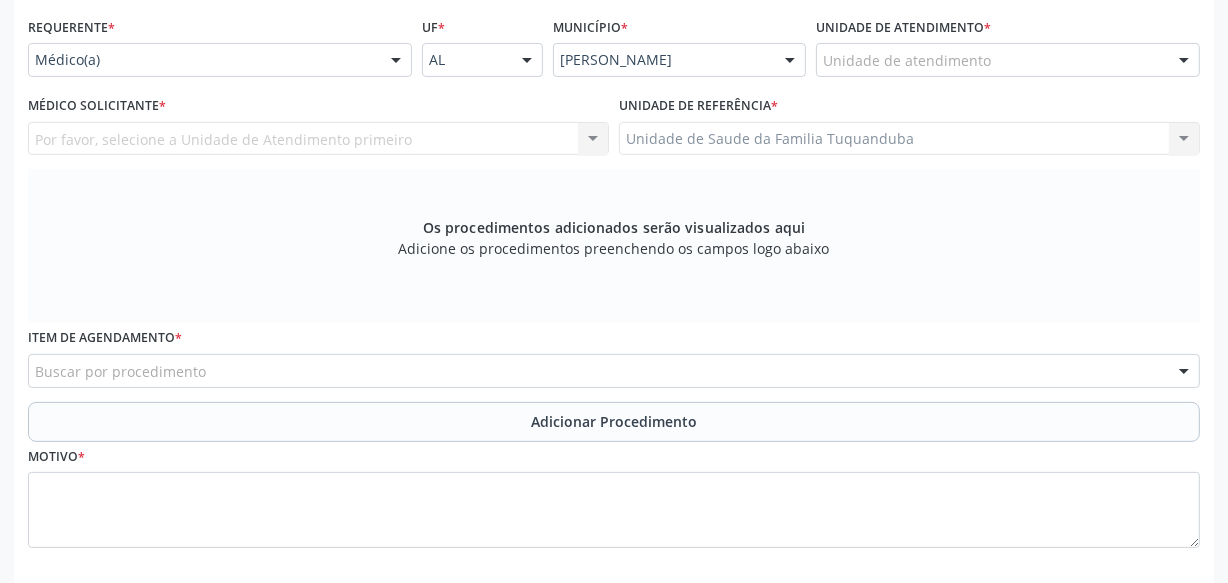scroll, scrollTop: 346, scrollLeft: 0, axis: vertical 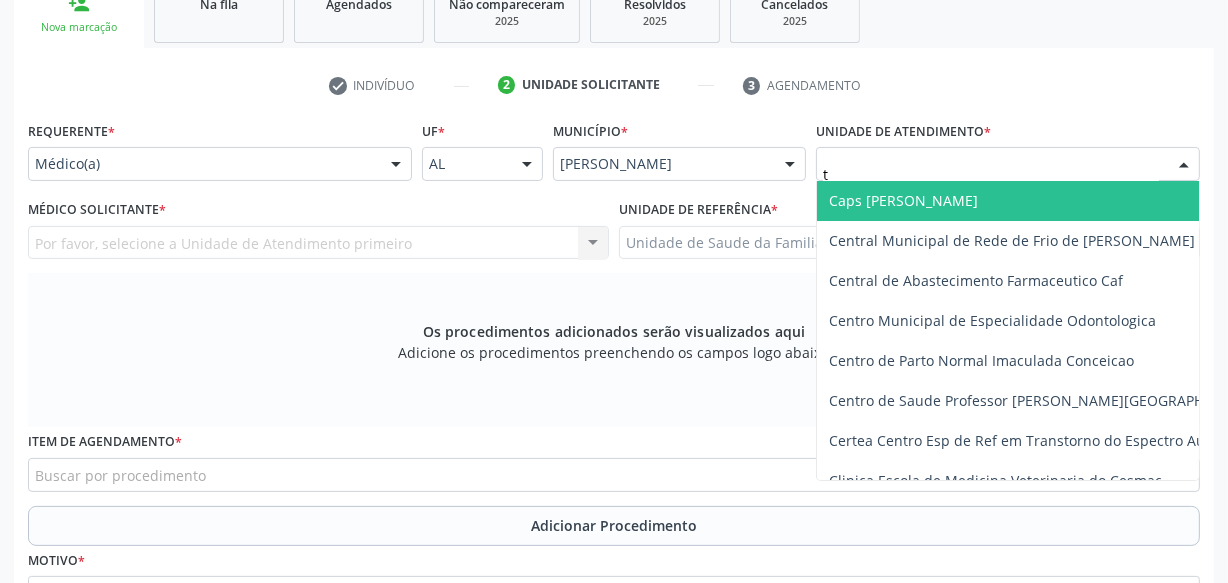 type on "tu" 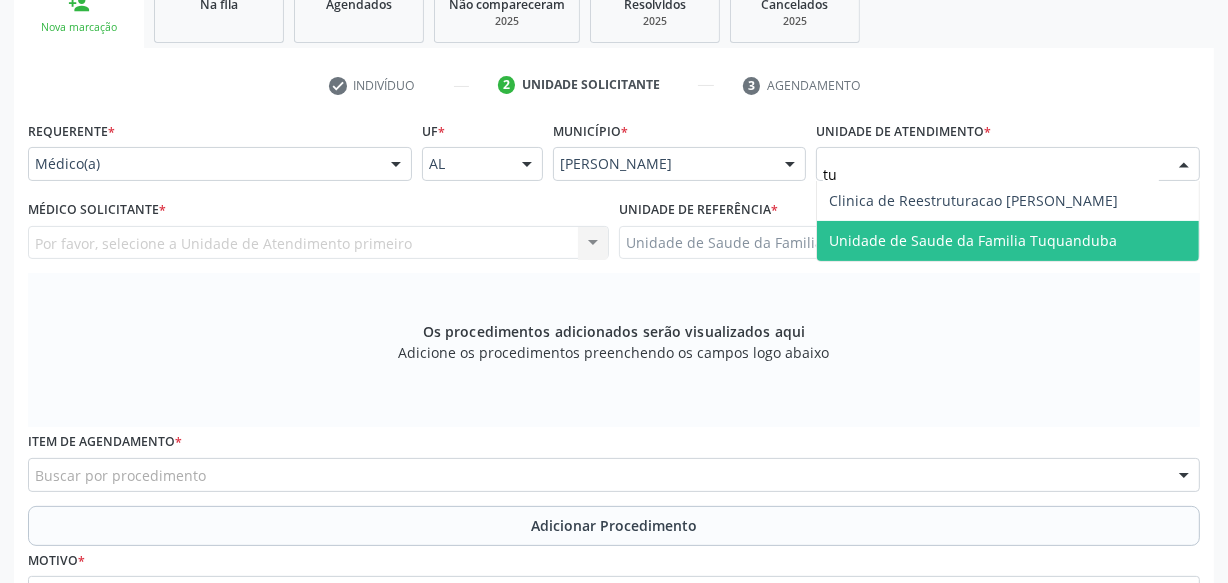 click on "Unidade de Saude da Familia Tuquanduba" at bounding box center [1008, 241] 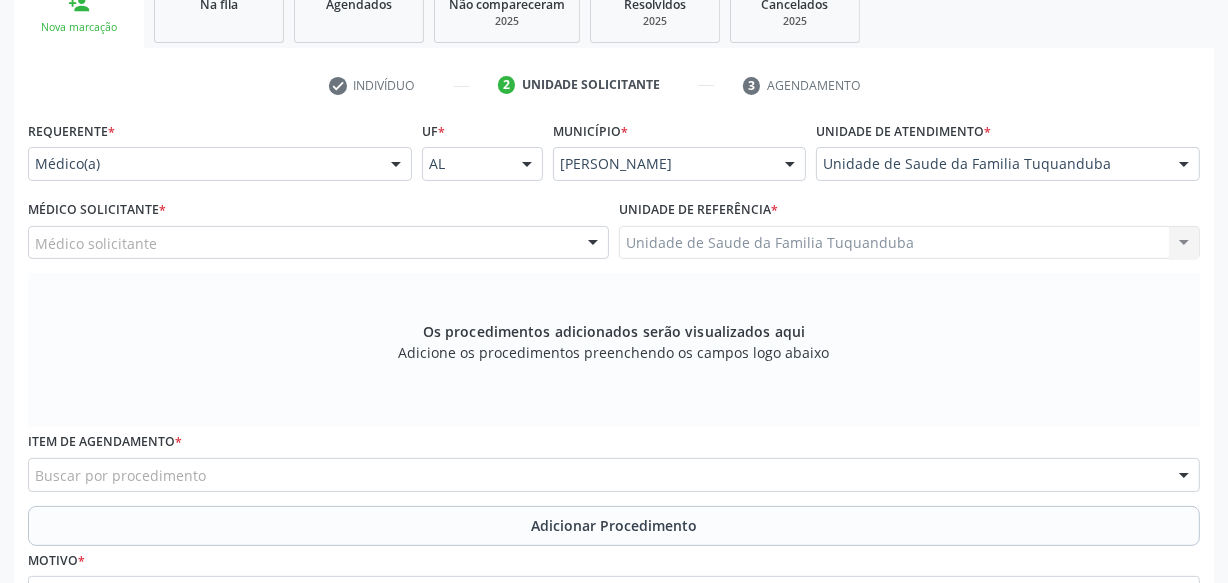click on "Médico solicitante" at bounding box center [318, 243] 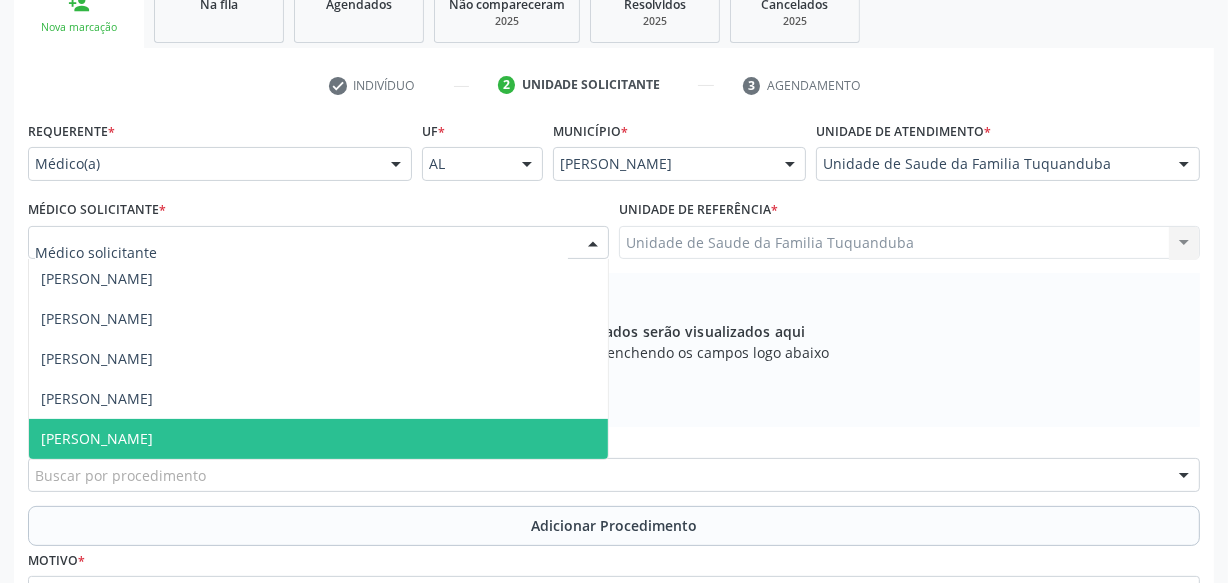 click on "[PERSON_NAME]" at bounding box center [97, 438] 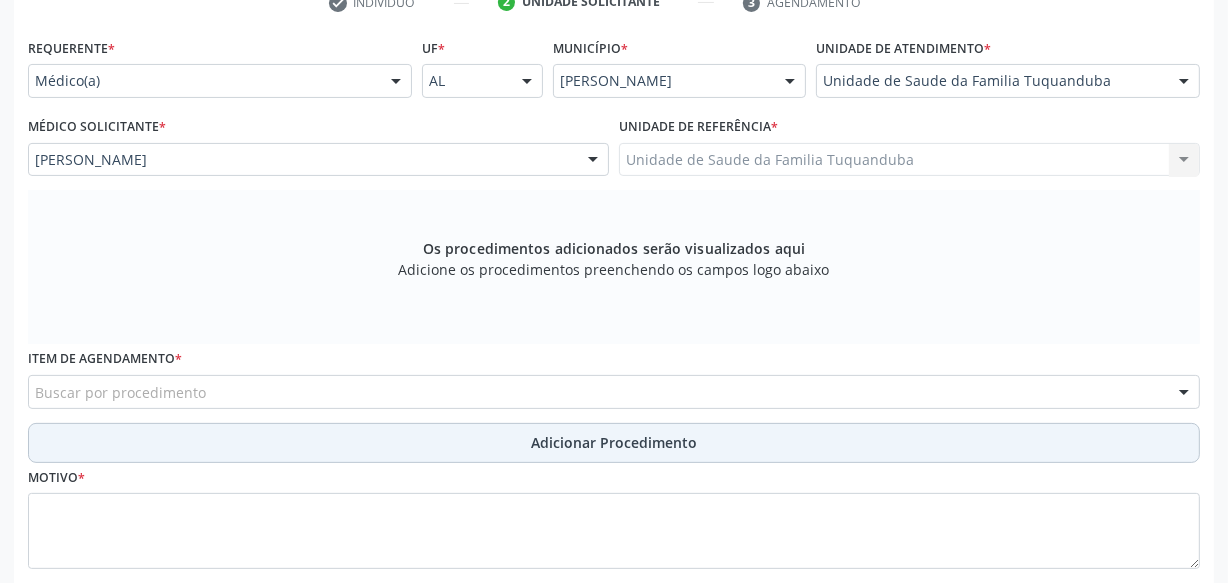 scroll, scrollTop: 545, scrollLeft: 0, axis: vertical 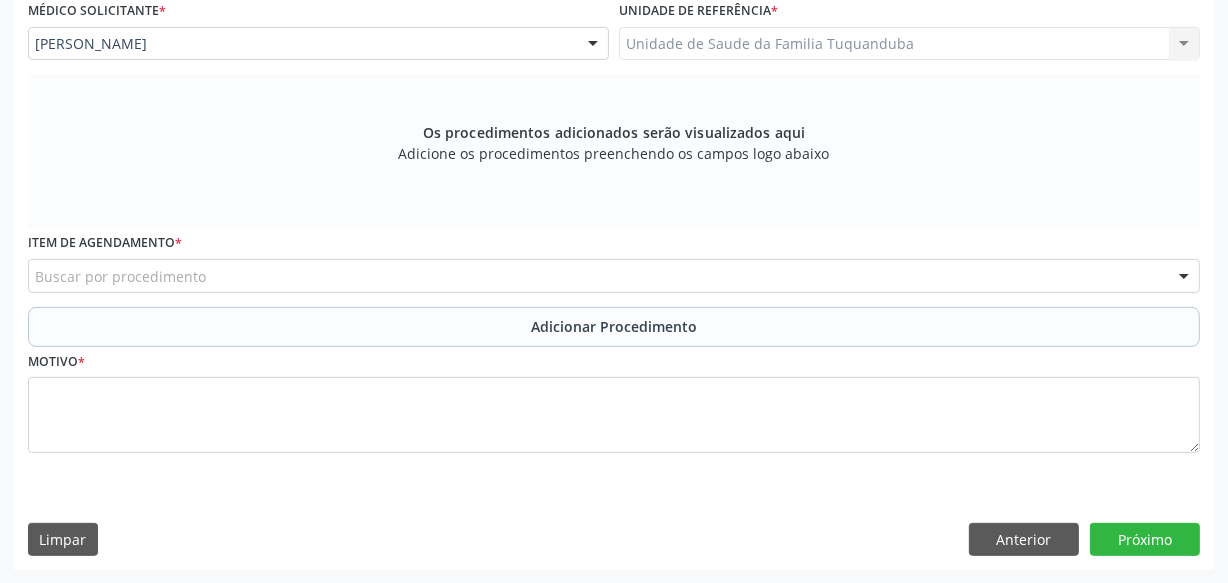 click on "Buscar por procedimento" at bounding box center [614, 276] 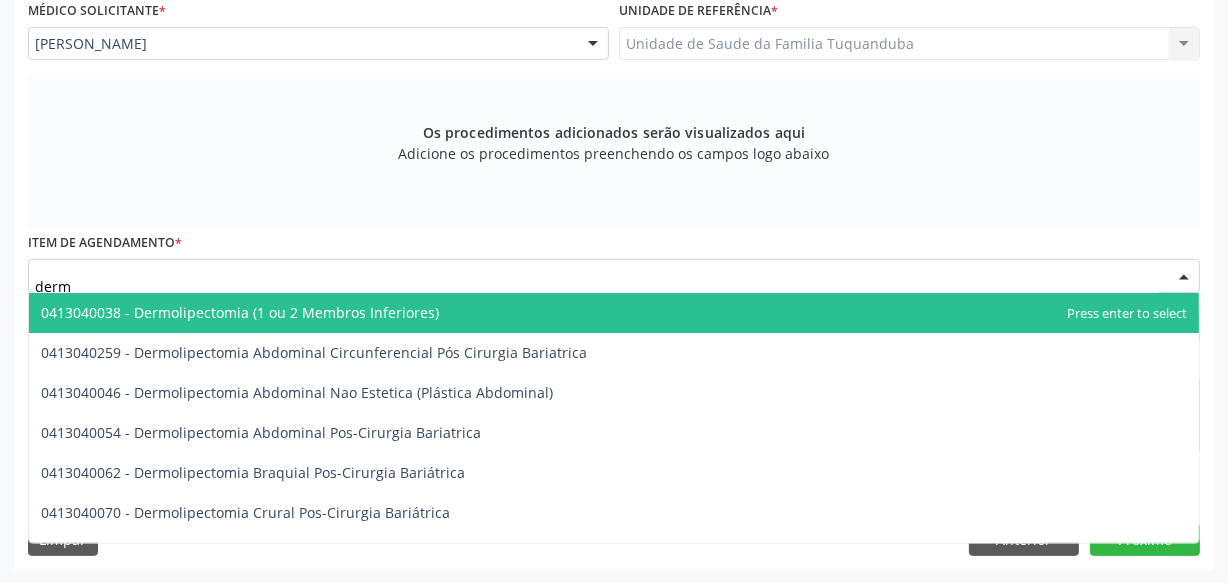 type on "derma" 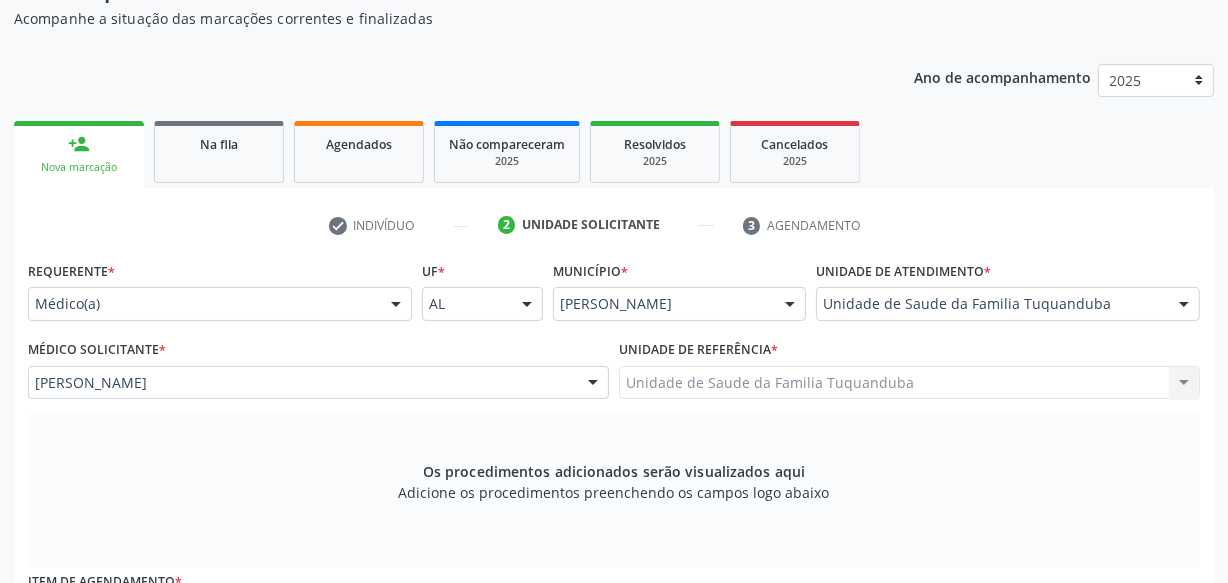 scroll, scrollTop: 181, scrollLeft: 0, axis: vertical 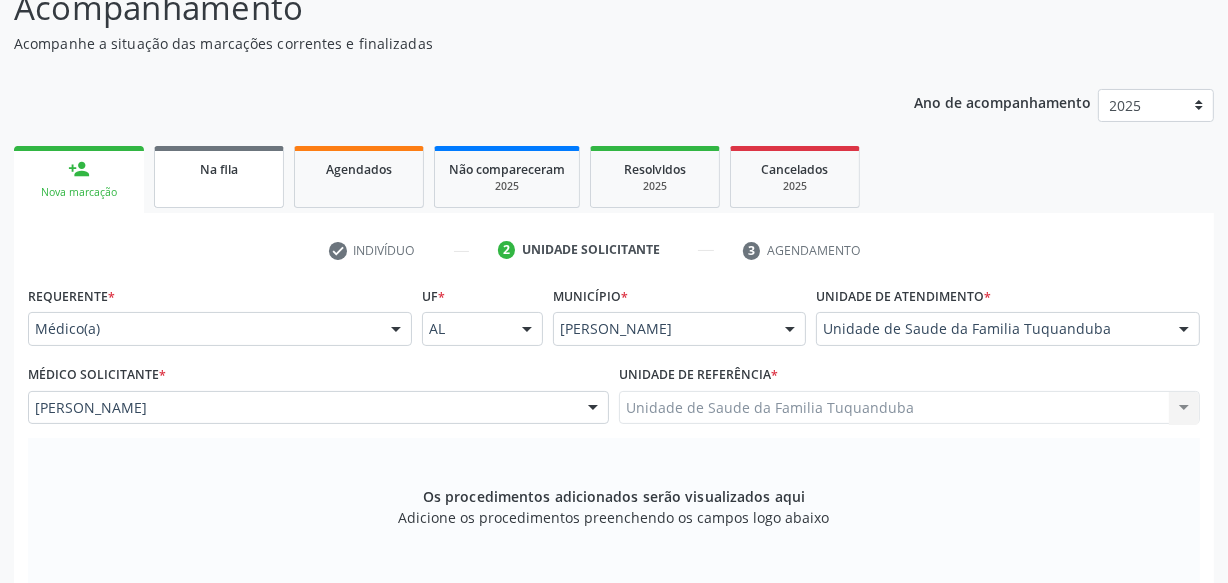click on "Na fila" at bounding box center [219, 169] 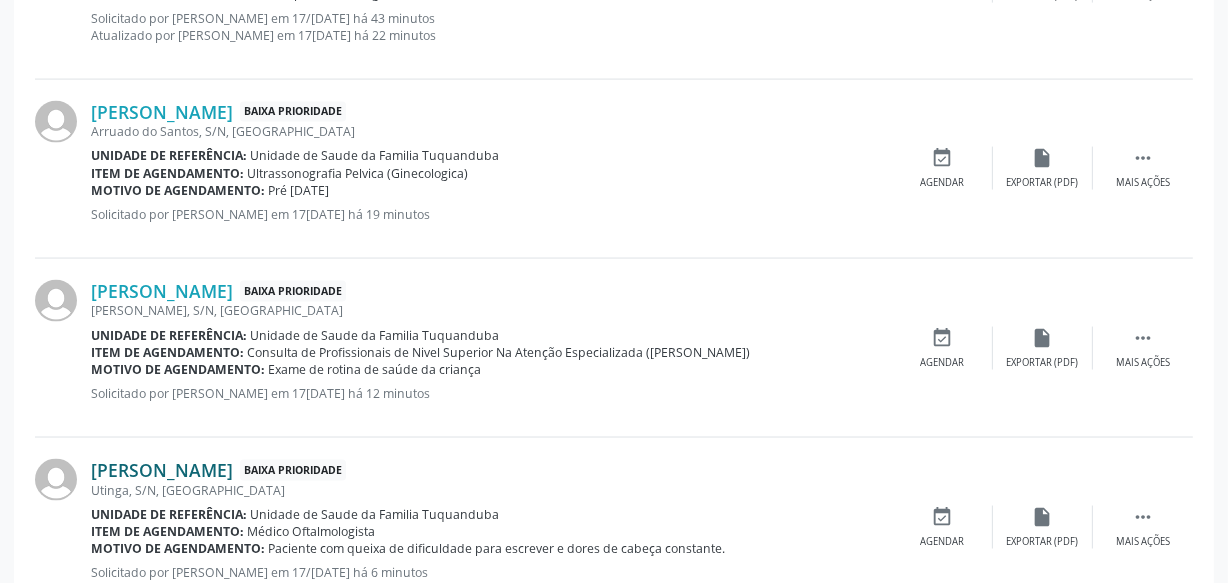 scroll, scrollTop: 2894, scrollLeft: 0, axis: vertical 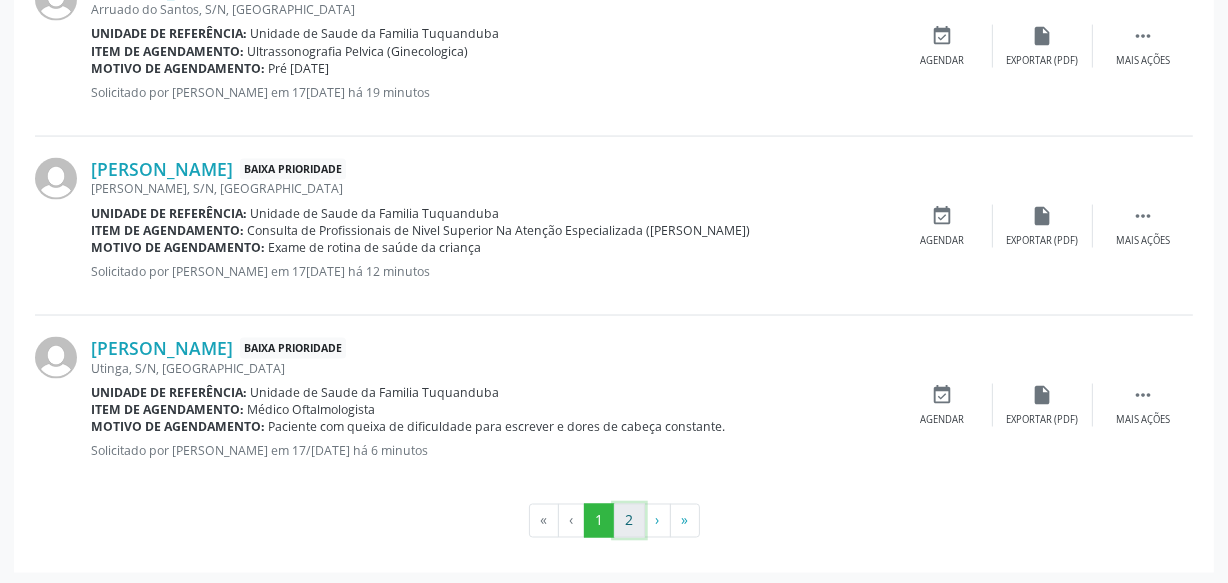 click on "2" at bounding box center [629, 521] 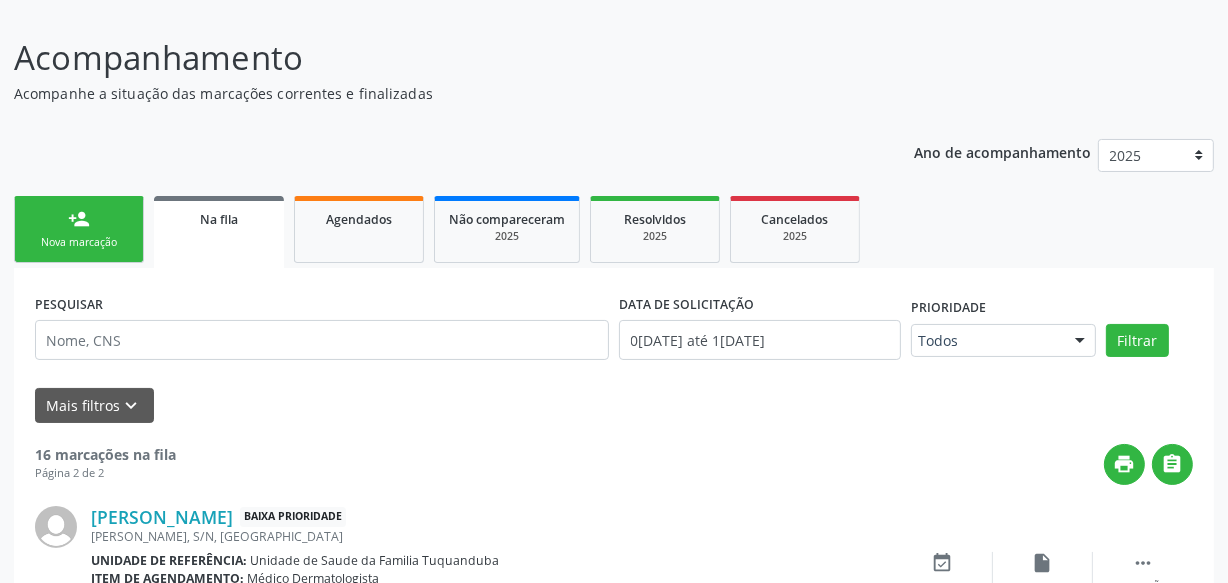 scroll, scrollTop: 302, scrollLeft: 0, axis: vertical 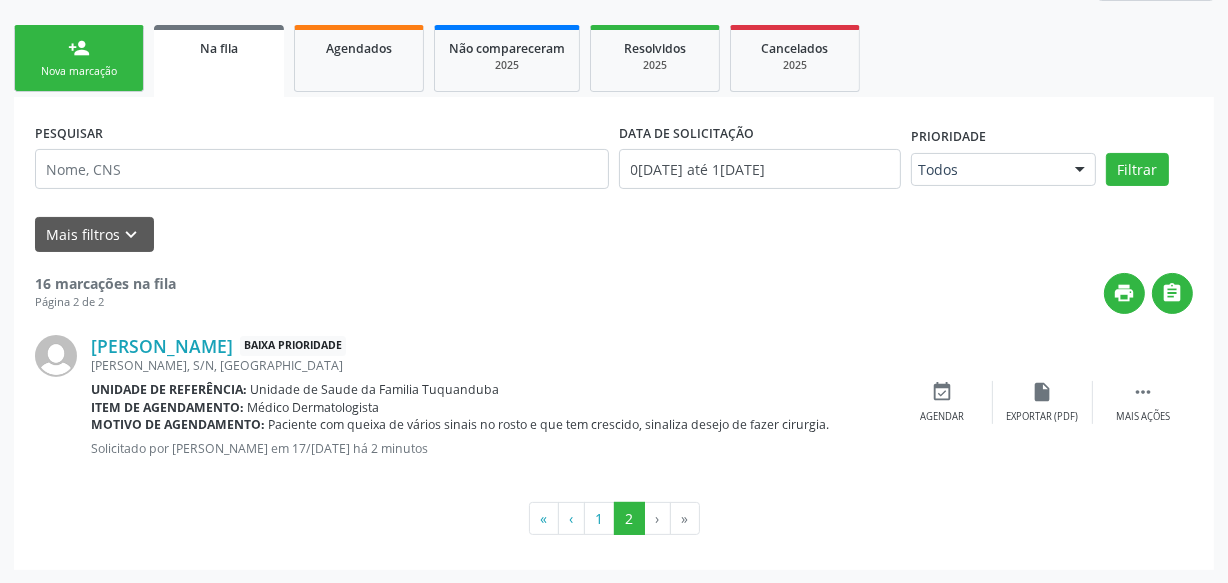 click on "Nova marcação" at bounding box center [79, 71] 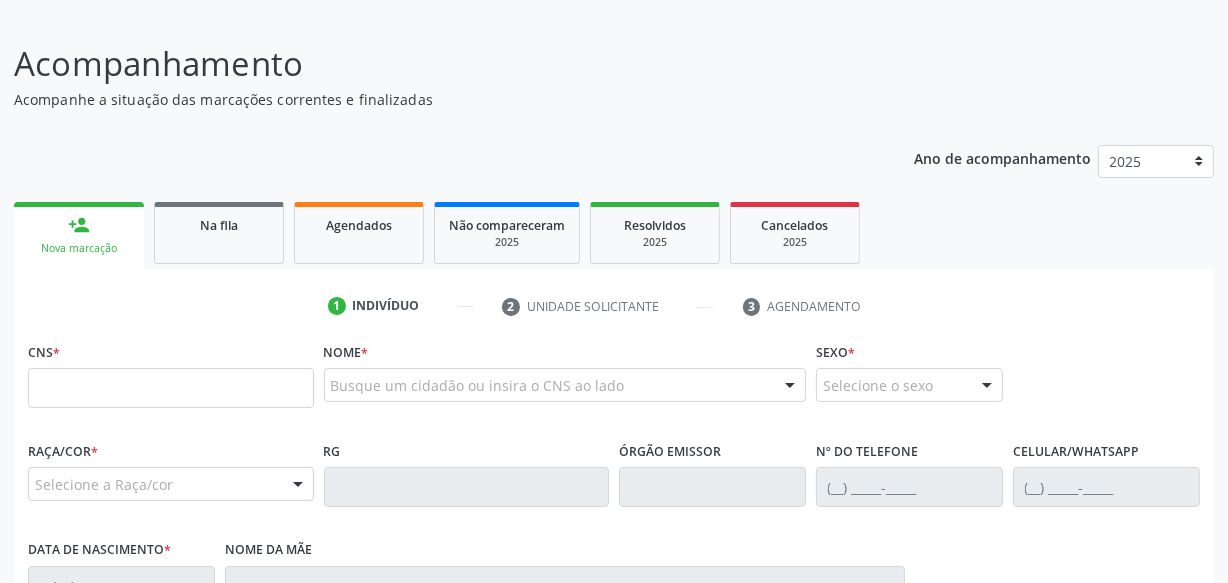 scroll, scrollTop: 120, scrollLeft: 0, axis: vertical 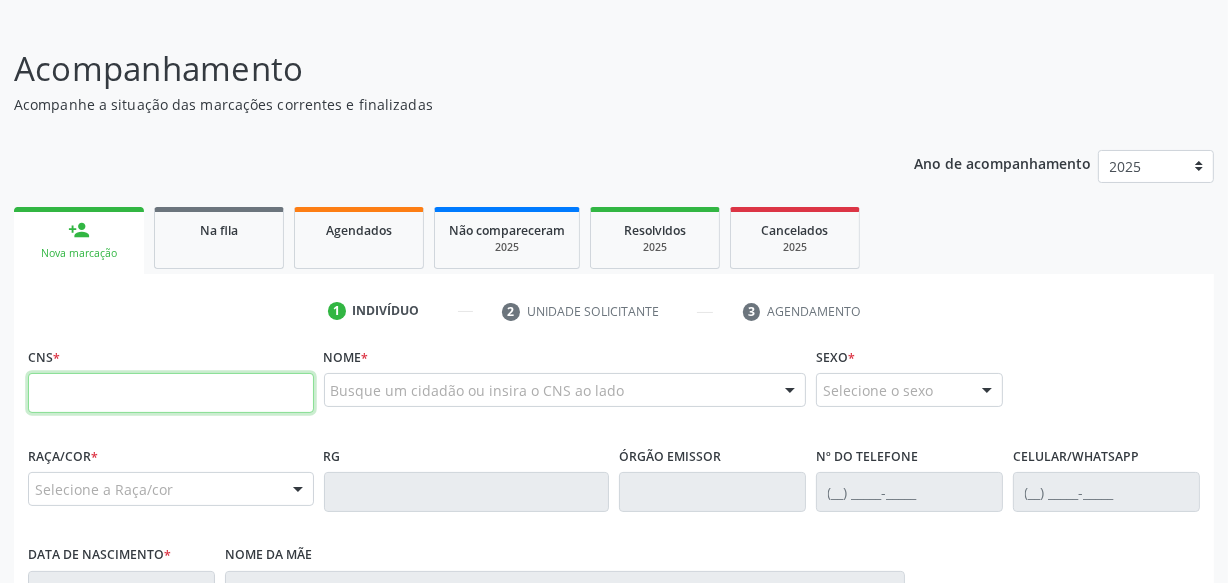 click at bounding box center [171, 393] 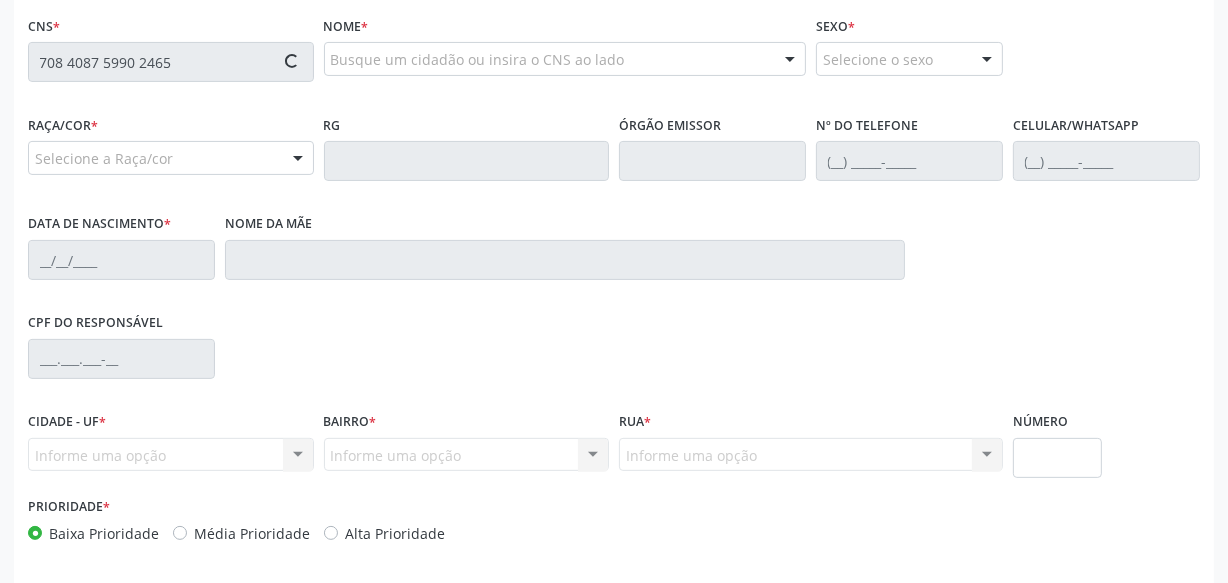 scroll, scrollTop: 484, scrollLeft: 0, axis: vertical 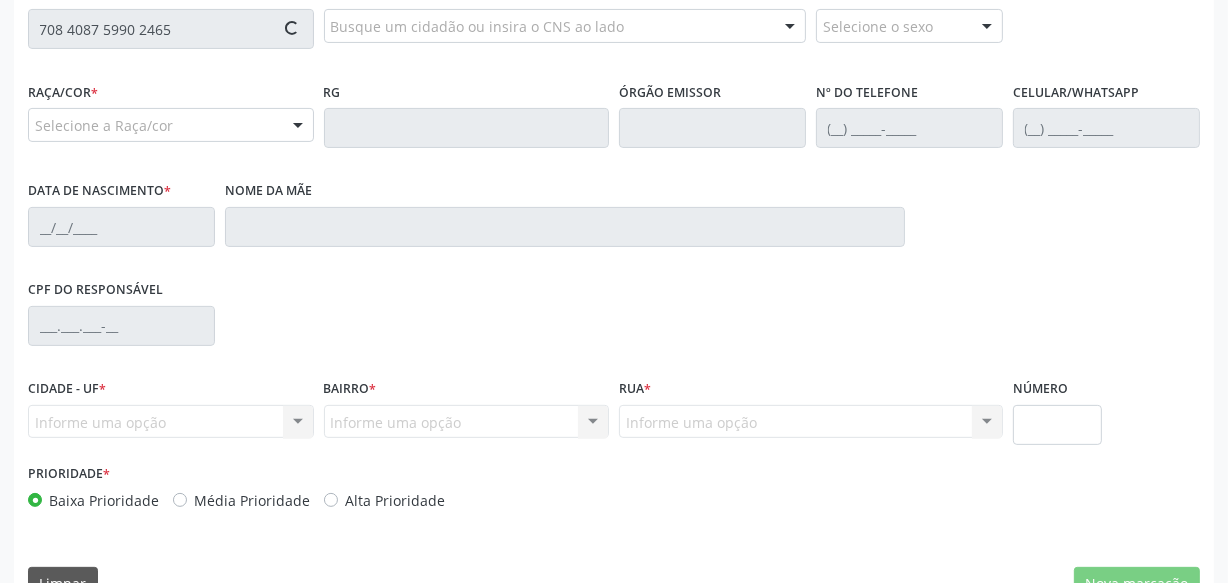 type on "708 4087 5990 2465" 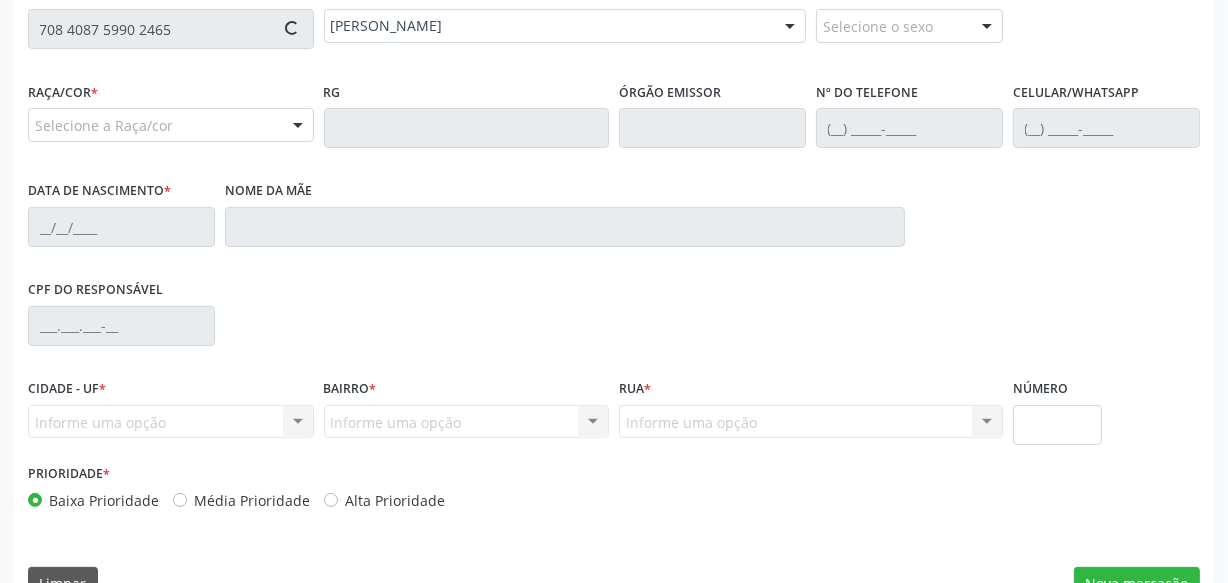 type on "[PHONE_NUMBER]" 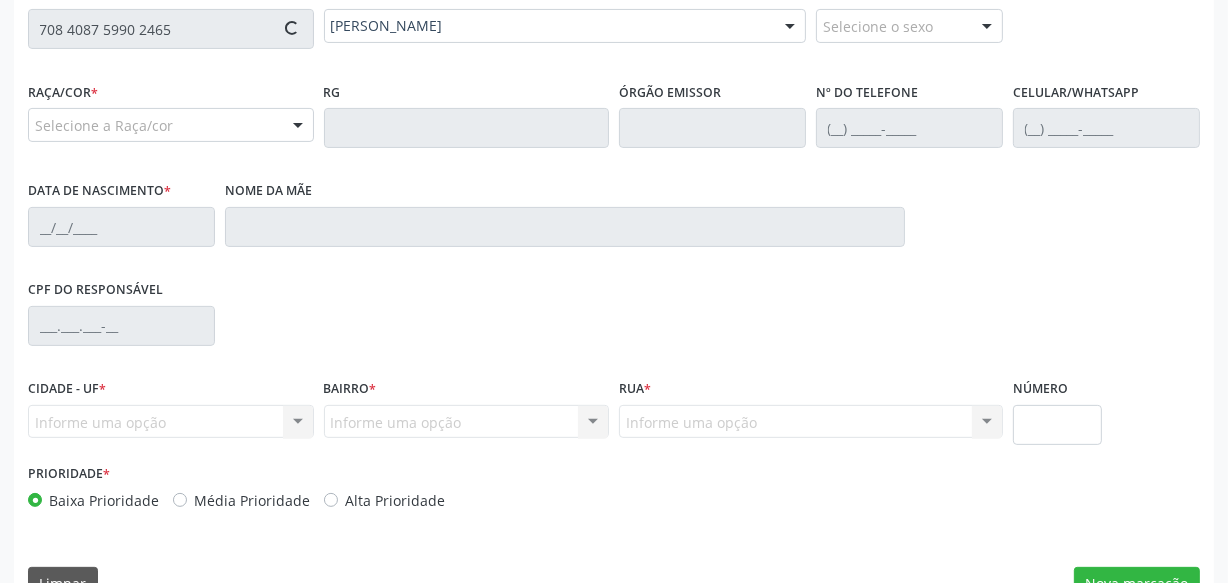 type on "29/[DATE]" 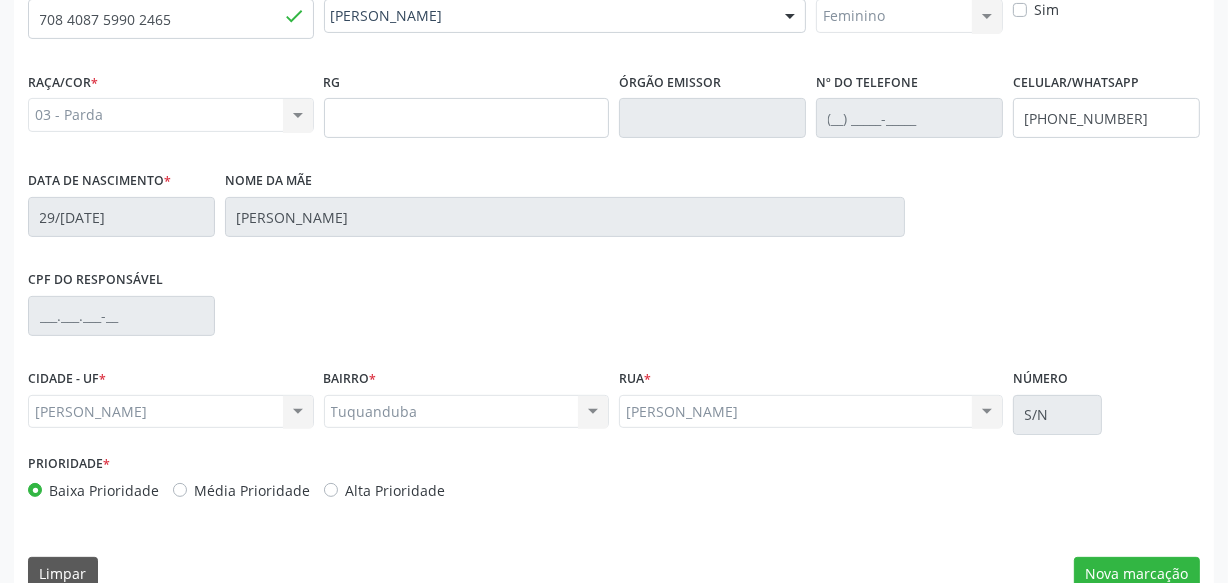 scroll, scrollTop: 528, scrollLeft: 0, axis: vertical 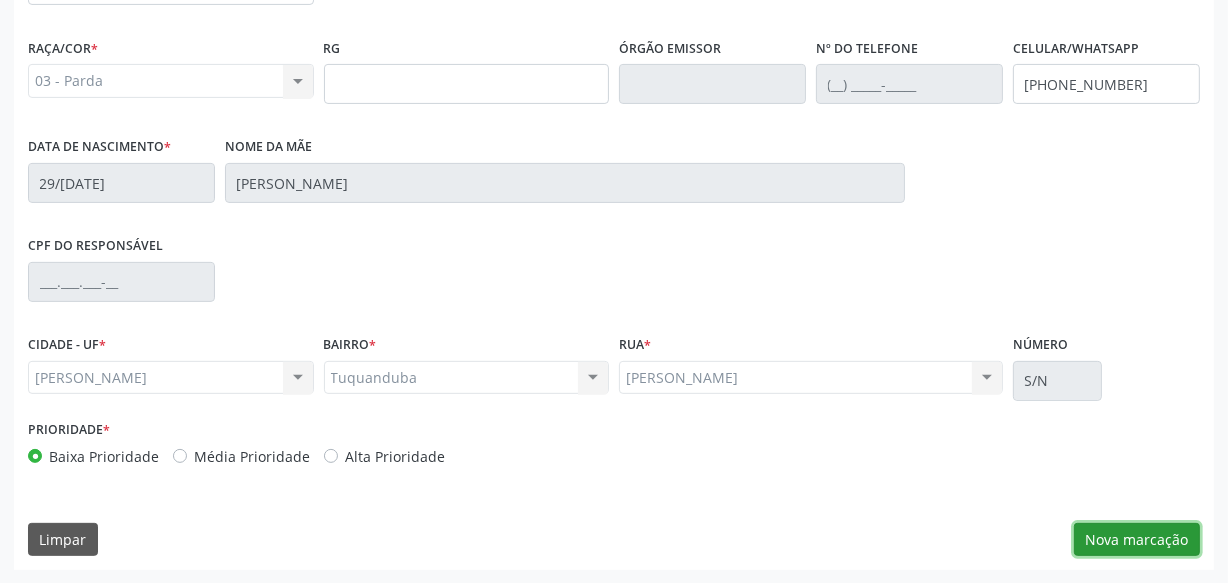 click on "Nova marcação" at bounding box center (1137, 540) 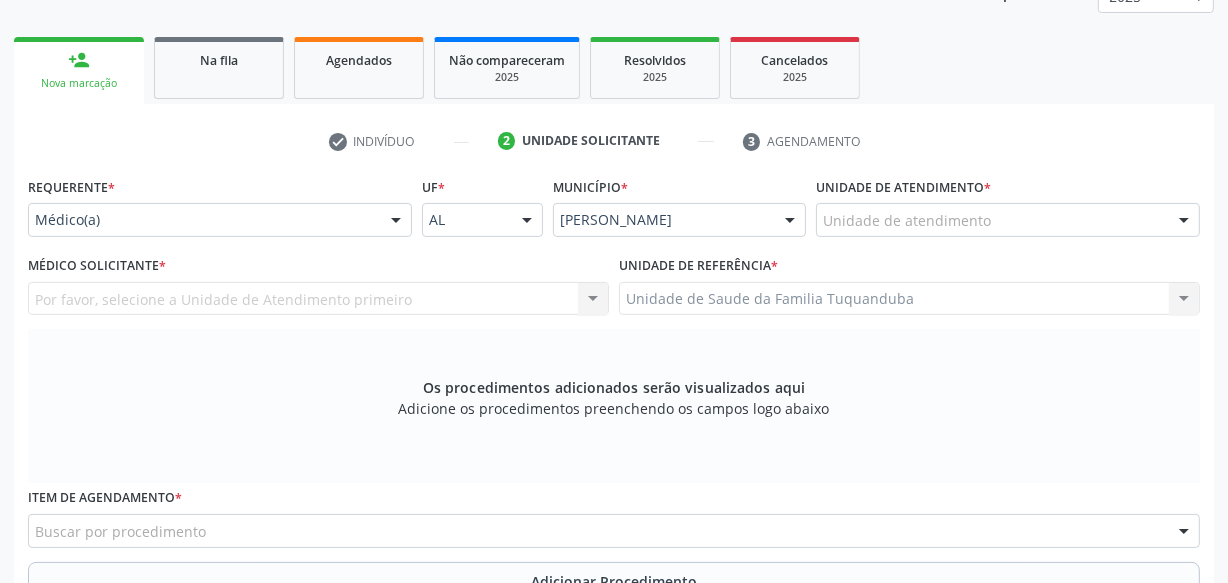 scroll, scrollTop: 255, scrollLeft: 0, axis: vertical 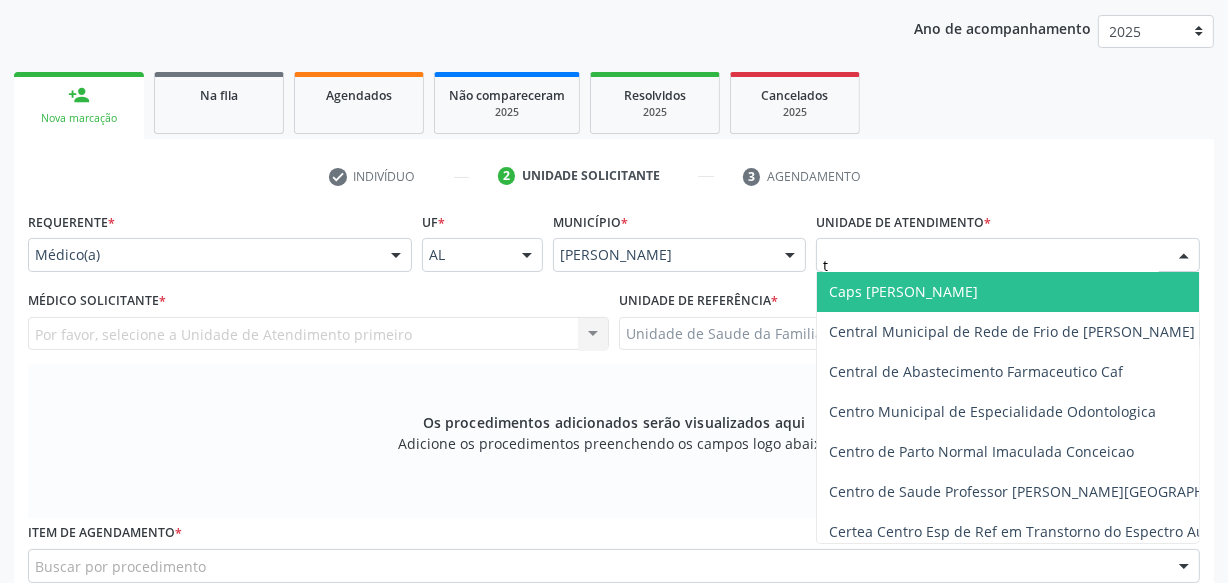 type on "tu" 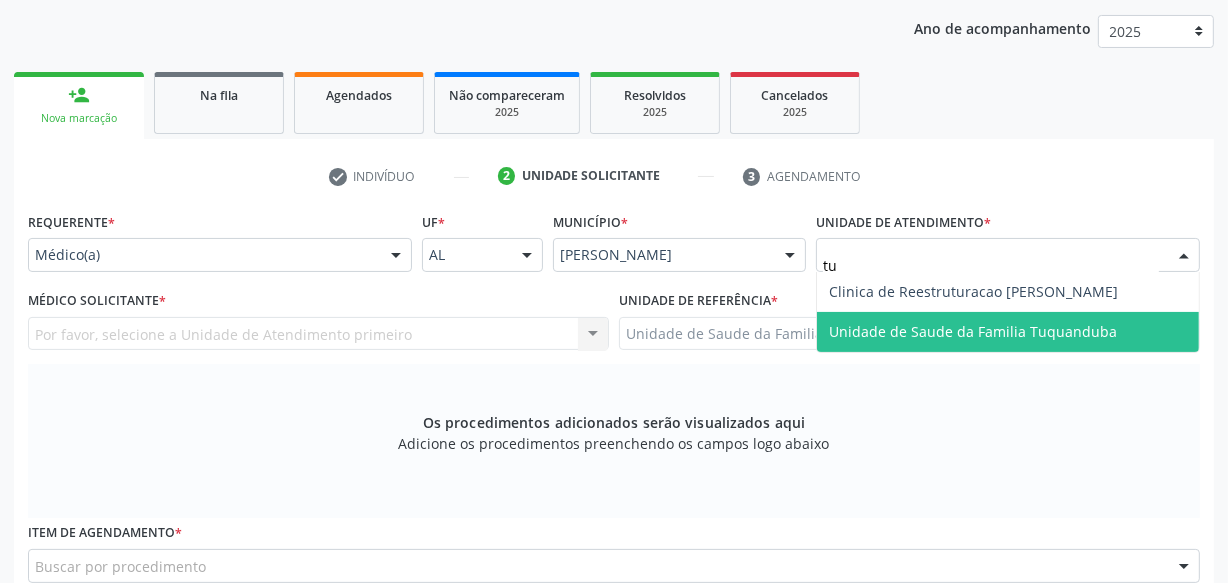click on "Unidade de Saude da Familia Tuquanduba" at bounding box center (973, 331) 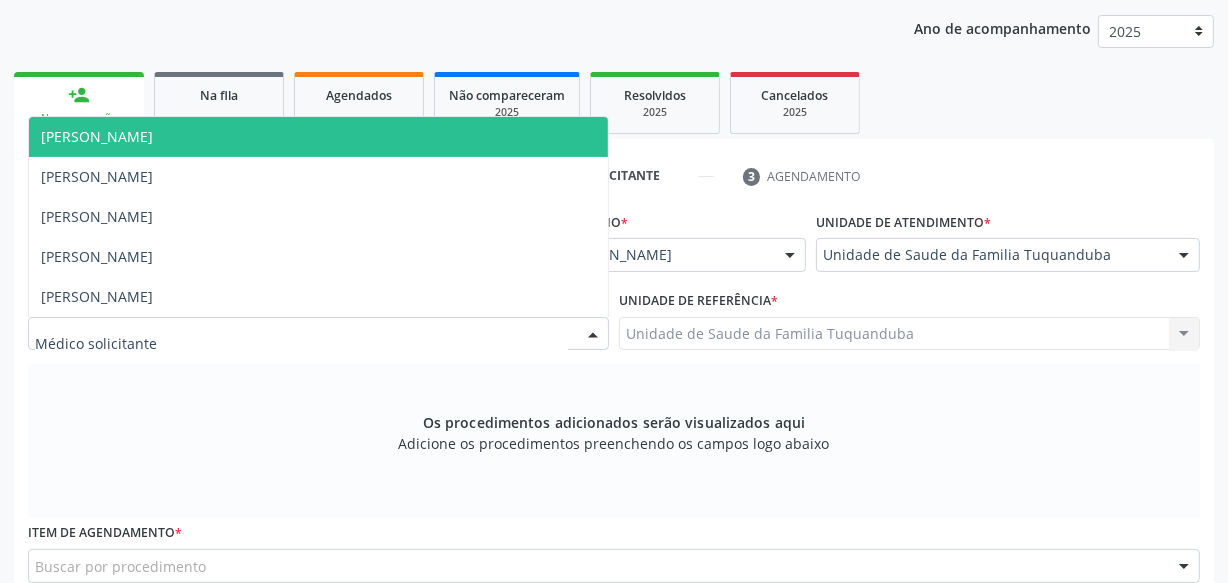 click at bounding box center [318, 334] 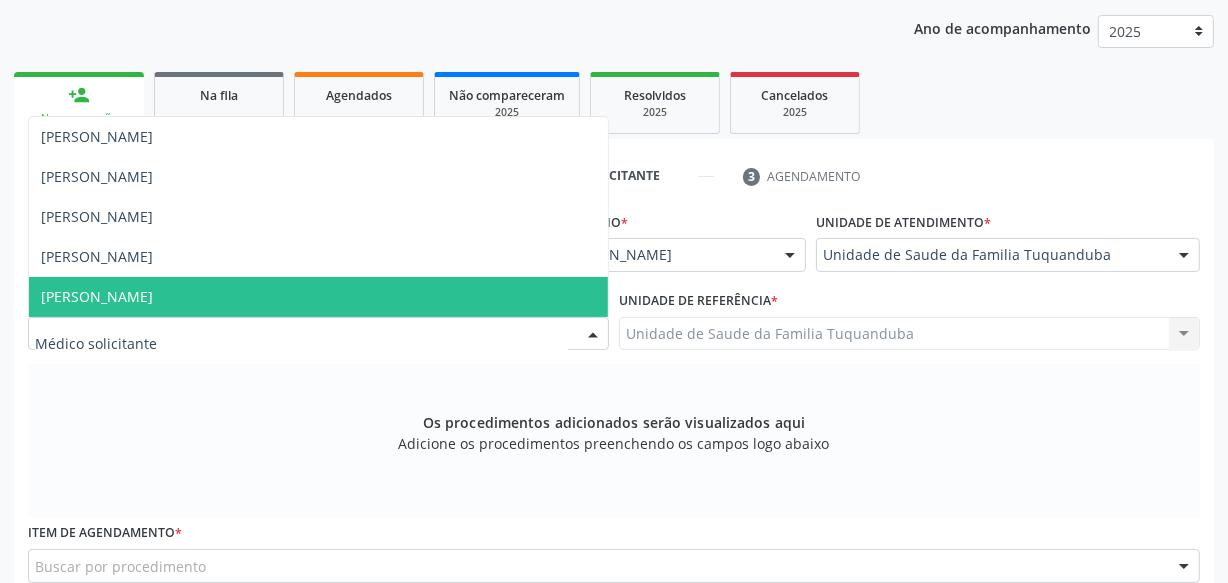 click on "[PERSON_NAME]" at bounding box center [318, 297] 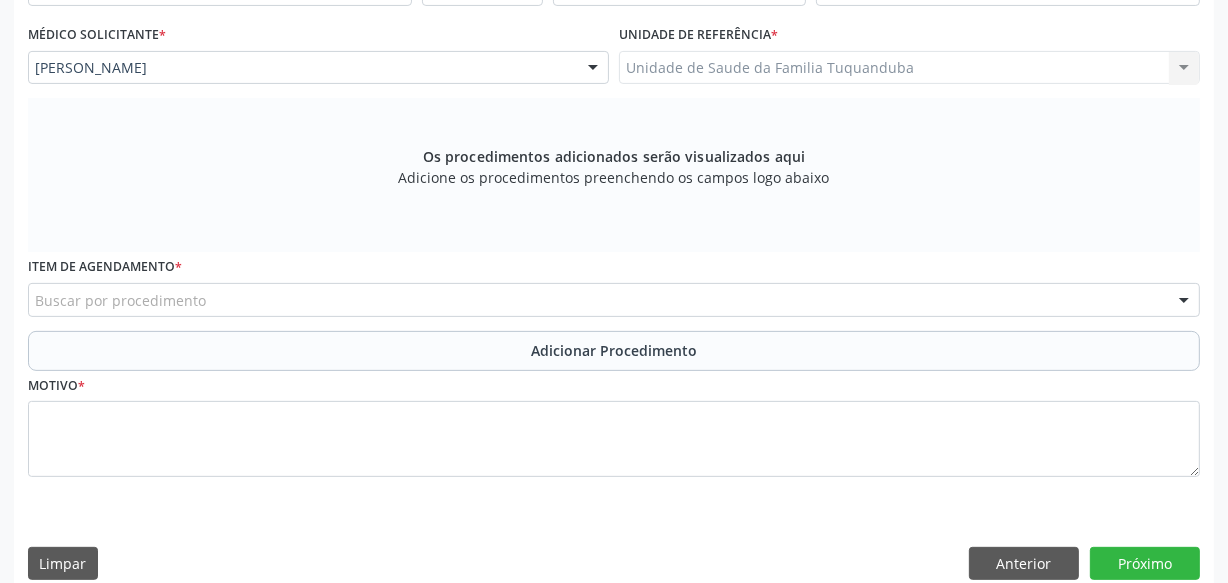 scroll, scrollTop: 545, scrollLeft: 0, axis: vertical 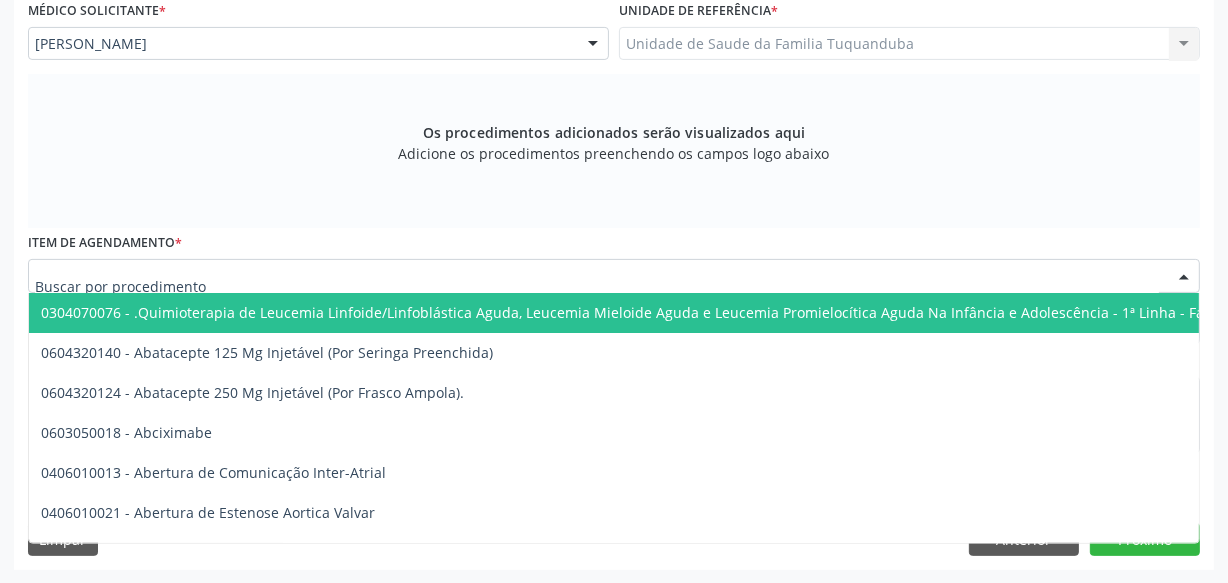 click at bounding box center [614, 276] 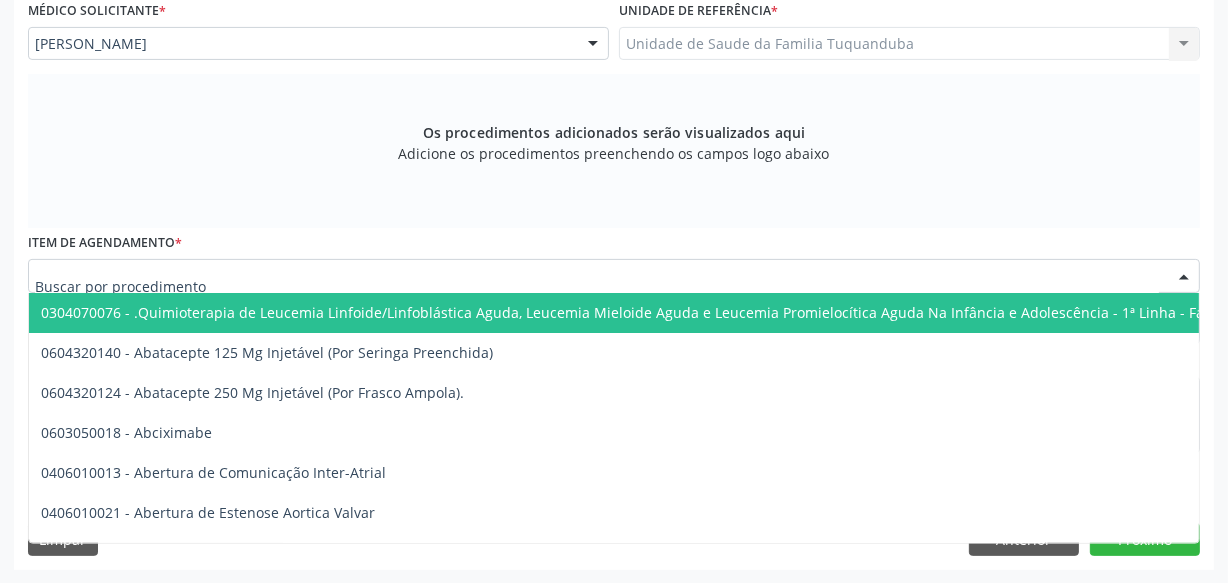 click at bounding box center [614, 276] 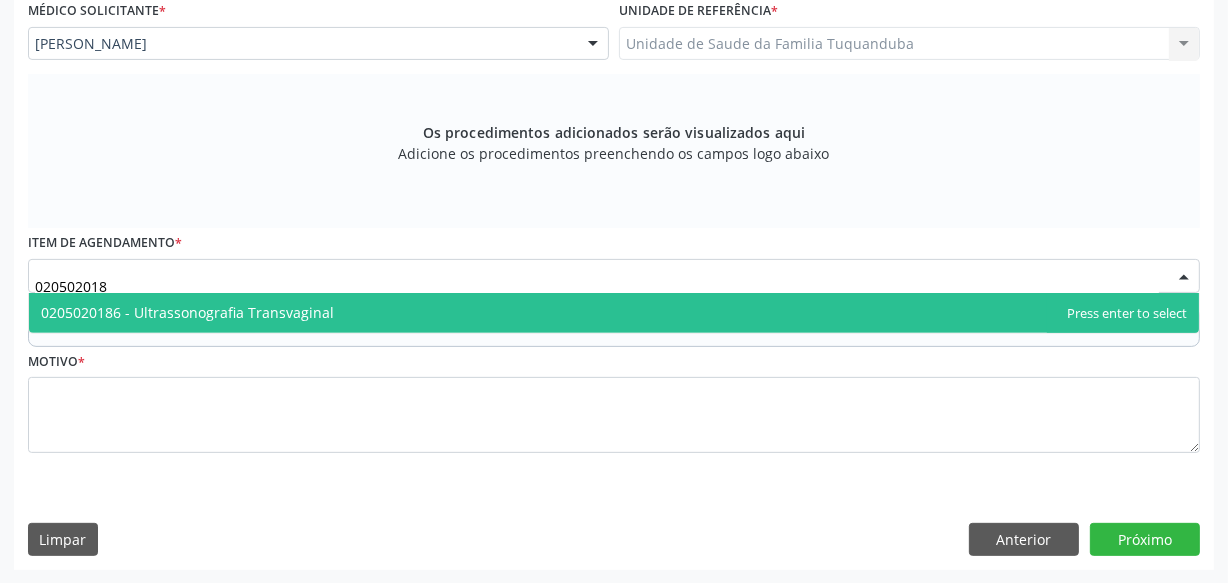 type on "0205020186" 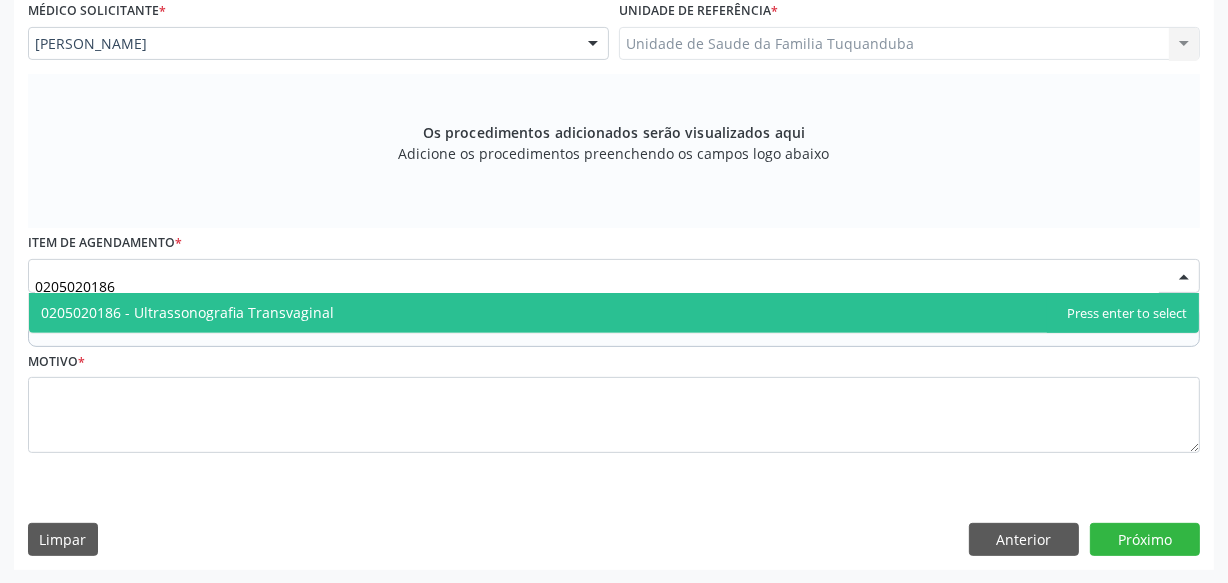 click on "0205020186 - Ultrassonografia Transvaginal" at bounding box center (614, 313) 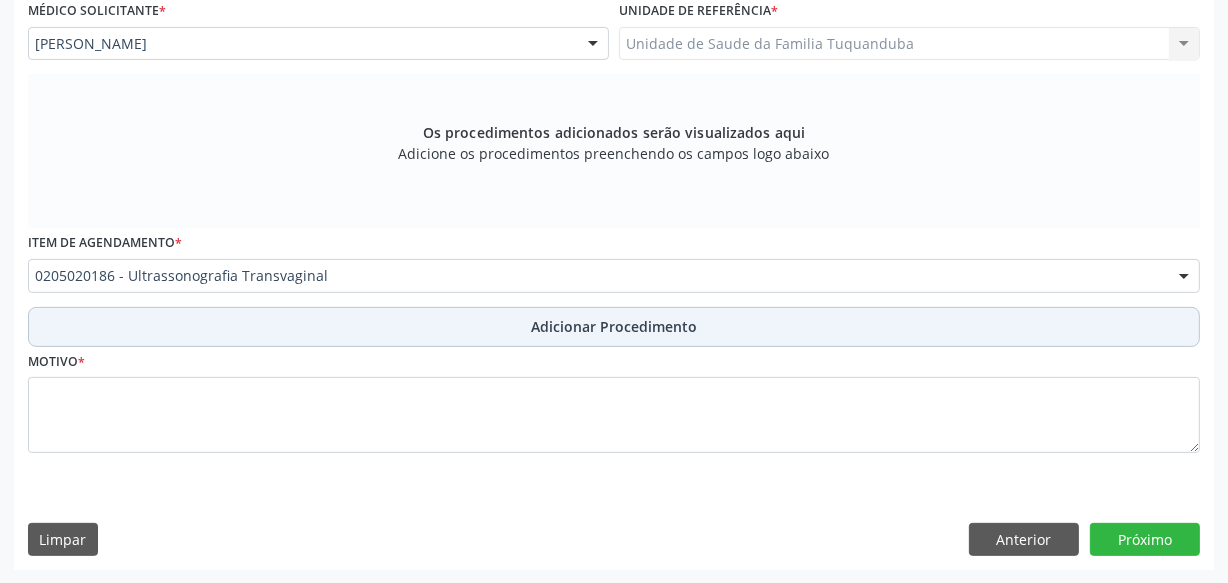 click on "Adicionar Procedimento" at bounding box center [614, 326] 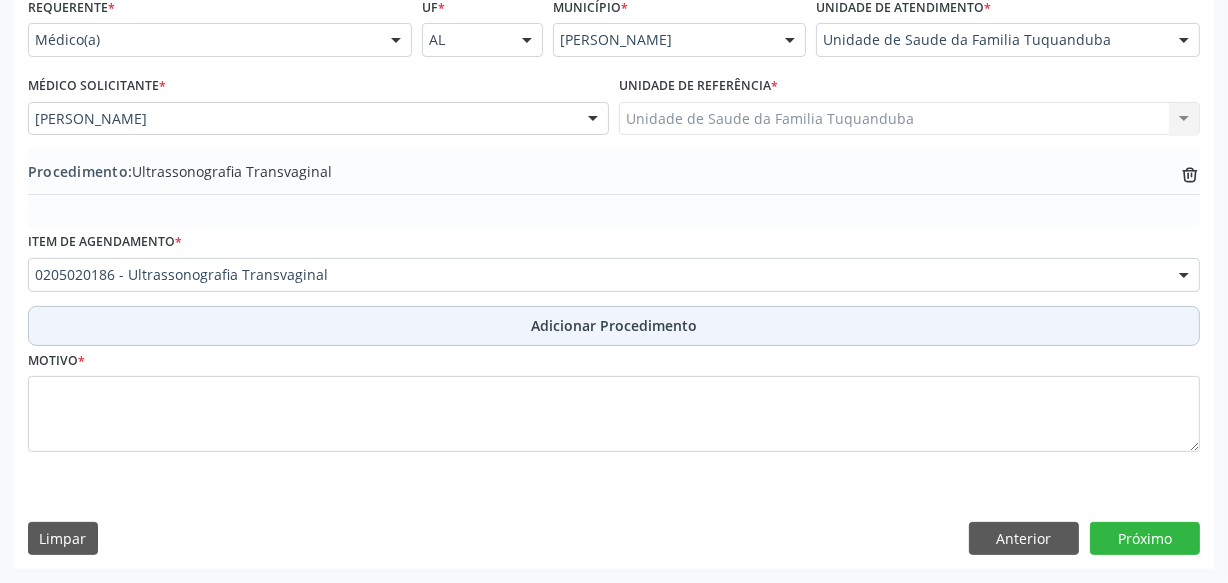 scroll, scrollTop: 469, scrollLeft: 0, axis: vertical 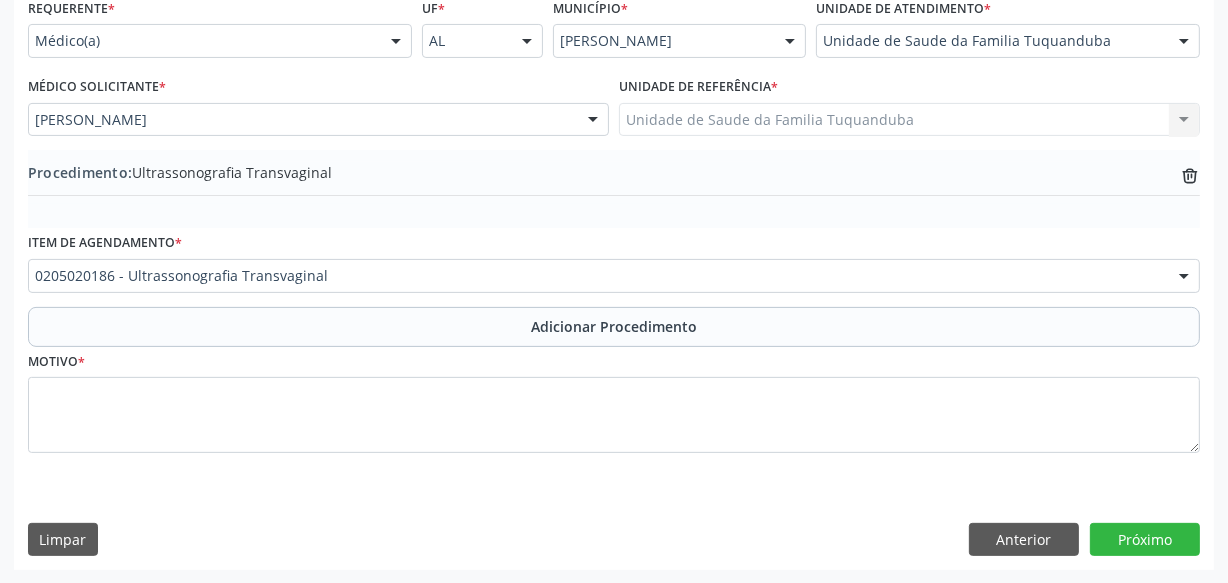 click on "Motivo
*" at bounding box center (614, 400) 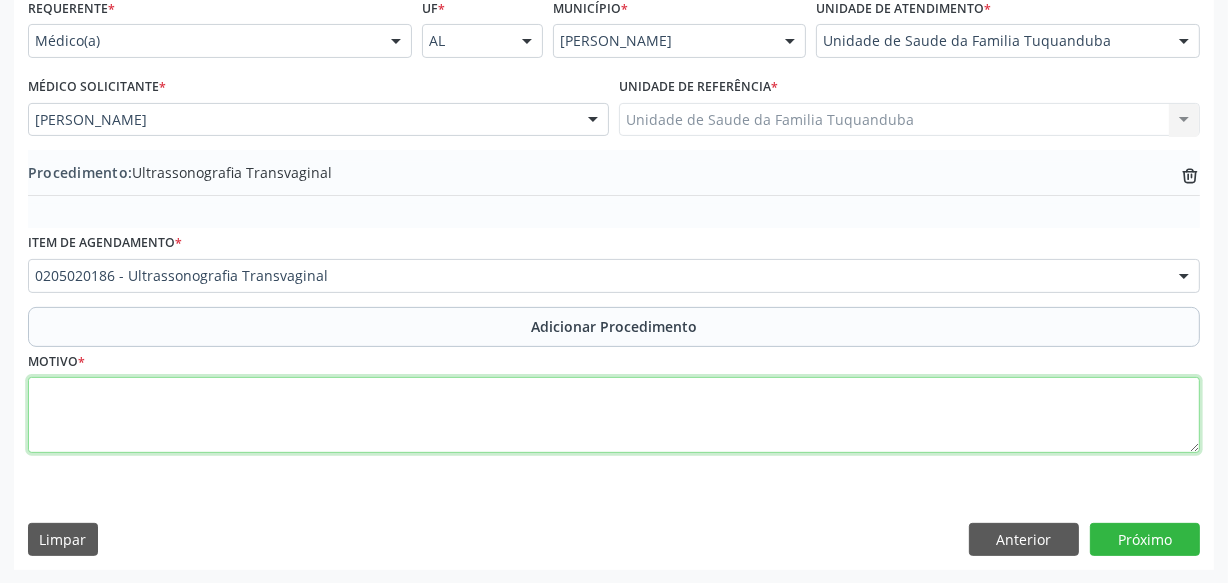 click at bounding box center [614, 415] 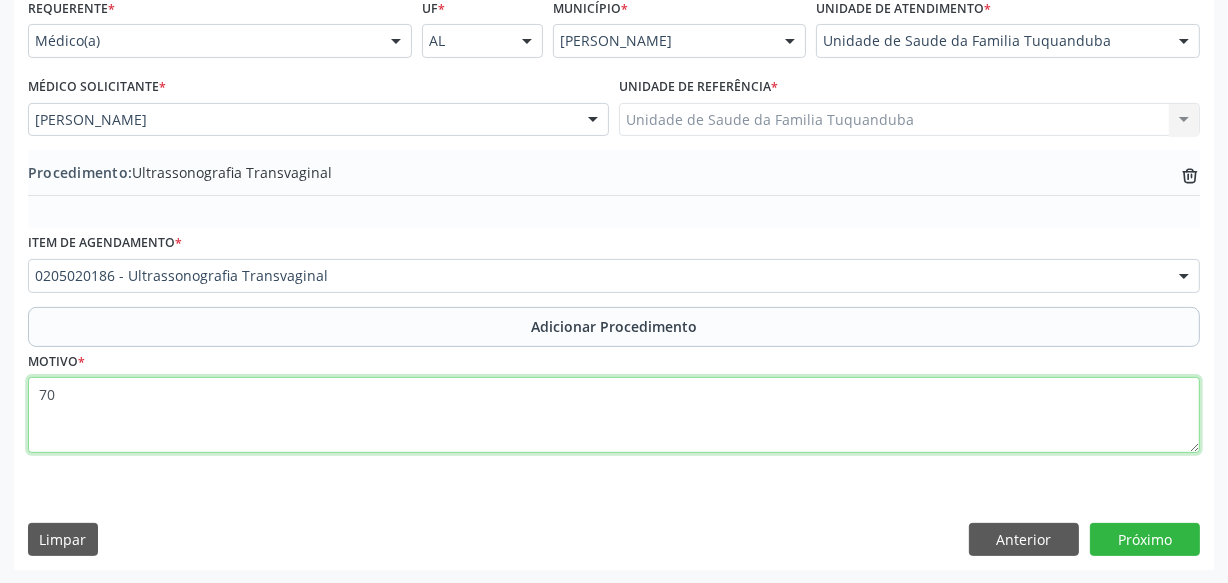 type on "7" 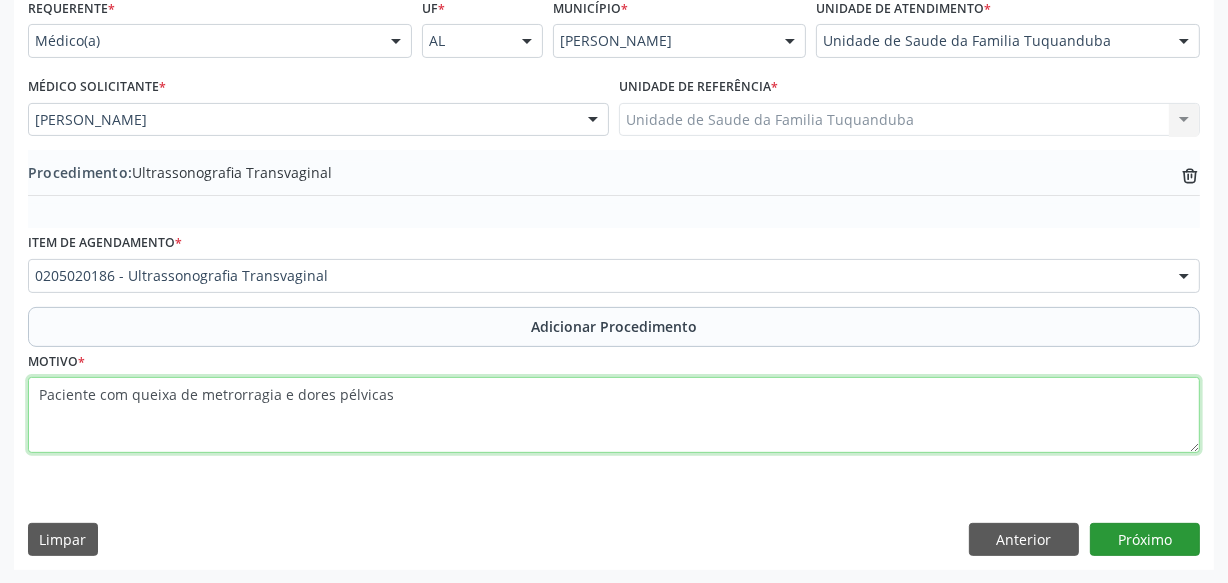 type on "Paciente com queixa de metrorragia e dores pélvicas" 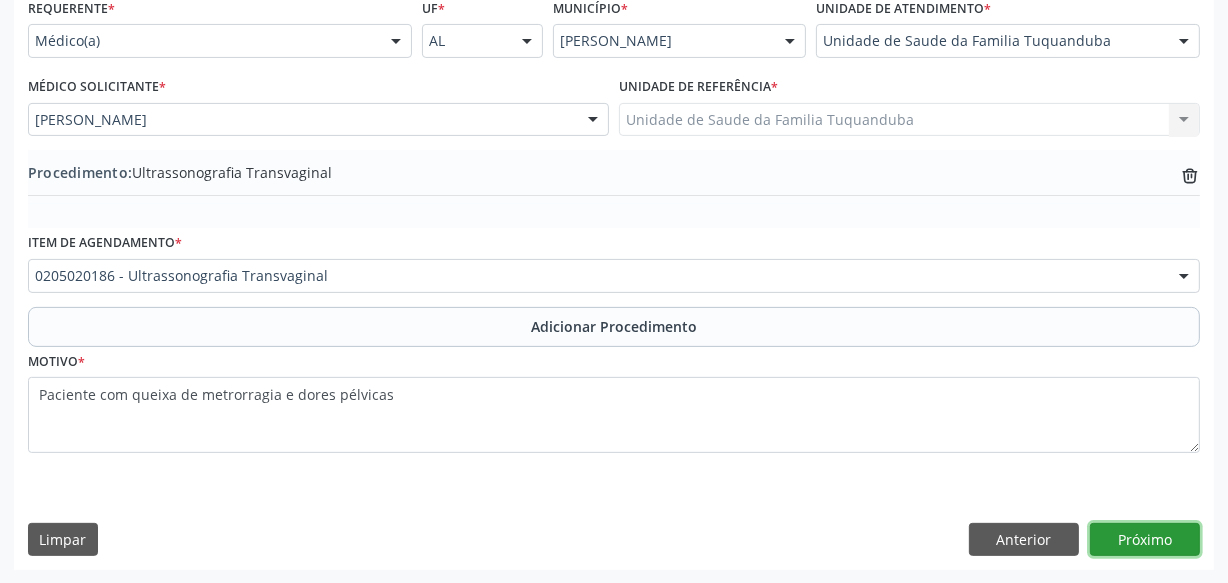 click on "Próximo" at bounding box center (1145, 540) 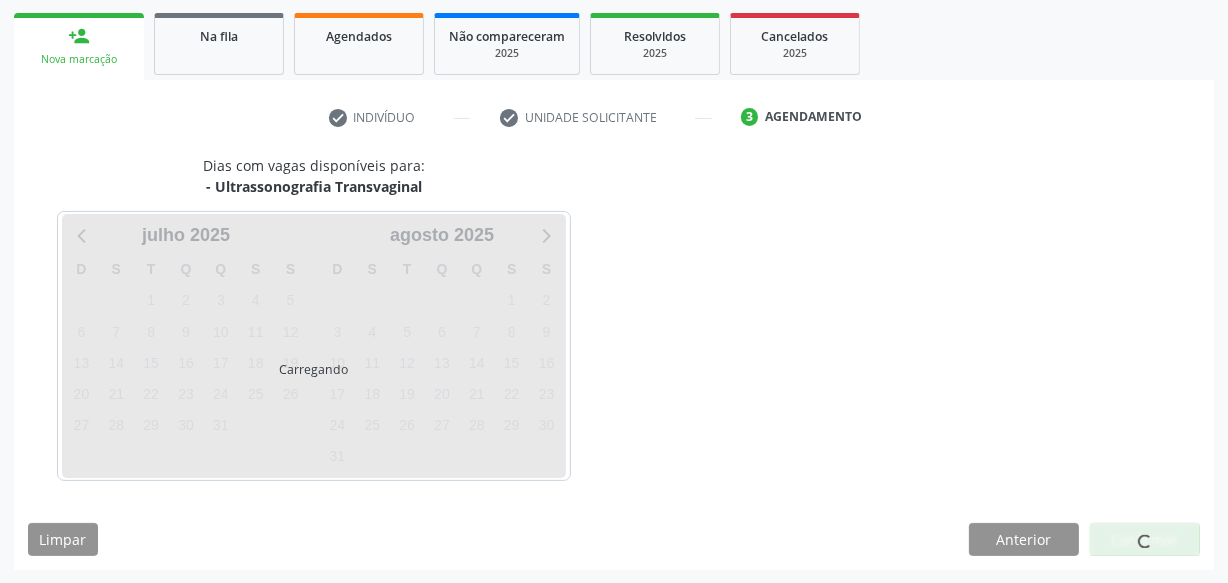 scroll, scrollTop: 372, scrollLeft: 0, axis: vertical 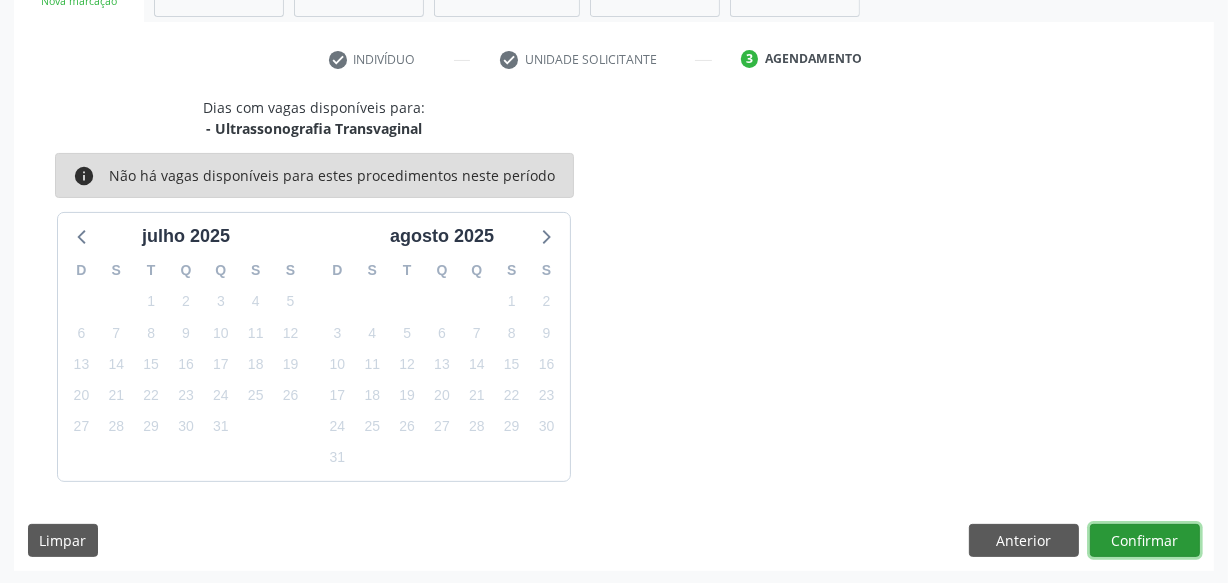 click on "Confirmar" at bounding box center [1145, 541] 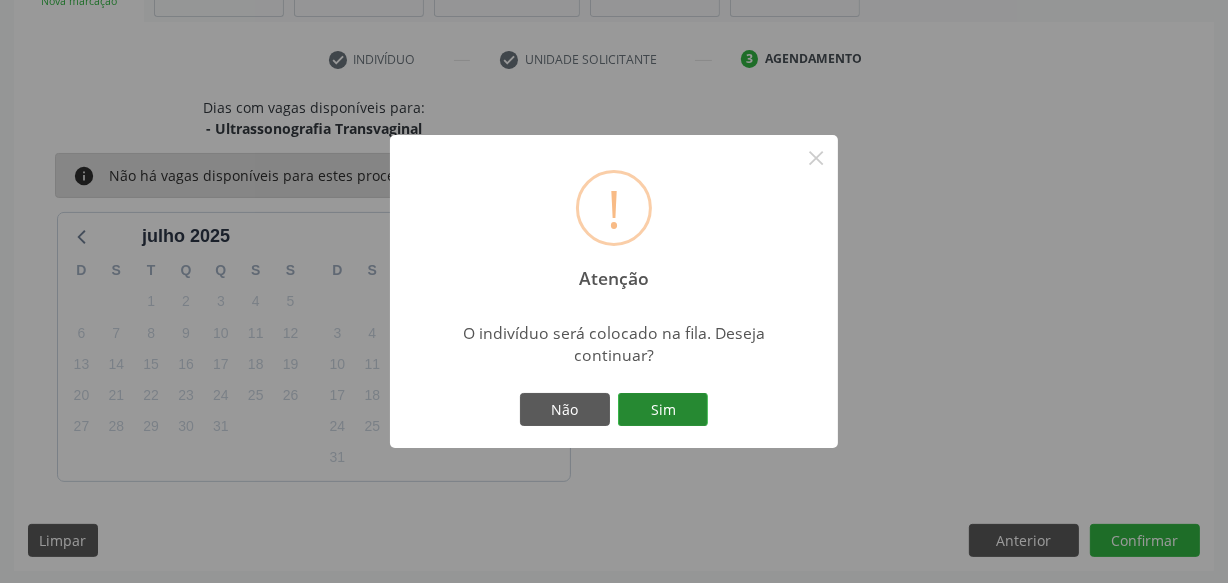 click on "Sim" at bounding box center (663, 410) 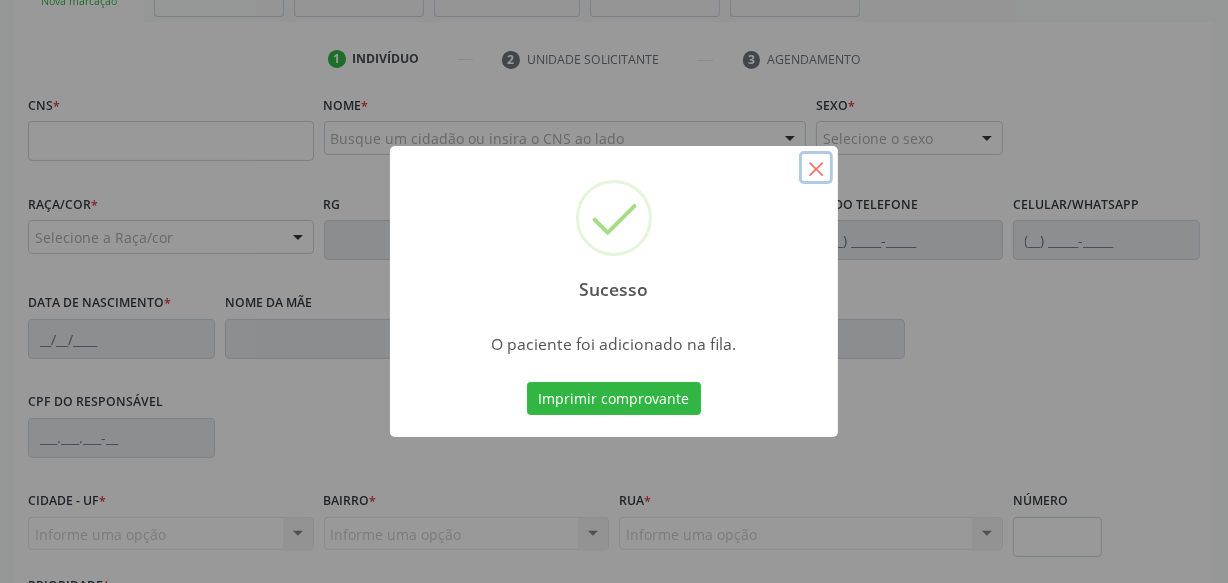 click on "×" at bounding box center (816, 168) 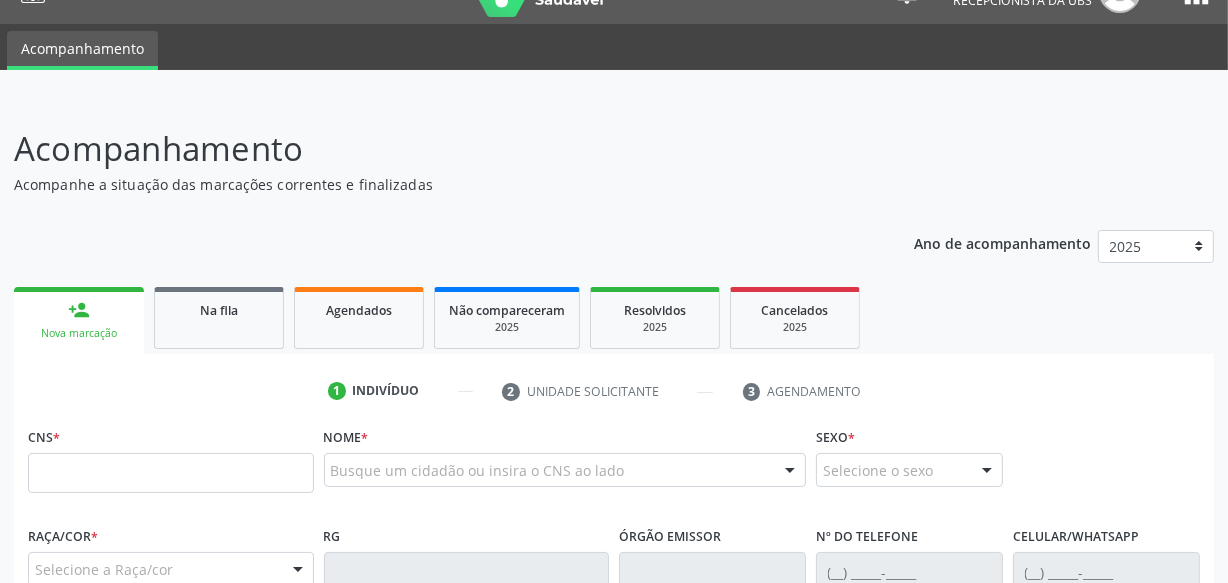 scroll, scrollTop: 0, scrollLeft: 0, axis: both 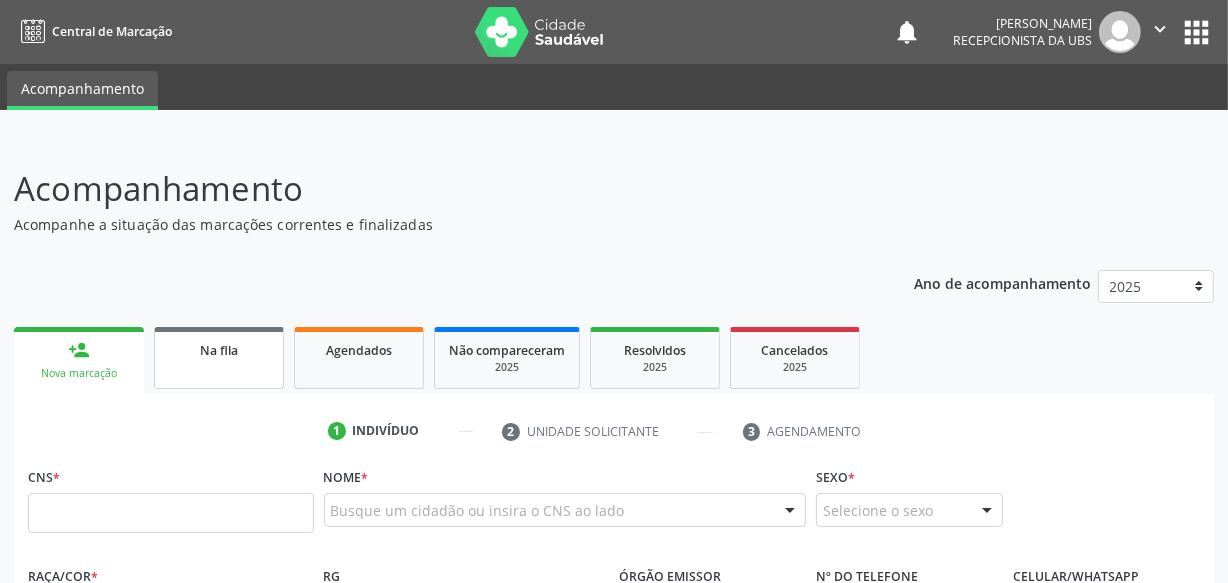 click on "Na fila" at bounding box center (219, 358) 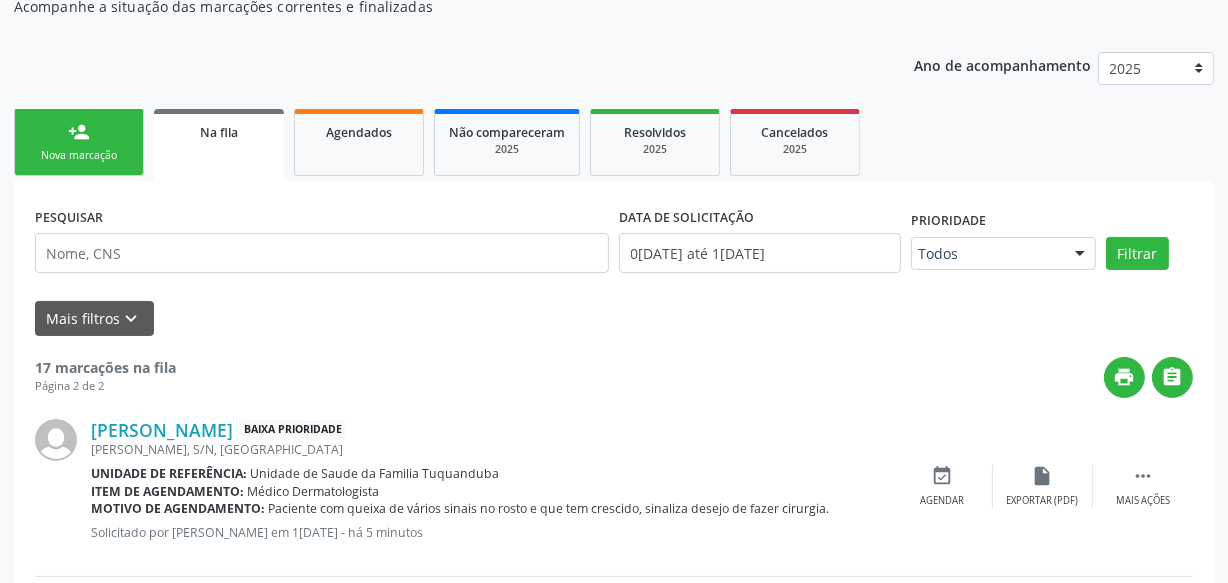 scroll, scrollTop: 209, scrollLeft: 0, axis: vertical 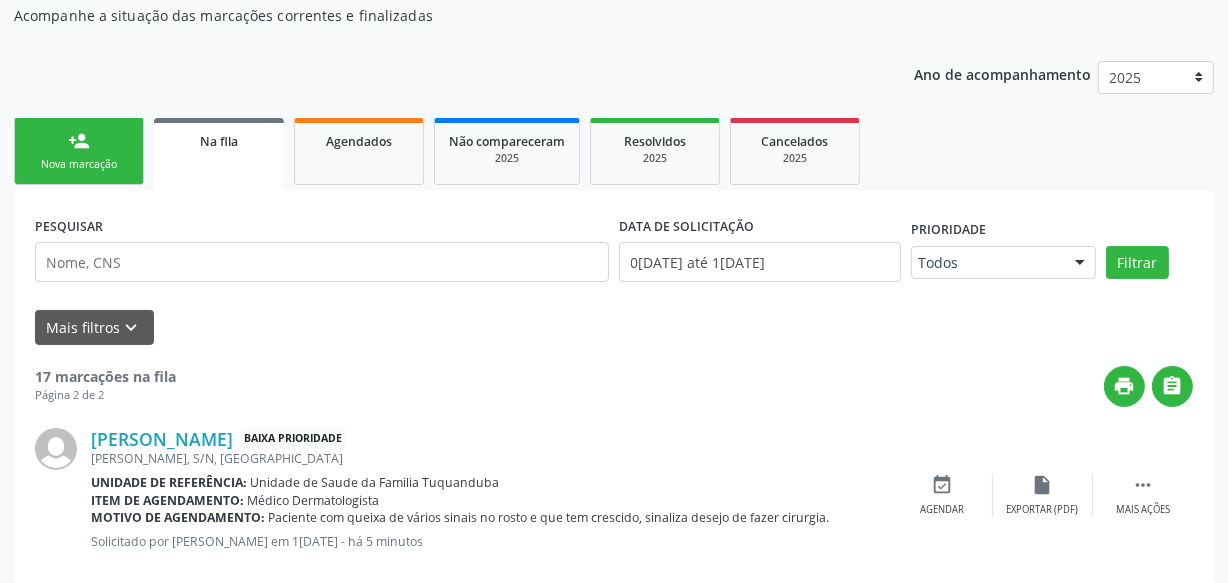 click on "Nova marcação" at bounding box center [79, 164] 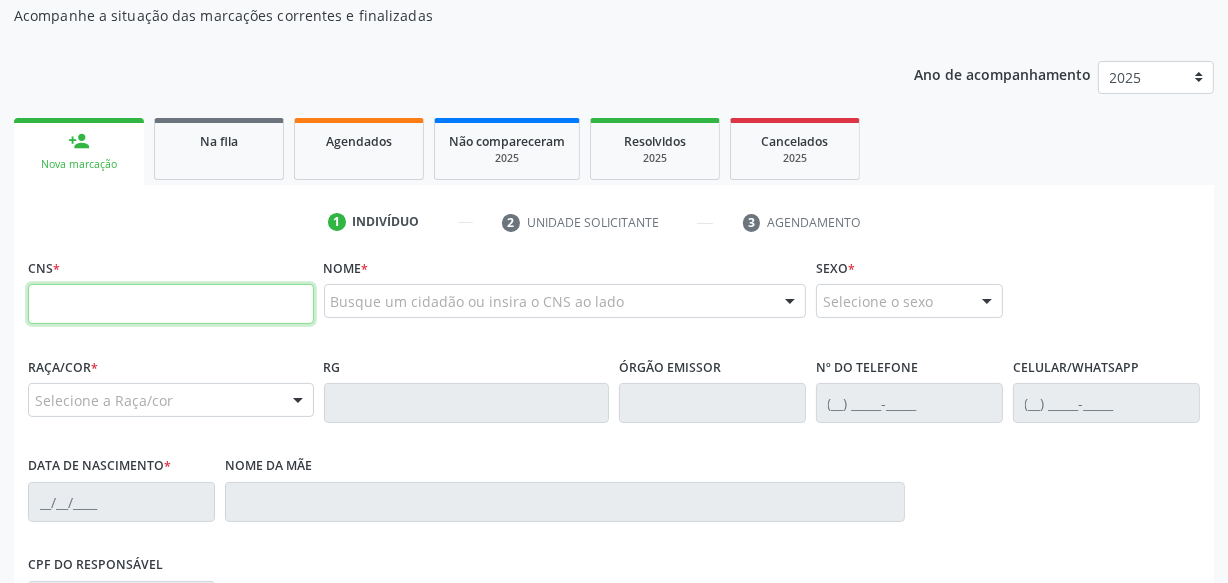 click at bounding box center [171, 304] 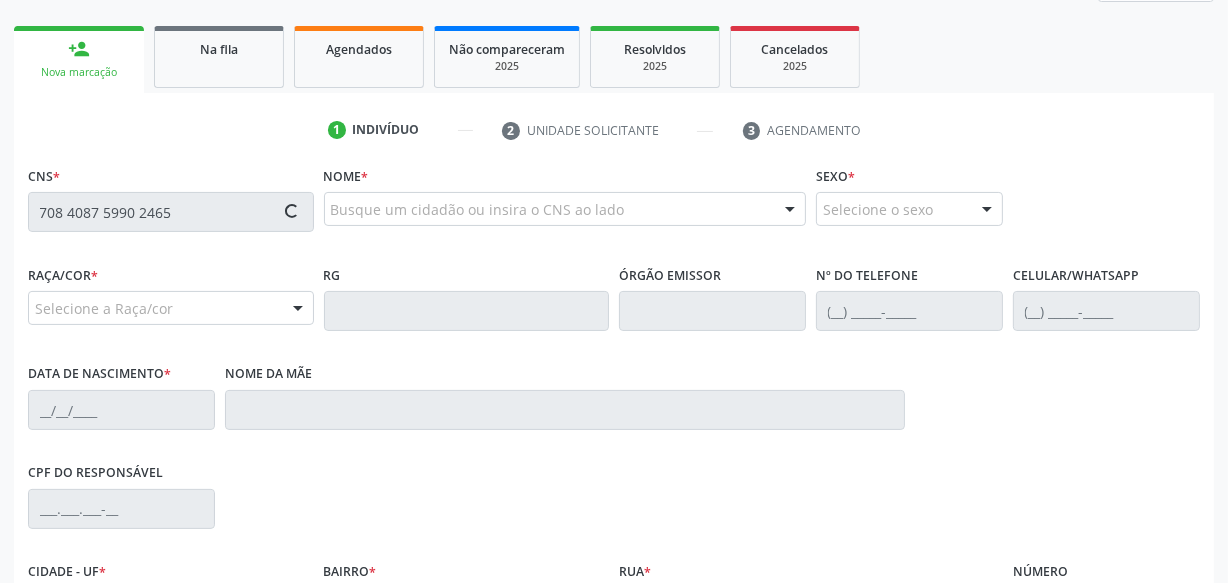 scroll, scrollTop: 390, scrollLeft: 0, axis: vertical 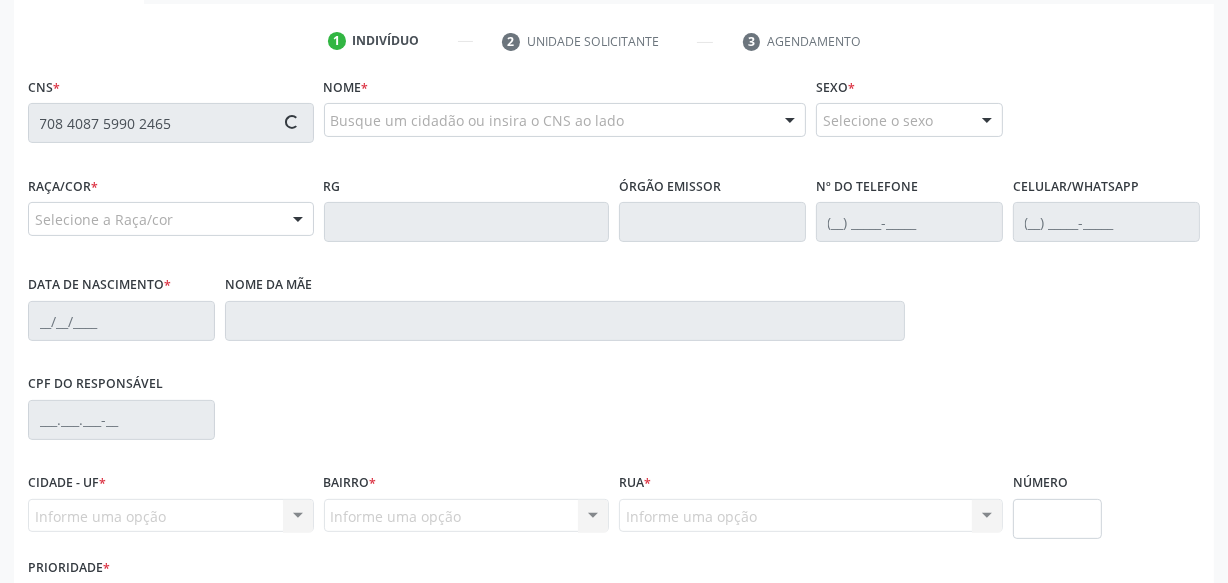 type on "708 4087 5990 2465" 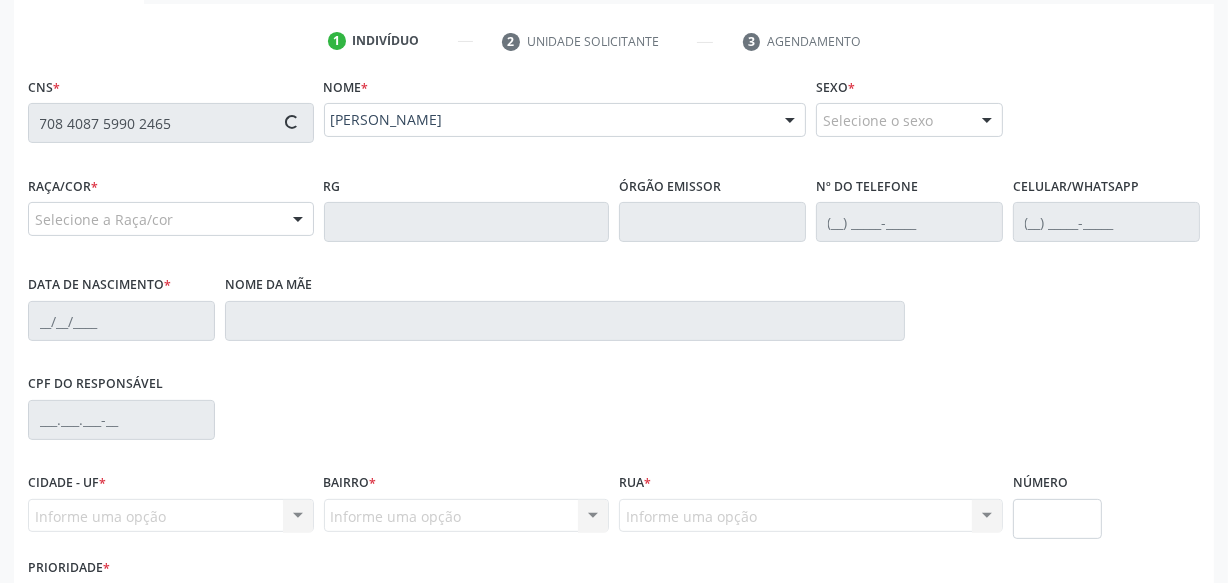 type on "[PHONE_NUMBER]" 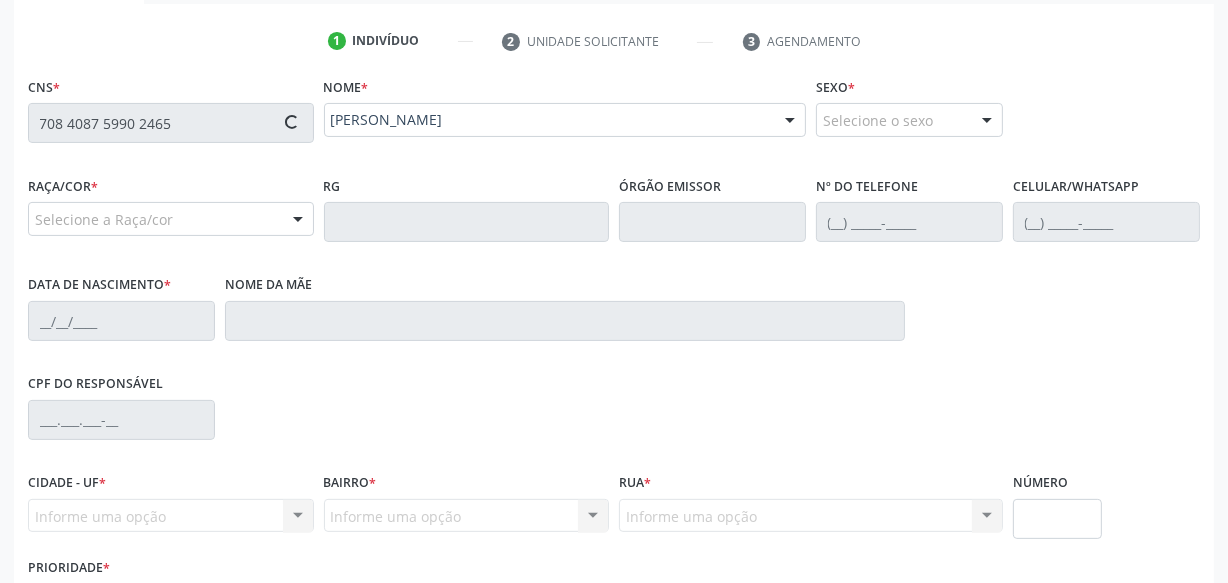 type on "29/[DATE]" 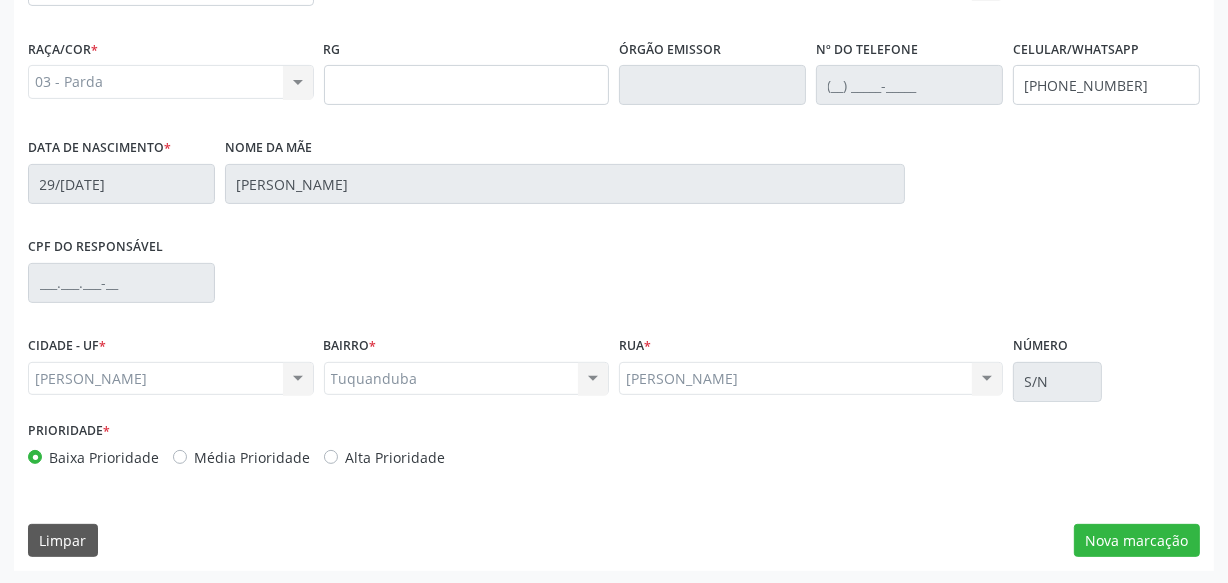 scroll, scrollTop: 528, scrollLeft: 0, axis: vertical 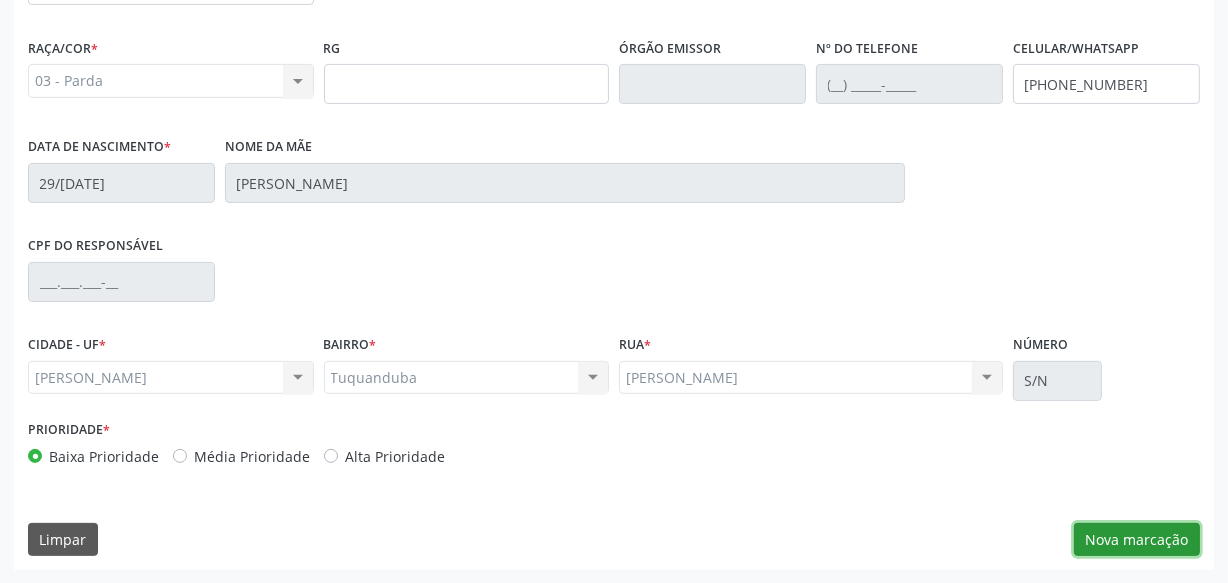 click on "Nova marcação" at bounding box center [1137, 540] 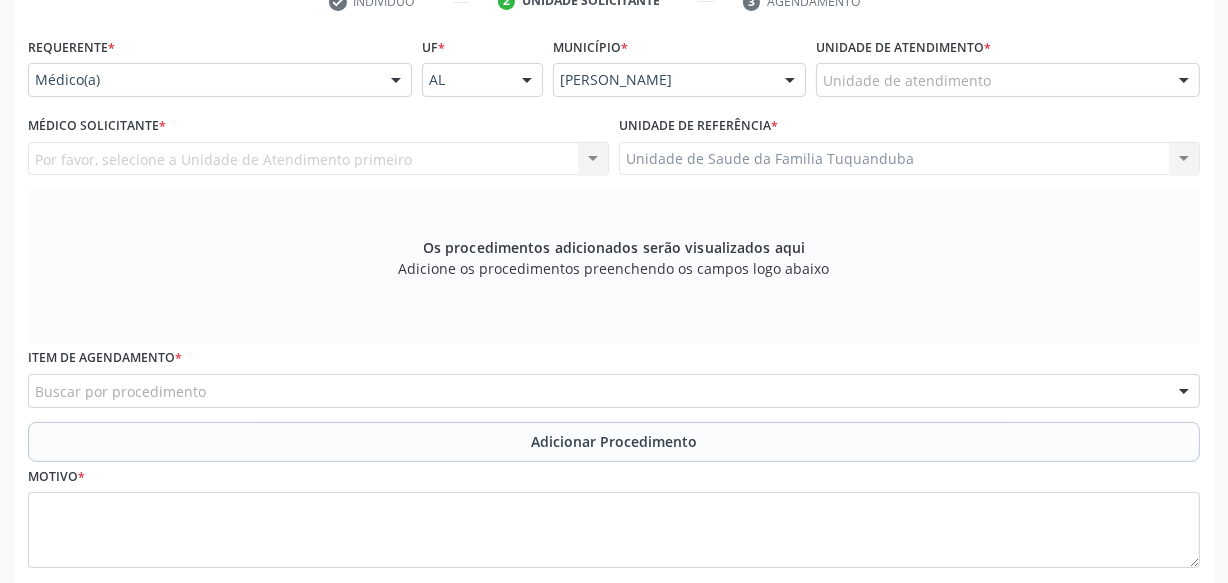 scroll, scrollTop: 255, scrollLeft: 0, axis: vertical 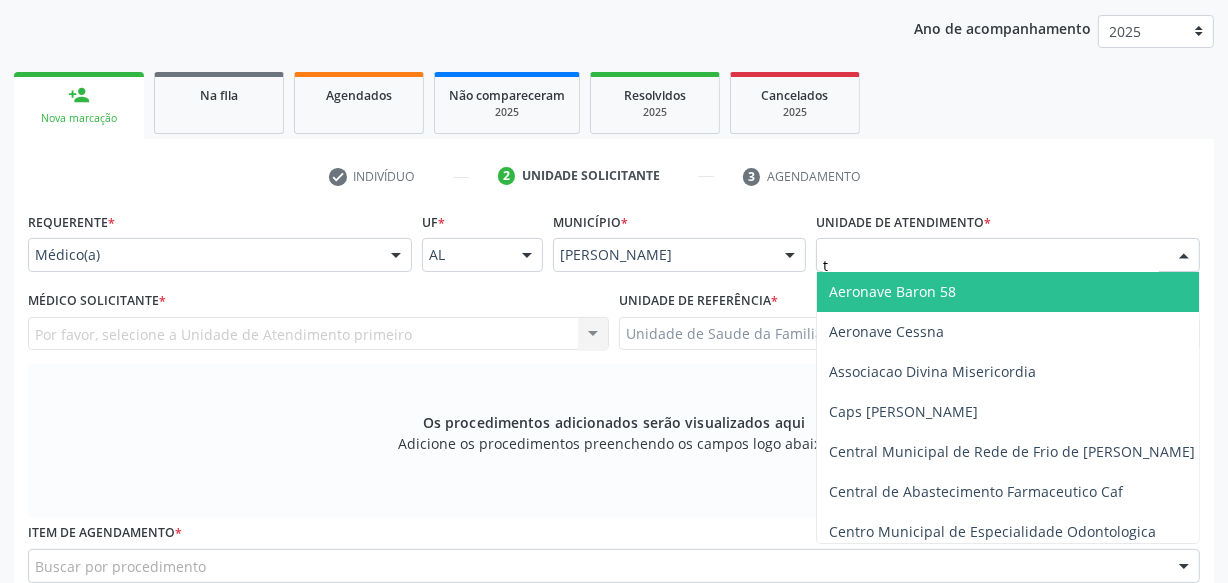 type on "tu" 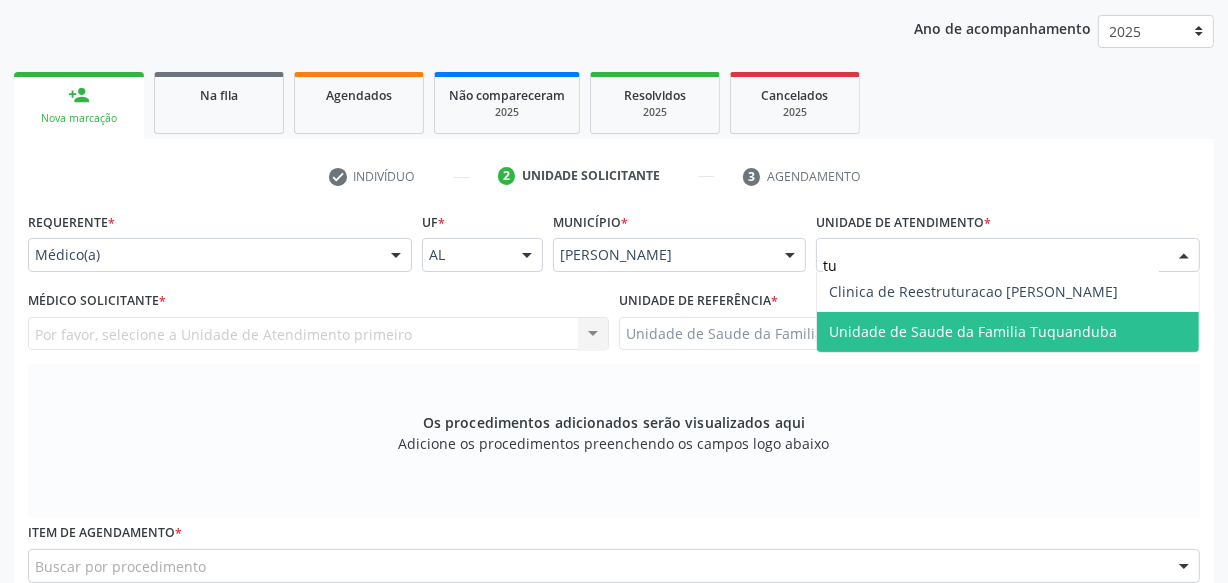 drag, startPoint x: 909, startPoint y: 321, endPoint x: 901, endPoint y: 328, distance: 10.630146 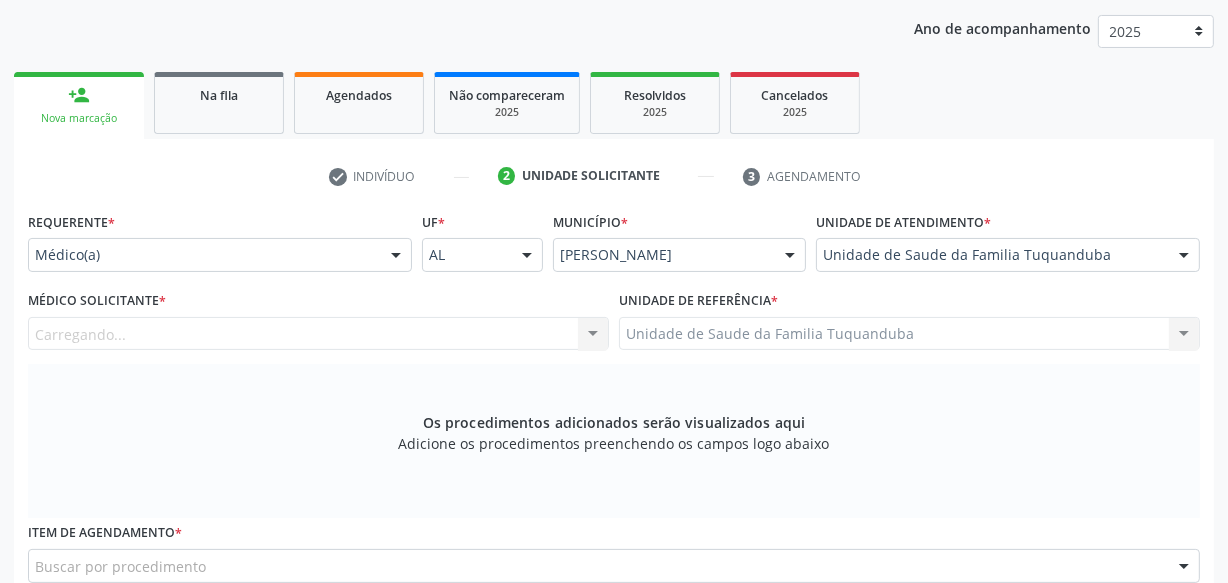 click on "Carregando...
Nenhum resultado encontrado para: "   "
Não há nenhuma opção para ser exibida." at bounding box center [318, 334] 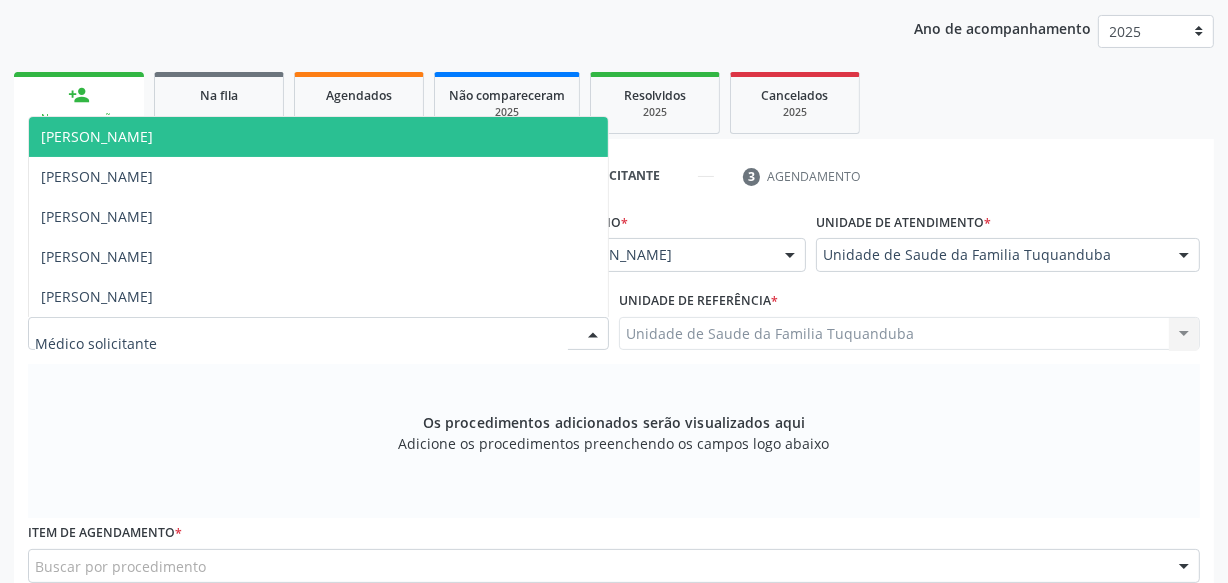 click at bounding box center (318, 334) 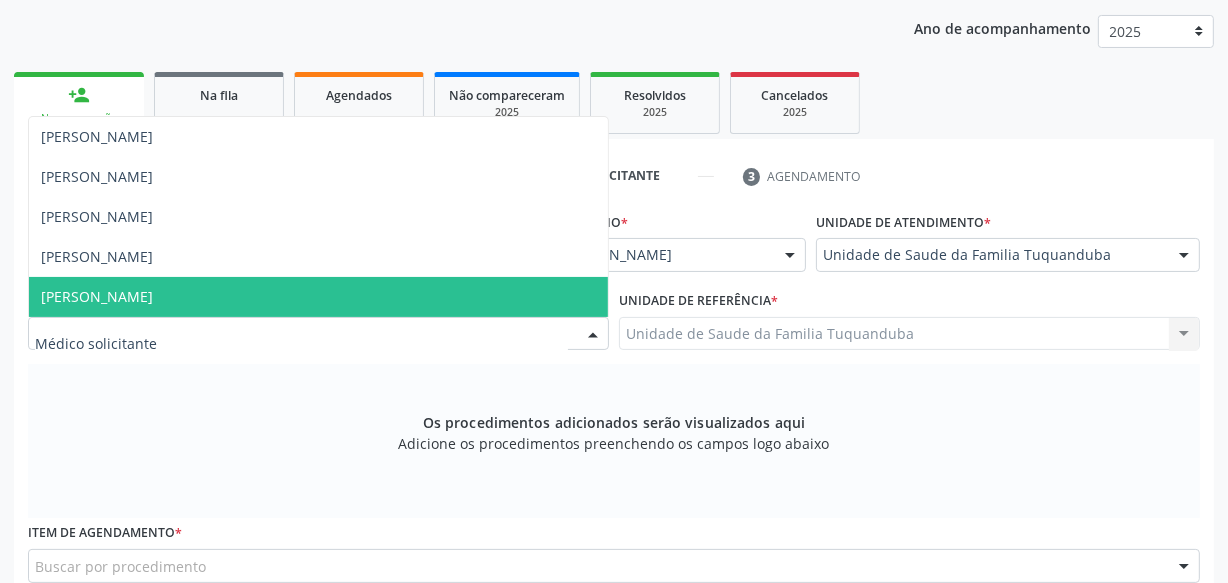 click on "[PERSON_NAME]" at bounding box center [318, 297] 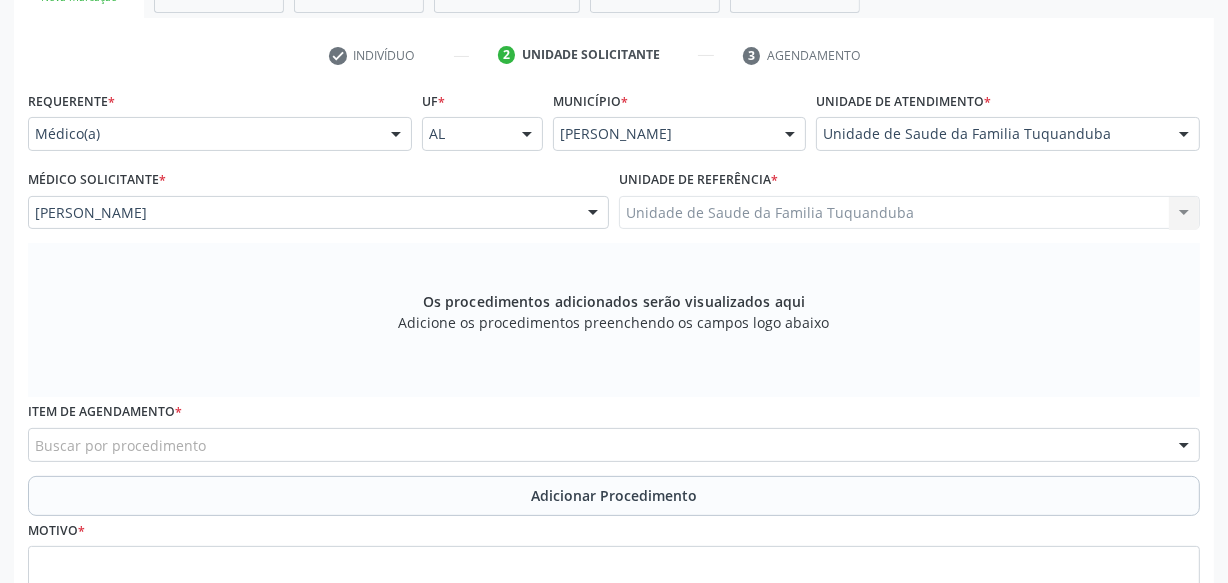 scroll, scrollTop: 545, scrollLeft: 0, axis: vertical 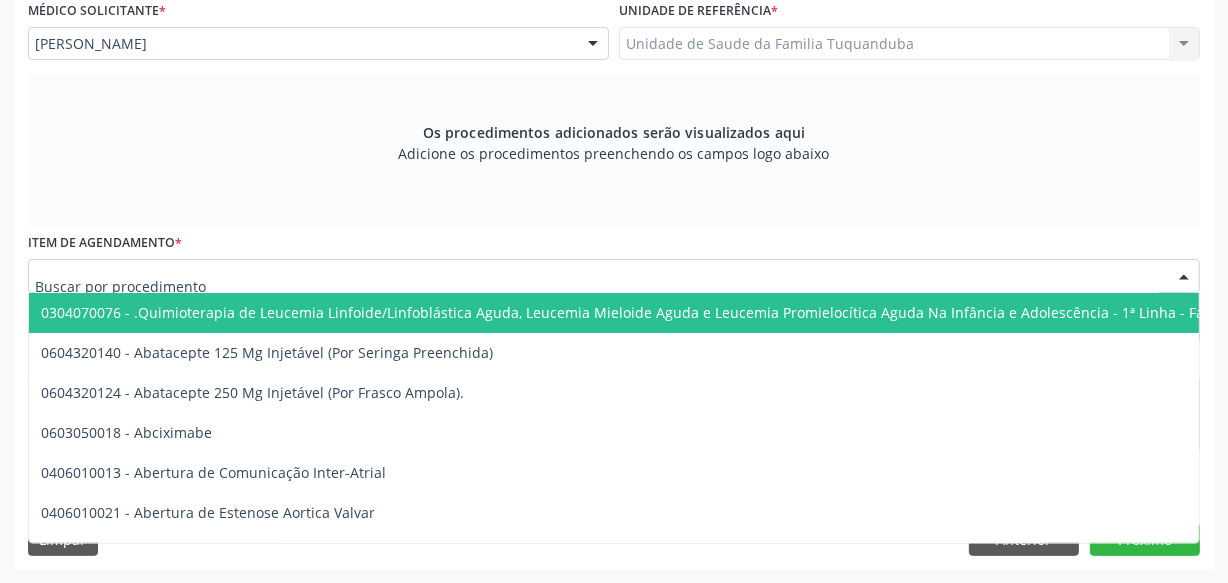 click at bounding box center [614, 276] 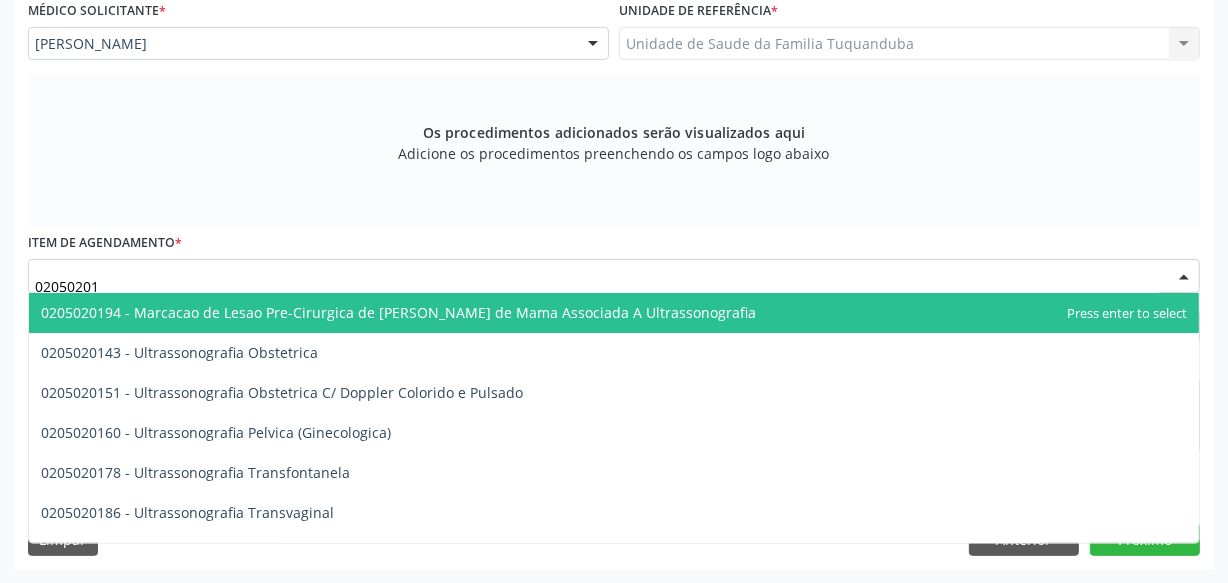 type on "020502016" 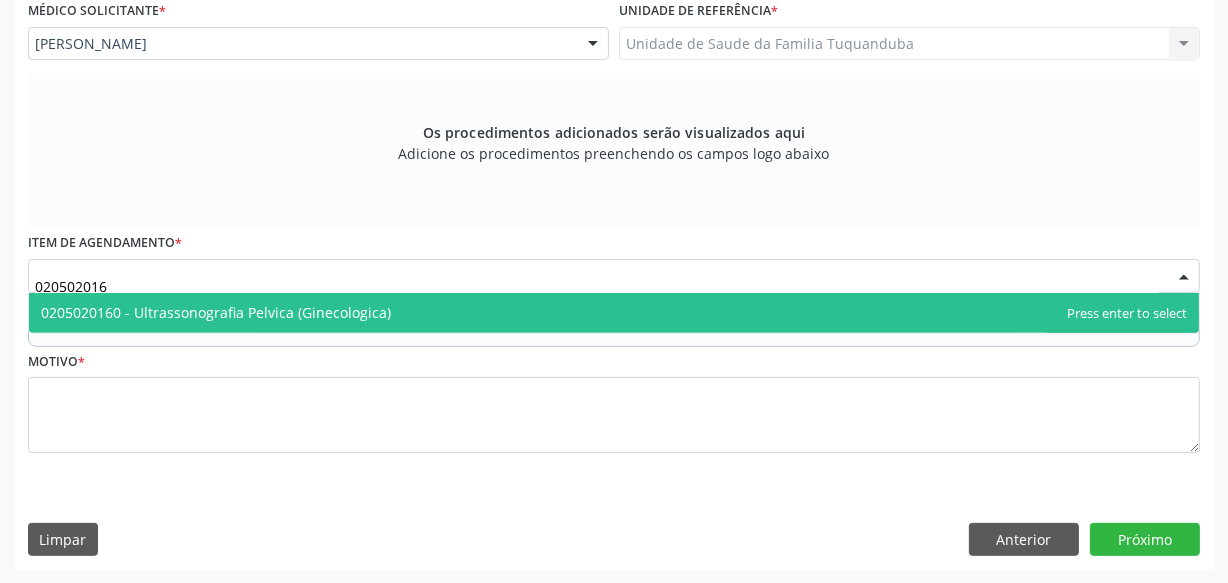 click on "0205020160 - Ultrassonografia Pelvica (Ginecologica)" at bounding box center [614, 313] 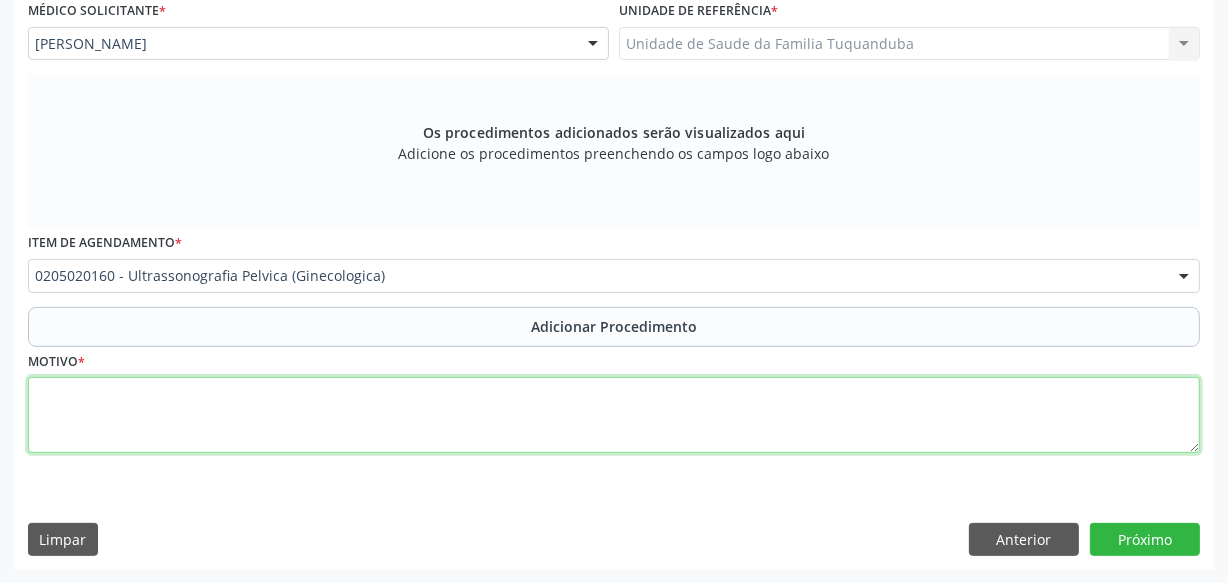 click at bounding box center (614, 415) 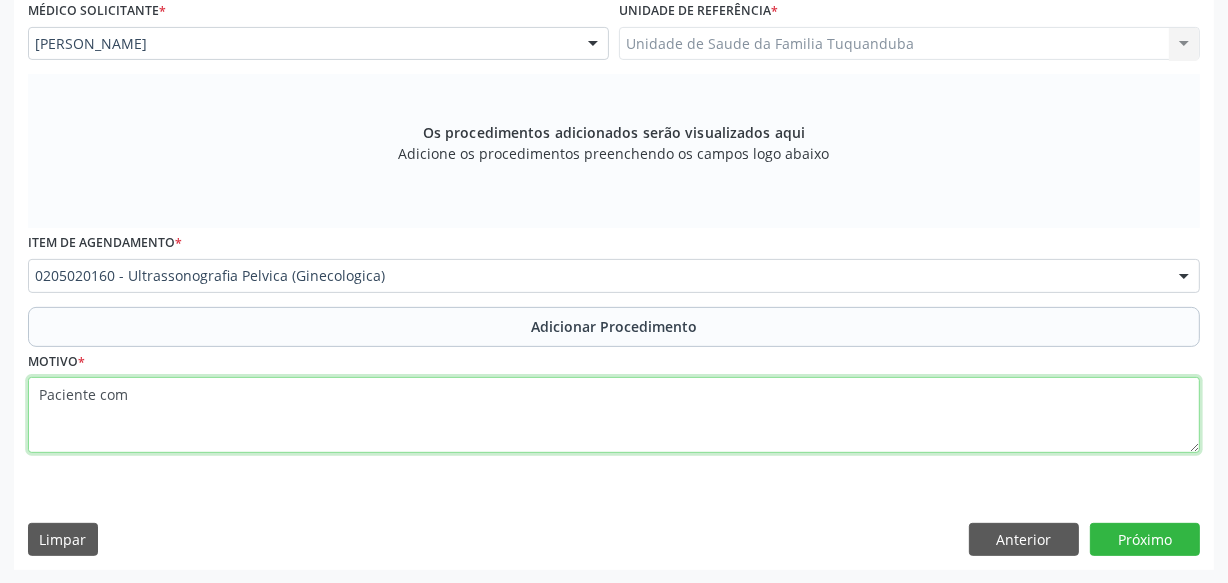 type on "Paciente com" 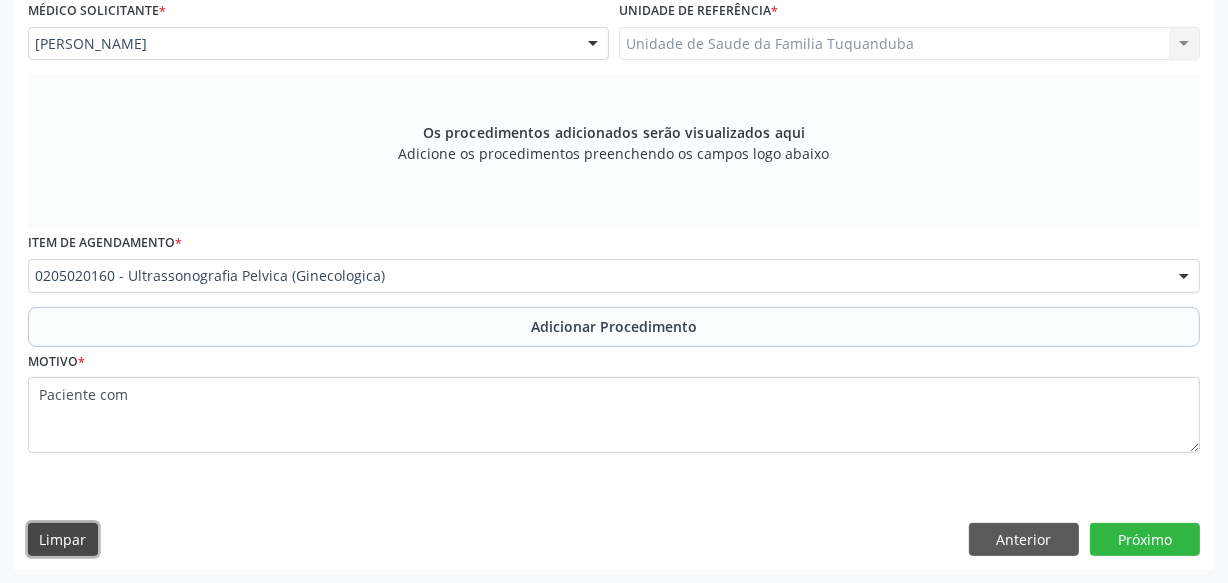 type 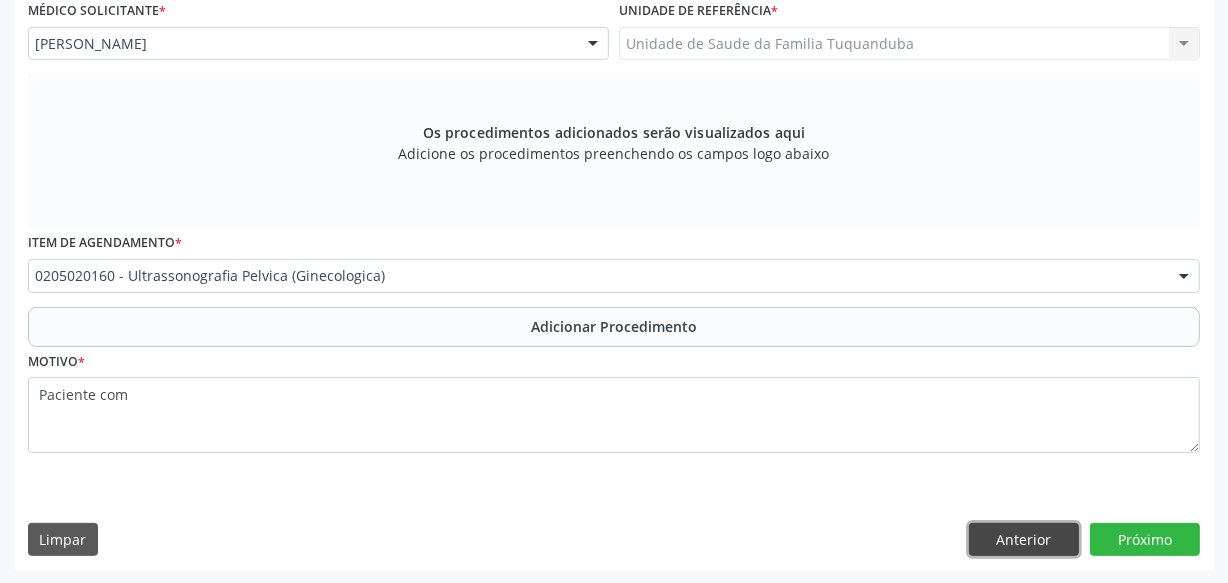 type 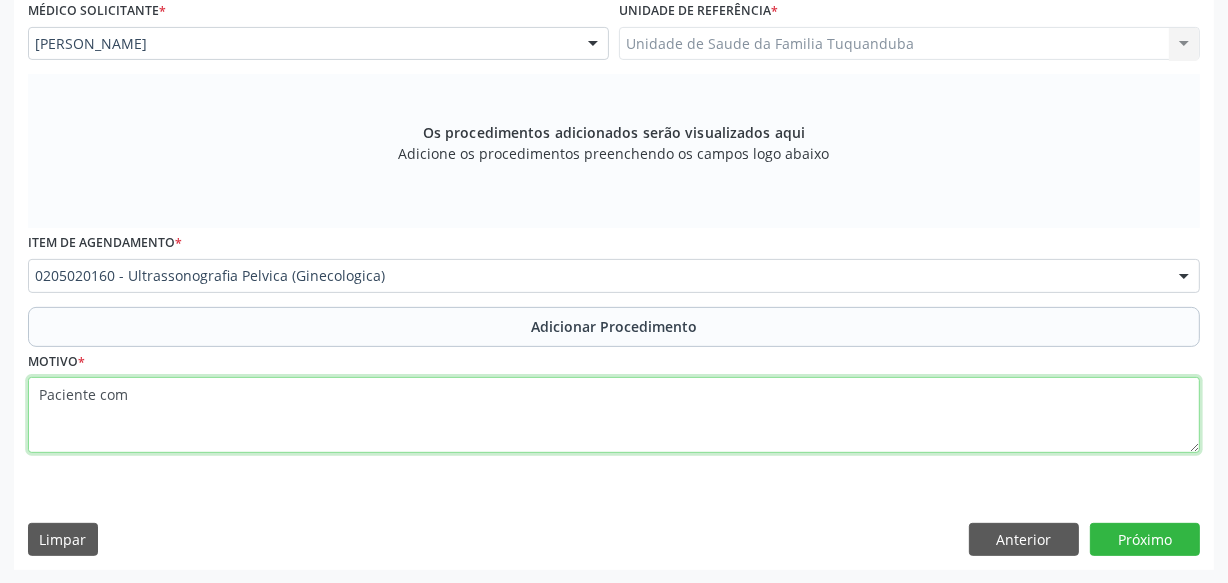 click on "Paciente com" at bounding box center [614, 415] 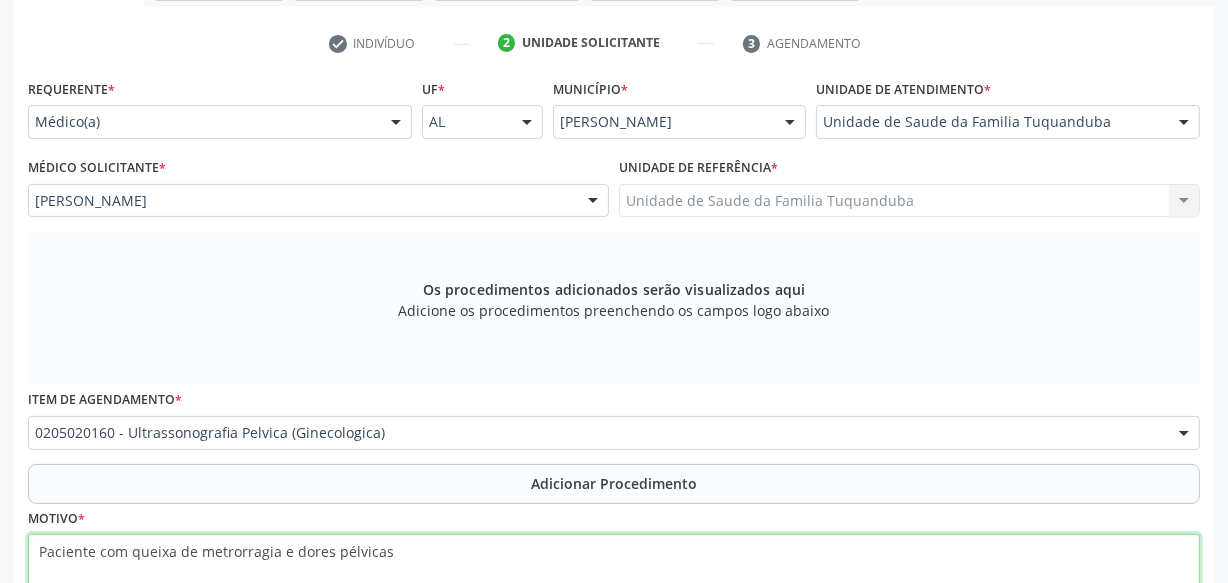 scroll, scrollTop: 545, scrollLeft: 0, axis: vertical 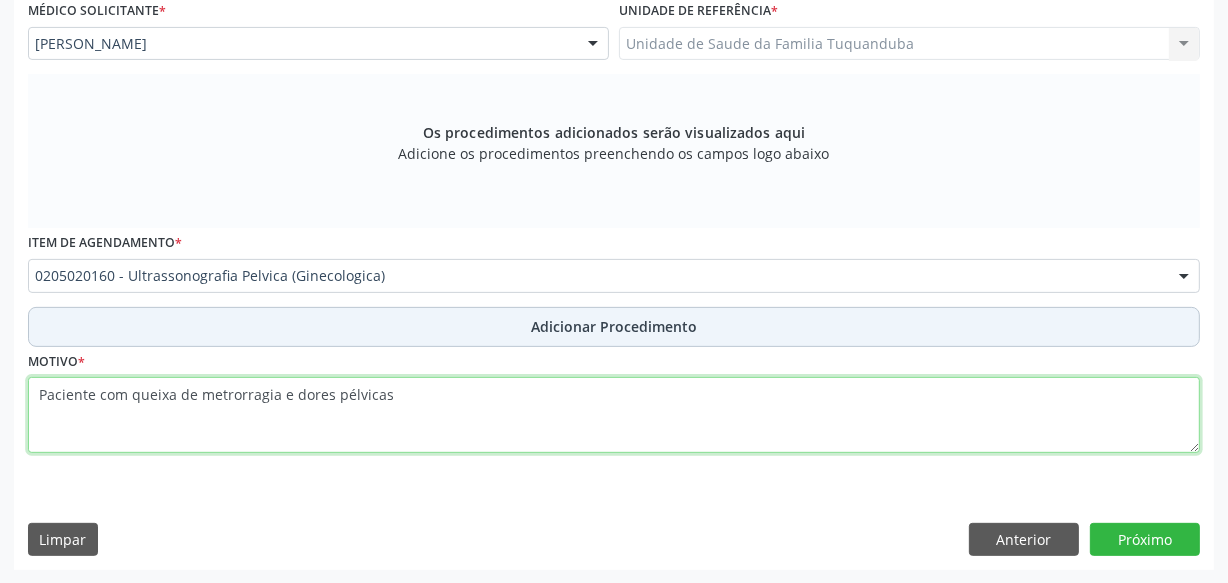 type on "Paciente com queixa de metrorragia e dores pélvicas" 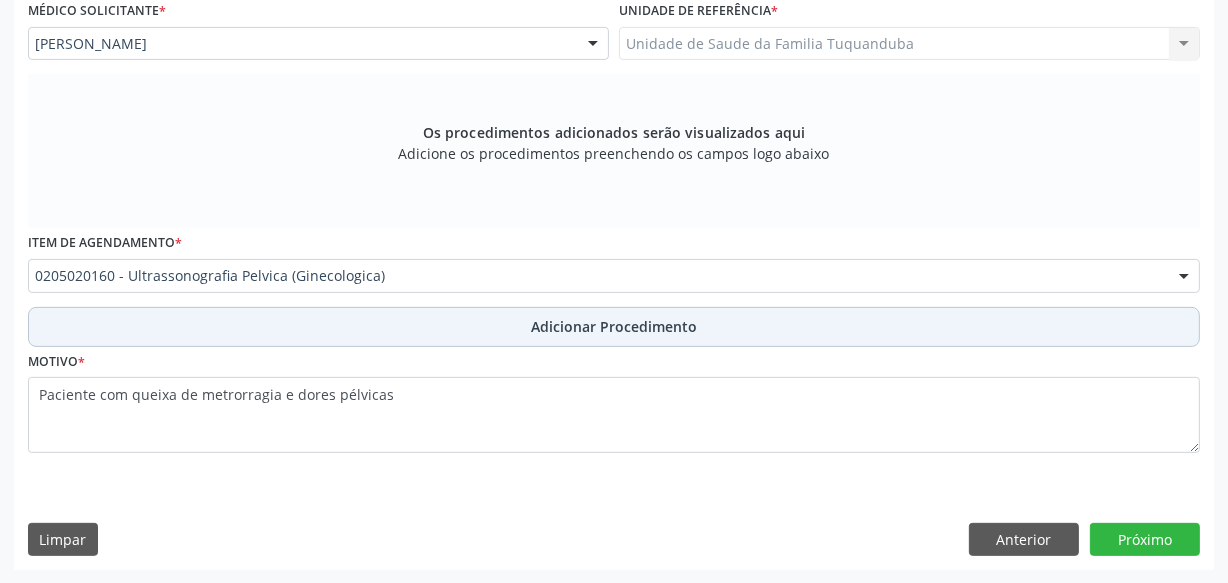 click on "Adicionar Procedimento" at bounding box center (614, 326) 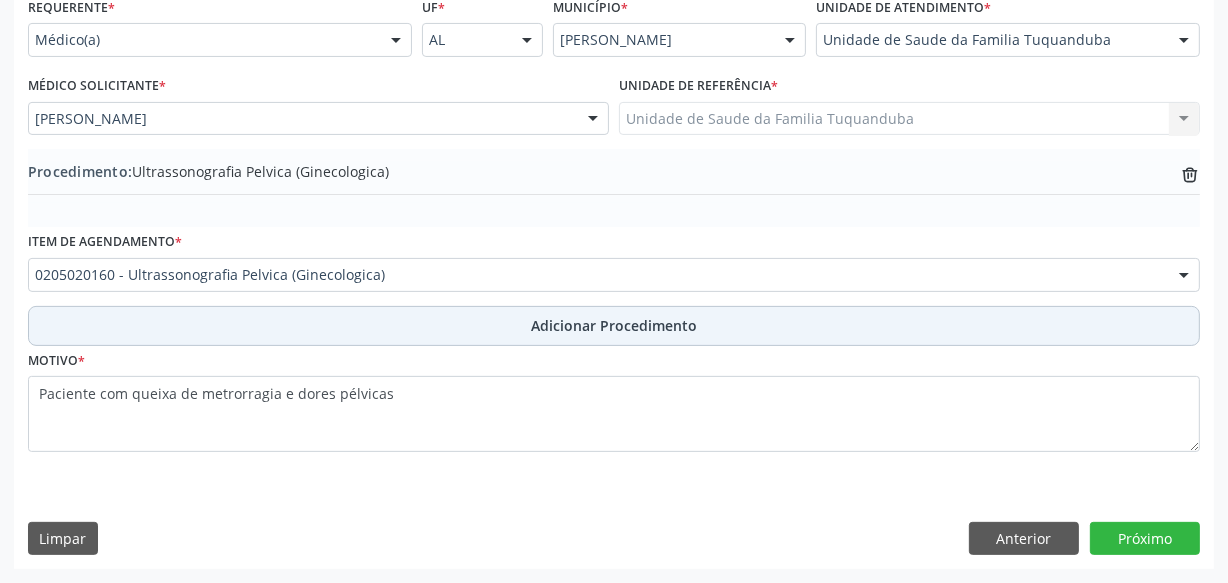 scroll, scrollTop: 469, scrollLeft: 0, axis: vertical 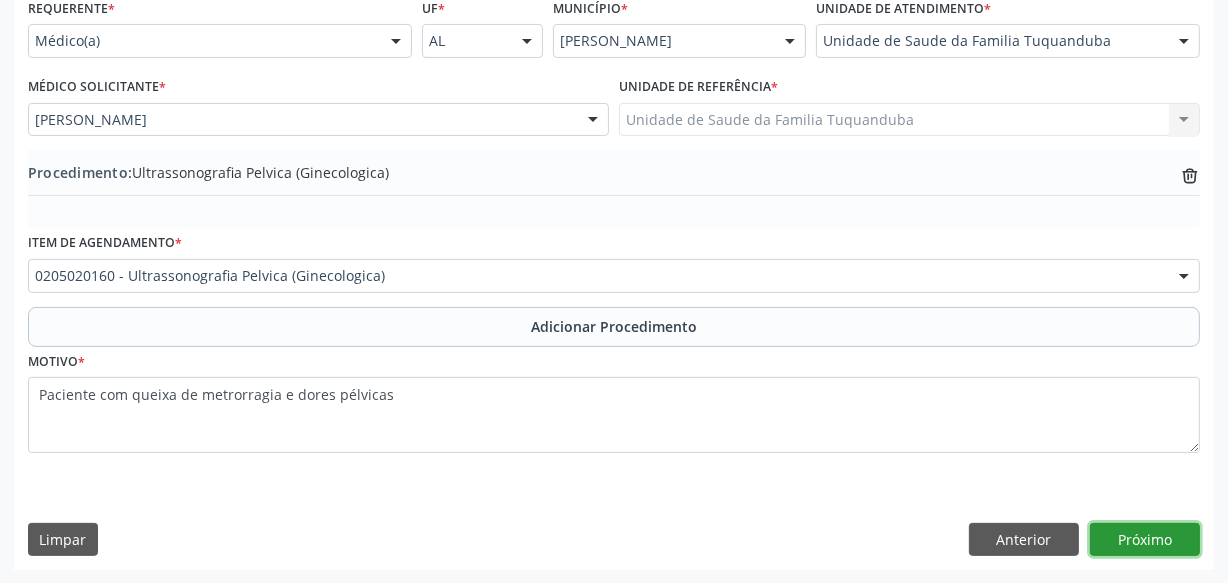 click on "Próximo" at bounding box center (1145, 540) 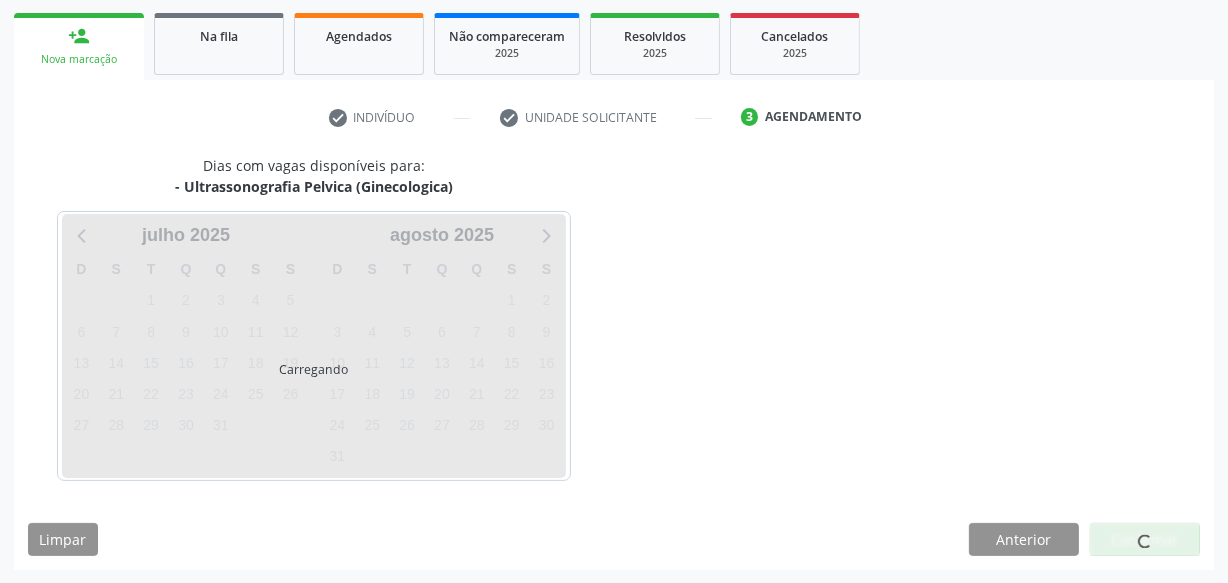 scroll, scrollTop: 372, scrollLeft: 0, axis: vertical 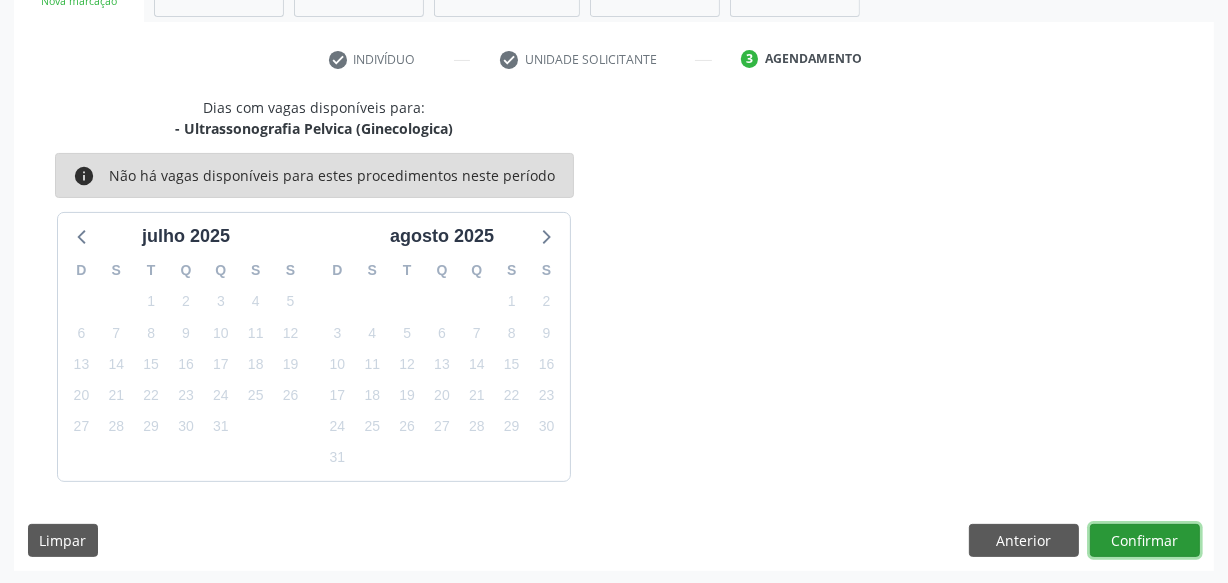 click on "Confirmar" at bounding box center (1145, 541) 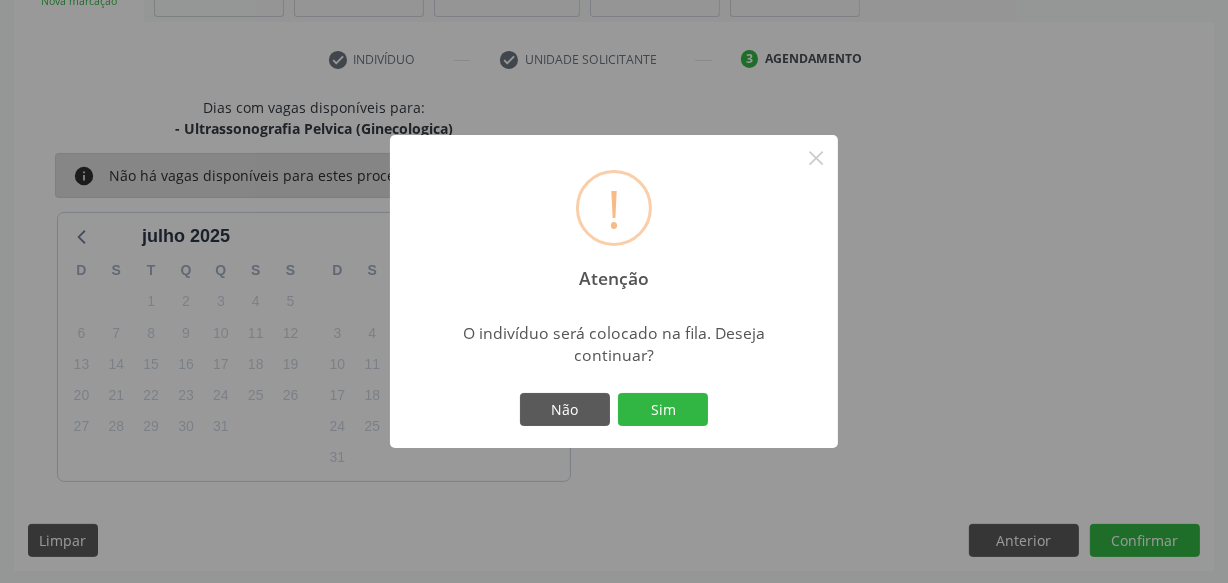drag, startPoint x: 706, startPoint y: 403, endPoint x: 706, endPoint y: 414, distance: 11 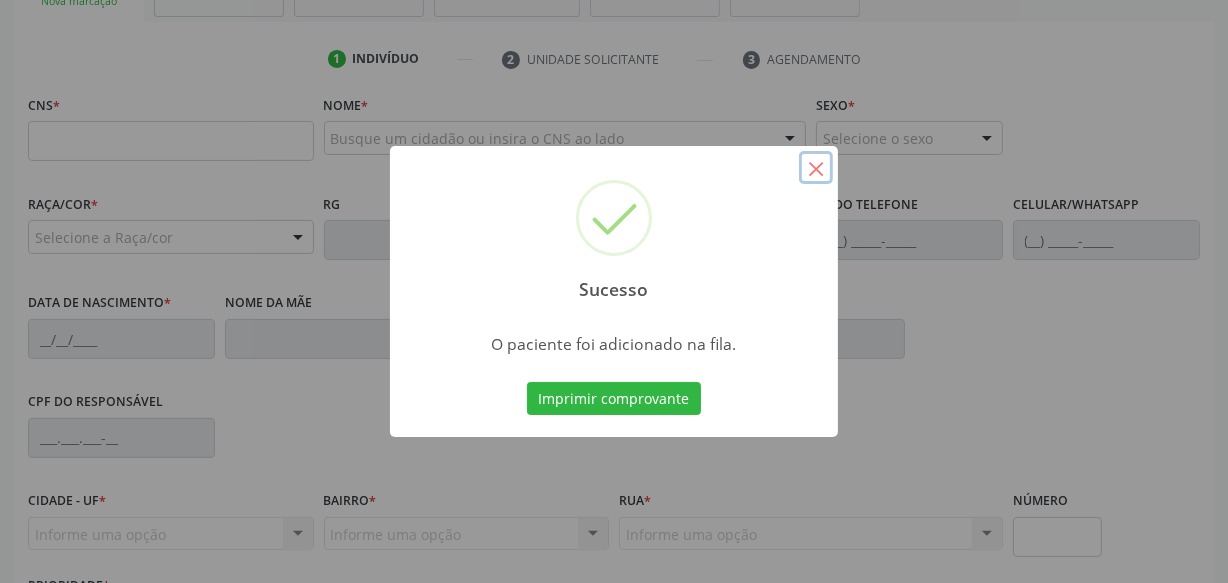 click on "×" at bounding box center [816, 168] 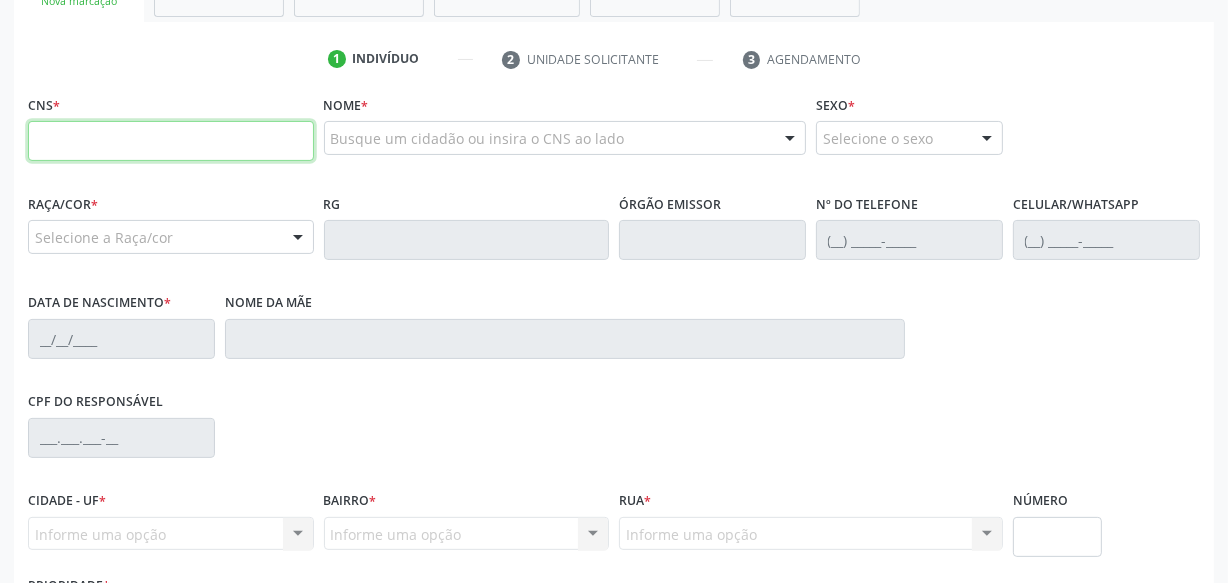 click at bounding box center (171, 141) 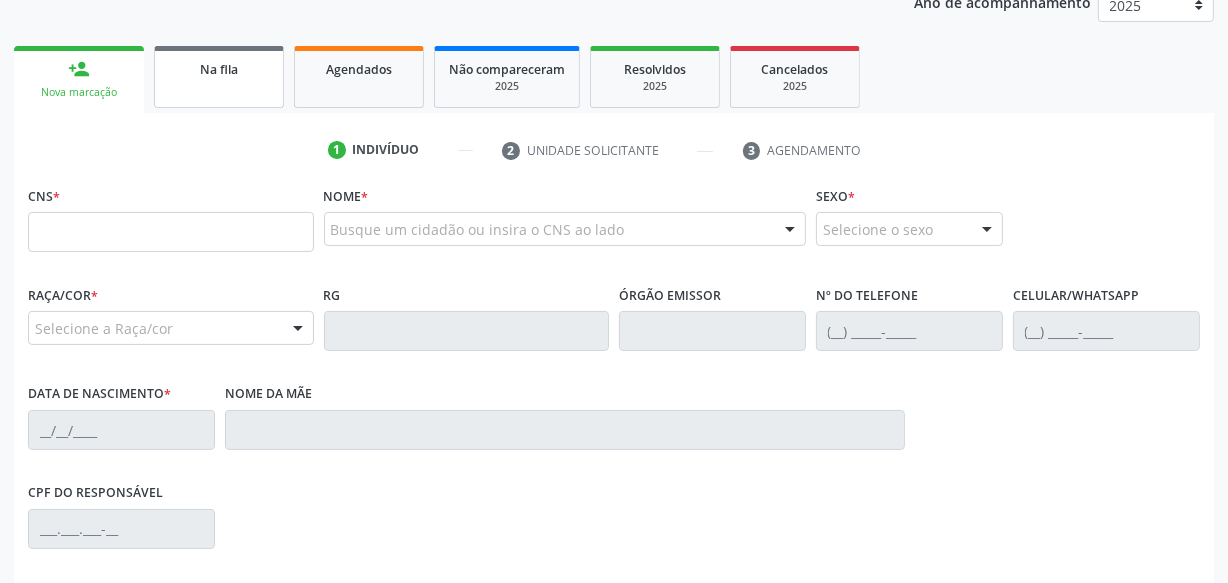 click on "Na fila" at bounding box center (219, 77) 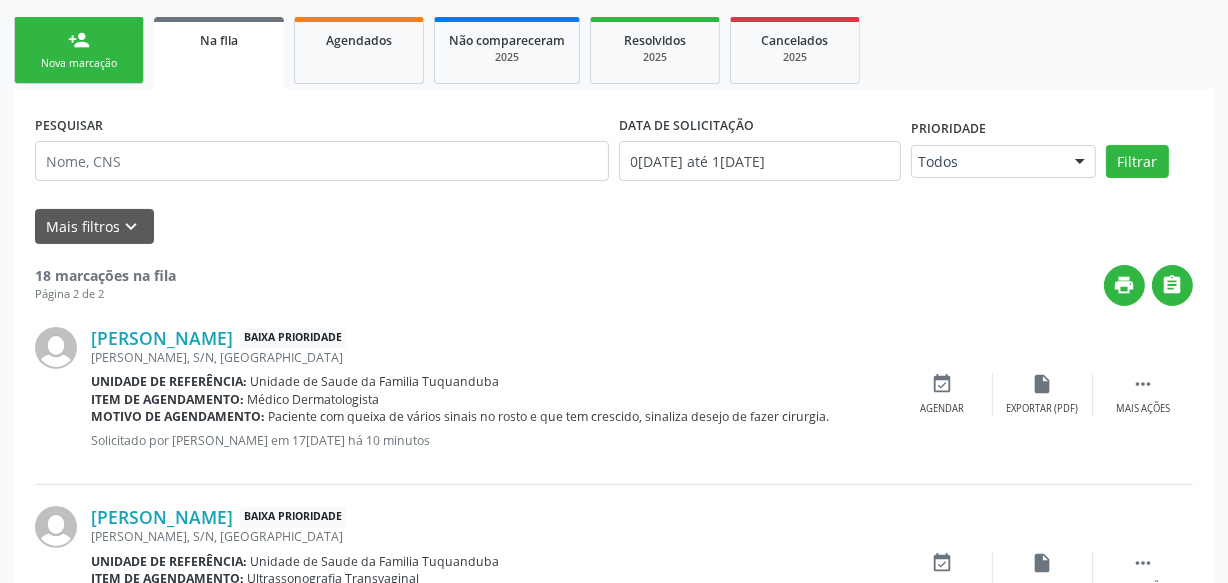 scroll, scrollTop: 100, scrollLeft: 0, axis: vertical 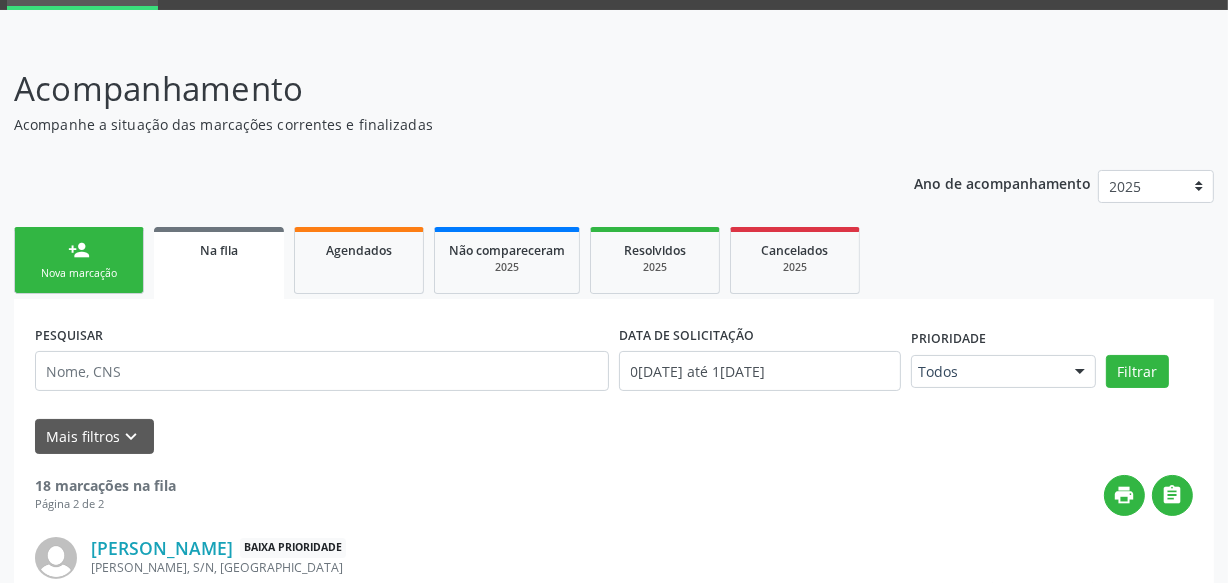 click on "person_add" at bounding box center [79, 250] 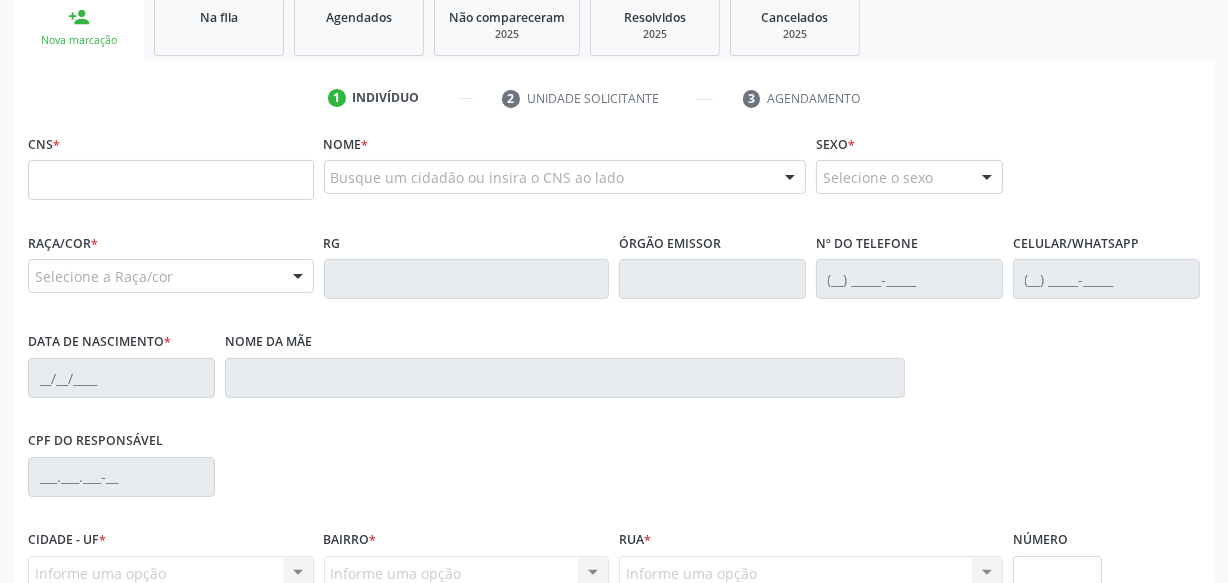 scroll, scrollTop: 372, scrollLeft: 0, axis: vertical 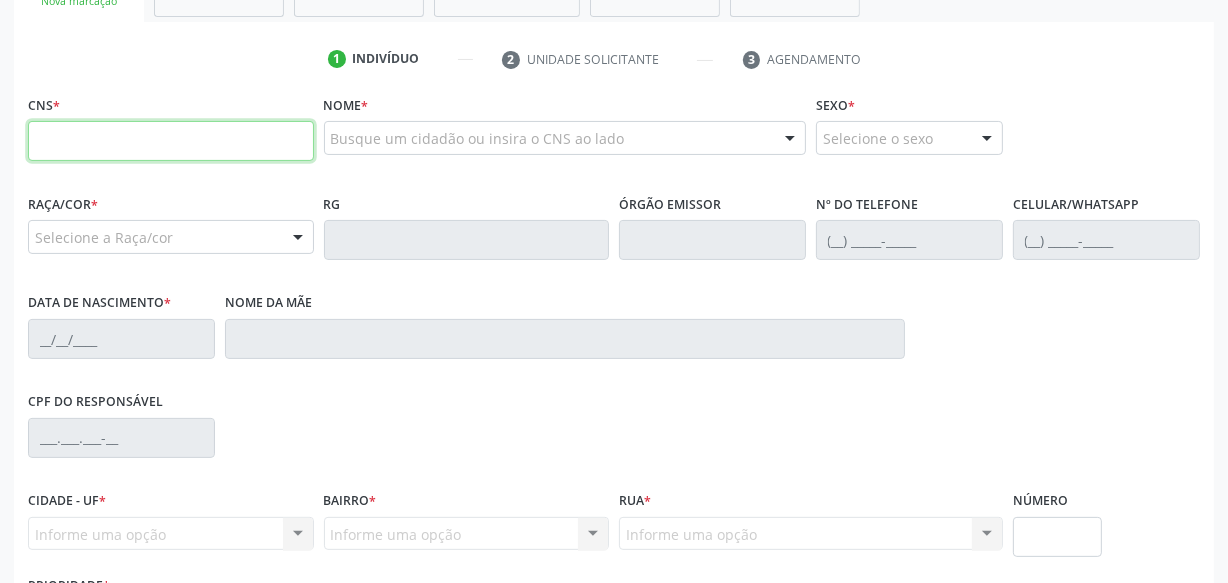 click at bounding box center (171, 141) 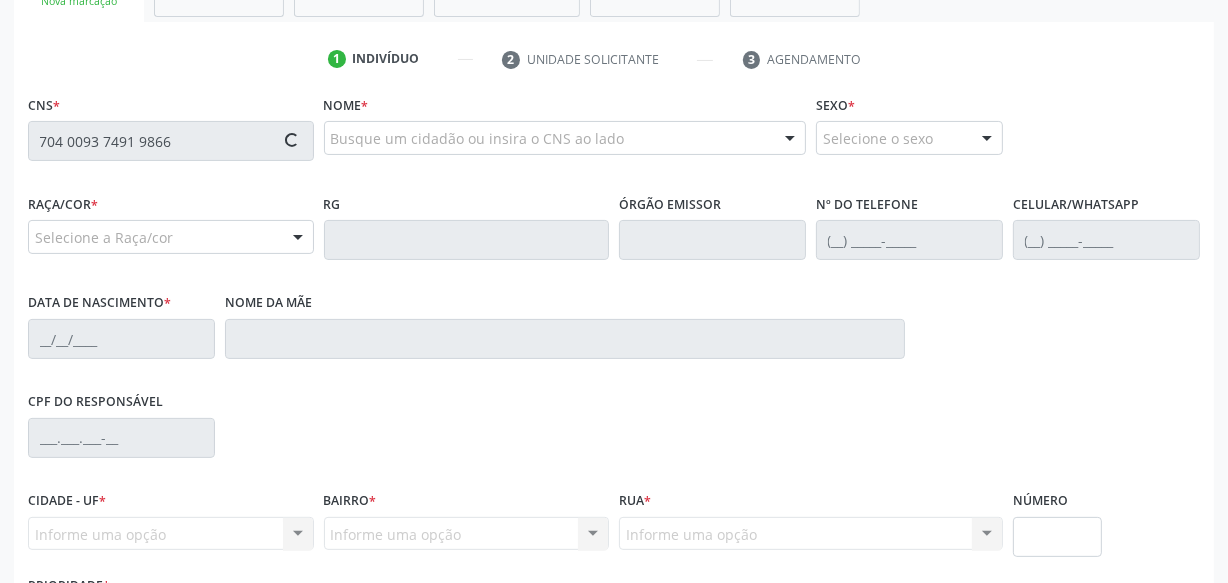 type on "704 0093 7491 9866" 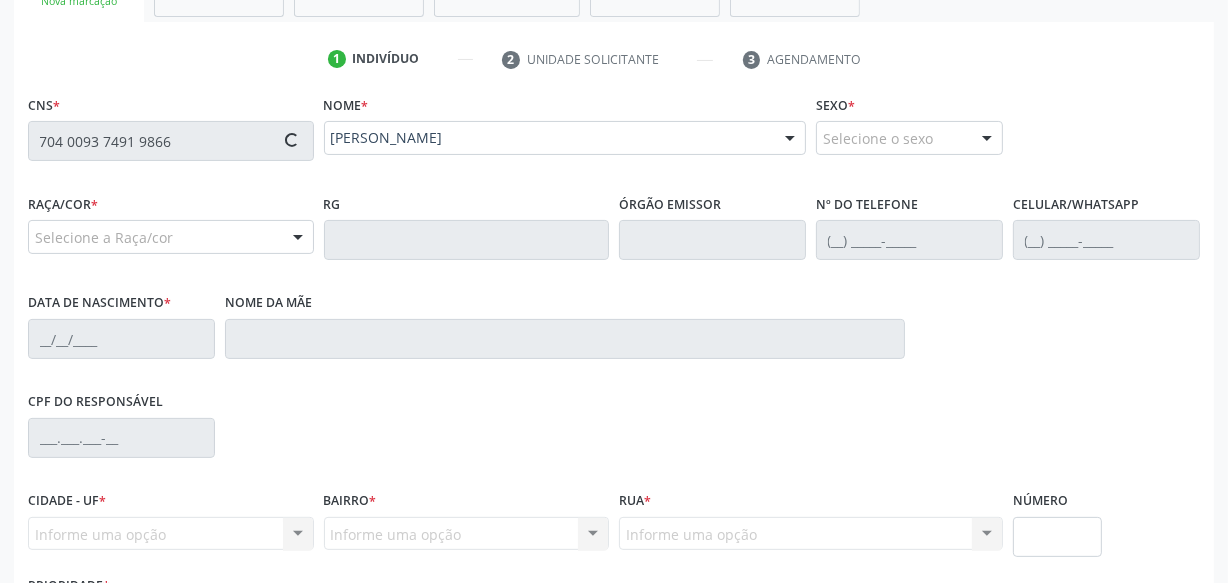 type on "[PHONE_NUMBER]" 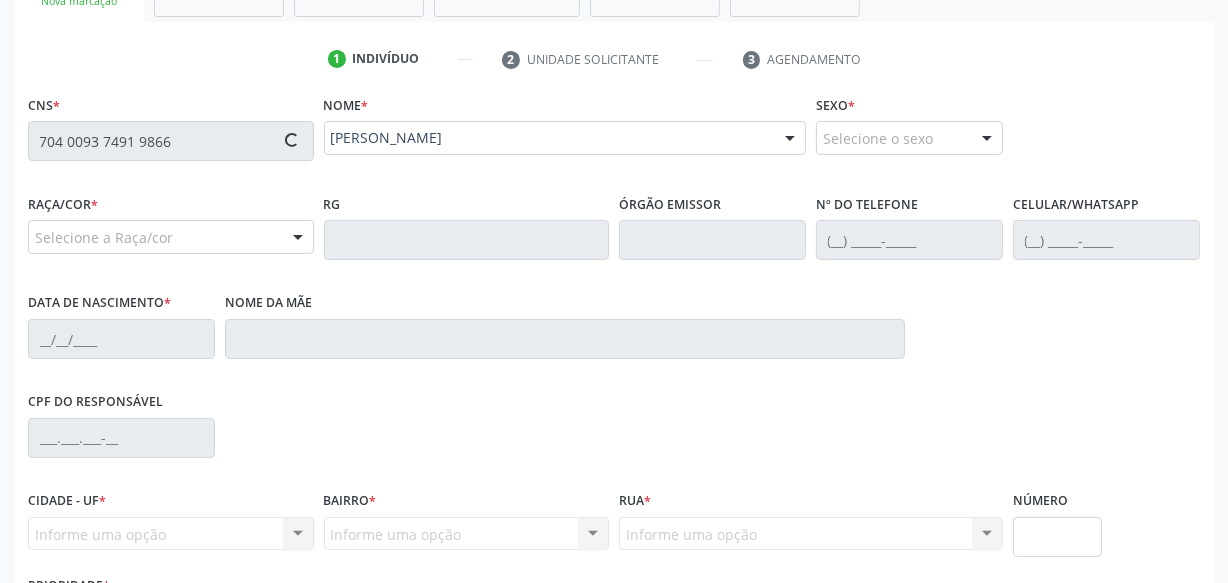type on "26[DATE]" 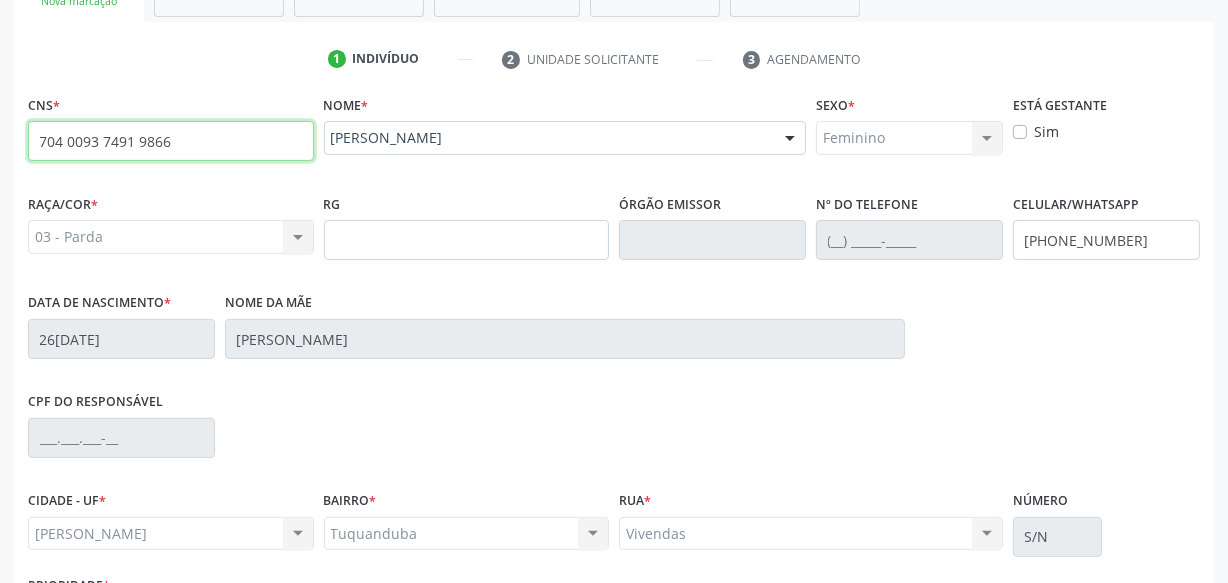 drag, startPoint x: 185, startPoint y: 146, endPoint x: 18, endPoint y: 150, distance: 167.0479 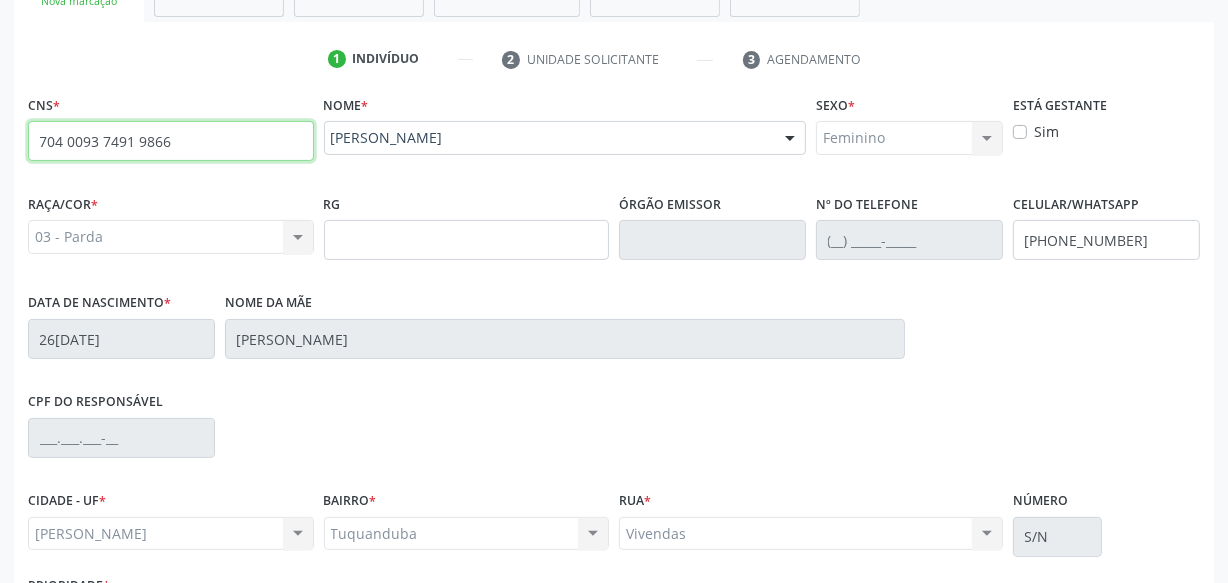 click on "CNS
*
704 0093 7491 9866       done
Nome
*
[PERSON_NAME]
[PERSON_NAME]
CNS:
704 0093 7491 9866
CPF:    --   Nascimento:
26[DATE]
Nenhum resultado encontrado para: "   "
Digite o nome ou CNS para buscar um indivíduo
Sexo
*
Feminino         Masculino   Feminino
Nenhum resultado encontrado para: "   "
Não há nenhuma opção para ser exibida.
Está gestante
Sim
Raça/cor
*
03 - [MEDICAL_DATA]         01 - Branca   02 - Preta   04 - [GEOGRAPHIC_DATA]   03 - [MEDICAL_DATA]   05 - Indígena
Nenhum resultado encontrado para: "   "
Não há nenhuma opção para ser exibida.
RG
Órgão emissor
Nº do Telefone
Celular/WhatsApp
[PHONE_NUMBER]" at bounding box center [614, 408] 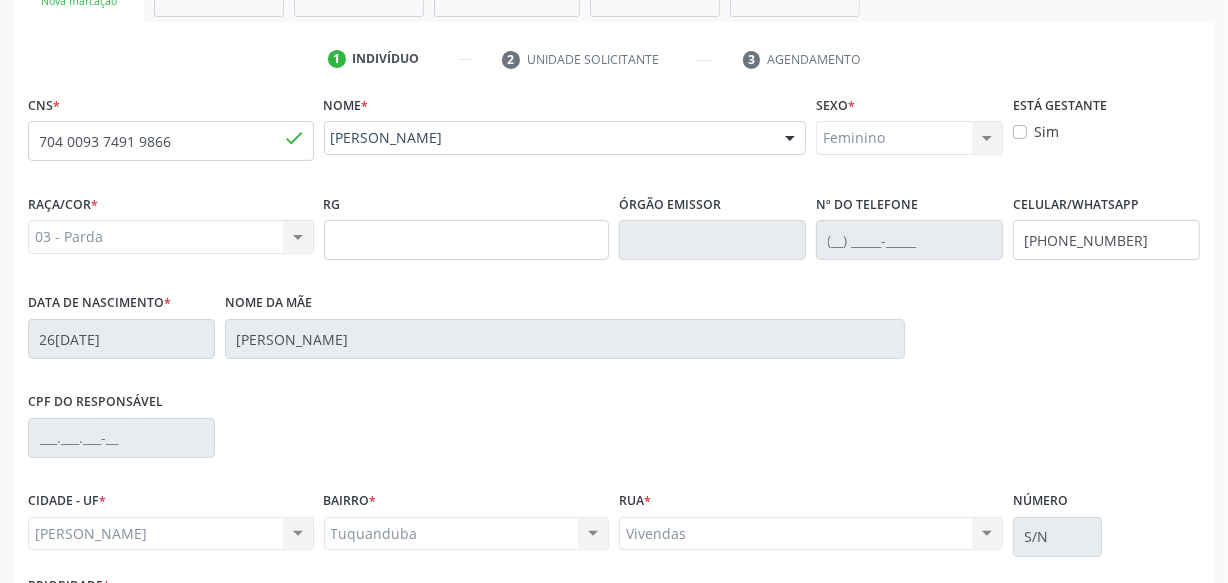 click on "Raça/cor
*
03 - [MEDICAL_DATA]         01 - Branca   02 - Preta   04 - [GEOGRAPHIC_DATA]   03 - [MEDICAL_DATA]   05 - Indígena
Nenhum resultado encontrado para: "   "
Não há nenhuma opção para ser exibida." at bounding box center (171, 221) 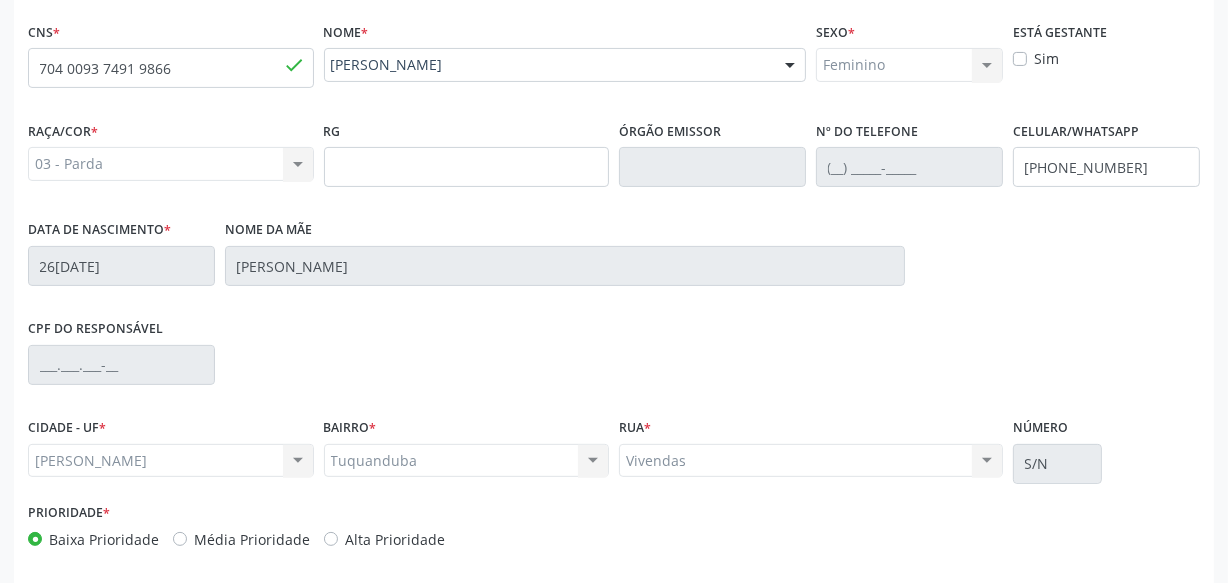 scroll, scrollTop: 528, scrollLeft: 0, axis: vertical 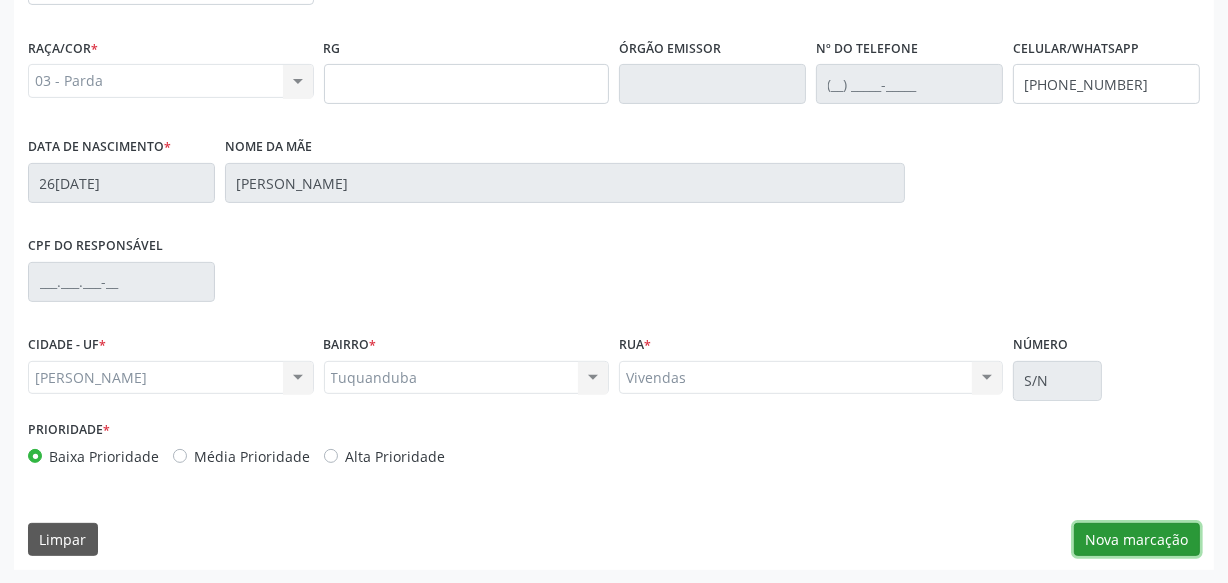 click on "Nova marcação" at bounding box center [1137, 540] 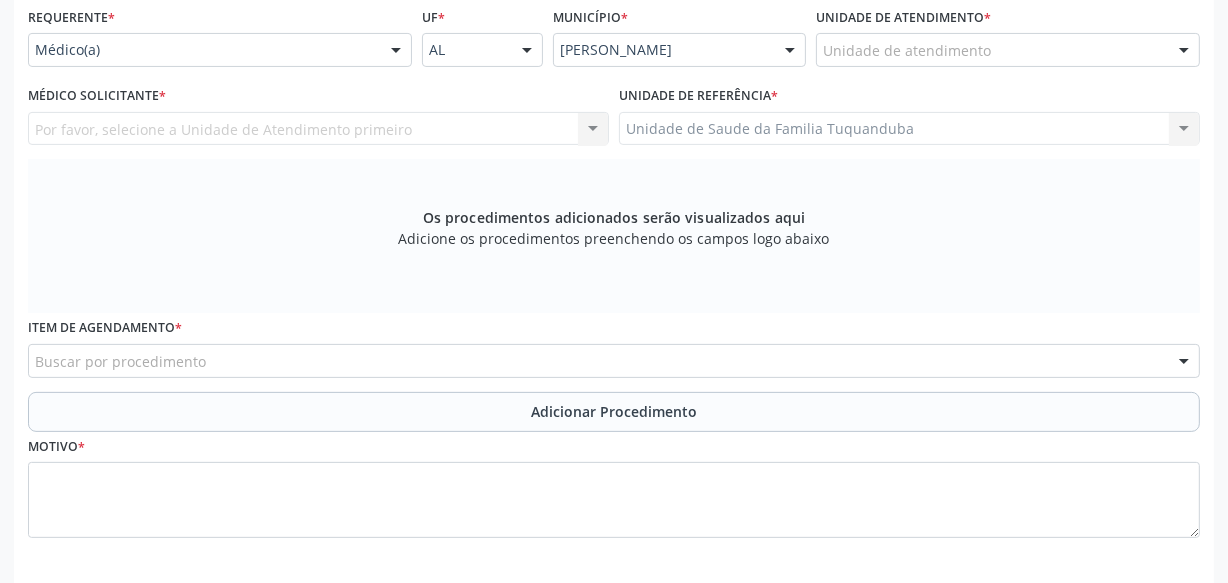 scroll, scrollTop: 346, scrollLeft: 0, axis: vertical 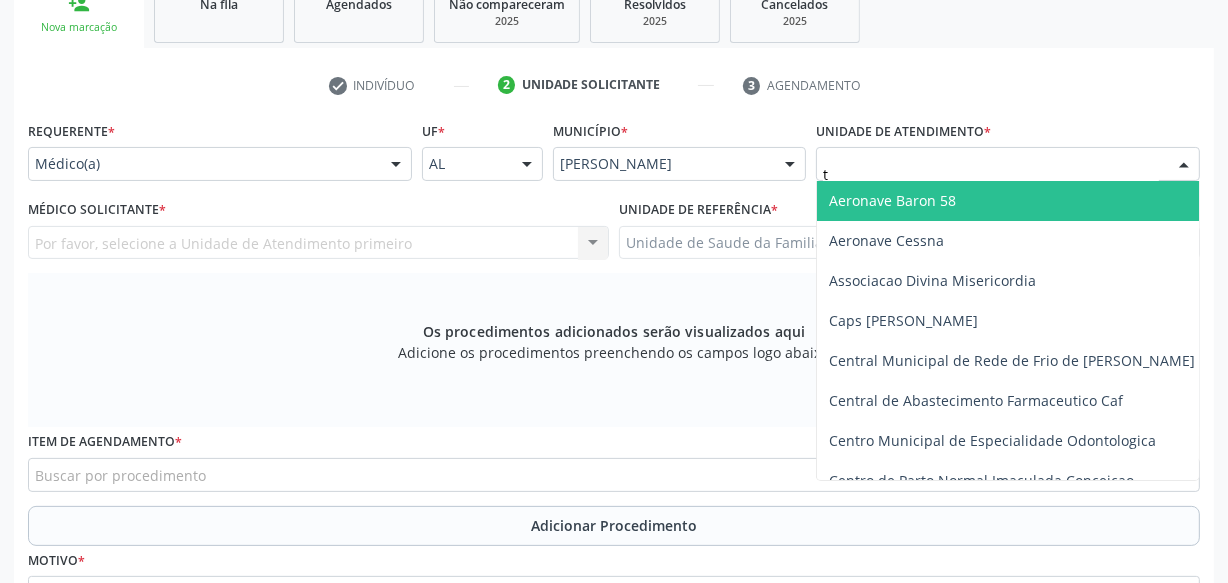 type on "tu" 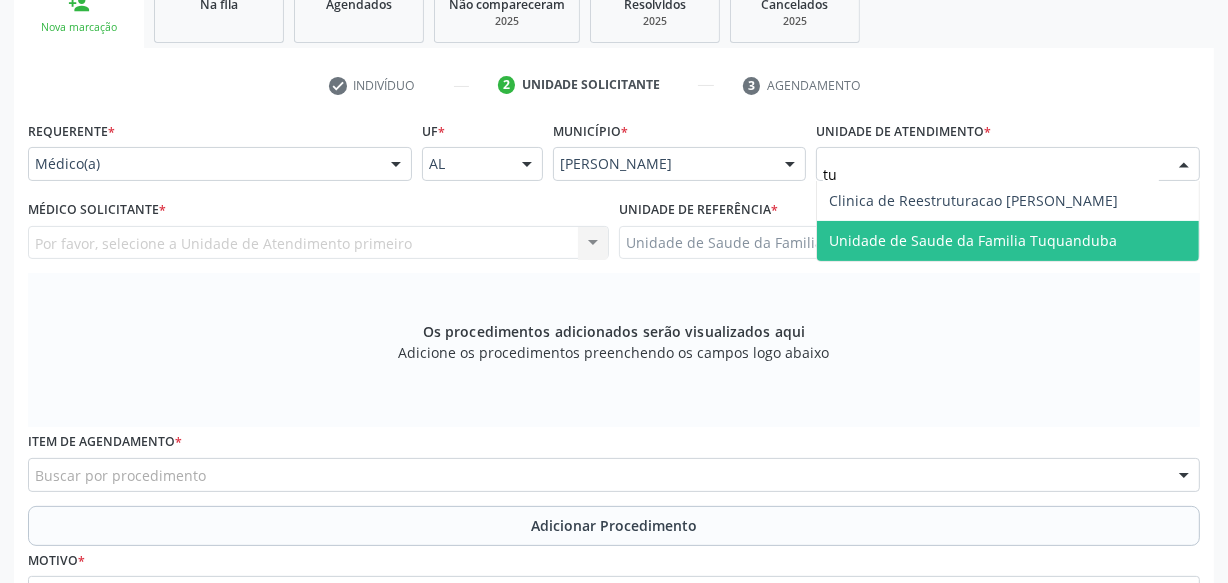click on "Unidade de Saude da Familia Tuquanduba" at bounding box center (973, 240) 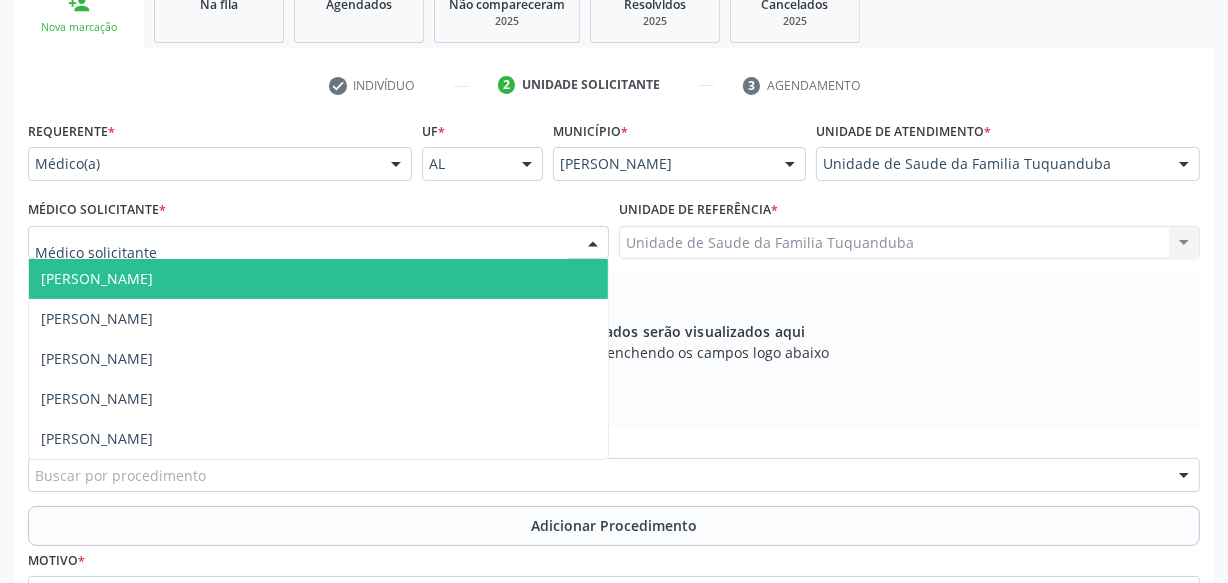 click at bounding box center (318, 243) 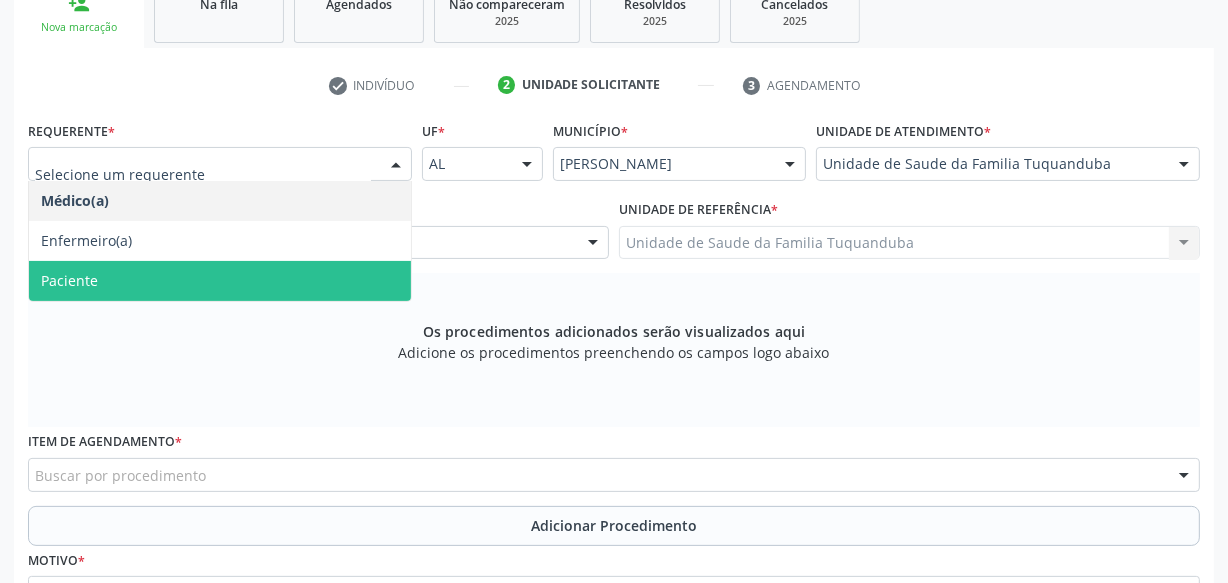 click on "Paciente" at bounding box center (220, 281) 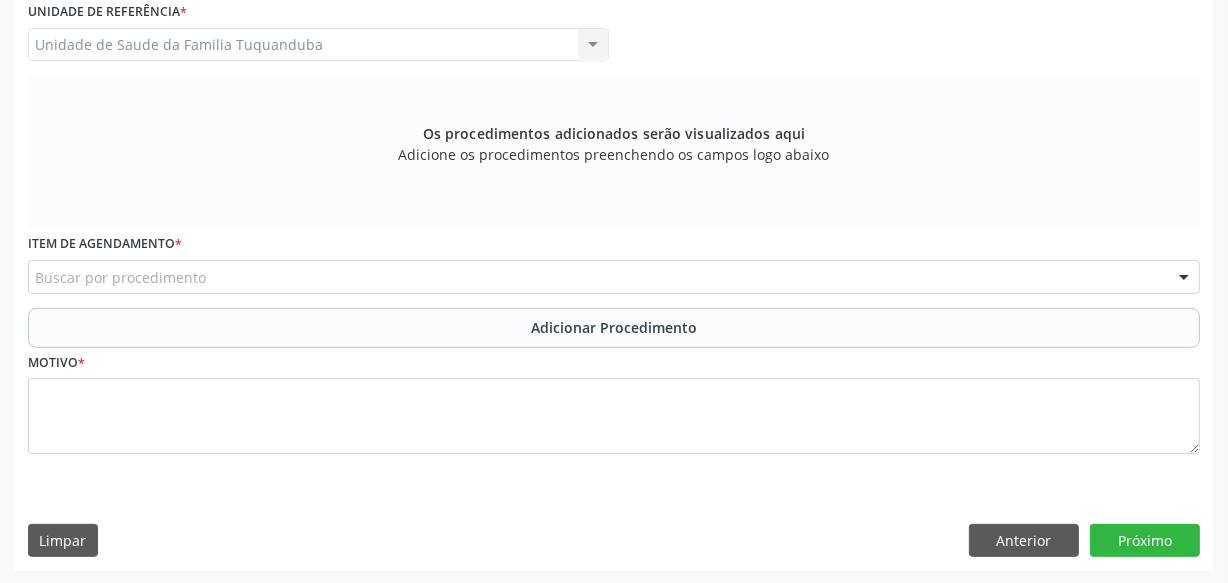 scroll, scrollTop: 545, scrollLeft: 0, axis: vertical 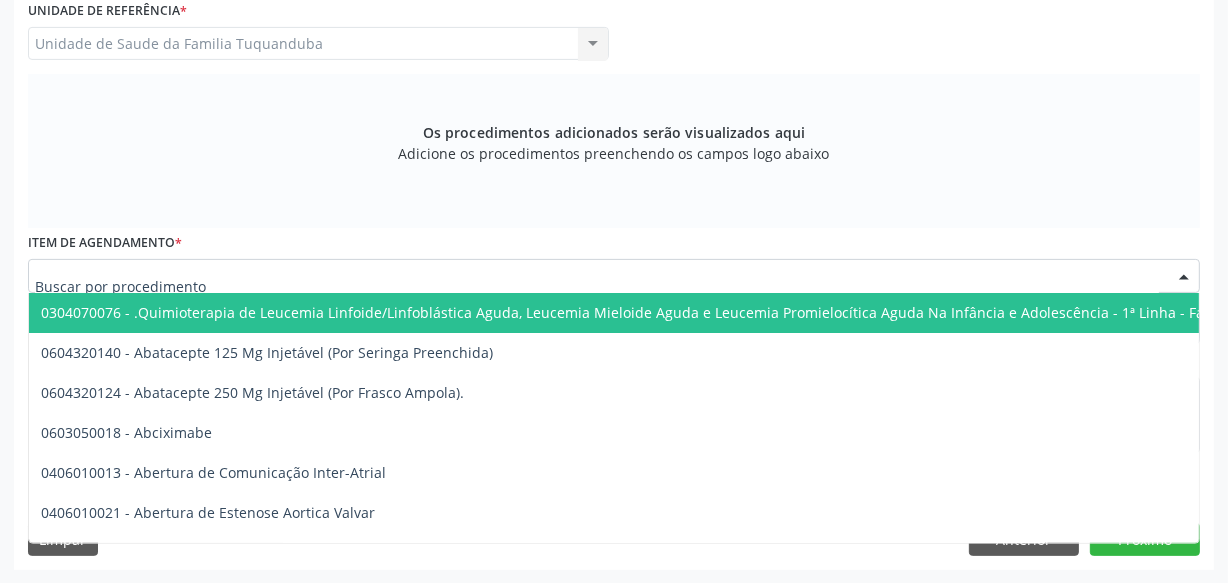 click at bounding box center (614, 276) 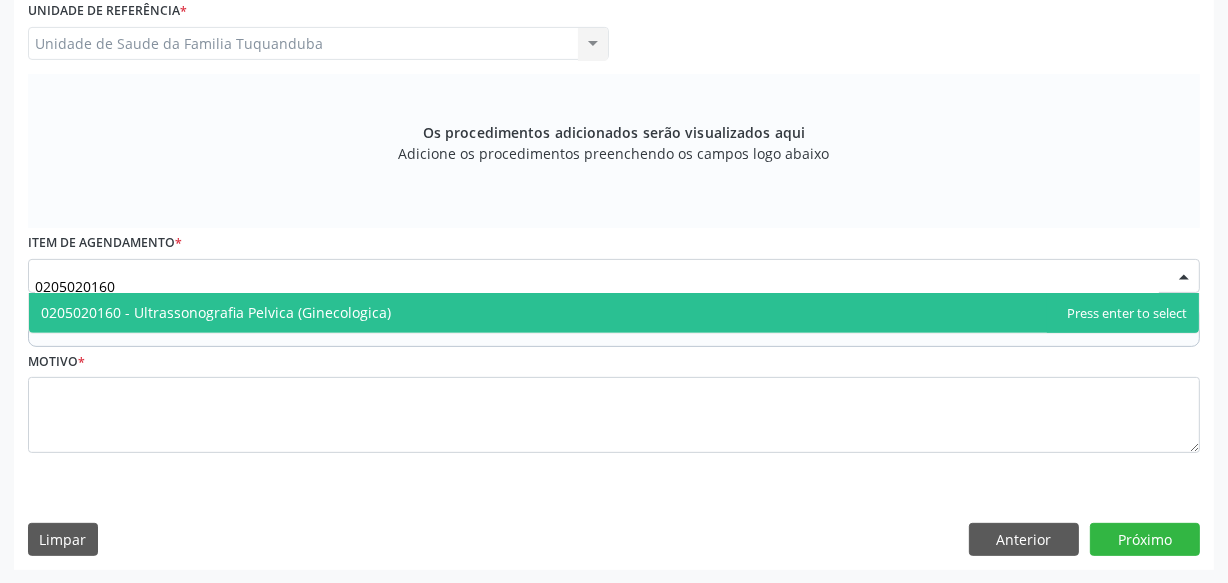 click on "0205020160 - Ultrassonografia Pelvica (Ginecologica)" at bounding box center [614, 313] 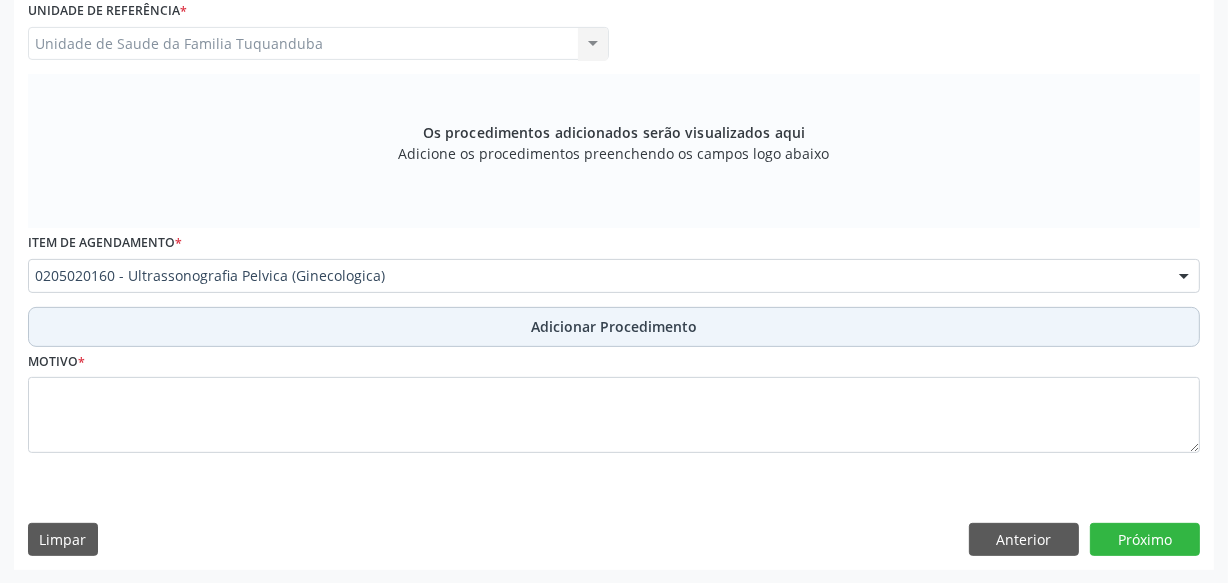click on "Adicionar Procedimento" at bounding box center [614, 327] 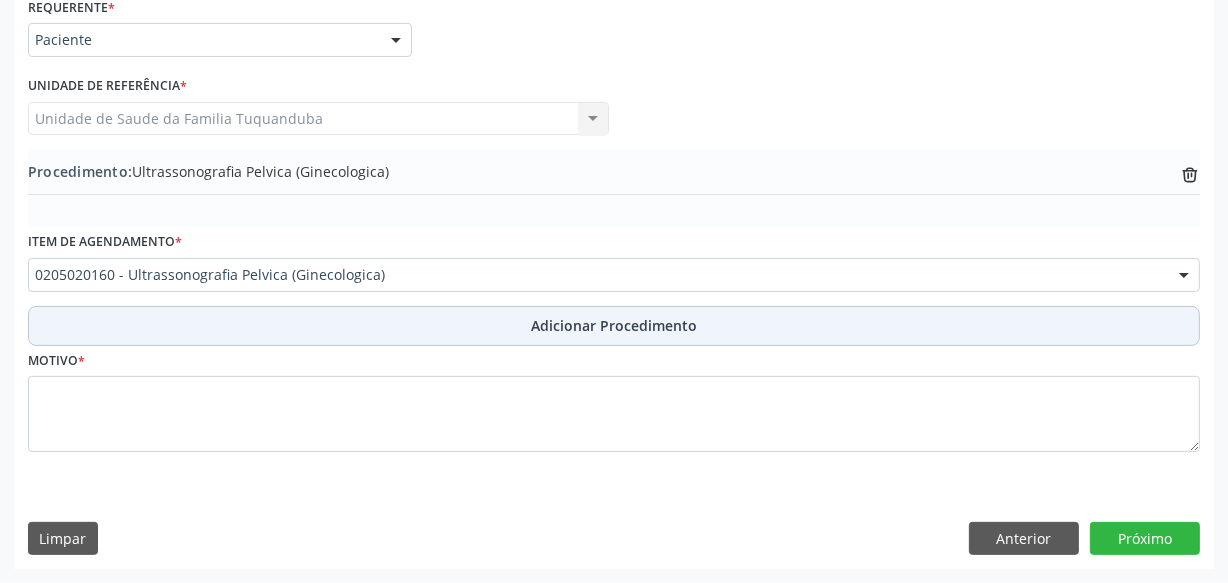 scroll, scrollTop: 469, scrollLeft: 0, axis: vertical 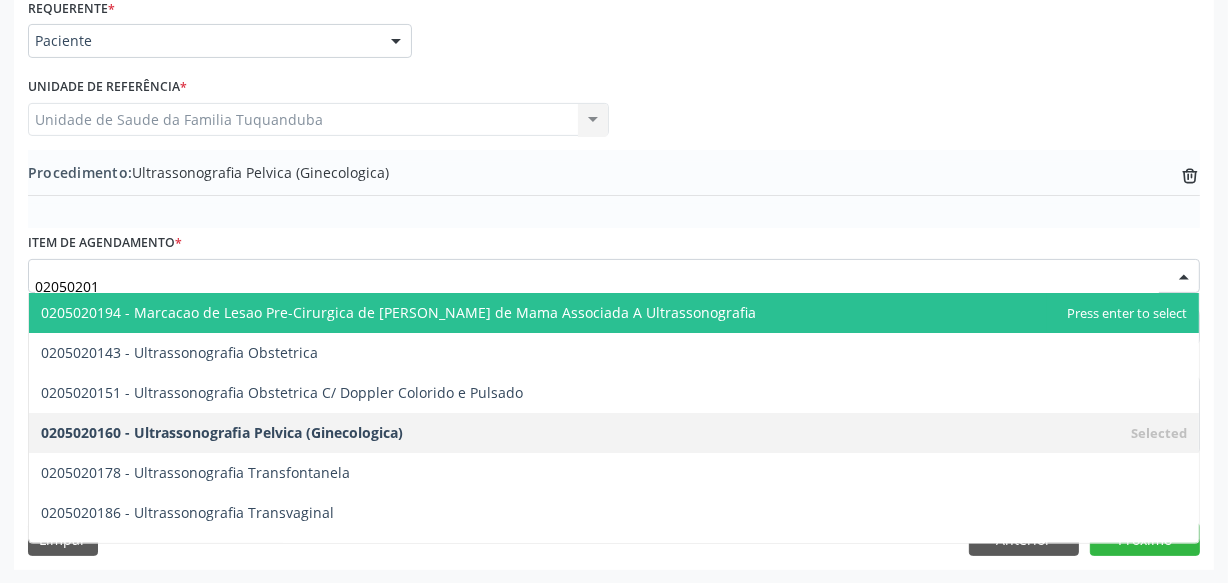 type on "020502018" 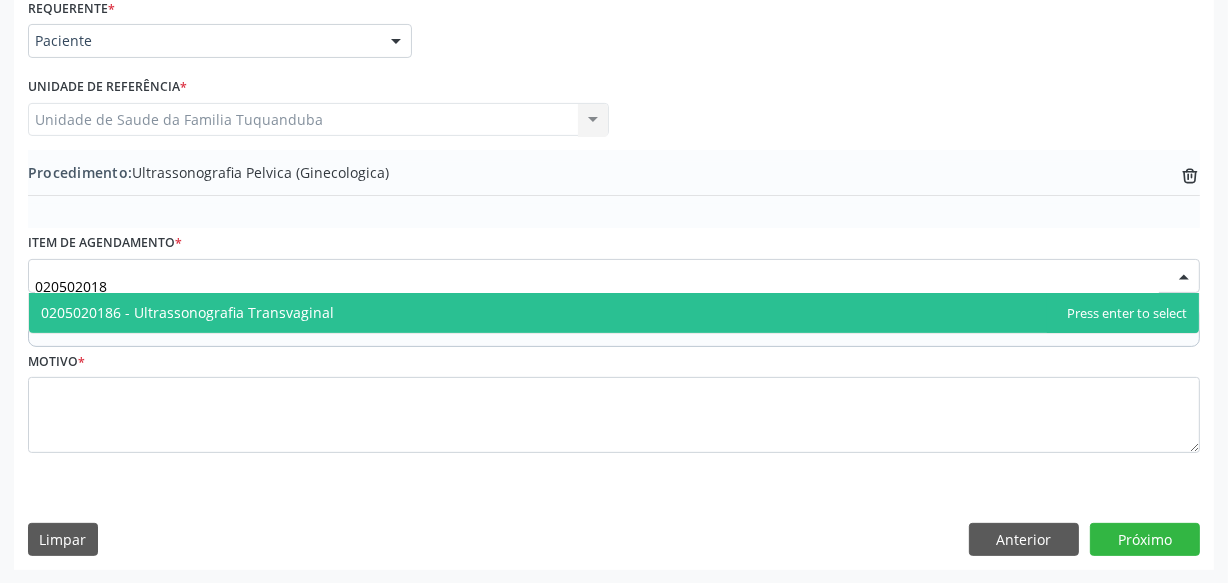 click on "0205020186 - Ultrassonografia Transvaginal" at bounding box center [187, 312] 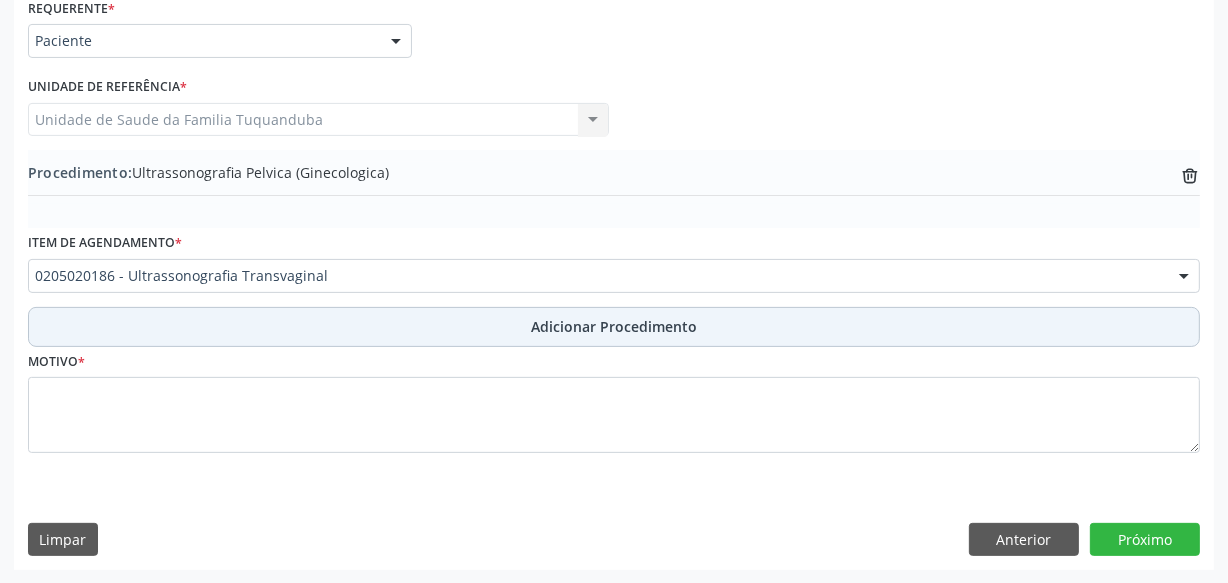 click on "Adicionar Procedimento" at bounding box center (614, 327) 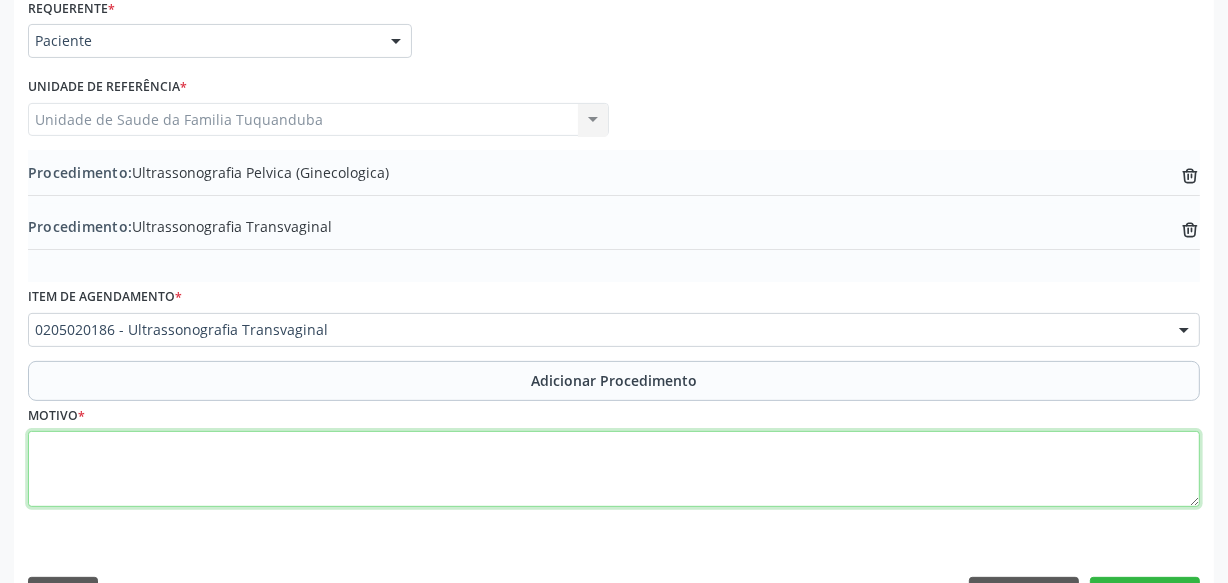 click at bounding box center (614, 469) 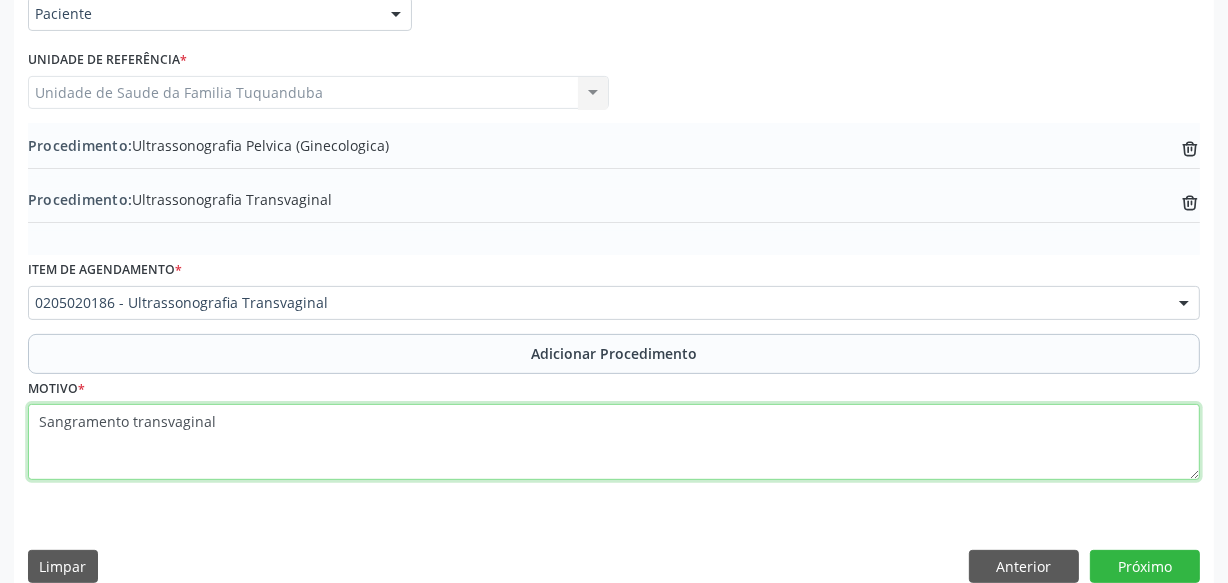 scroll, scrollTop: 523, scrollLeft: 0, axis: vertical 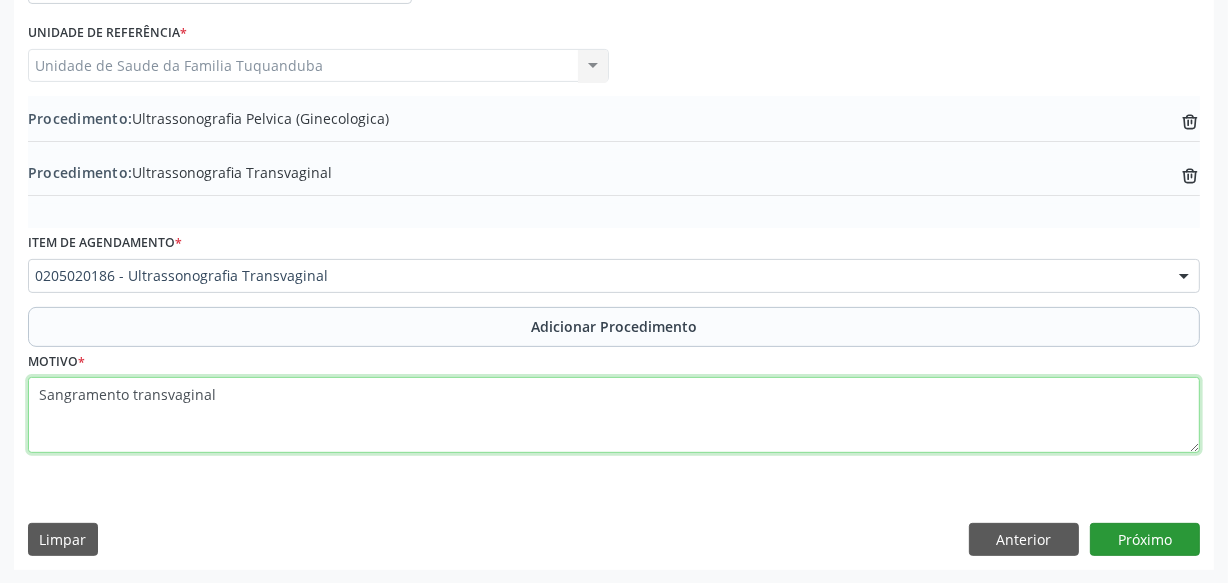 type on "Sangramento transvaginal" 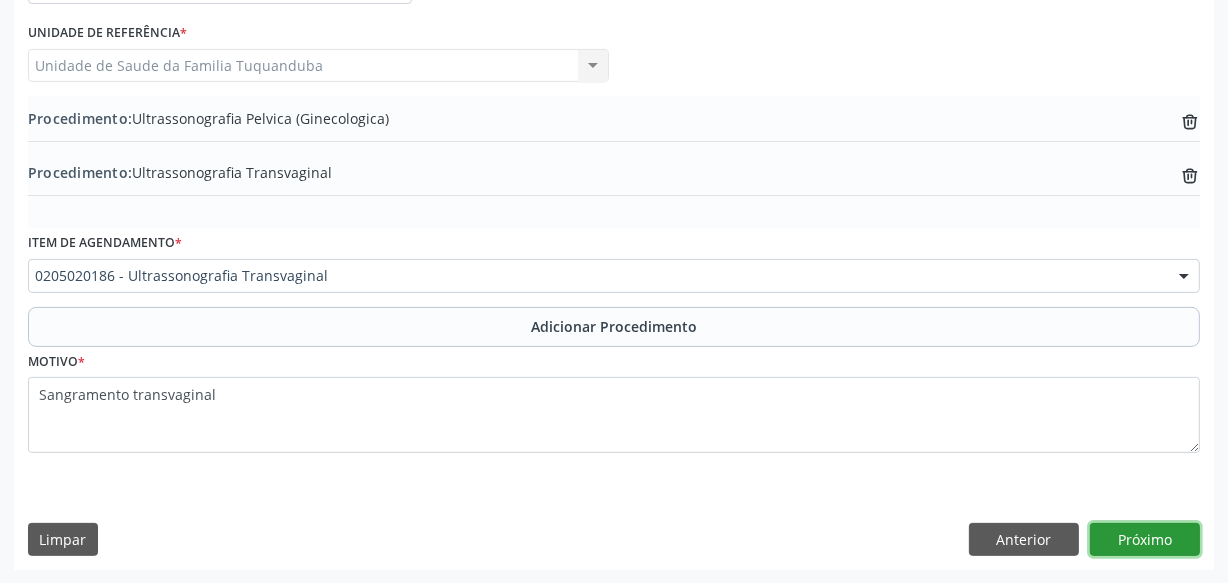 click on "Próximo" at bounding box center (1145, 540) 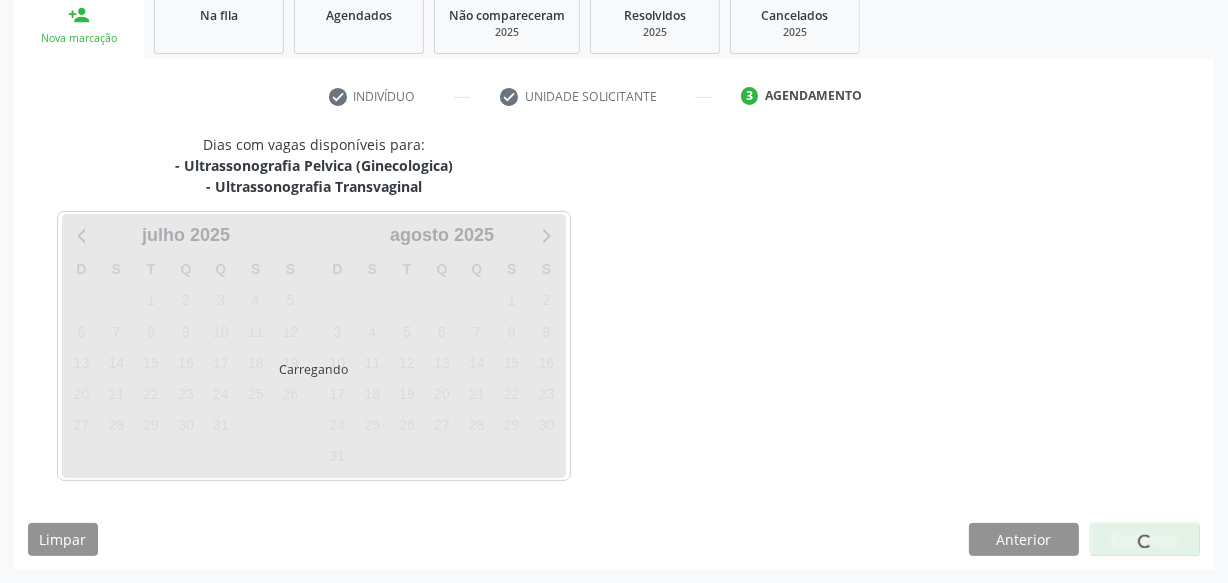 scroll, scrollTop: 394, scrollLeft: 0, axis: vertical 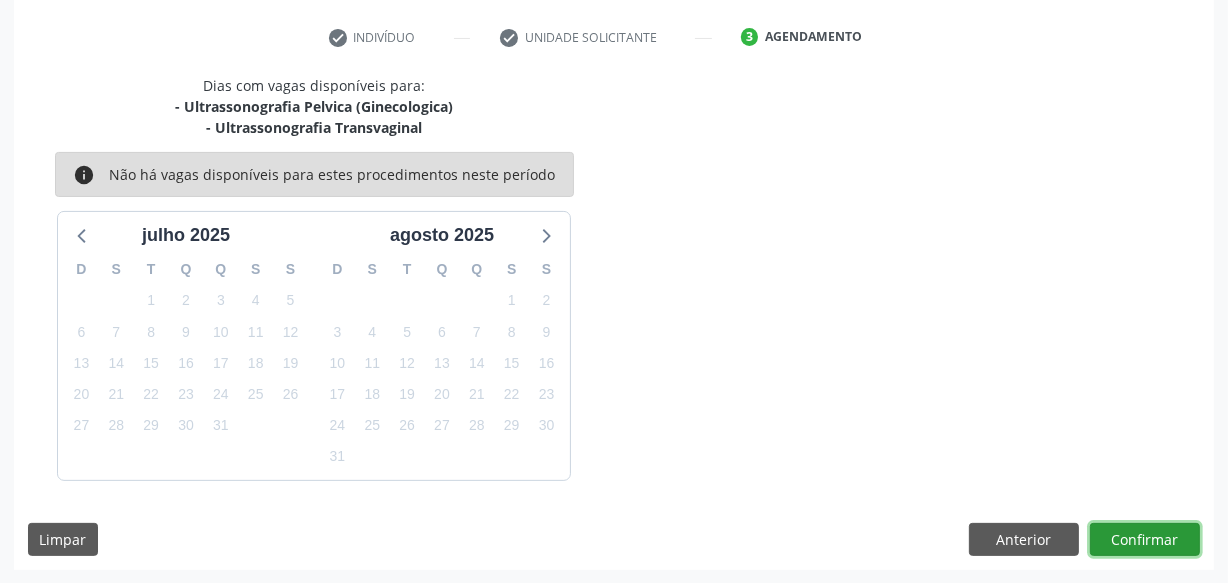click on "Confirmar" at bounding box center [1145, 540] 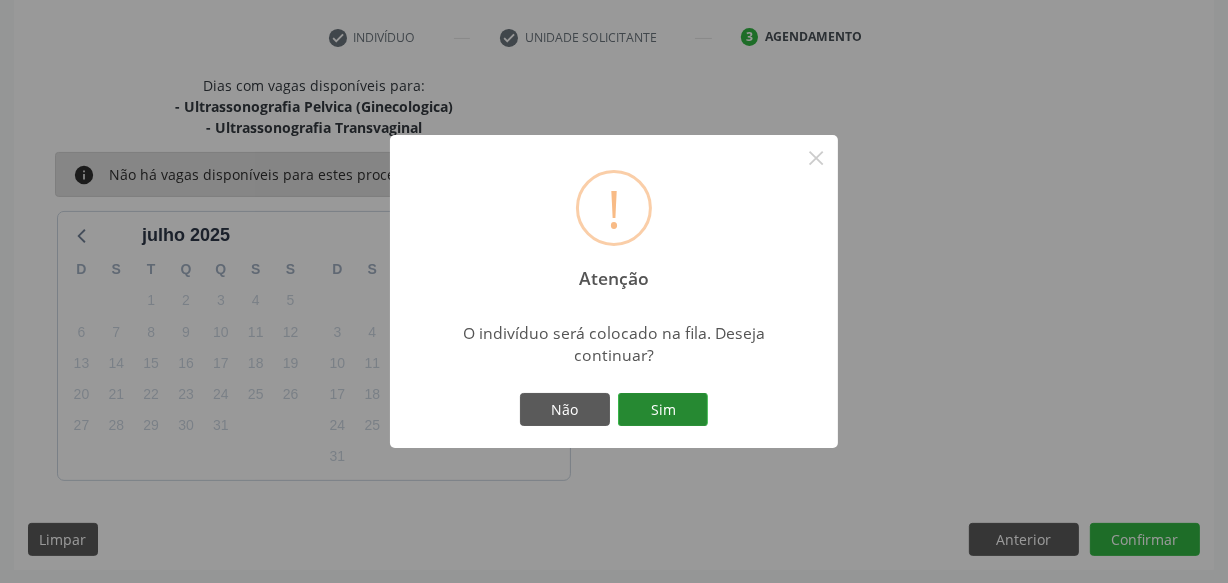 click on "Não Sim" at bounding box center [614, 410] 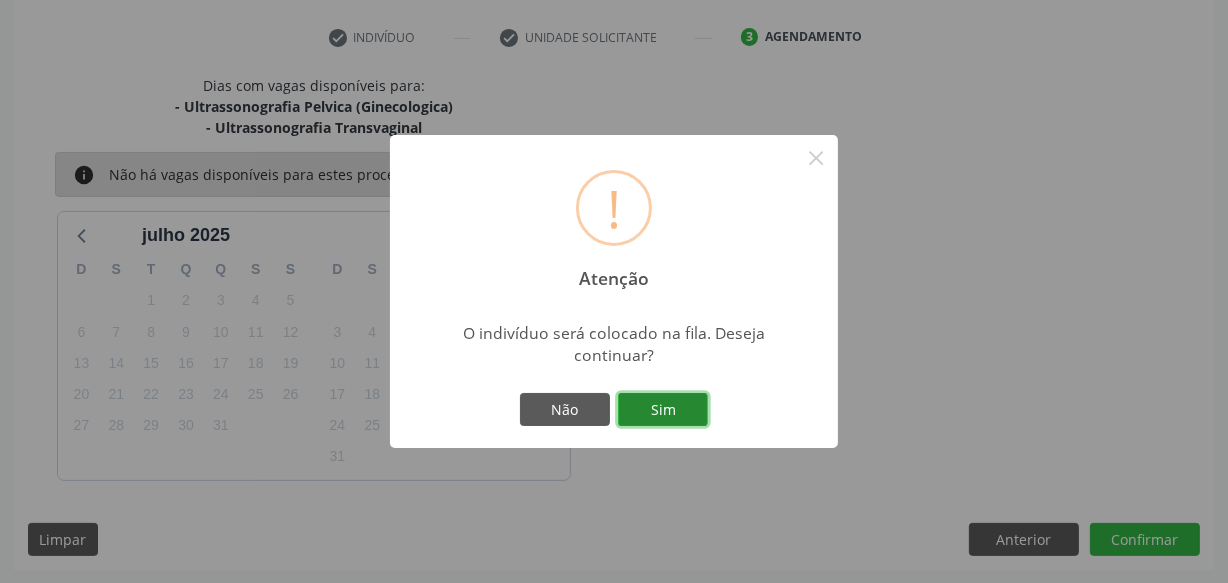 click on "Sim" at bounding box center (663, 410) 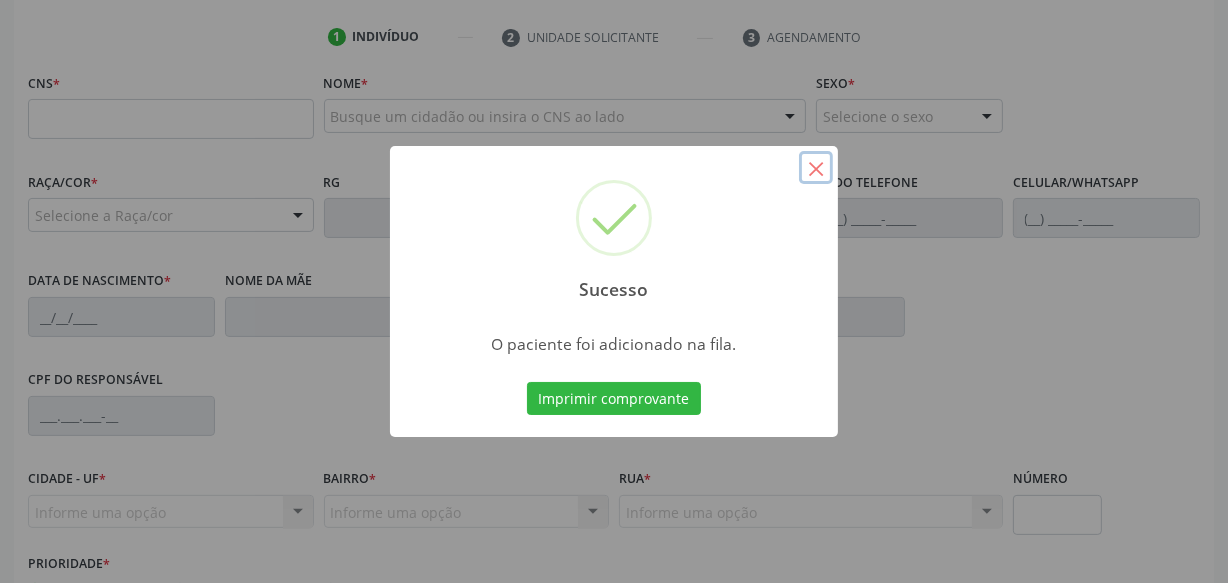 click on "×" at bounding box center [816, 168] 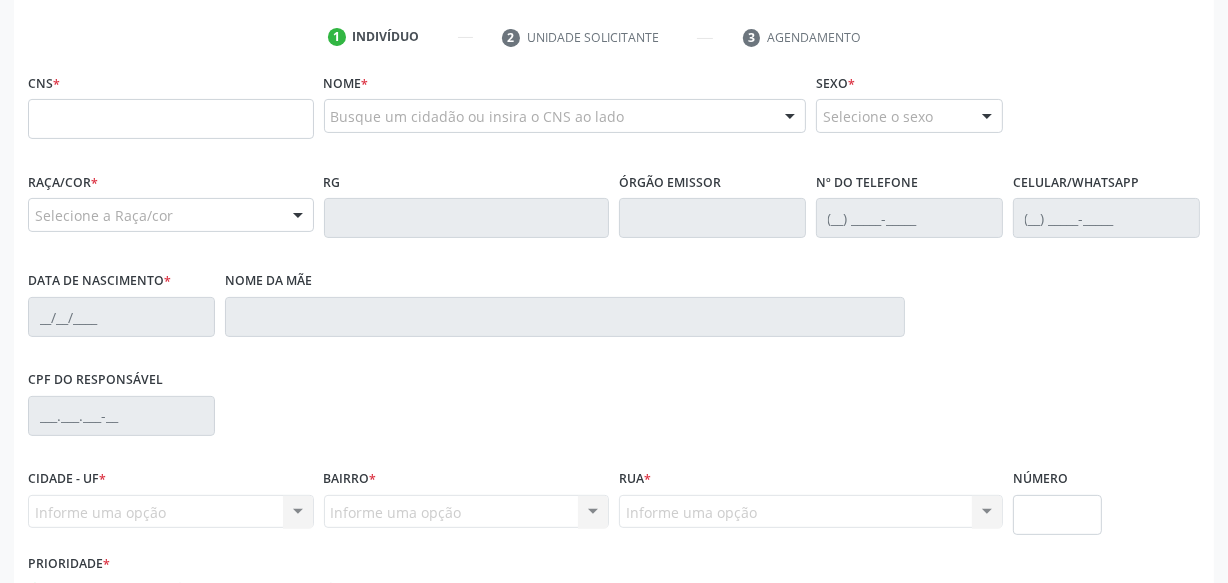 scroll, scrollTop: 303, scrollLeft: 0, axis: vertical 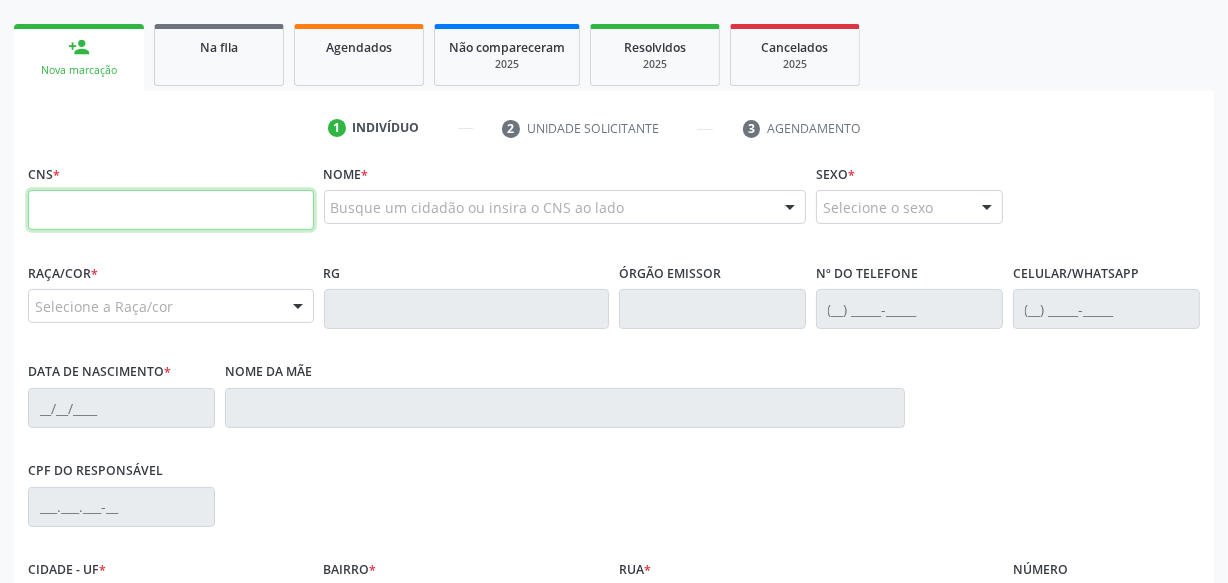 click at bounding box center (171, 210) 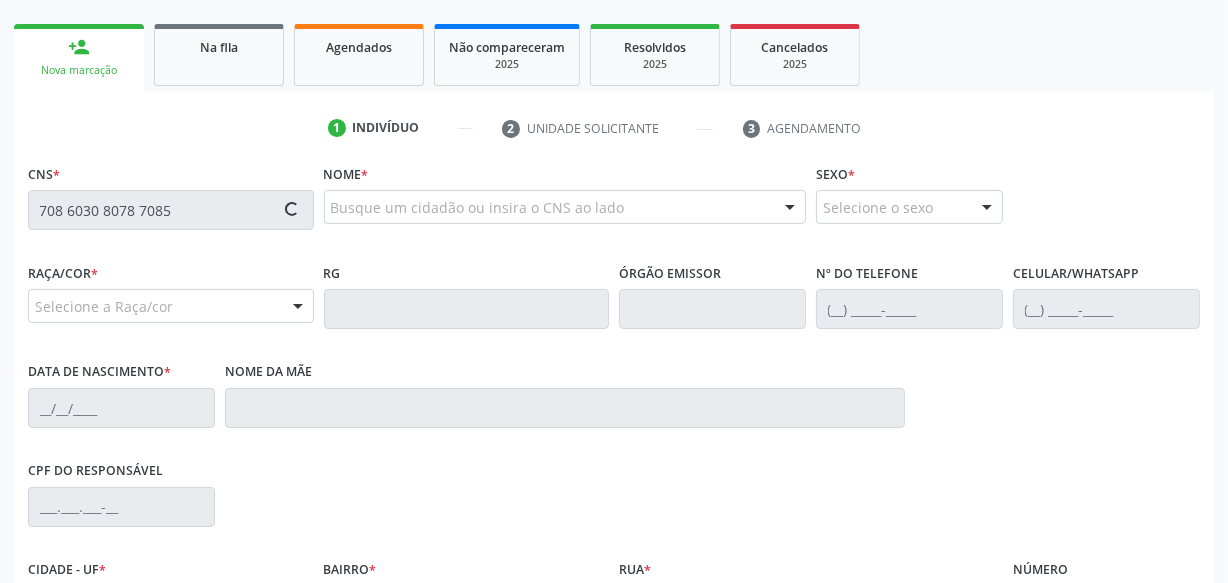 type on "708 6030 8078 7085" 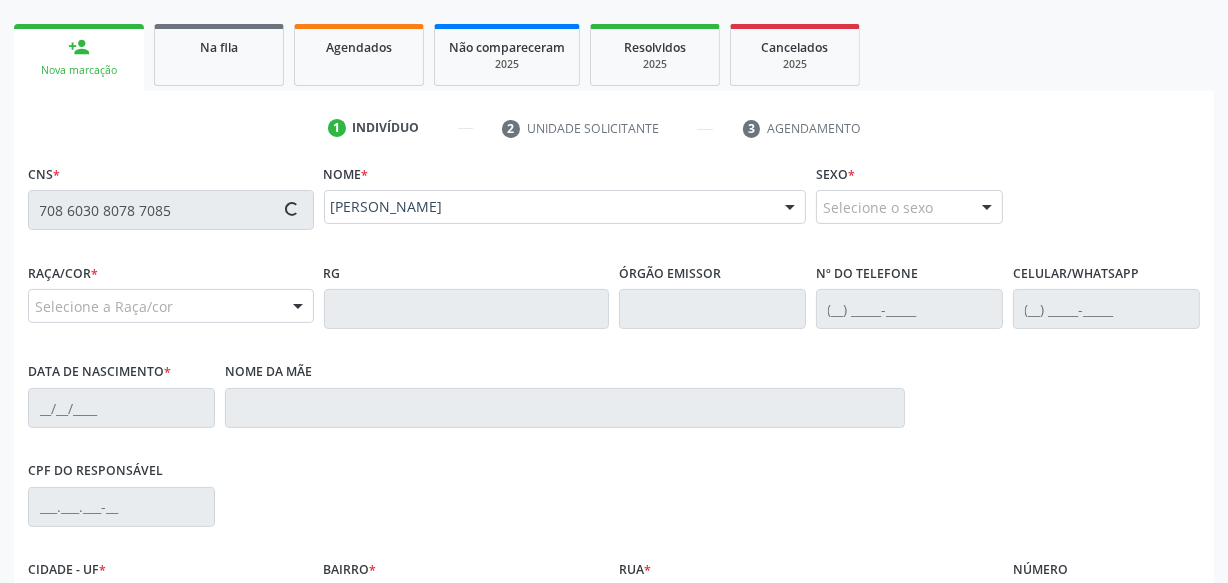 type on "[PHONE_NUMBER]" 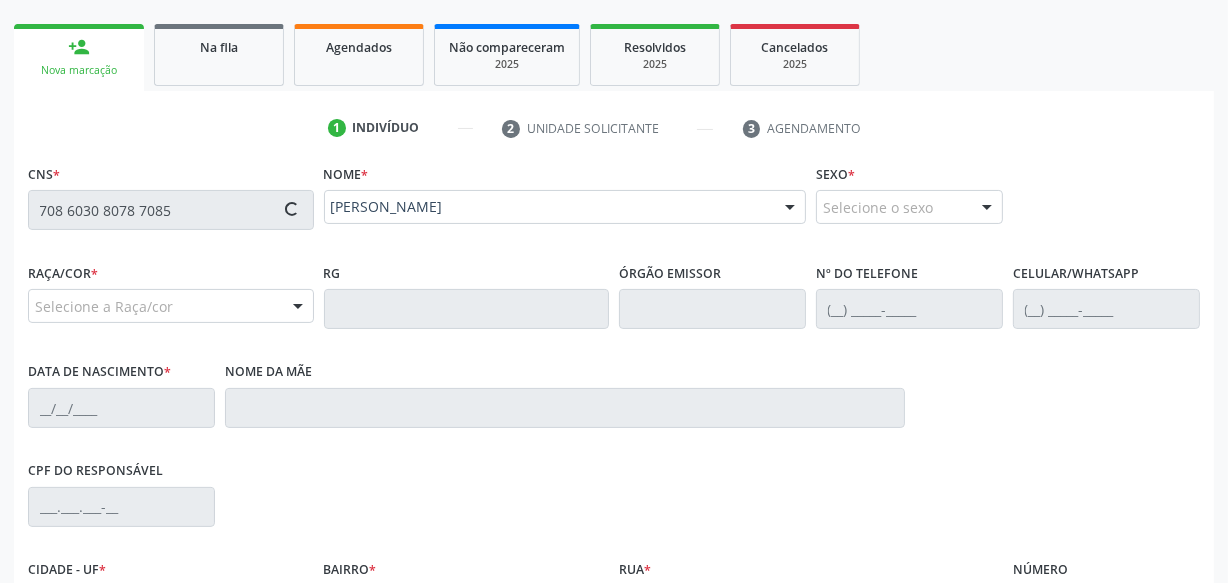 type on "2[DATE]" 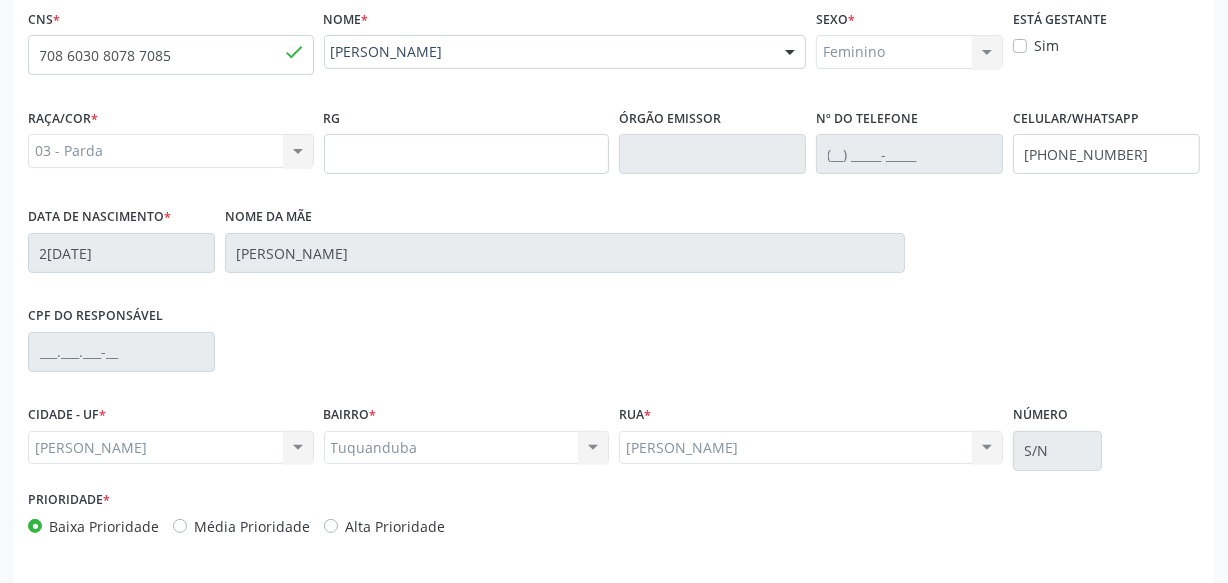 scroll, scrollTop: 528, scrollLeft: 0, axis: vertical 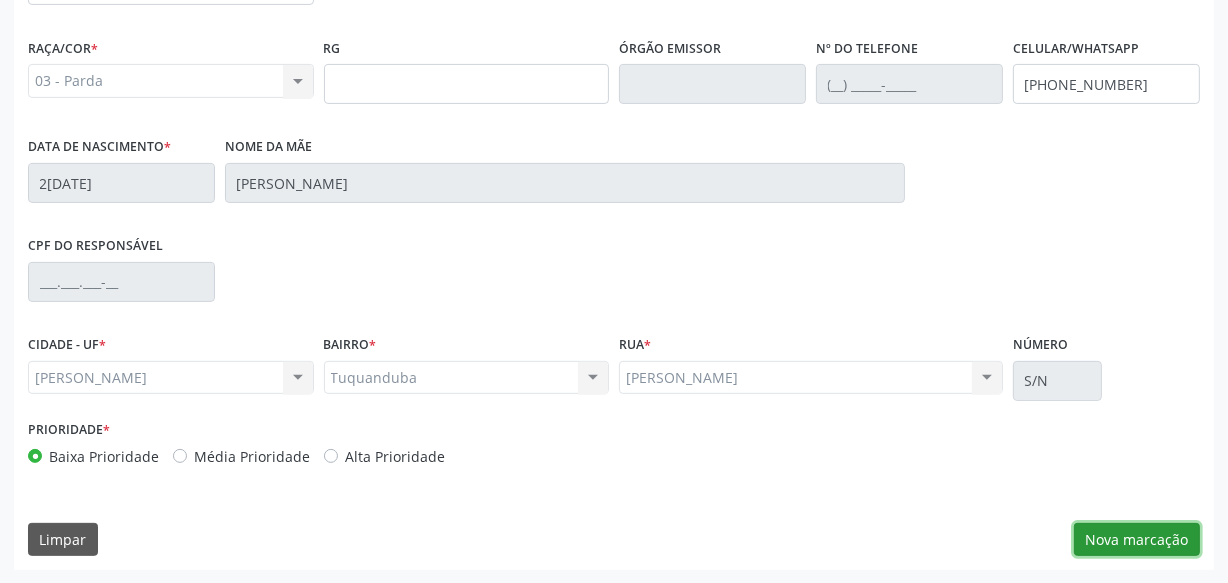 click on "Nova marcação" at bounding box center (1137, 540) 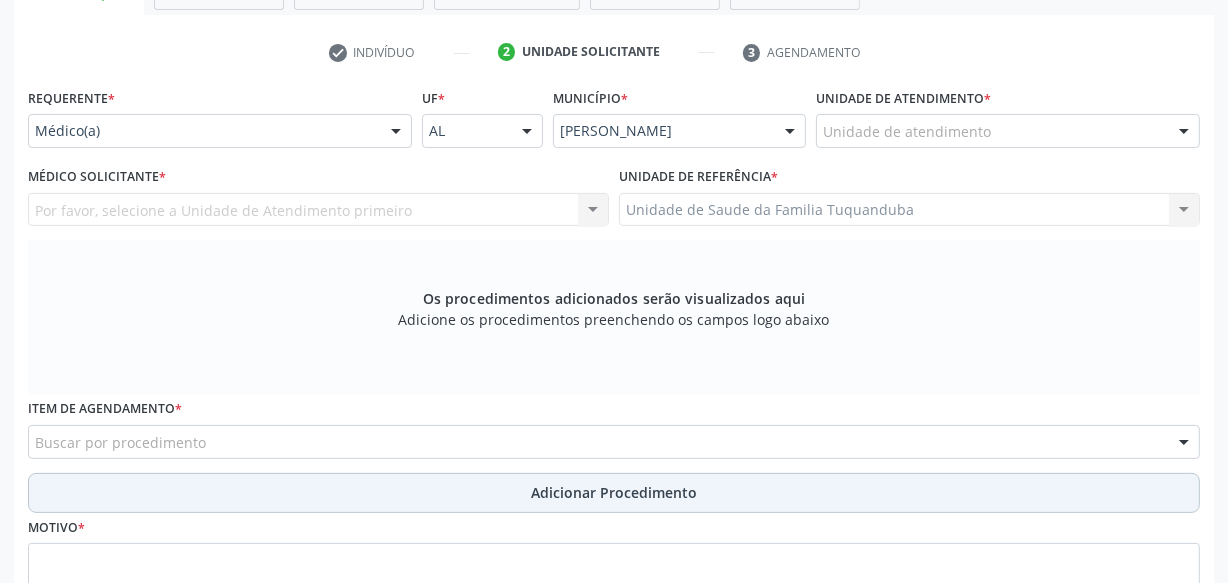 scroll, scrollTop: 346, scrollLeft: 0, axis: vertical 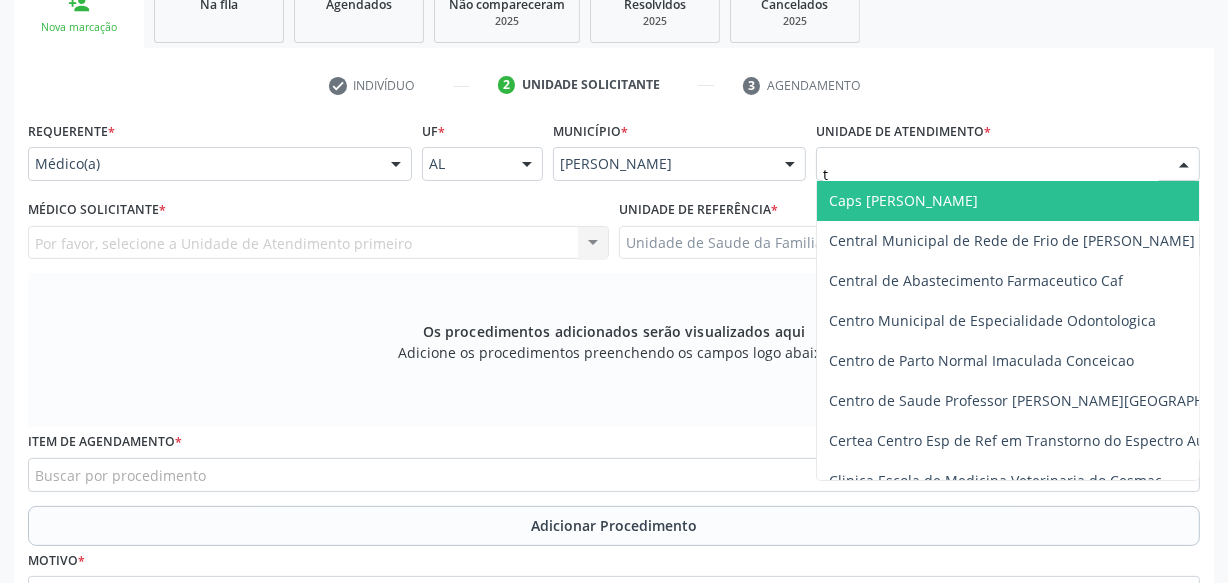 type on "tu" 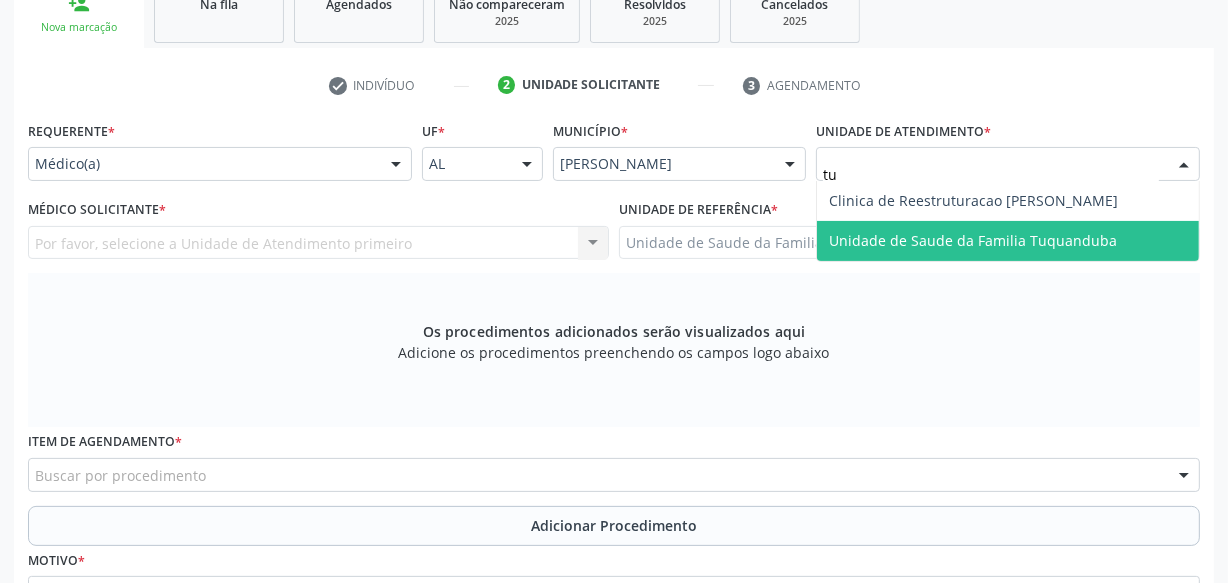 click on "Unidade de Saude da Familia Tuquanduba" at bounding box center (973, 240) 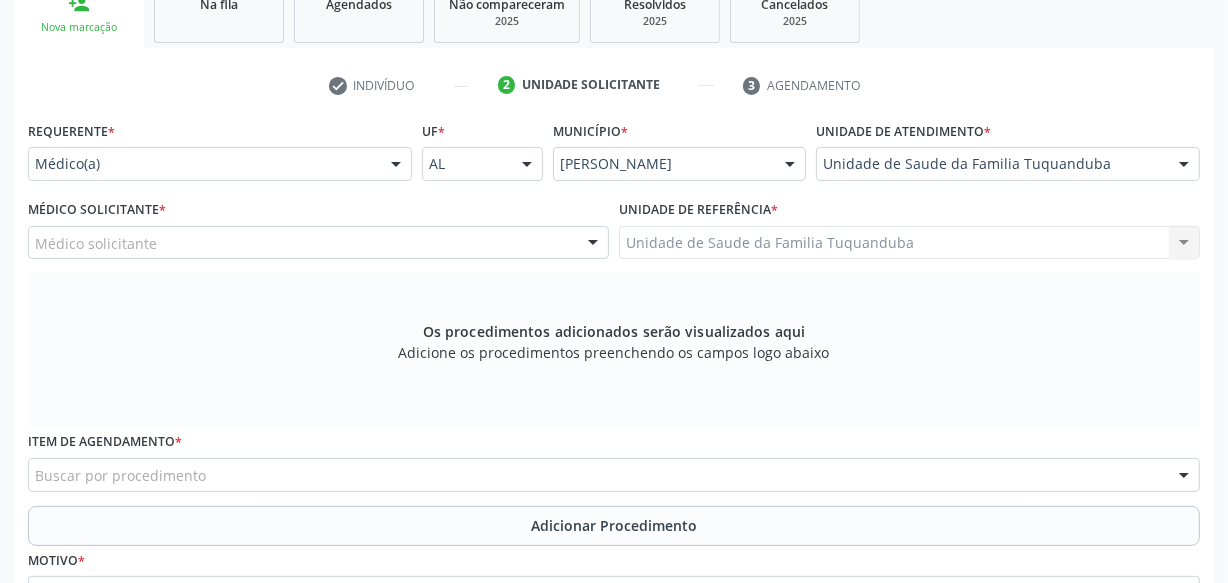 click on "Médico solicitante" at bounding box center (318, 243) 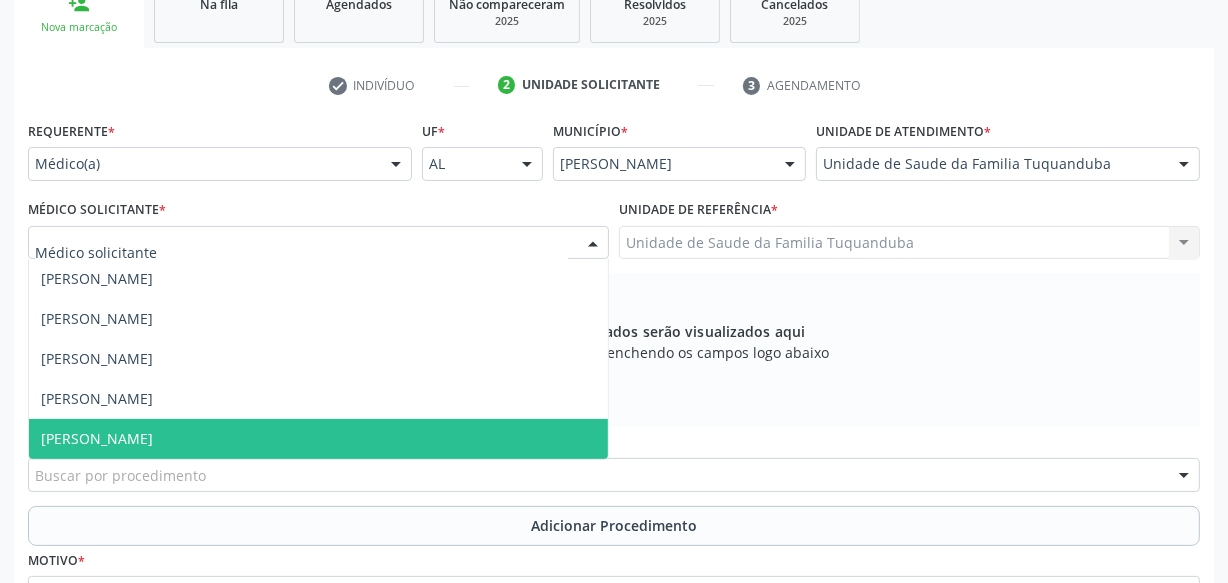 click on "[PERSON_NAME]" at bounding box center (318, 439) 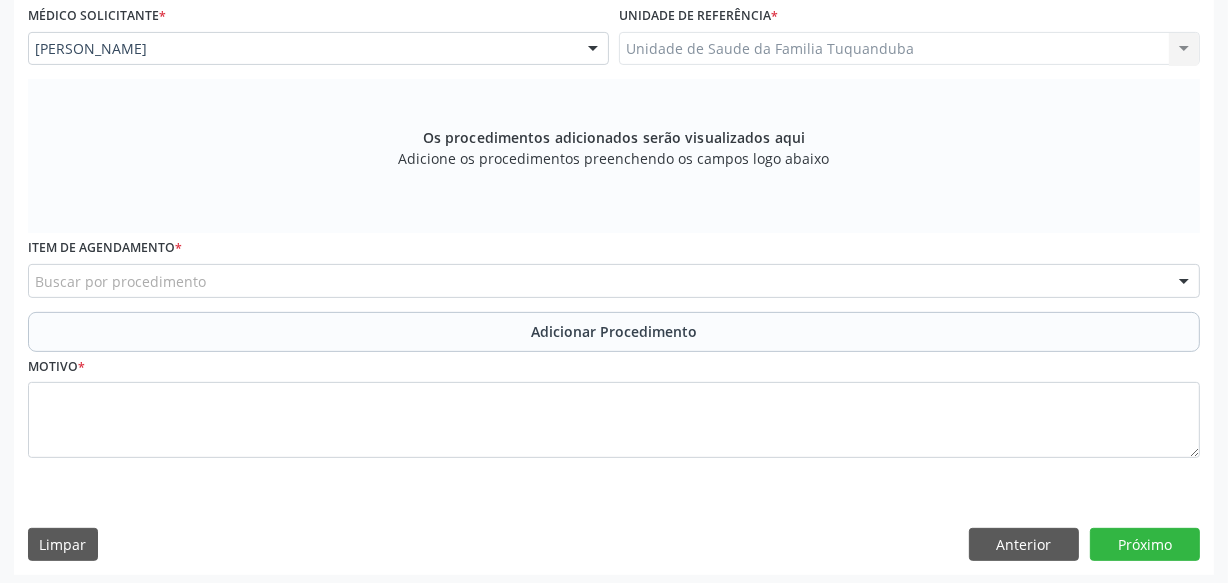 scroll, scrollTop: 545, scrollLeft: 0, axis: vertical 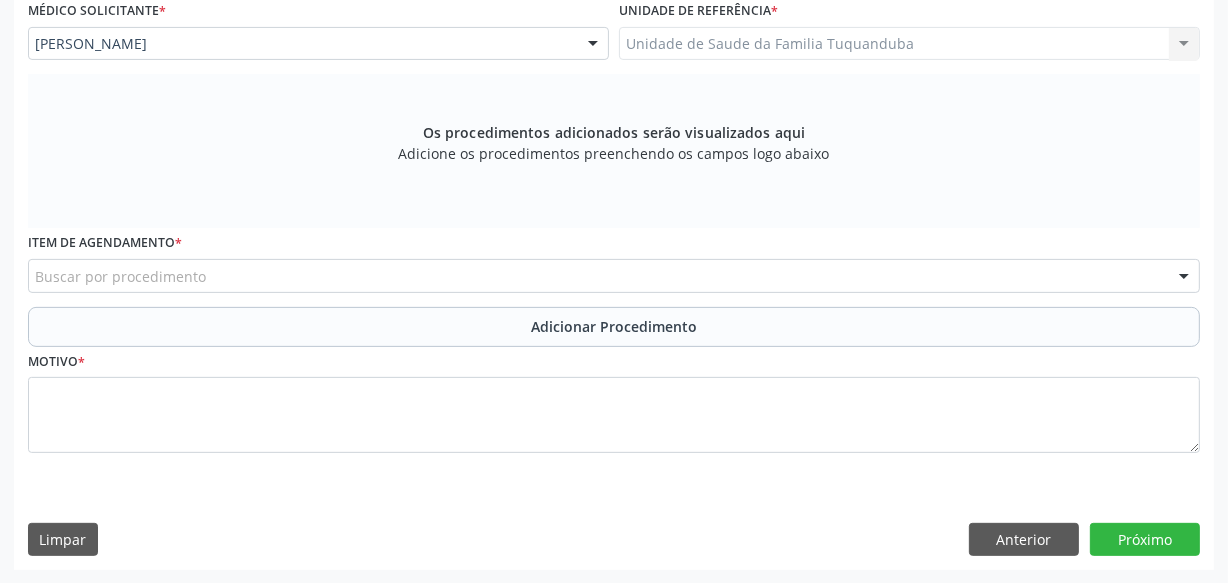 click on "Buscar por procedimento" at bounding box center [614, 276] 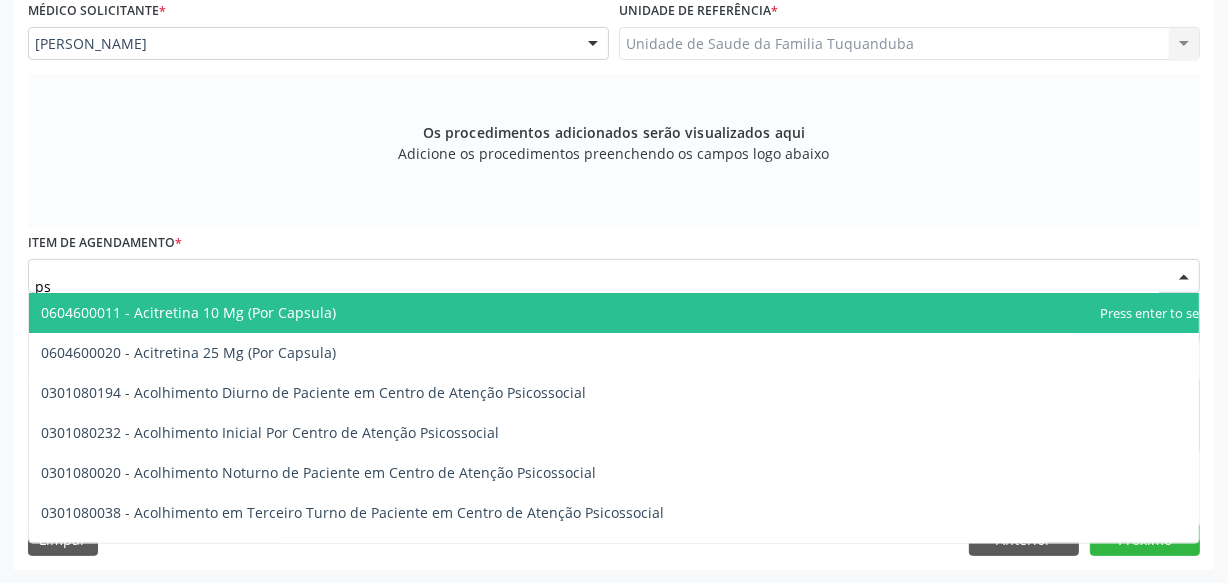 type on "p" 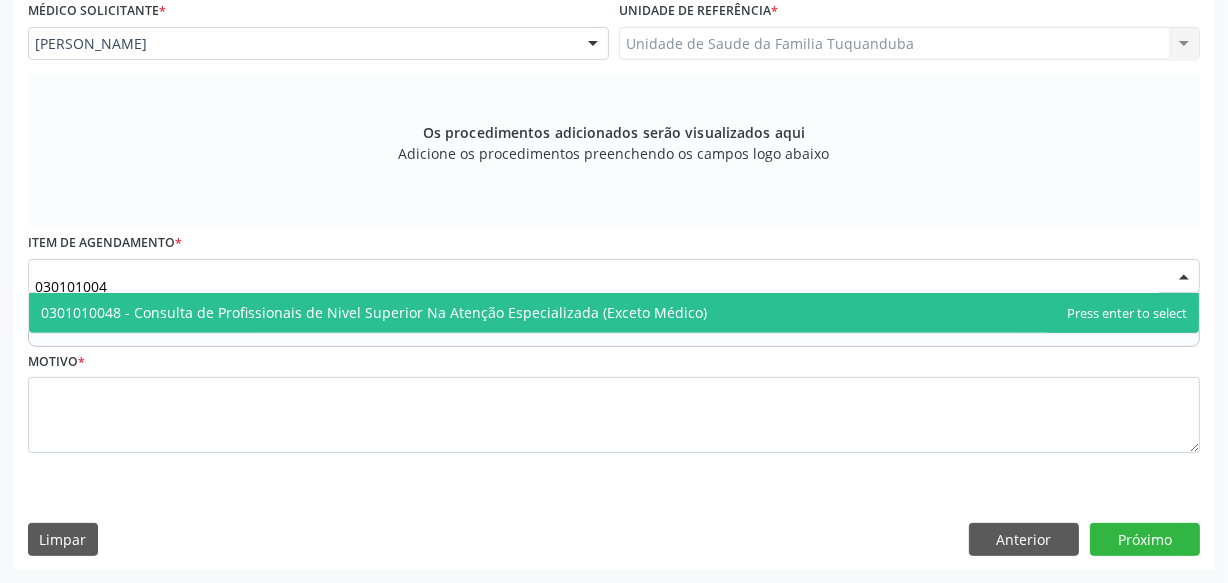 type on "0301010048" 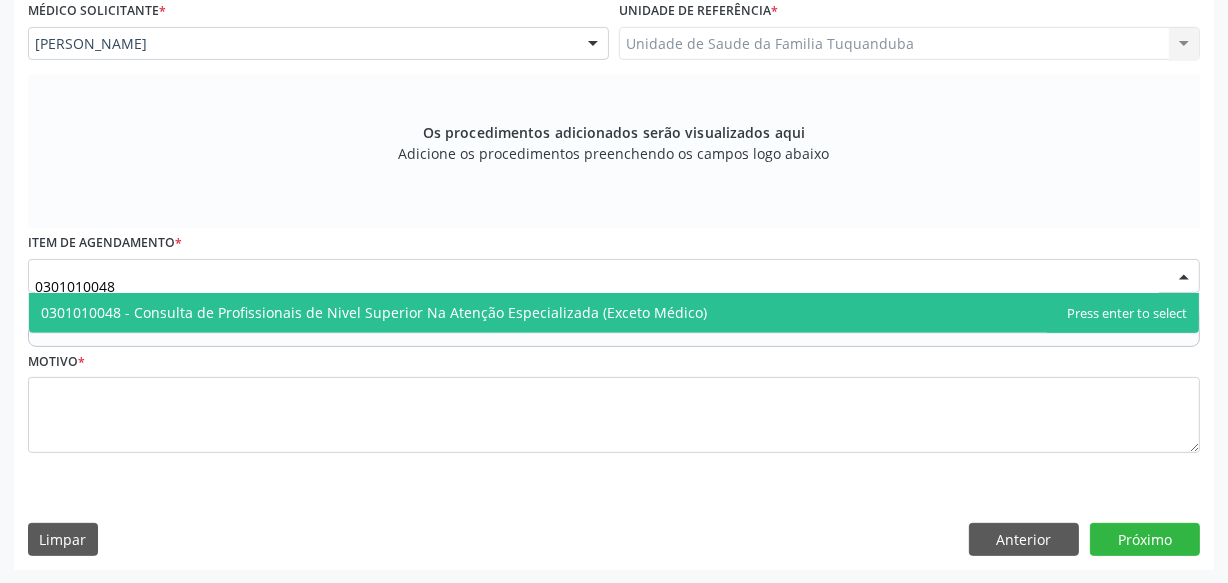click on "0301010048 - Consulta de Profissionais de Nivel Superior Na Atenção Especializada (Exceto Médico)" at bounding box center (374, 312) 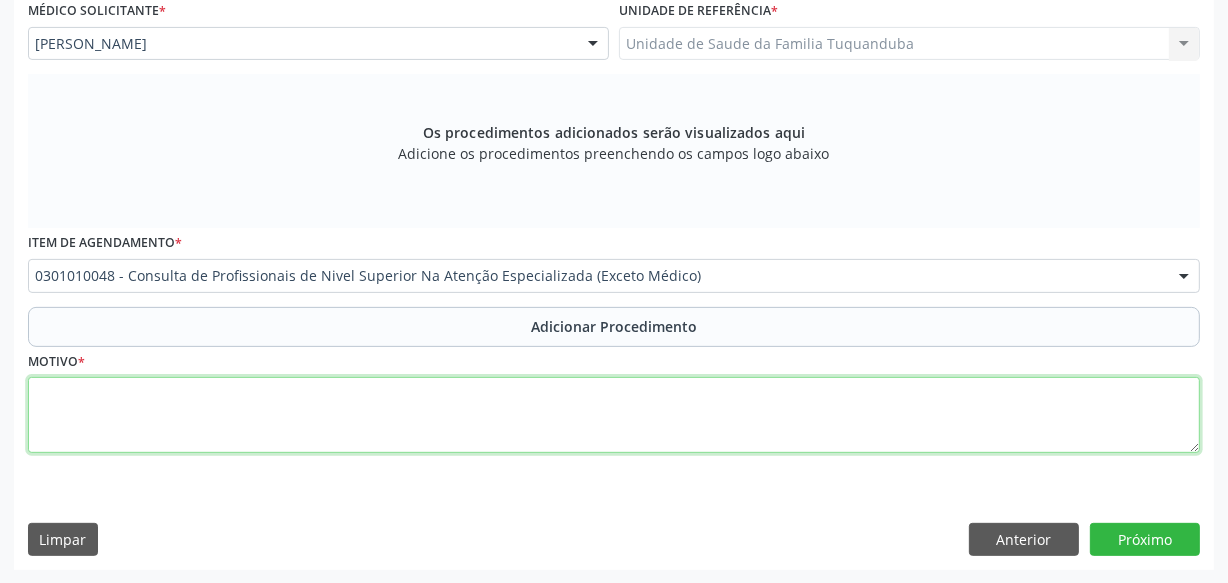 click at bounding box center [614, 415] 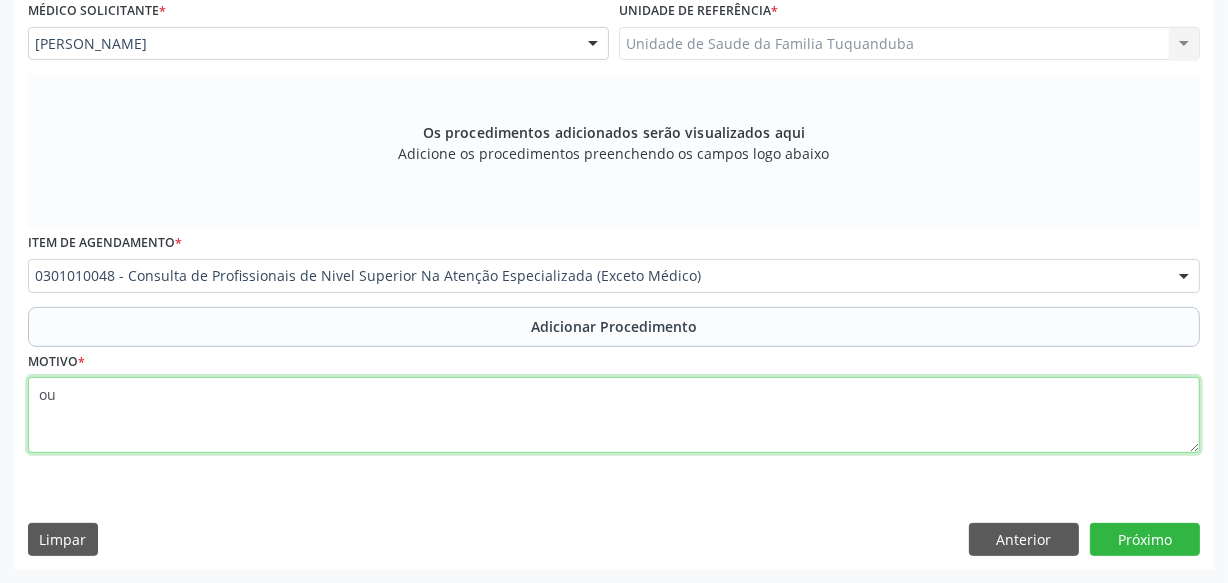 type on "o" 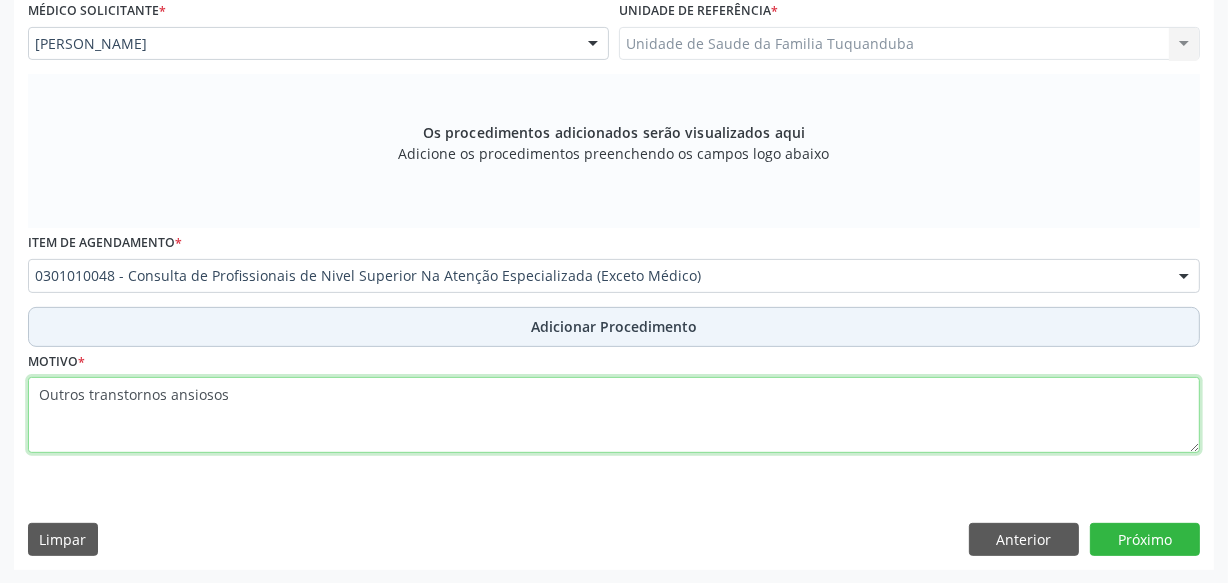 type on "Outros transtornos ansiosos" 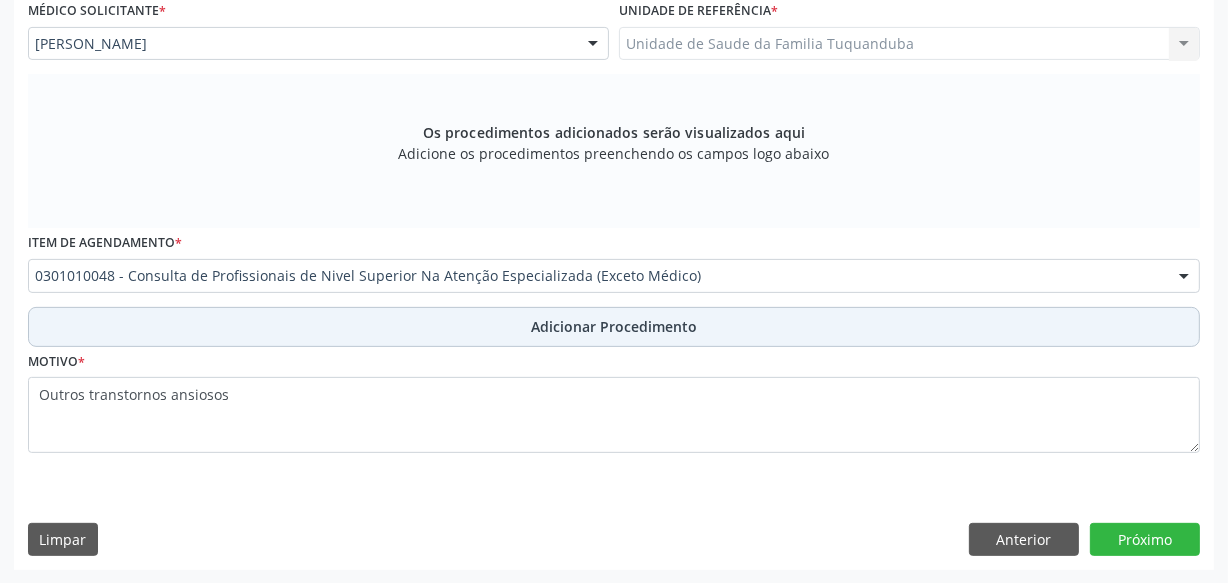 click on "Adicionar Procedimento" at bounding box center (614, 327) 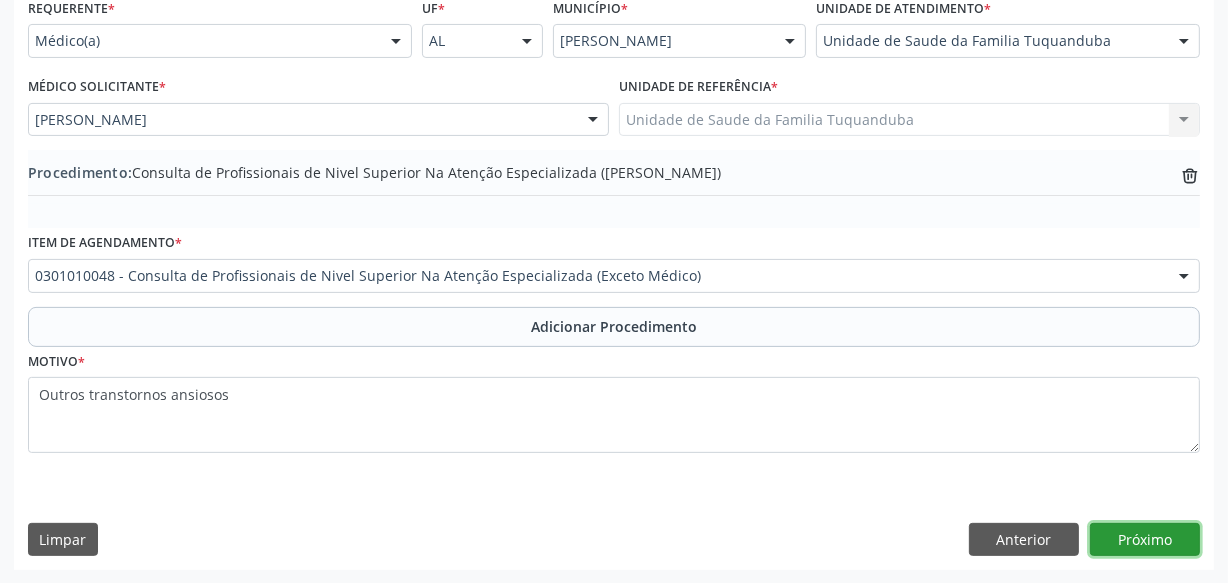click on "Próximo" at bounding box center (1145, 540) 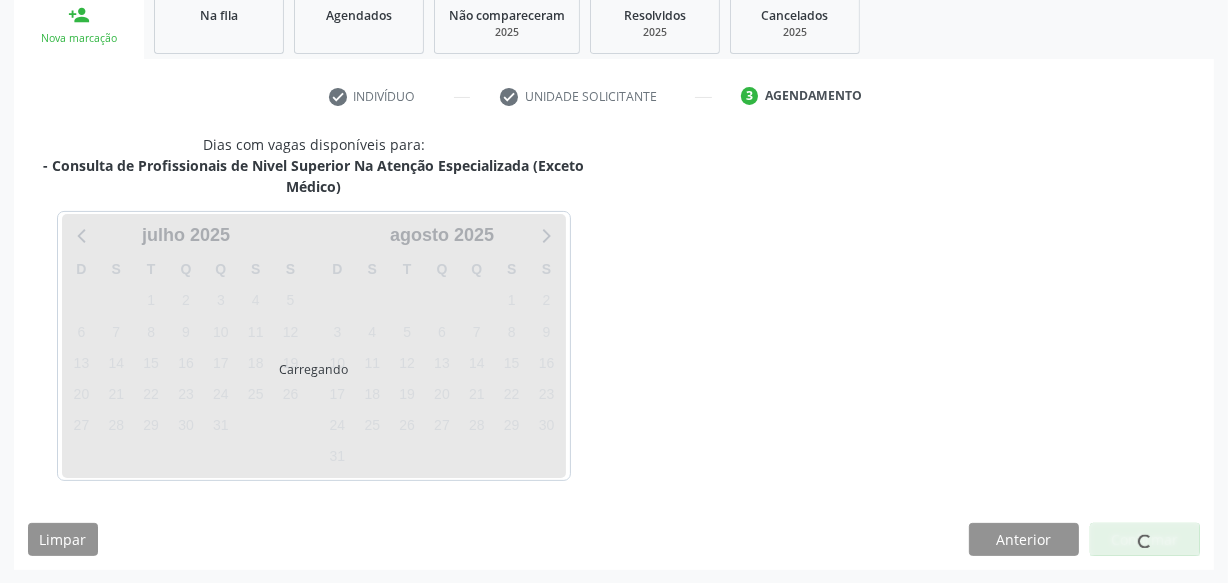 scroll, scrollTop: 394, scrollLeft: 0, axis: vertical 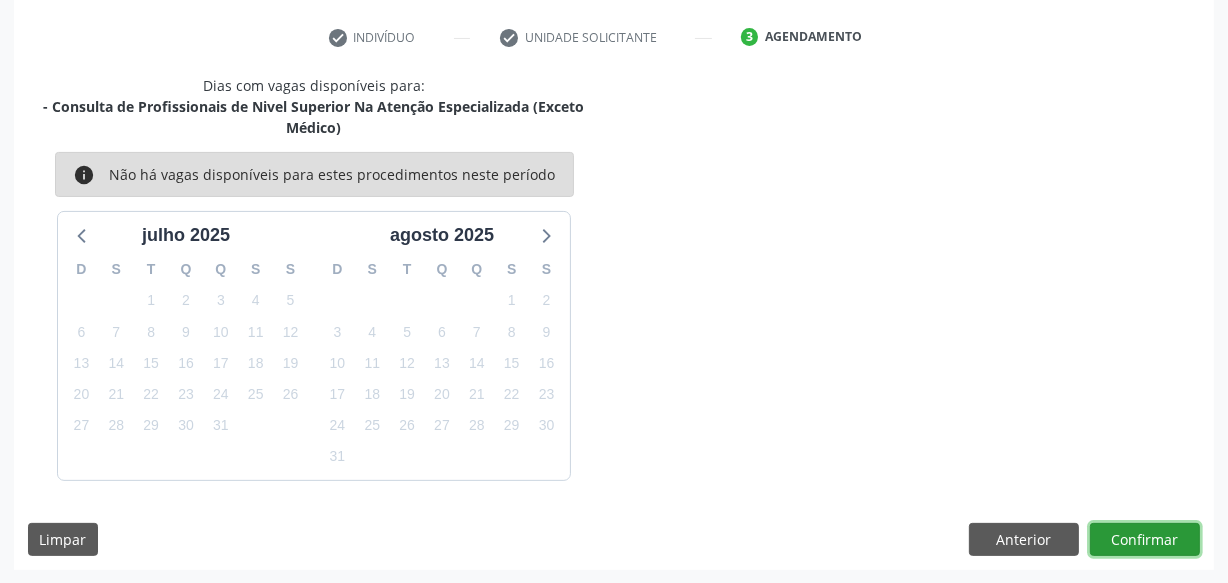 click on "Confirmar" at bounding box center [1145, 540] 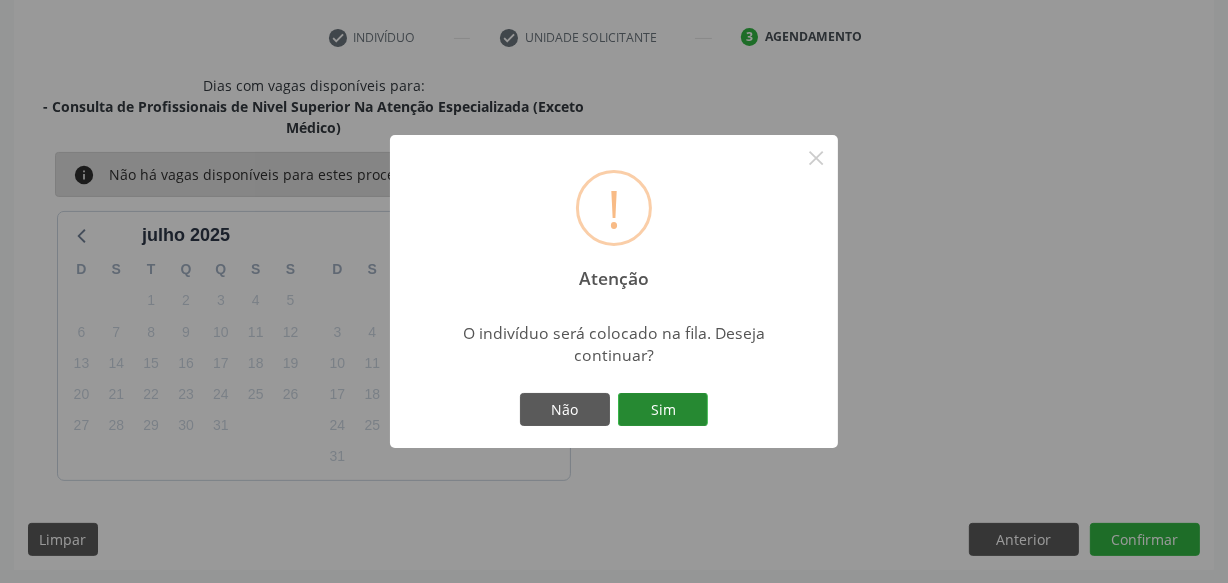 click on "Sim" at bounding box center (663, 410) 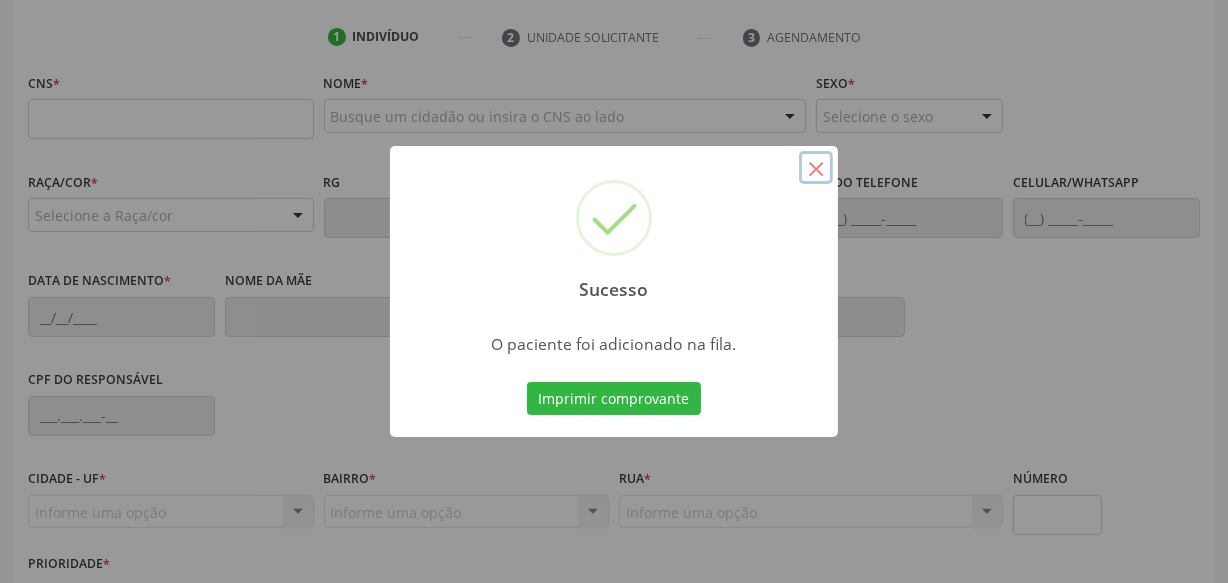 click on "×" at bounding box center (816, 168) 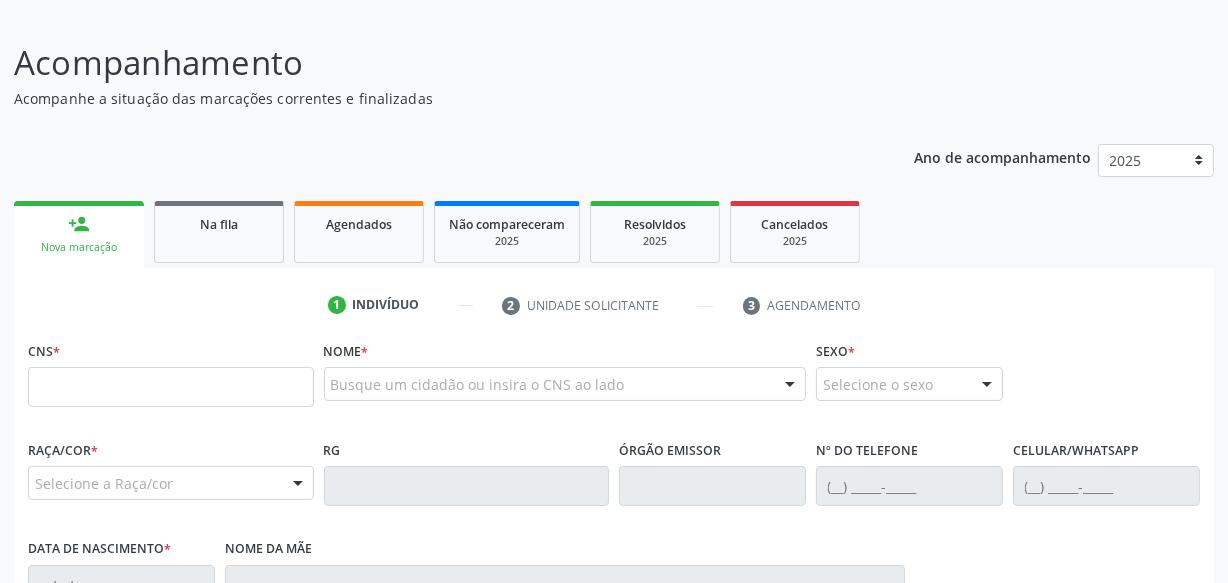 scroll, scrollTop: 121, scrollLeft: 0, axis: vertical 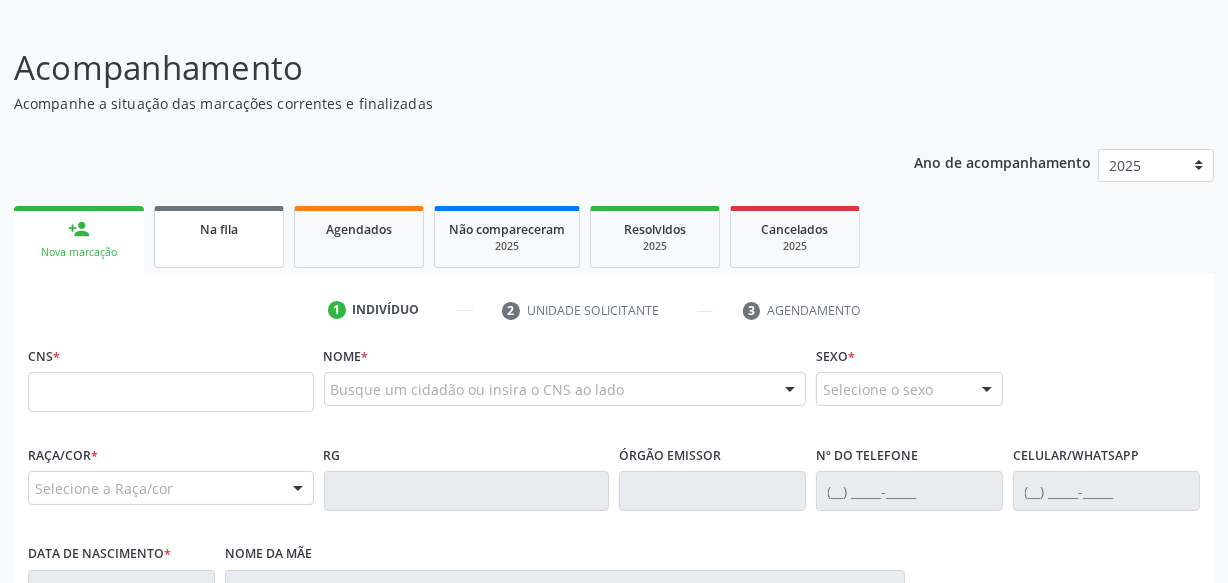 click on "Na fila" at bounding box center (219, 228) 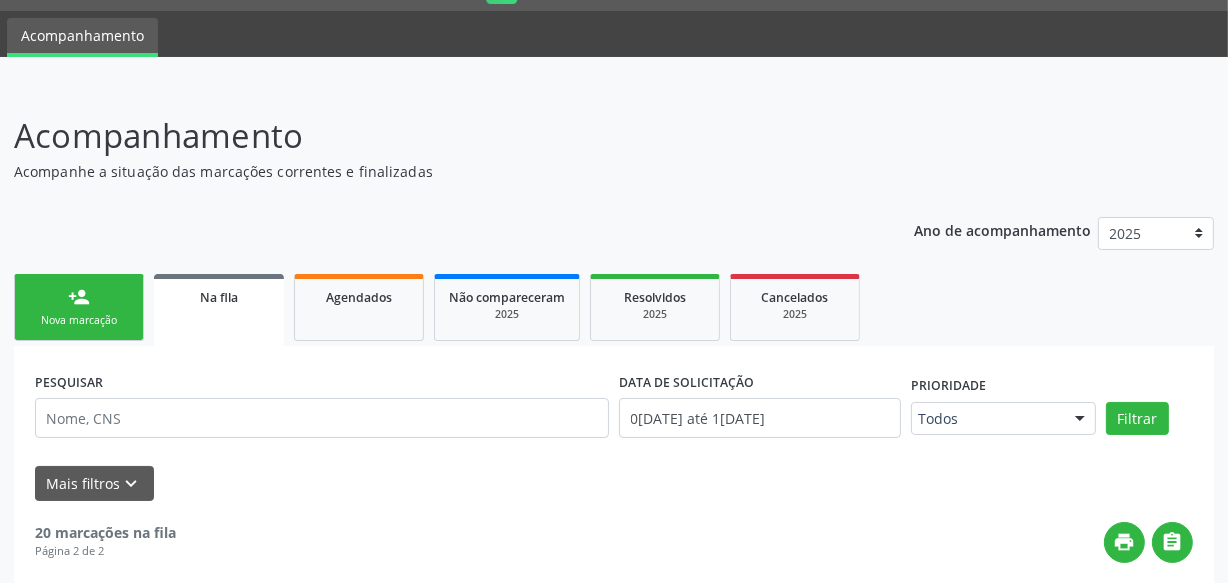 scroll, scrollTop: 18, scrollLeft: 0, axis: vertical 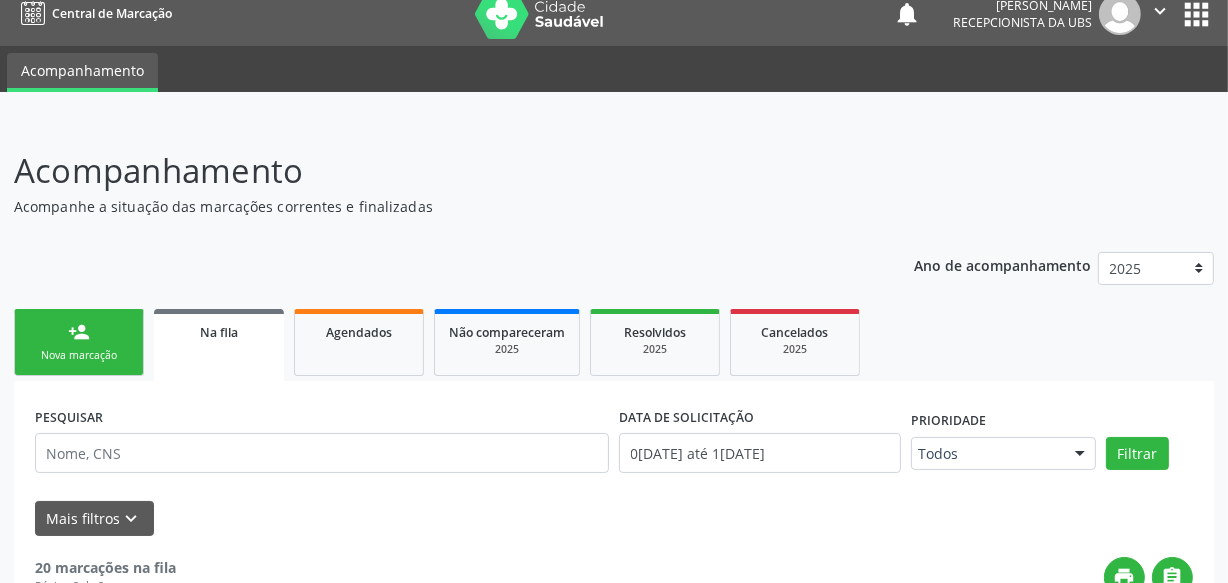 click on "person_add
Nova marcação" at bounding box center [79, 342] 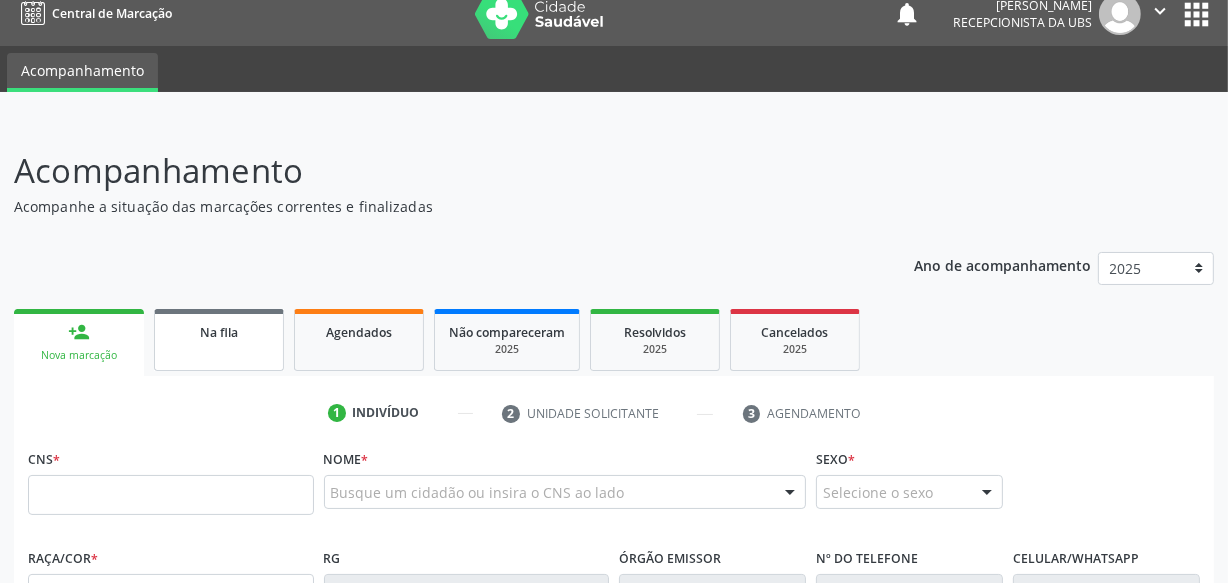 drag, startPoint x: 192, startPoint y: 361, endPoint x: 156, endPoint y: 360, distance: 36.013885 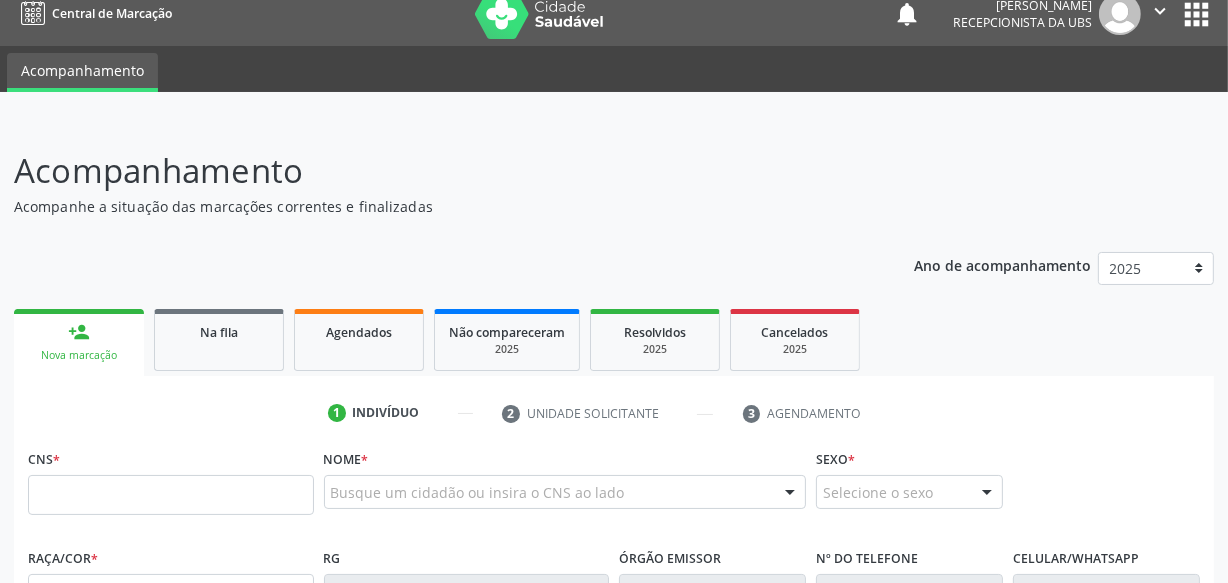 drag, startPoint x: 156, startPoint y: 360, endPoint x: 949, endPoint y: 377, distance: 793.1822 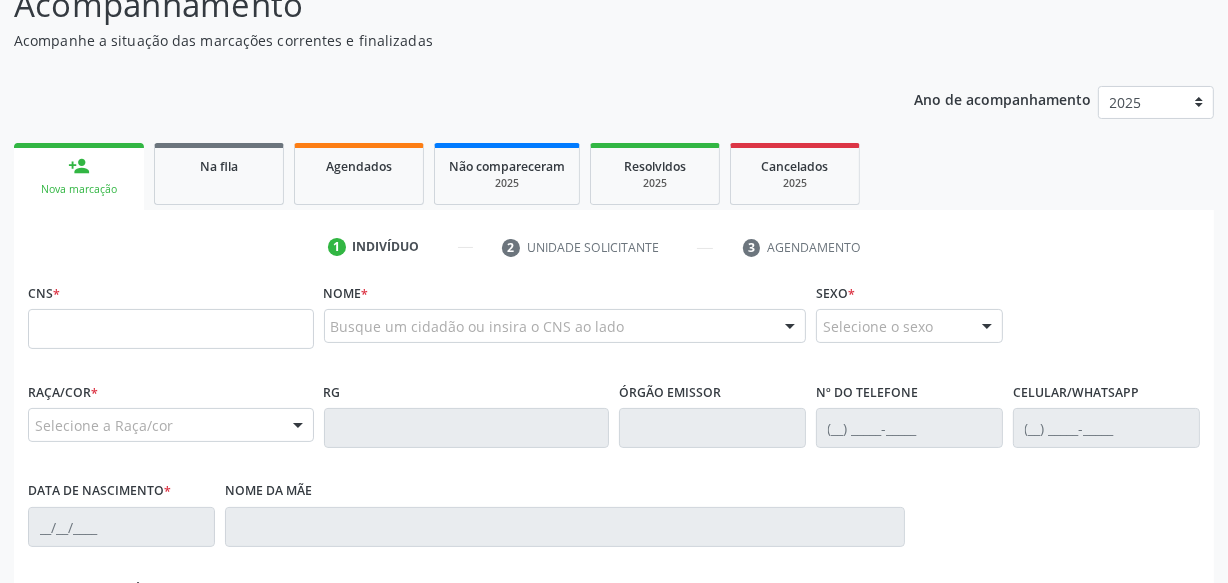 scroll, scrollTop: 200, scrollLeft: 0, axis: vertical 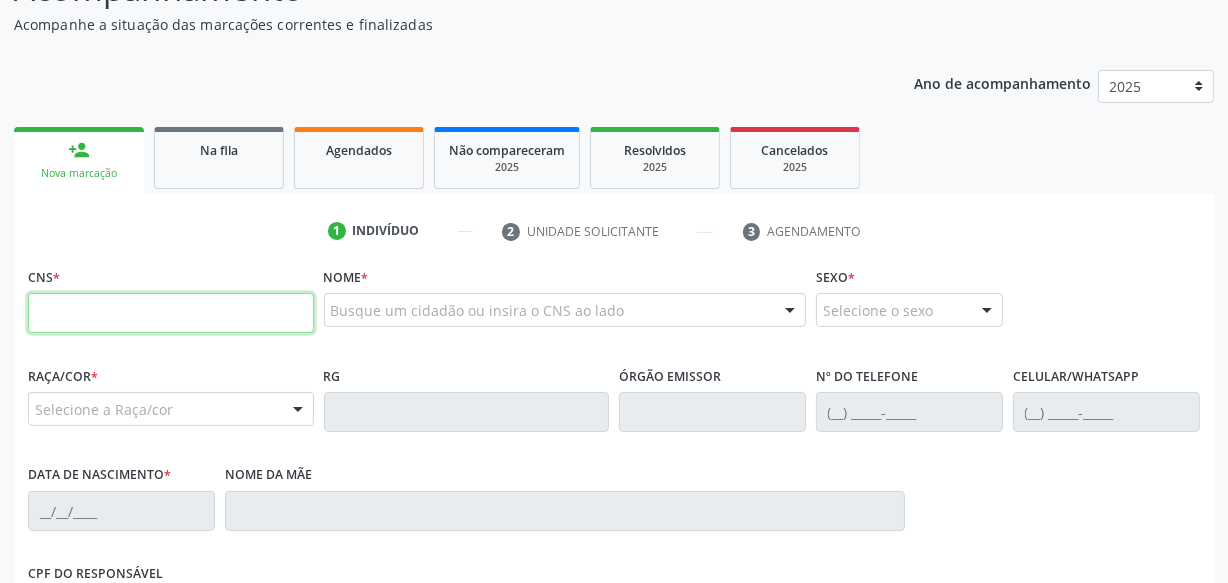 click at bounding box center (171, 313) 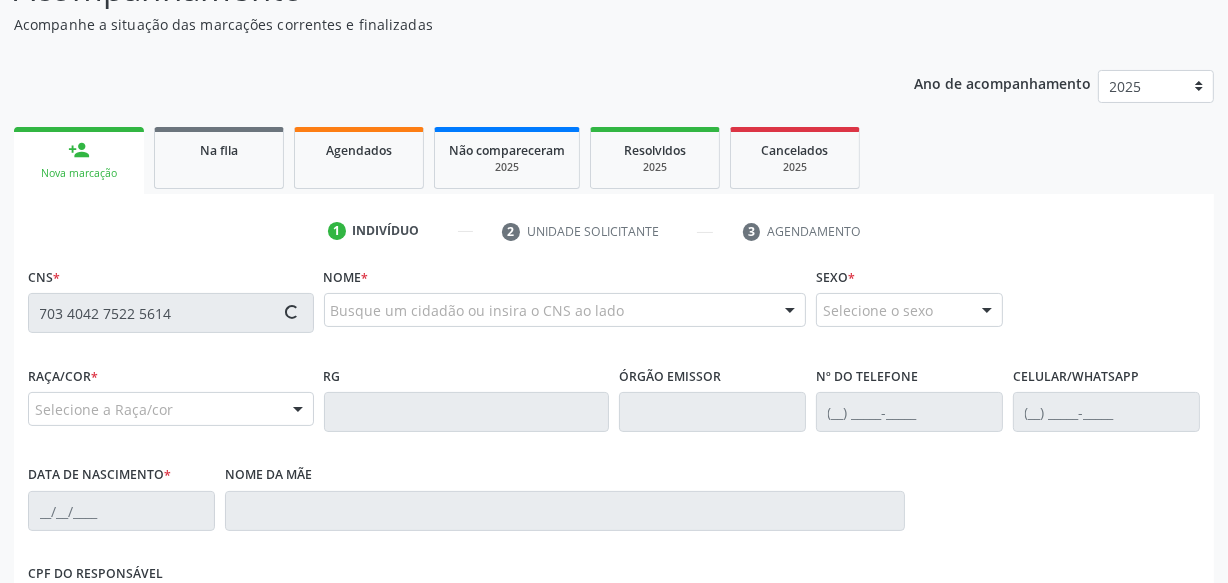 type on "703 4042 7522 5614" 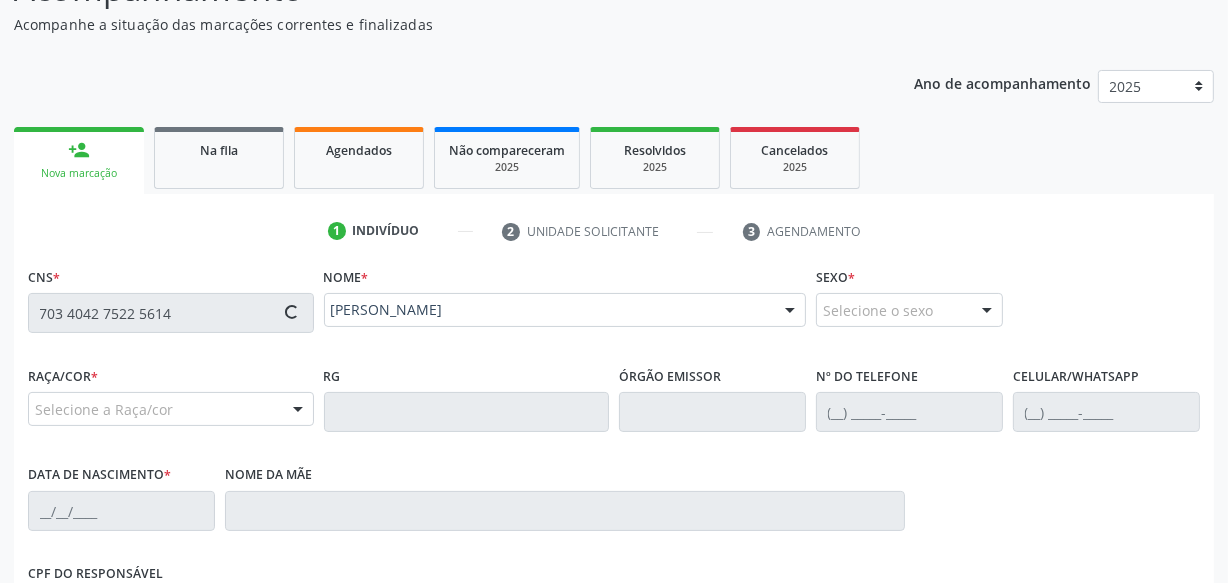 type on "[PHONE_NUMBER]" 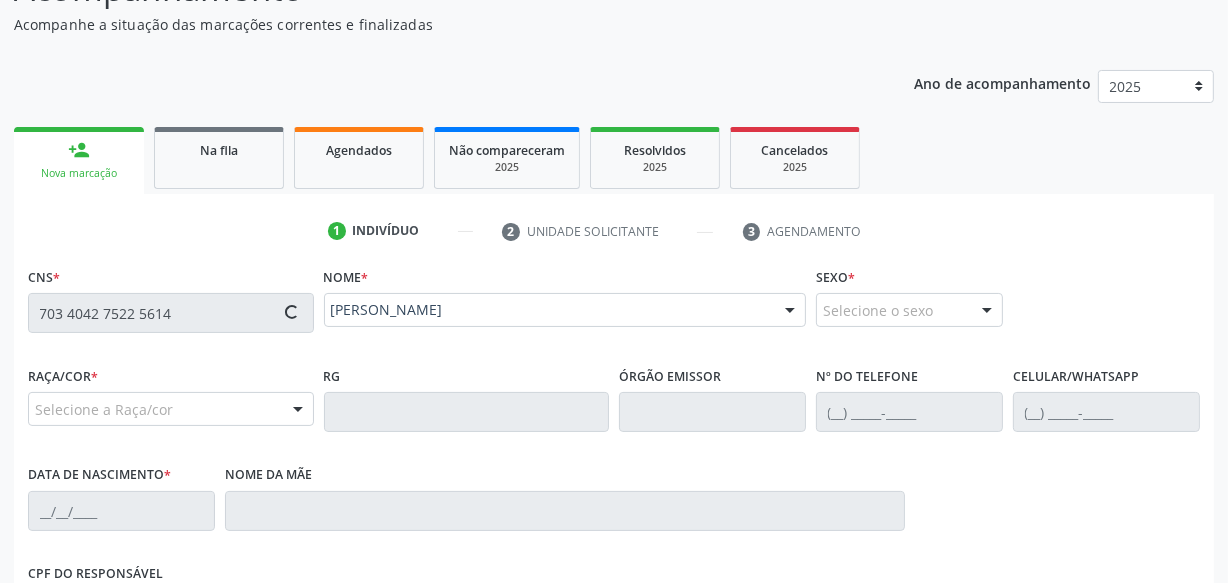 type on "[PHONE_NUMBER]" 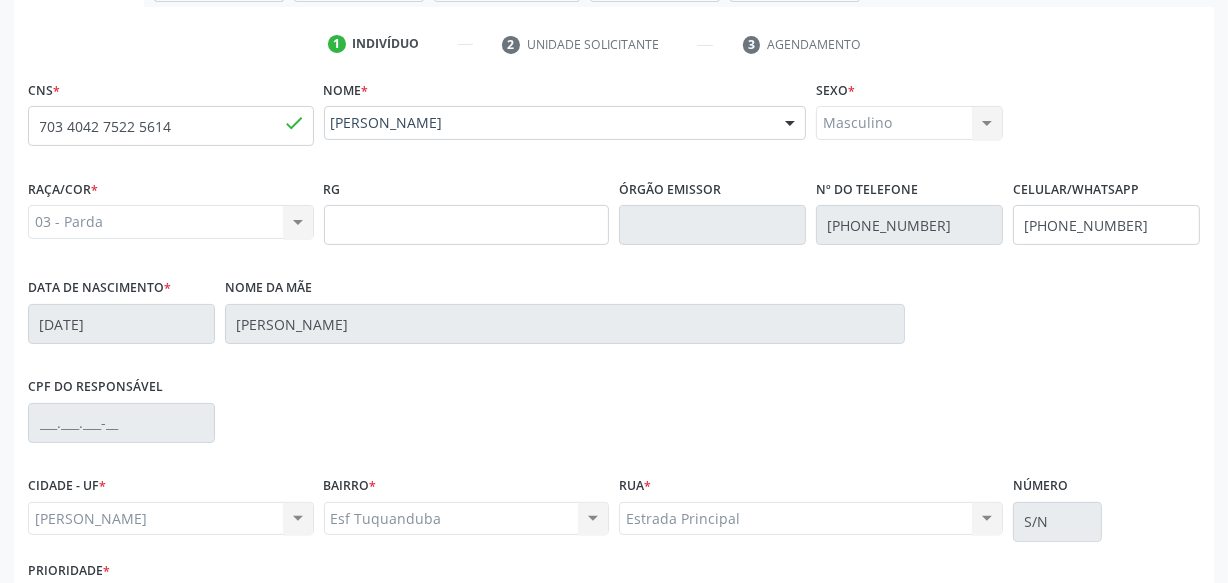 scroll, scrollTop: 528, scrollLeft: 0, axis: vertical 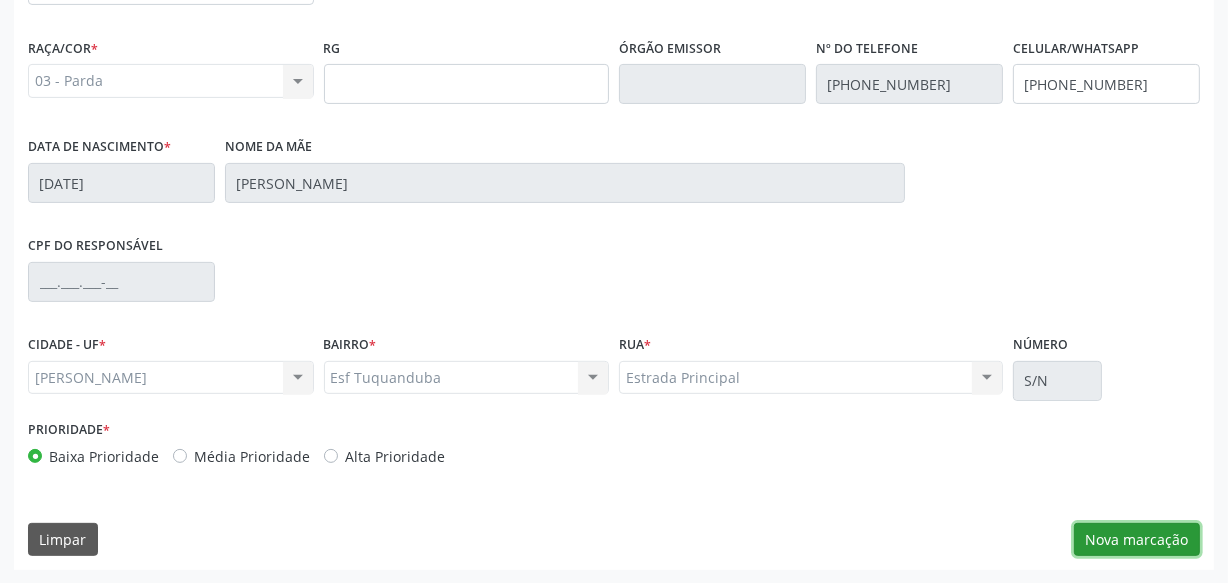 click on "Nova marcação" at bounding box center [1137, 540] 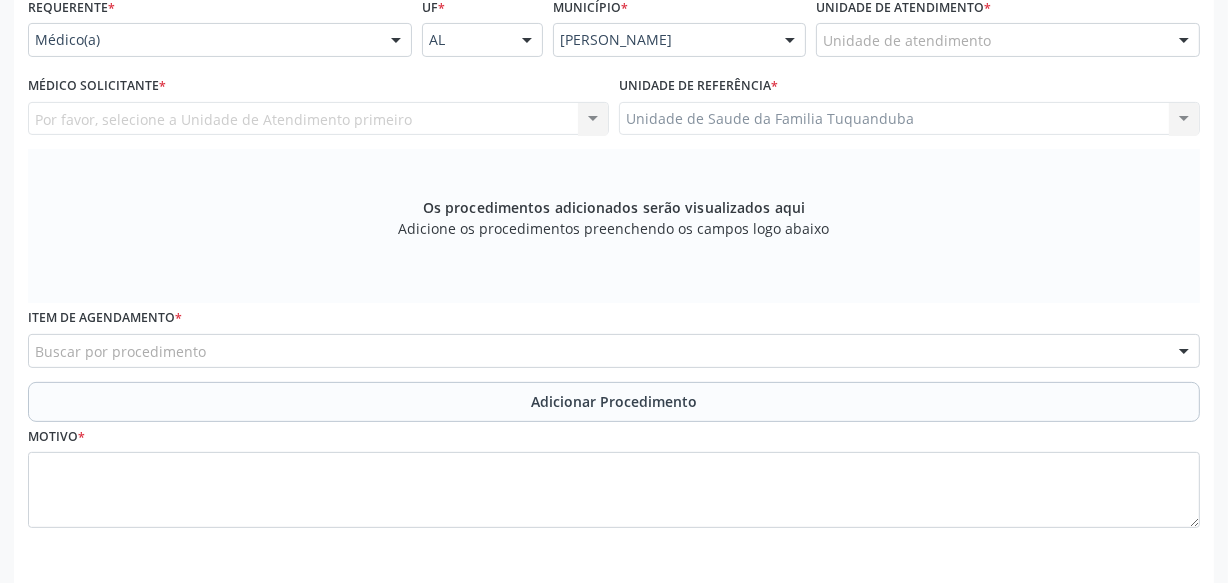 scroll, scrollTop: 437, scrollLeft: 0, axis: vertical 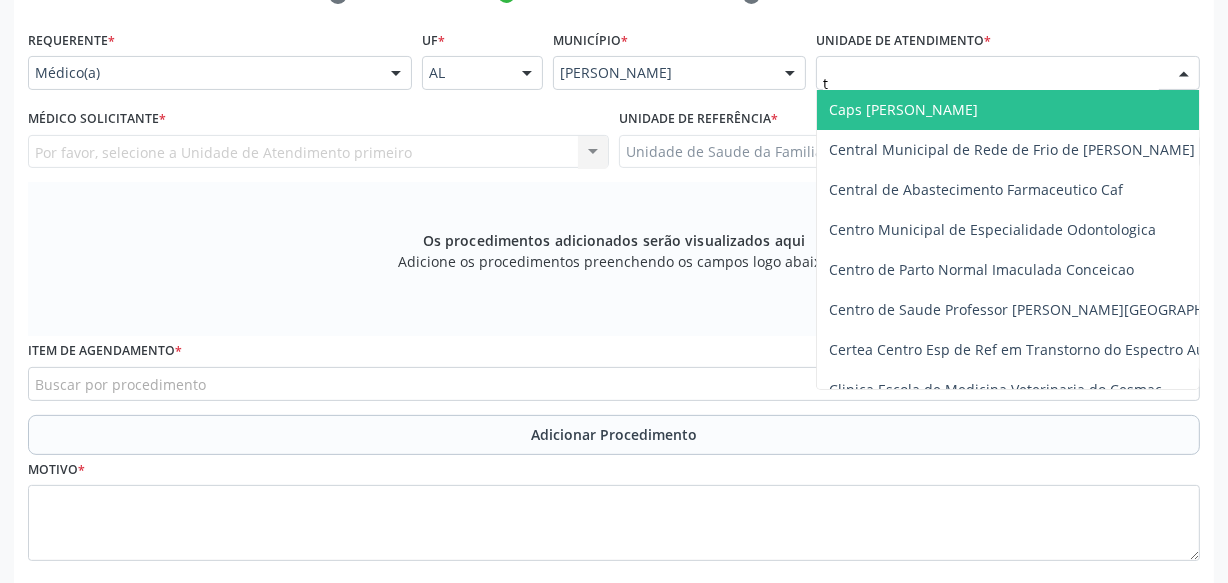 type on "tu" 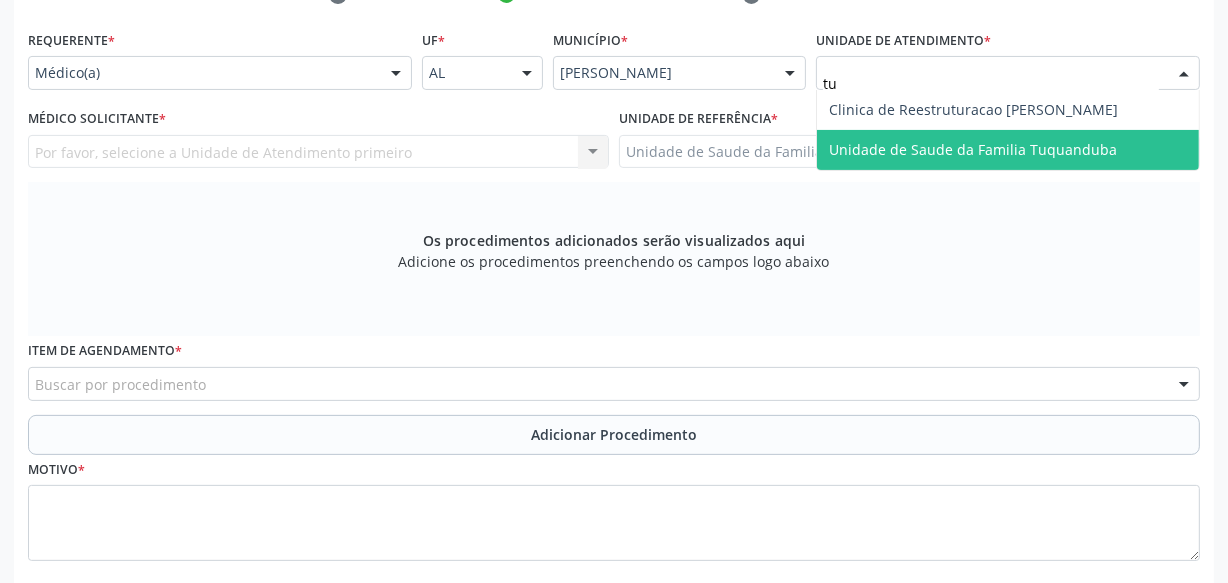 click on "Unidade de Saude da Familia Tuquanduba" at bounding box center [973, 149] 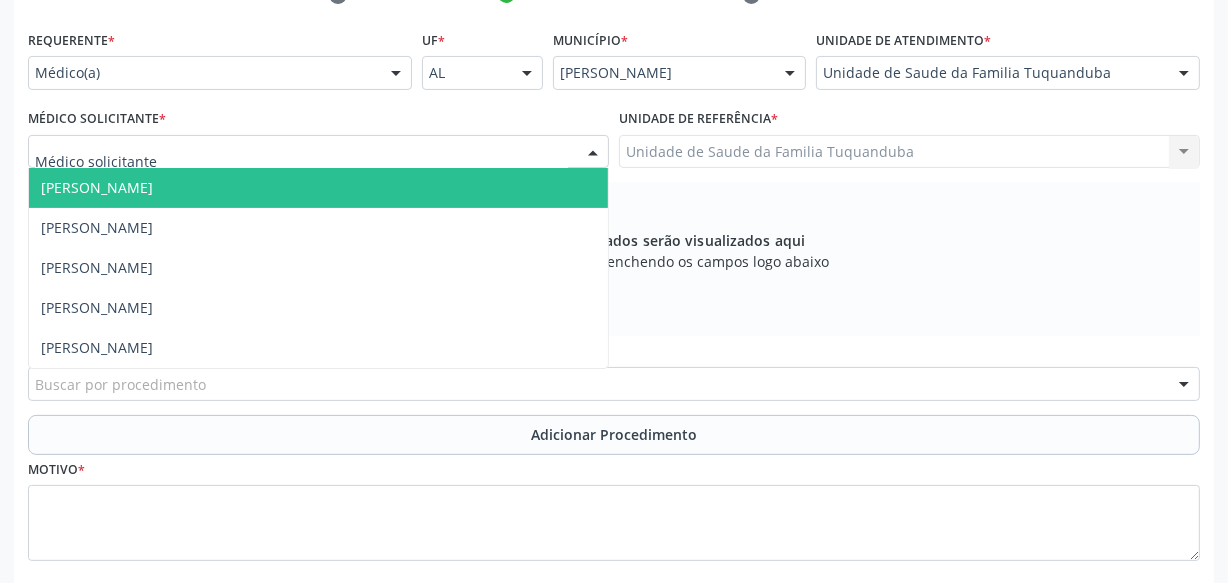 click at bounding box center [318, 152] 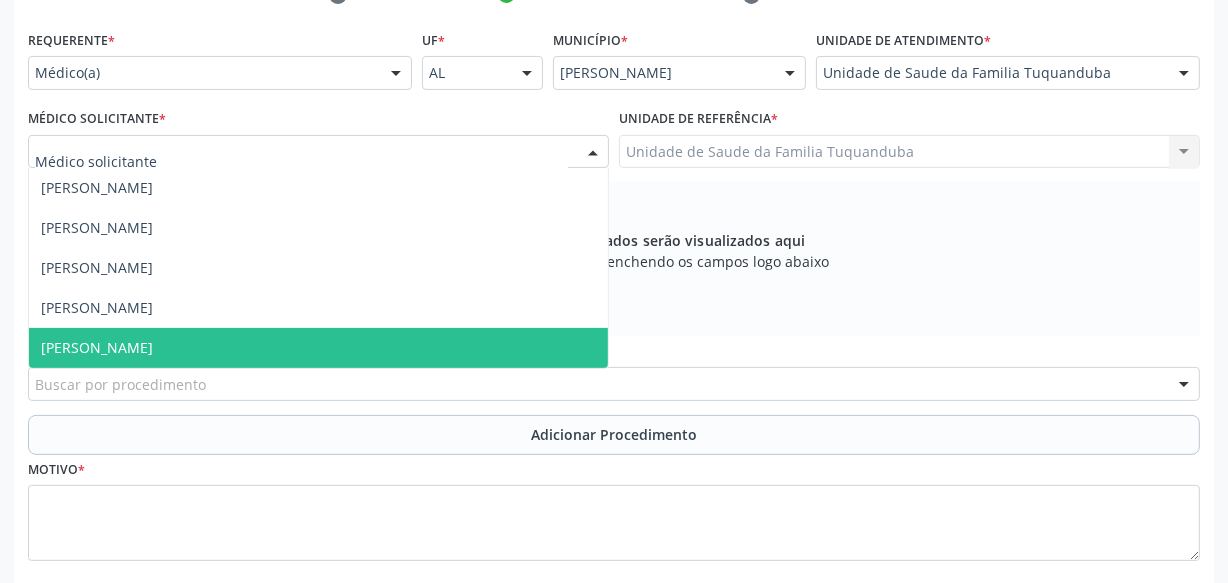 click on "[PERSON_NAME]" at bounding box center [318, 348] 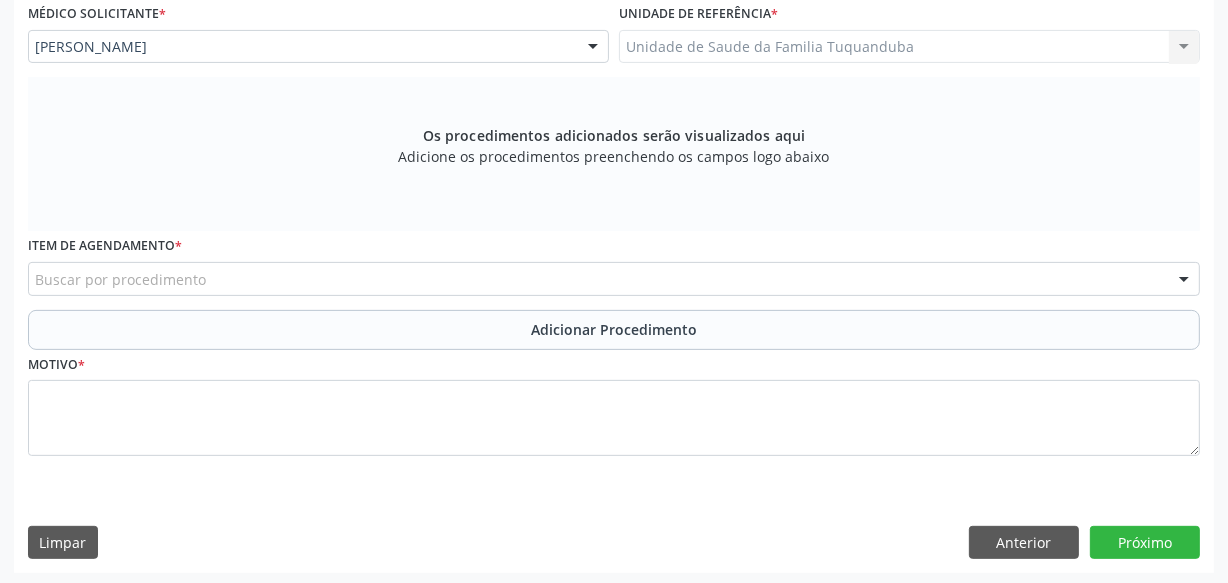 scroll, scrollTop: 545, scrollLeft: 0, axis: vertical 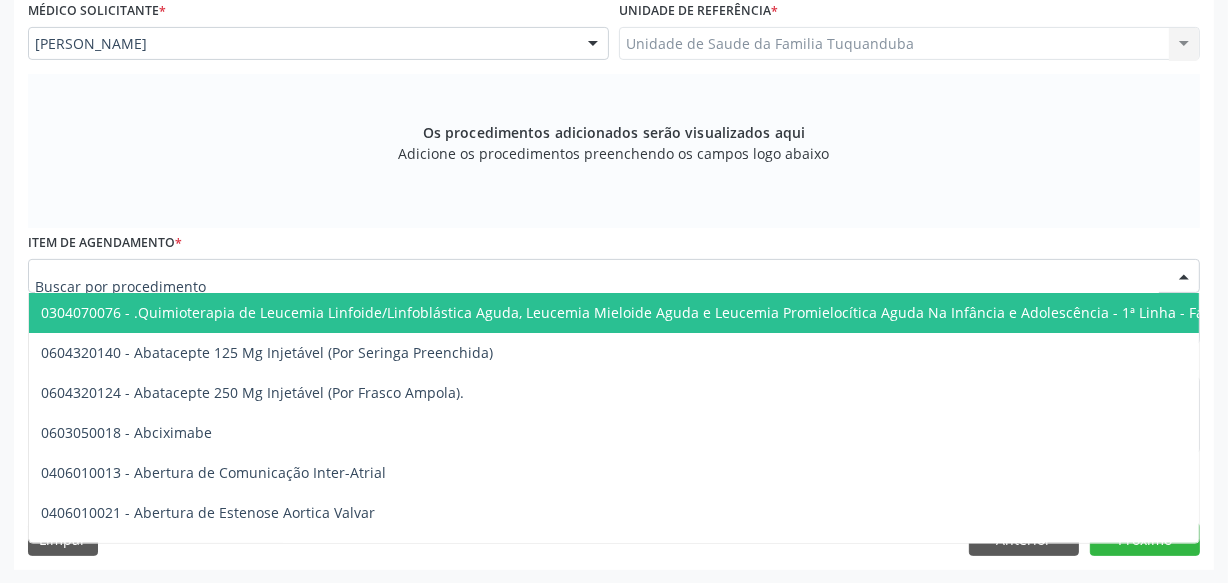 click at bounding box center [614, 276] 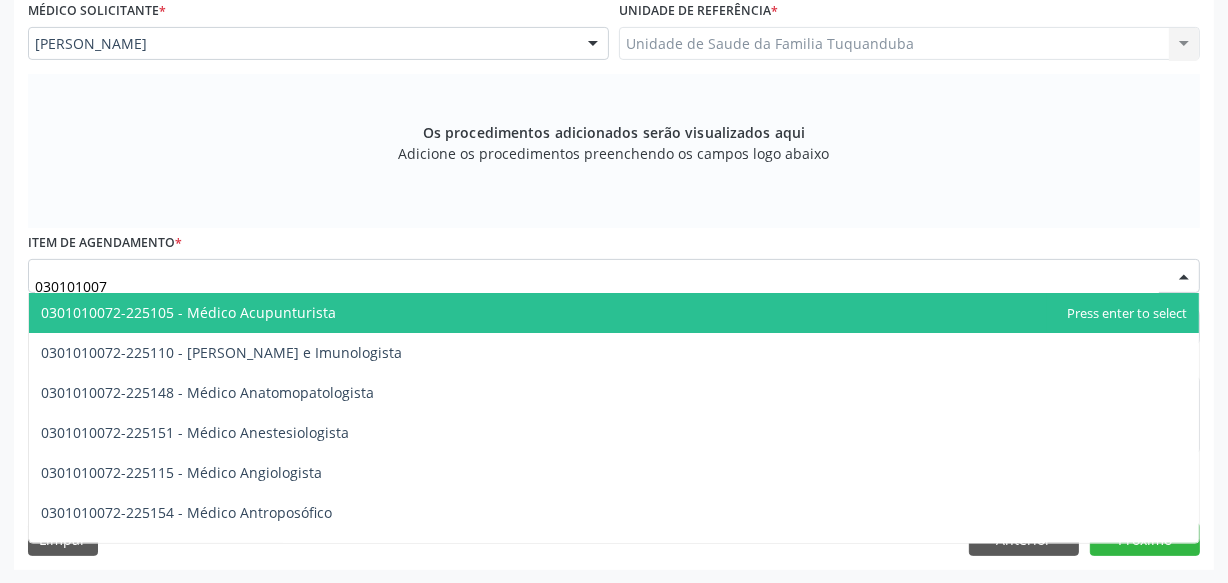 type on "0301010072" 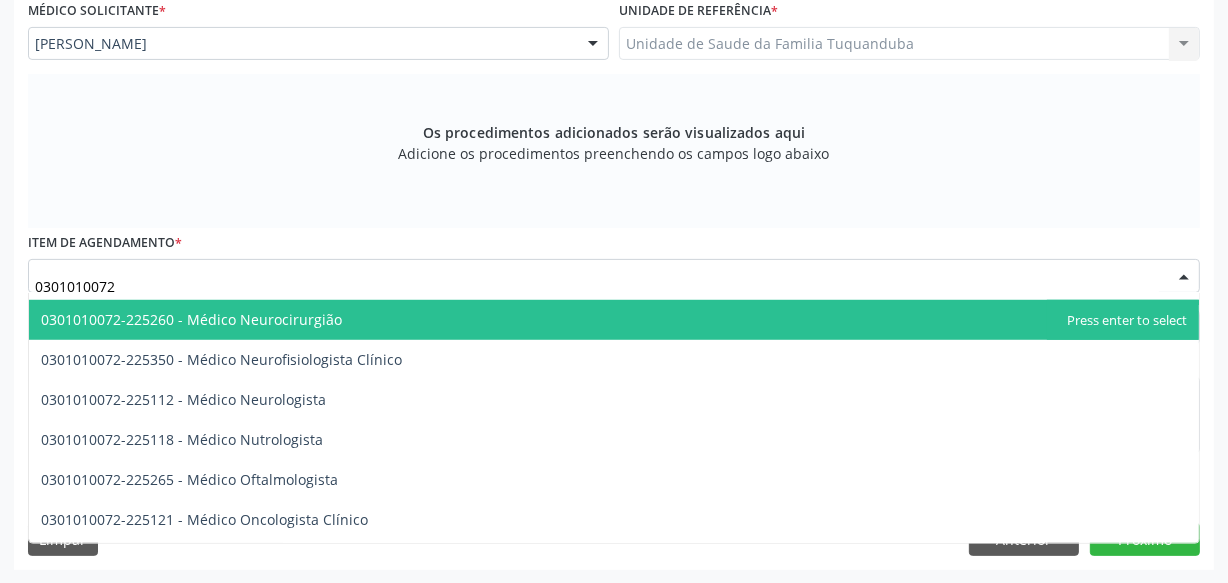 scroll, scrollTop: 1545, scrollLeft: 0, axis: vertical 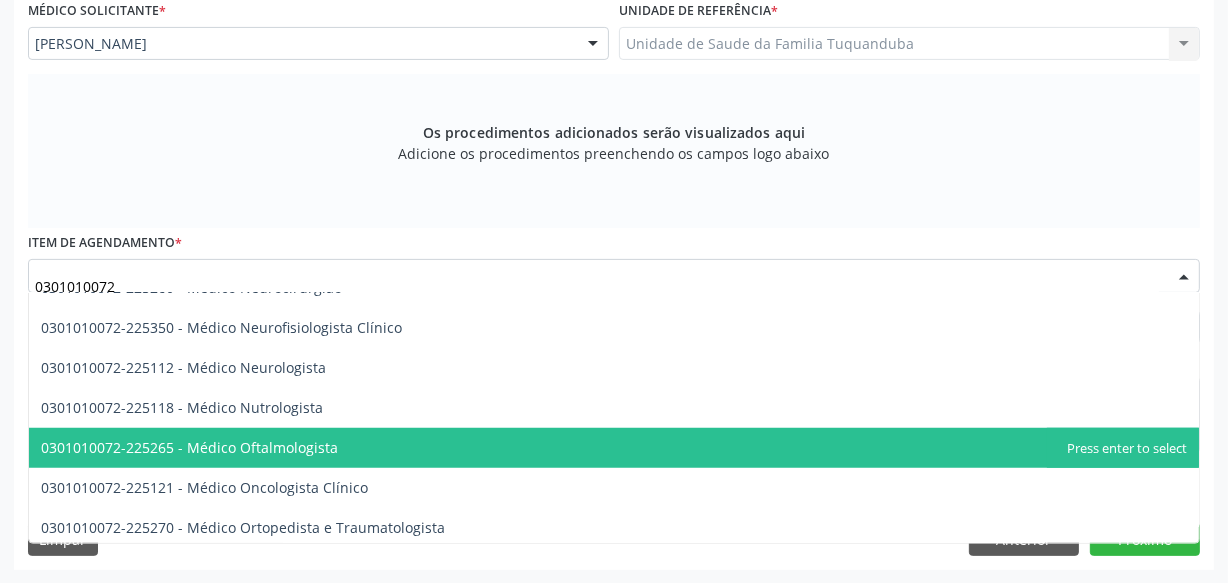 click on "0301010072-225265 - Médico Oftalmologista" at bounding box center (614, 448) 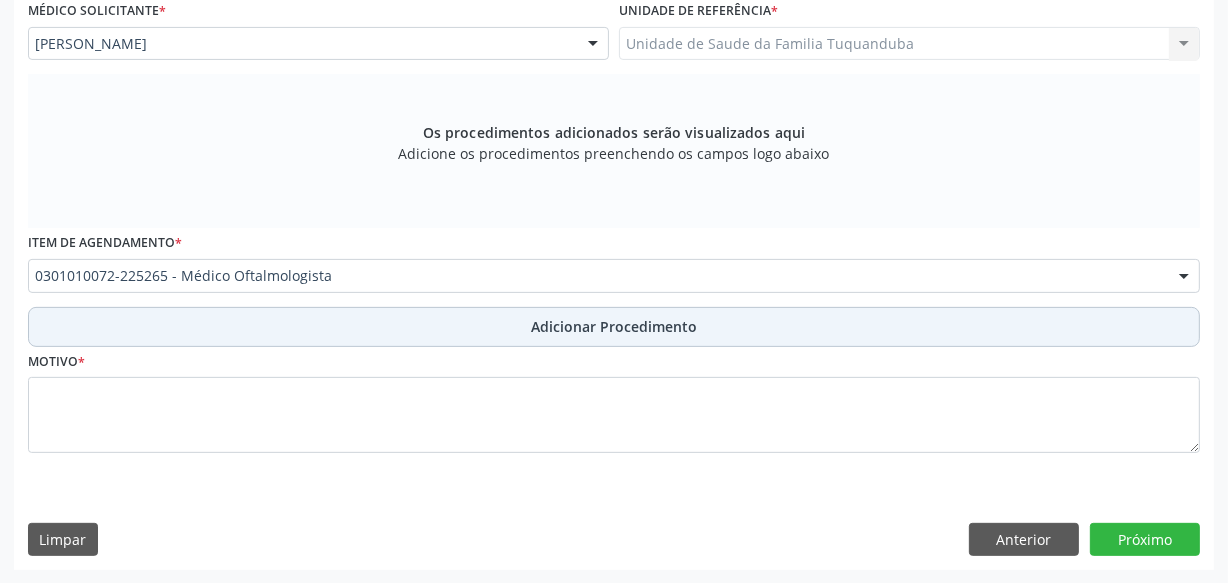 click on "Adicionar Procedimento" at bounding box center (614, 327) 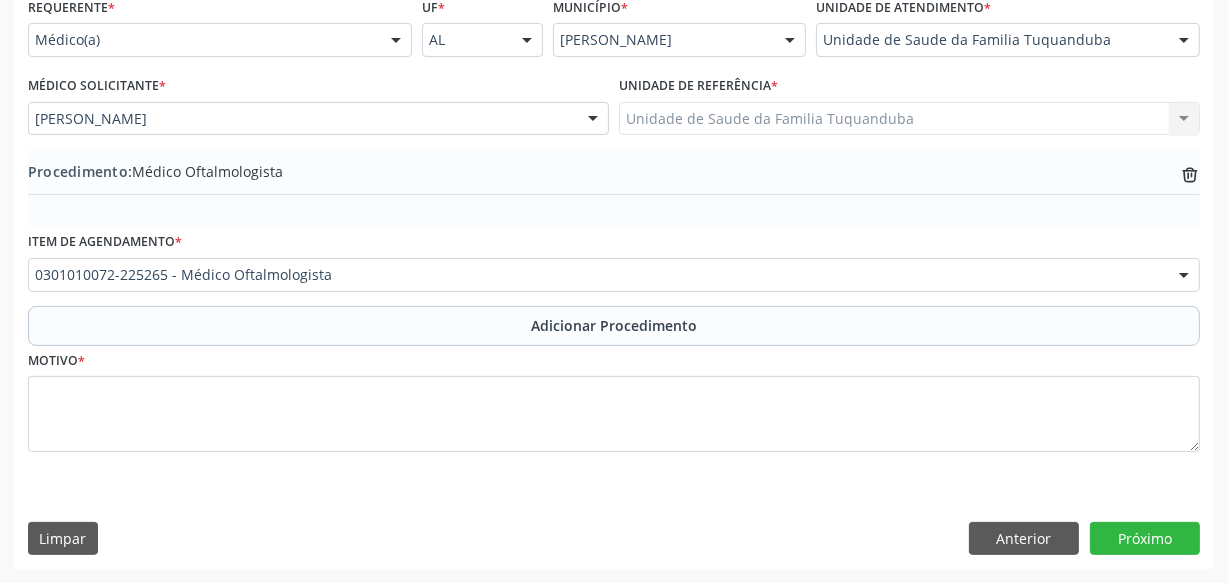 scroll, scrollTop: 469, scrollLeft: 0, axis: vertical 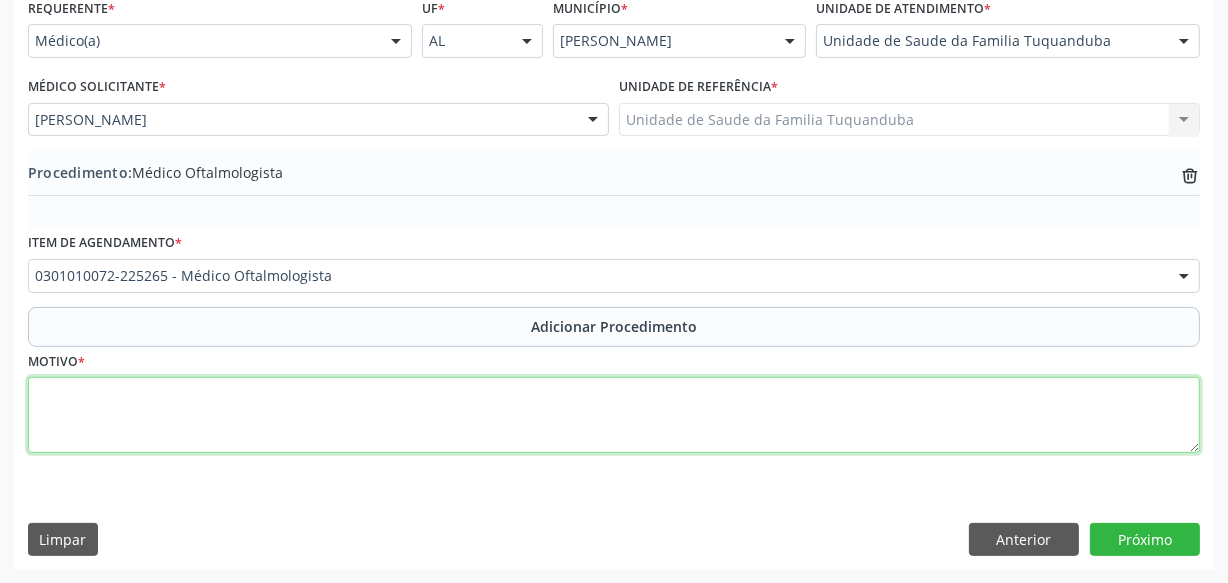 click at bounding box center [614, 415] 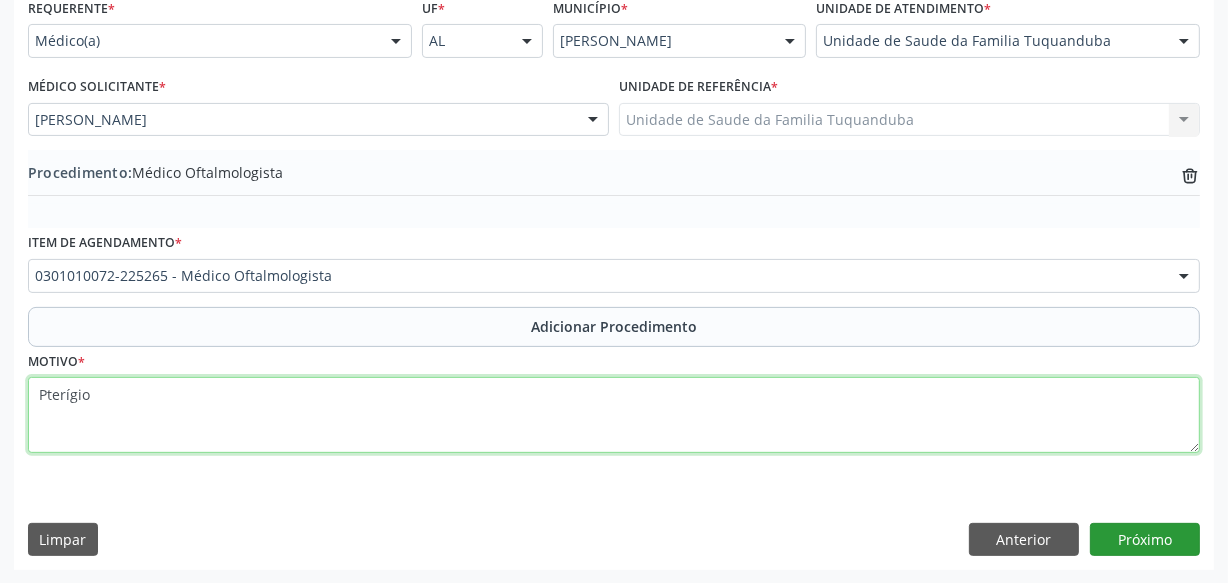 type on "Pterígio" 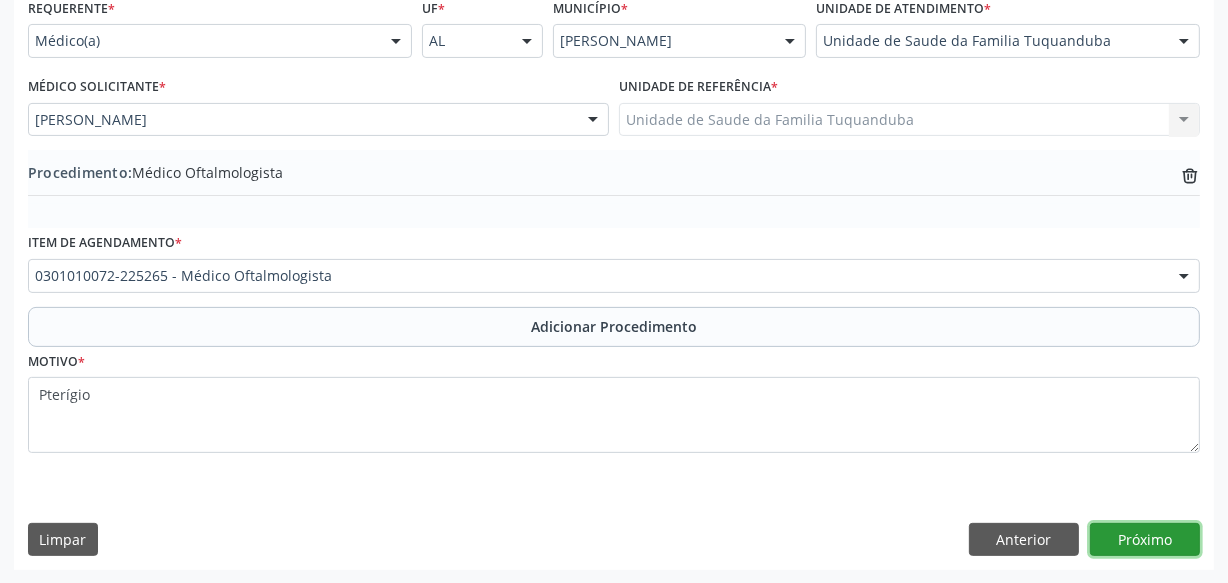 click on "Próximo" at bounding box center (1145, 540) 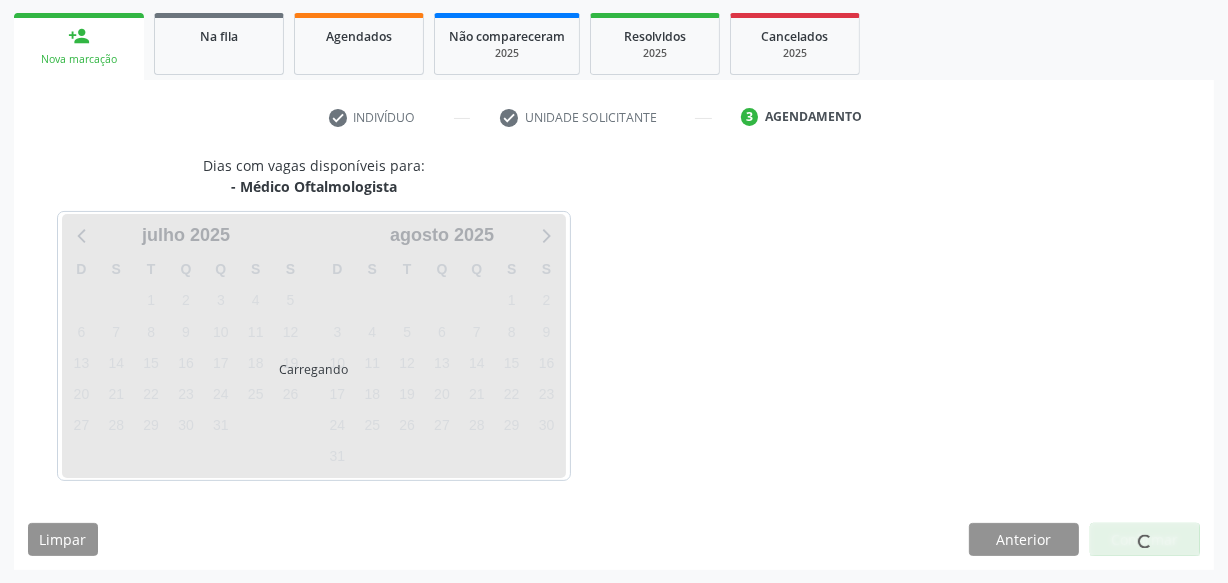 scroll, scrollTop: 372, scrollLeft: 0, axis: vertical 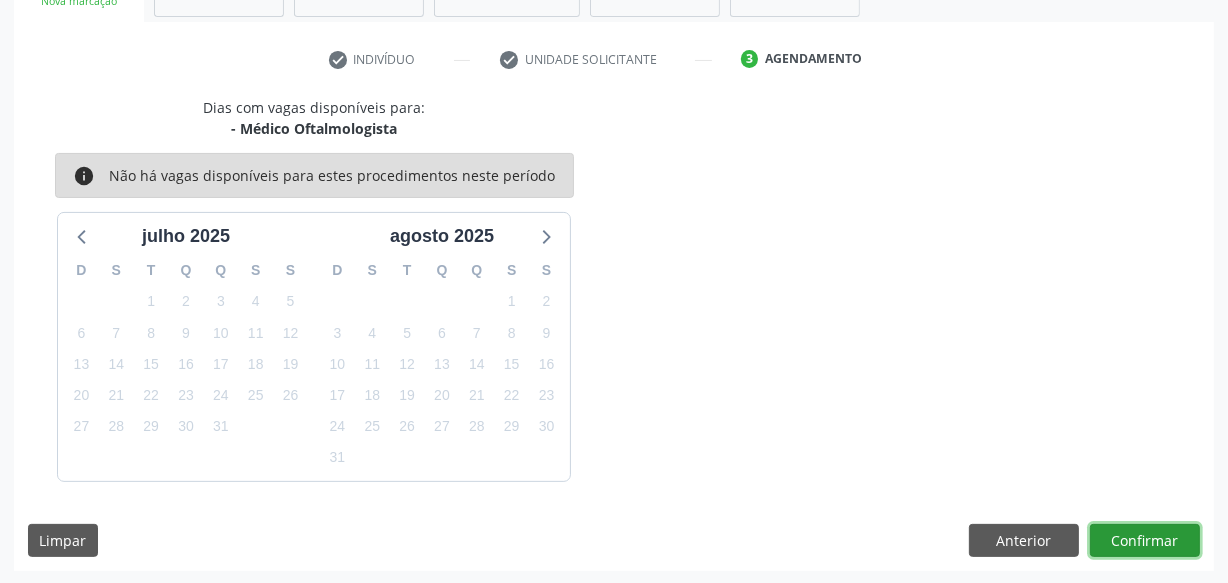 click on "Confirmar" at bounding box center [1145, 541] 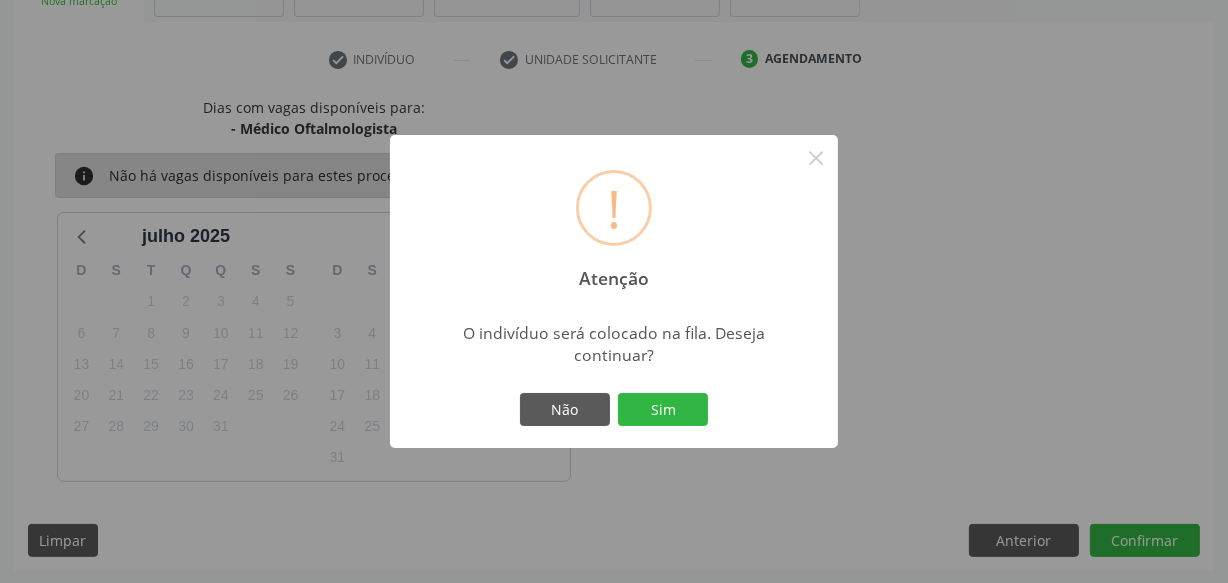 click on "Não Sim" at bounding box center (614, 410) 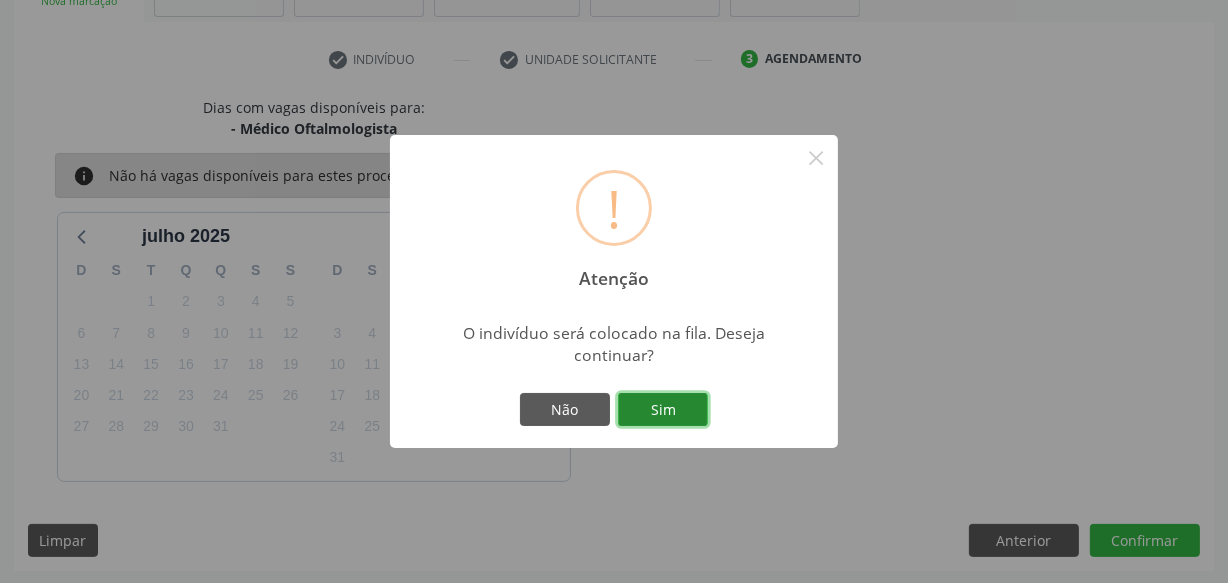click on "Sim" at bounding box center (663, 410) 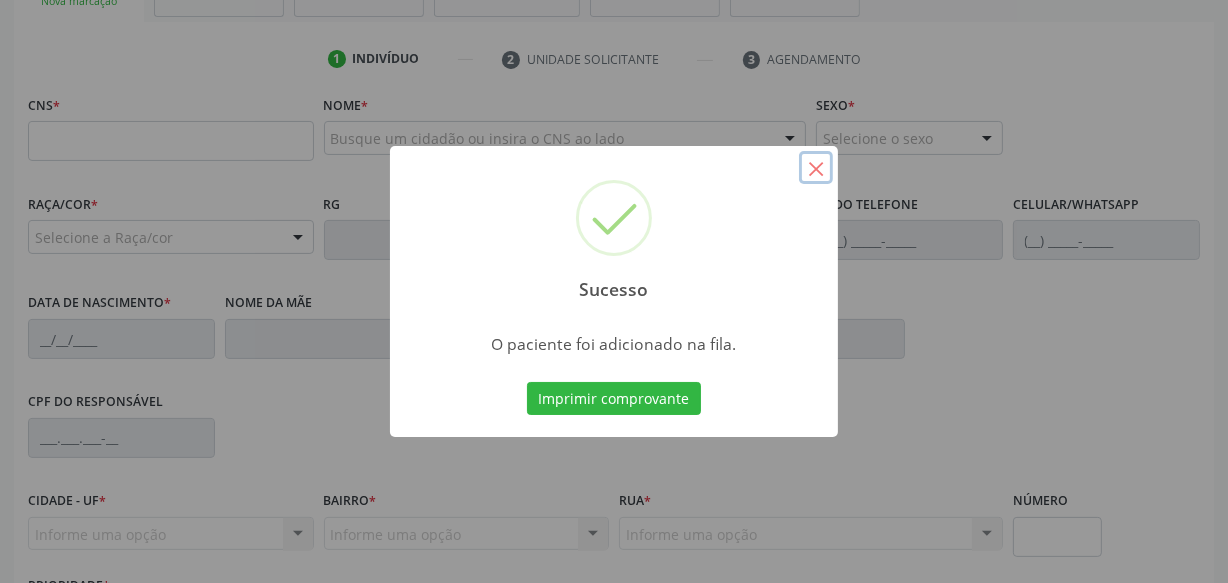 click on "×" at bounding box center (816, 168) 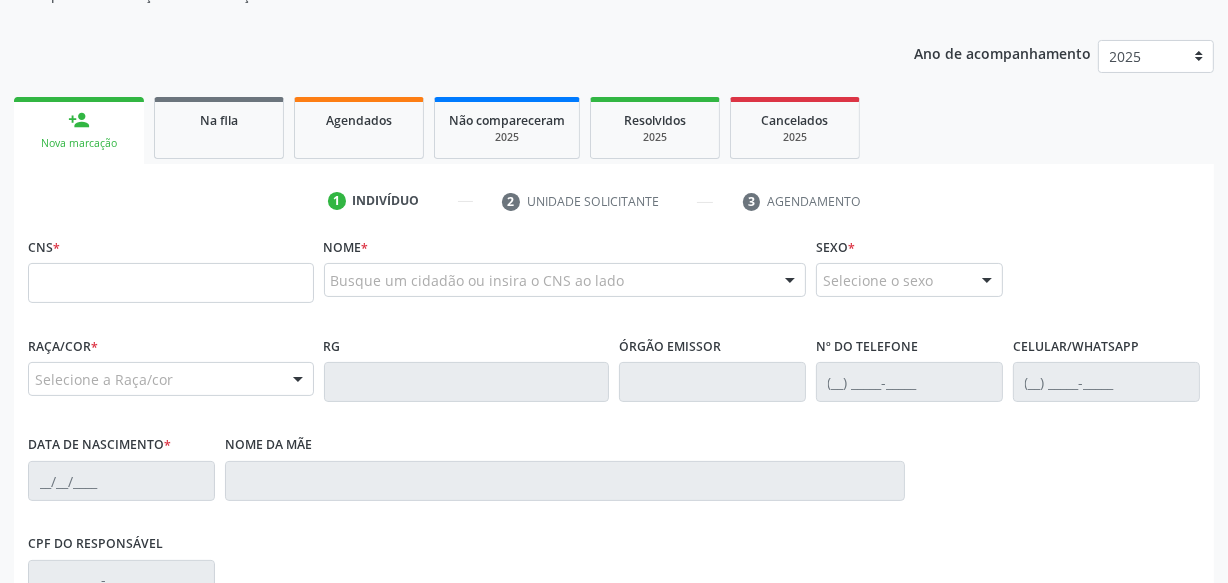 scroll, scrollTop: 9, scrollLeft: 0, axis: vertical 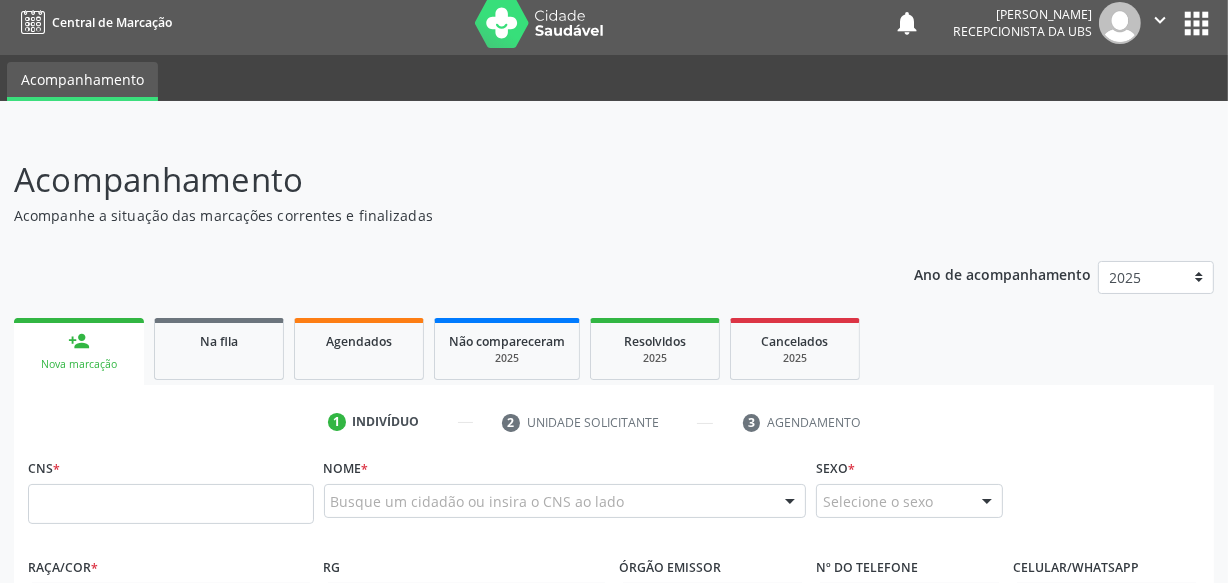 click on "Na fila" at bounding box center (219, 341) 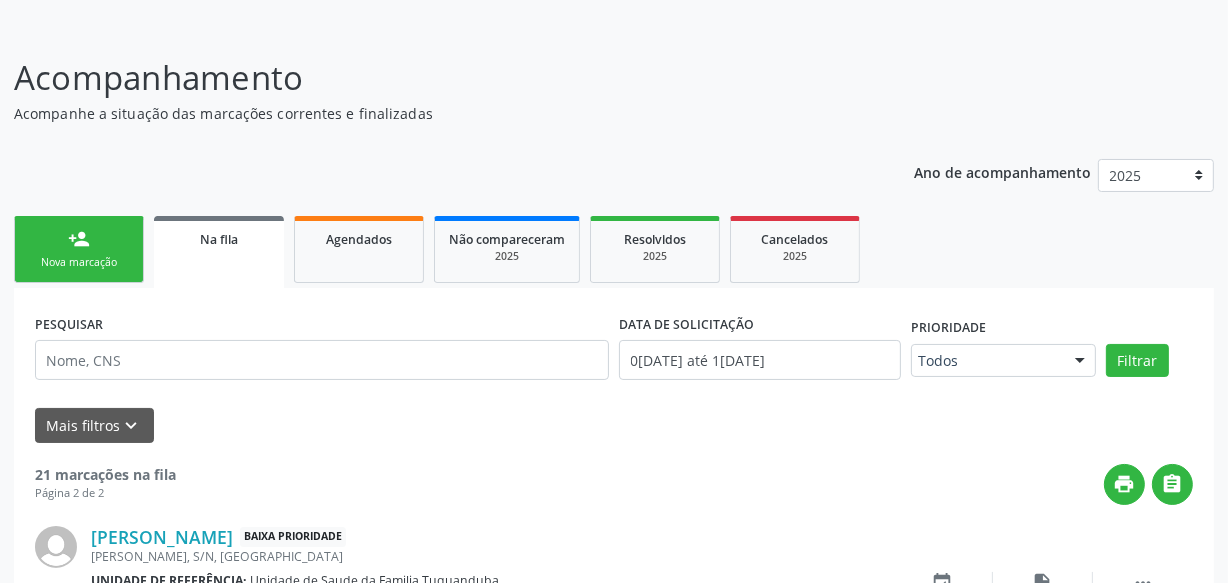 scroll, scrollTop: 106, scrollLeft: 0, axis: vertical 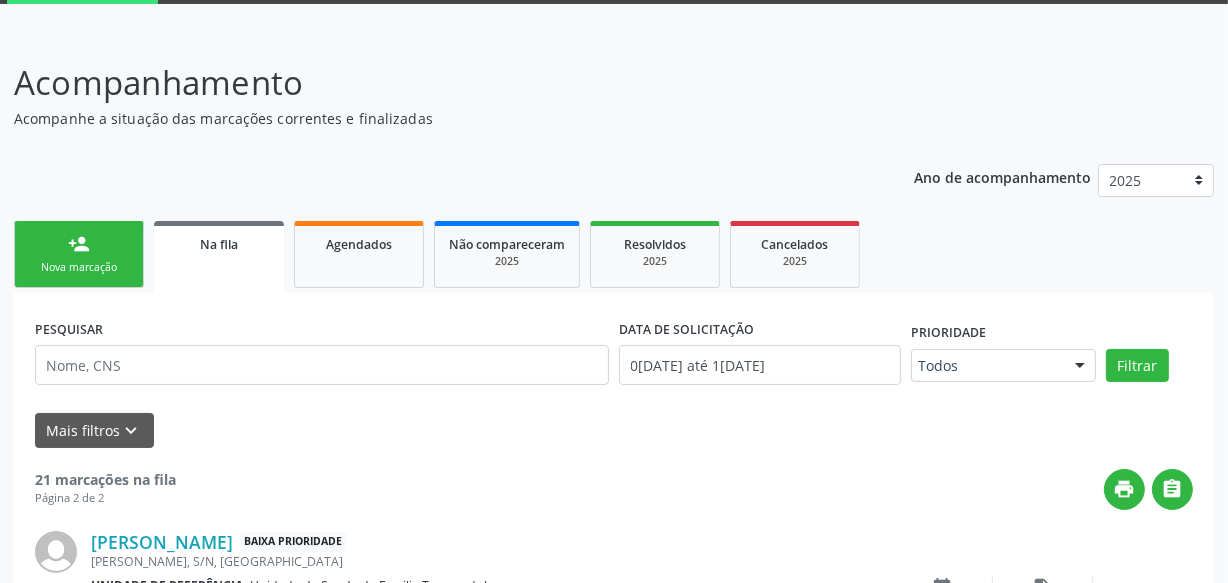 click on "Nova marcação" at bounding box center [79, 267] 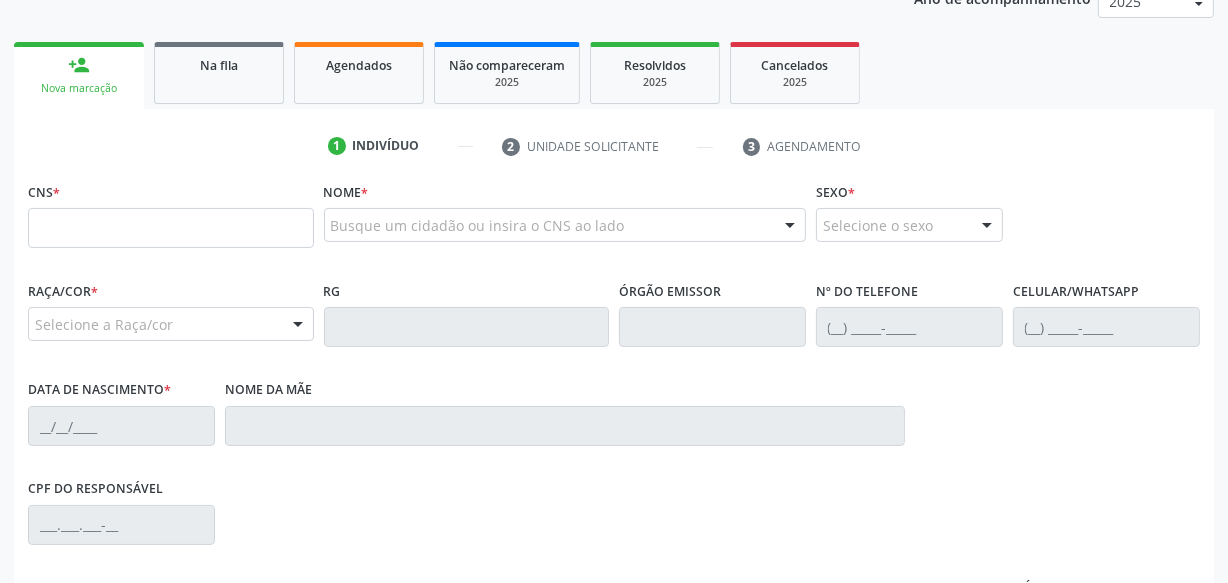 scroll, scrollTop: 288, scrollLeft: 0, axis: vertical 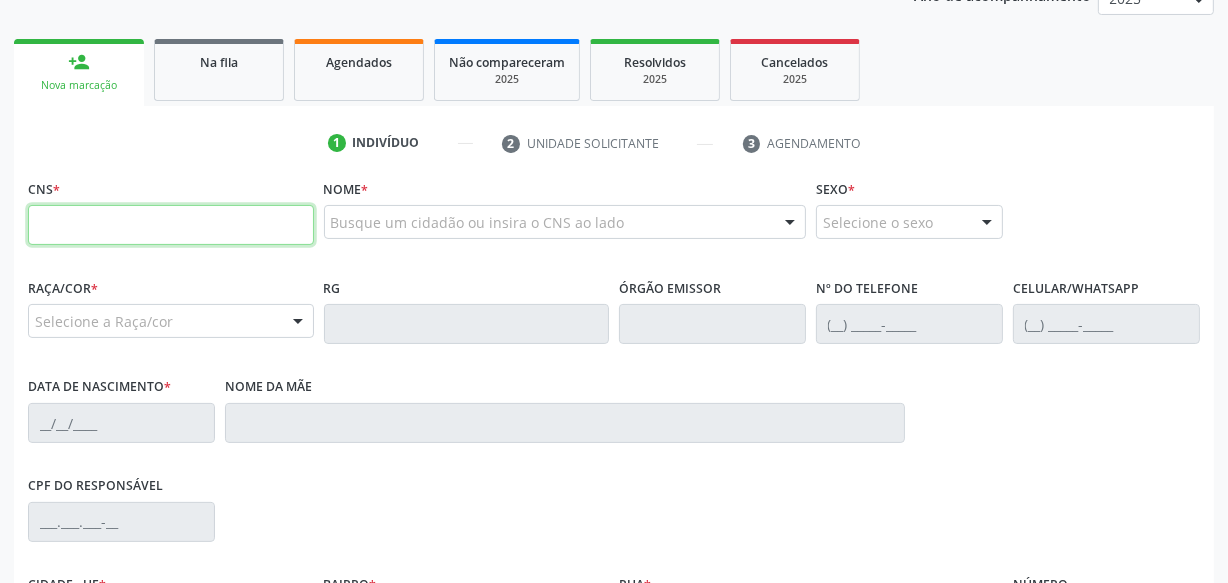 click at bounding box center [171, 225] 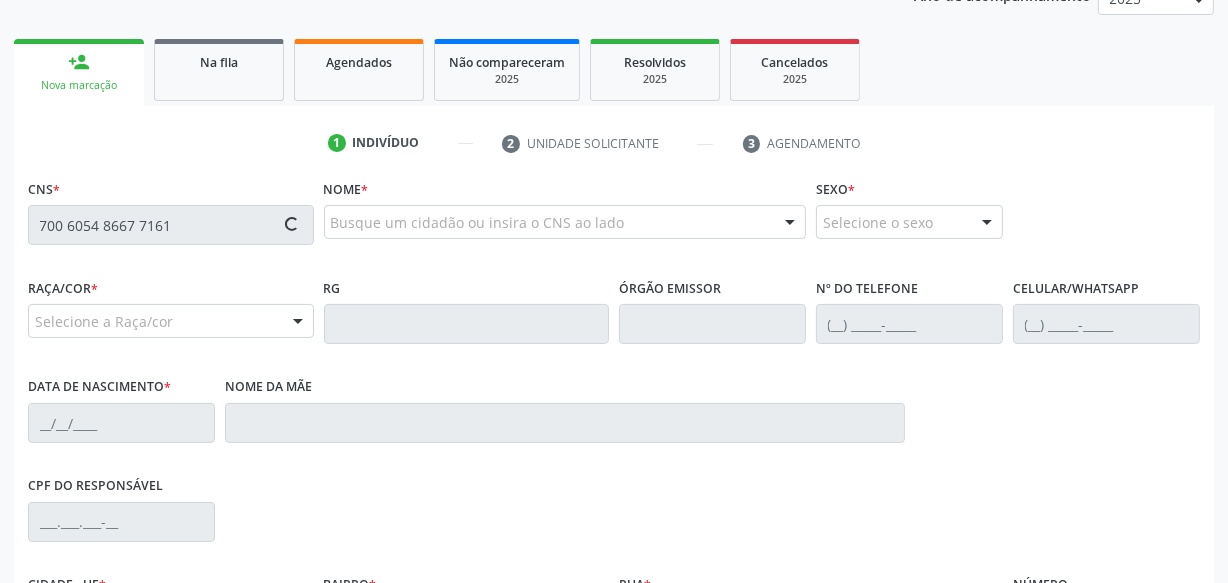 type on "700 6054 8667 7161" 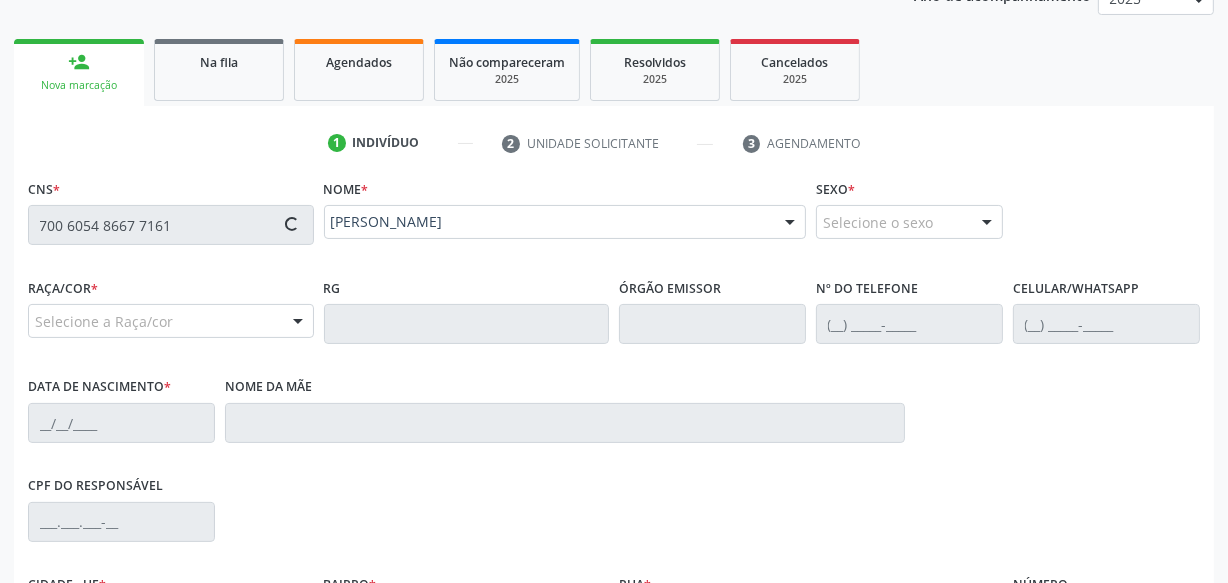 type on "[PHONE_NUMBER]" 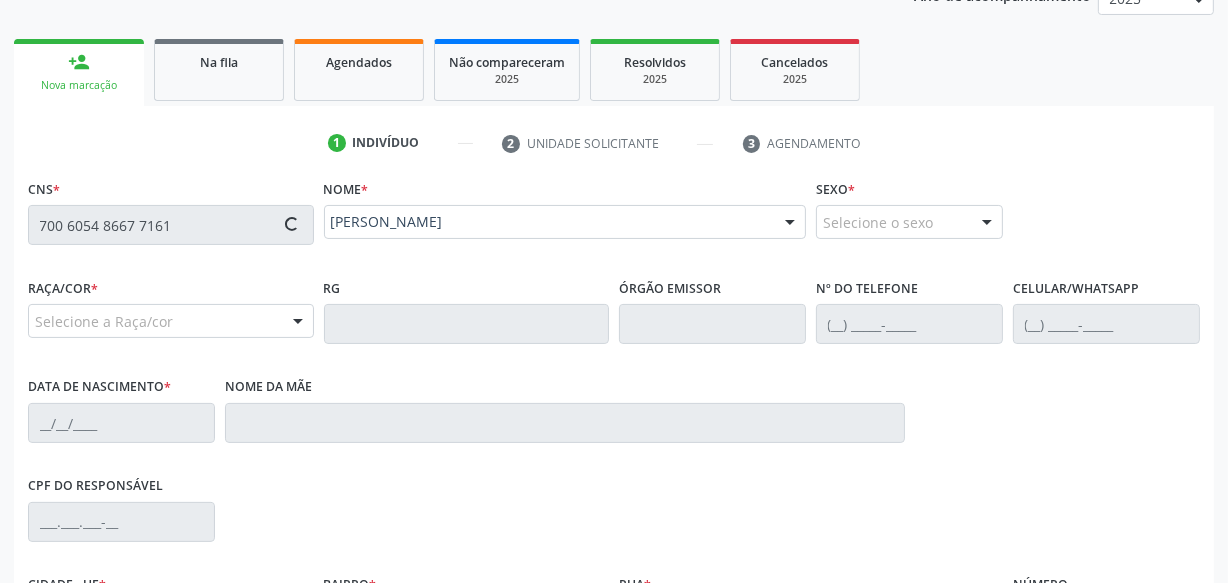 type on "26[DATE]" 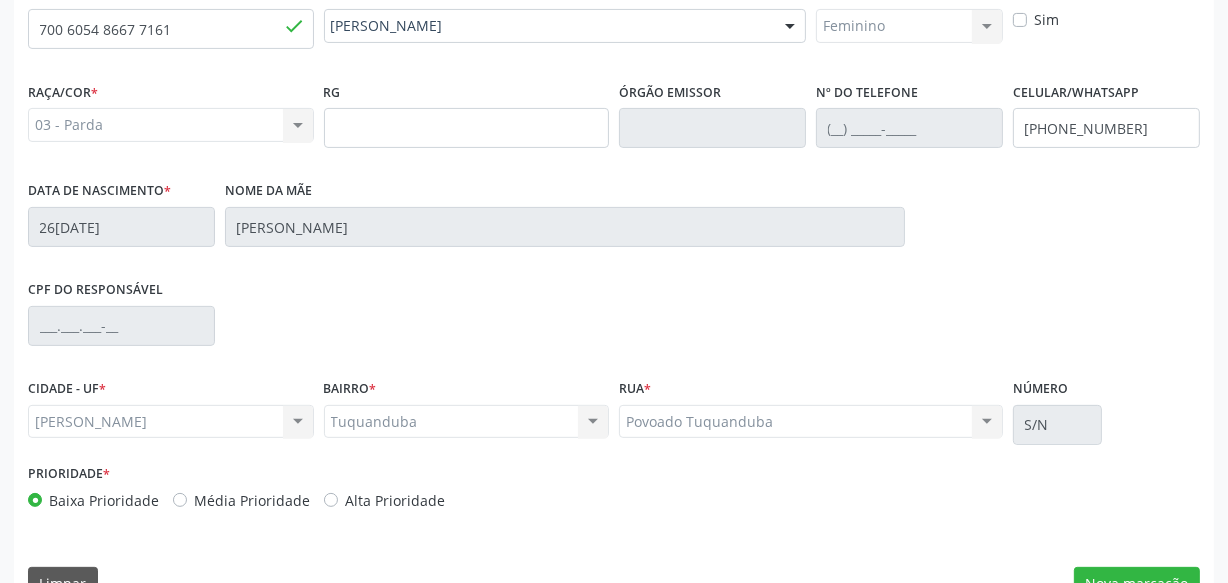scroll, scrollTop: 528, scrollLeft: 0, axis: vertical 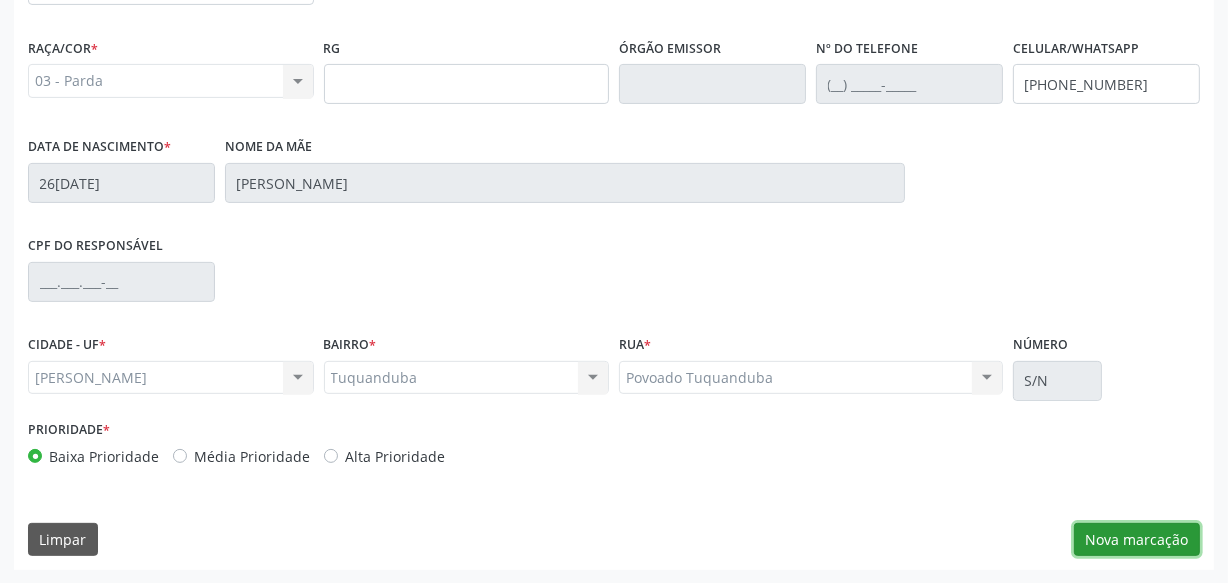 click on "Nova marcação" at bounding box center (1137, 540) 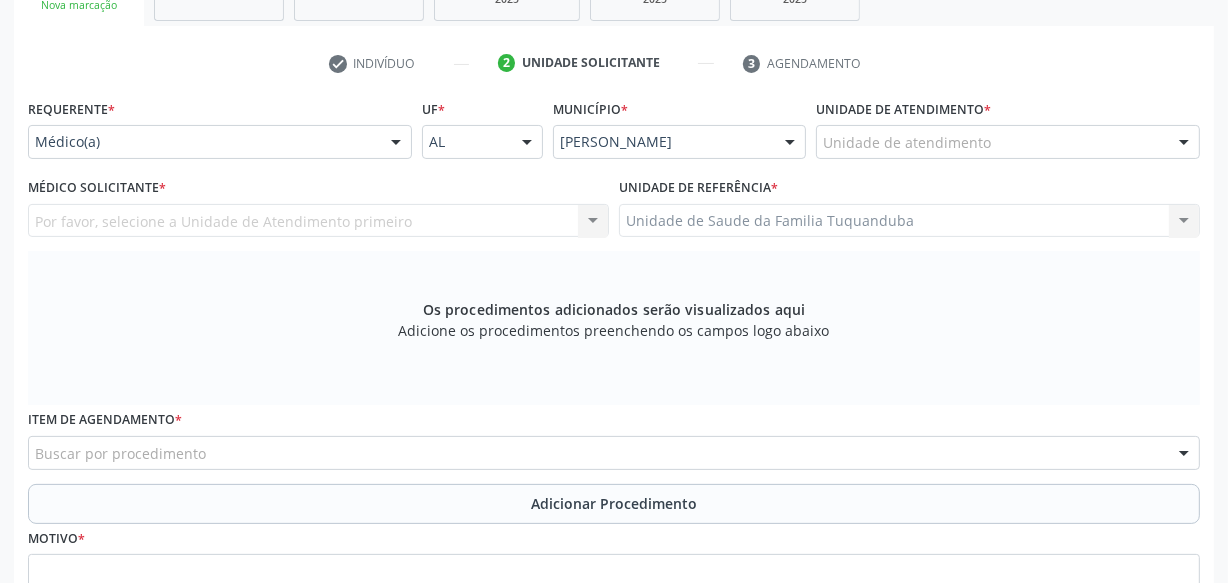 scroll, scrollTop: 346, scrollLeft: 0, axis: vertical 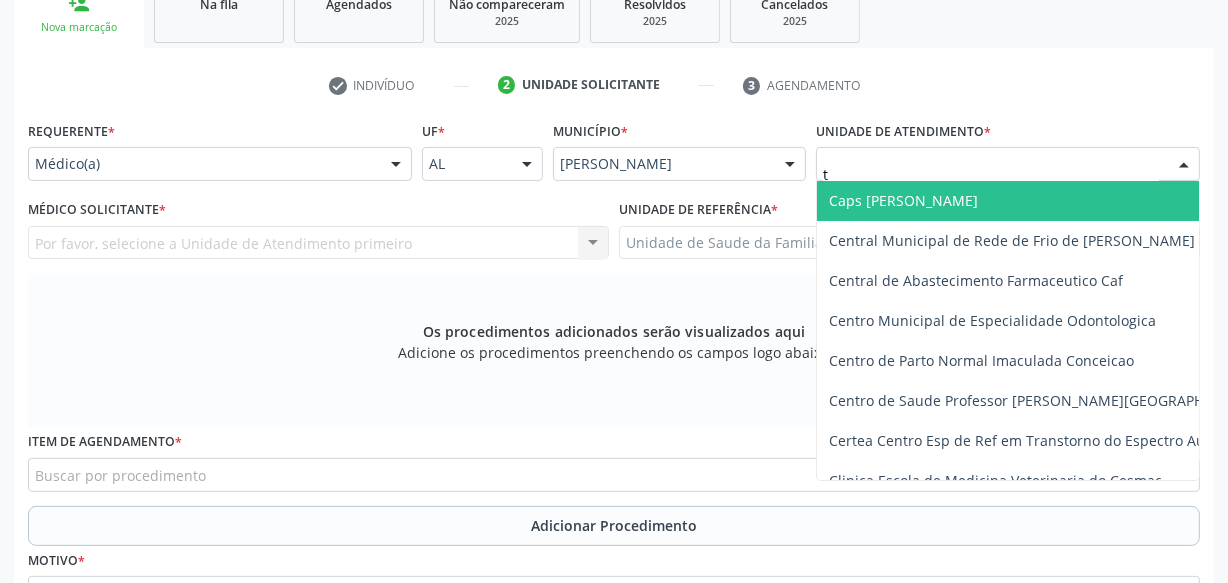 type on "tu" 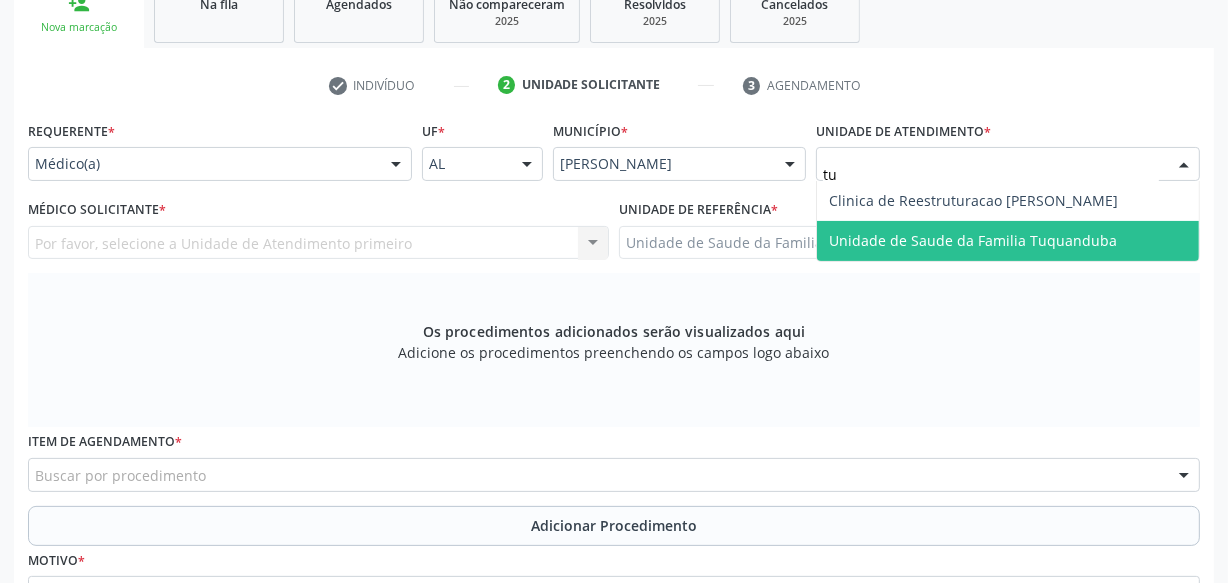 click on "Unidade de Saude da Familia Tuquanduba" at bounding box center [973, 240] 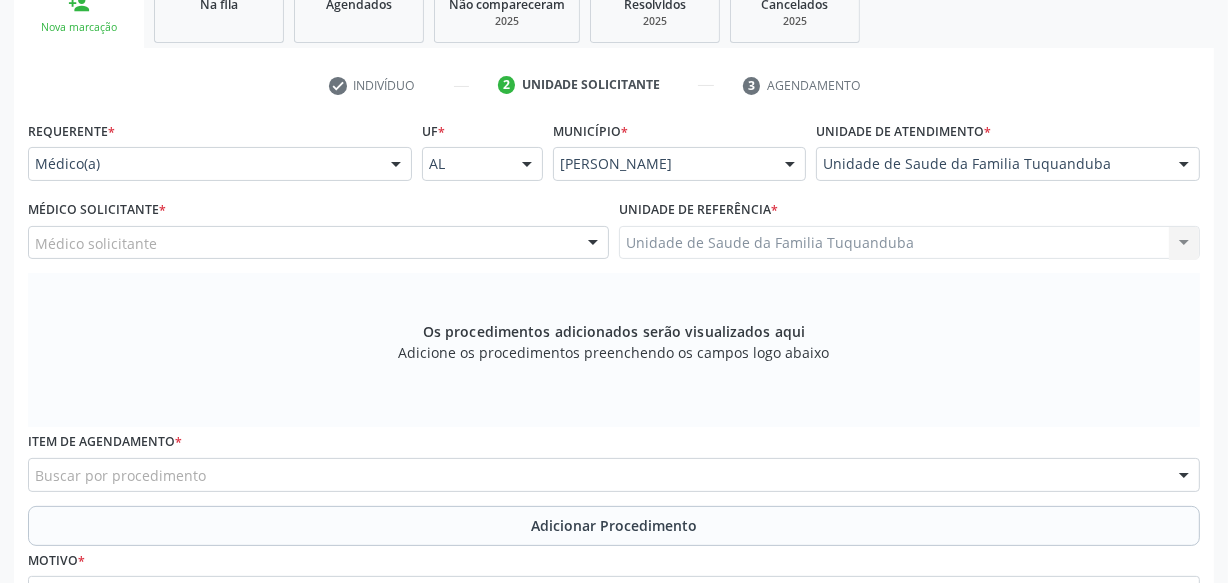 click on "Médico solicitante" at bounding box center (318, 243) 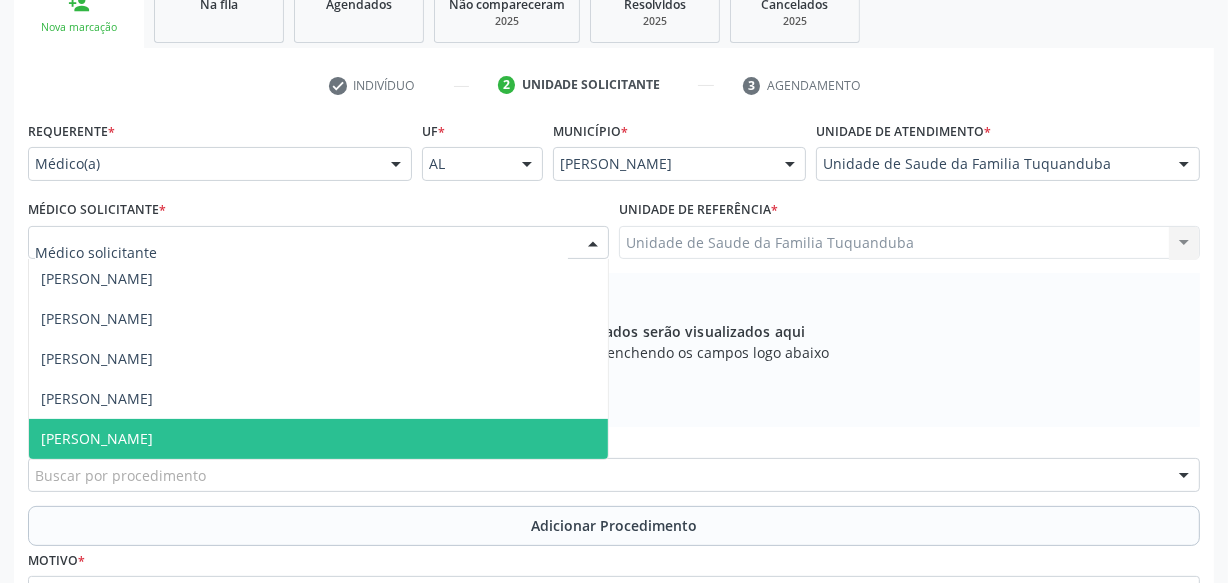 click on "[PERSON_NAME]" at bounding box center [318, 439] 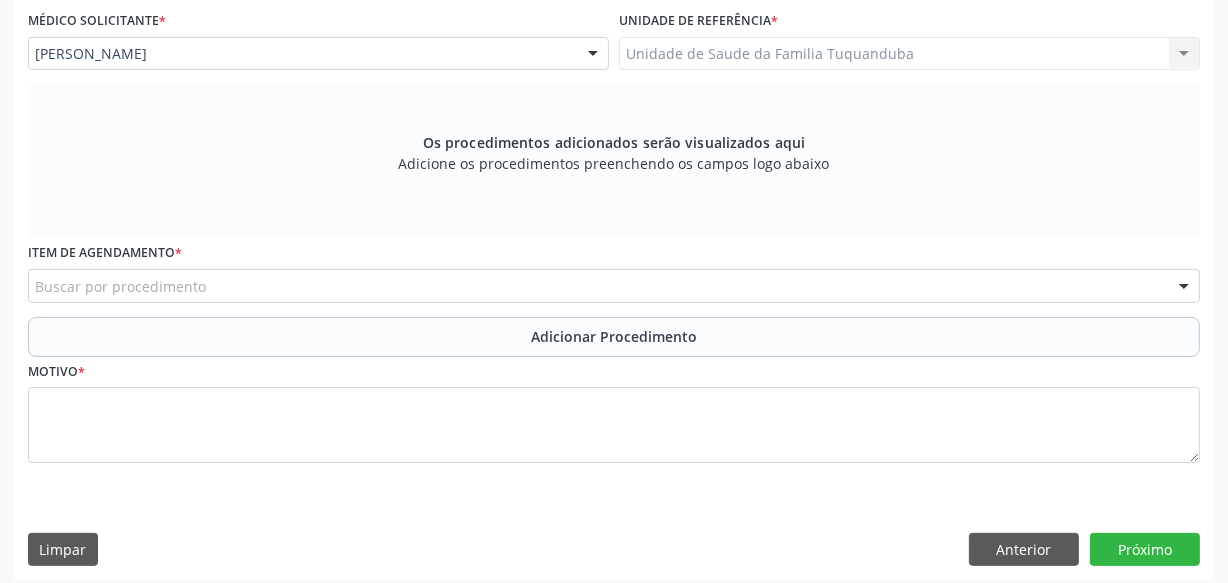 scroll, scrollTop: 545, scrollLeft: 0, axis: vertical 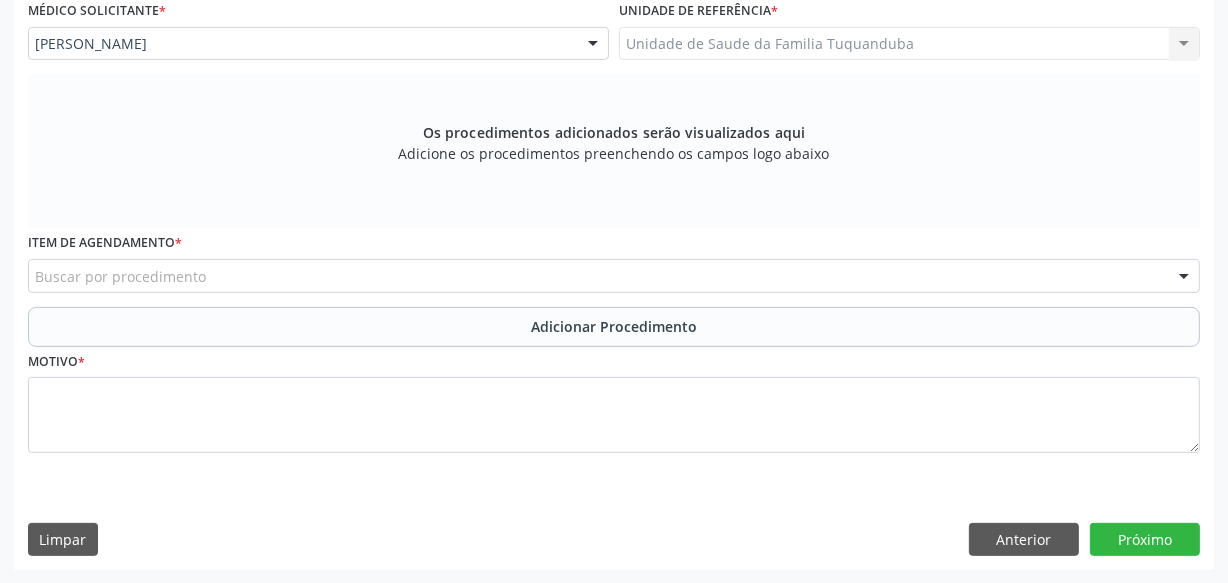 click on "Buscar por procedimento" at bounding box center (614, 276) 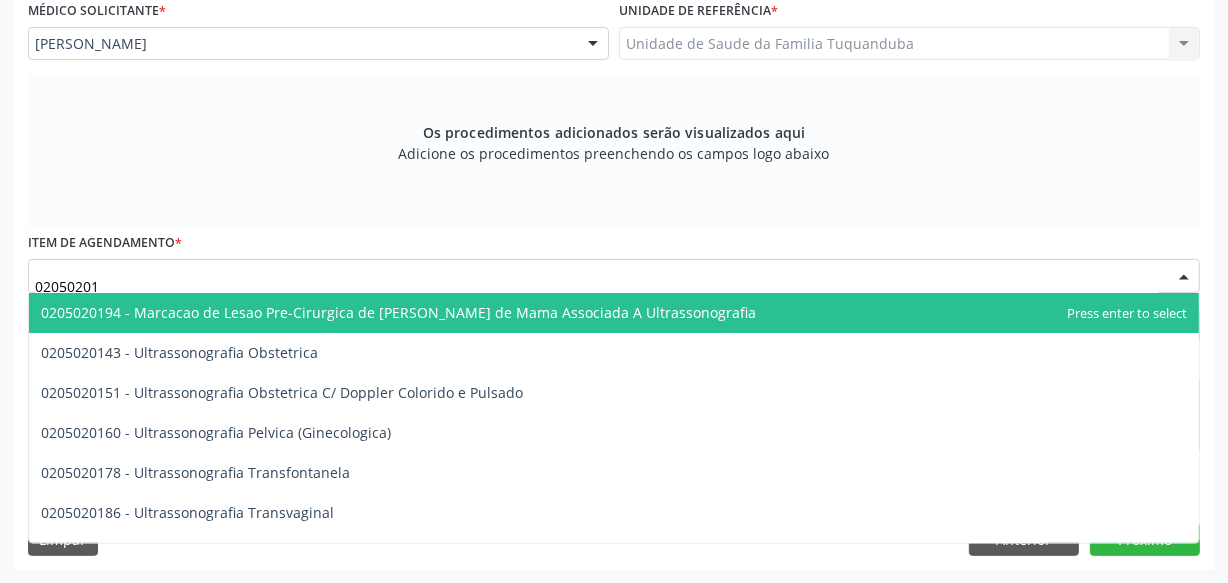 type on "020502012" 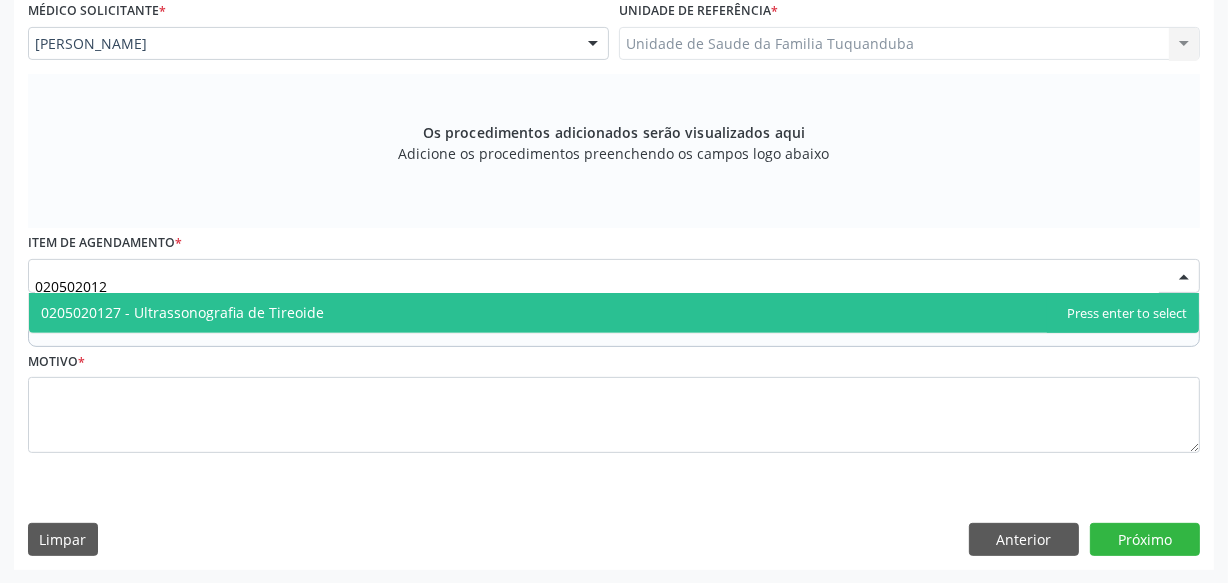 click on "0205020127 - Ultrassonografia de Tireoide" at bounding box center (614, 313) 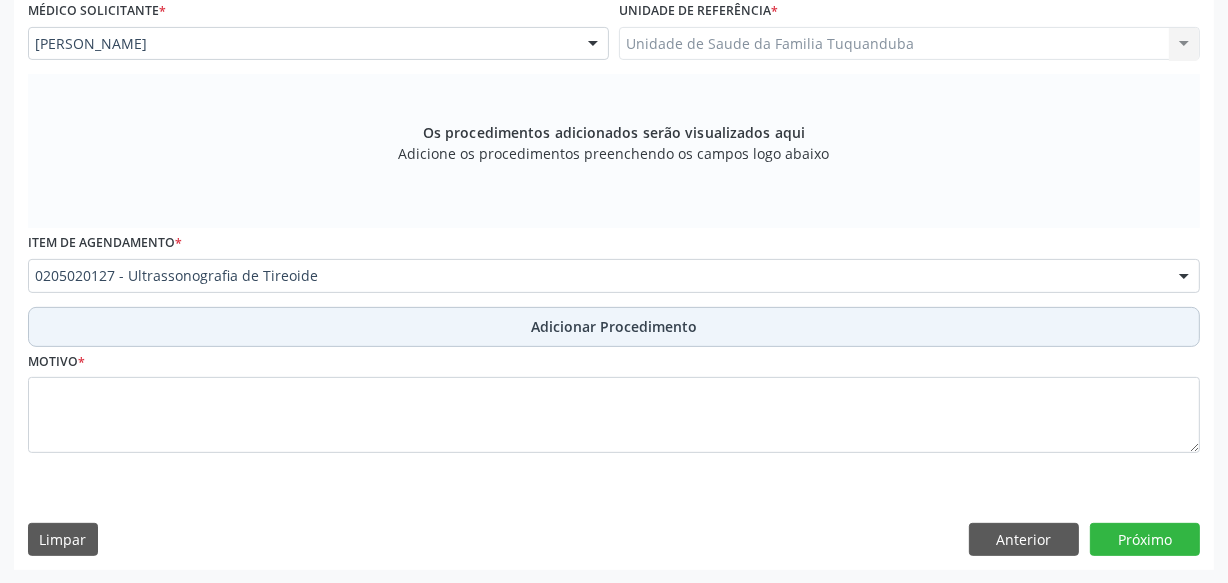 click on "Adicionar Procedimento" at bounding box center (614, 327) 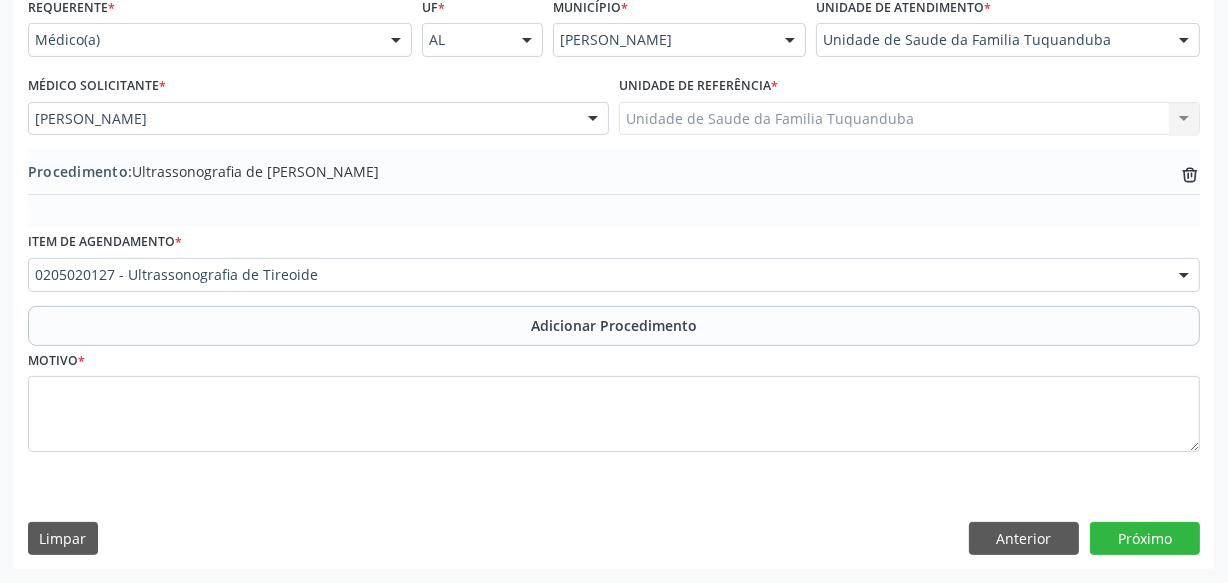 scroll, scrollTop: 469, scrollLeft: 0, axis: vertical 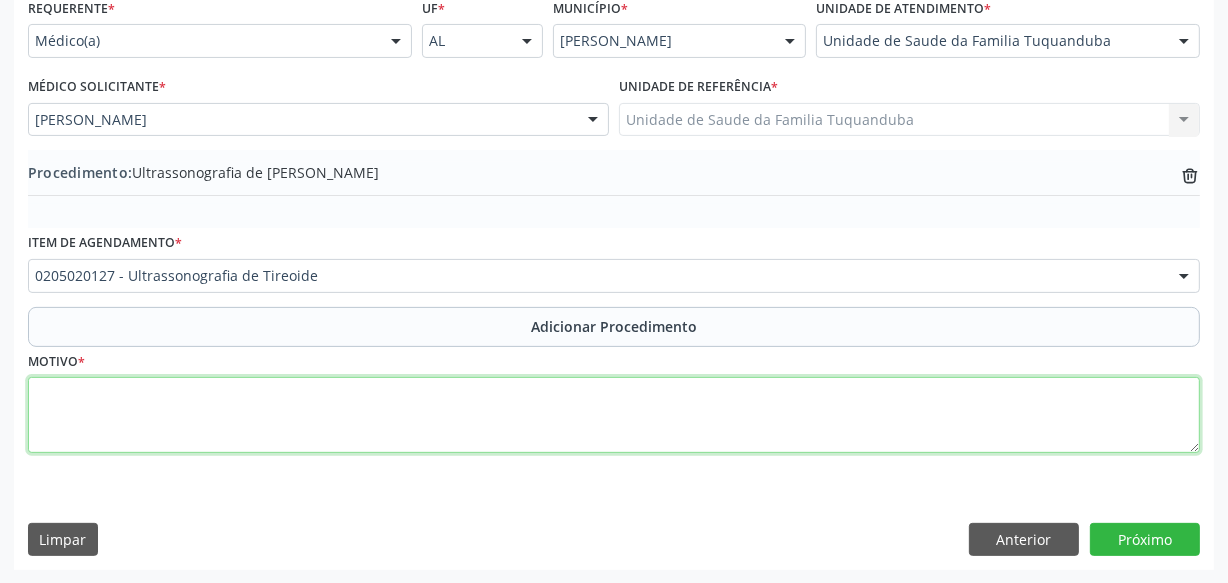 click at bounding box center (614, 415) 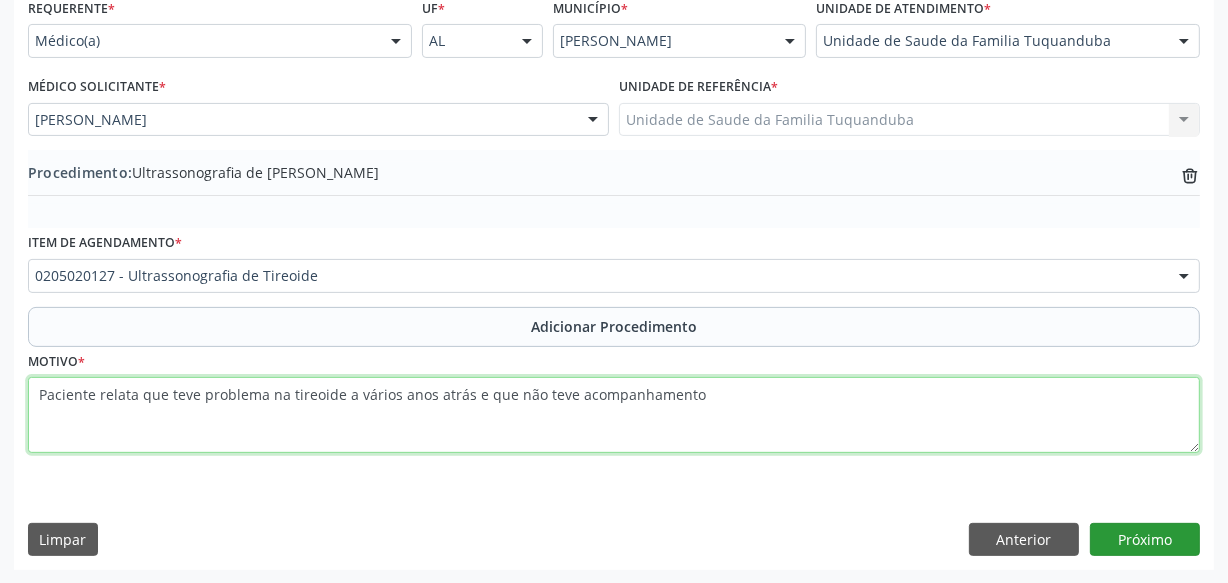 type on "Paciente relata que teve problema na tireoide a vários anos atrás e que não teve acompanhamento" 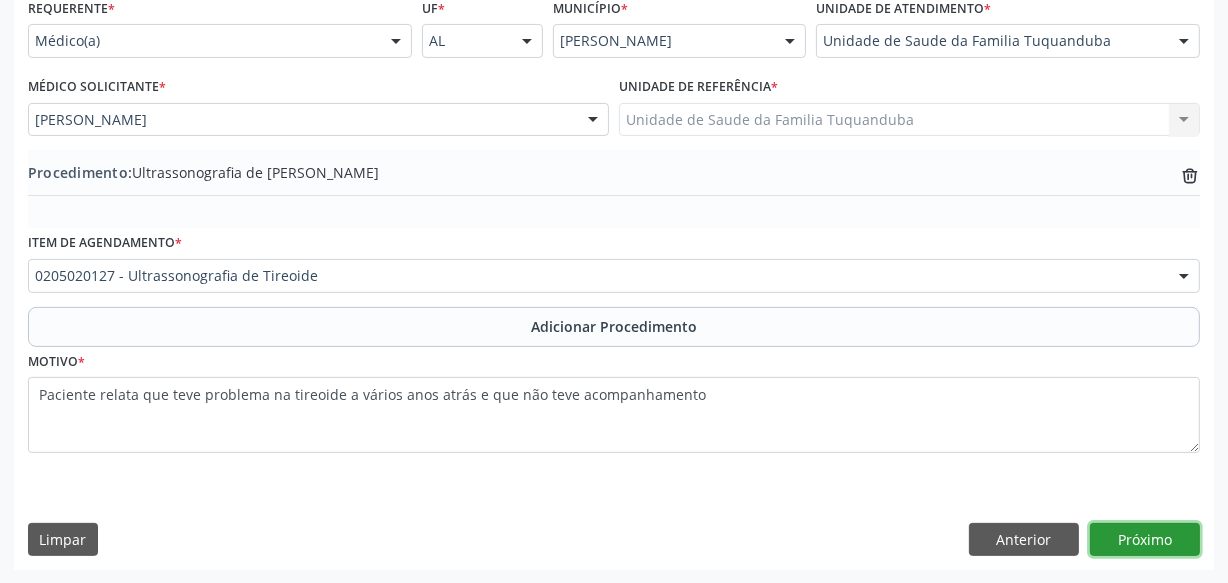 click on "Próximo" at bounding box center (1145, 540) 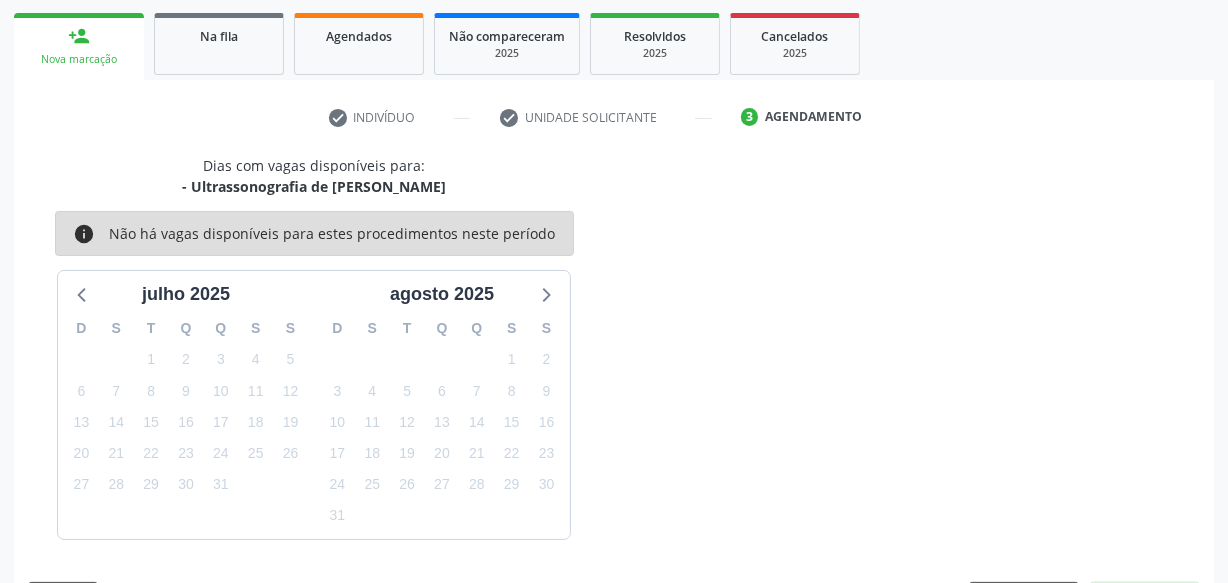 scroll, scrollTop: 372, scrollLeft: 0, axis: vertical 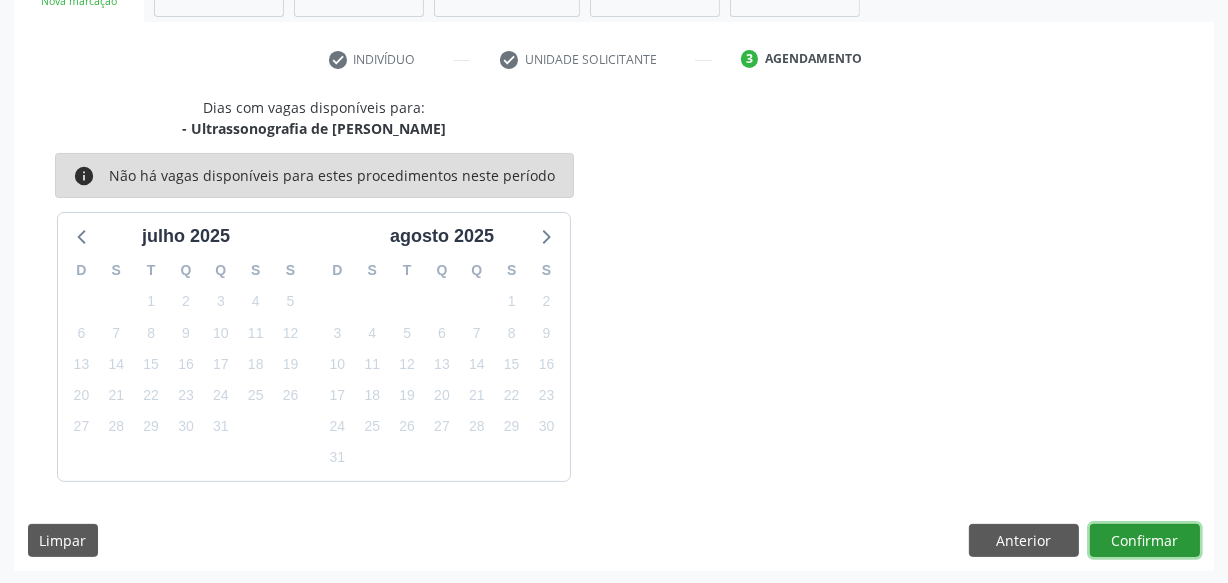 click on "Confirmar" at bounding box center (1145, 541) 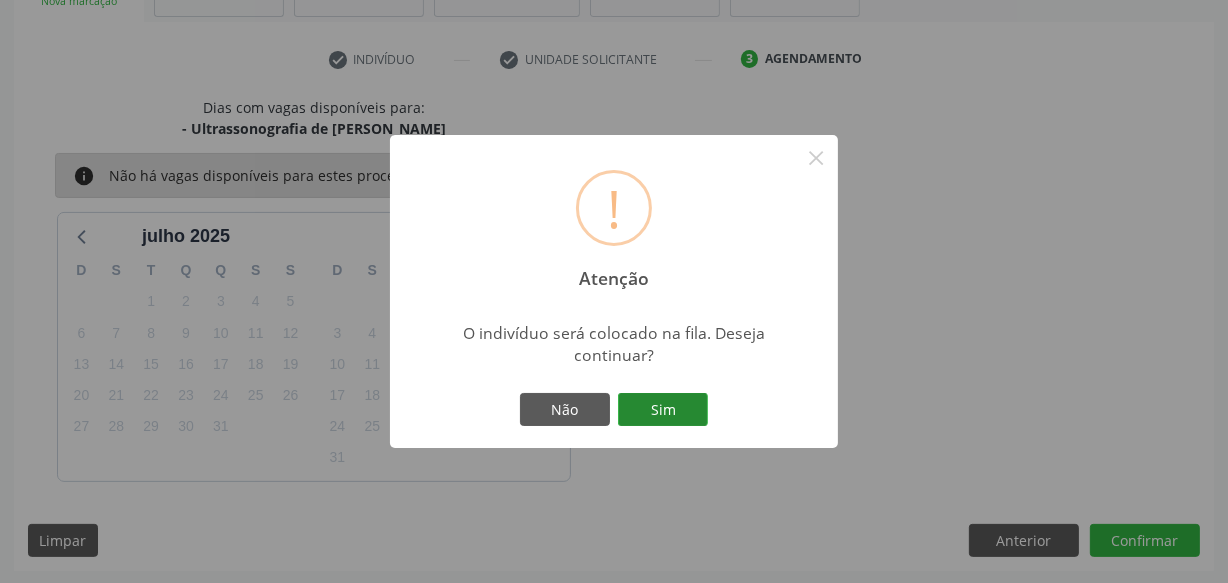 click on "Sim" at bounding box center (663, 410) 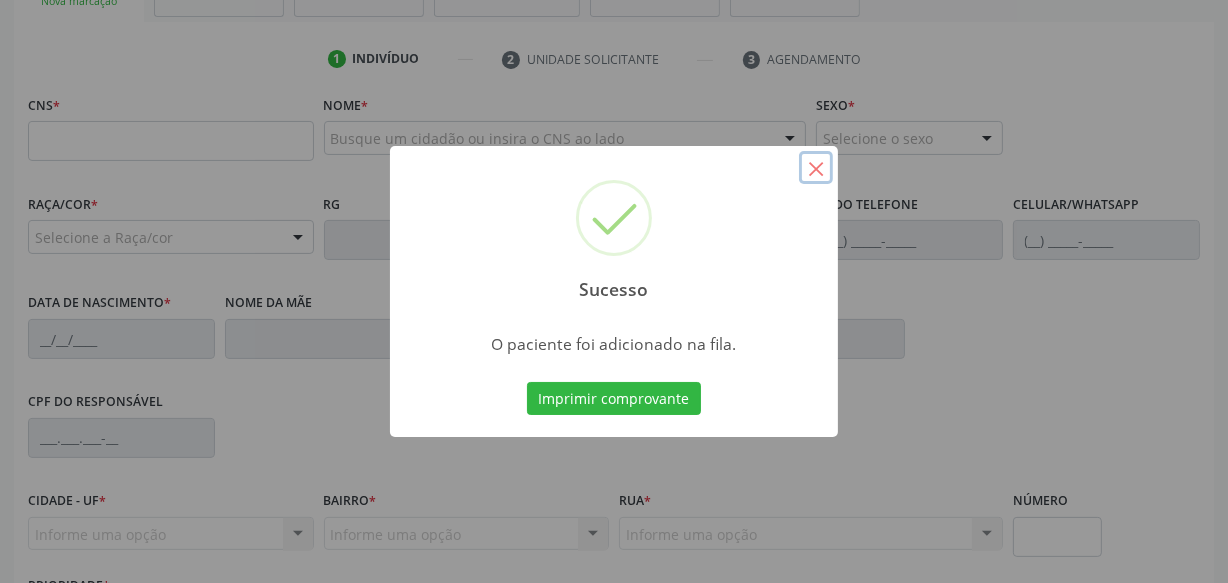 click on "×" at bounding box center (816, 168) 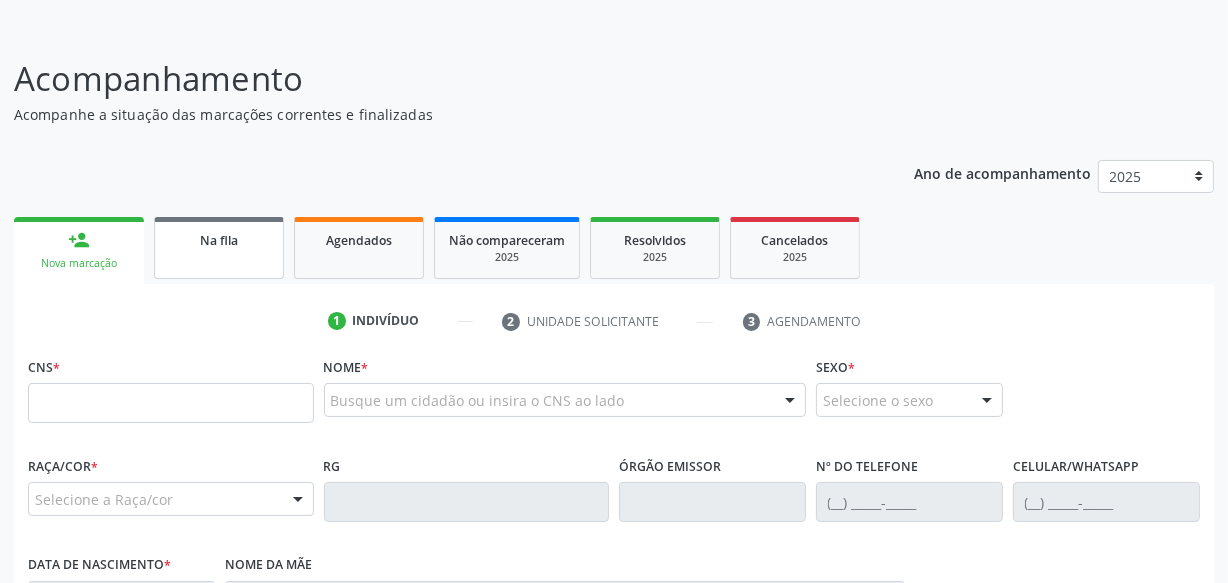 scroll, scrollTop: 110, scrollLeft: 0, axis: vertical 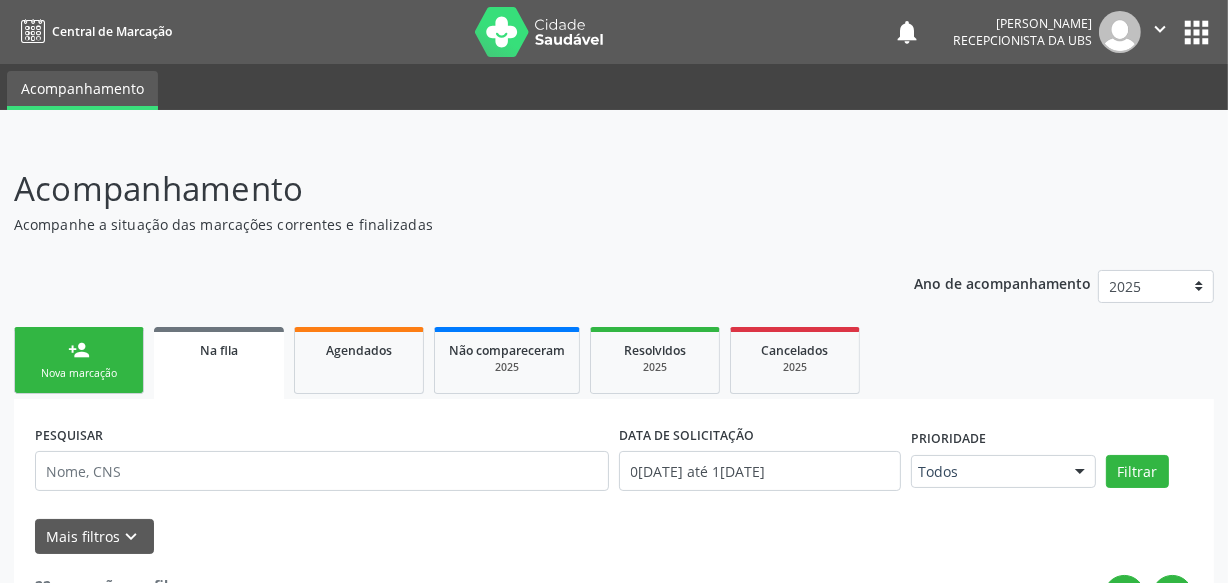 click on "person_add
Nova marcação" at bounding box center [79, 360] 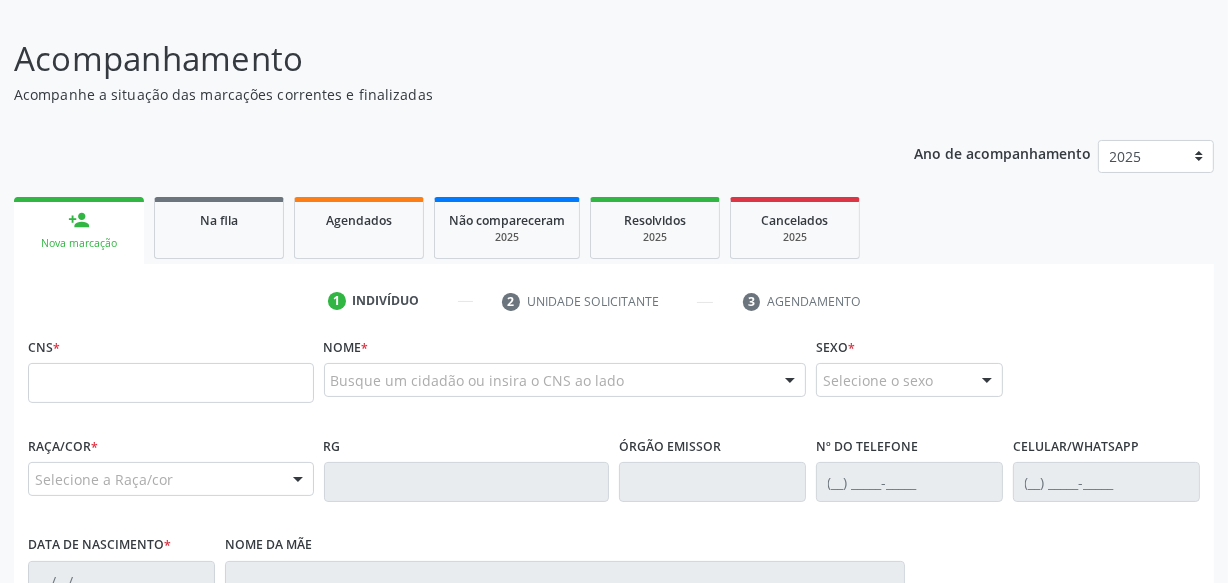 scroll, scrollTop: 272, scrollLeft: 0, axis: vertical 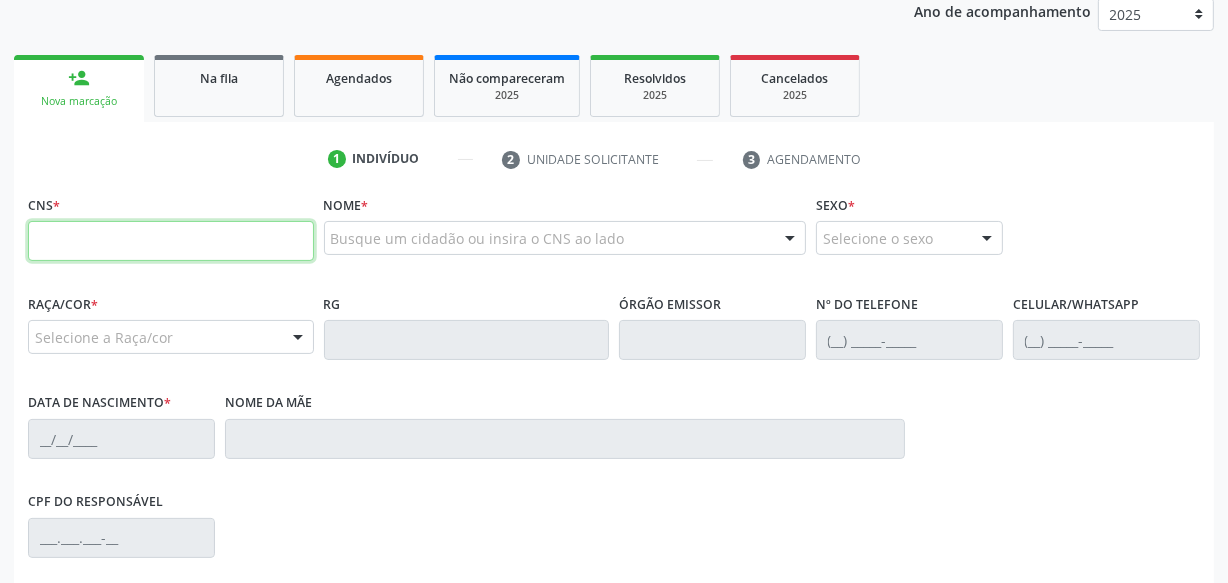 click at bounding box center [171, 241] 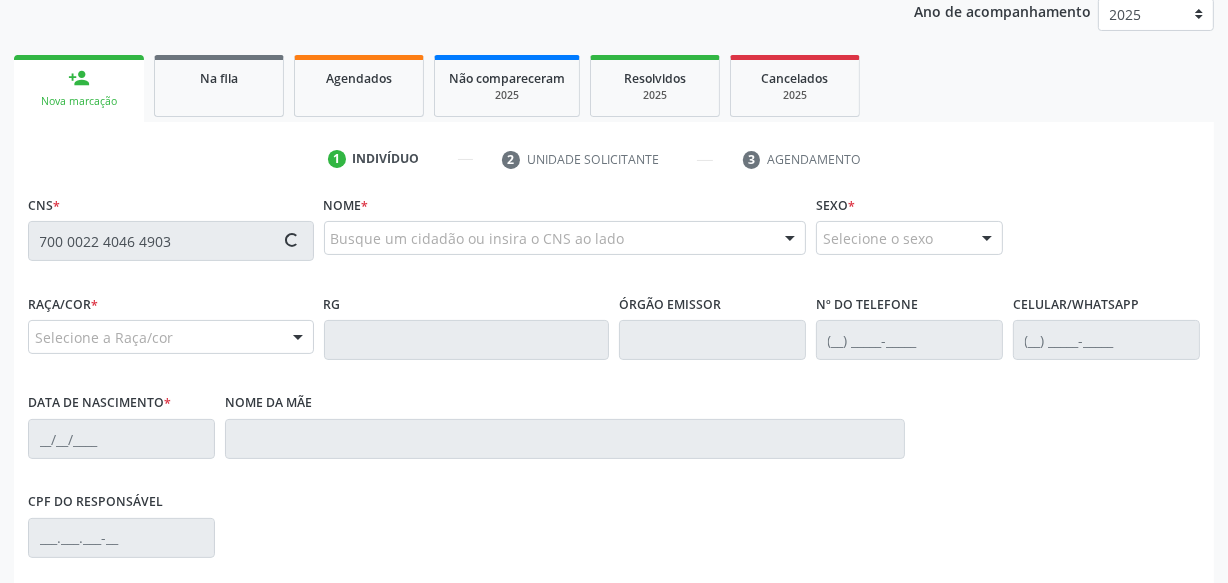 type on "700 0022 4046 4903" 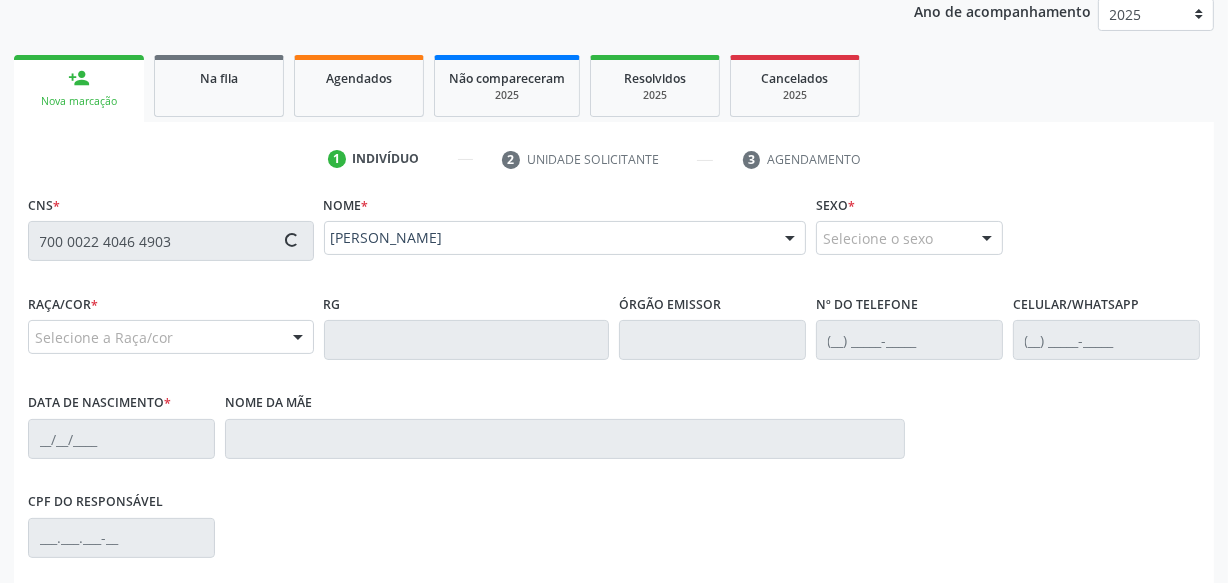 type on "[PHONE_NUMBER]" 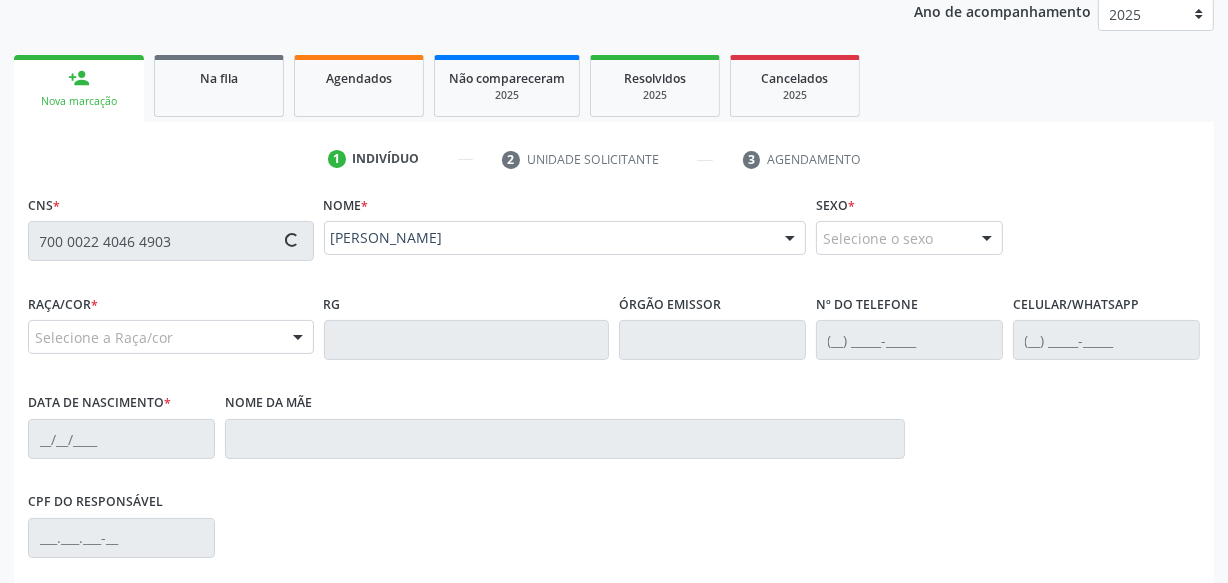 type on "13[DATE]" 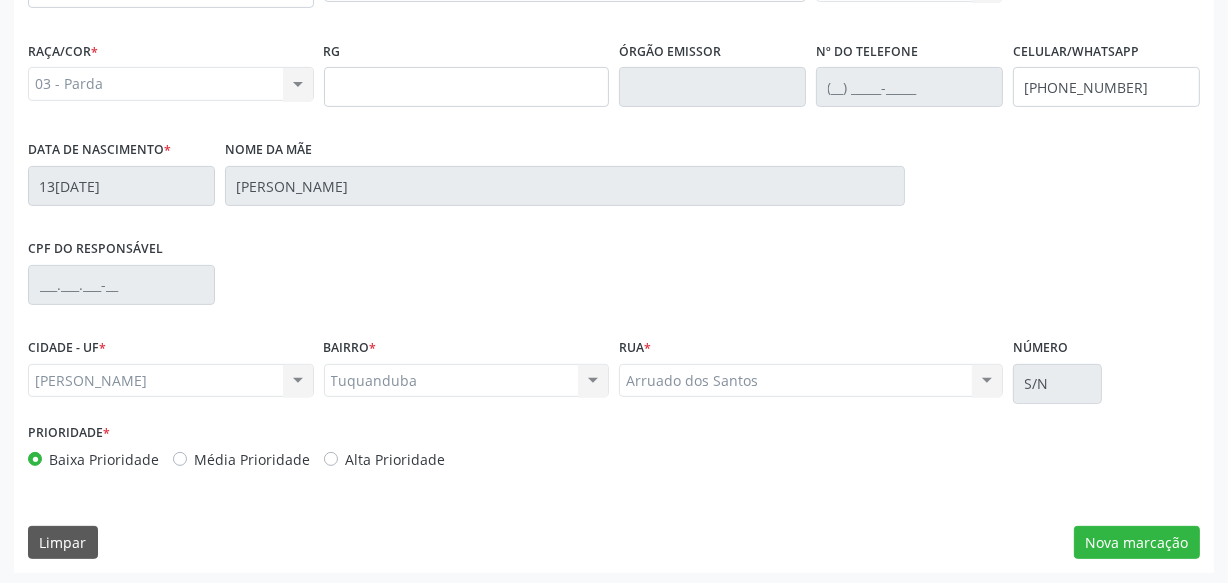 scroll, scrollTop: 528, scrollLeft: 0, axis: vertical 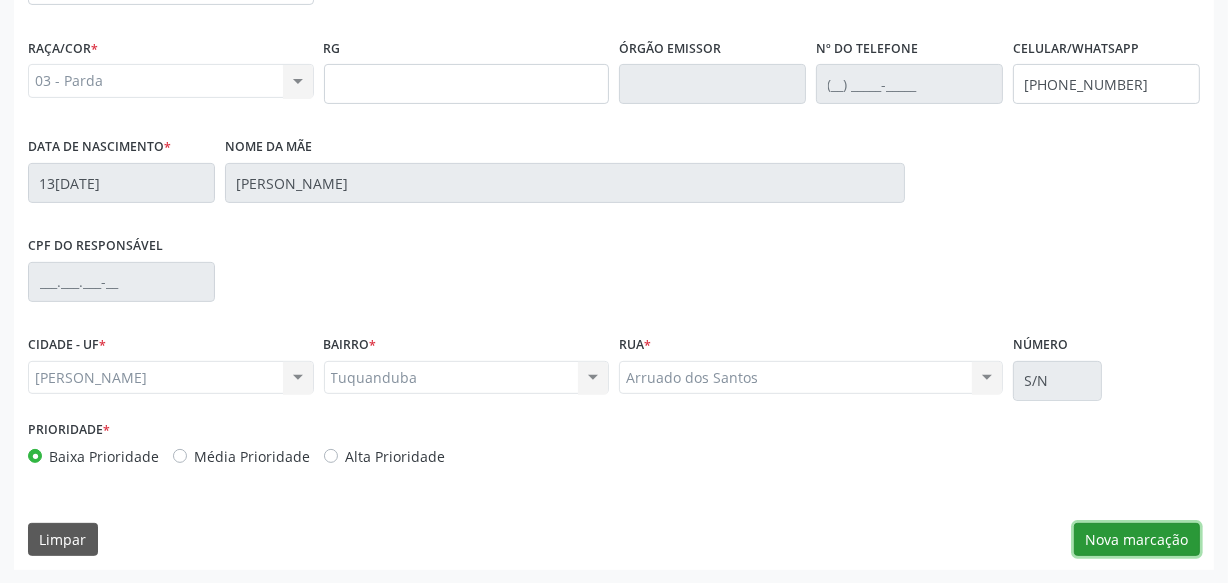 click on "Nova marcação" at bounding box center (1137, 540) 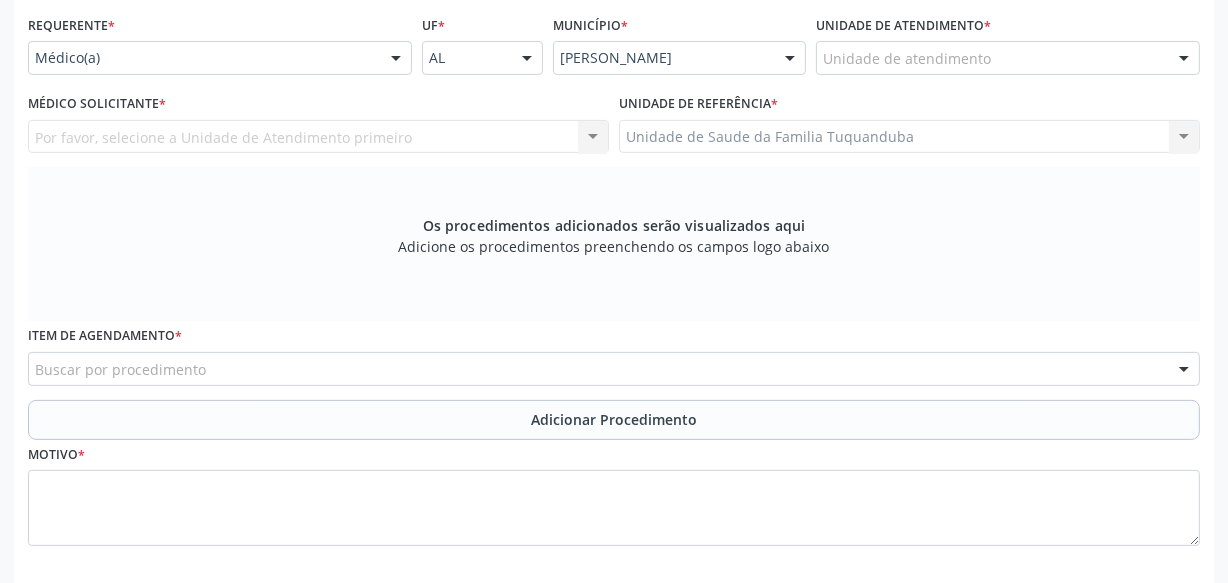 scroll, scrollTop: 346, scrollLeft: 0, axis: vertical 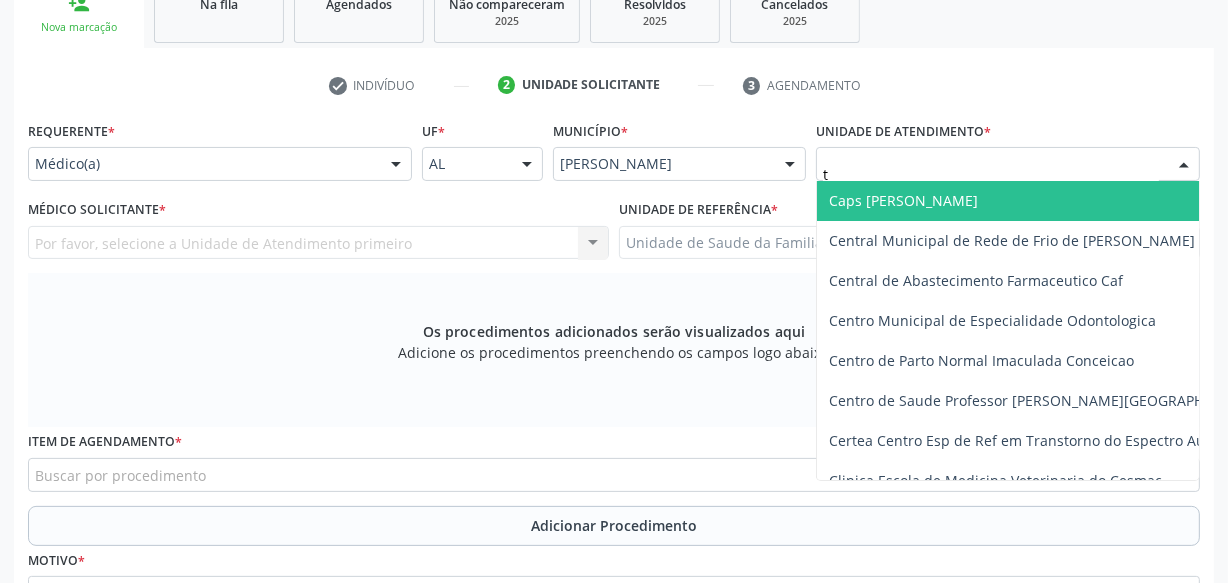 type on "tu" 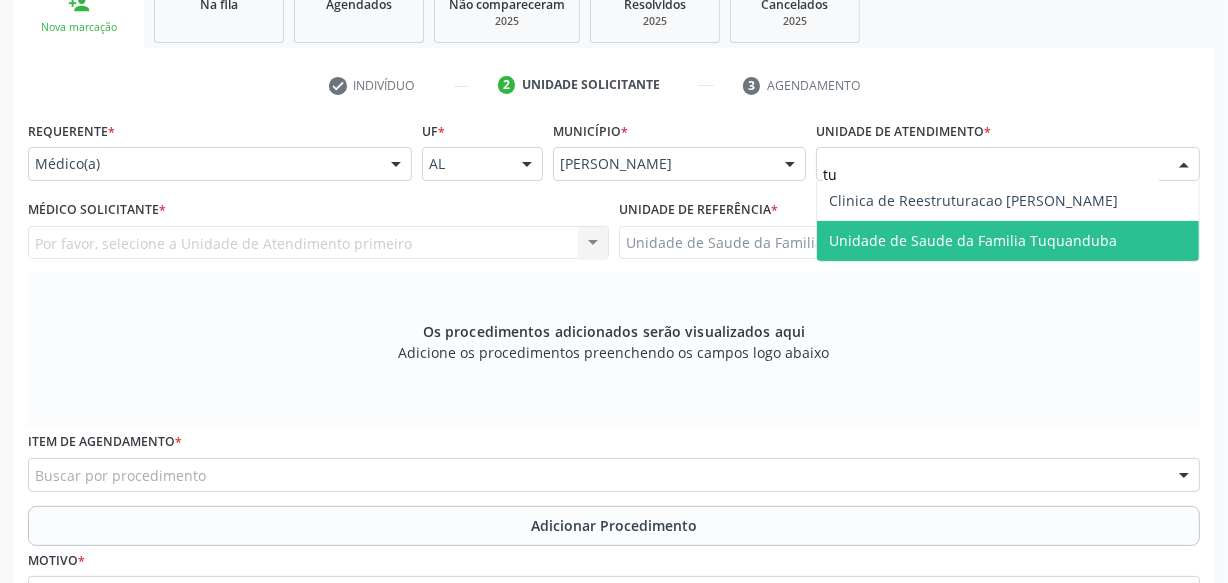 click on "Unidade de Saude da Familia Tuquanduba" at bounding box center (973, 240) 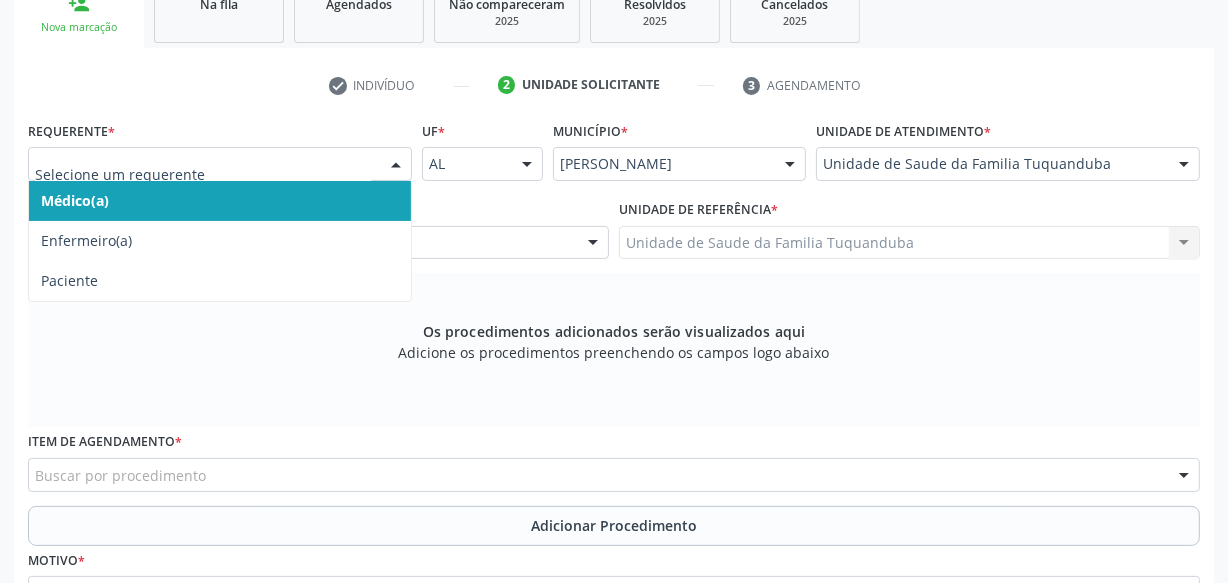 click on "Médico(a)" at bounding box center [220, 201] 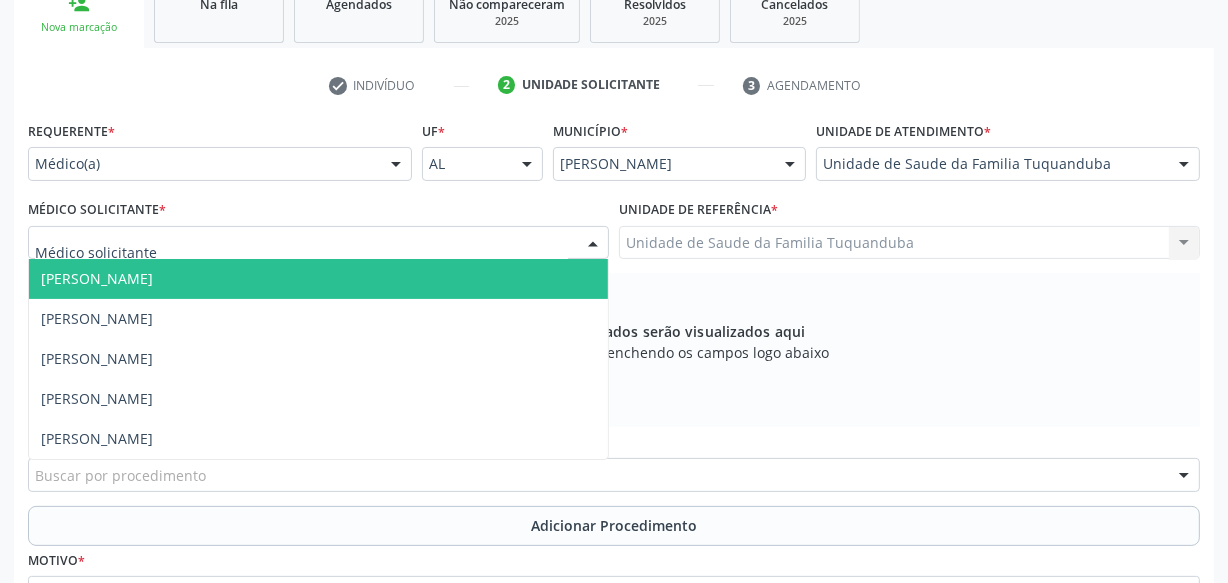 click at bounding box center (318, 243) 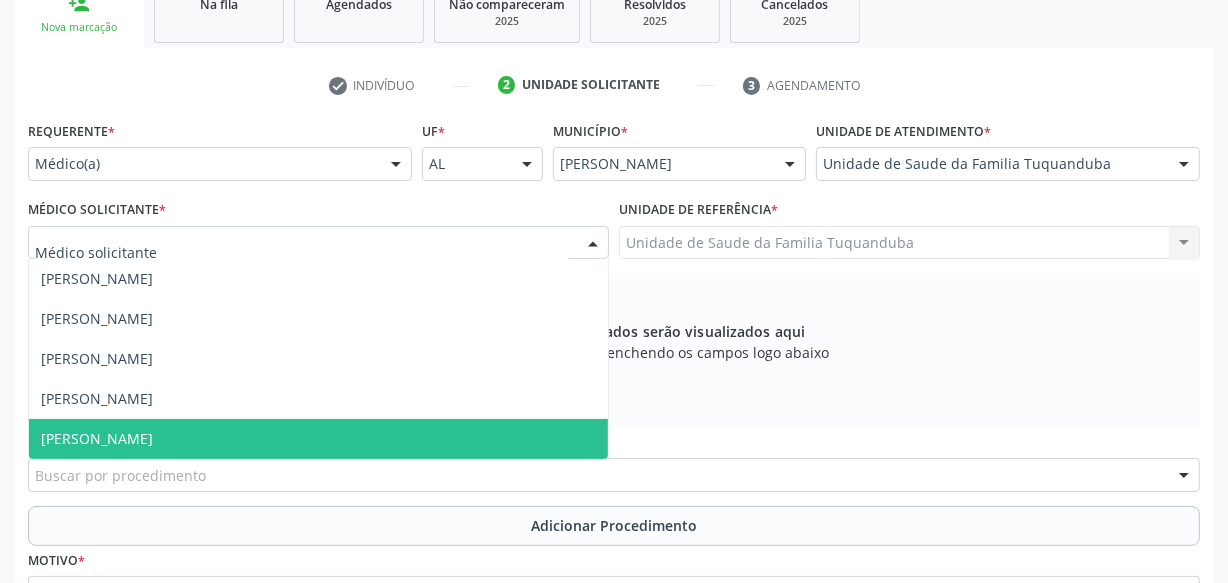 click on "[PERSON_NAME]" at bounding box center (318, 439) 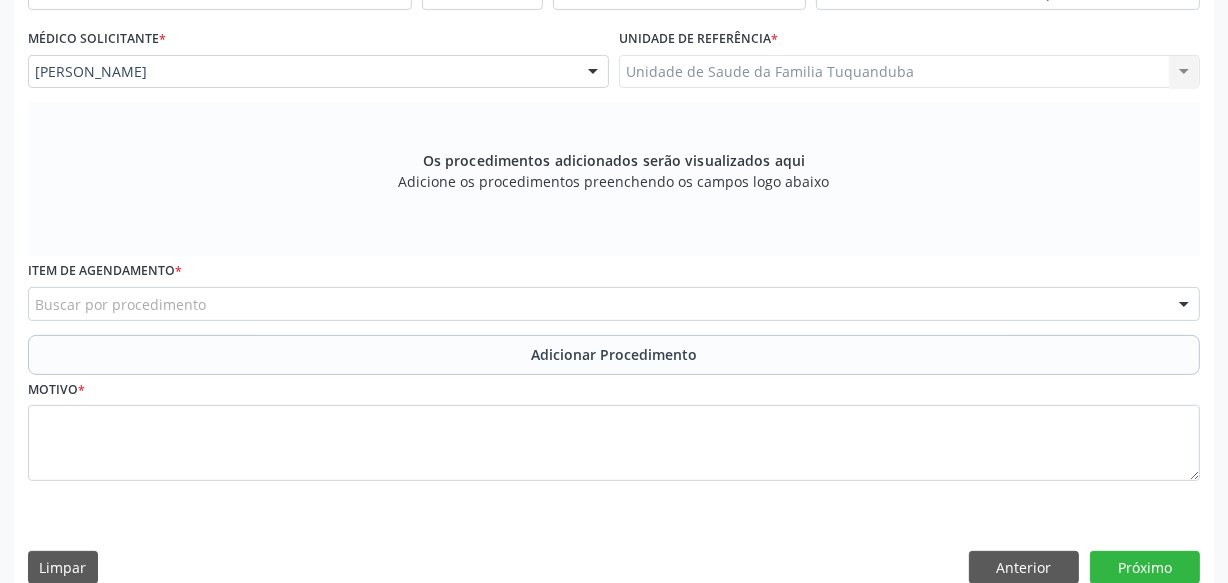 scroll, scrollTop: 528, scrollLeft: 0, axis: vertical 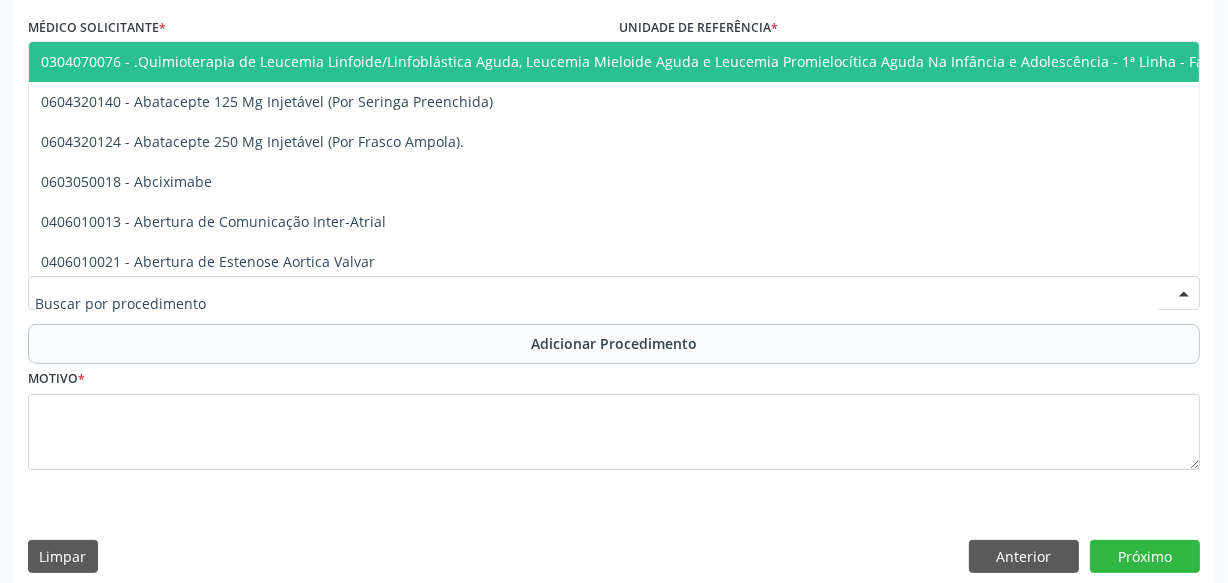 click at bounding box center [614, 293] 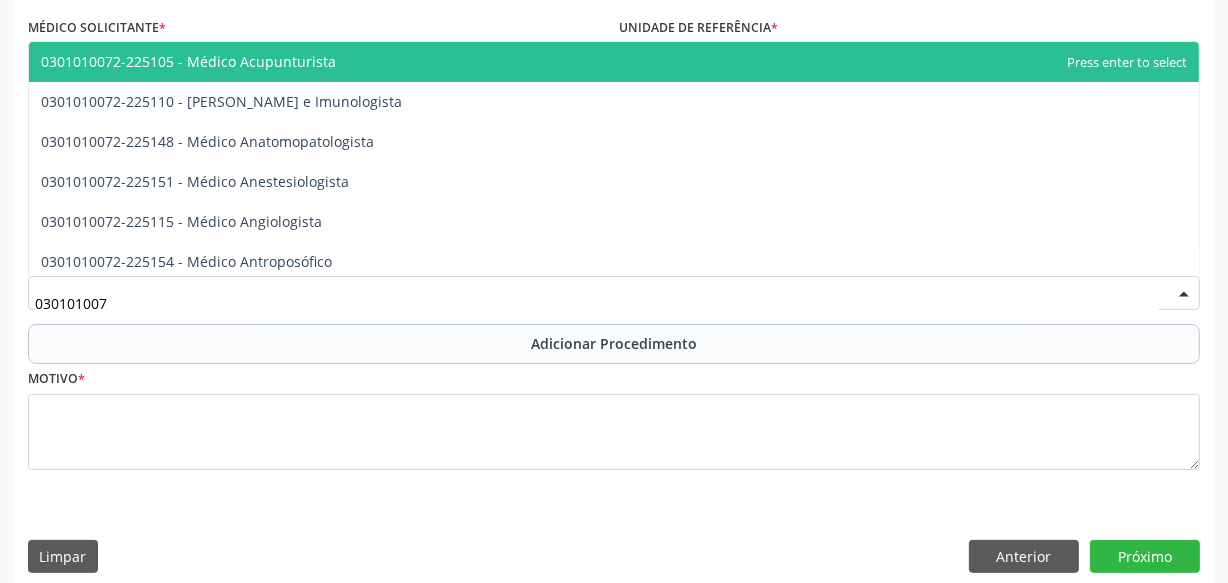 type on "0301010072" 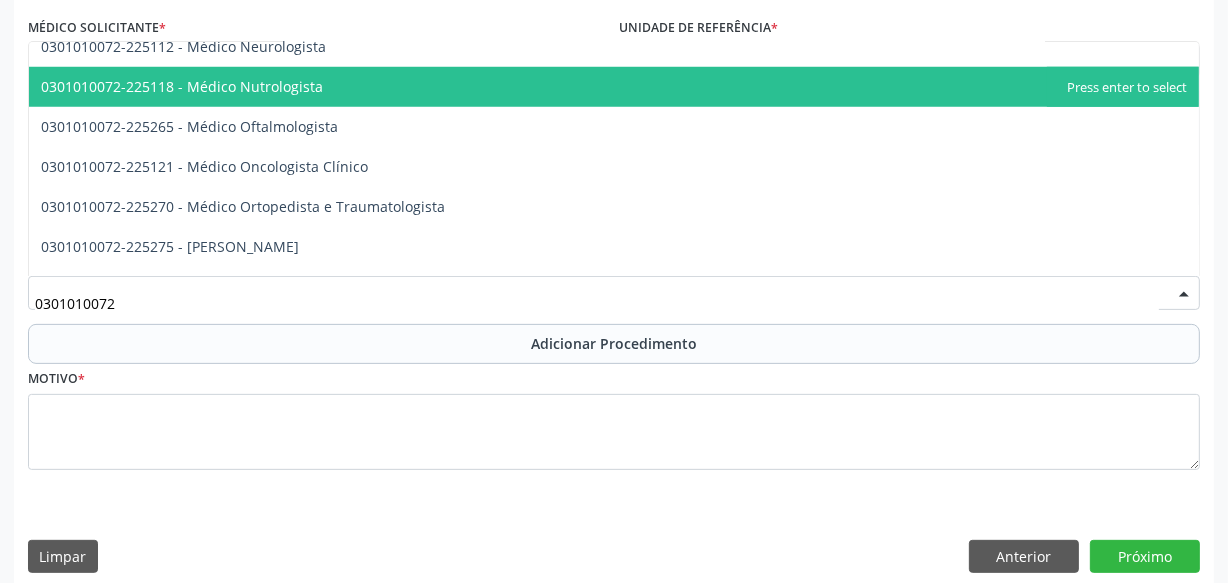scroll, scrollTop: 1636, scrollLeft: 0, axis: vertical 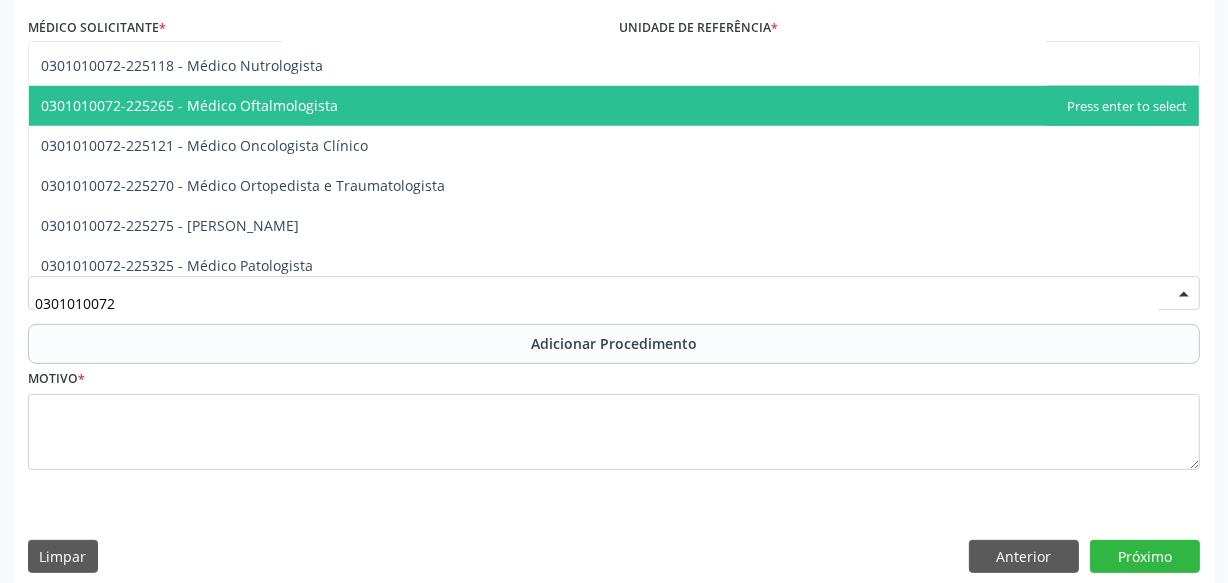 click on "0301010072-225265 - Médico Oftalmologista" at bounding box center [189, 105] 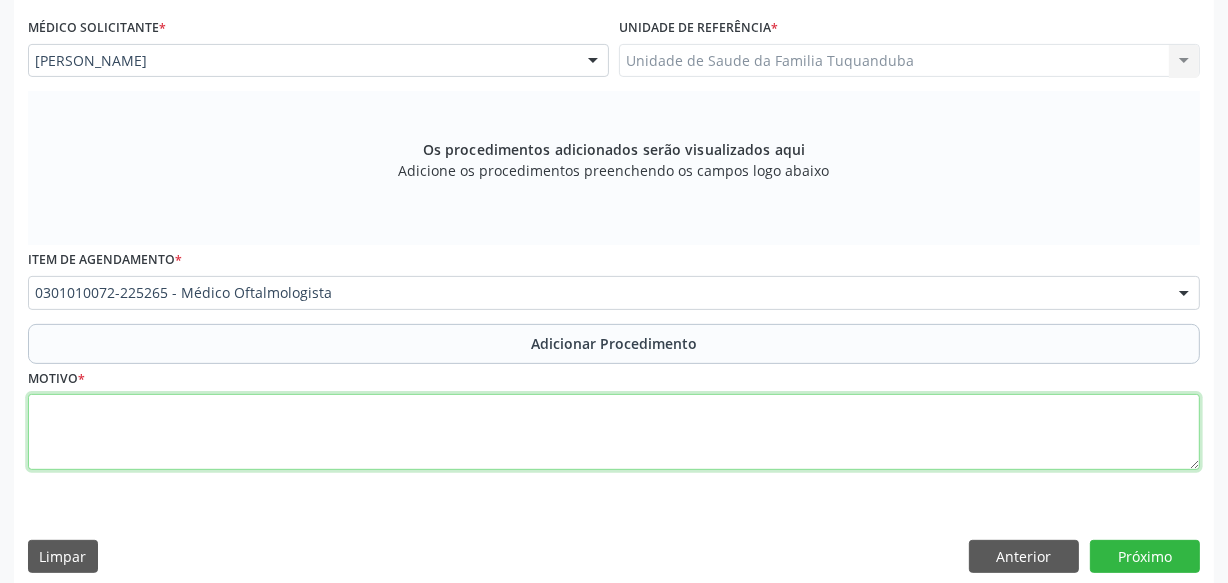 click at bounding box center [614, 432] 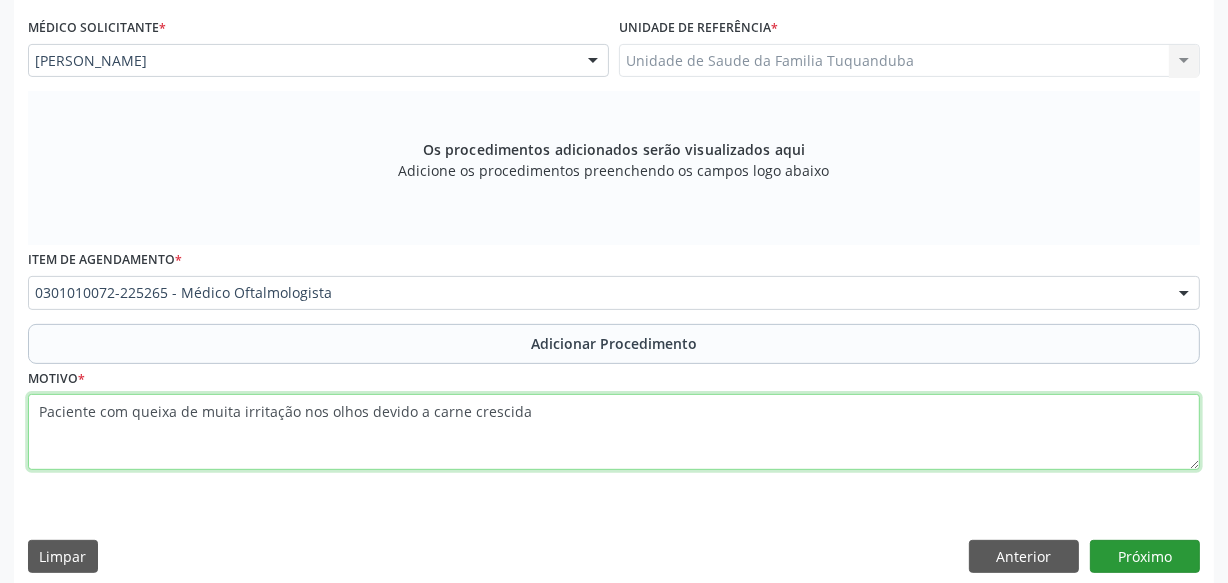 type on "Paciente com queixa de muita irritação nos olhos devido a carne crescida" 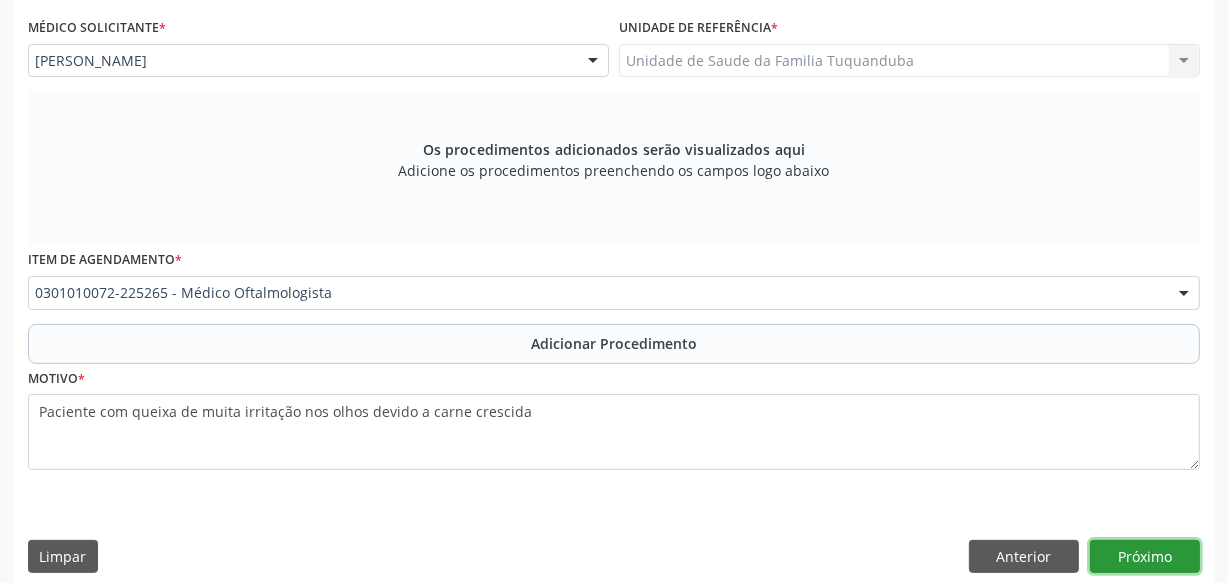 click on "Próximo" at bounding box center (1145, 557) 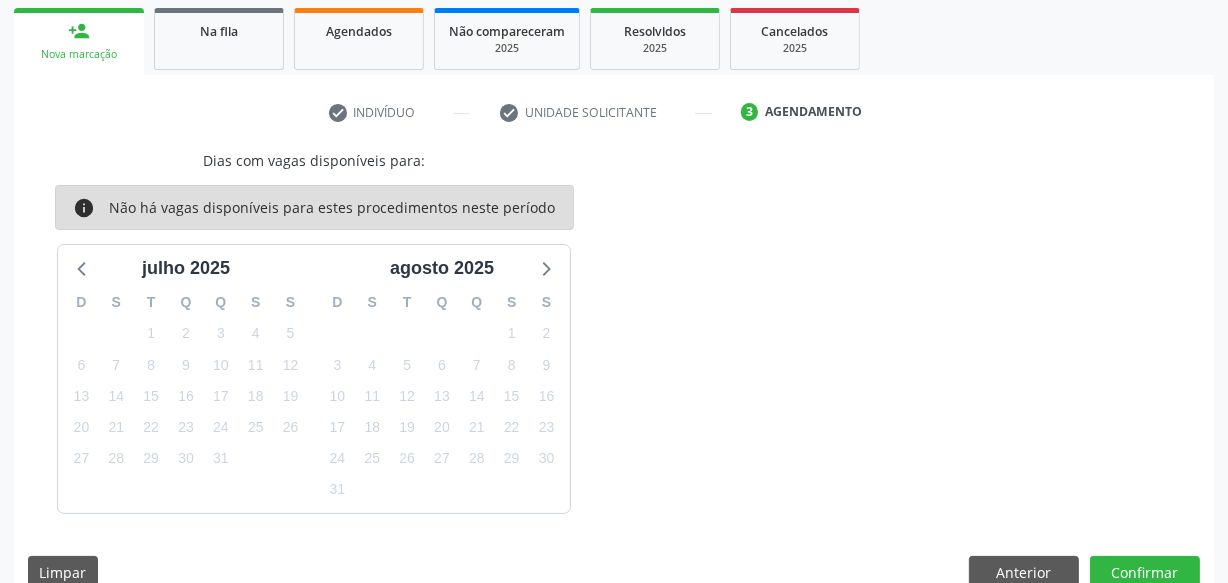 scroll, scrollTop: 351, scrollLeft: 0, axis: vertical 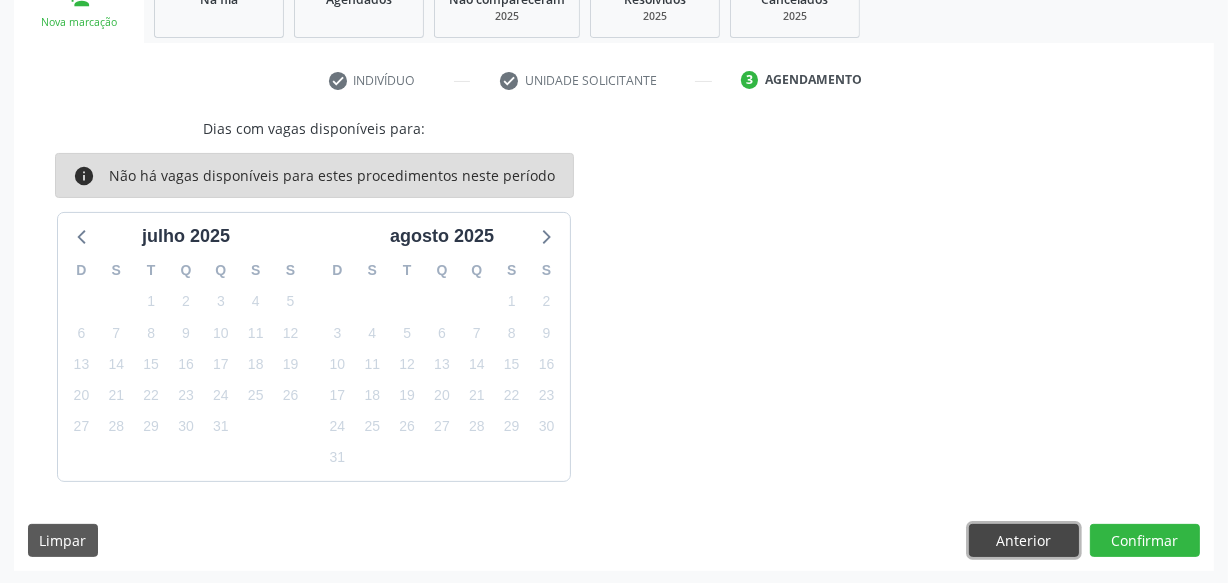 click on "Anterior" at bounding box center (1024, 541) 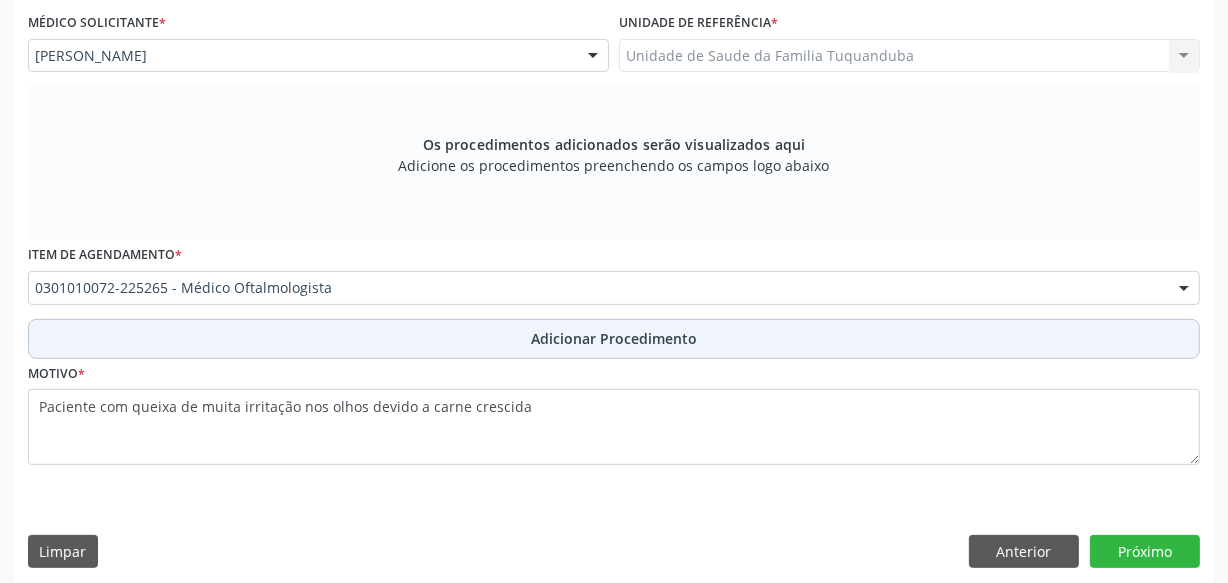 click on "Adicionar Procedimento" at bounding box center (614, 338) 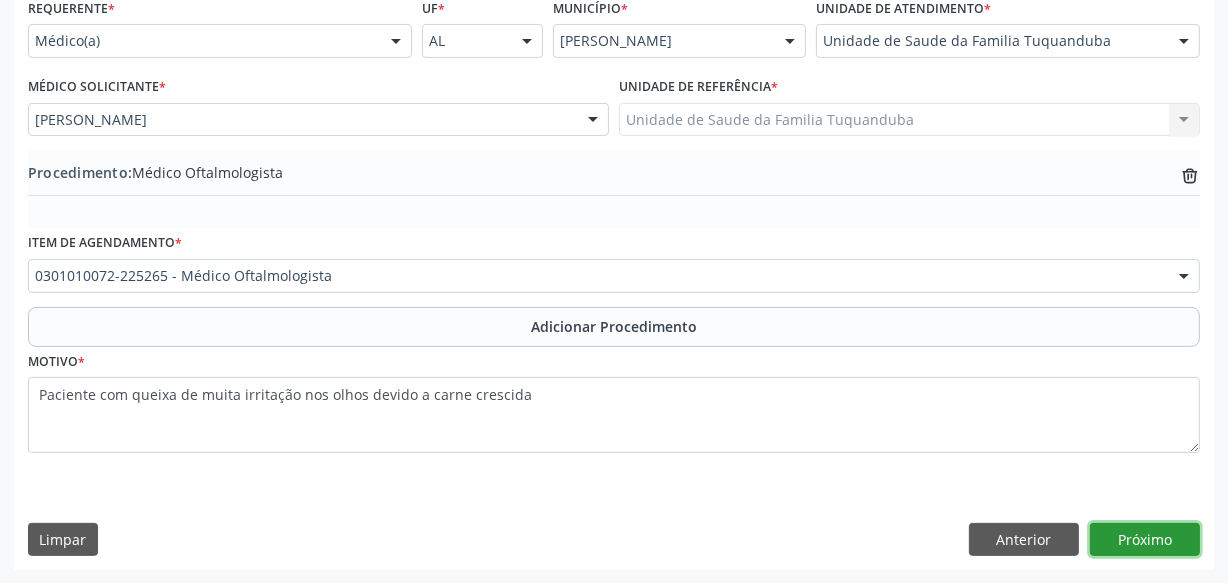 click on "Próximo" at bounding box center [1145, 540] 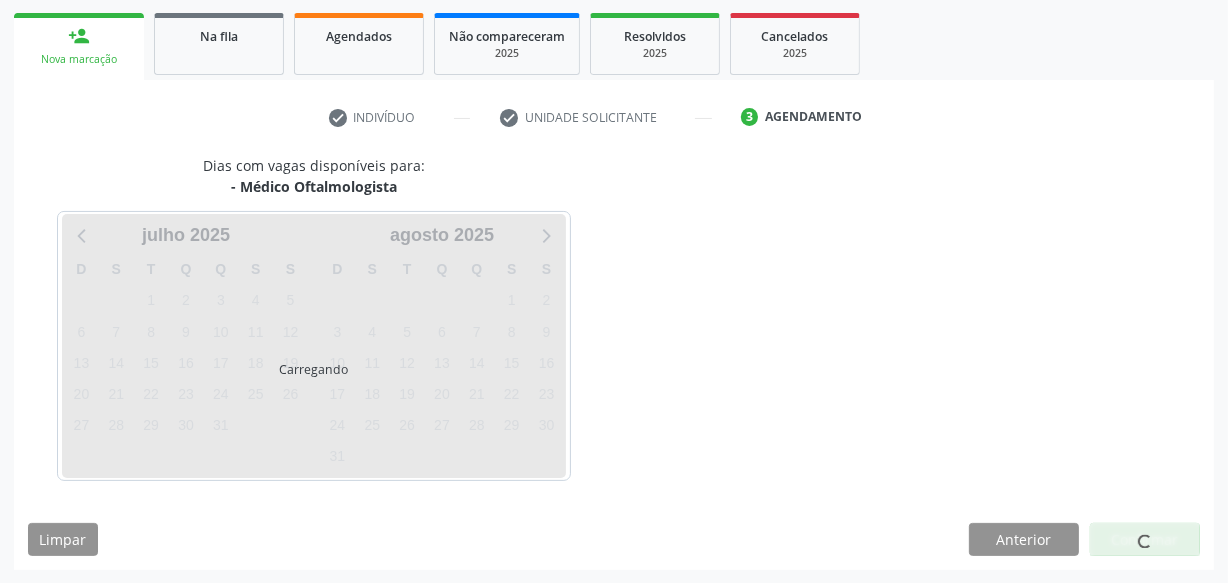 scroll, scrollTop: 372, scrollLeft: 0, axis: vertical 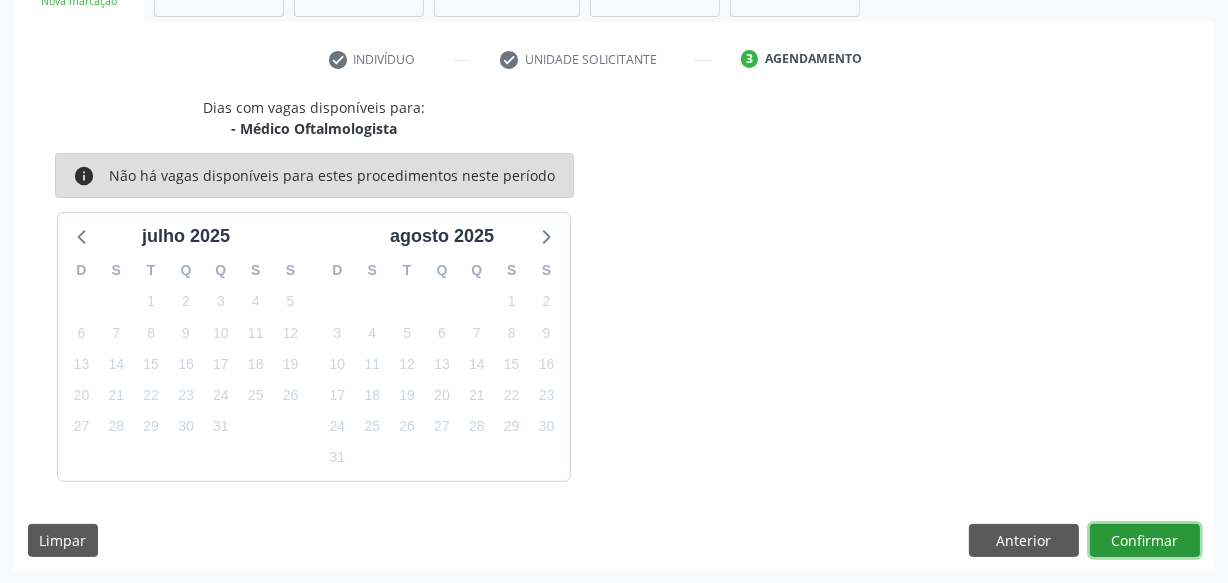 click on "Confirmar" at bounding box center [1145, 541] 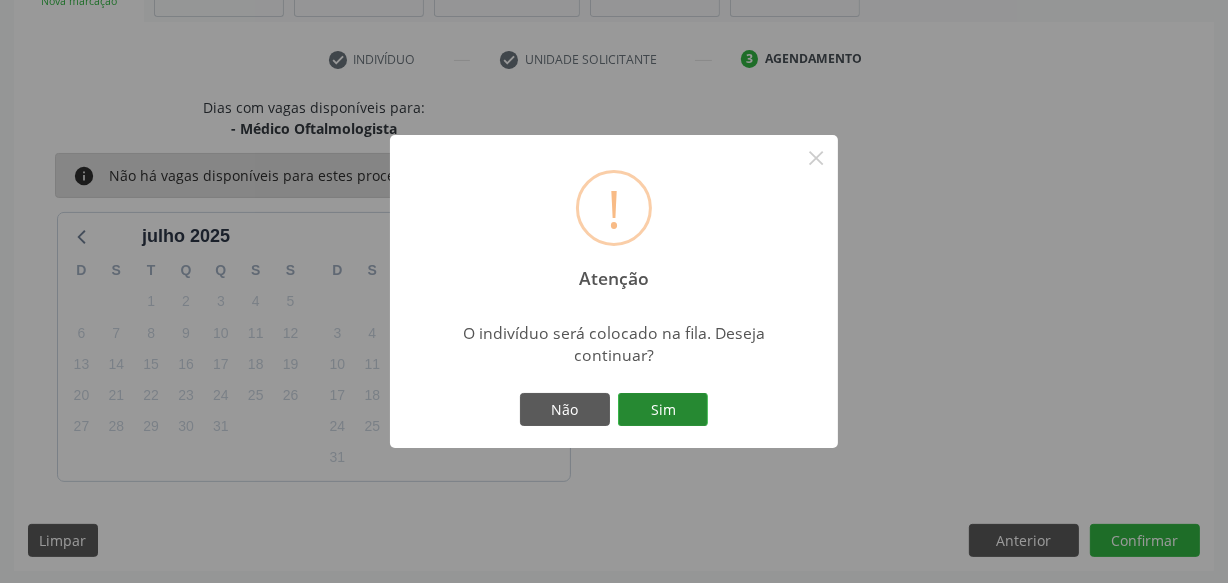 click on "Sim" at bounding box center (663, 410) 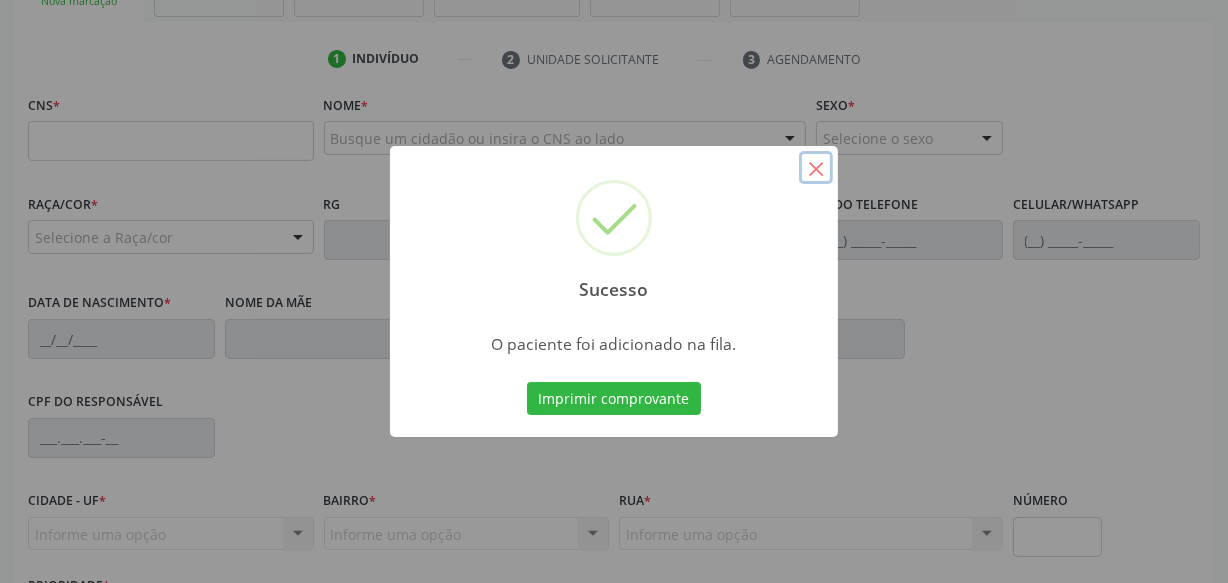 click on "×" at bounding box center (816, 168) 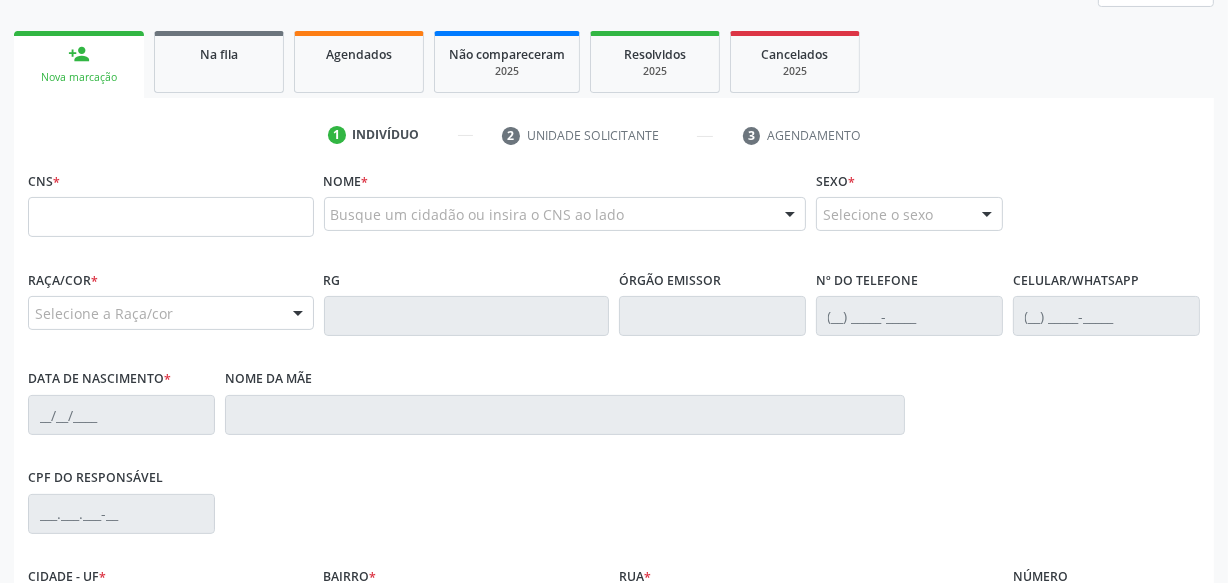 scroll, scrollTop: 190, scrollLeft: 0, axis: vertical 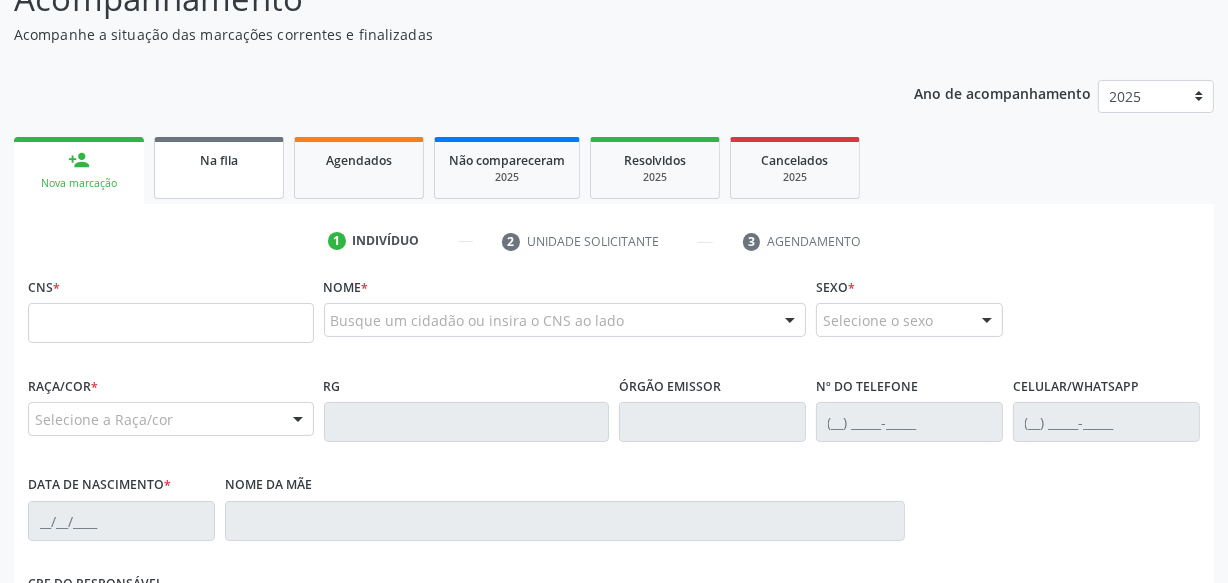 click on "Na fila" at bounding box center [219, 168] 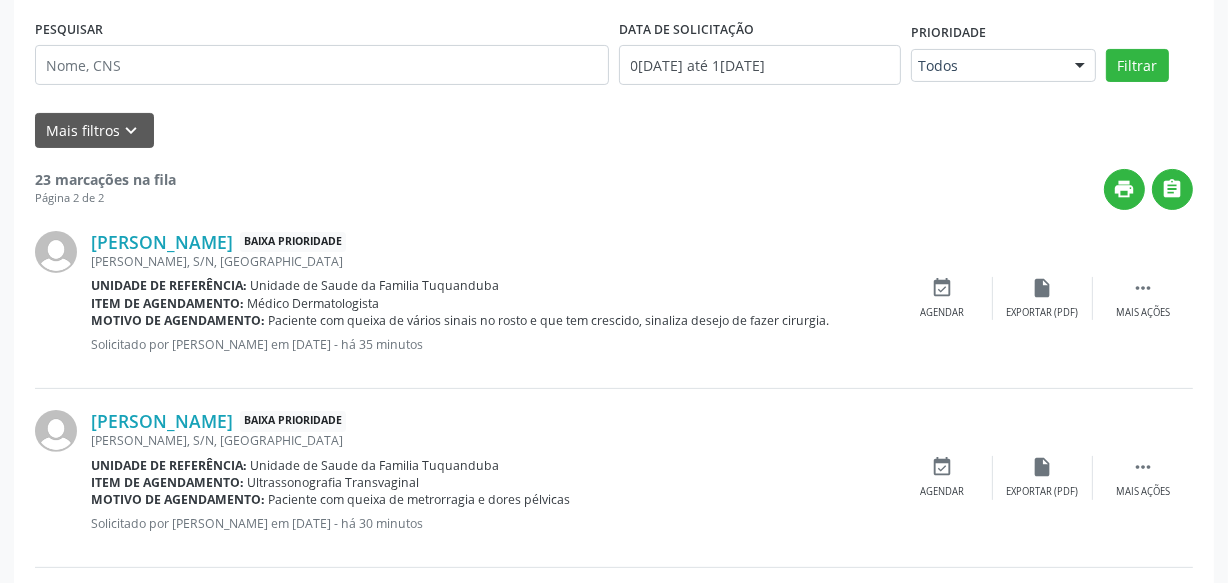 scroll, scrollTop: 0, scrollLeft: 0, axis: both 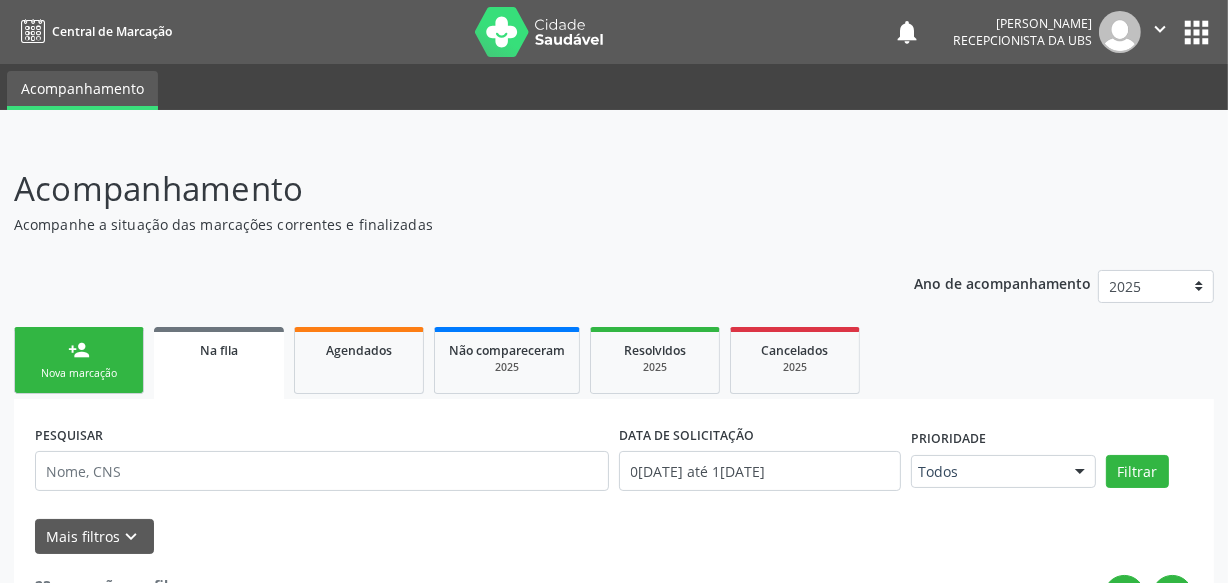 click on "person_add
Nova marcação" at bounding box center [79, 360] 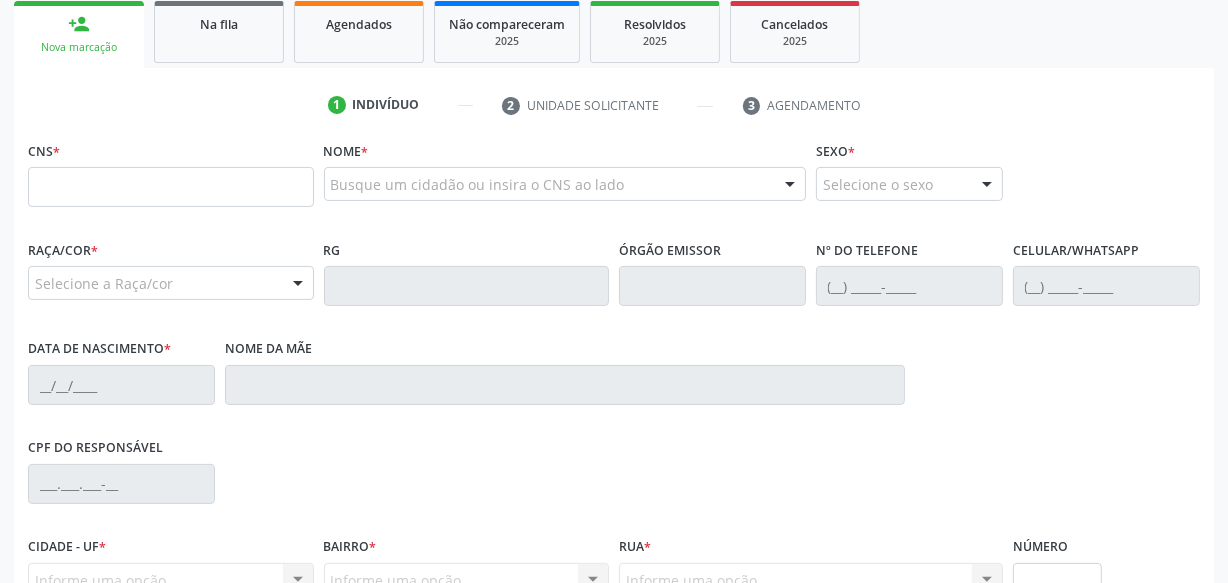 scroll, scrollTop: 363, scrollLeft: 0, axis: vertical 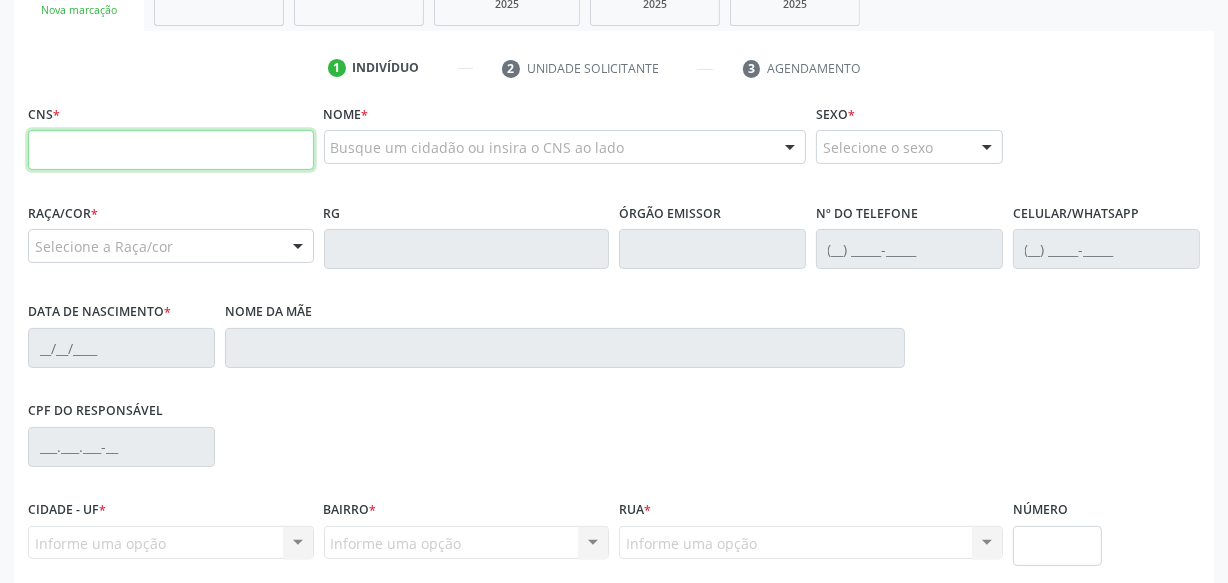 click at bounding box center [171, 150] 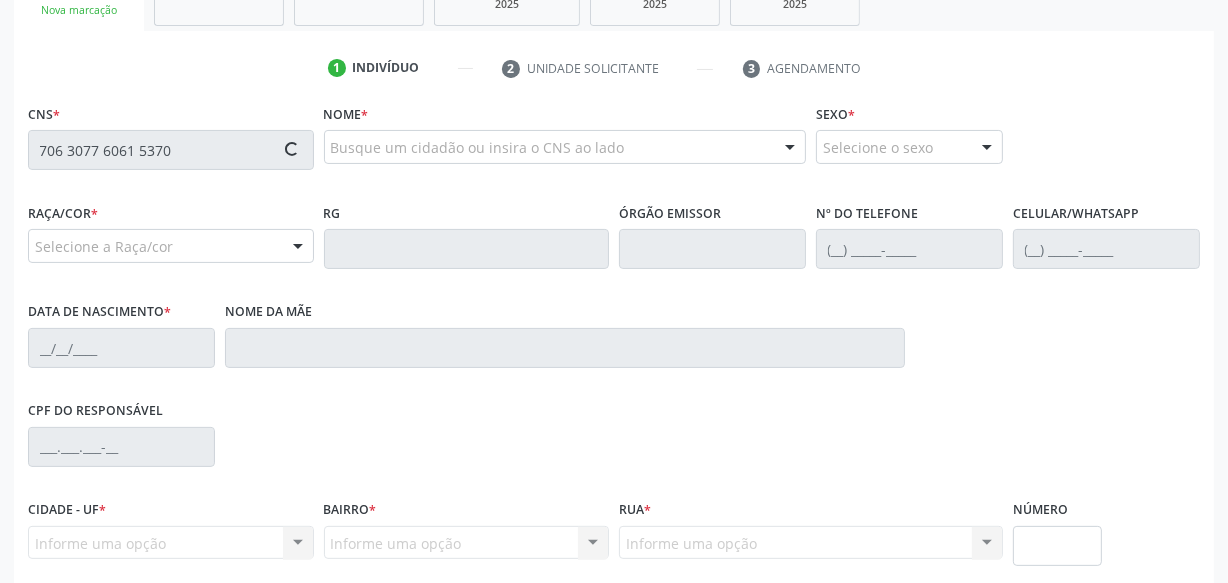type on "706 3077 6061 5370" 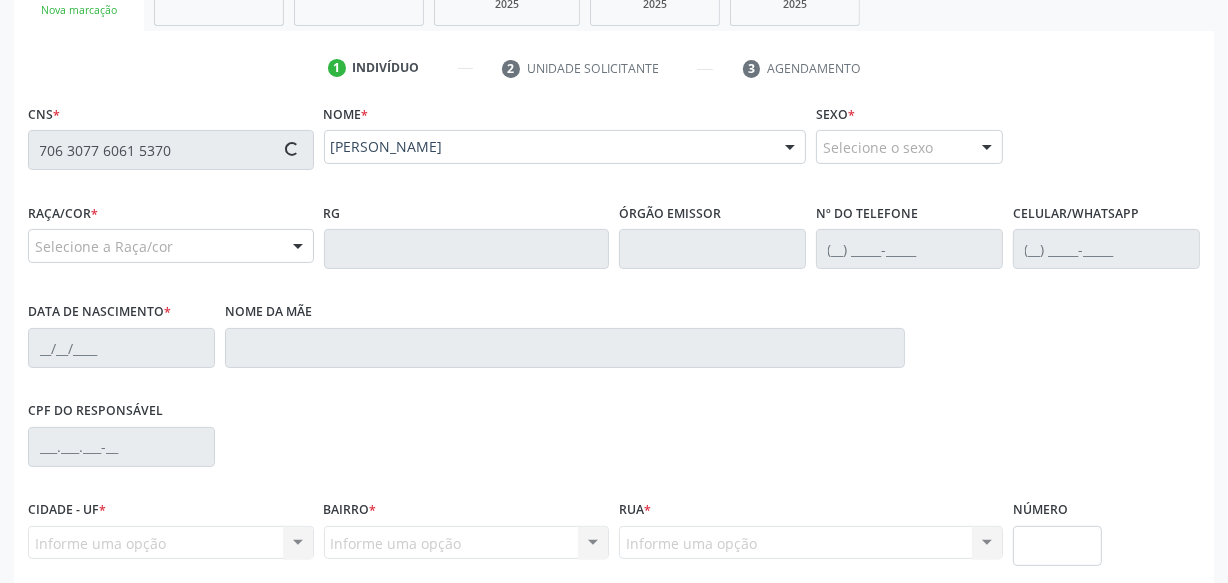 type on "[PHONE_NUMBER]" 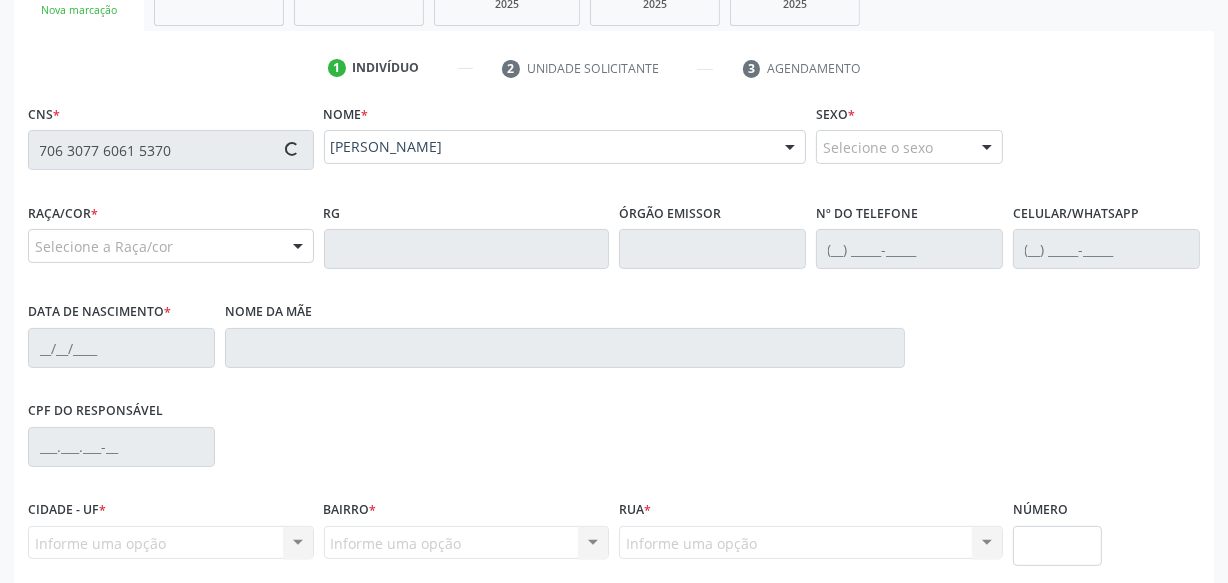 type on "31[DATE]" 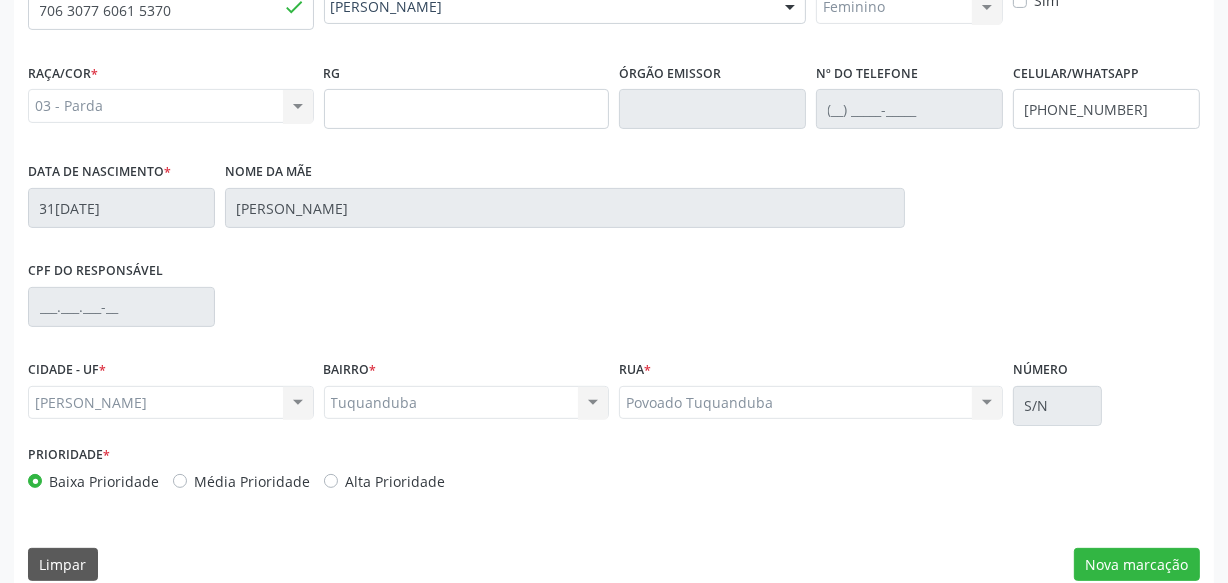 scroll, scrollTop: 528, scrollLeft: 0, axis: vertical 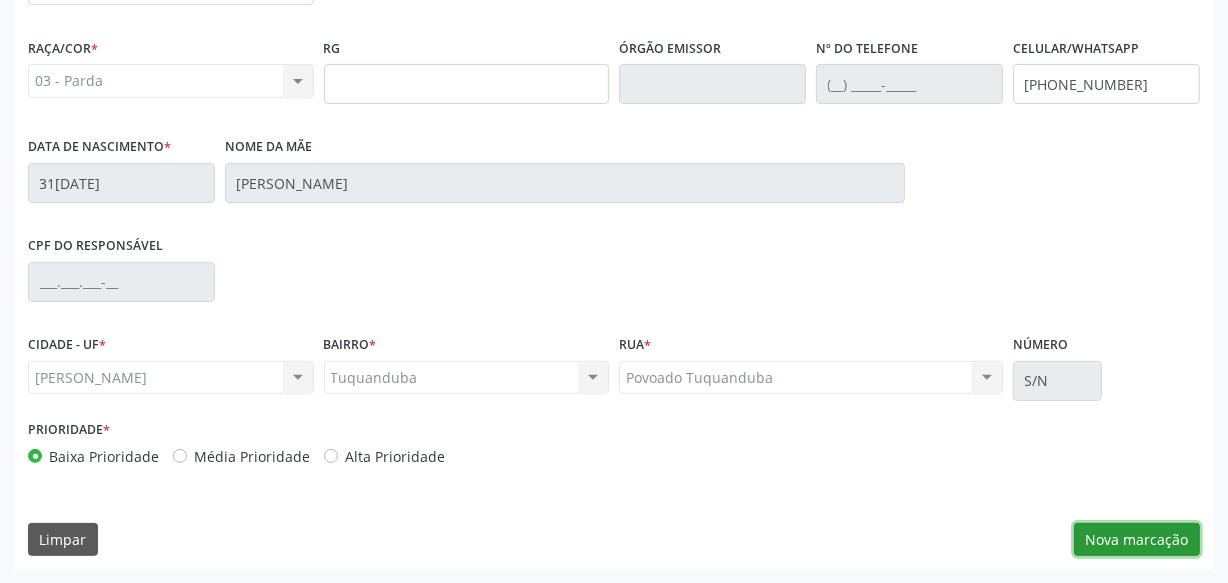 click on "Nova marcação" at bounding box center (1137, 540) 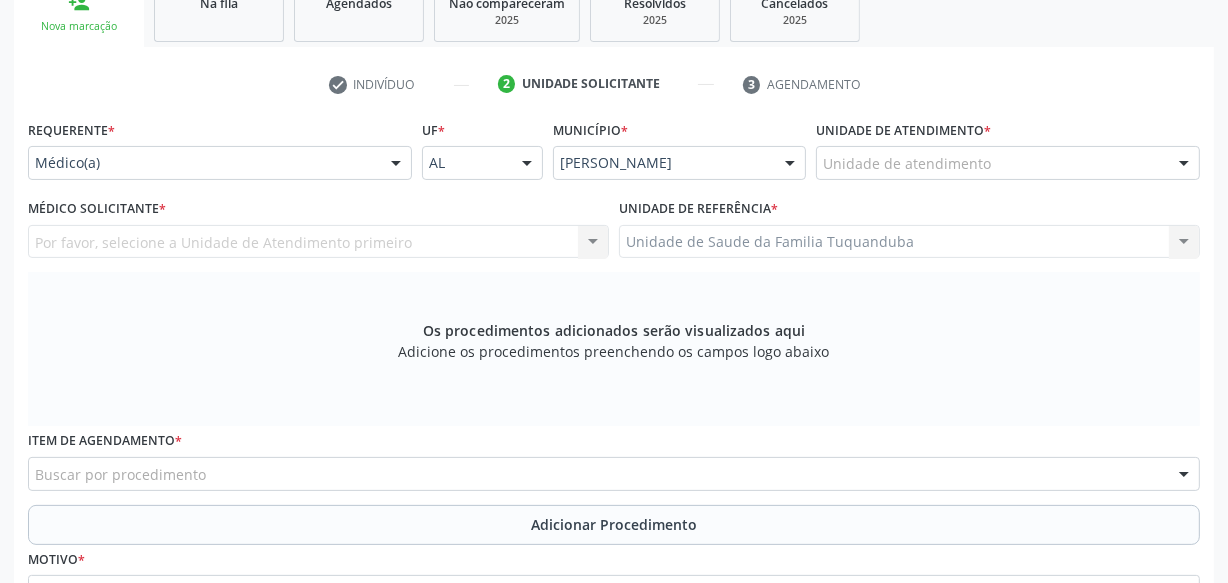 scroll, scrollTop: 346, scrollLeft: 0, axis: vertical 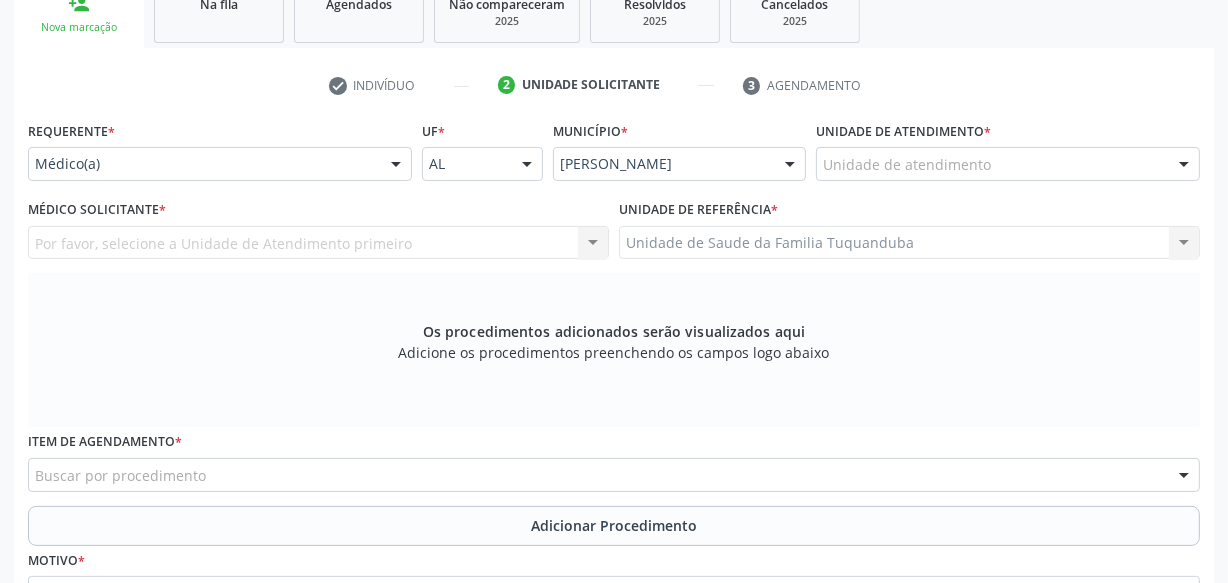 click on "Médico(a)" at bounding box center (220, 164) 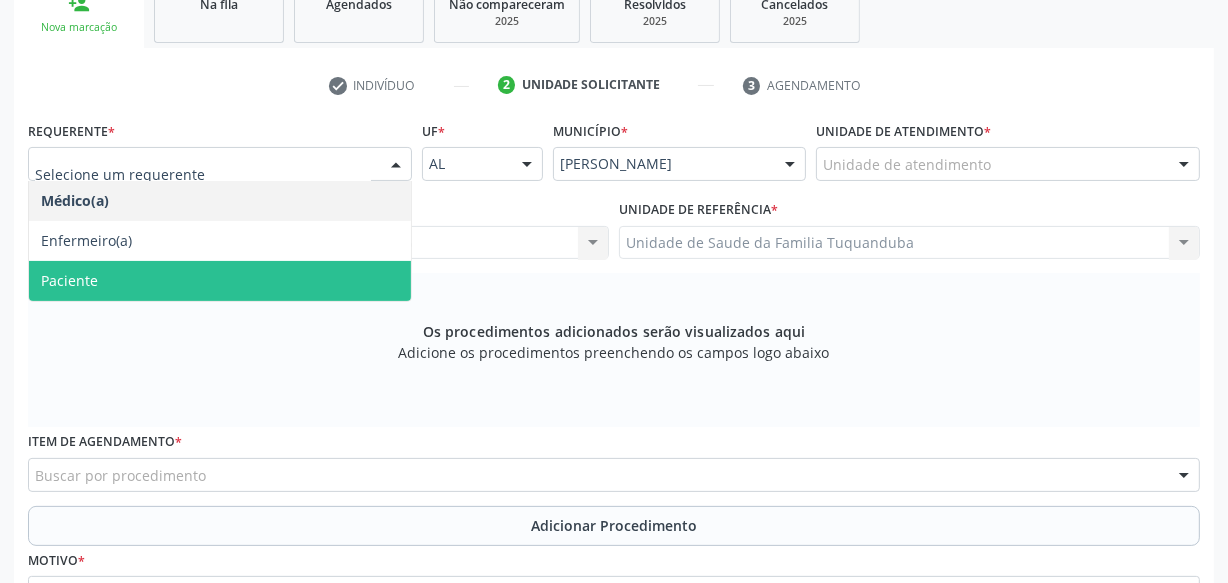 click on "Paciente" at bounding box center [220, 281] 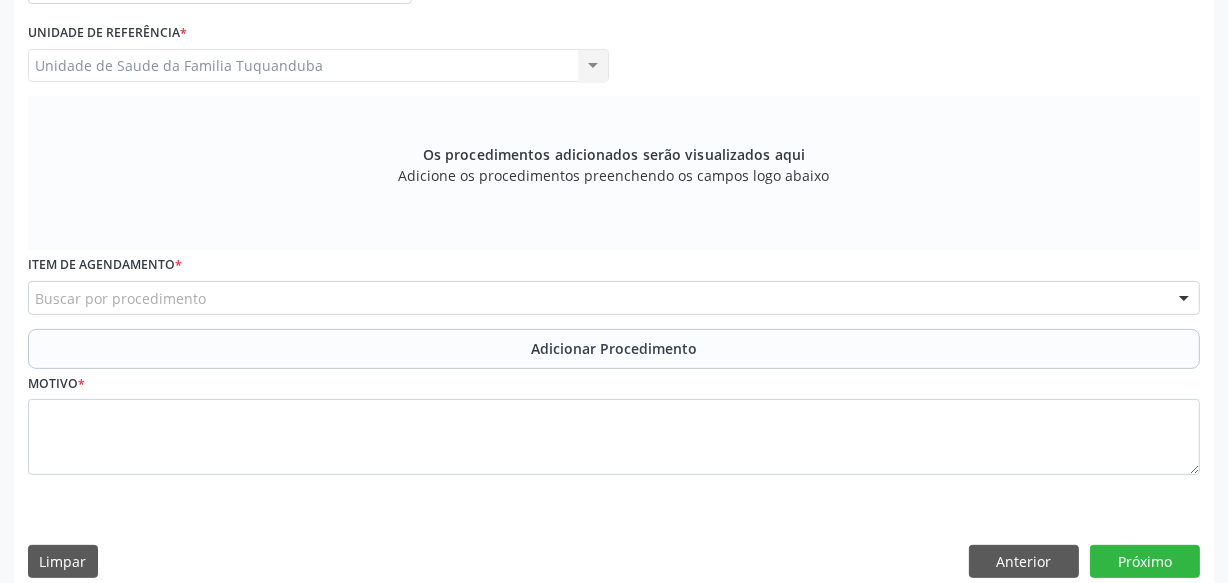 scroll, scrollTop: 545, scrollLeft: 0, axis: vertical 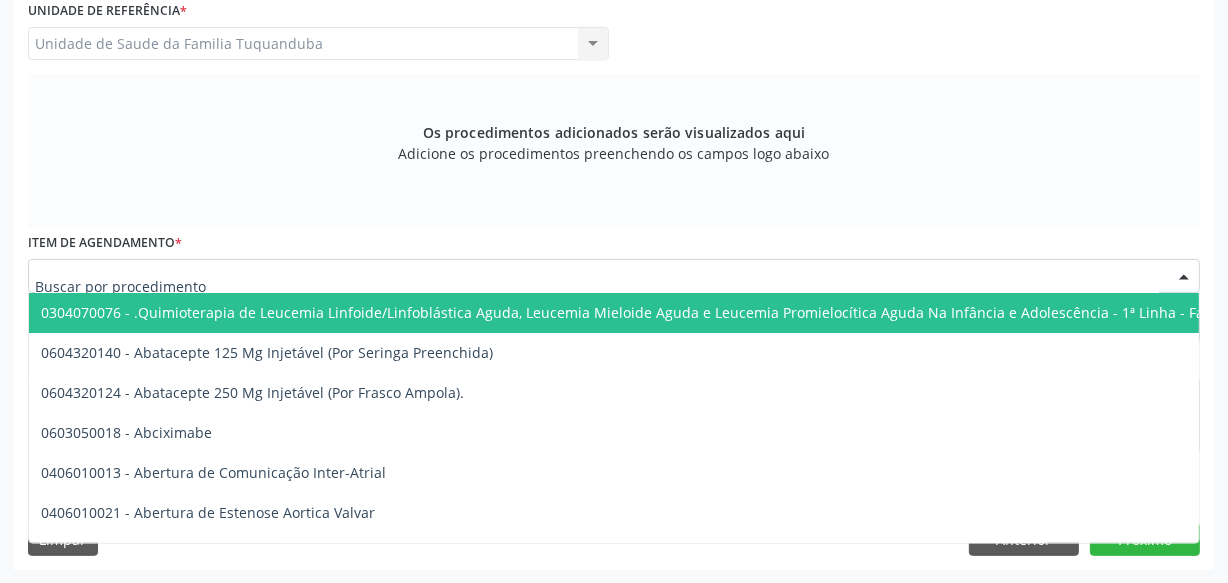 click at bounding box center (614, 276) 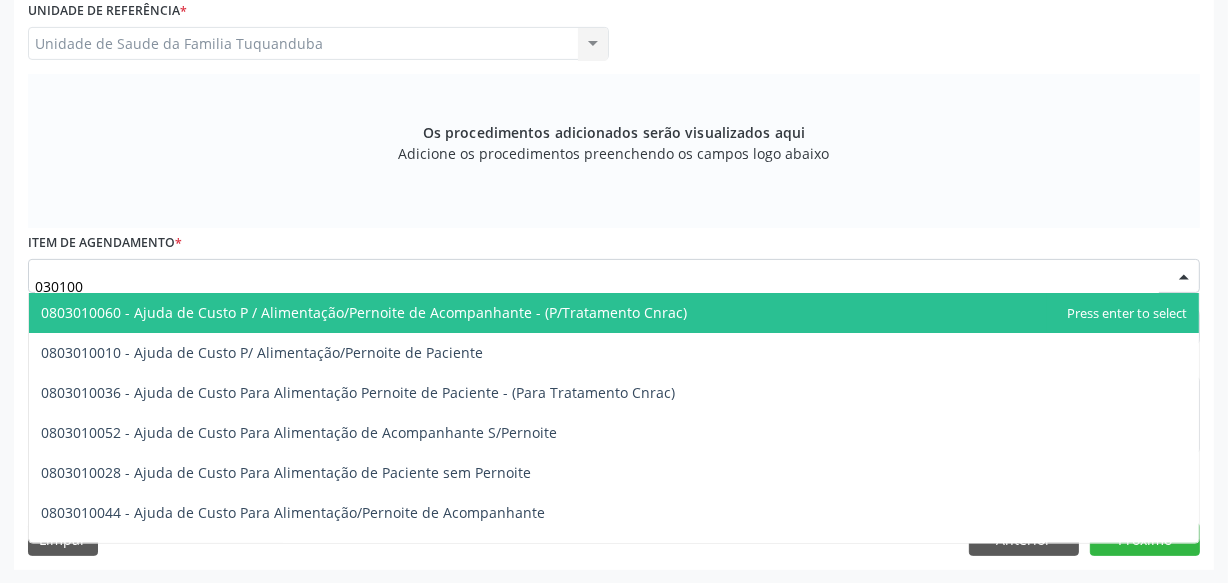 type on "0301001" 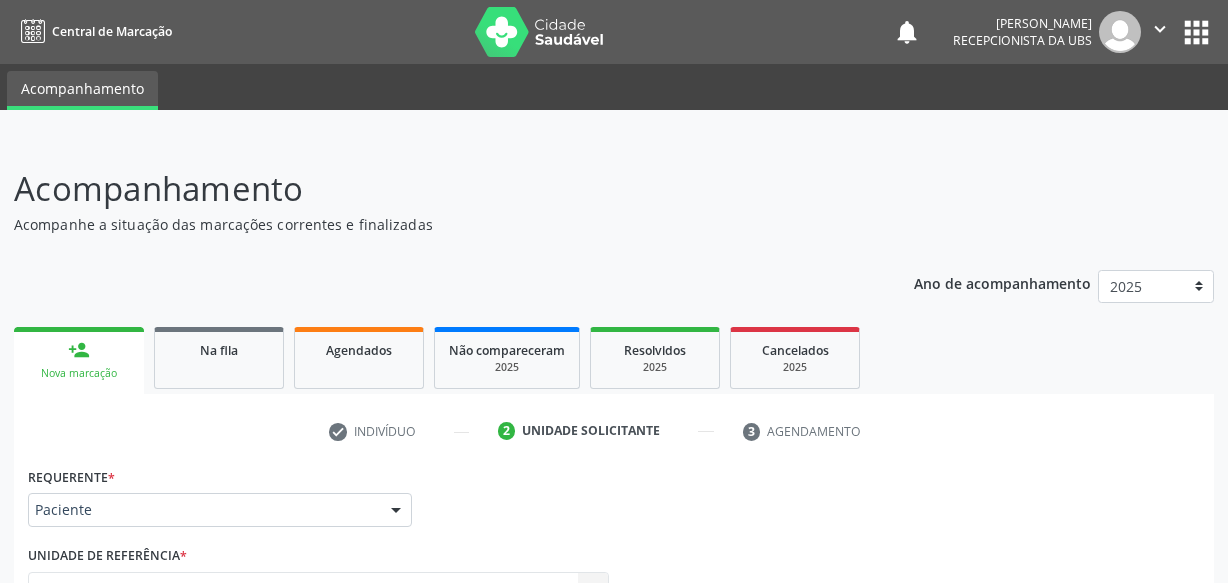 scroll, scrollTop: 545, scrollLeft: 0, axis: vertical 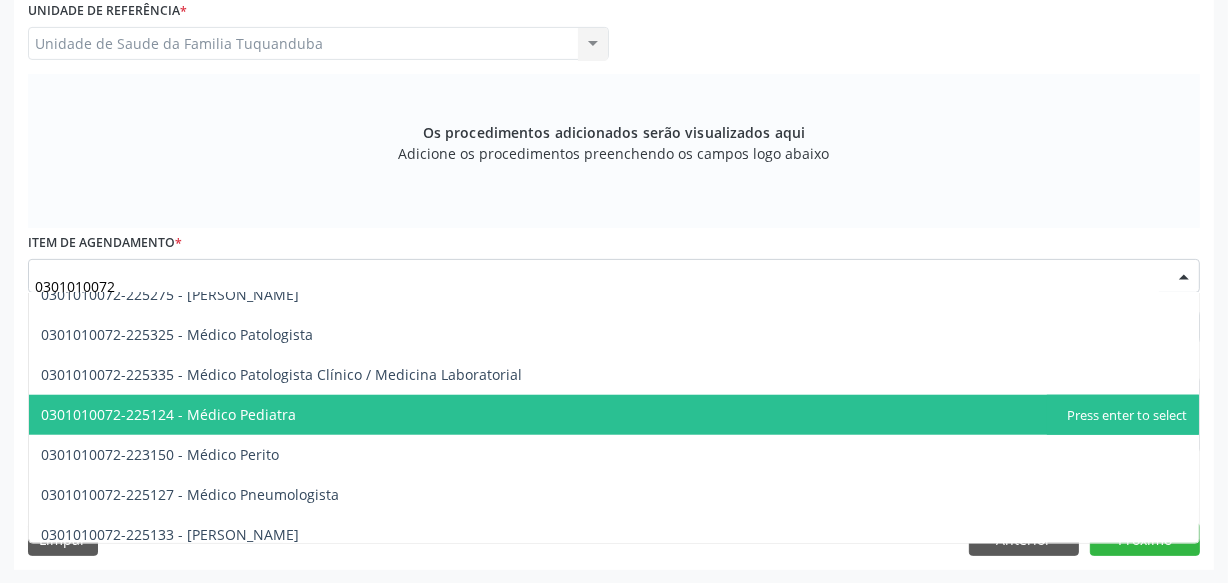 click on "0301010072-225124 - Médico Pediatra" at bounding box center (168, 414) 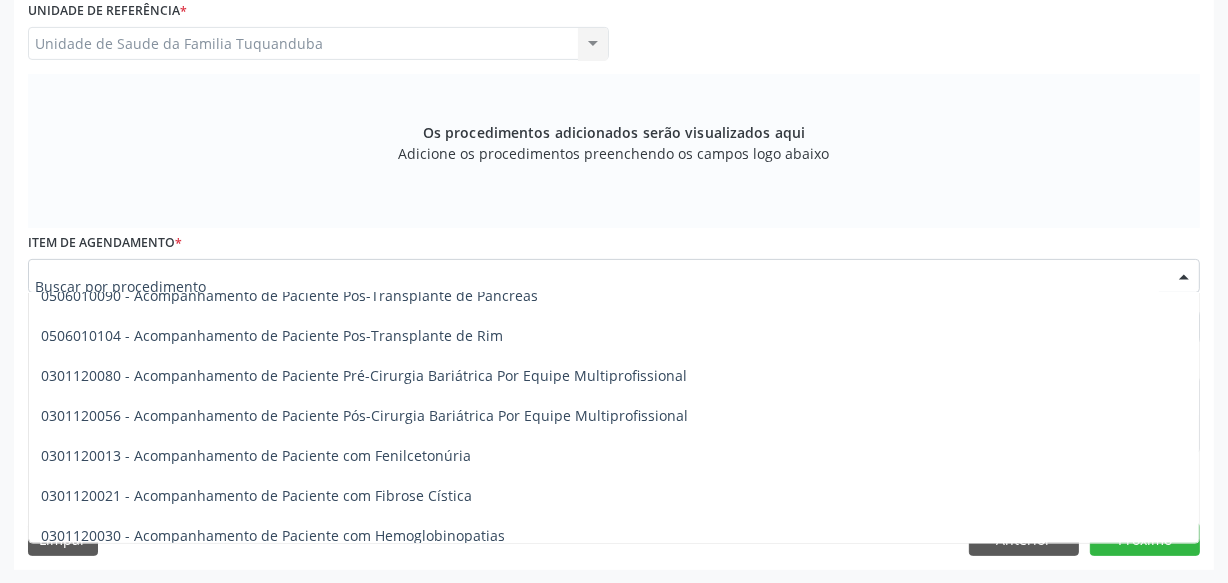 scroll, scrollTop: 1545, scrollLeft: 0, axis: vertical 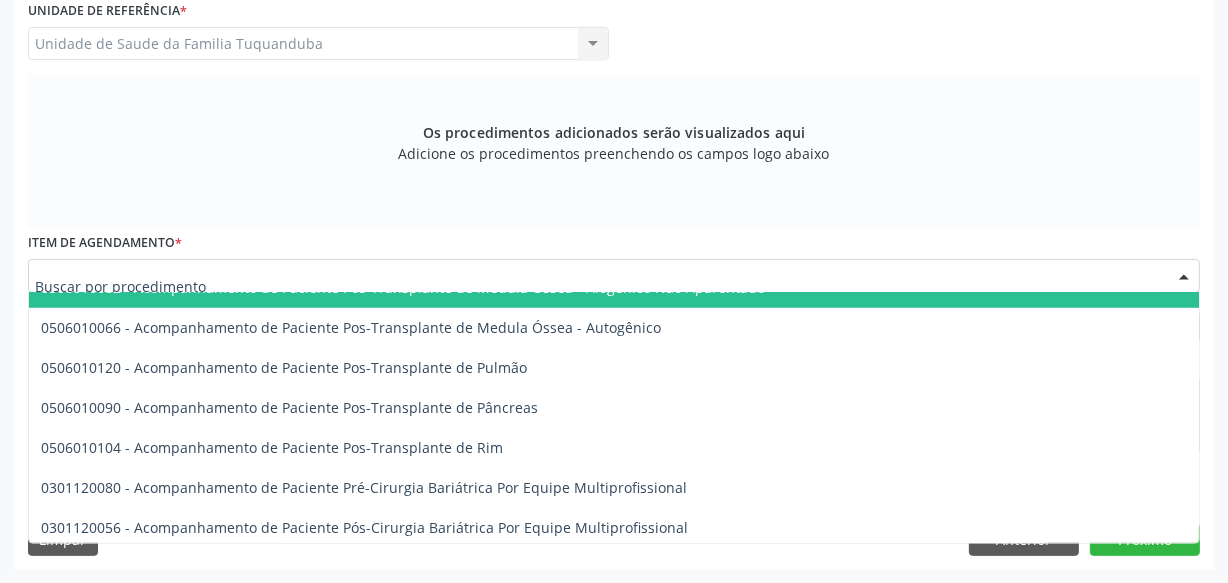 click at bounding box center [597, 286] 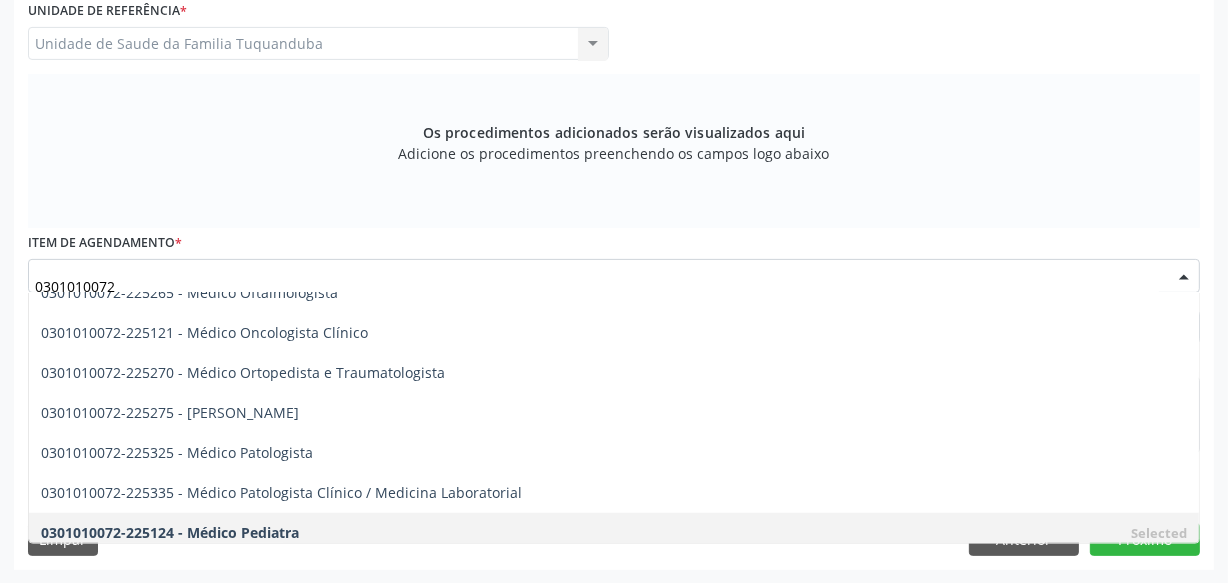 scroll, scrollTop: 1909, scrollLeft: 0, axis: vertical 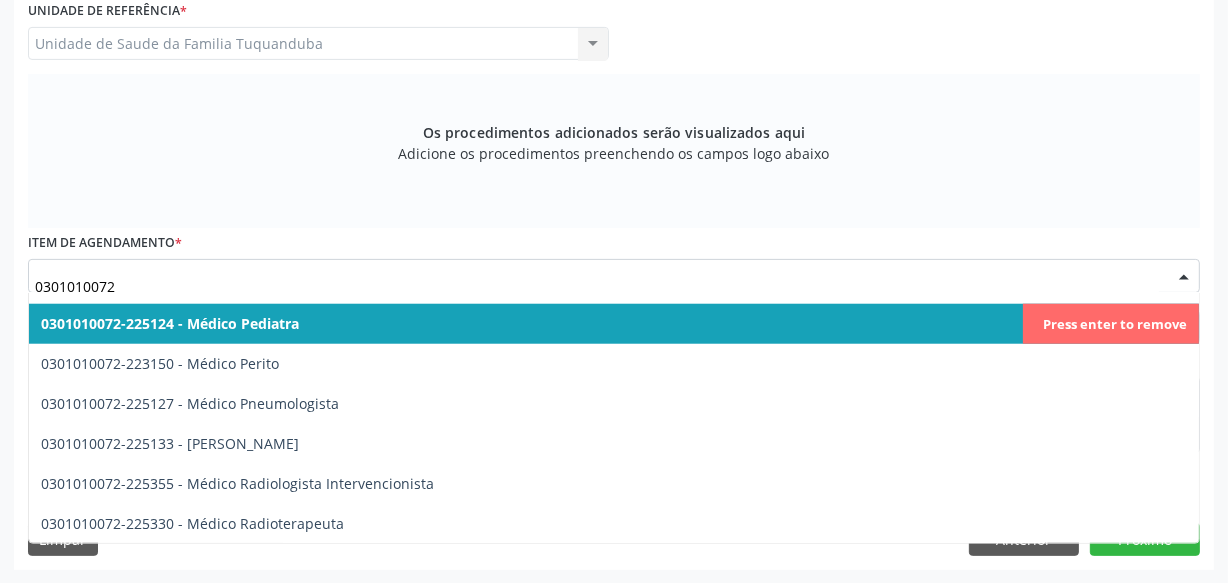 click on "0301010072-225124 - Médico Pediatra" at bounding box center (170, 323) 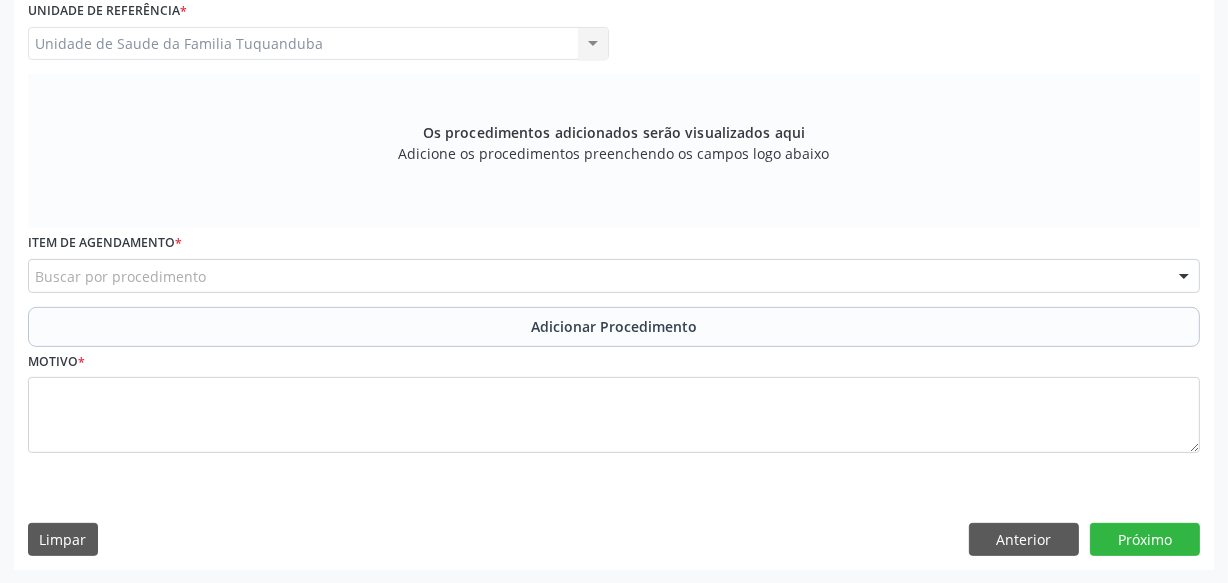 click on "Item de agendamento
*
Buscar por procedimento
0304070076 - .Quimioterapia de Leucemia Linfoide/Linfoblástica Aguda, Leucemia Mieloide Aguda e Leucemia Promielocítica Aguda Na Infância e Adolescência - 1ª Linha - Fase de Manutenção   0604320140 - Abatacepte 125 Mg Injetável (Por Seringa Preenchida)   0604320124 - Abatacepte 250 Mg Injetável (Por Frasco Ampola).   0603050018 - Abciximabe   0406010013 - Abertura de Comunicação Inter-Atrial   0406010021 - Abertura de Estenose Aortica Valvar   0406011265 - Abertura de Estenose Aortica Valvar (Criança e Adolescente)   0406010030 - Abertura de Estenose Pulmonar Valvar   0406011273 - Abertura de Estenose Pulmonar Valvar (Criança e Adolescente)   0301080011 - Abordagem Cognitiva Comportamental do Fumante (Por Atendimento / Paciente)   0307020010 - Acesso A Polpa Dentaria e Medicacao (Por Dente)   0604660030 - Acetazolamida 250 Mg (Por Comprimido)     0604600011 - Acitretina 10 Mg (Por Capsula)" at bounding box center (614, 260) 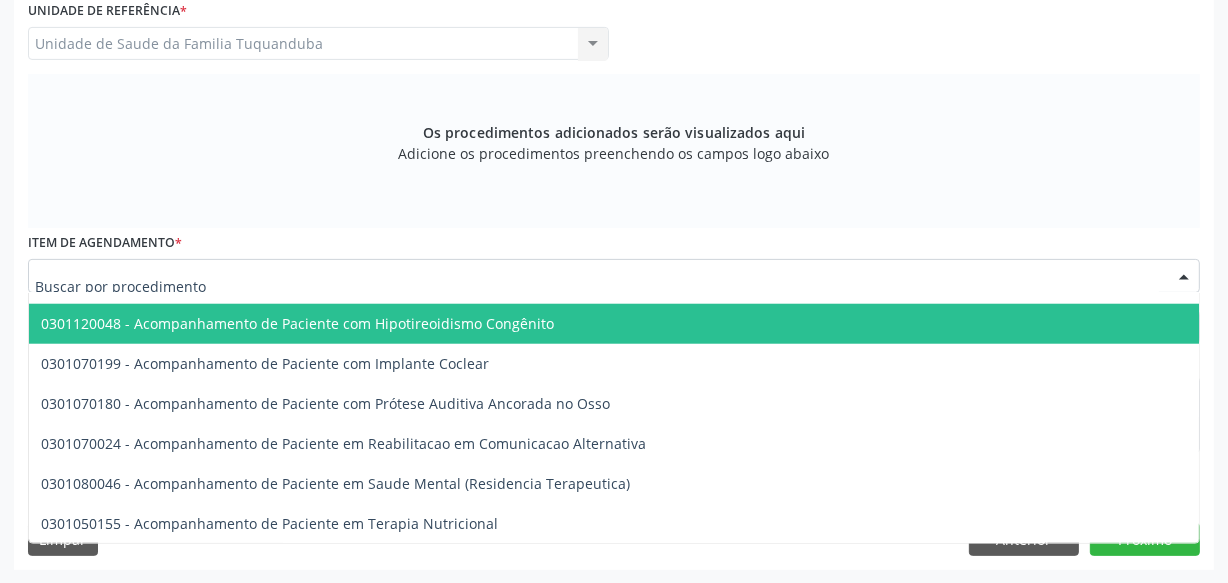click at bounding box center (614, 276) 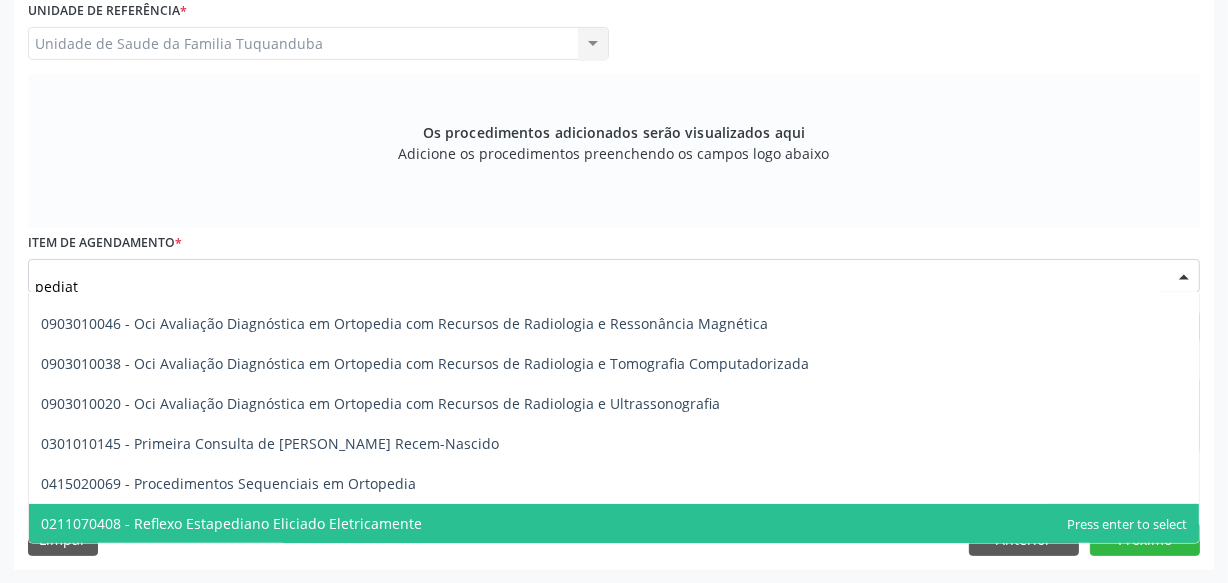 scroll, scrollTop: 149, scrollLeft: 0, axis: vertical 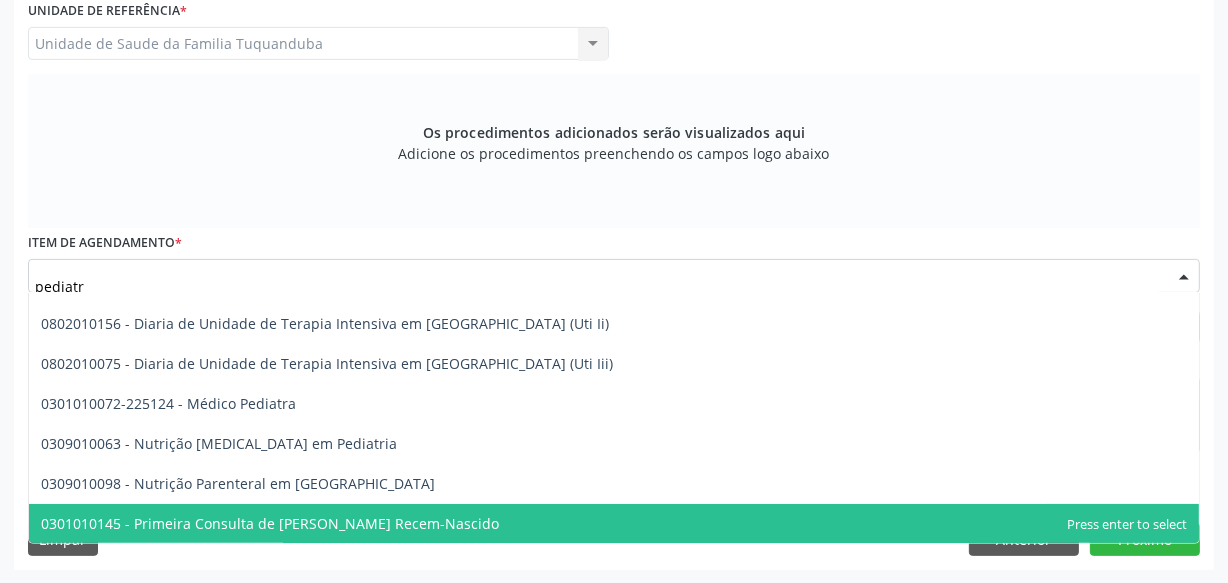 type on "pediatra" 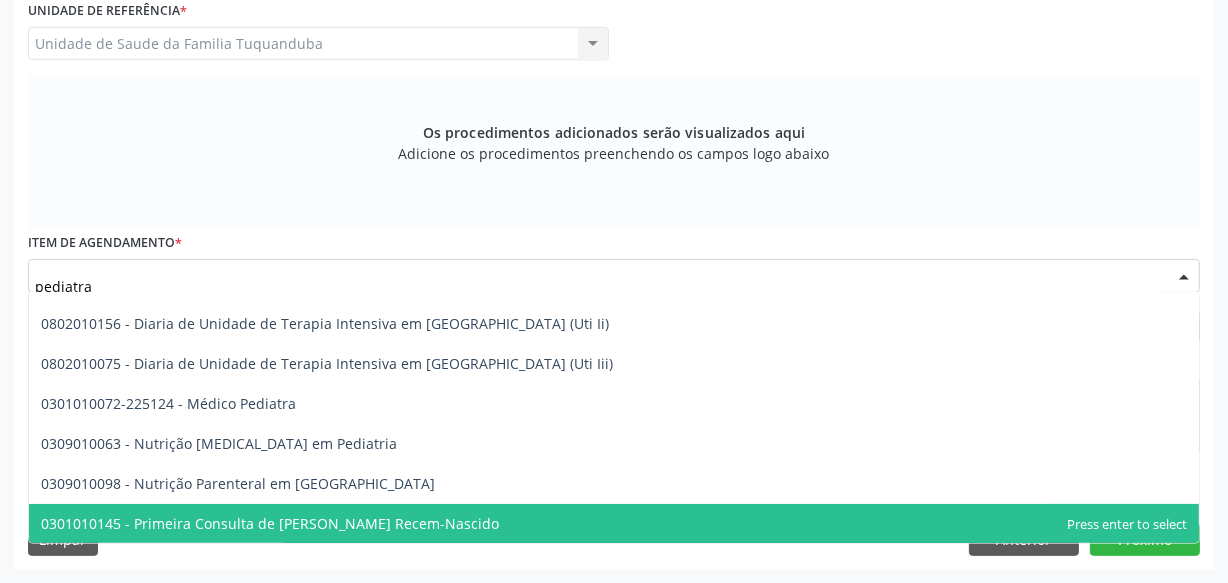 scroll, scrollTop: 0, scrollLeft: 0, axis: both 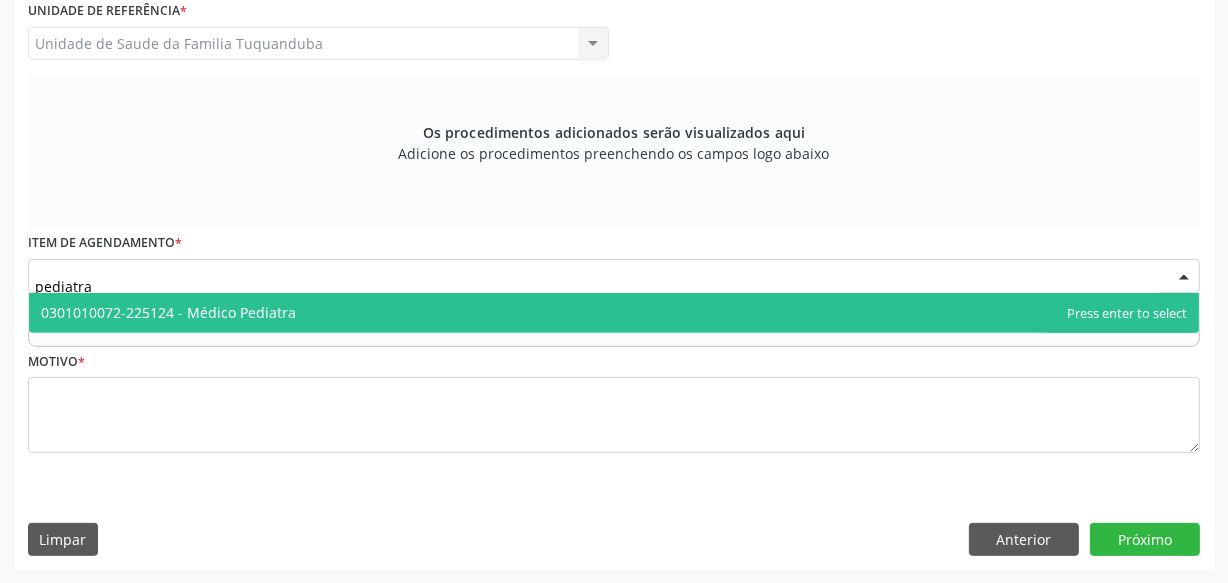 click on "0301010072-225124 - Médico Pediatra" at bounding box center (614, 313) 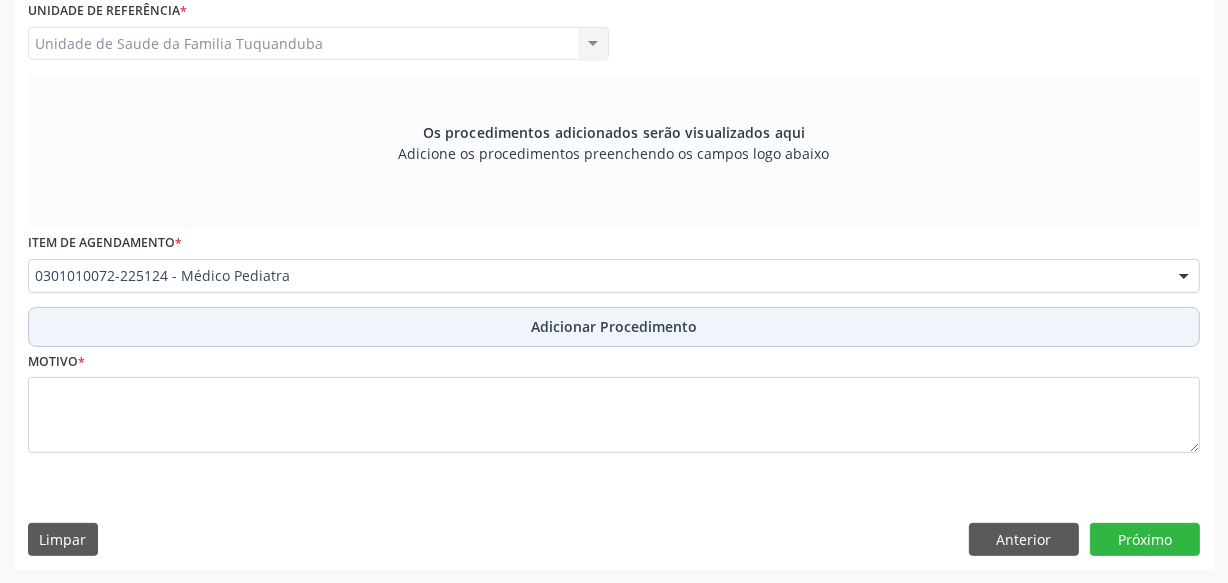 click on "Adicionar Procedimento" at bounding box center (614, 327) 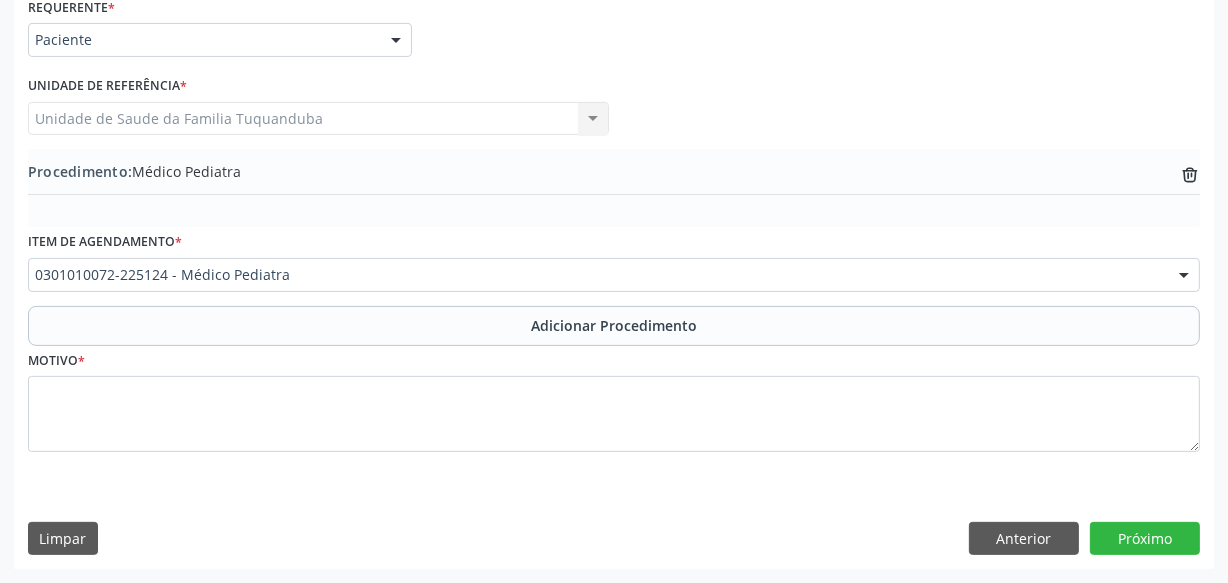 scroll, scrollTop: 469, scrollLeft: 0, axis: vertical 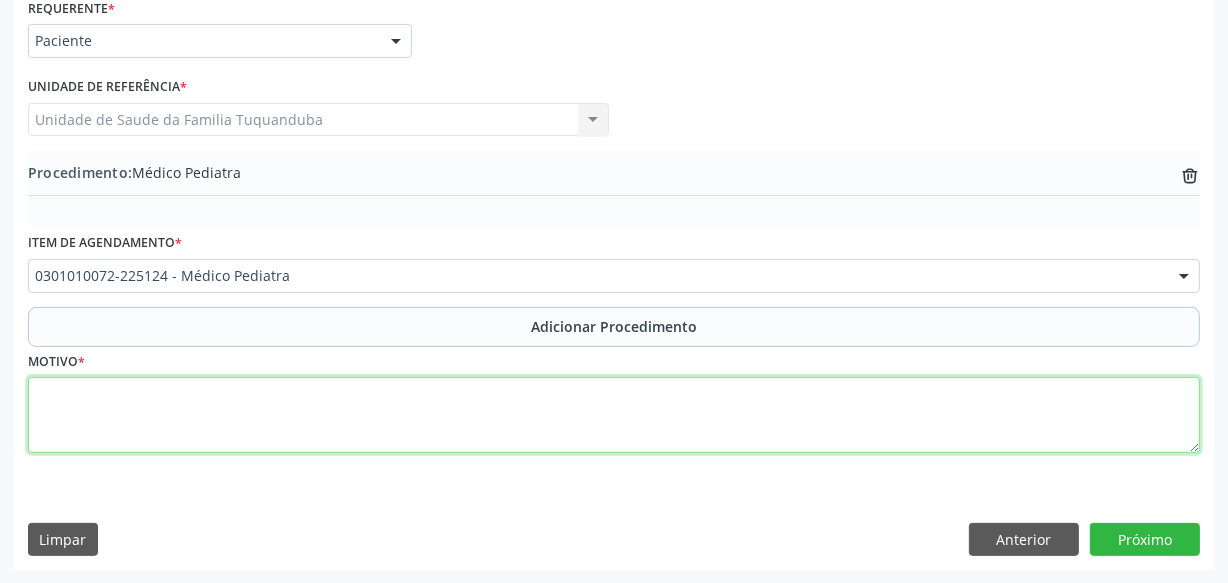 click at bounding box center [614, 415] 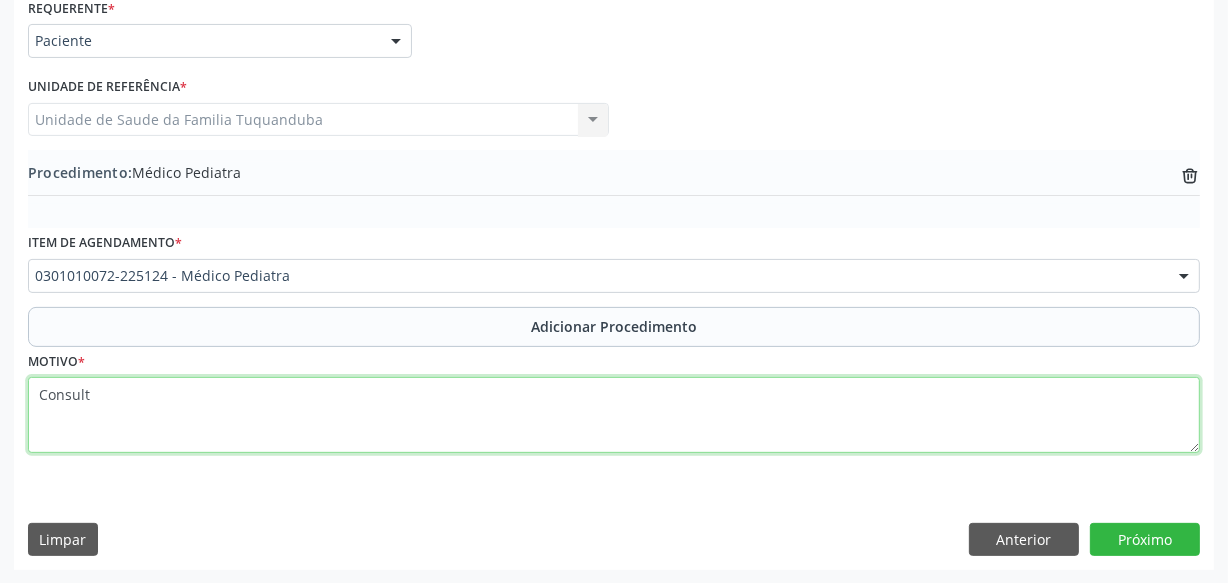 type on "Consulta" 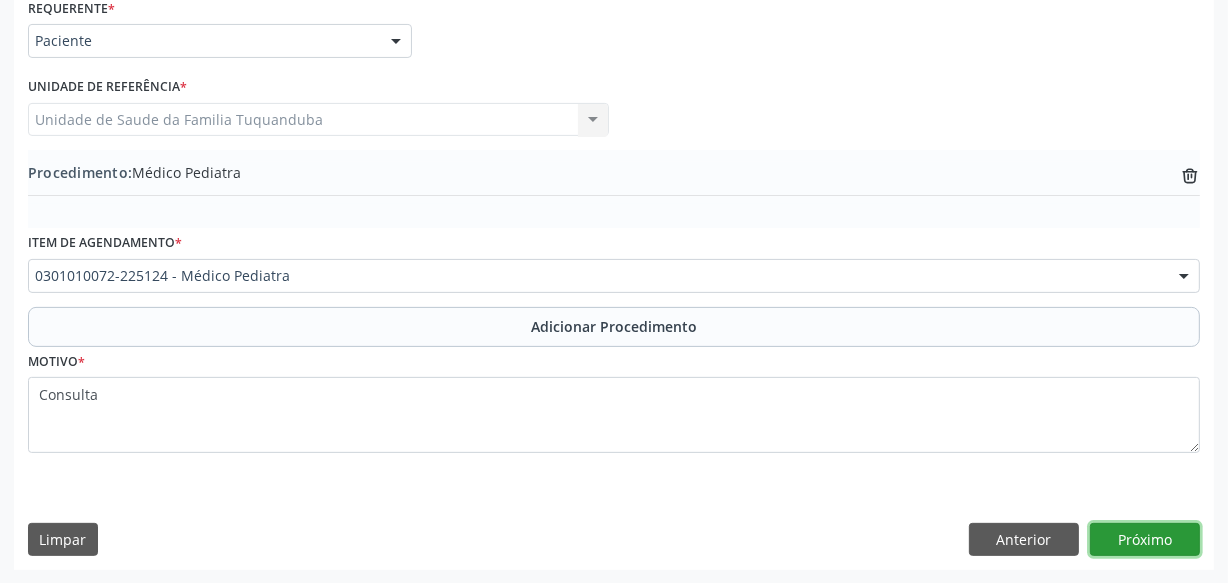 click on "Próximo" at bounding box center (1145, 540) 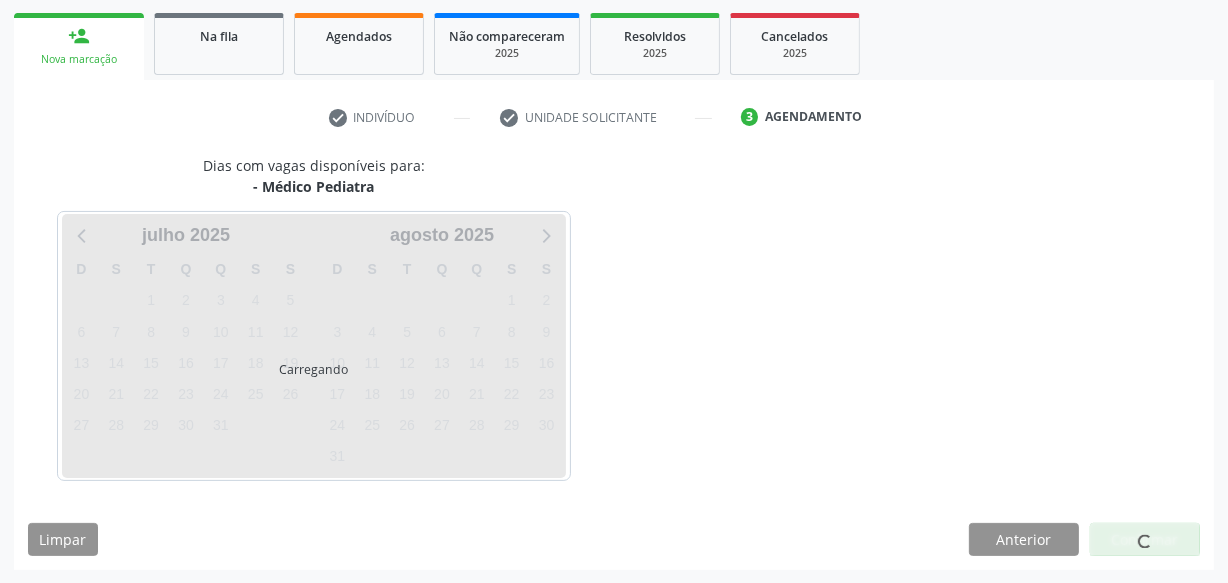 scroll, scrollTop: 372, scrollLeft: 0, axis: vertical 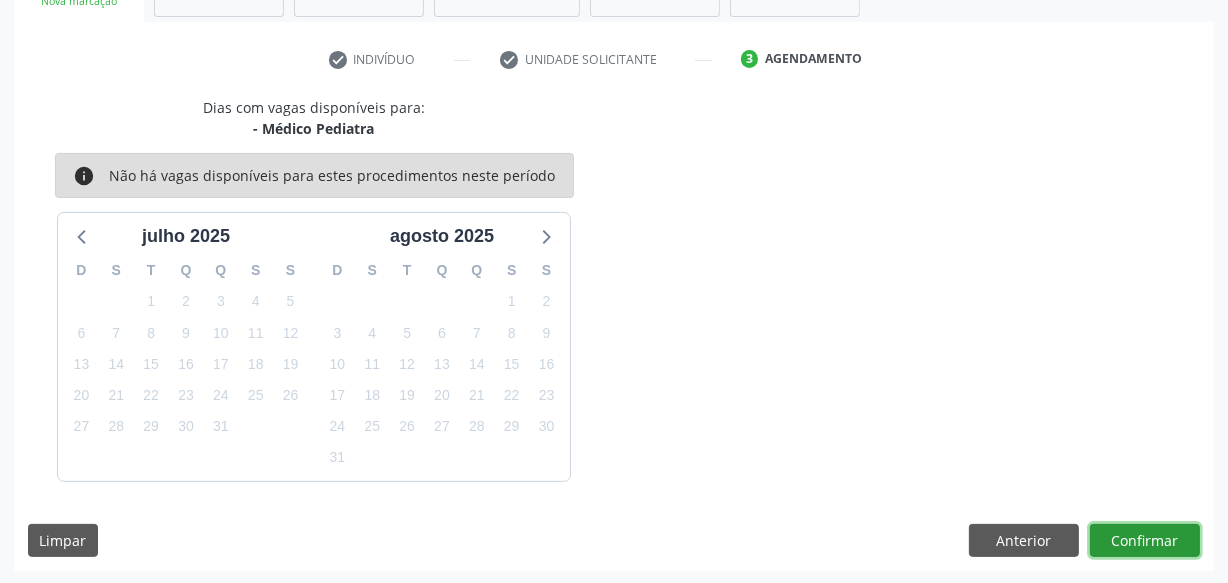 click on "Confirmar" at bounding box center [1145, 541] 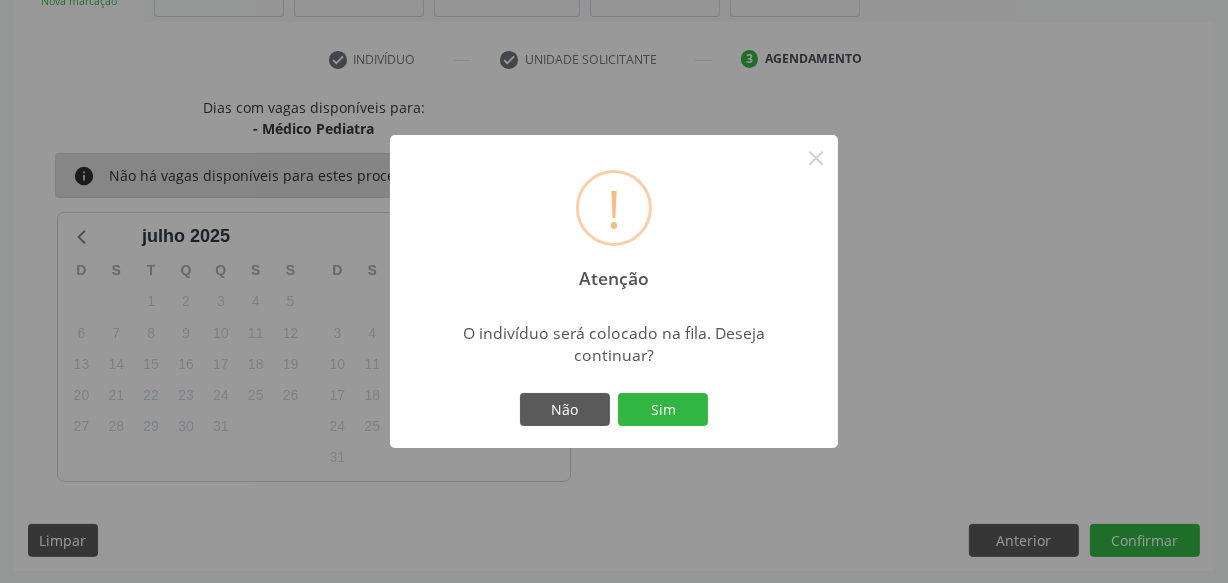 click on "Não Sim" at bounding box center [614, 410] 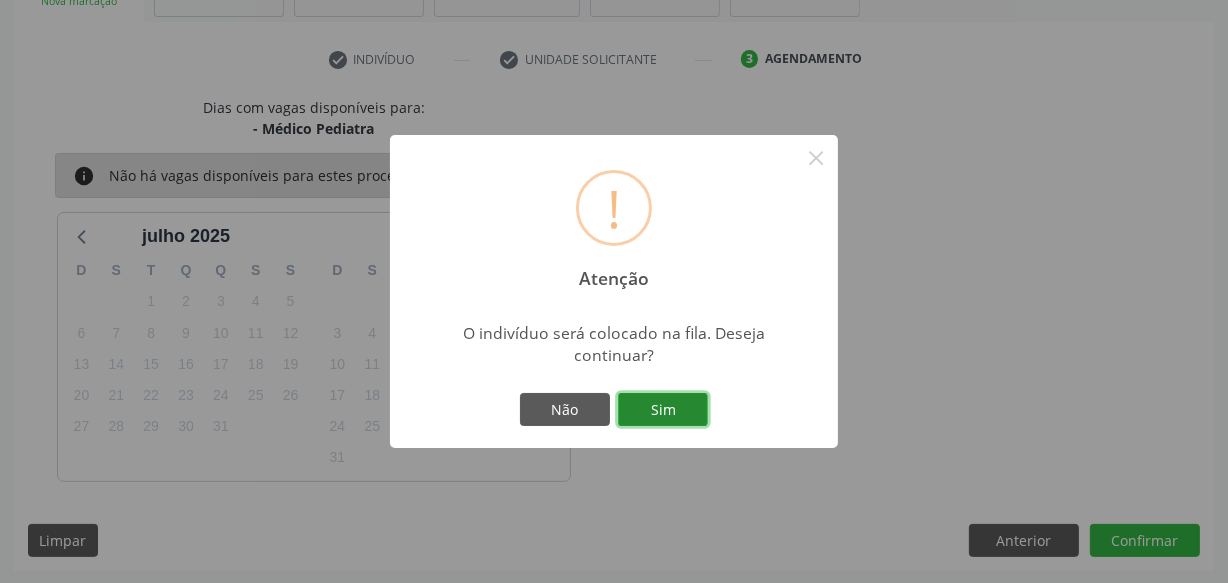click on "Sim" at bounding box center [663, 410] 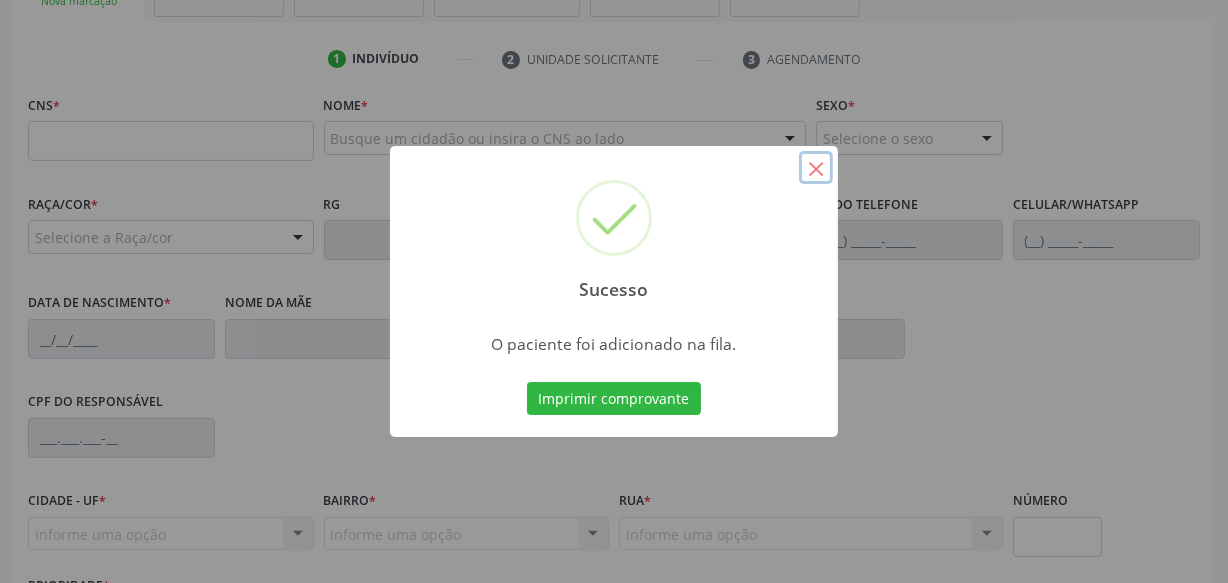 click on "×" at bounding box center (816, 168) 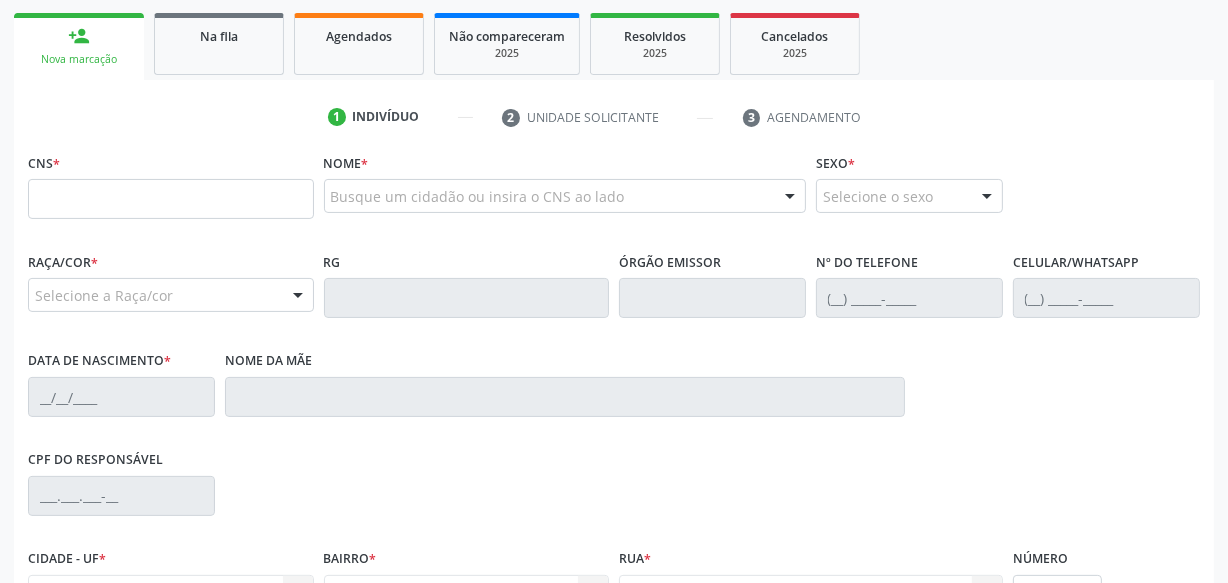 scroll, scrollTop: 281, scrollLeft: 0, axis: vertical 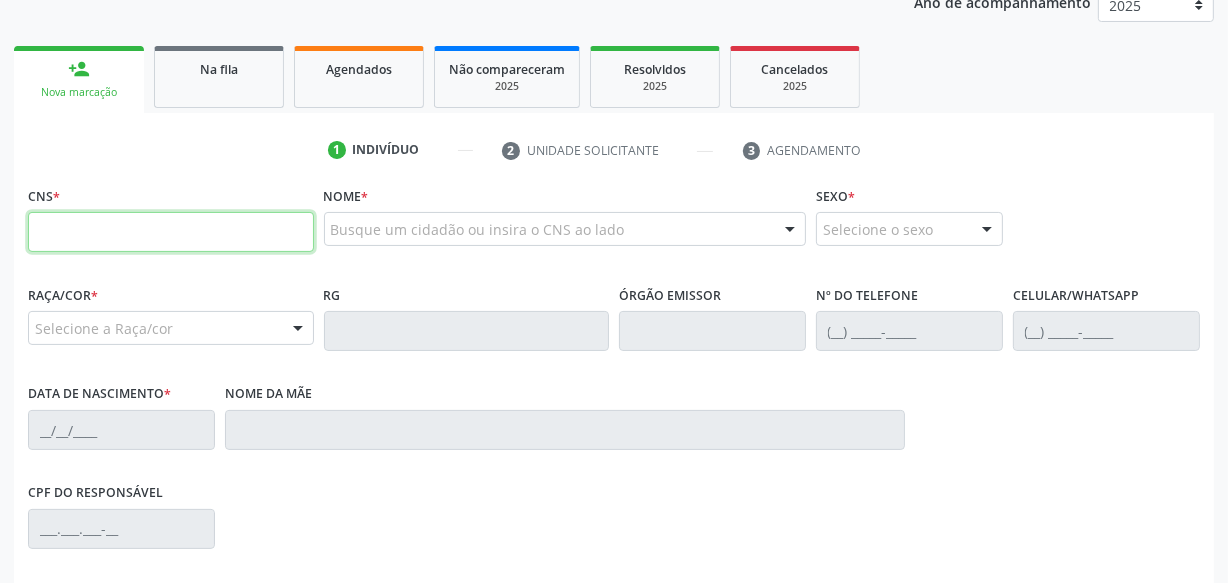 click at bounding box center [171, 232] 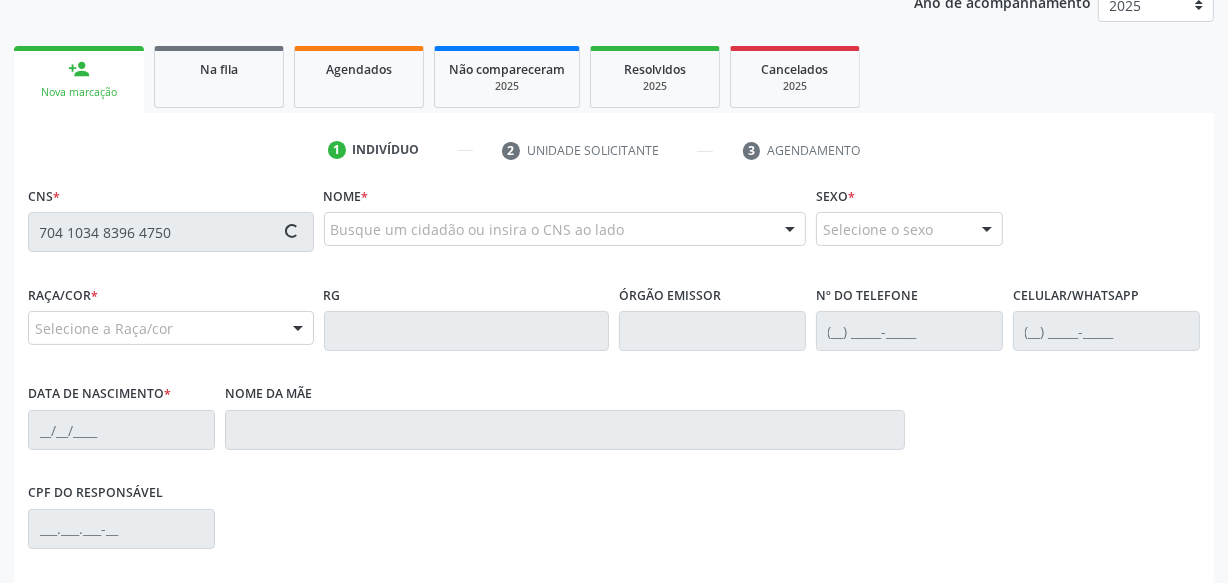 type on "704 1034 8396 4750" 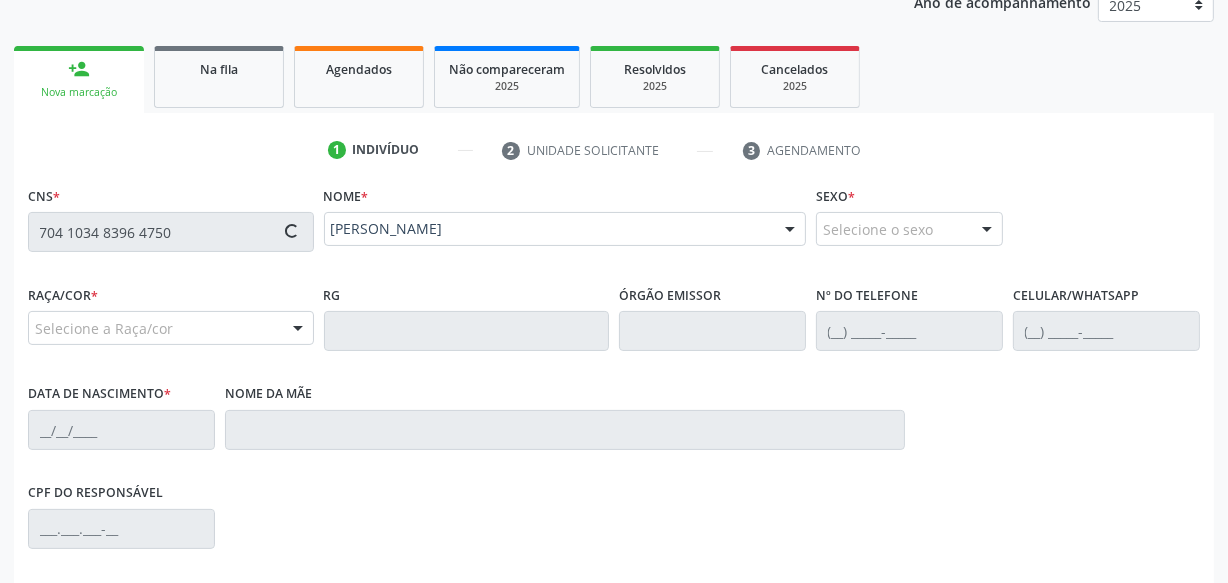 type on "(82) 99401-4503" 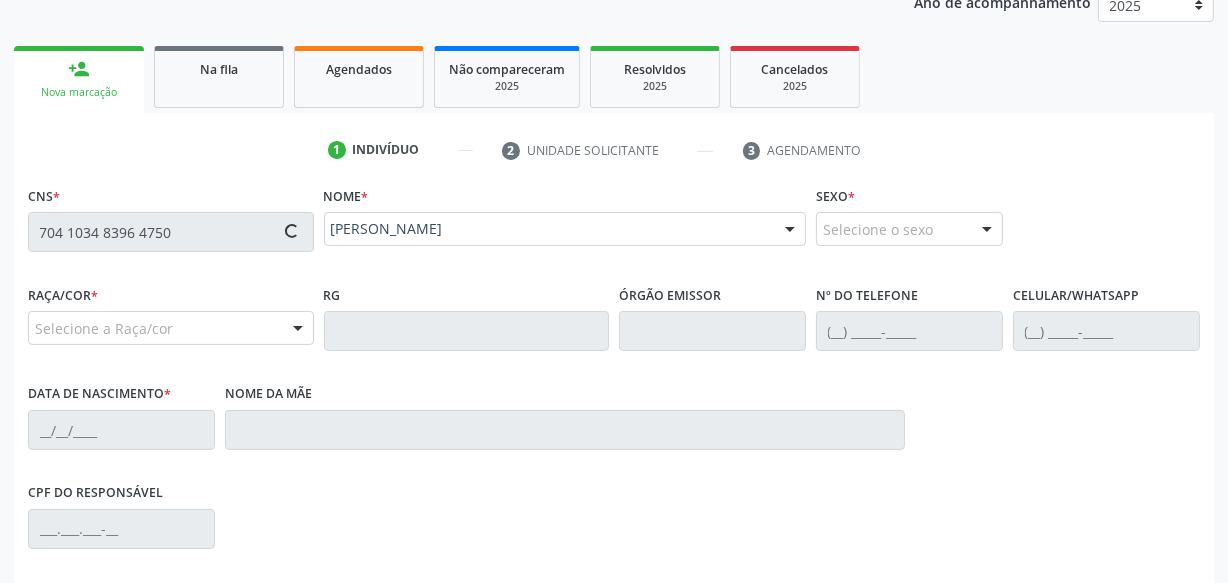 type on "27/04/1999" 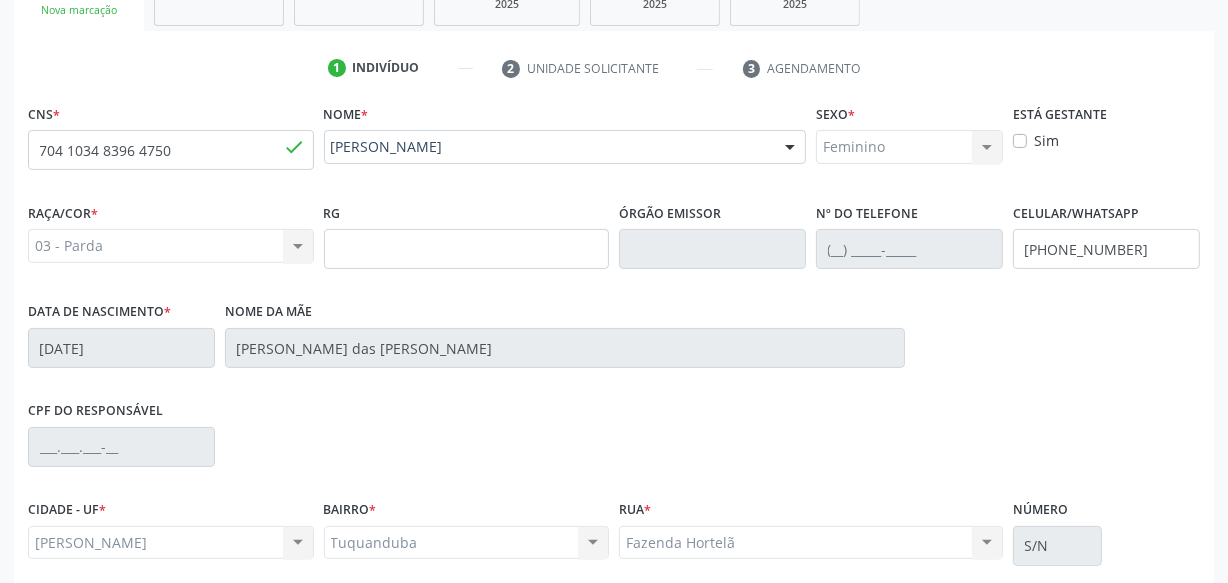 scroll, scrollTop: 528, scrollLeft: 0, axis: vertical 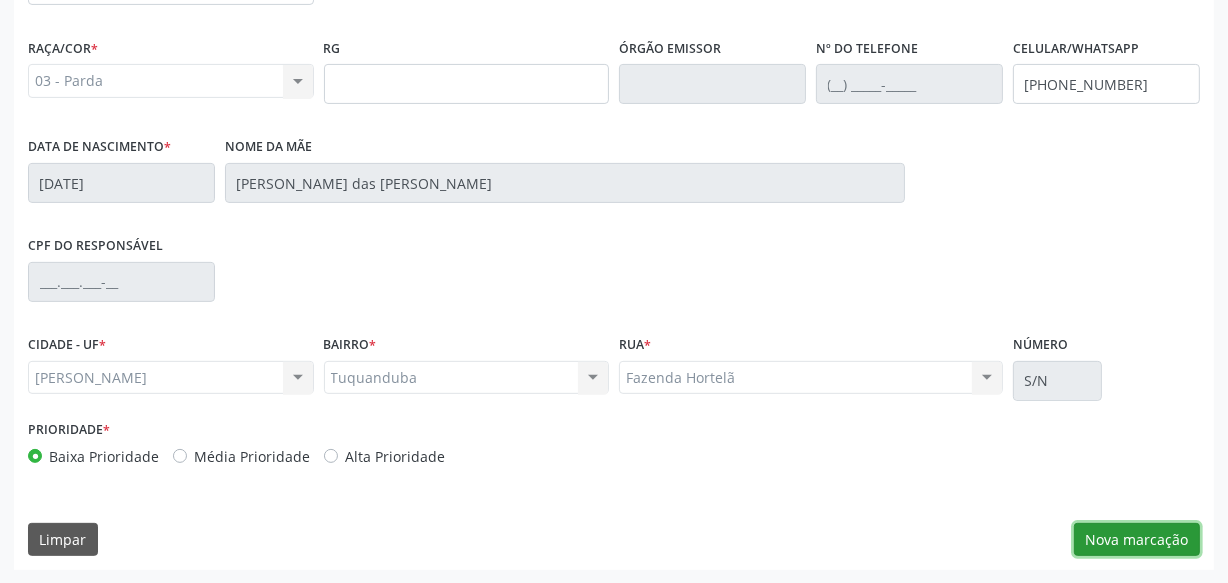 click on "Nova marcação" at bounding box center (1137, 540) 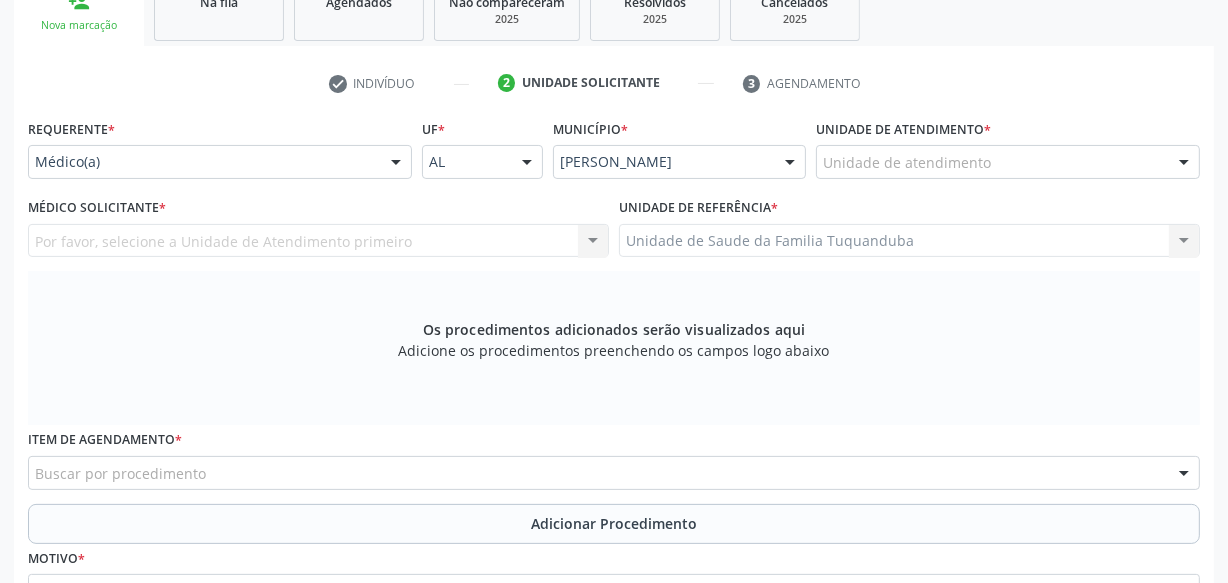scroll, scrollTop: 346, scrollLeft: 0, axis: vertical 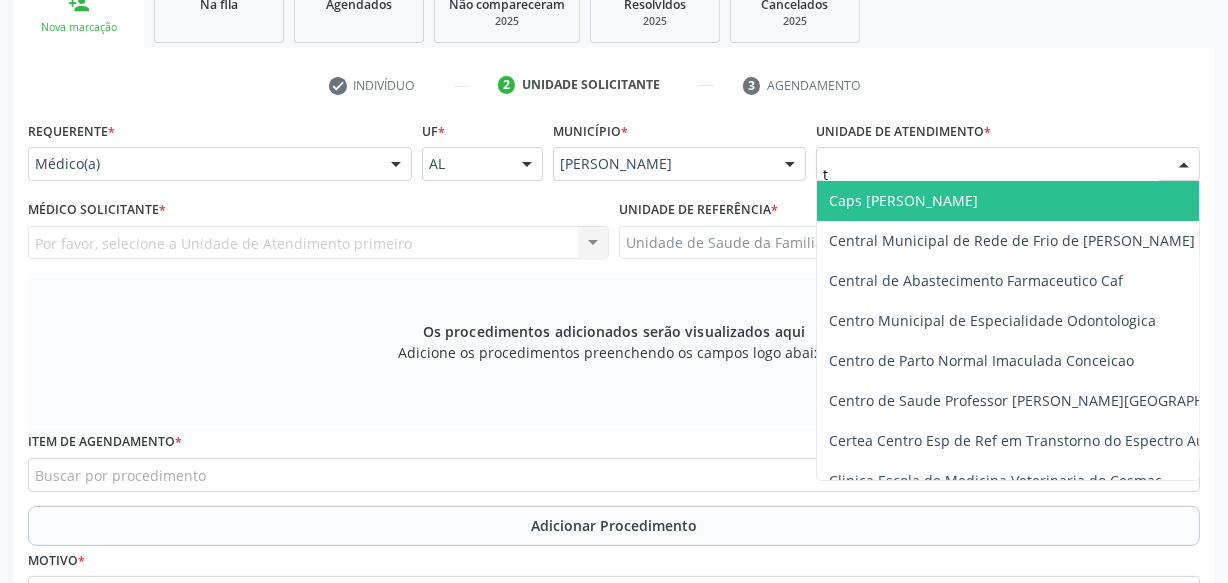 type on "tu" 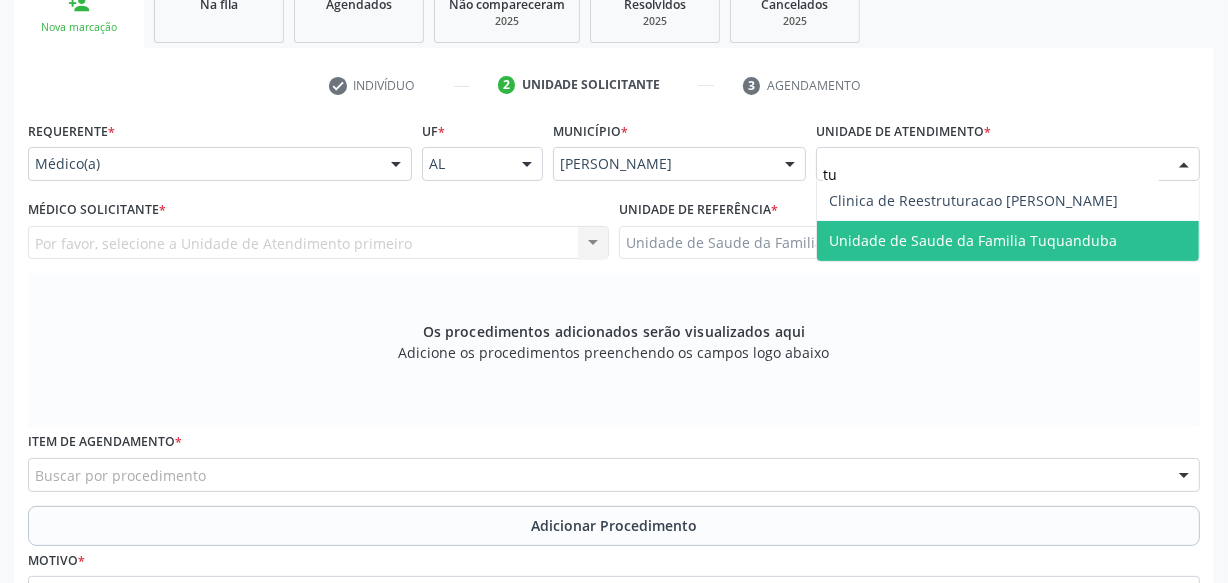 click on "Unidade de Saude da Familia Tuquanduba" at bounding box center [973, 240] 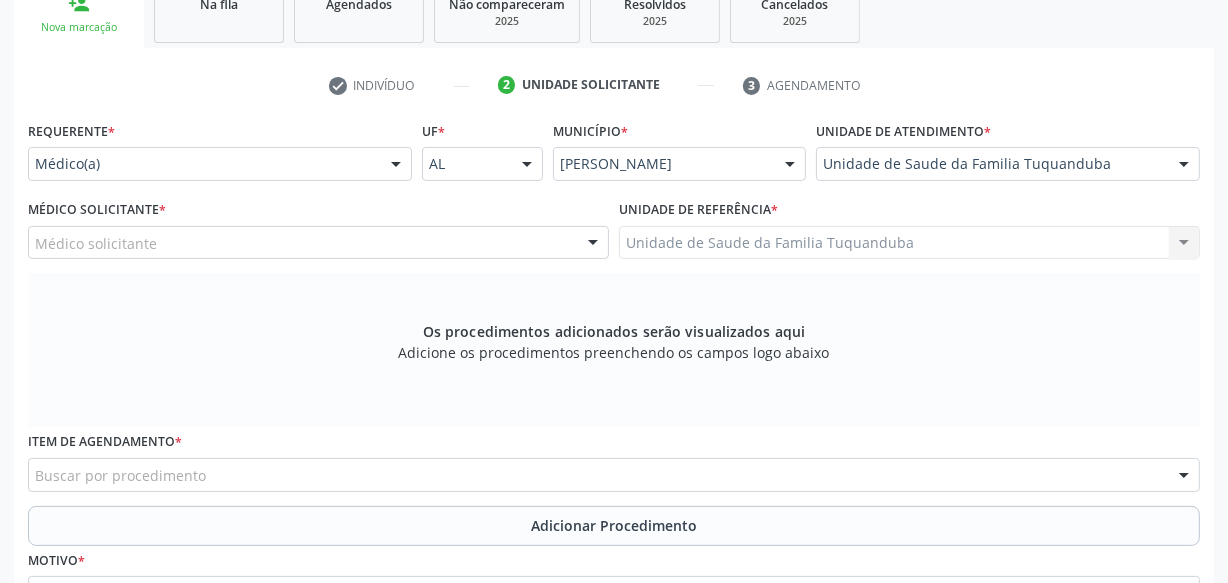 click on "Médico solicitante" at bounding box center [318, 243] 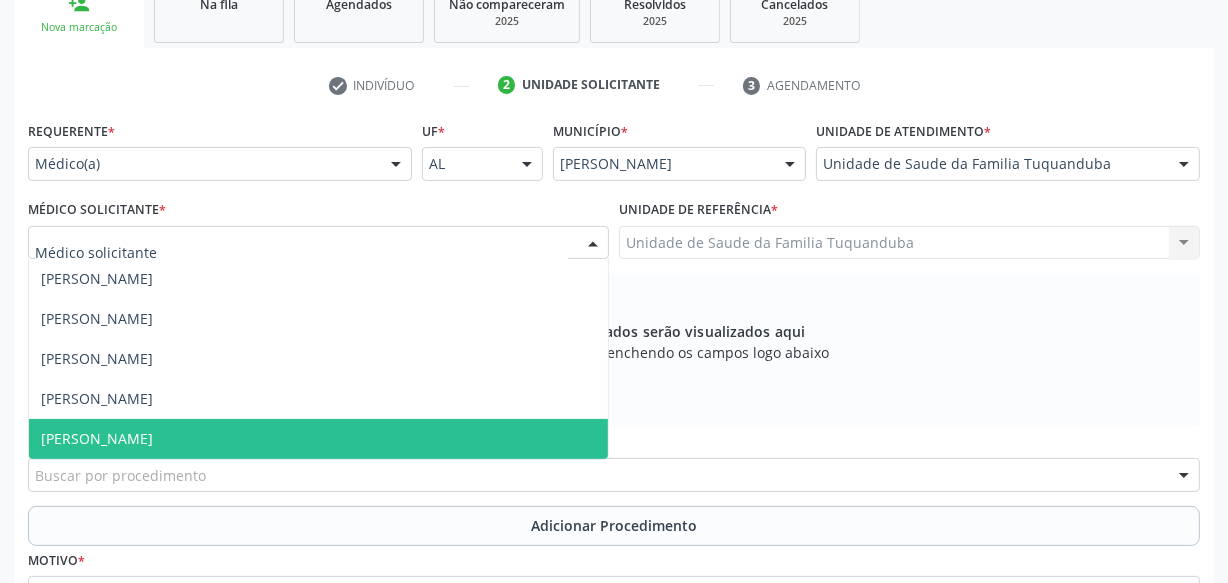 click on "[PERSON_NAME]" at bounding box center [318, 439] 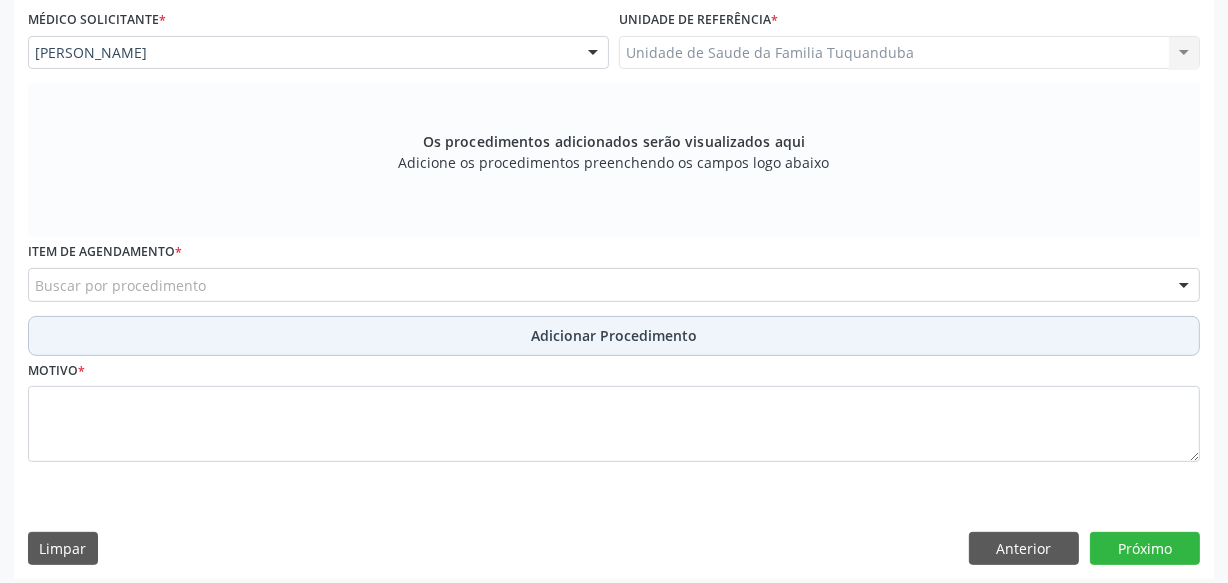 scroll, scrollTop: 545, scrollLeft: 0, axis: vertical 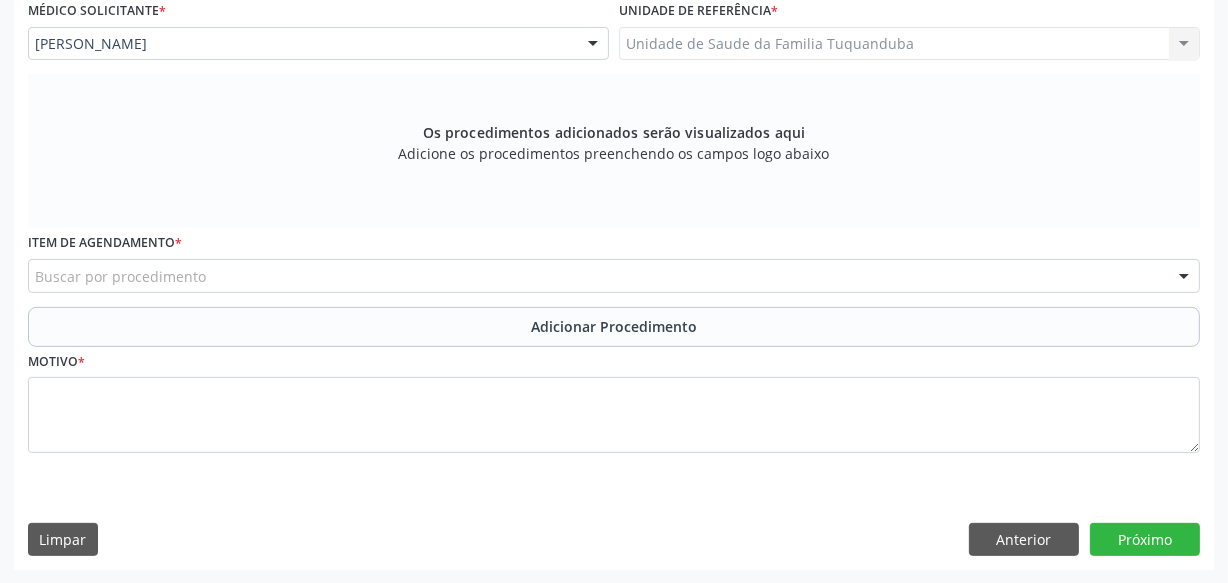 click on "Buscar por procedimento" at bounding box center (614, 276) 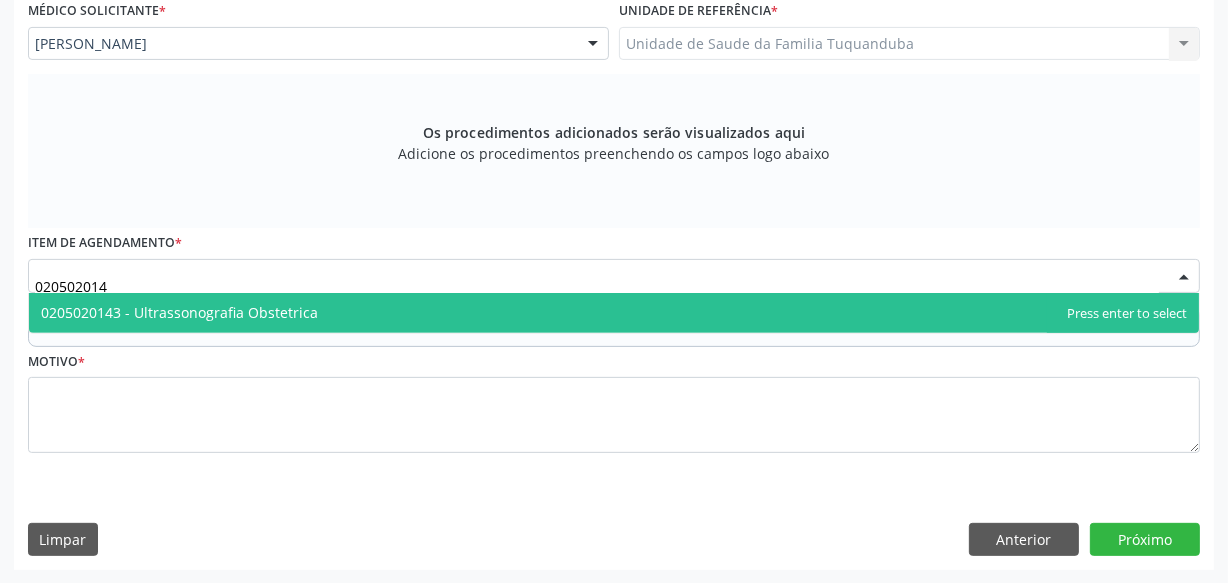 type on "0205020143" 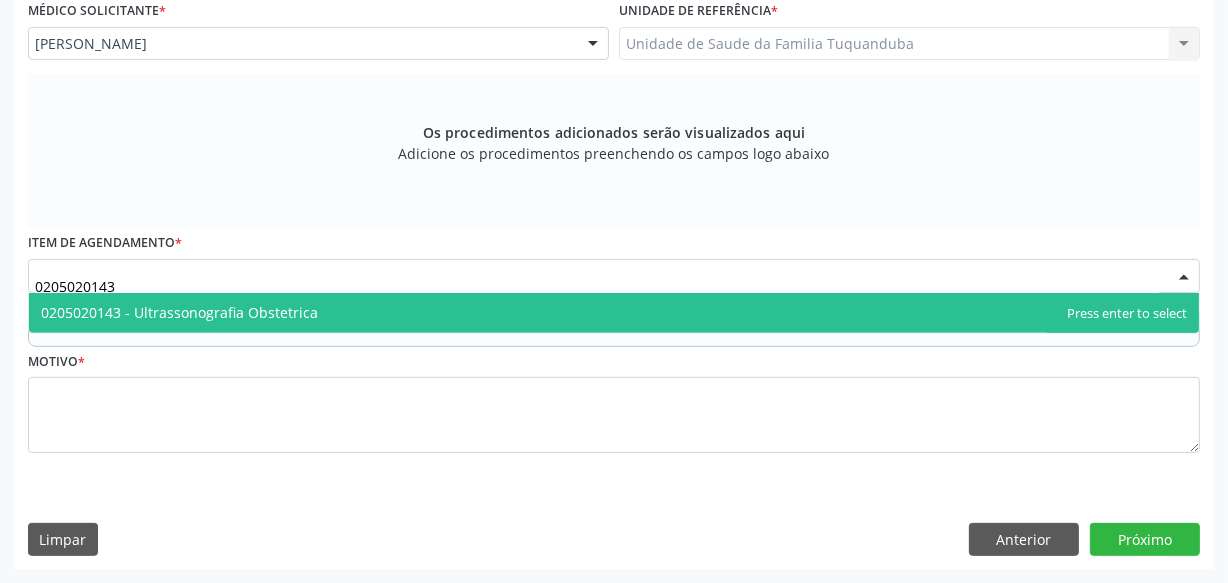 click on "0205020143 - Ultrassonografia Obstetrica" at bounding box center [614, 313] 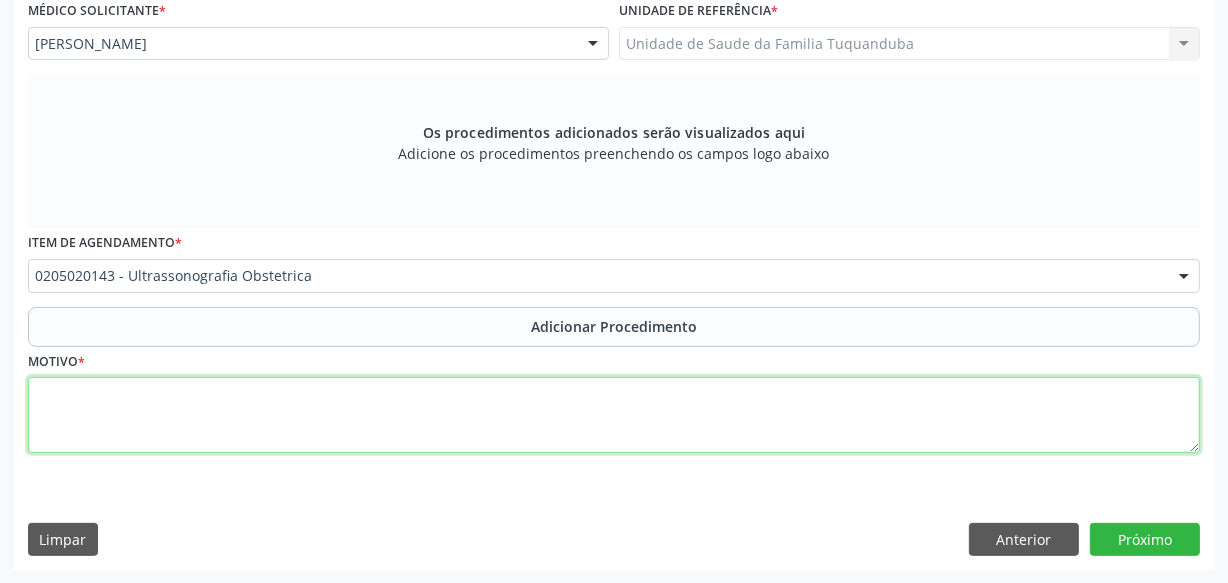 click at bounding box center (614, 415) 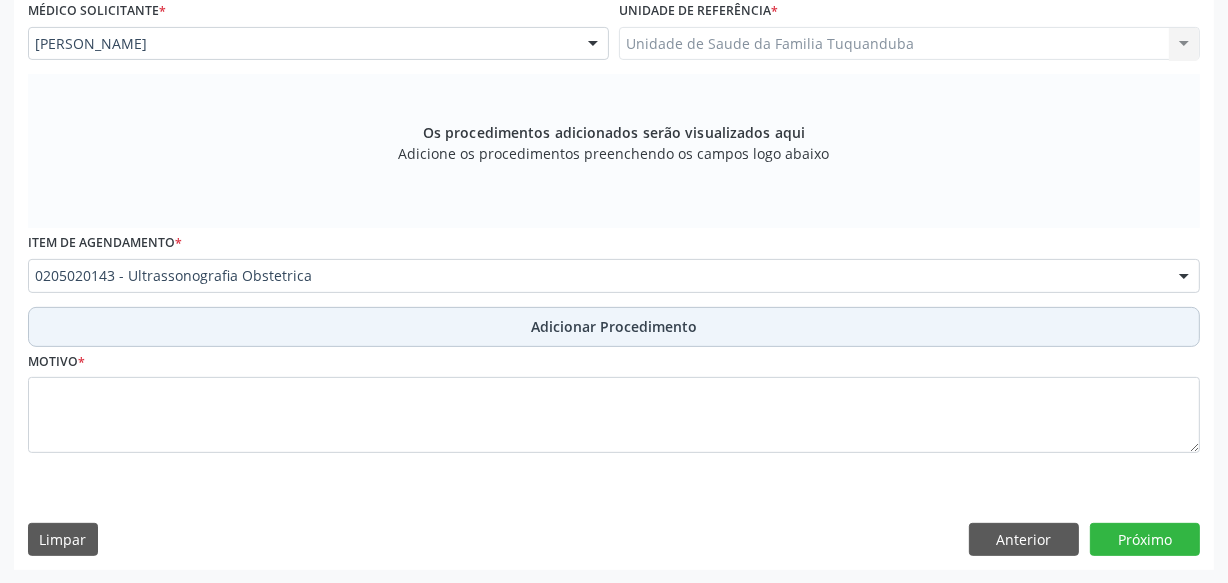click on "Adicionar Procedimento" at bounding box center [614, 327] 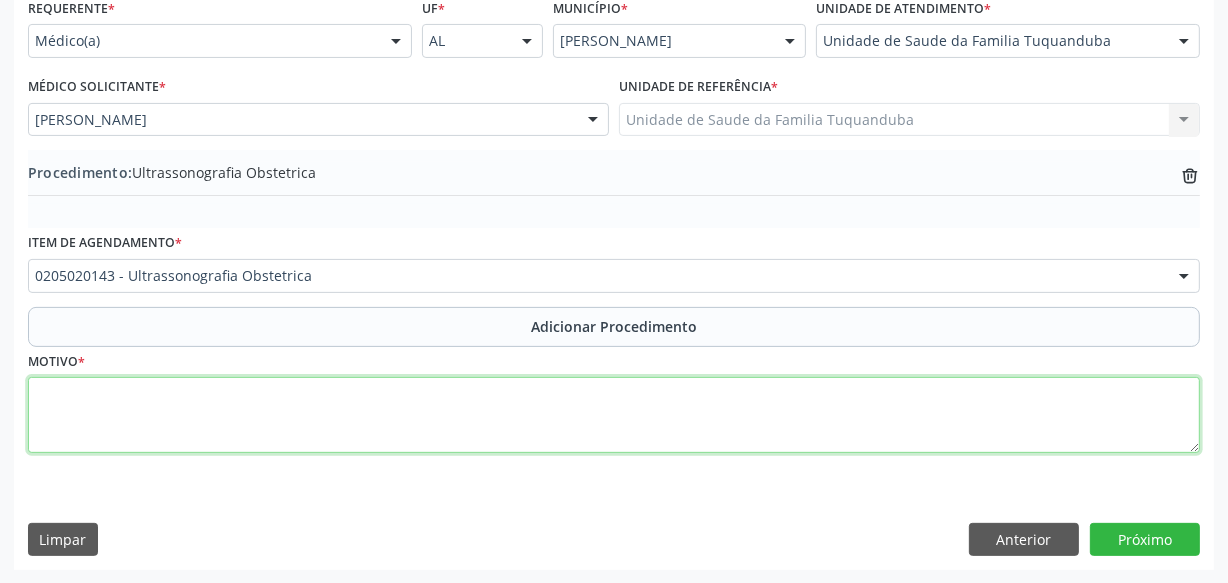 click at bounding box center [614, 415] 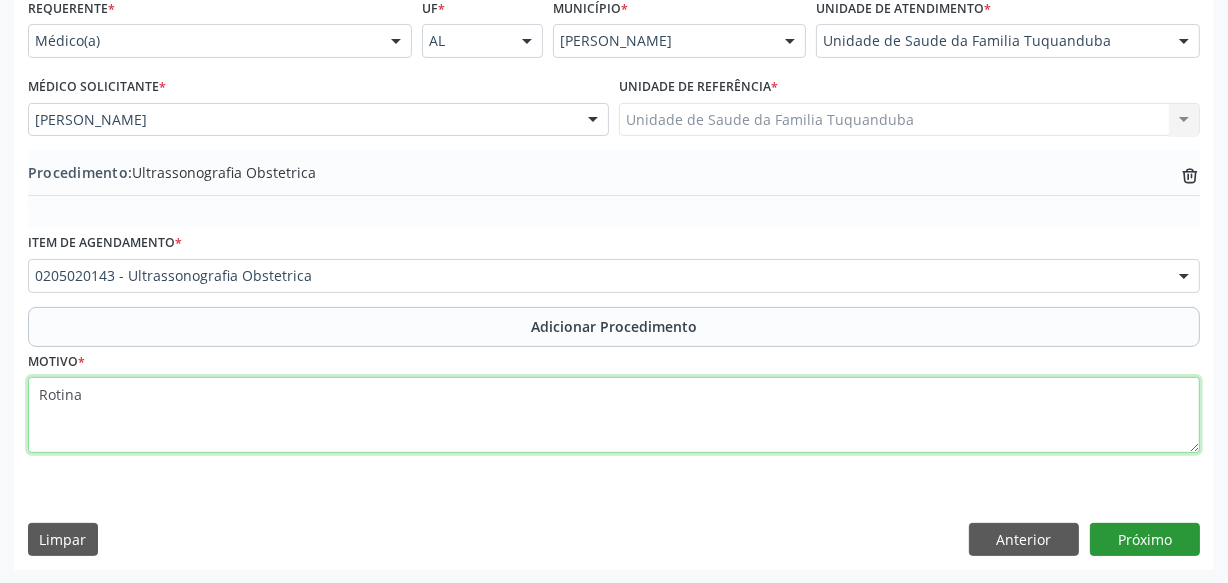 type on "Rotina" 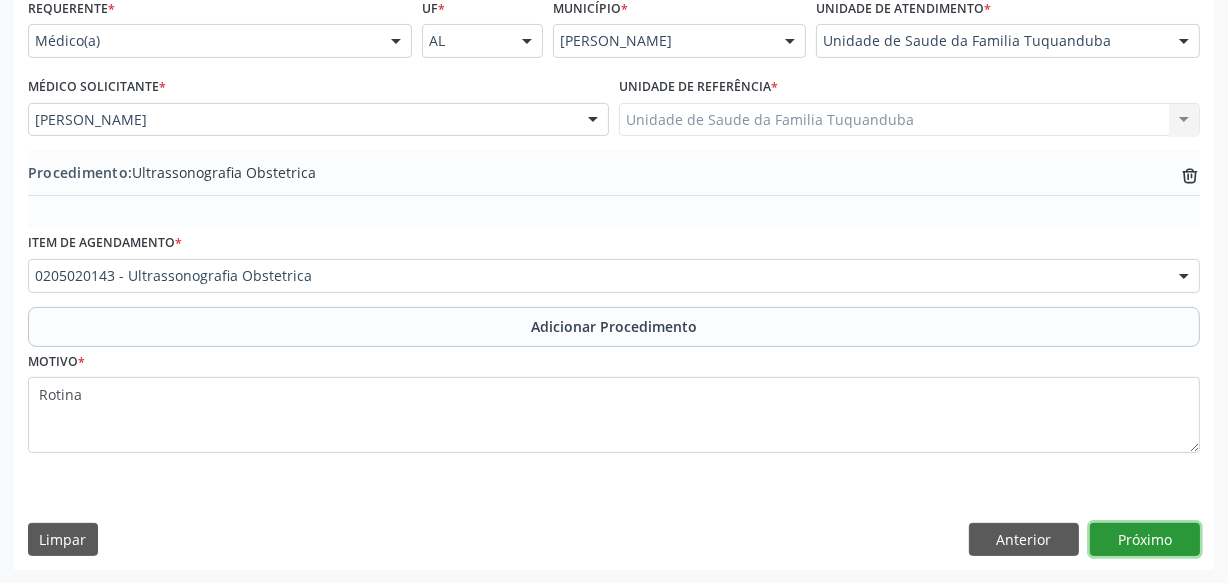 click on "Próximo" at bounding box center [1145, 540] 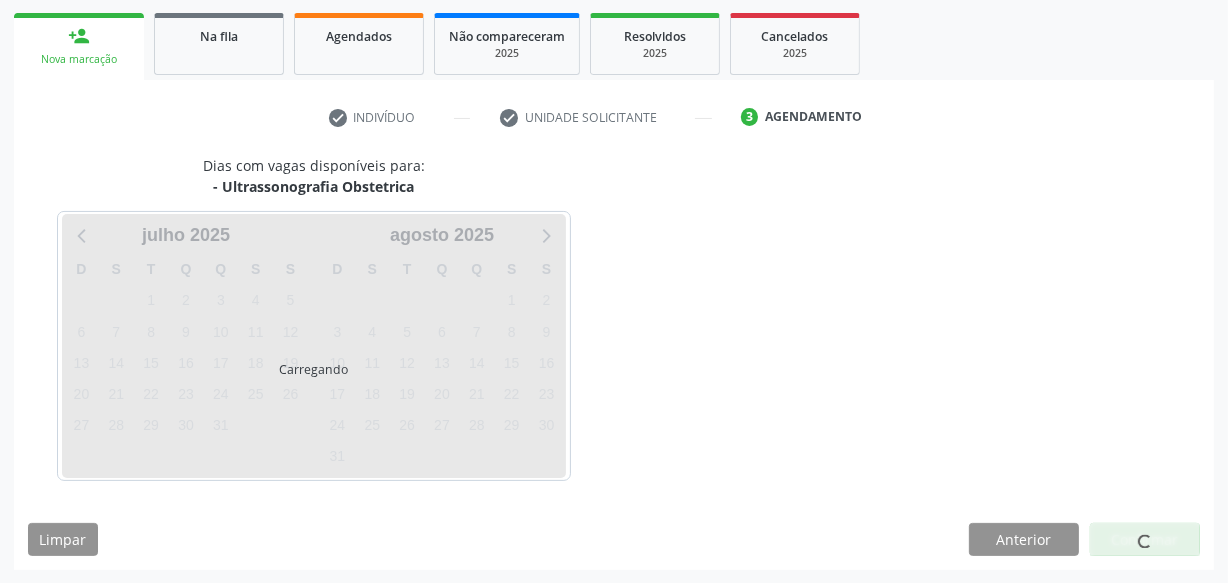 scroll, scrollTop: 372, scrollLeft: 0, axis: vertical 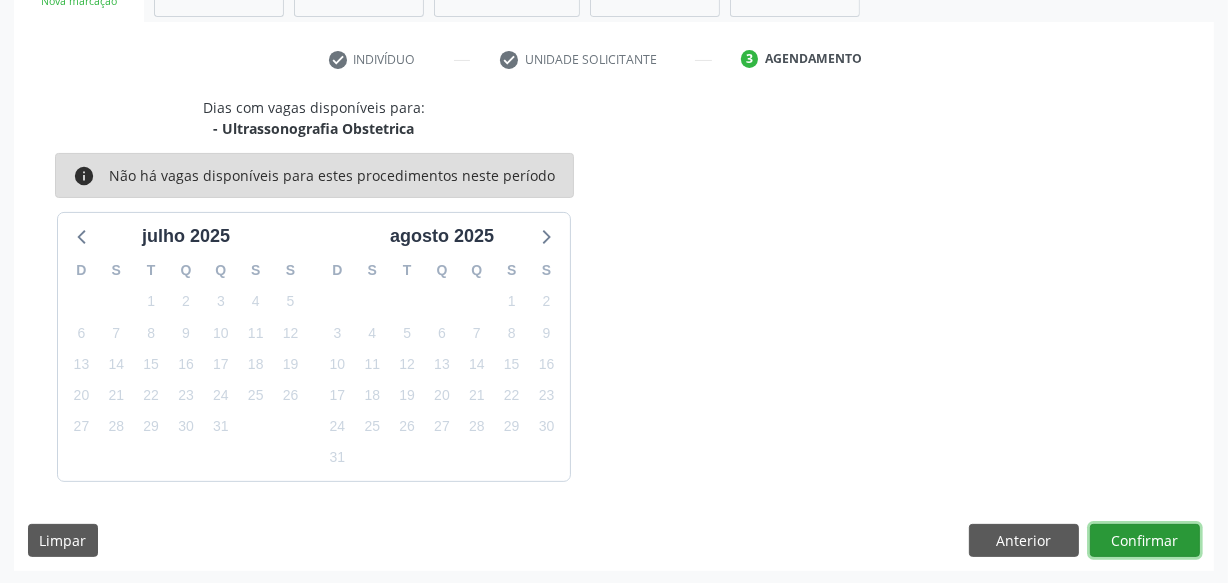 click on "Confirmar" at bounding box center (1145, 541) 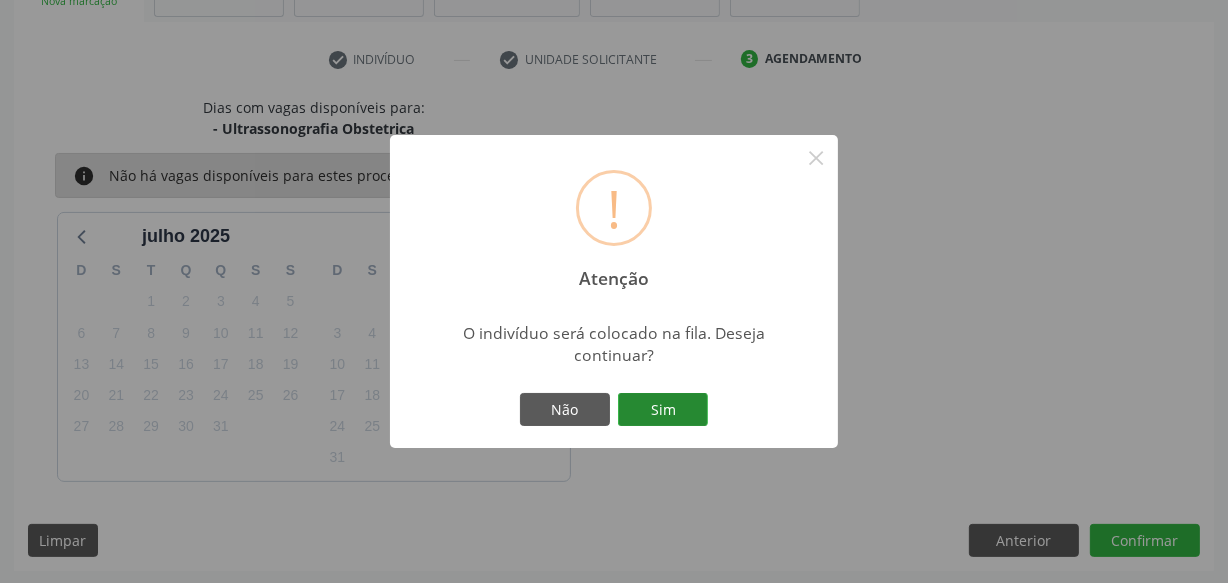 click on "Sim" at bounding box center [663, 410] 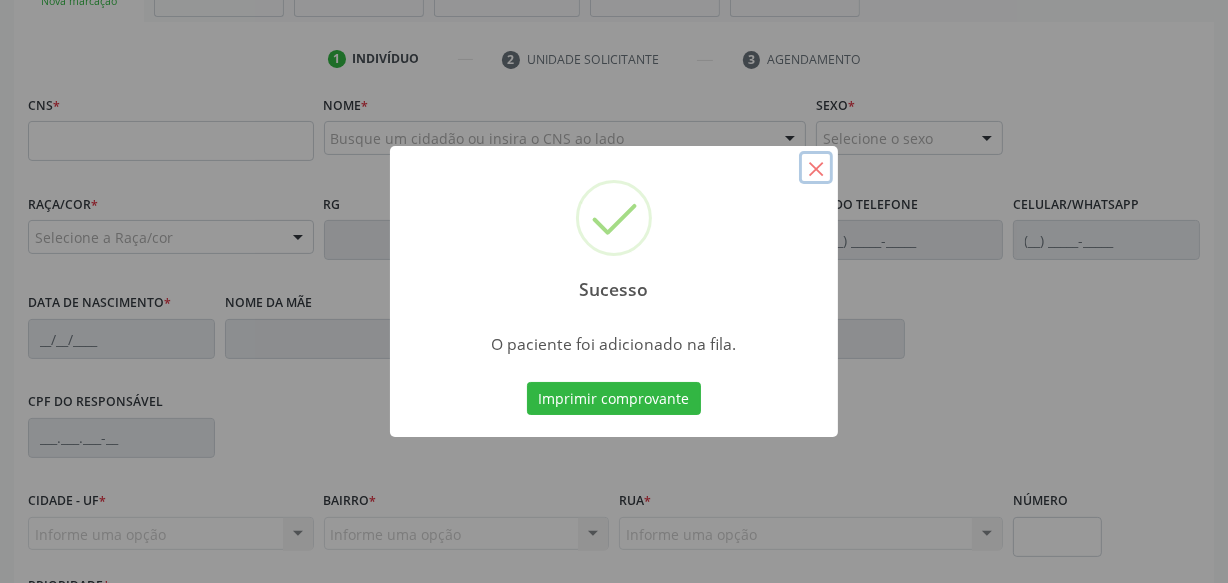 click on "×" at bounding box center [816, 168] 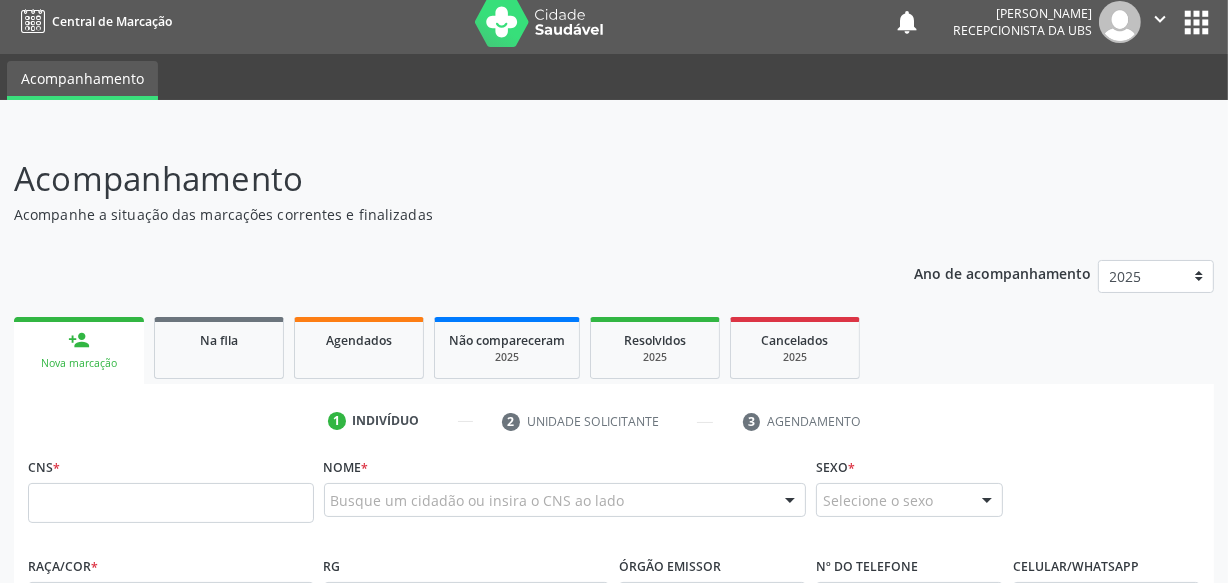 scroll, scrollTop: 9, scrollLeft: 0, axis: vertical 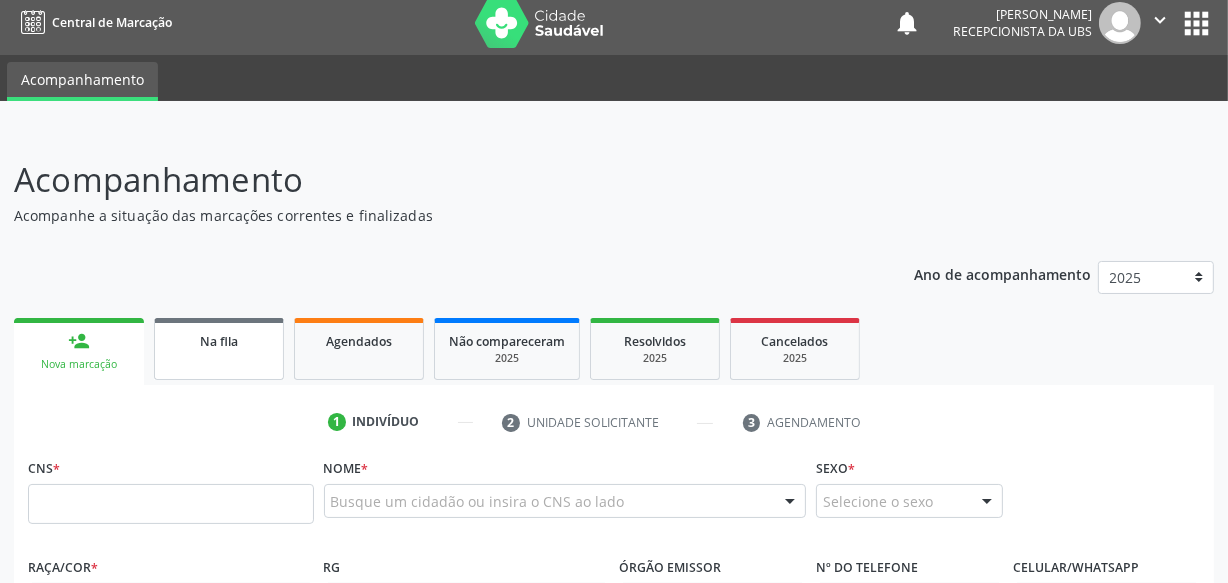 click on "Na fila" at bounding box center [219, 341] 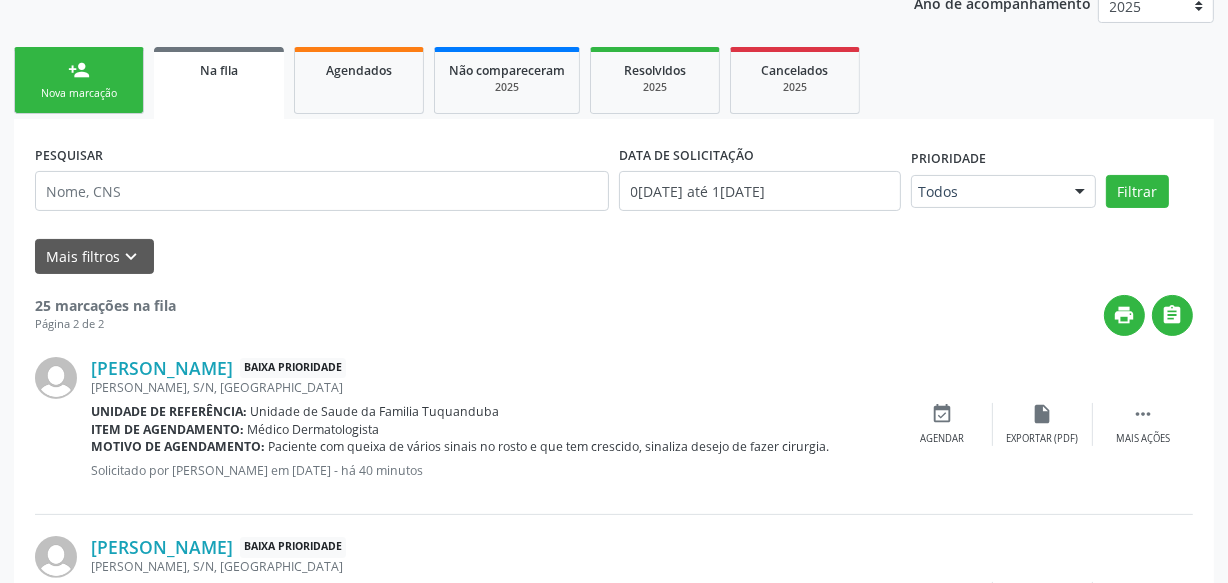scroll, scrollTop: 186, scrollLeft: 0, axis: vertical 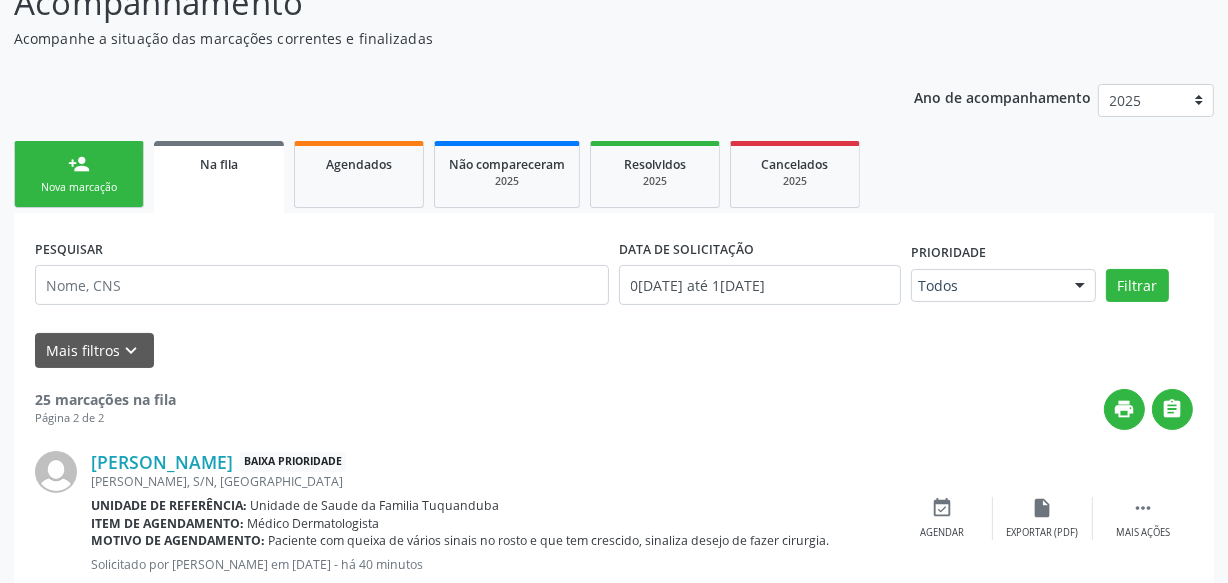 click on "person_add
Nova marcação" at bounding box center (79, 174) 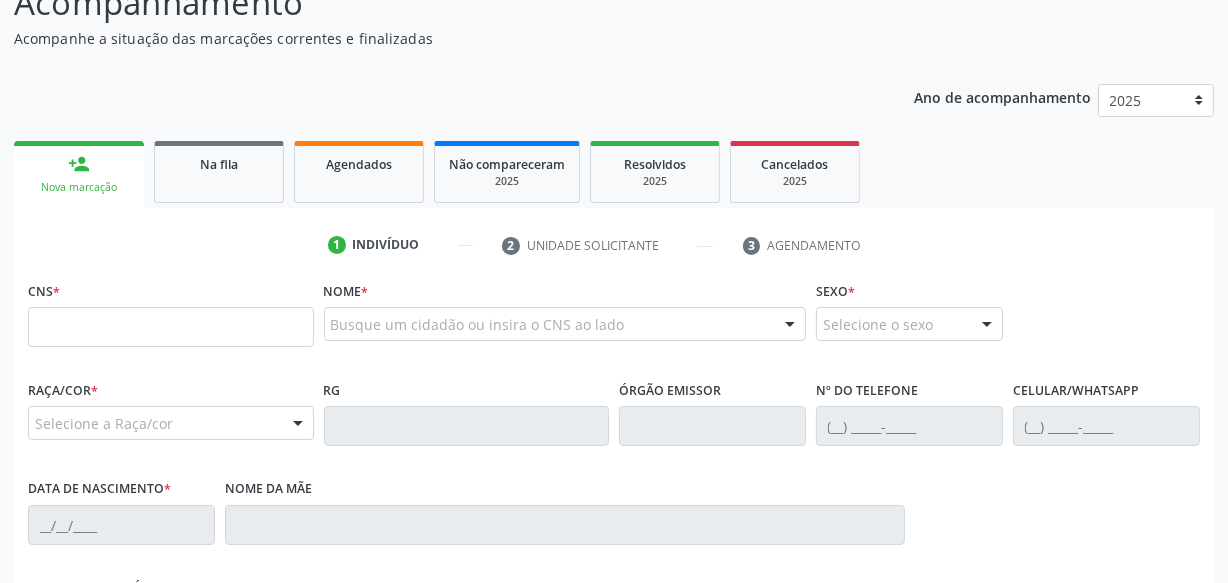 drag, startPoint x: 317, startPoint y: 371, endPoint x: 127, endPoint y: 260, distance: 220.04773 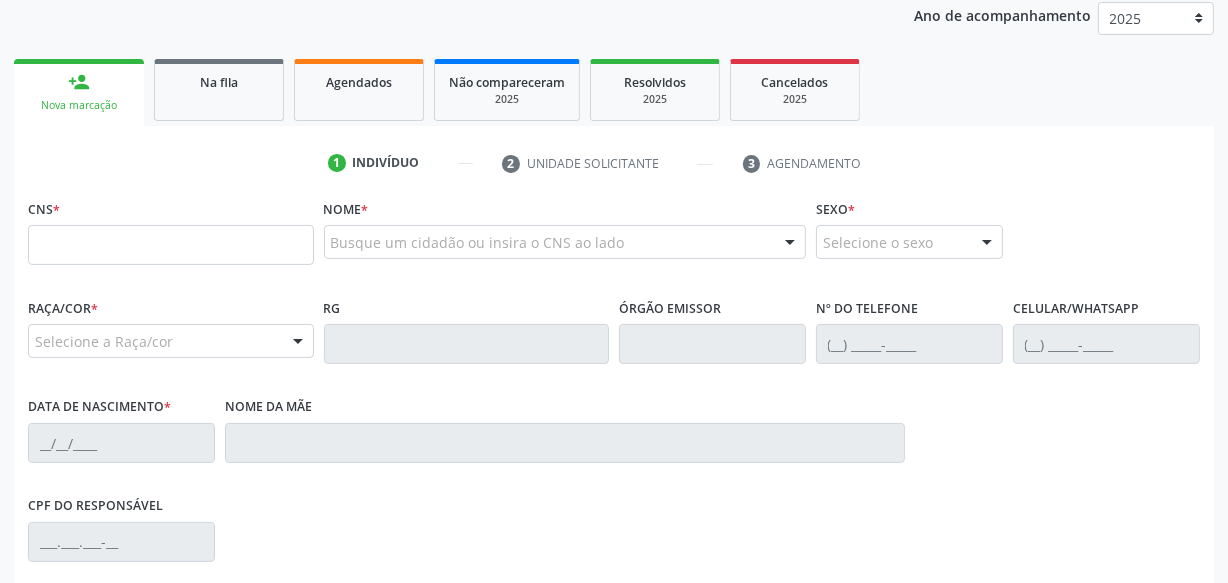 scroll, scrollTop: 368, scrollLeft: 0, axis: vertical 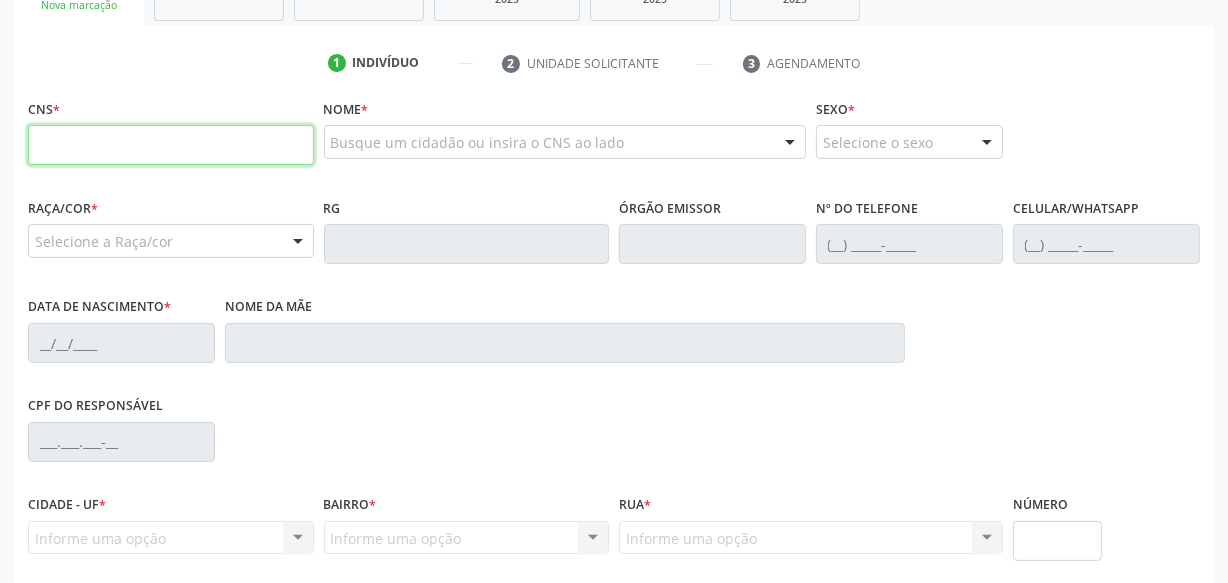 paste on "706 5003 7900 2492" 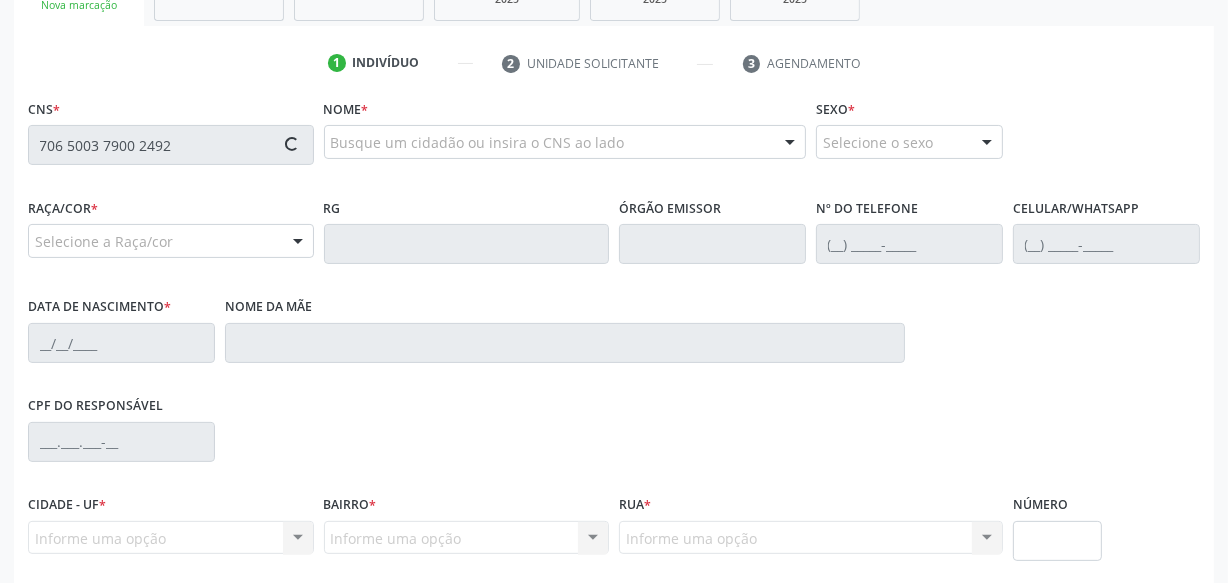 type on "706 5003 7900 2492" 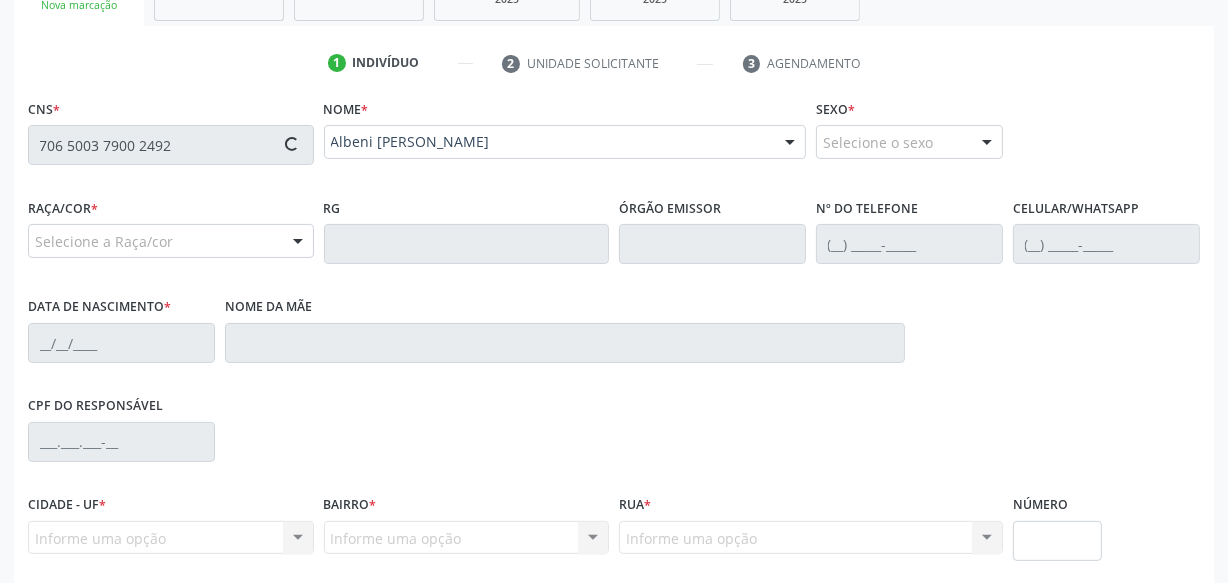 type on "(82) 99996-9693" 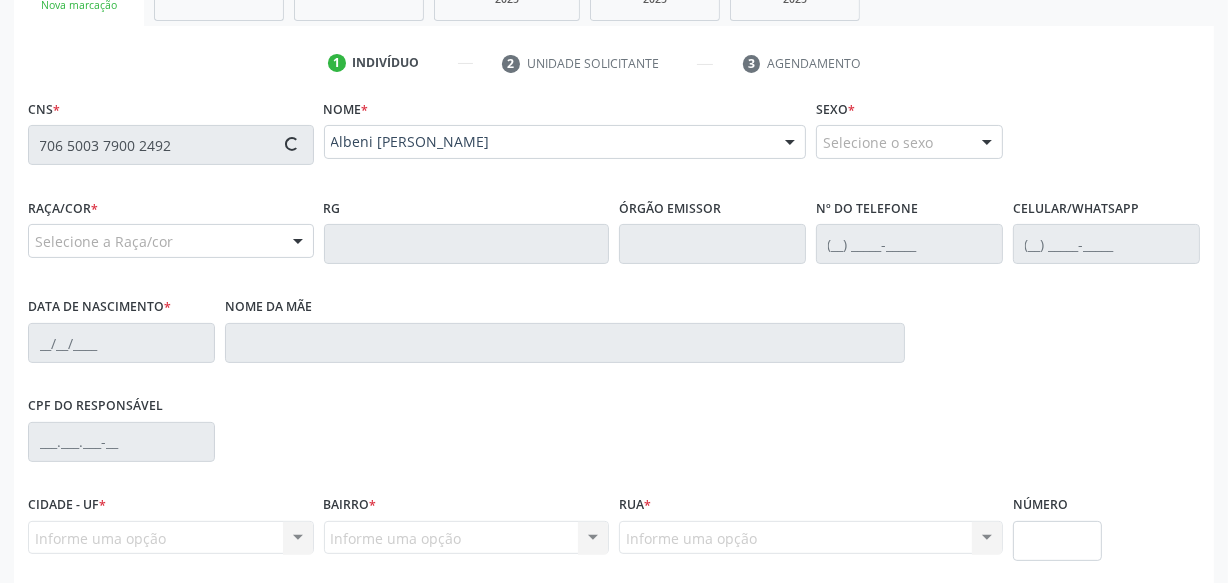 type on "25/11/1956" 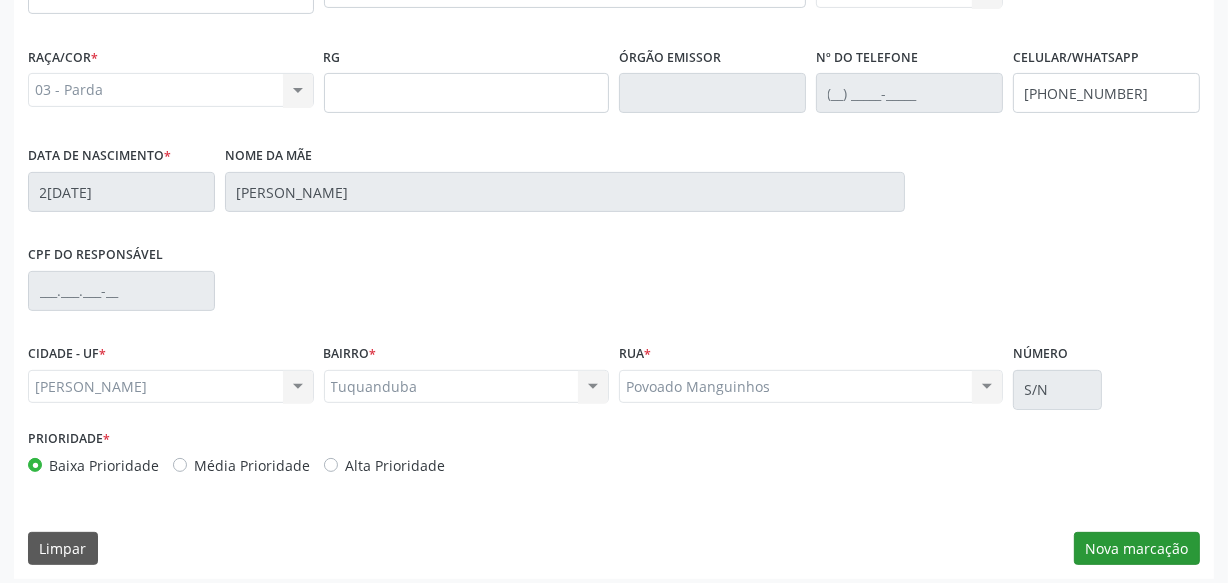 scroll, scrollTop: 528, scrollLeft: 0, axis: vertical 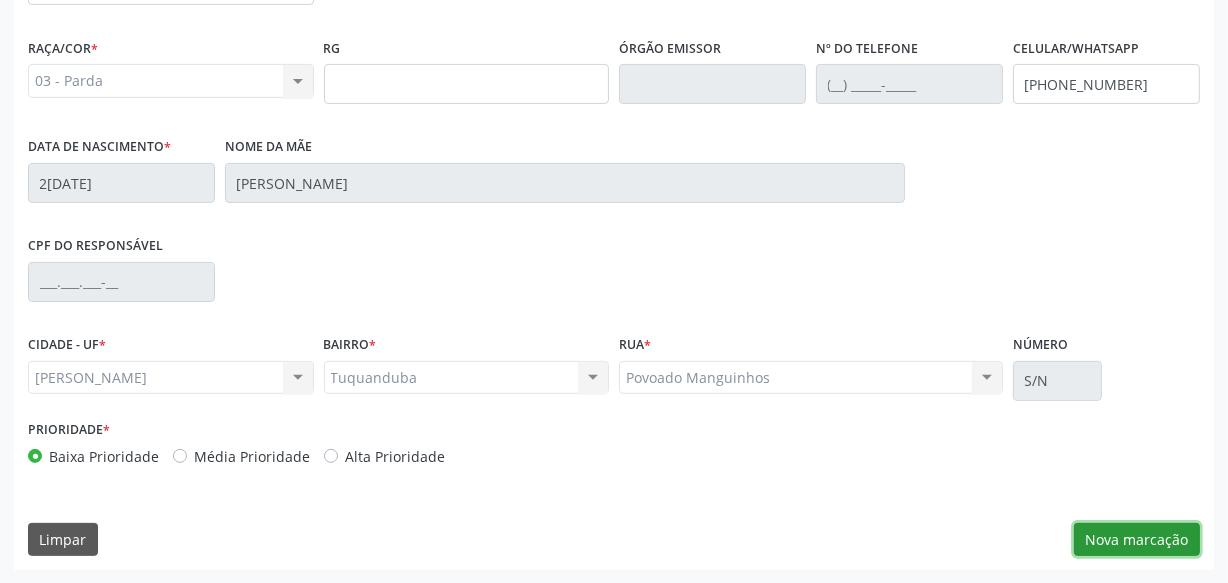 click on "Nova marcação" at bounding box center (1137, 540) 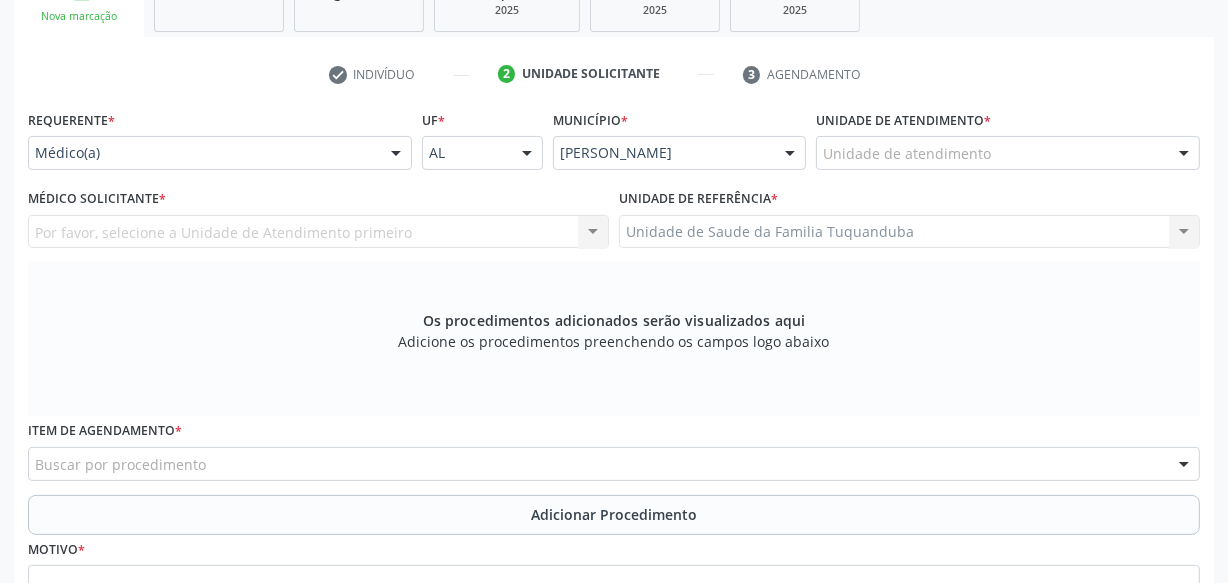 scroll, scrollTop: 346, scrollLeft: 0, axis: vertical 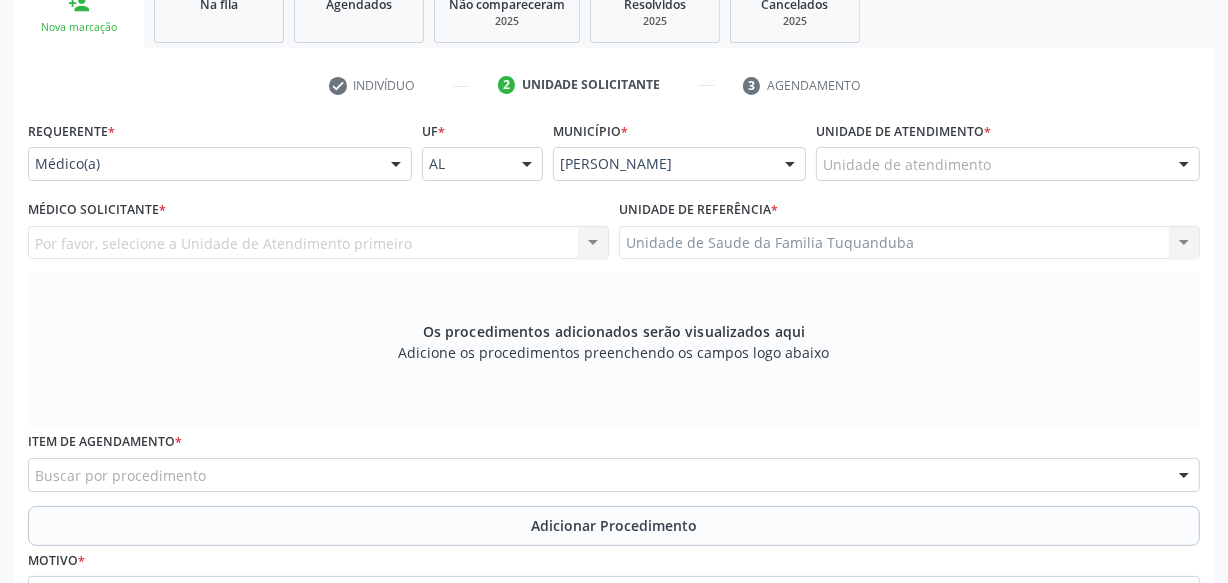 click on "Unidade de atendimento" at bounding box center [1008, 164] 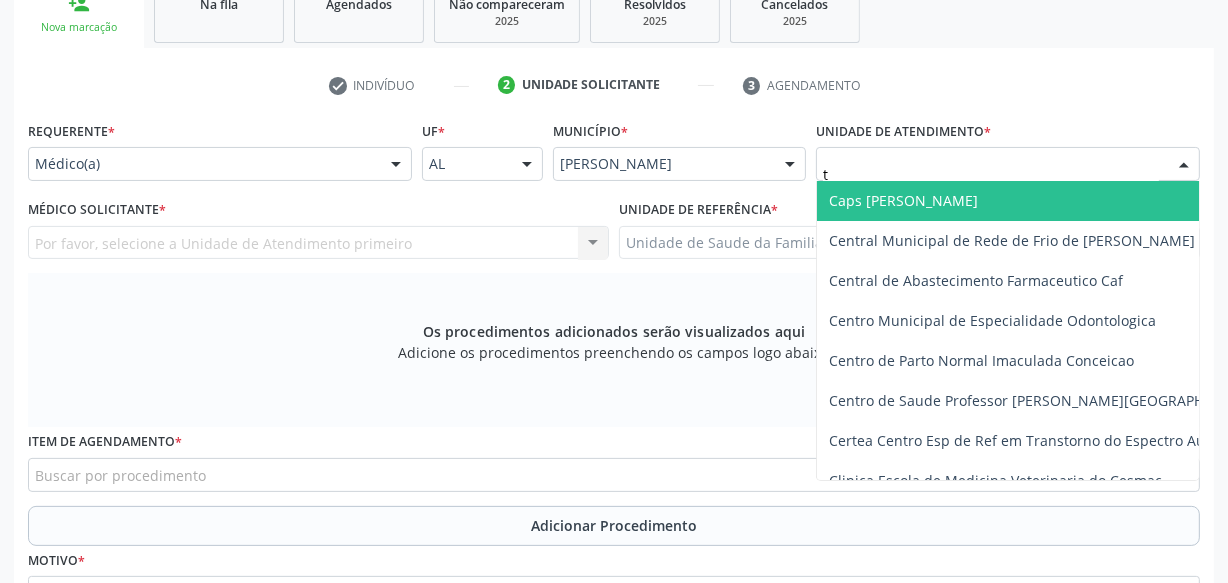 type on "tu" 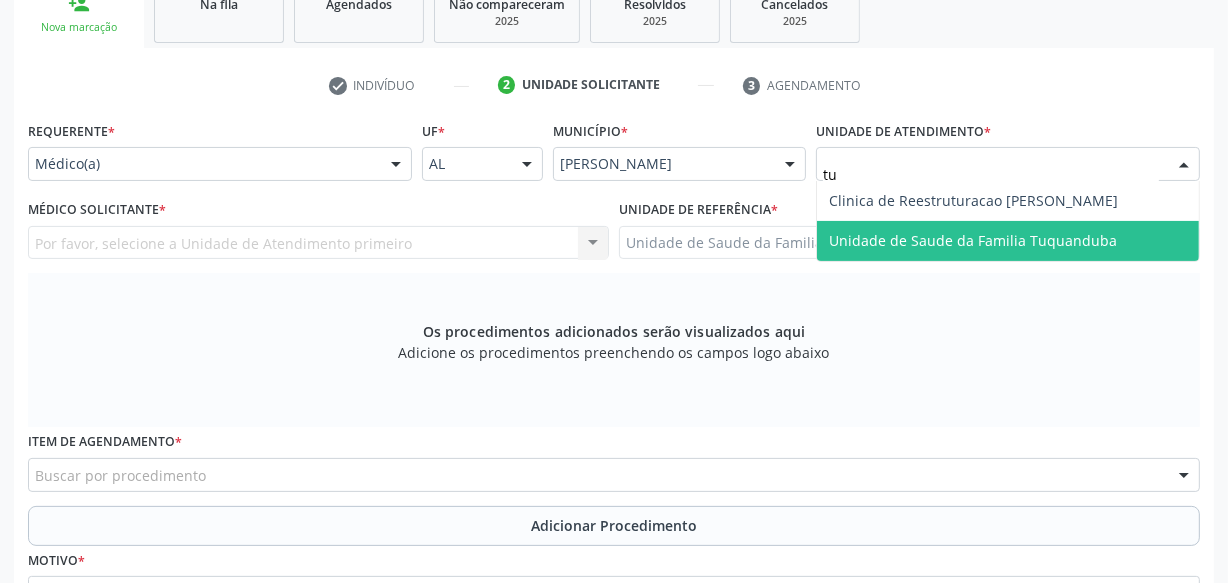 click on "Unidade de Saude da Familia Tuquanduba" at bounding box center [973, 240] 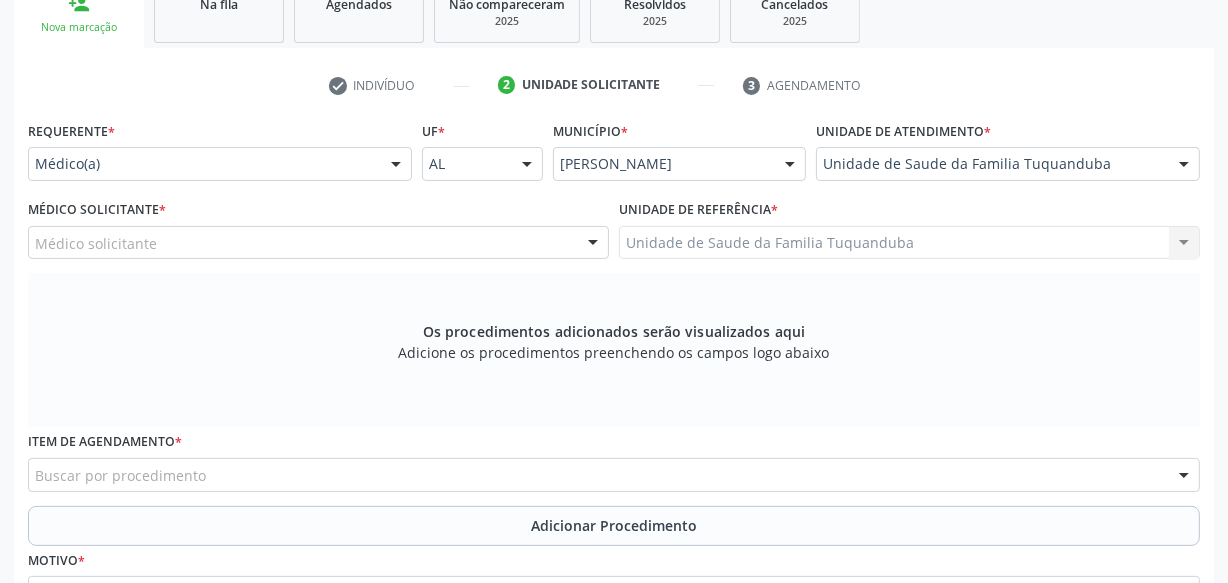 click on "Médico solicitante
[PERSON_NAME] resultado encontrado para: "   "
Não há nenhuma opção para ser exibida." at bounding box center (318, 243) 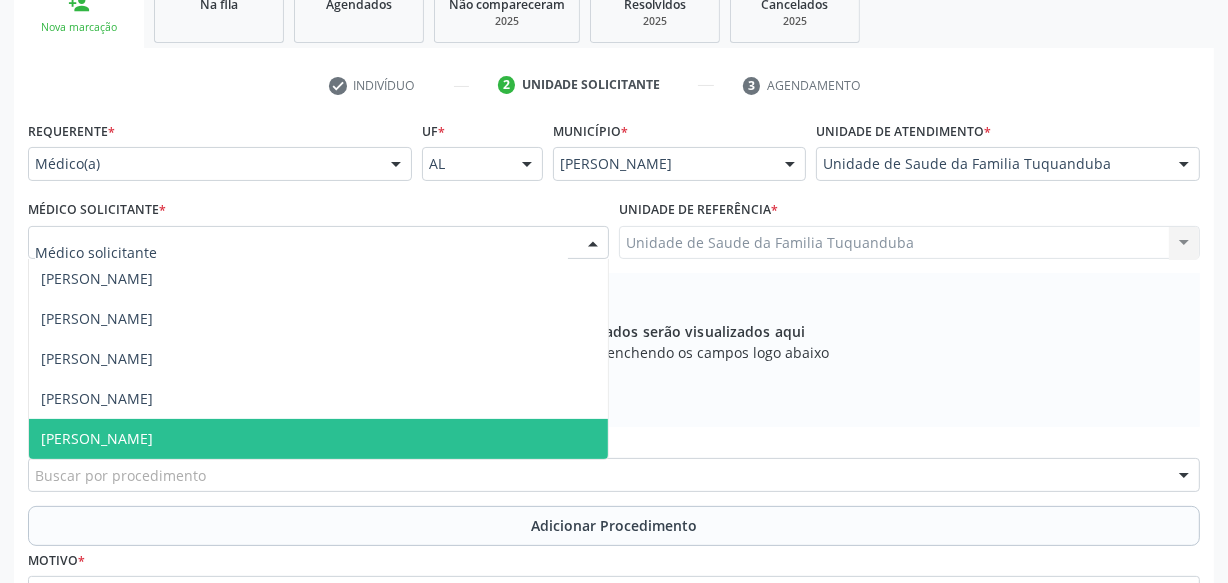 click on "[PERSON_NAME]" at bounding box center (318, 439) 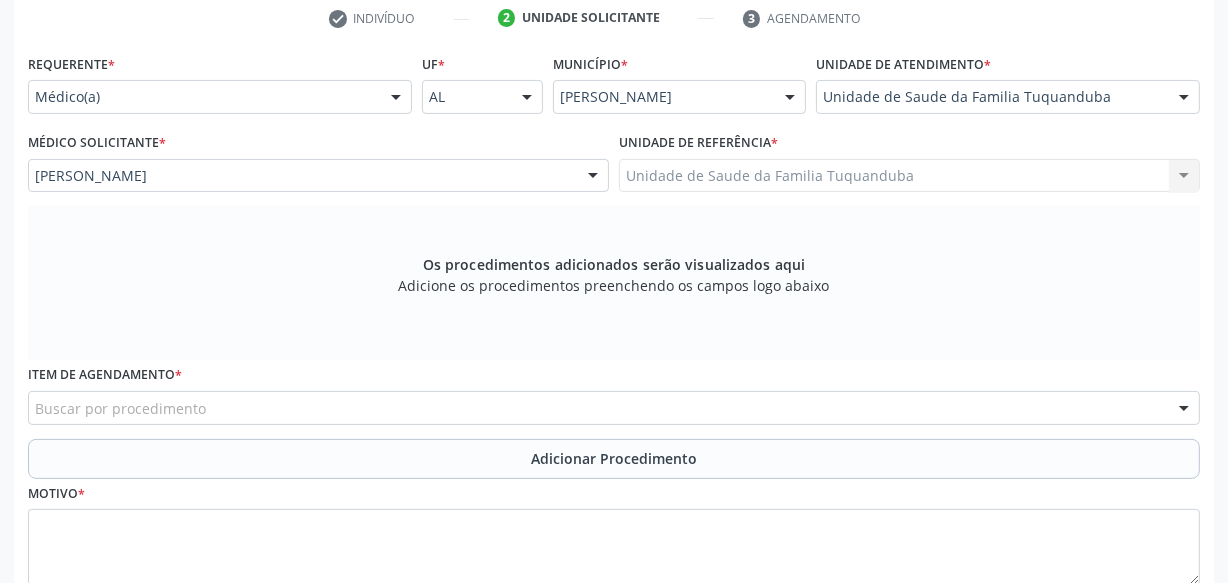 scroll, scrollTop: 545, scrollLeft: 0, axis: vertical 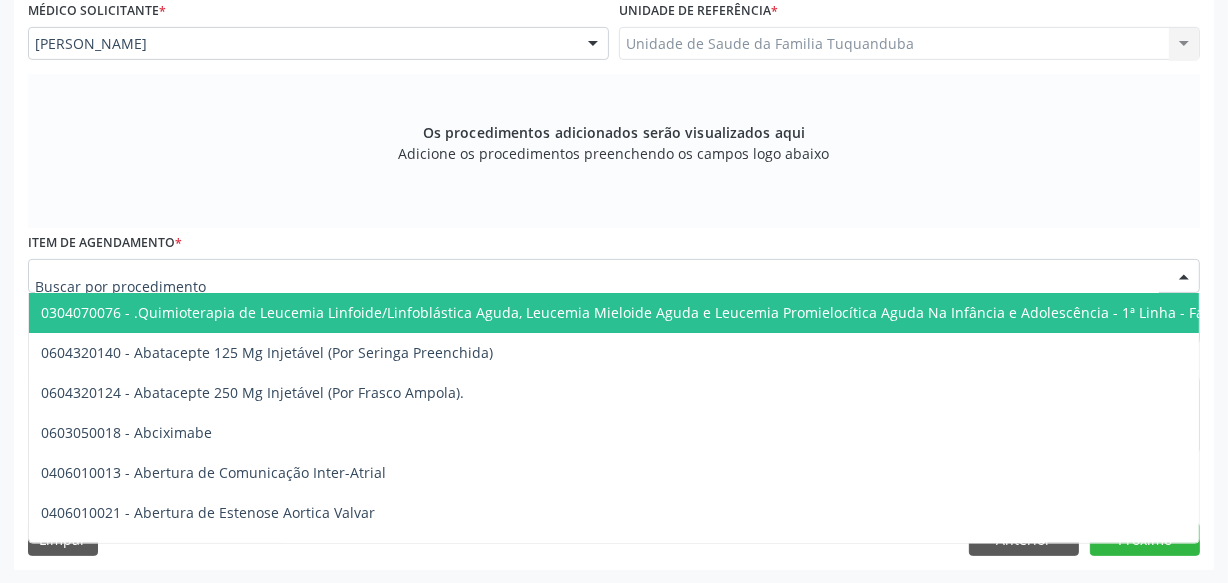 click at bounding box center [614, 276] 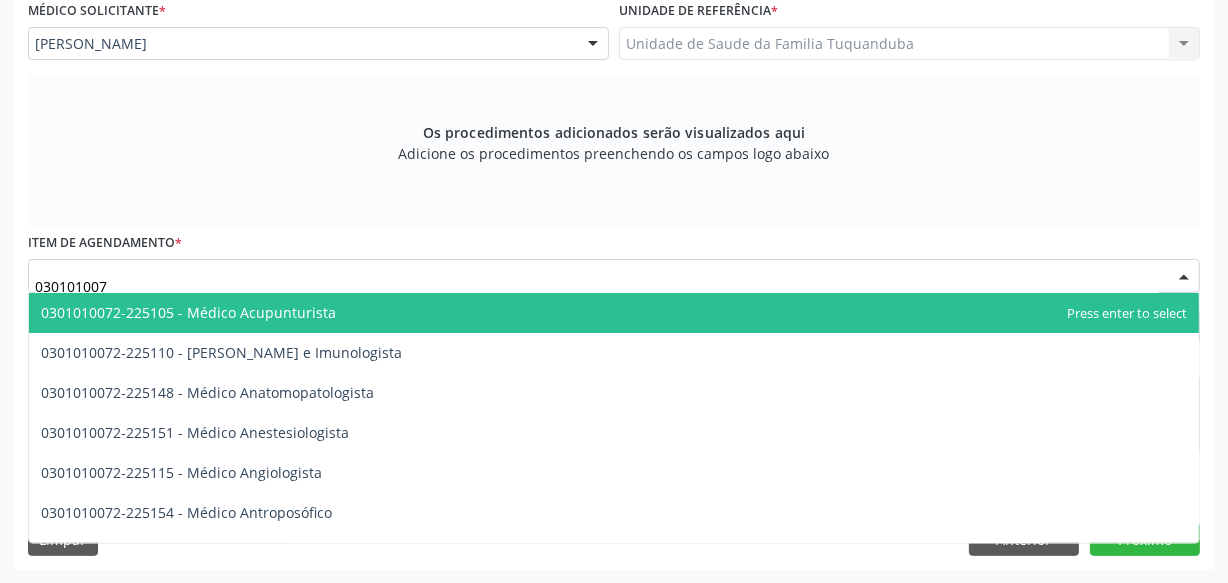 type on "0301010072" 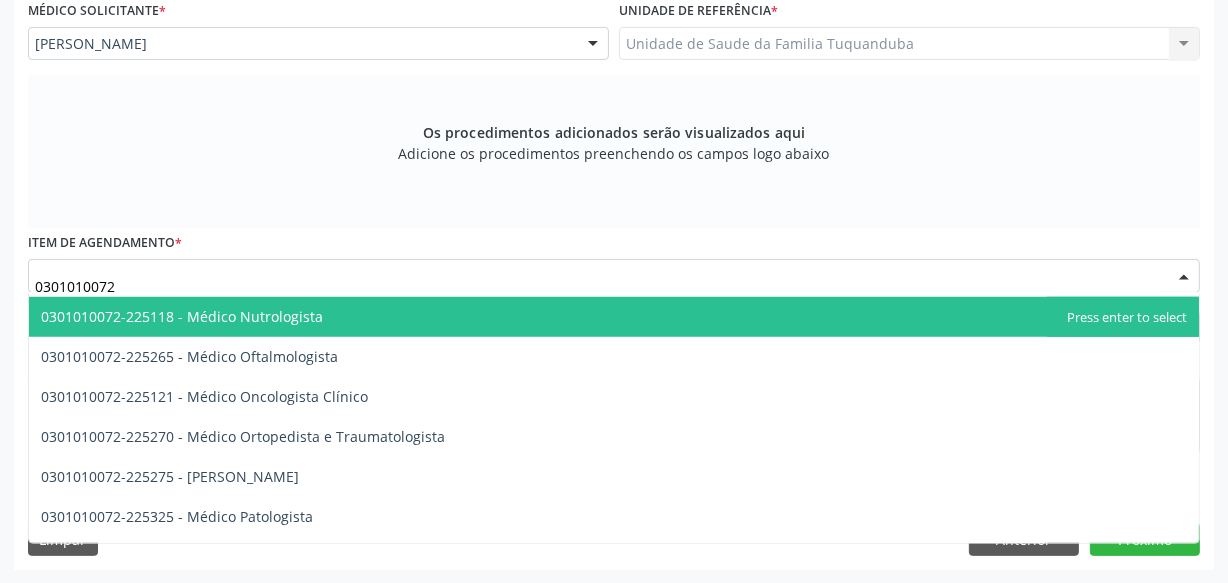 scroll, scrollTop: 1727, scrollLeft: 0, axis: vertical 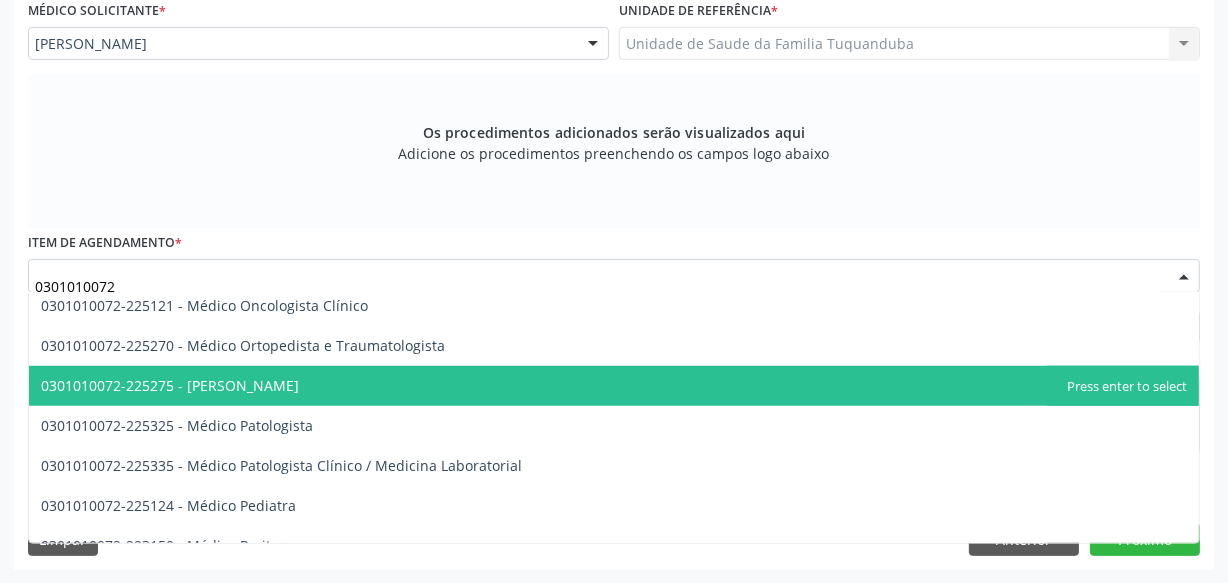 click on "0301010072-225275 - [PERSON_NAME]" at bounding box center [170, 385] 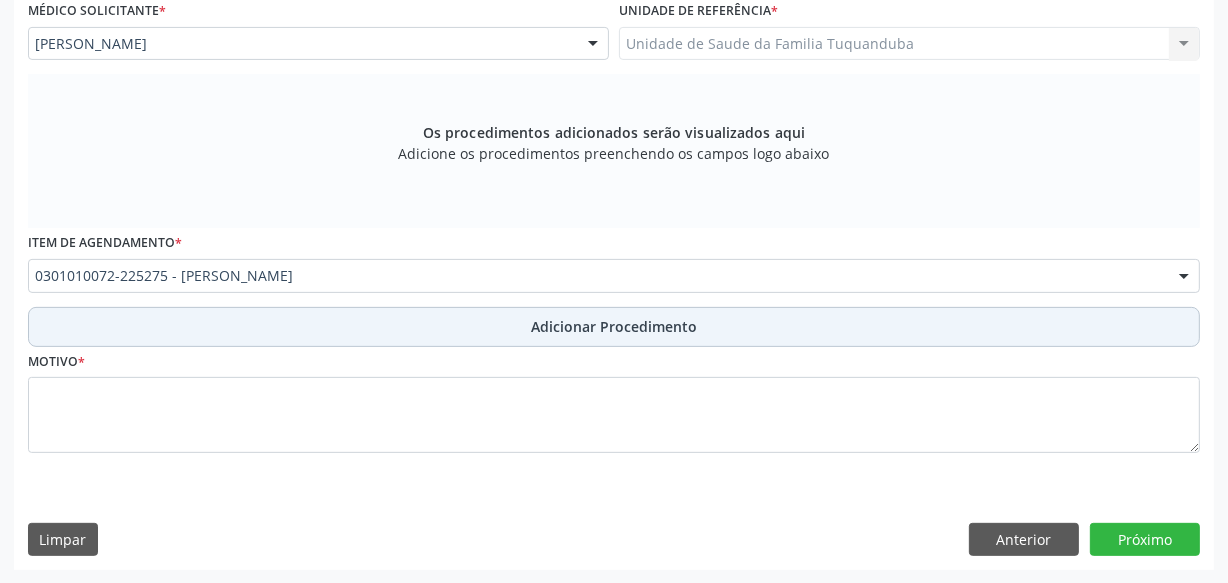 click on "Adicionar Procedimento" at bounding box center (614, 327) 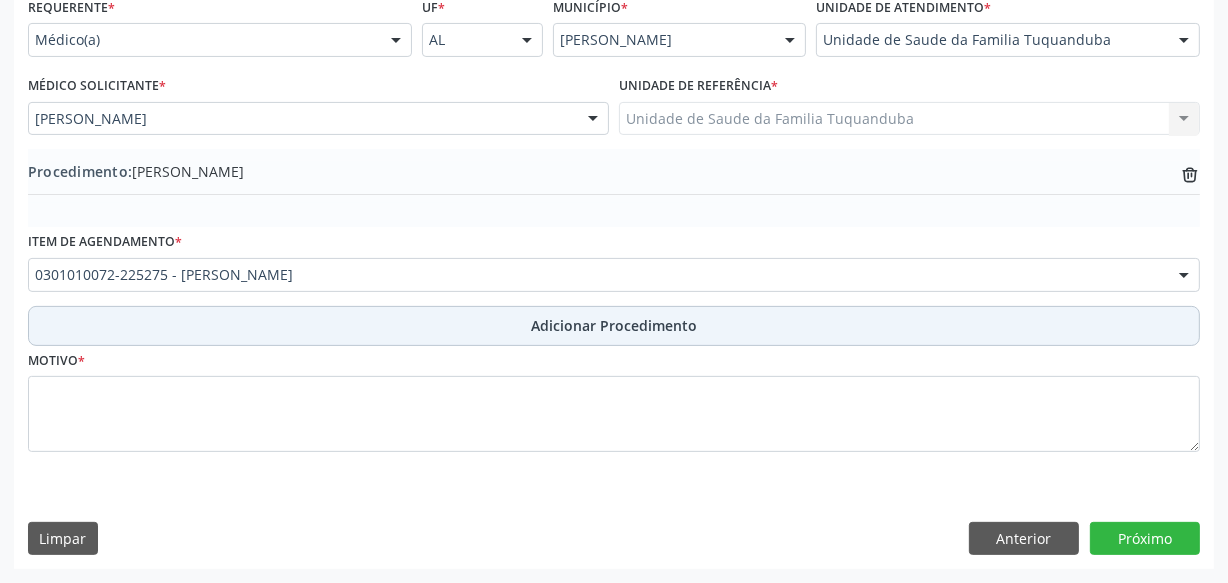 scroll, scrollTop: 469, scrollLeft: 0, axis: vertical 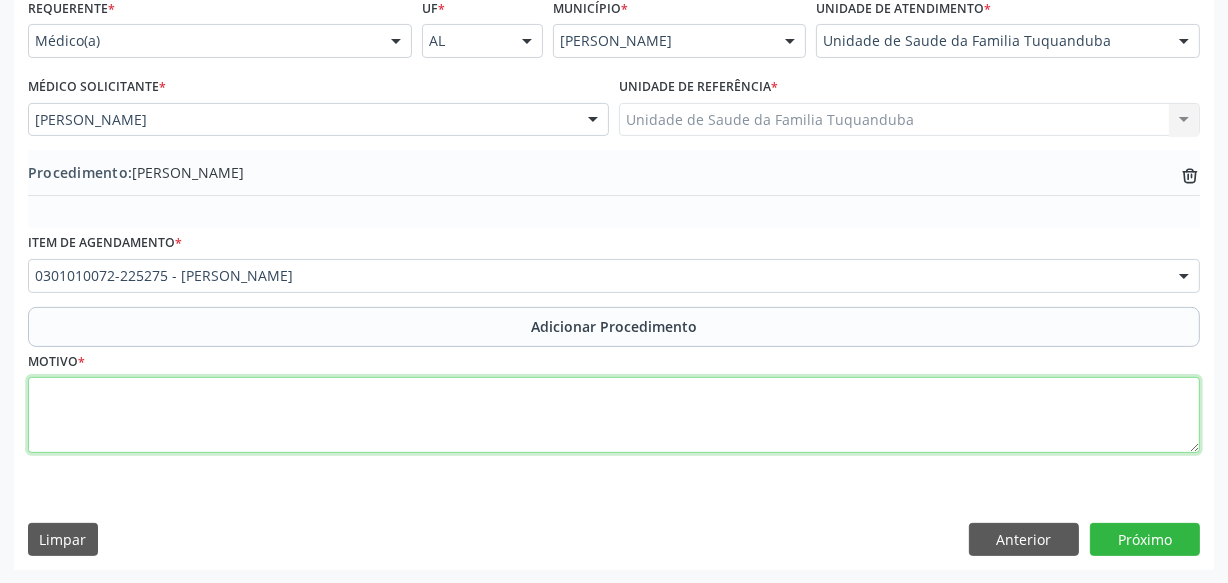 click at bounding box center (614, 415) 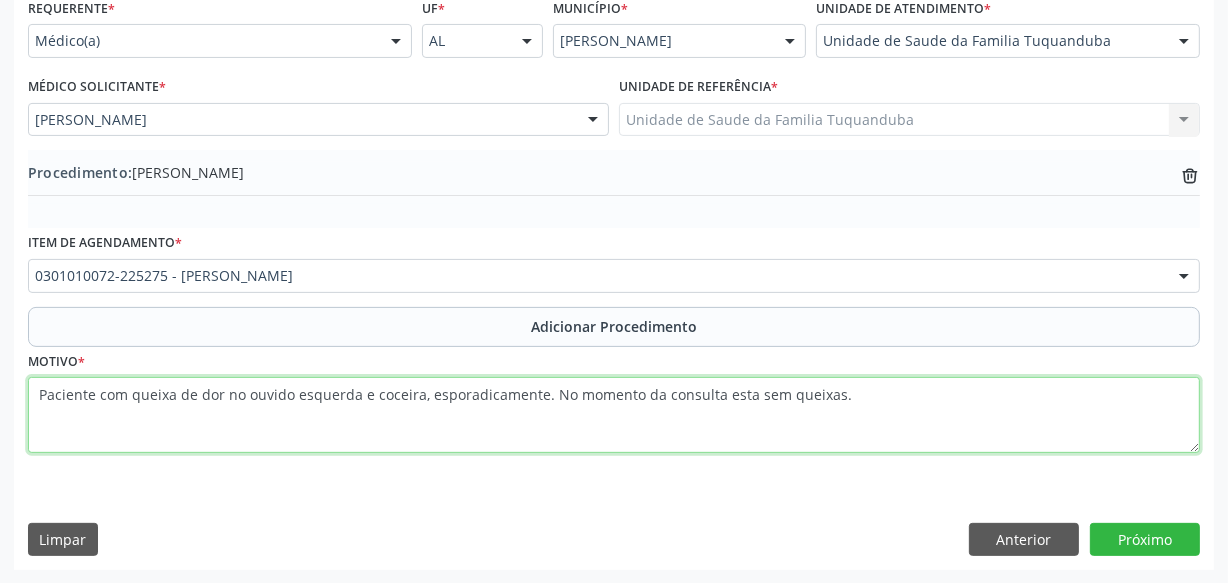 click on "Paciente com queixa de dor no ouvido esquerda e coceira, esporadicamente. No momento da consulta esta sem queixas." at bounding box center (614, 415) 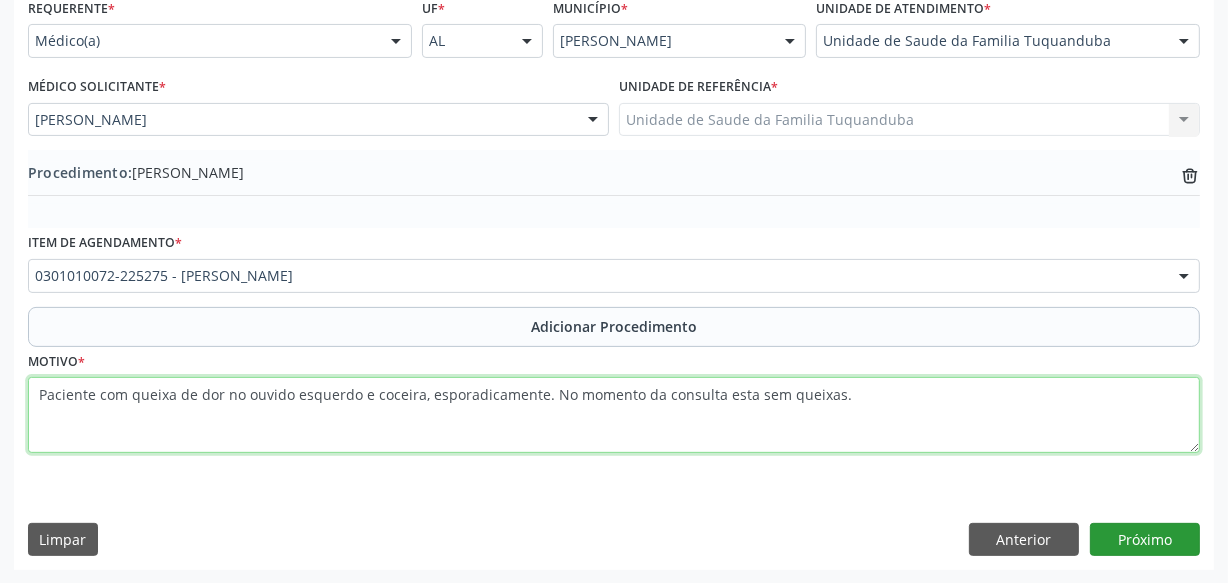 type on "Paciente com queixa de dor no ouvido esquerdo e coceira, esporadicamente. No momento da consulta esta sem queixas." 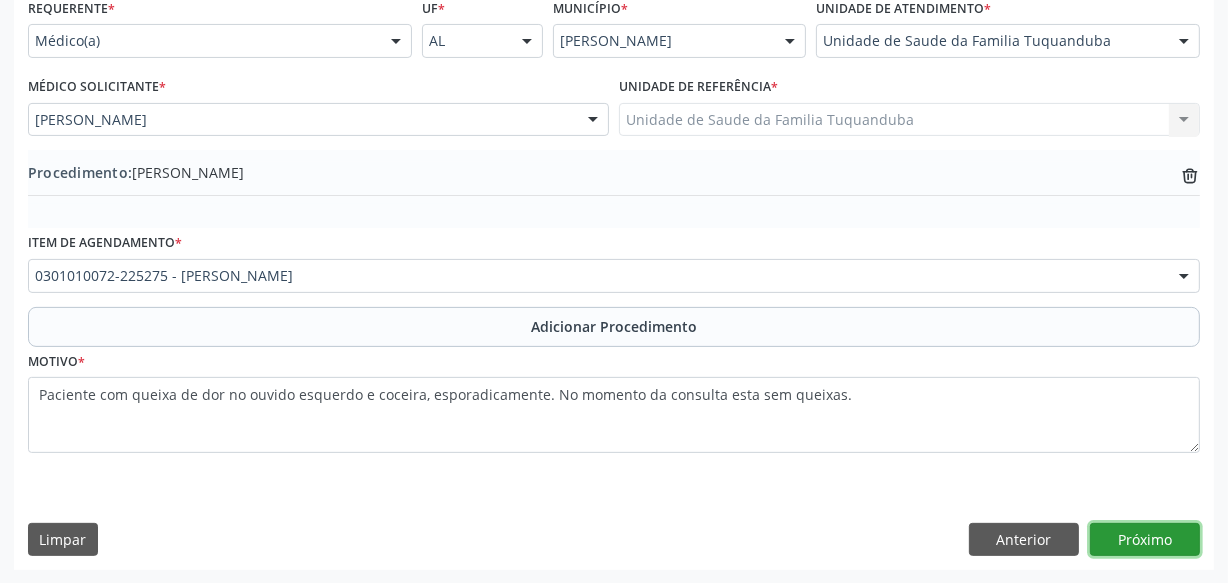 click on "Próximo" at bounding box center [1145, 540] 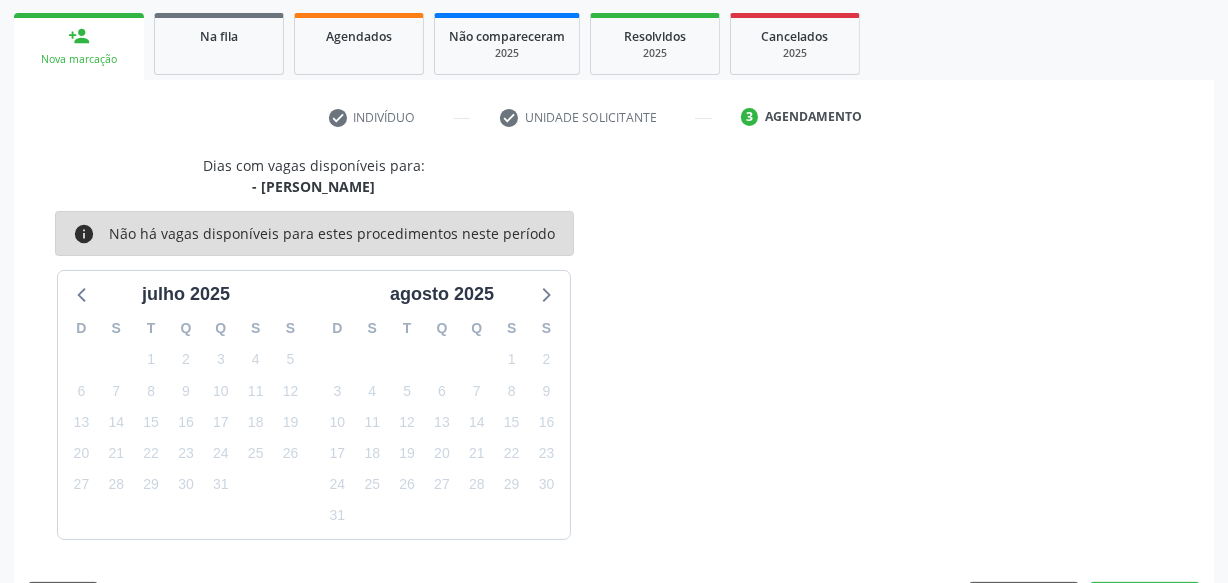 scroll, scrollTop: 372, scrollLeft: 0, axis: vertical 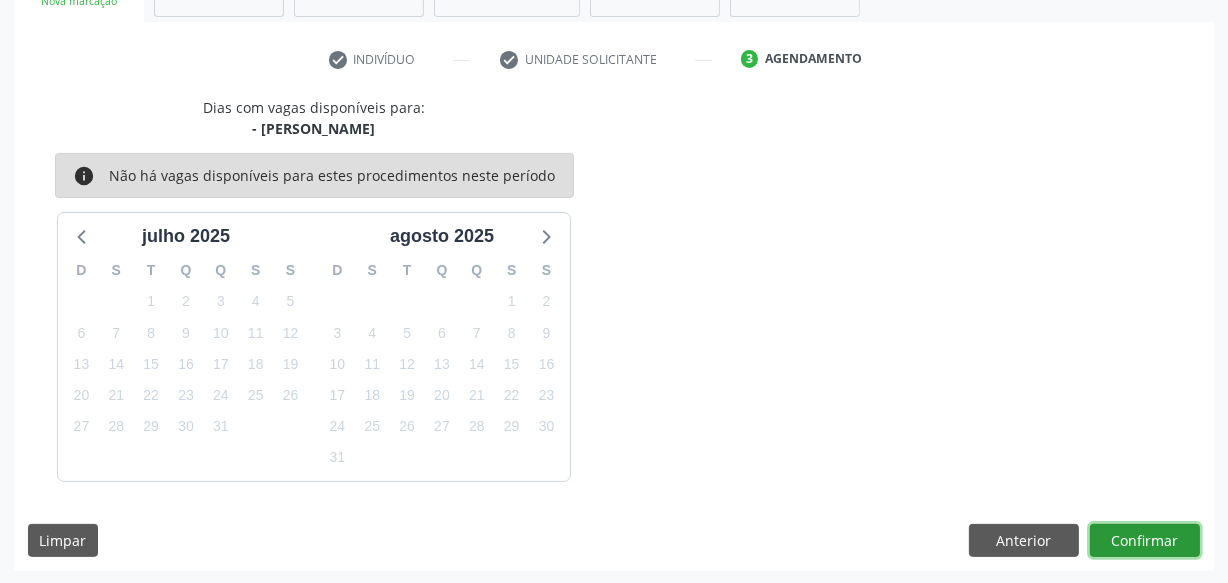 click on "Confirmar" at bounding box center (1145, 541) 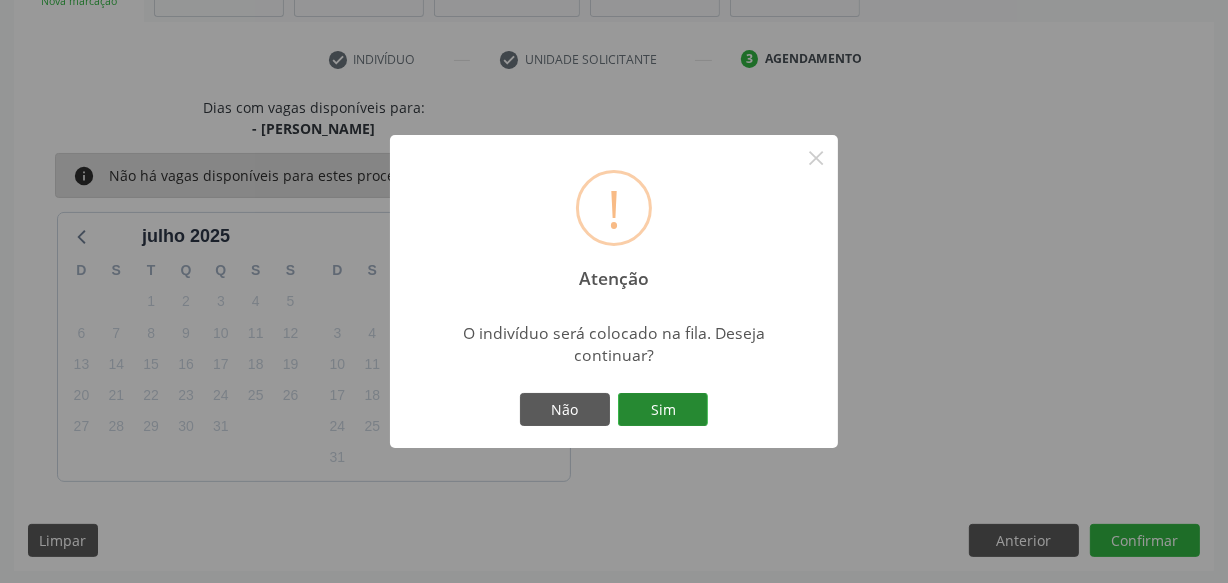 click on "Sim" at bounding box center [663, 410] 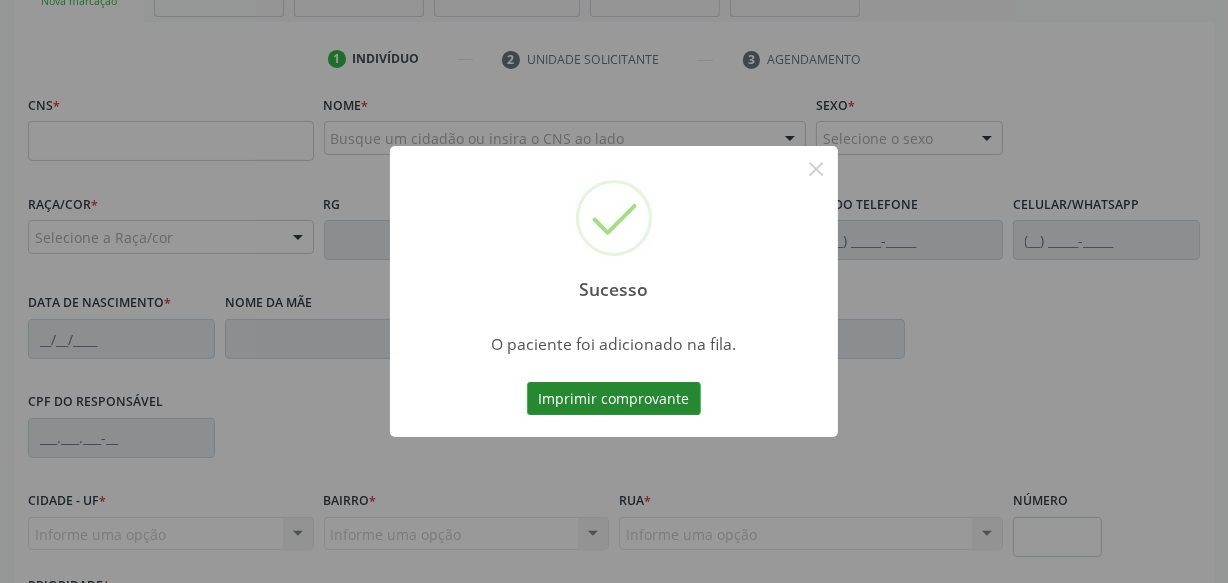 type 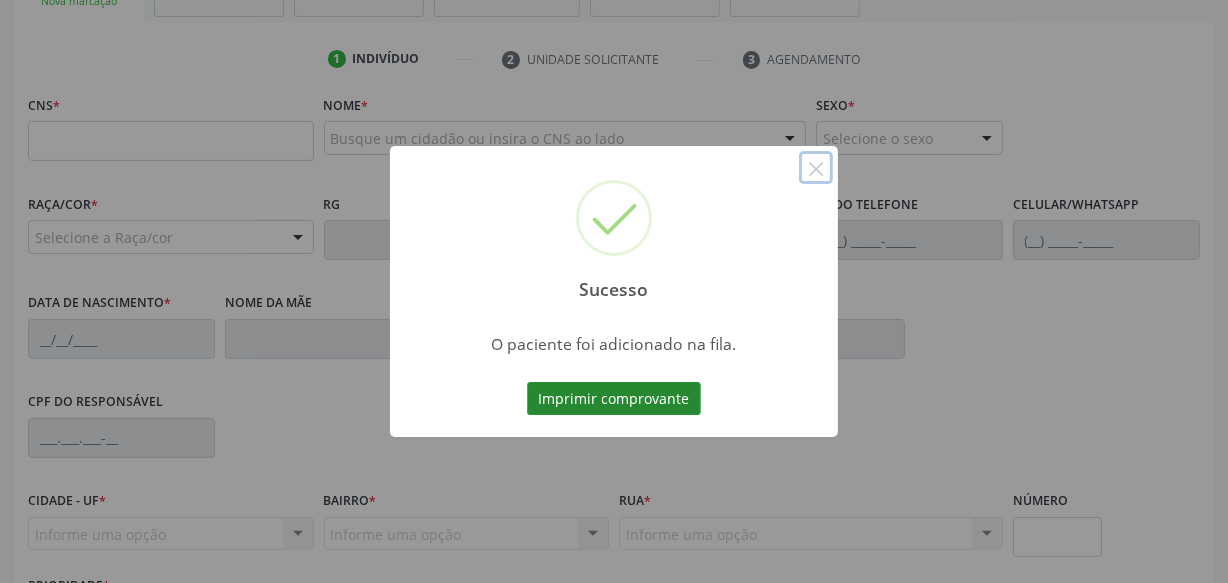 type 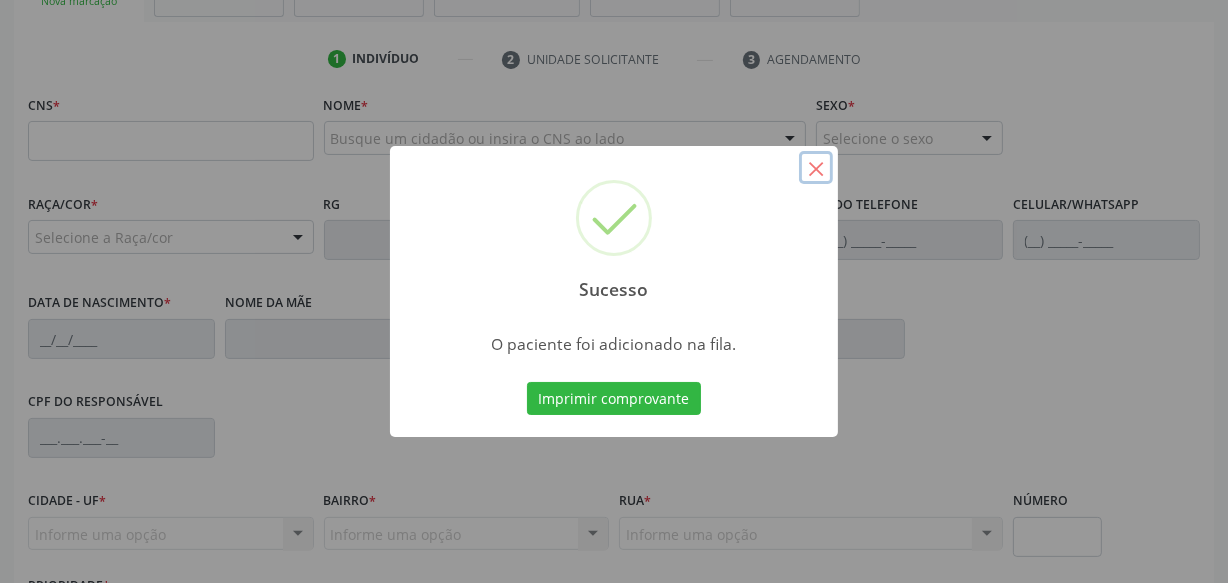 click on "×" at bounding box center (816, 168) 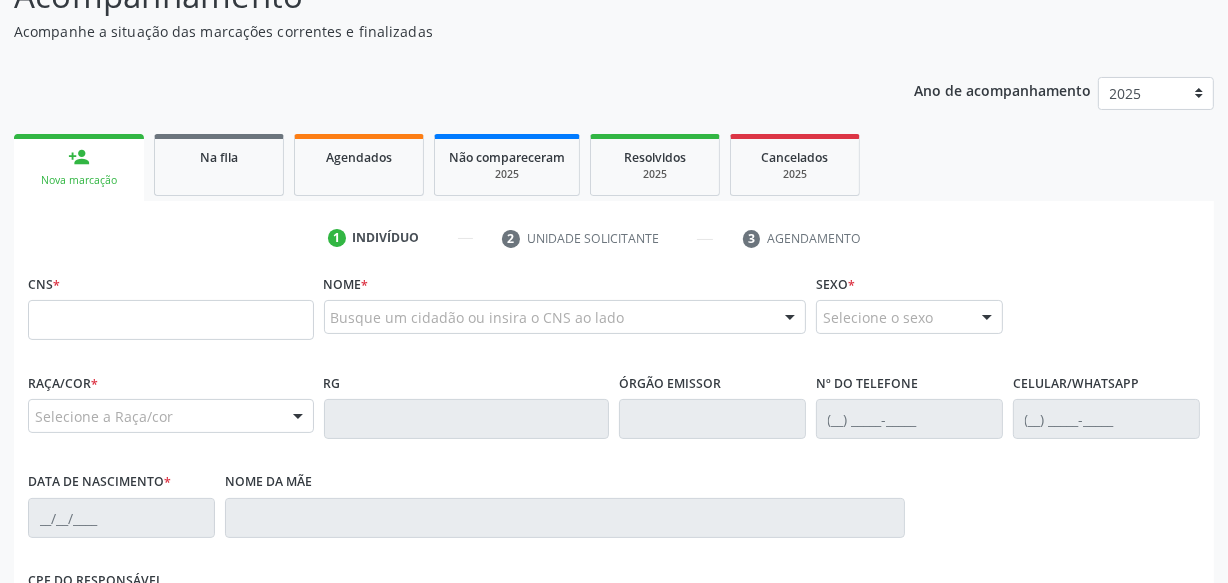 scroll, scrollTop: 190, scrollLeft: 0, axis: vertical 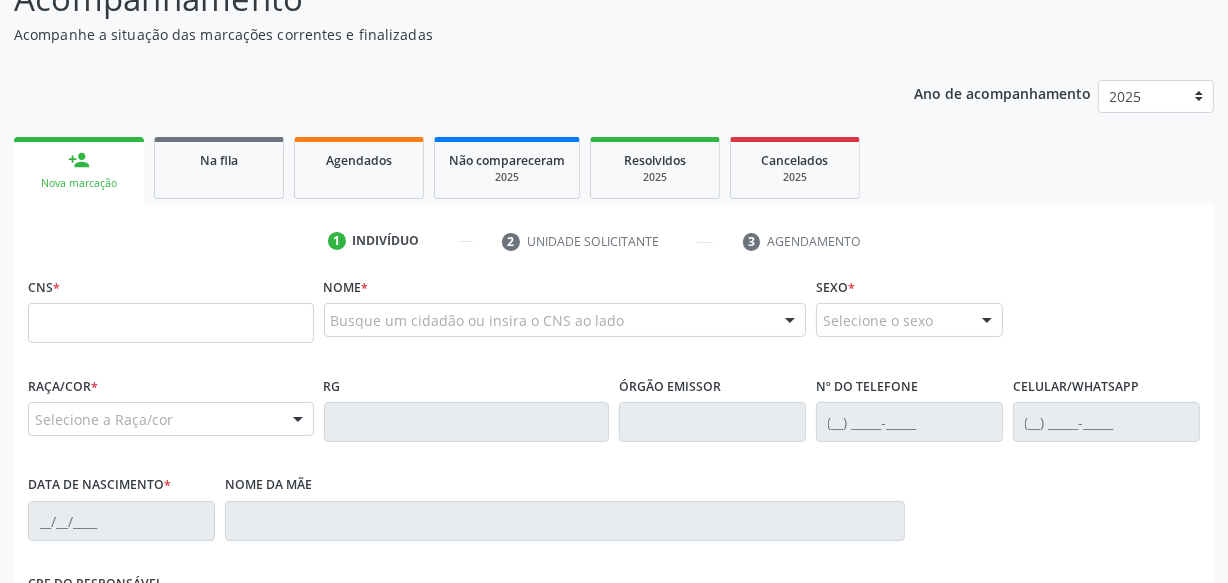 drag, startPoint x: 272, startPoint y: 178, endPoint x: 273, endPoint y: 209, distance: 31.016125 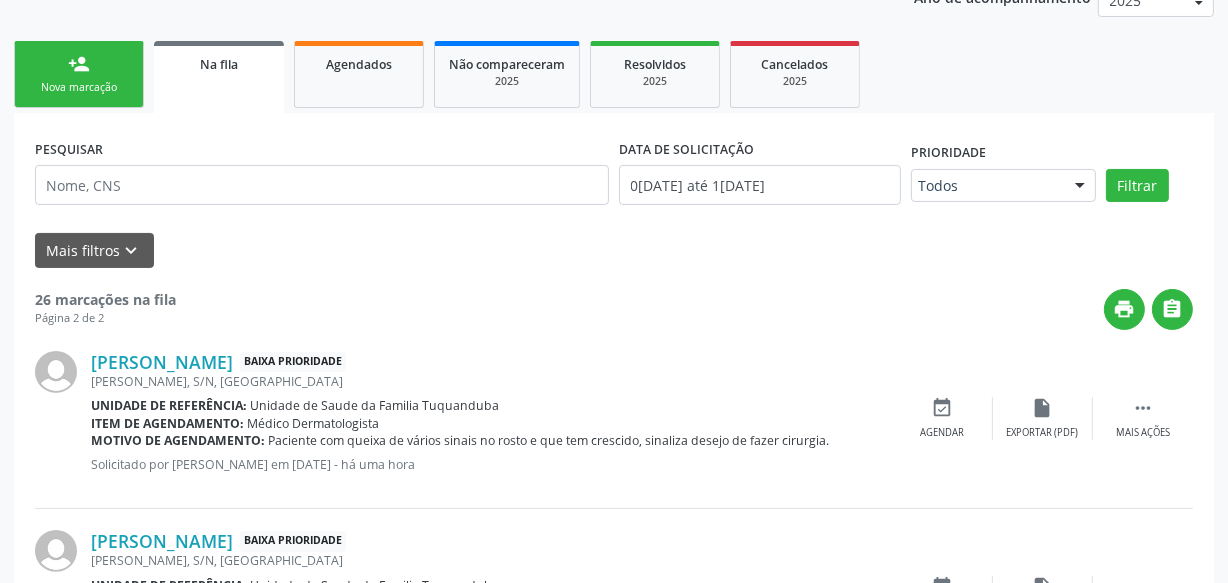 scroll, scrollTop: 183, scrollLeft: 0, axis: vertical 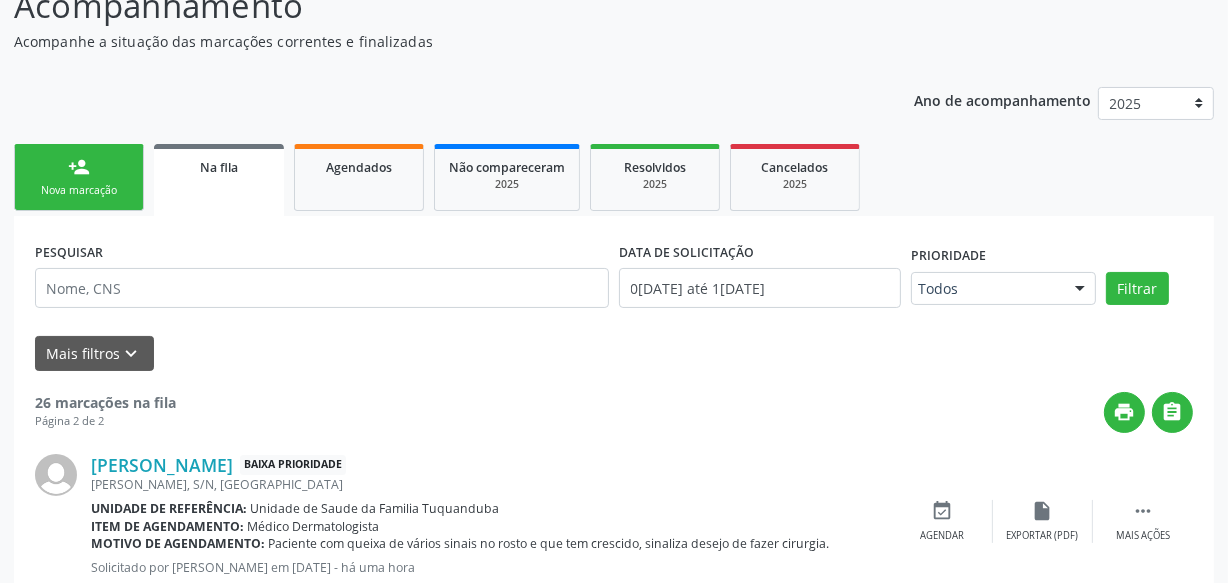 click on "Nova marcação" at bounding box center [79, 190] 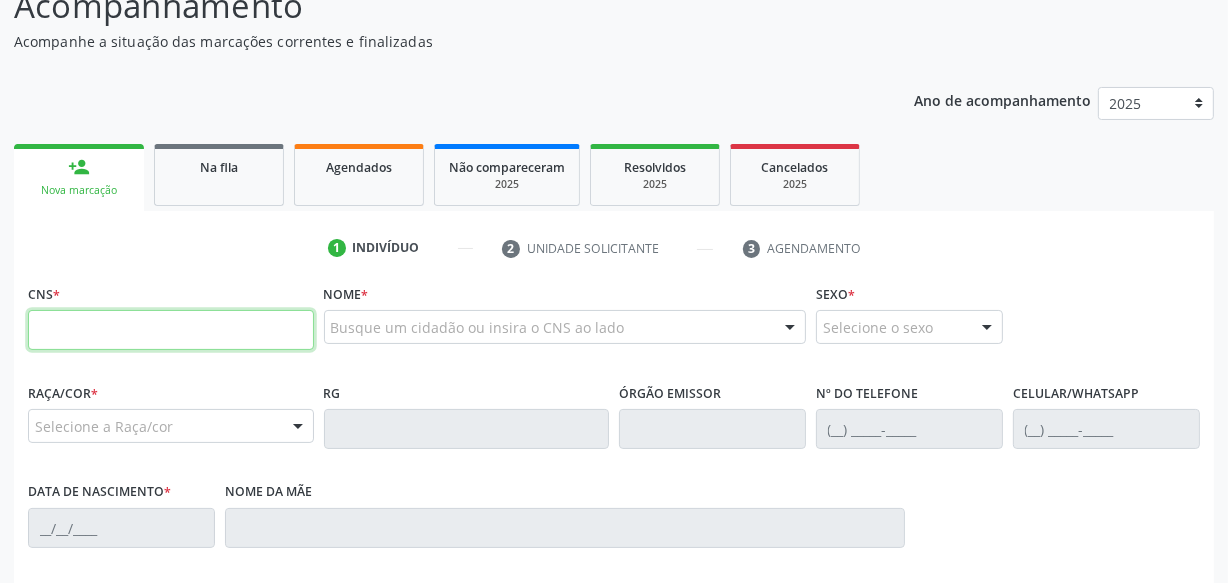 click at bounding box center [171, 330] 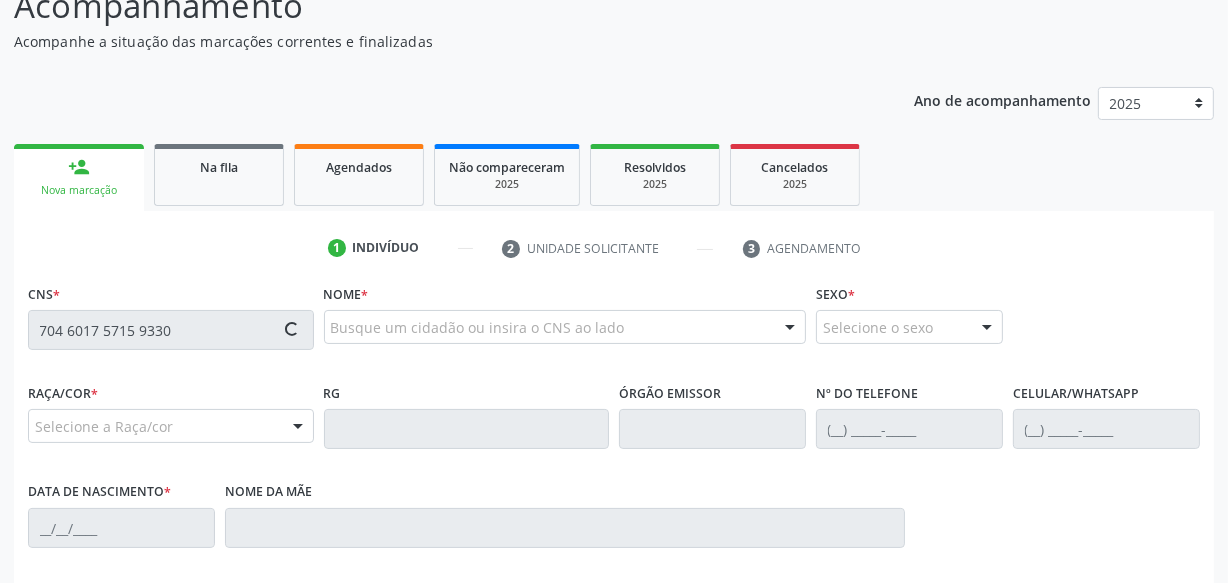 type on "704 6017 5715 9330" 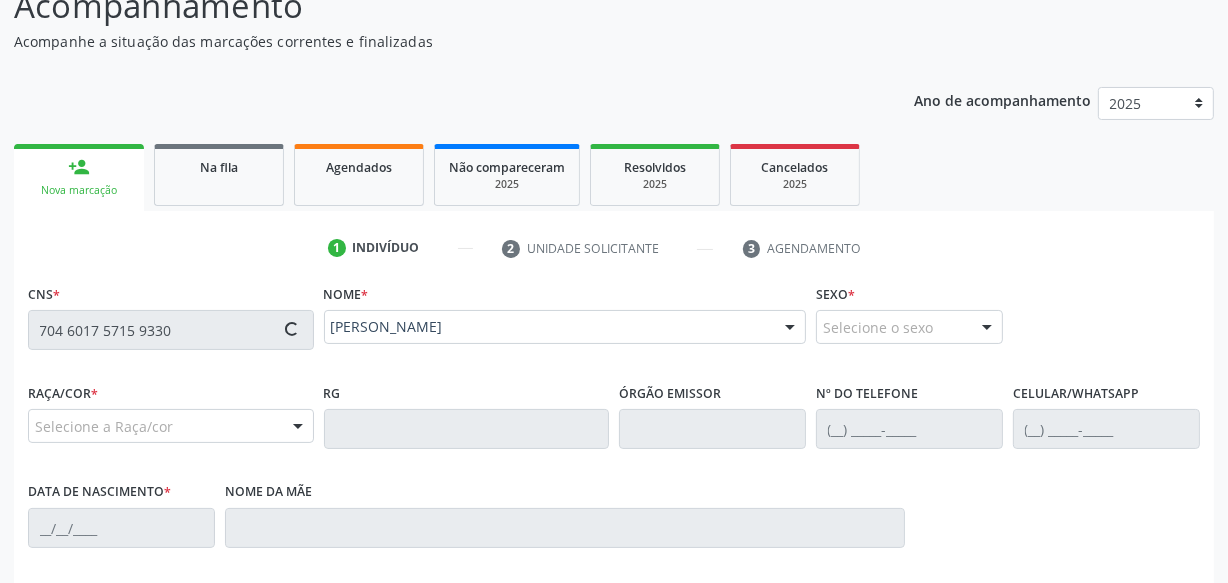 type on "(82) 99115-0978" 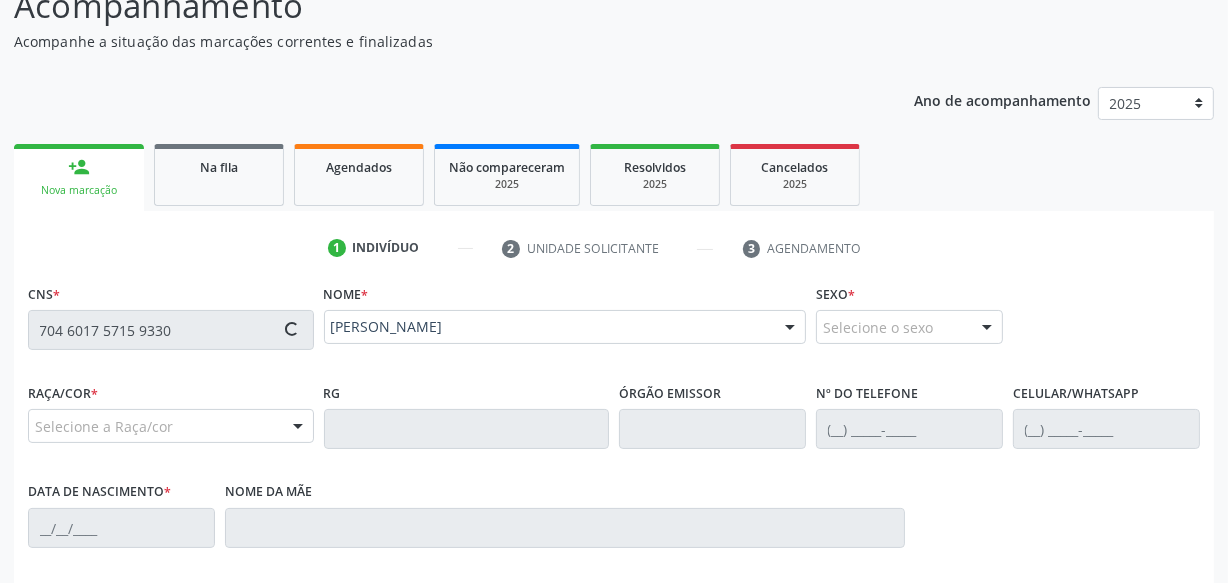 type on "23/09/1975" 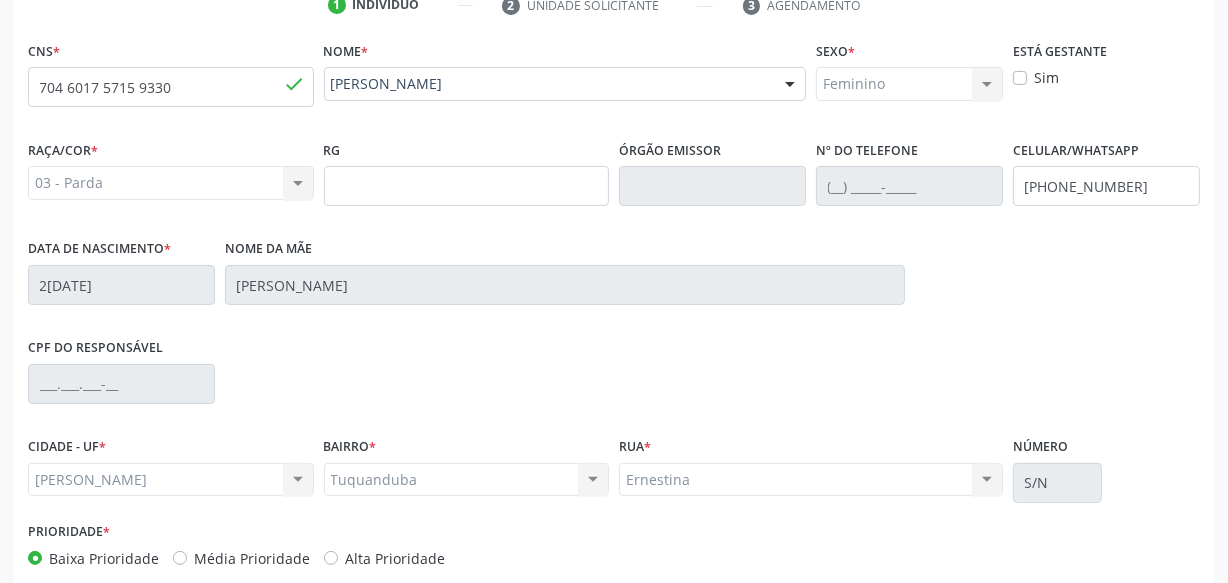 scroll, scrollTop: 528, scrollLeft: 0, axis: vertical 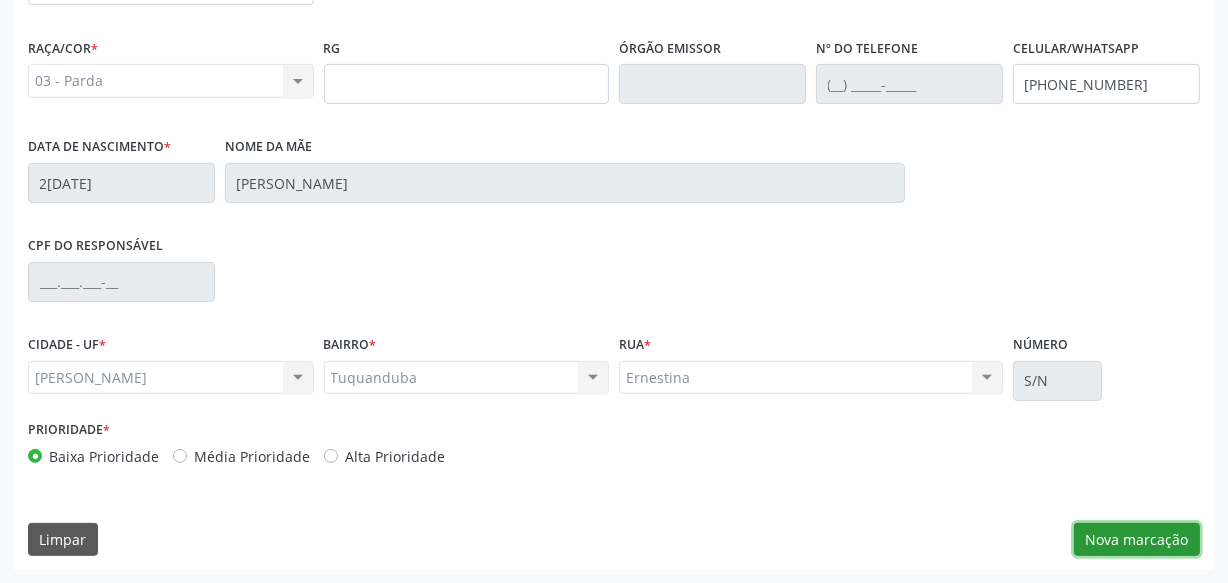 click on "Nova marcação" at bounding box center [1137, 540] 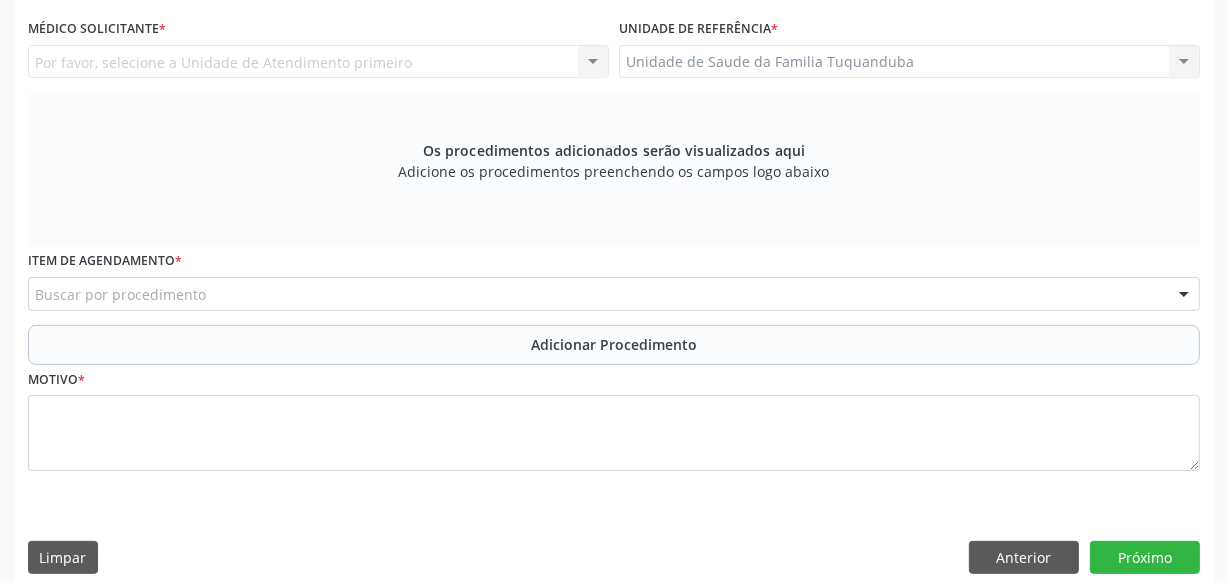 scroll, scrollTop: 346, scrollLeft: 0, axis: vertical 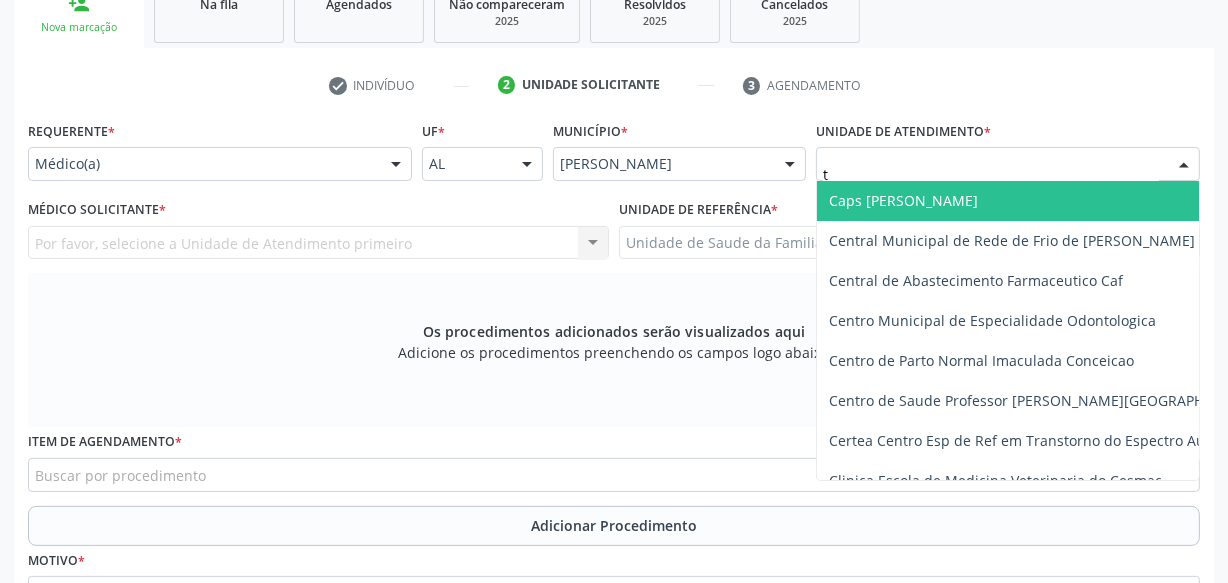 type on "tu" 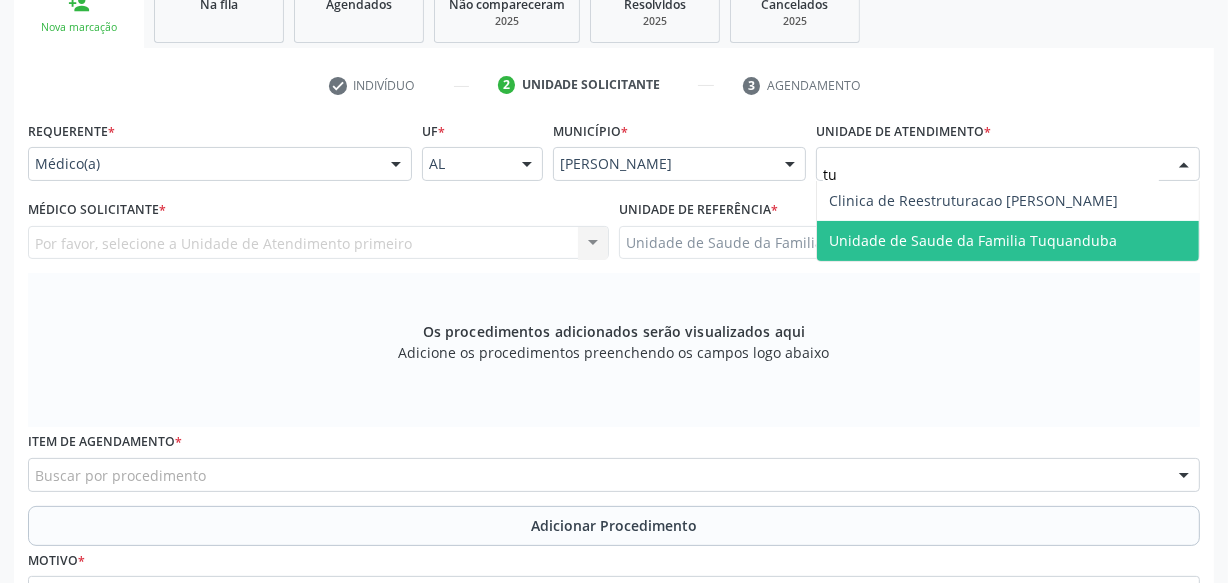 click on "Unidade de Saude da Familia Tuquanduba" at bounding box center [1008, 241] 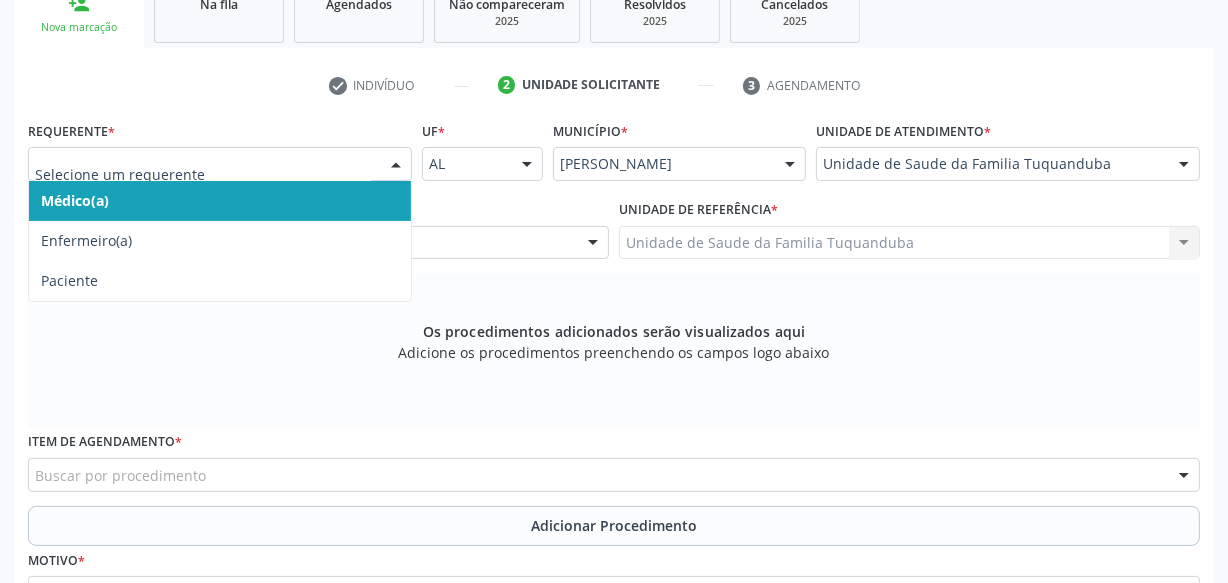 click on "Médico(a)" at bounding box center [220, 201] 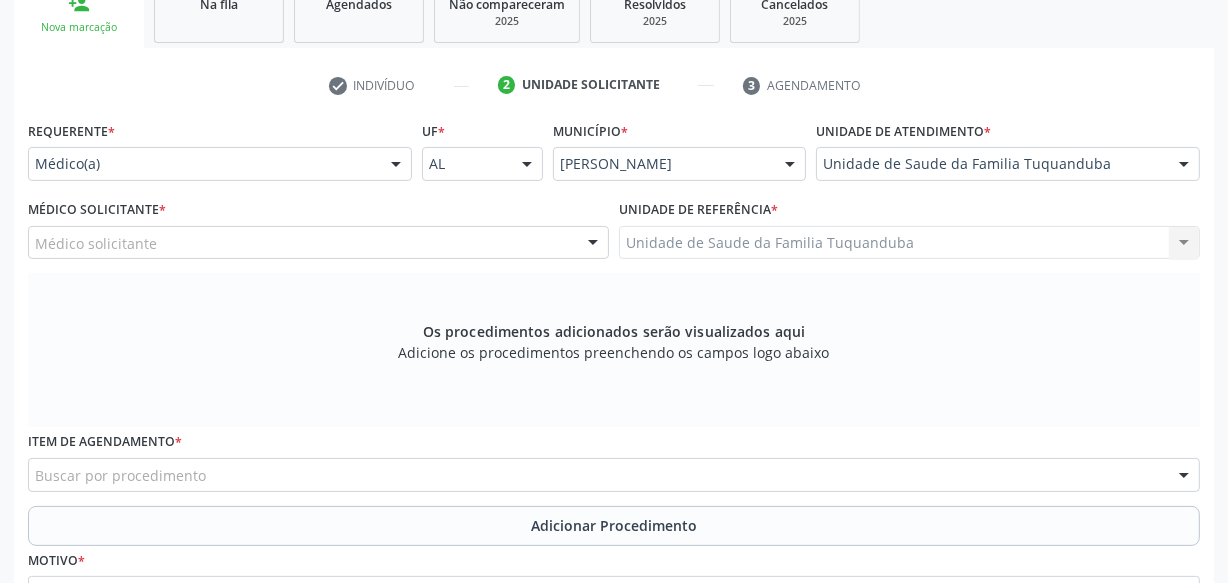 click on "Médico Solicitante
*
Médico solicitante
[PERSON_NAME] resultado encontrado para: "   "
Não há nenhuma opção para ser exibida." at bounding box center (318, 234) 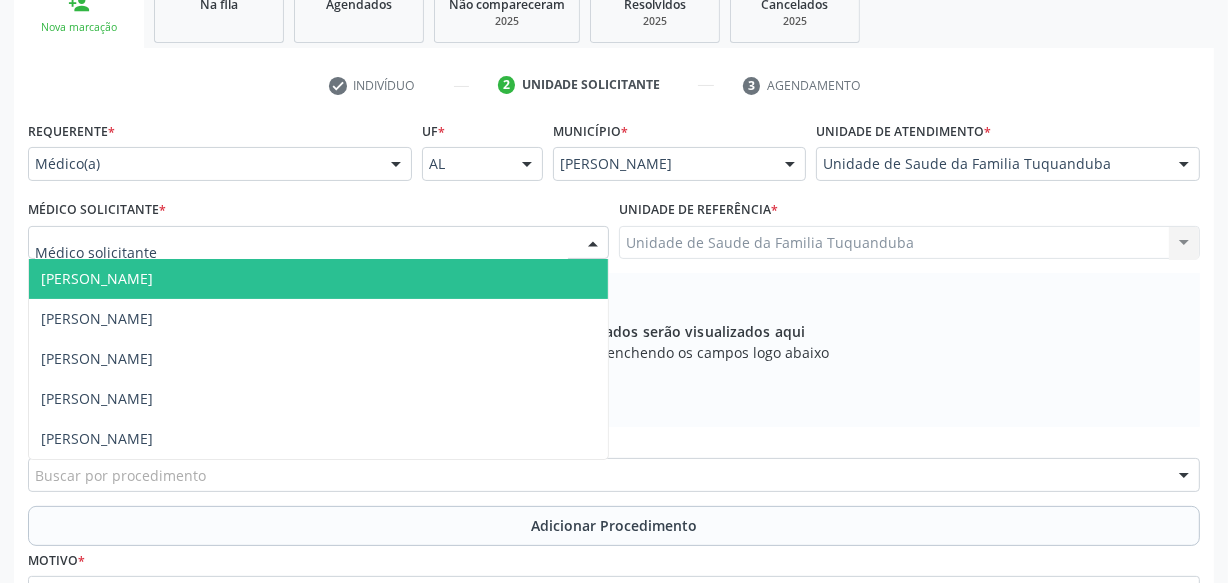 click at bounding box center [318, 243] 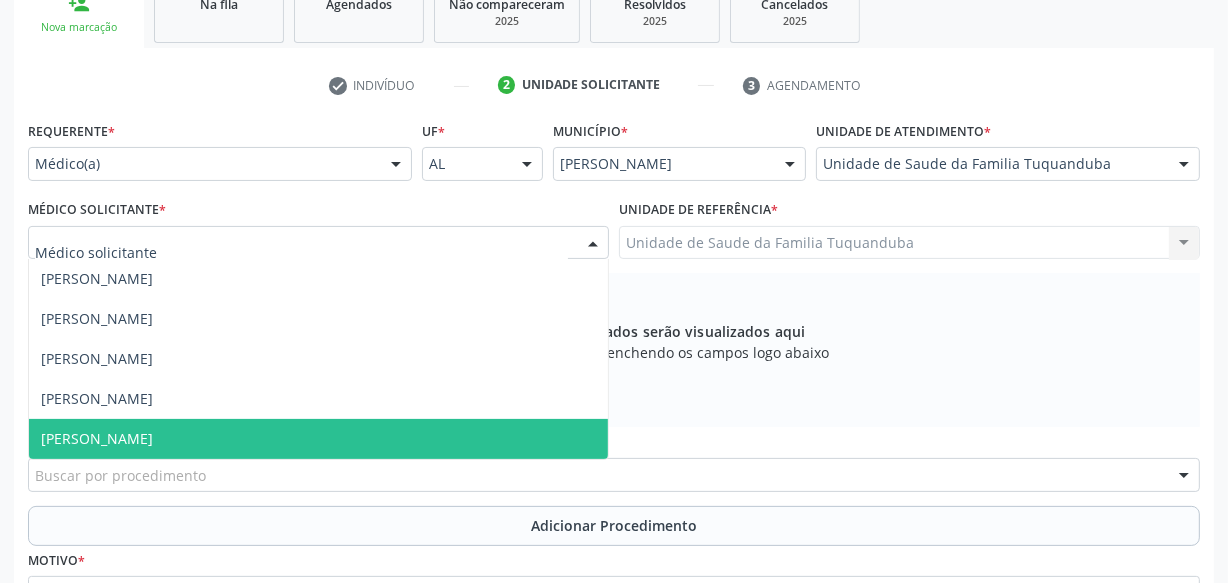 click on "[PERSON_NAME]" at bounding box center [318, 439] 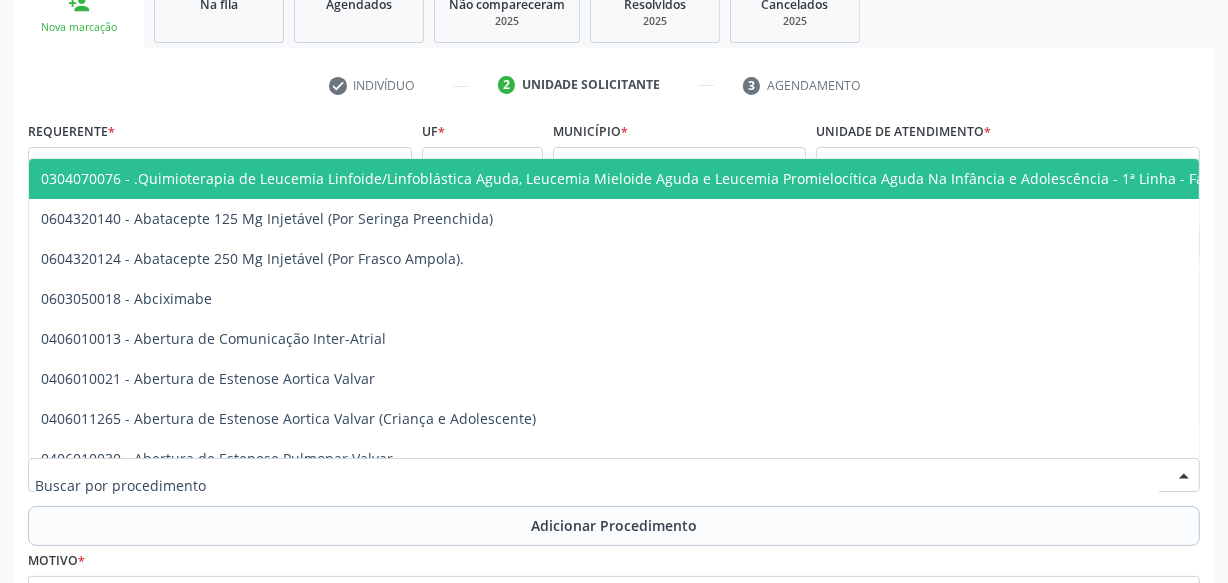 click at bounding box center [614, 475] 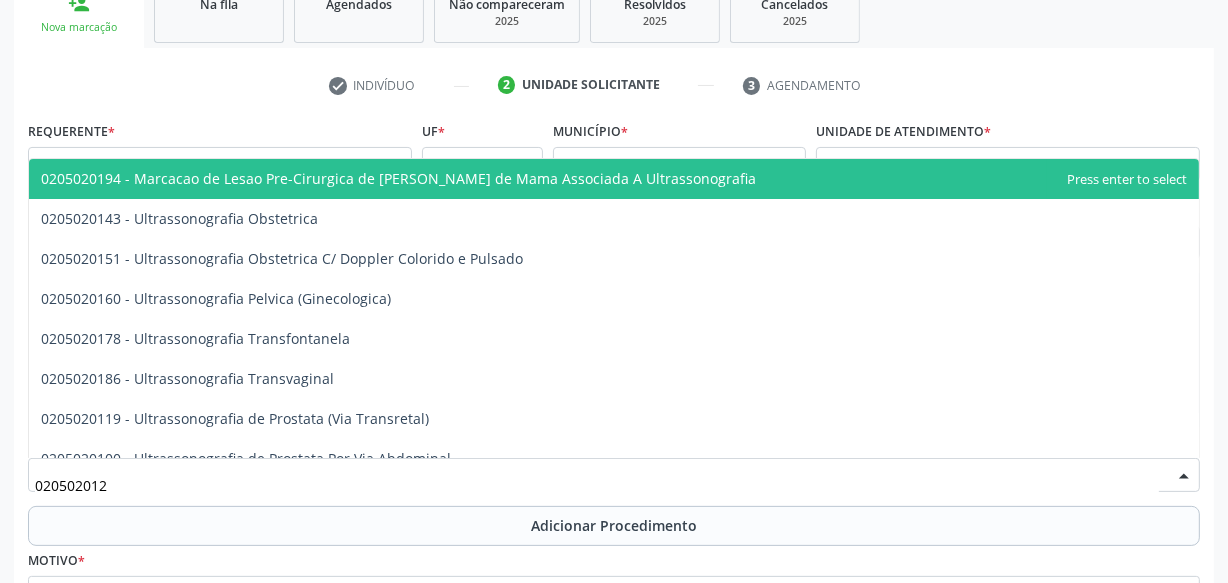 type on "0205020127" 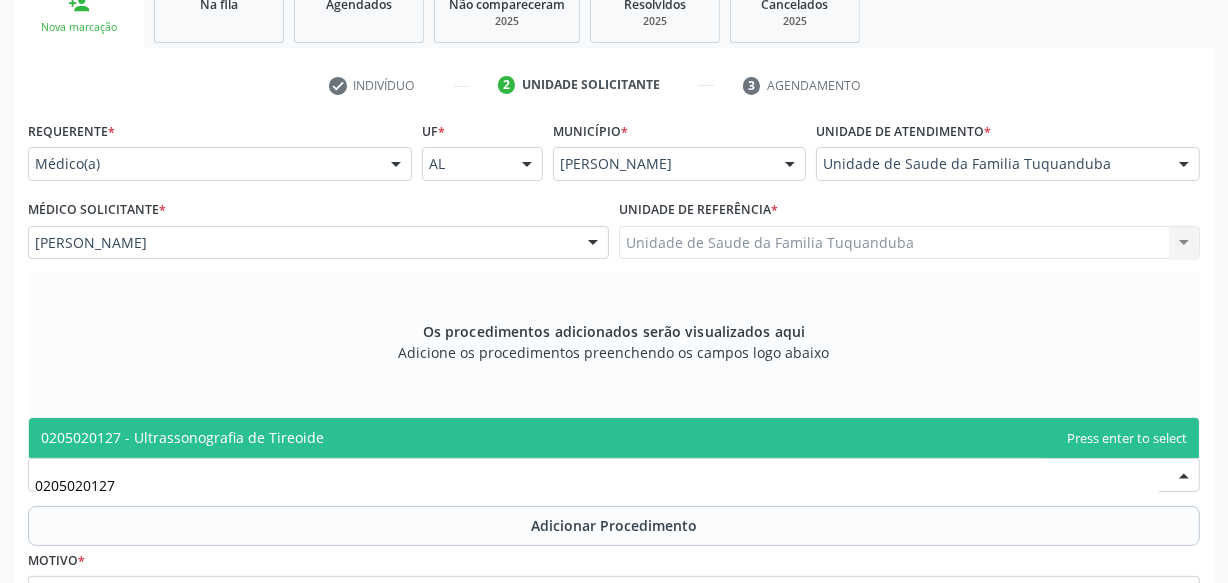 click on "0205020127 - Ultrassonografia de Tireoide" at bounding box center [614, 438] 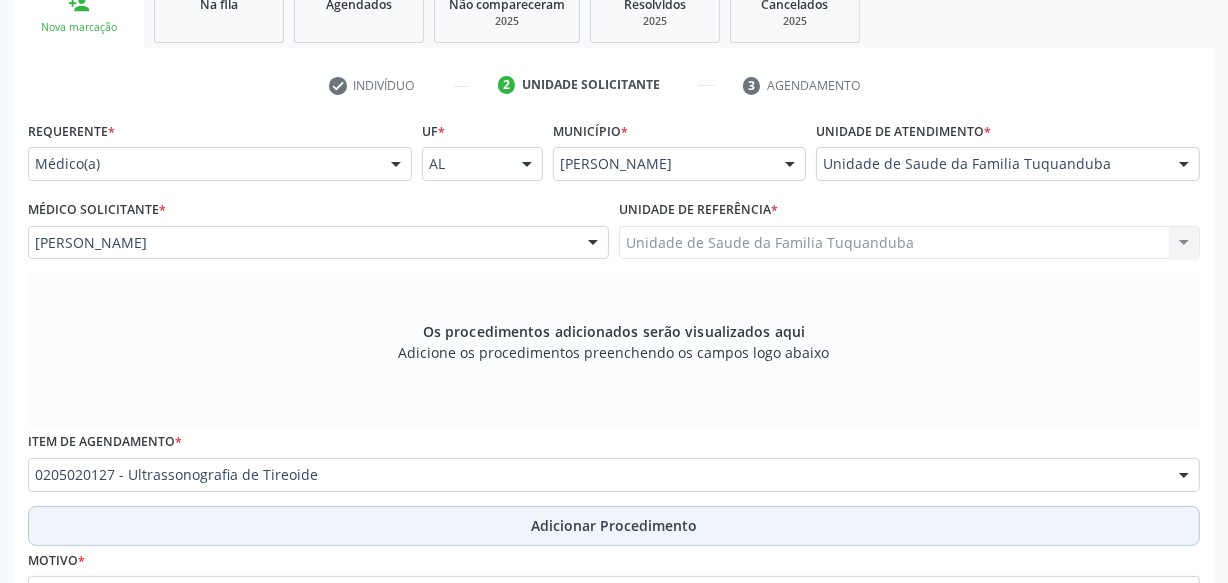 click on "Adicionar Procedimento" at bounding box center [614, 526] 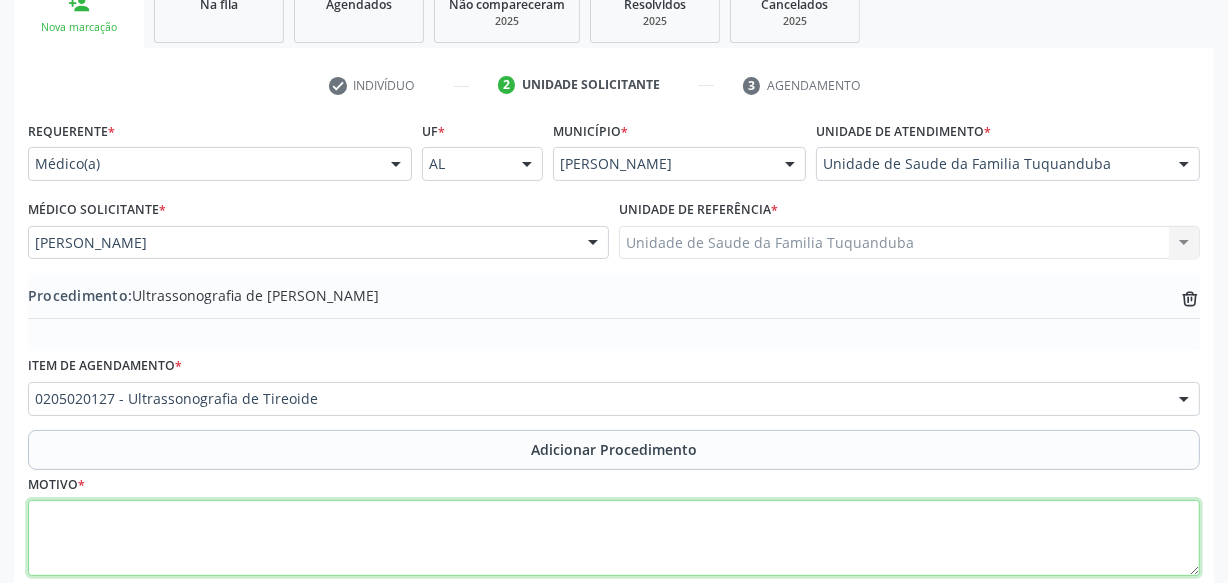 click at bounding box center [614, 538] 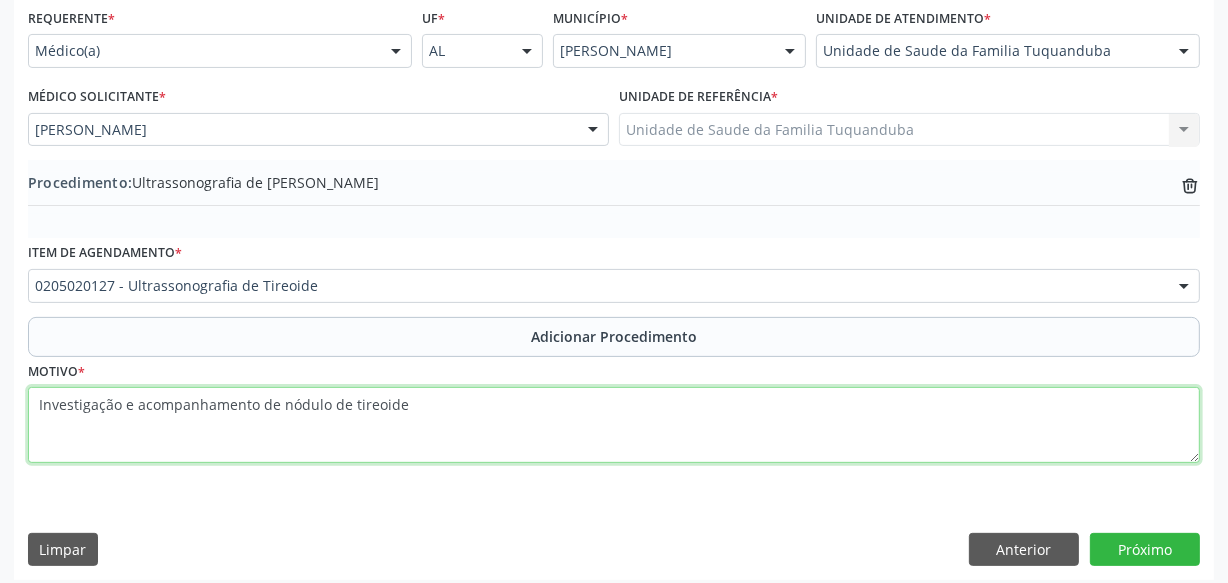 scroll, scrollTop: 469, scrollLeft: 0, axis: vertical 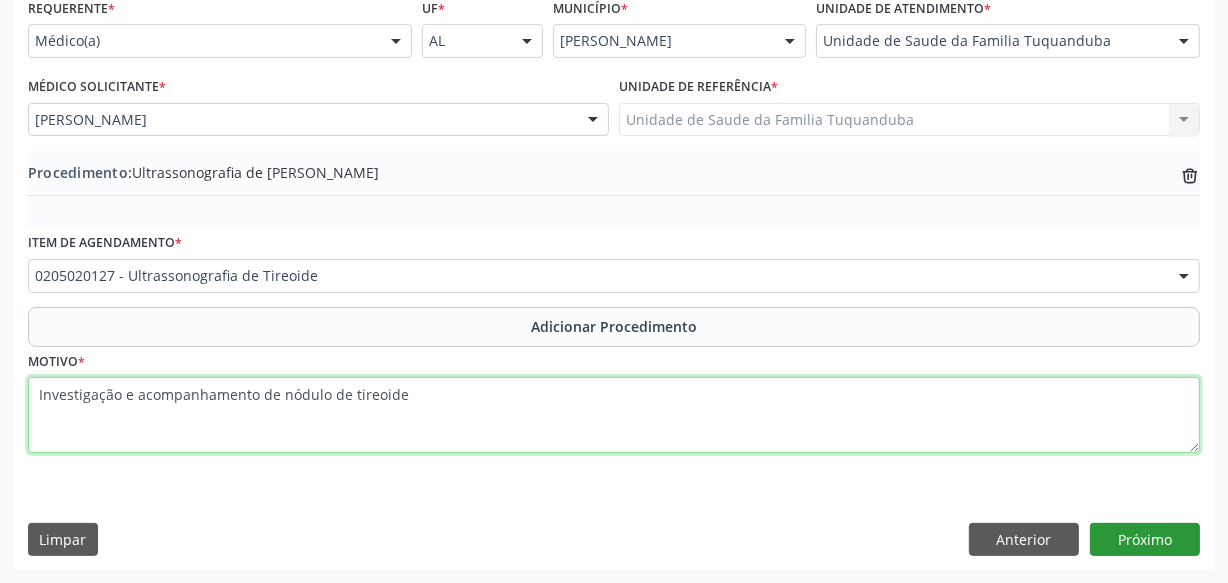 type on "Investigação e acompanhamento de nódulo de tireoide" 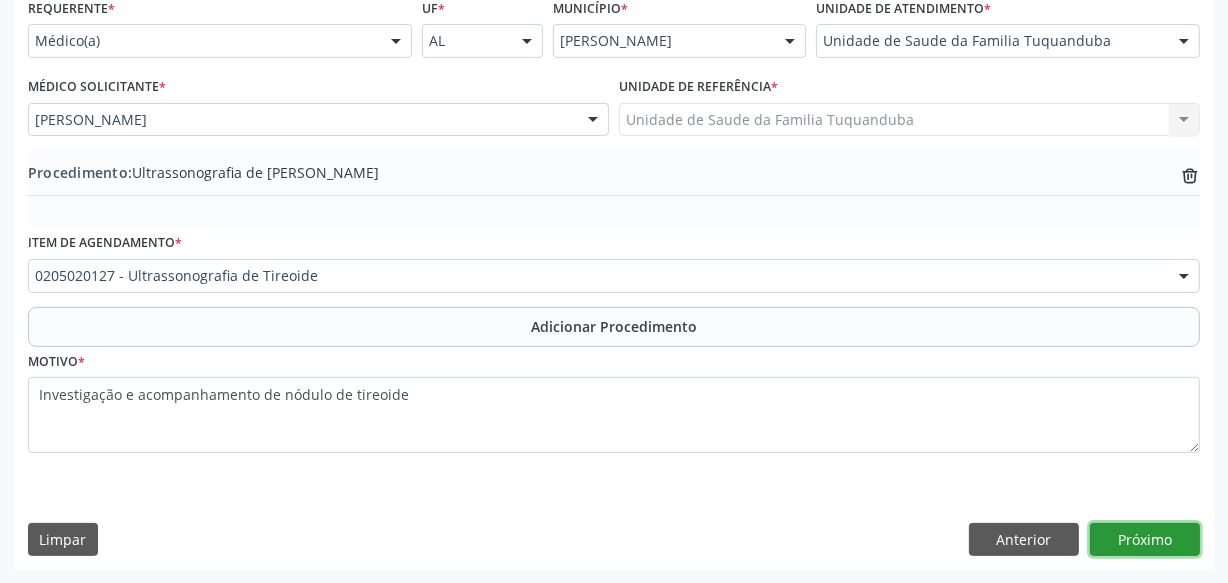 click on "Próximo" at bounding box center [1145, 540] 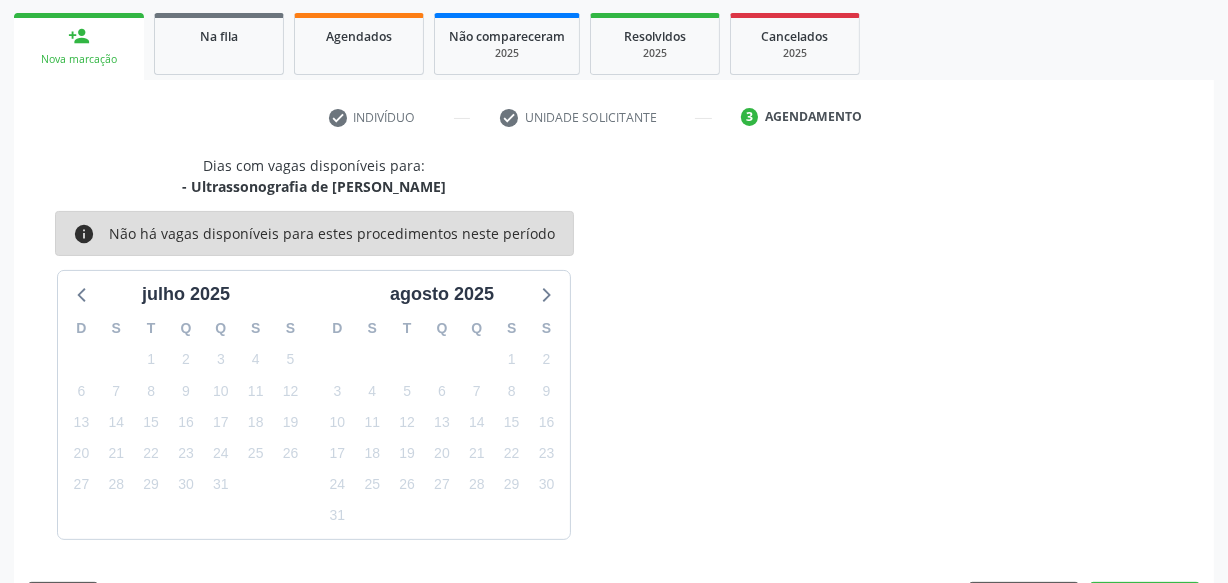 scroll, scrollTop: 372, scrollLeft: 0, axis: vertical 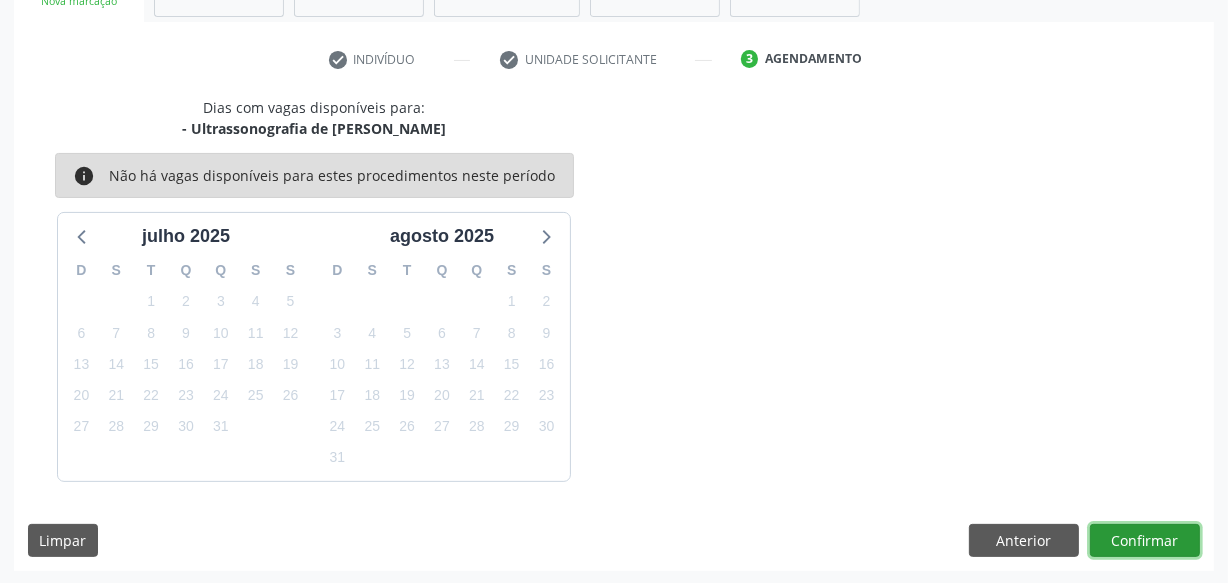 click on "Confirmar" at bounding box center [1145, 541] 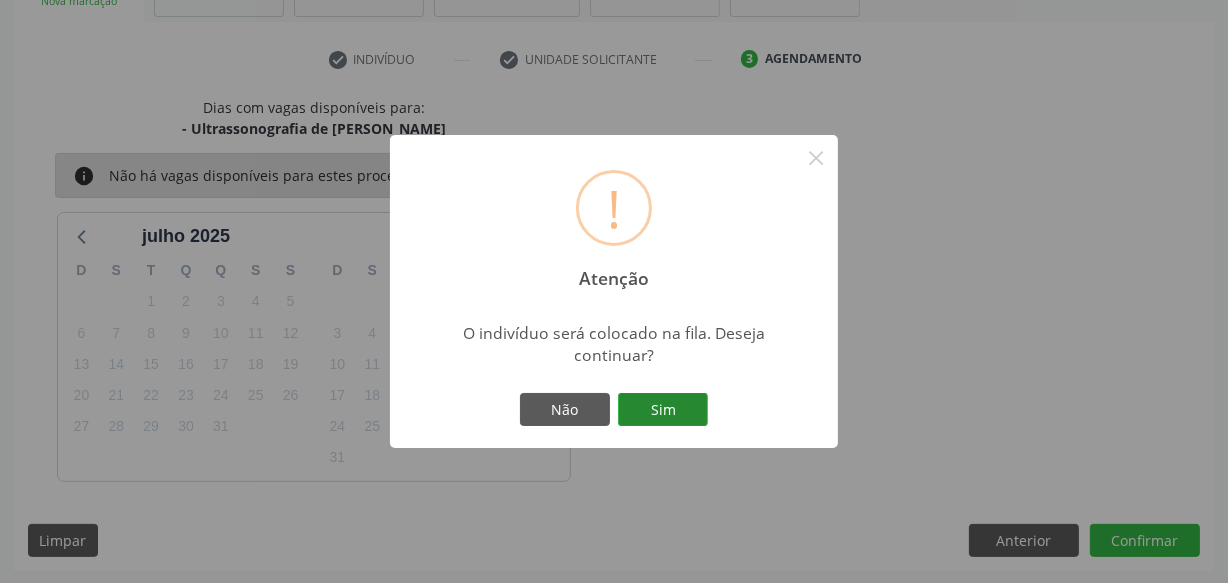 click on "Sim" at bounding box center (663, 410) 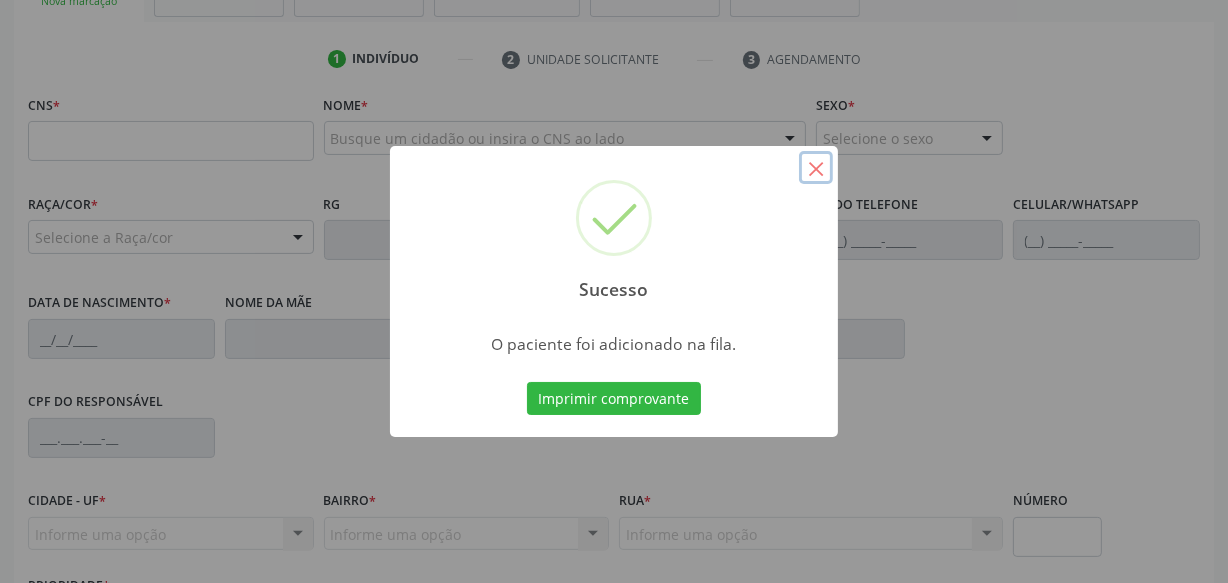 click on "×" at bounding box center [816, 168] 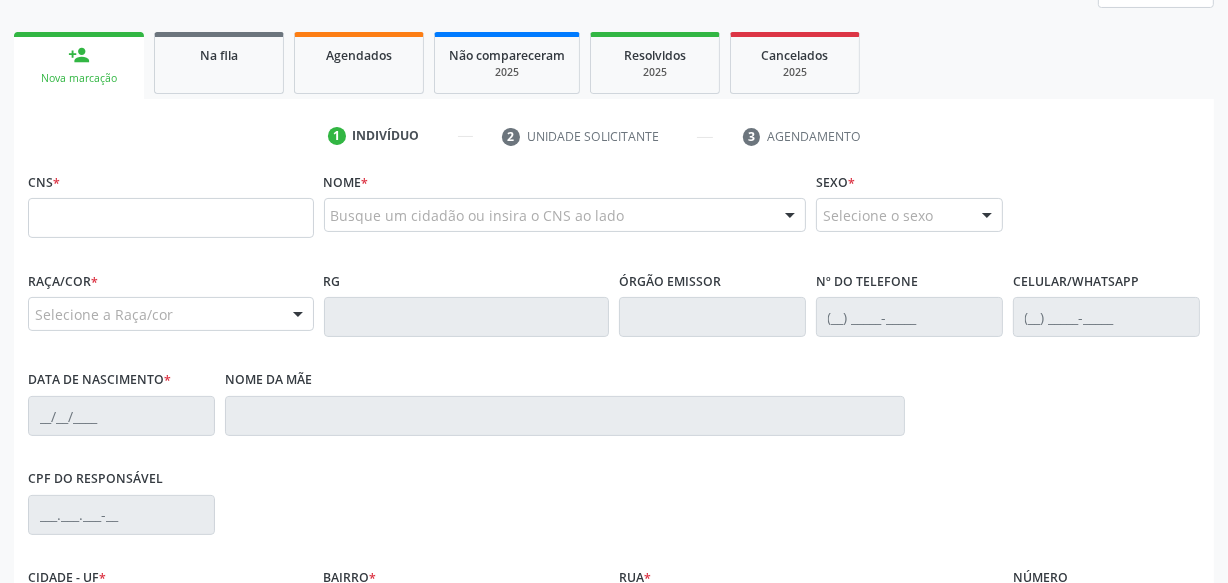 scroll, scrollTop: 190, scrollLeft: 0, axis: vertical 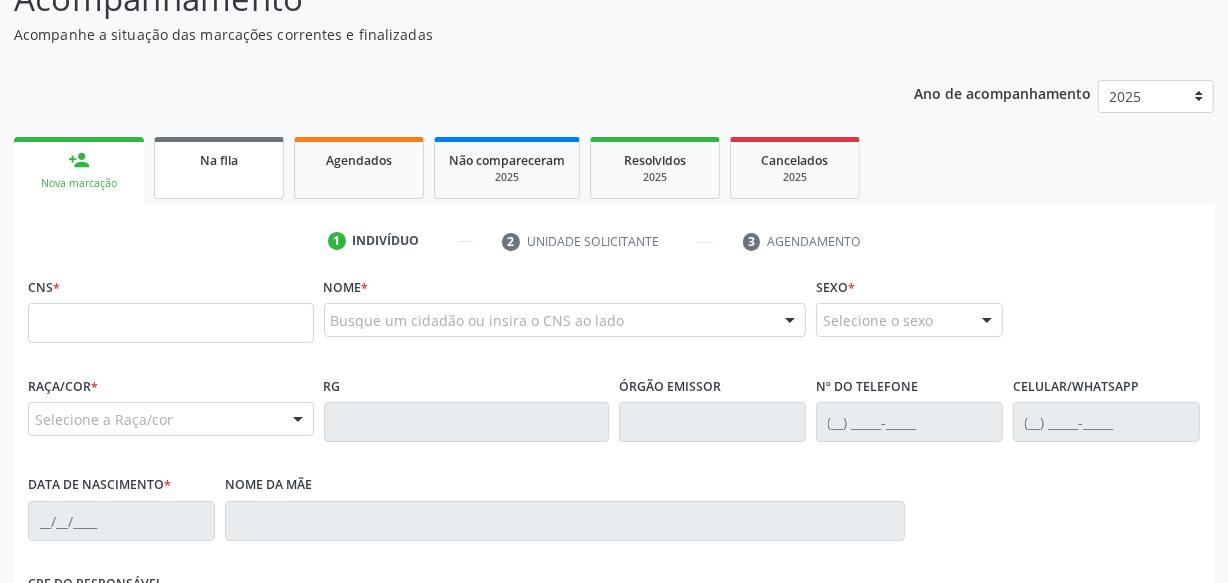 click on "Na fila" at bounding box center (219, 168) 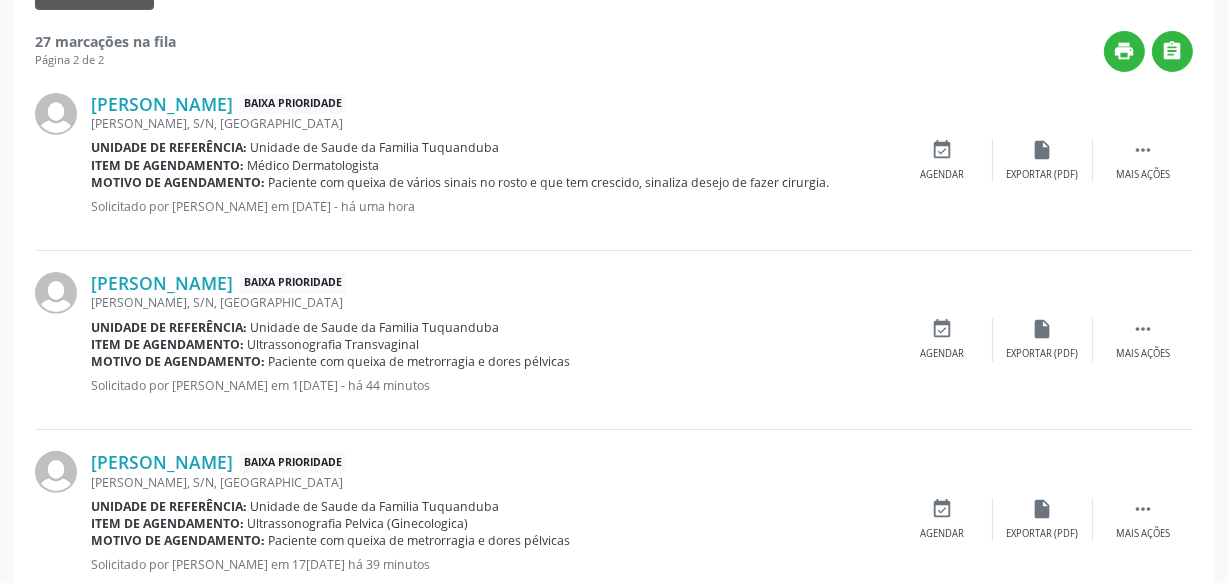 scroll, scrollTop: 0, scrollLeft: 0, axis: both 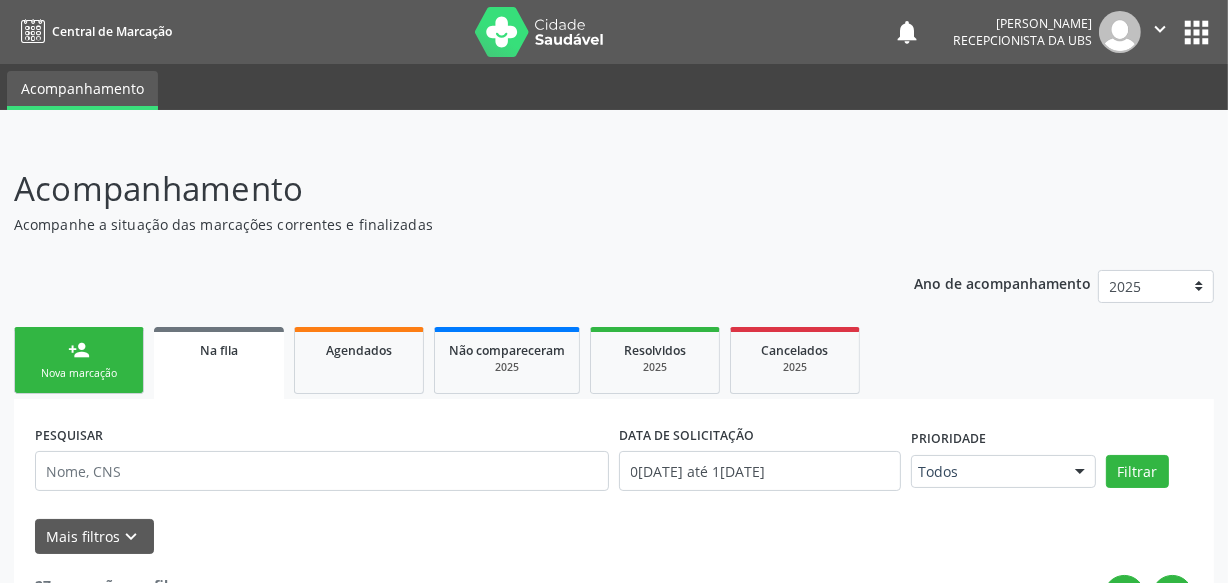 click on "Nova marcação" at bounding box center (79, 373) 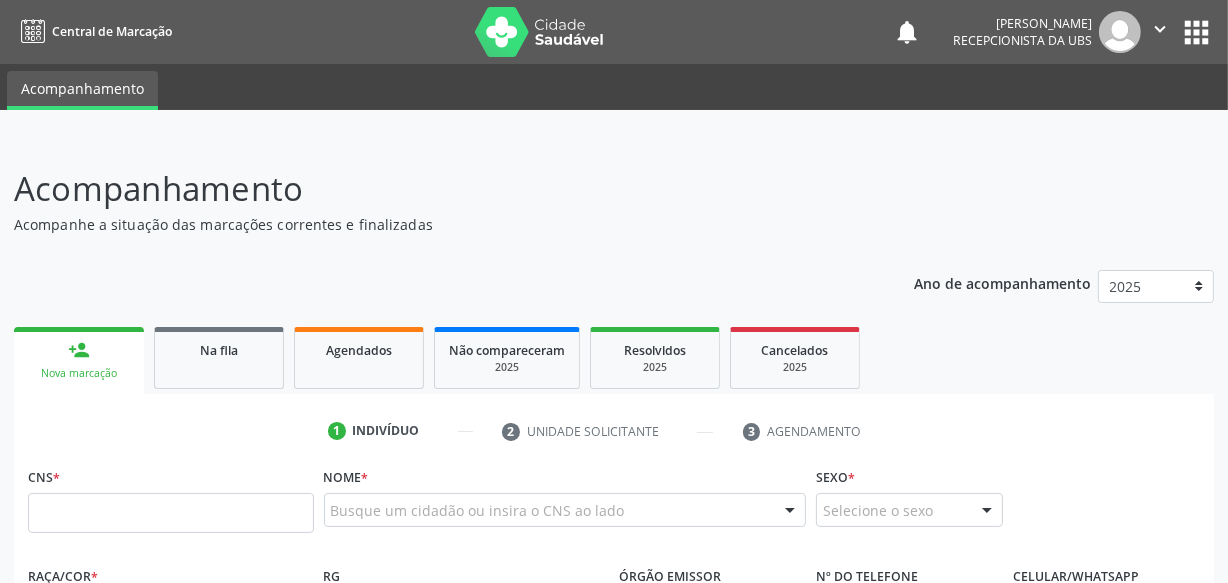 click on "" at bounding box center (1160, 29) 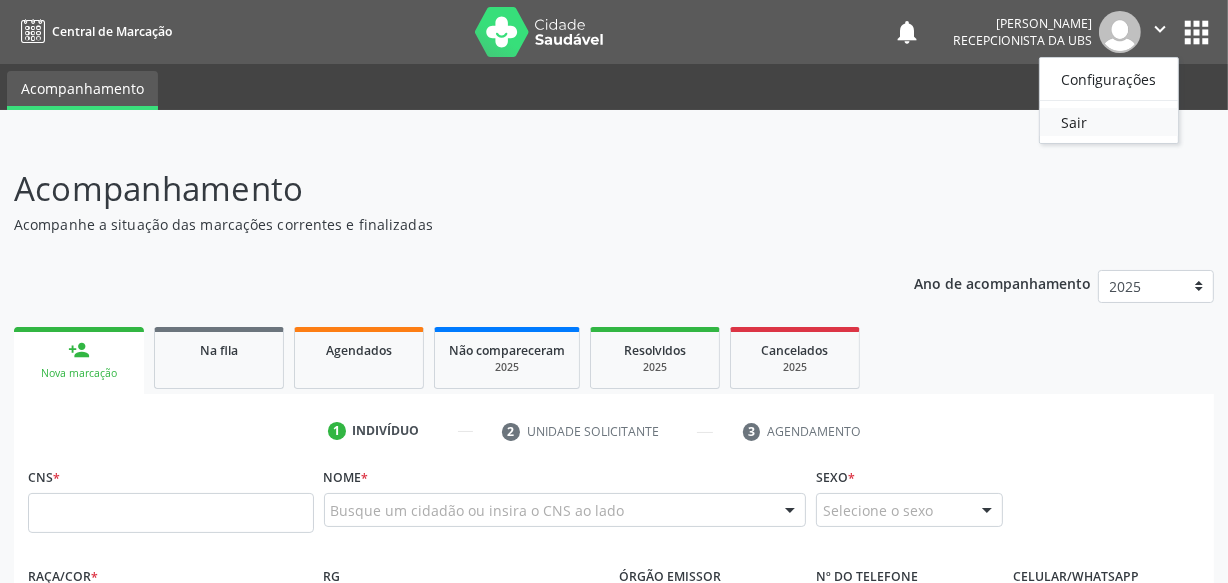 click on "Sair" at bounding box center [1109, 122] 